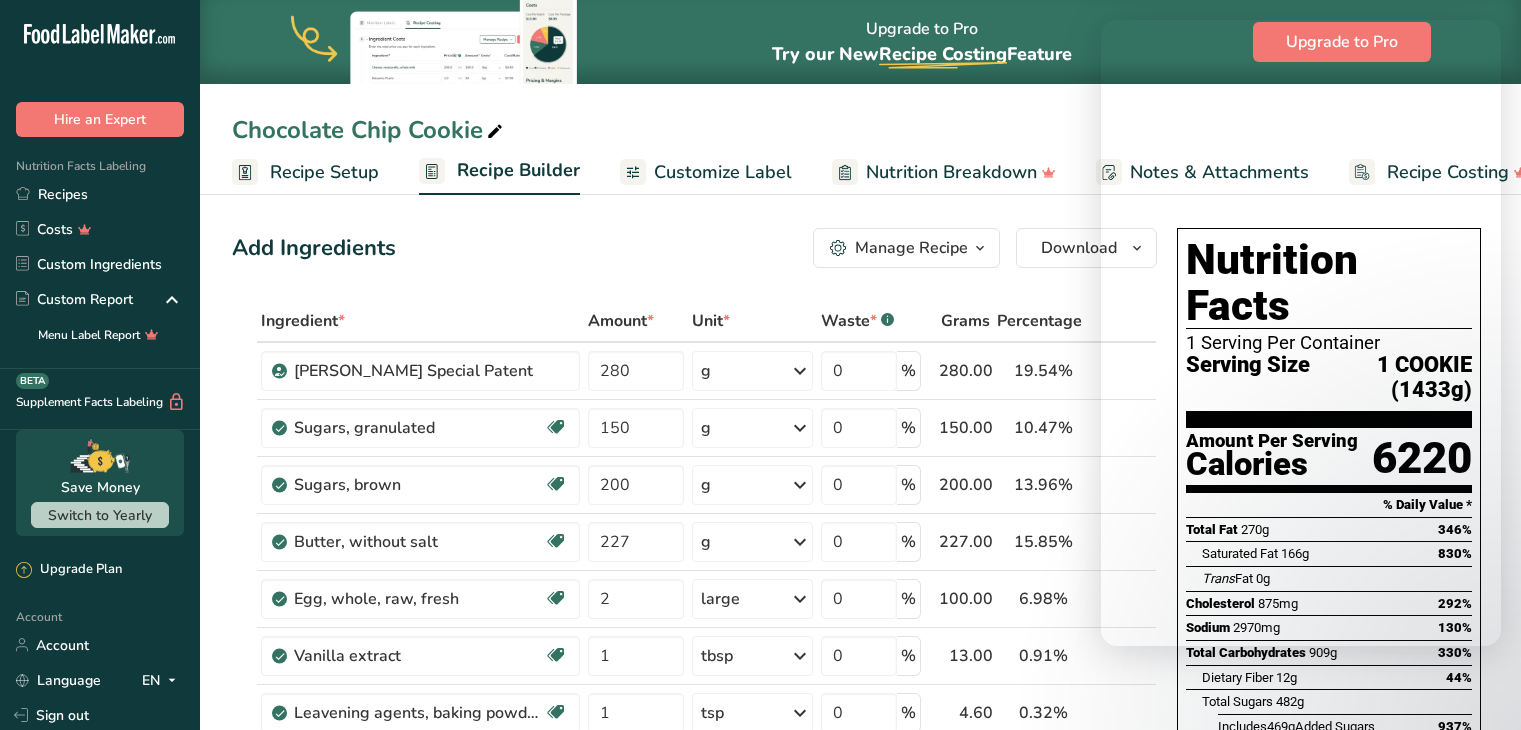 scroll, scrollTop: 300, scrollLeft: 0, axis: vertical 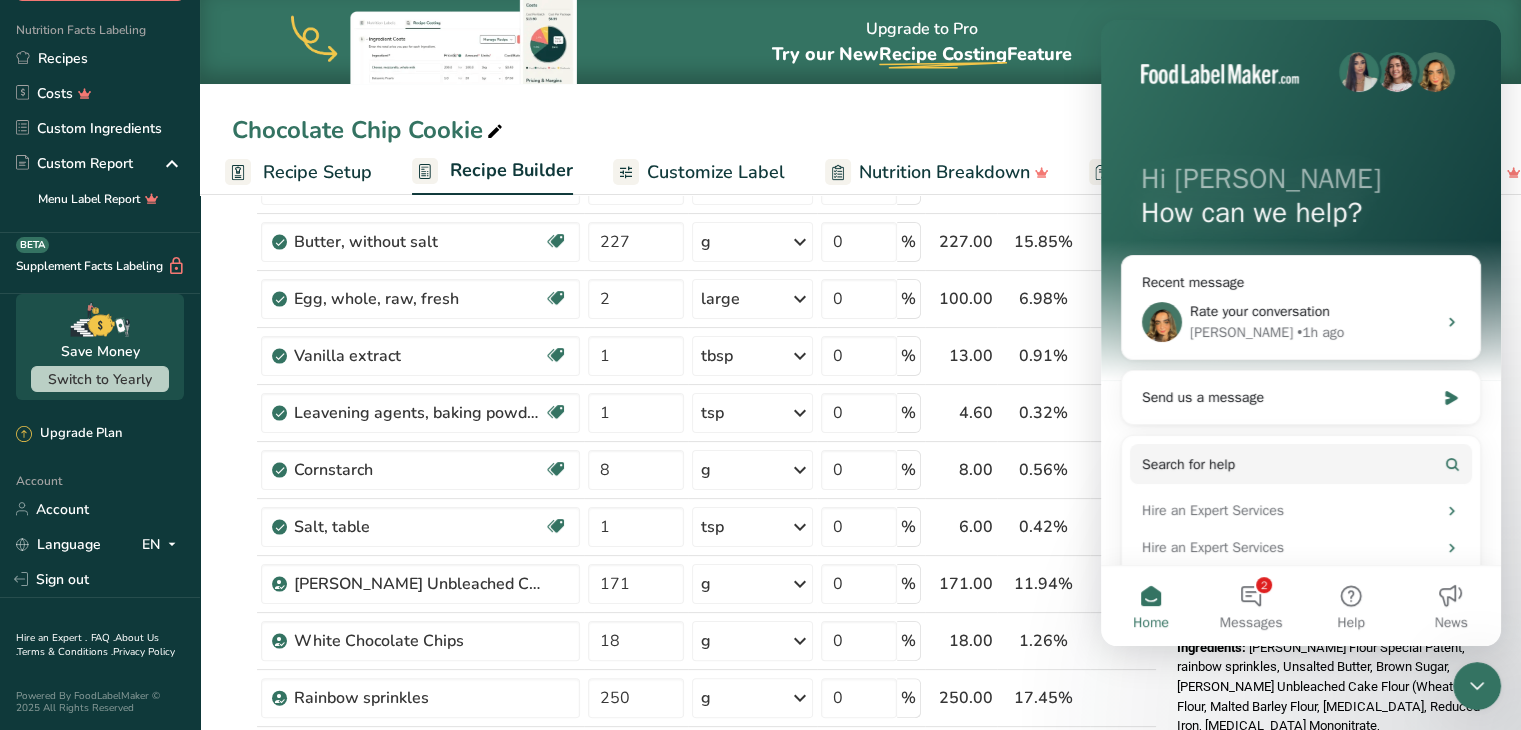 click on "Customize Label" at bounding box center [716, 172] 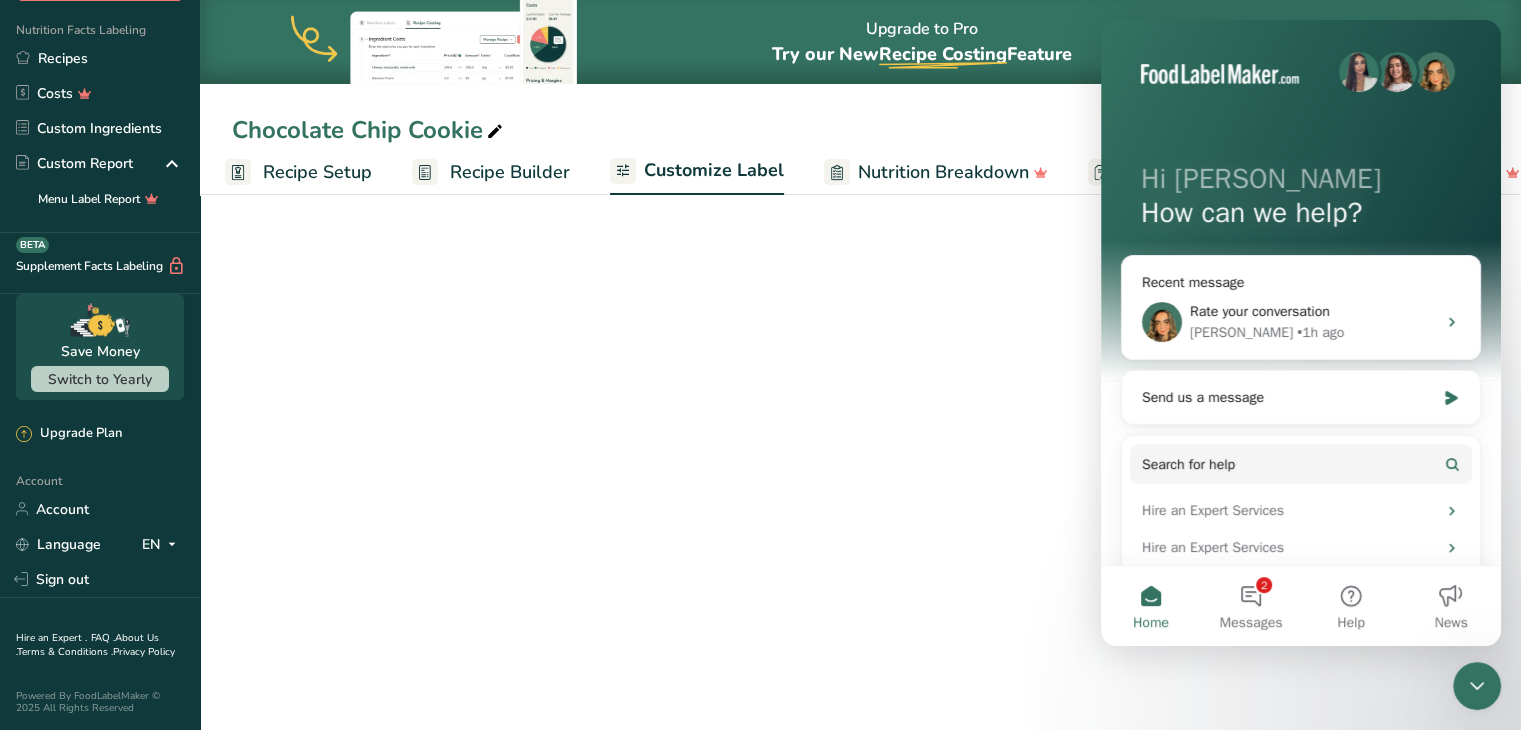scroll, scrollTop: 0, scrollLeft: 38, axis: horizontal 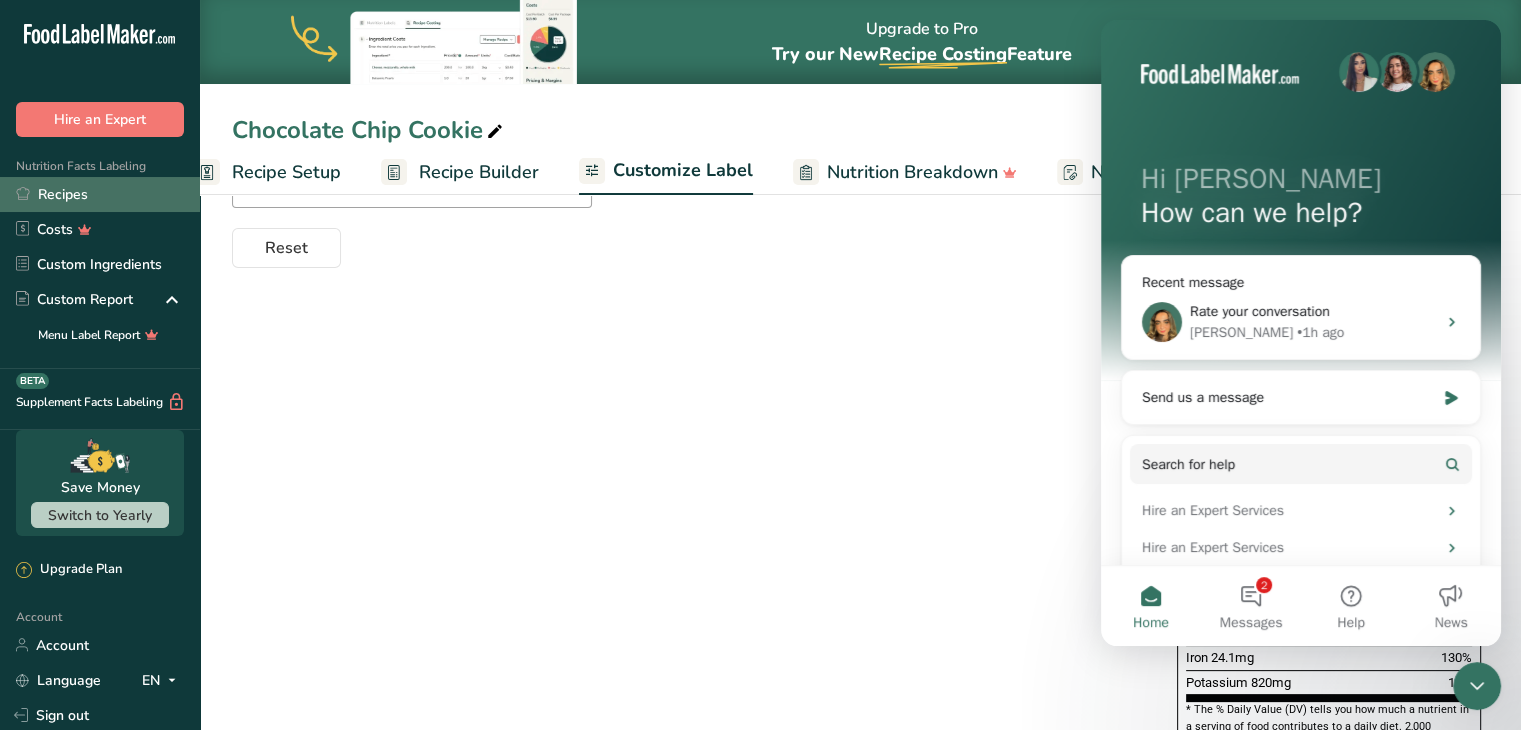 click on "Recipes" at bounding box center [100, 194] 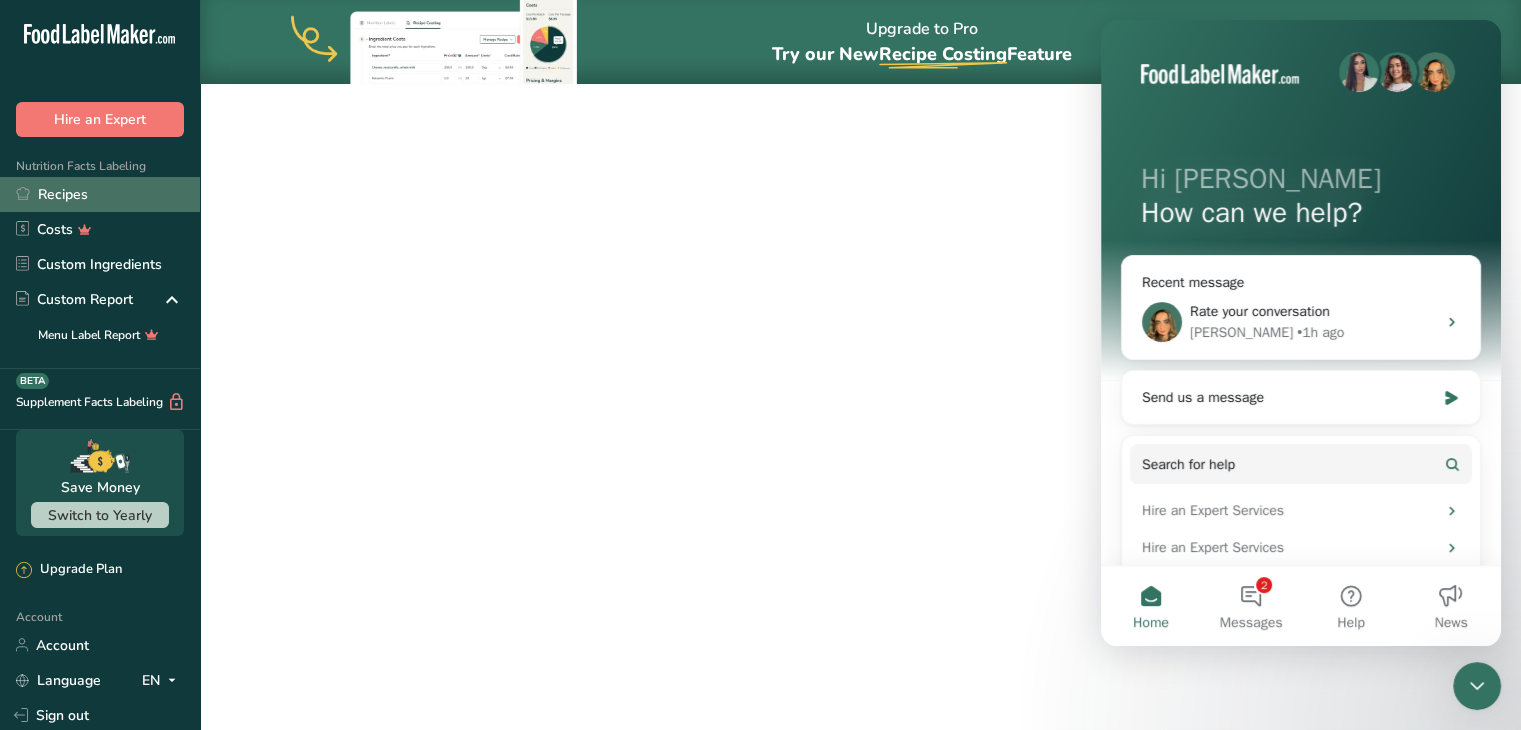 scroll, scrollTop: 0, scrollLeft: 0, axis: both 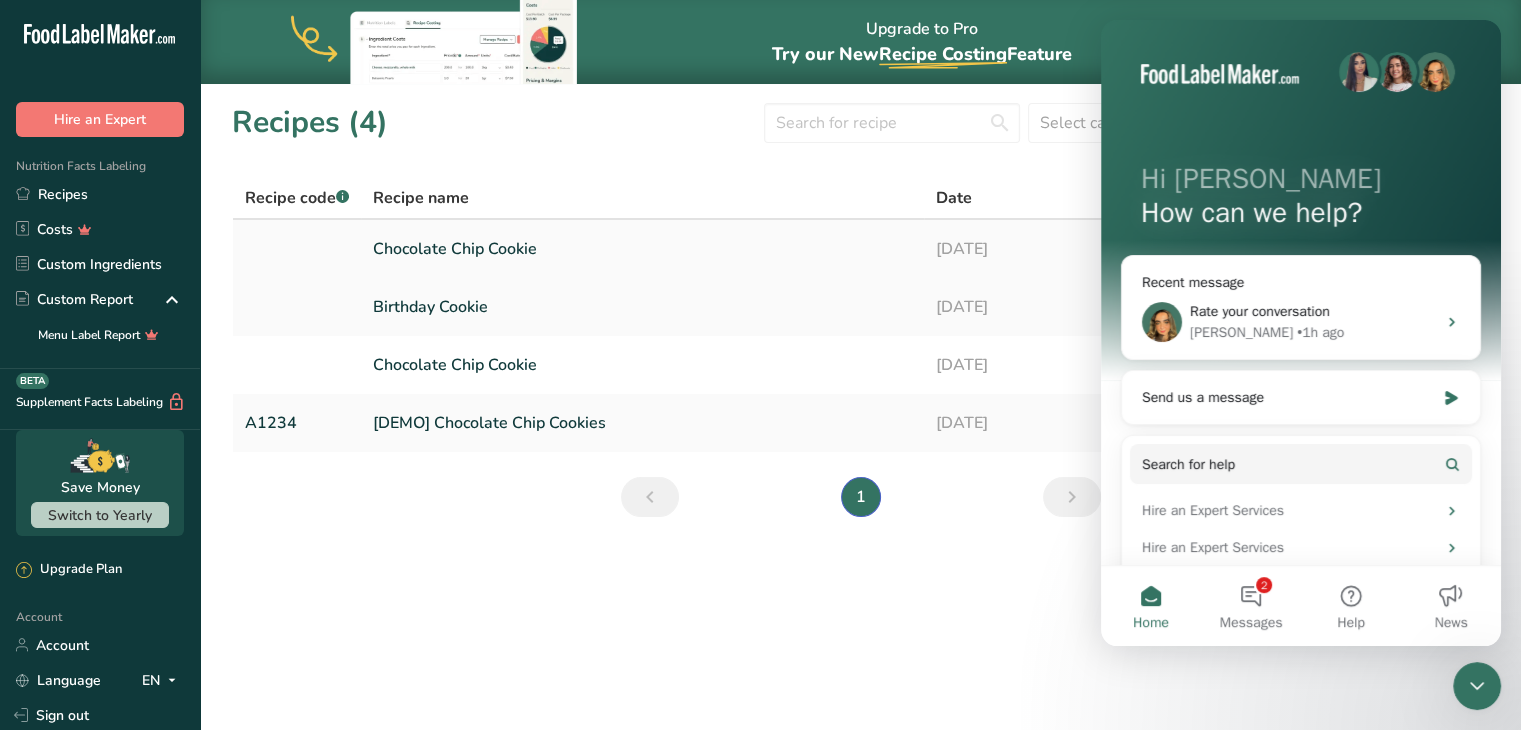 click on "Chocolate Chip Cookie" at bounding box center [642, 249] 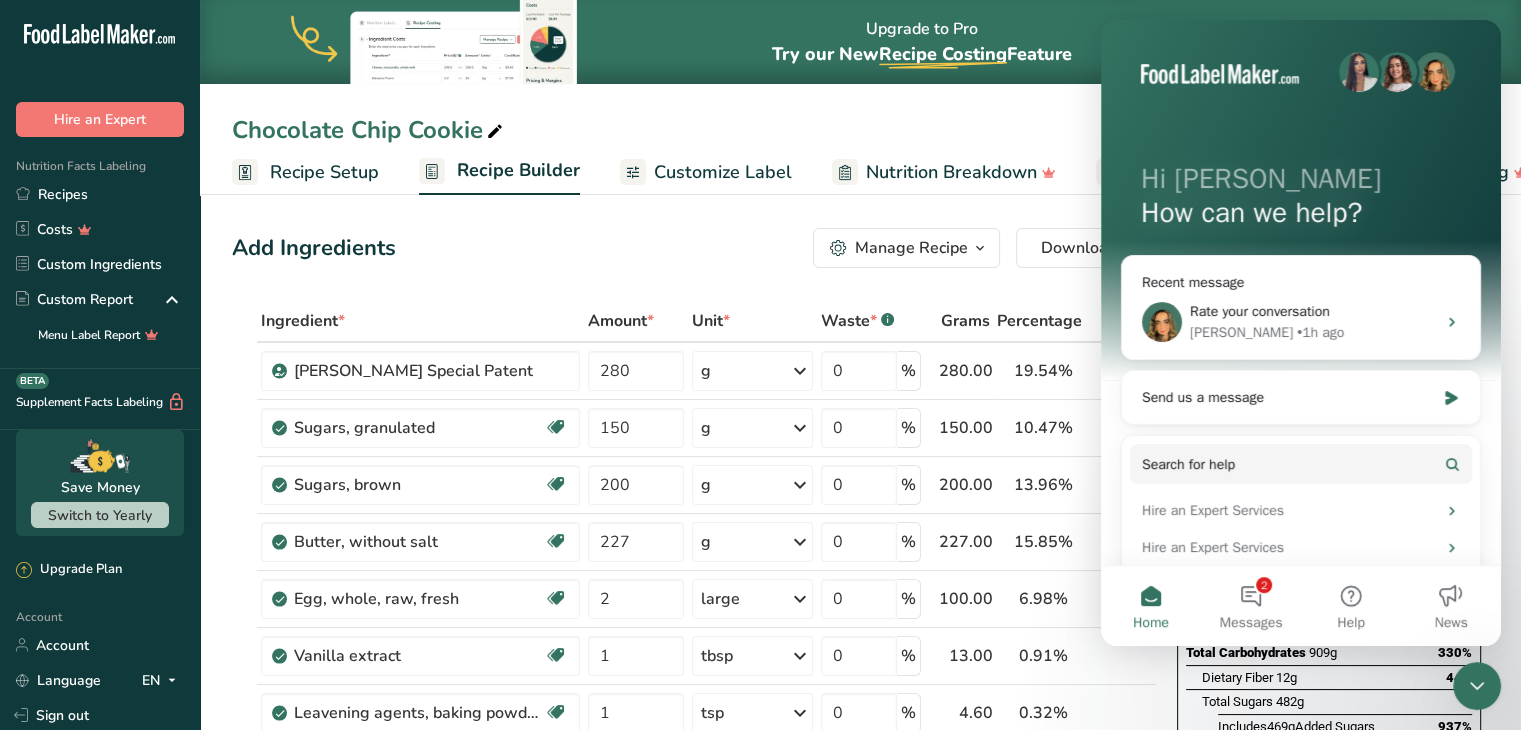 click on "Customize Label" at bounding box center (723, 172) 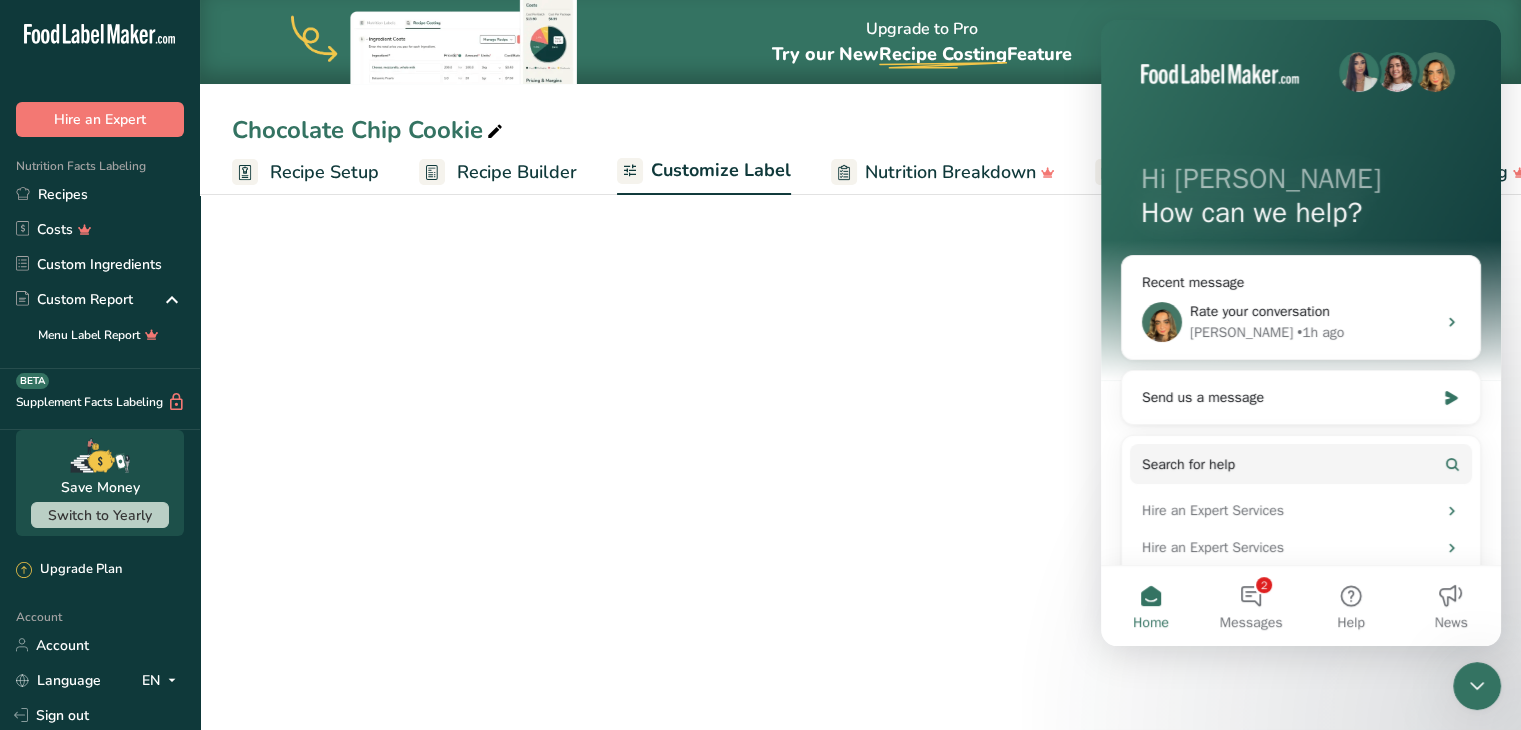 scroll, scrollTop: 0, scrollLeft: 38, axis: horizontal 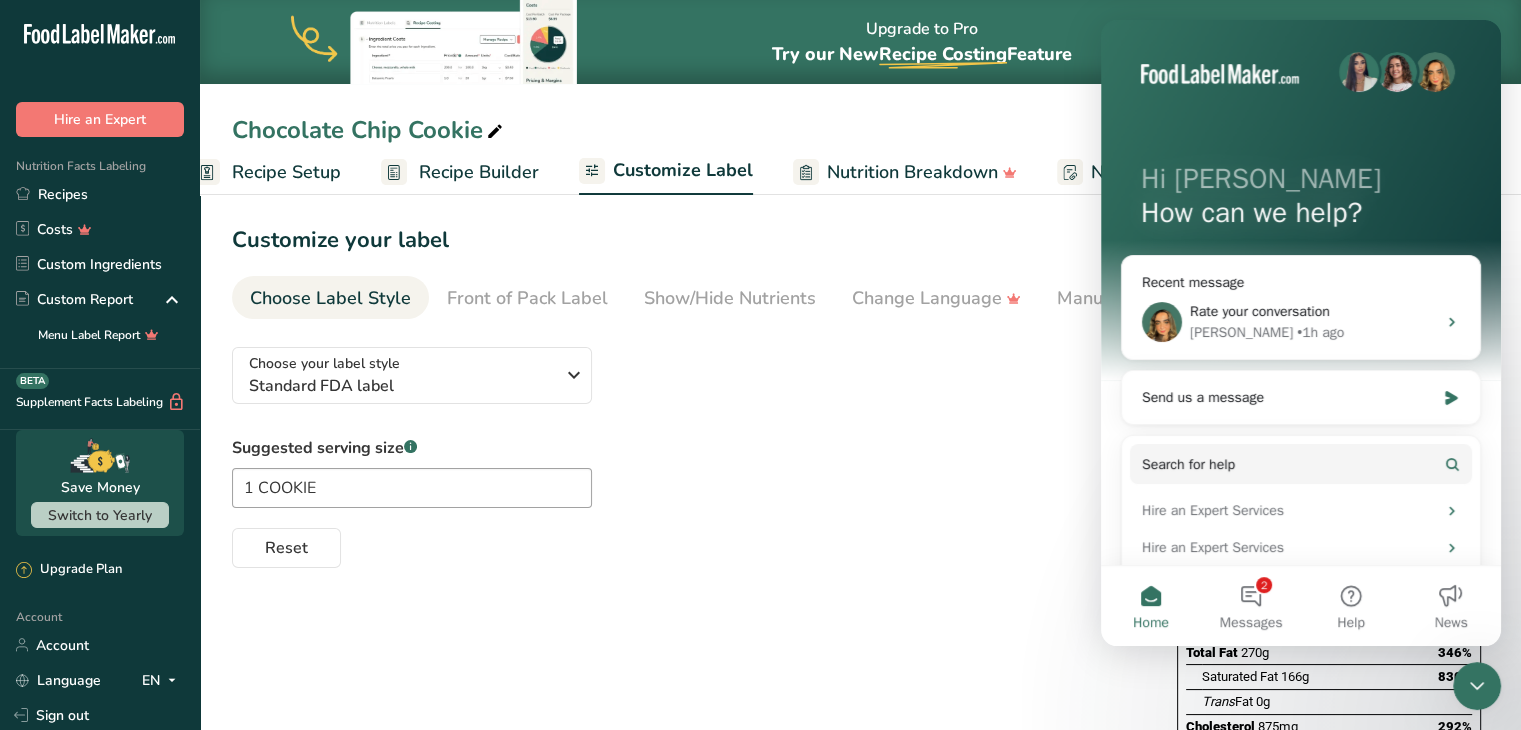 click 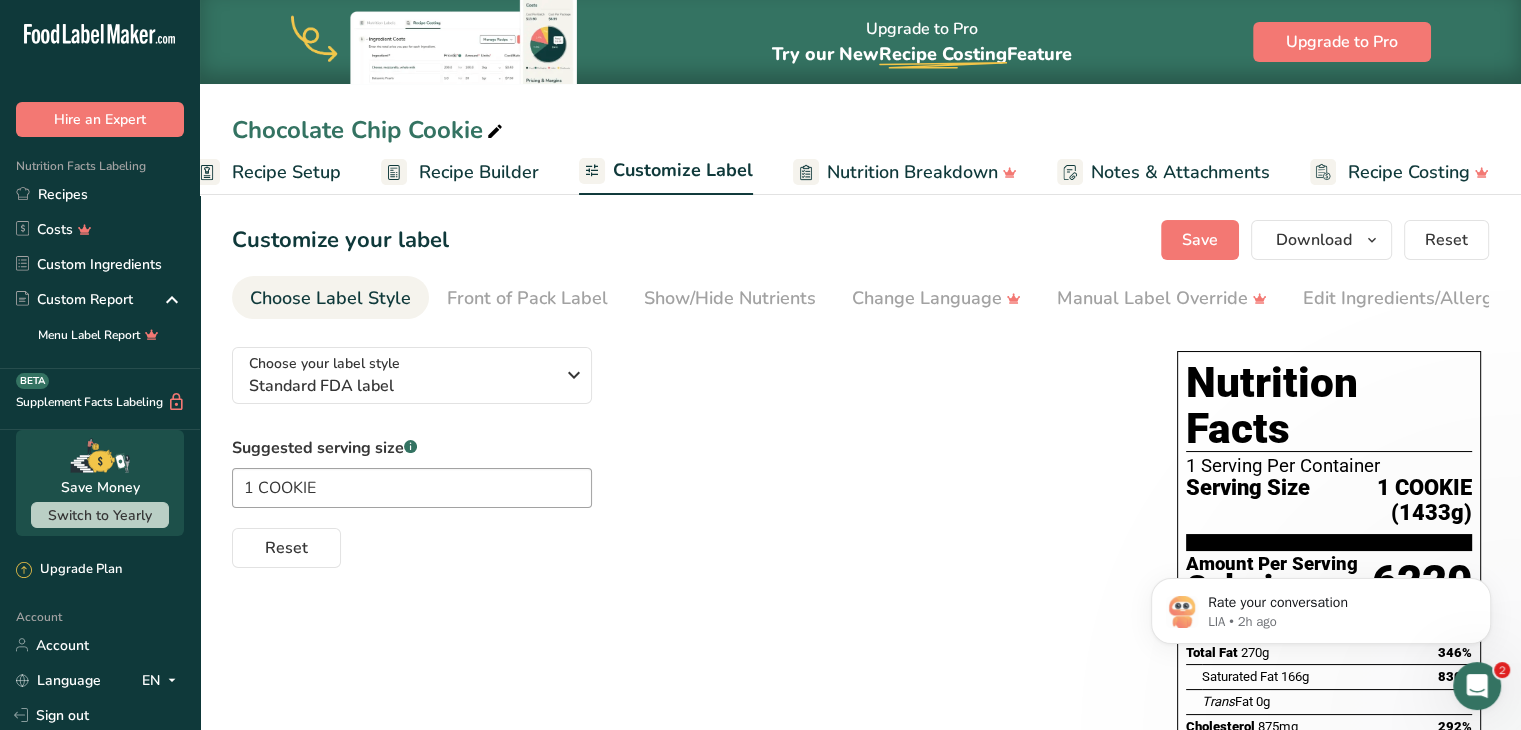 scroll, scrollTop: 0, scrollLeft: 0, axis: both 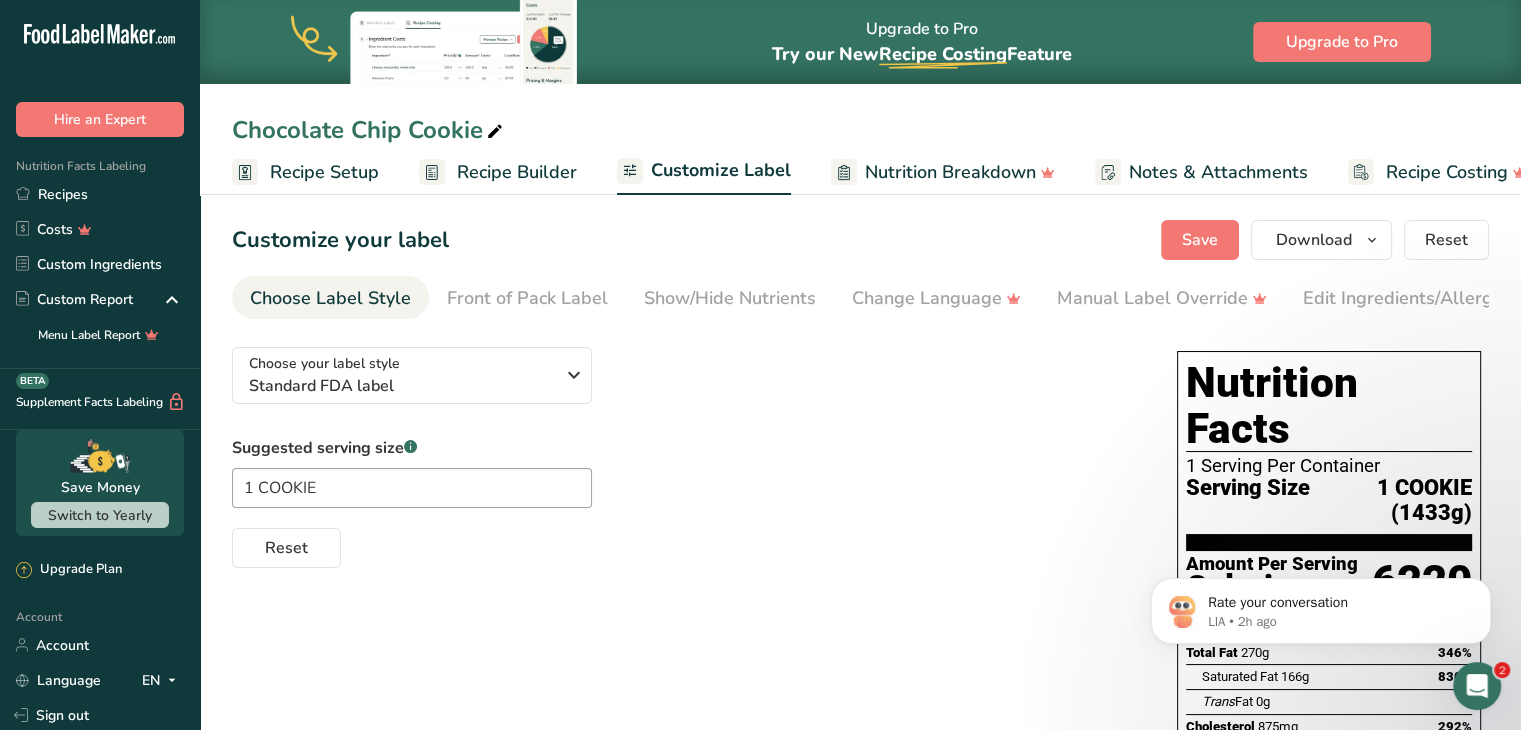 click on "Customize Label" at bounding box center (721, 170) 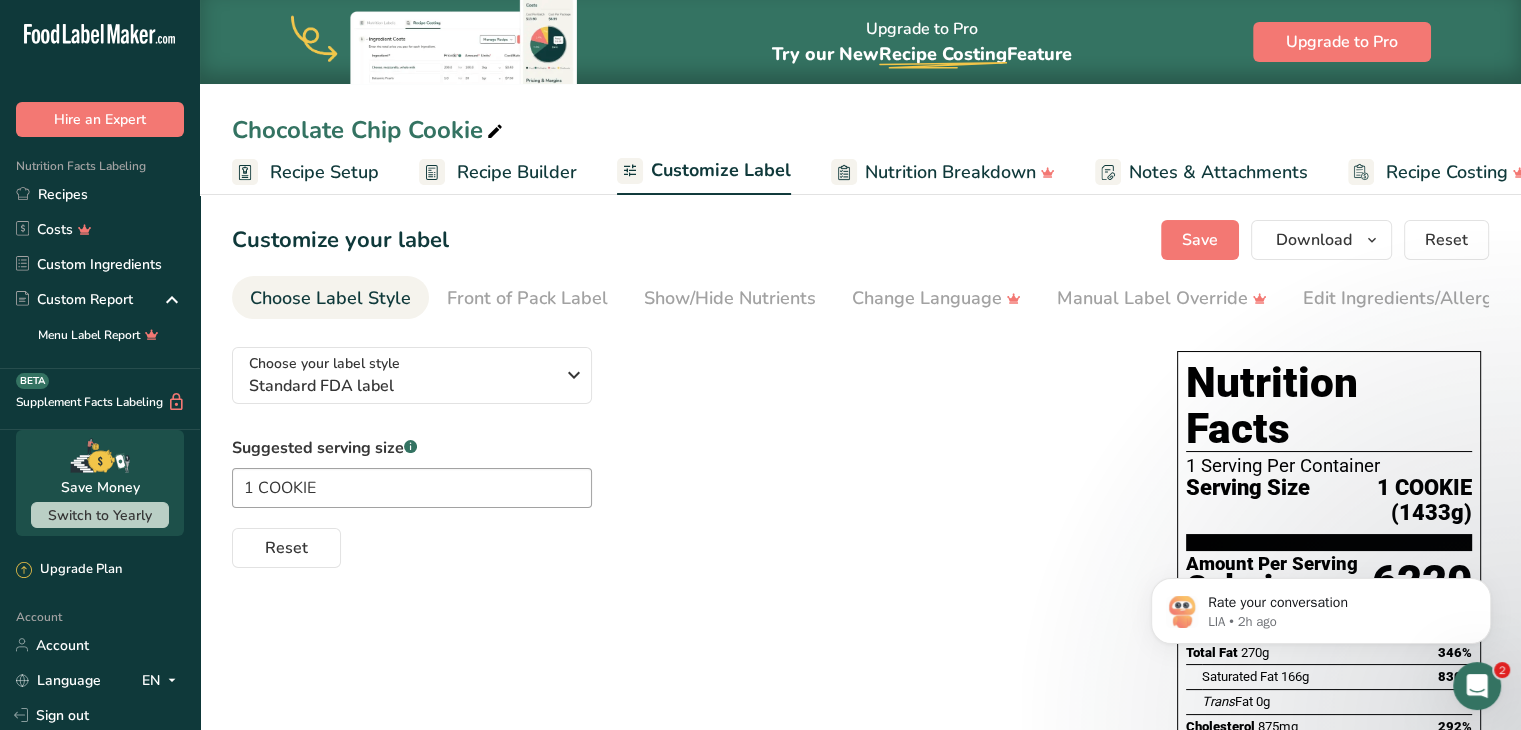 scroll, scrollTop: 0, scrollLeft: 38, axis: horizontal 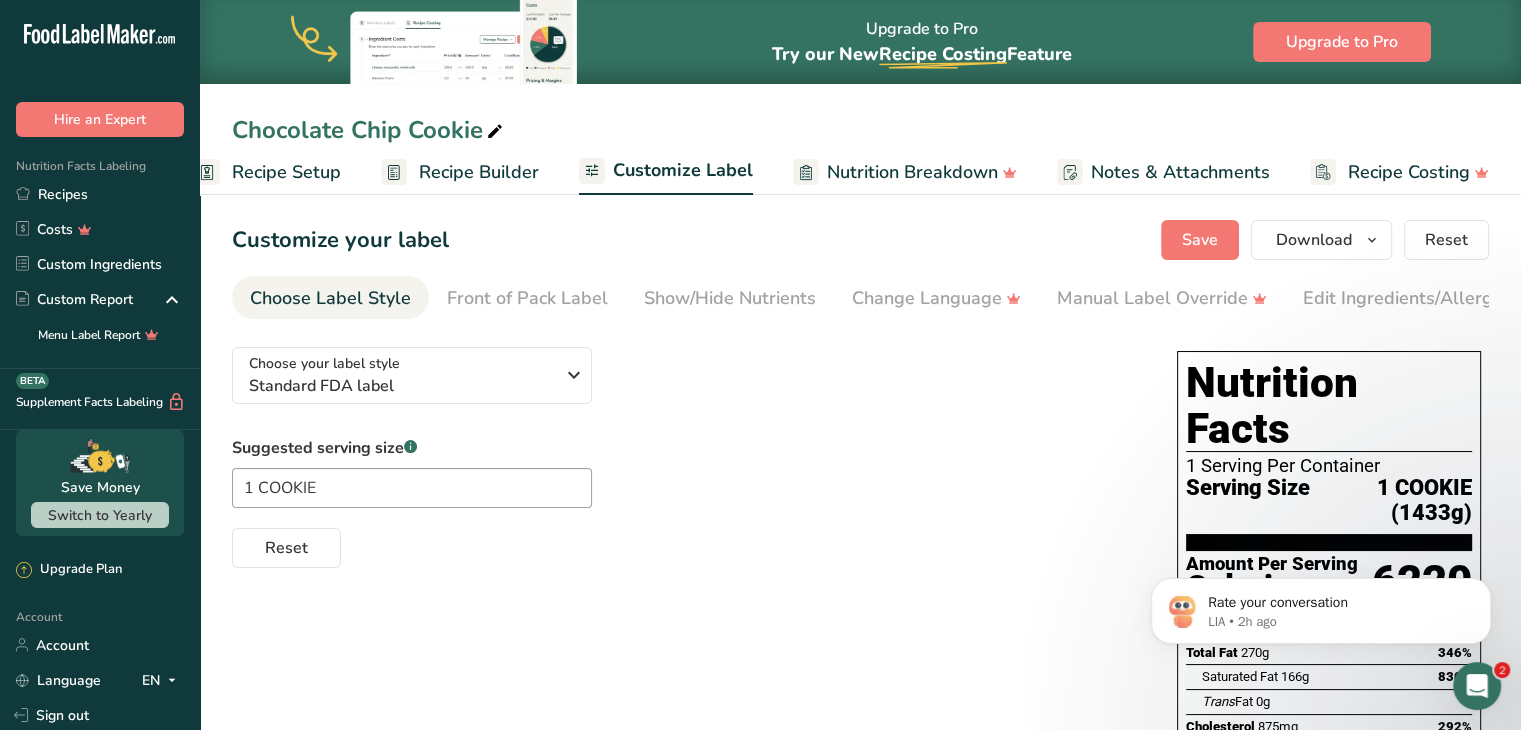 click on "Choose Label Style" at bounding box center (330, 298) 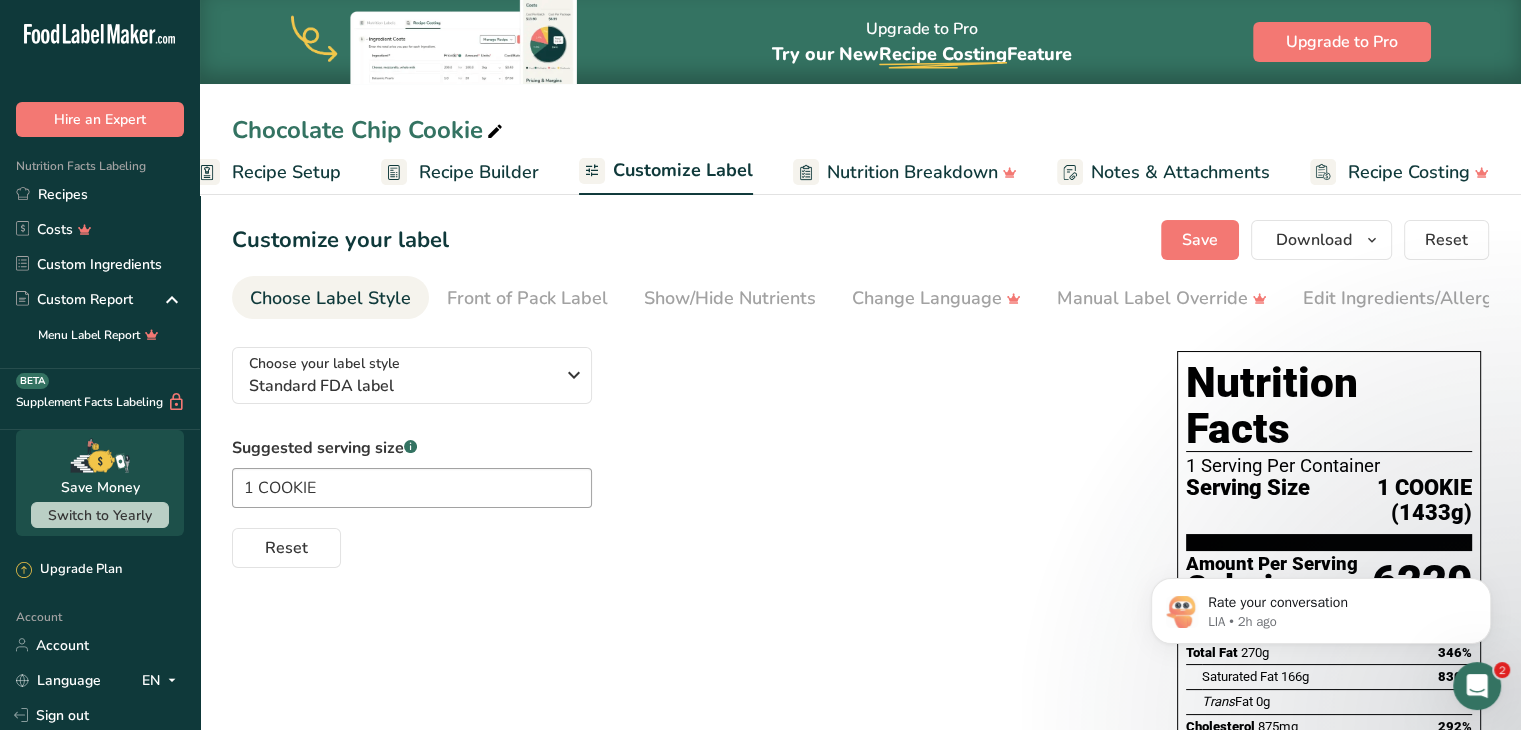 click on "Choose Label Style" at bounding box center [330, 298] 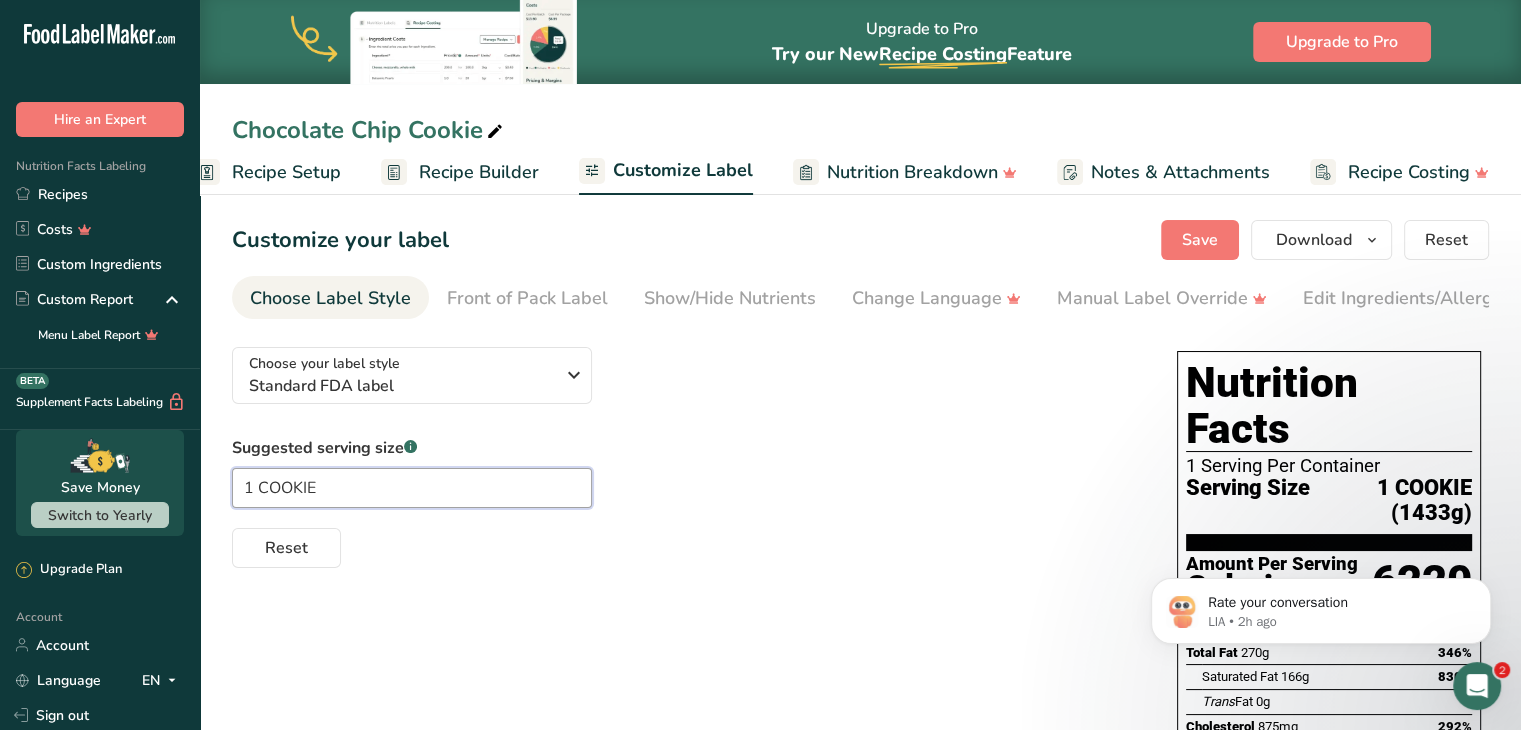 click on "1 COOKIE" at bounding box center (412, 488) 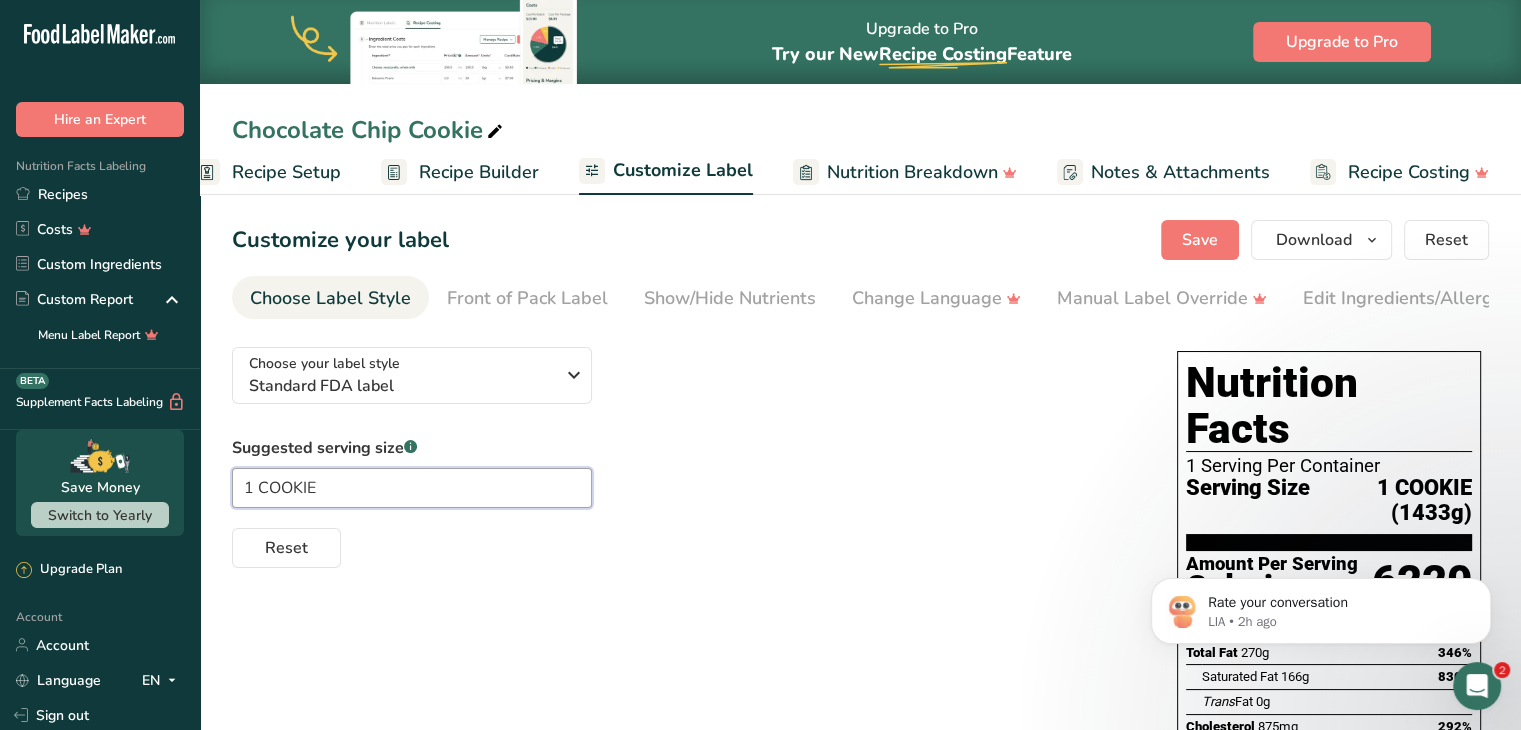 drag, startPoint x: 353, startPoint y: 497, endPoint x: 220, endPoint y: 494, distance: 133.03383 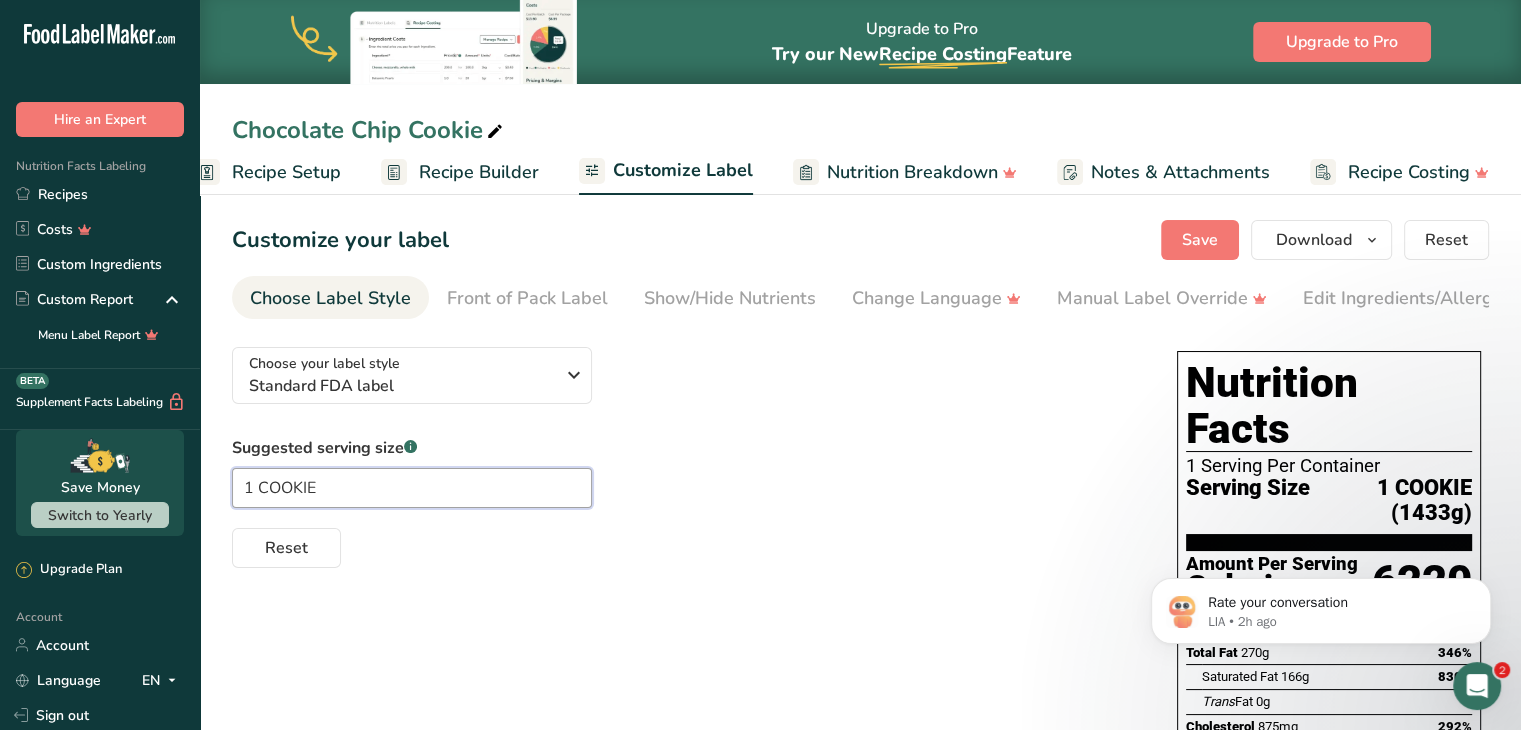 click on "Customize your label
Save
Download
Choose what to show on your downloaded label
Recipe Name to appear above label
Nutrition Facts Panel
Ingredient Statement List
Allergen Declaration/ Allergy Statement
Business Address
Label Notes
Recipe Tags
Recipe Card QR Code
Front of Pack Label
Download
PNG
PNG
BMP
SVG
PDF
TXT
Reset
Choose Label Style
Front of Pack Label
Show/Hide Nutrients
Change Language
Manual Label Override
Edit Ingredients/Allergens List
Label Extra Info" at bounding box center [860, 880] 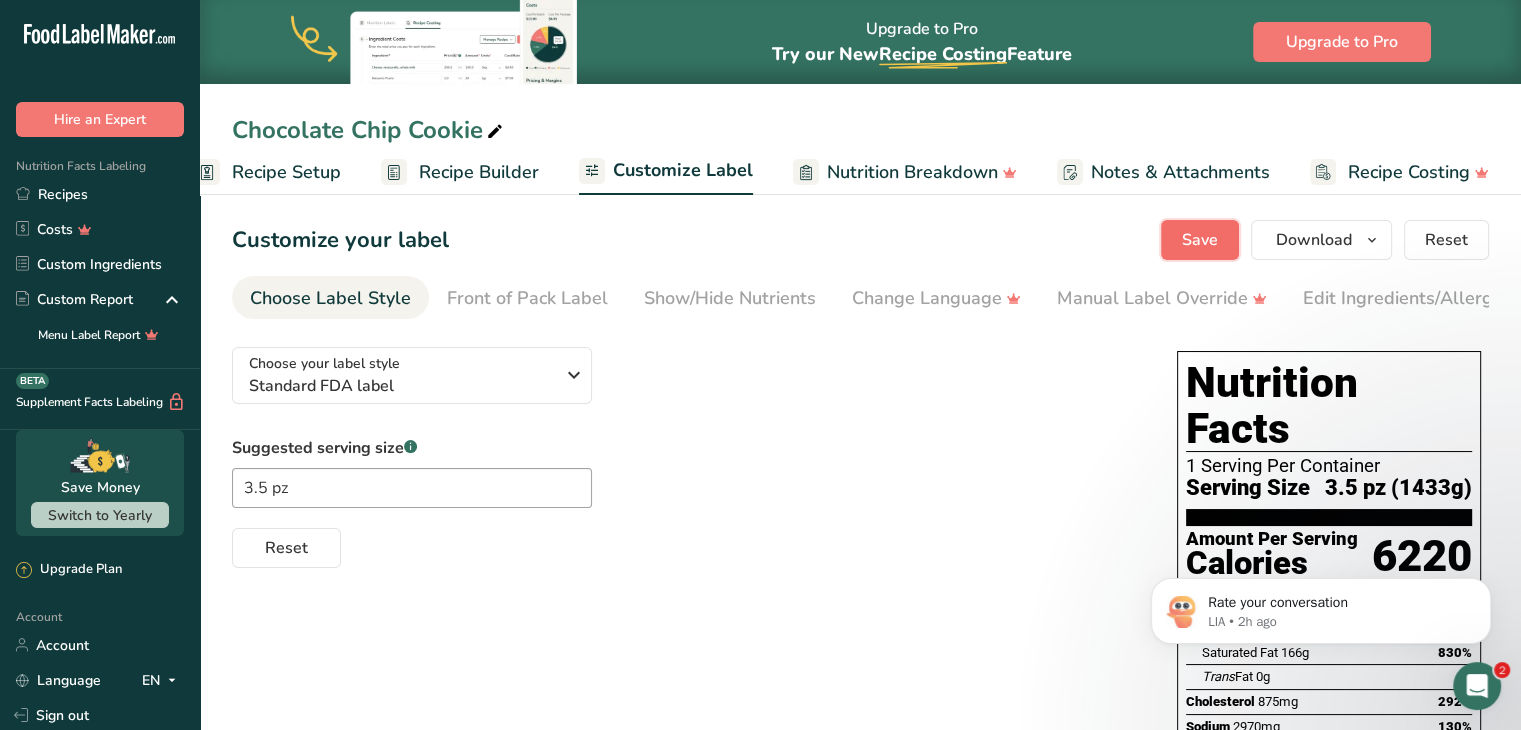click on "Save" at bounding box center [1200, 240] 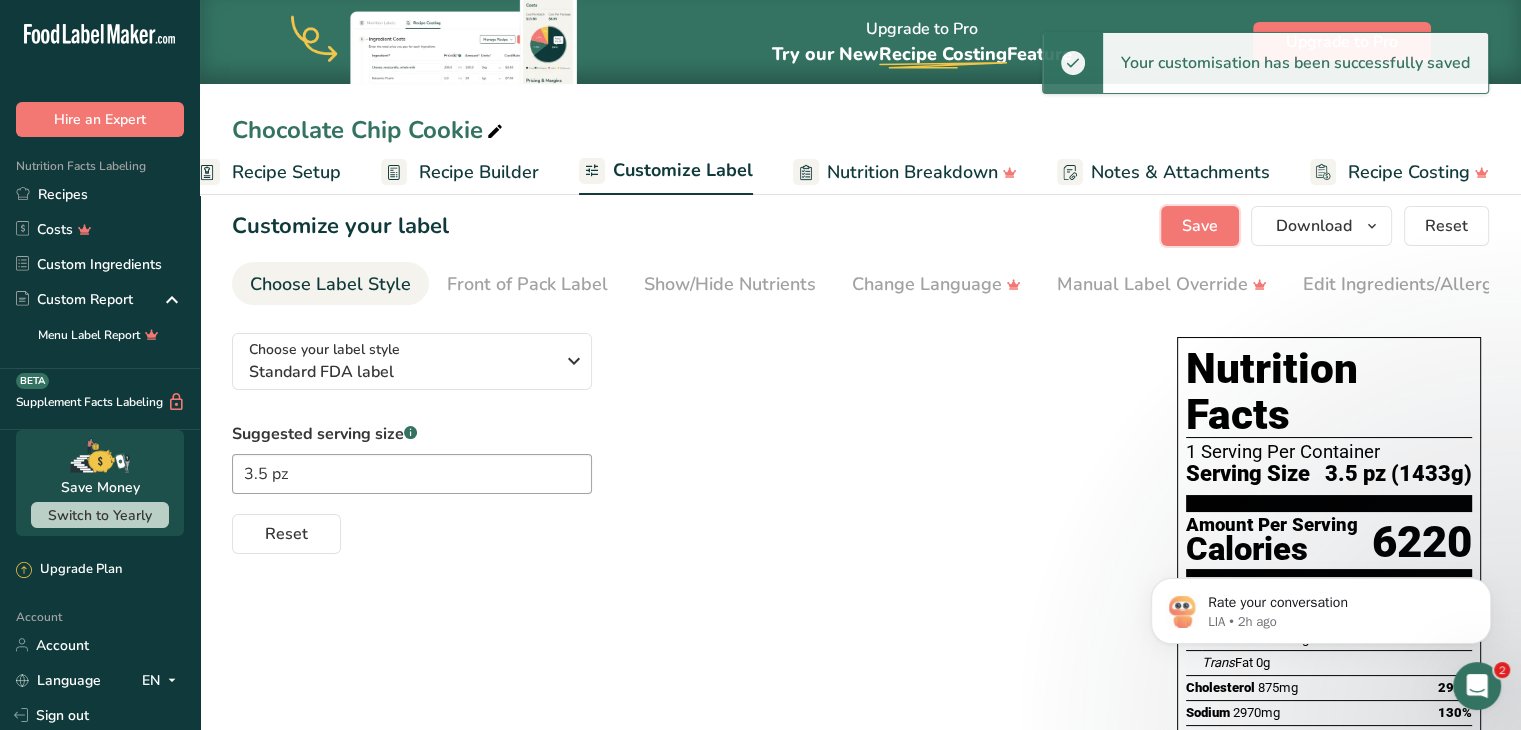 scroll, scrollTop: 0, scrollLeft: 0, axis: both 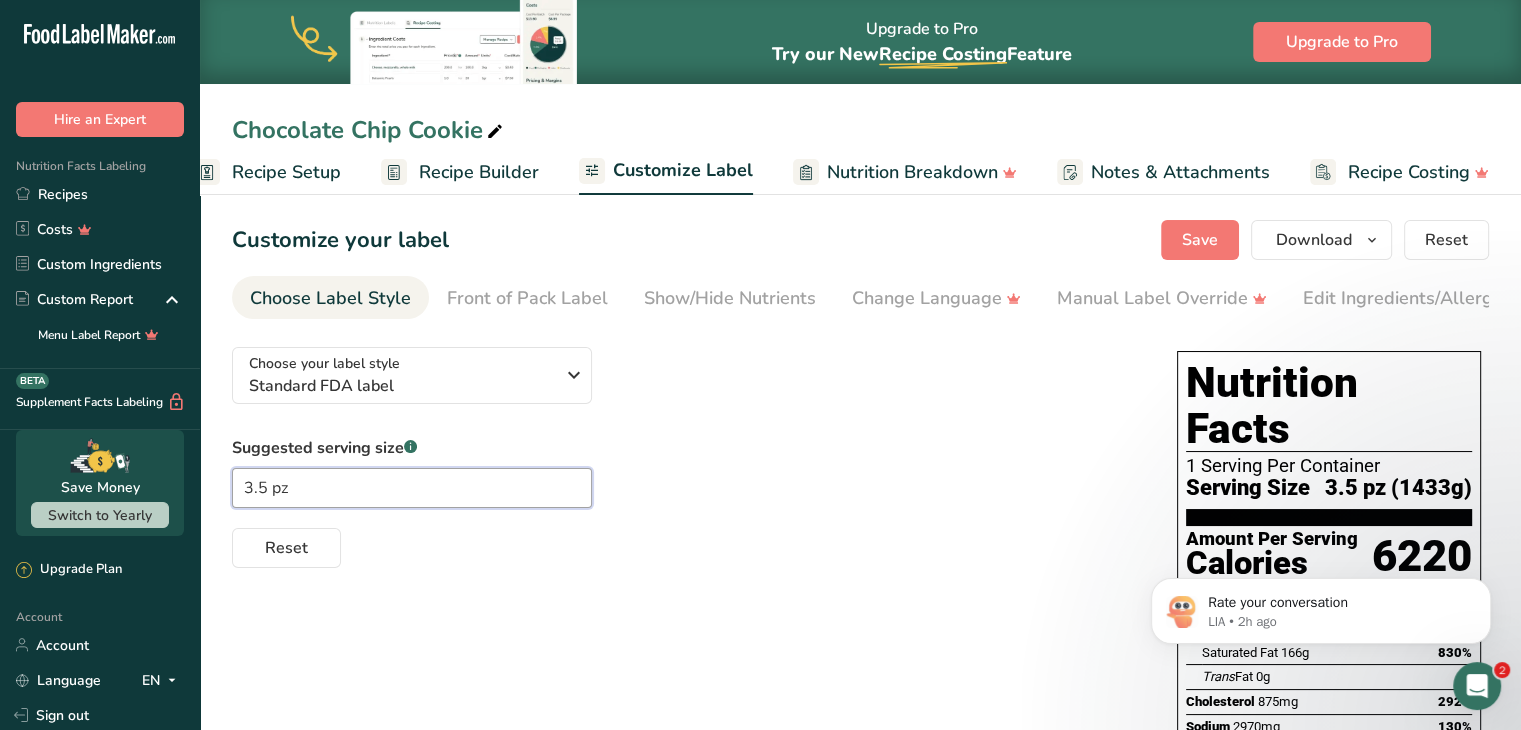 drag, startPoint x: 344, startPoint y: 495, endPoint x: 155, endPoint y: 494, distance: 189.00264 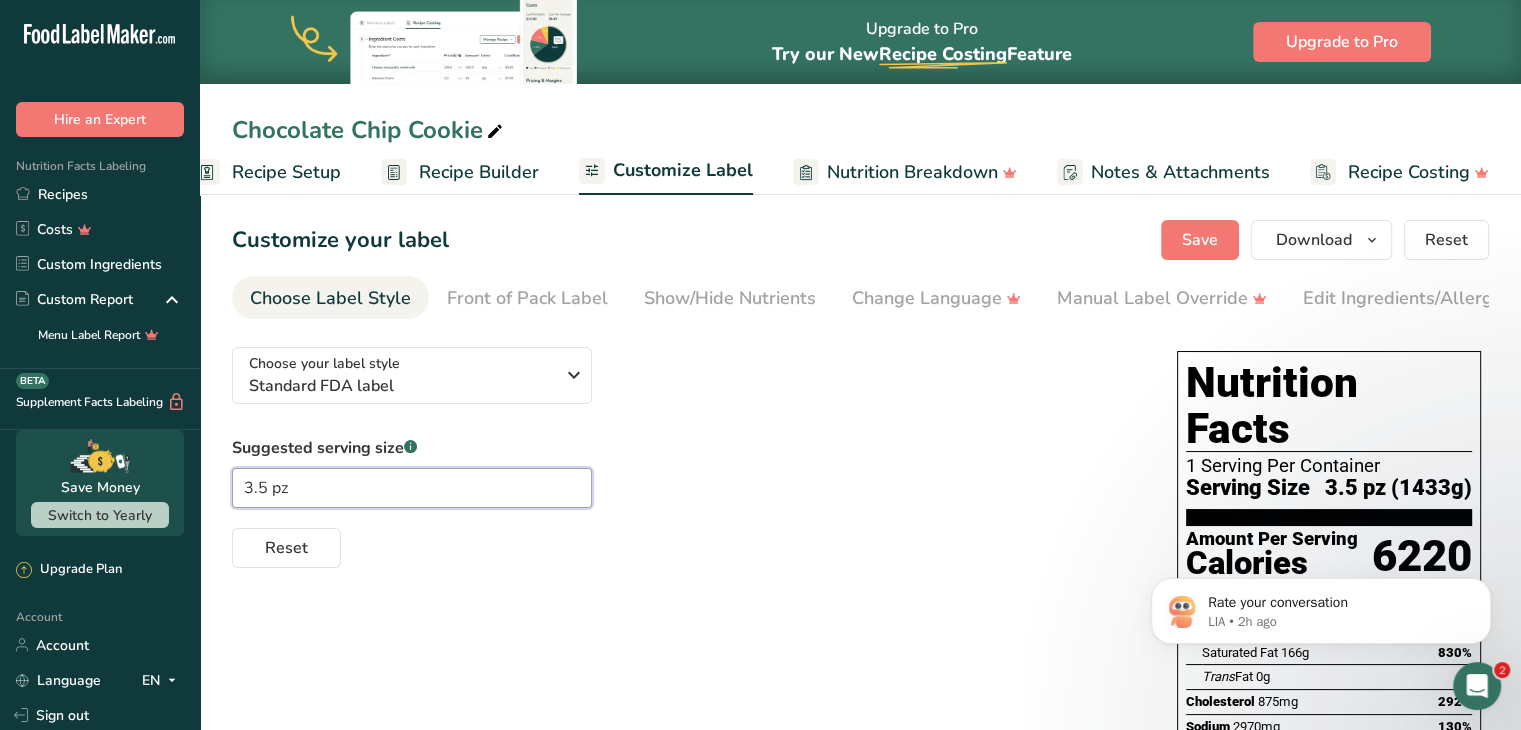 click on ".a-20{fill:#fff;}
Hire an Expert
Nutrition Facts Labeling
Recipes
Costs
Custom Ingredients
Custom Report
Menu Label Report
Supplement Facts Labeling
BETA
Save Money
Switch to Yearly
Upgrade Plan
Account
Account
Language
EN
English
Spanish" at bounding box center (760, 774) 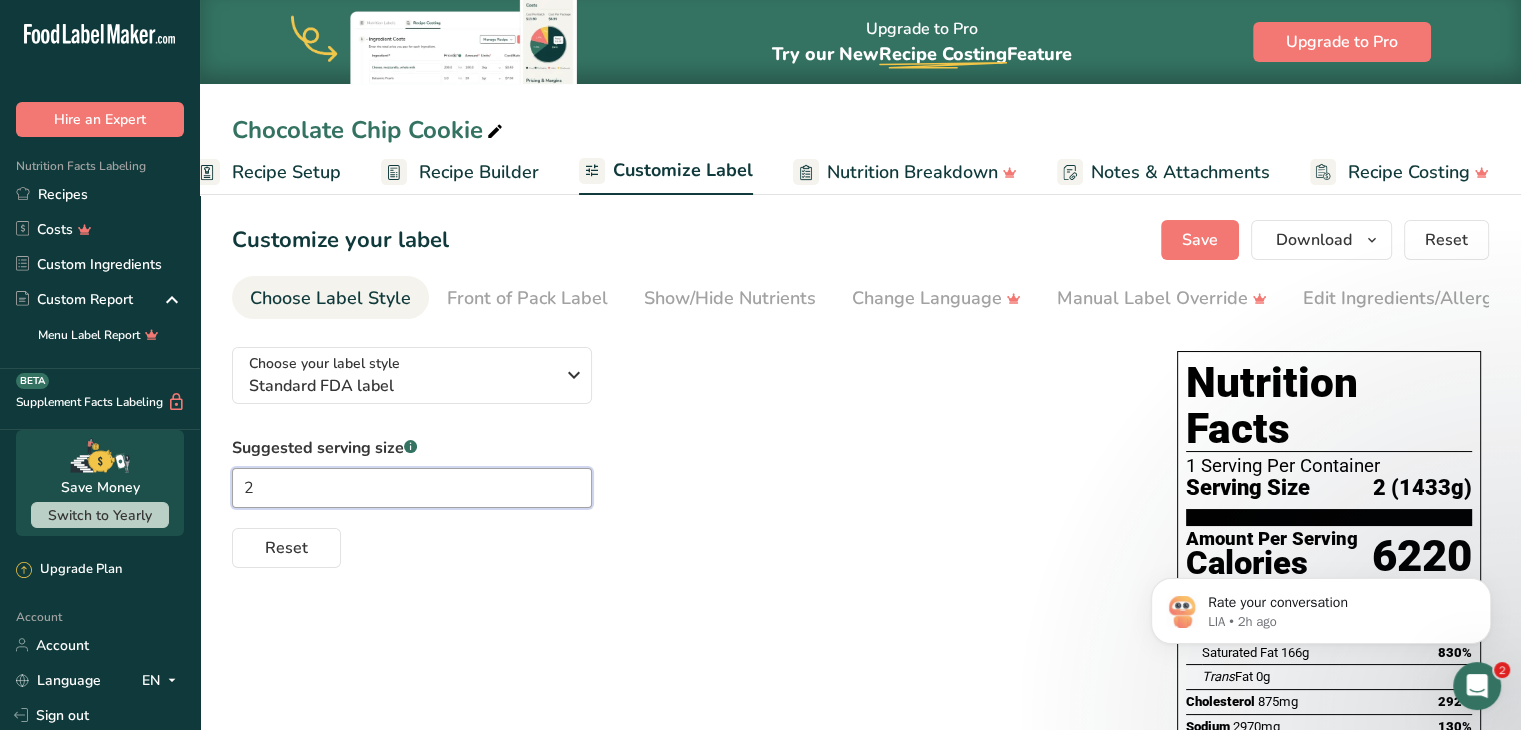 type on "2" 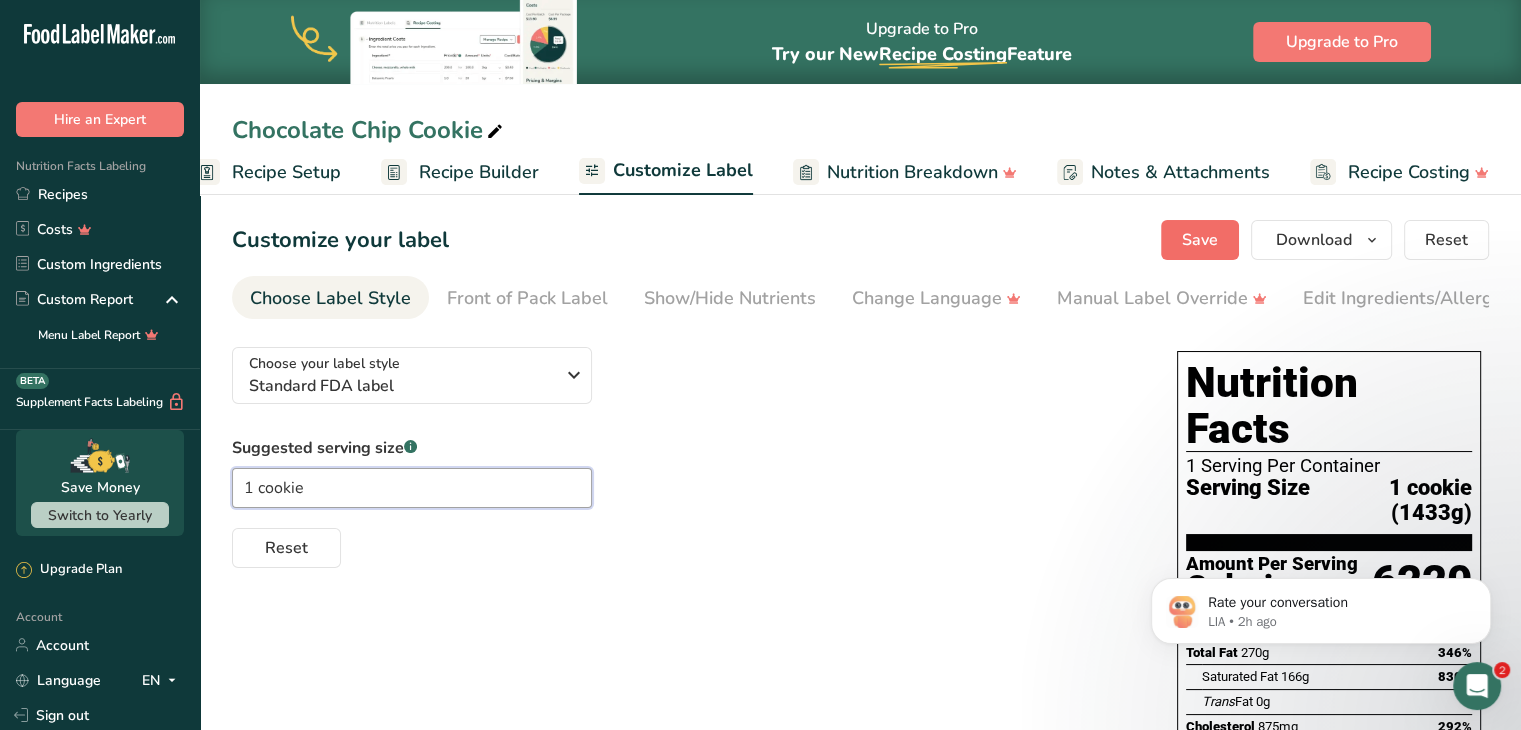type on "1 cookie" 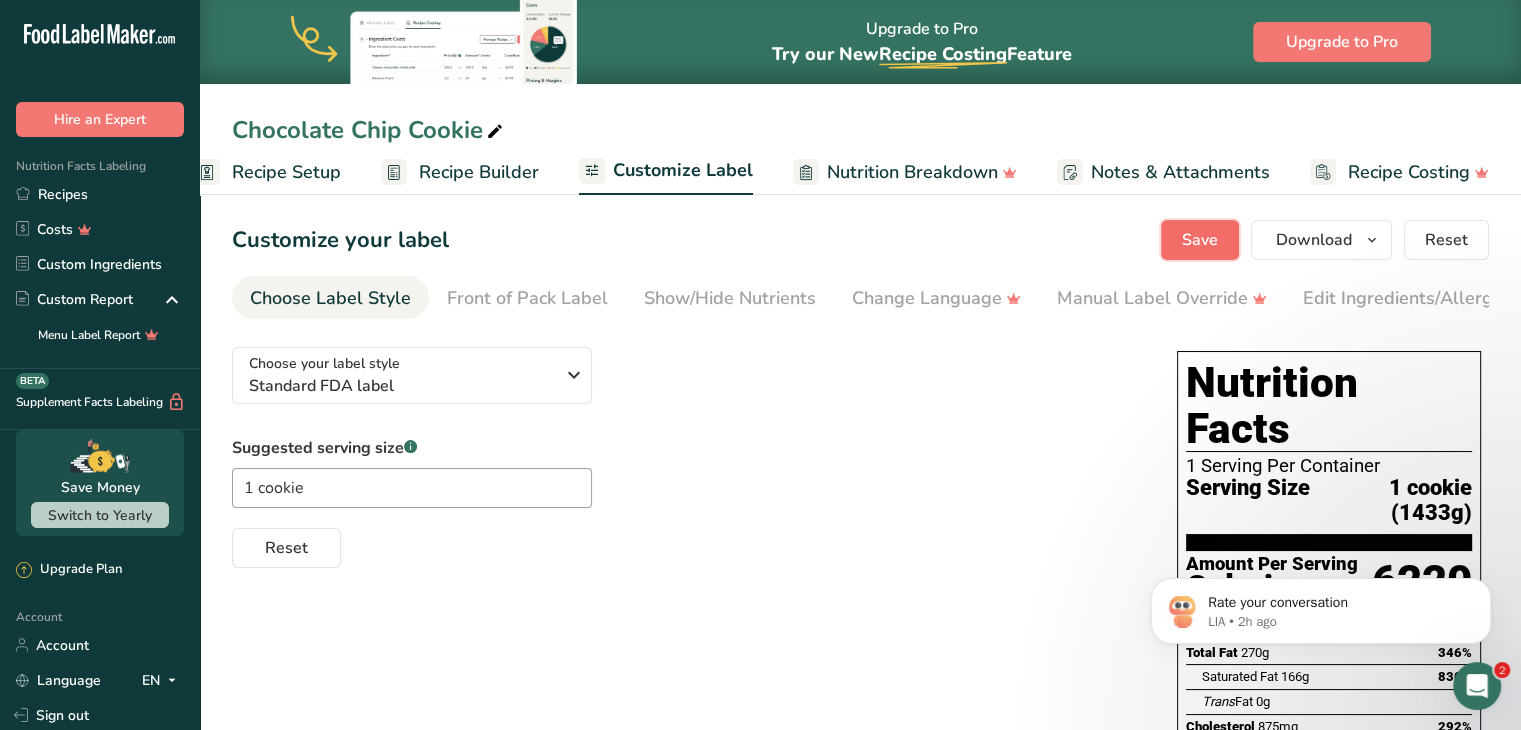 click on "Save" at bounding box center [1200, 240] 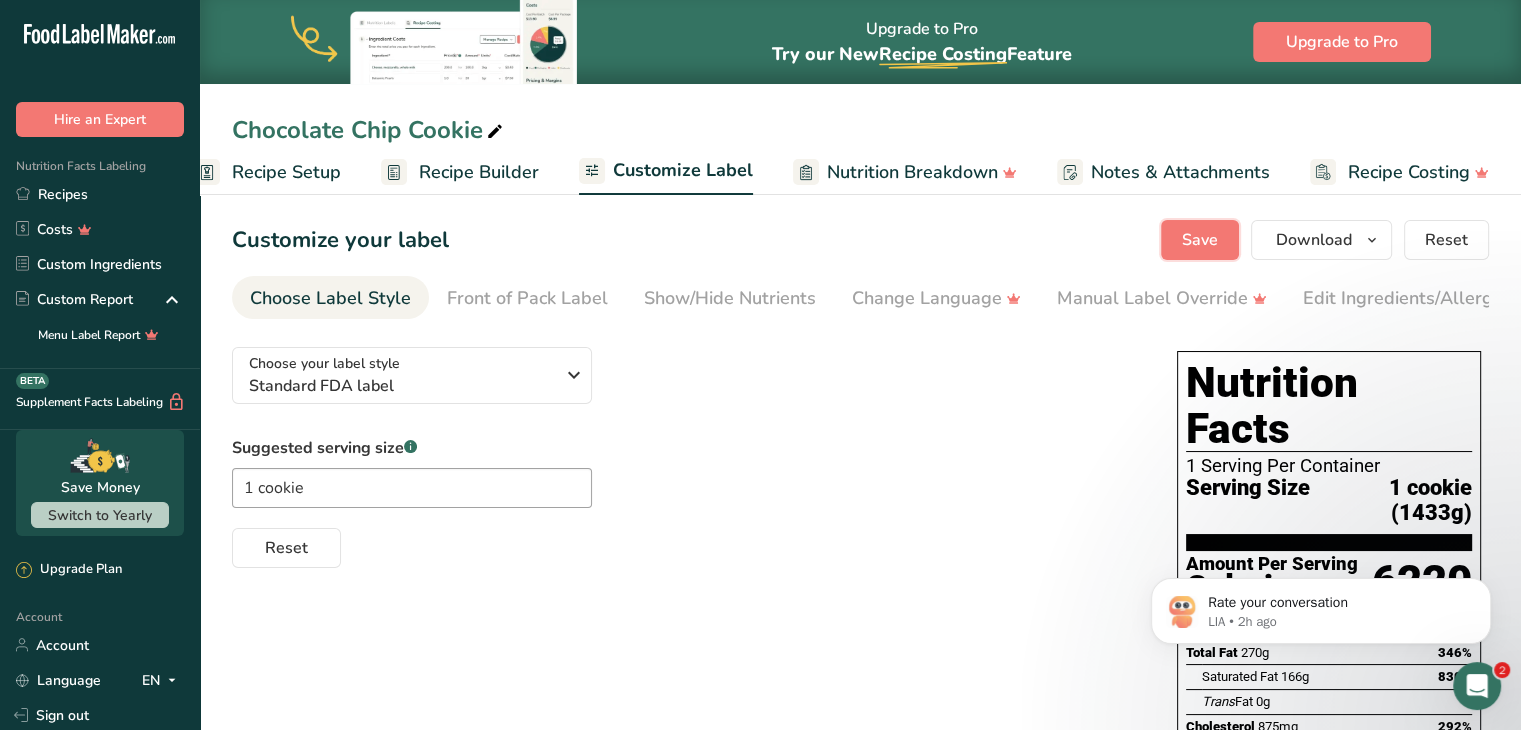 scroll, scrollTop: 0, scrollLeft: 0, axis: both 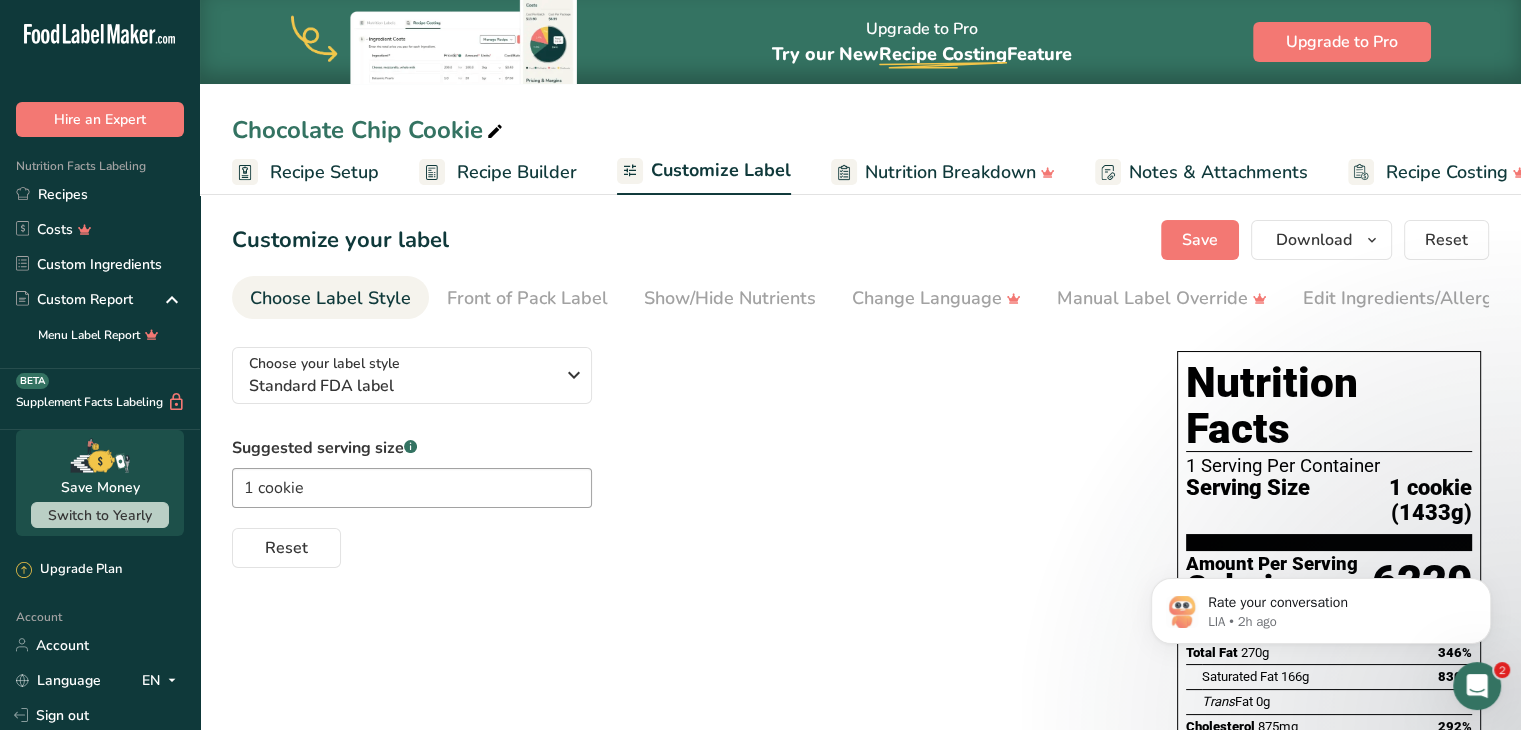click on "Recipe Setup" at bounding box center [324, 172] 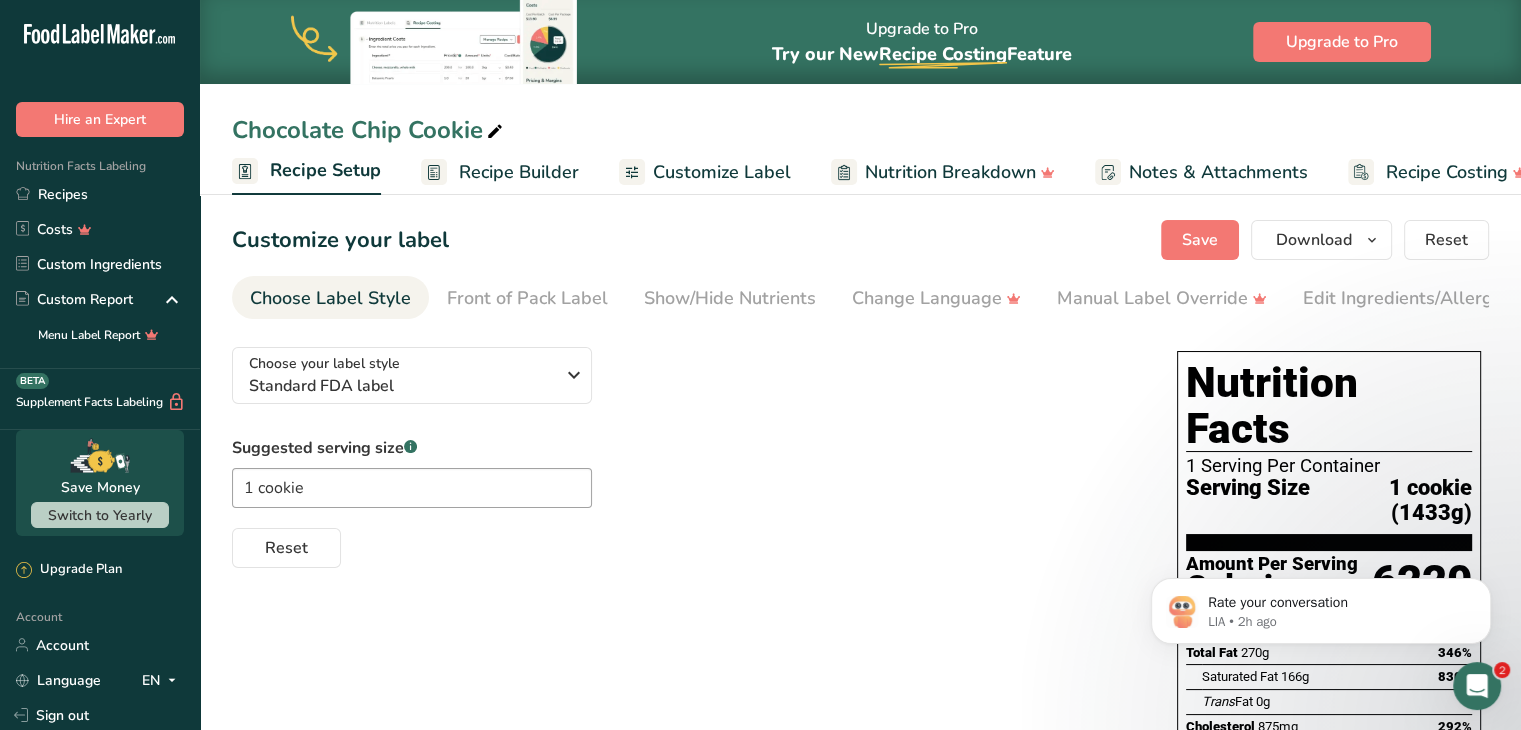scroll, scrollTop: 0, scrollLeft: 7, axis: horizontal 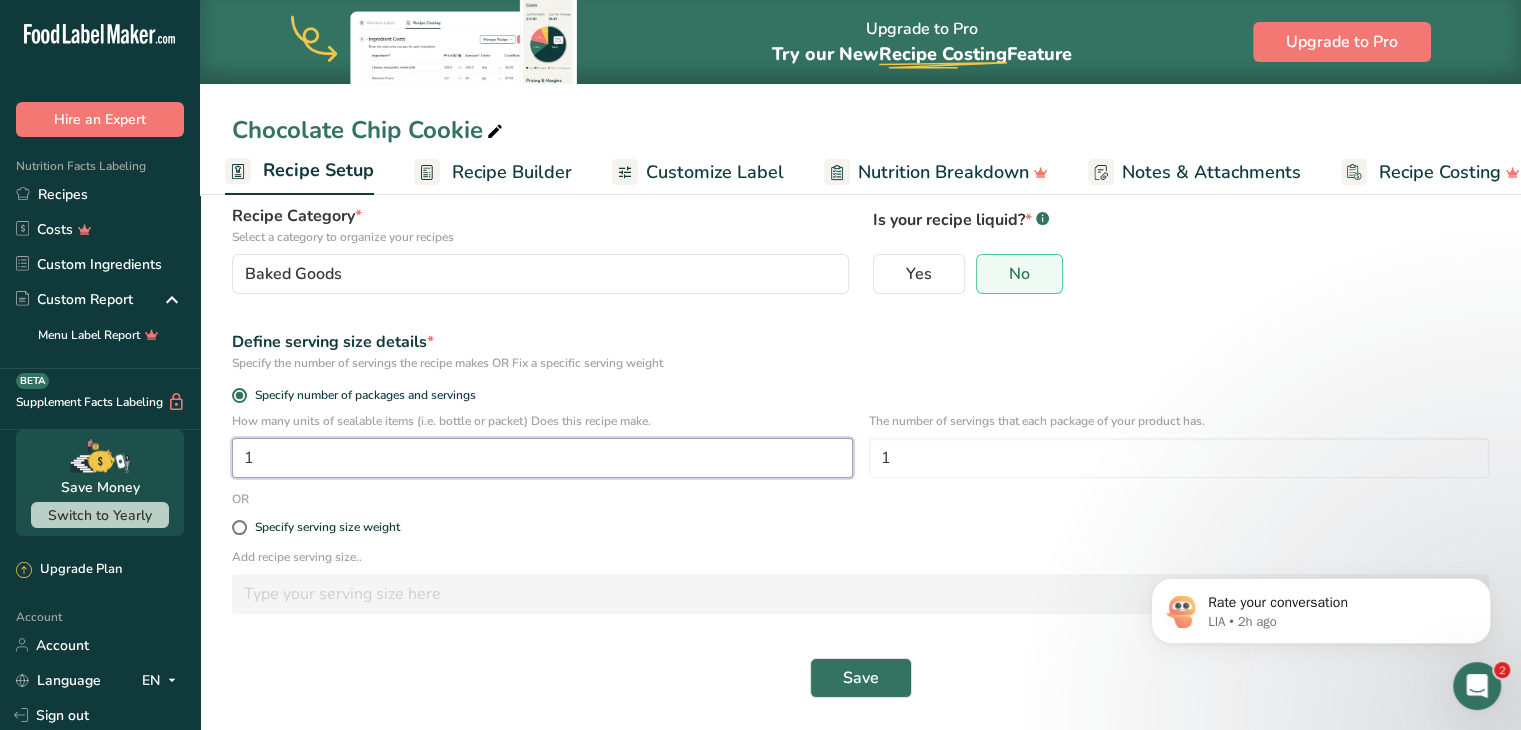 click on "1" at bounding box center [542, 458] 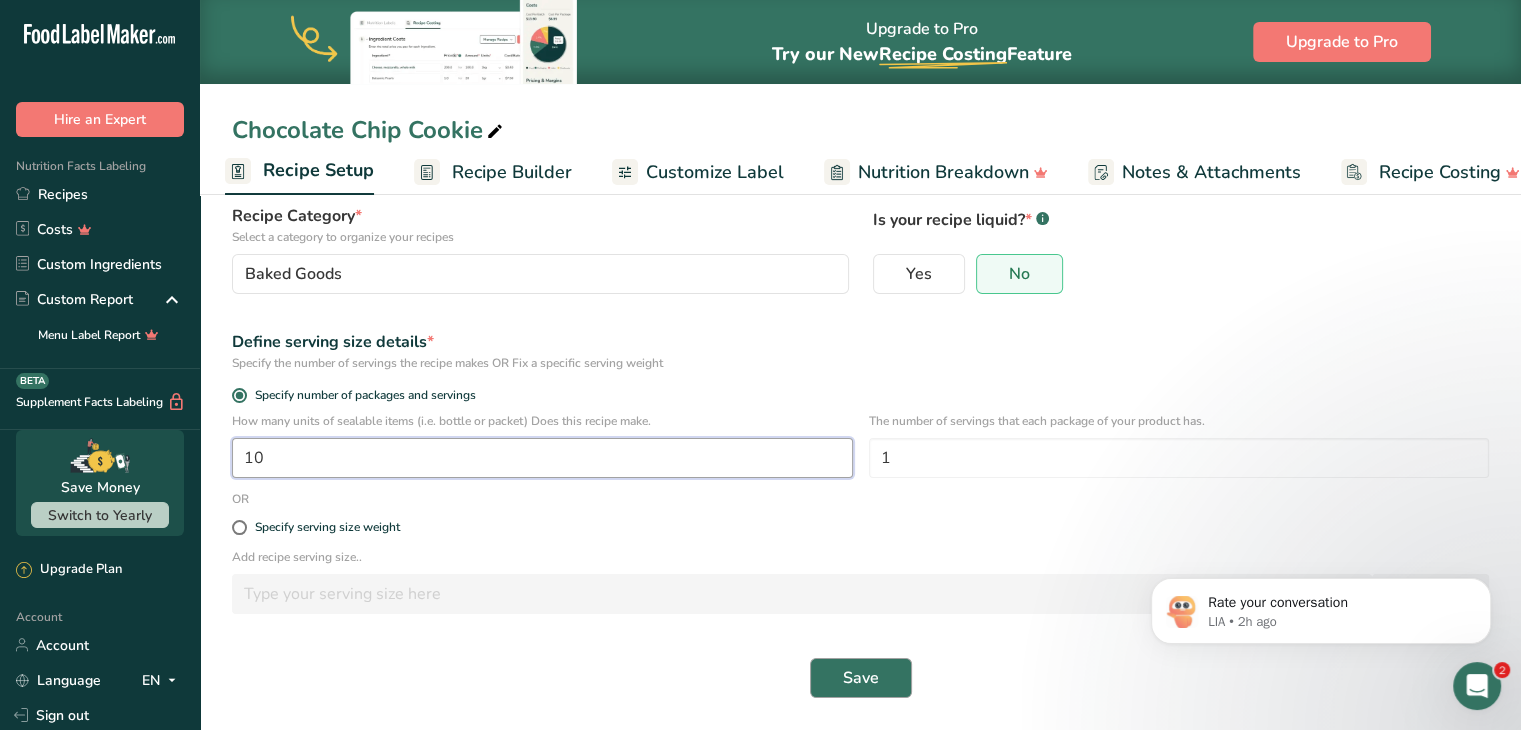 type on "10" 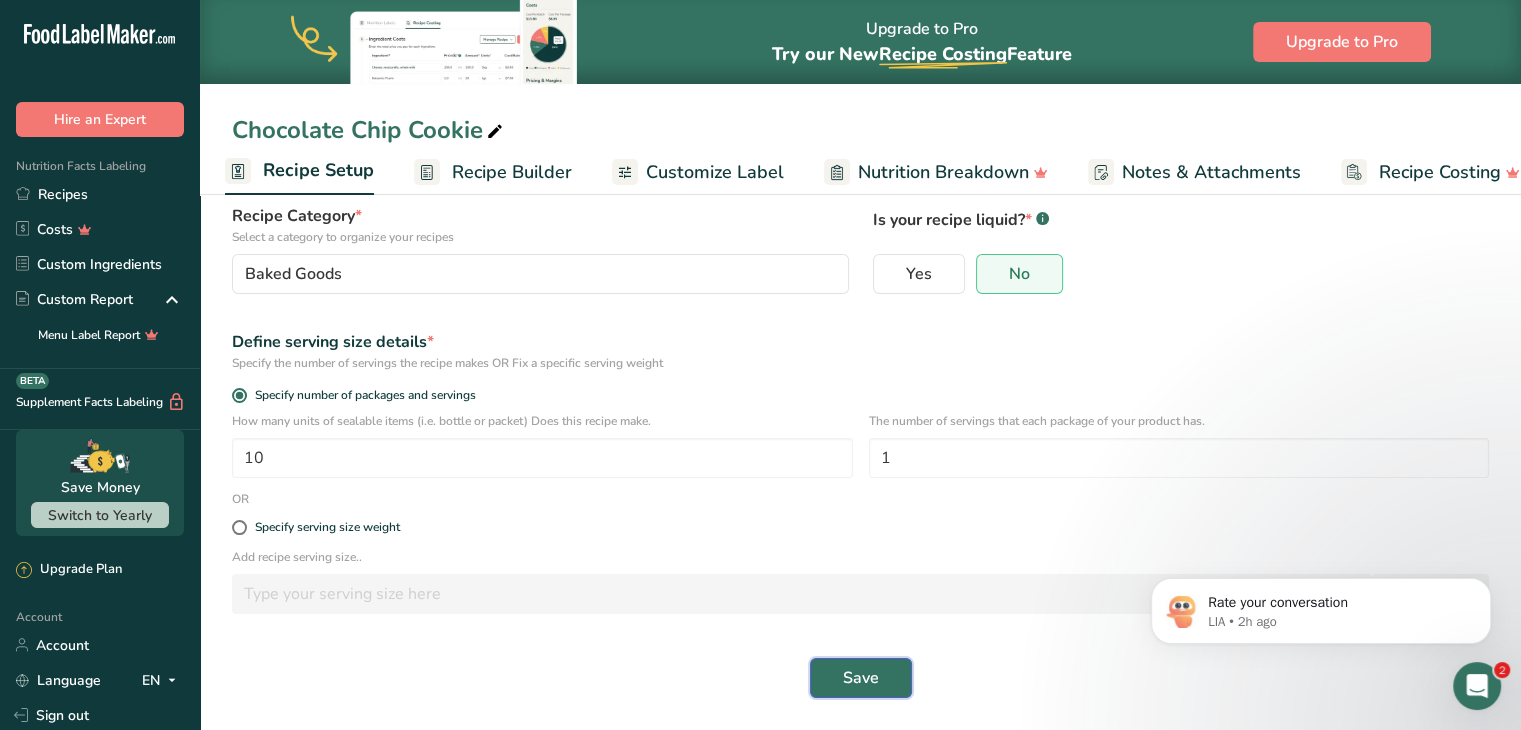 click on "Save" at bounding box center (861, 678) 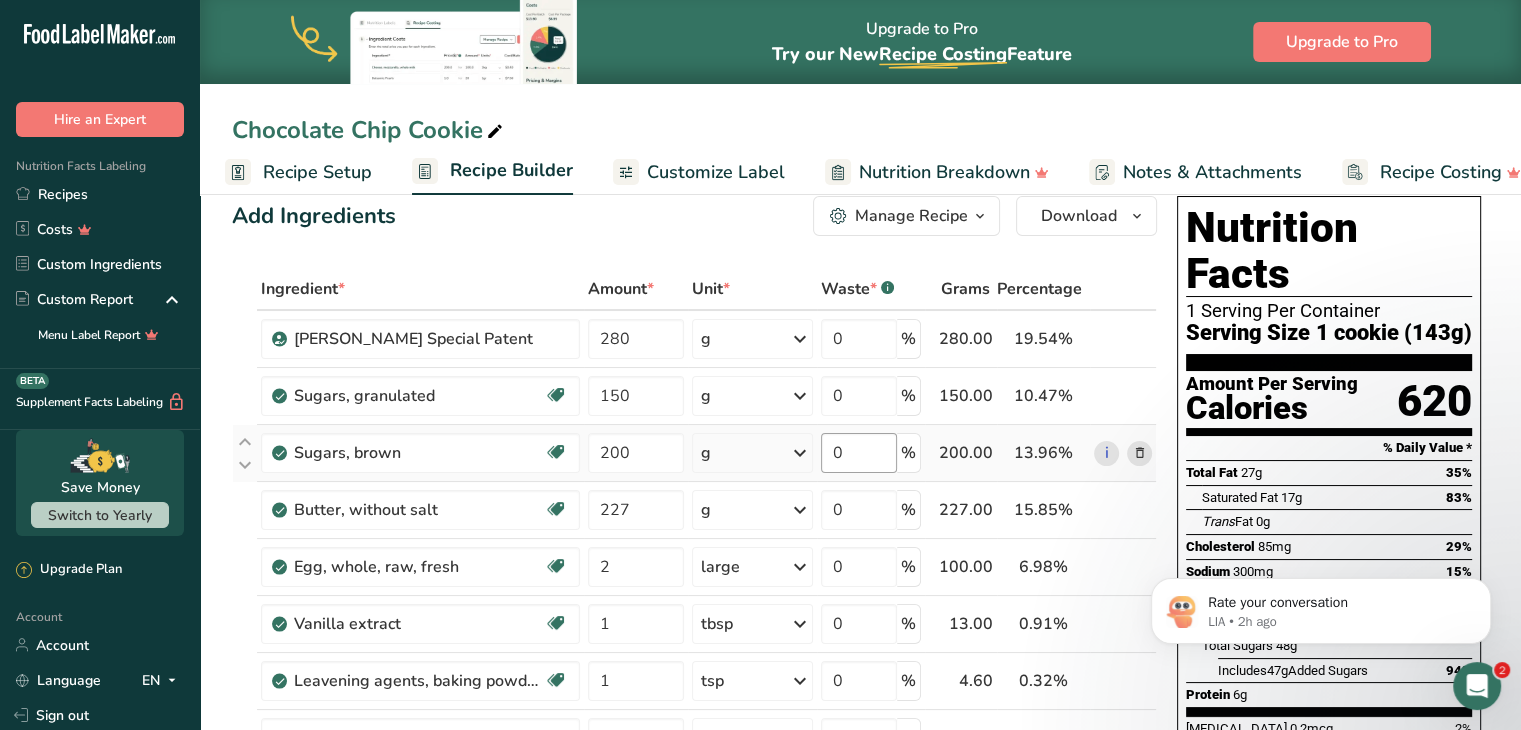 scroll, scrollTop: 0, scrollLeft: 0, axis: both 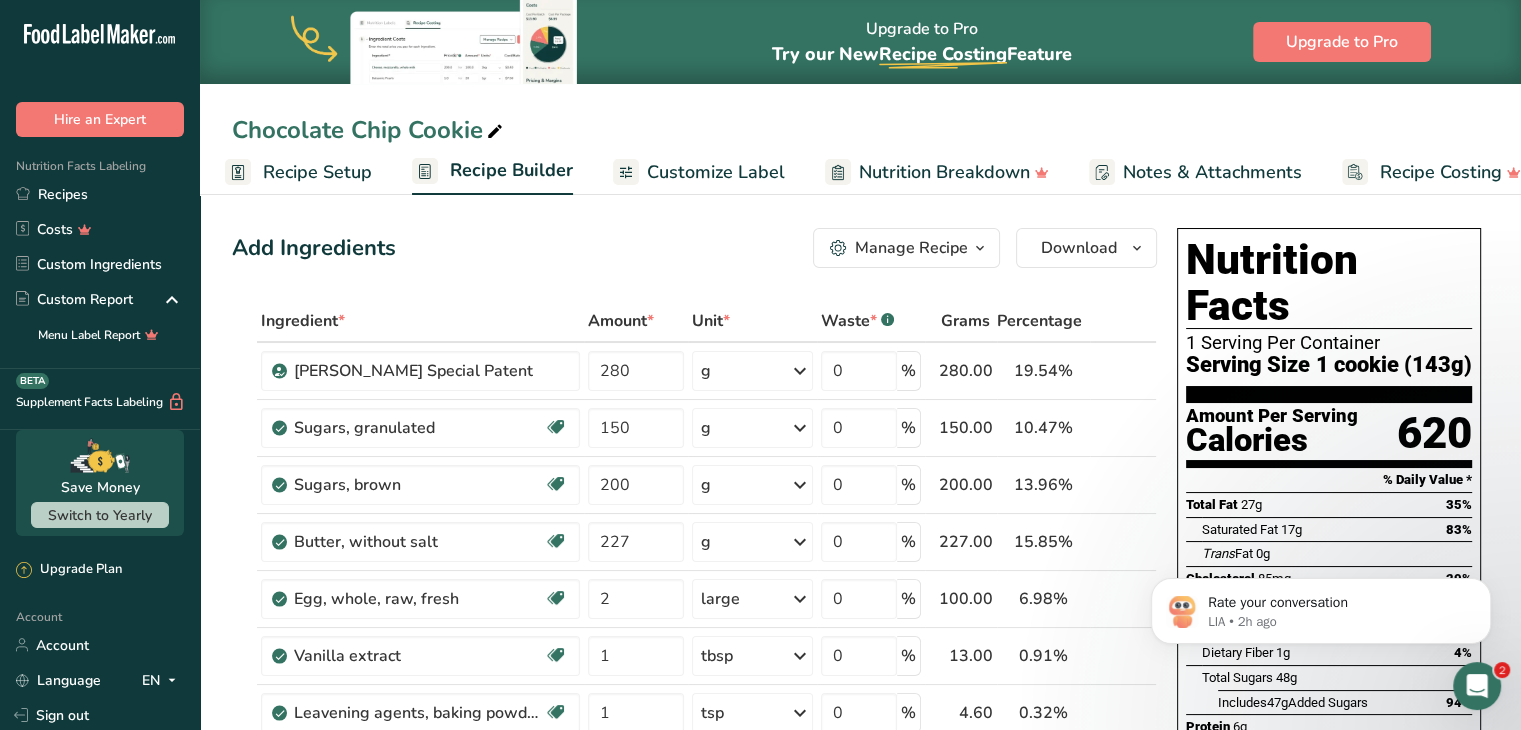 click on "Recipe Setup" at bounding box center (317, 172) 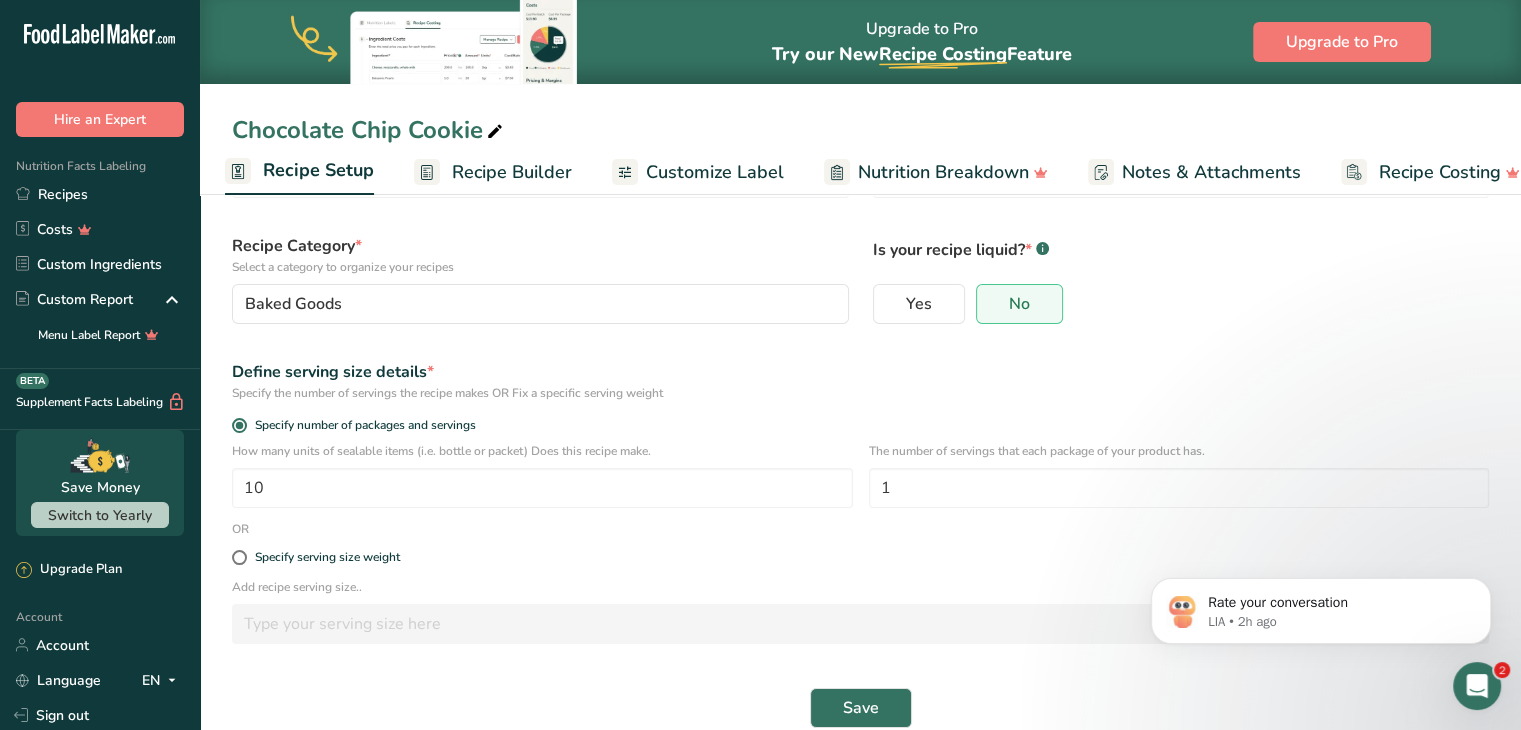 scroll, scrollTop: 116, scrollLeft: 0, axis: vertical 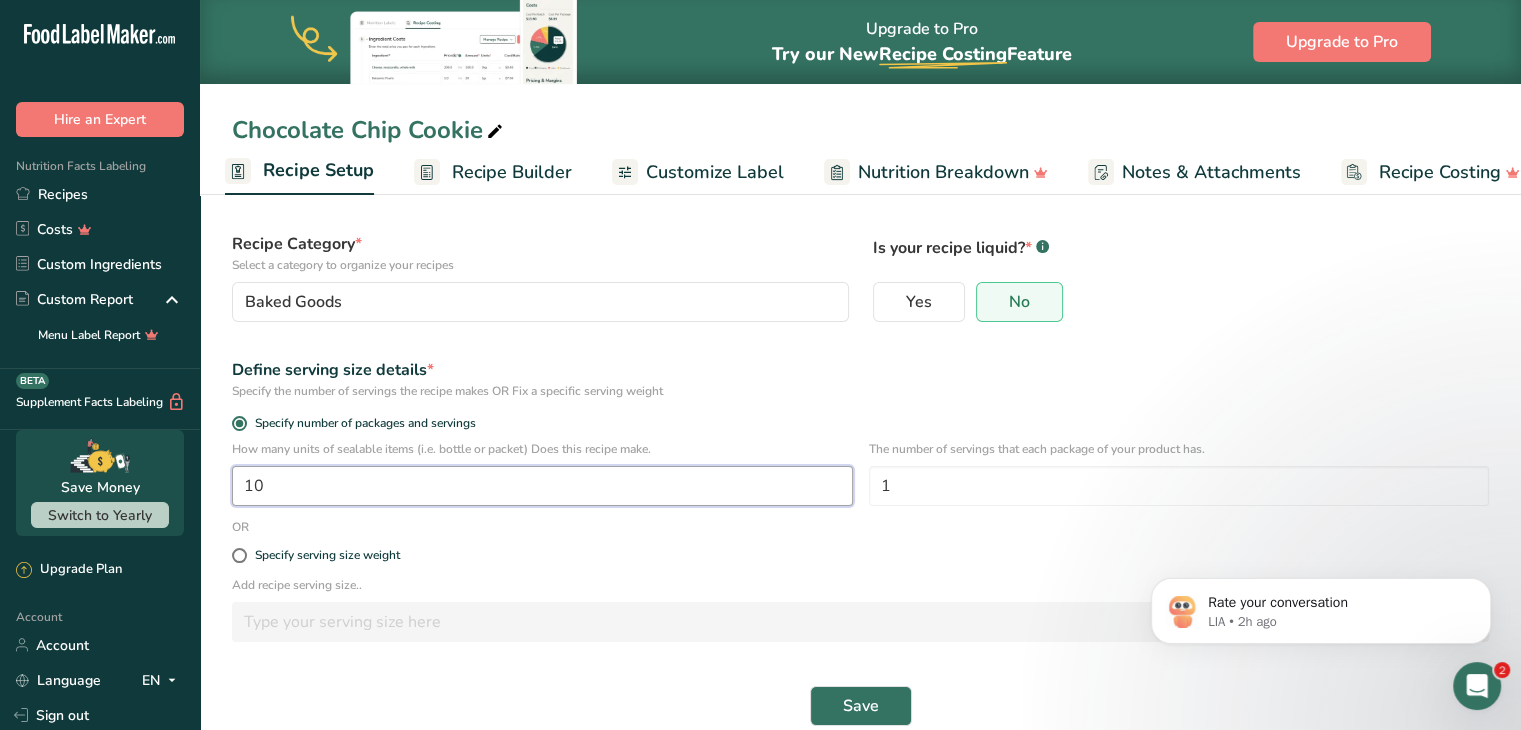 click on "10" at bounding box center (542, 486) 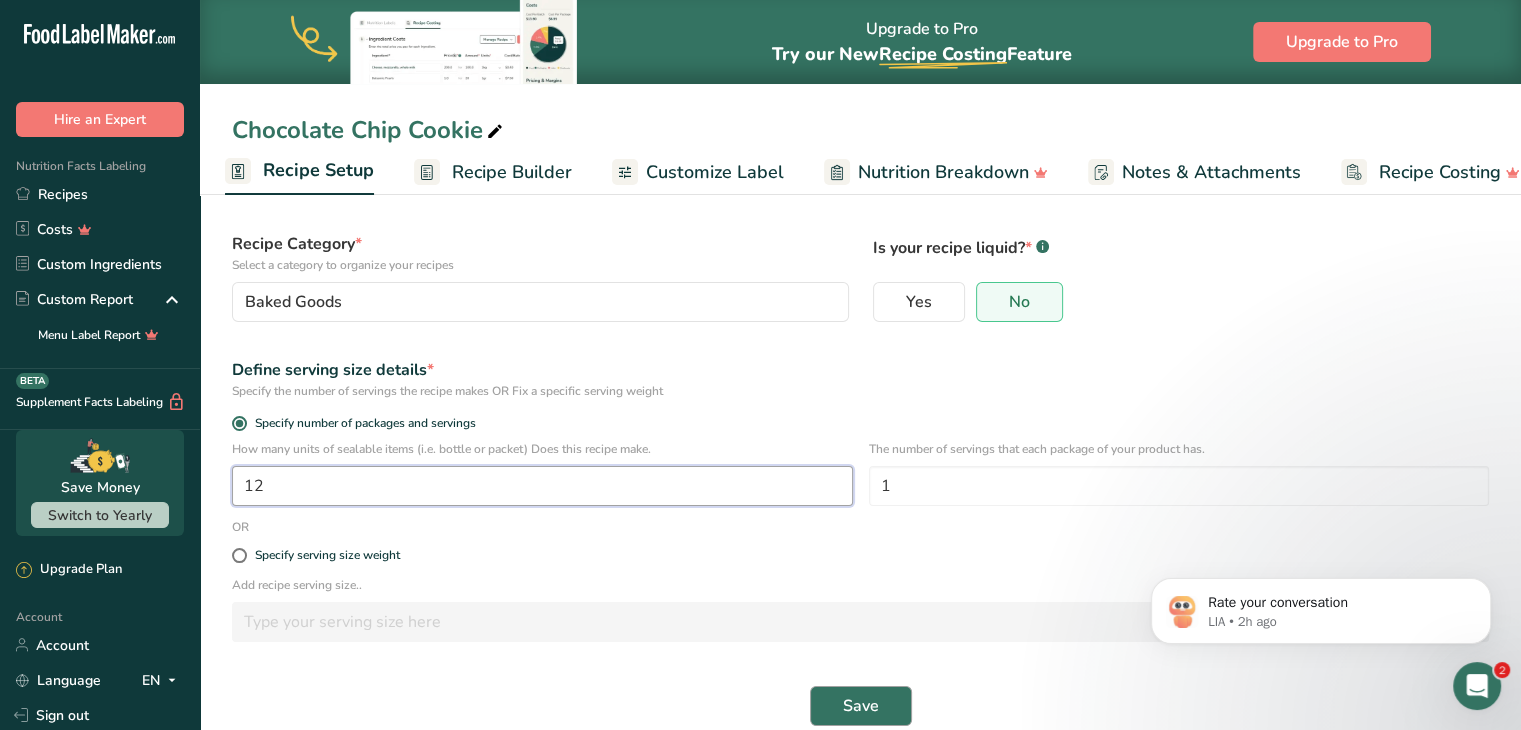 type on "12" 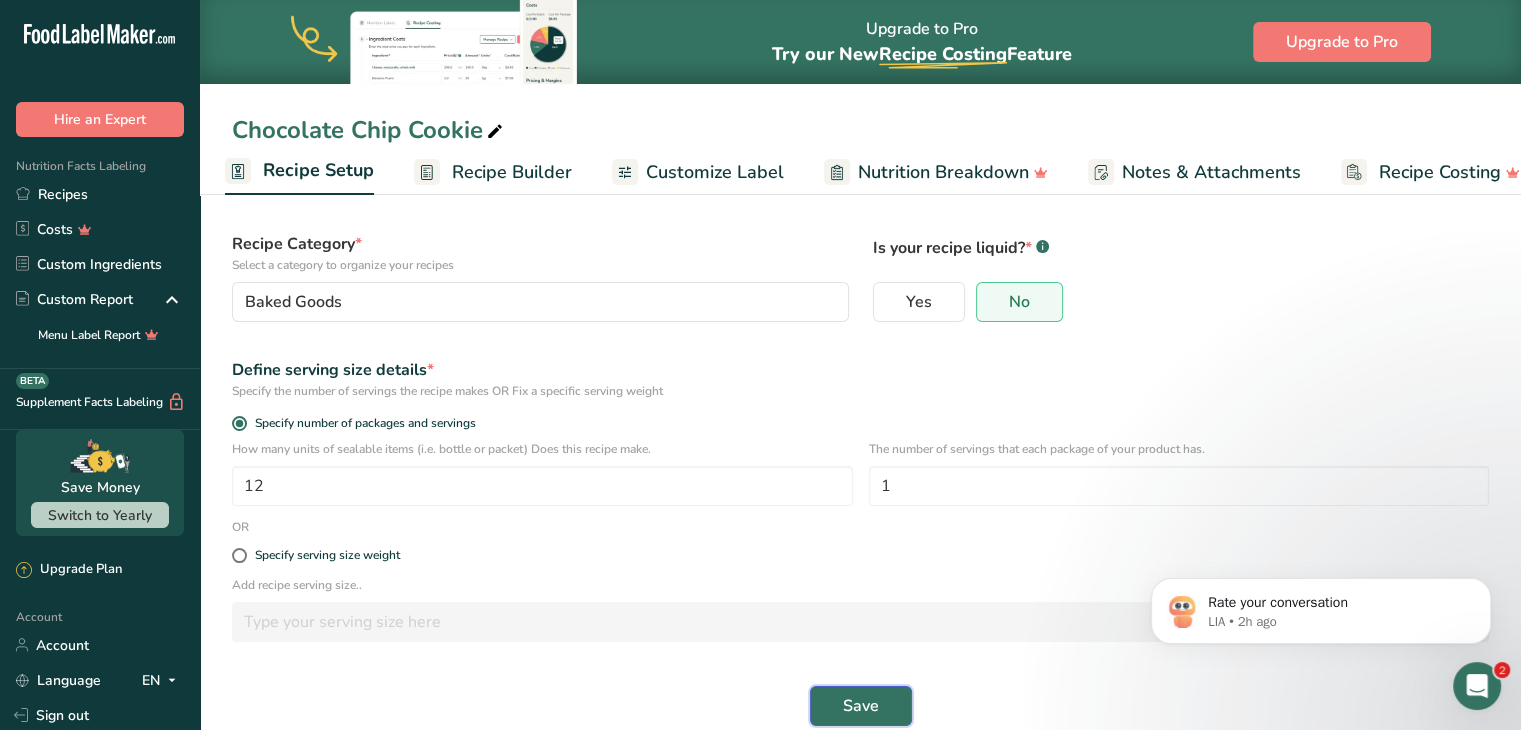 click on "Save" at bounding box center (861, 706) 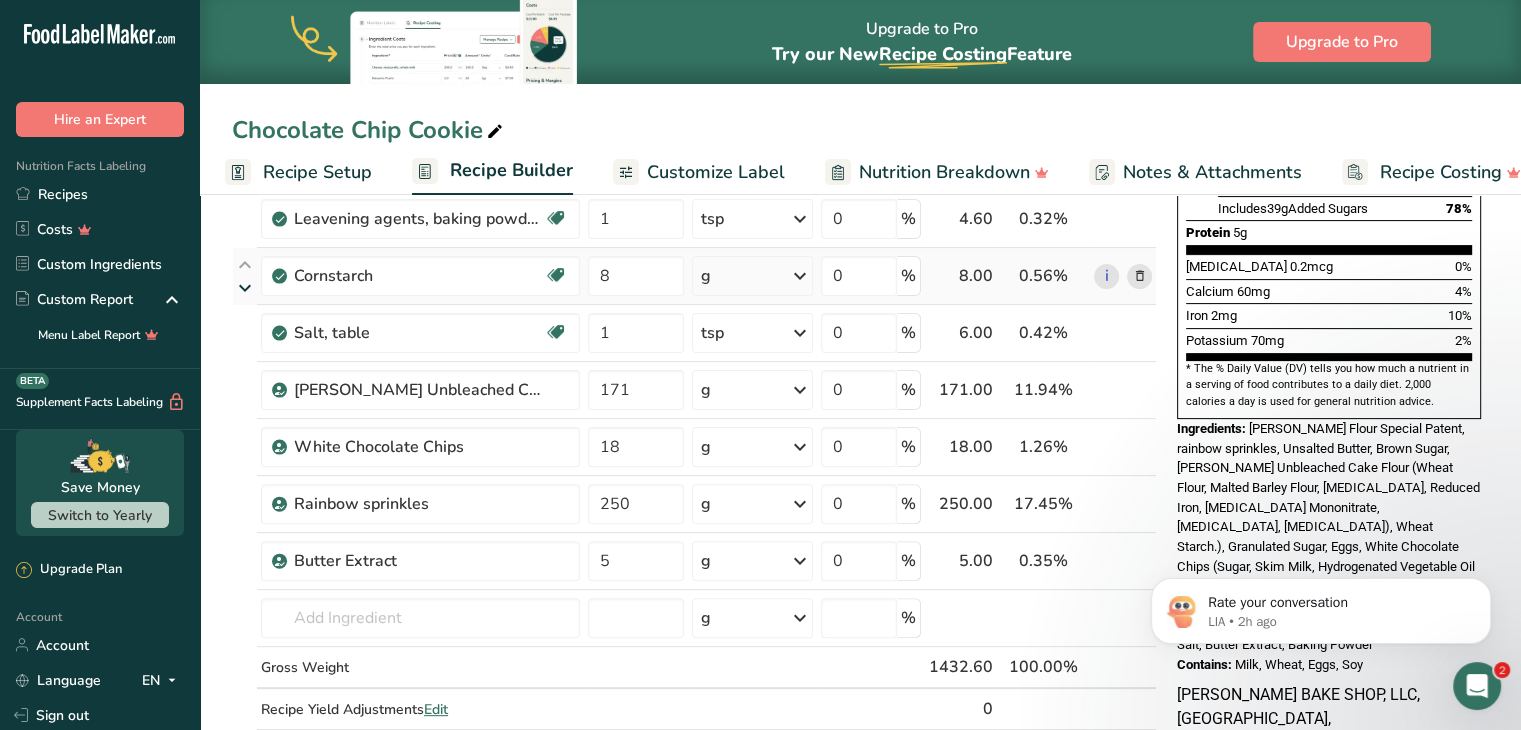 scroll, scrollTop: 0, scrollLeft: 0, axis: both 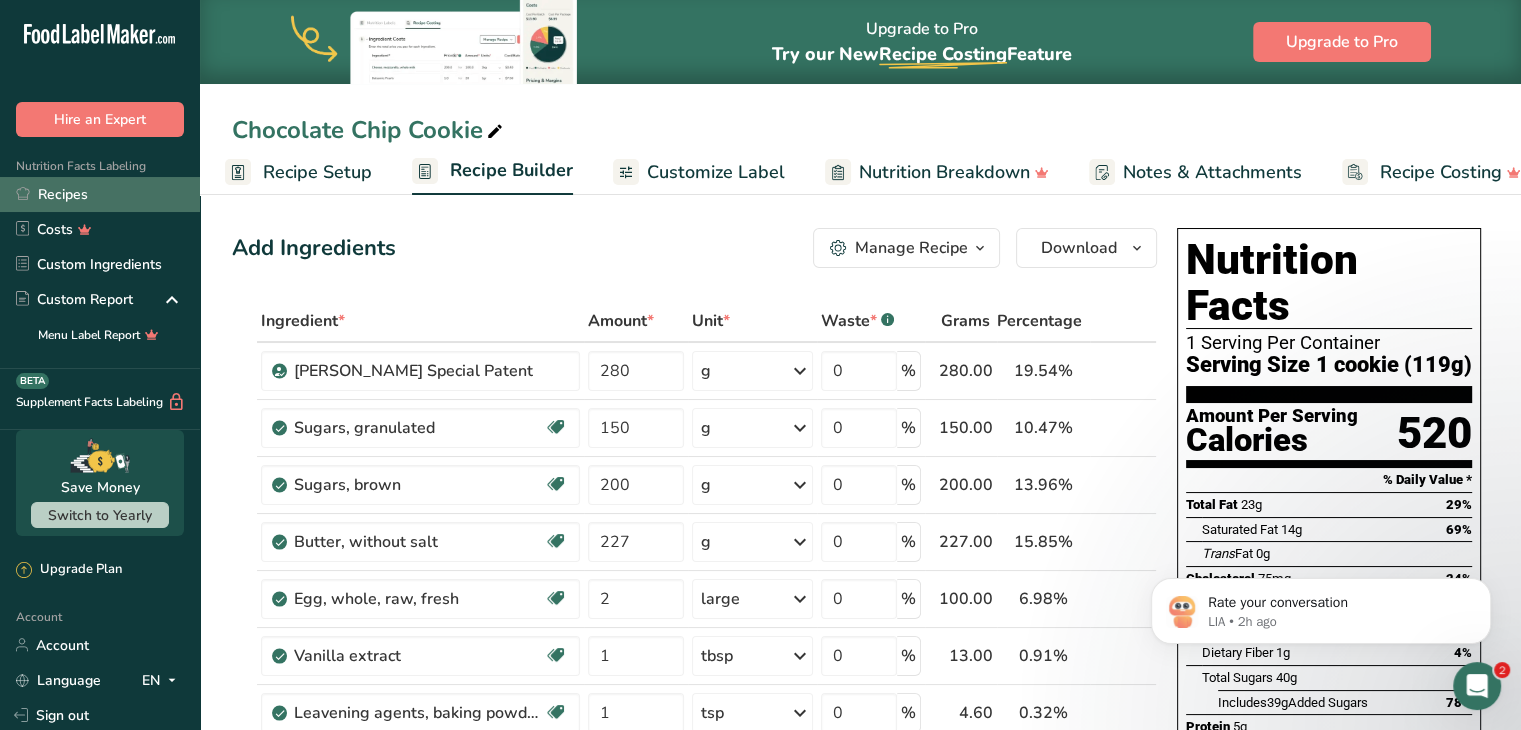 click on "Recipes" at bounding box center [100, 194] 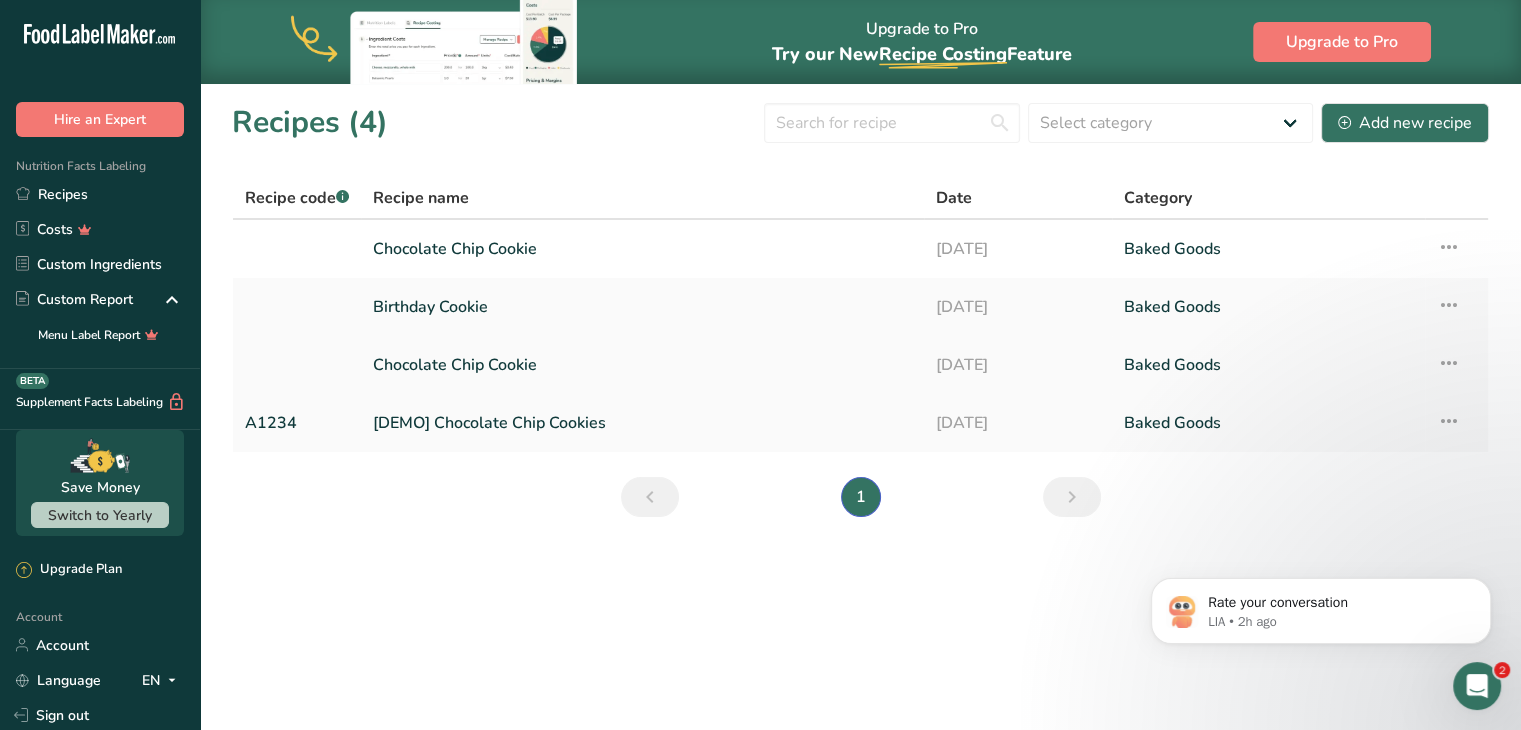 click on "Chocolate Chip Cookie" at bounding box center (642, 365) 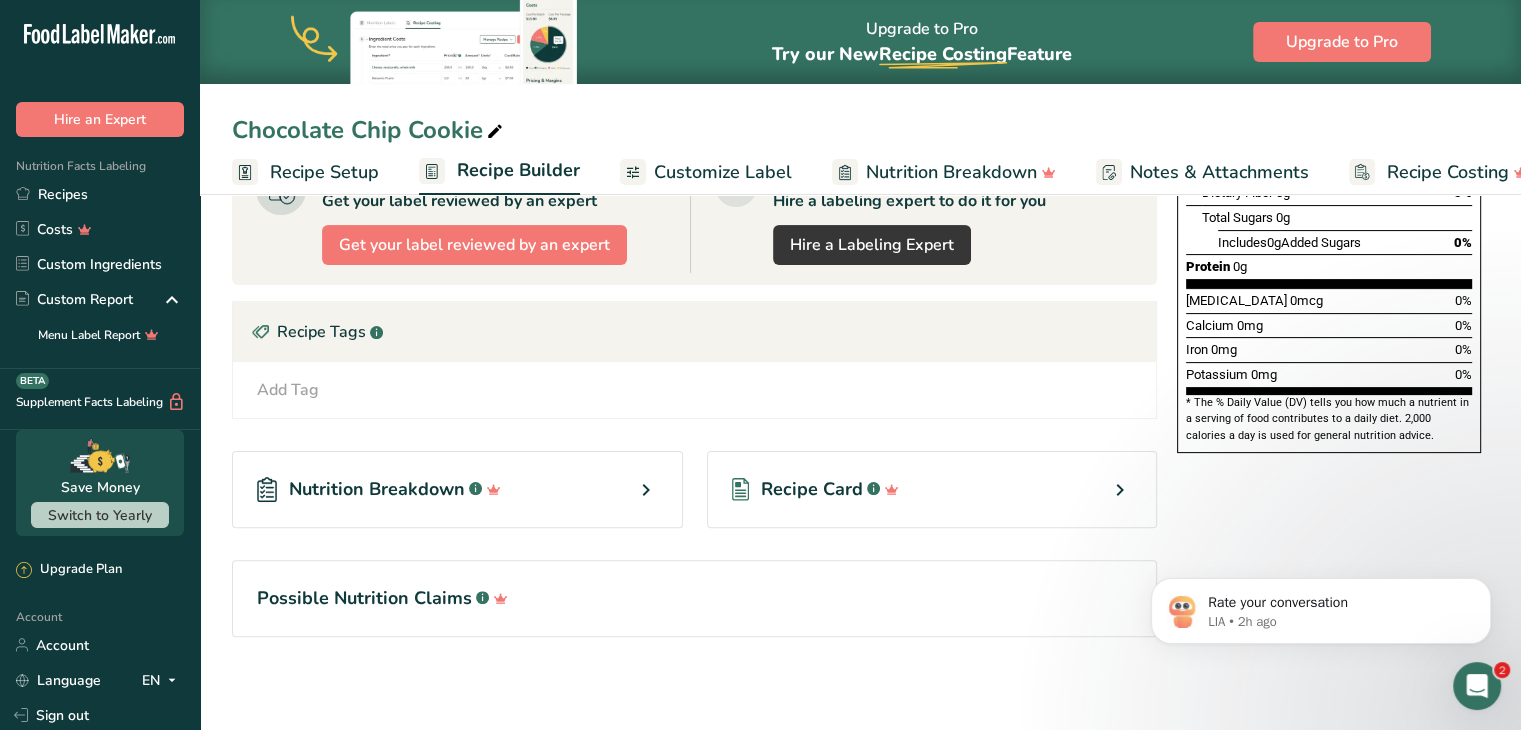 scroll, scrollTop: 0, scrollLeft: 0, axis: both 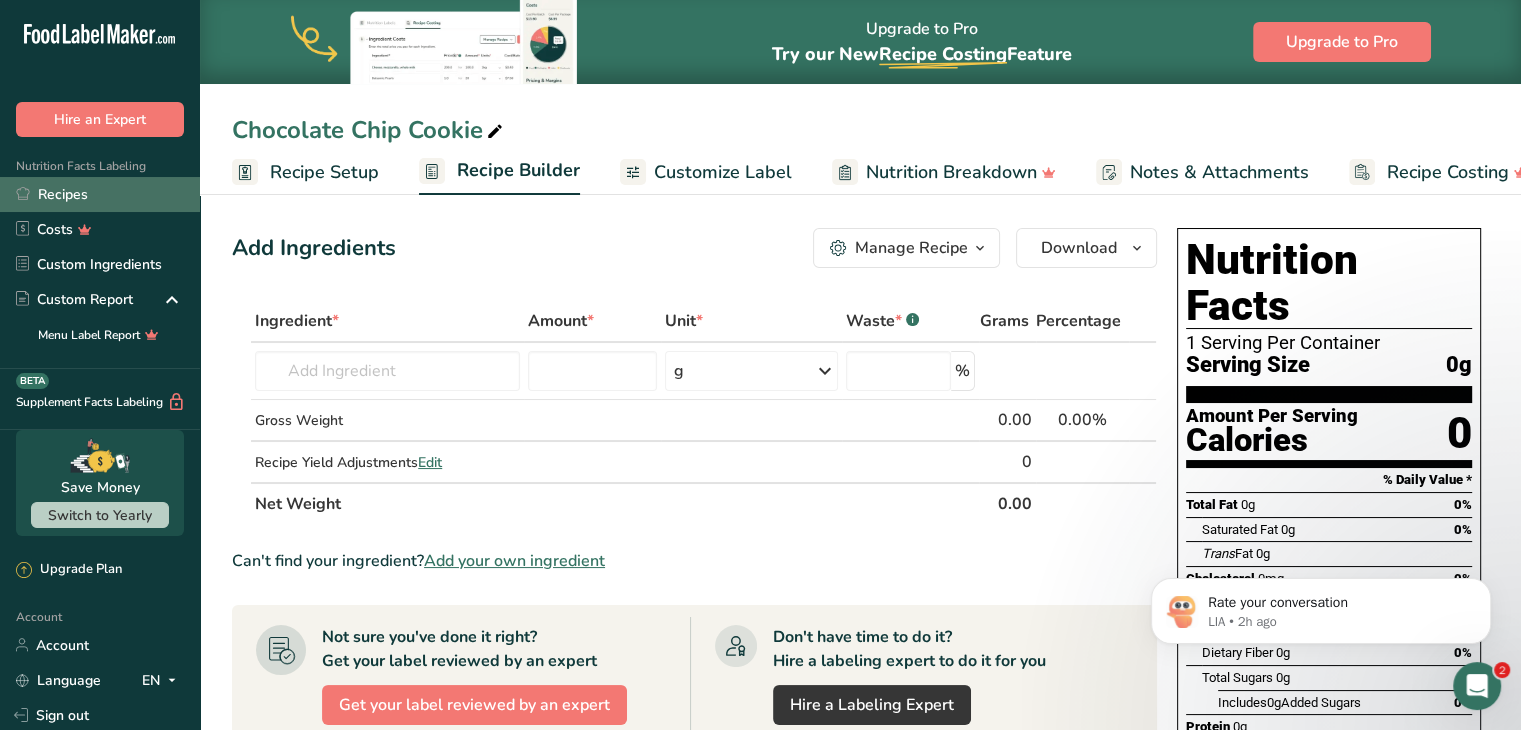 click on "Recipes" at bounding box center [100, 194] 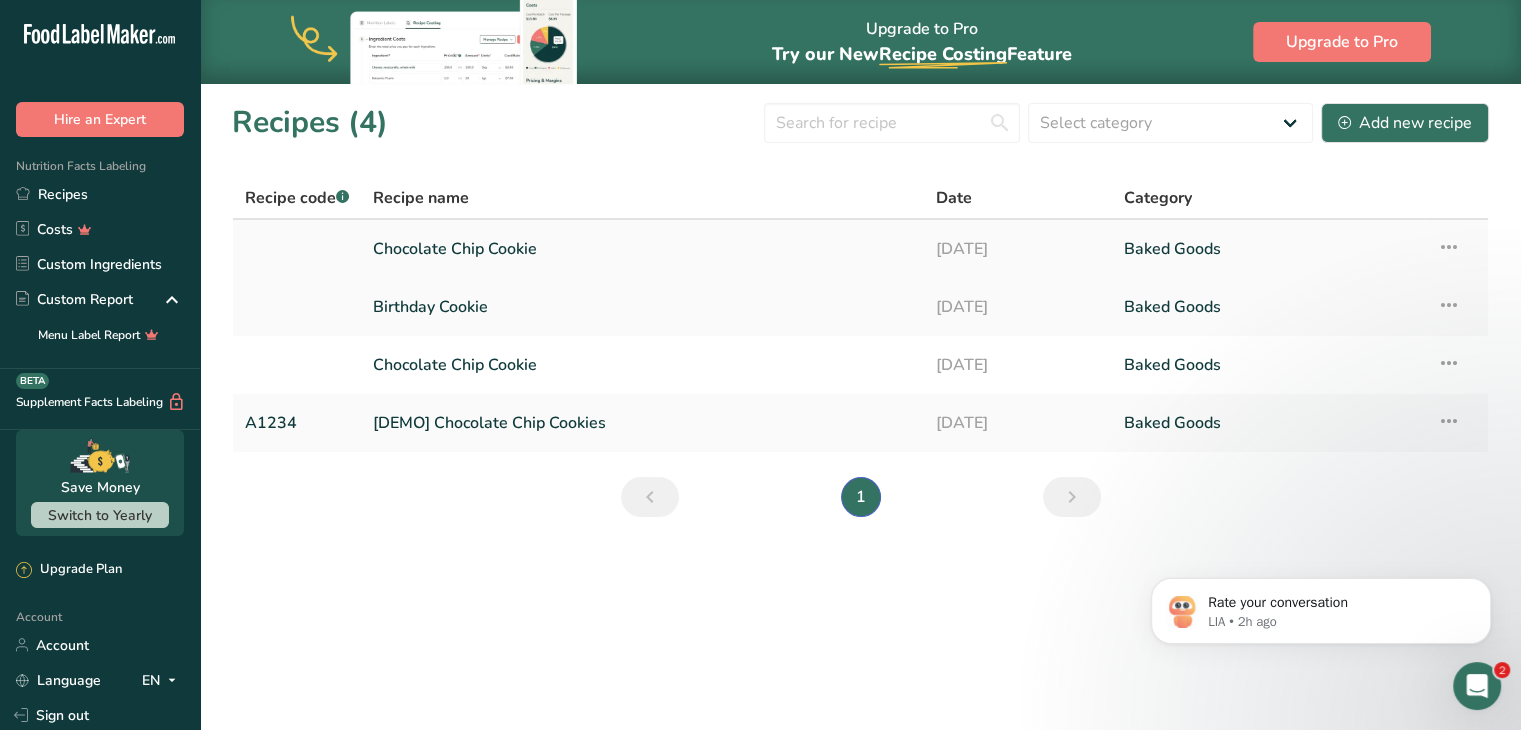click on "Chocolate Chip Cookie" at bounding box center [642, 249] 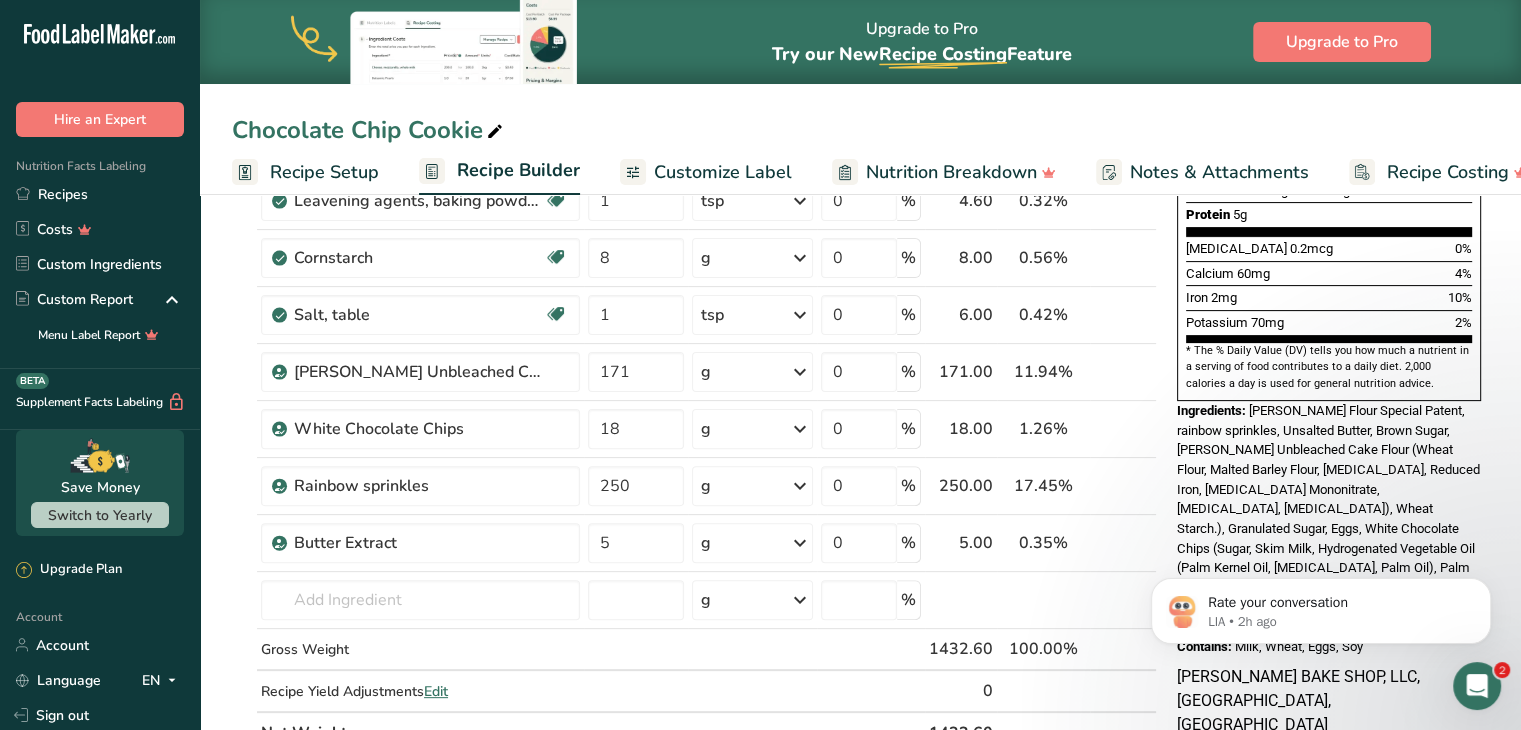 scroll, scrollTop: 514, scrollLeft: 0, axis: vertical 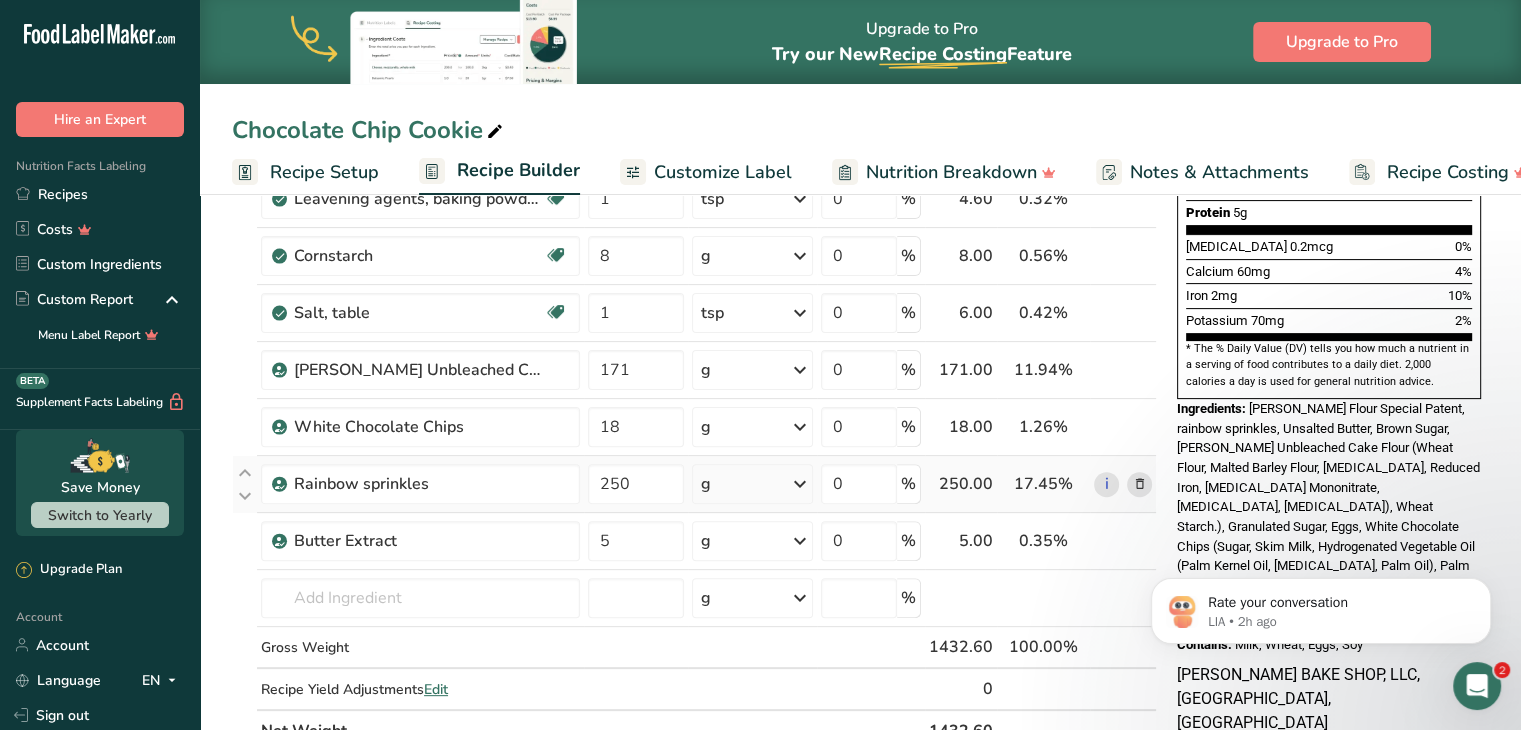 click at bounding box center [1139, 484] 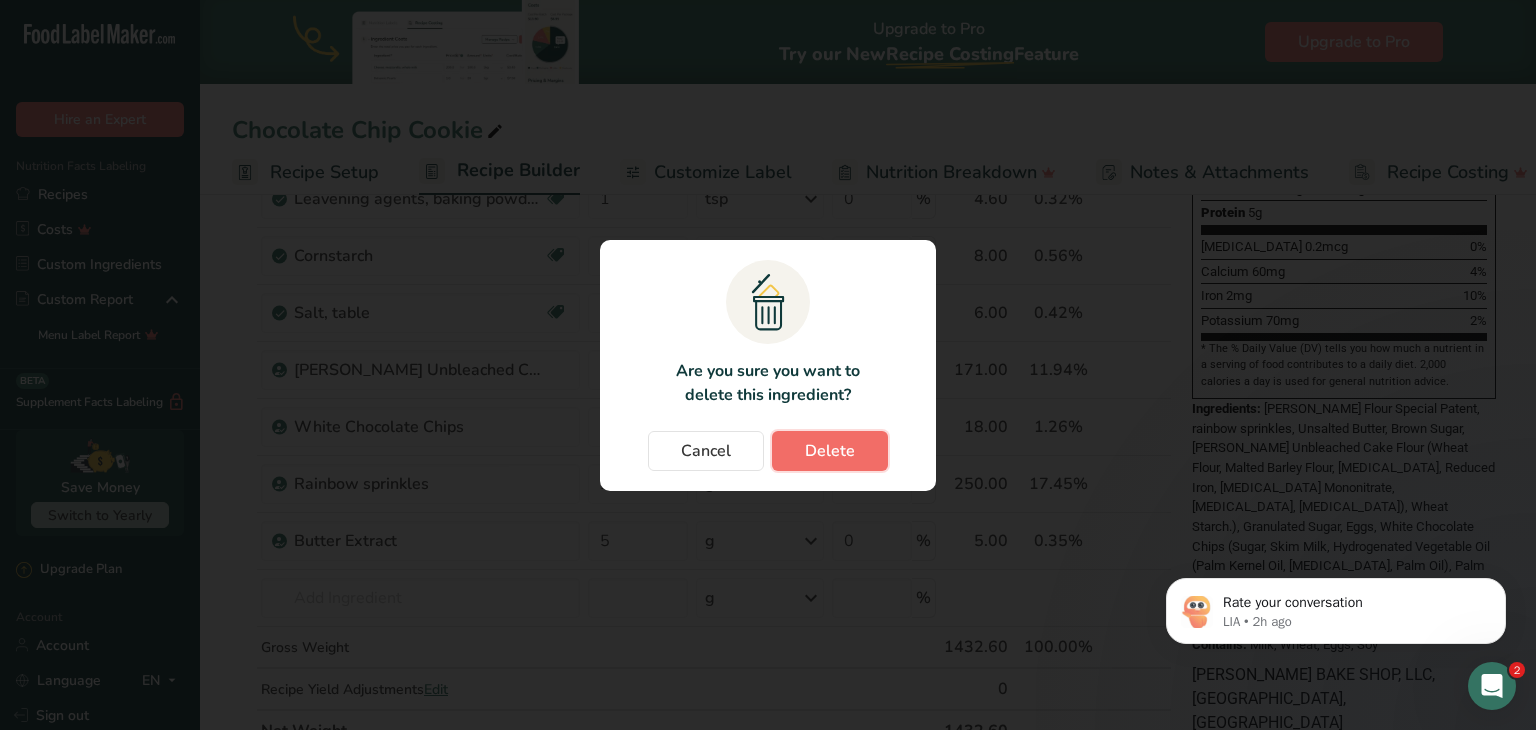 click on "Delete" at bounding box center (830, 451) 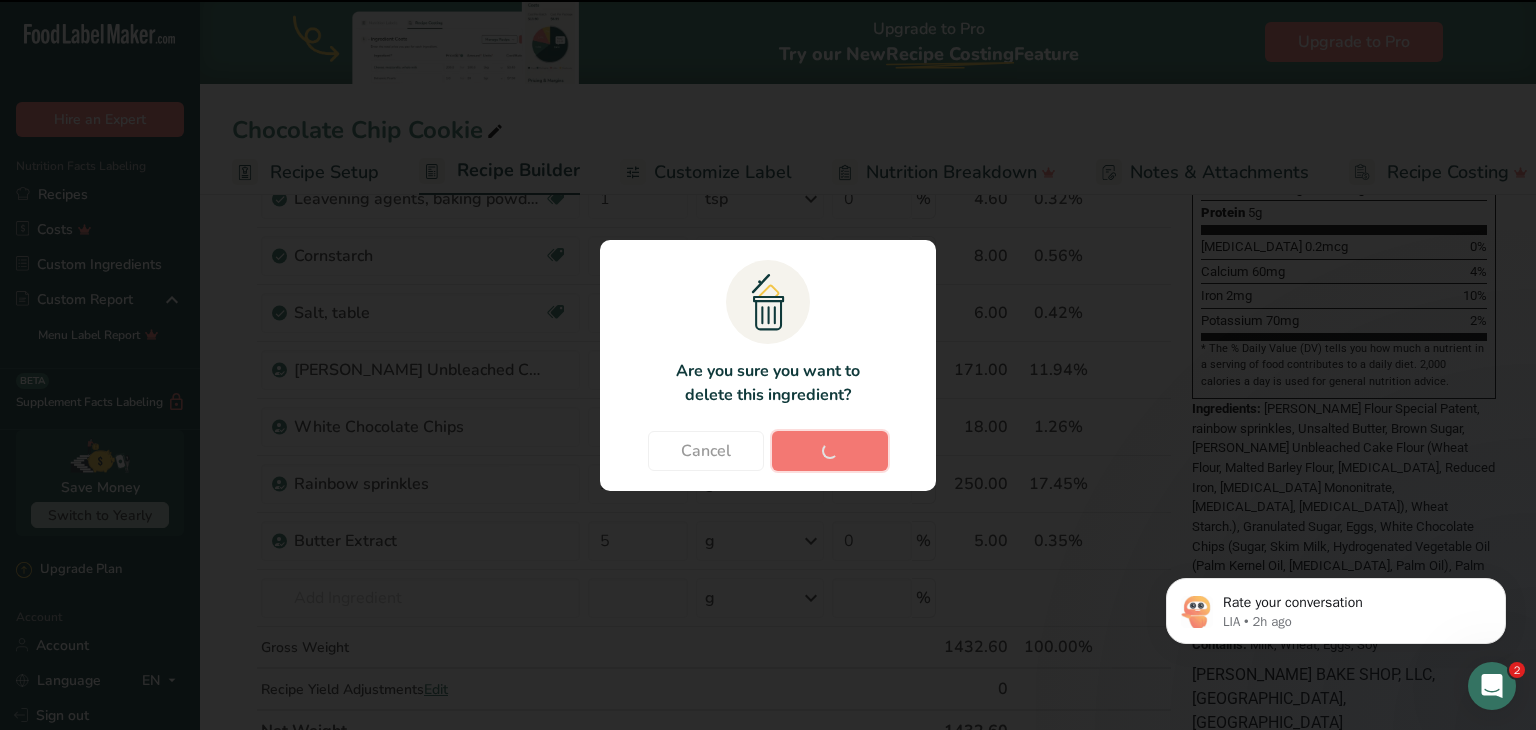 type on "5" 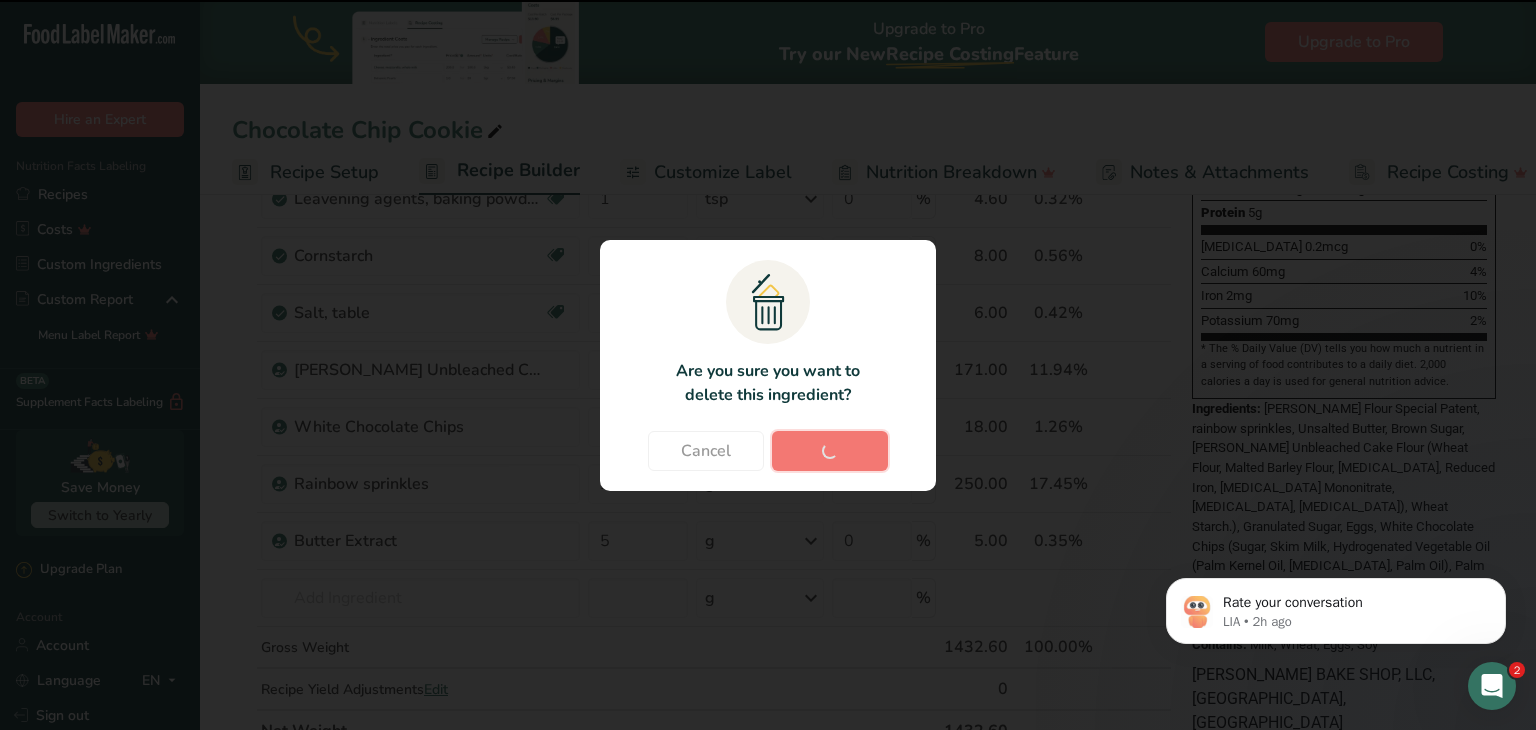 type 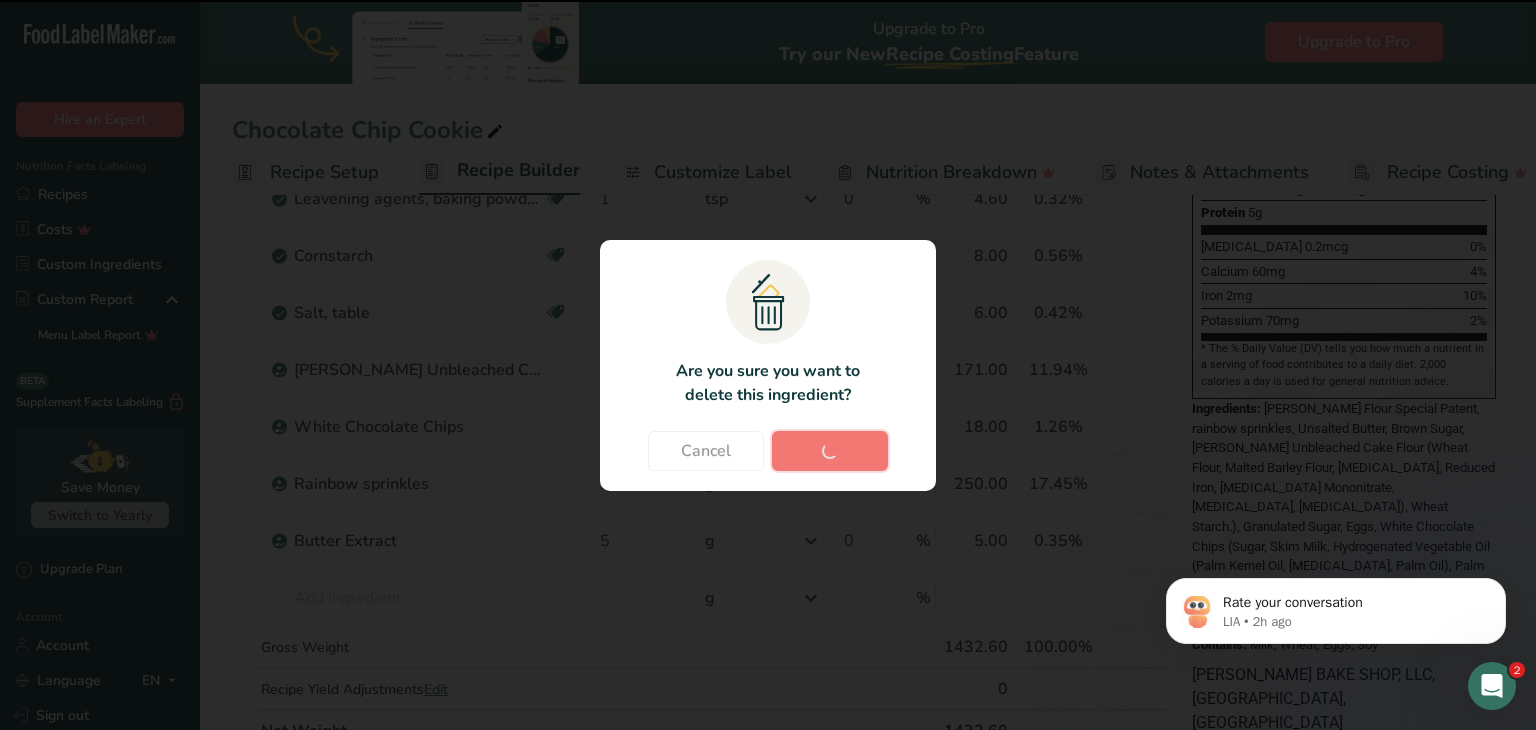 type 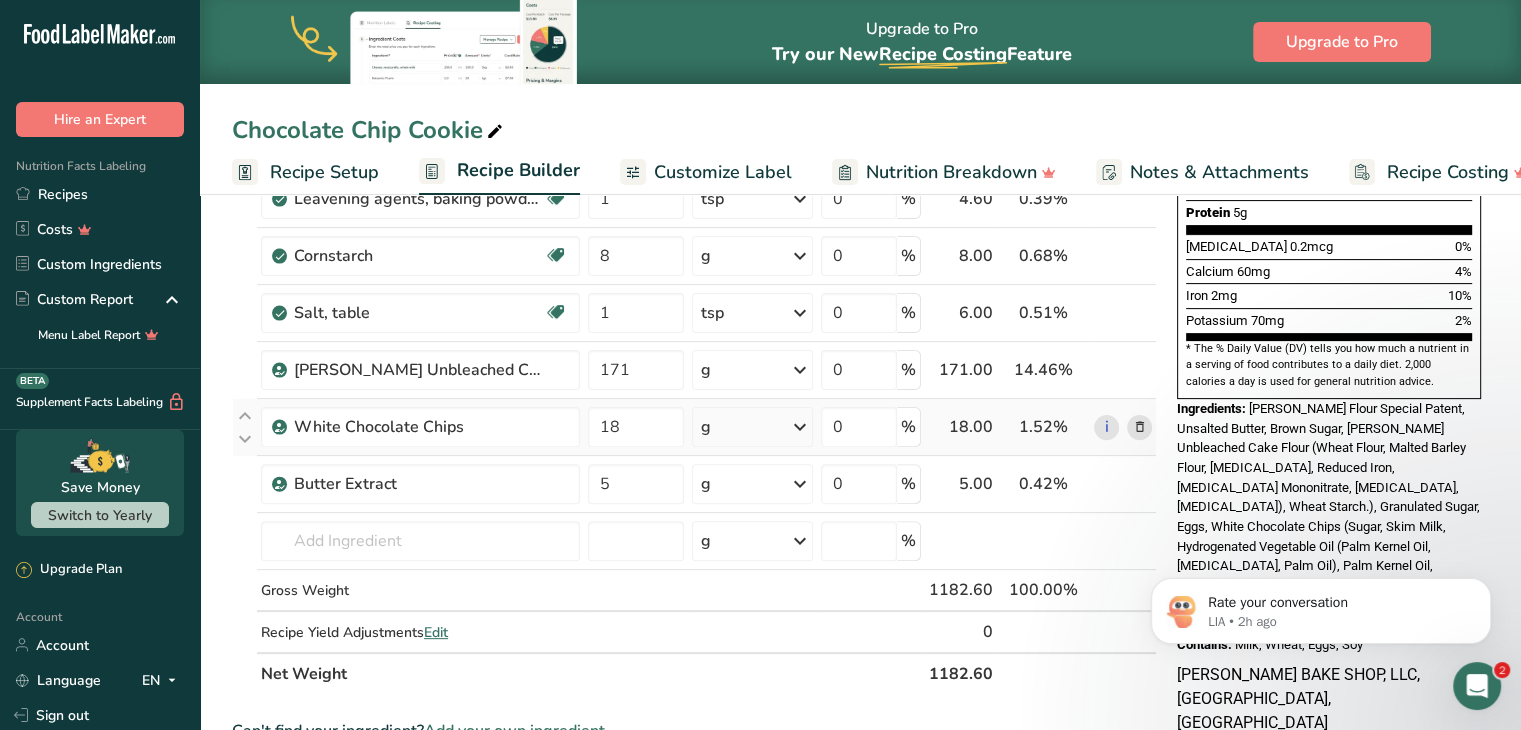 click at bounding box center [1139, 427] 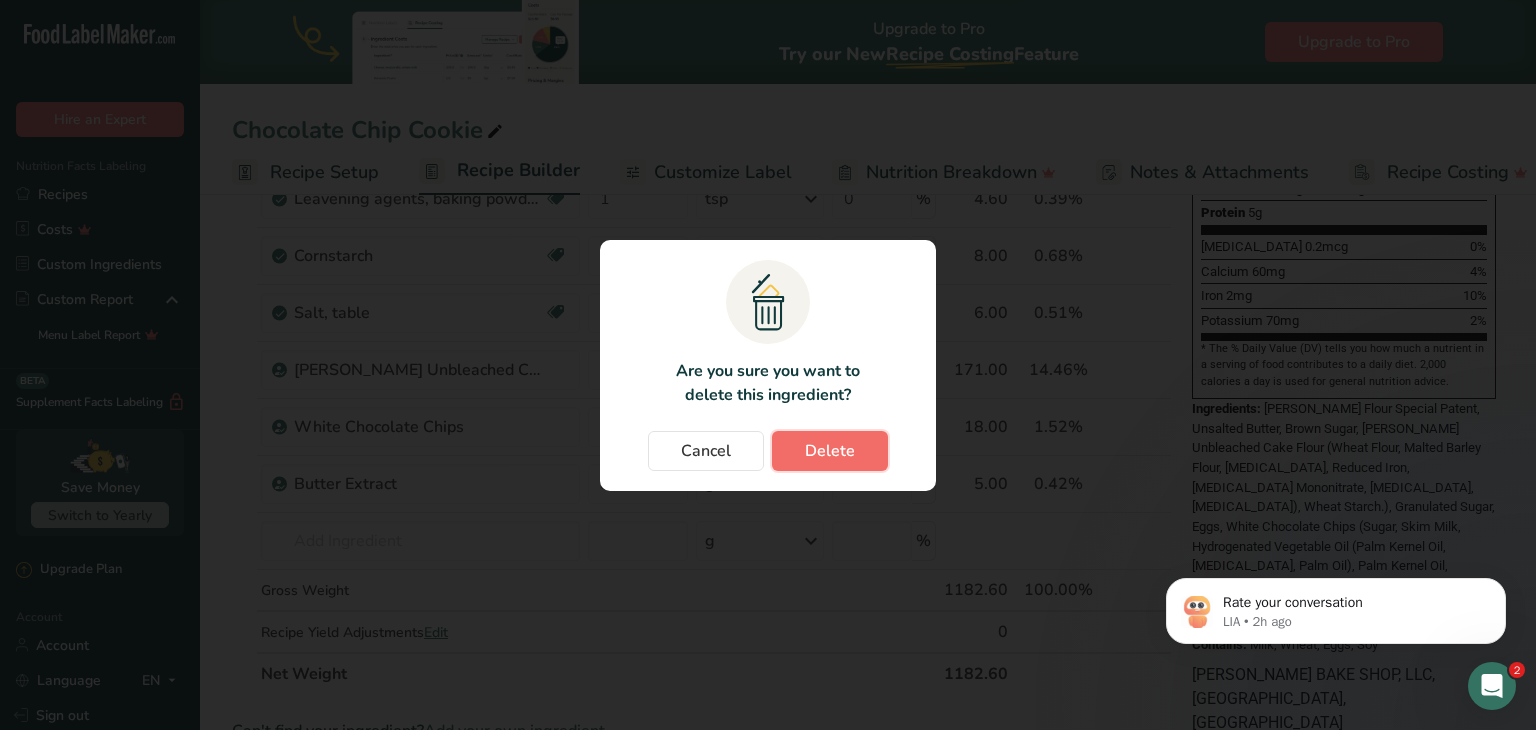 click on "Delete" at bounding box center (830, 451) 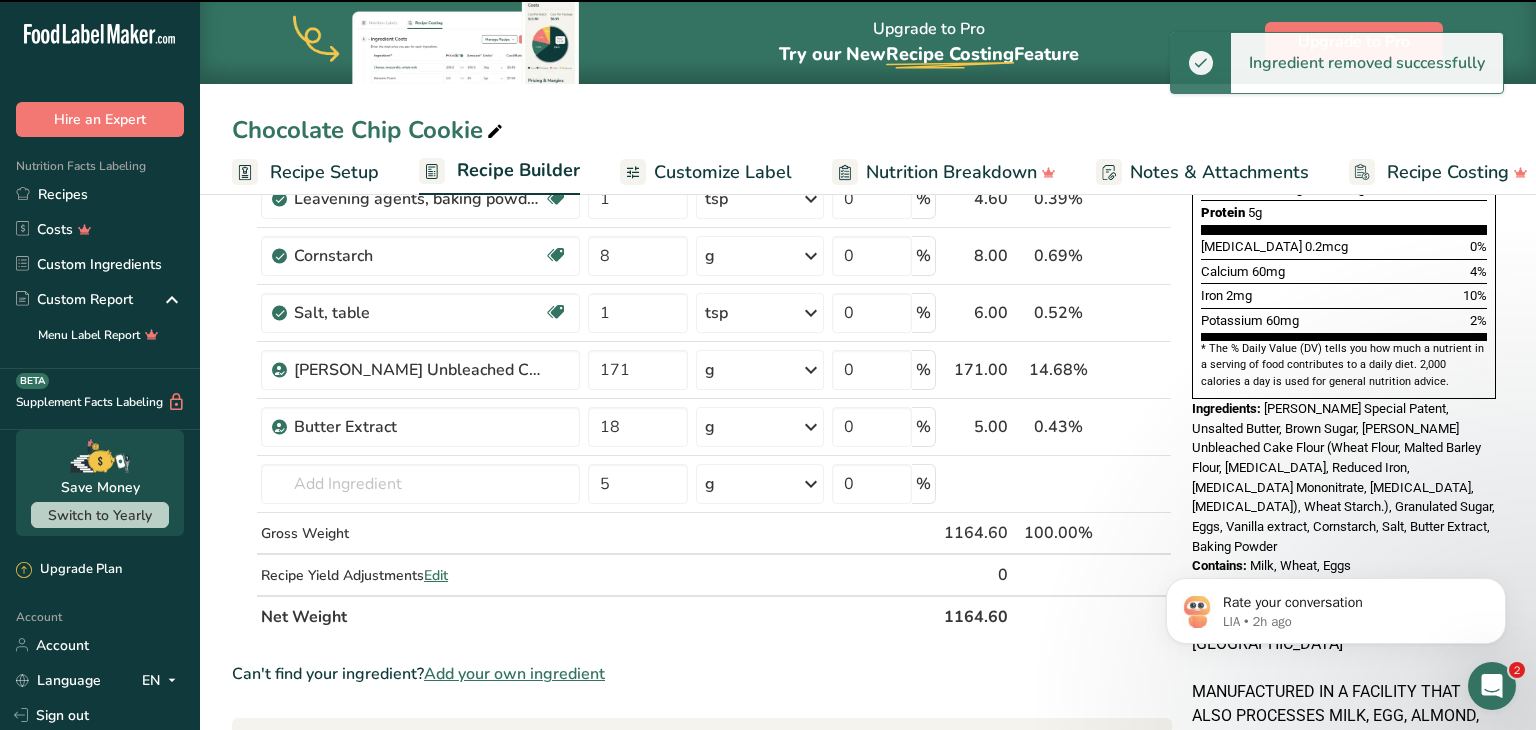 type on "5" 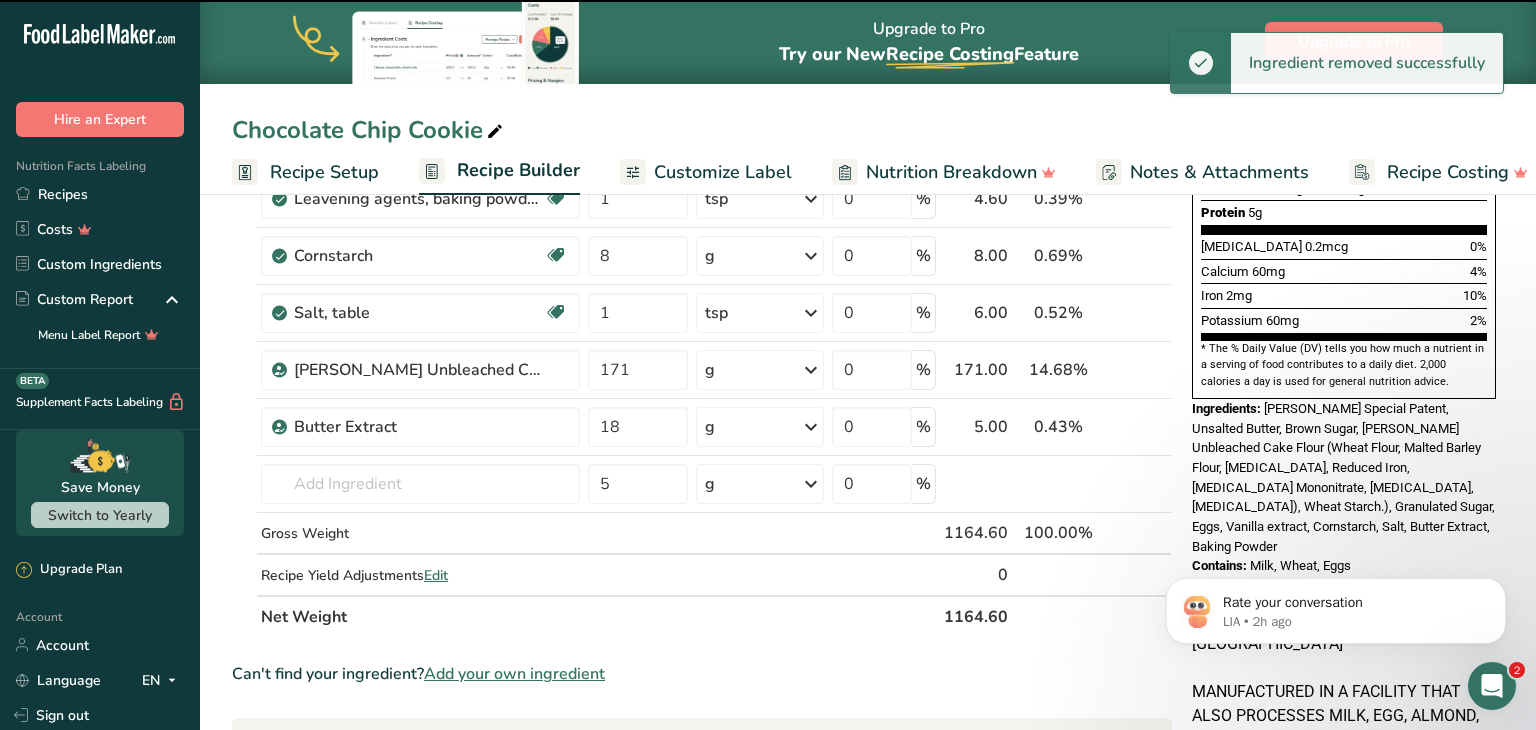 type 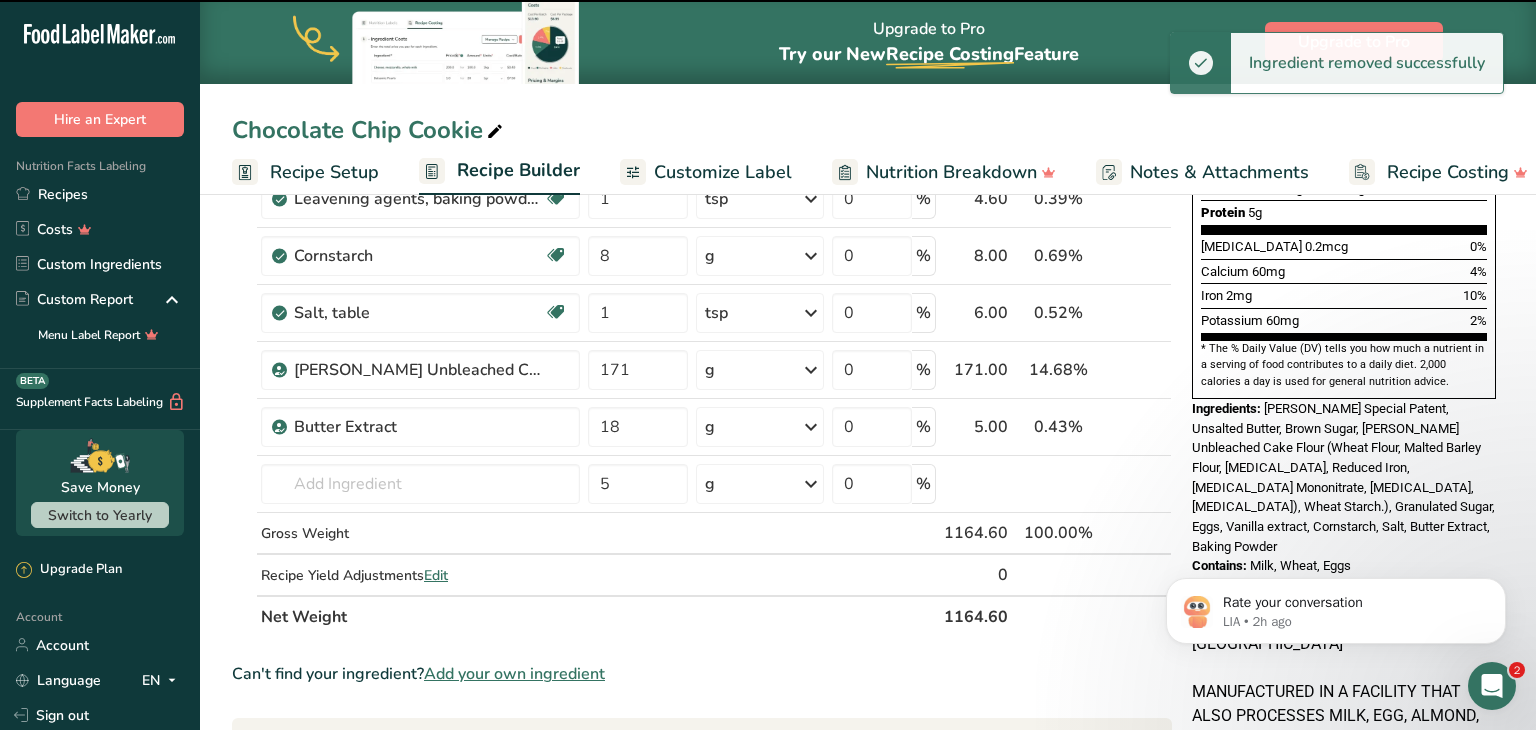 type 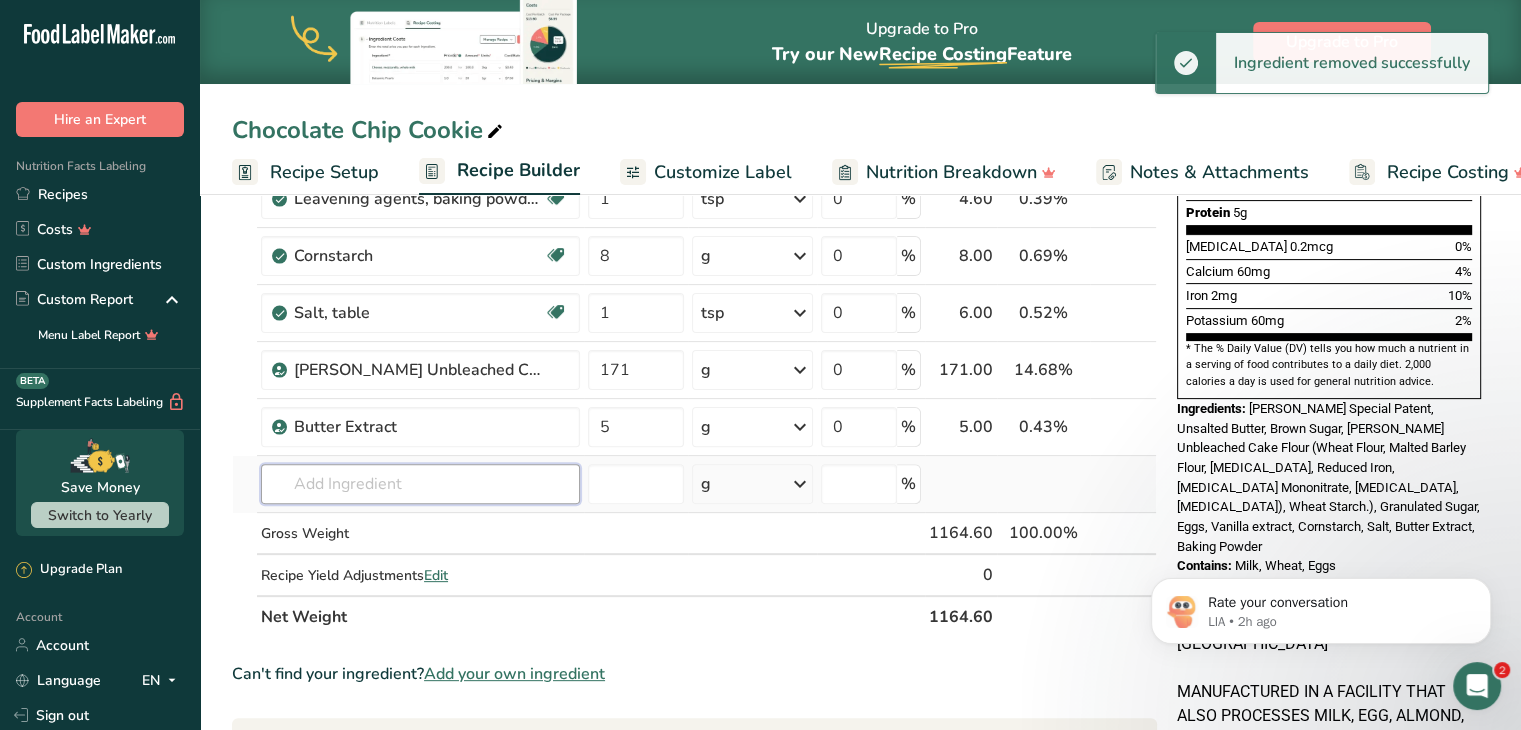 click at bounding box center (420, 484) 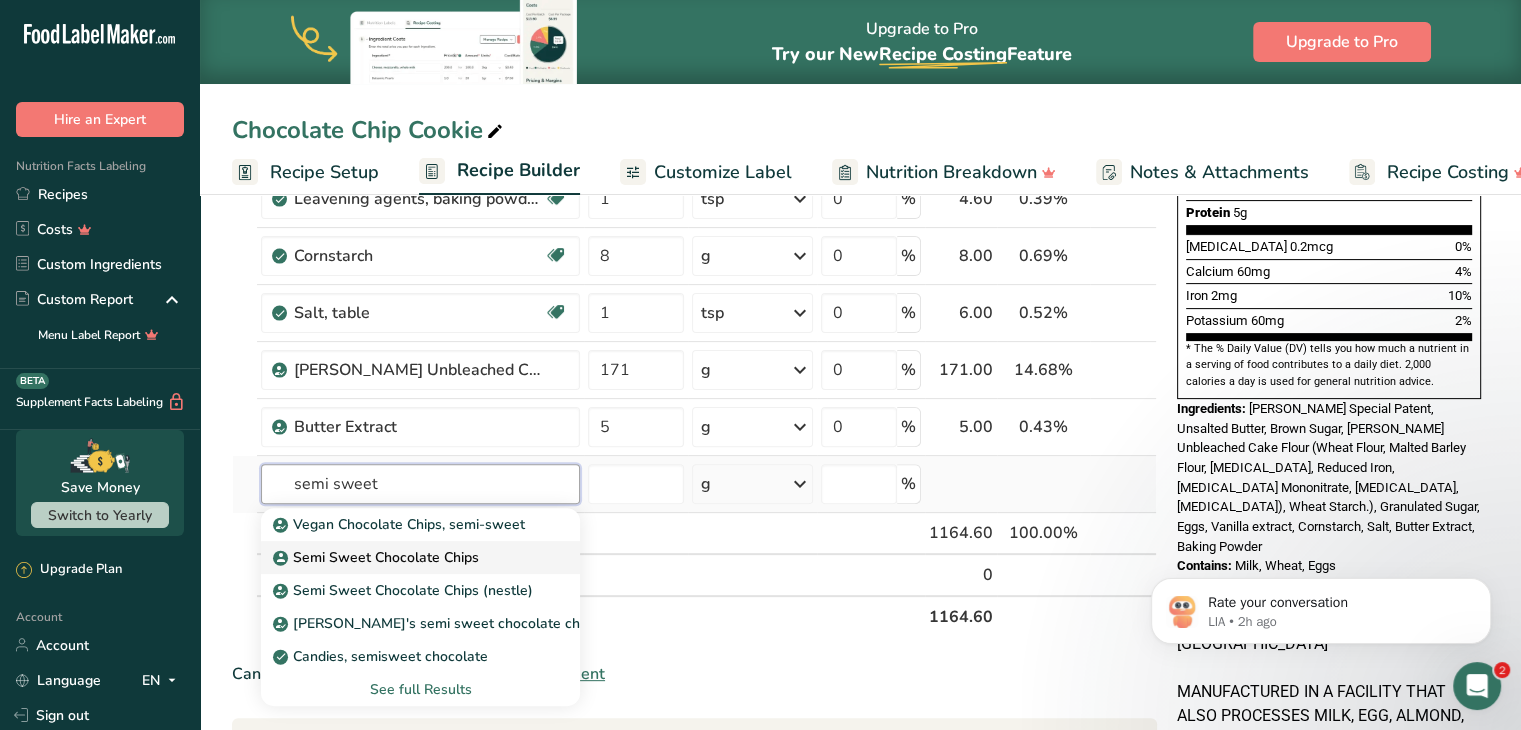 type on "semi sweet" 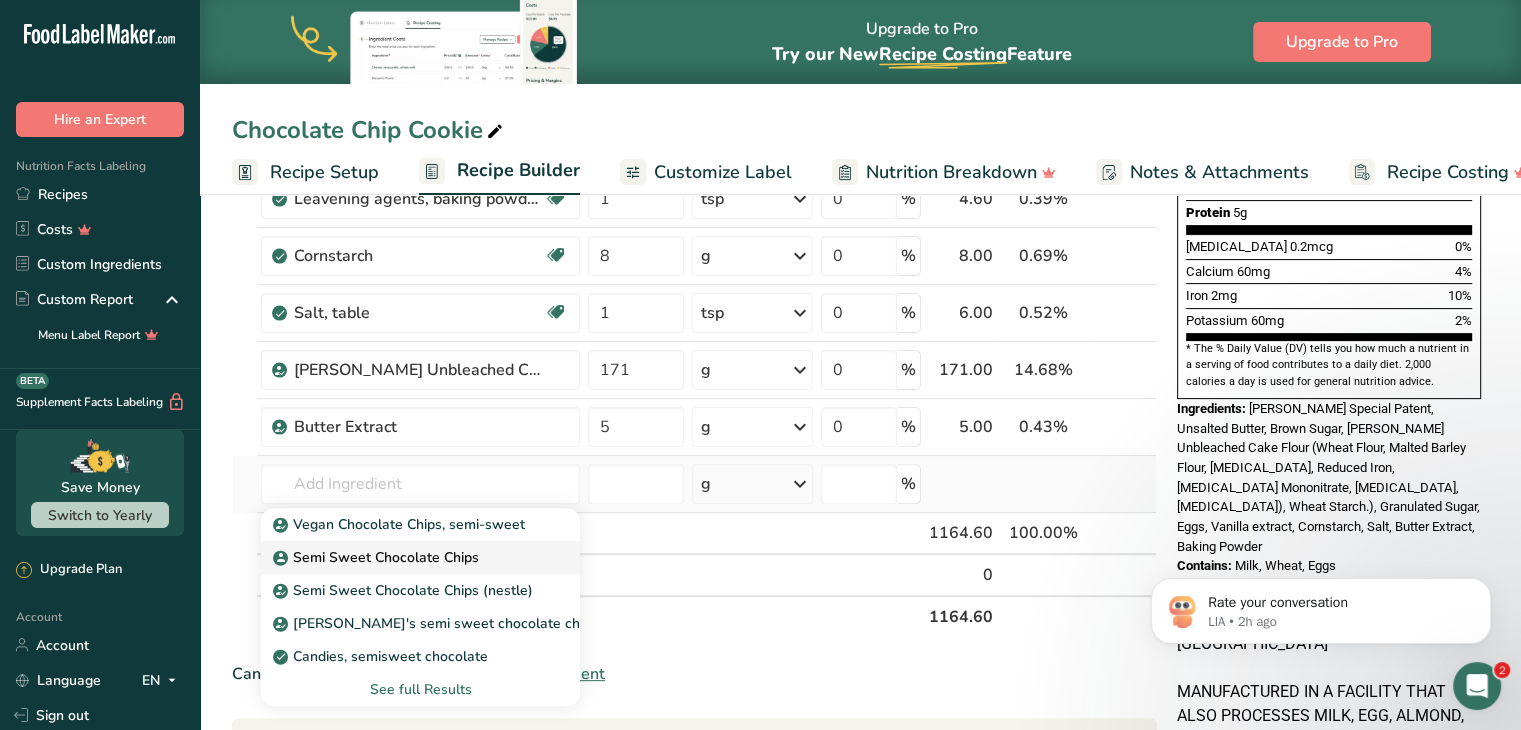 click on "Semi Sweet Chocolate Chips" at bounding box center (378, 557) 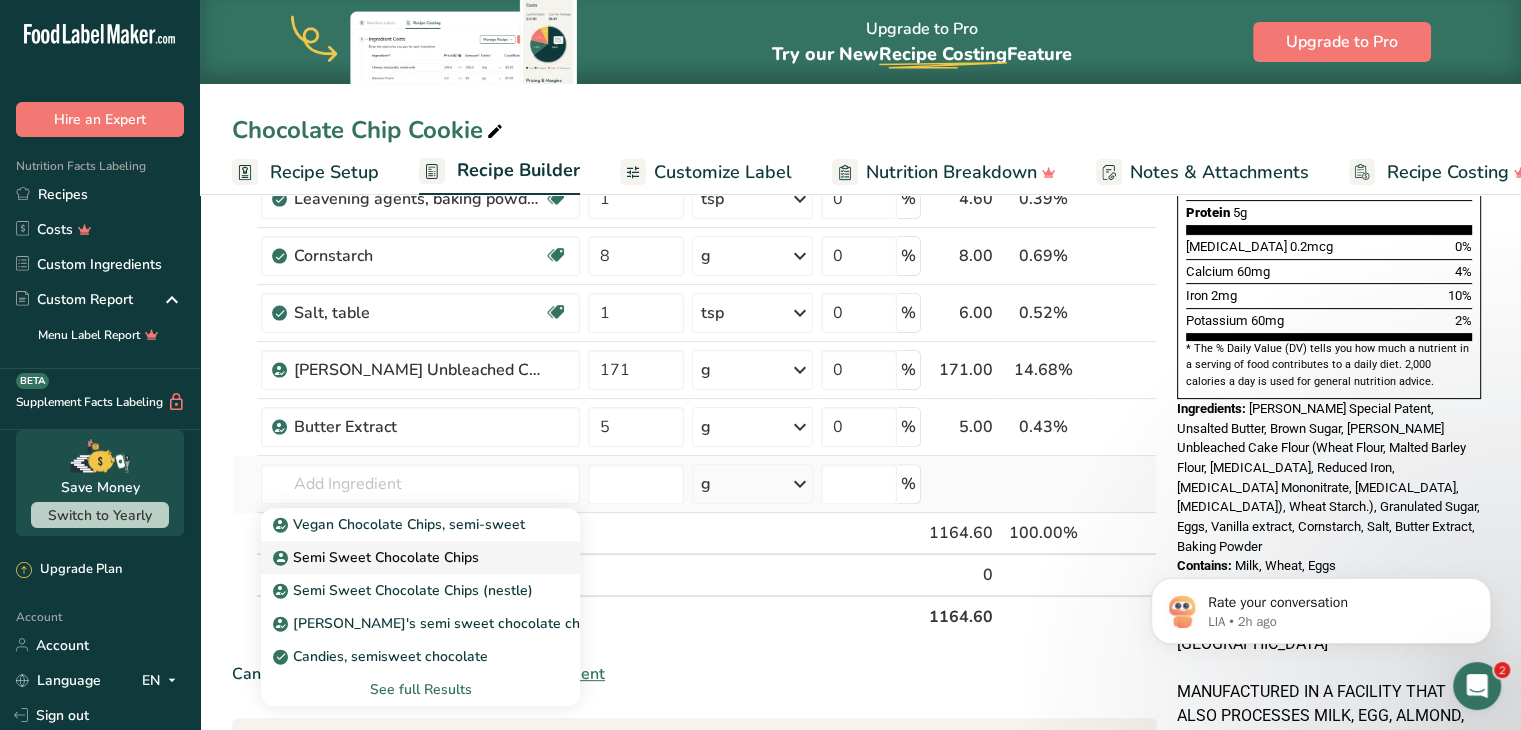 type on "Semi Sweet Chocolate Chips" 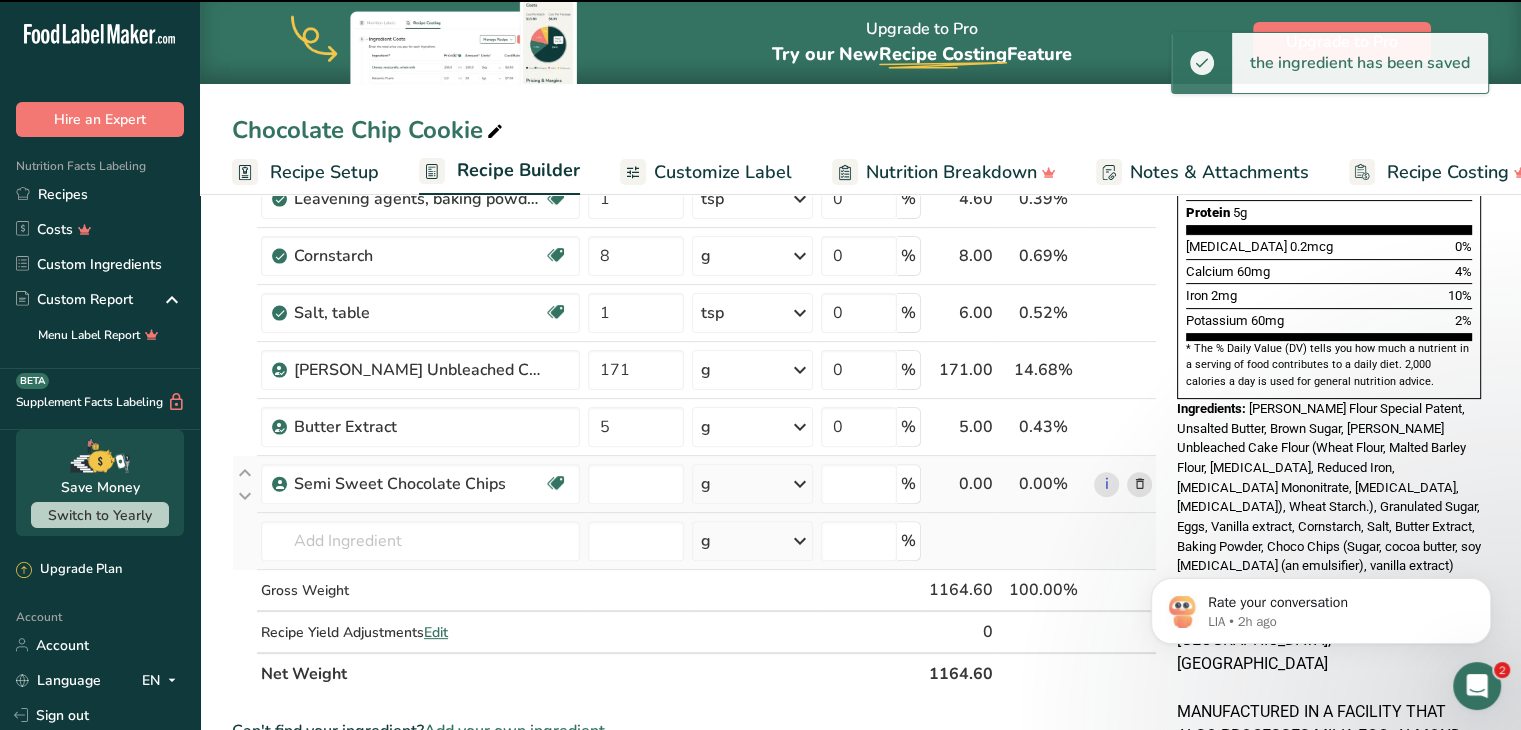 type on "0" 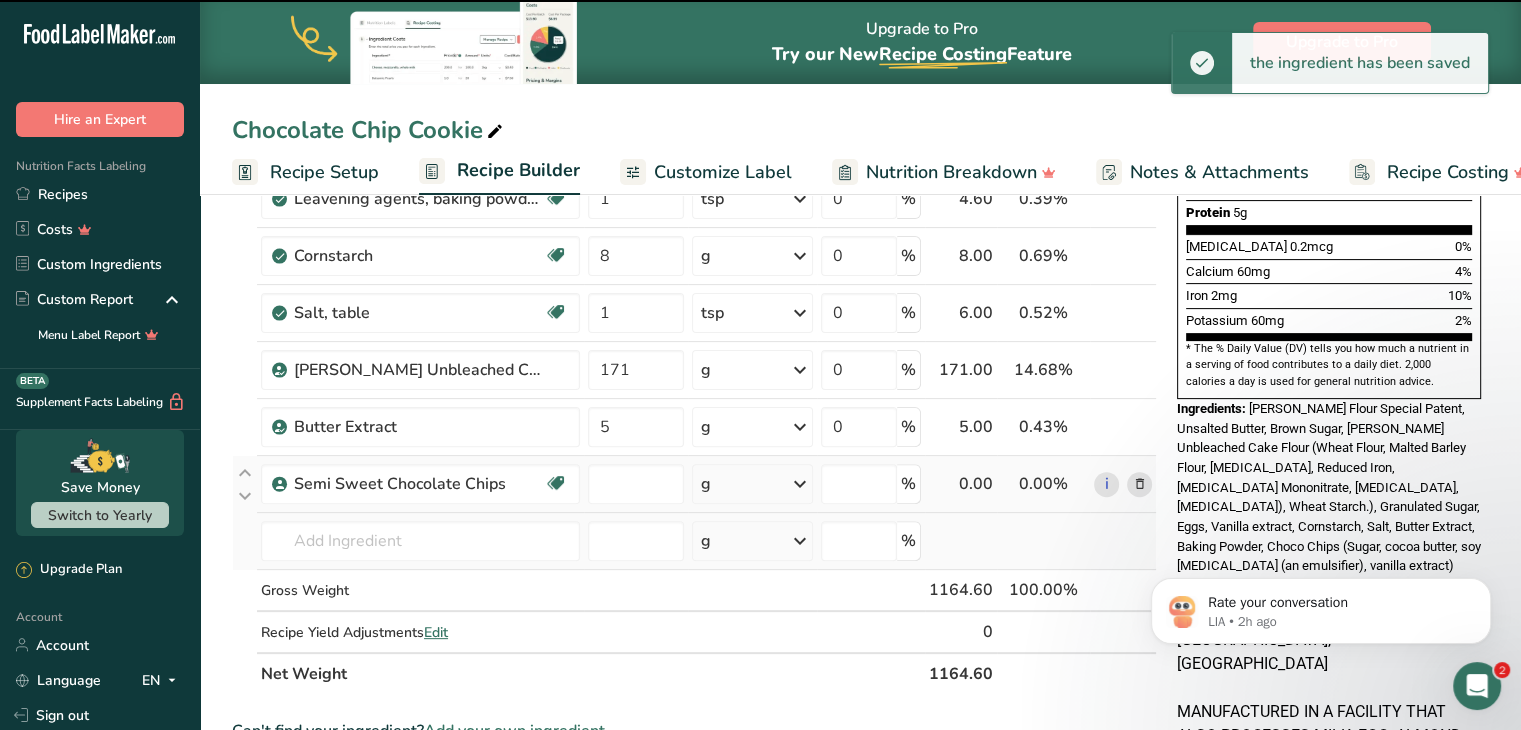 type on "0" 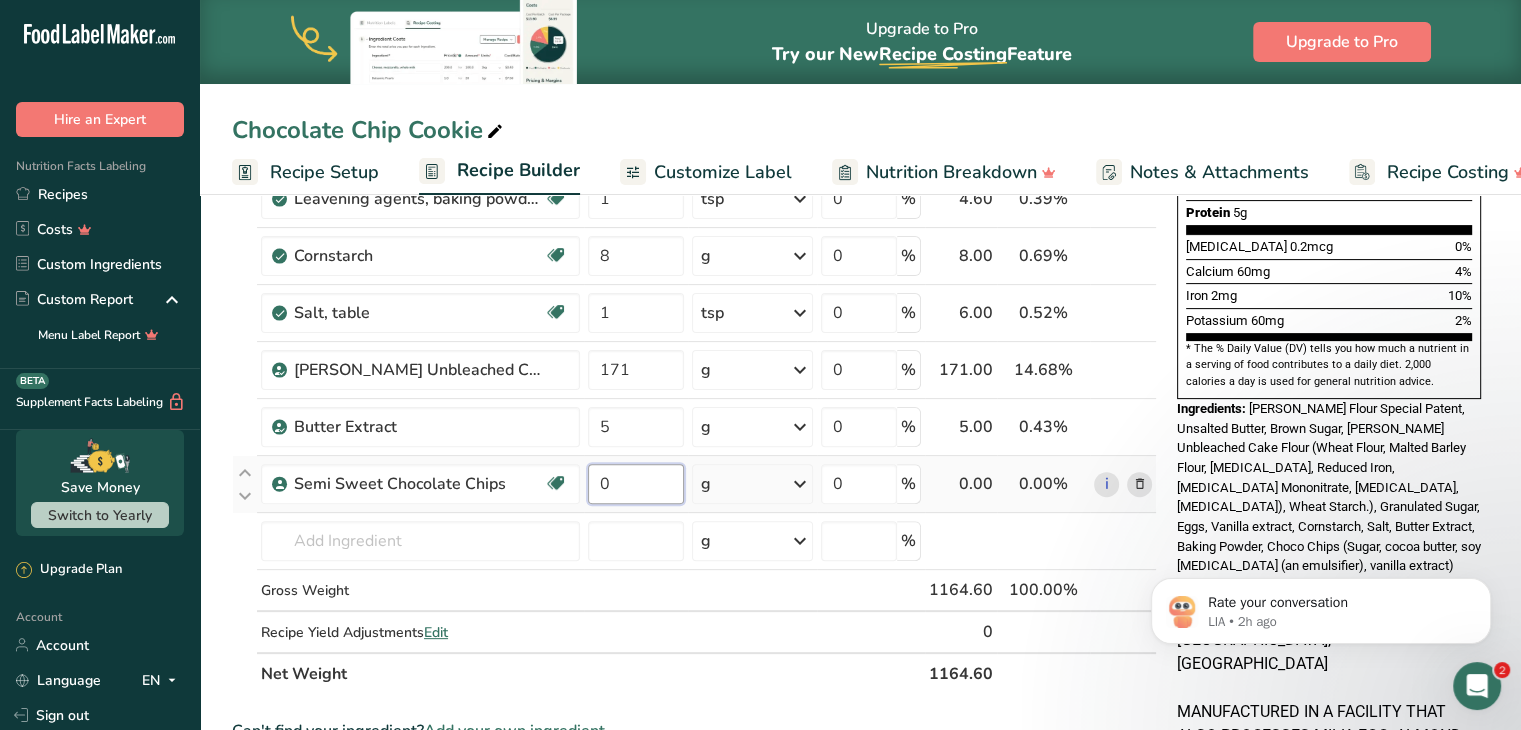 click on "0" at bounding box center [636, 484] 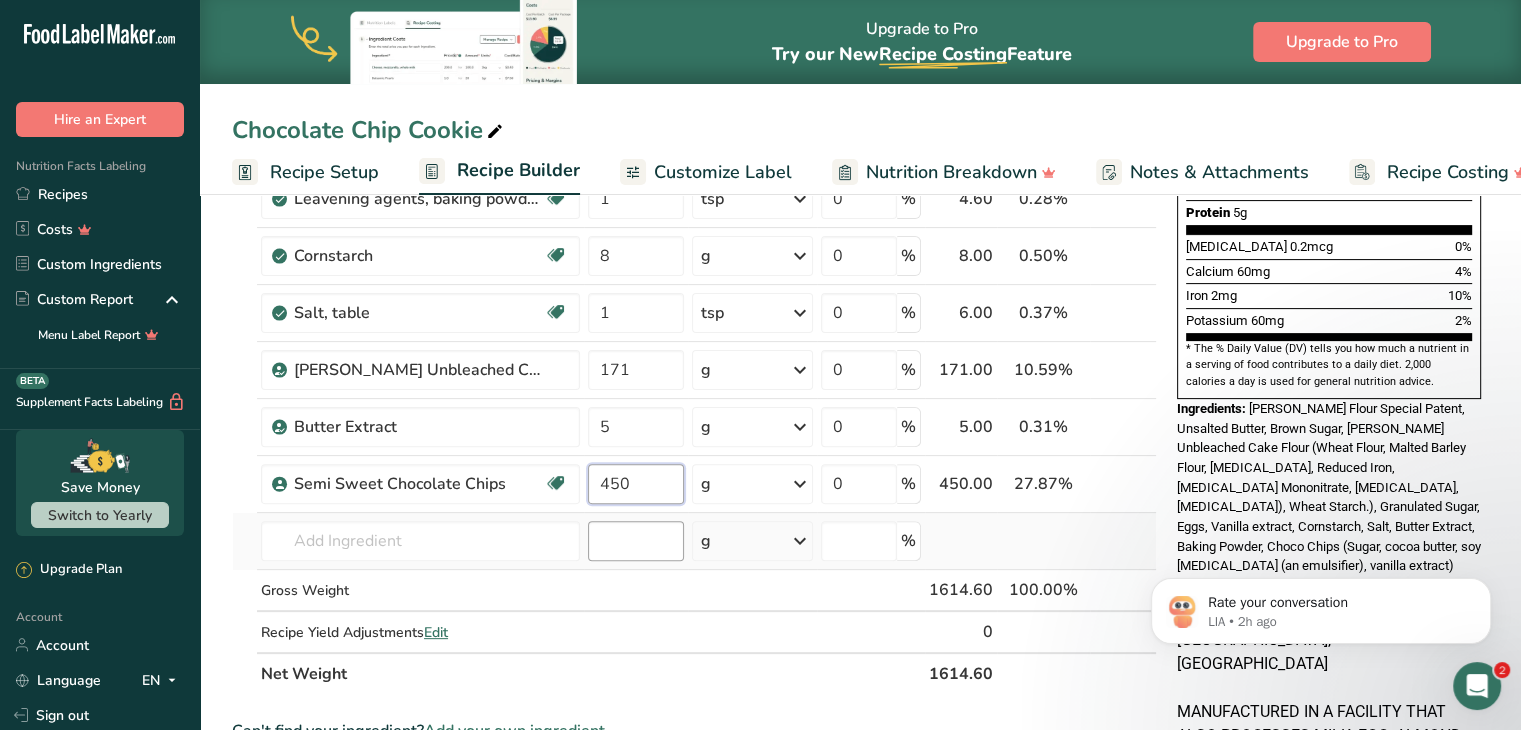 type on "450" 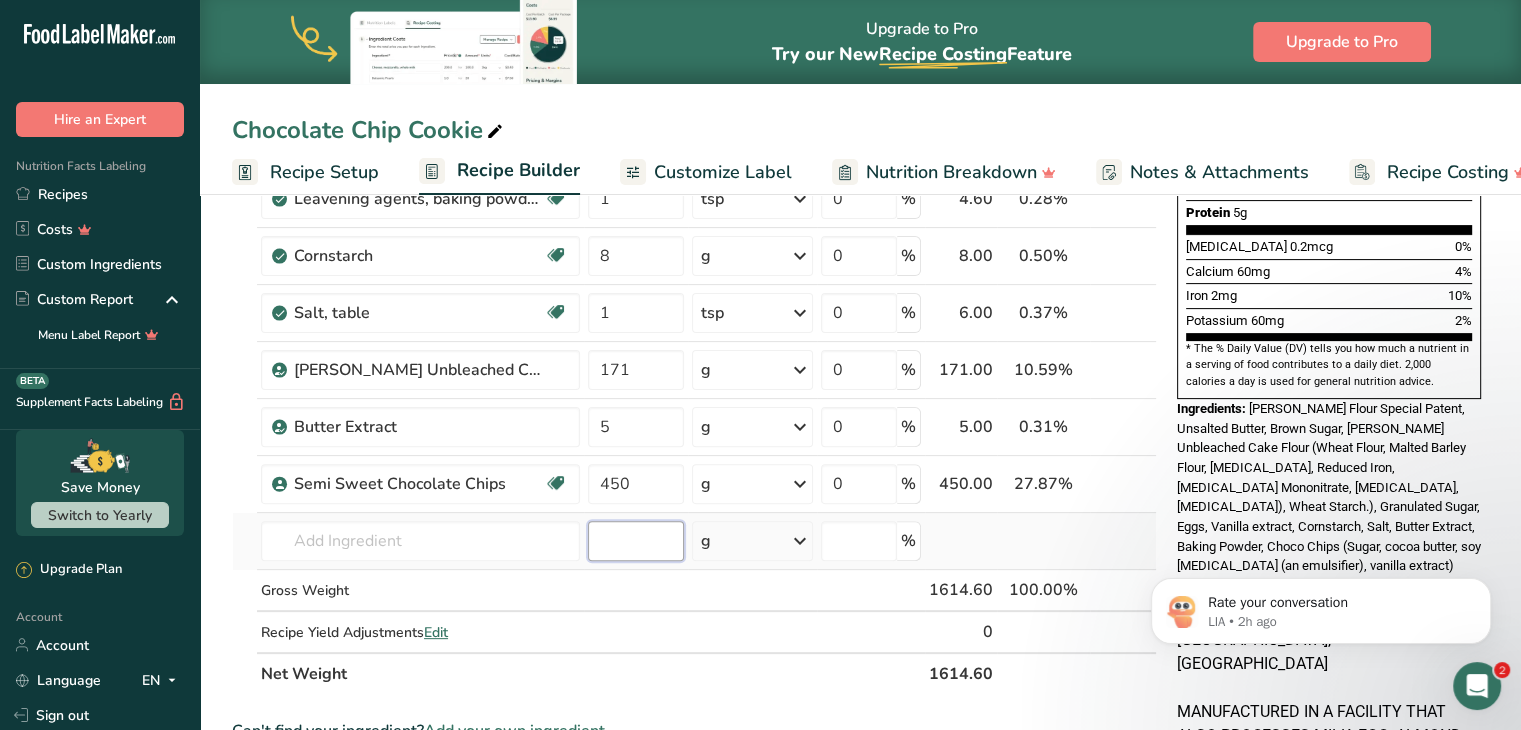 click on "Ingredient *
Amount *
Unit *
Waste *   .a-a{fill:#347362;}.b-a{fill:#fff;}          Grams
Percentage
[PERSON_NAME] Special Patent
280
g
Weight Units
g
kg
mg
See more
Volume Units
l
Volume units require a density conversion. If you know your ingredient's density enter it below. Otherwise, click on "RIA" our AI Regulatory bot - she will be able to help you
lb/ft3
g/cm3
Confirm
mL
Volume units require a density conversion. If you know your ingredient's density enter it below. Otherwise, click on "RIA" our AI Regulatory bot - she will be able to help you
fl oz" at bounding box center [694, 240] 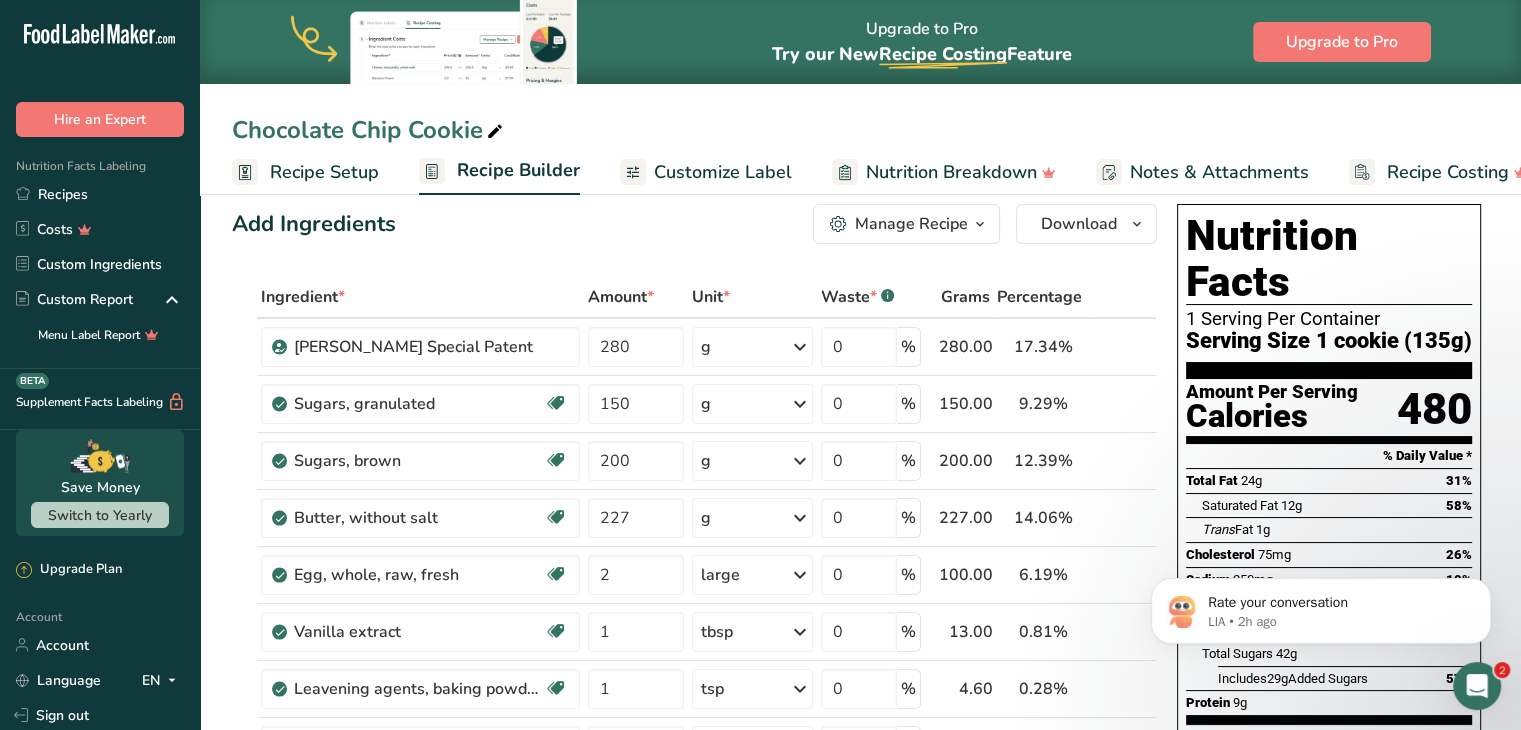scroll, scrollTop: 24, scrollLeft: 0, axis: vertical 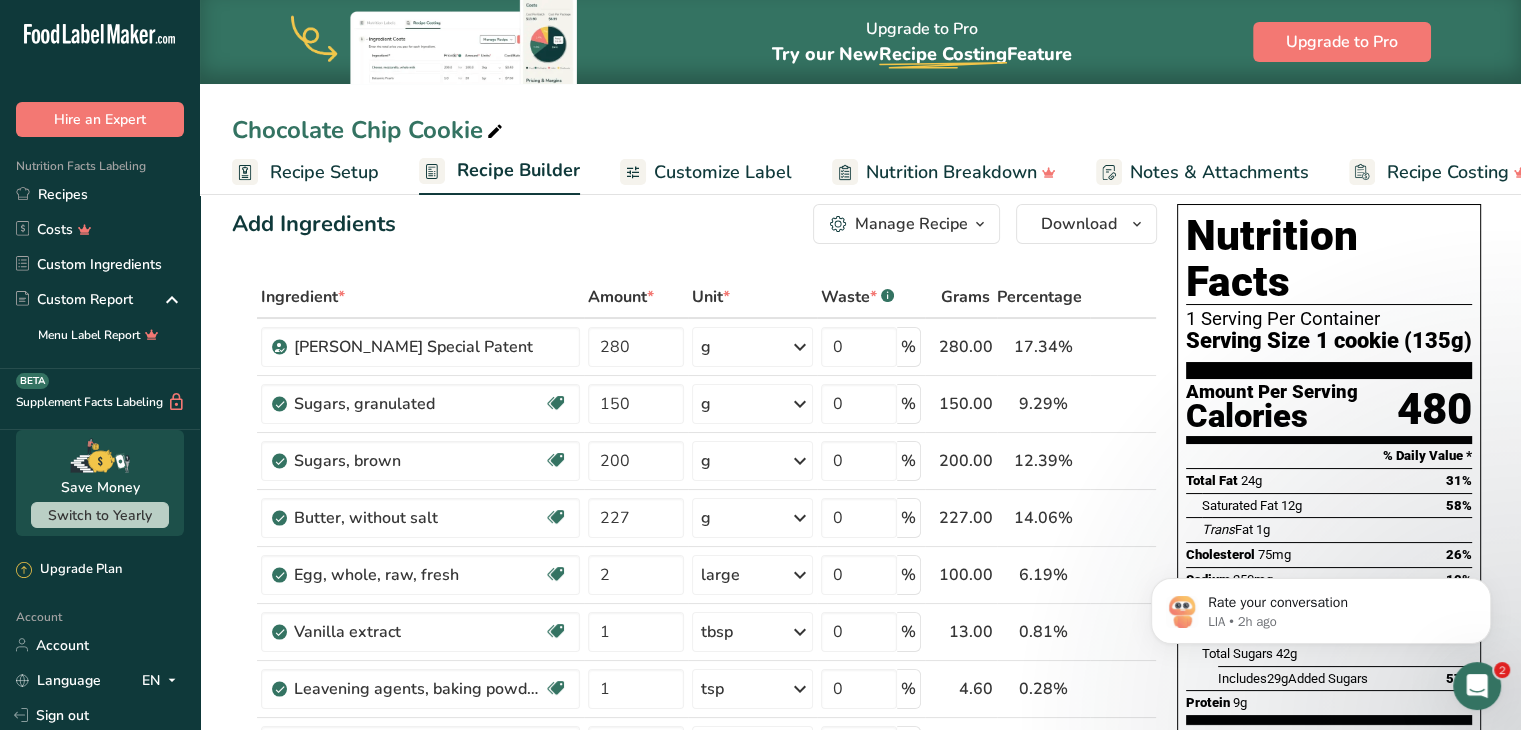 click on "Recipe Setup" at bounding box center (324, 172) 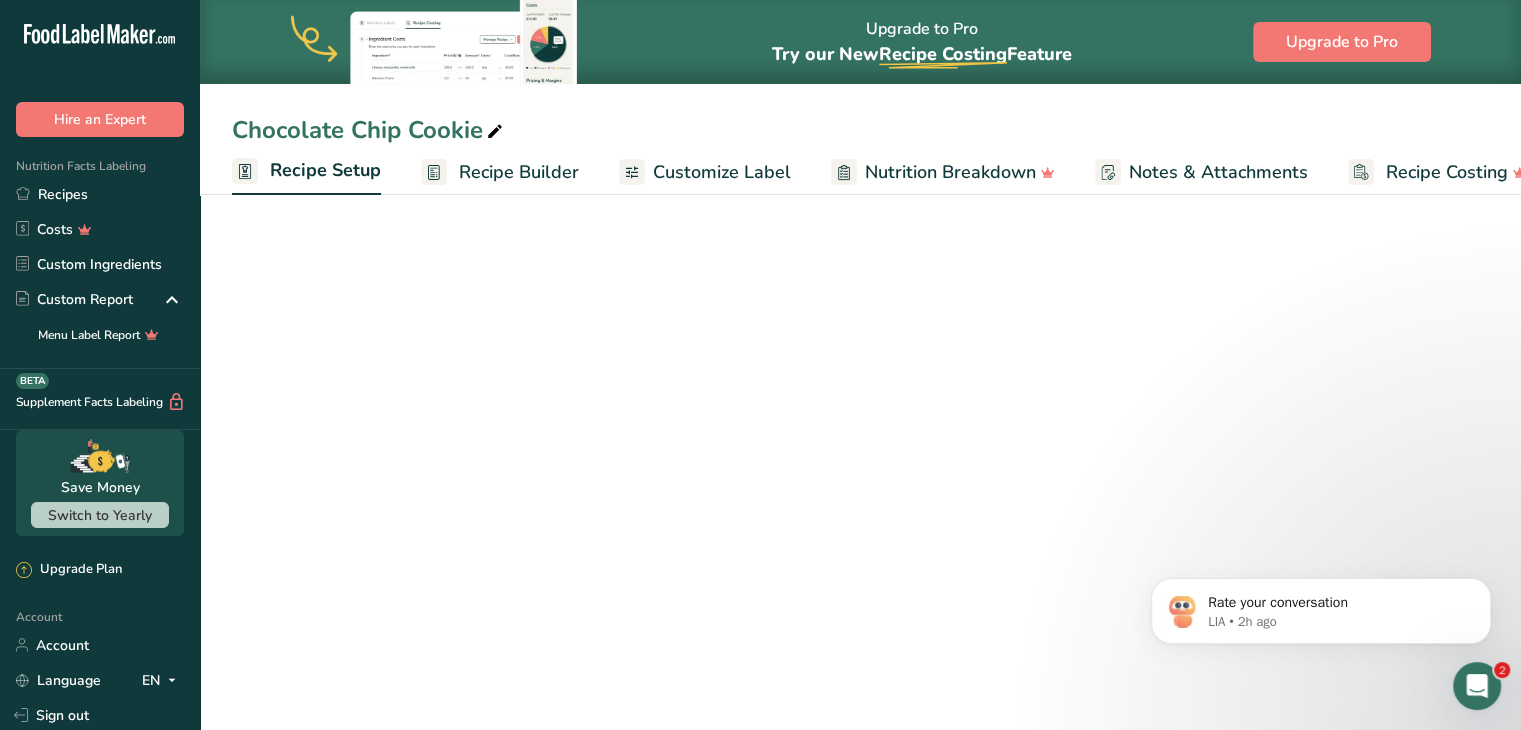 scroll, scrollTop: 0, scrollLeft: 7, axis: horizontal 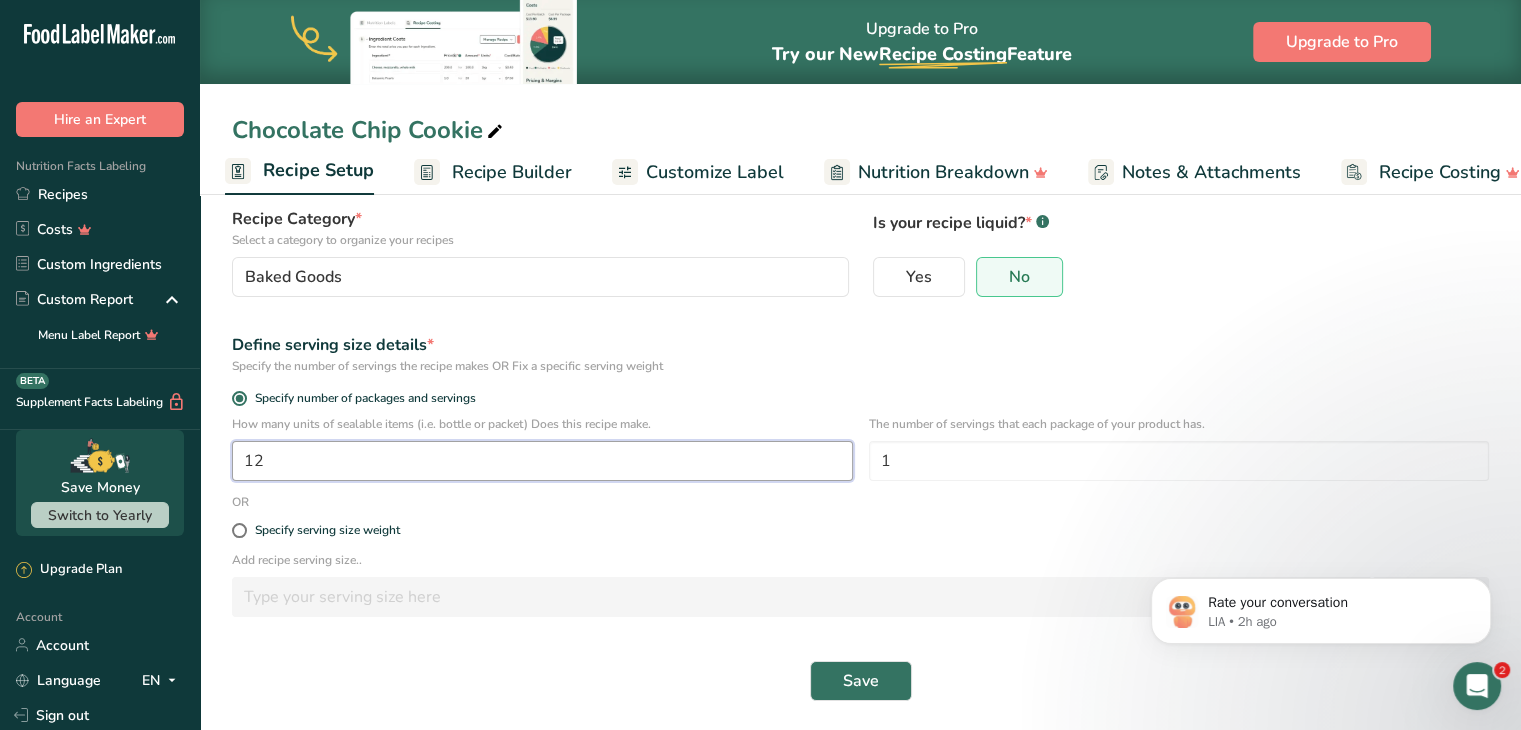 drag, startPoint x: 284, startPoint y: 455, endPoint x: 210, endPoint y: 457, distance: 74.02702 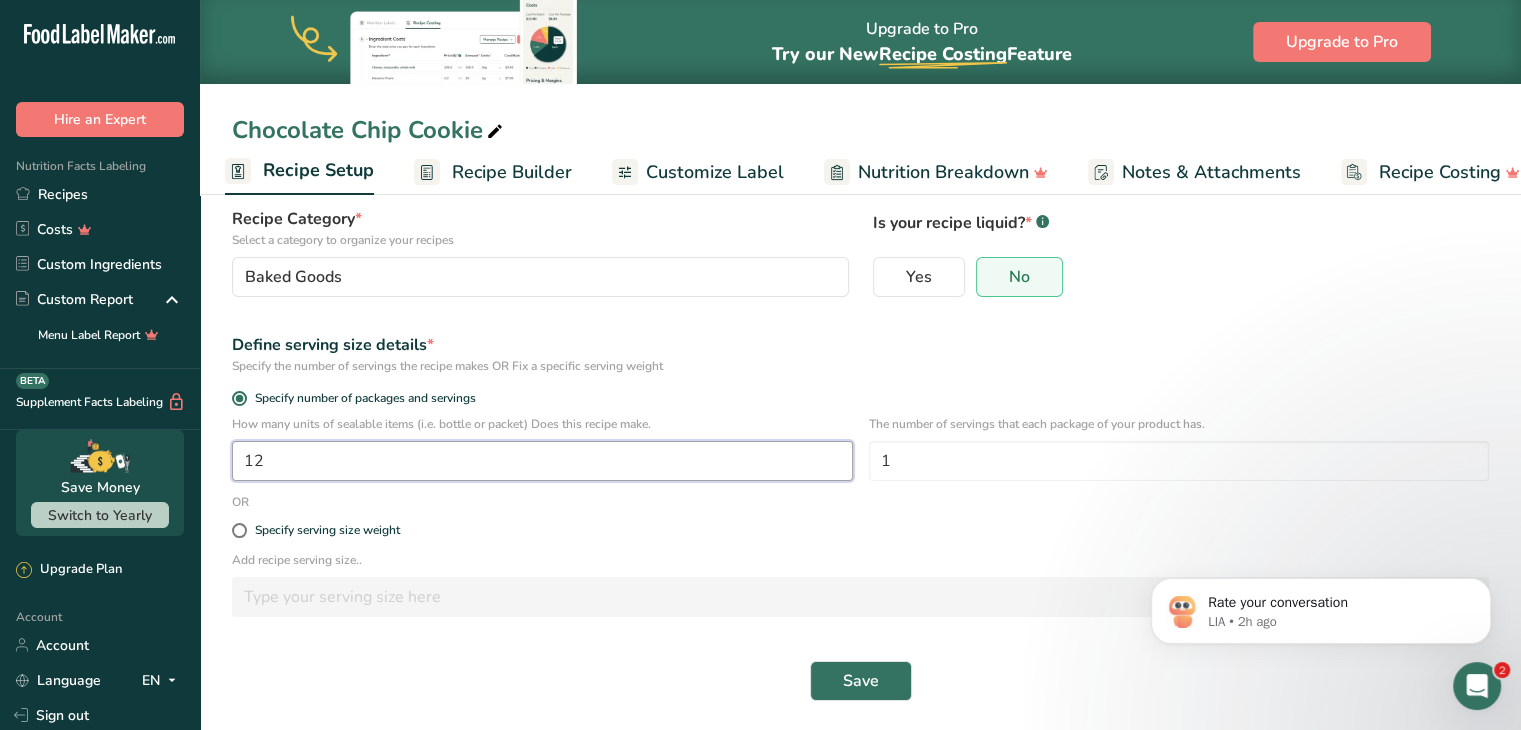 click on "Recipe name *   Chocolate Chip Cookie
Recipe code
.a-a{fill:#347362;}.b-a{fill:#fff;}
Recipe Category *
Select a category to organize your recipes
Baked Goods
Standard Categories
Custom Categories
.a-a{fill:#347362;}.b-a{fill:#fff;}
Baked Goods
[GEOGRAPHIC_DATA]
Confectionery
Cooked Meals, Salads, & Sauces
[GEOGRAPHIC_DATA]
Snacks
Add New Category
Is your recipe liquid? *   .a-a{fill:#347362;}.b-a{fill:#fff;}           Yes   No
Define serving size details *
Specify the number of servings the recipe makes OR Fix a specific serving weight
Specify number of packages and servings
12     1
OR" at bounding box center (860, 390) 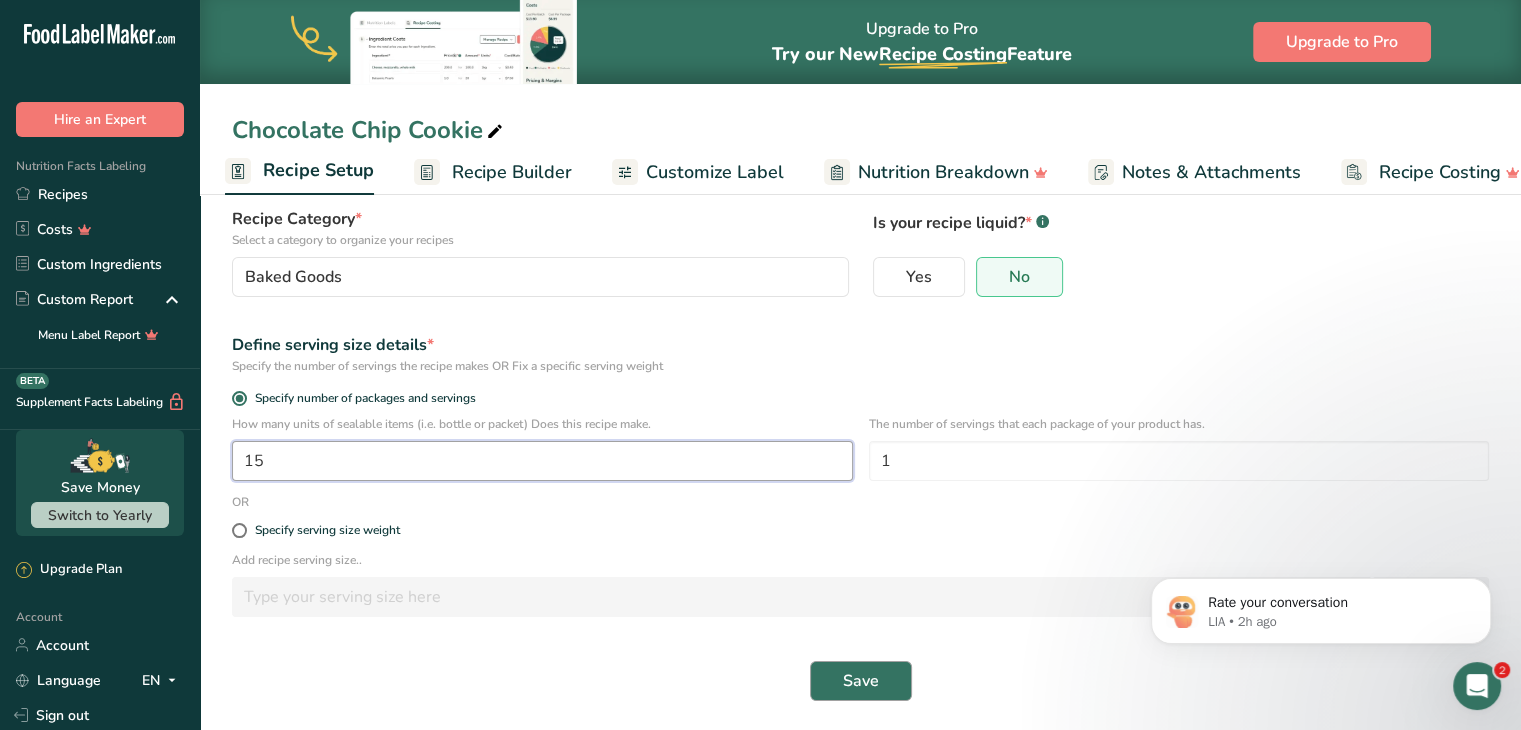 type on "15" 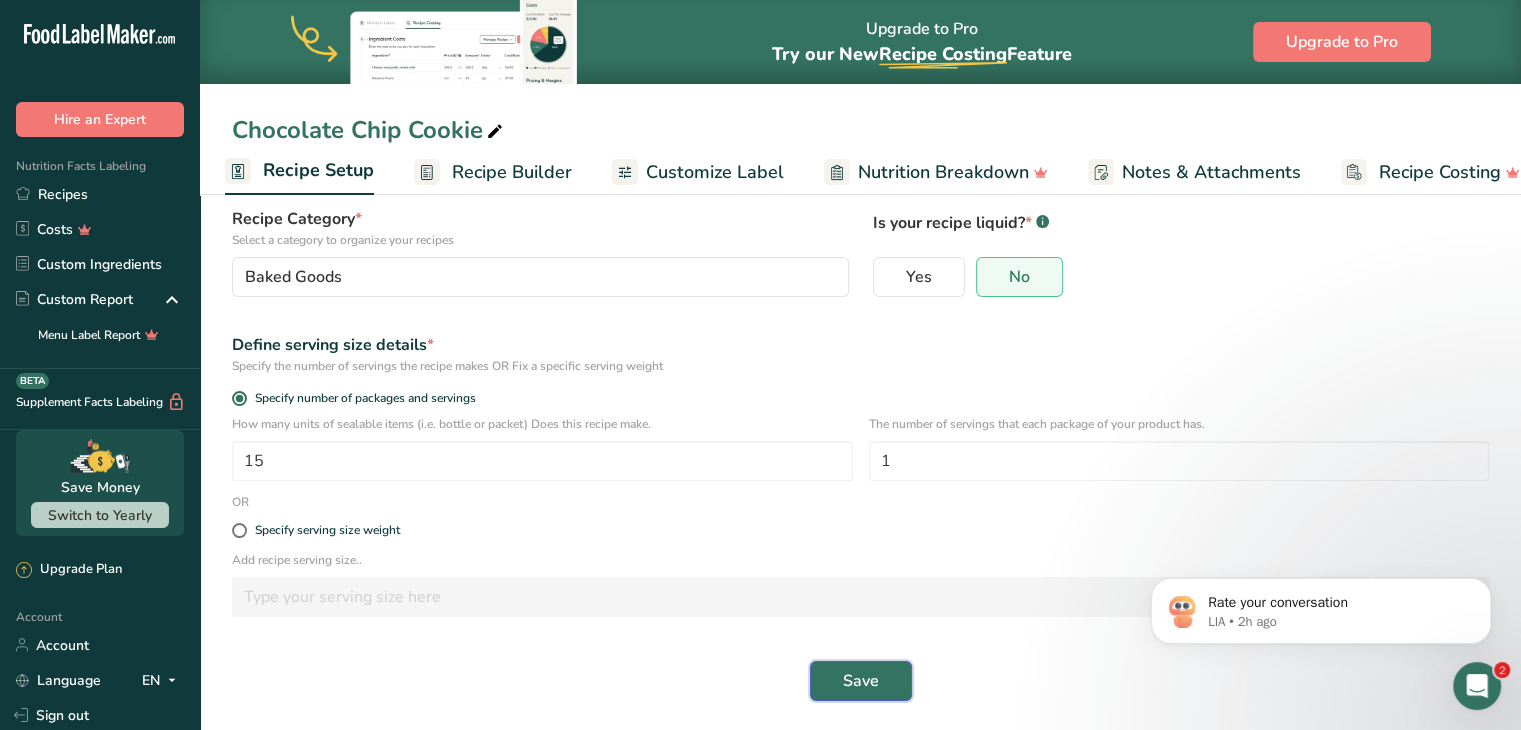 click on "Save" at bounding box center [861, 681] 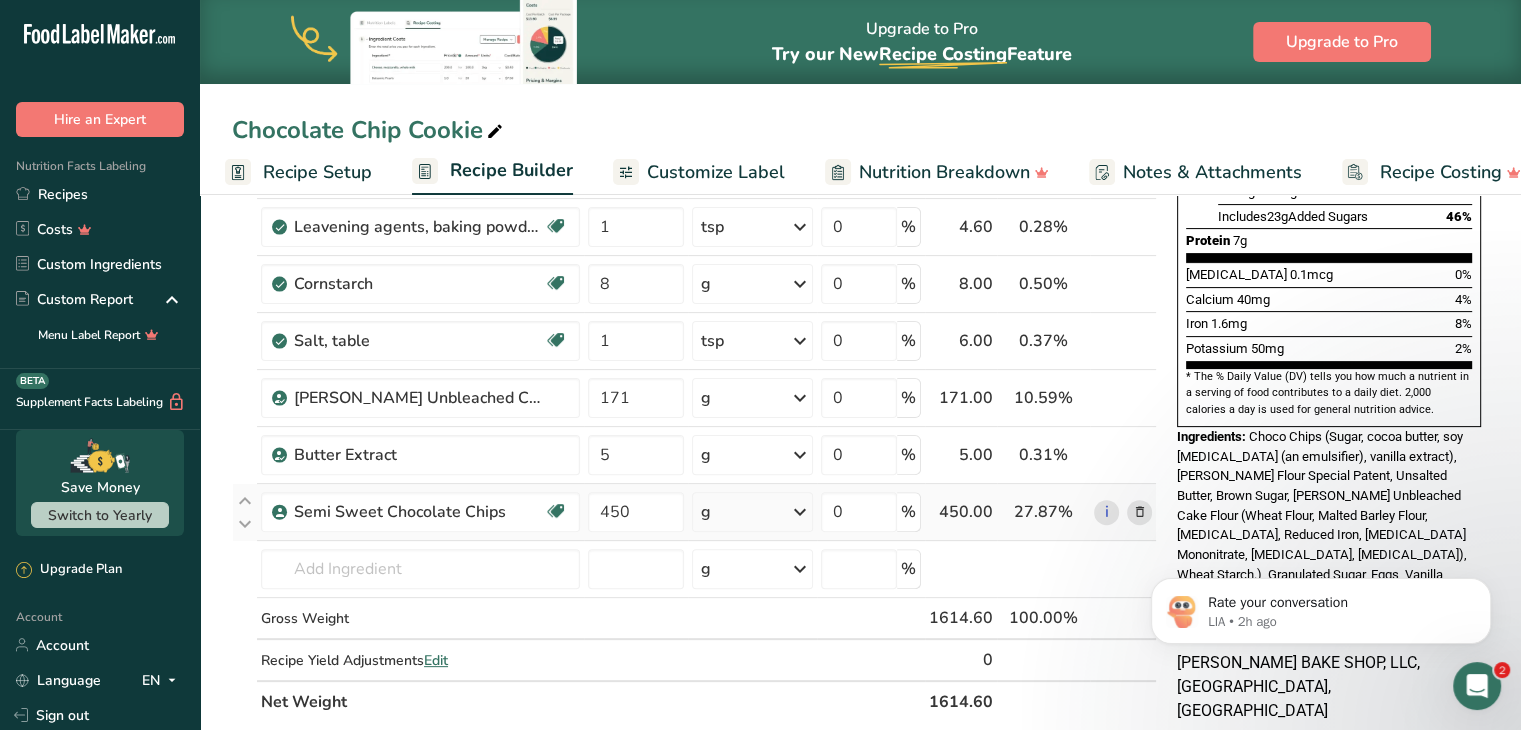 scroll, scrollTop: 487, scrollLeft: 0, axis: vertical 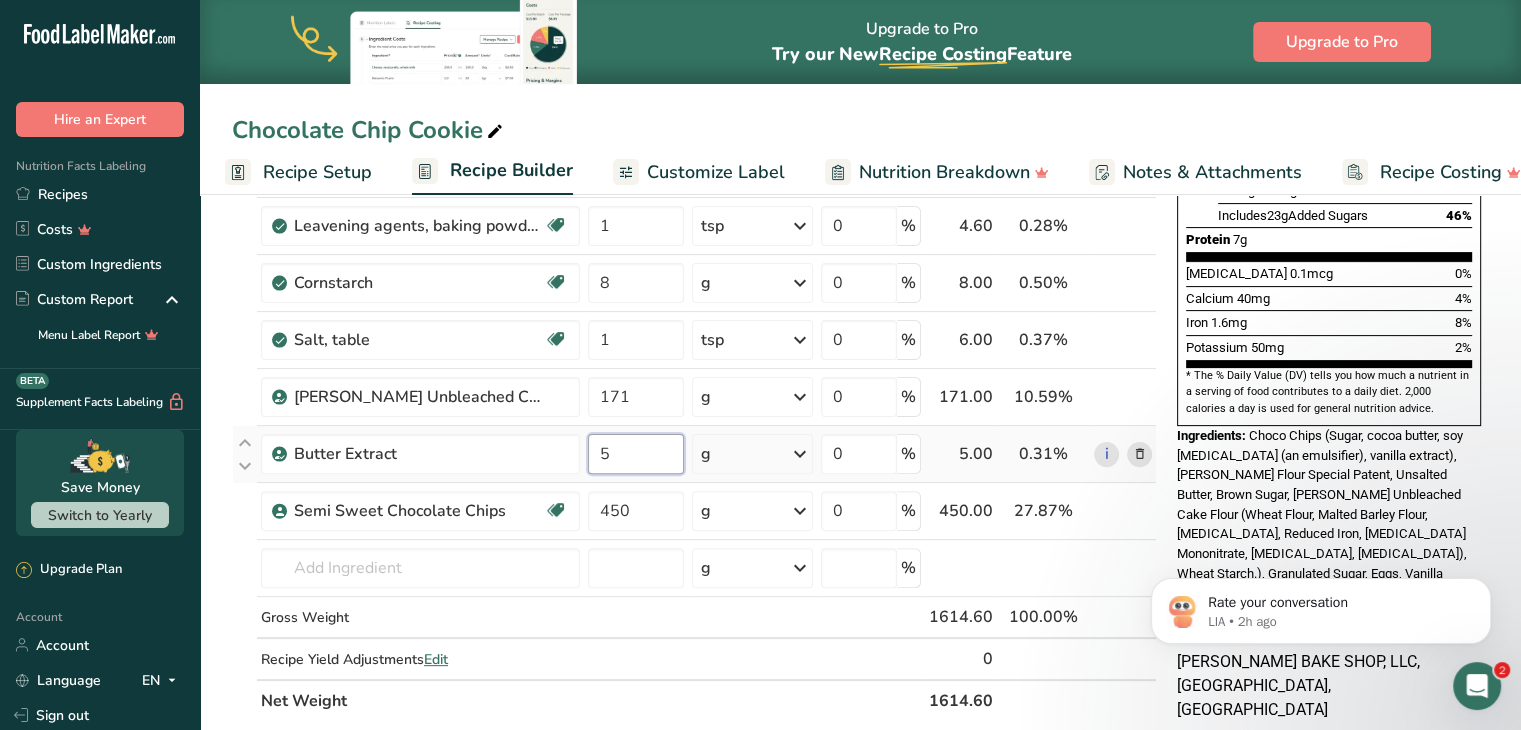 click on "5" at bounding box center (636, 454) 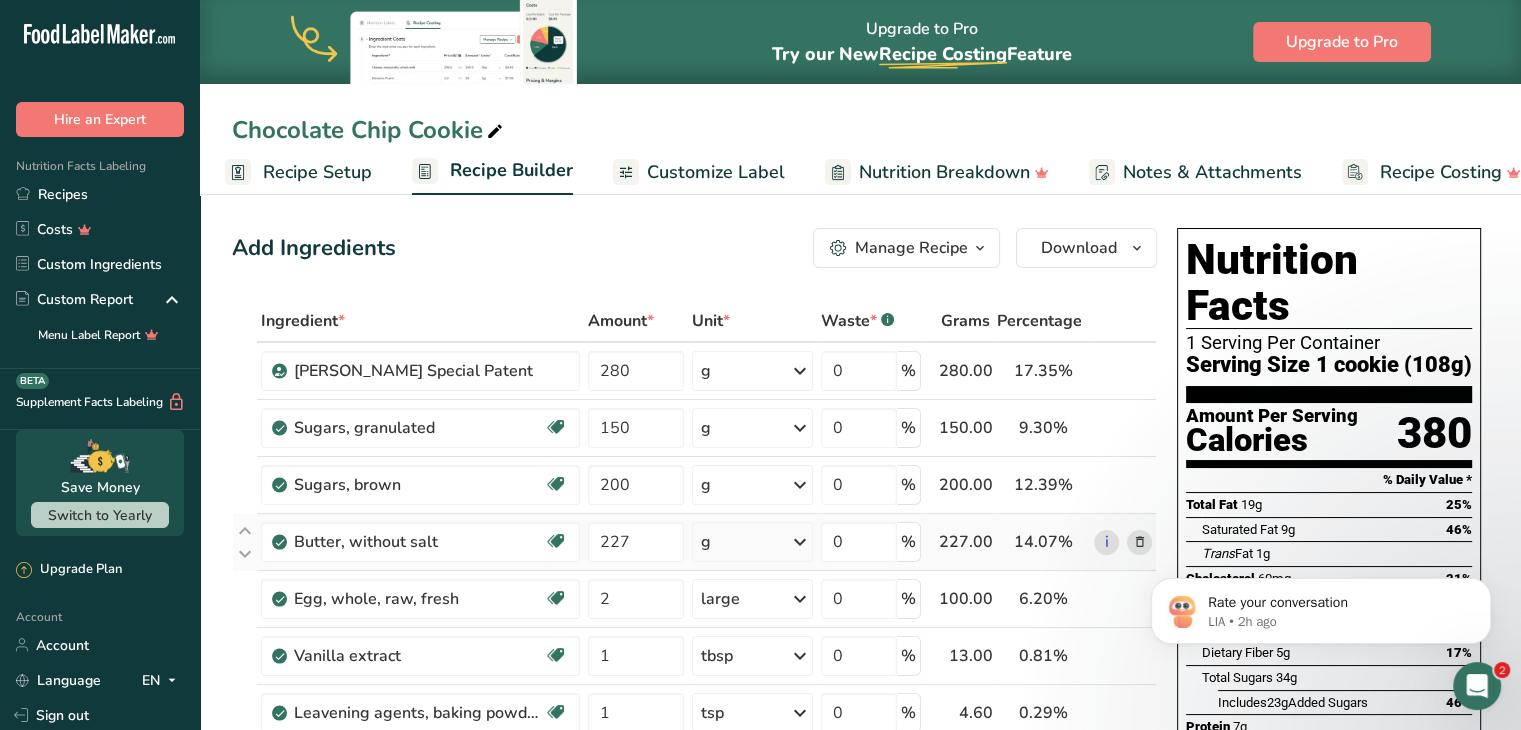 scroll, scrollTop: 0, scrollLeft: 0, axis: both 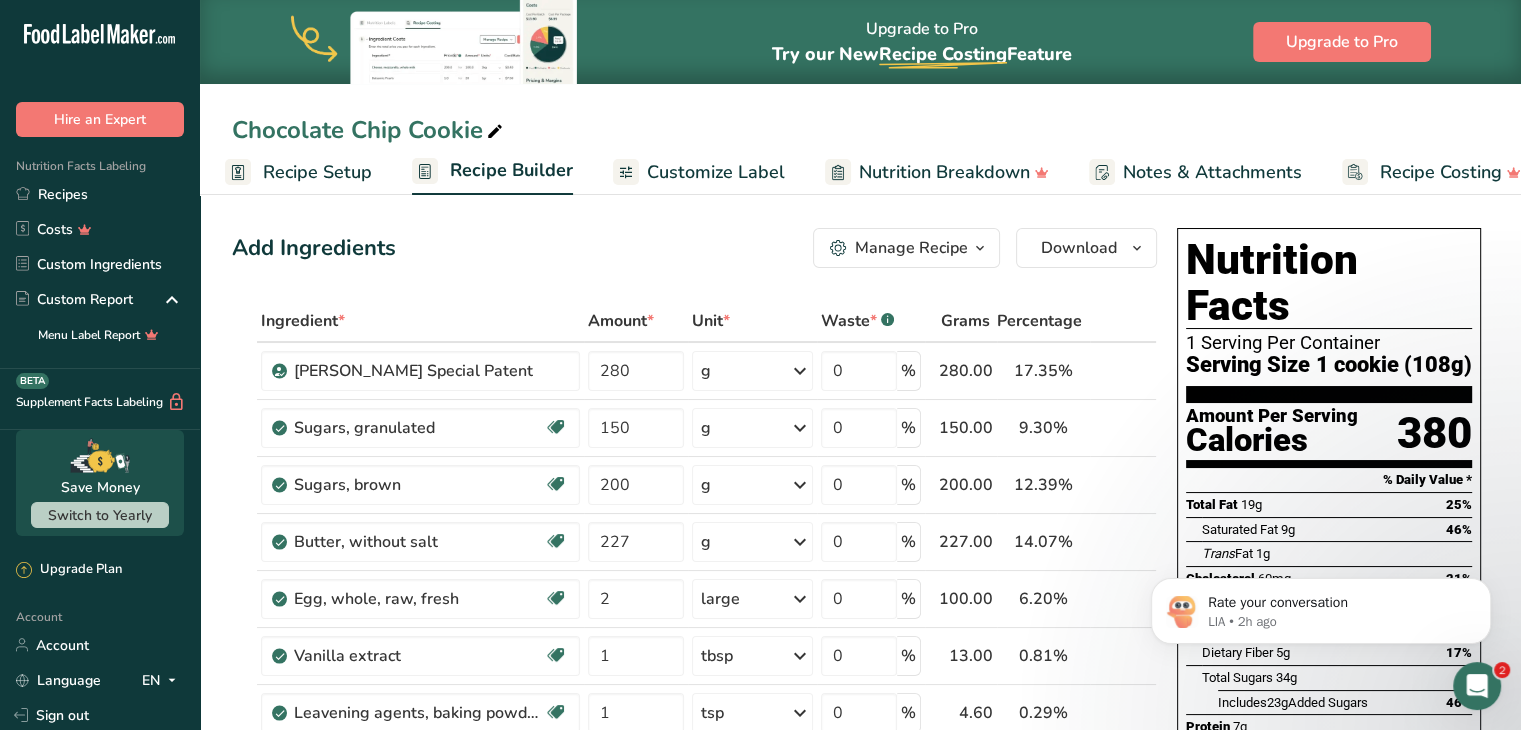 type on "3.999998" 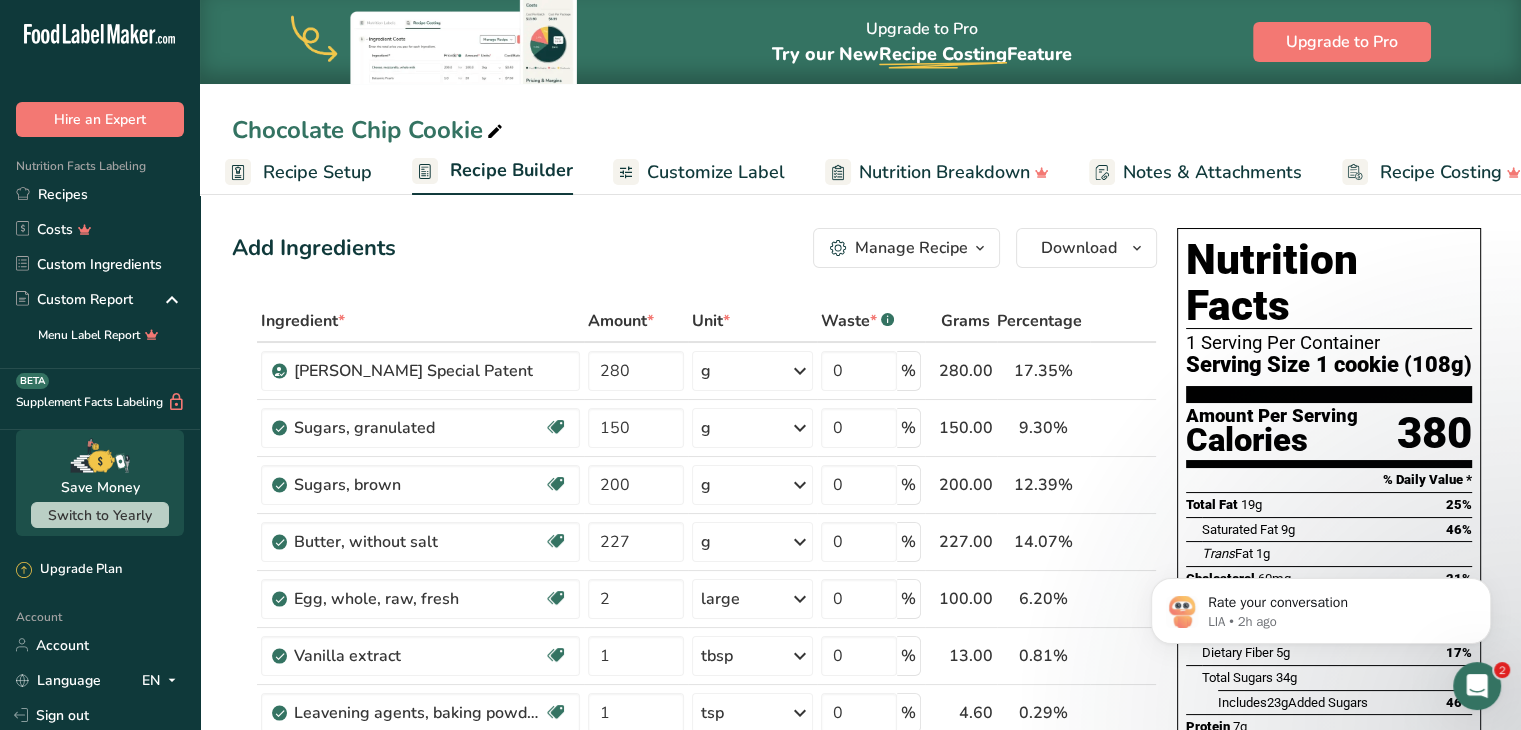 click on "Calories" at bounding box center [1272, 440] 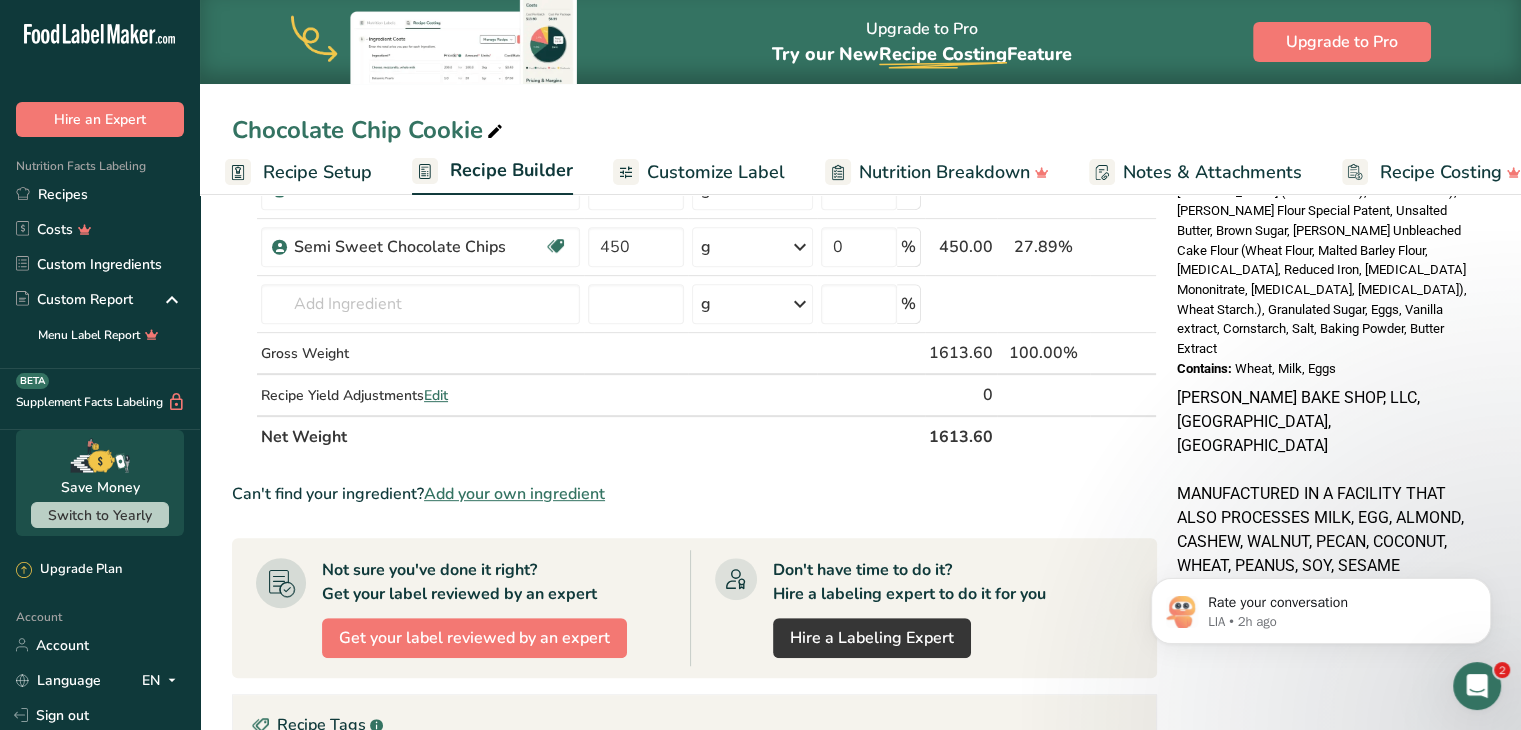 scroll, scrollTop: 752, scrollLeft: 0, axis: vertical 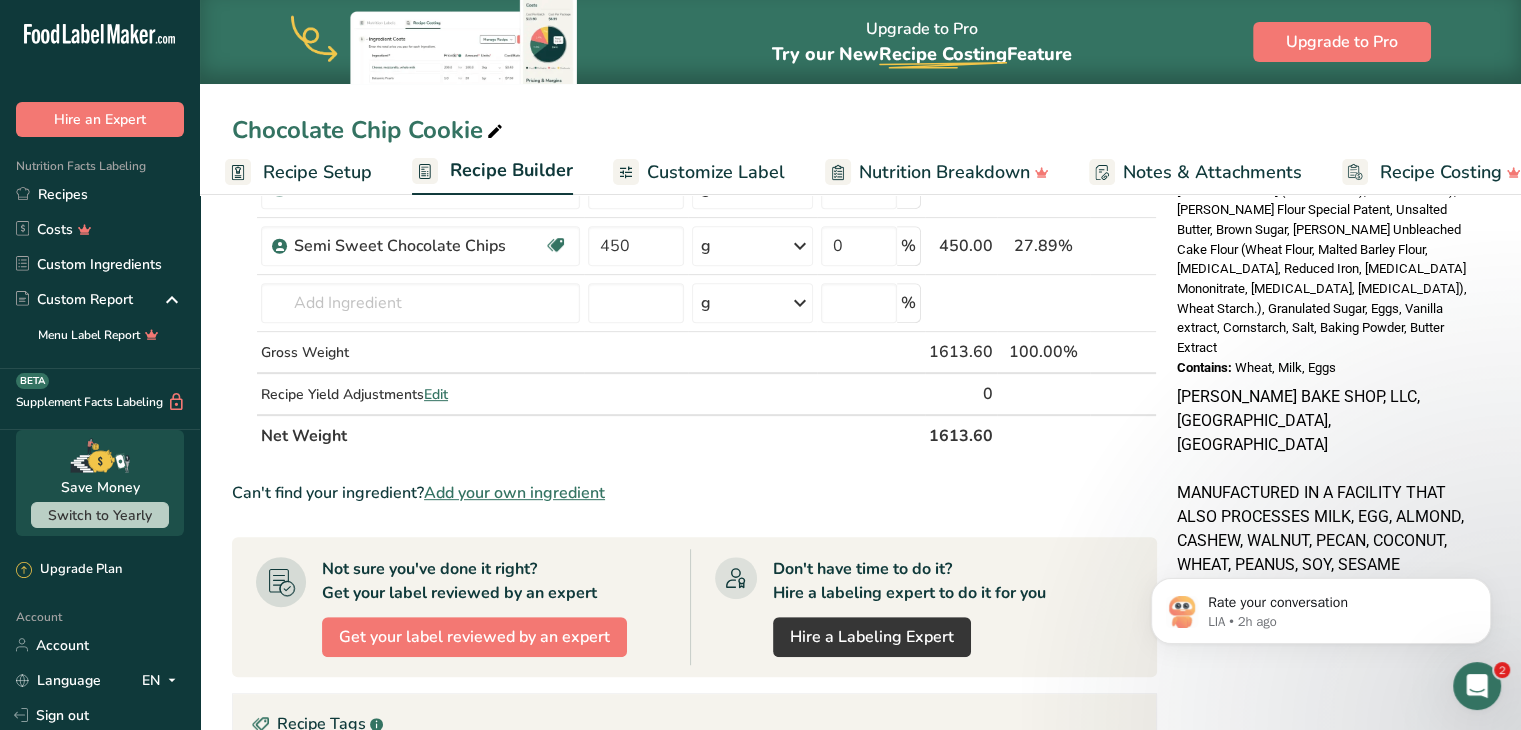 click on "MANUFACTURED IN A FACILITY THAT ALSO PROCESSES MILK, EGG, ALMOND, CASHEW, WALNUT, PECAN, COCONUT, WHEAT, PEANUS, SOY, SESAME" at bounding box center [1329, 529] 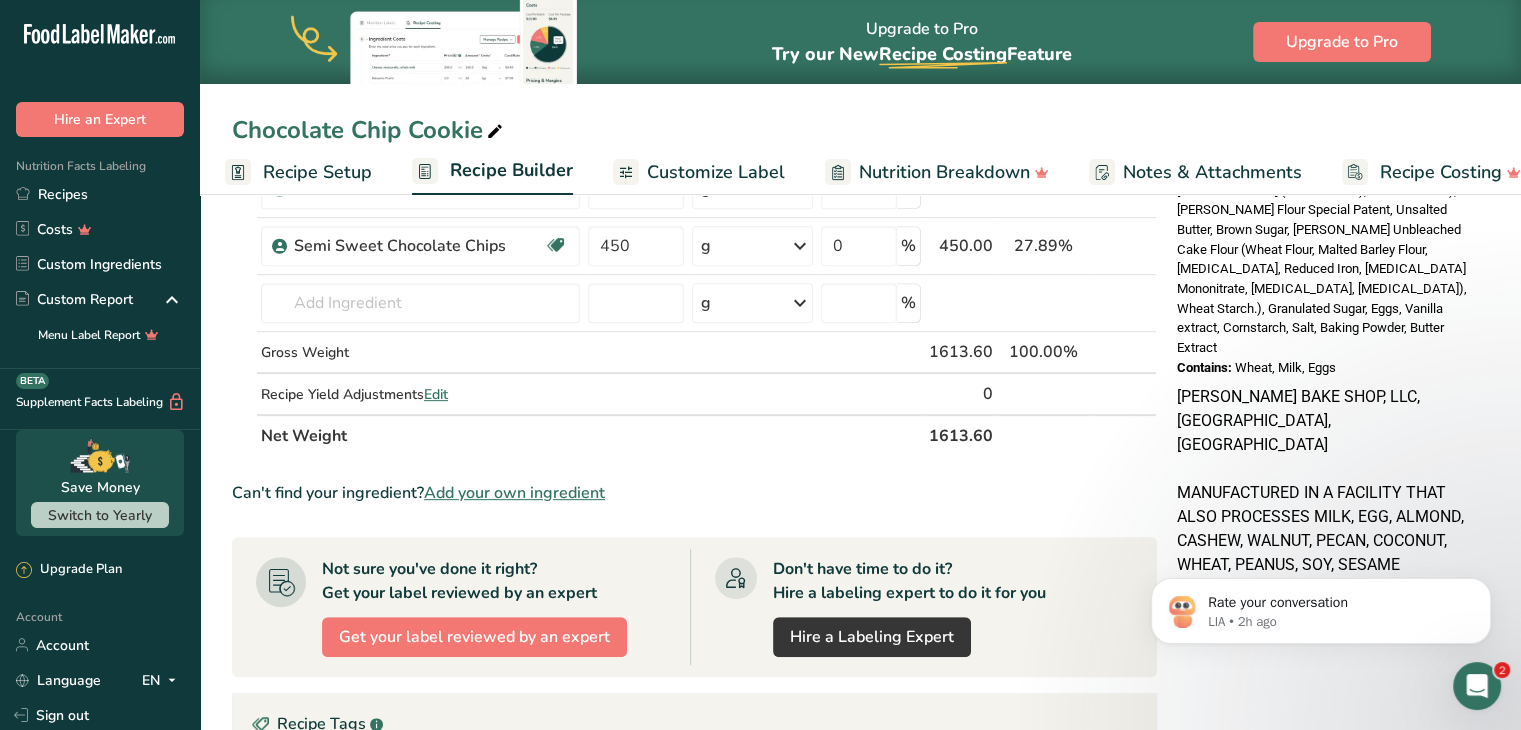 click on "Customize Label" at bounding box center [716, 172] 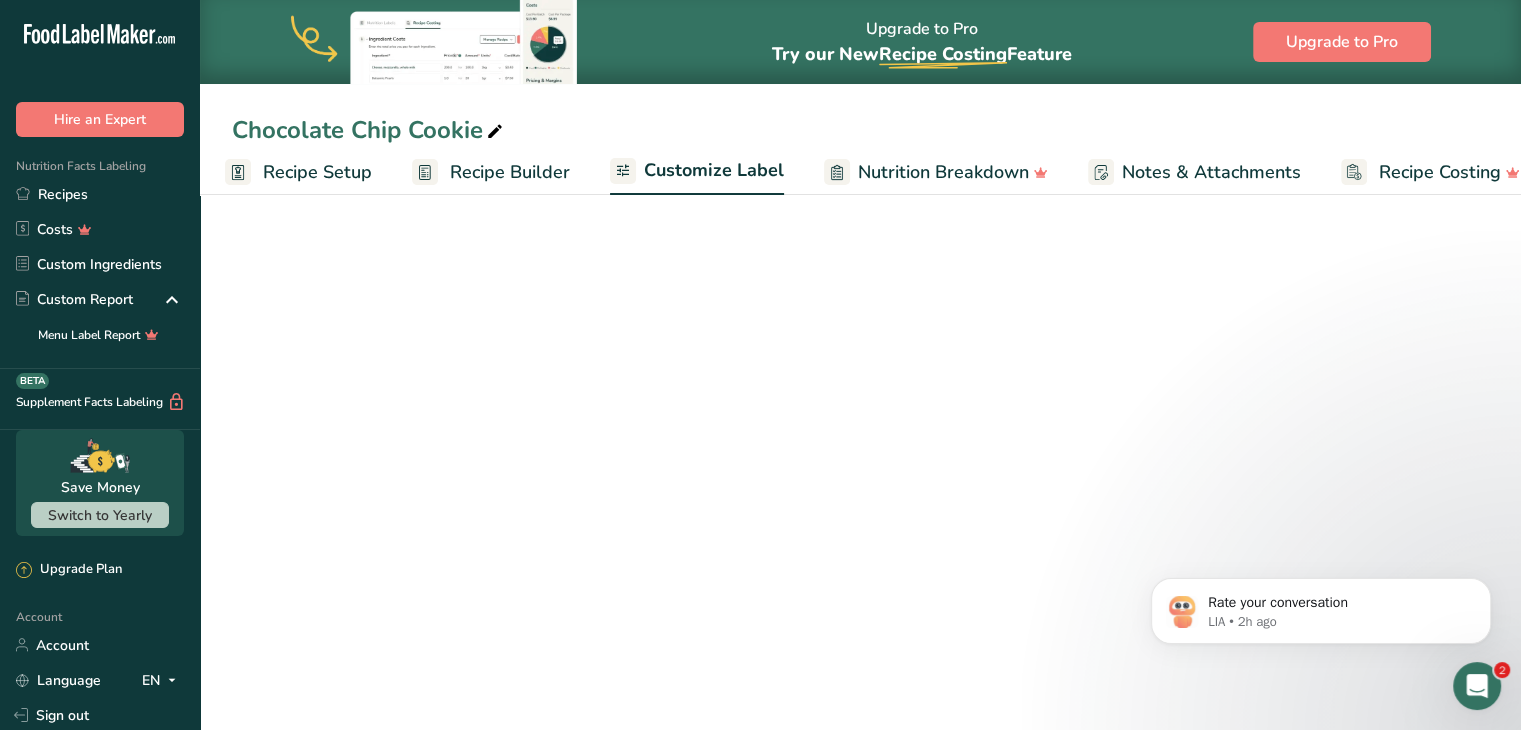 scroll, scrollTop: 0, scrollLeft: 38, axis: horizontal 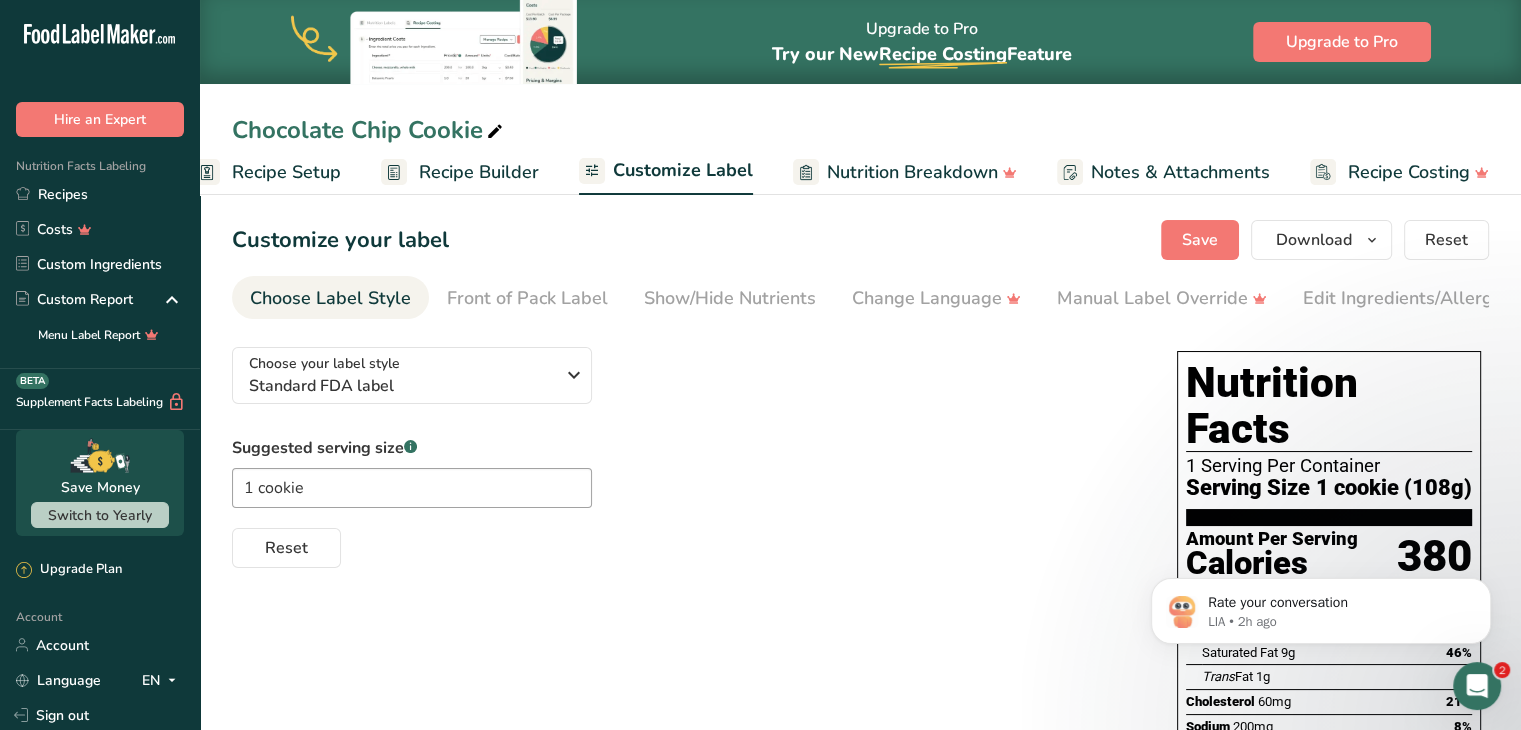 click on "Notes & Attachments" at bounding box center [1180, 172] 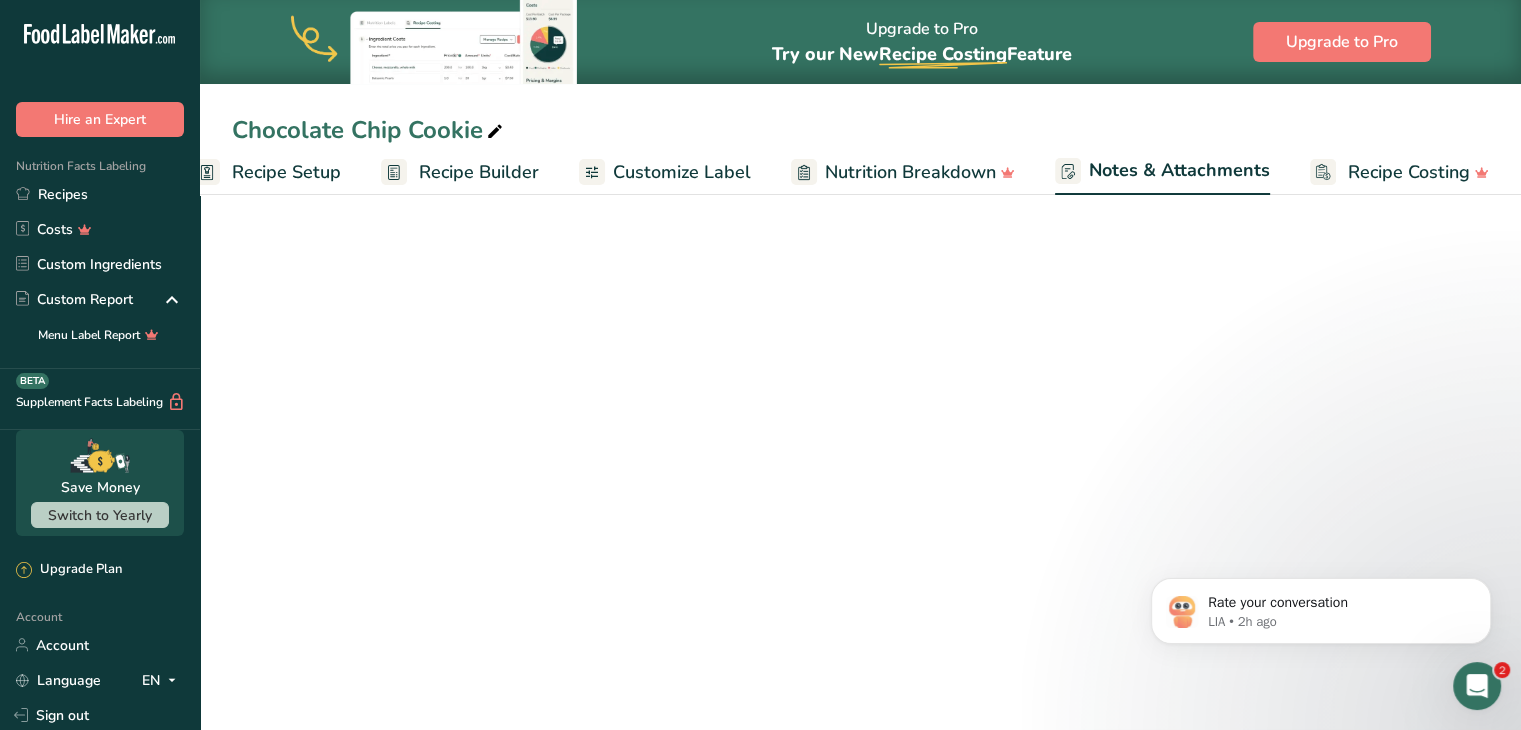 scroll, scrollTop: 0, scrollLeft: 39, axis: horizontal 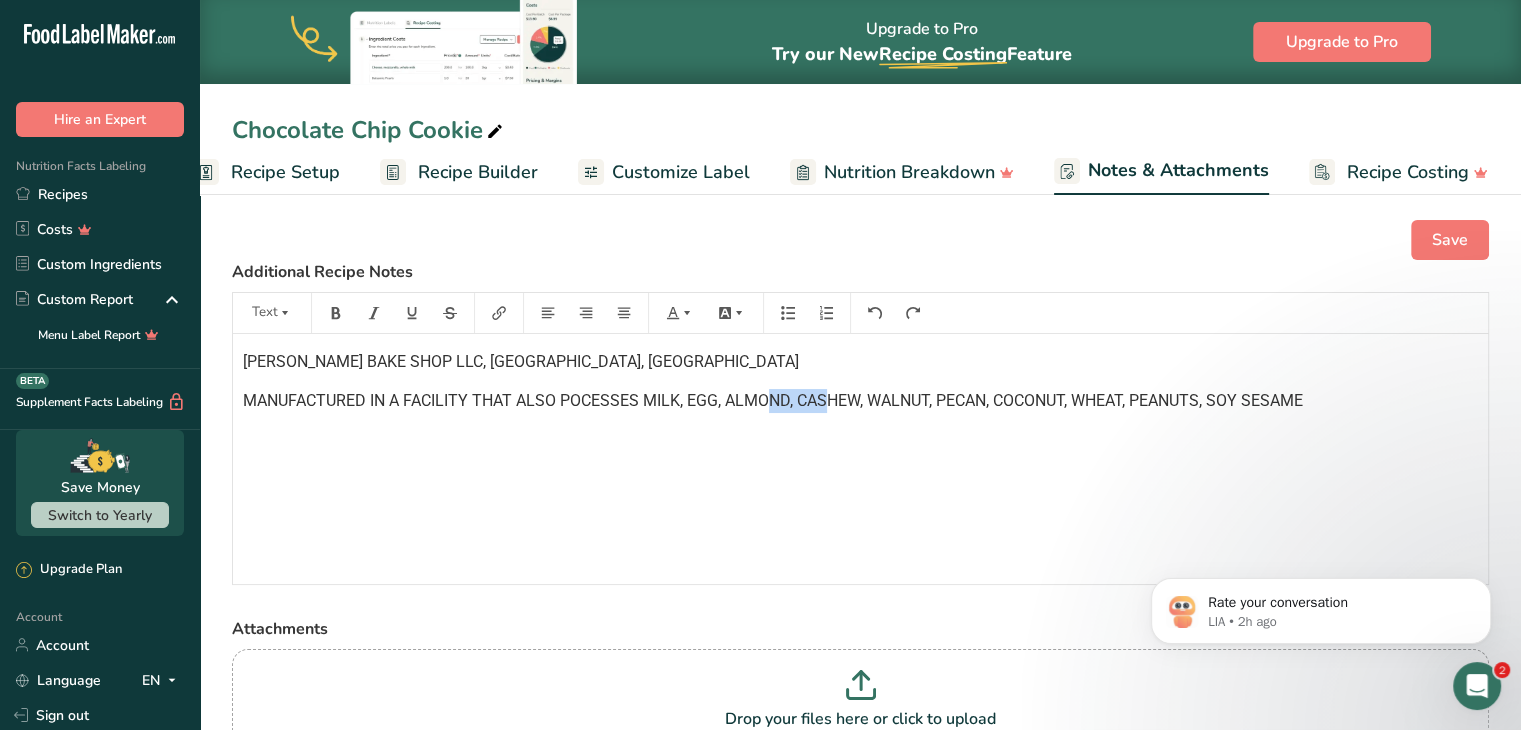 drag, startPoint x: 764, startPoint y: 424, endPoint x: 826, endPoint y: 406, distance: 64.56005 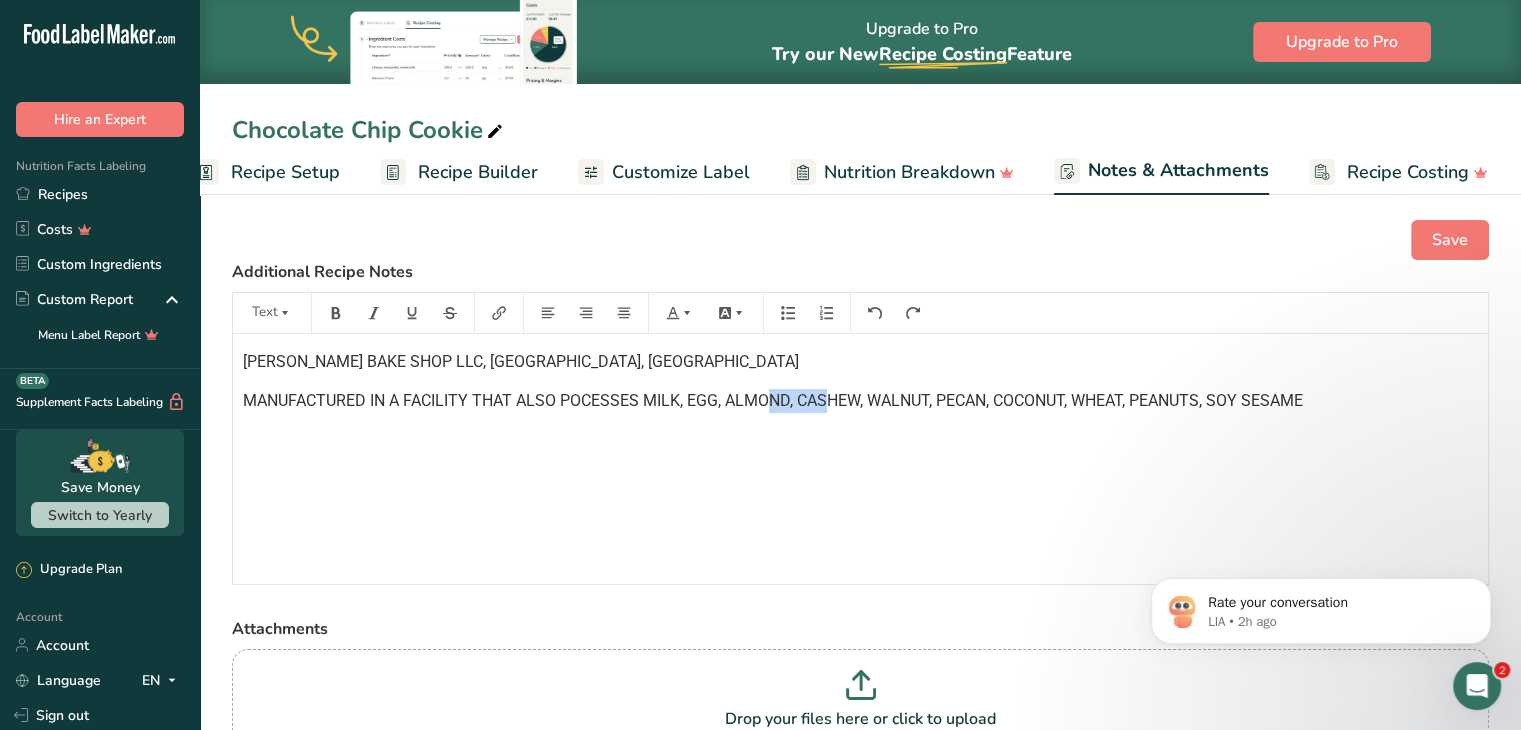 click on "[PERSON_NAME] BAKE SHOP LLC, [GEOGRAPHIC_DATA], [GEOGRAPHIC_DATA] MANUFACTURED IN A FACILITY THAT ALSO POCESSES MILK, EGG, ALMOND, CASHEW, WALNUT, PECAN, COCONUT, WHEAT, PEANUTS, SOY SESAME" at bounding box center [860, 459] 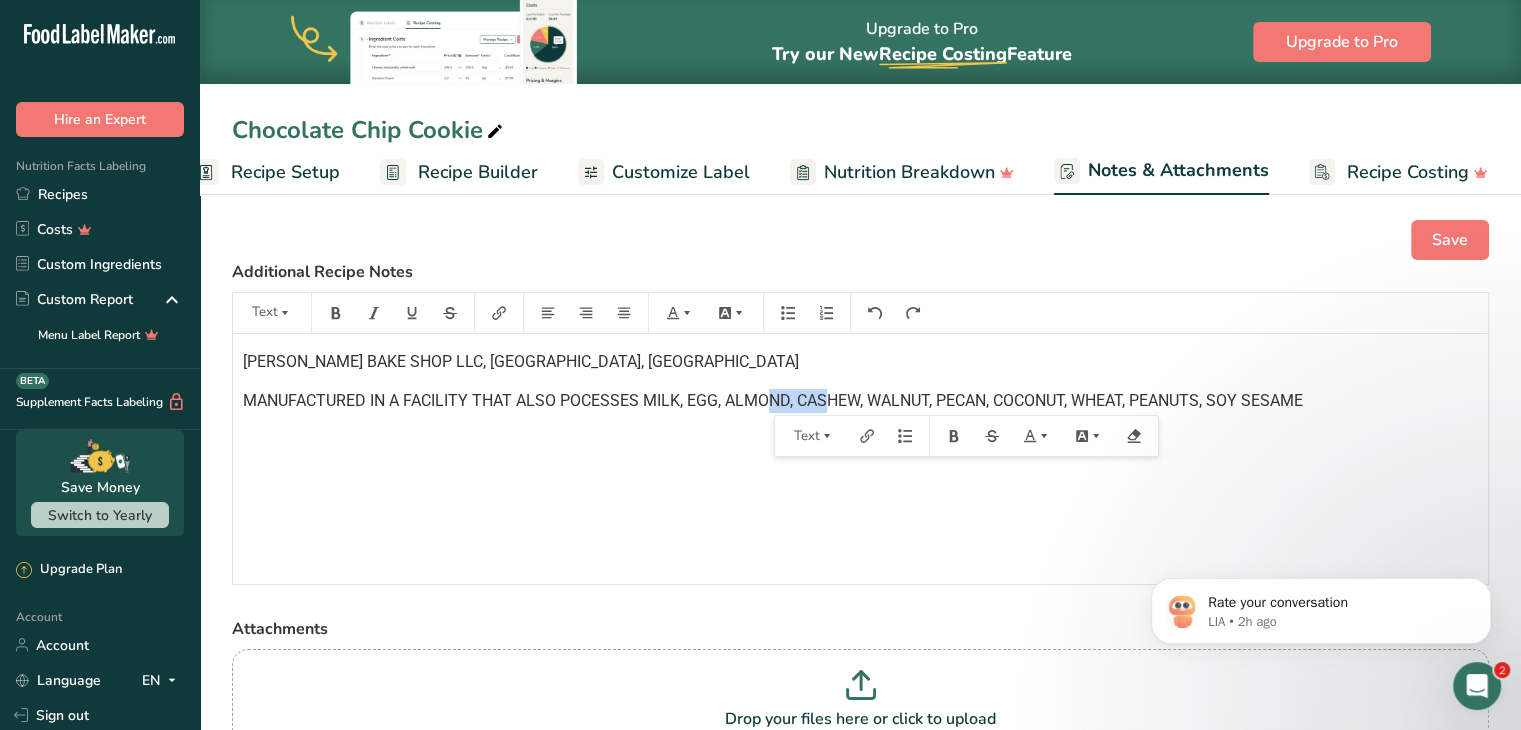 click on "[PERSON_NAME] BAKE SHOP LLC, [GEOGRAPHIC_DATA], [GEOGRAPHIC_DATA] MANUFACTURED IN A FACILITY THAT ALSO POCESSES MILK, EGG, ALMOND, CASHEW, WALNUT, PECAN, COCONUT, WHEAT, PEANUTS, SOY SESAME" at bounding box center [860, 459] 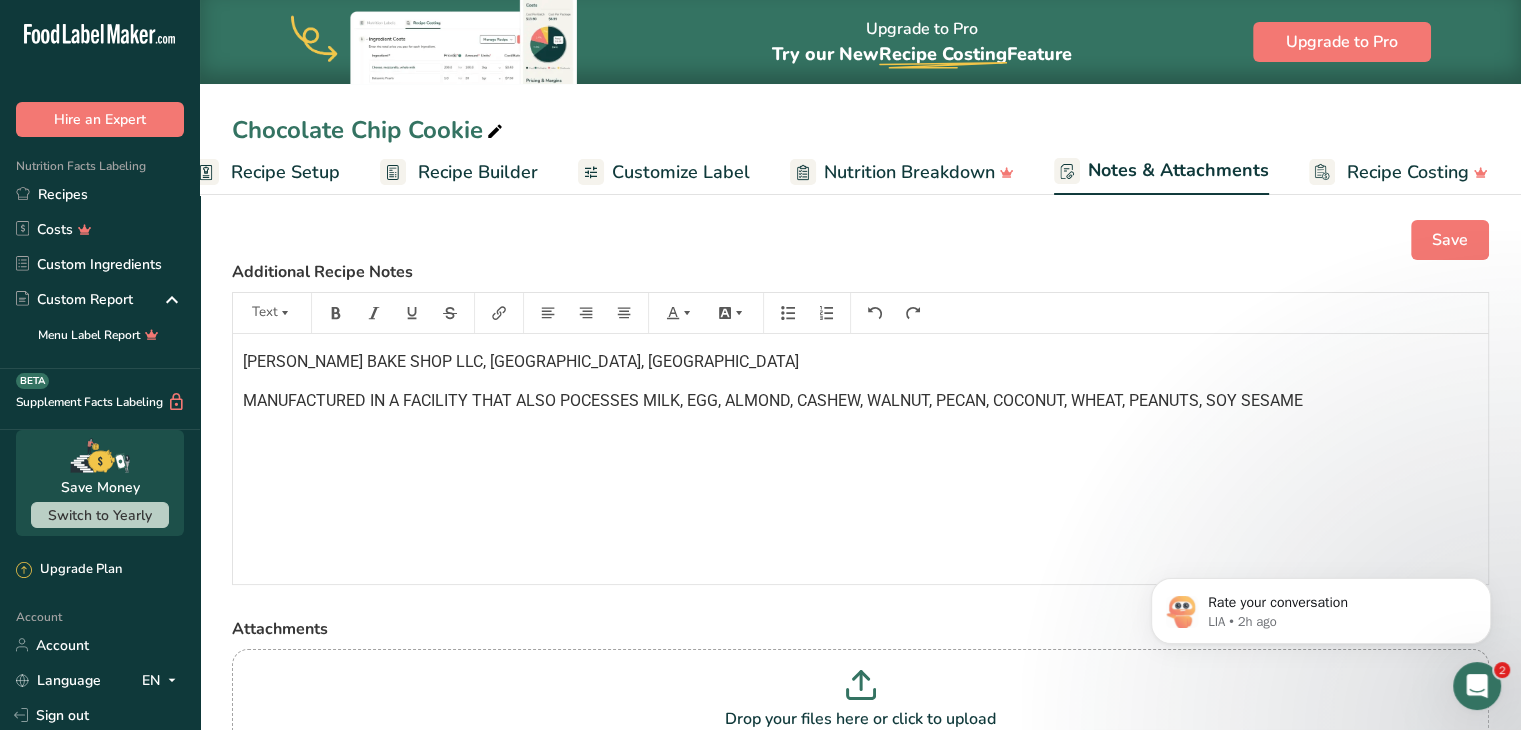 click on "MANUFACTURED IN A FACILITY THAT ALSO POCESSES MILK, EGG, ALMOND, CASHEW, WALNUT, PECAN, COCONUT, WHEAT, PEANUTS, SOY SESAME" at bounding box center [773, 400] 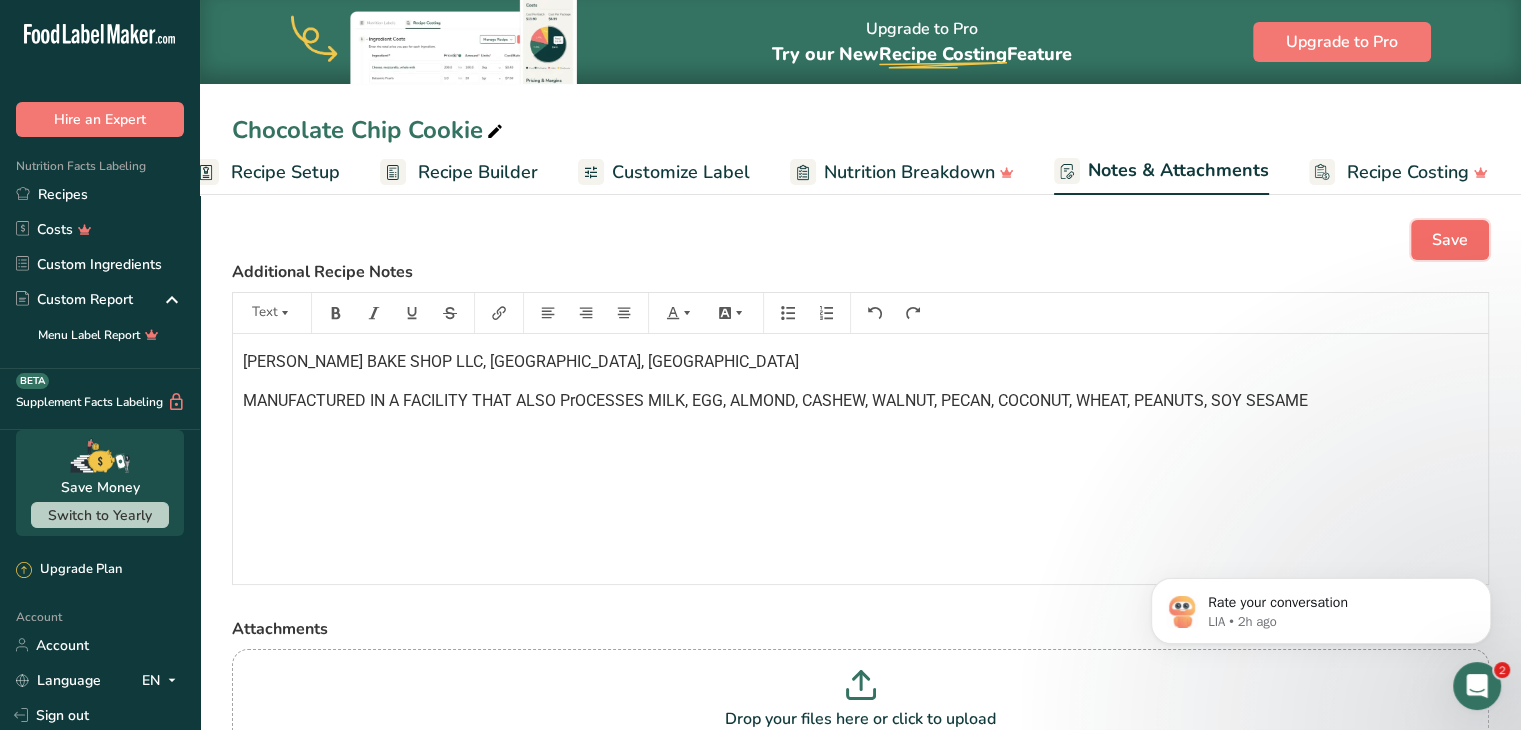 click on "Save" at bounding box center [1450, 240] 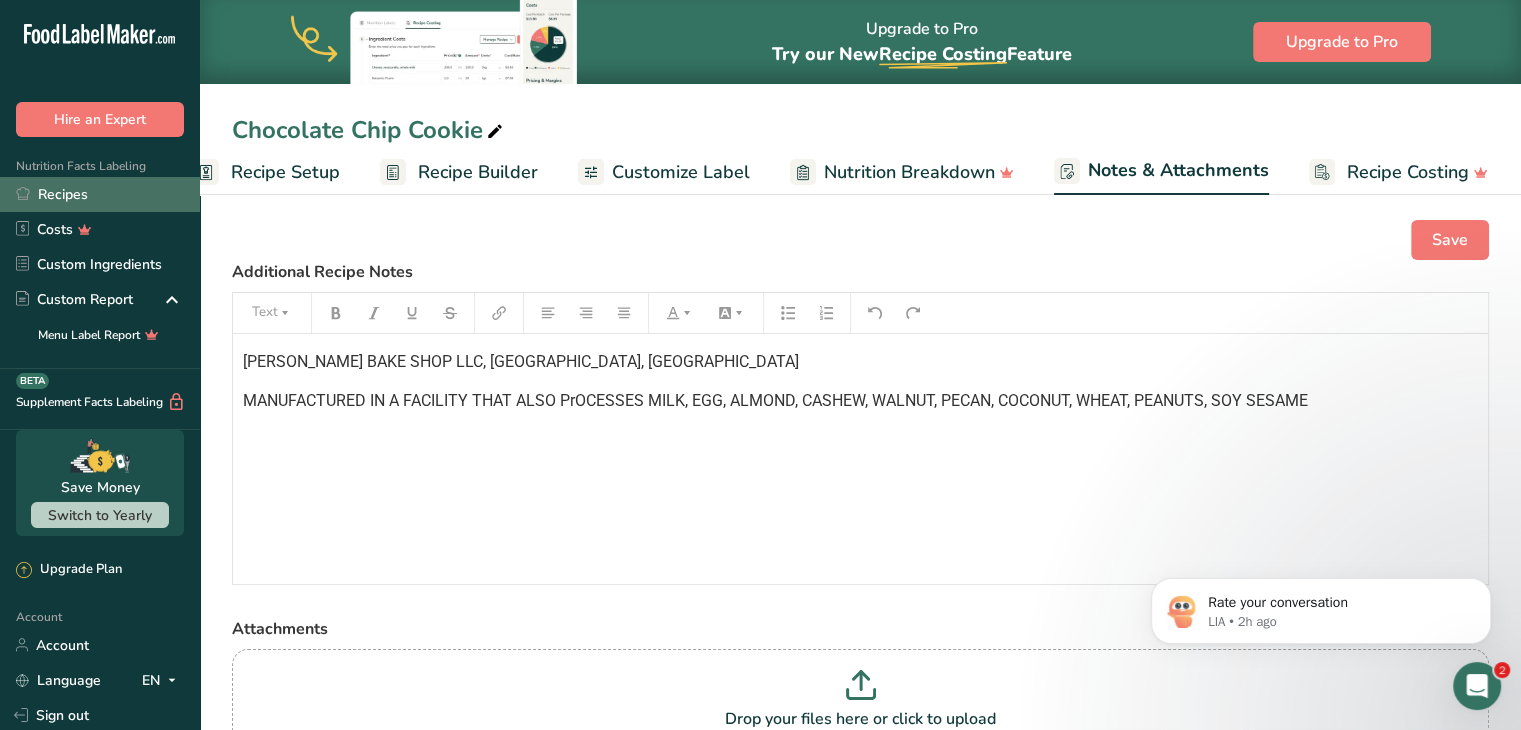 click on "Recipes" at bounding box center [100, 194] 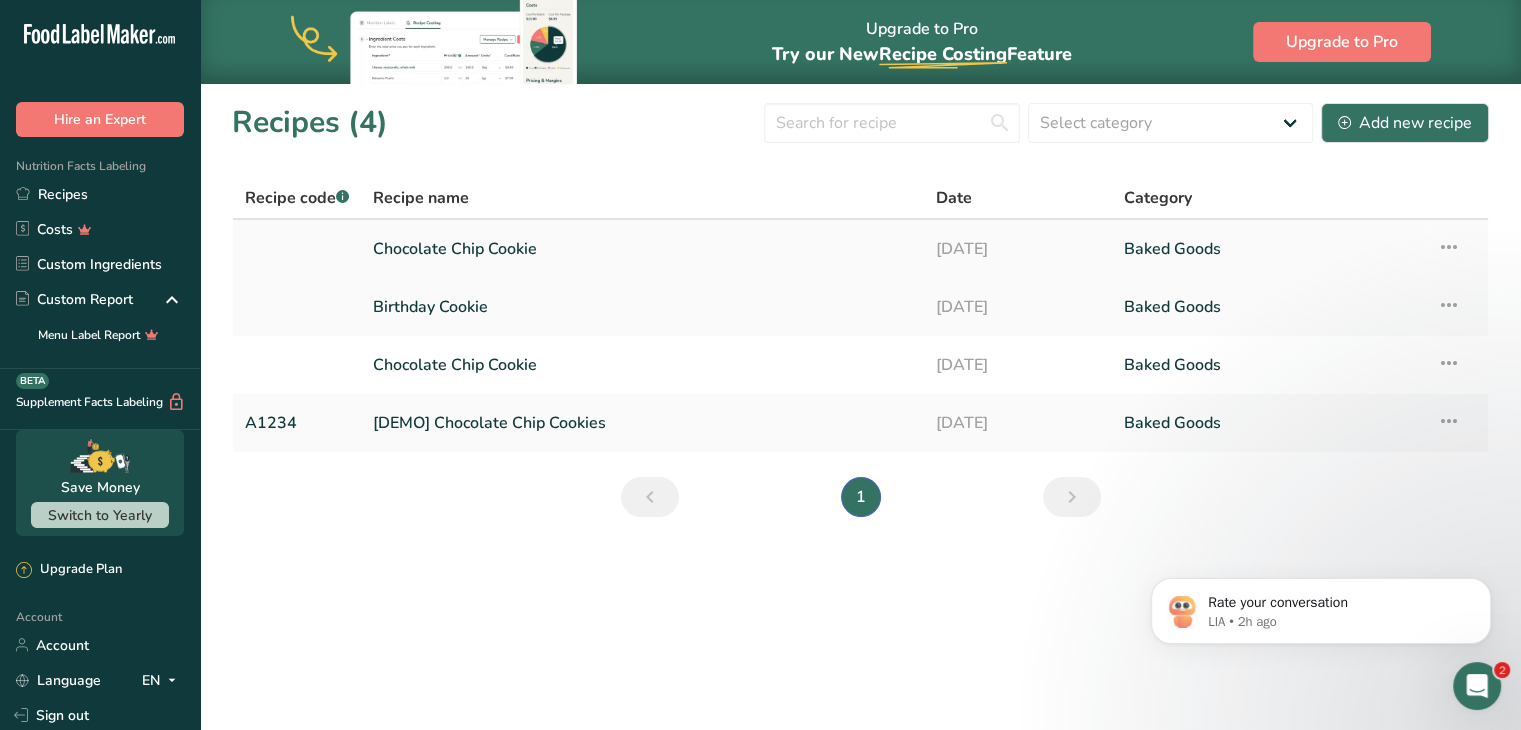 click on "Chocolate Chip Cookie" at bounding box center [642, 249] 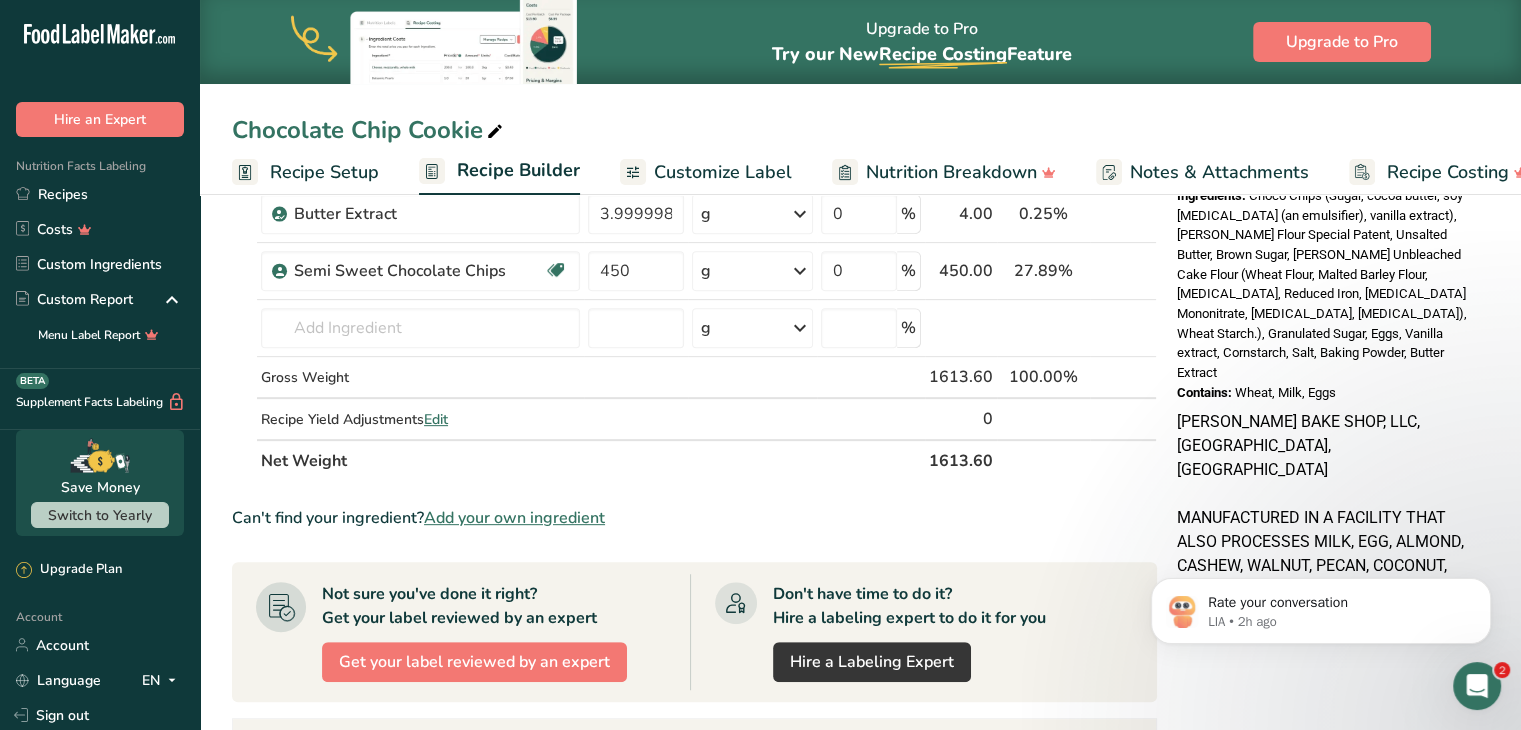 scroll, scrollTop: 670, scrollLeft: 0, axis: vertical 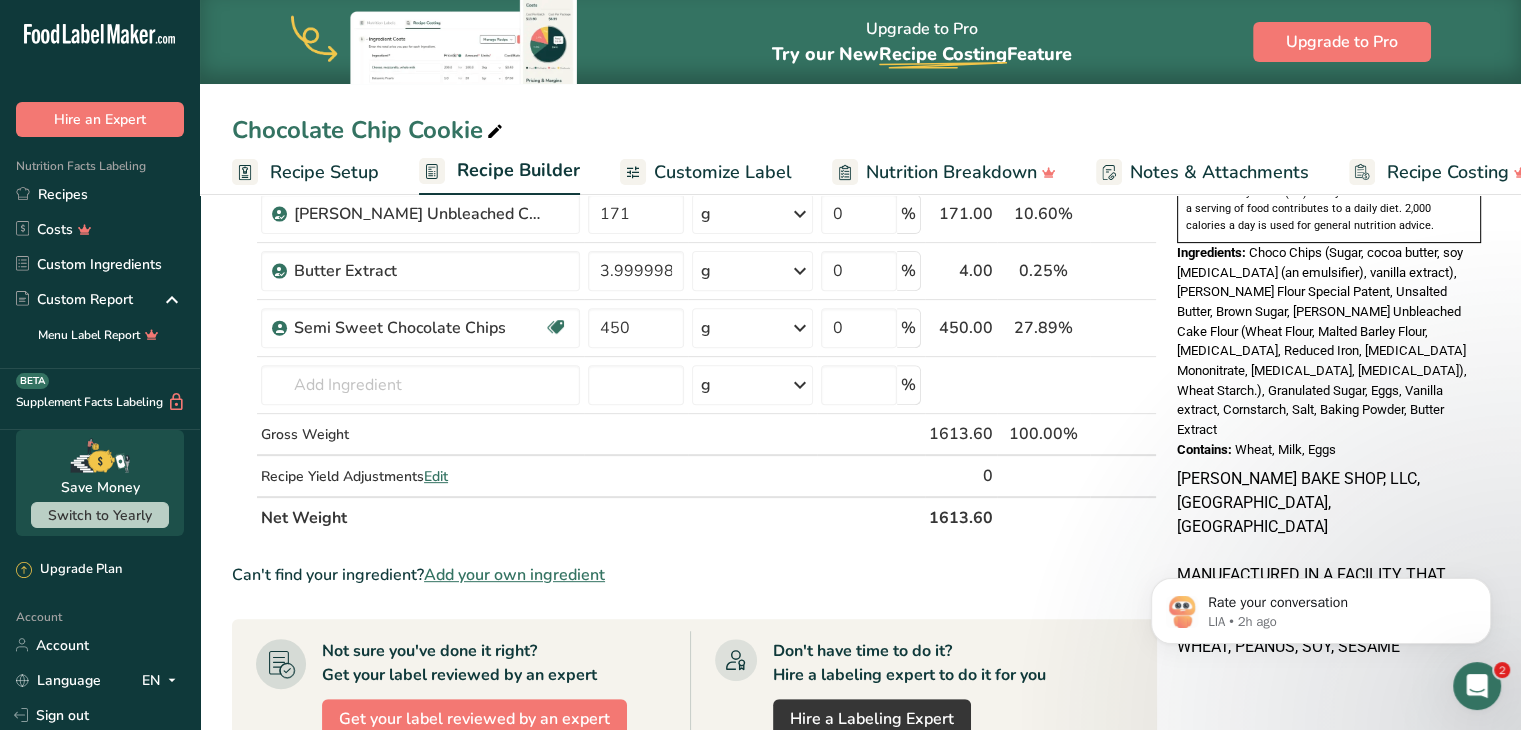 click on "Customize Label" at bounding box center (723, 172) 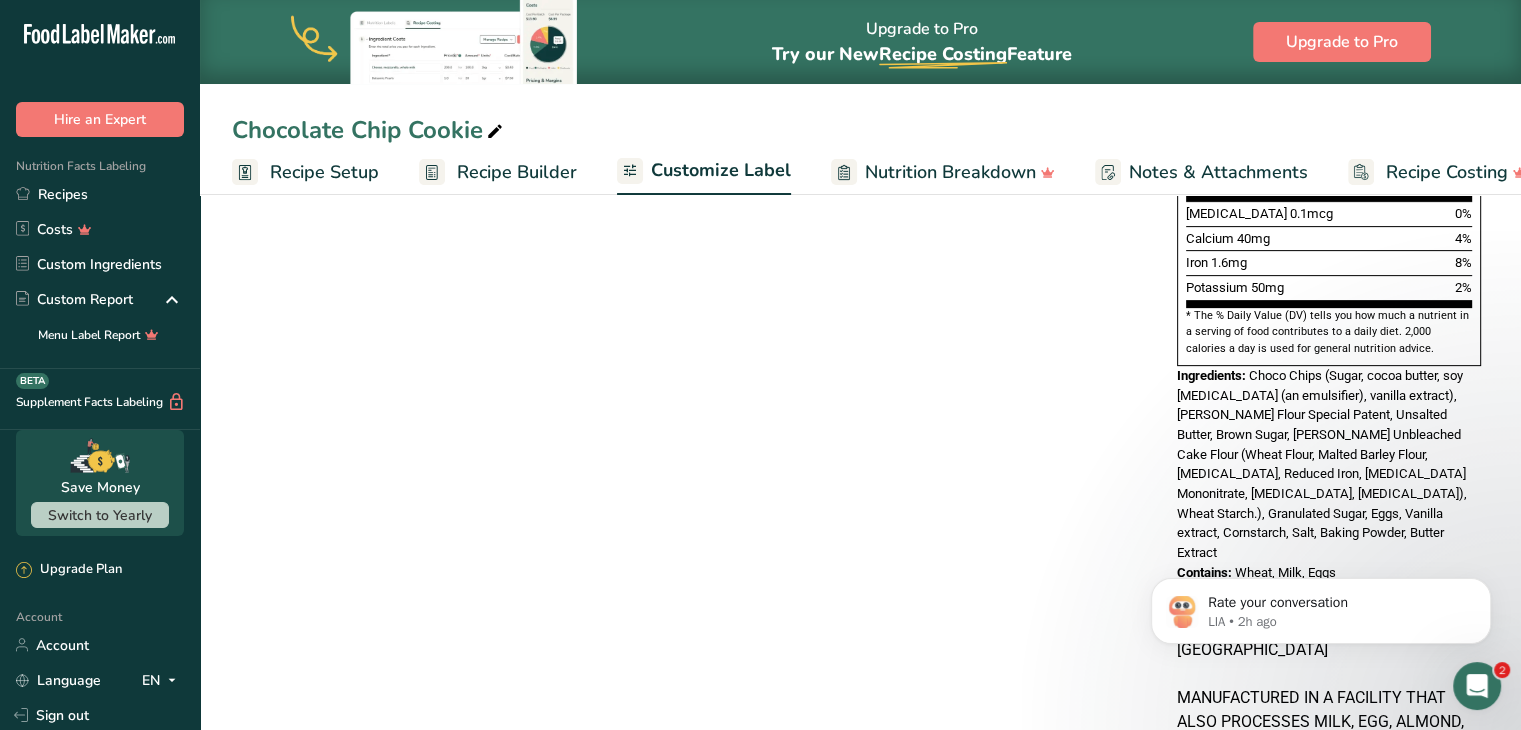 scroll, scrollTop: 0, scrollLeft: 38, axis: horizontal 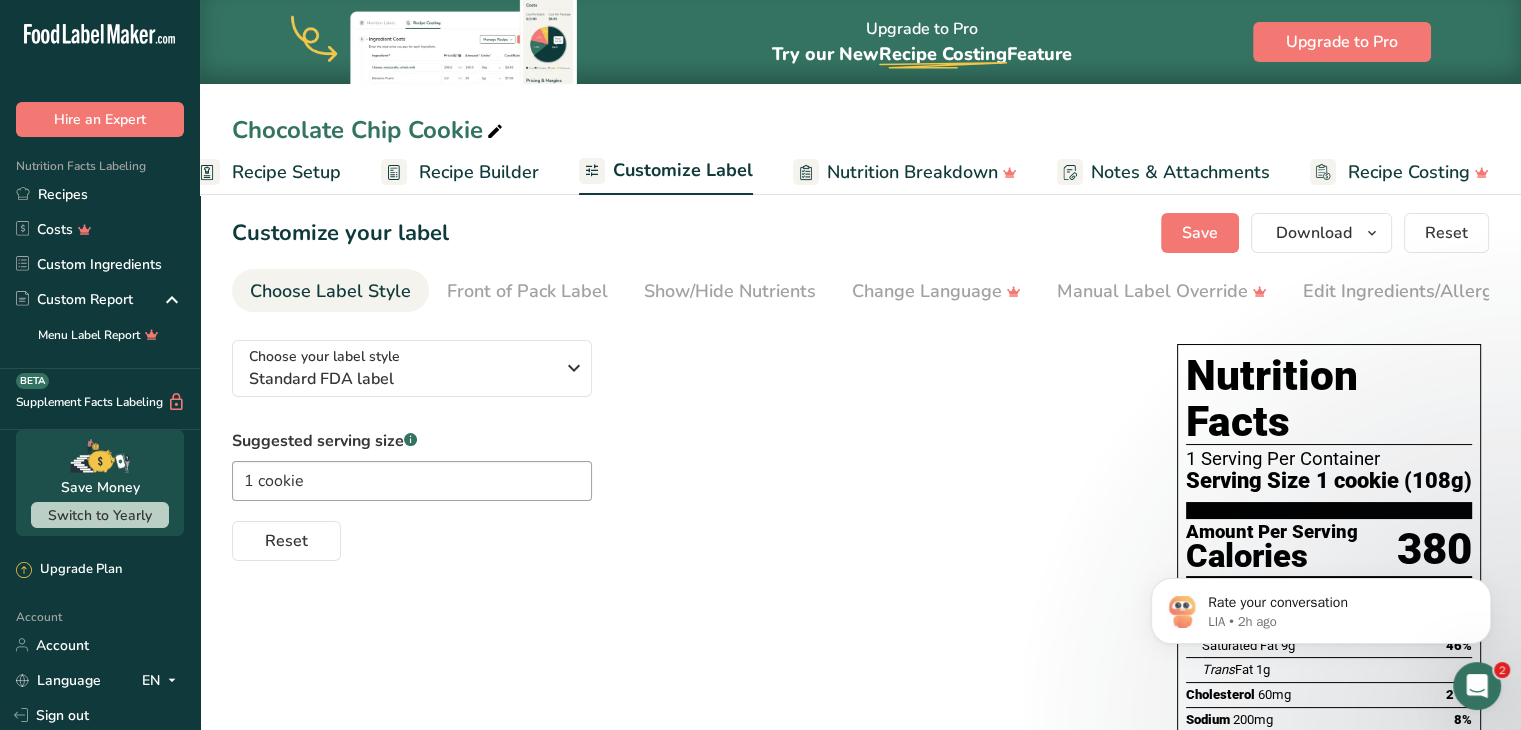 click on "Notes & Attachments" at bounding box center [1180, 172] 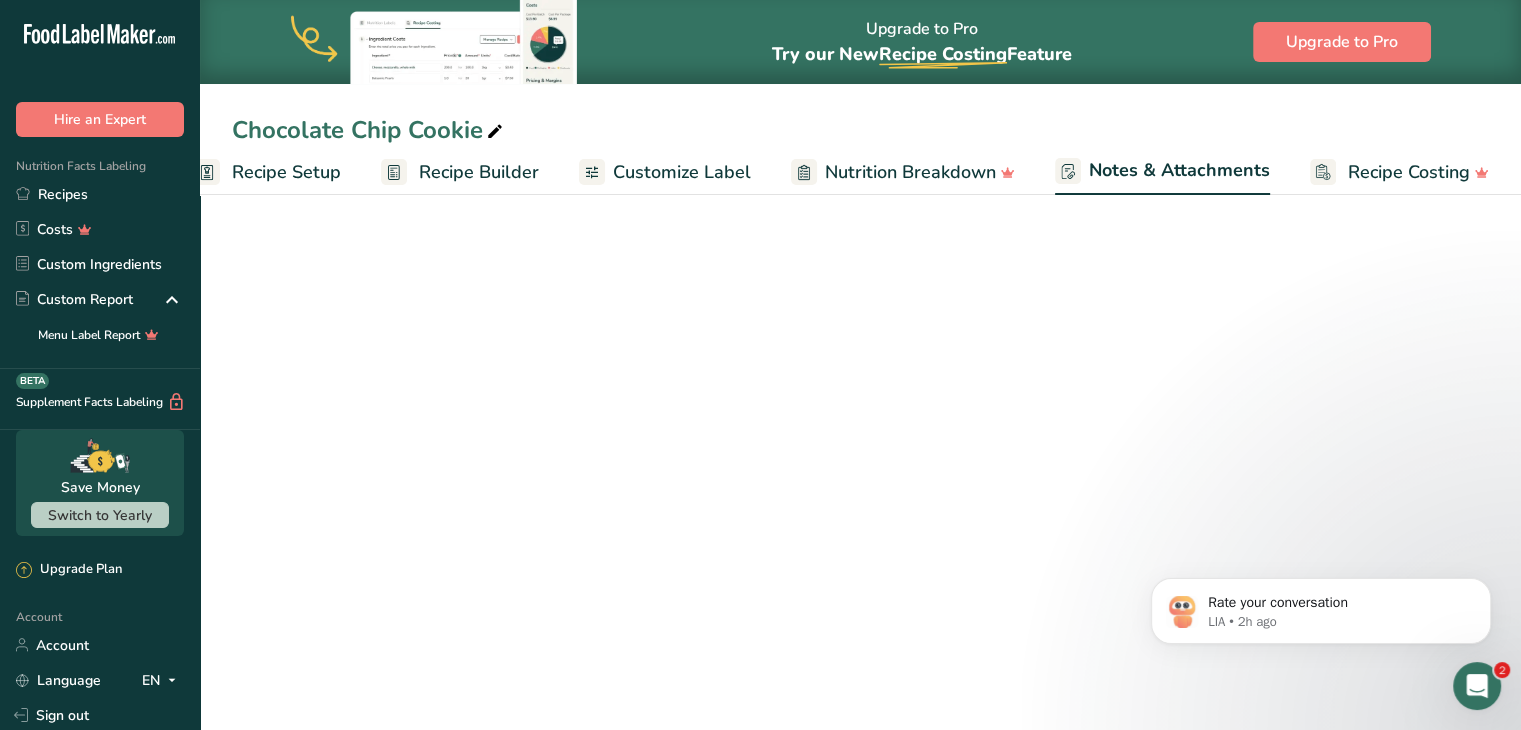 scroll, scrollTop: 0, scrollLeft: 39, axis: horizontal 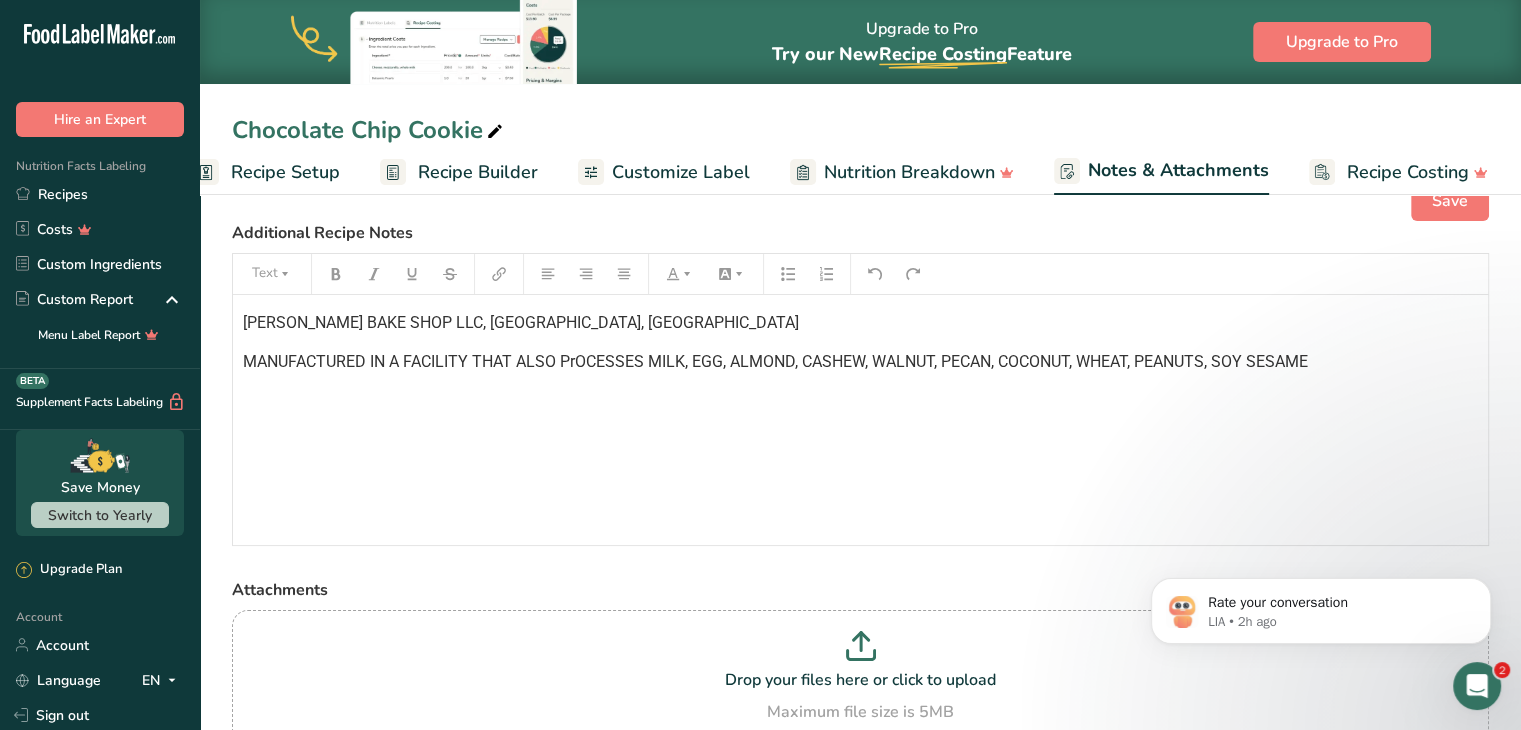 click on "MANUFACTURED IN A FACILITY THAT ALSO PrOCESSES MILK, EGG, ALMOND, CASHEW, WALNUT, PECAN, COCONUT, WHEAT, PEANUTS, SOY SESAME" at bounding box center (775, 361) 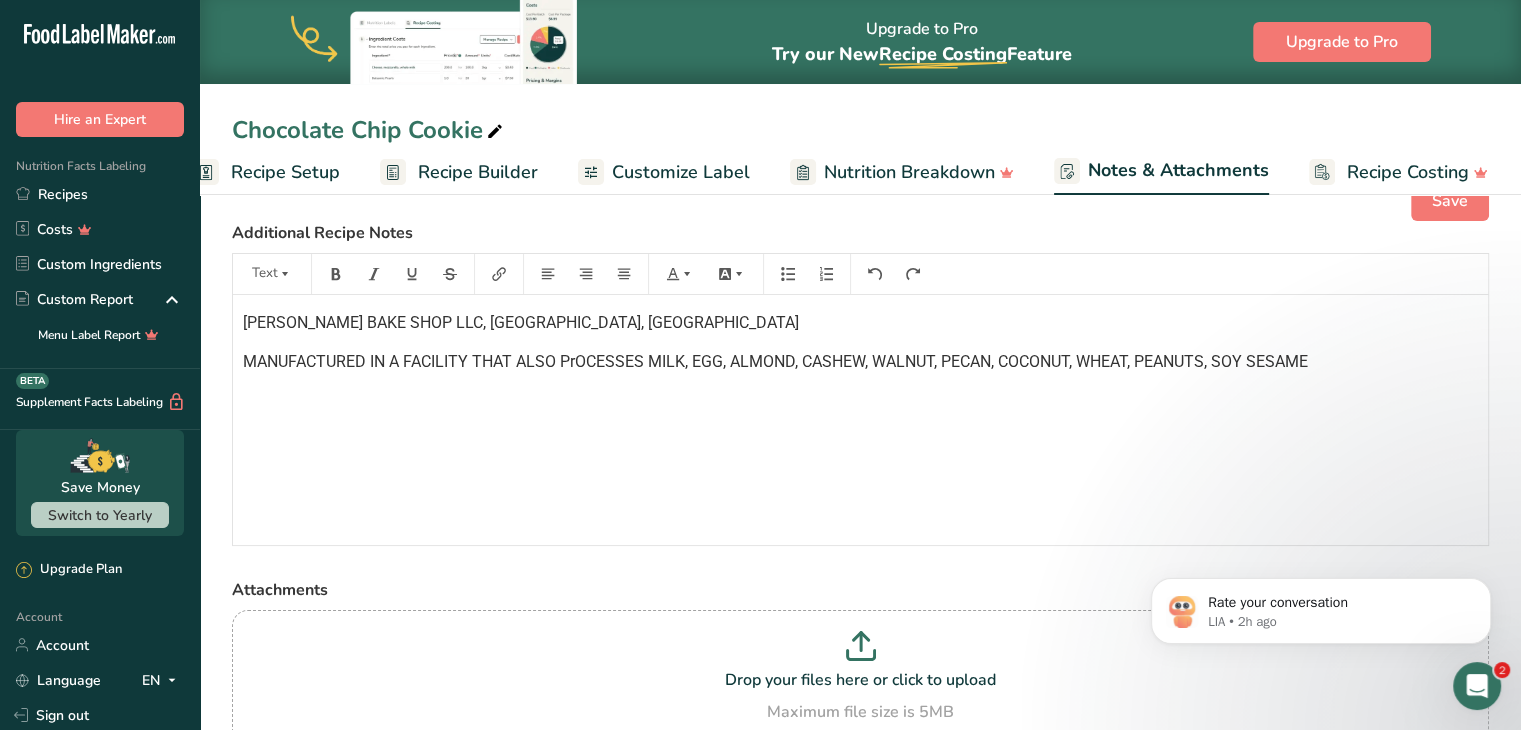 click on "MANUFACTURED IN A FACILITY THAT ALSO PrOCESSES MILK, EGG, ALMOND, CASHEW, WALNUT, PECAN, COCONUT, WHEAT, PEANUTS, SOY SESAME" at bounding box center (775, 361) 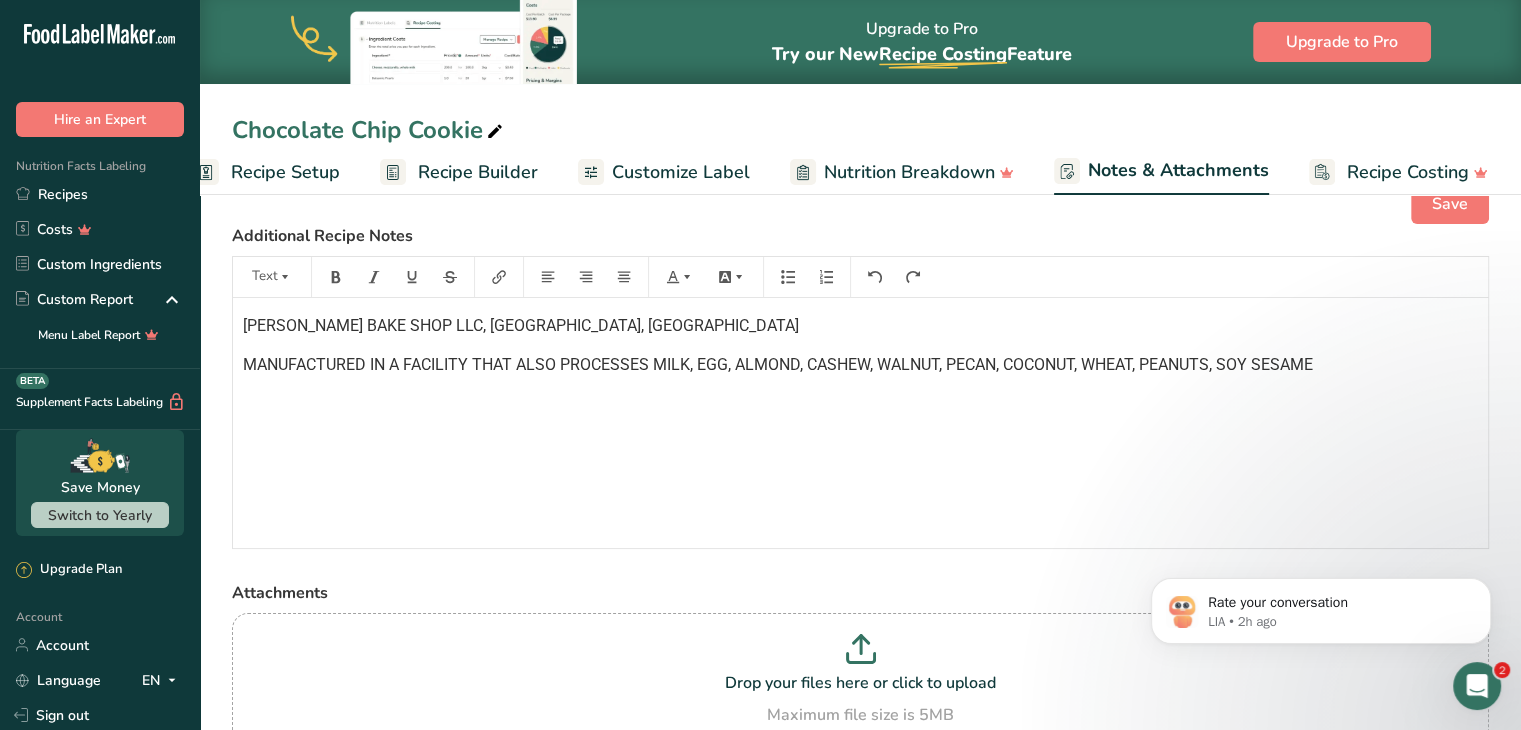 scroll, scrollTop: 36, scrollLeft: 0, axis: vertical 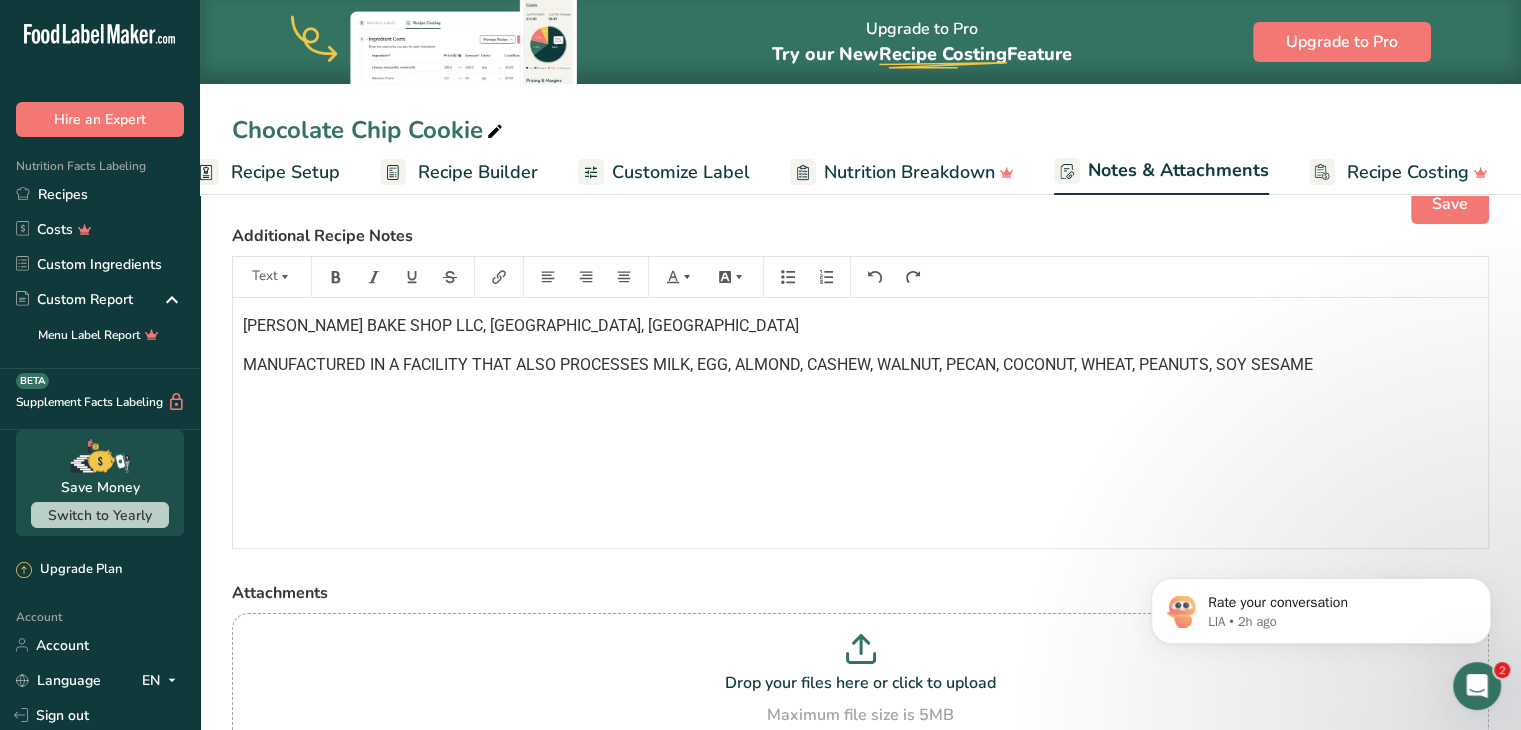 click on "Customize Label" at bounding box center (681, 172) 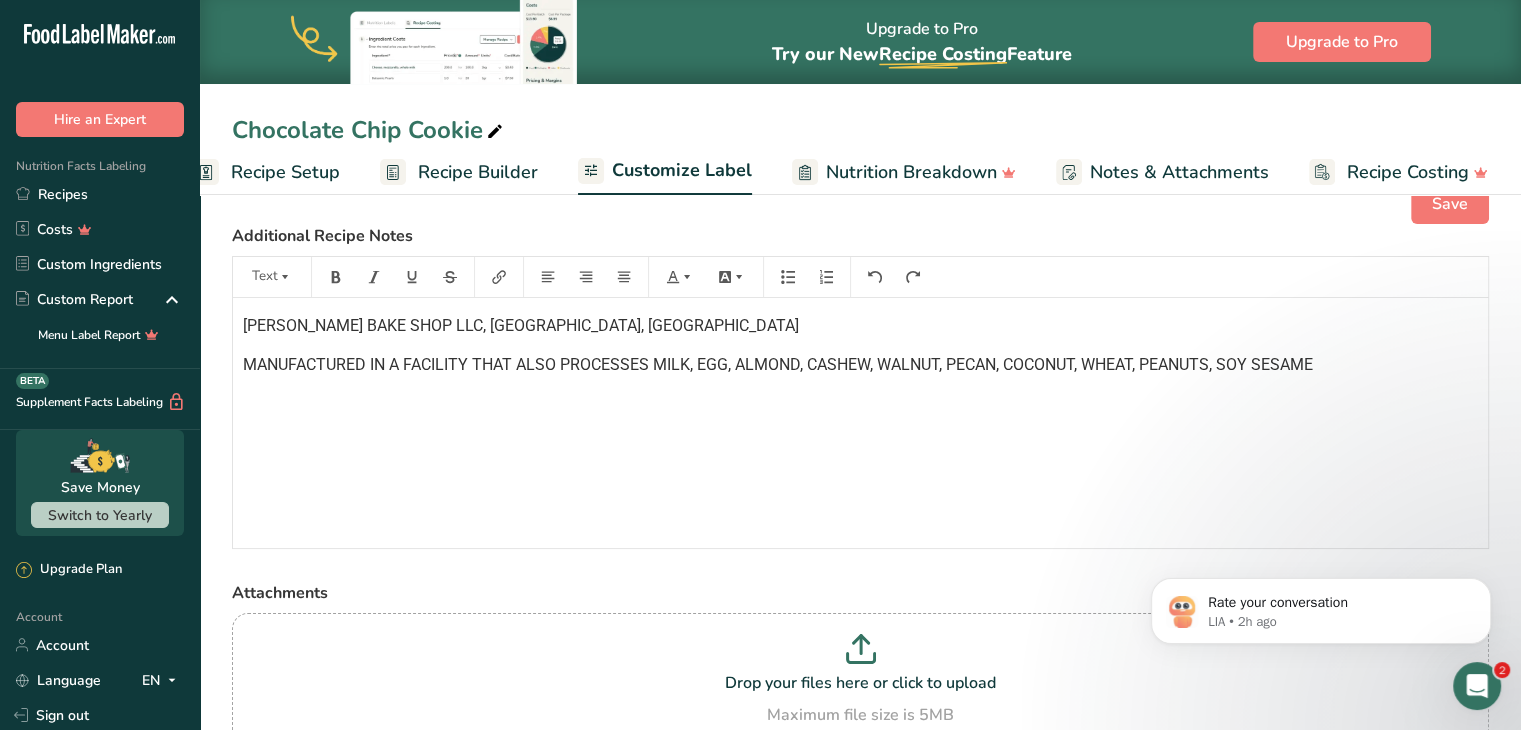 scroll, scrollTop: 0, scrollLeft: 38, axis: horizontal 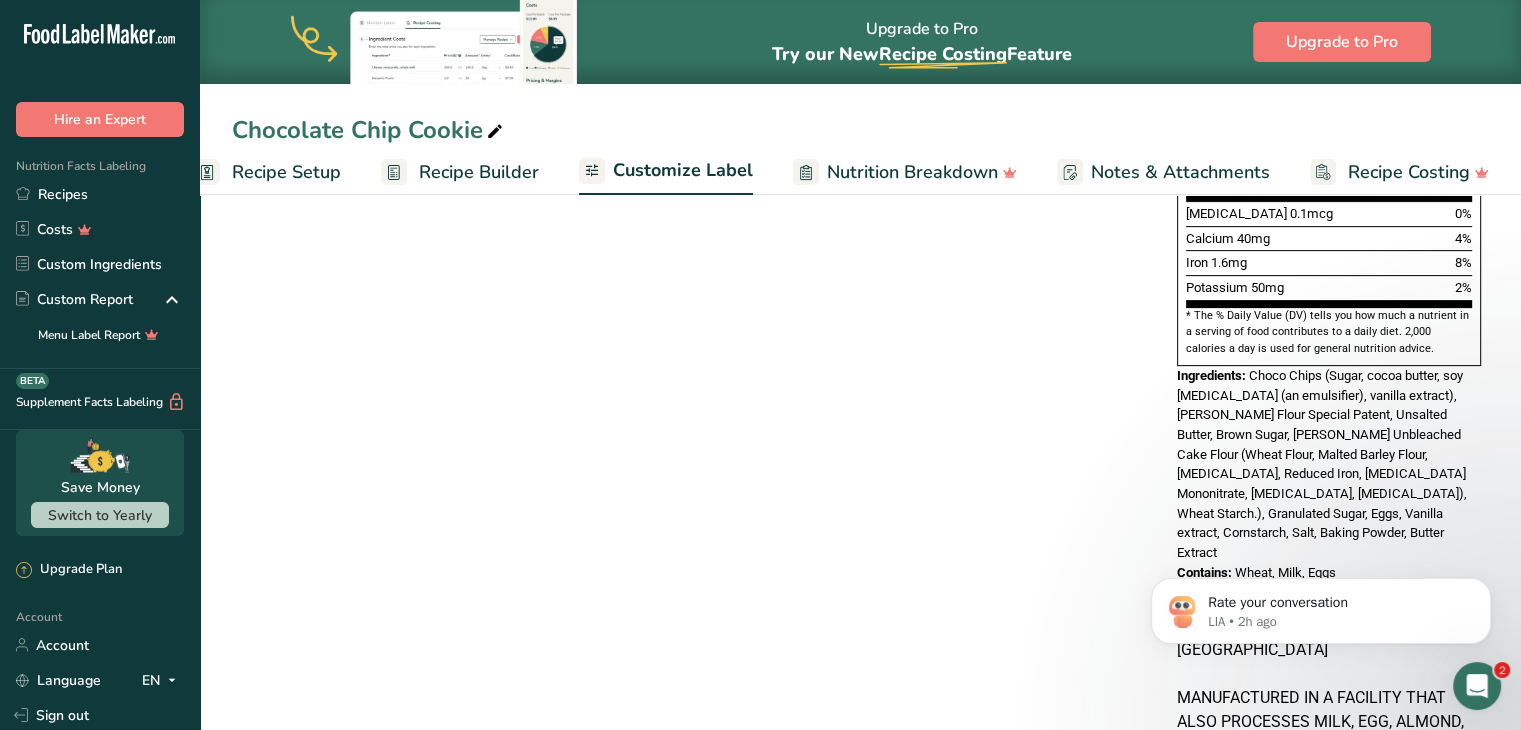 click on "Rate your conversation LIA • 2h ago" at bounding box center [1321, 606] 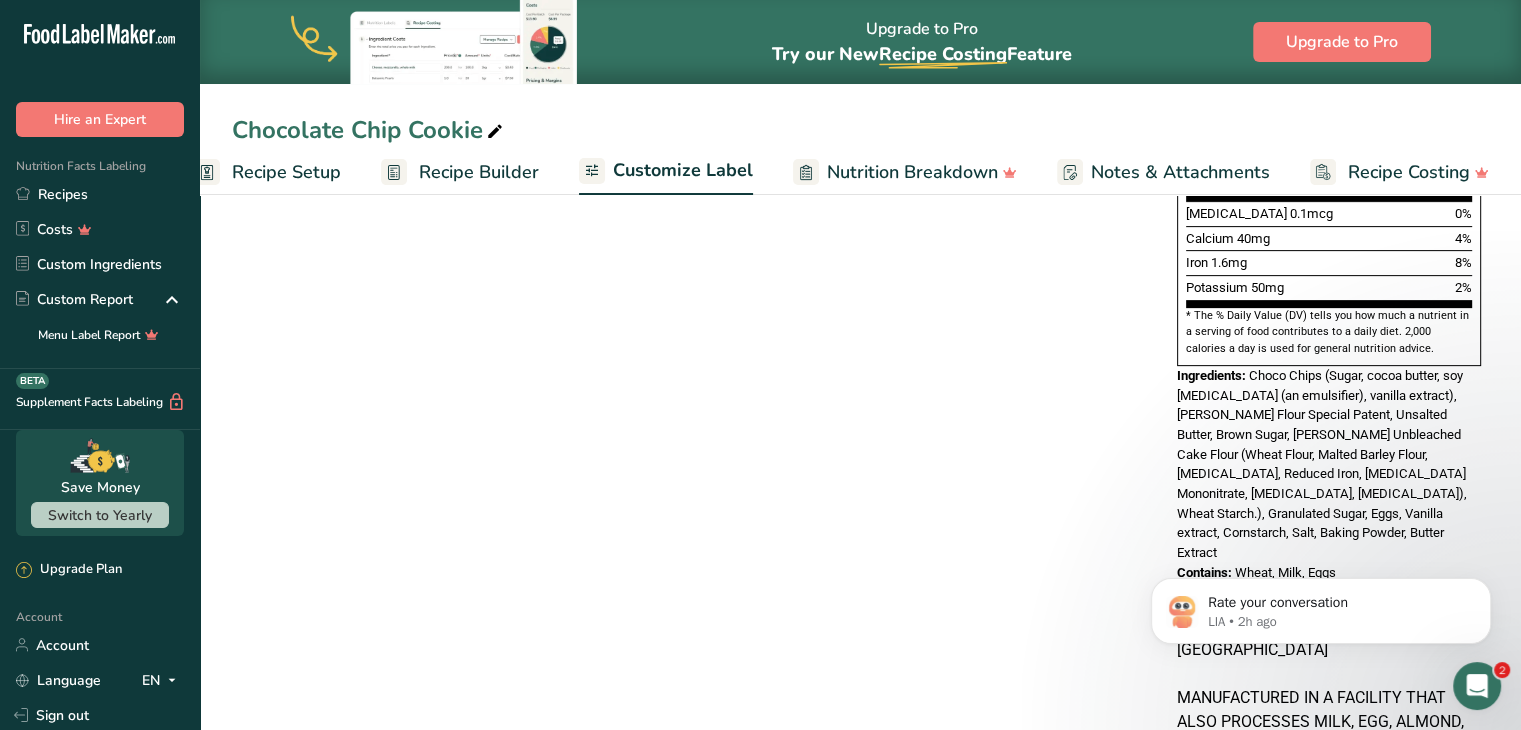 click on "Rate your conversation LIA • 2h ago" at bounding box center (1321, 606) 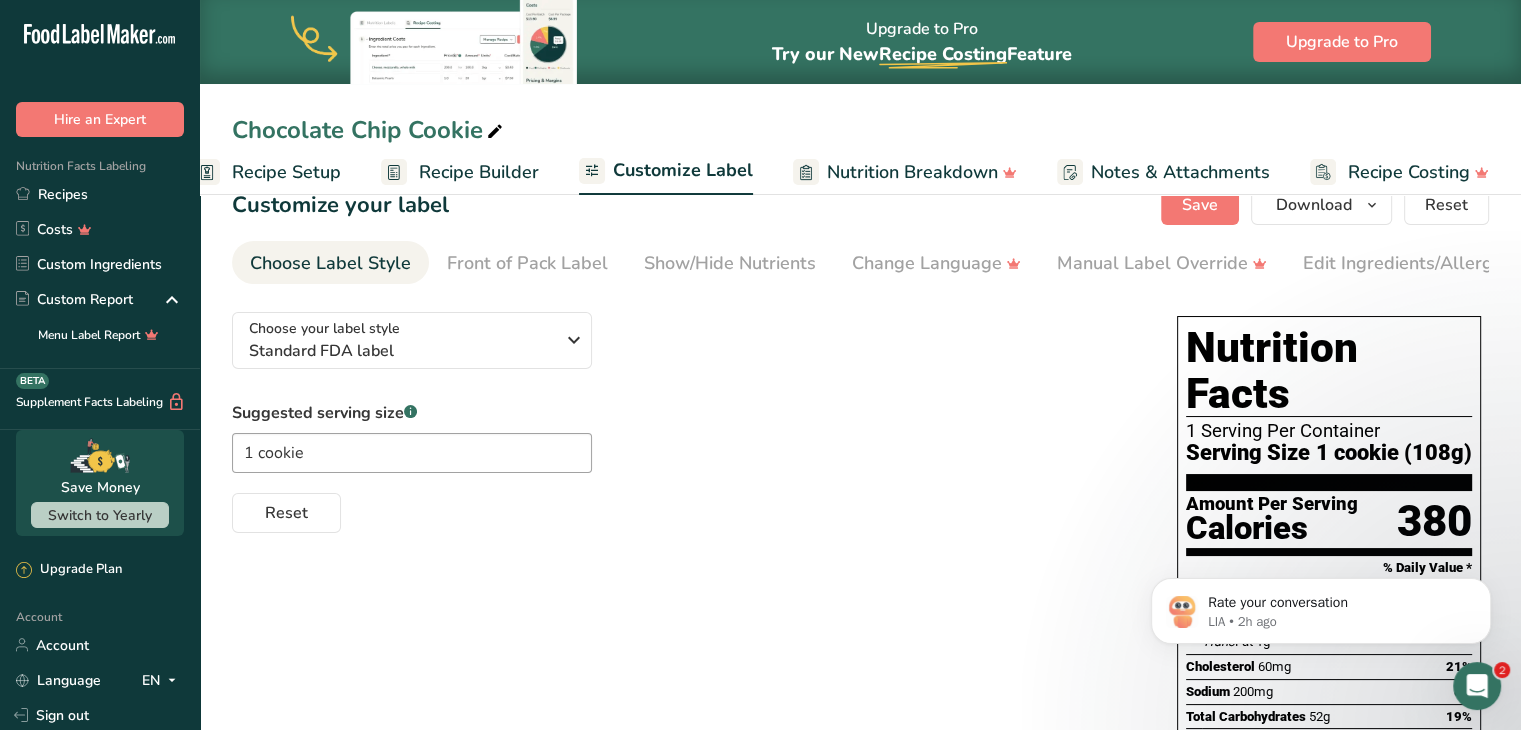 scroll, scrollTop: 0, scrollLeft: 0, axis: both 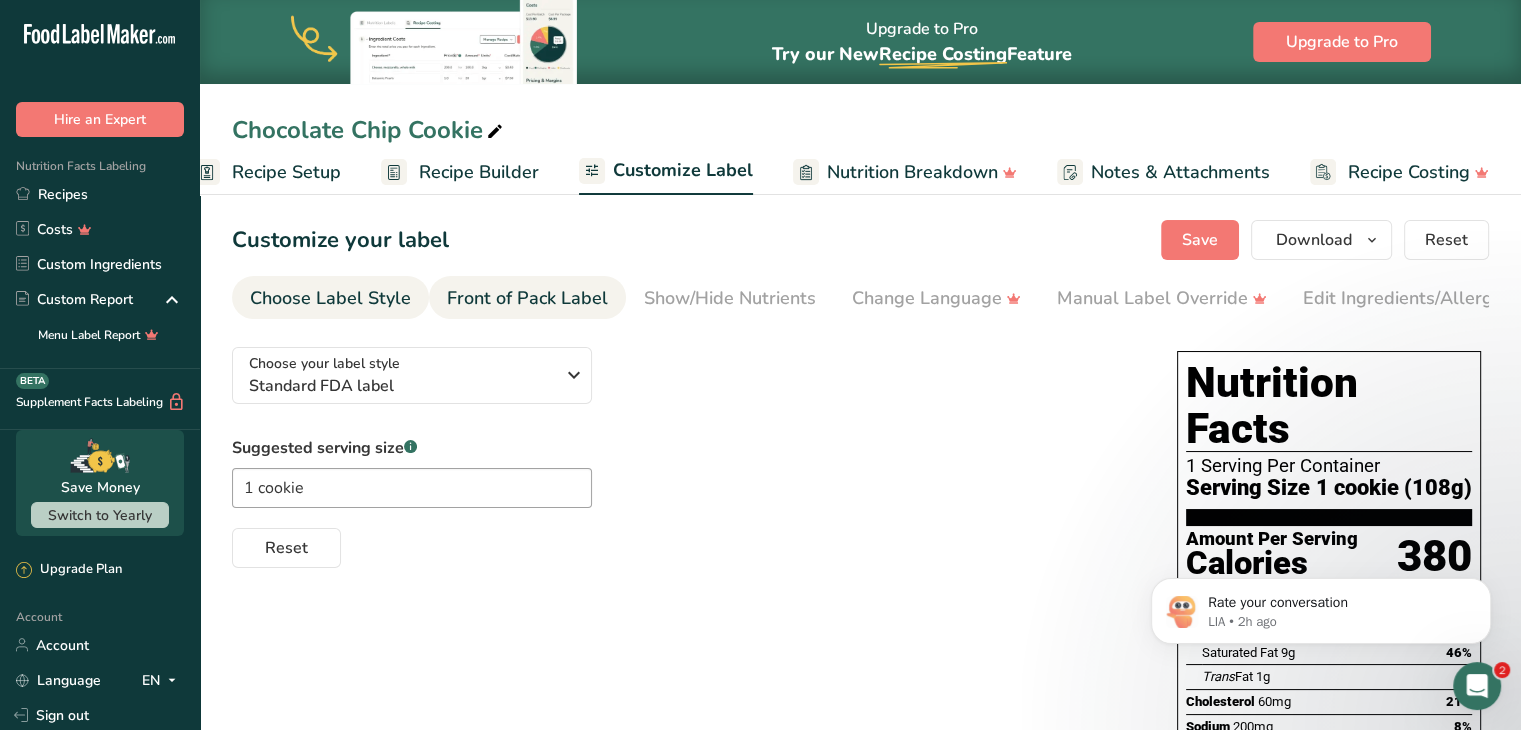 click on "Front of Pack Label" at bounding box center [527, 298] 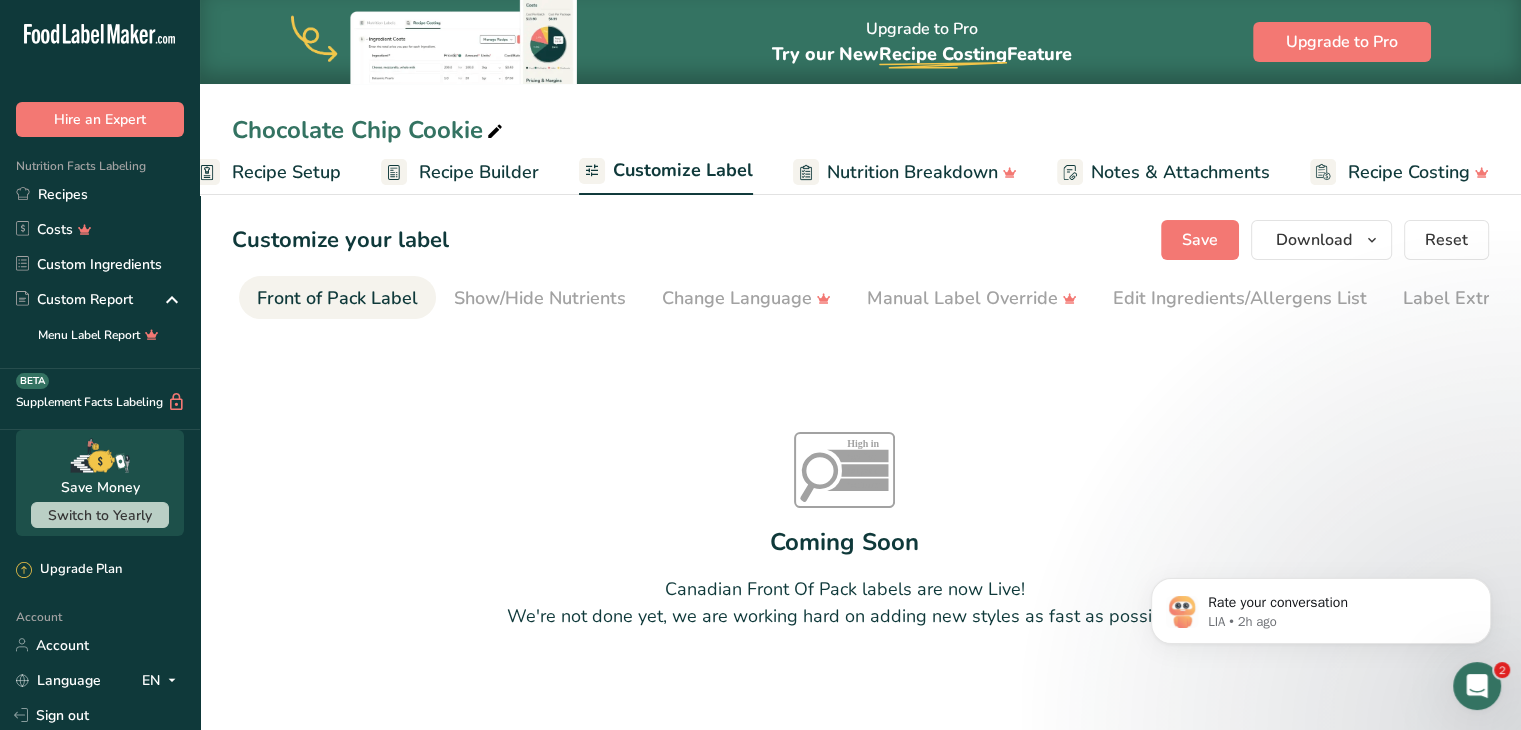scroll, scrollTop: 0, scrollLeft: 194, axis: horizontal 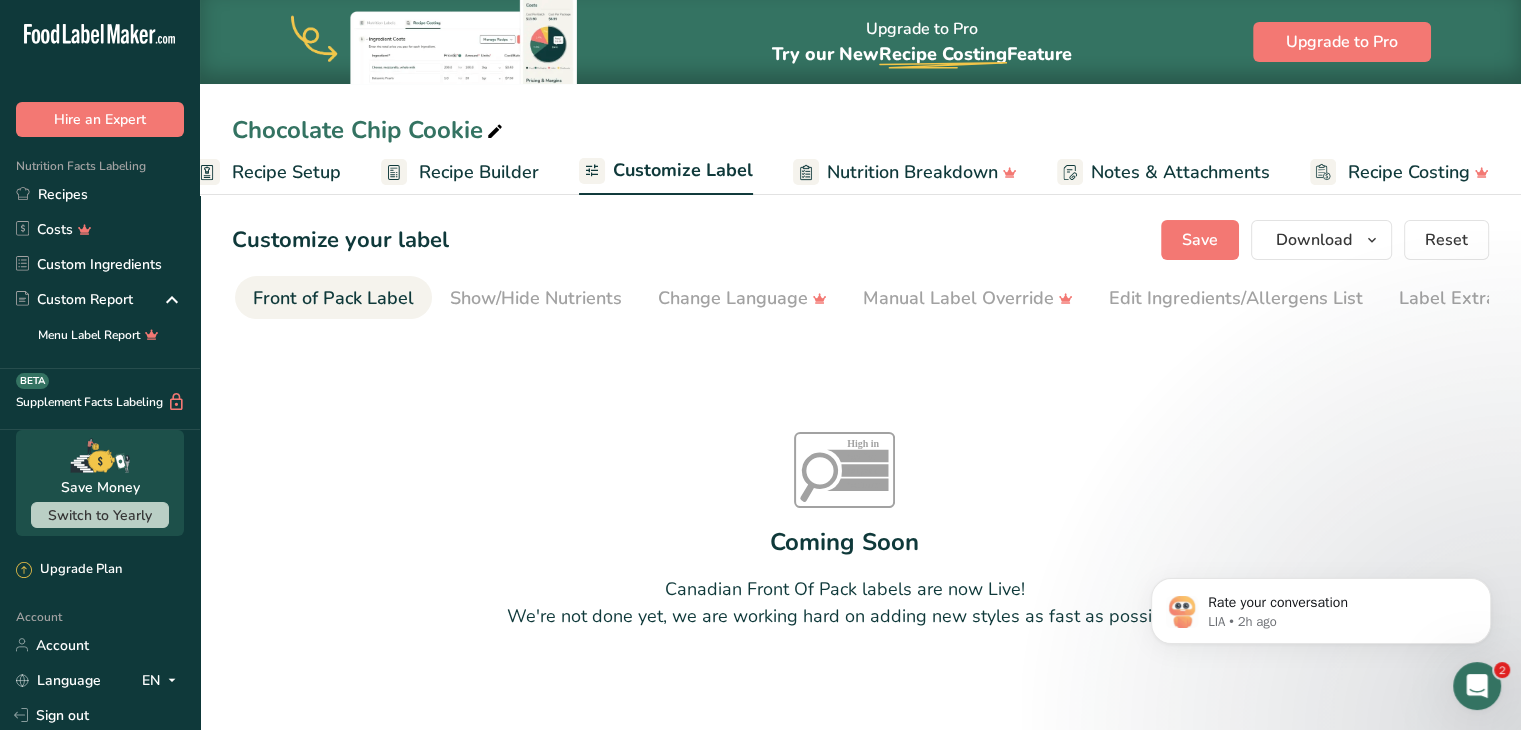 click on "Customize Label" at bounding box center (683, 170) 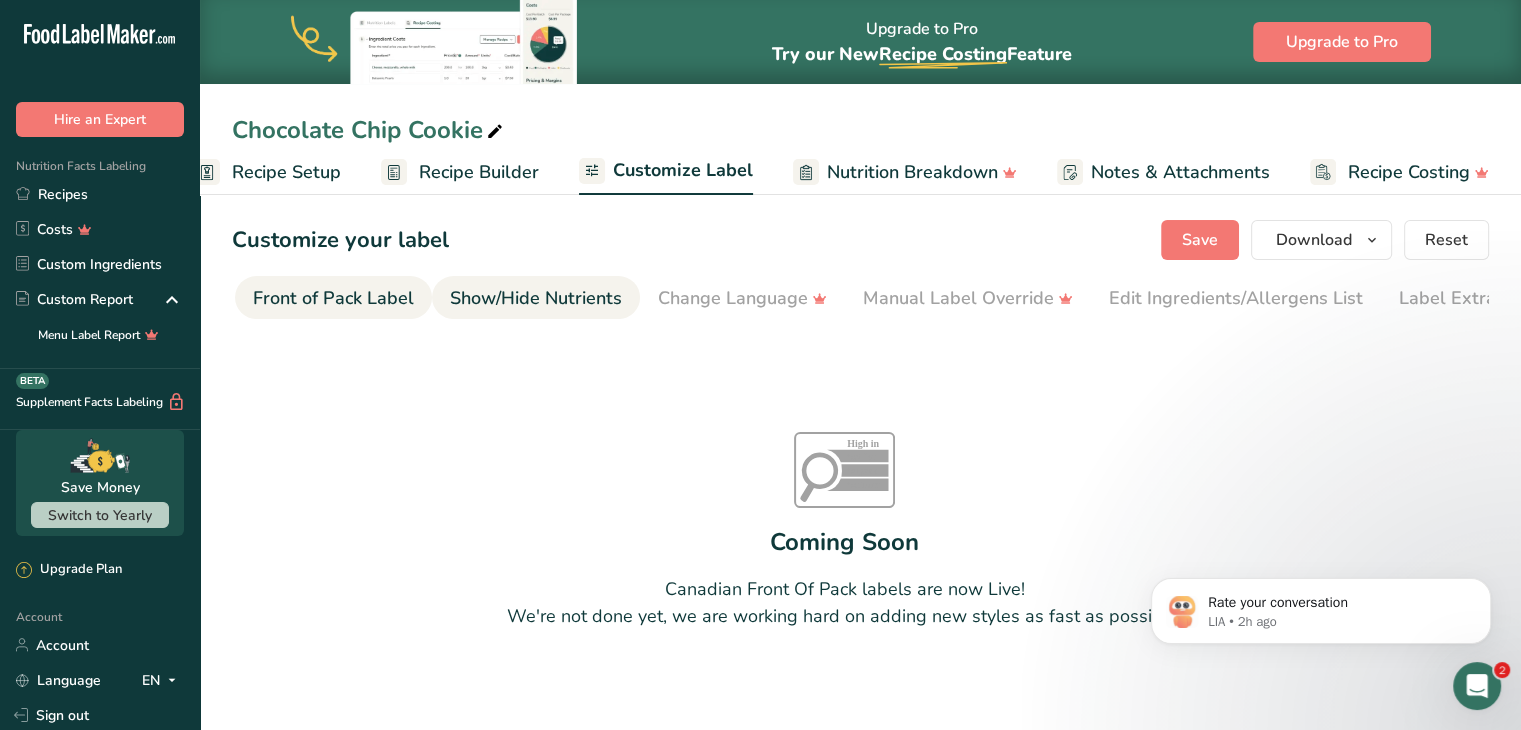 click on "Show/Hide Nutrients" at bounding box center [536, 298] 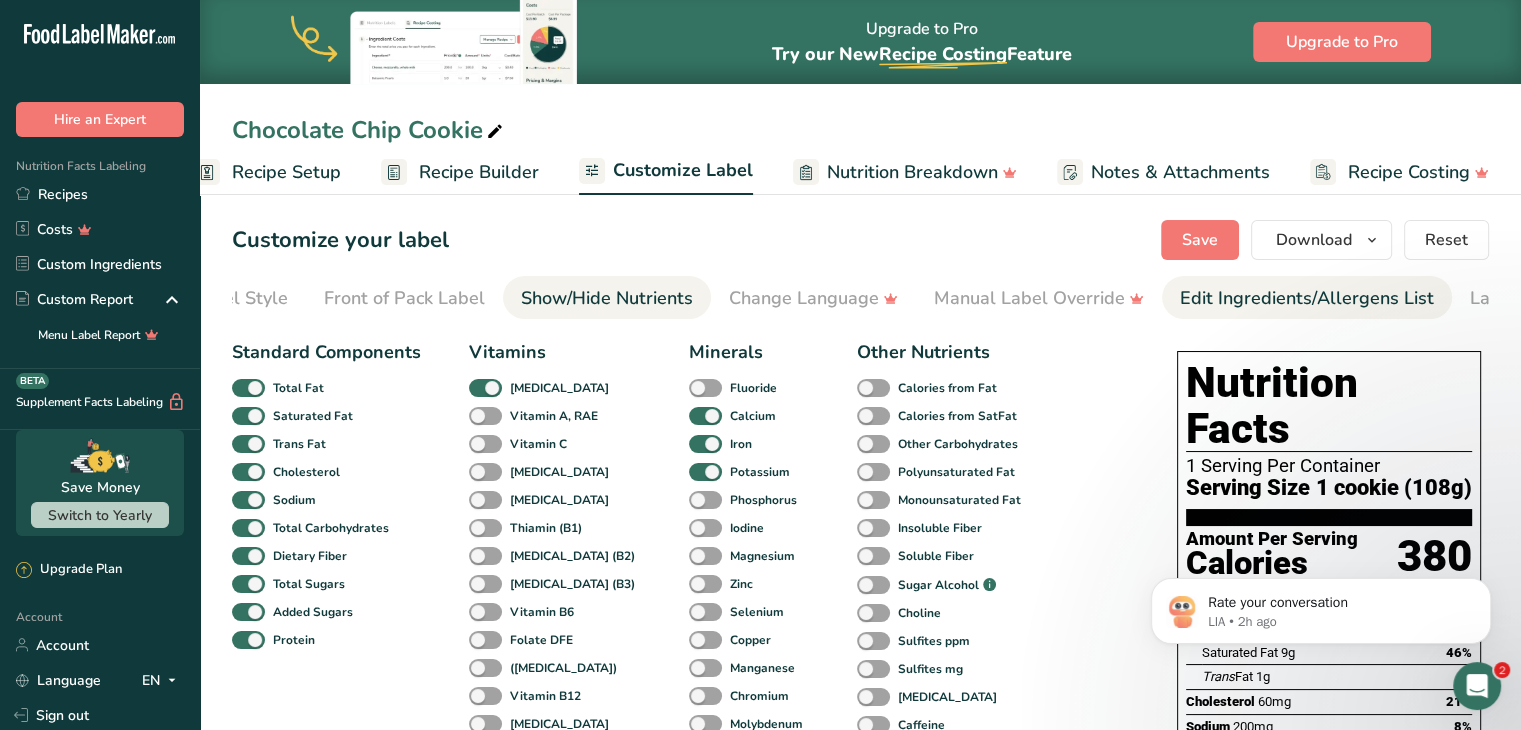 scroll, scrollTop: 0, scrollLeft: 0, axis: both 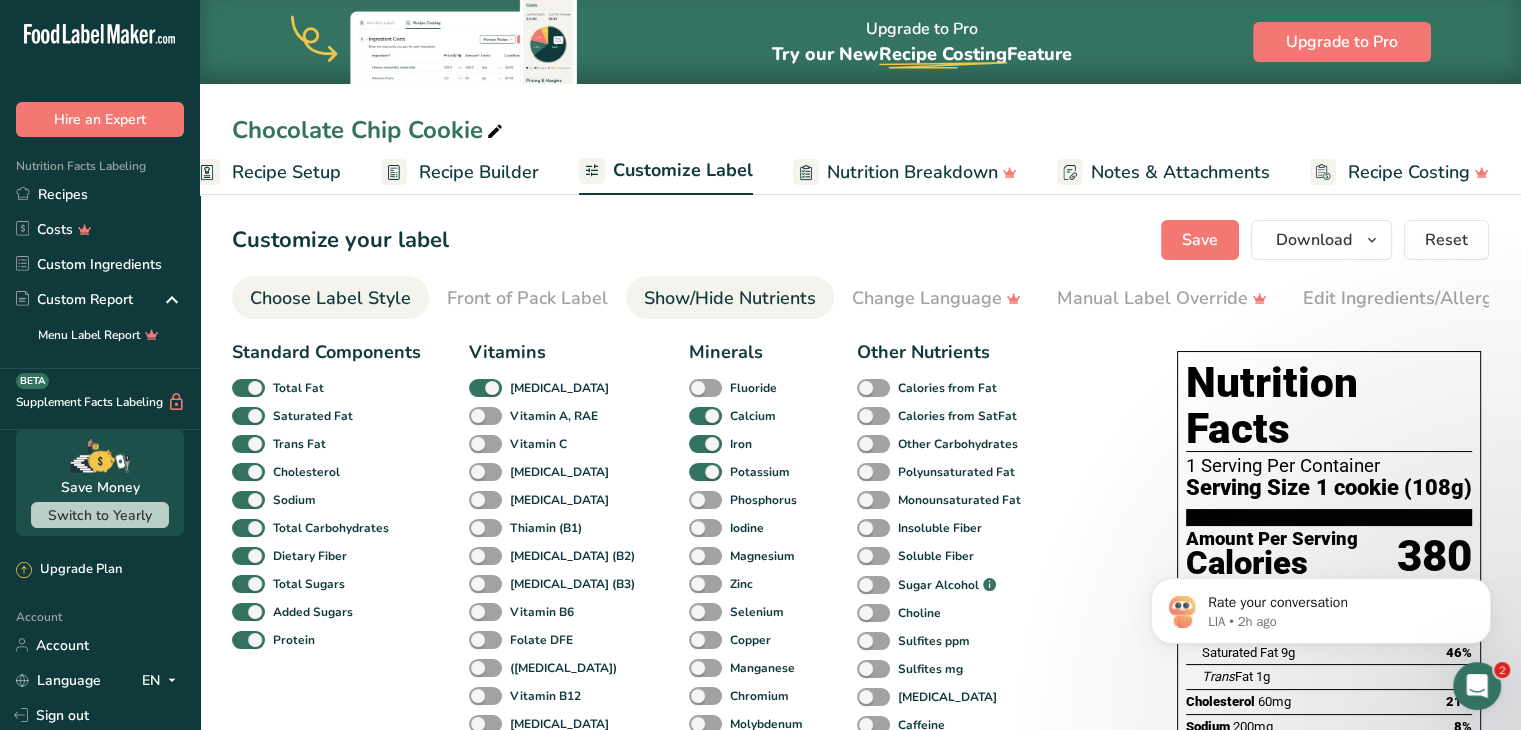 click on "Choose Label Style" at bounding box center [330, 298] 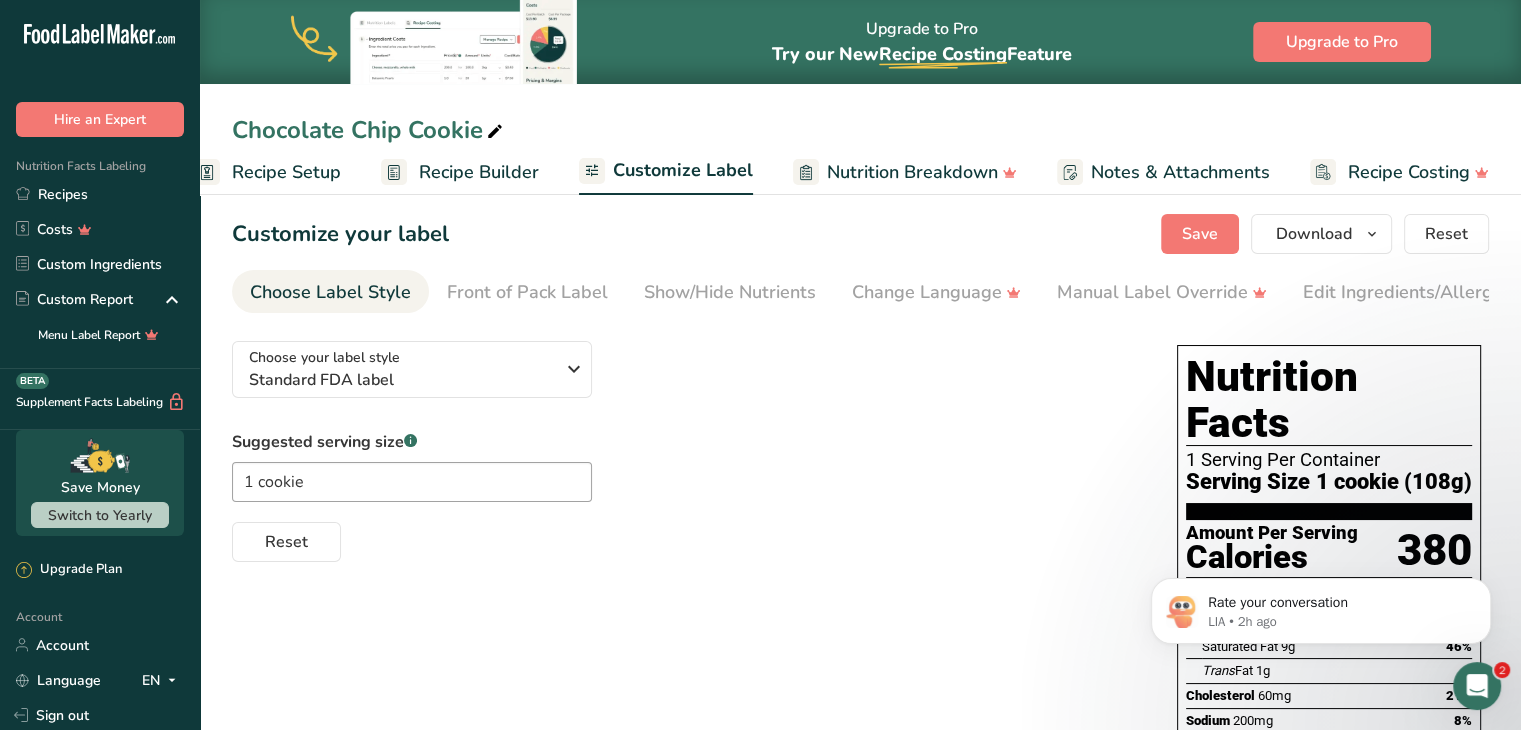 scroll, scrollTop: 0, scrollLeft: 0, axis: both 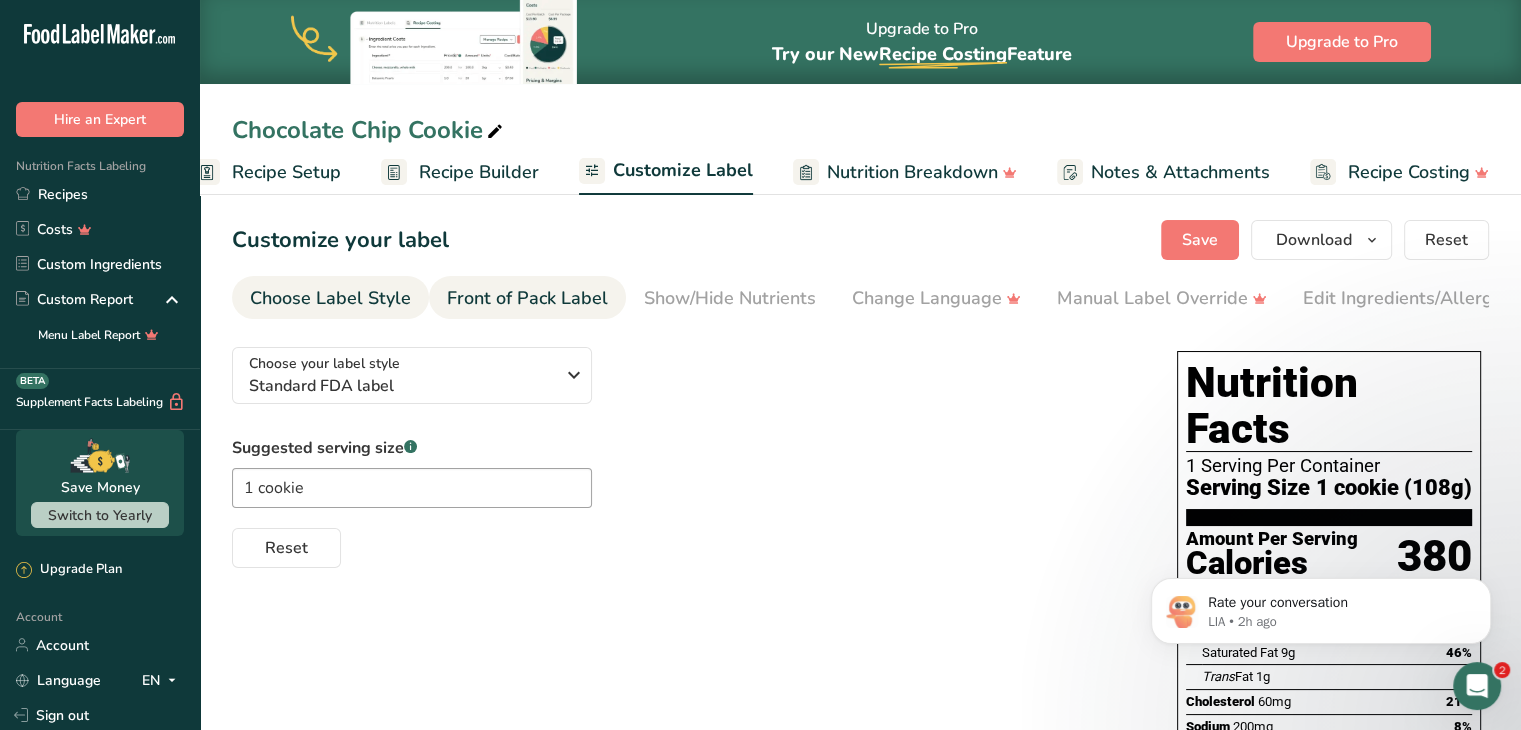 click on "Front of Pack Label" at bounding box center (527, 298) 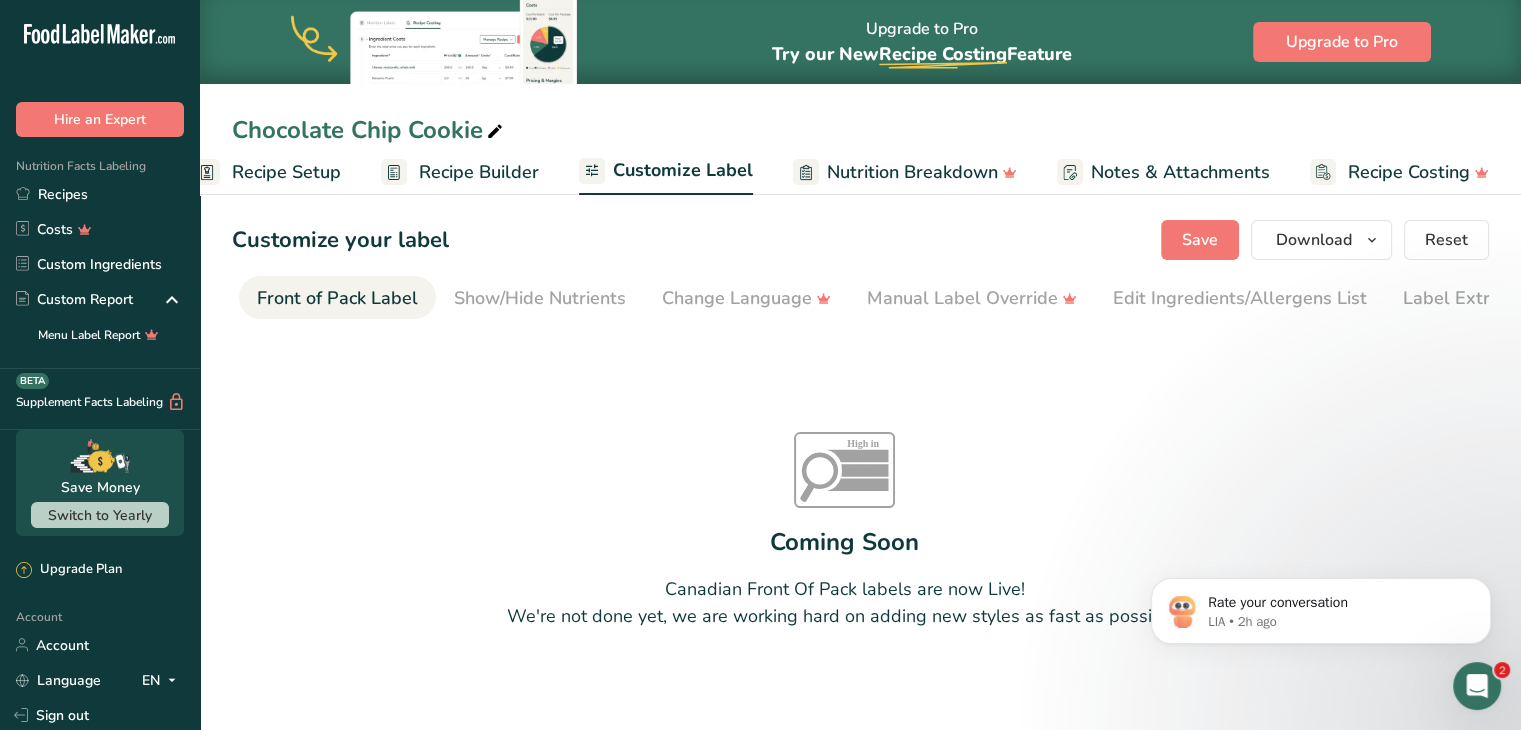 scroll, scrollTop: 0, scrollLeft: 194, axis: horizontal 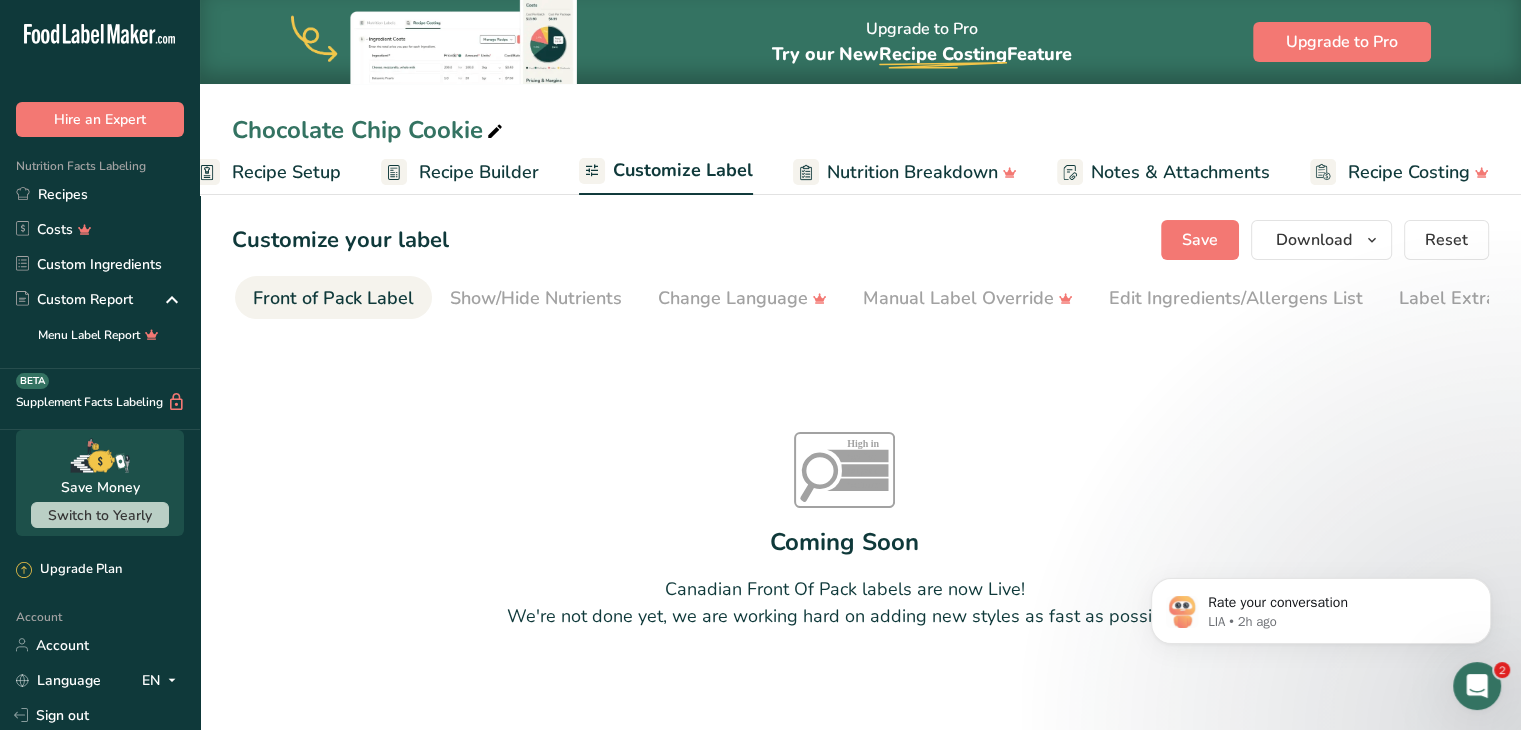 click on "Customize Label" at bounding box center [683, 170] 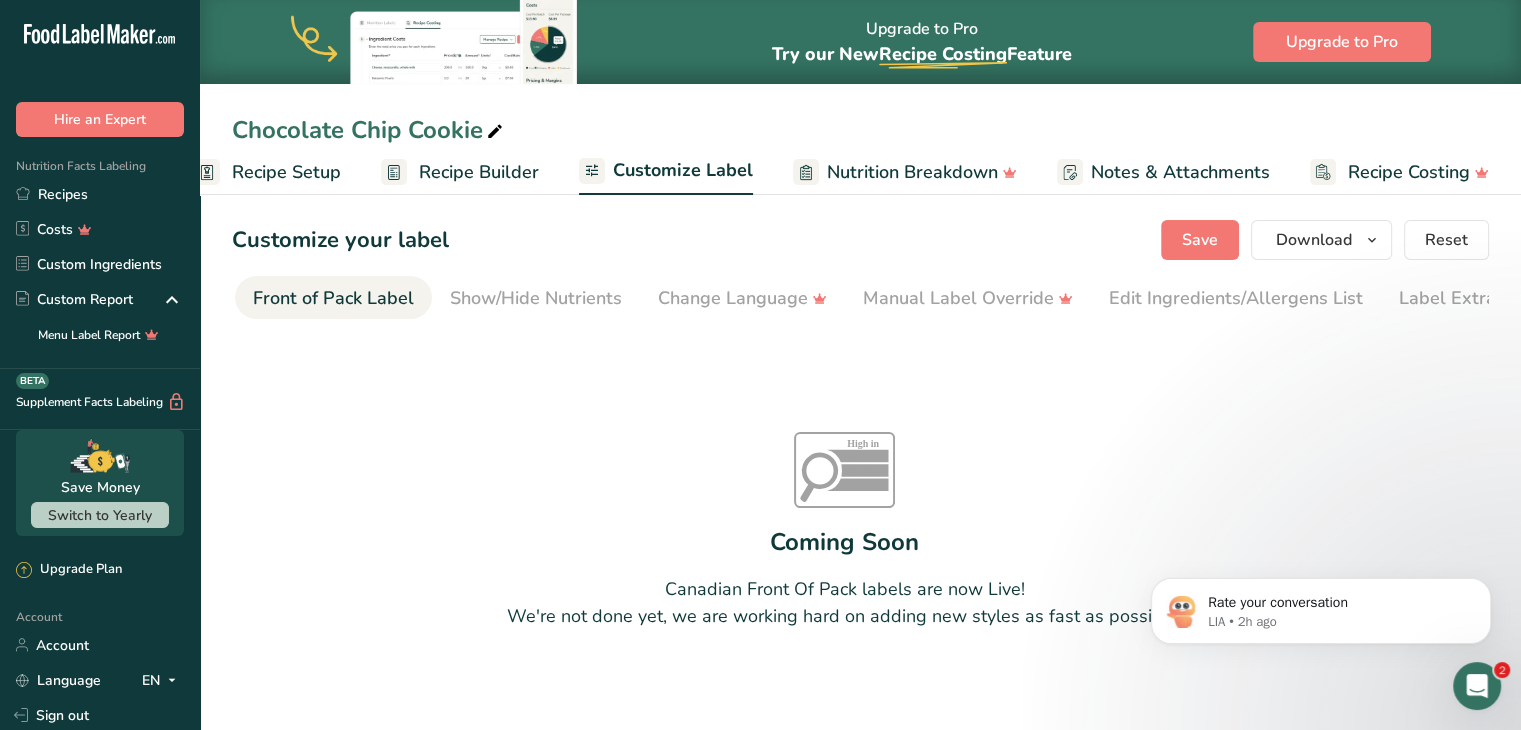 click on "Customize Label" at bounding box center (683, 170) 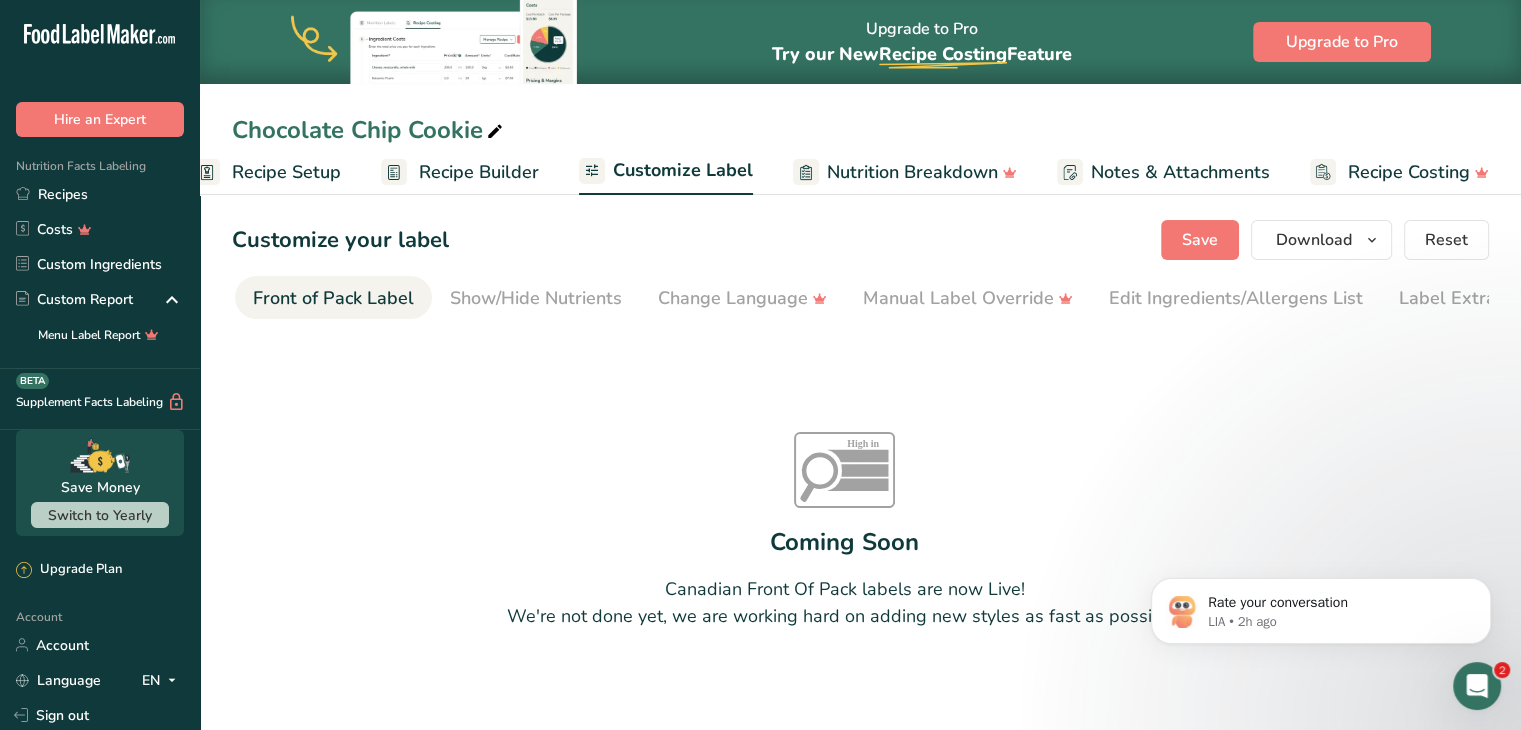 scroll, scrollTop: 0, scrollLeft: 0, axis: both 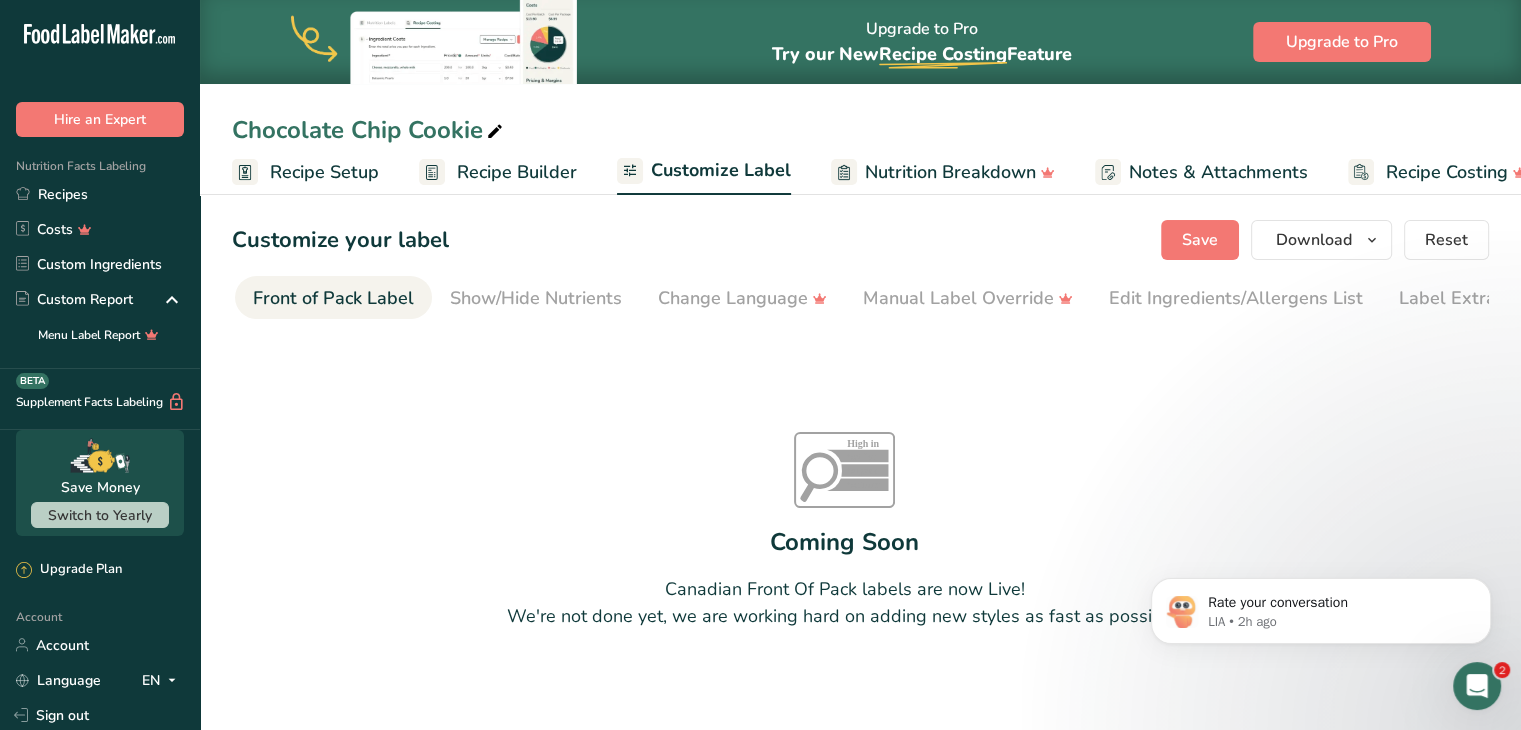 click on "Customize Label" at bounding box center (721, 170) 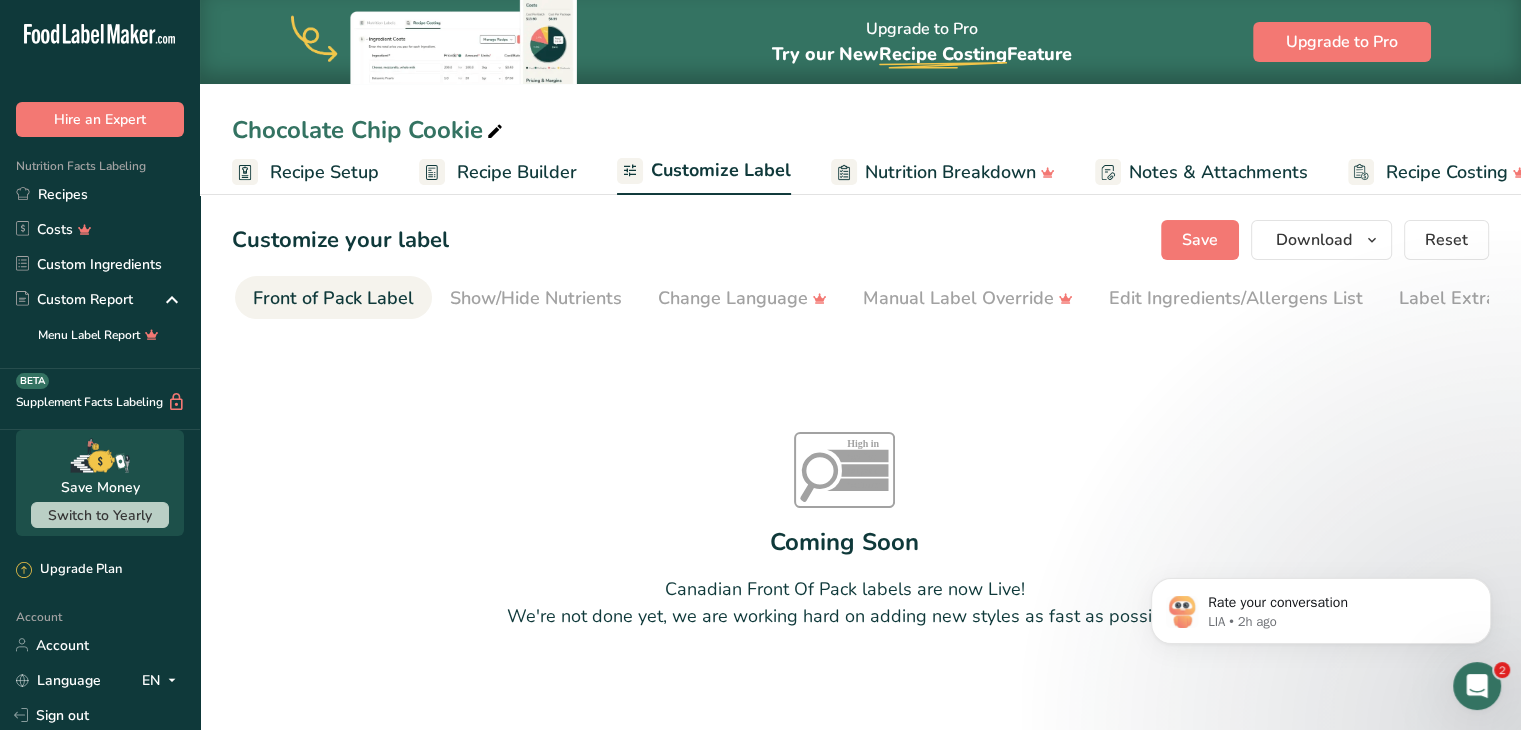 scroll, scrollTop: 0, scrollLeft: 38, axis: horizontal 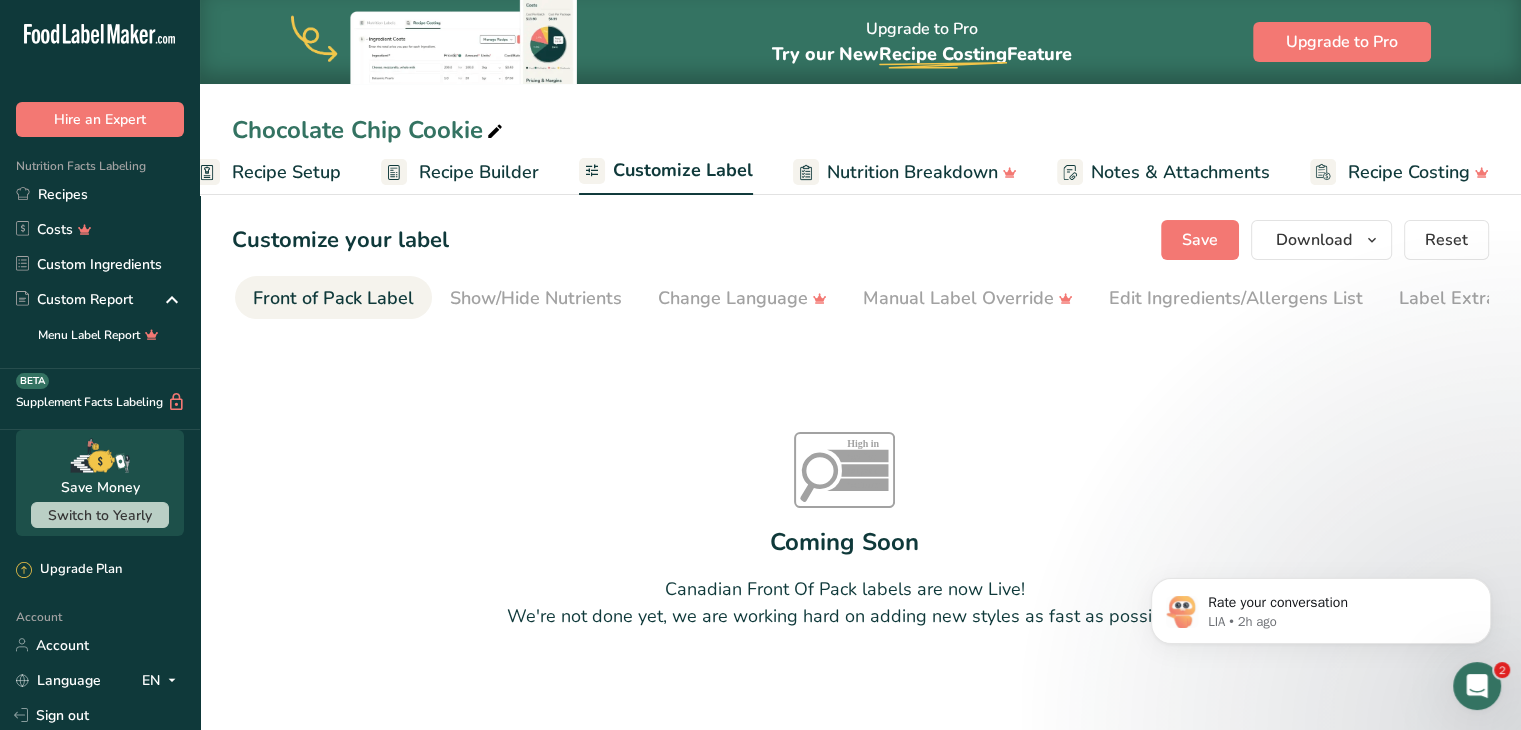 click on "Front of Pack Label" at bounding box center [333, 298] 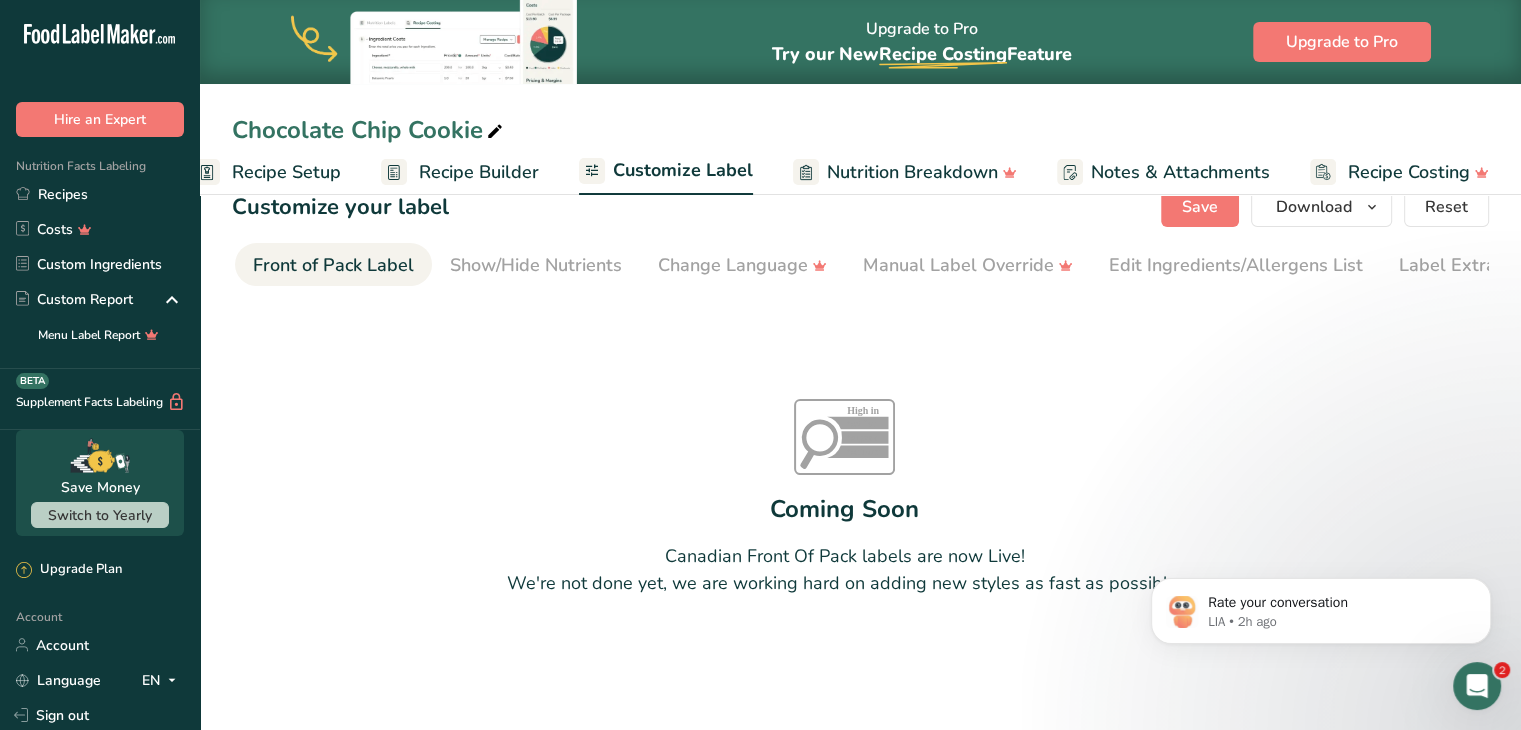scroll, scrollTop: 0, scrollLeft: 0, axis: both 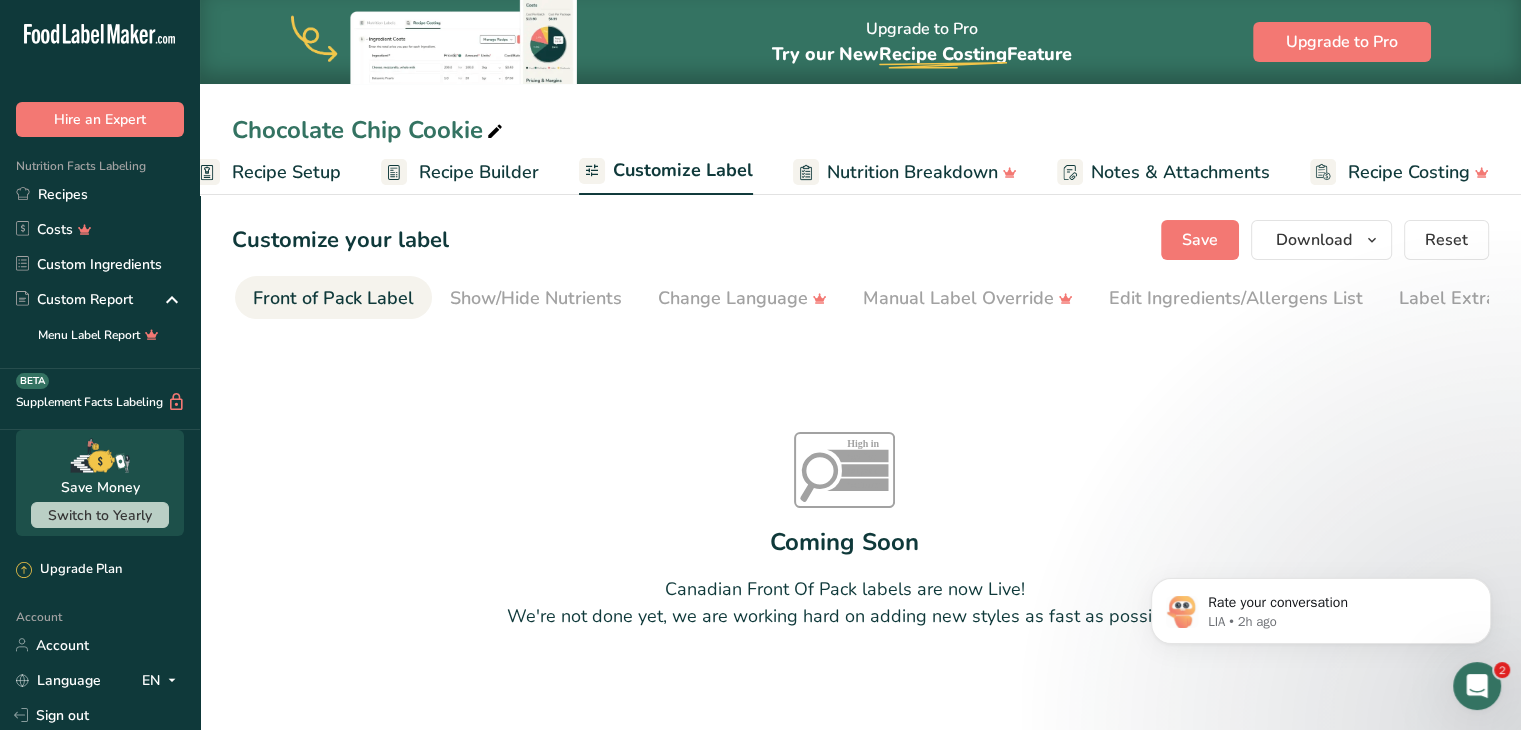 click on "Customize Label" at bounding box center (683, 170) 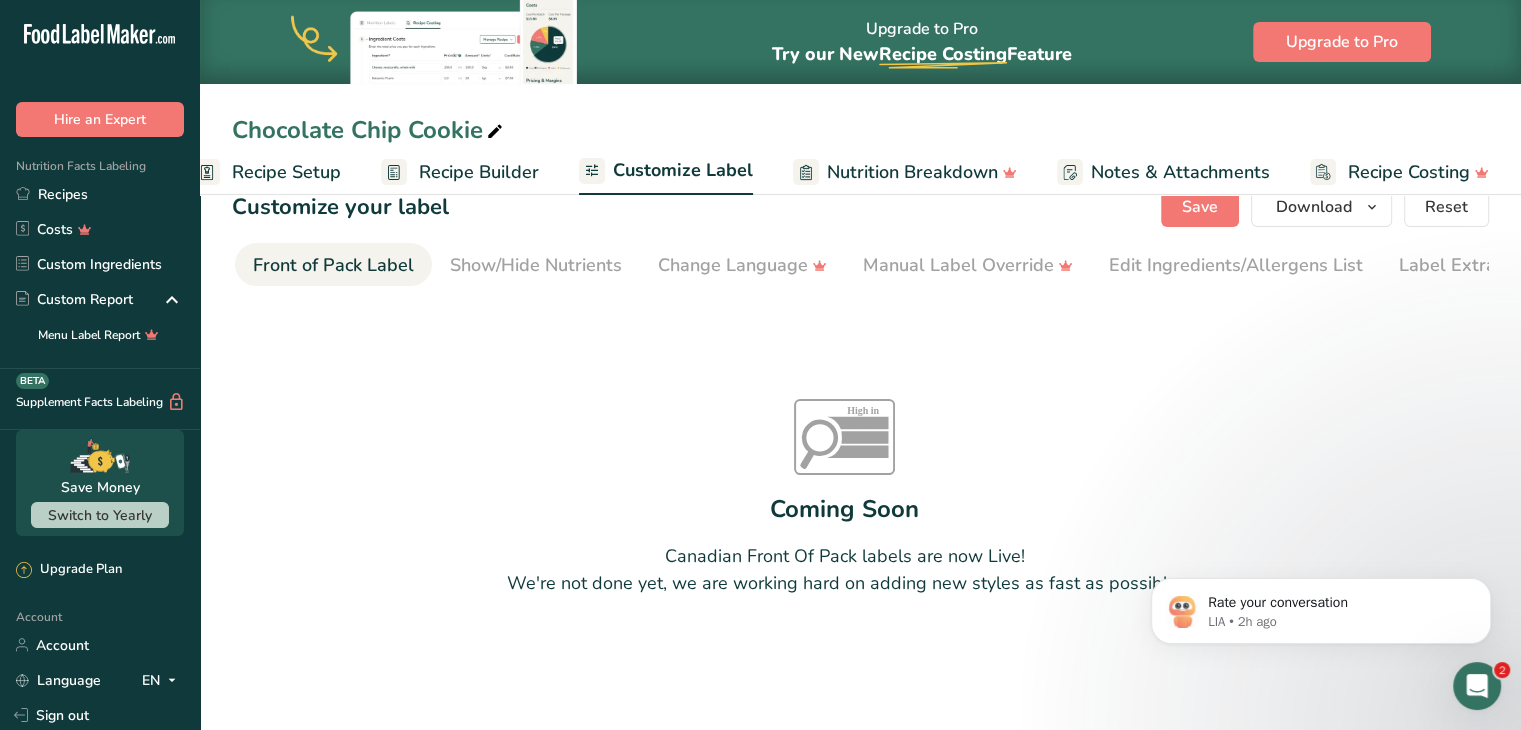 scroll, scrollTop: 0, scrollLeft: 0, axis: both 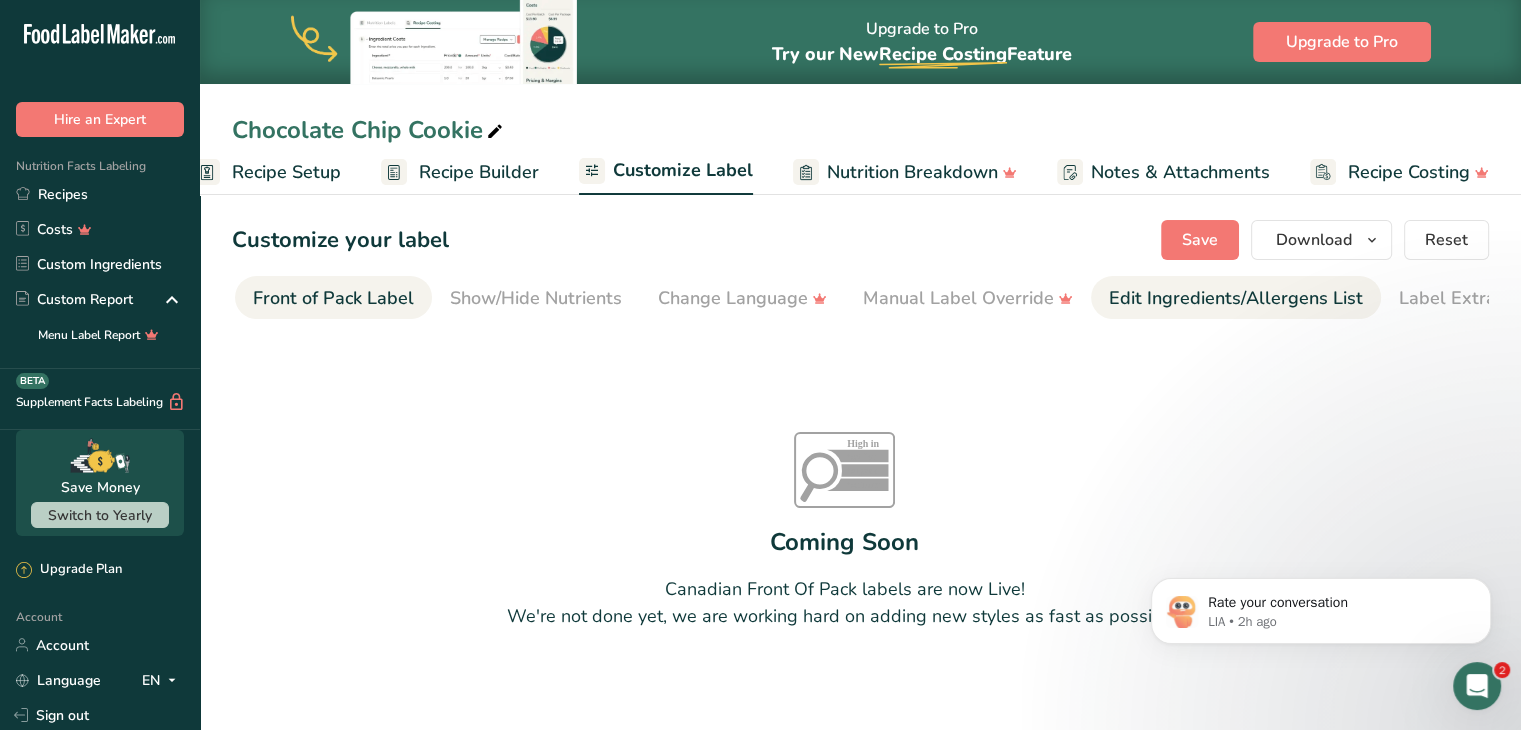 click on "Edit Ingredients/Allergens List" at bounding box center [1236, 298] 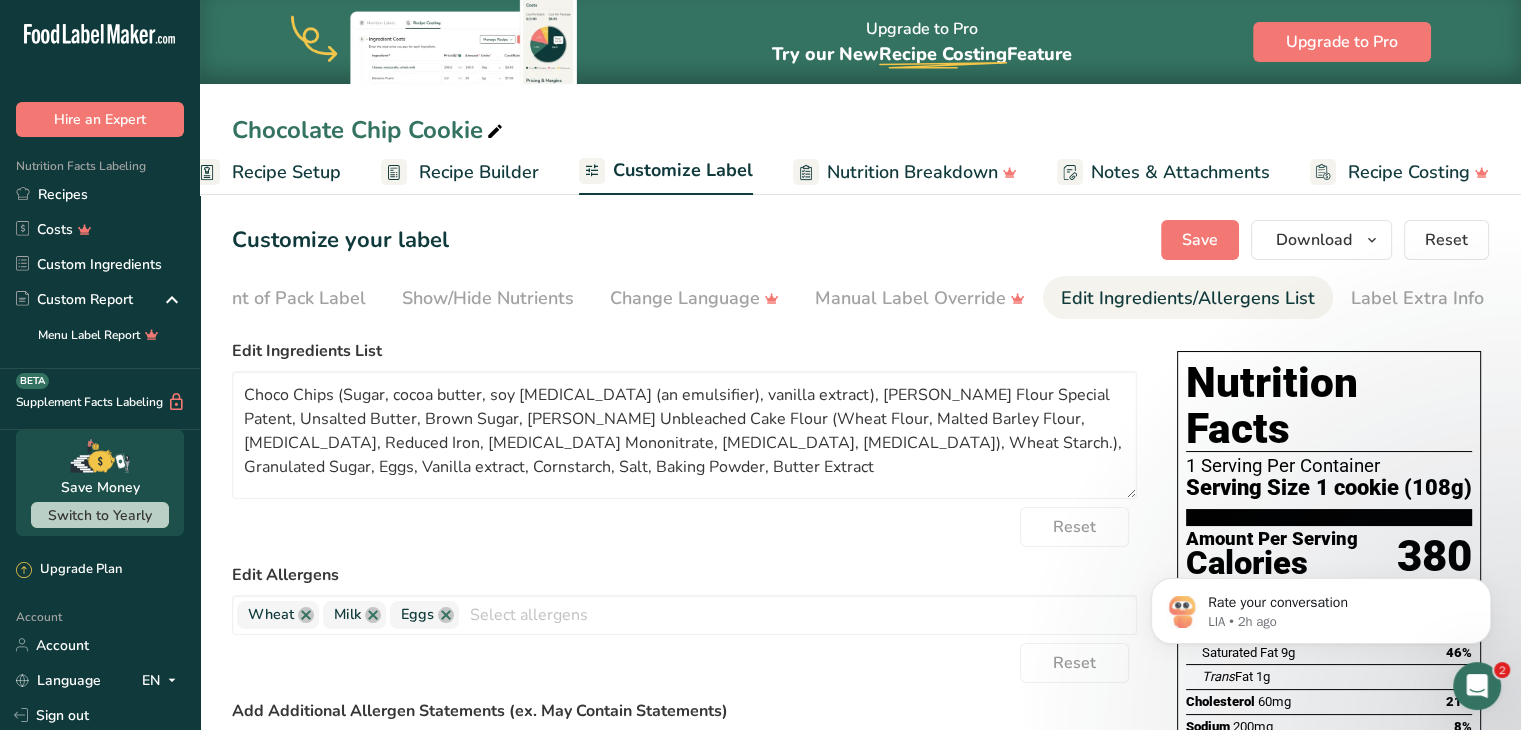 scroll, scrollTop: 0, scrollLeft: 244, axis: horizontal 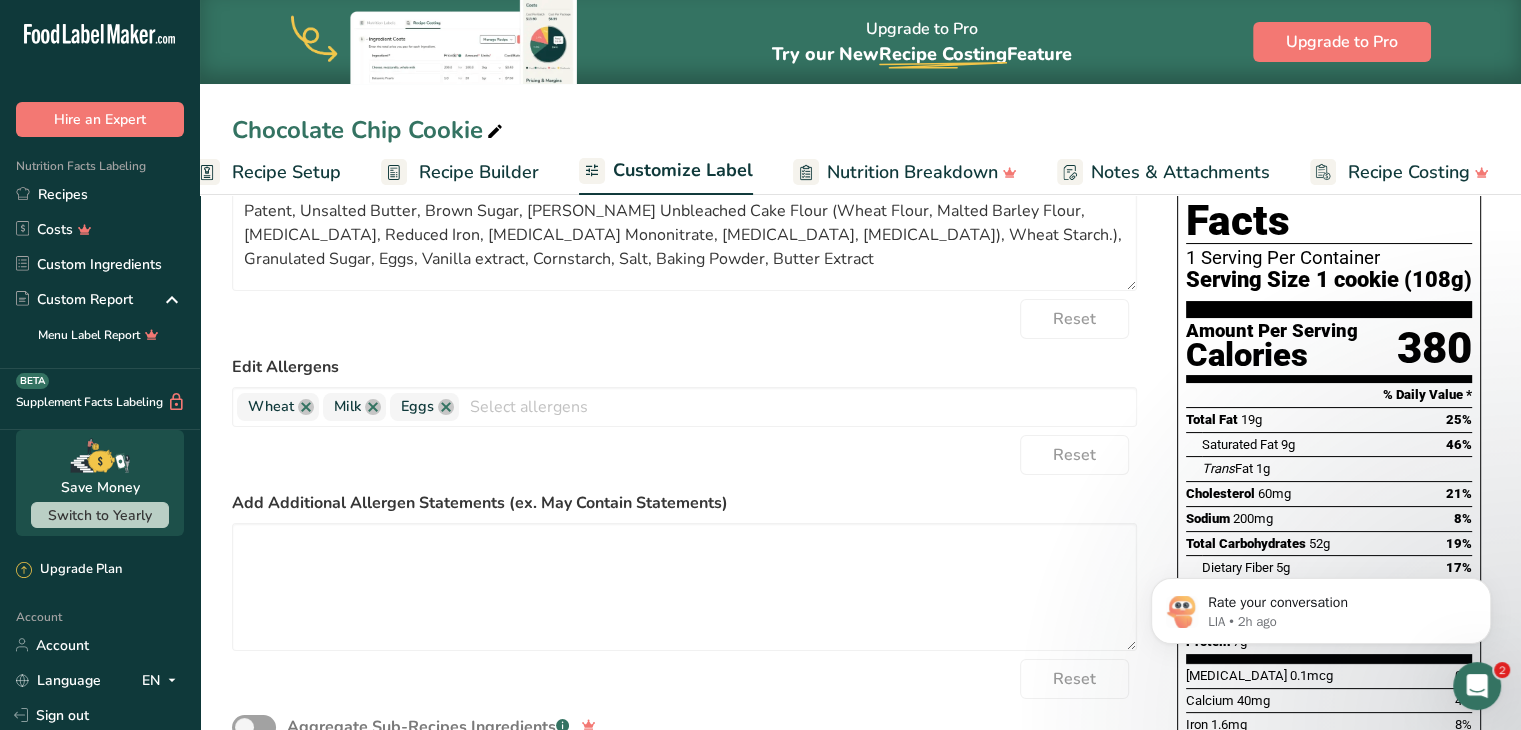 click on "Notes & Attachments" at bounding box center [1180, 172] 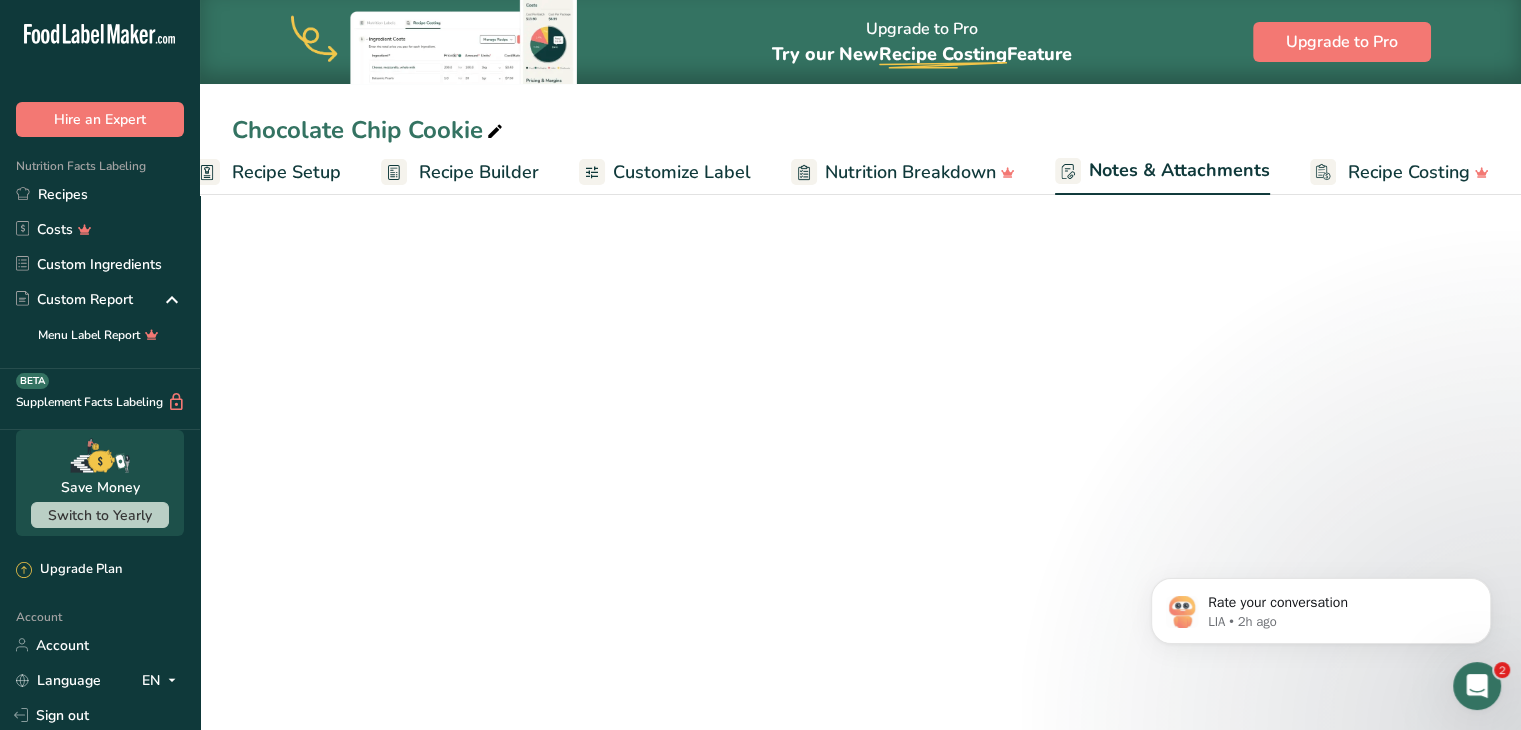 scroll, scrollTop: 0, scrollLeft: 39, axis: horizontal 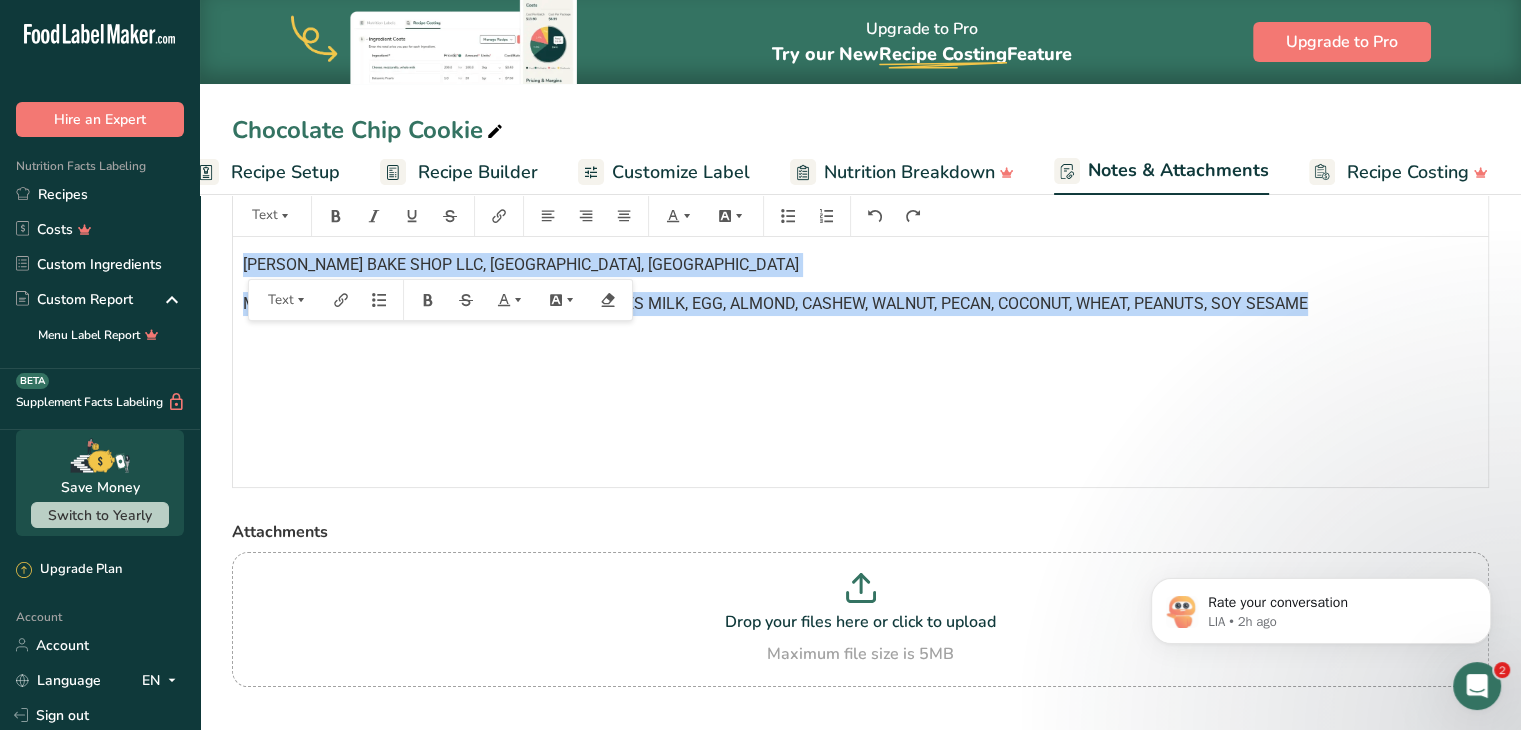 drag, startPoint x: 241, startPoint y: 261, endPoint x: 1347, endPoint y: 293, distance: 1106.4629 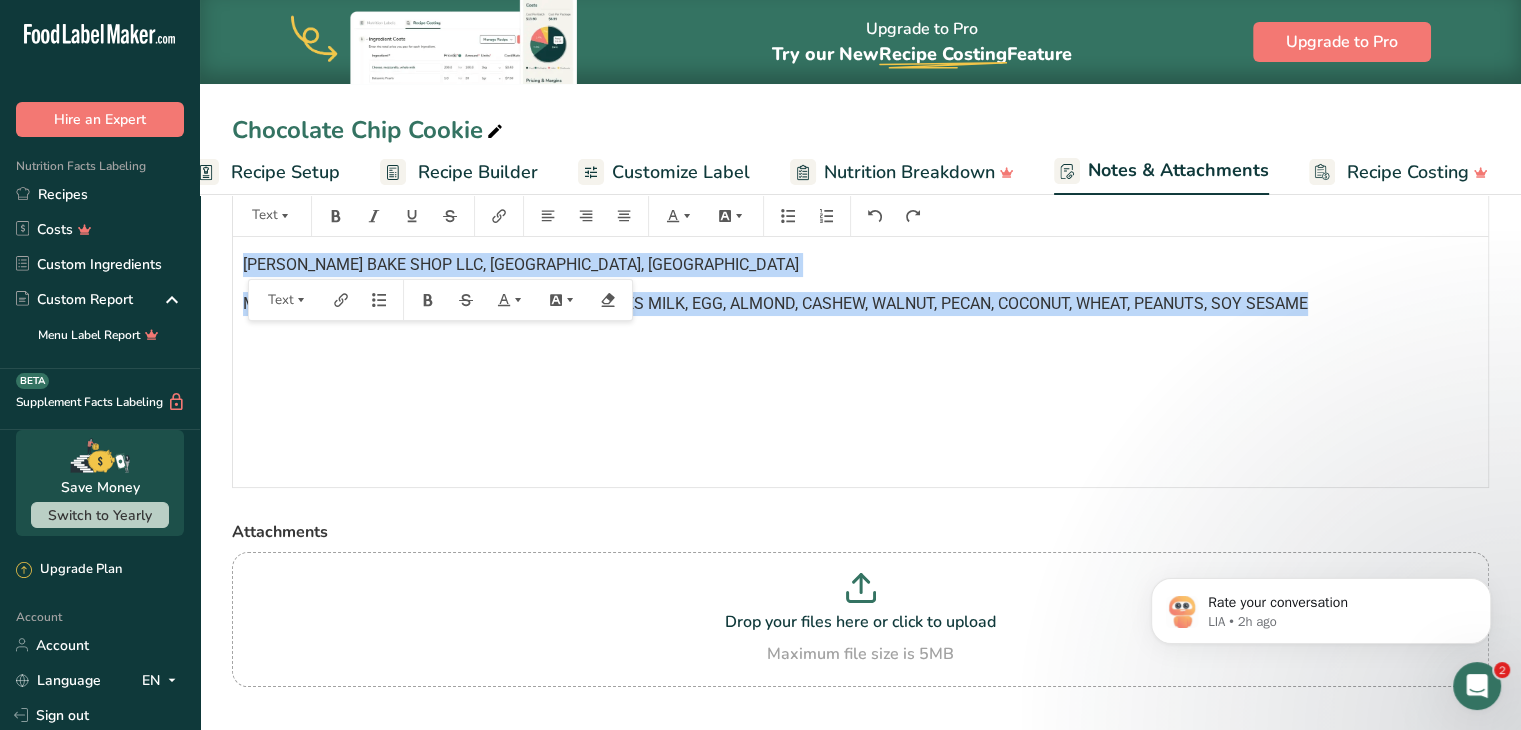 click on "[PERSON_NAME] BAKE SHOP LLC, [GEOGRAPHIC_DATA], [GEOGRAPHIC_DATA] MANUFACTURED IN A FACILITY THAT ALSO PrOCESSES MILK, EGG, ALMOND, CASHEW, WALNUT, PECAN, COCONUT, WHEAT, PEANUTS, SOY SESAME" at bounding box center [860, 362] 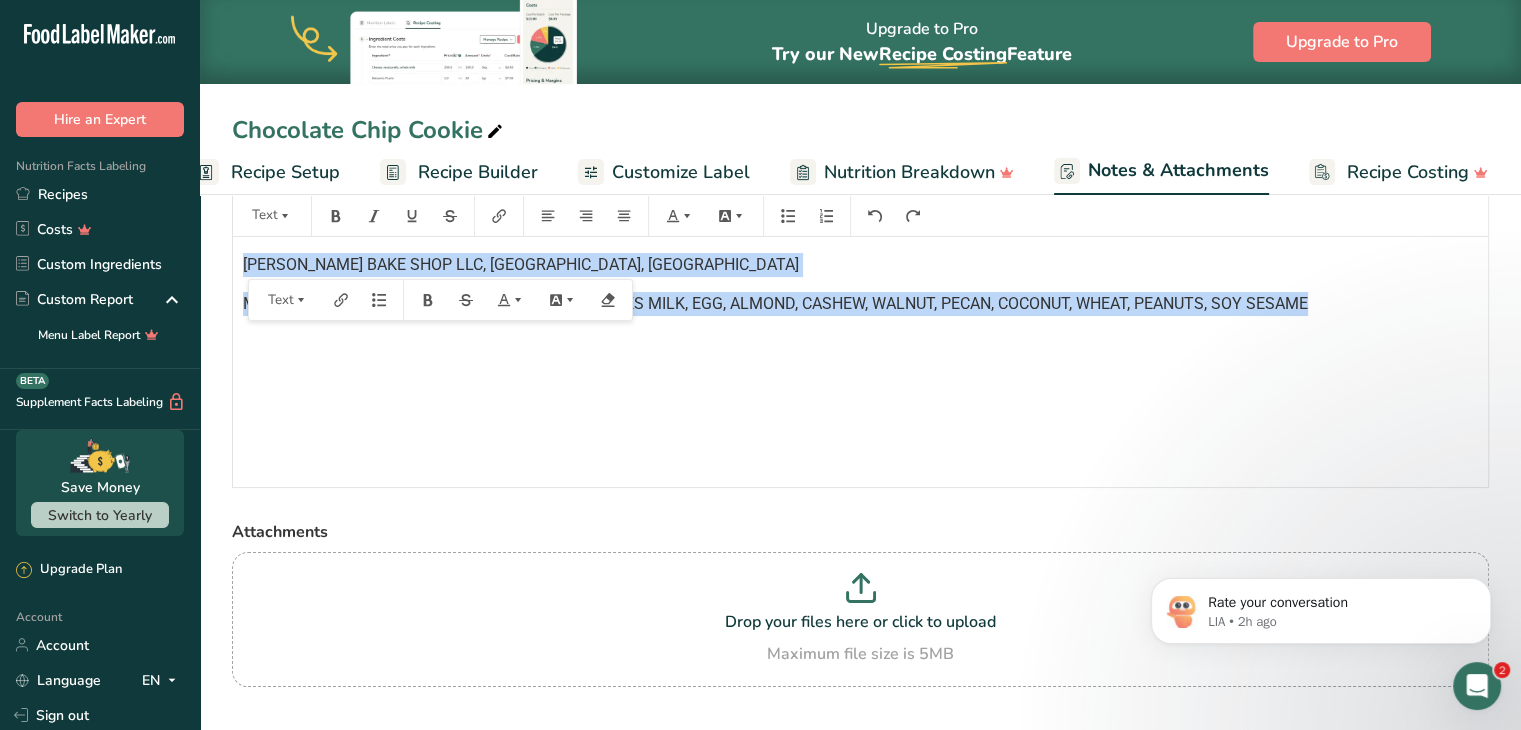 copy on "[PERSON_NAME] BAKE SHOP LLC, [GEOGRAPHIC_DATA], [GEOGRAPHIC_DATA] MANUFACTURED IN A FACILITY THAT ALSO PrOCESSES MILK, EGG, ALMOND, CASHEW, WALNUT, PECAN, COCONUT, WHEAT, PEANUTS, SOY SESAME" 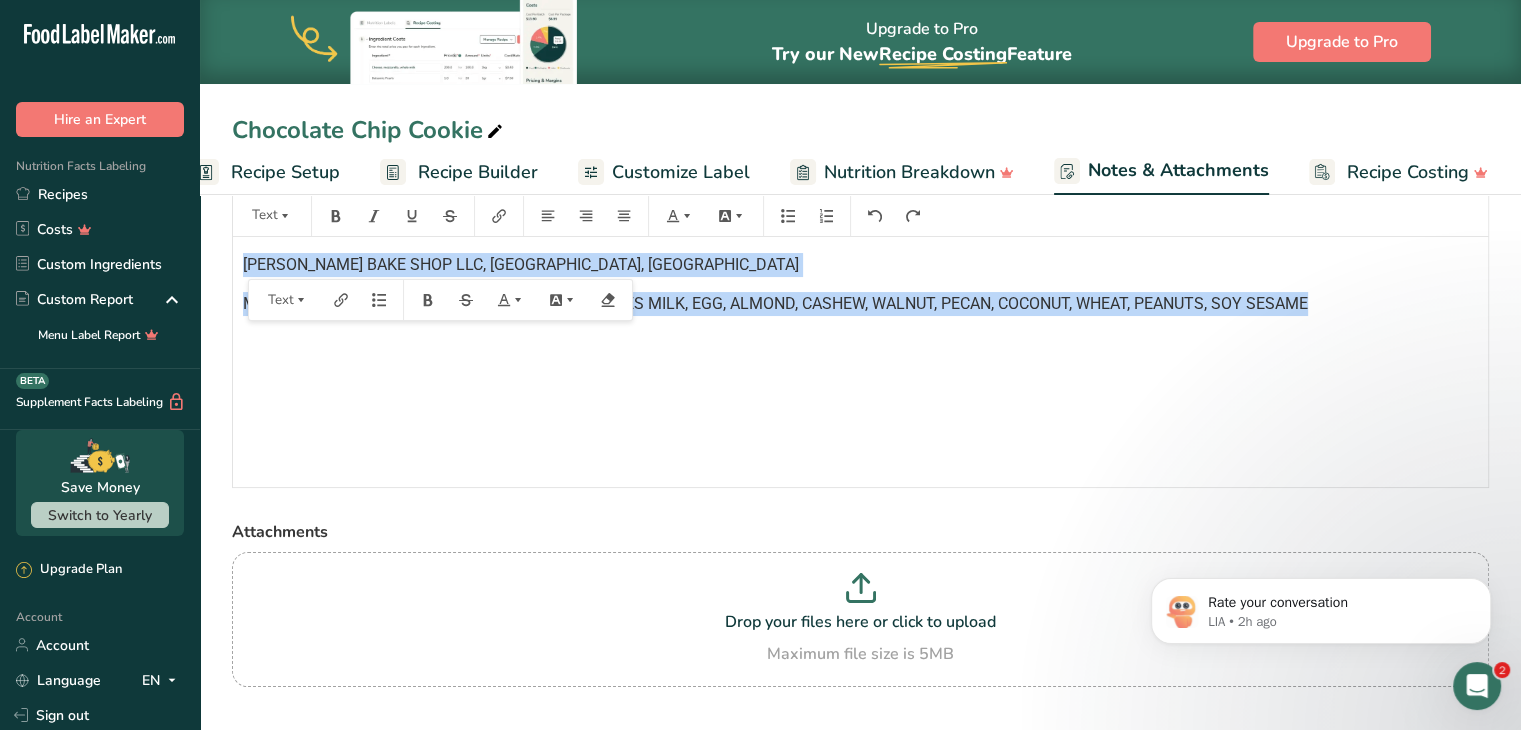 click on "Customize Label" at bounding box center [681, 172] 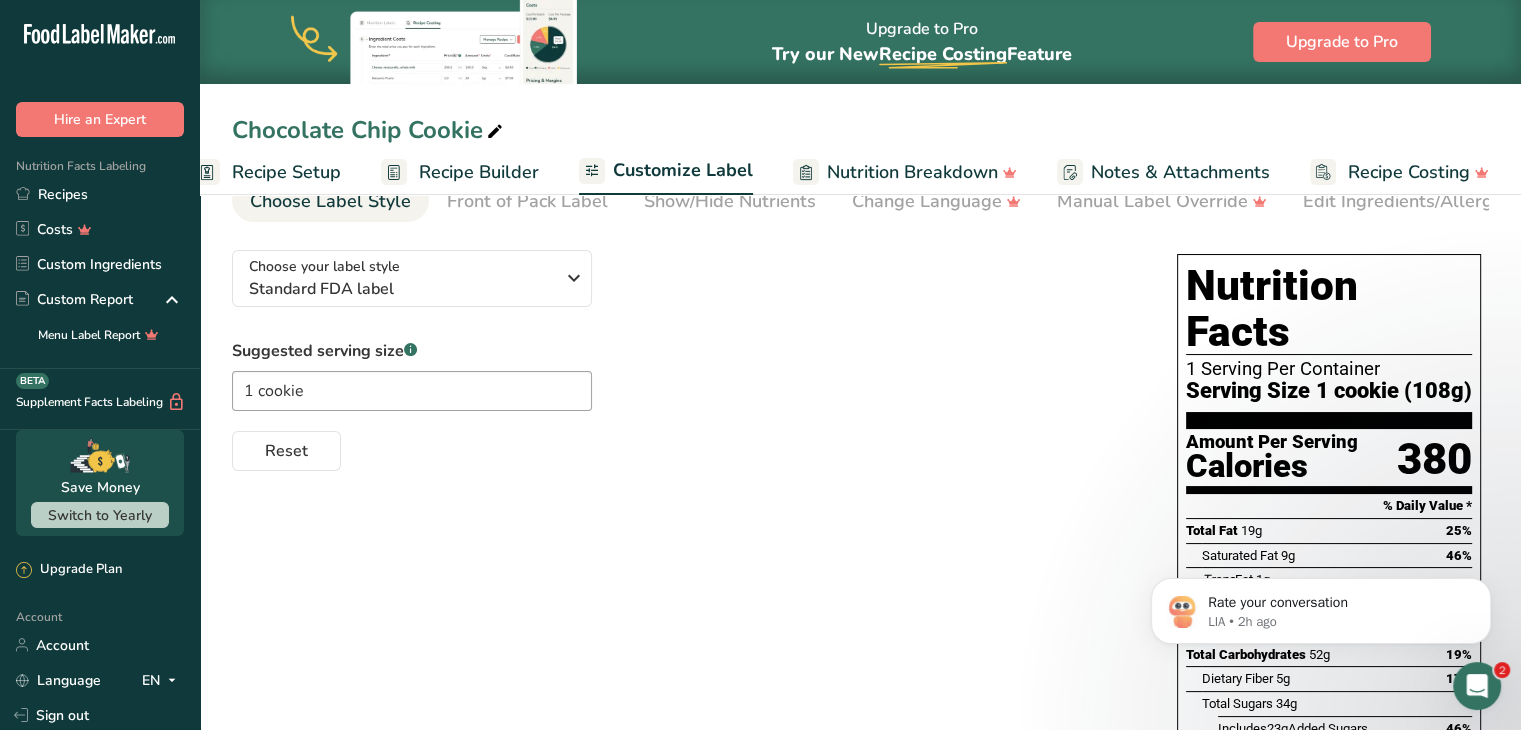 scroll, scrollTop: 0, scrollLeft: 0, axis: both 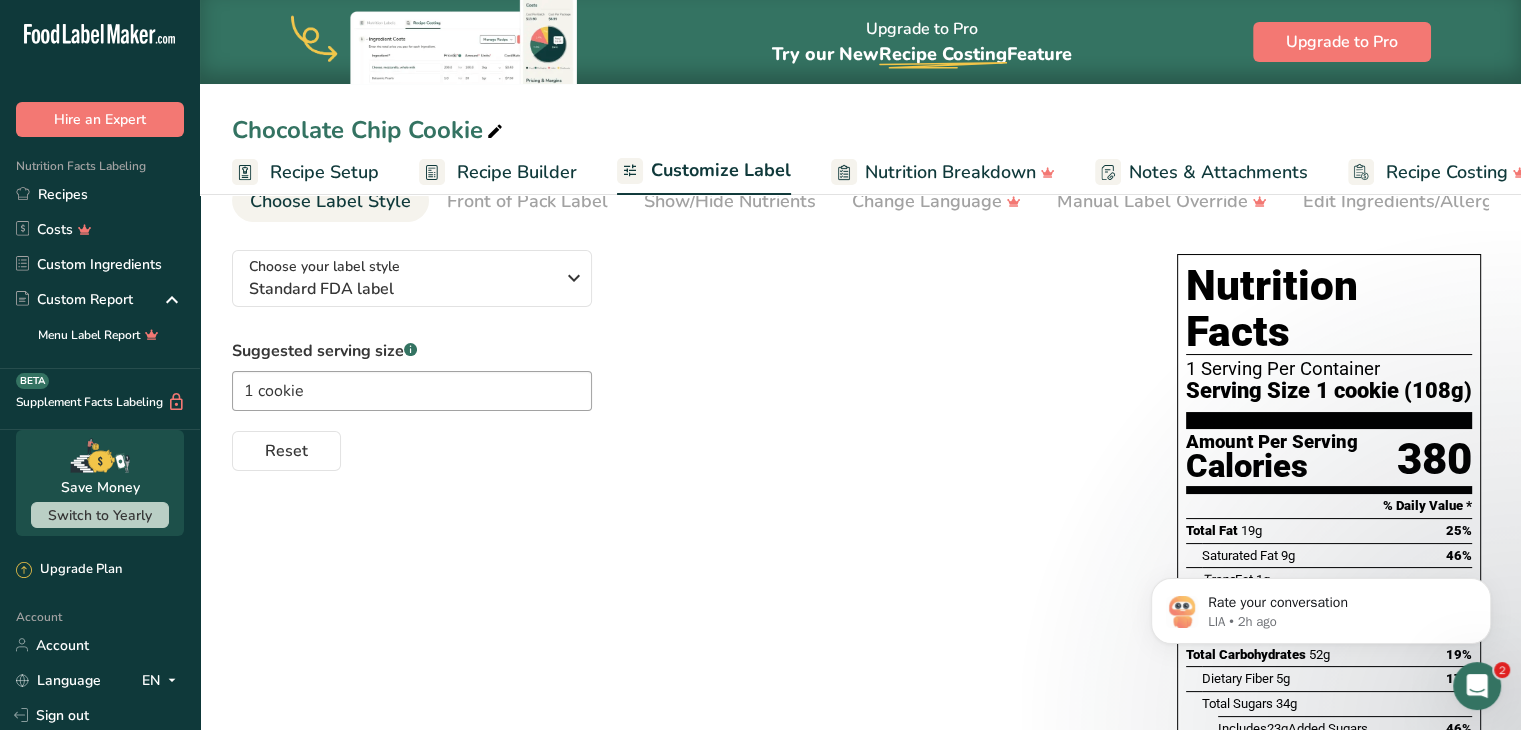 click at bounding box center [630, 170] 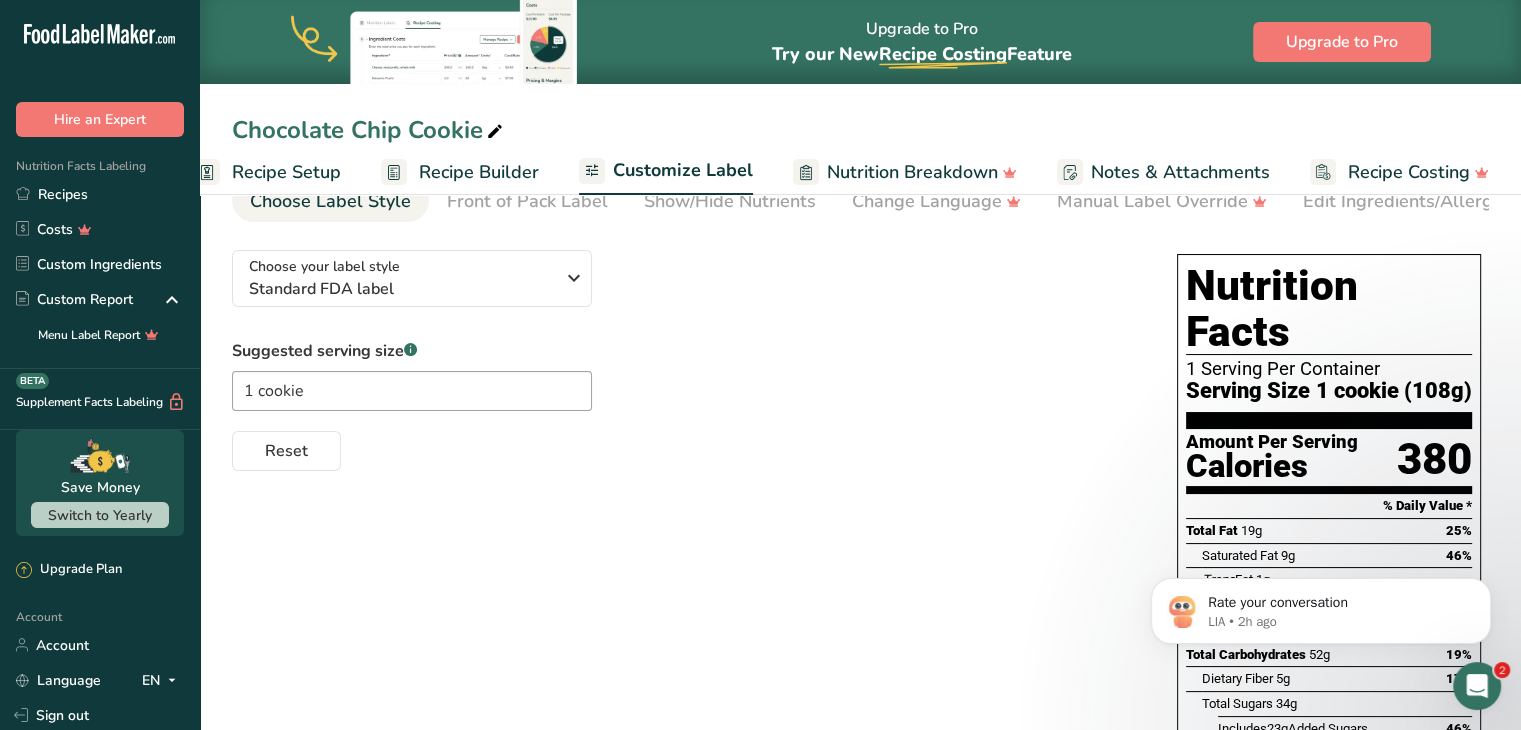 scroll, scrollTop: 0, scrollLeft: 0, axis: both 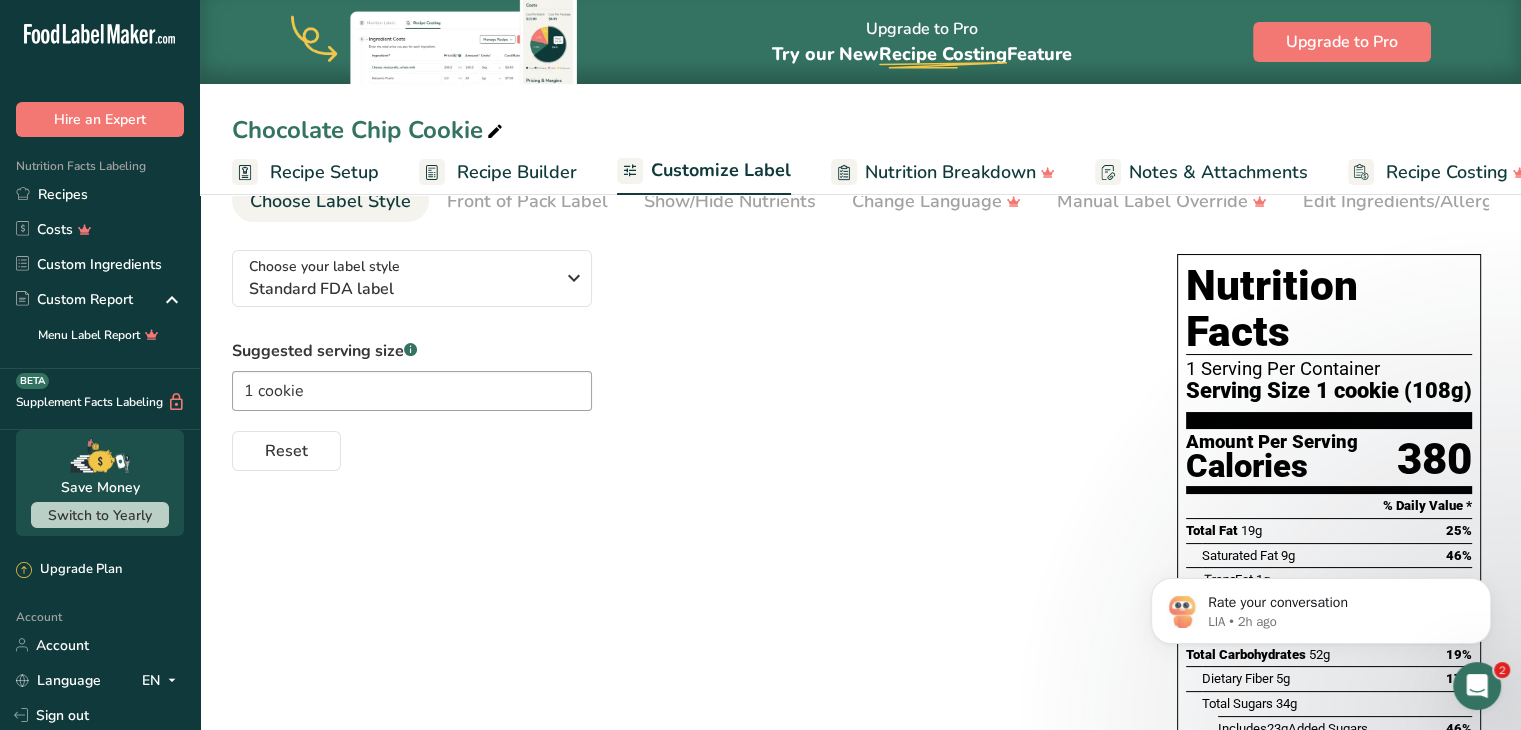 click on "Recipe Builder" at bounding box center [517, 172] 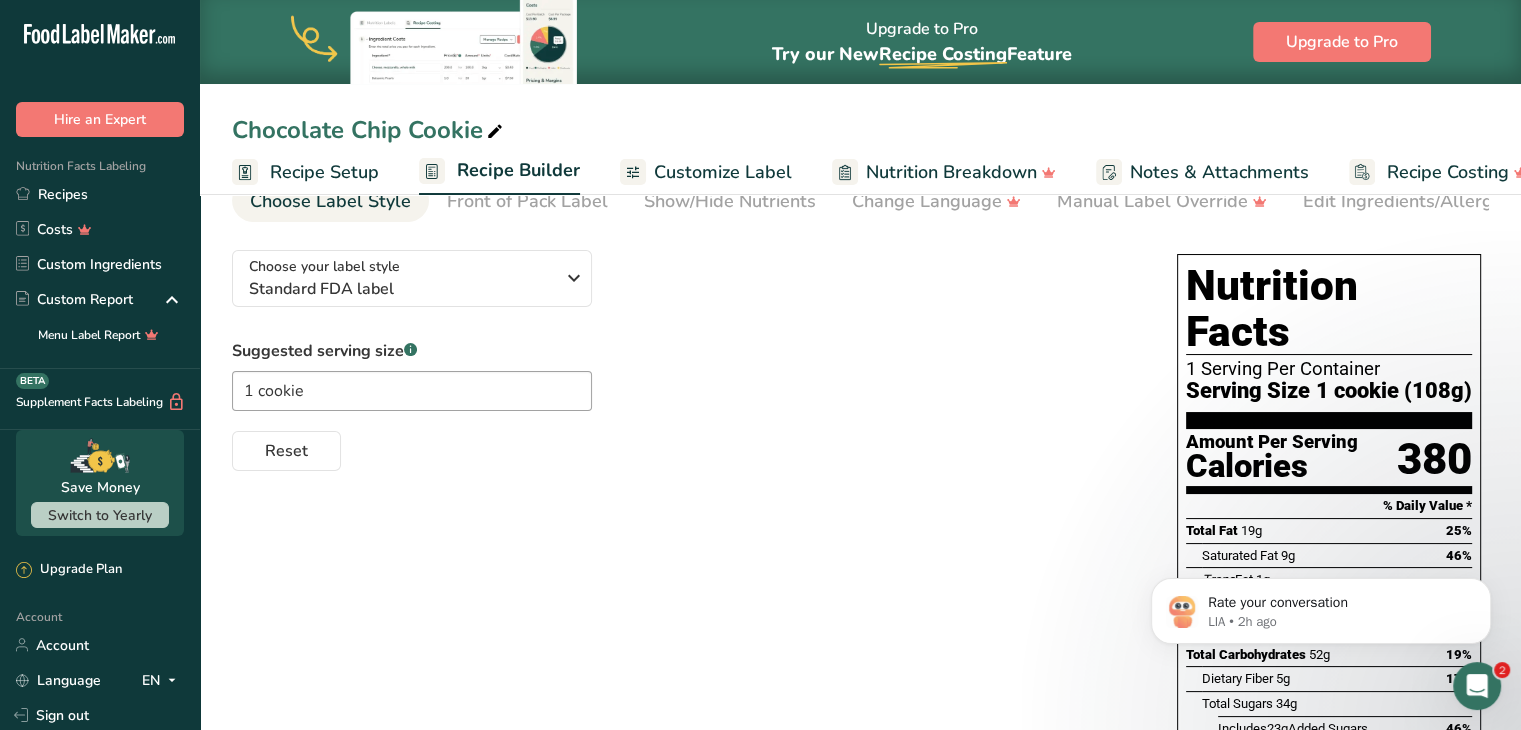 scroll, scrollTop: 0, scrollLeft: 38, axis: horizontal 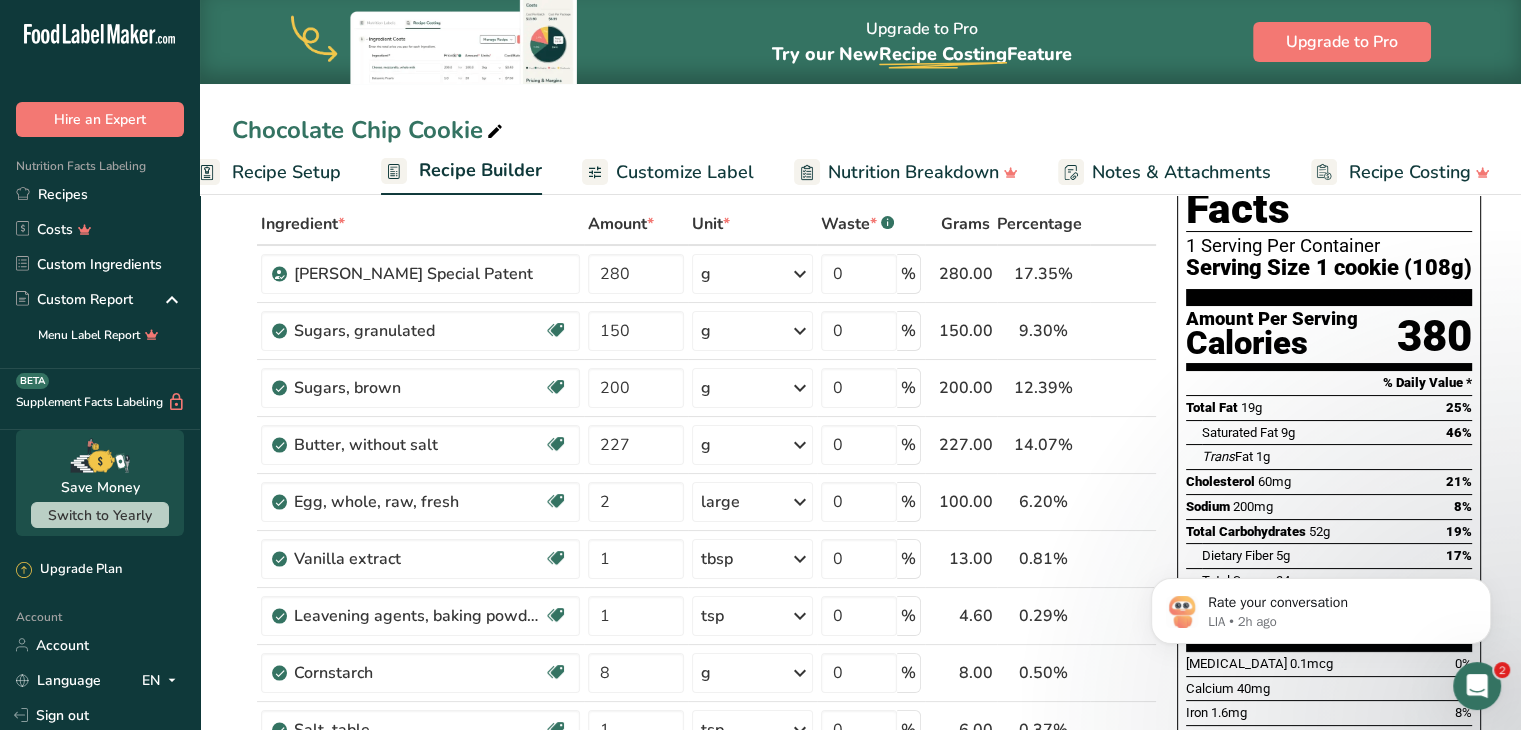 click on "Recipe Setup" at bounding box center (286, 172) 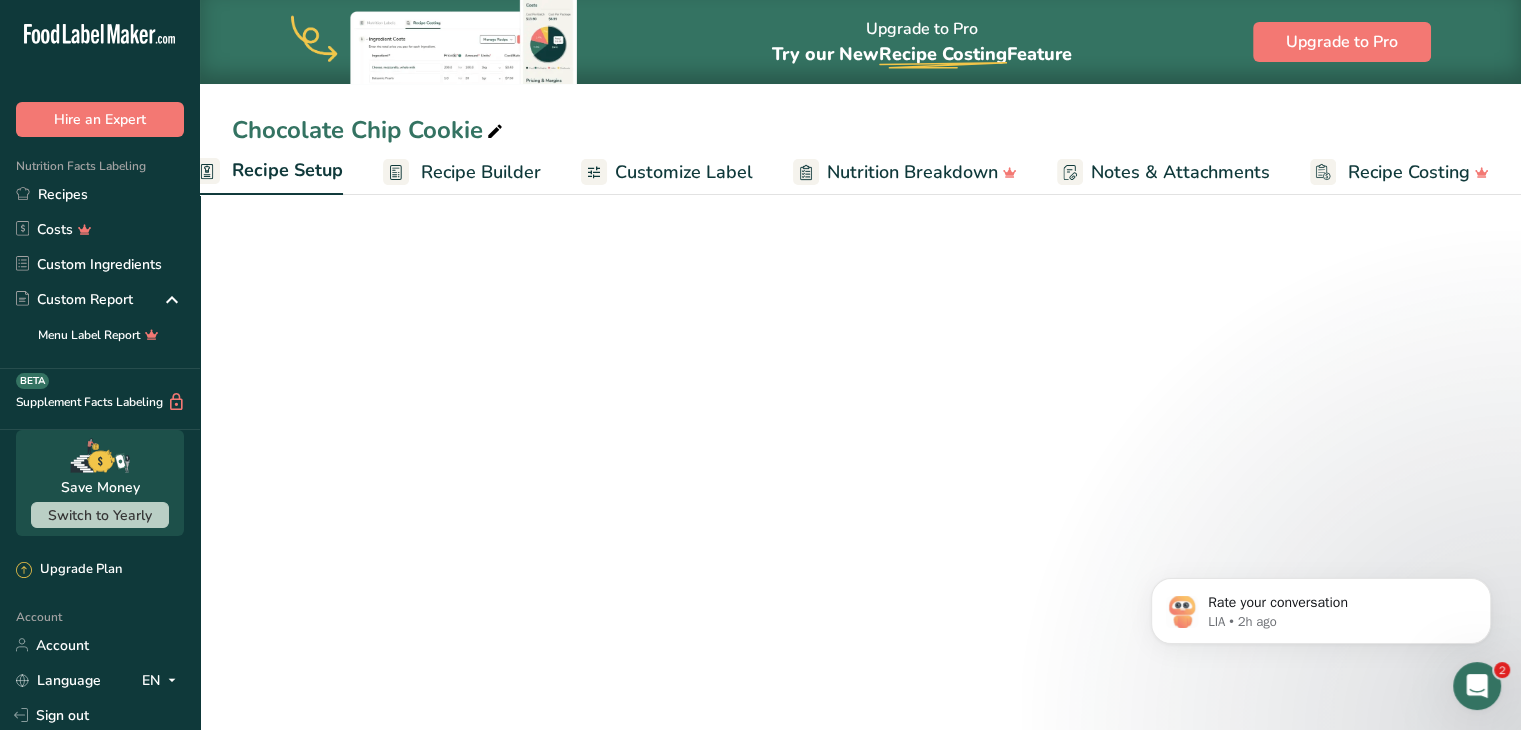 scroll, scrollTop: 0, scrollLeft: 7, axis: horizontal 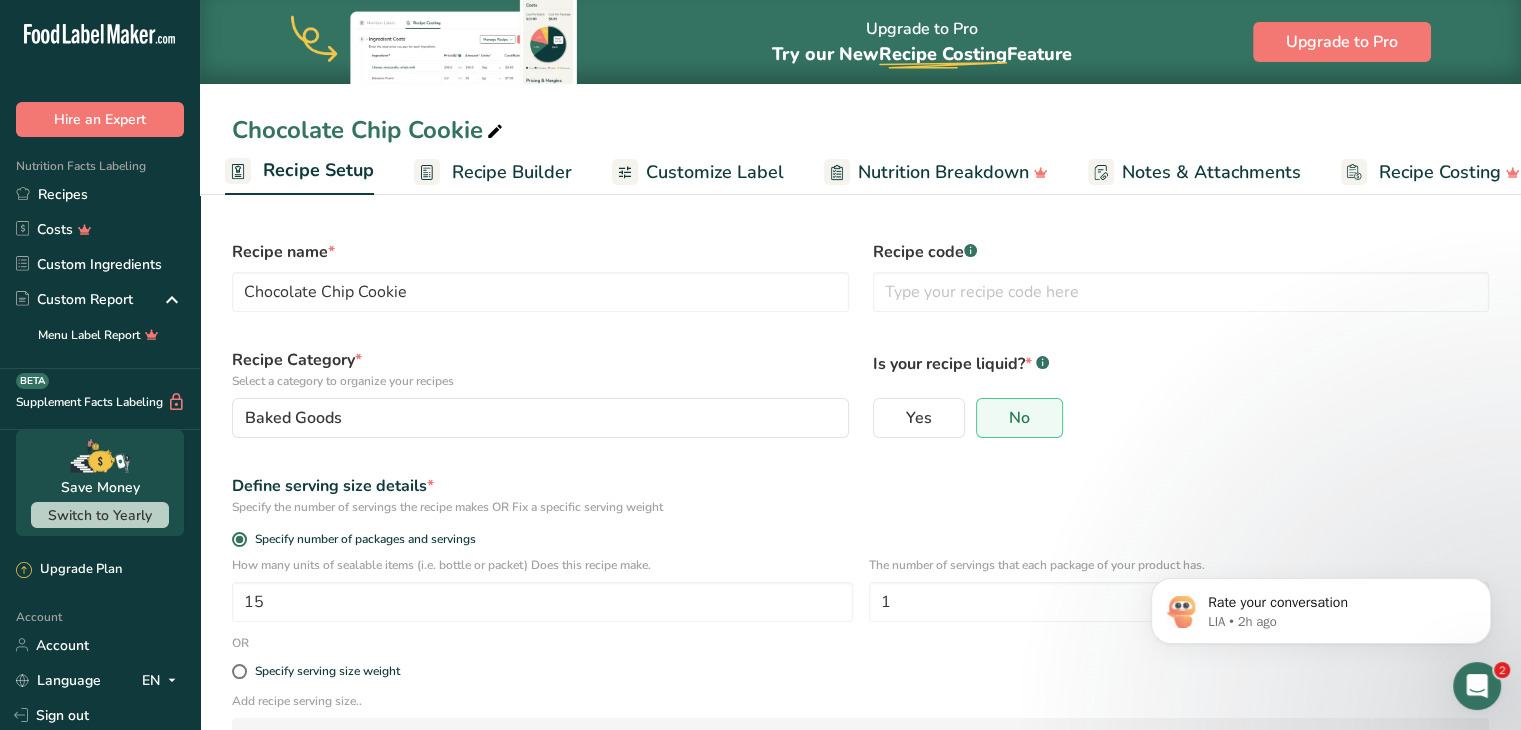 click on "Customize Label" at bounding box center (715, 172) 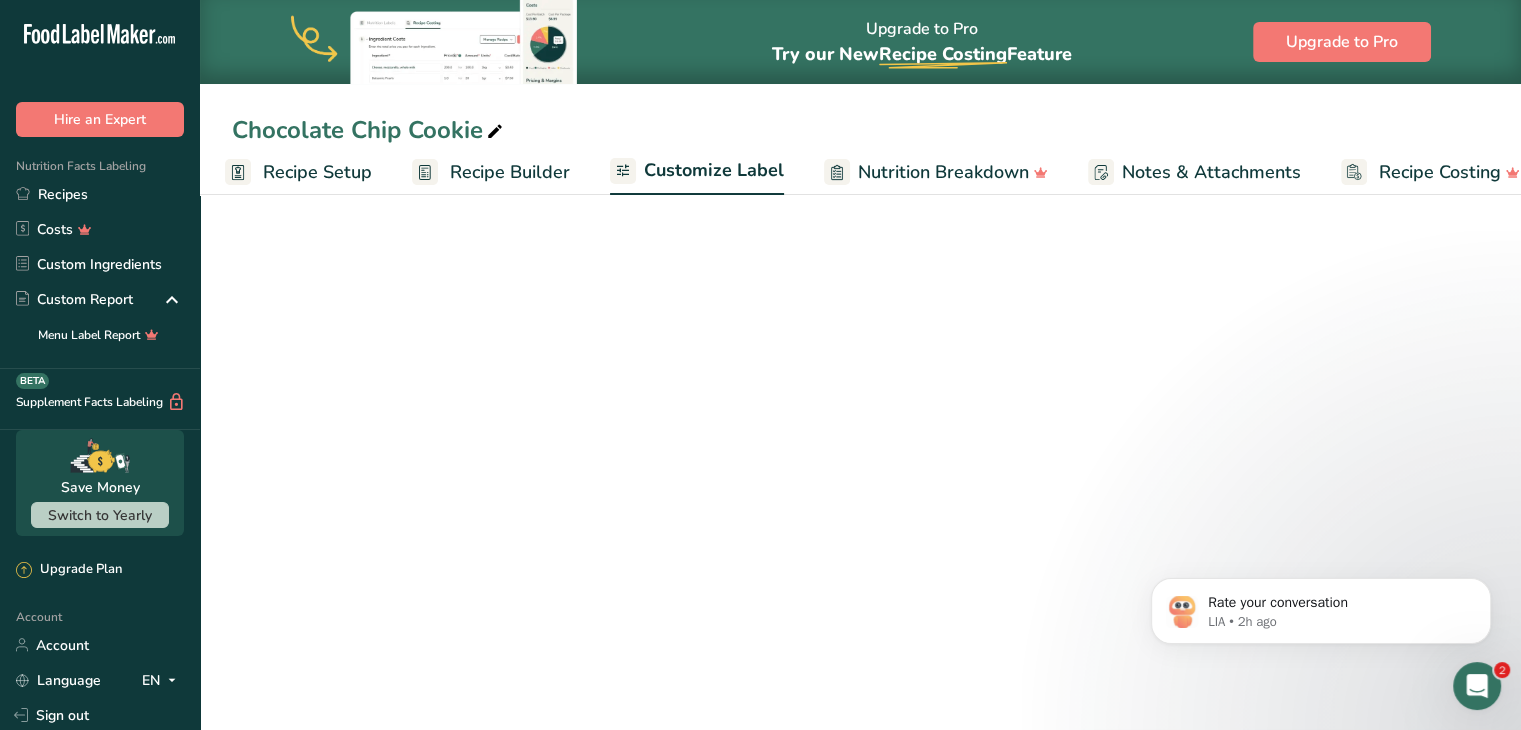 scroll, scrollTop: 0, scrollLeft: 38, axis: horizontal 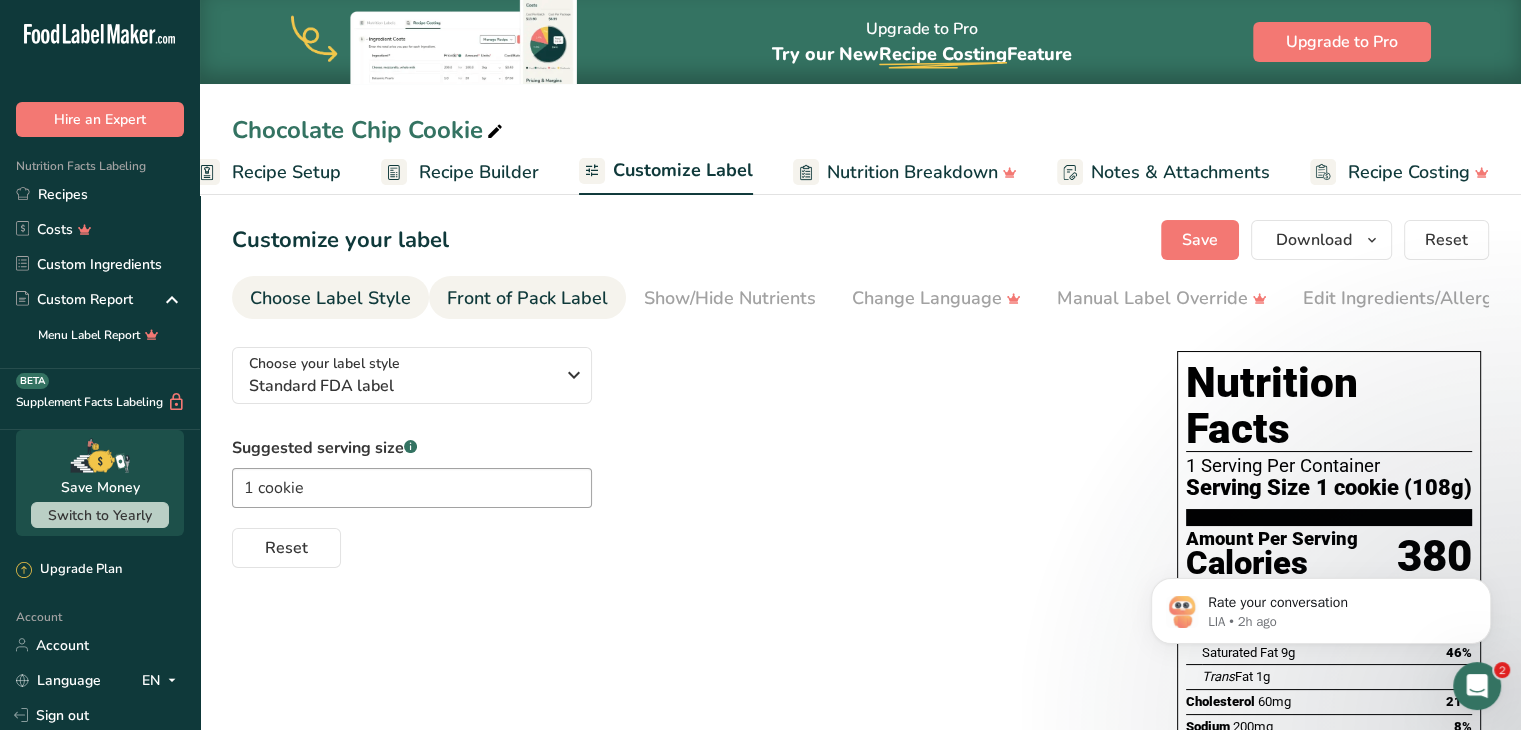 click on "Front of Pack Label" at bounding box center [527, 298] 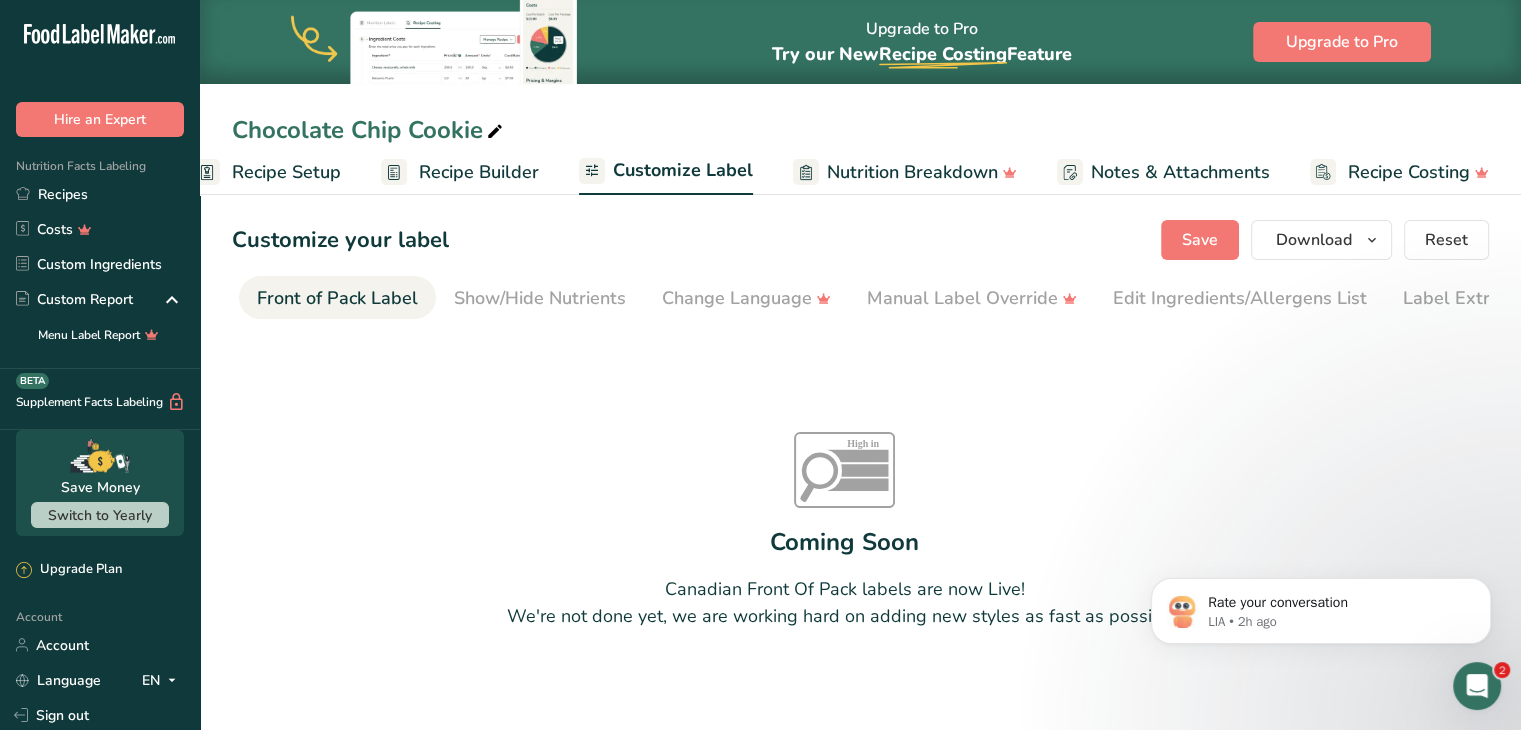 scroll, scrollTop: 0, scrollLeft: 194, axis: horizontal 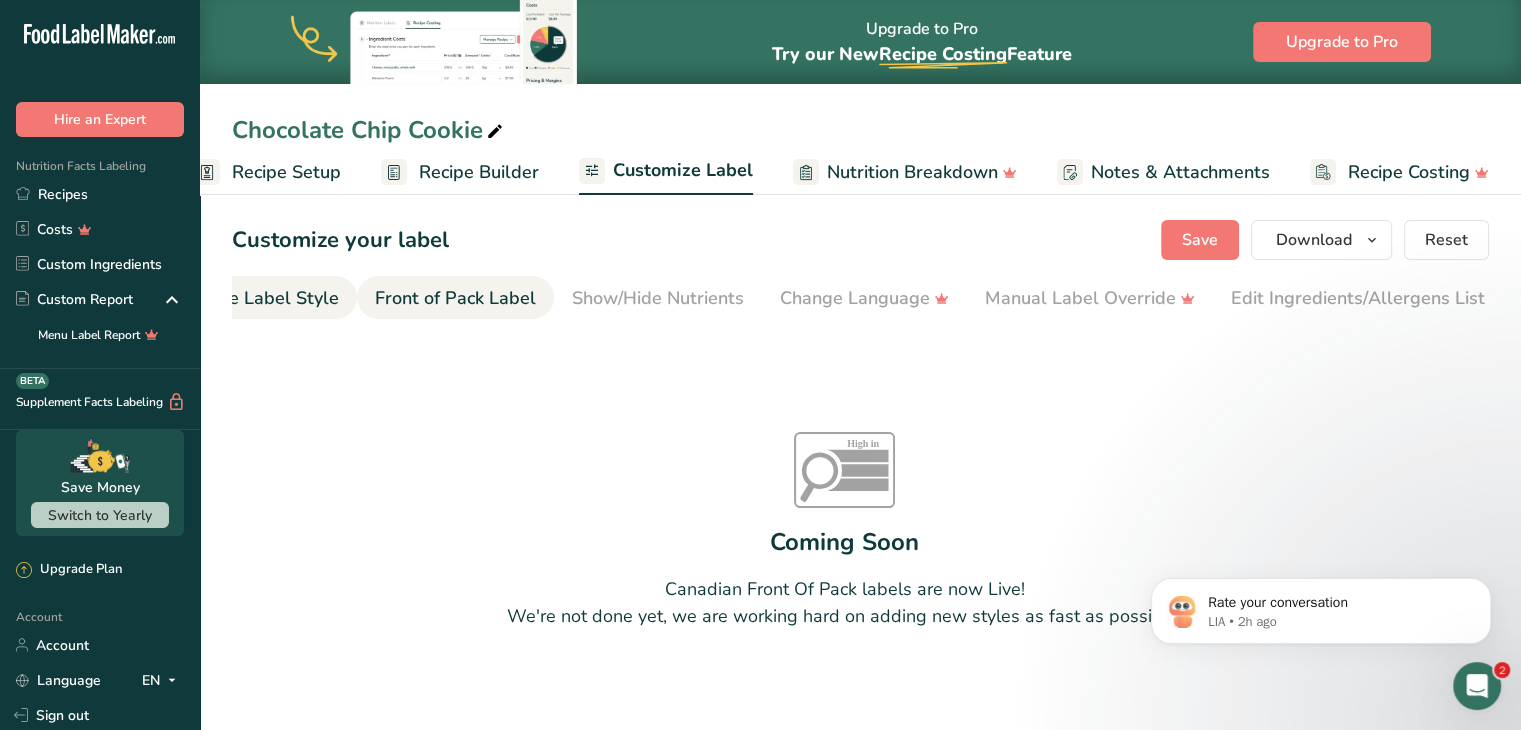 click on "Choose Label Style" at bounding box center [258, 298] 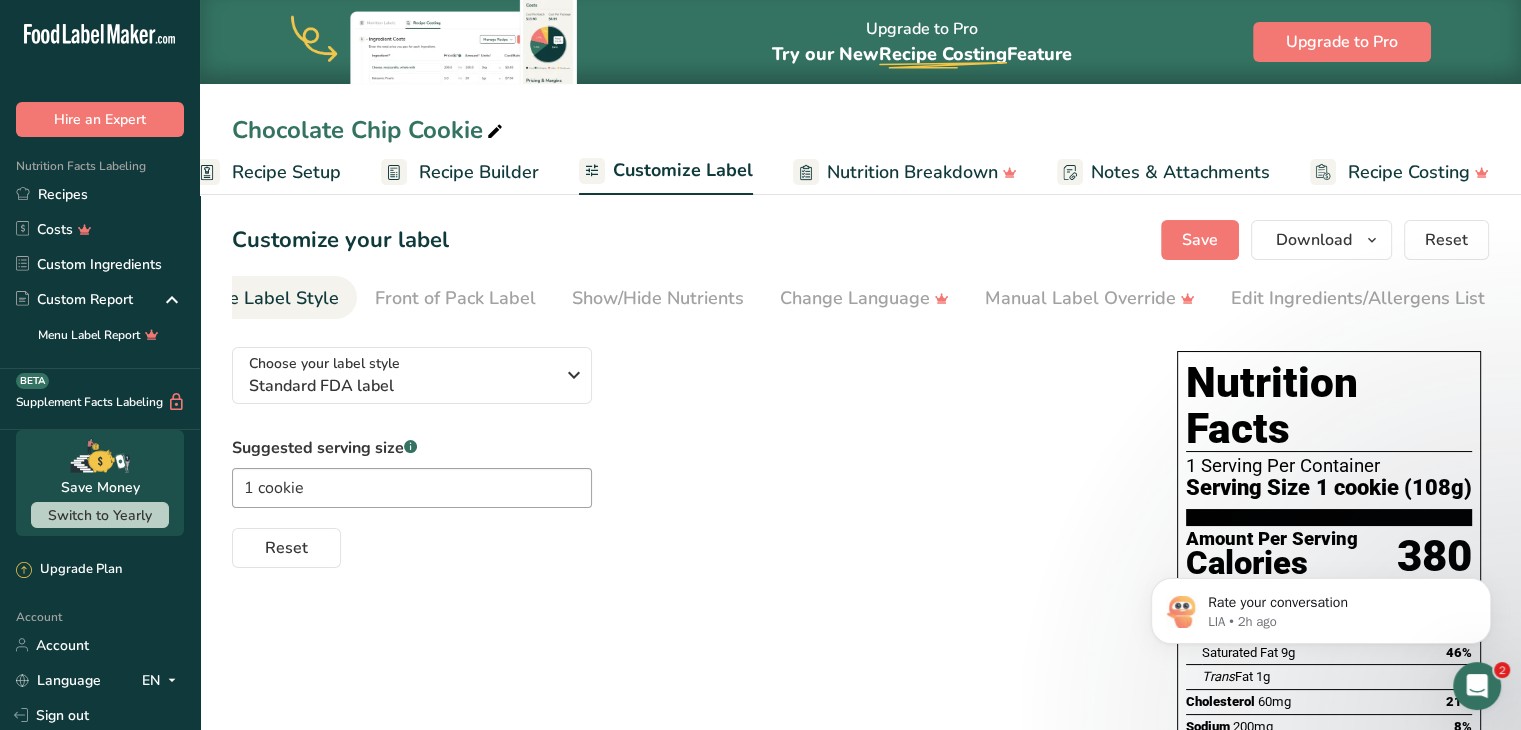 scroll, scrollTop: 0, scrollLeft: 0, axis: both 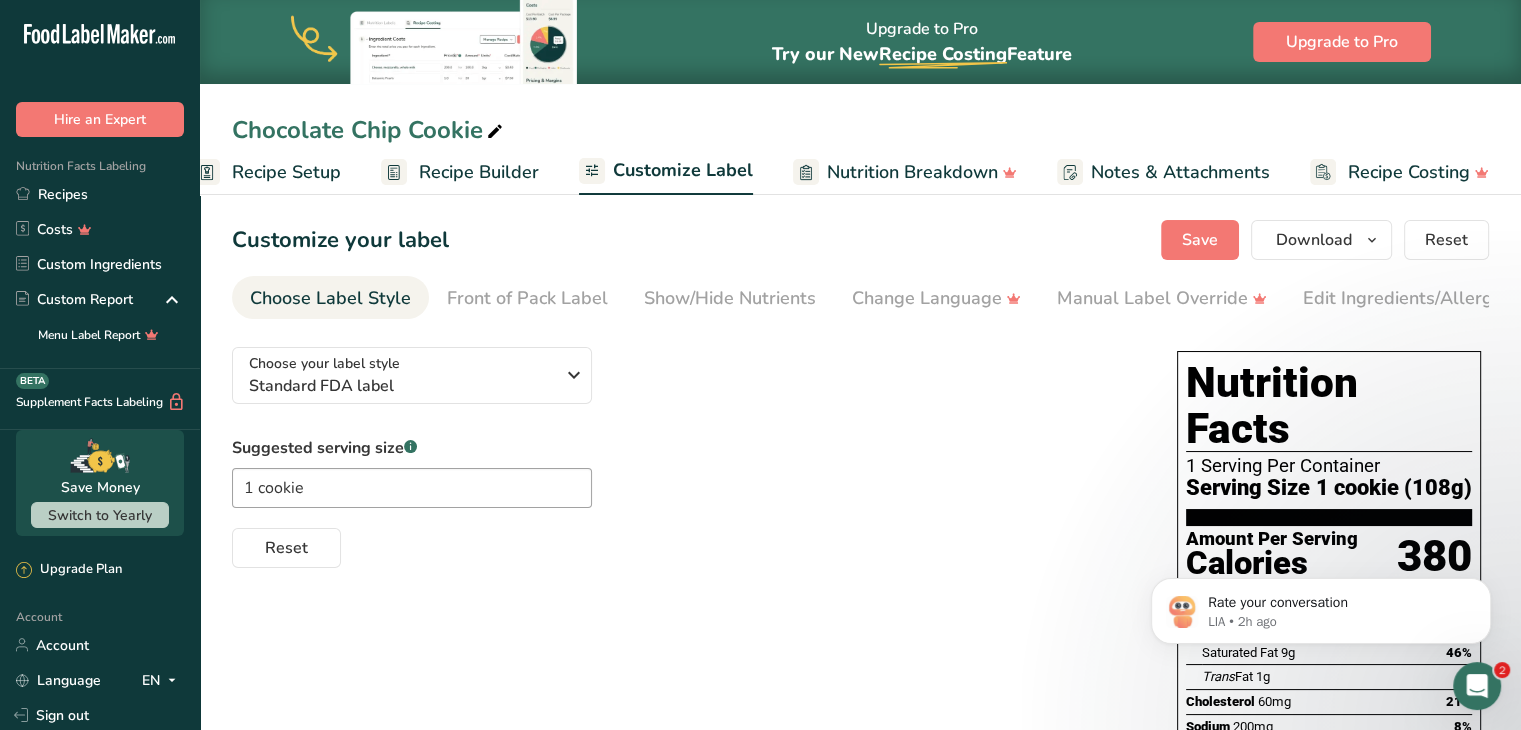 click on "Choose Label Style" at bounding box center (330, 298) 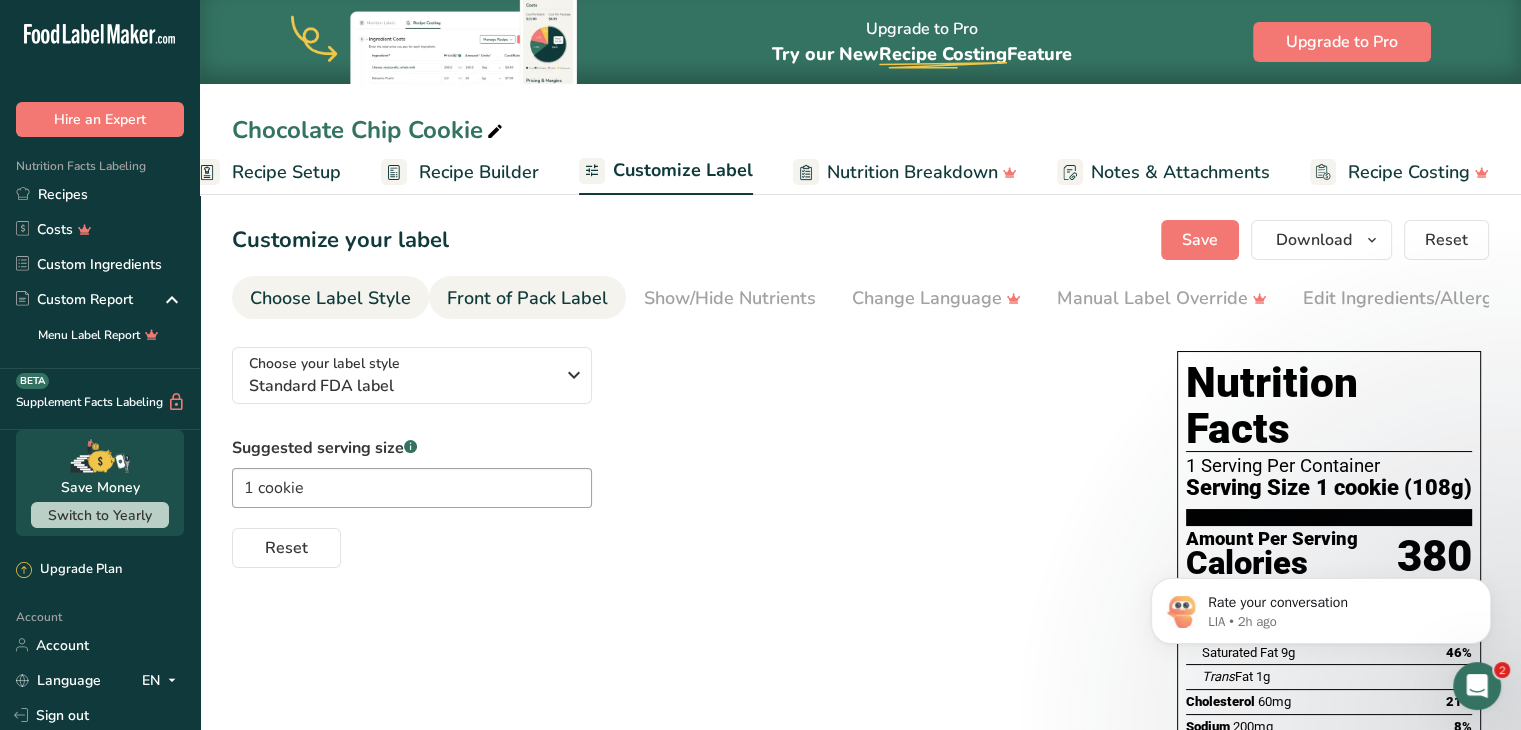 click on "Front of Pack Label" at bounding box center (527, 298) 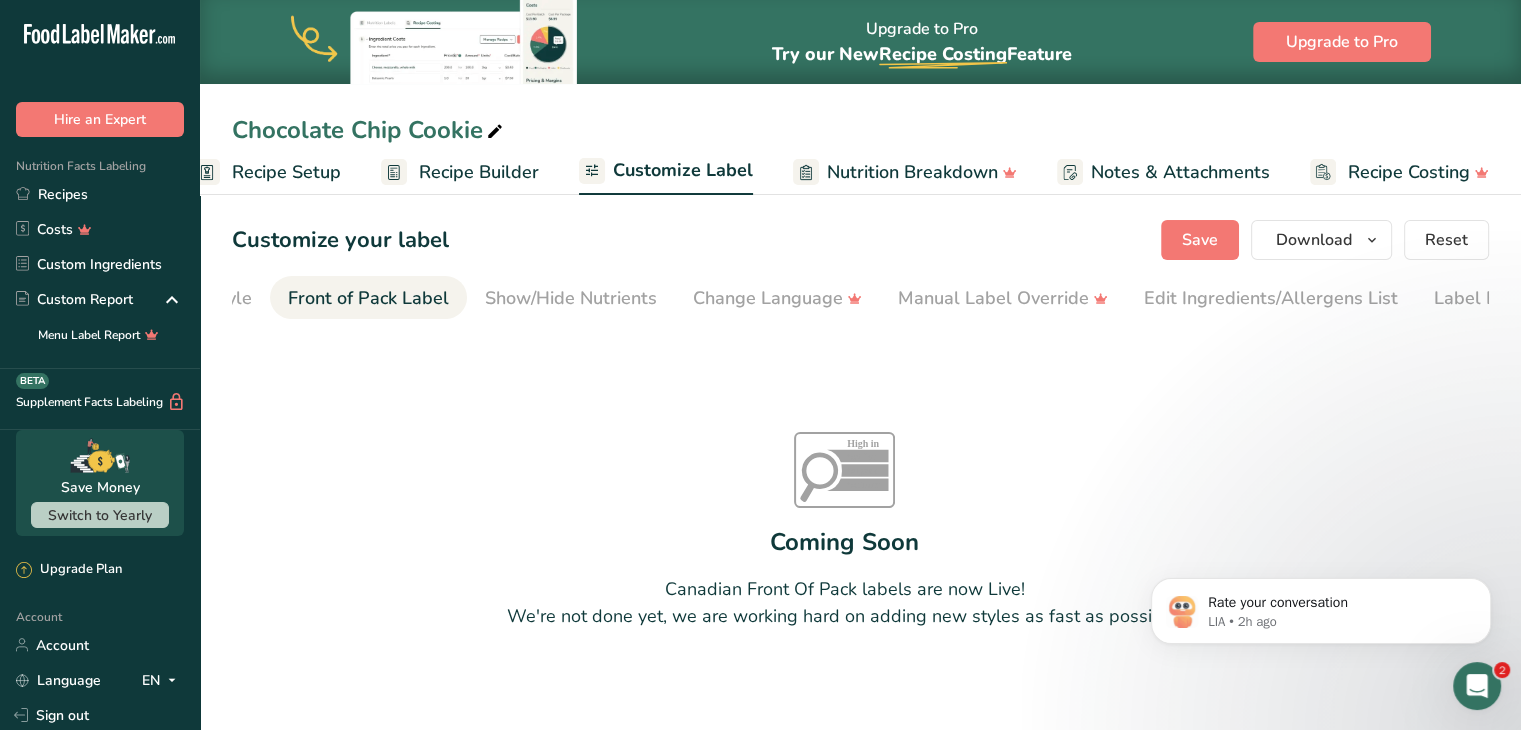 scroll, scrollTop: 0, scrollLeft: 194, axis: horizontal 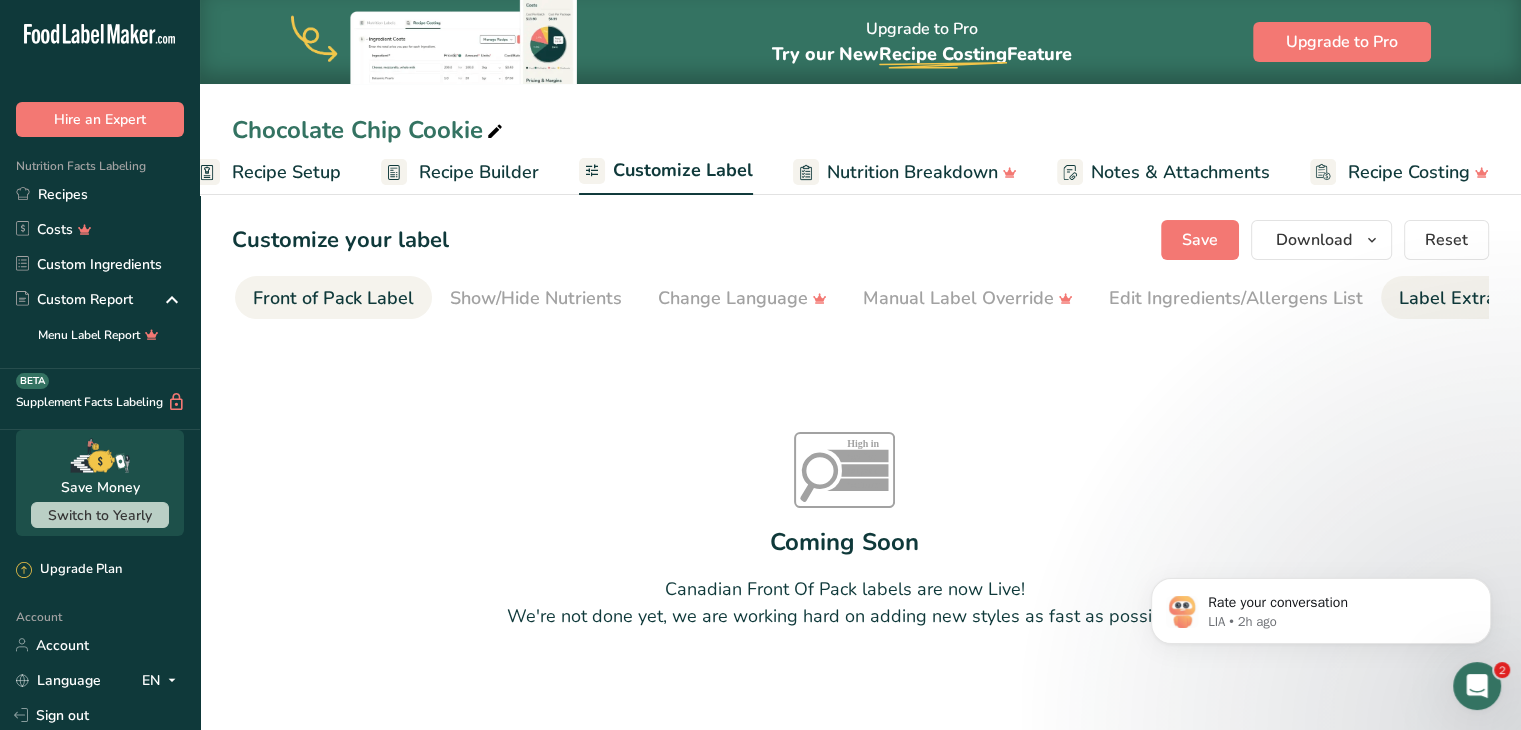 click on "Label Extra Info" at bounding box center [1465, 298] 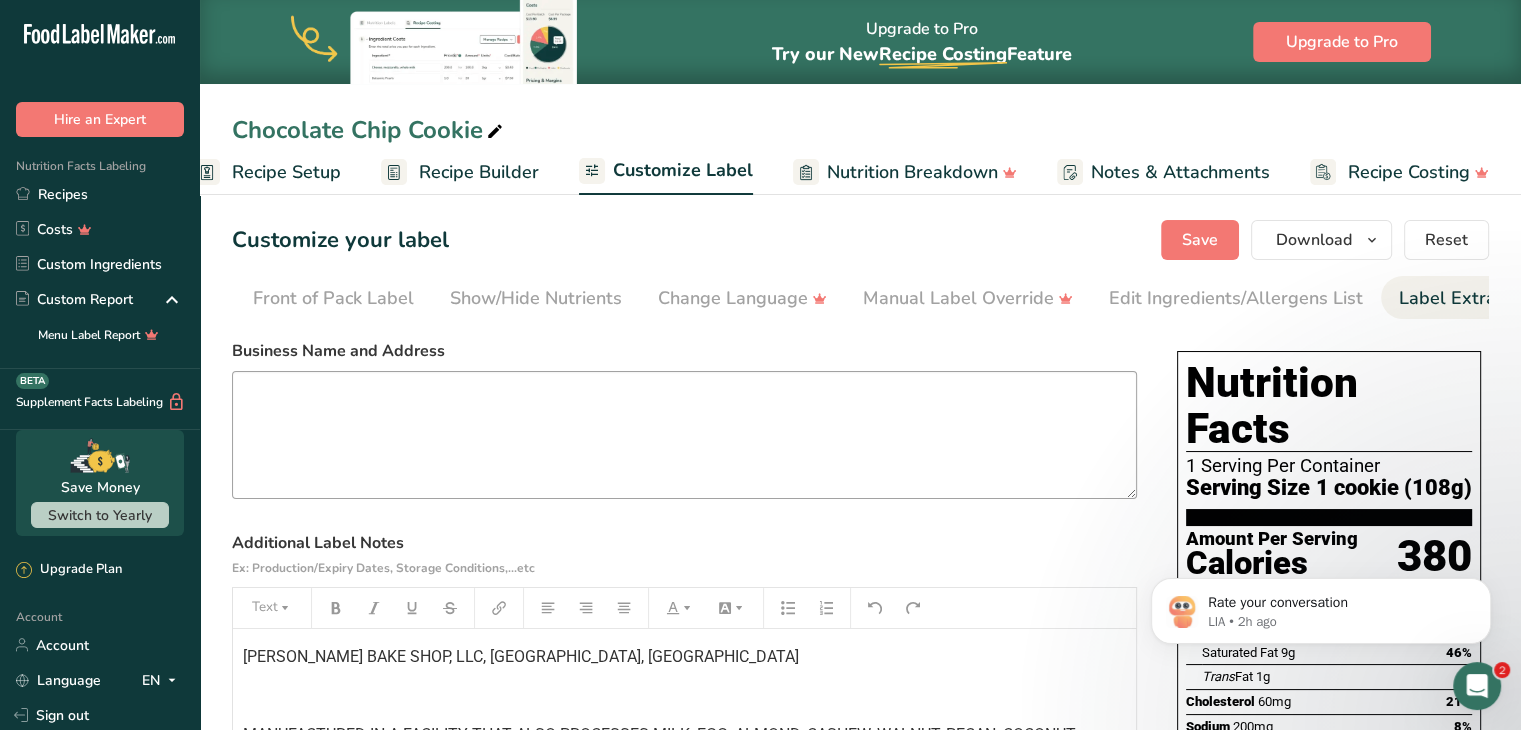 scroll, scrollTop: 0, scrollLeft: 244, axis: horizontal 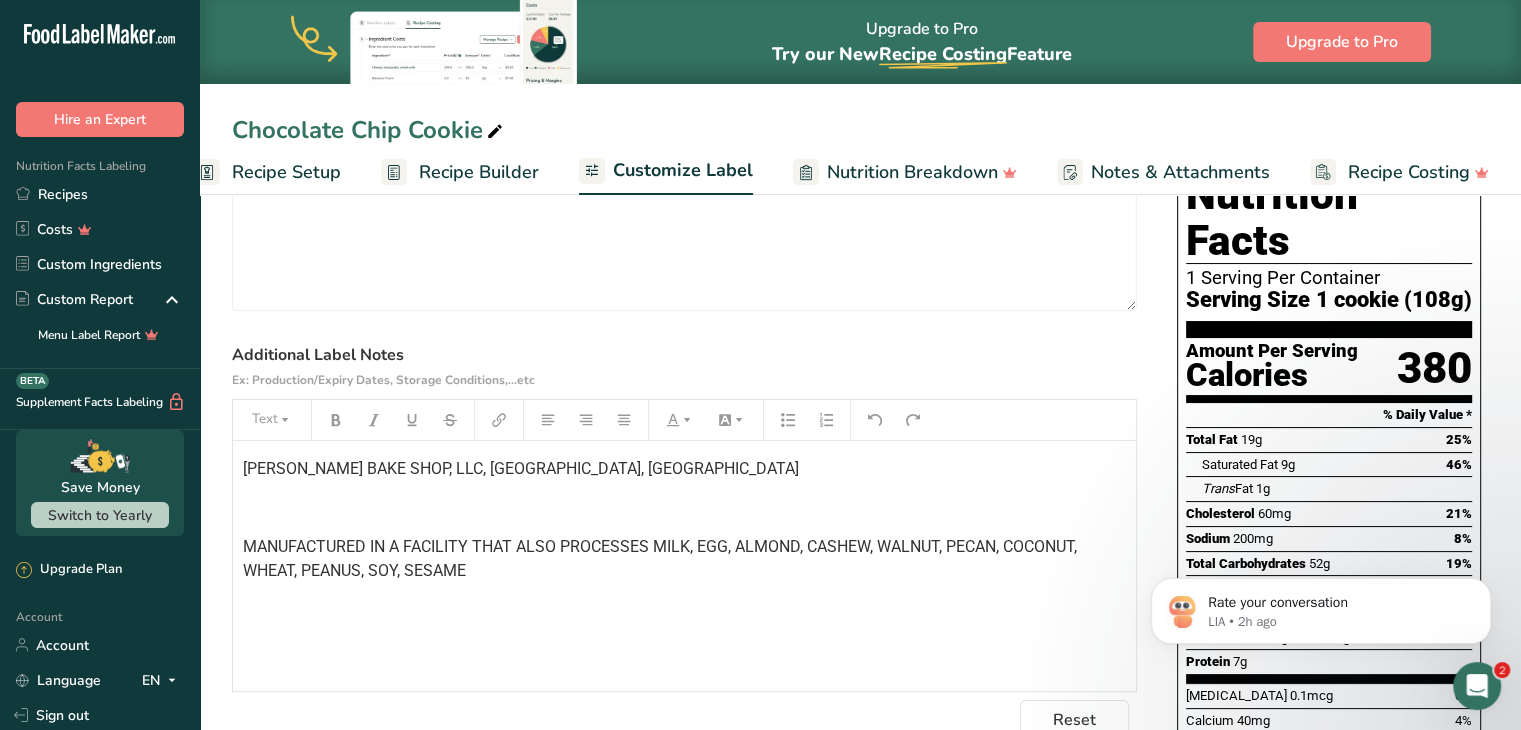 click on "[PERSON_NAME] BAKE SHOP, LLC, [GEOGRAPHIC_DATA], [GEOGRAPHIC_DATA] ﻿ MANUFACTURED IN A FACILITY THAT ALSO PROCESSES MILK, EGG, ALMOND, CASHEW, WALNUT, PECAN, COCONUT, WHEAT, PEANUS, SOY, SESAME" at bounding box center (684, 566) 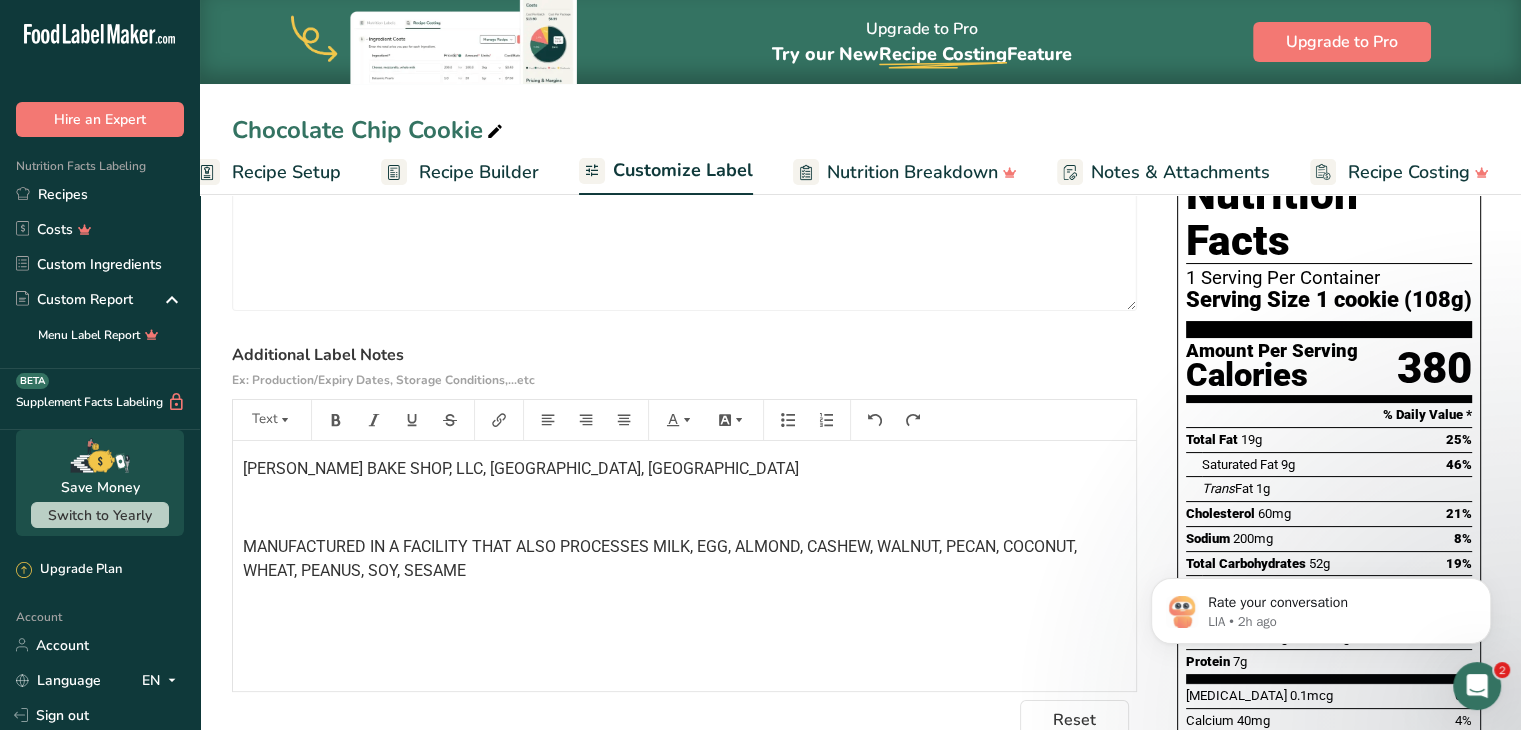 click on "MANUFACTURED IN A FACILITY THAT ALSO PROCESSES MILK, EGG, ALMOND, CASHEW, WALNUT, PECAN, COCONUT, WHEAT, PEANUS, SOY, SESAME" at bounding box center [662, 558] 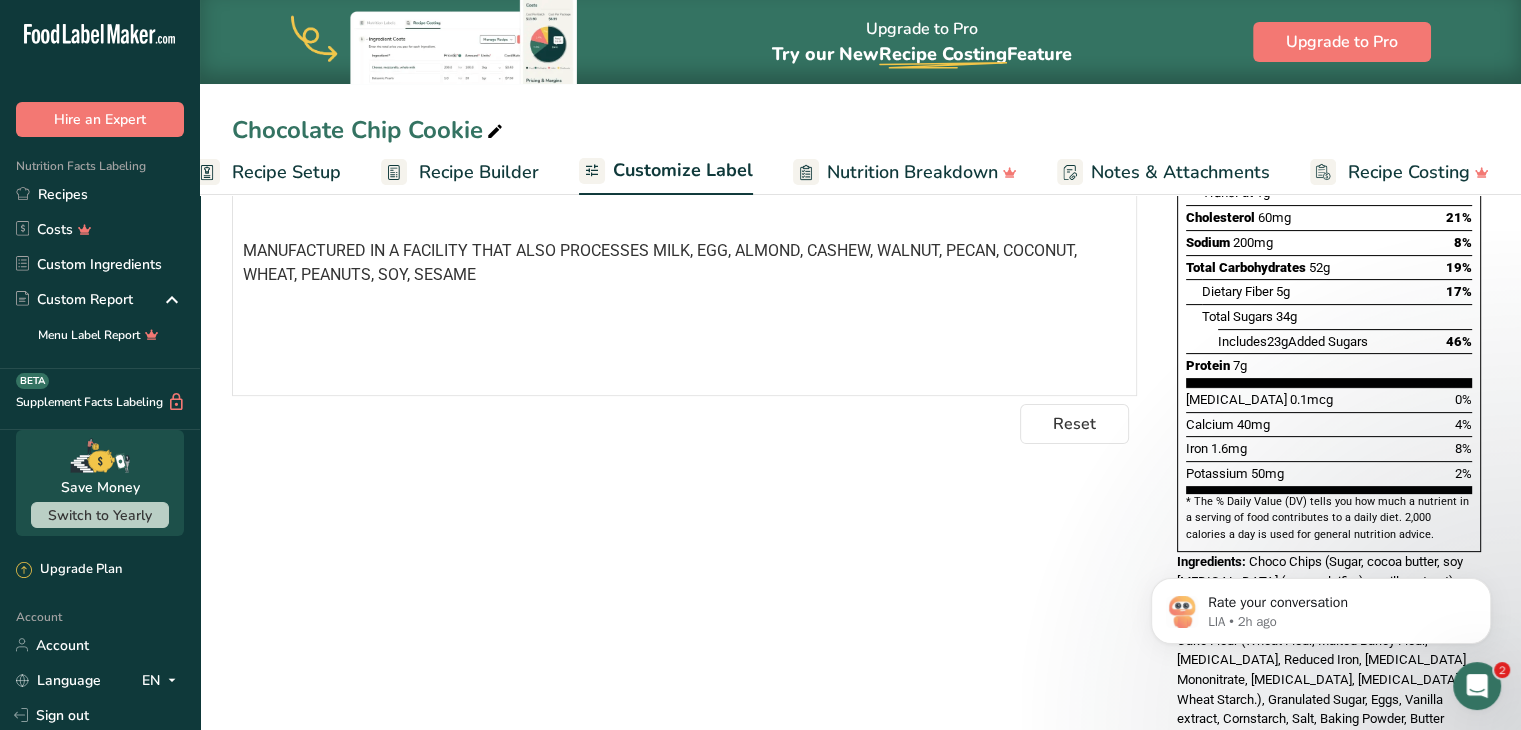 scroll, scrollTop: 0, scrollLeft: 0, axis: both 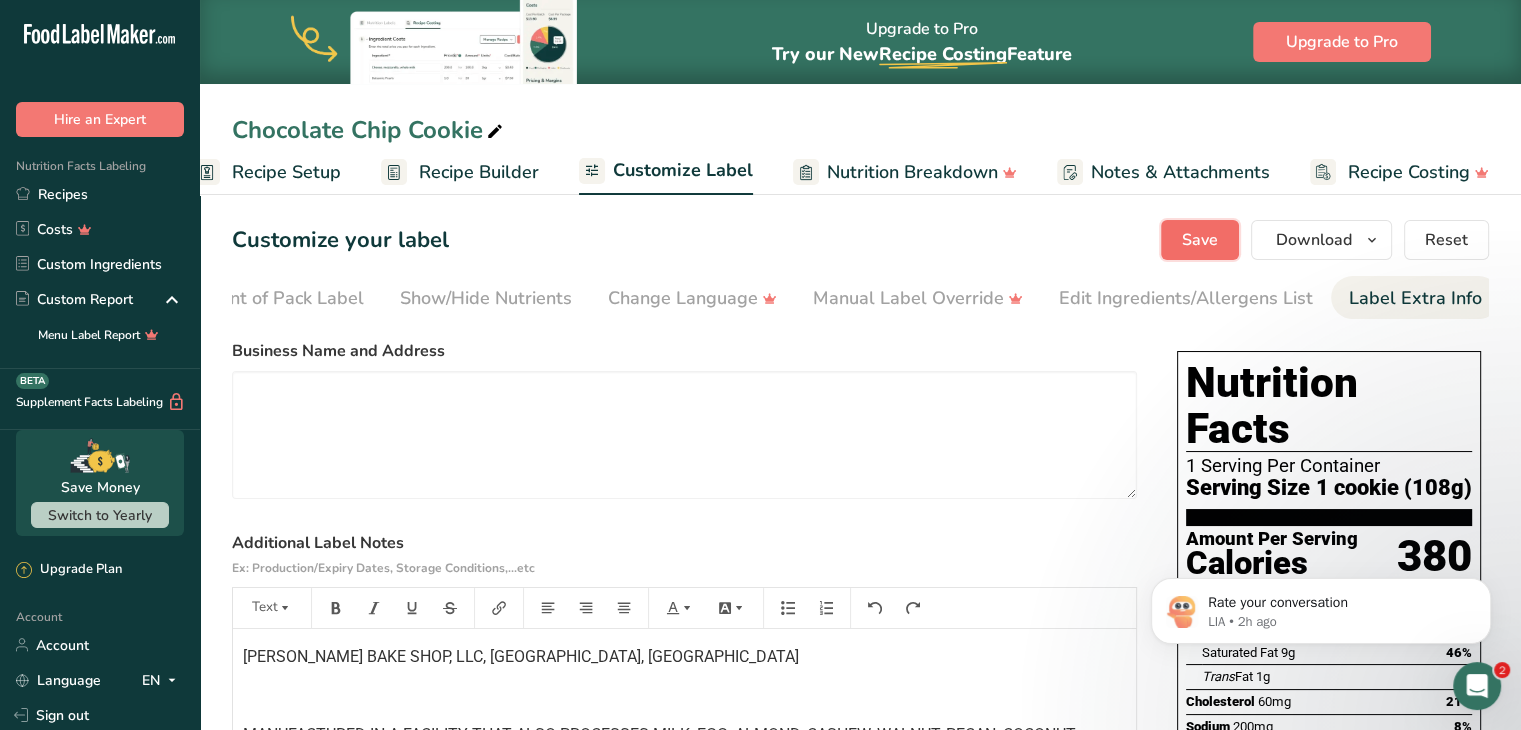 click on "Save" at bounding box center (1200, 240) 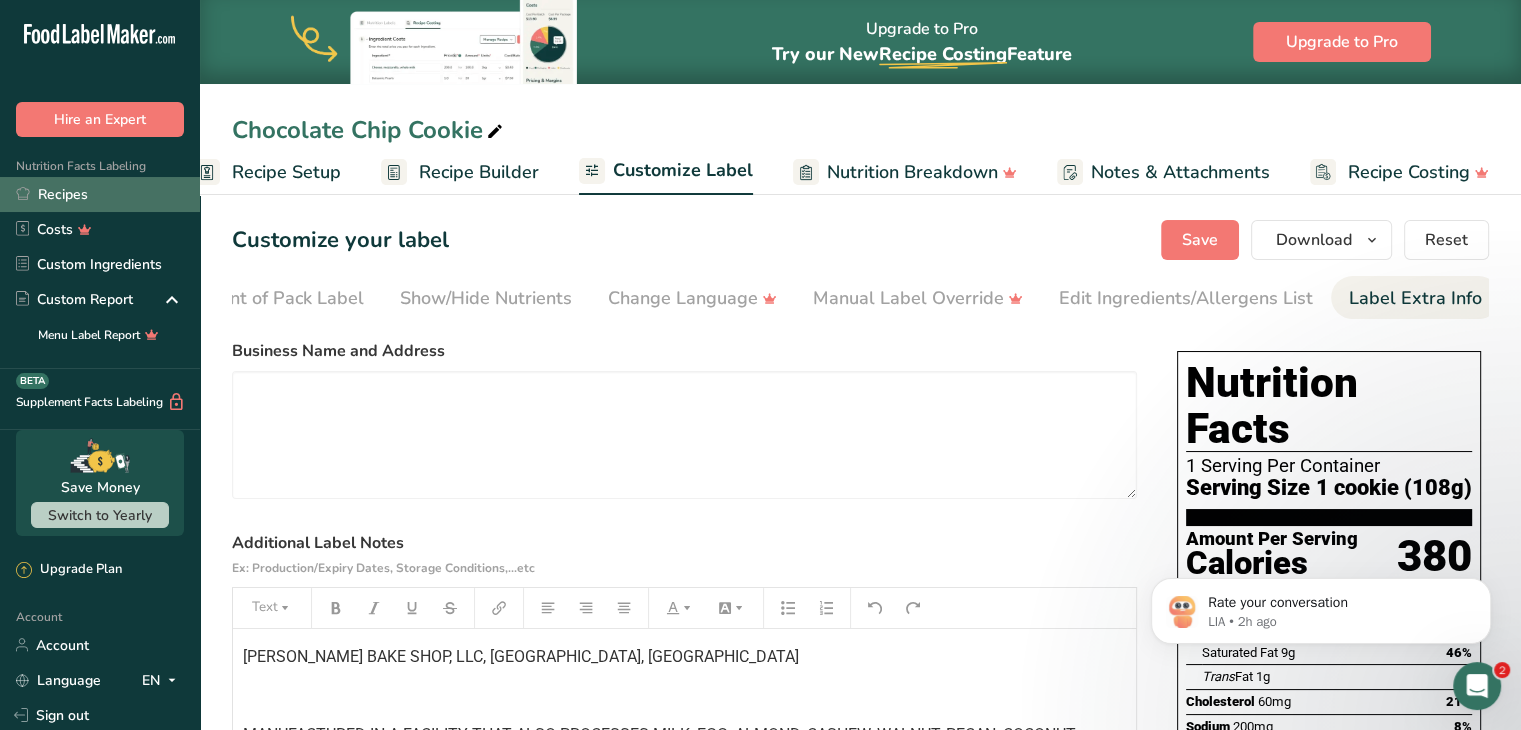 click on "Recipes" at bounding box center (100, 194) 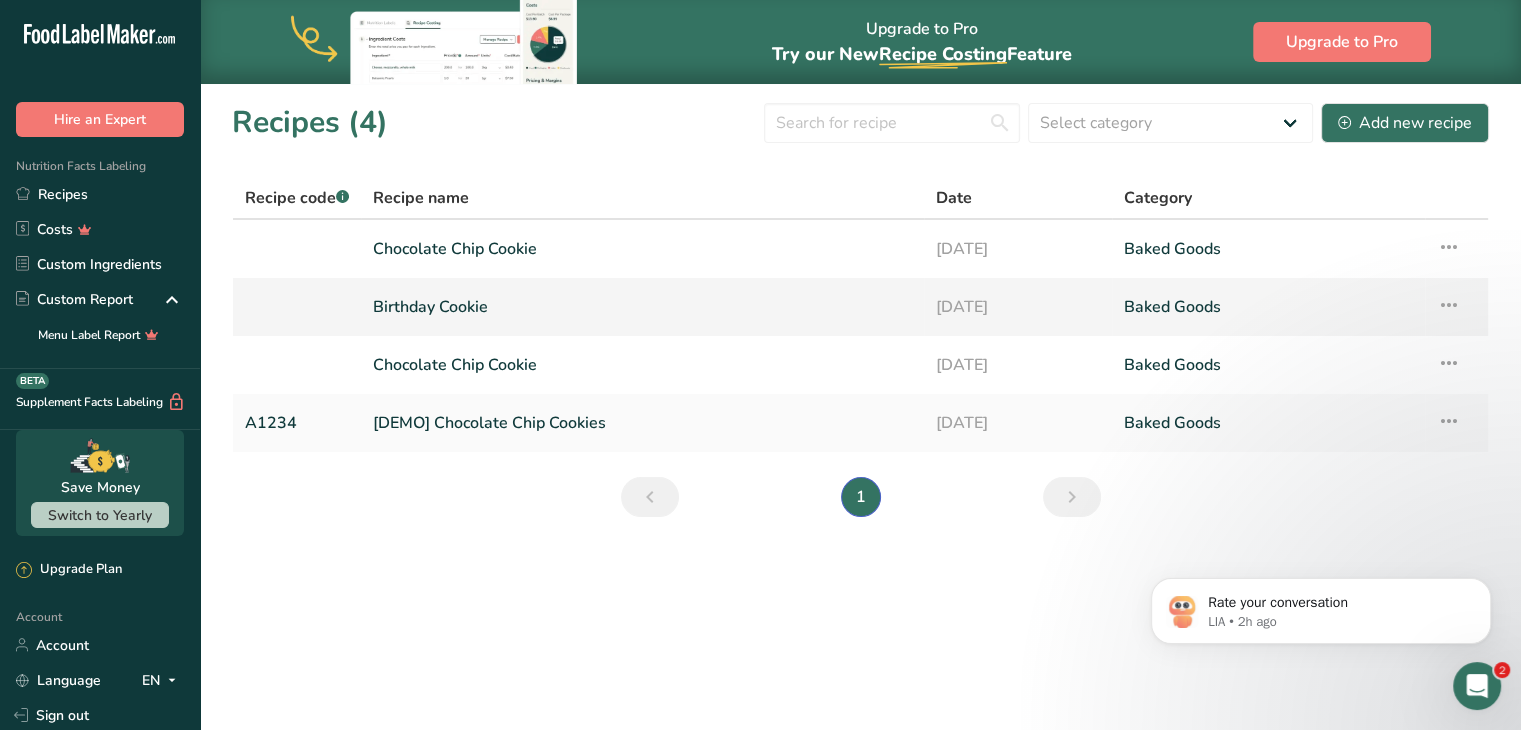 click on "Birthday Cookie" at bounding box center [642, 307] 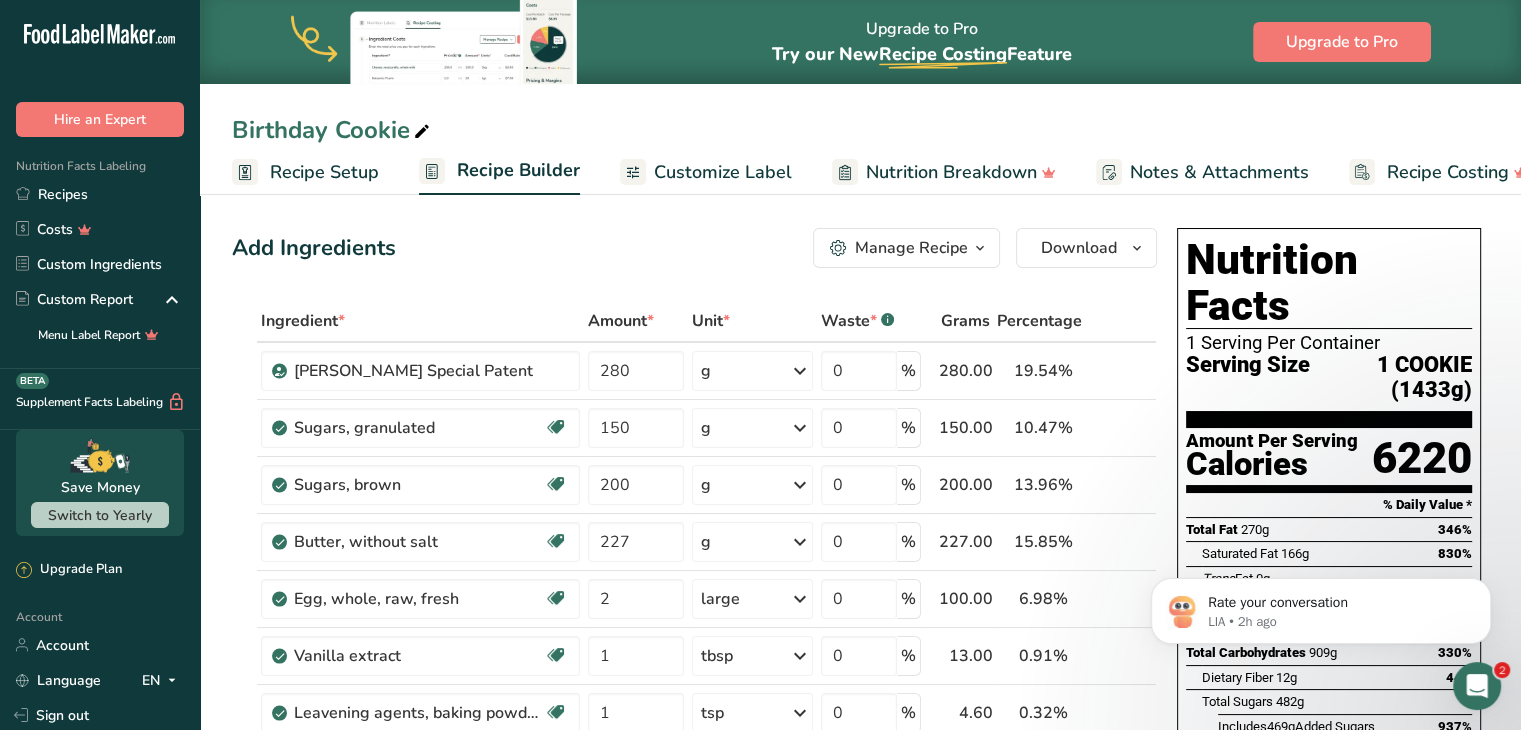 click on "Recipe Setup" at bounding box center [324, 172] 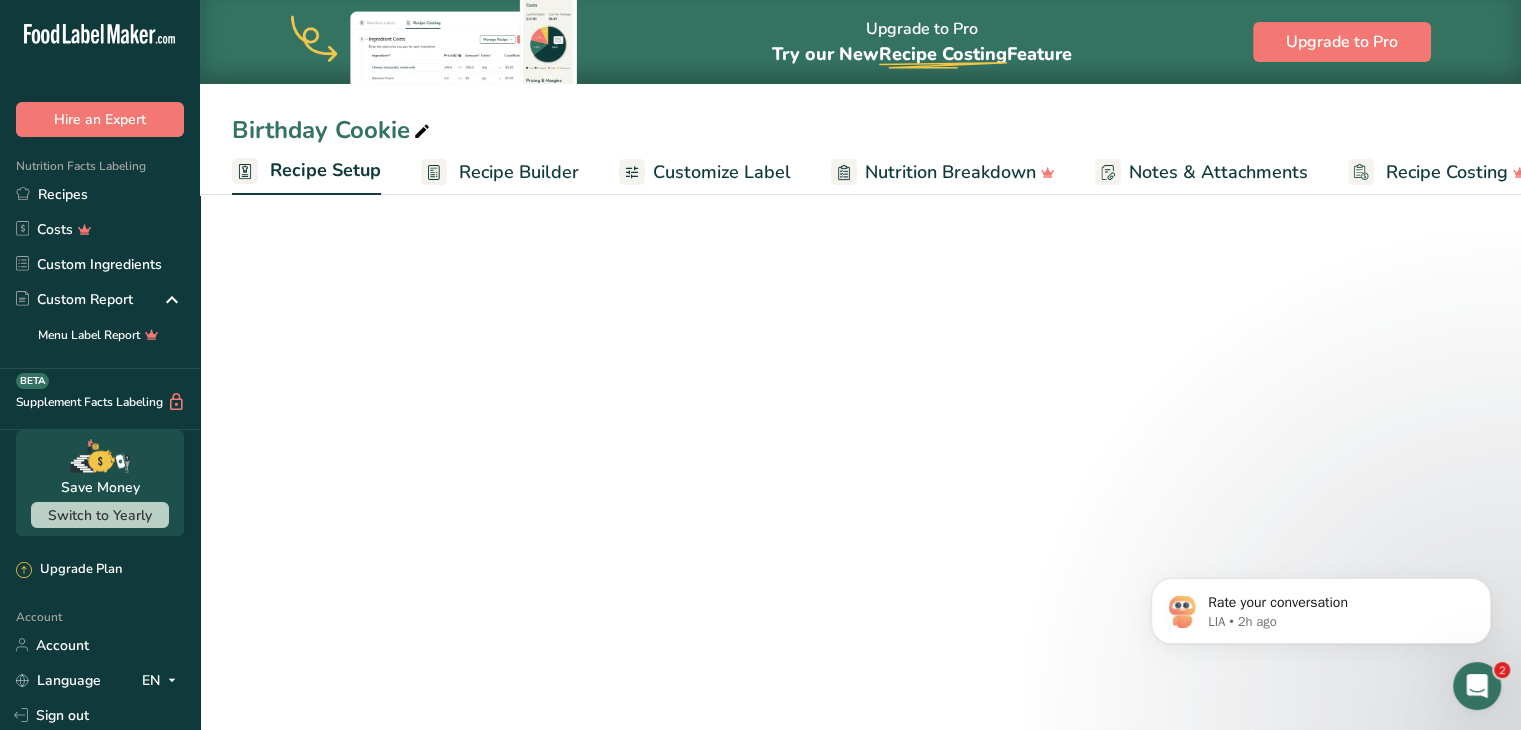 scroll, scrollTop: 0, scrollLeft: 7, axis: horizontal 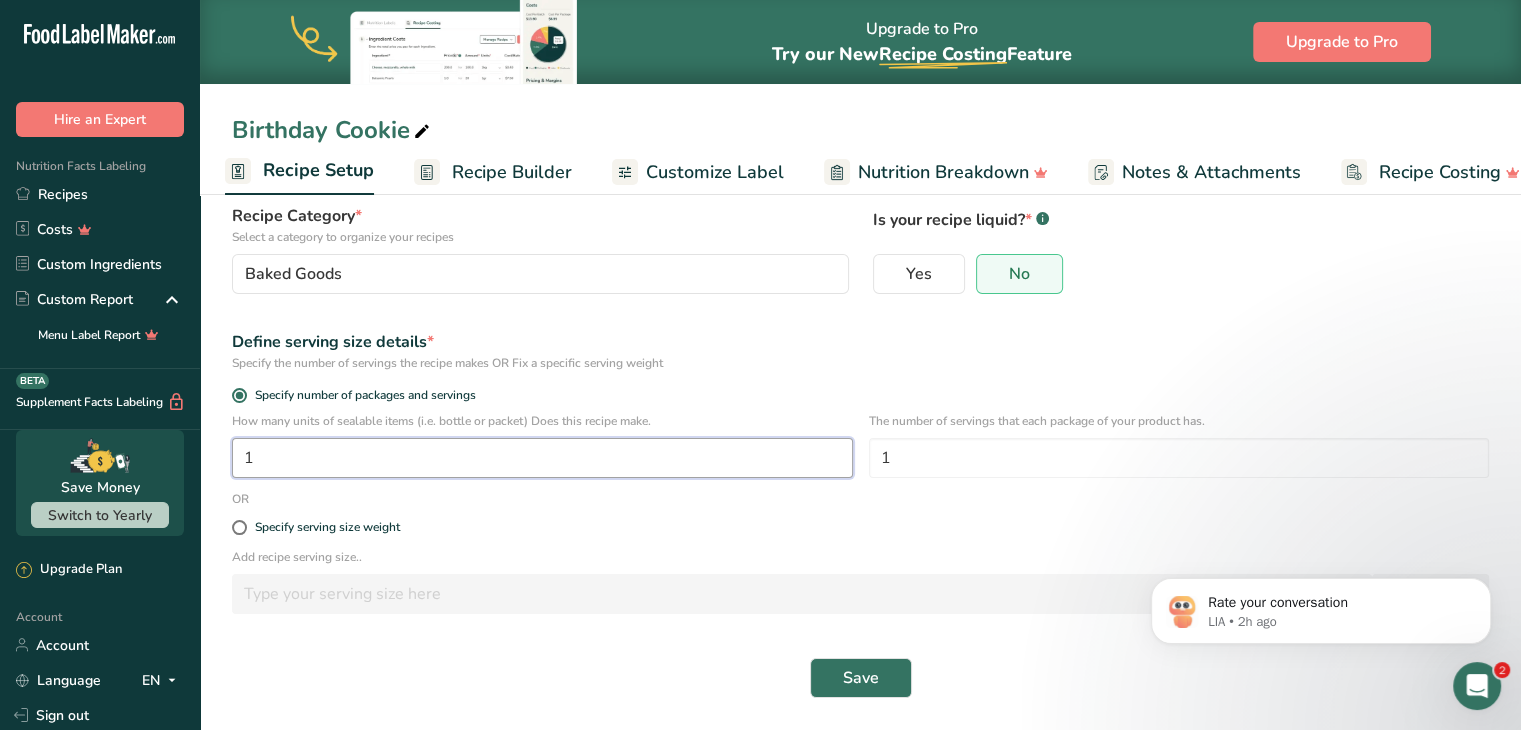 click on "1" at bounding box center (542, 458) 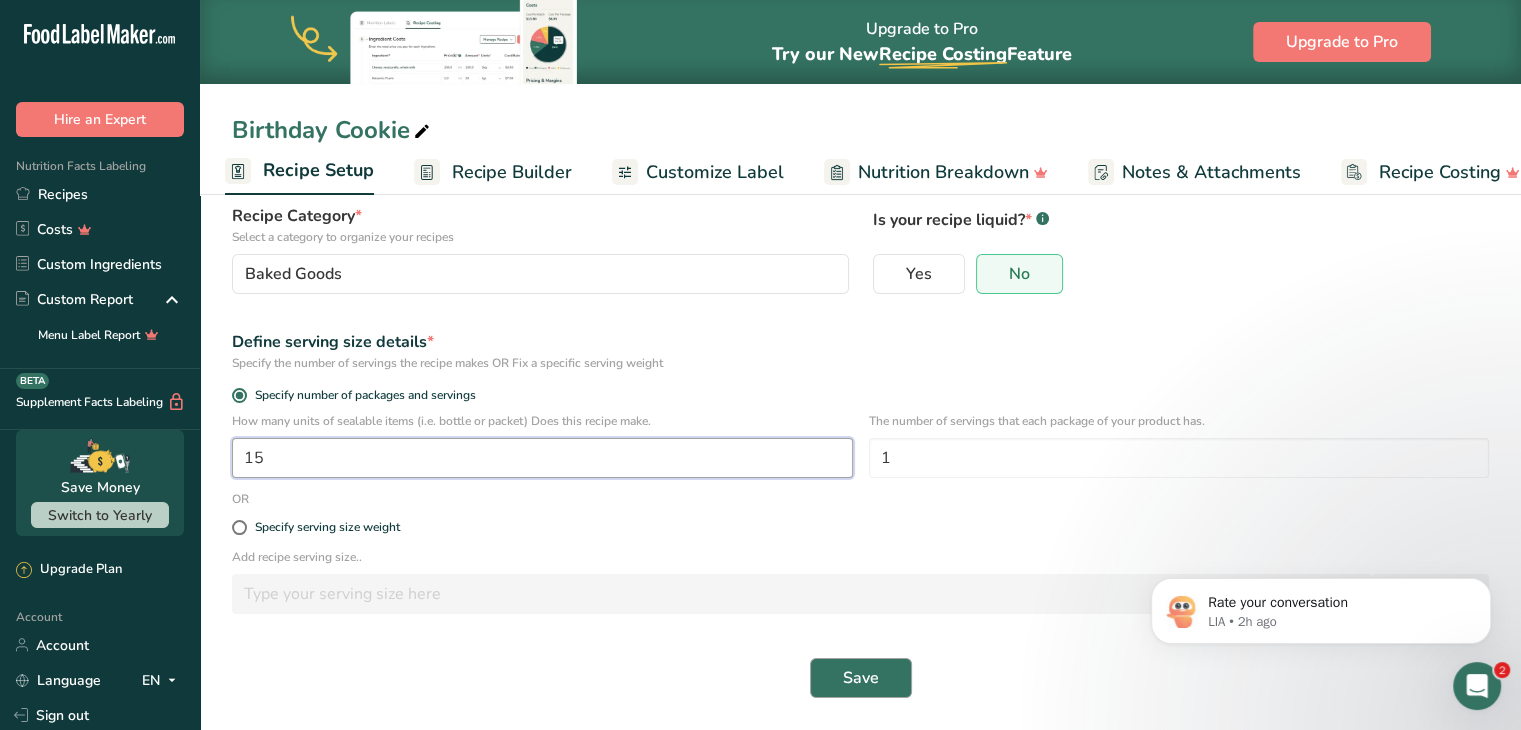 type on "15" 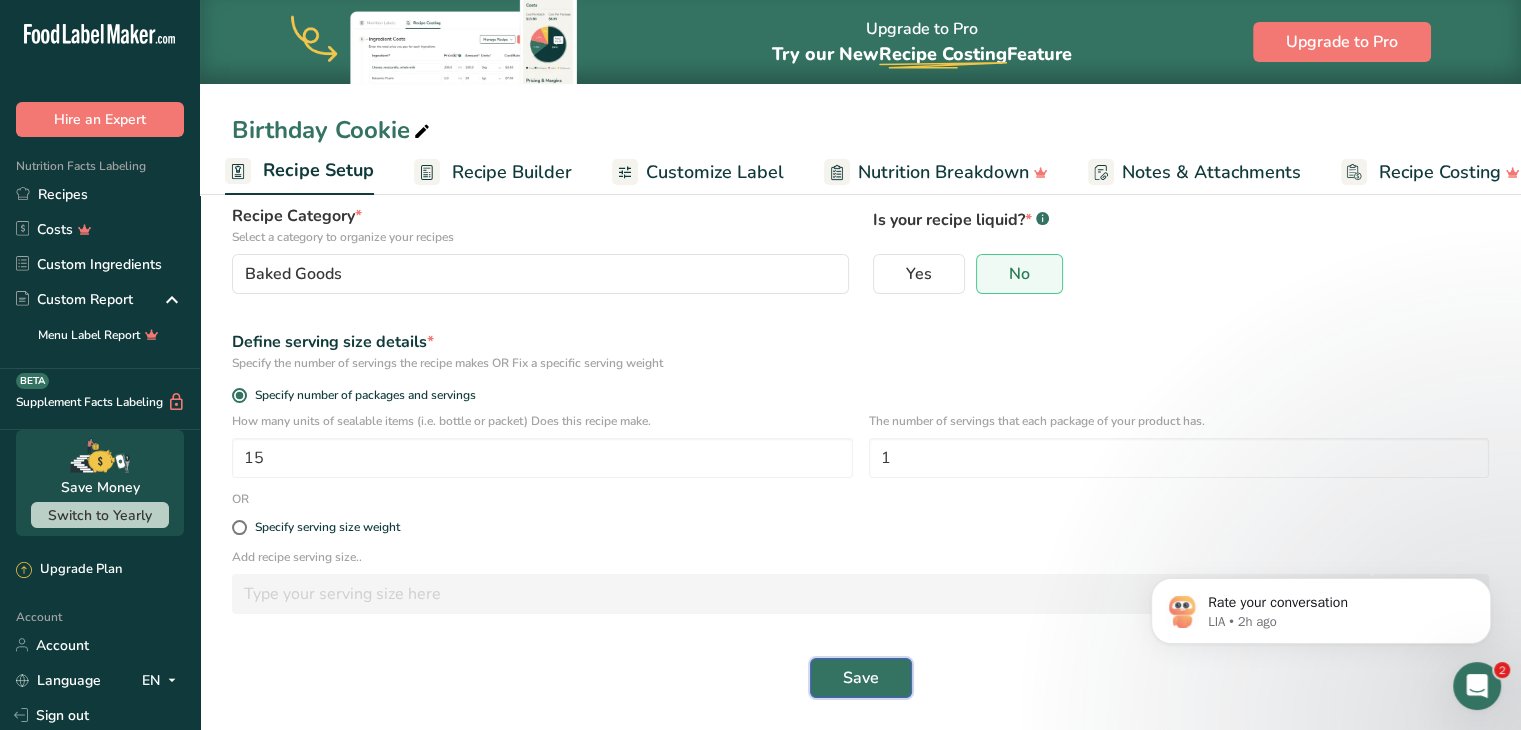 click on "Save" at bounding box center [861, 678] 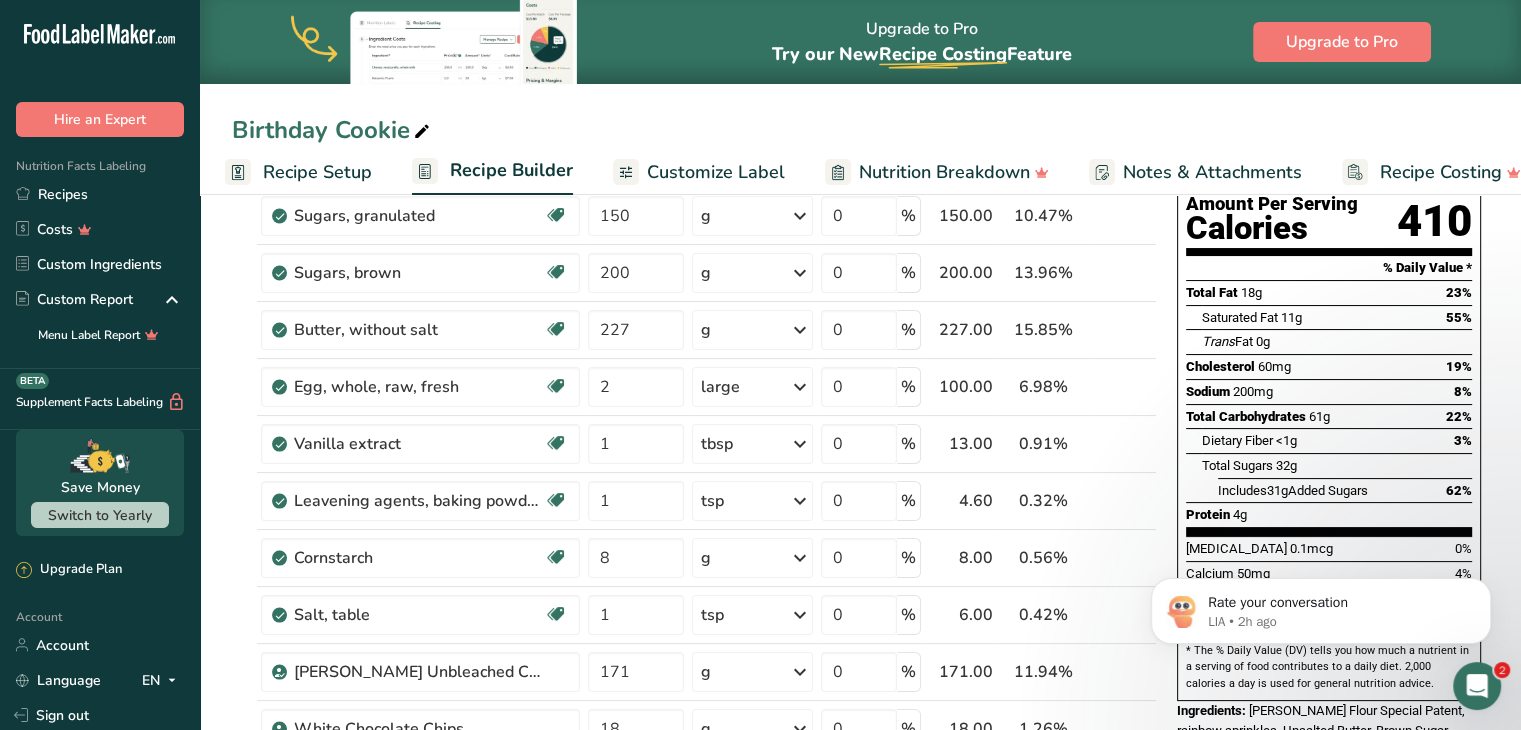 scroll, scrollTop: 0, scrollLeft: 0, axis: both 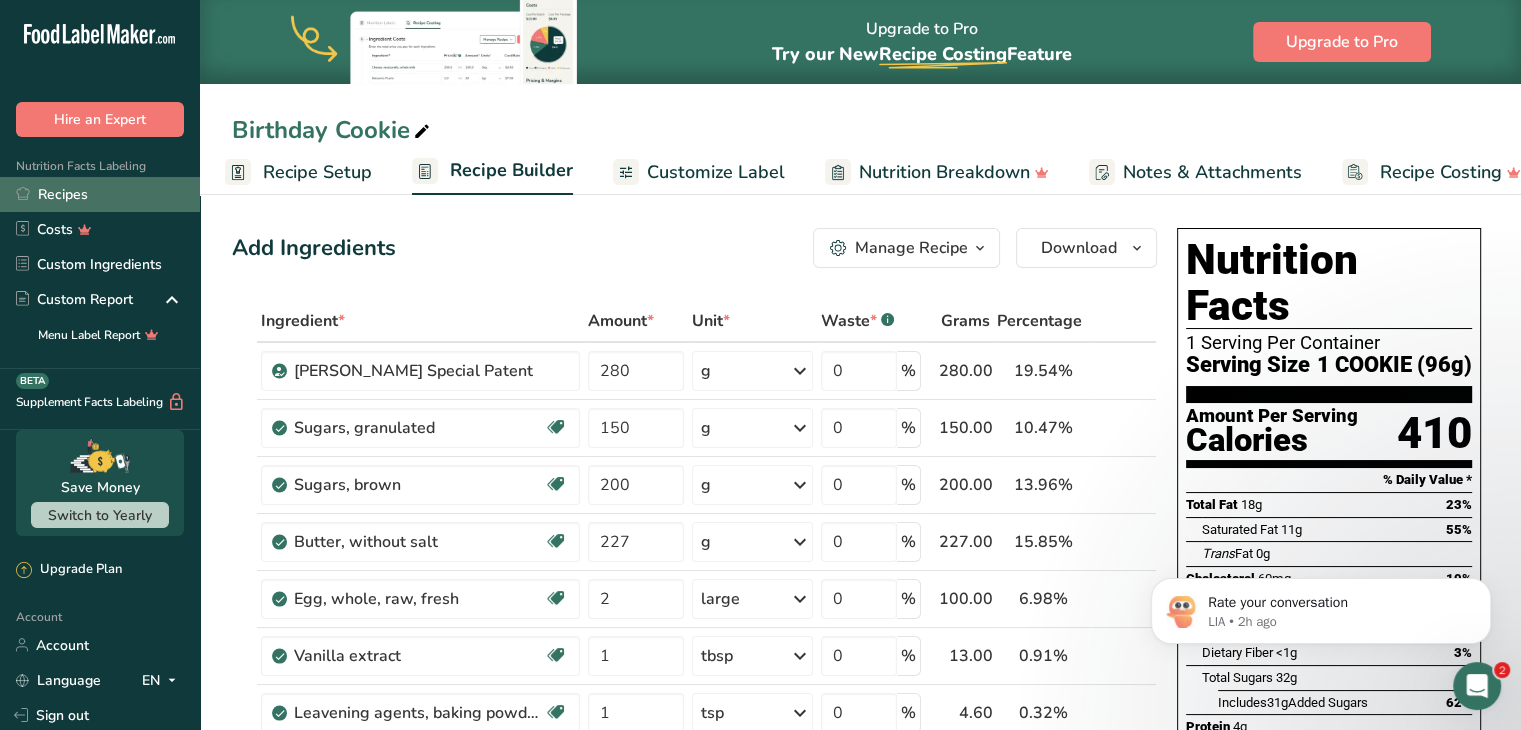 click on "Recipes" at bounding box center (100, 194) 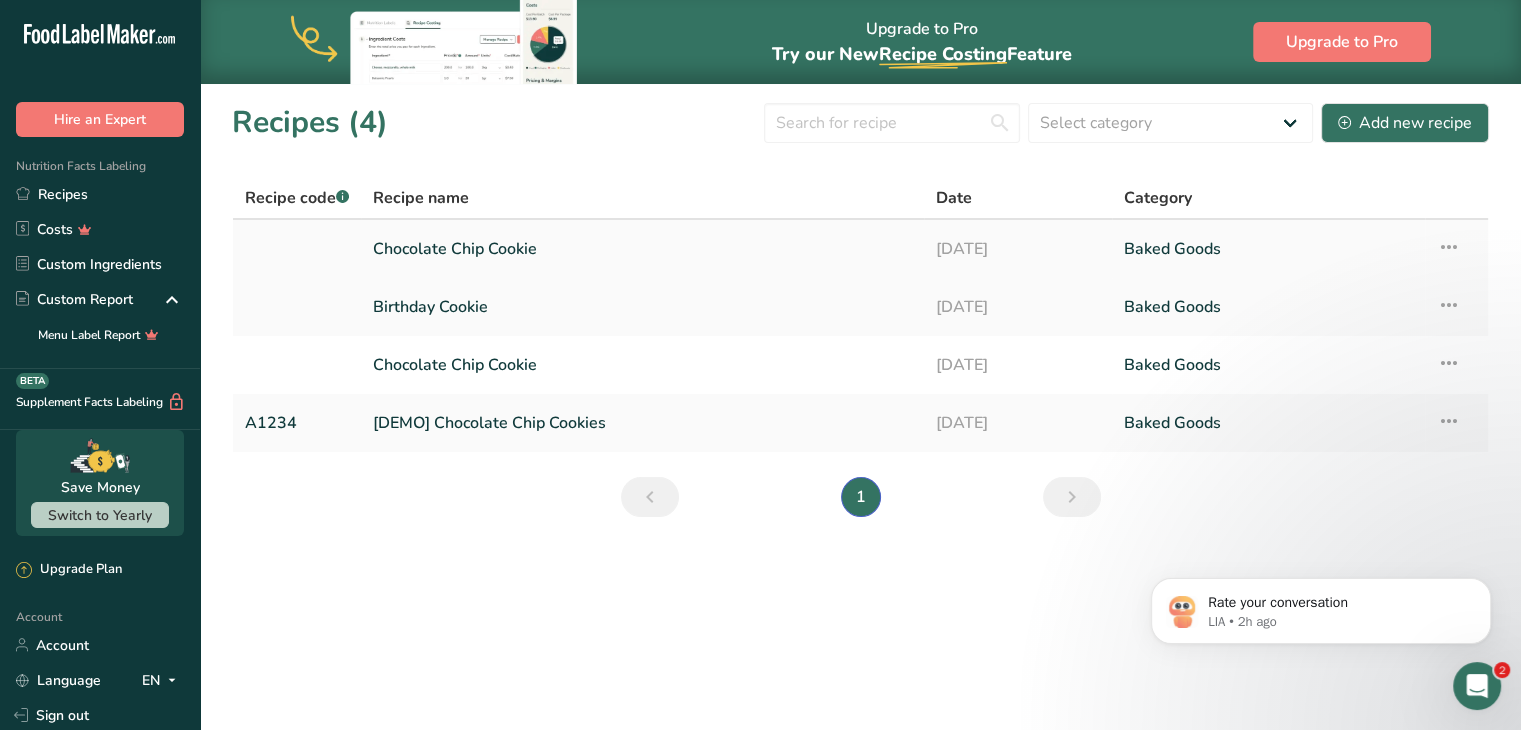 click at bounding box center [1449, 247] 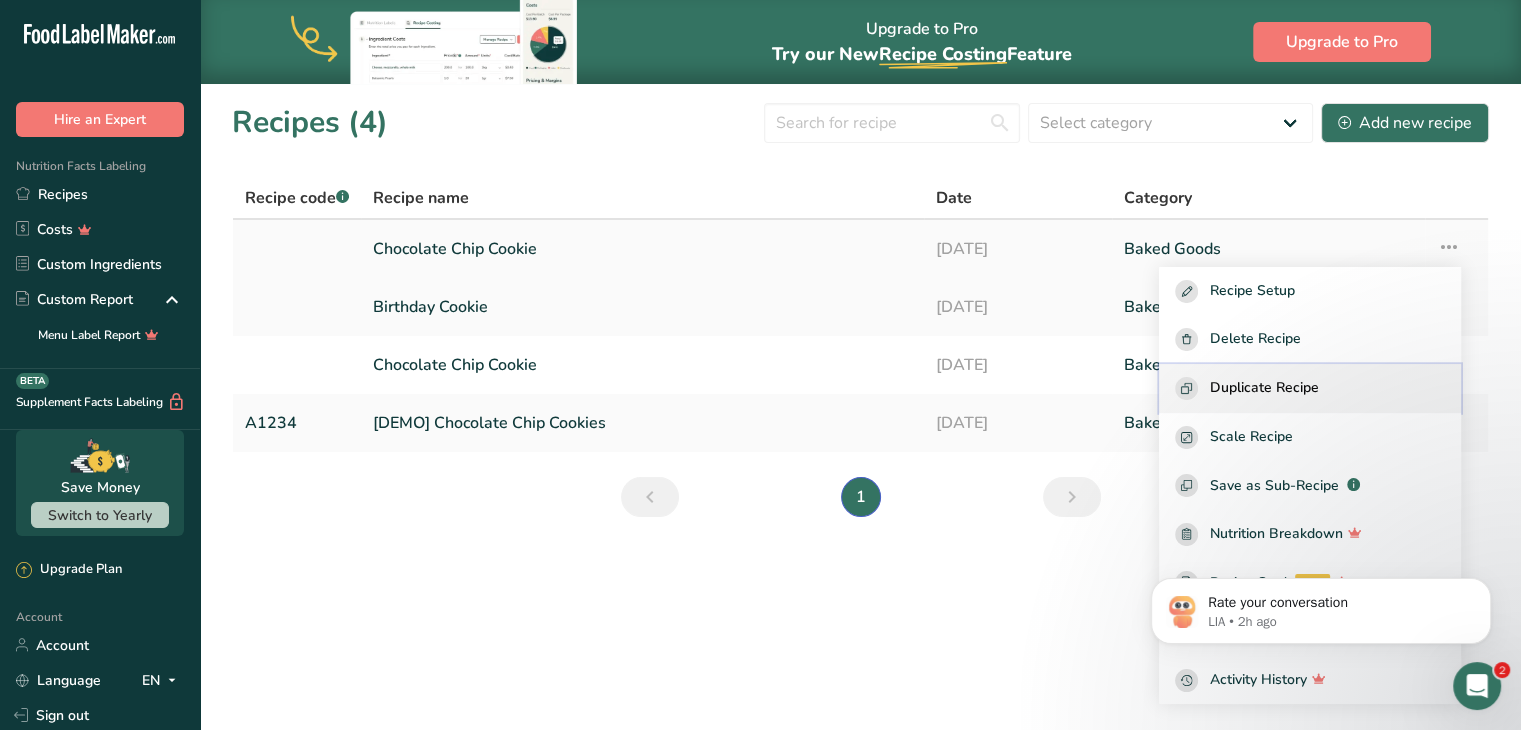 click on "Duplicate Recipe" at bounding box center (1264, 388) 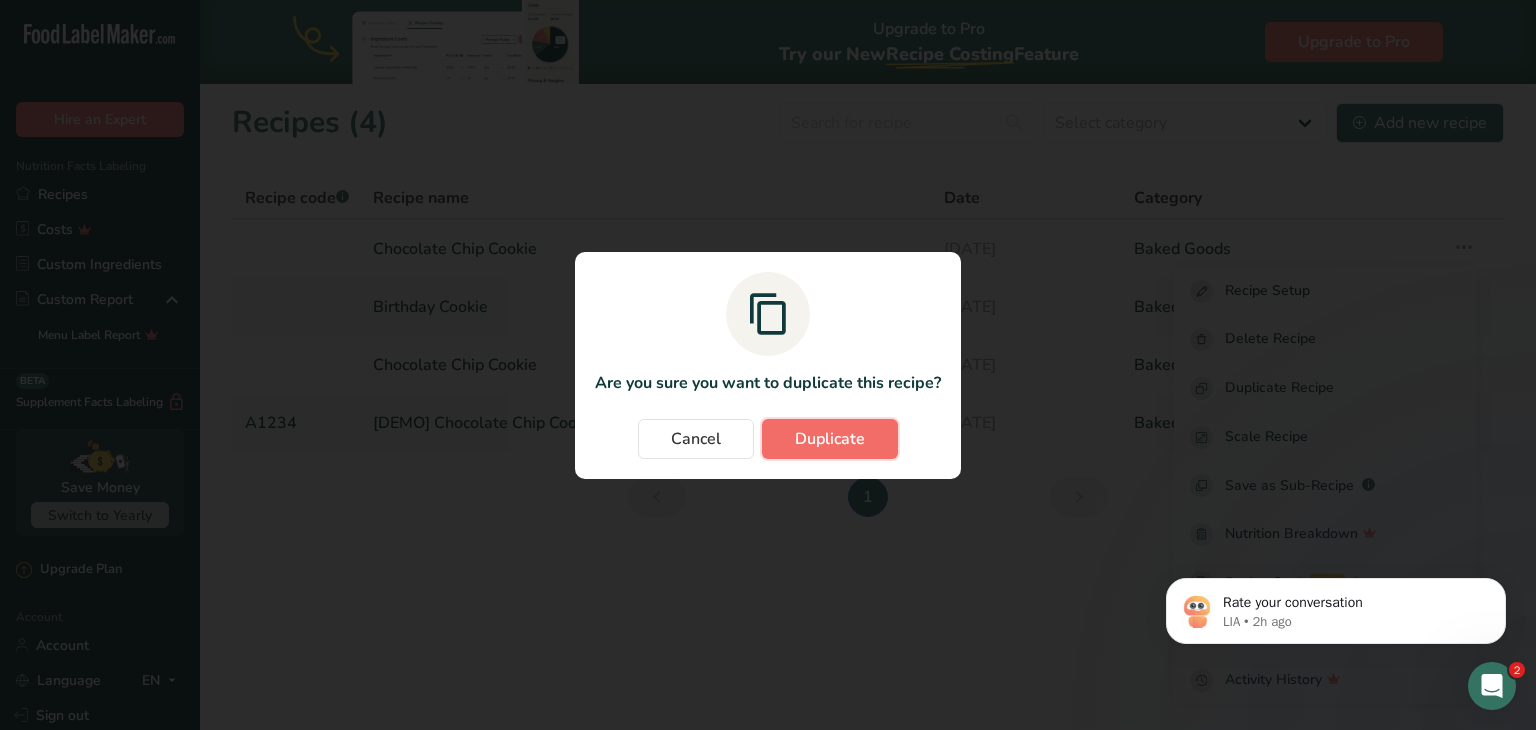 click on "Duplicate" at bounding box center [830, 439] 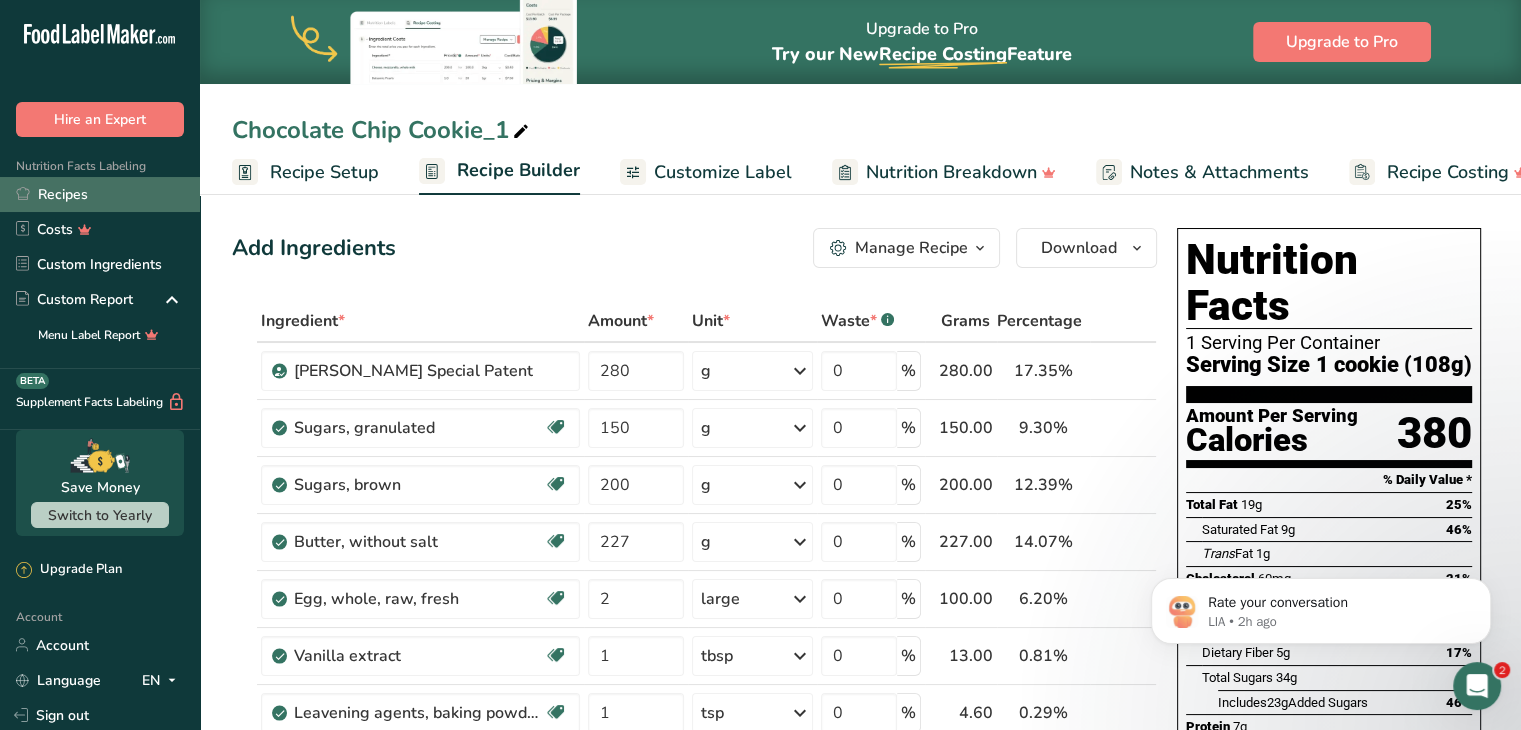 click on "Recipes" at bounding box center (100, 194) 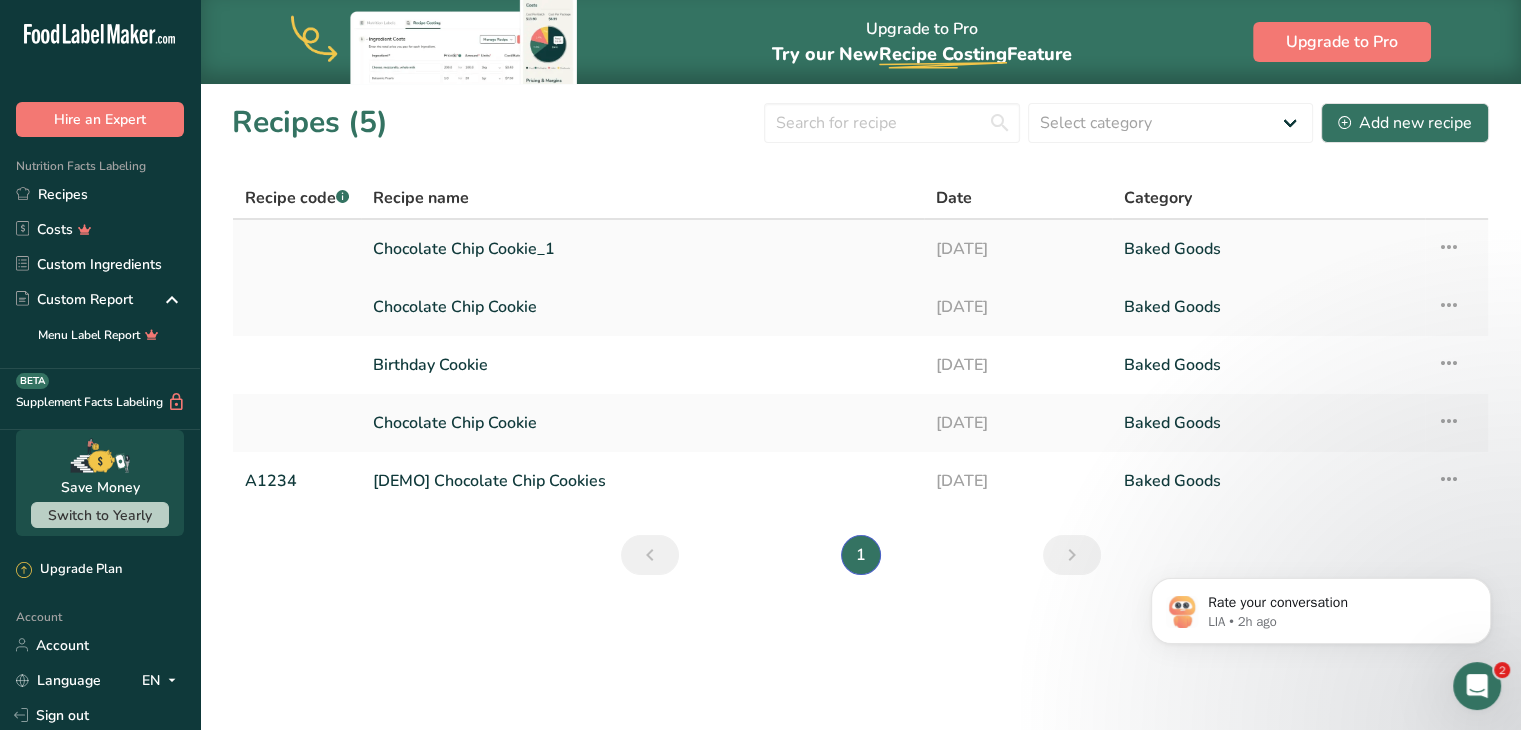 click on "Chocolate Chip Cookie_1" at bounding box center [642, 249] 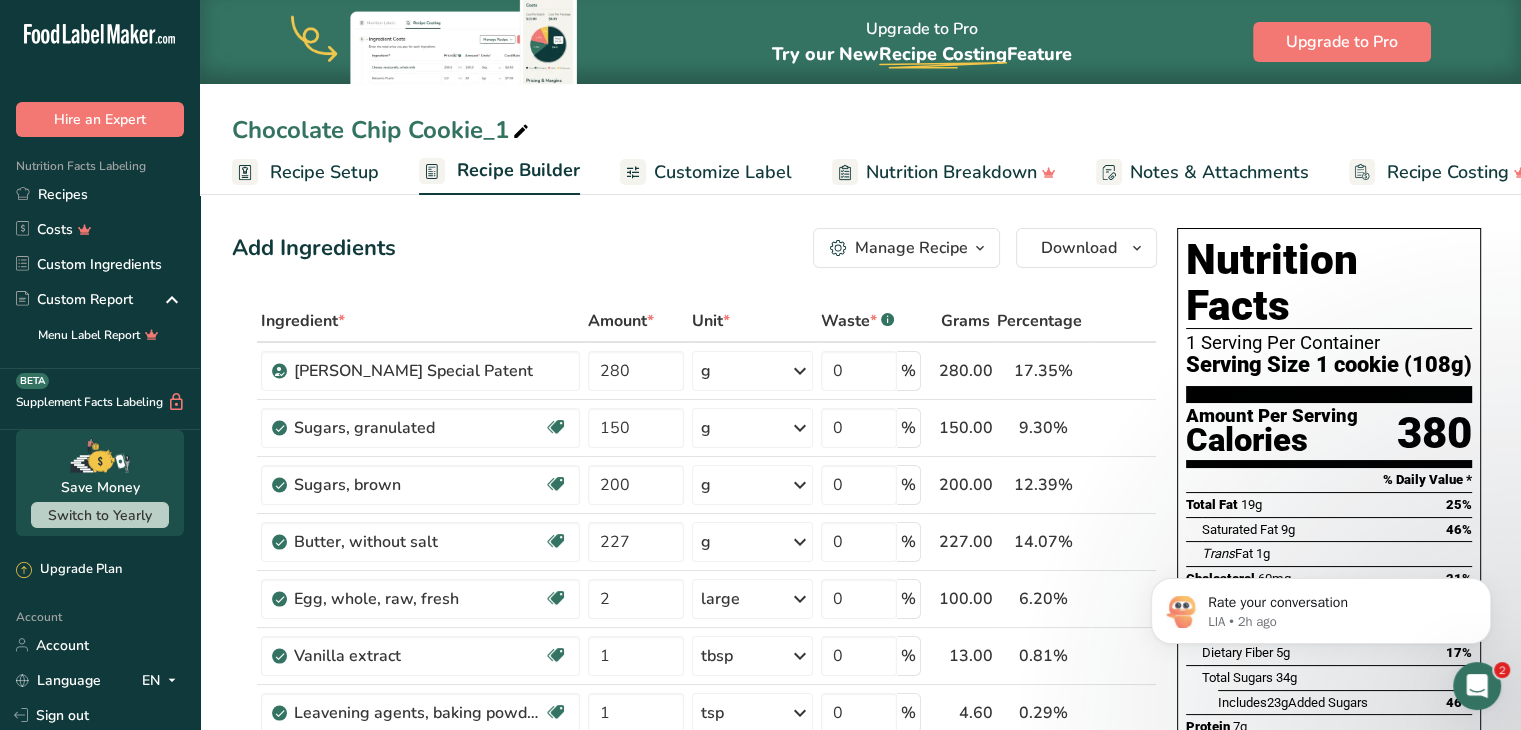 click on "Recipe Setup" at bounding box center [324, 172] 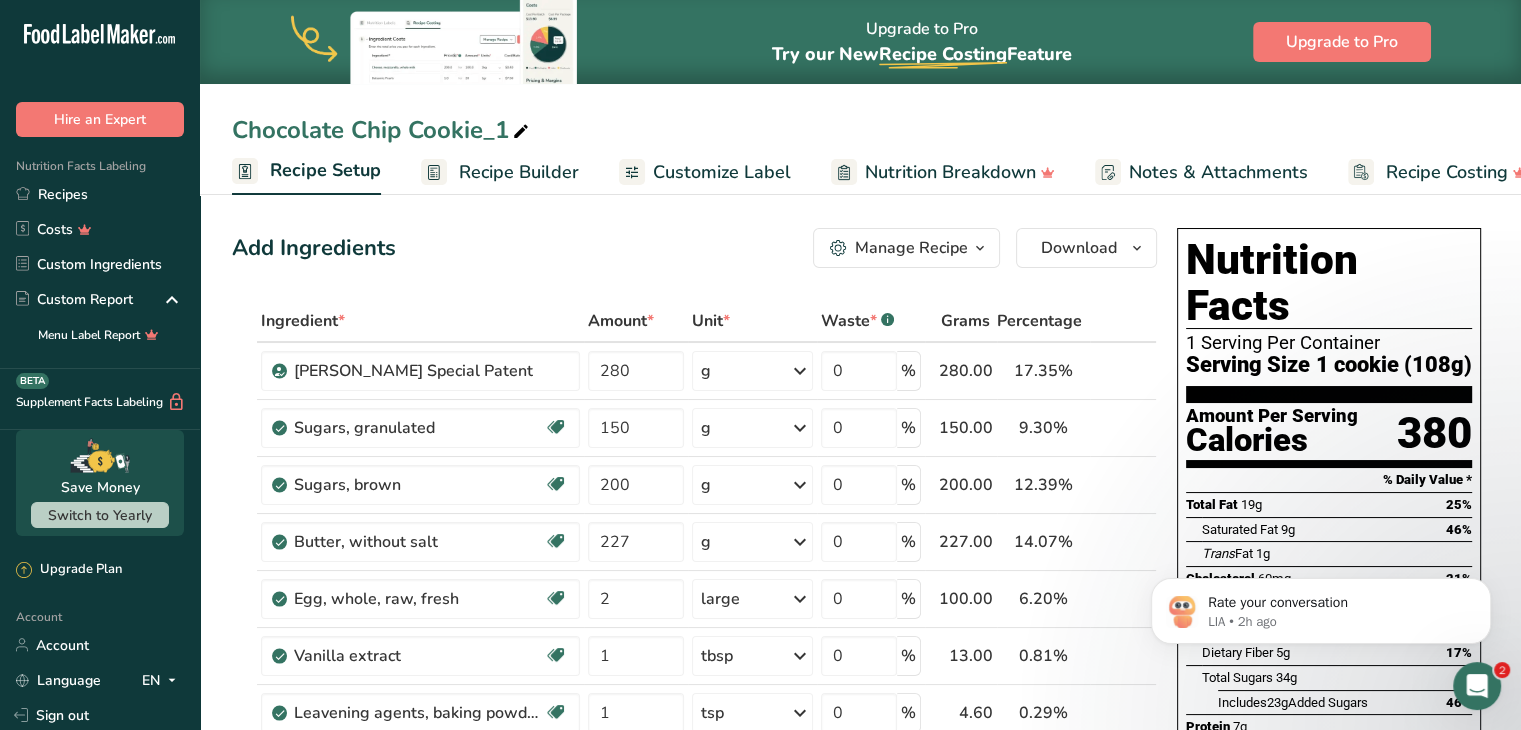 scroll, scrollTop: 0, scrollLeft: 7, axis: horizontal 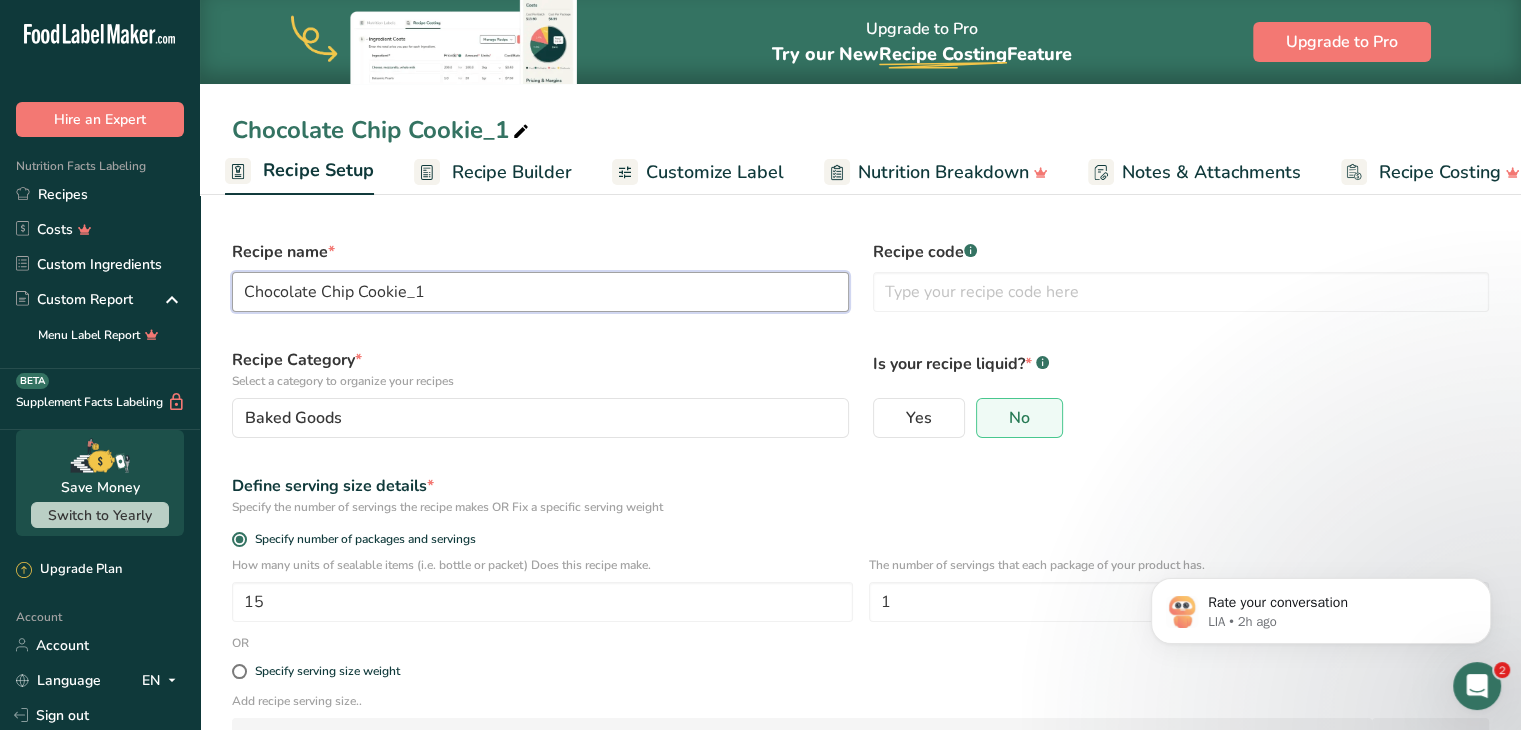 drag, startPoint x: 447, startPoint y: 288, endPoint x: 201, endPoint y: 294, distance: 246.07317 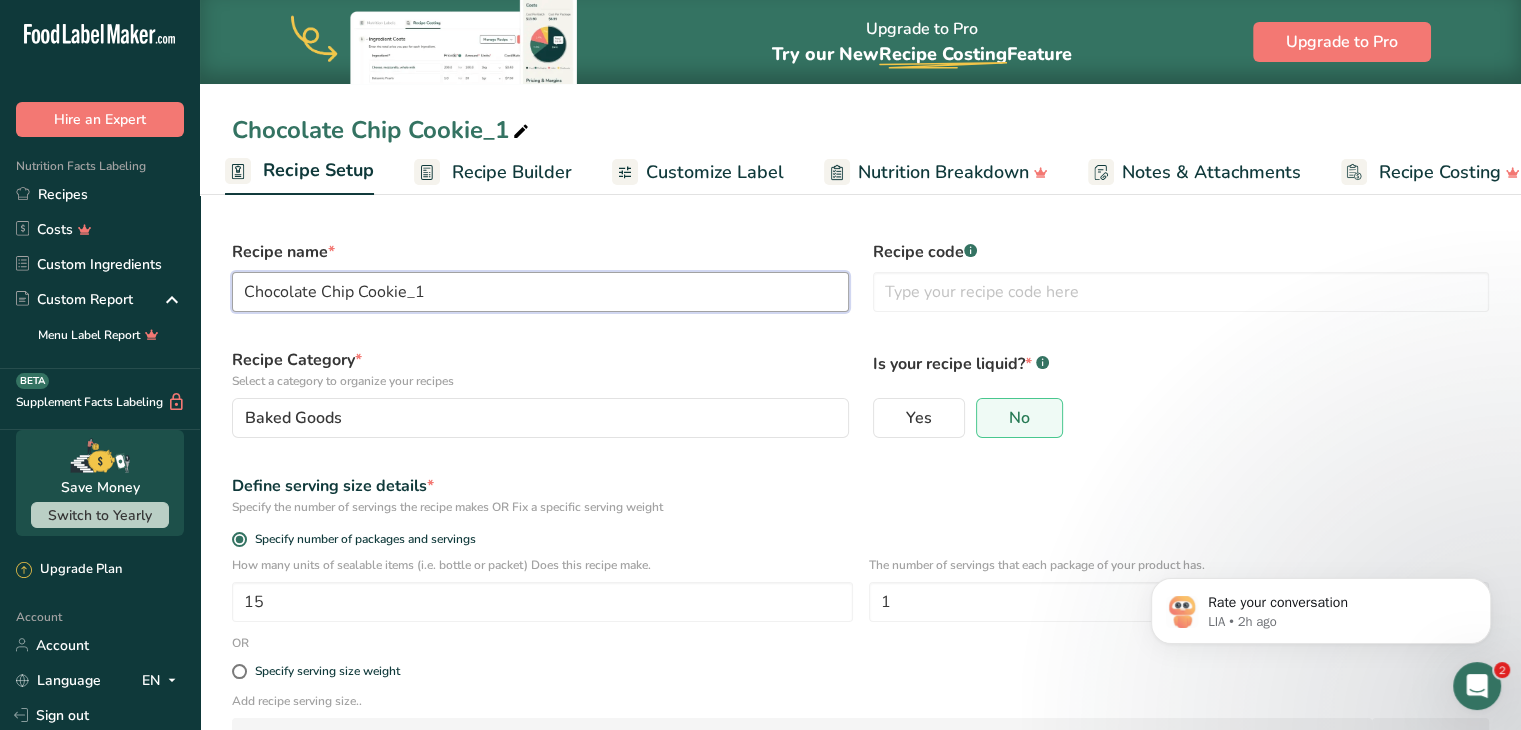 click on "Recipe name *   Chocolate Chip Cookie_1
Recipe code
.a-a{fill:#347362;}.b-a{fill:#fff;}
Recipe Category *
Select a category to organize your recipes
Baked Goods
Standard Categories
Custom Categories
.a-a{fill:#347362;}.b-a{fill:#fff;}
Baked Goods
[GEOGRAPHIC_DATA]
Confectionery
Cooked Meals, Salads, & Sauces
[GEOGRAPHIC_DATA]
Snacks
Add New Category
Is your recipe liquid? *   .a-a{fill:#347362;}.b-a{fill:#fff;}           Yes   No
Define serving size details *
Specify the number of servings the recipe makes OR Fix a specific serving weight
Specify number of packages and servings
15     1
OR" at bounding box center [860, 531] 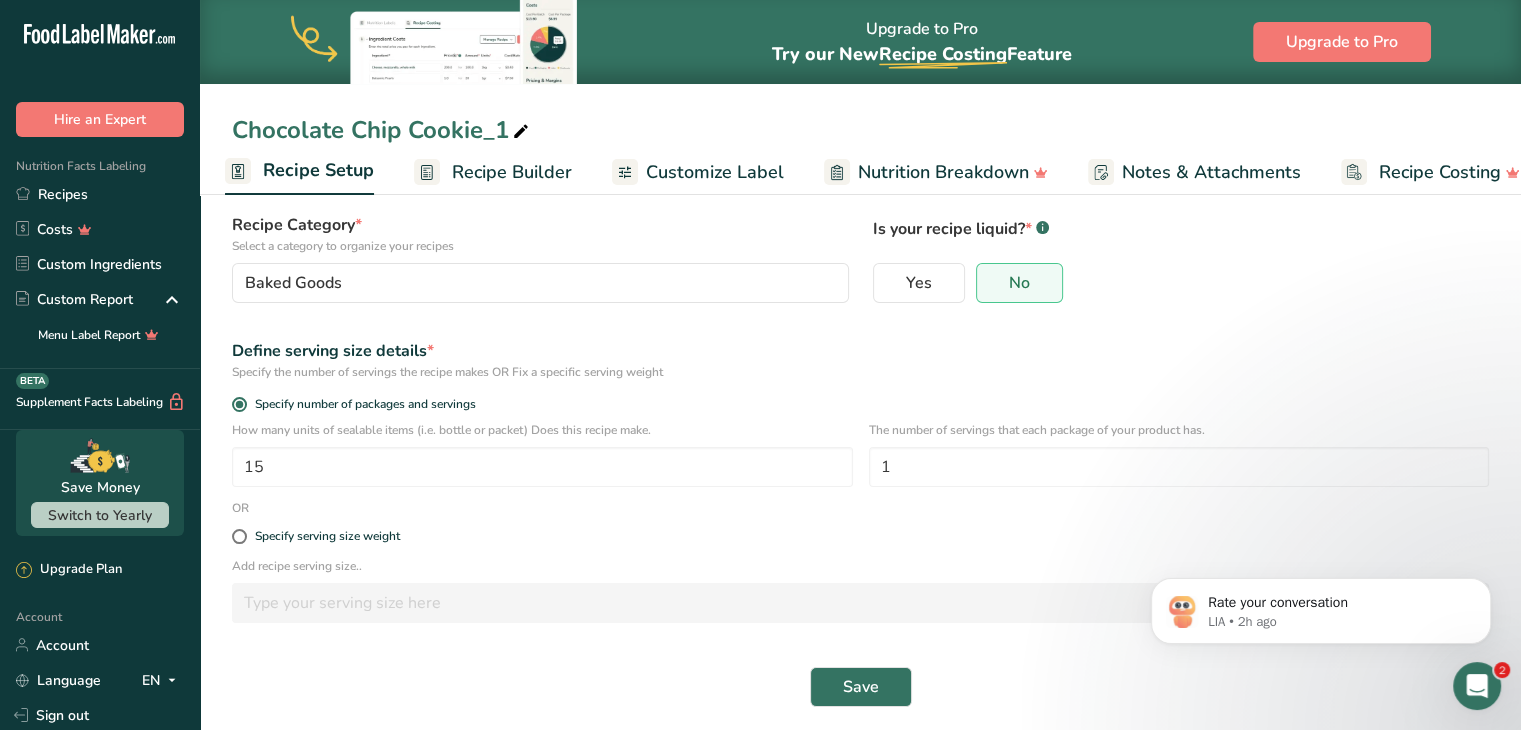 scroll, scrollTop: 144, scrollLeft: 0, axis: vertical 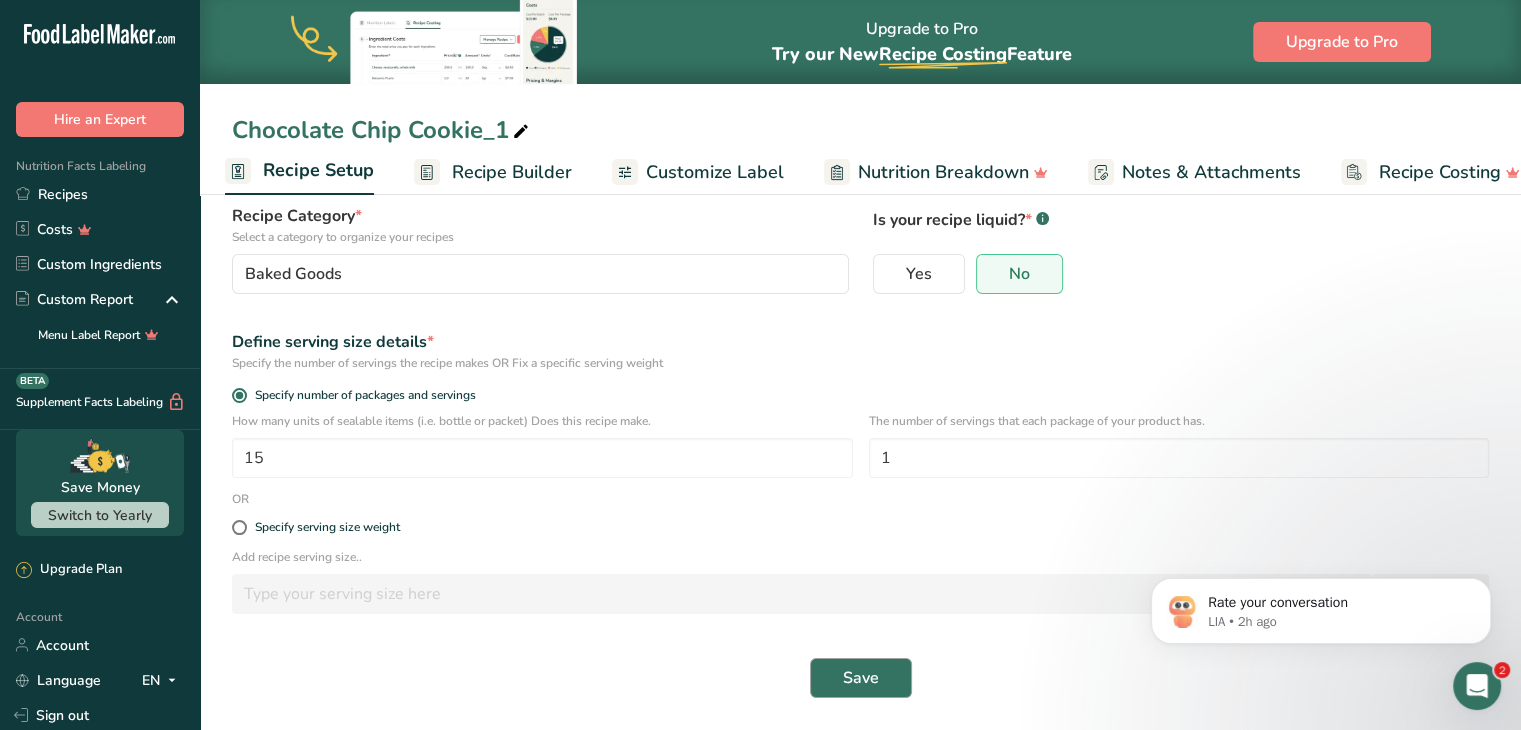 type on "Peanut Butter Cookie" 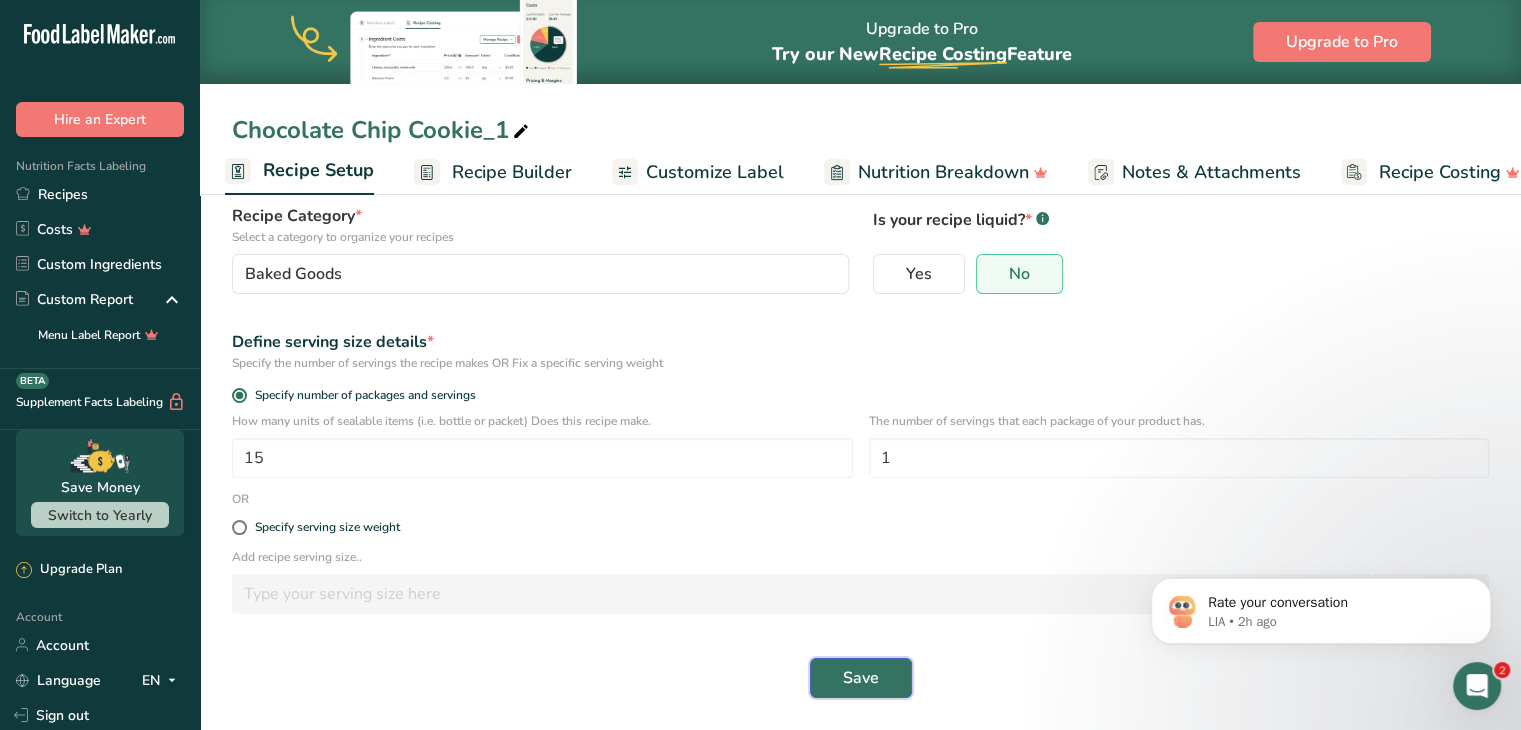 click on "Save" at bounding box center (861, 678) 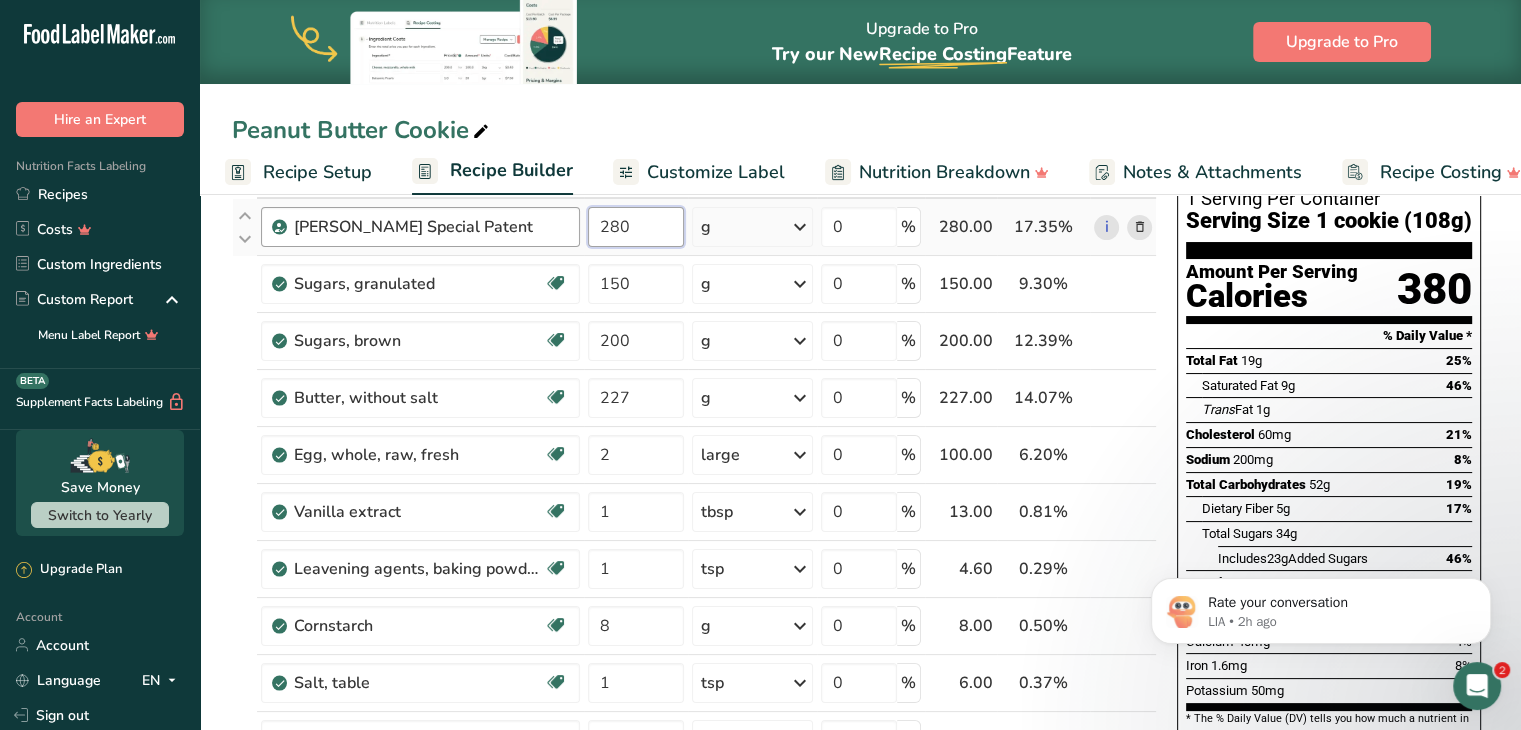 drag, startPoint x: 651, startPoint y: 229, endPoint x: 508, endPoint y: 233, distance: 143.05594 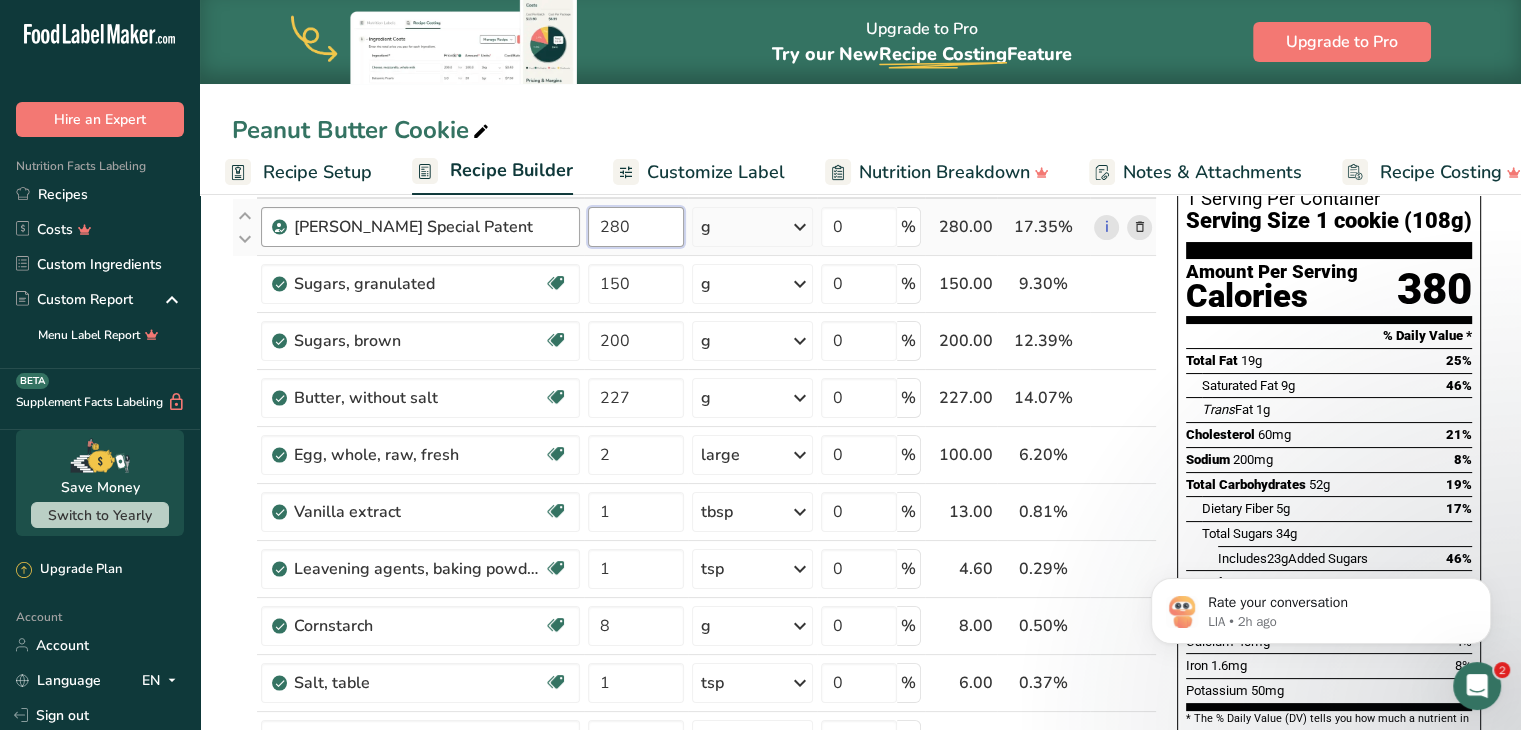 click on "[PERSON_NAME] Special Patent
280
g
Weight Units
g
kg
mg
See more
Volume Units
l
Volume units require a density conversion. If you know your ingredient's density enter it below. Otherwise, click on "RIA" our AI Regulatory bot - she will be able to help you
lb/ft3
g/cm3
Confirm
mL
Volume units require a density conversion. If you know your ingredient's density enter it below. Otherwise, click on "RIA" our AI Regulatory bot - she will be able to help you
lb/ft3
g/cm3
Confirm
fl oz
See more
0" at bounding box center [694, 227] 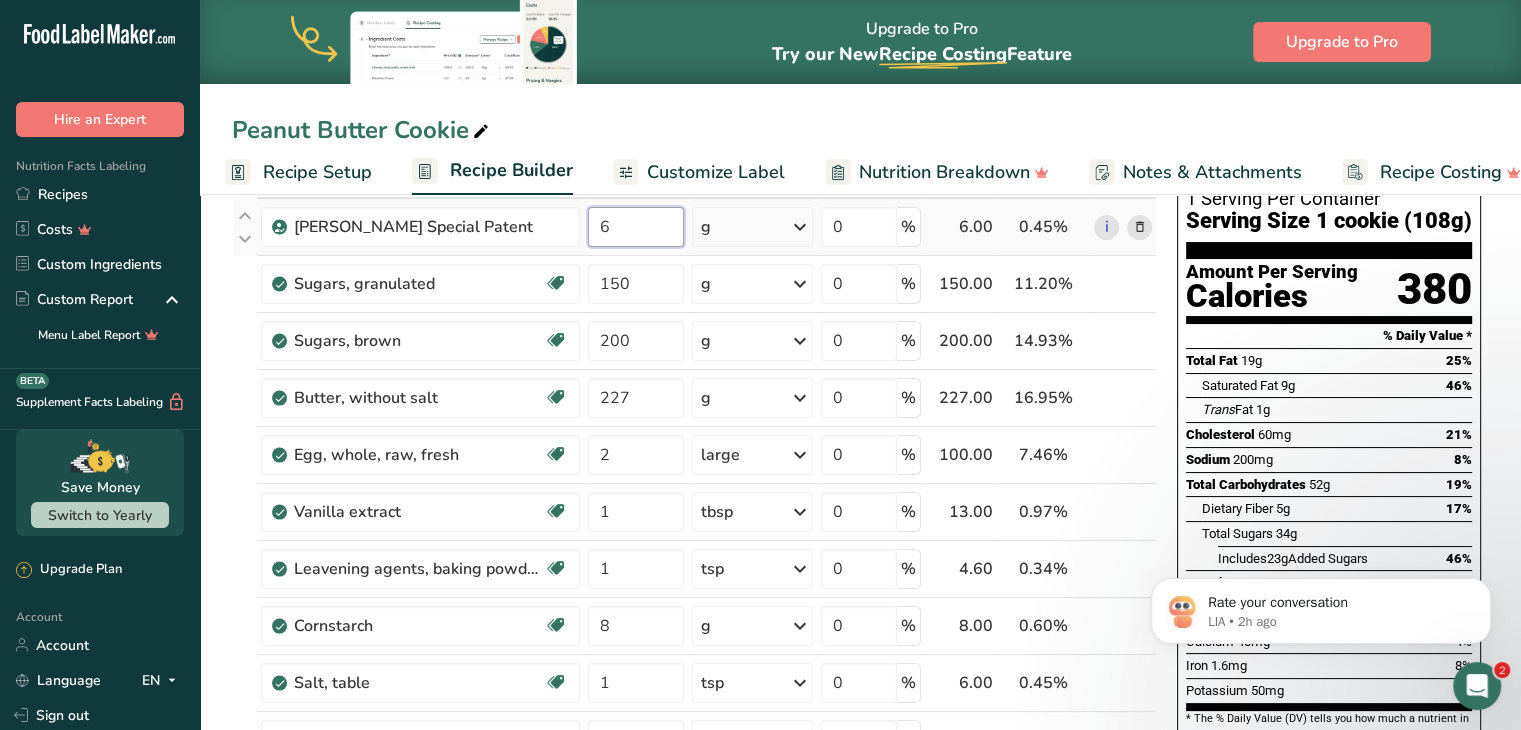 type on "6" 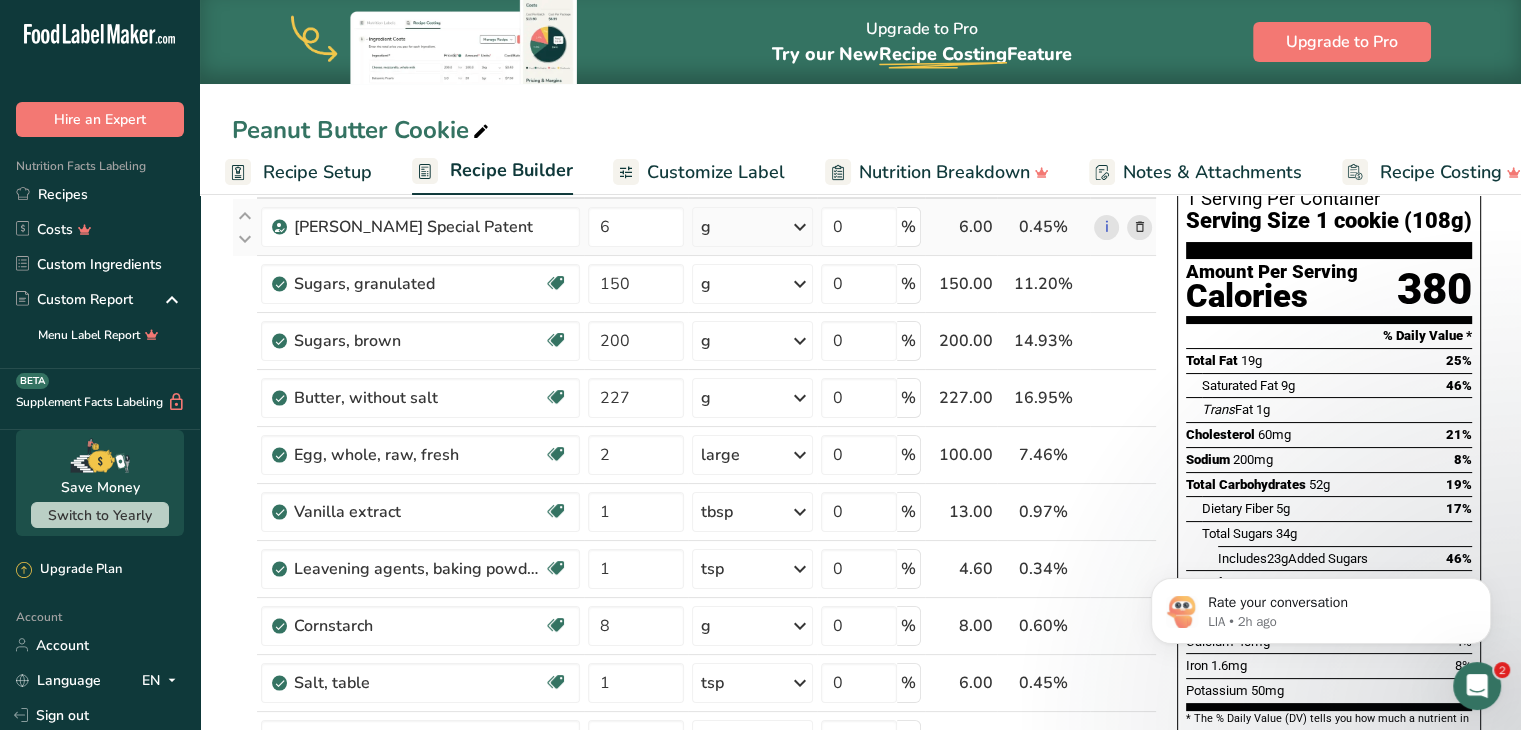 click on "Ingredient *
Amount *
Unit *
Waste *   .a-a{fill:#347362;}.b-a{fill:#fff;}          Grams
Percentage
[PERSON_NAME] Special Patent
6
g
Weight Units
g
kg
mg
See more
Volume Units
l
Volume units require a density conversion. If you know your ingredient's density enter it below. Otherwise, click on "RIA" our AI Regulatory bot - she will be able to help you
lb/ft3
g/cm3
Confirm
mL
Volume units require a density conversion. If you know your ingredient's density enter it below. Otherwise, click on "RIA" our AI Regulatory bot - she will be able to help you
g/cm3" at bounding box center [694, 610] 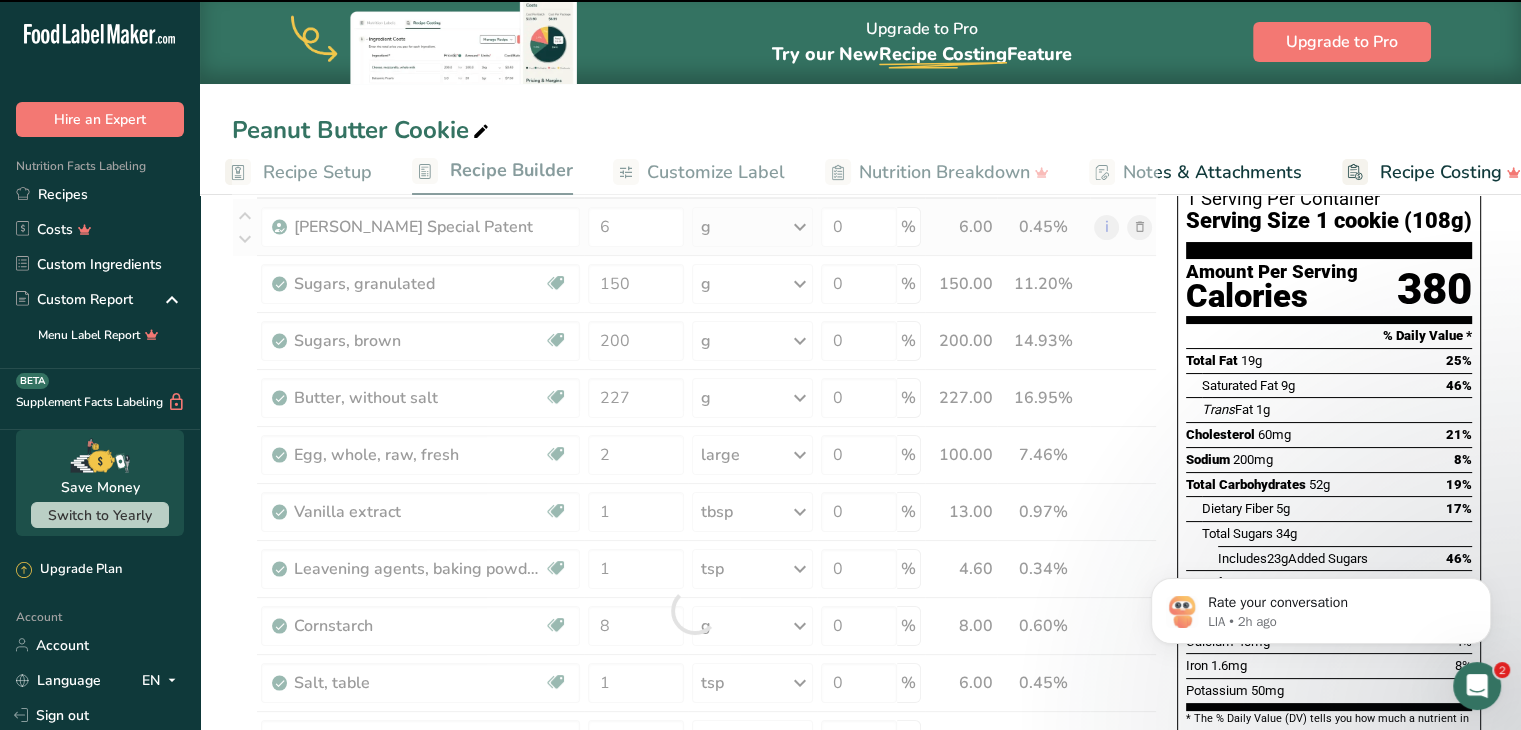 click at bounding box center (800, 227) 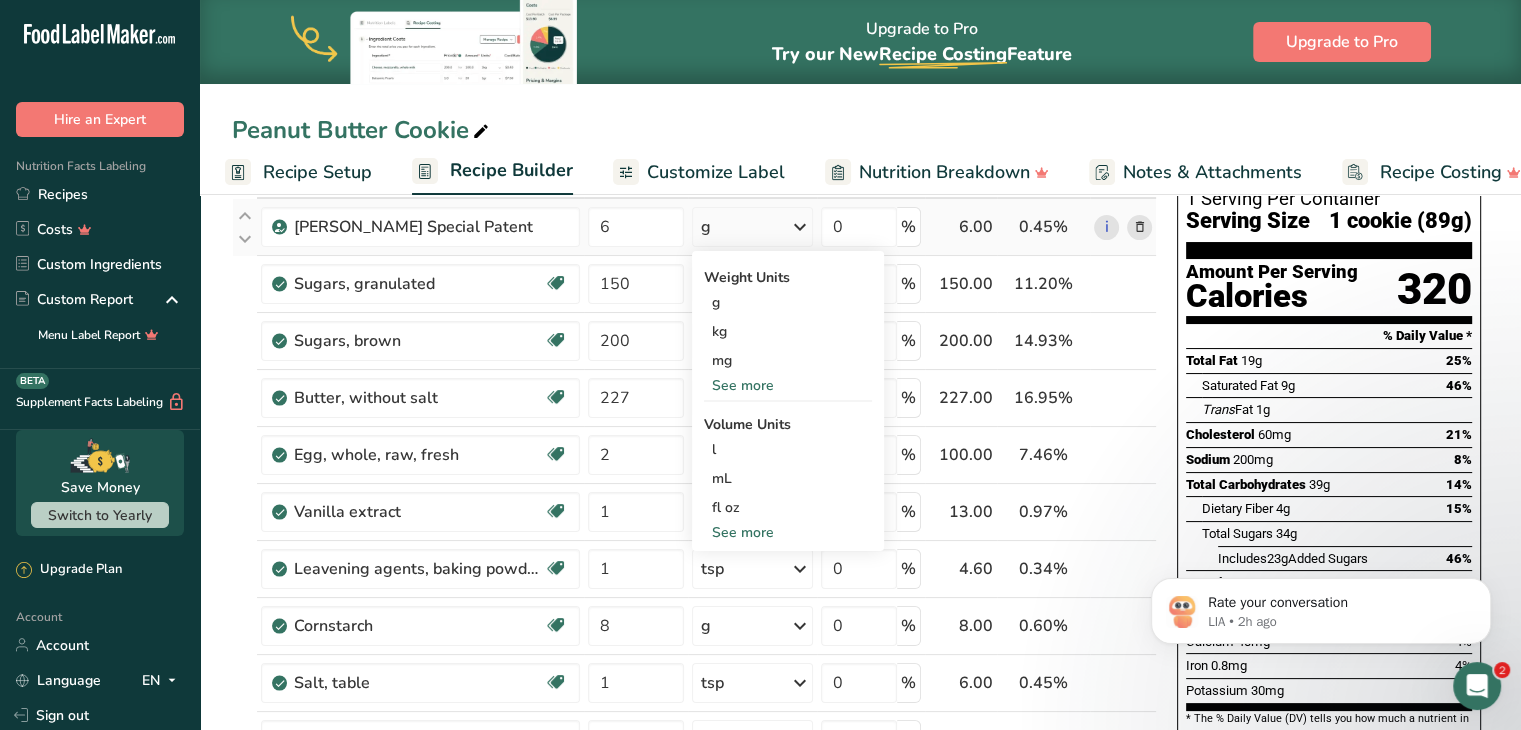 click on "See more" at bounding box center [788, 532] 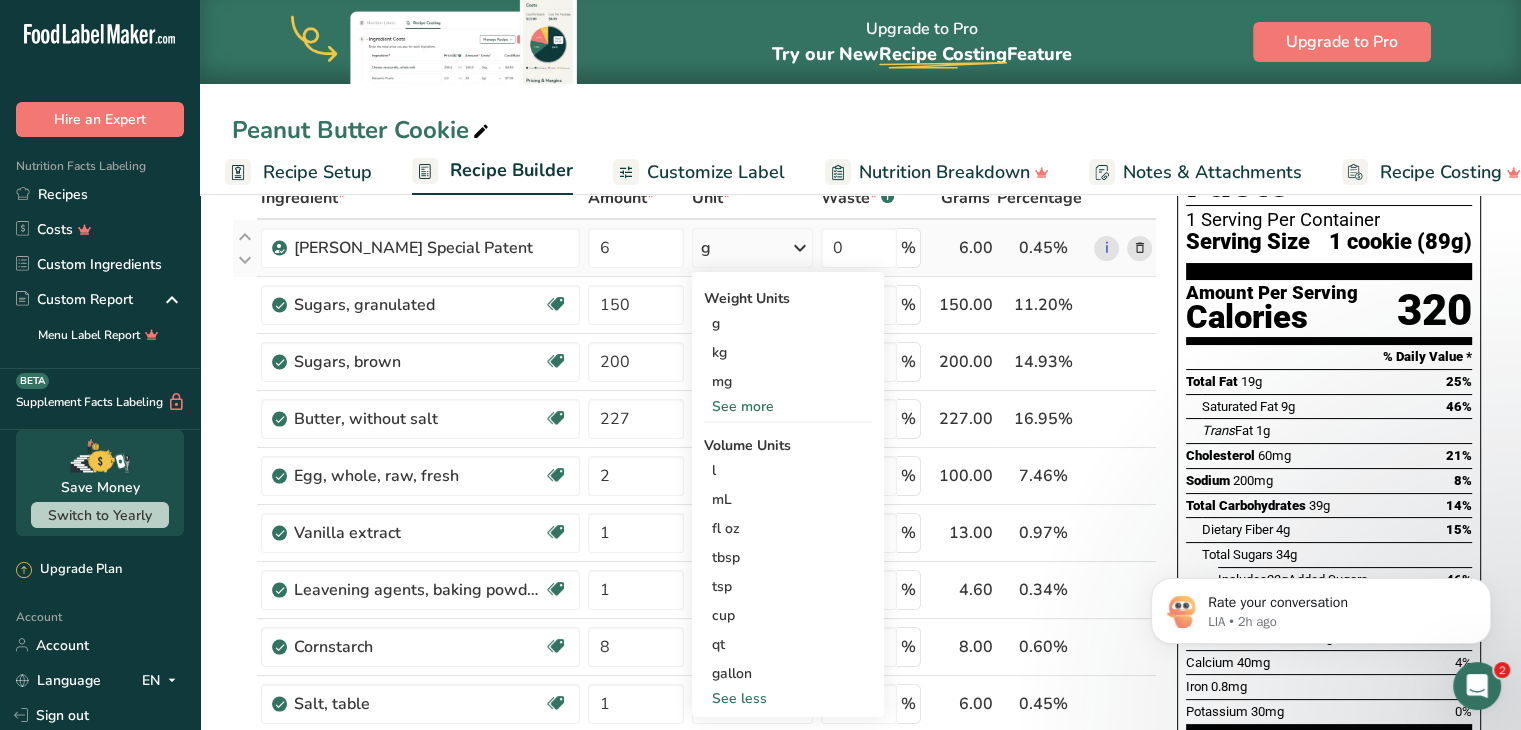 scroll, scrollTop: 120, scrollLeft: 0, axis: vertical 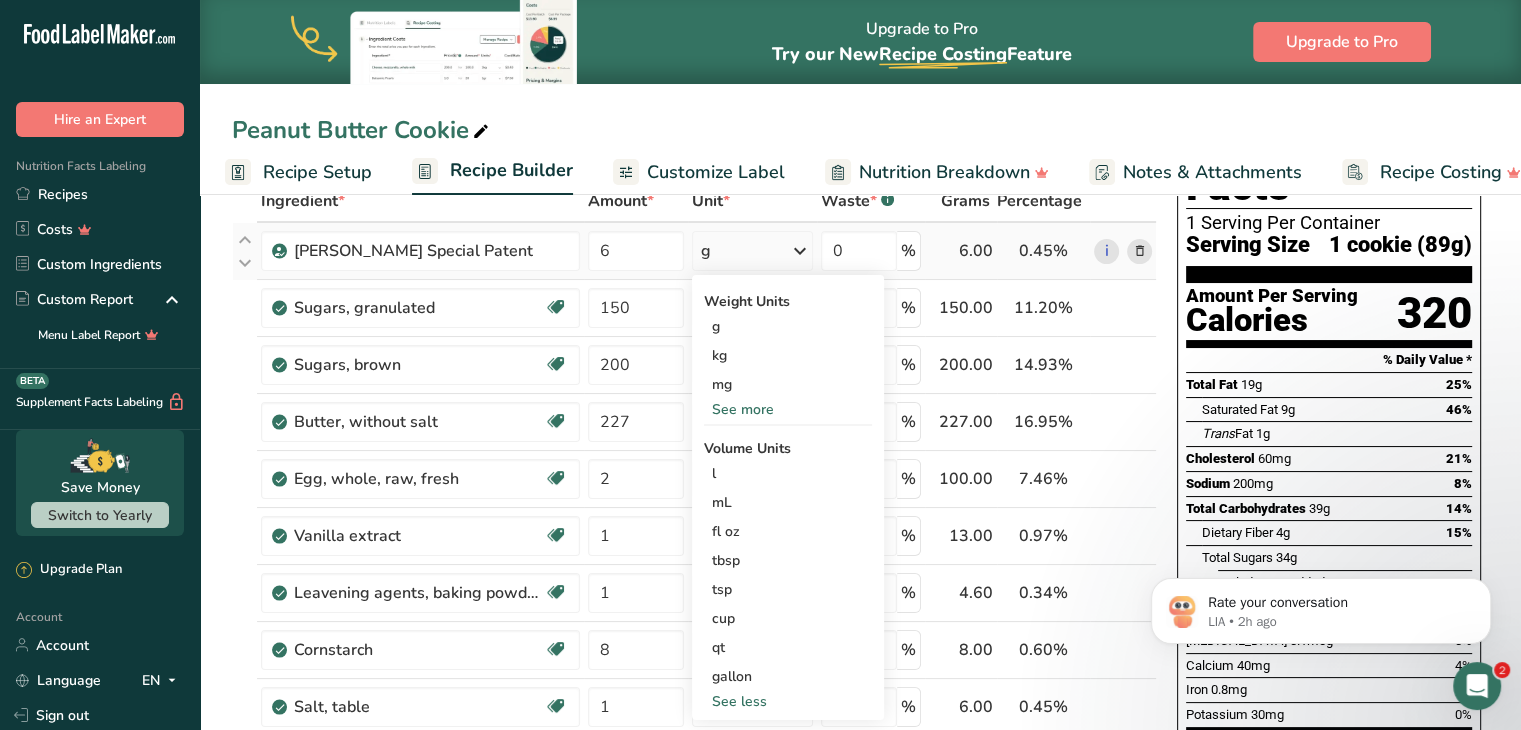 click on "See more" at bounding box center (788, 409) 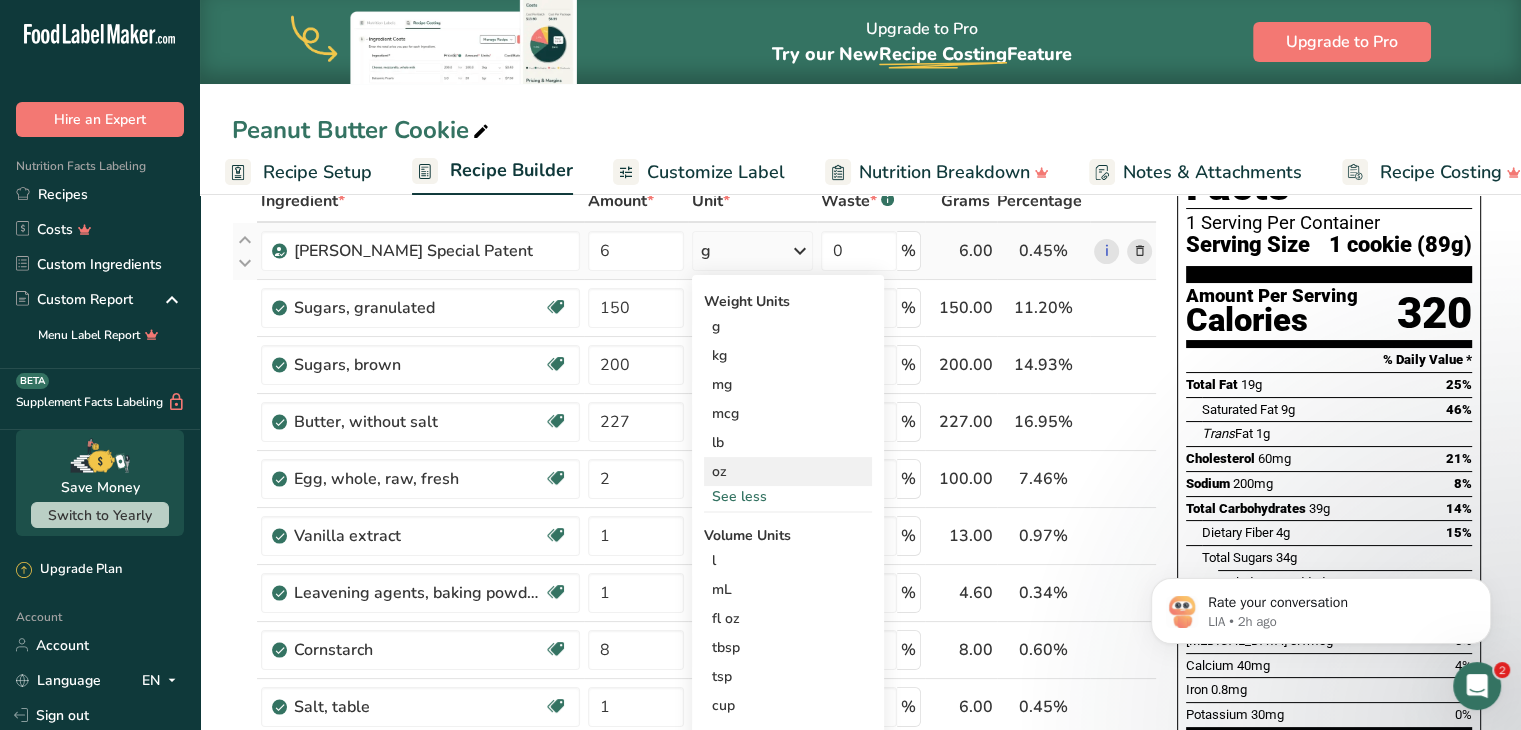 click on "oz" at bounding box center [788, 471] 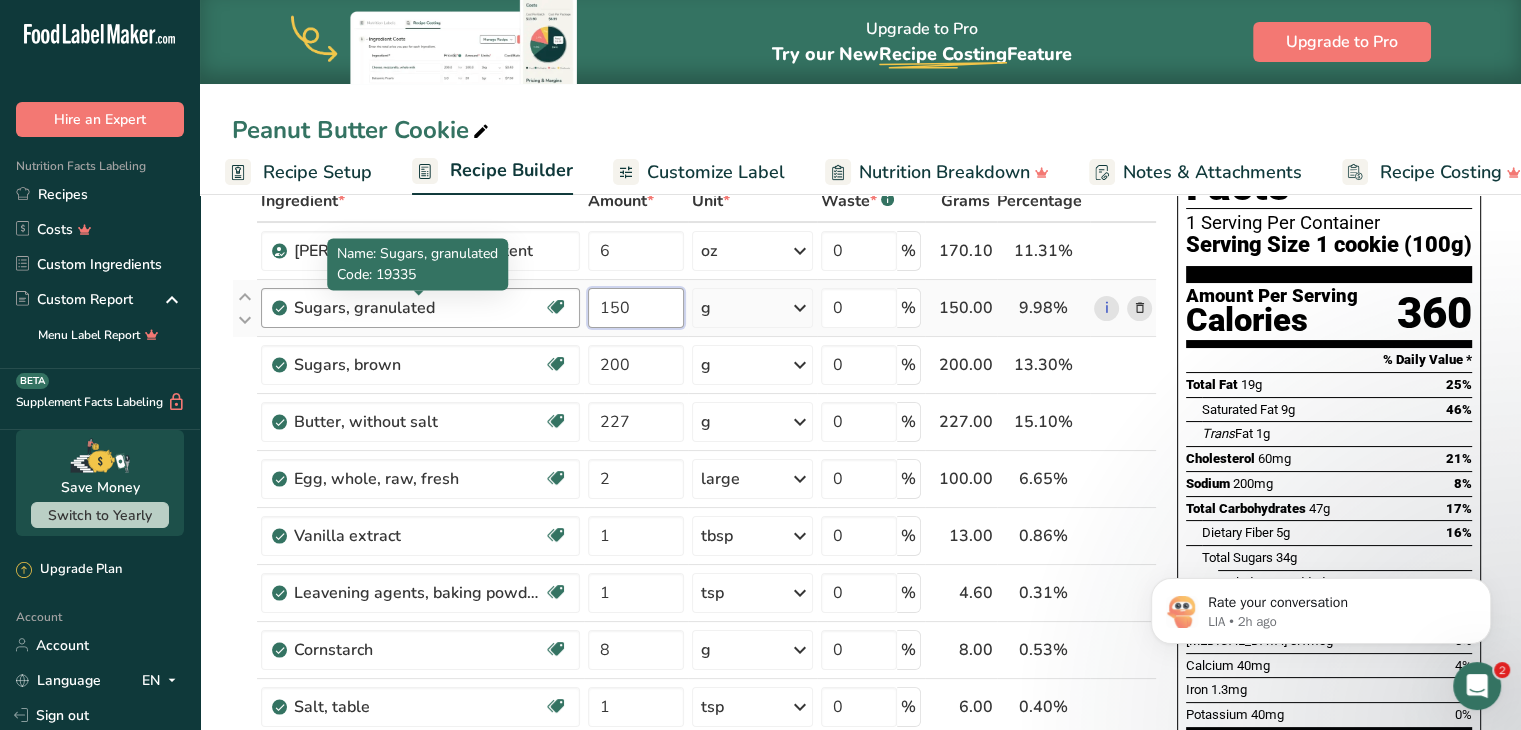drag, startPoint x: 637, startPoint y: 310, endPoint x: 538, endPoint y: 307, distance: 99.04544 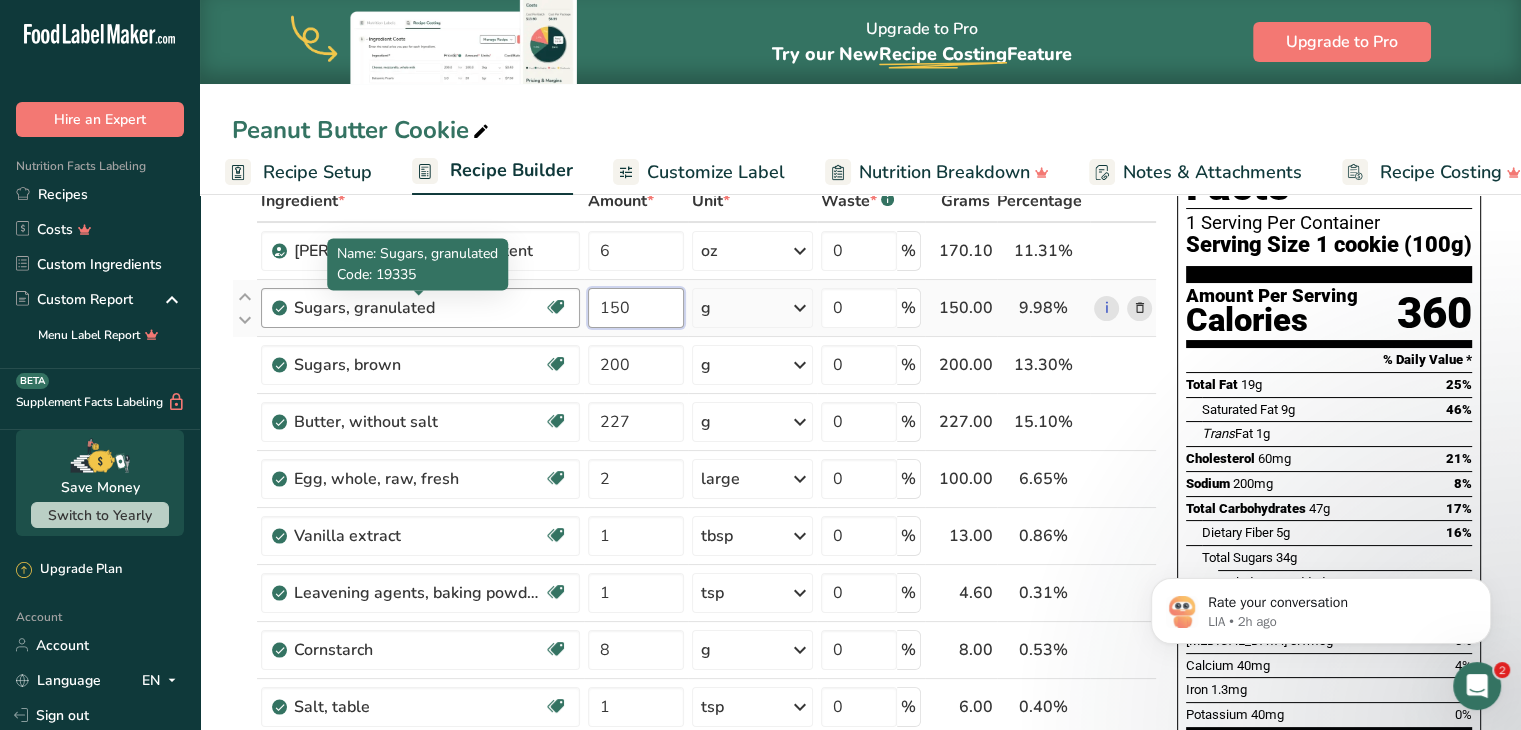 click on "Sugars, granulated
Dairy free
Gluten free
Vegan
Vegetarian
Soy free
150
g
Portions
1 serving packet
1 cup
Weight Units
g
kg
mg
See more
Volume Units
l
Volume units require a density conversion. If you know your ingredient's density enter it below. Otherwise, click on "RIA" our AI Regulatory bot - she will be able to help you
lb/ft3
g/cm3
Confirm
mL
Volume units require a density conversion. If you know your ingredient's density enter it below. Otherwise, click on "RIA" our AI Regulatory bot - she will be able to help you" at bounding box center (694, 308) 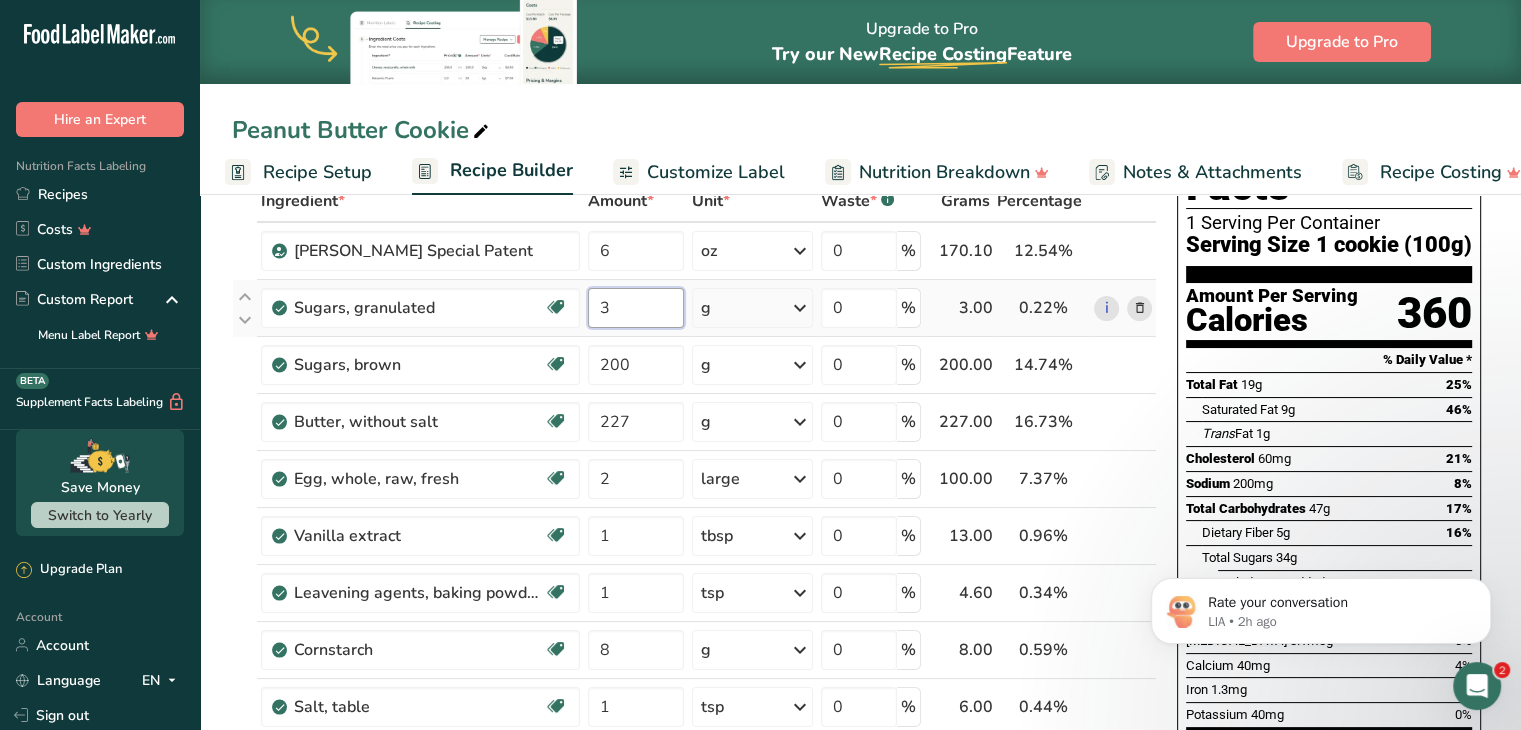 type on "3" 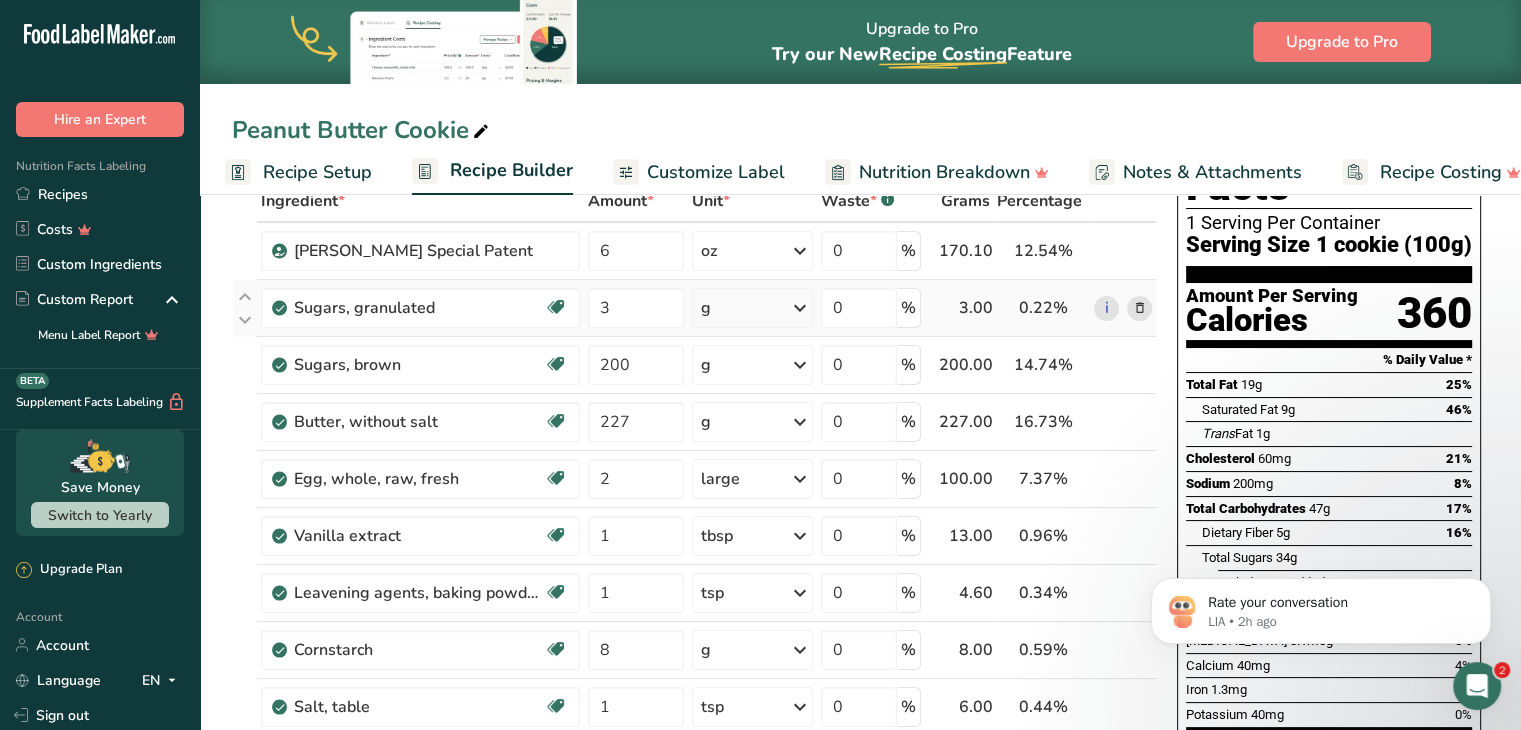 click on "Ingredient *
Amount *
Unit *
Waste *   .a-a{fill:#347362;}.b-a{fill:#fff;}          Grams
Percentage
[PERSON_NAME] Special Patent
6
oz
Weight Units
g
kg
mg
mcg
lb
oz
See less
Volume Units
l
Volume units require a density conversion. If you know your ingredient's density enter it below. Otherwise, click on "RIA" our AI Regulatory bot - she will be able to help you
lb/ft3
g/cm3
Confirm
mL
lb/ft3
g/cm3
Confirm
fl oz
tbsp" at bounding box center [694, 634] 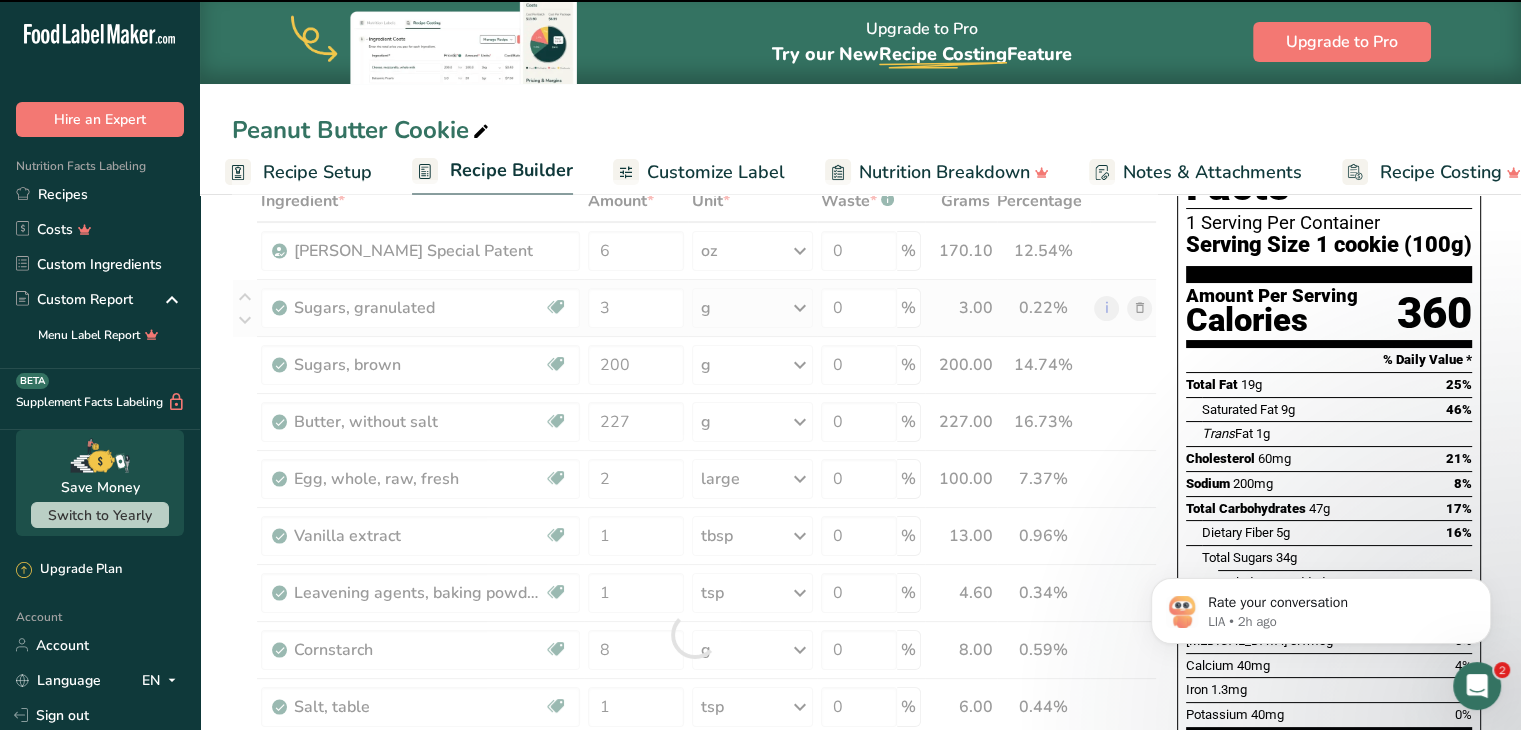 click at bounding box center (800, 308) 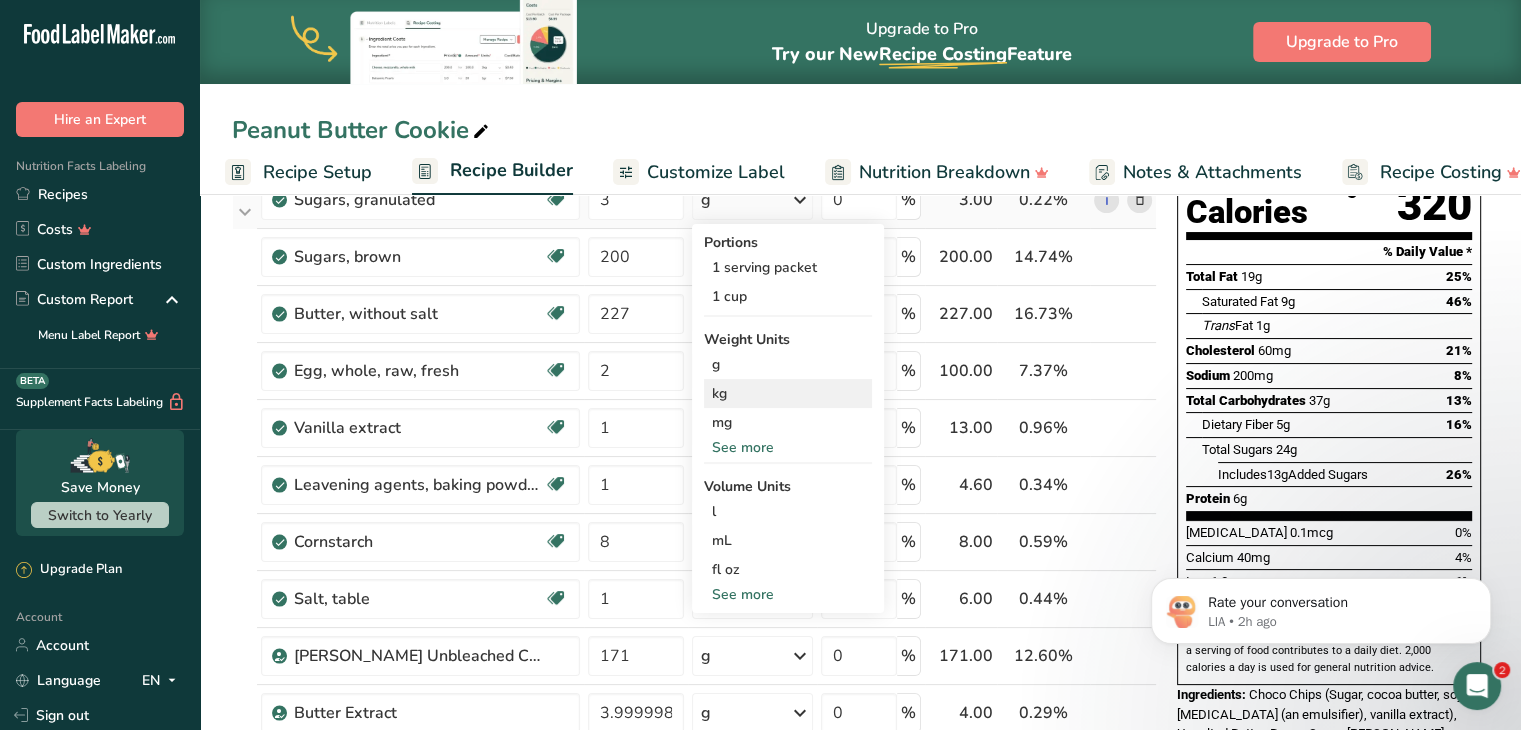 scroll, scrollTop: 229, scrollLeft: 0, axis: vertical 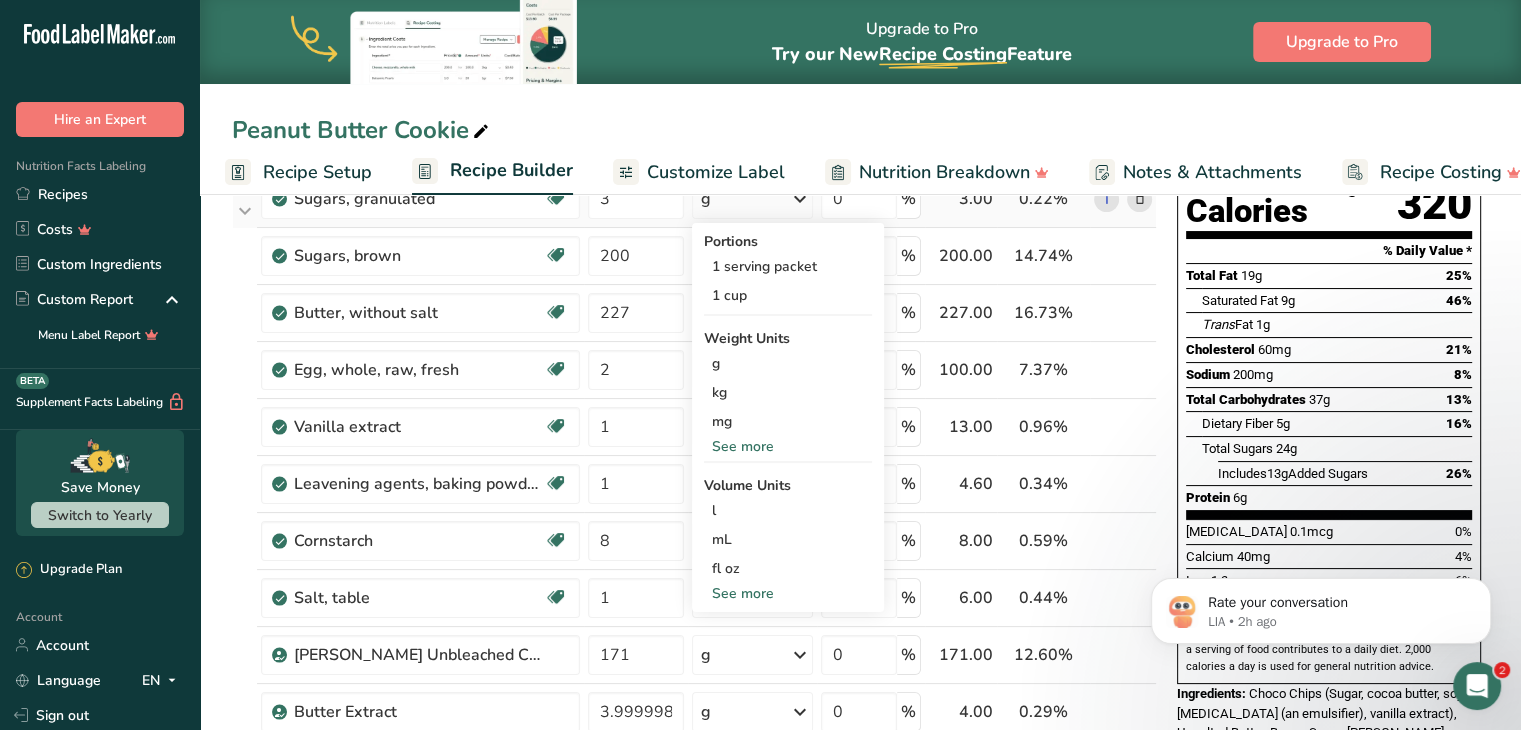 click on "See more" at bounding box center (788, 593) 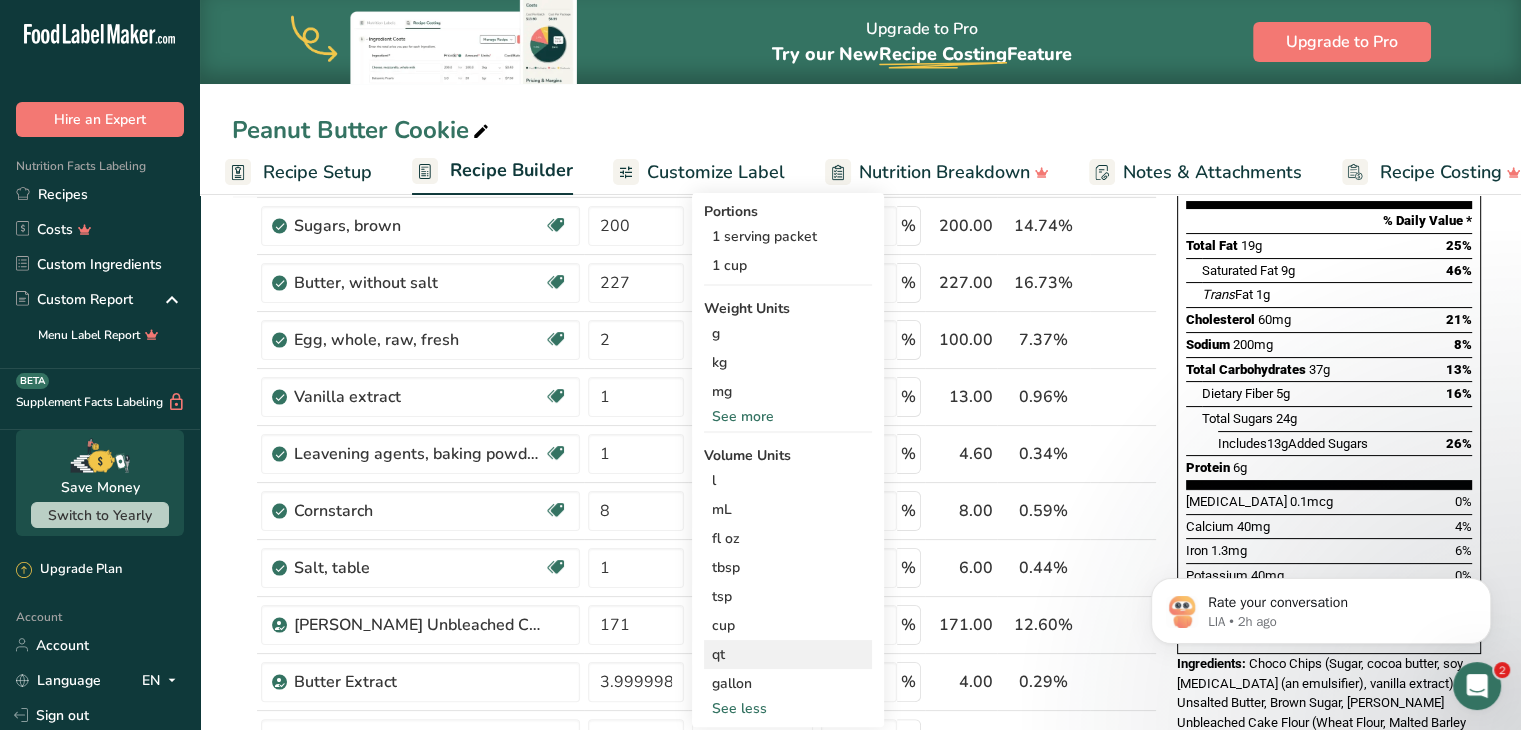 scroll, scrollTop: 257, scrollLeft: 0, axis: vertical 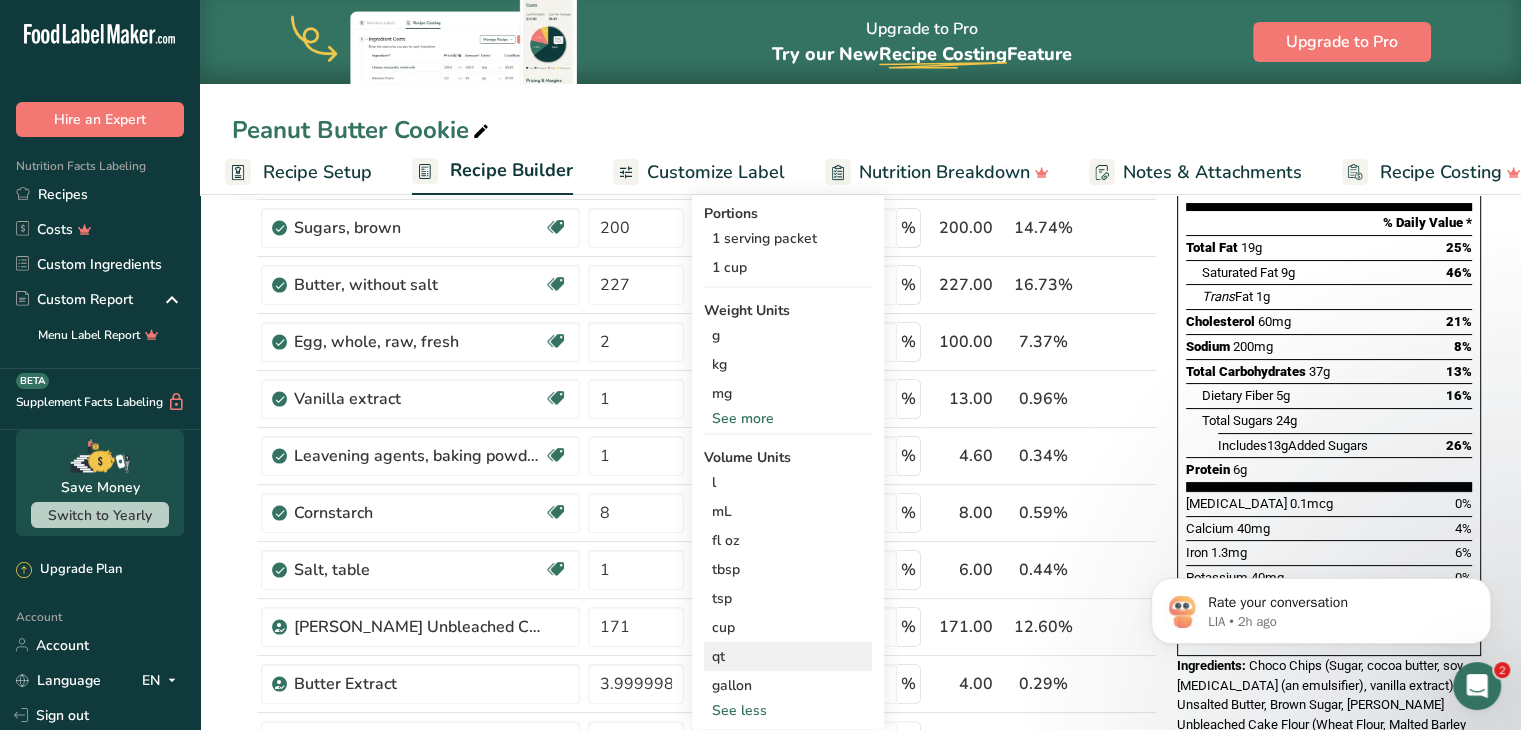 click on "tsp
Volume units require a density conversion. If you know your ingredient's density enter it below. Otherwise, click on "RIA" our AI Regulatory bot - she will be able to help you
lb/ft3
g/cm3
Confirm" at bounding box center (788, 598) 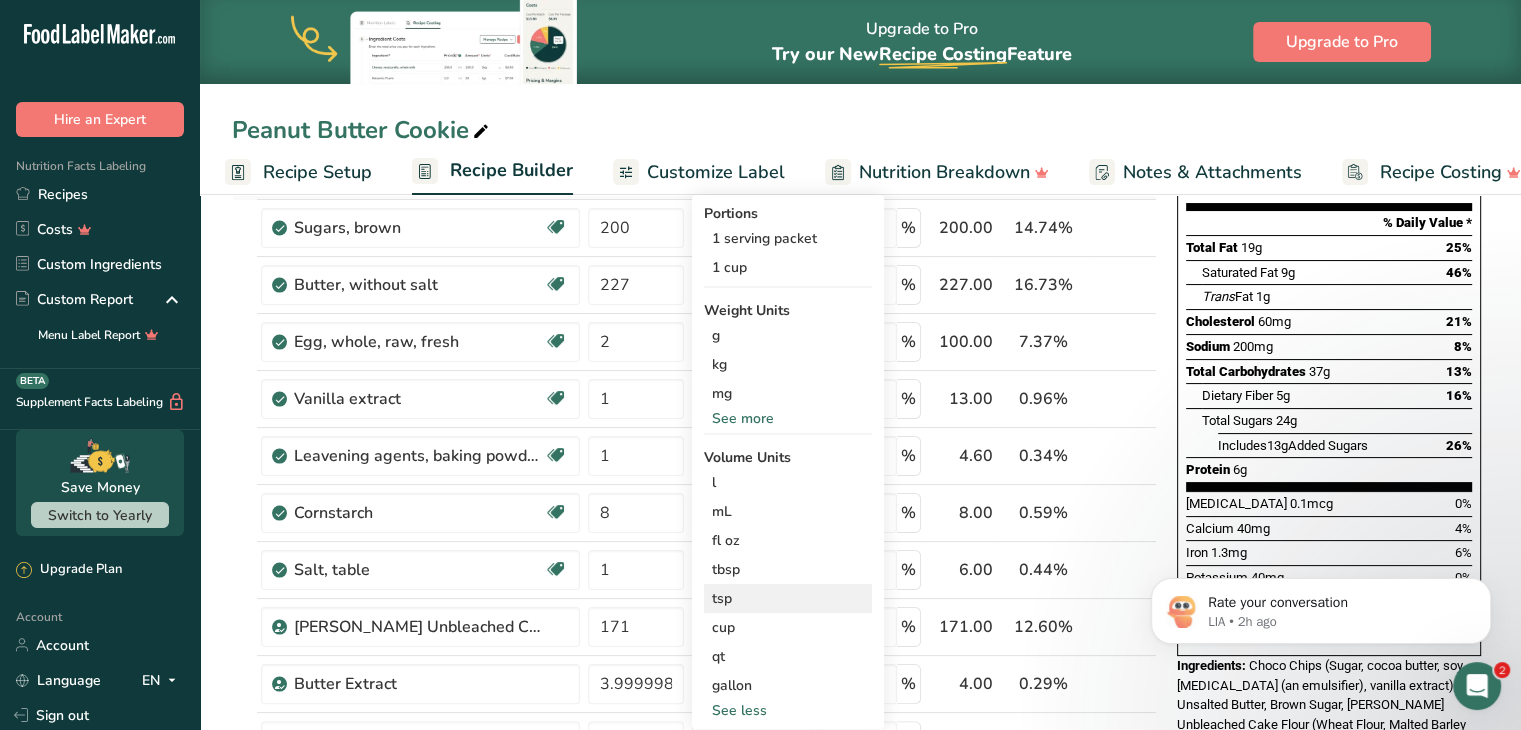 click on "tsp
Volume units require a density conversion. If you know your ingredient's density enter it below. Otherwise, click on "RIA" our AI Regulatory bot - she will be able to help you
lb/ft3
g/cm3
Confirm" at bounding box center (788, 598) 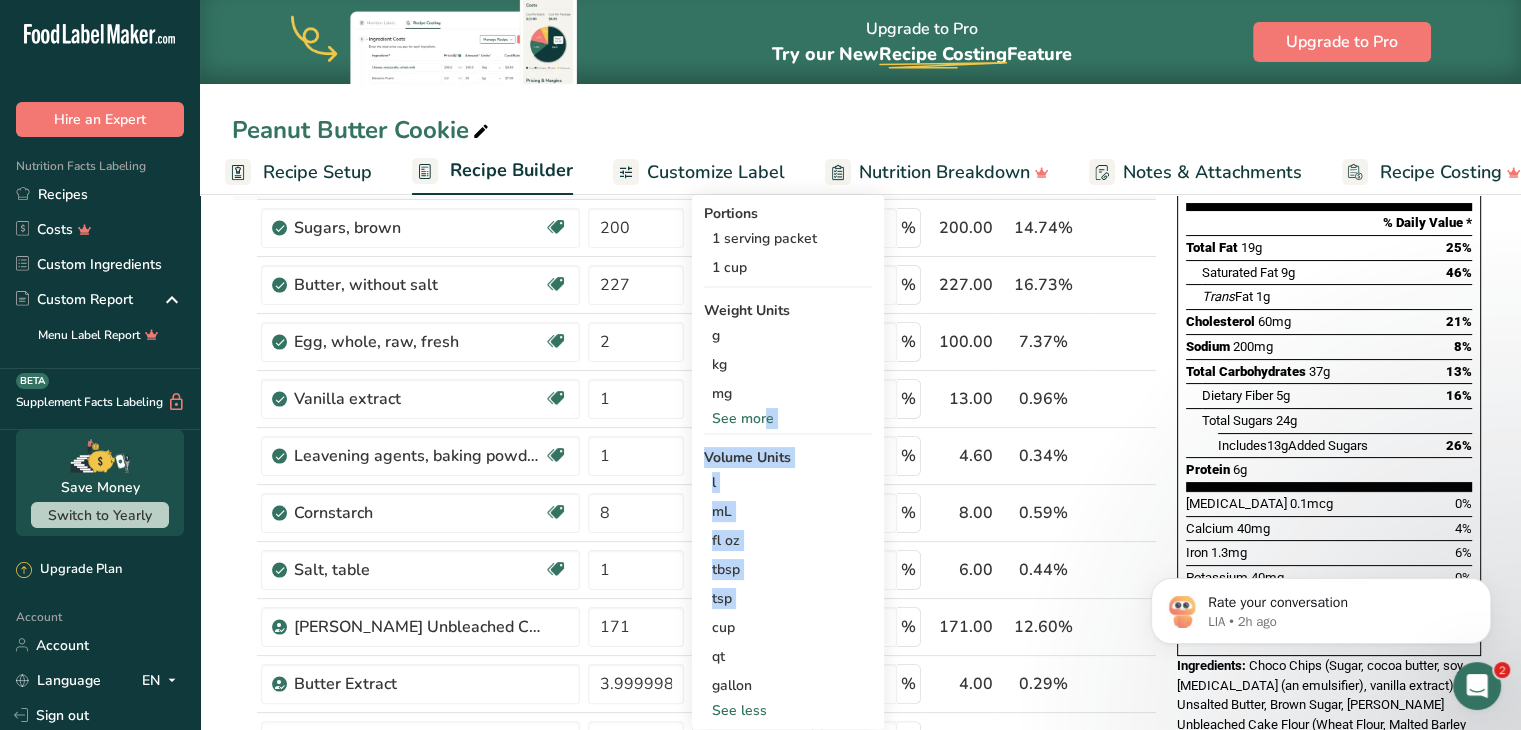 drag, startPoint x: 781, startPoint y: 585, endPoint x: 770, endPoint y: 424, distance: 161.37534 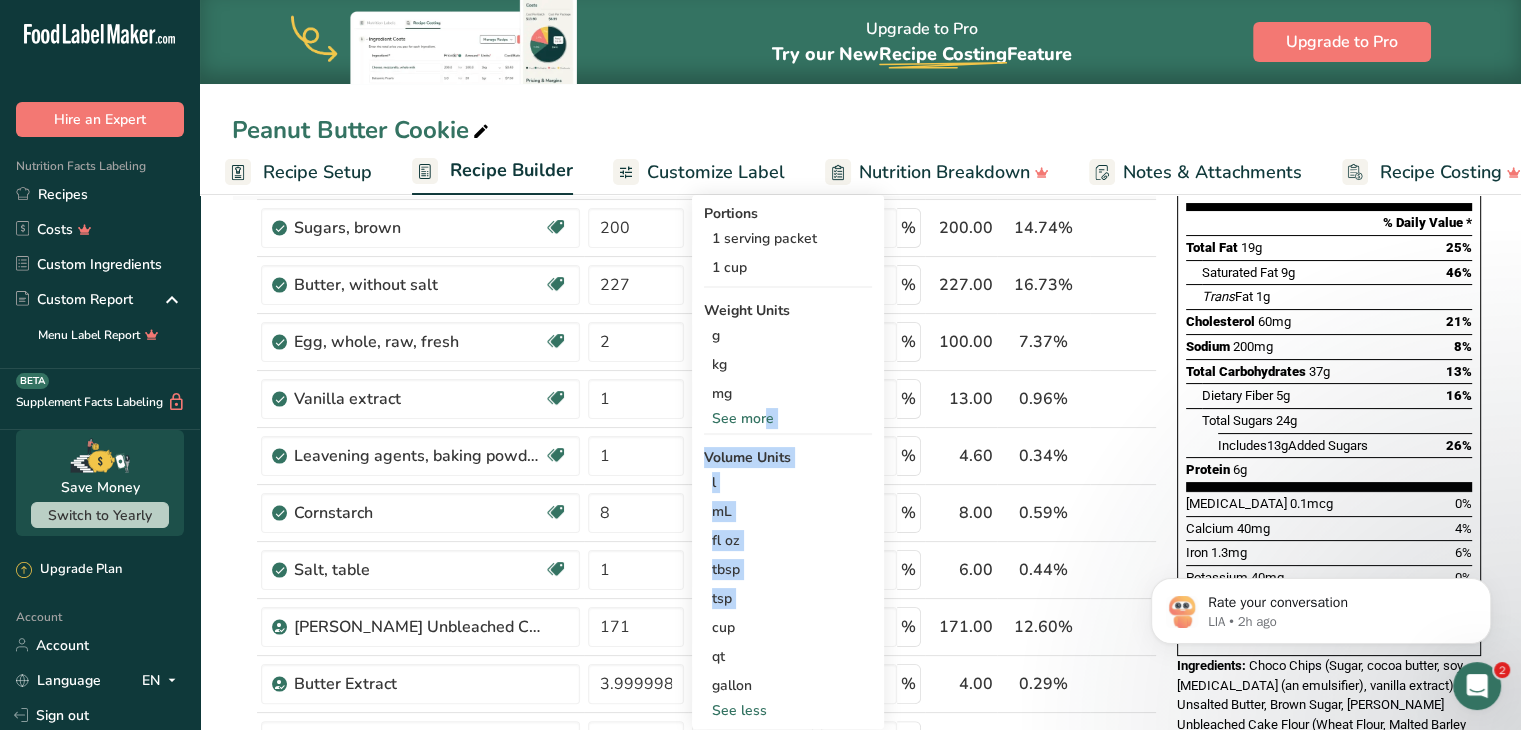 click on "Portions
1 serving packet
1 cup
Weight Units
g
kg
mg
See more
Volume Units
l
Volume units require a density conversion. If you know your ingredient's density enter it below. Otherwise, click on "RIA" our AI Regulatory bot - she will be able to help you
lb/ft3
g/cm3
Confirm
mL
Volume units require a density conversion. If you know your ingredient's density enter it below. Otherwise, click on "RIA" our AI Regulatory bot - she will be able to help you
lb/ft3
g/cm3
Confirm
fl oz
lb/ft3
tbsp" at bounding box center (788, 462) 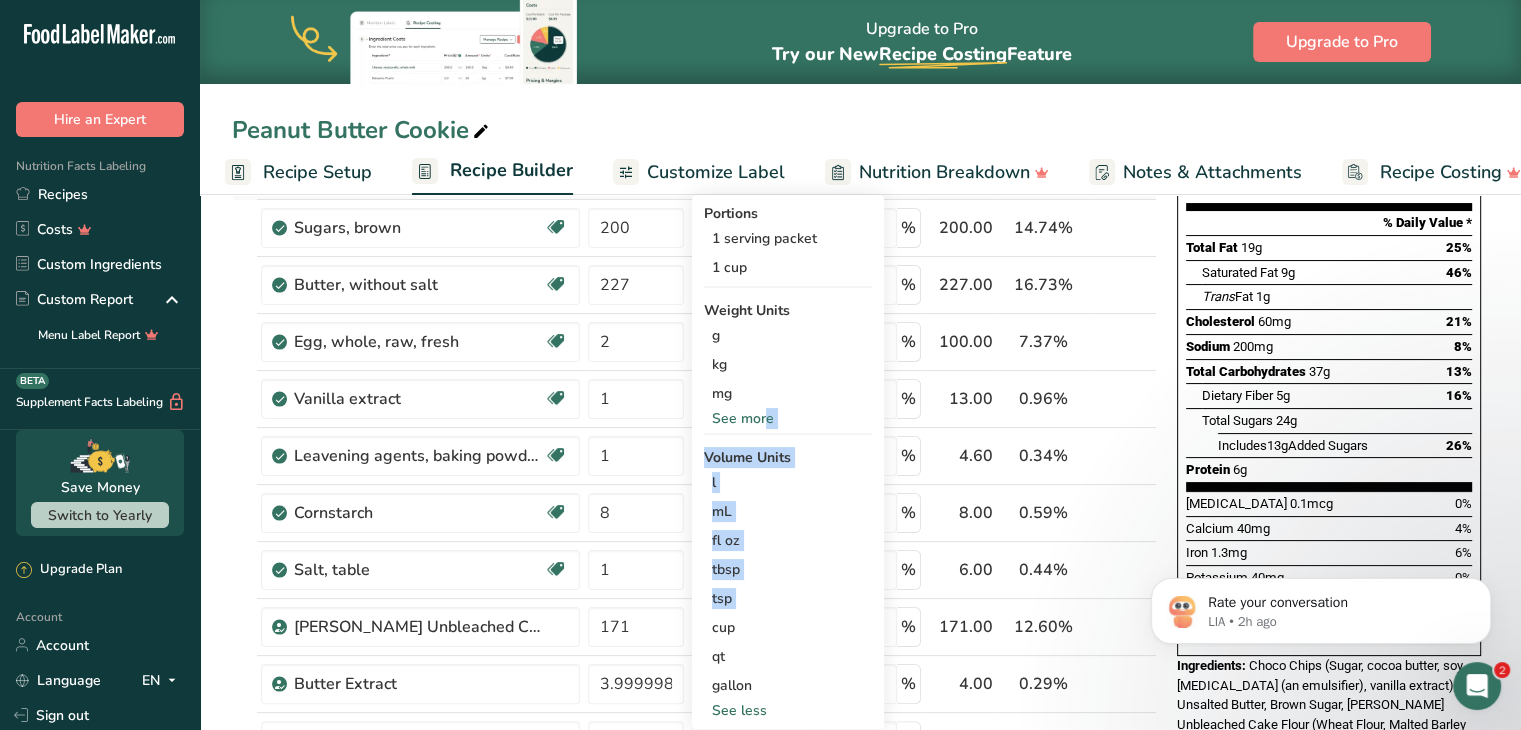 click on "See more" at bounding box center [788, 418] 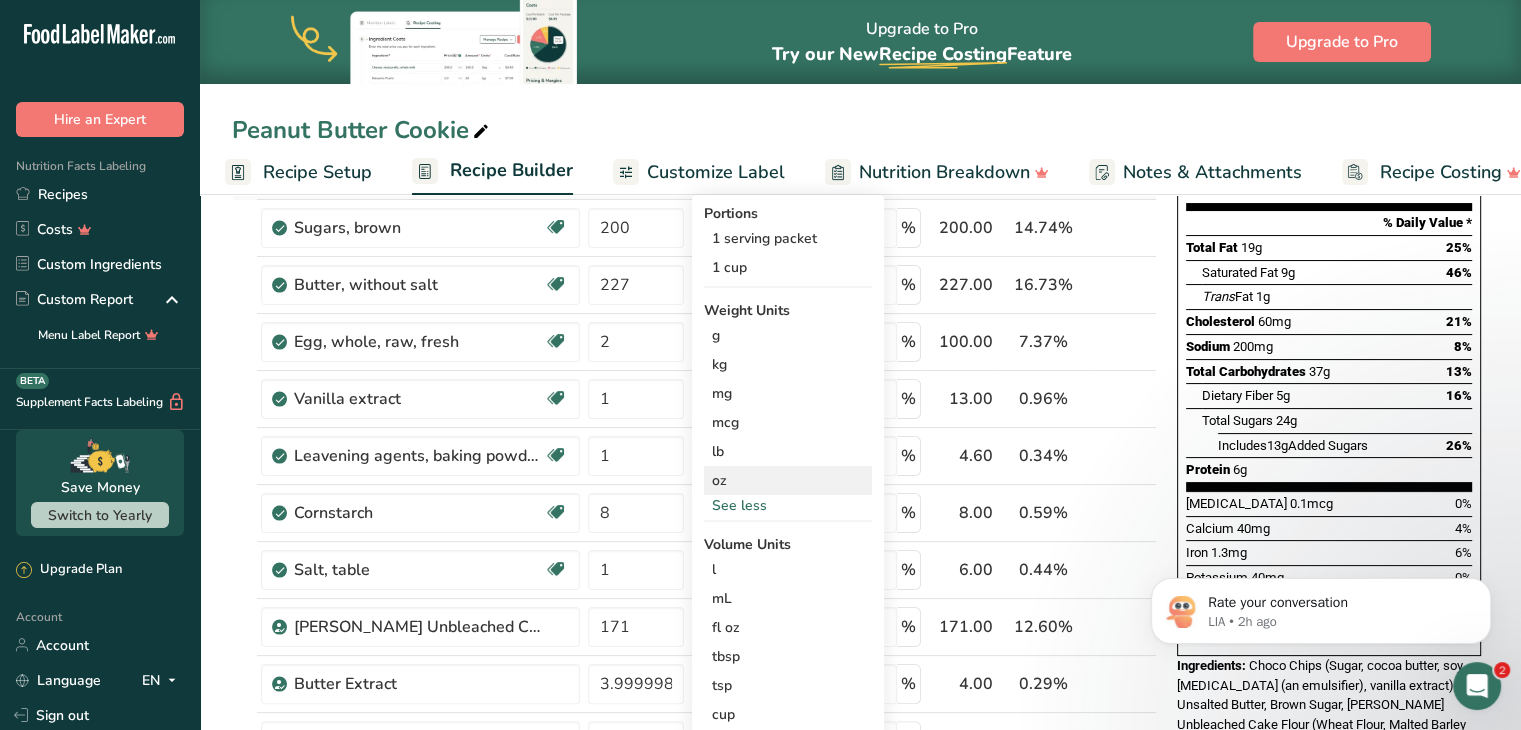 click on "oz" at bounding box center (788, 480) 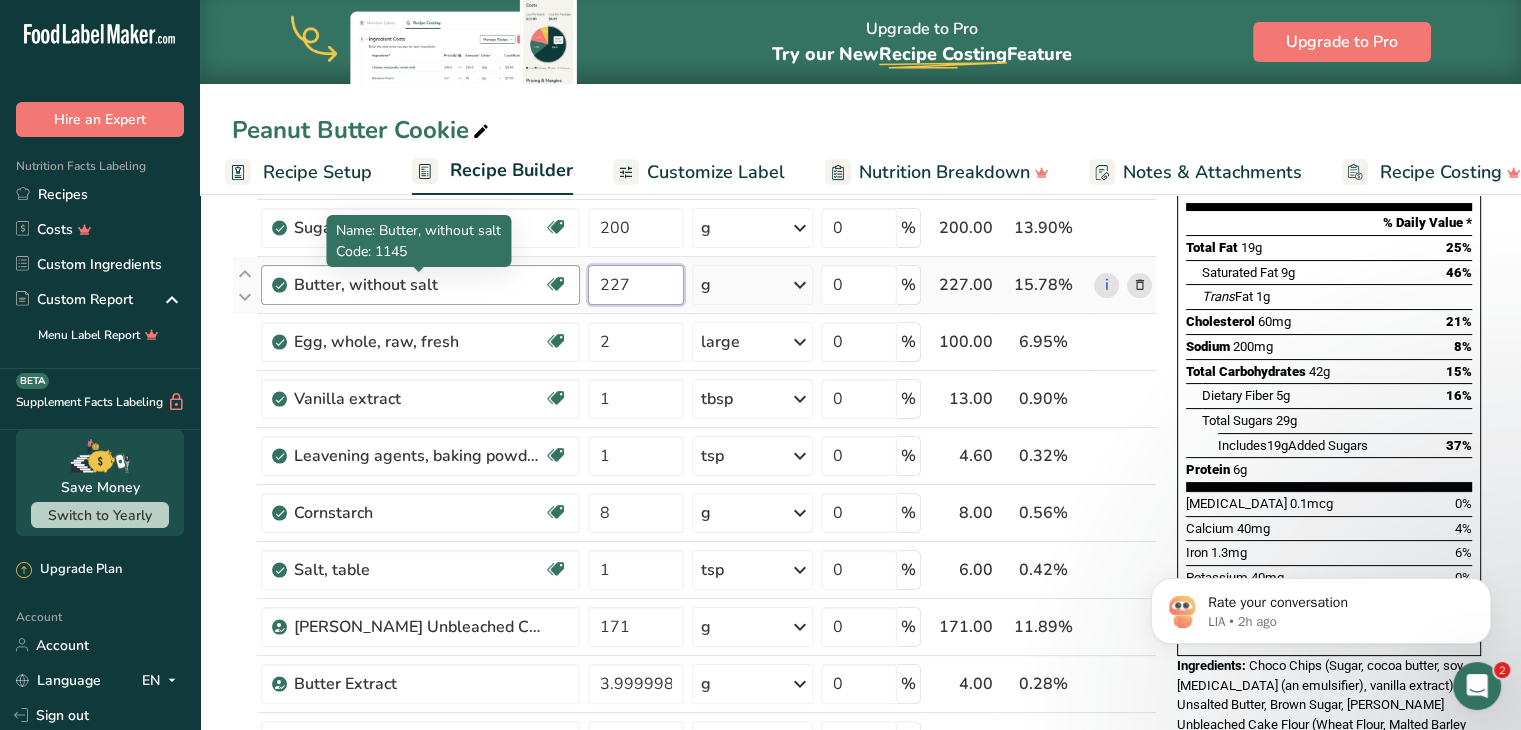 drag, startPoint x: 652, startPoint y: 282, endPoint x: 537, endPoint y: 284, distance: 115.01739 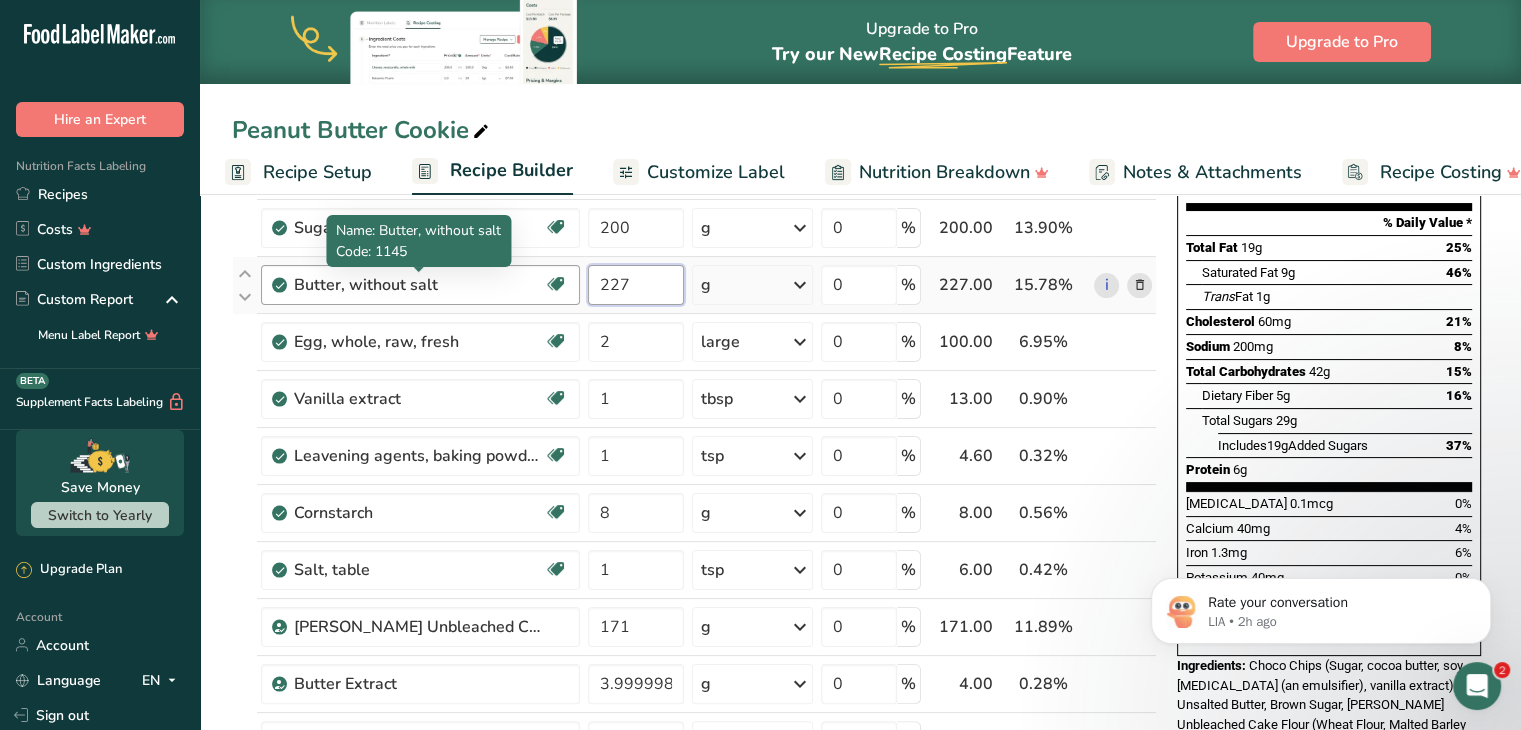 click on "Butter, without salt
Gluten free
Vegetarian
Soy free
227
g
Portions
1 pat (1" sq, 1/3" high)
1 tbsp
1 cup
See more
Weight Units
g
kg
mg
See more
Volume Units
l
Volume units require a density conversion. If you know your ingredient's density enter it below. Otherwise, click on "RIA" our AI Regulatory bot - she will be able to help you
lb/ft3
g/cm3
Confirm
mL
Volume units require a density conversion. If you know your ingredient's density enter it below. Otherwise, click on "RIA" our AI Regulatory bot - she will be able to help you" at bounding box center (694, 285) 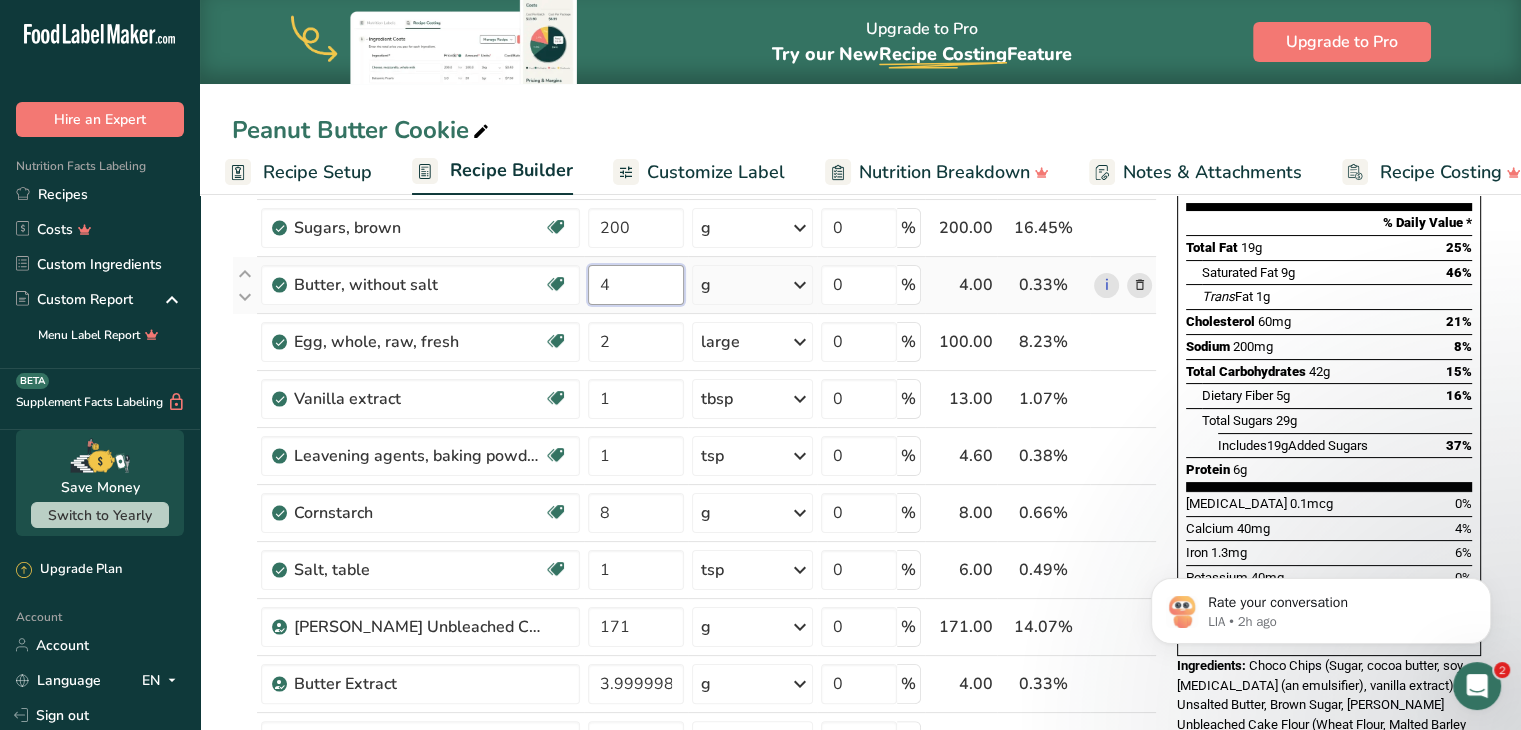 type on "4" 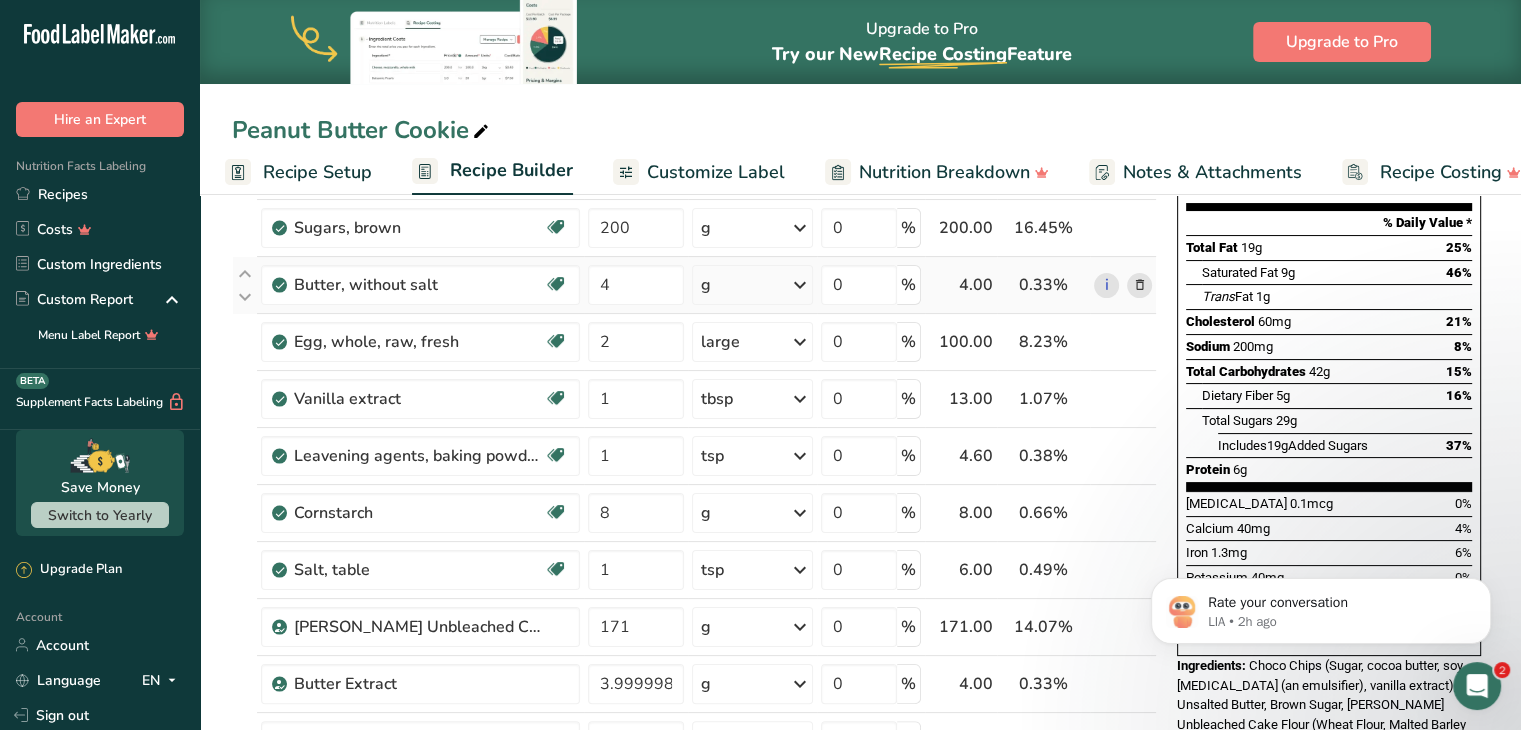 click on "Ingredient *
Amount *
Unit *
Waste *   .a-a{fill:#347362;}.b-a{fill:#fff;}          Grams
Percentage
[PERSON_NAME] Special Patent
6
oz
Weight Units
g
kg
mg
mcg
lb
oz
See less
Volume Units
l
Volume units require a density conversion. If you know your ingredient's density enter it below. Otherwise, click on "RIA" our AI Regulatory bot - she will be able to help you
lb/ft3
g/cm3
Confirm
mL
lb/ft3
g/cm3
Confirm
fl oz
tbsp" at bounding box center (694, 497) 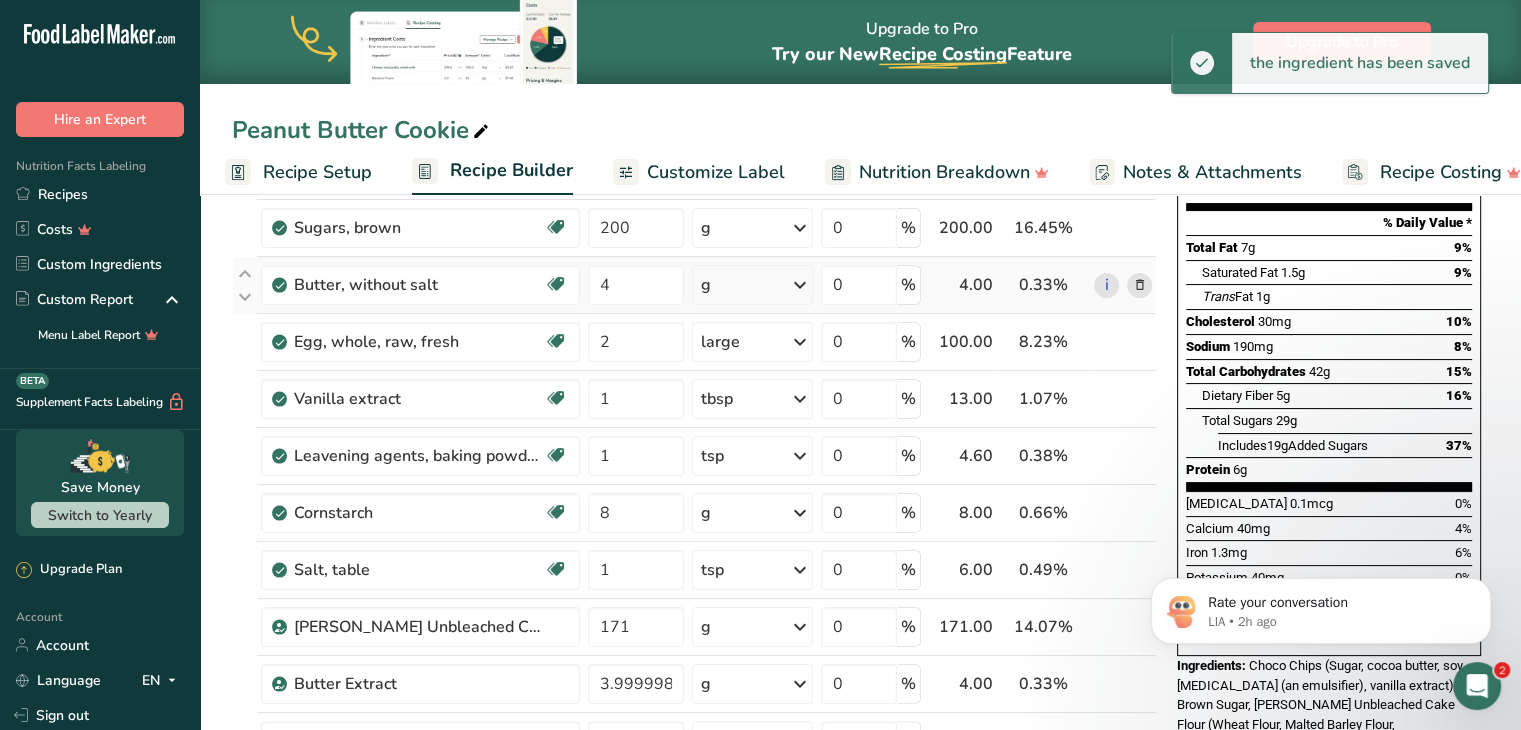 click at bounding box center (800, 285) 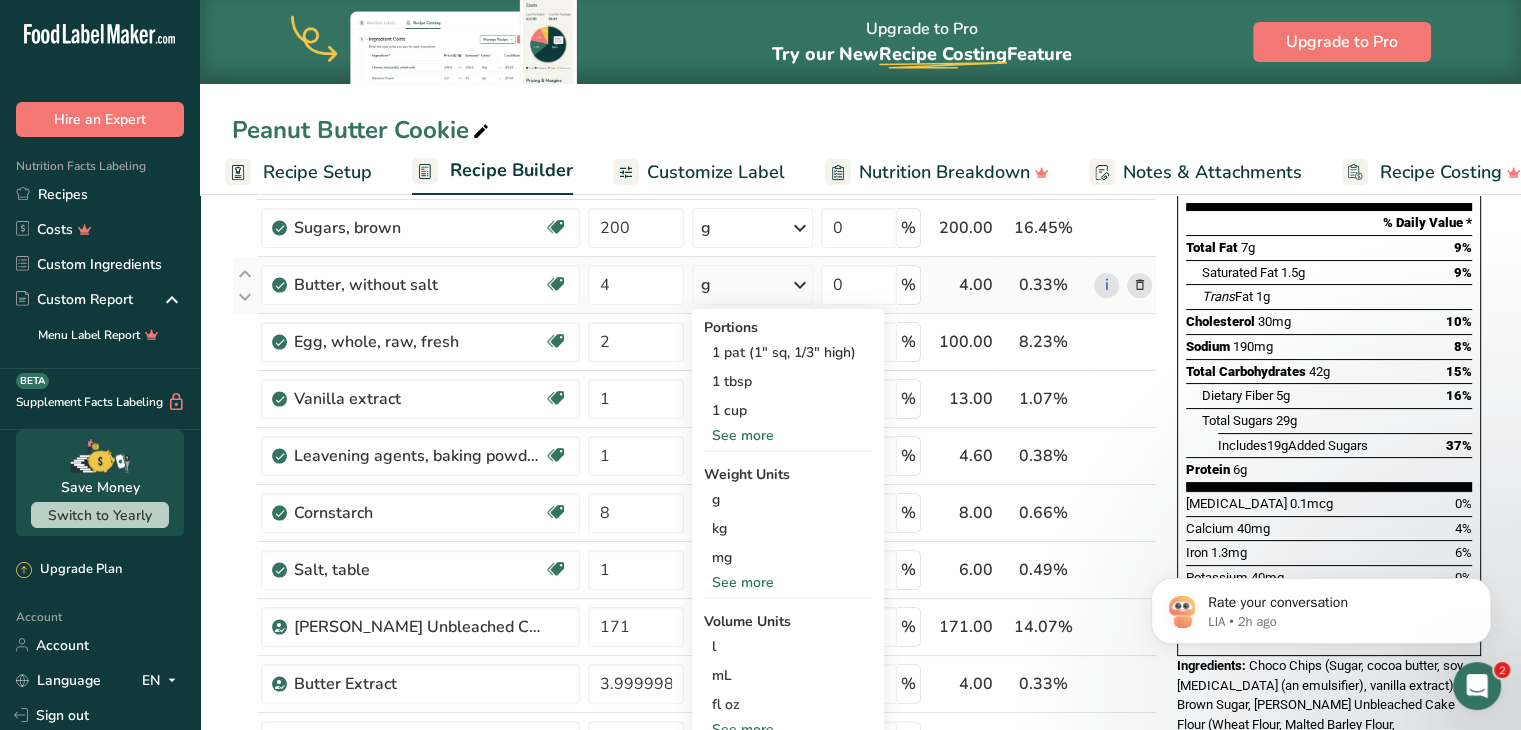 click on "See more" at bounding box center (788, 582) 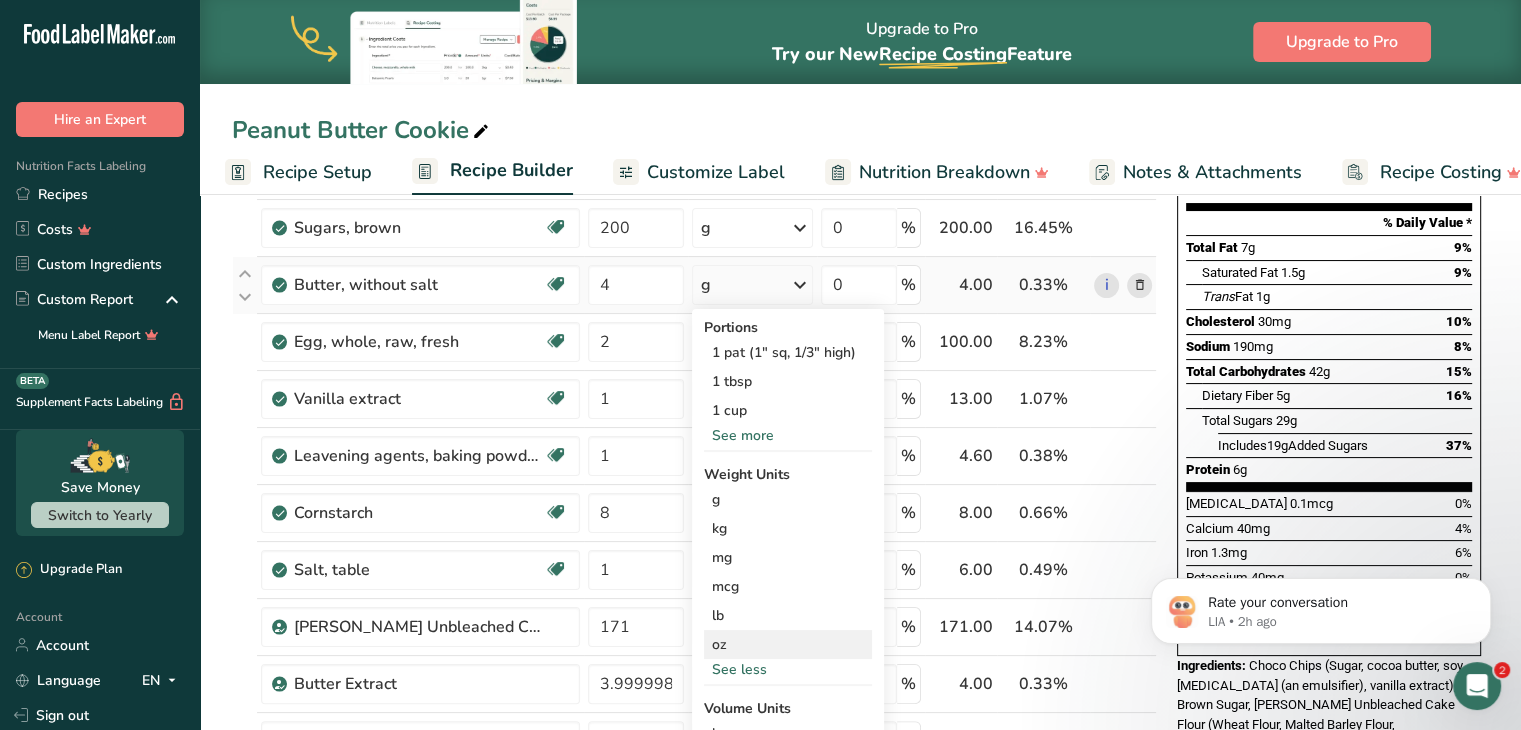 click on "oz" at bounding box center [788, 644] 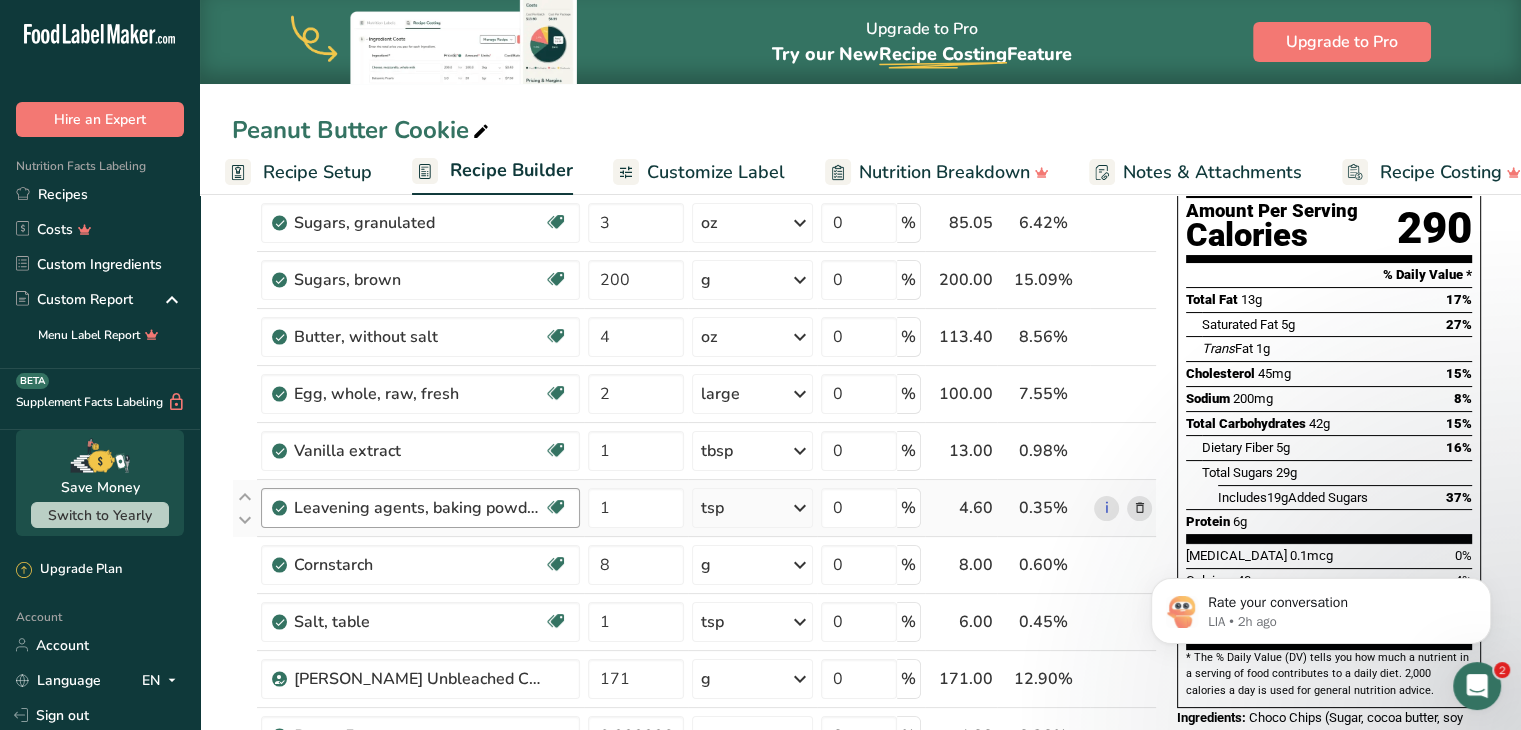 scroll, scrollTop: 157, scrollLeft: 0, axis: vertical 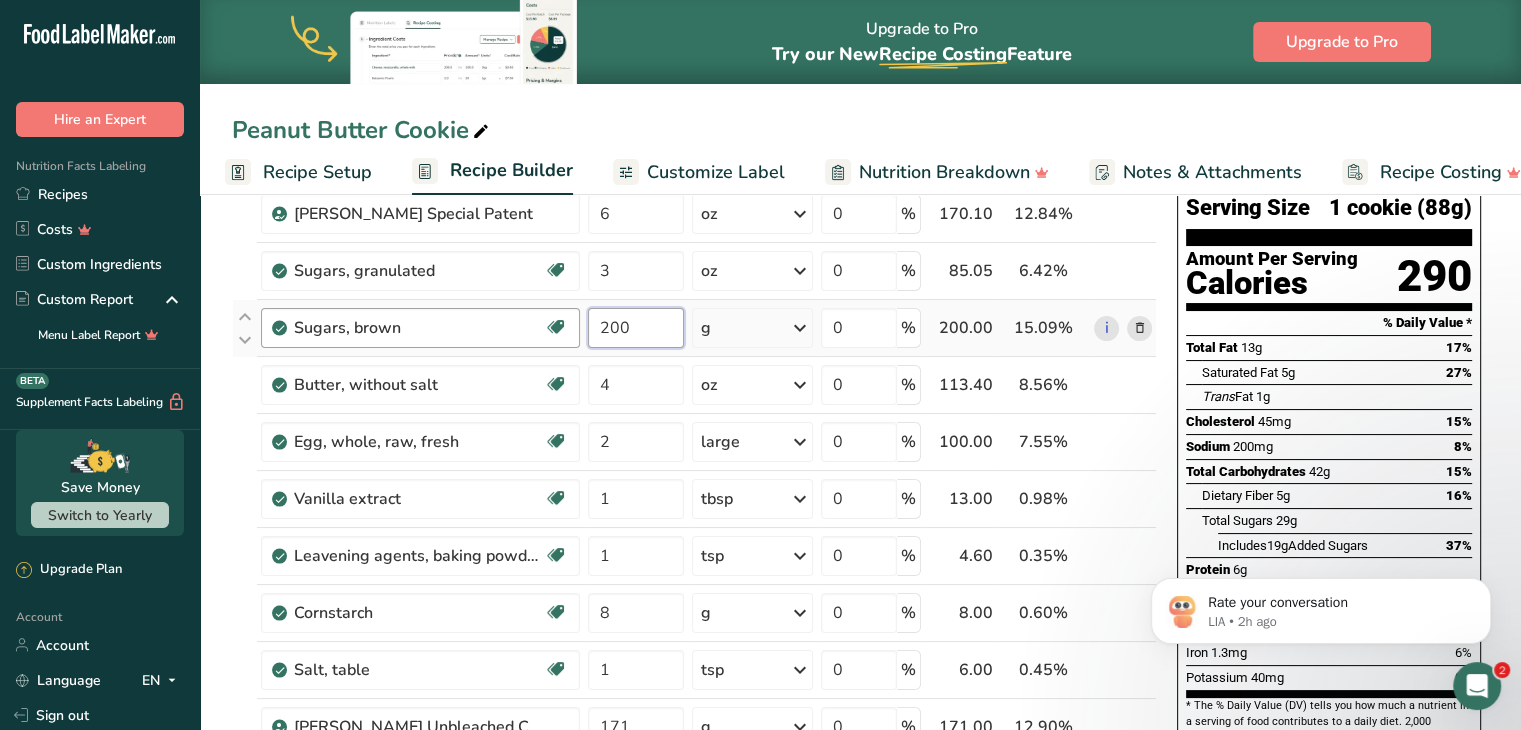 drag, startPoint x: 655, startPoint y: 331, endPoint x: 570, endPoint y: 333, distance: 85.02353 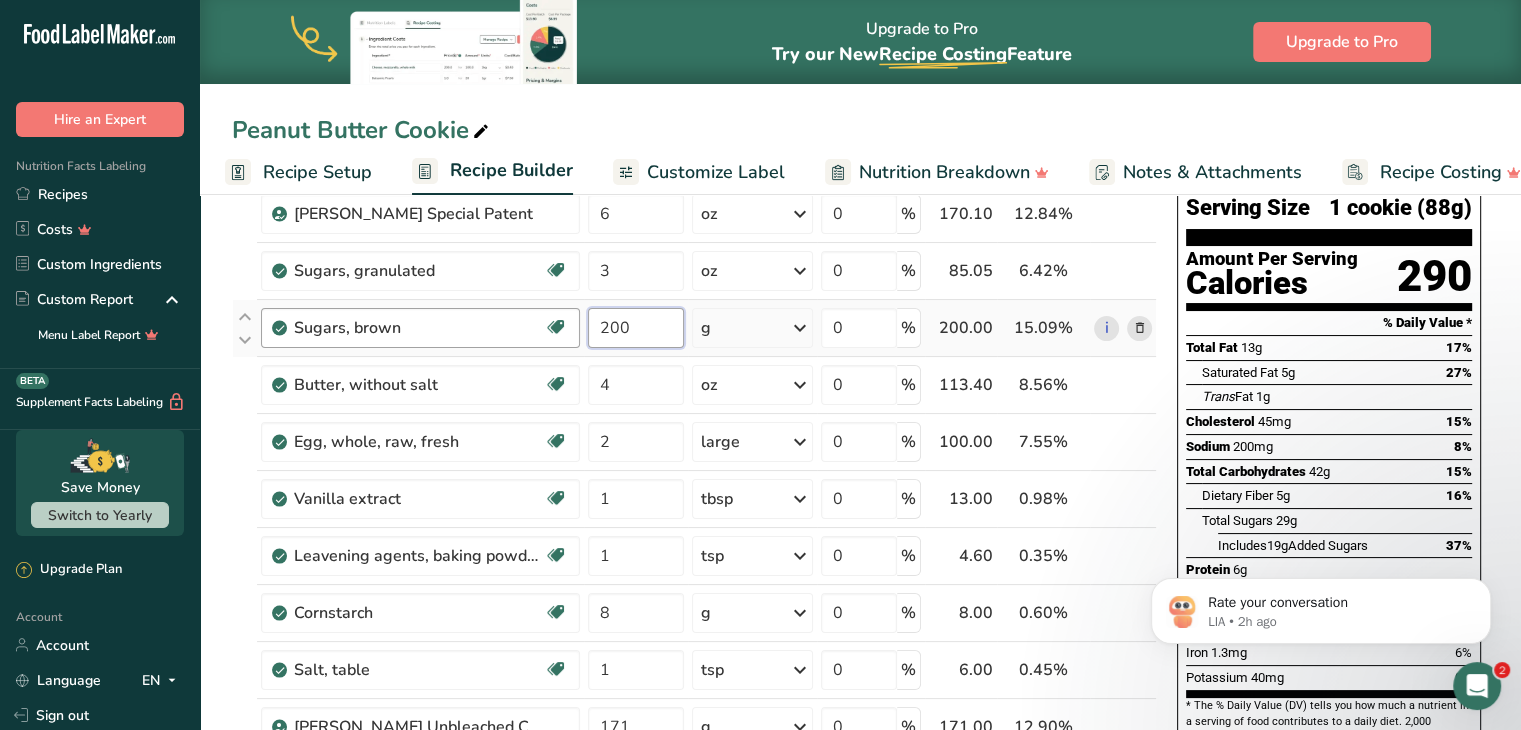 click on "Sugars, brown
Dairy free
Gluten free
Vegan
Vegetarian
Soy free
200
g
Portions
1 tsp unpacked
1 cup packed
1 cup unpacked
See more
Weight Units
g
kg
mg
See more
Volume Units
l
Volume units require a density conversion. If you know your ingredient's density enter it below. Otherwise, click on "RIA" our AI Regulatory bot - she will be able to help you
lb/ft3
g/cm3
Confirm
mL
lb/ft3
g/cm3
Confirm
fl oz" at bounding box center [694, 328] 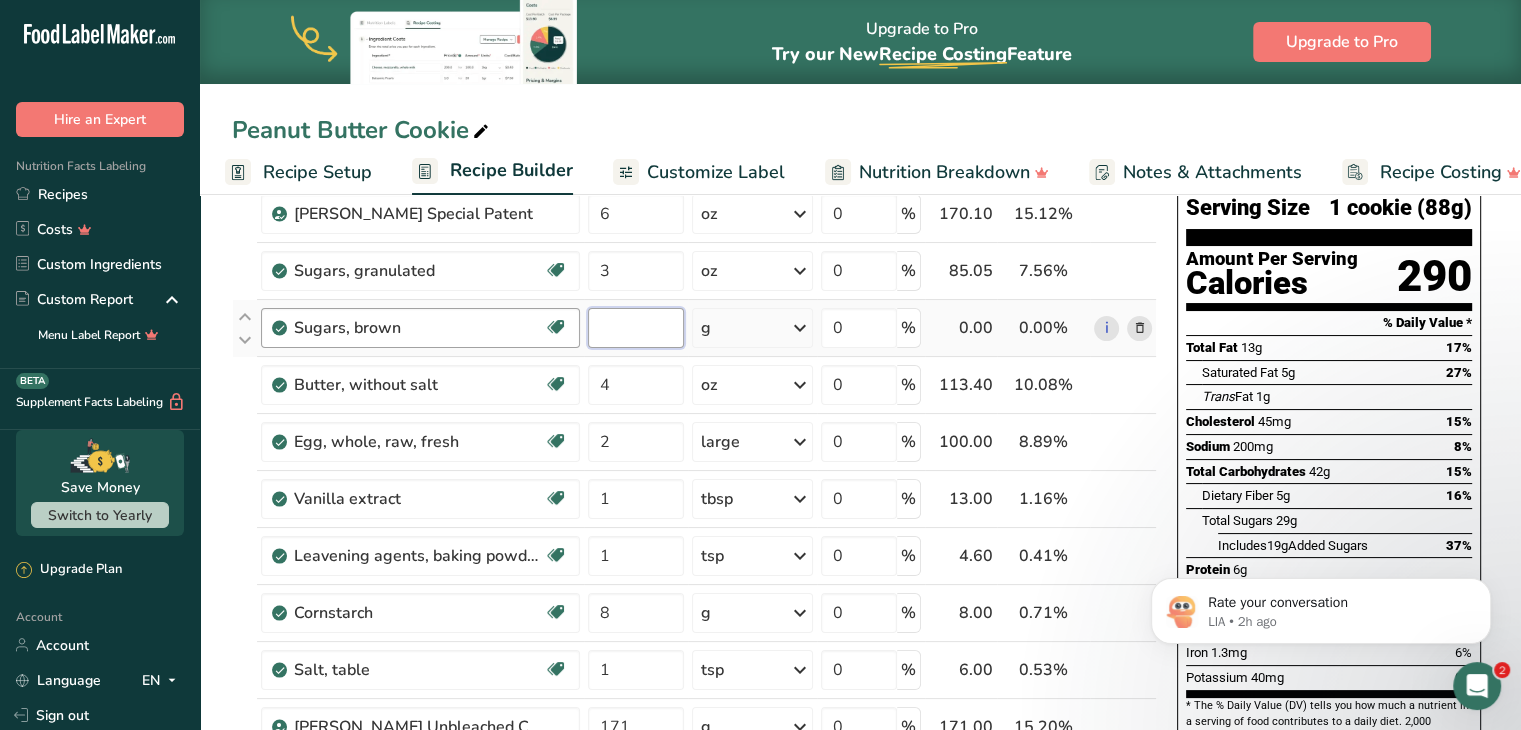 type on "2" 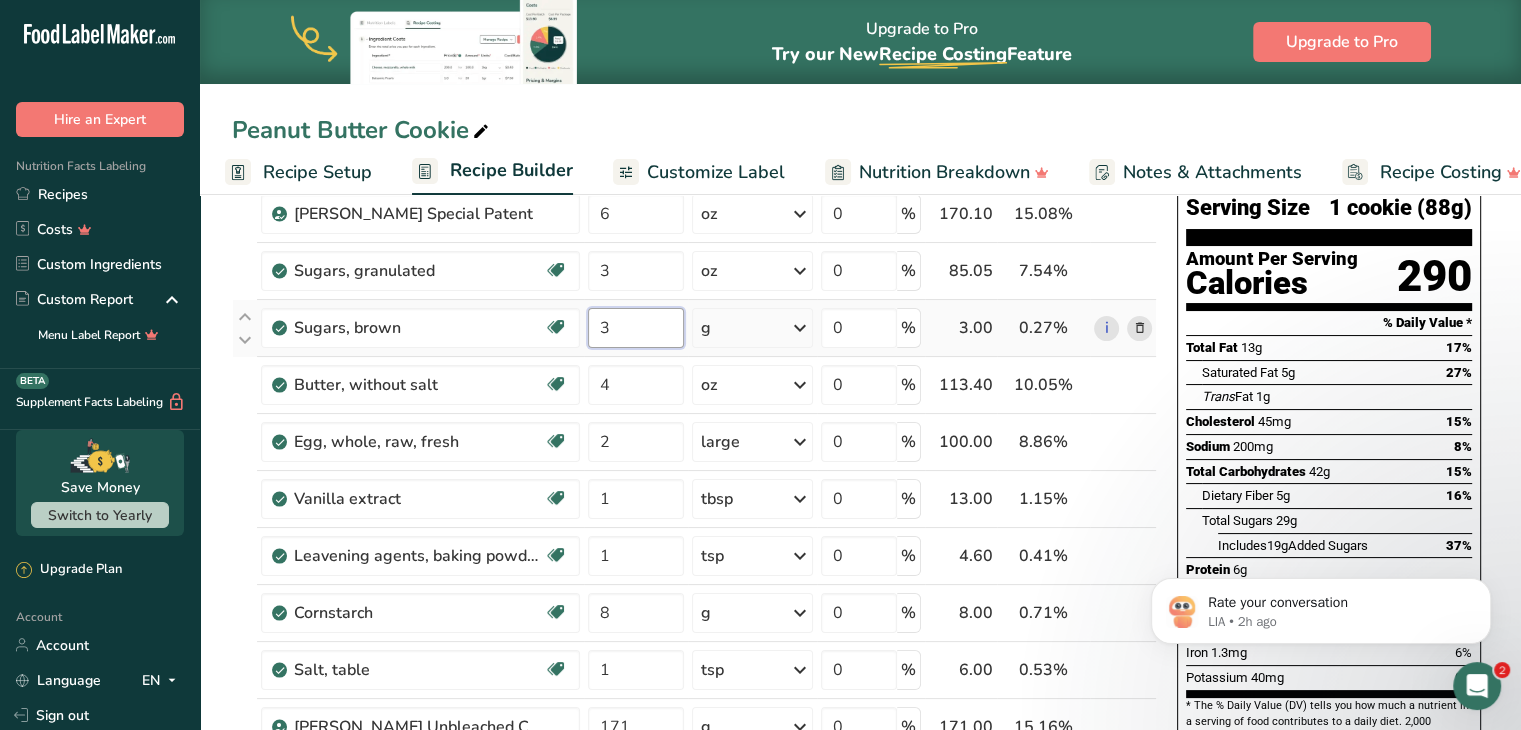 type on "3" 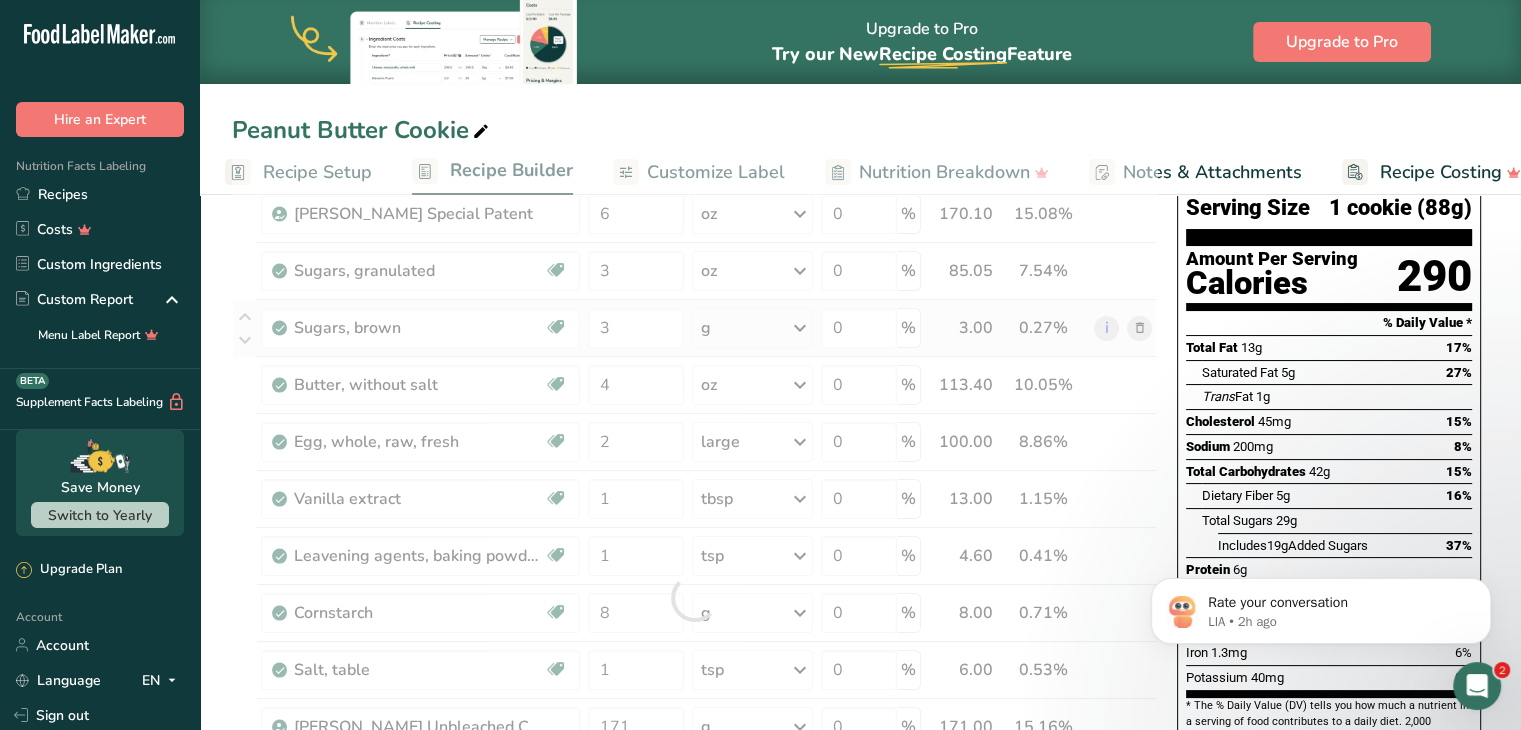 click on "Ingredient *
Amount *
Unit *
Waste *   .a-a{fill:#347362;}.b-a{fill:#fff;}          Grams
Percentage
[PERSON_NAME] Special Patent
6
oz
Weight Units
g
kg
mg
mcg
lb
oz
See less
Volume Units
l
Volume units require a density conversion. If you know your ingredient's density enter it below. Otherwise, click on "RIA" our AI Regulatory bot - she will be able to help you
lb/ft3
g/cm3
Confirm
mL
lb/ft3
g/cm3
Confirm
fl oz
tbsp" at bounding box center [694, 597] 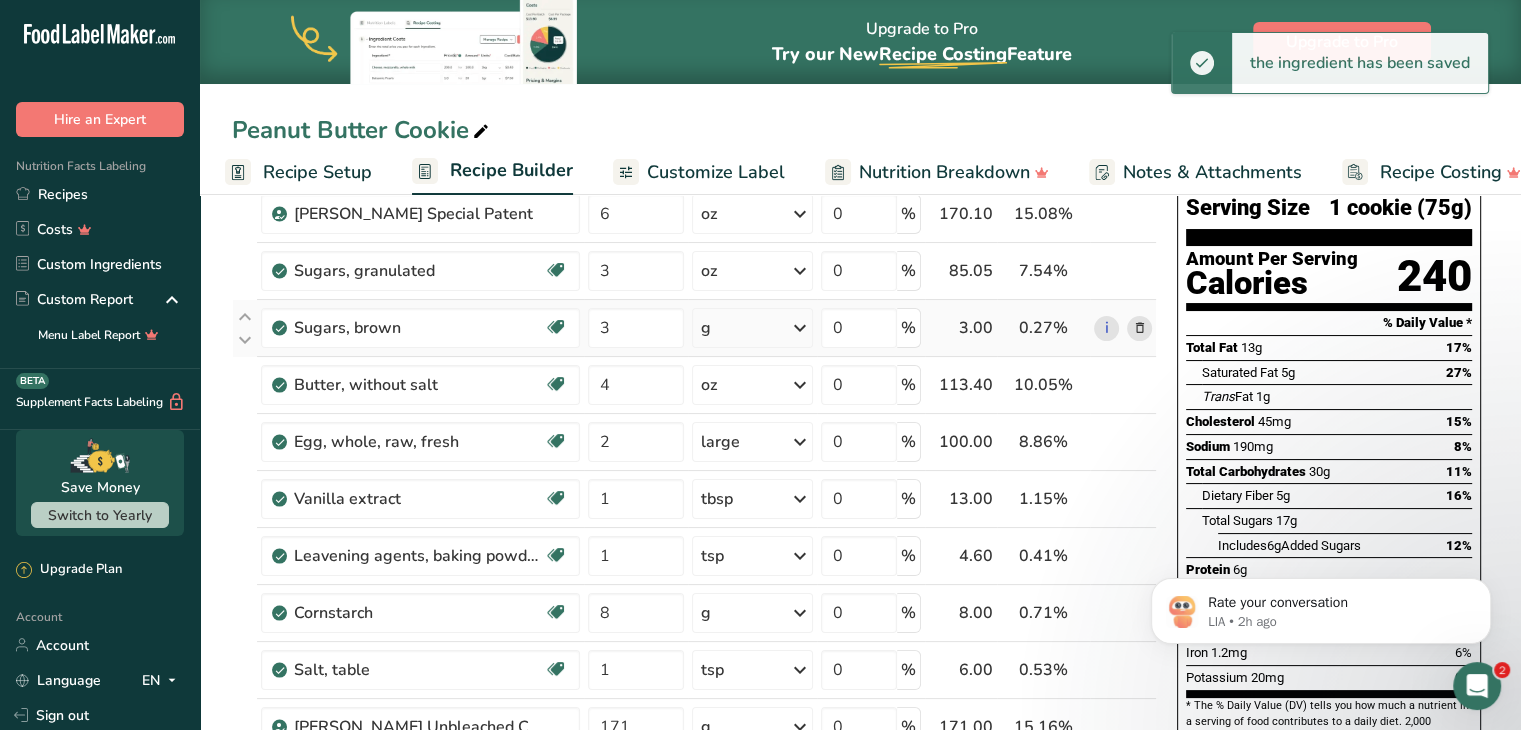 click at bounding box center [800, 328] 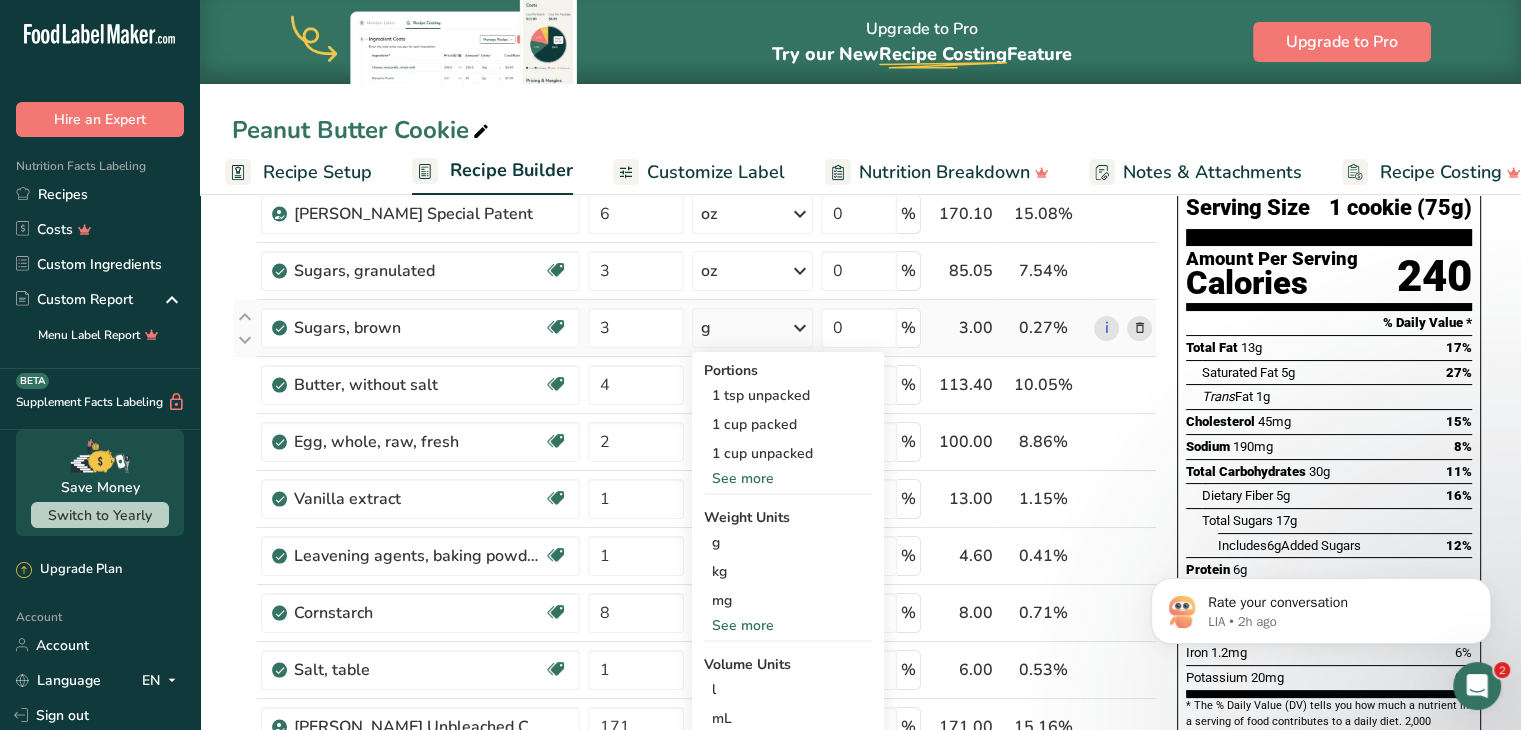 click on "See more" at bounding box center (788, 625) 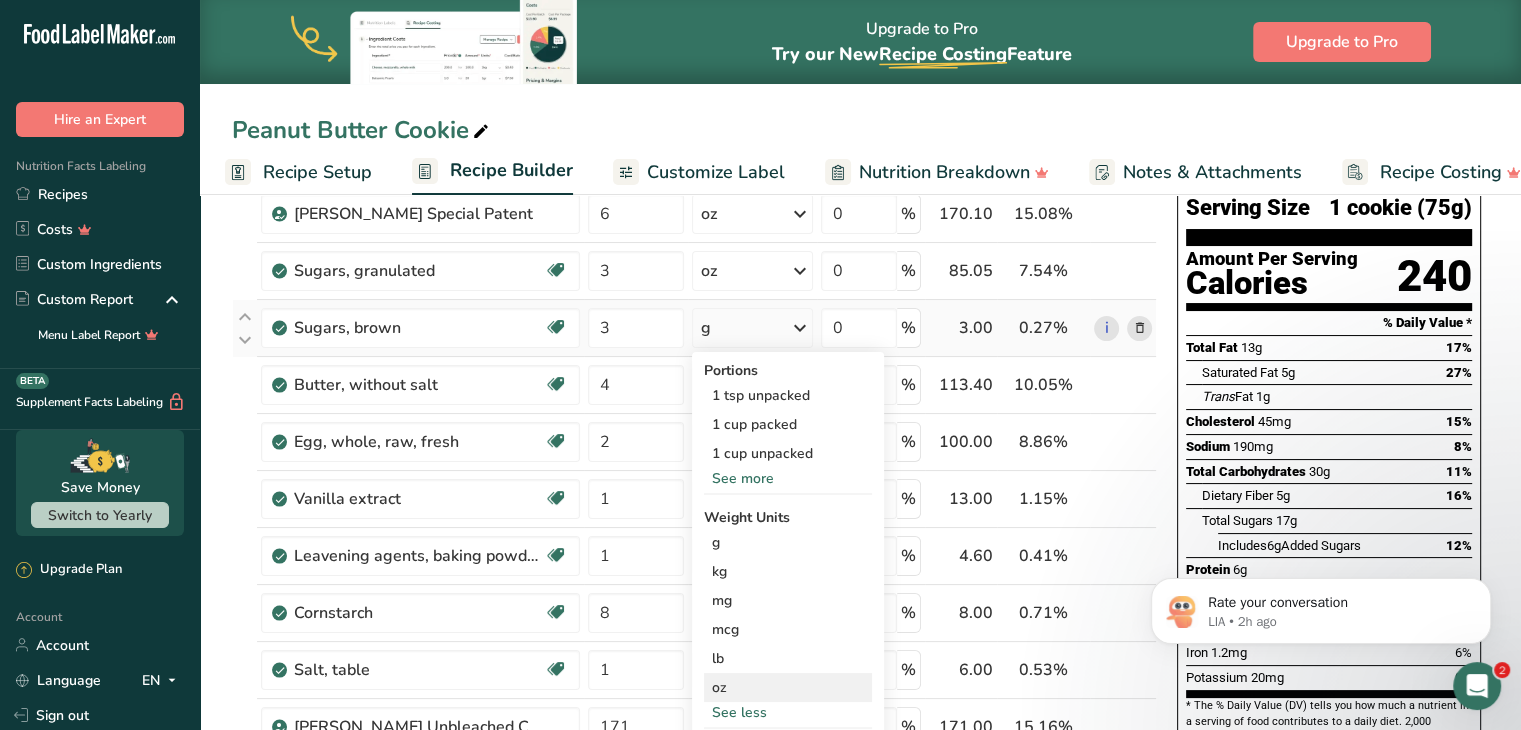 click on "oz" at bounding box center [788, 687] 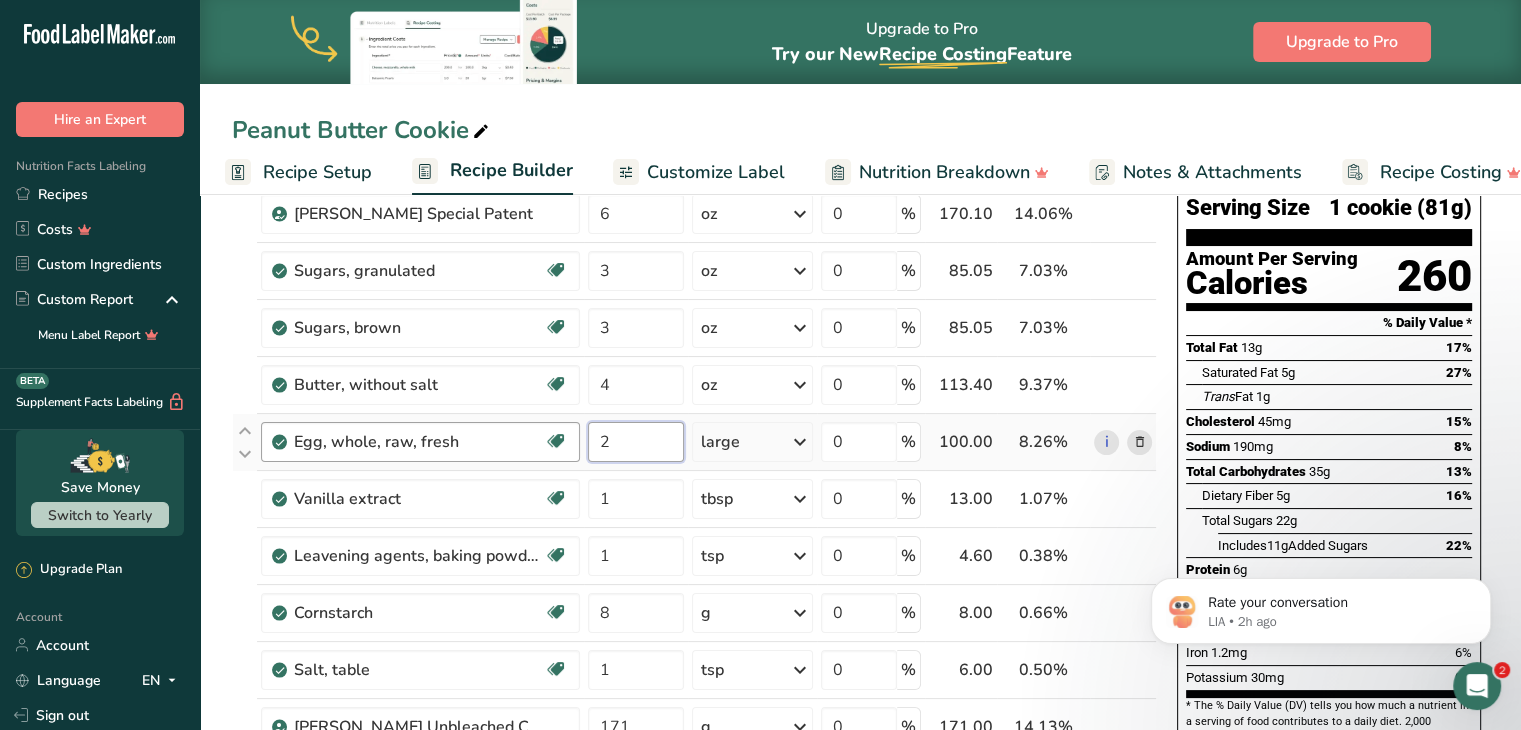 drag, startPoint x: 617, startPoint y: 432, endPoint x: 568, endPoint y: 430, distance: 49.0408 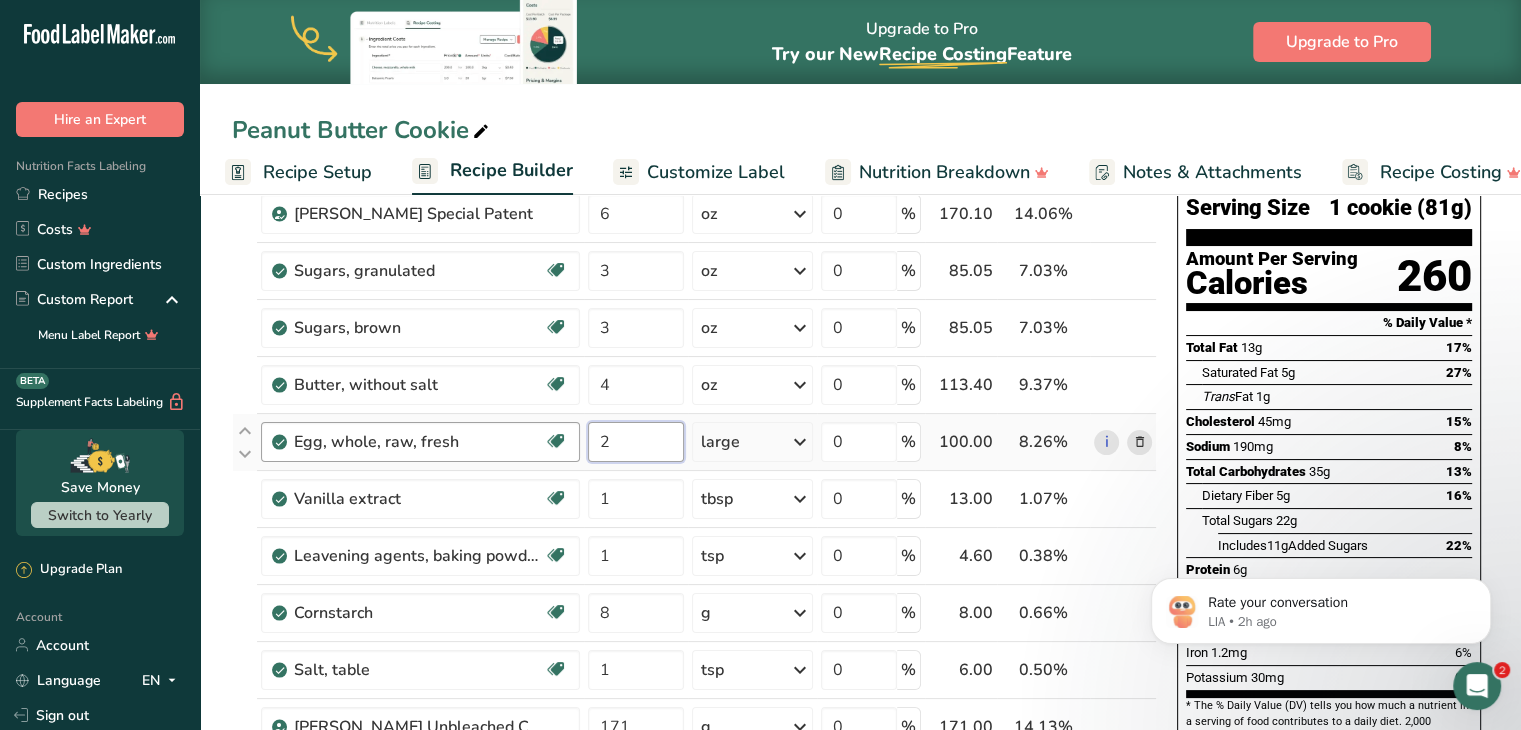 click on "Egg, whole, raw, fresh
Gluten free
Vegetarian
Soy free
2
large
Portions
1 large
1 extra large
1 jumbo
See more
Weight Units
g
kg
mg
See more
Volume Units
l
Volume units require a density conversion. If you know your ingredient's density enter it below. Otherwise, click on "RIA" our AI Regulatory bot - she will be able to help you
lb/ft3
g/cm3
Confirm
mL
Volume units require a density conversion. If you know your ingredient's density enter it below. Otherwise, click on "RIA" our AI Regulatory bot - she will be able to help you" at bounding box center [694, 442] 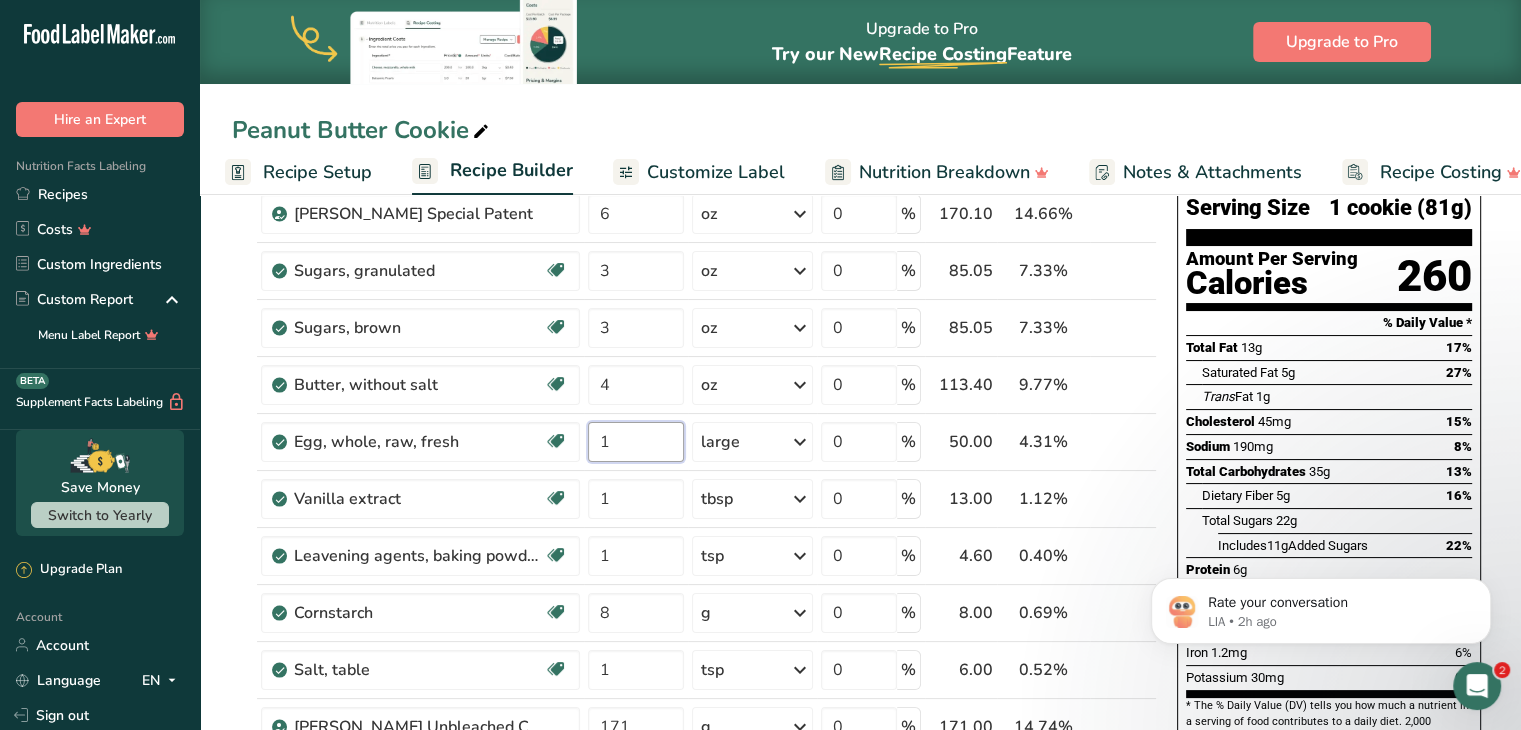 type on "1" 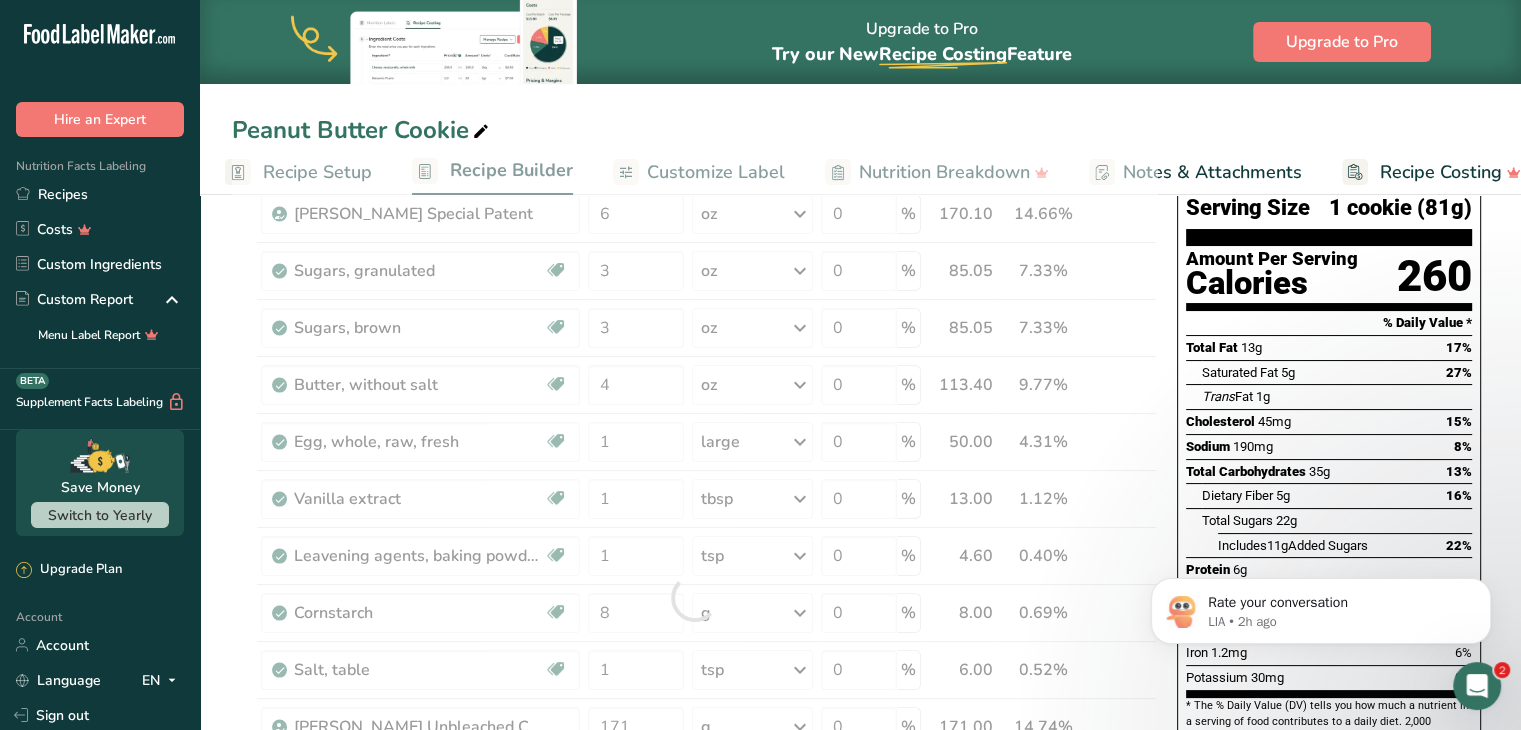 click on "Rate your conversation LIA • 2h ago" at bounding box center (1321, 606) 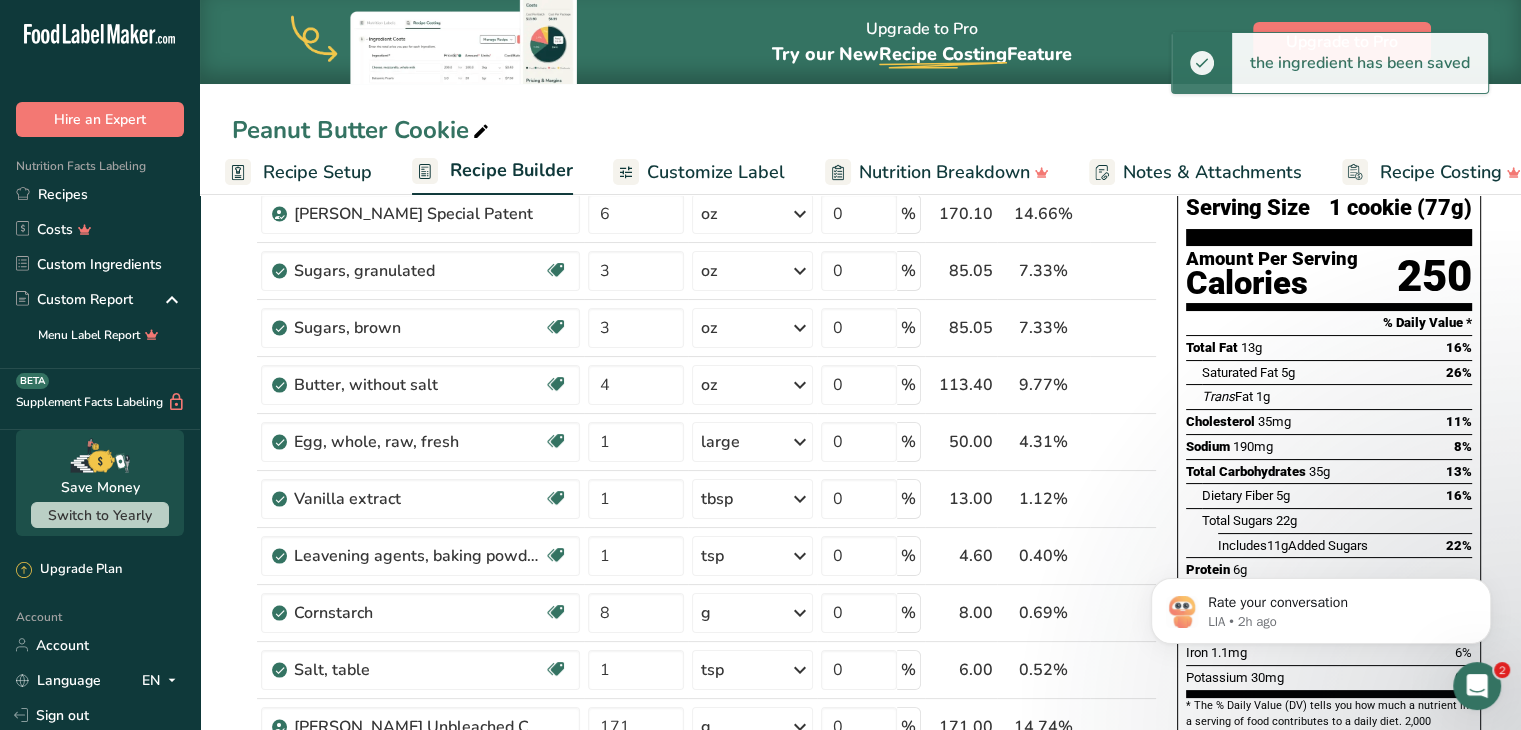 click on "Rate your conversation LIA • 2h ago" at bounding box center (1321, 606) 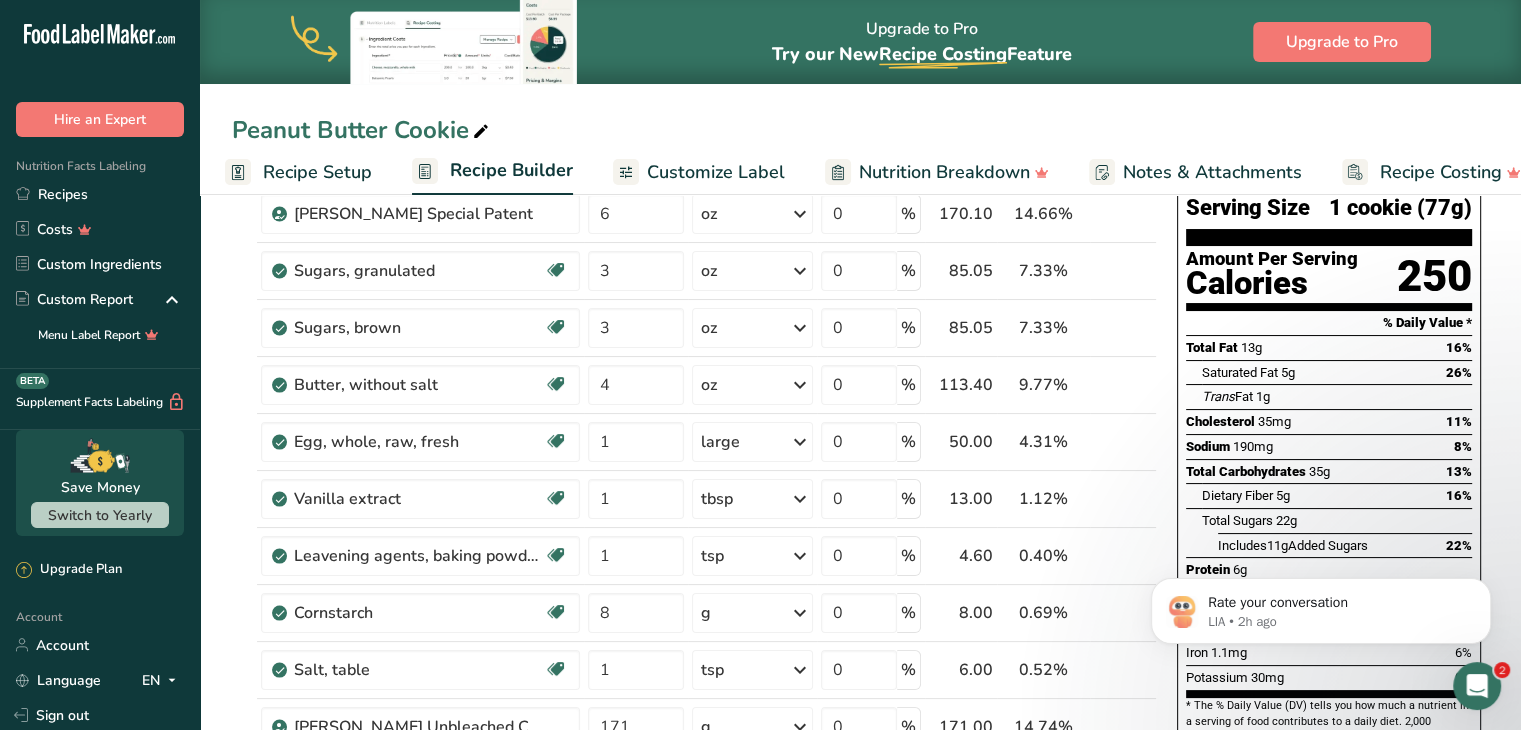 click on "Rate your conversation LIA • 2h ago" 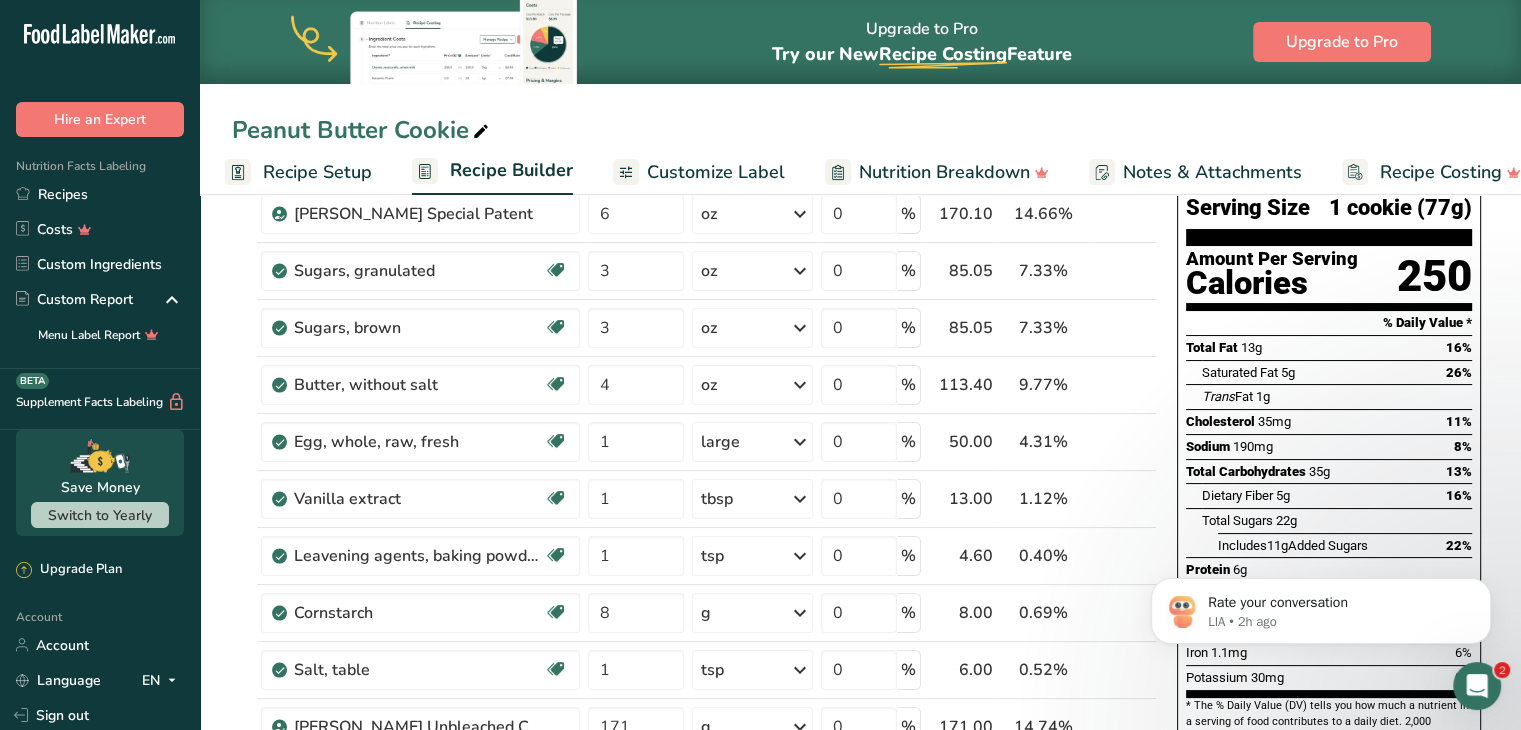 click on "Rate your conversation LIA • 2h ago" 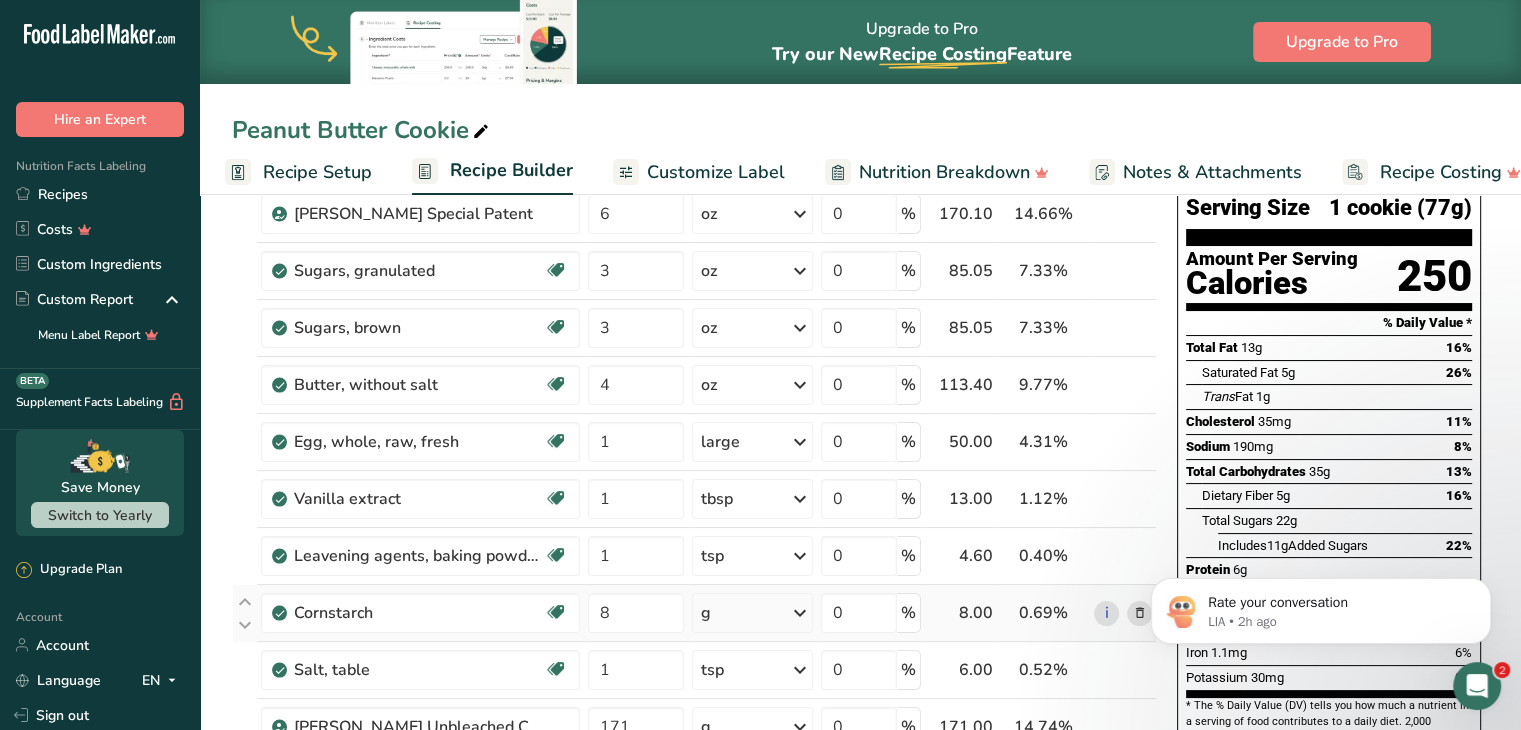 click on "i" at bounding box center [1123, 613] 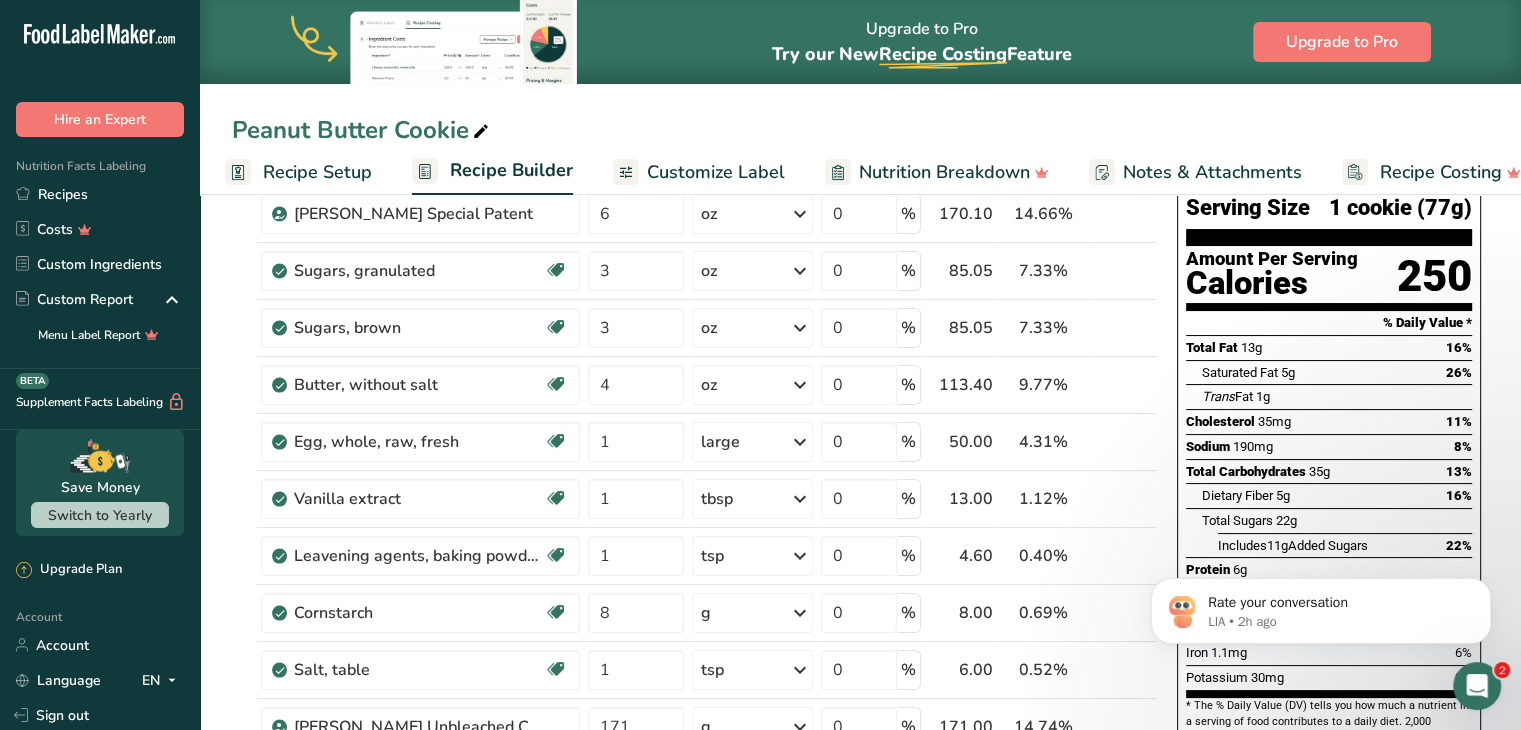 click on "Rate your conversation LIA • 2h ago" 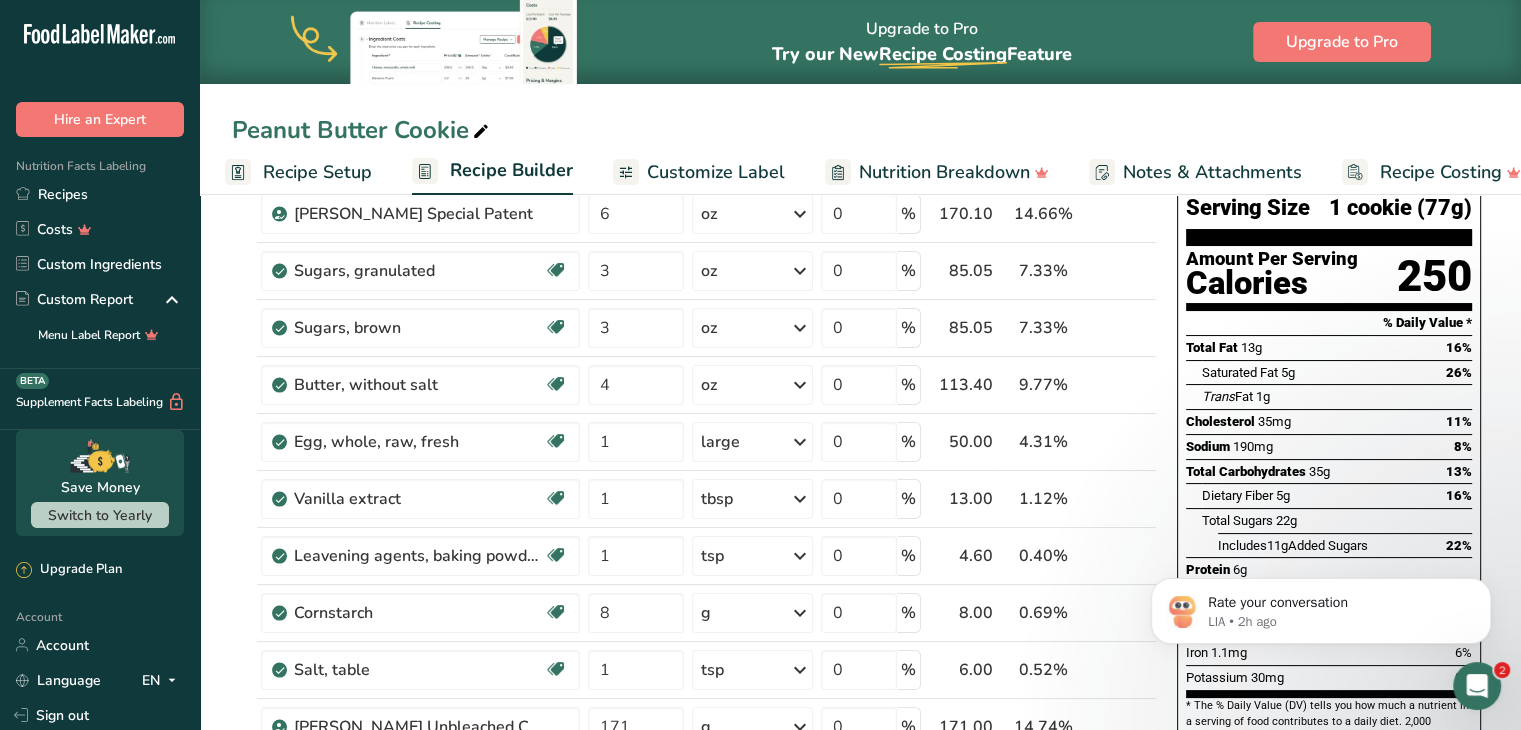 click on "Rate your conversation LIA • 2h ago" at bounding box center [1321, 606] 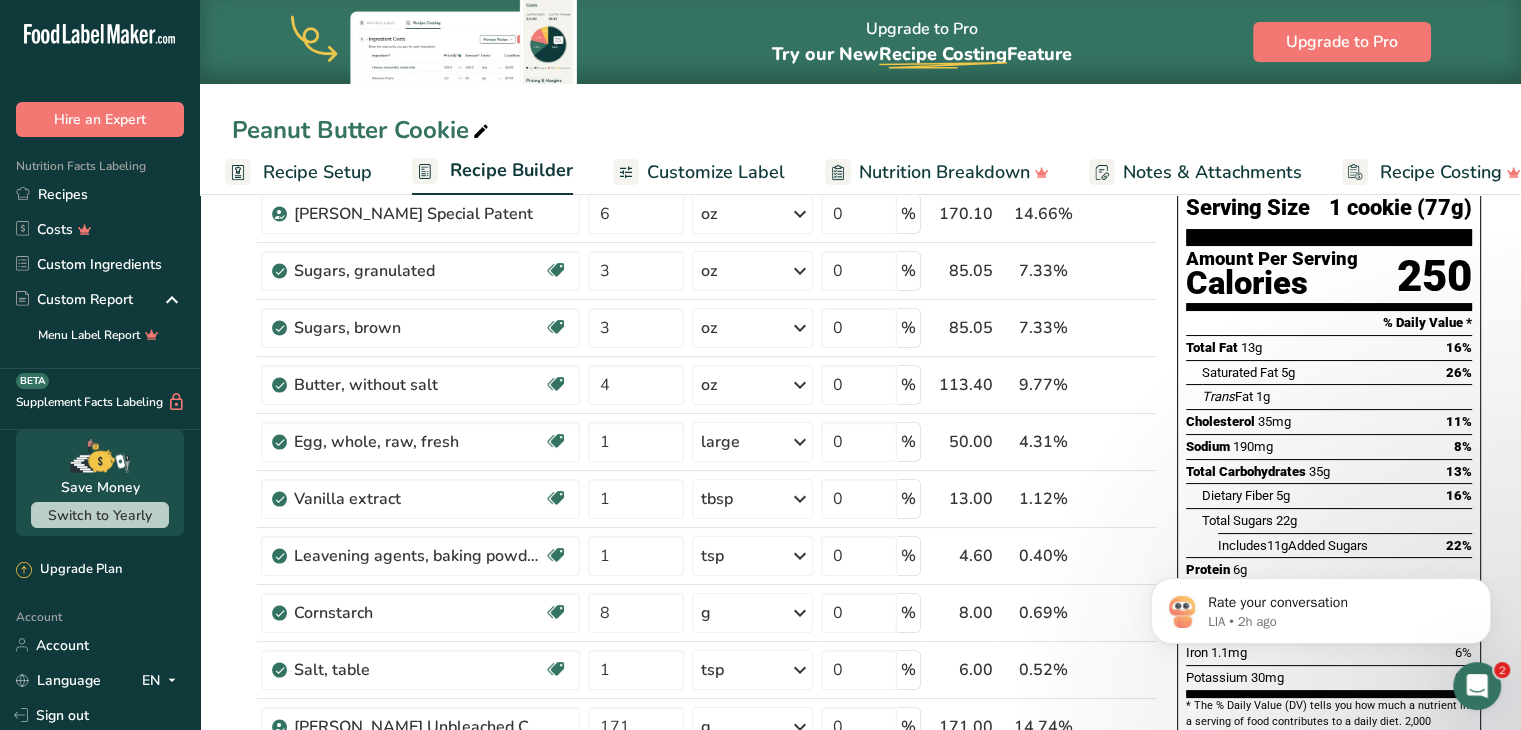 click on "Rate your conversation LIA • 2h ago" at bounding box center [1321, 606] 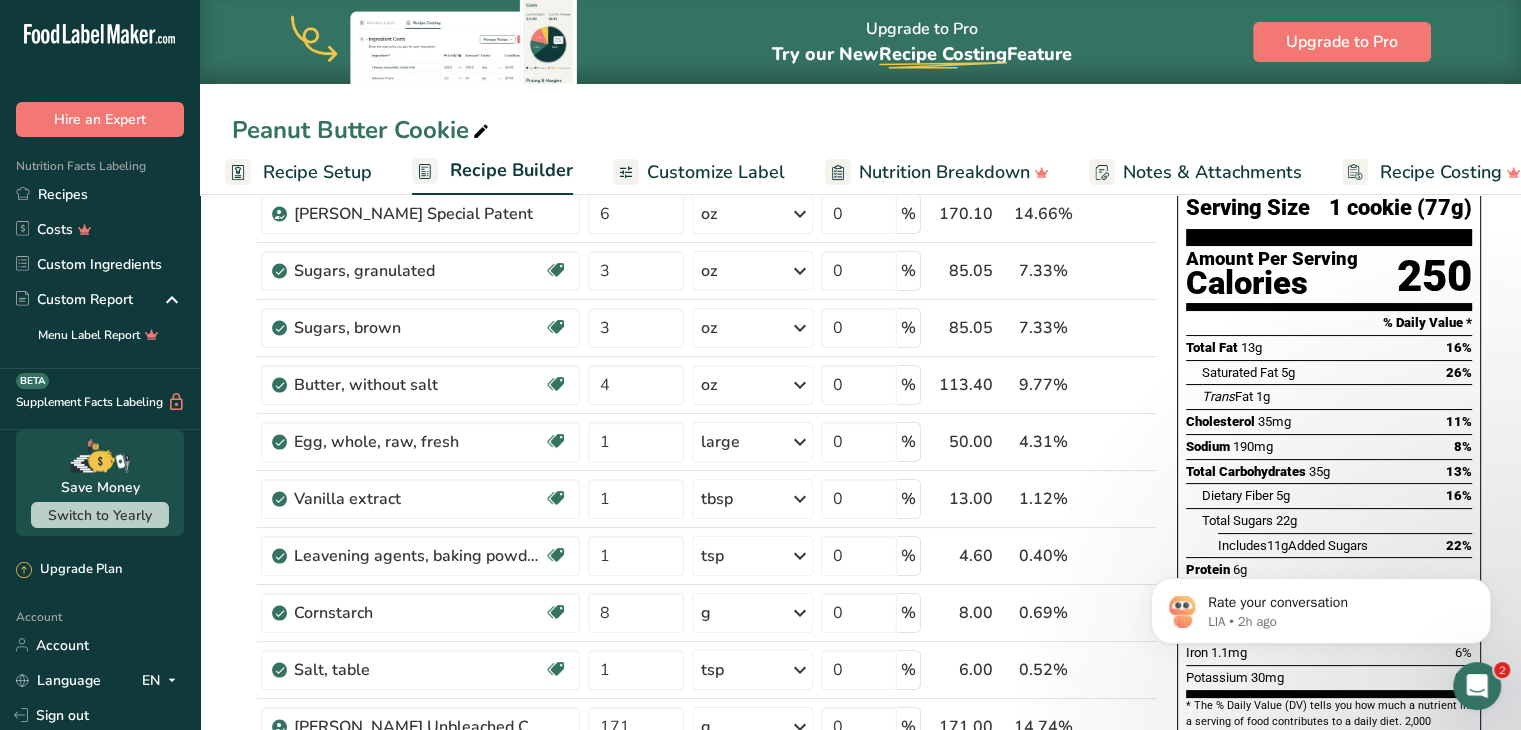 click on "Rate your conversation LIA • 2h ago" at bounding box center [1321, 606] 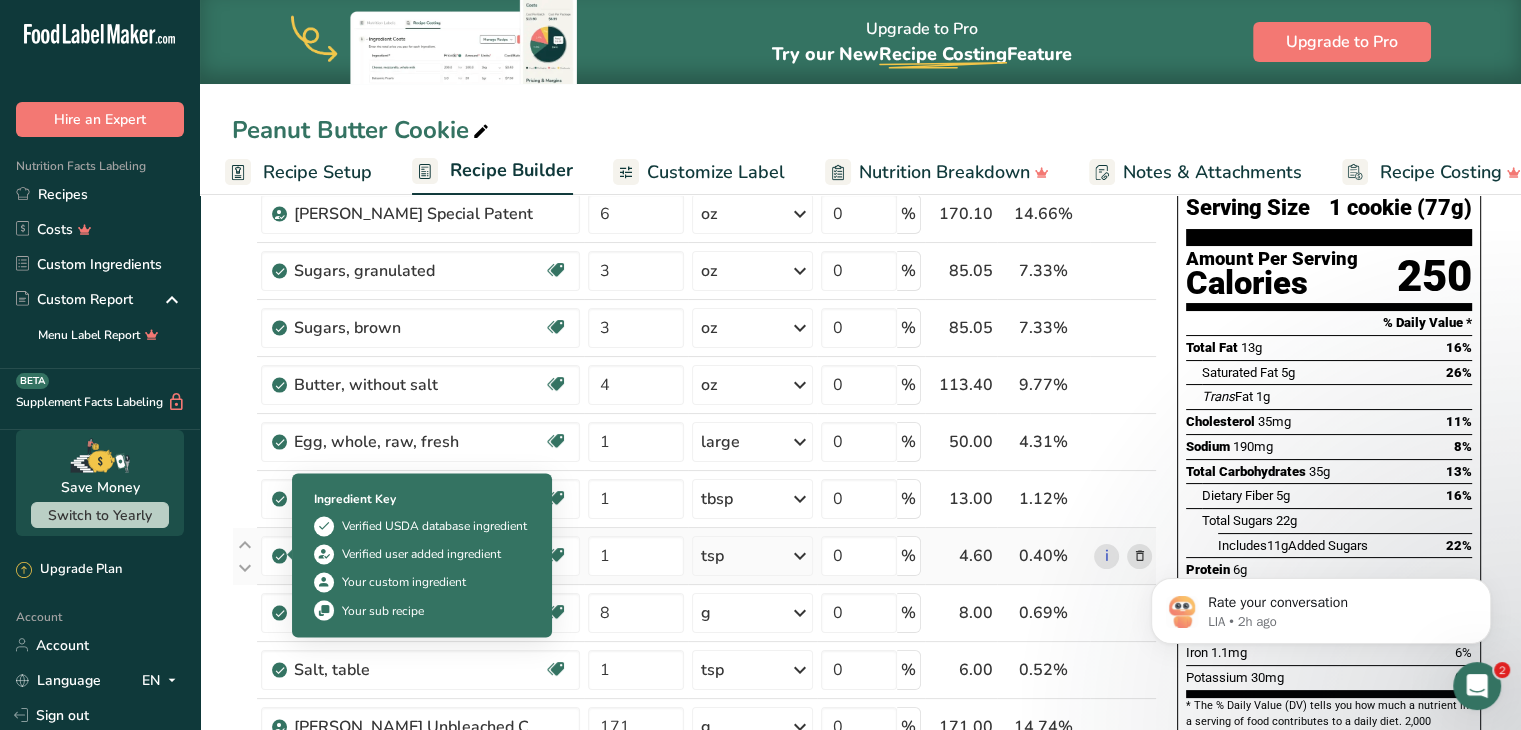 click at bounding box center [279, 556] 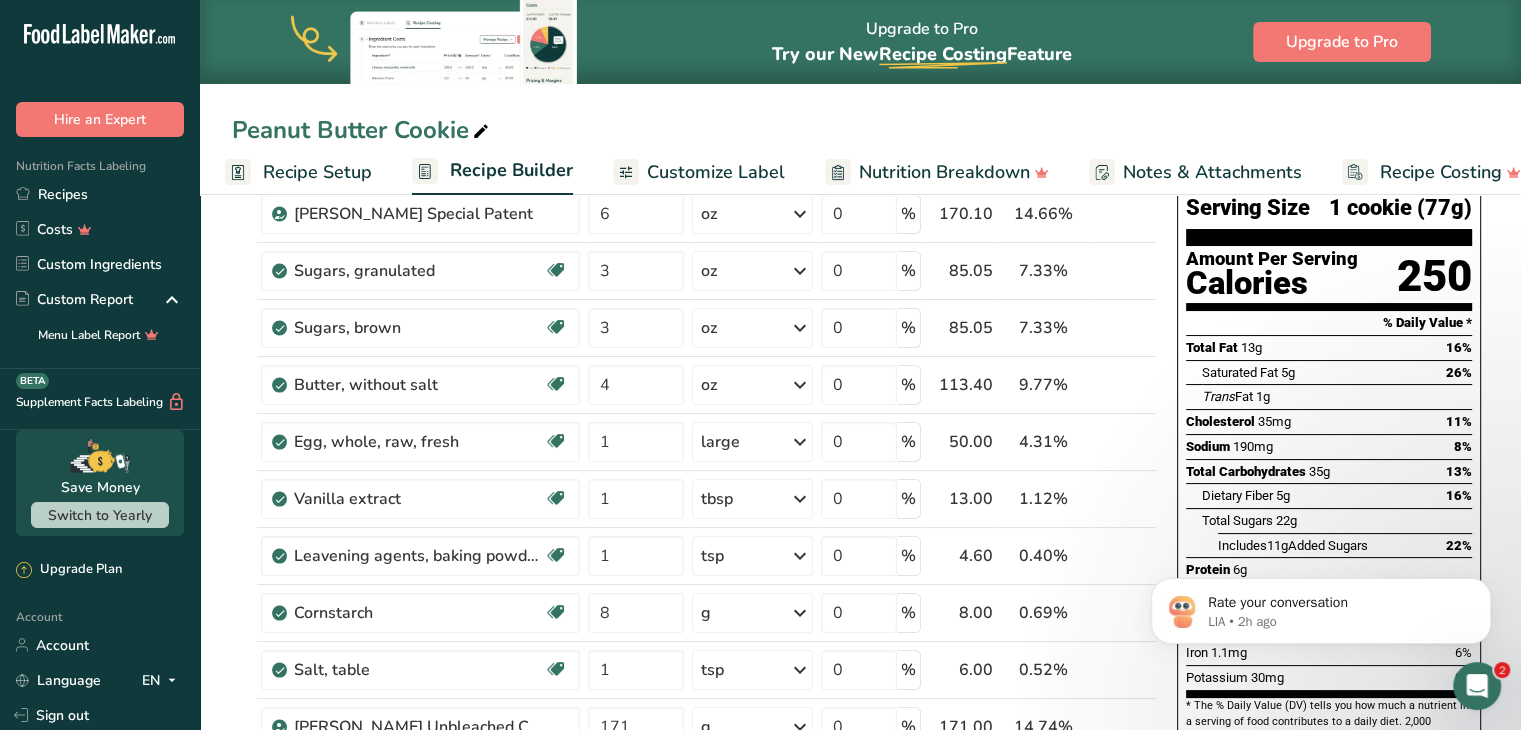 click on "Rate your conversation LIA • 2h ago" 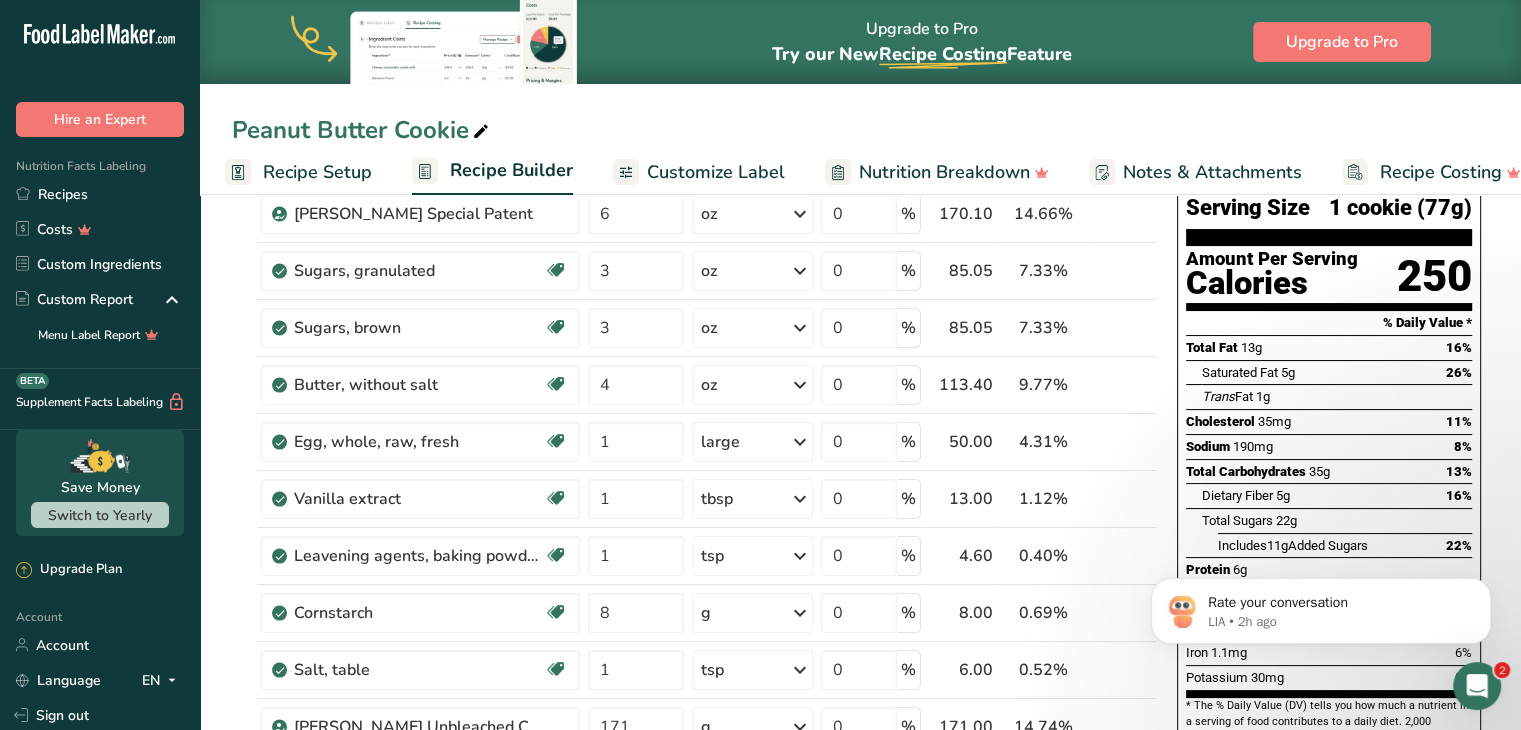 click on "Rate your conversation LIA • 2h ago" 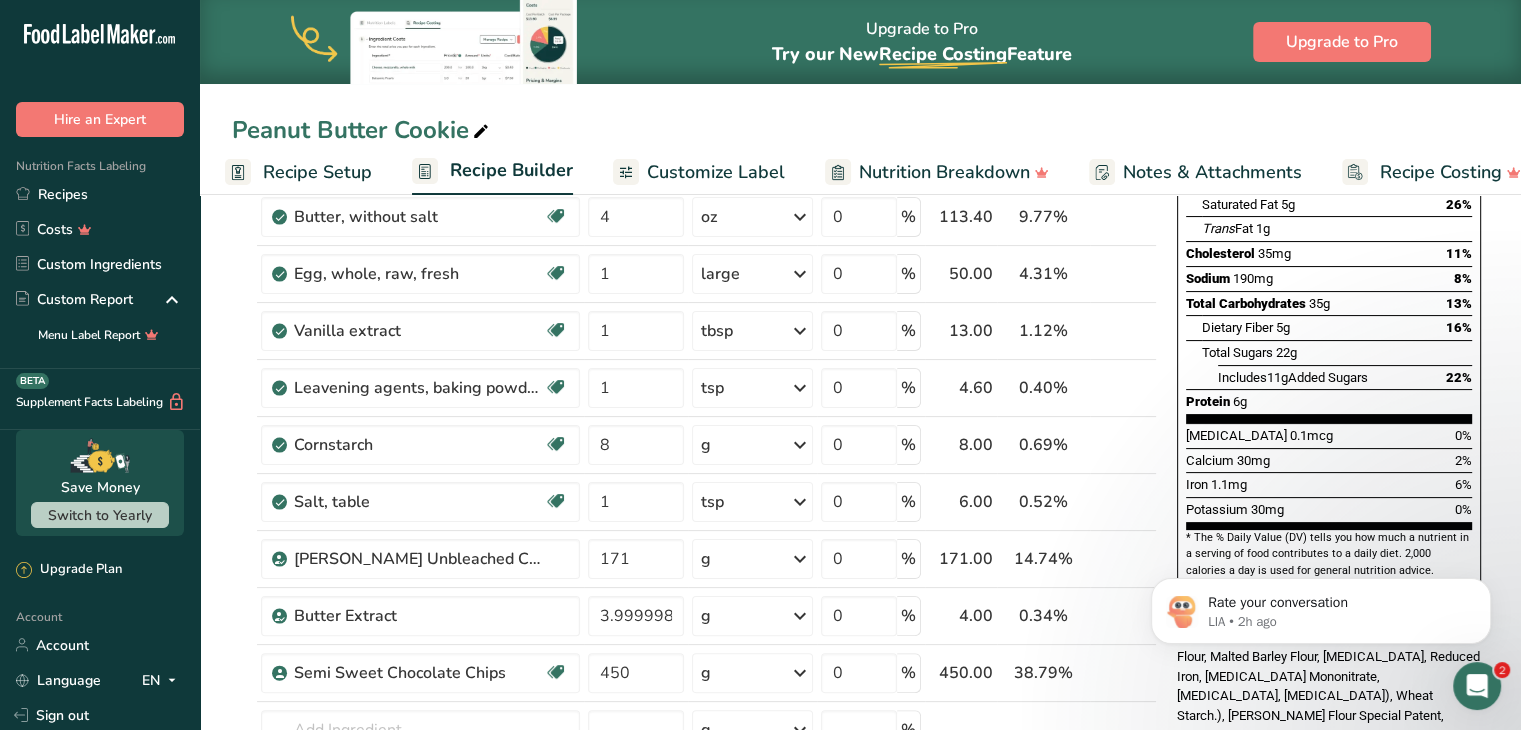 scroll, scrollTop: 0, scrollLeft: 0, axis: both 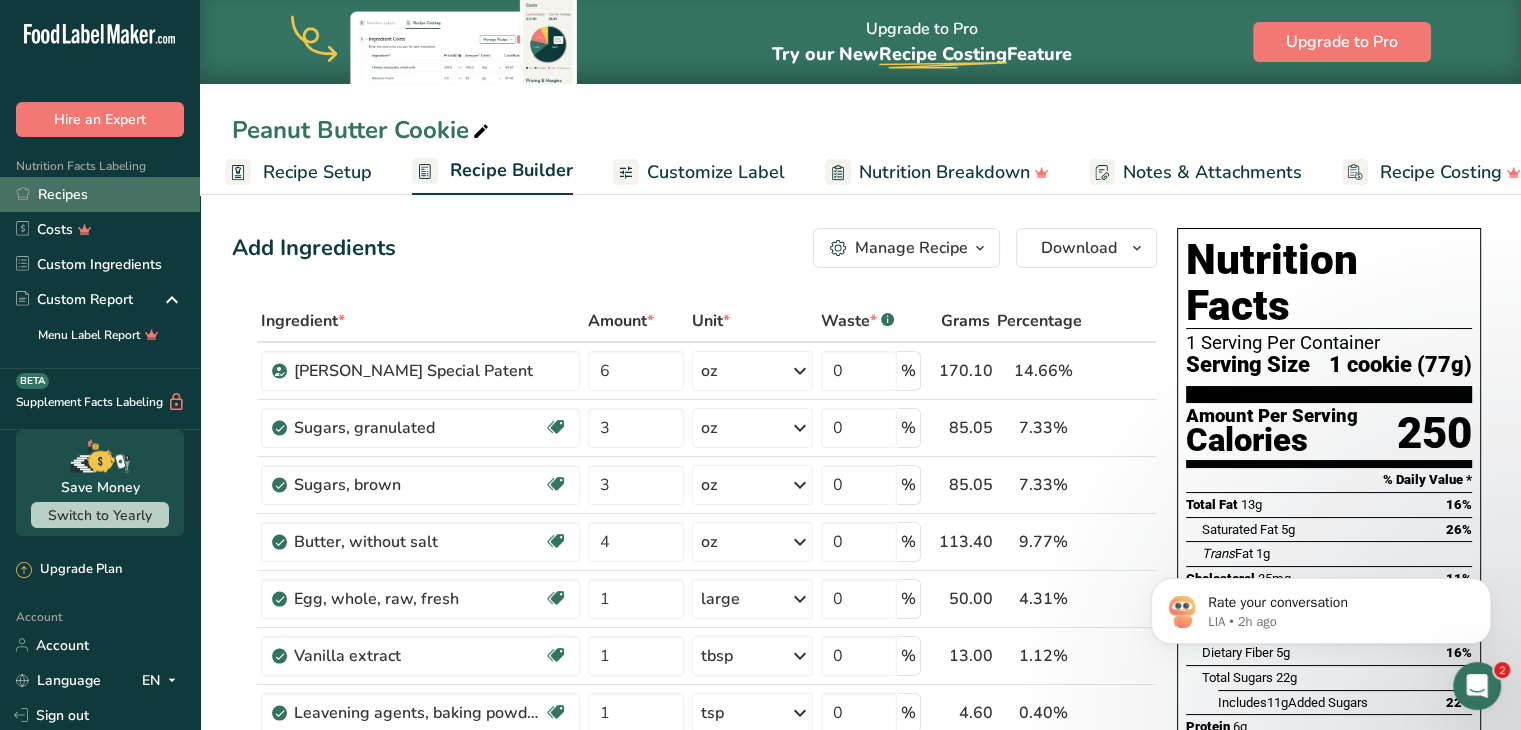click on "Recipes" at bounding box center [100, 194] 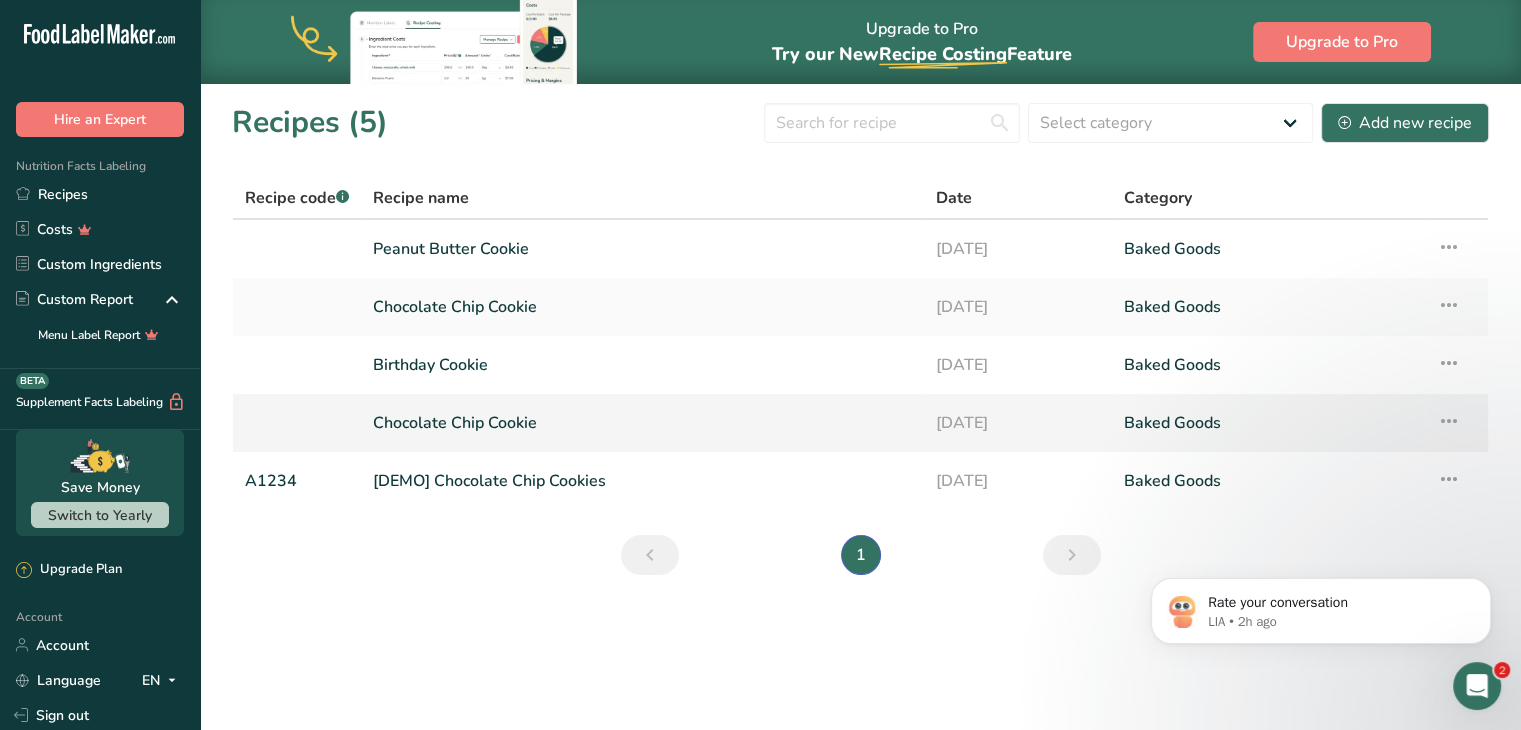 click on "Chocolate Chip Cookie" at bounding box center [642, 423] 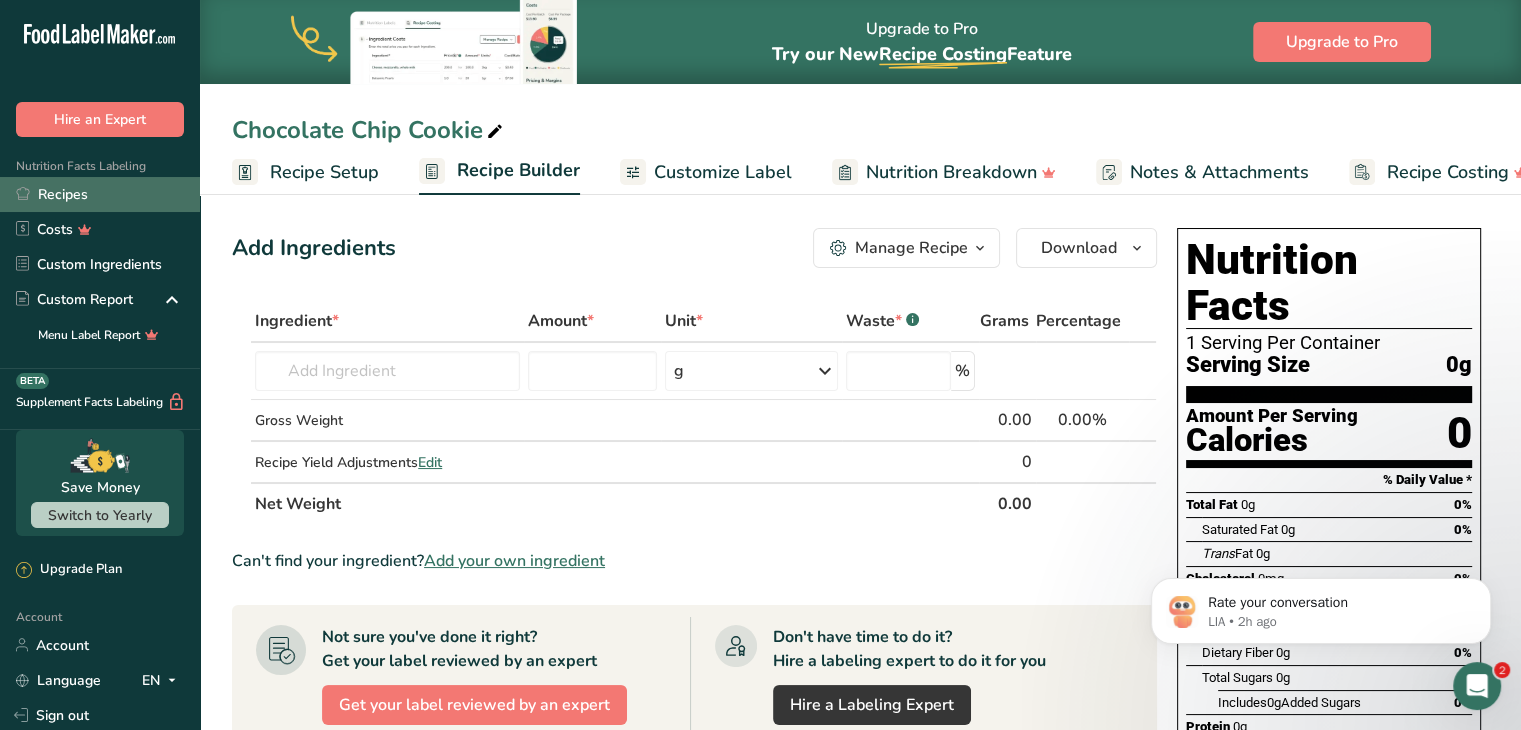 click on "Recipes" at bounding box center (100, 194) 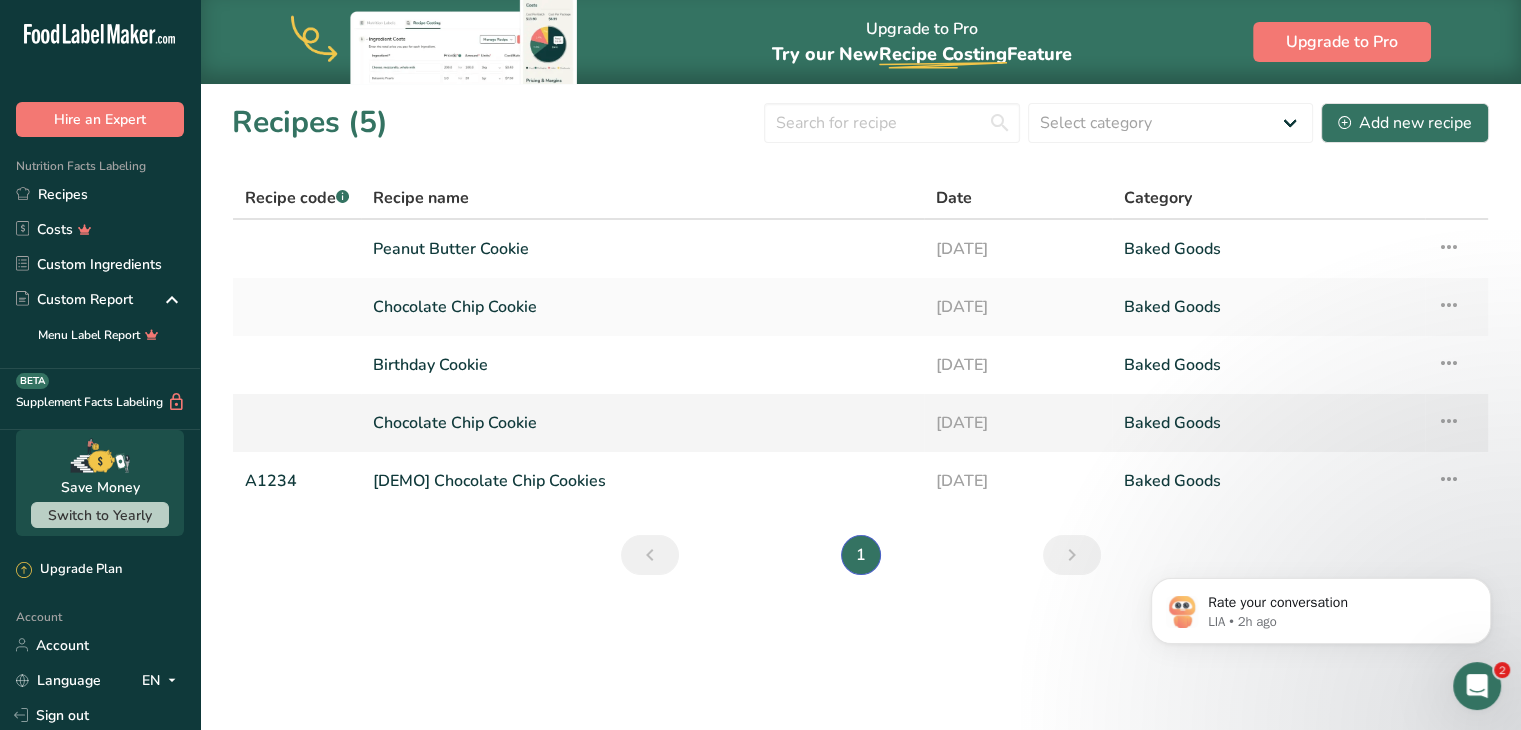 click at bounding box center (1449, 421) 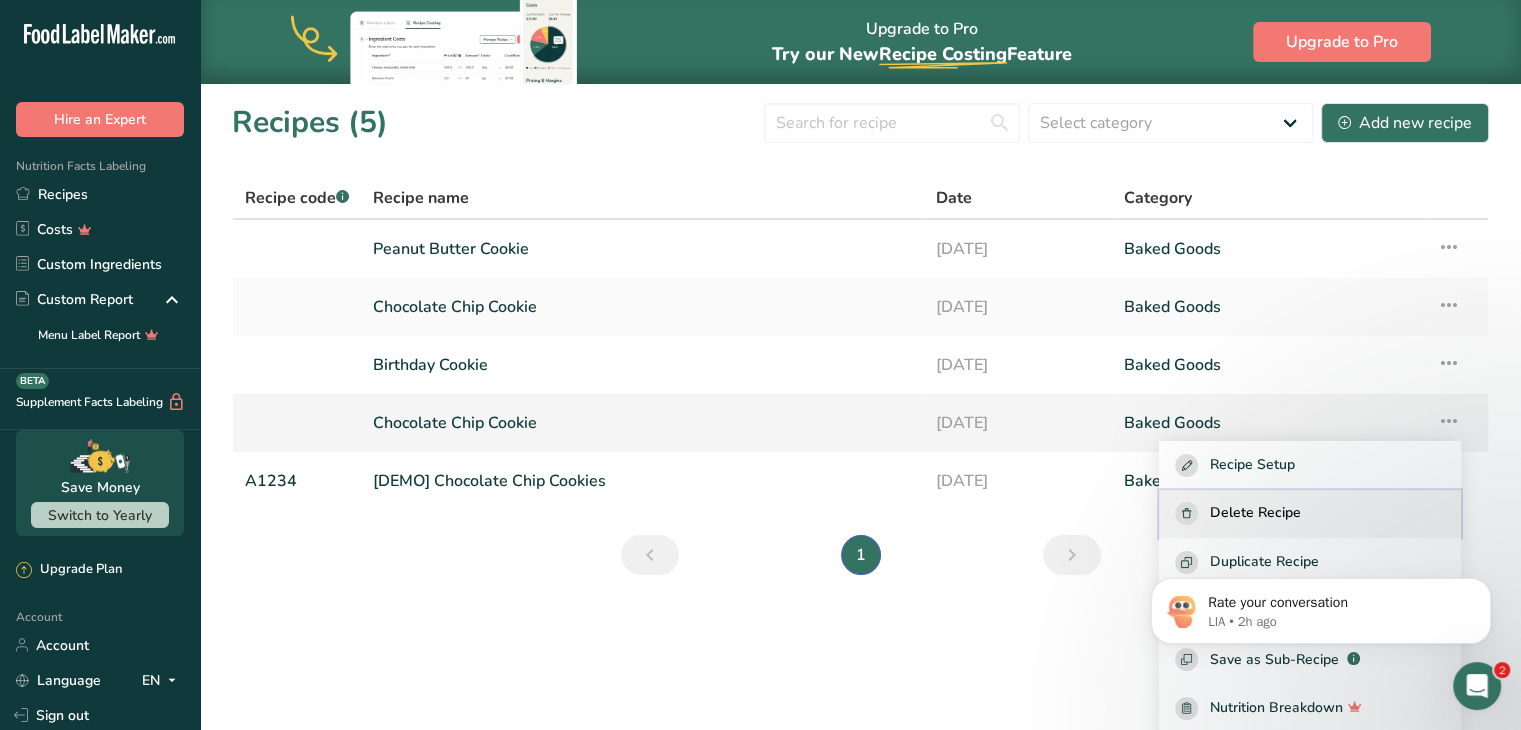 click on "Delete Recipe" at bounding box center (1255, 513) 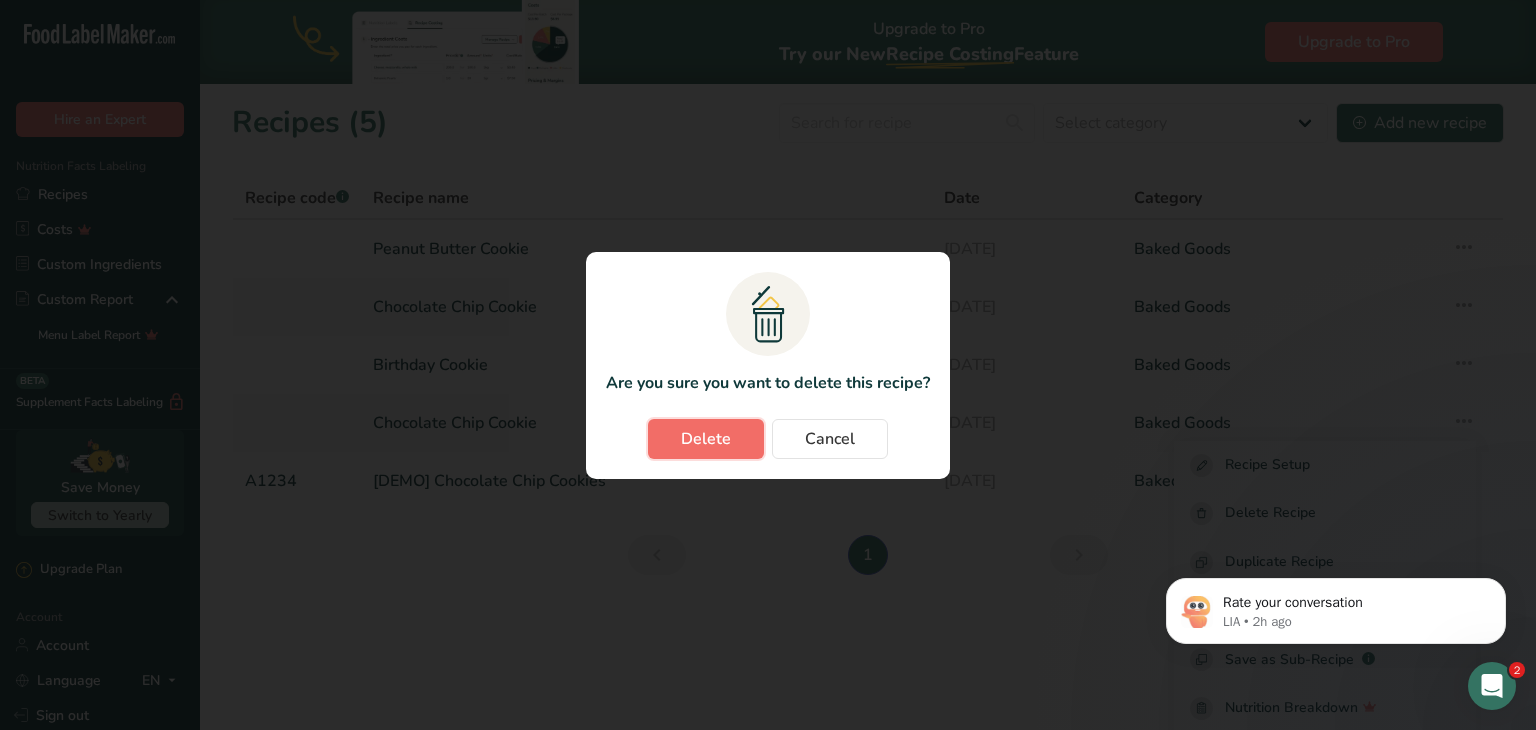 click on "Delete" at bounding box center [706, 439] 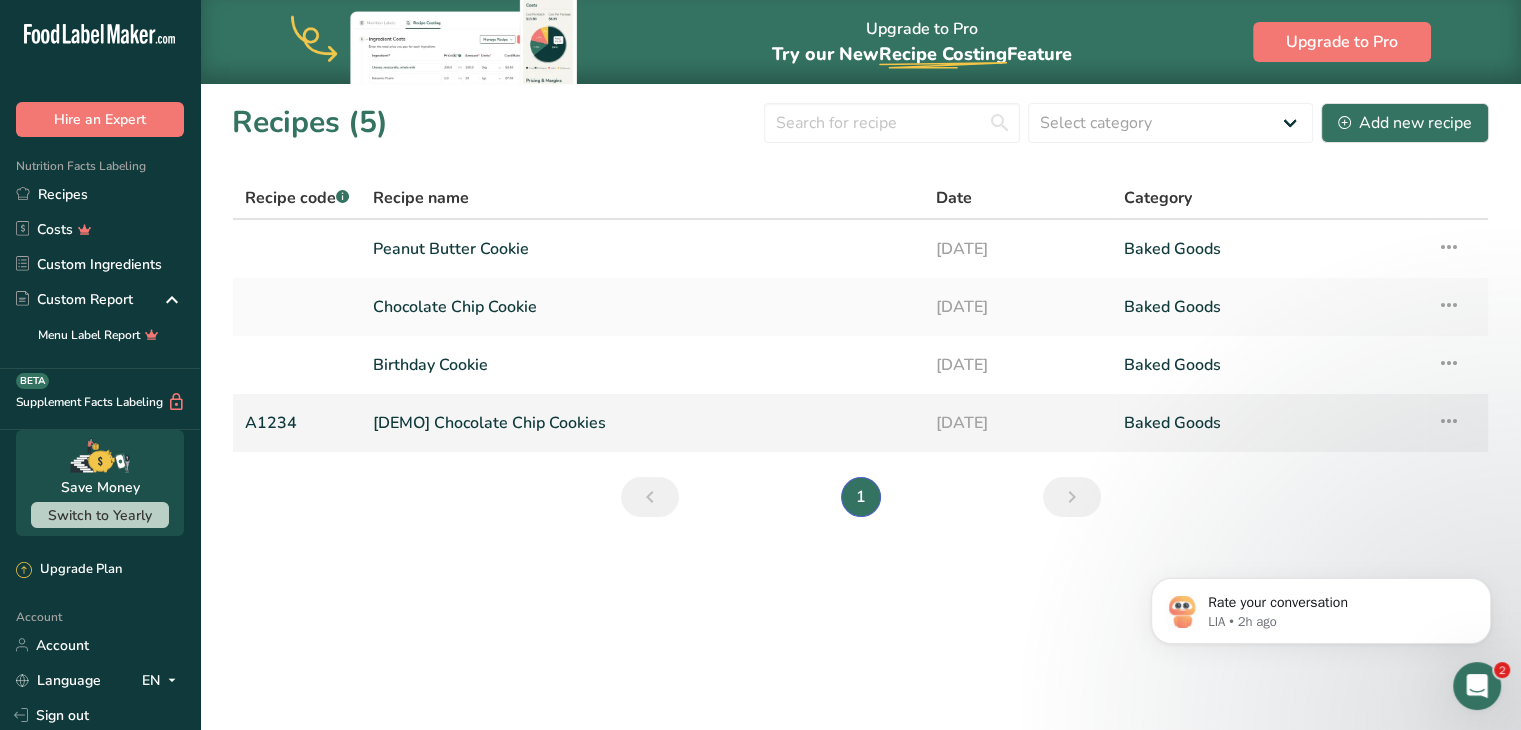 click at bounding box center (1449, 421) 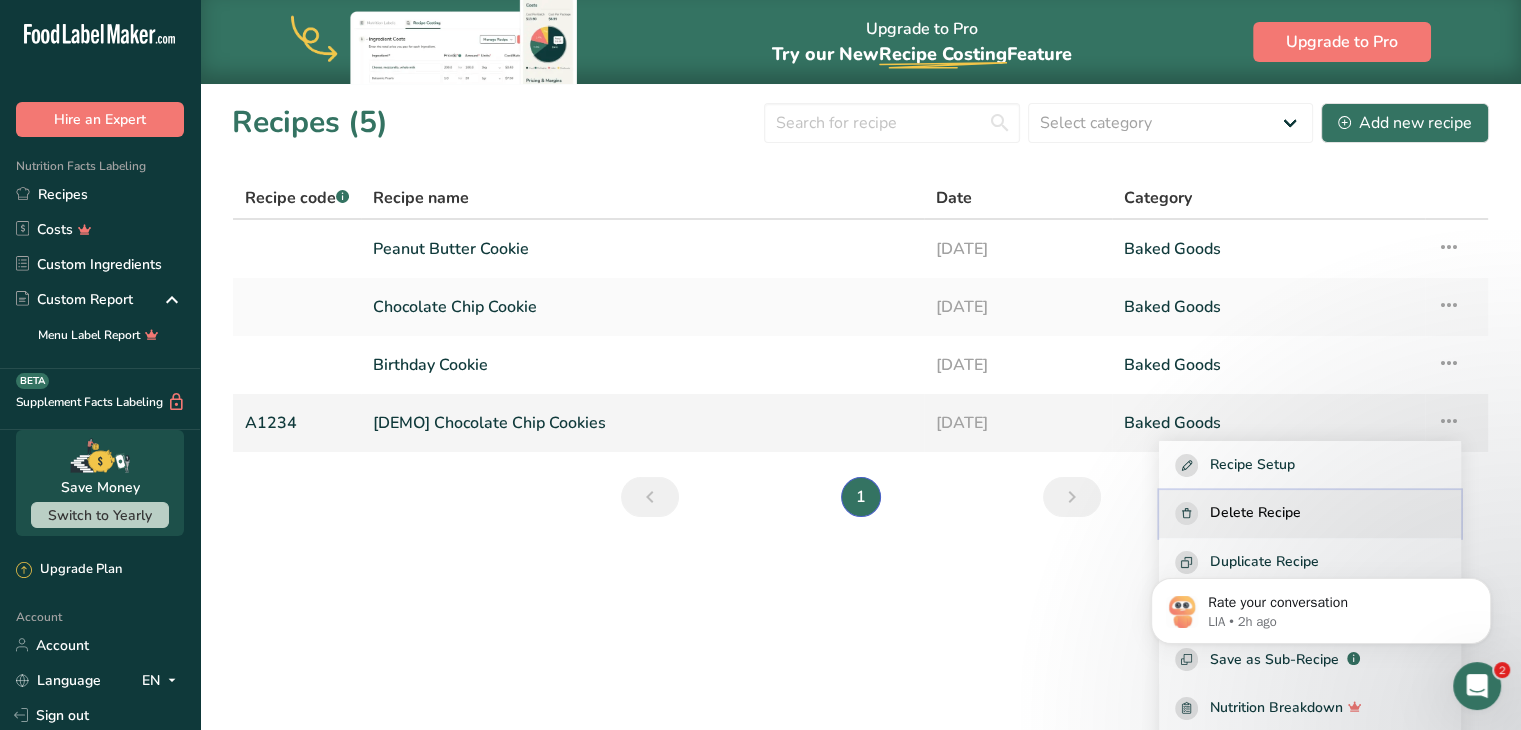 click on "Delete Recipe" at bounding box center [1255, 513] 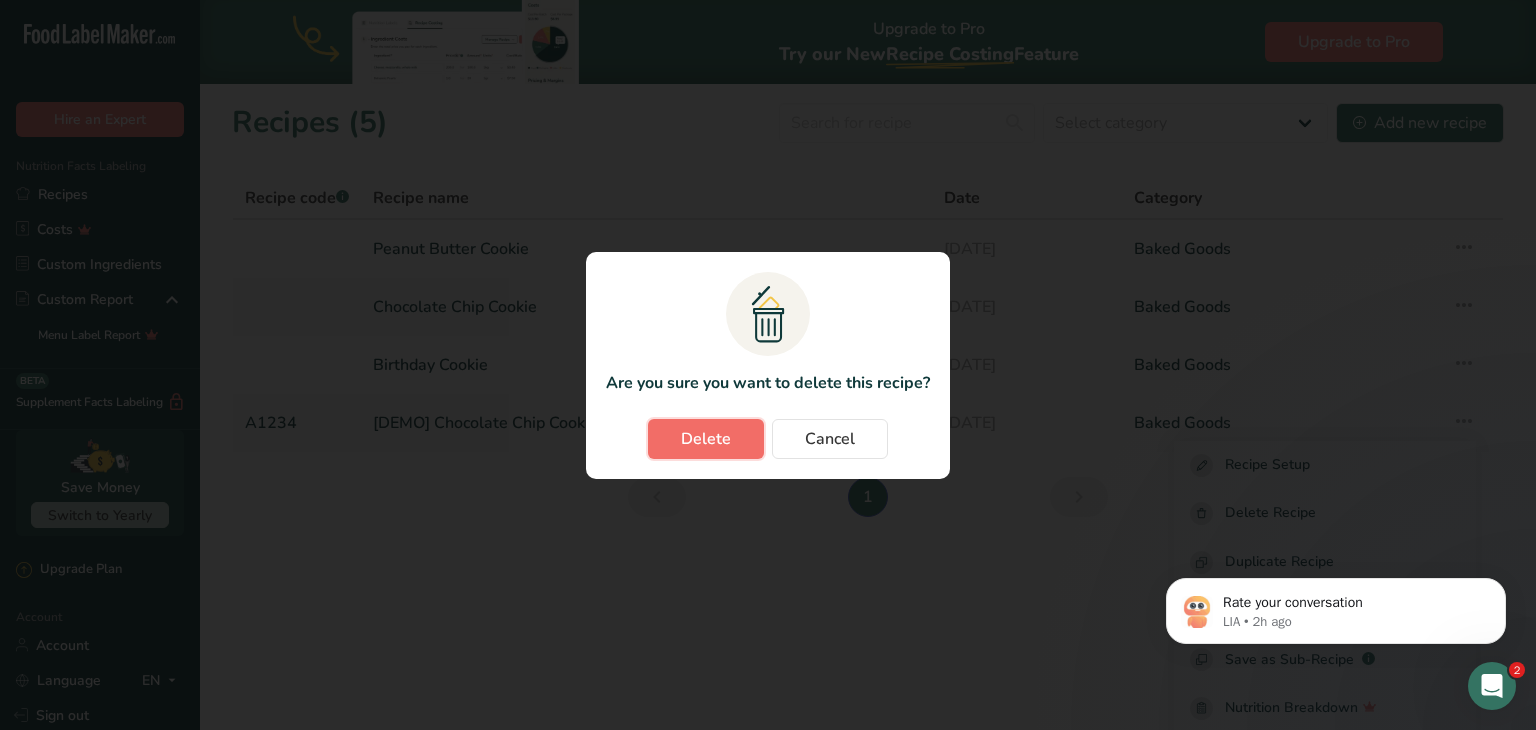 click on "Delete" at bounding box center [706, 439] 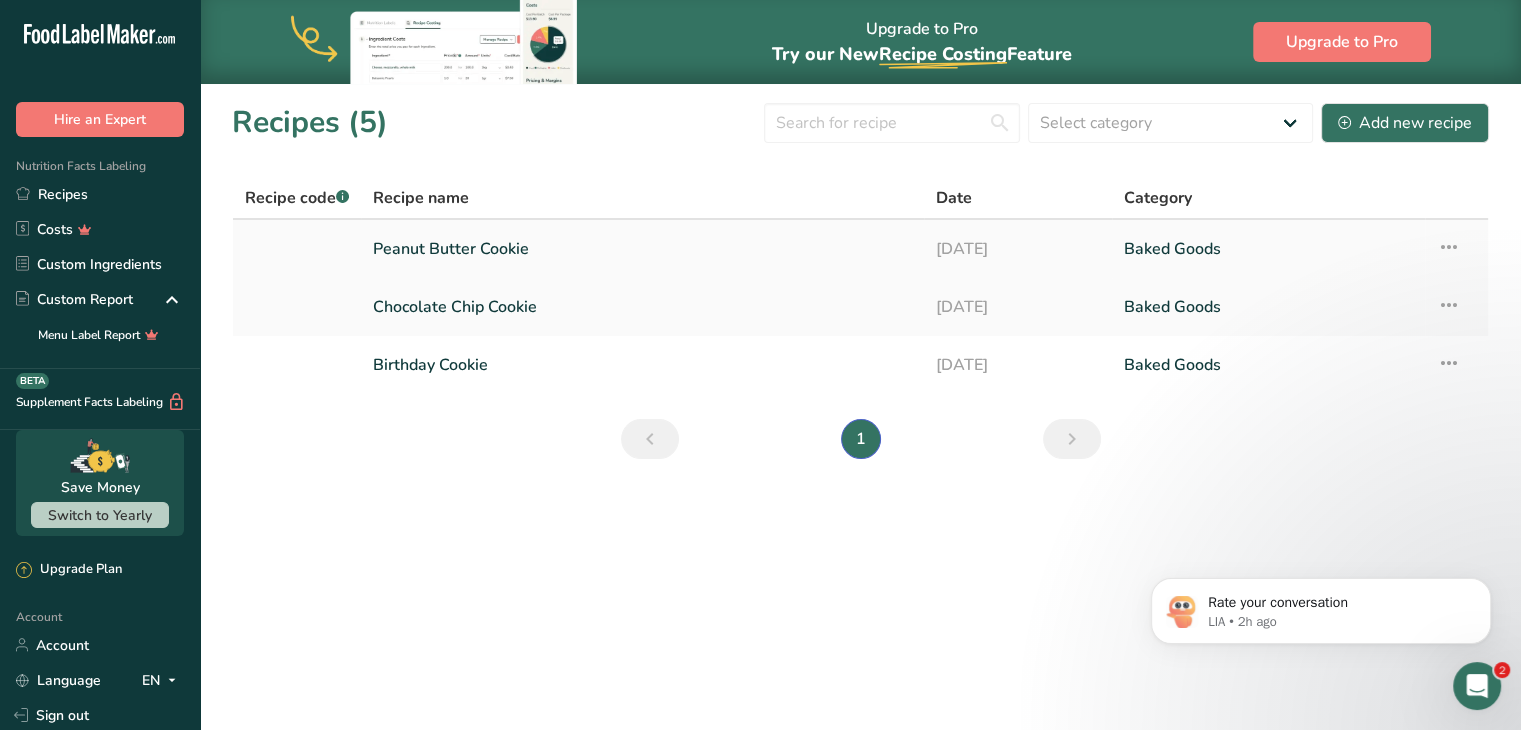 click at bounding box center (1449, 247) 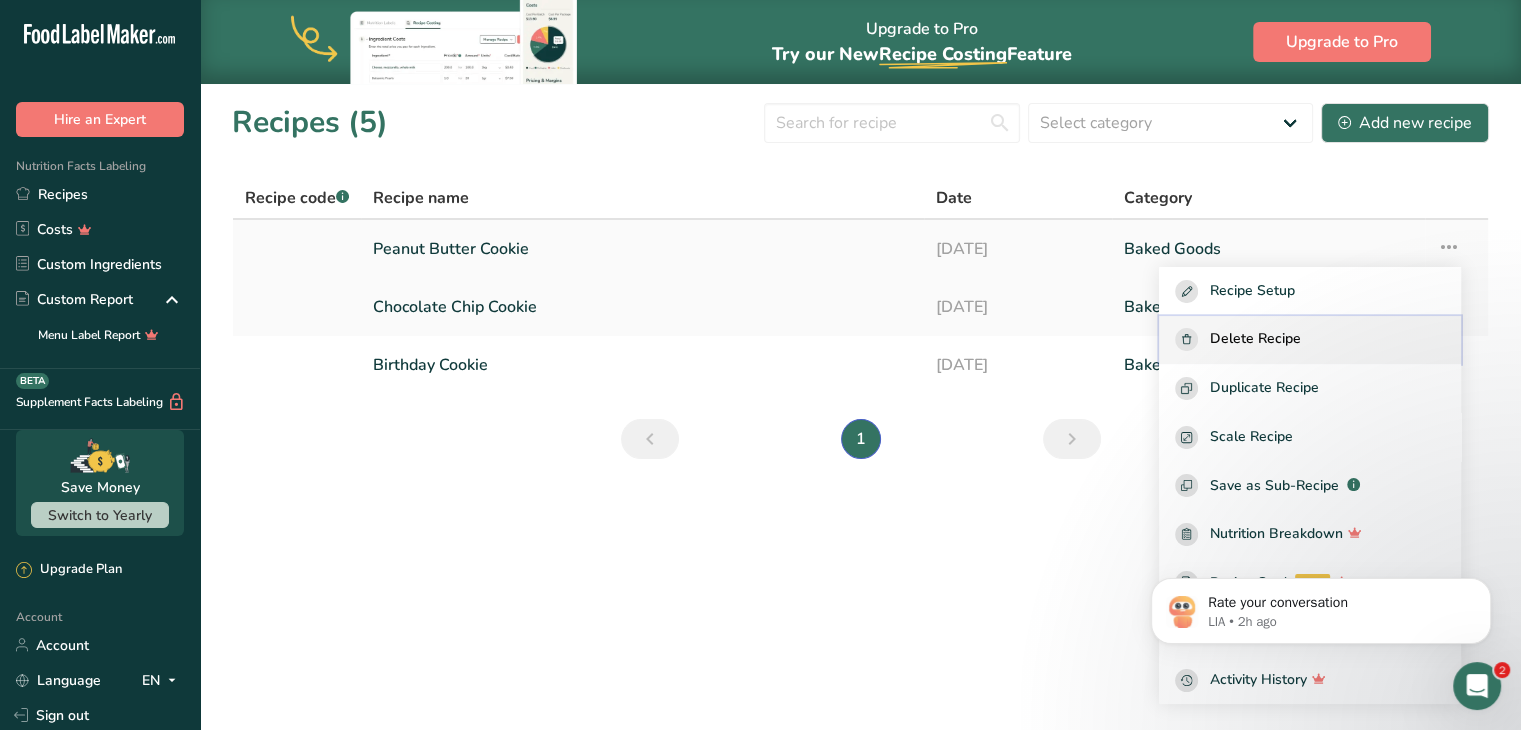 click on "Delete Recipe" at bounding box center [1310, 339] 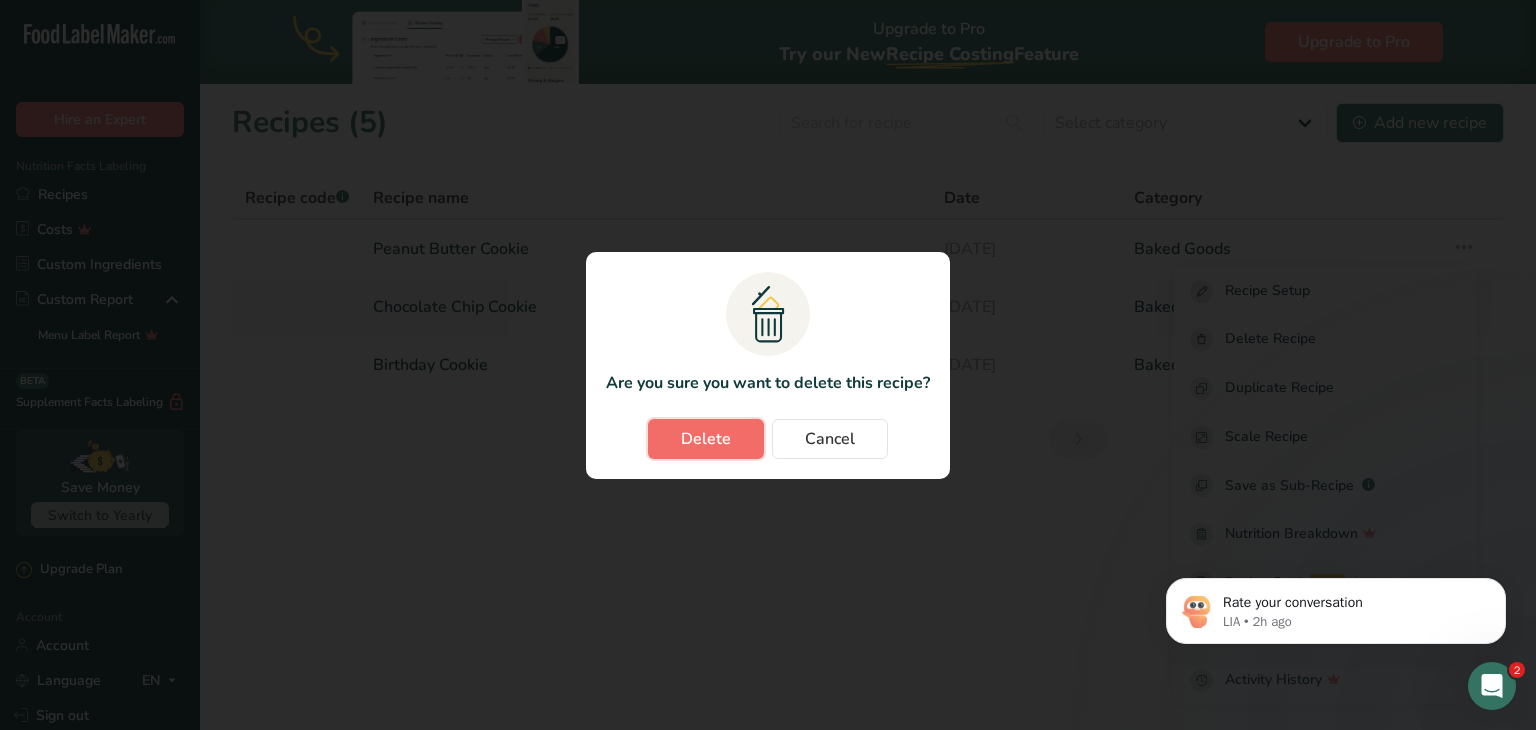 click on "Delete" at bounding box center (706, 439) 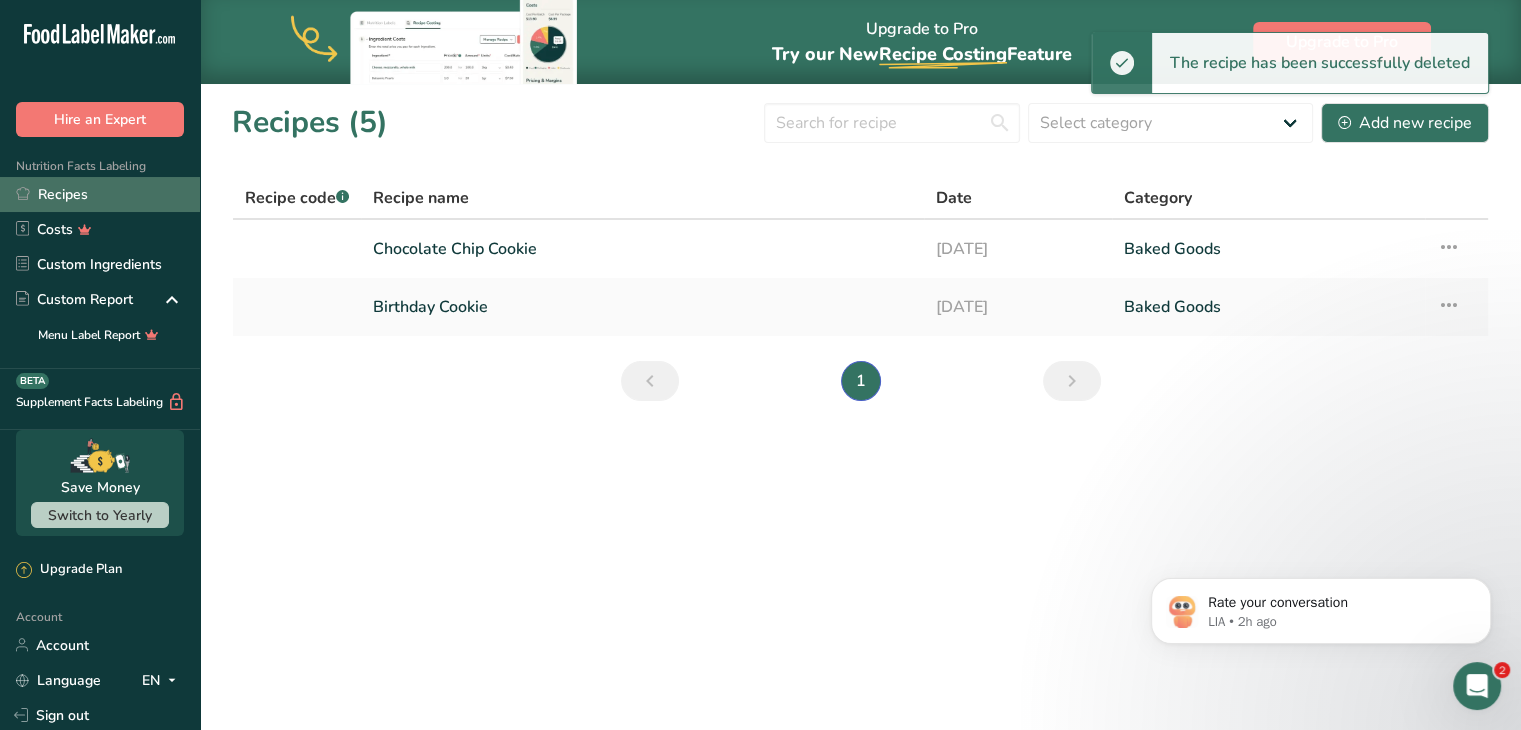 click on "Recipes" at bounding box center (100, 194) 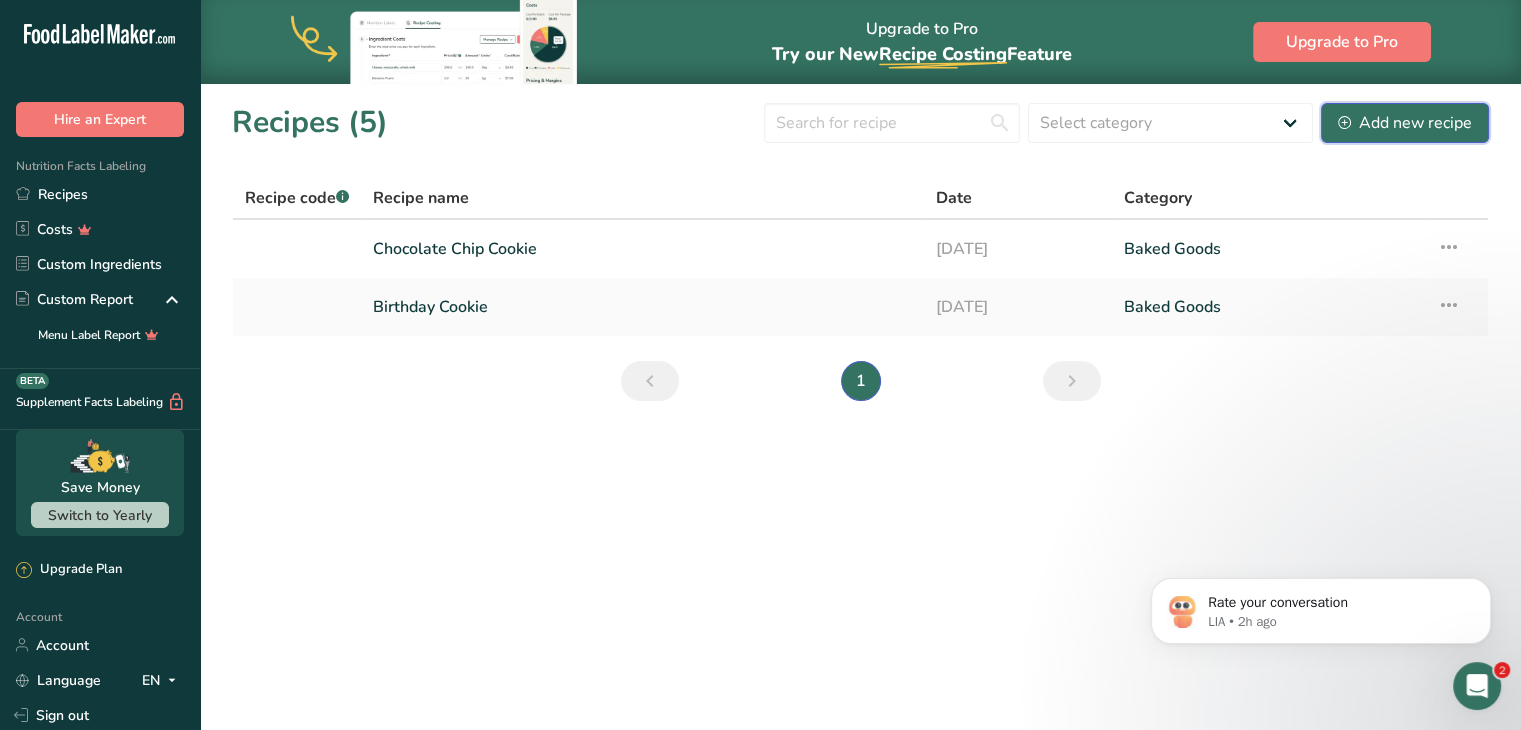 click on "Add new recipe" at bounding box center (1405, 123) 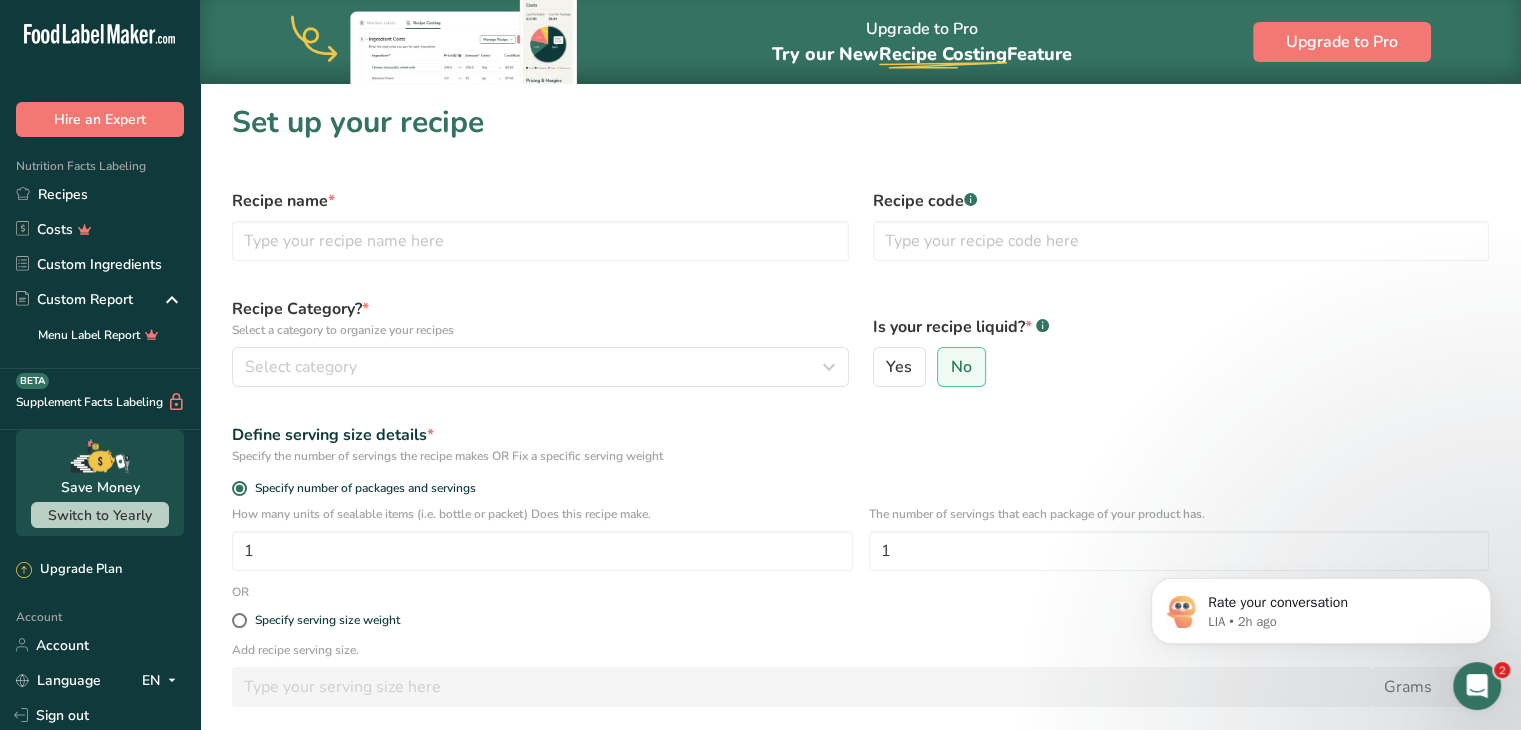 click on "Select a category to organize your recipes" at bounding box center (540, 330) 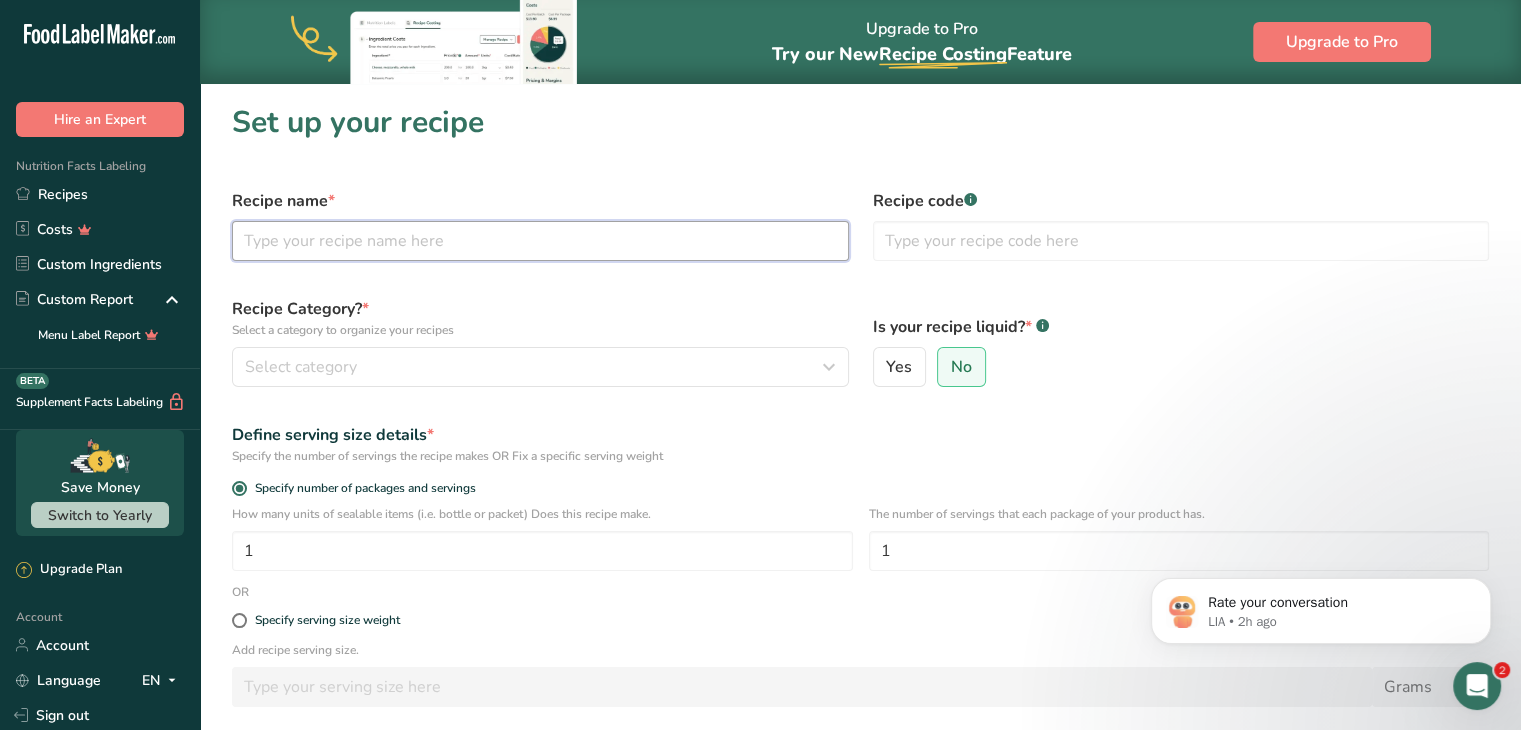 click at bounding box center (540, 241) 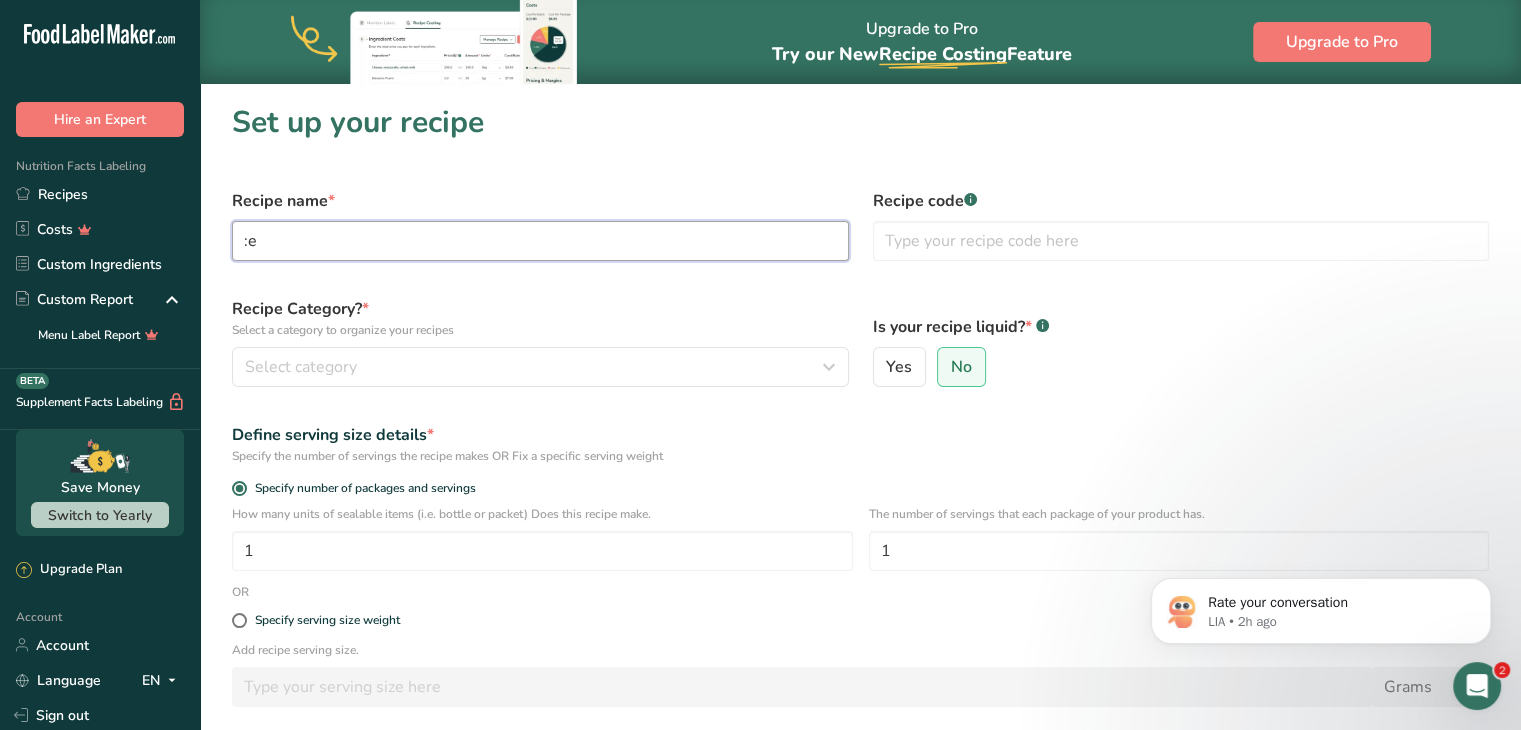 type on ":" 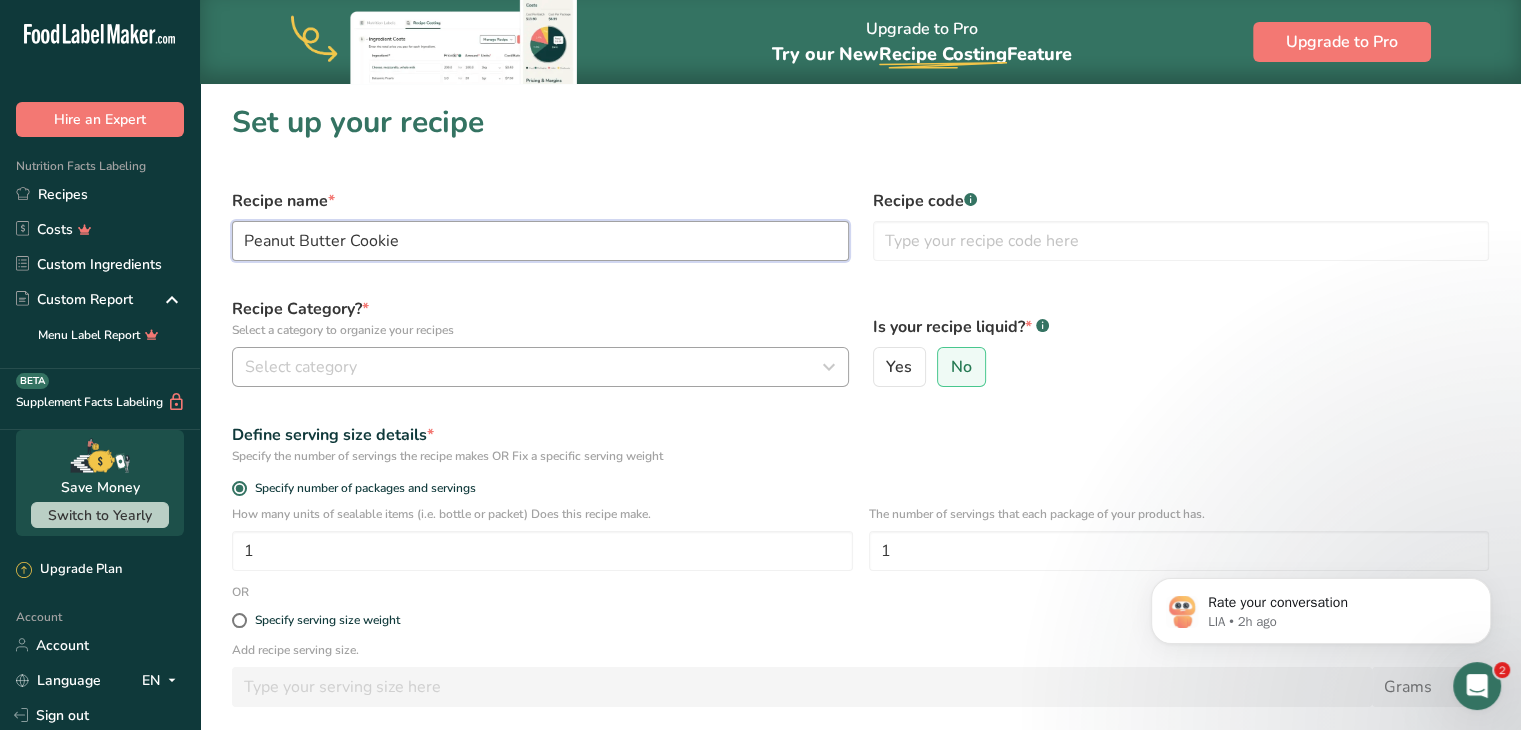 type on "Peanut Butter Cookie" 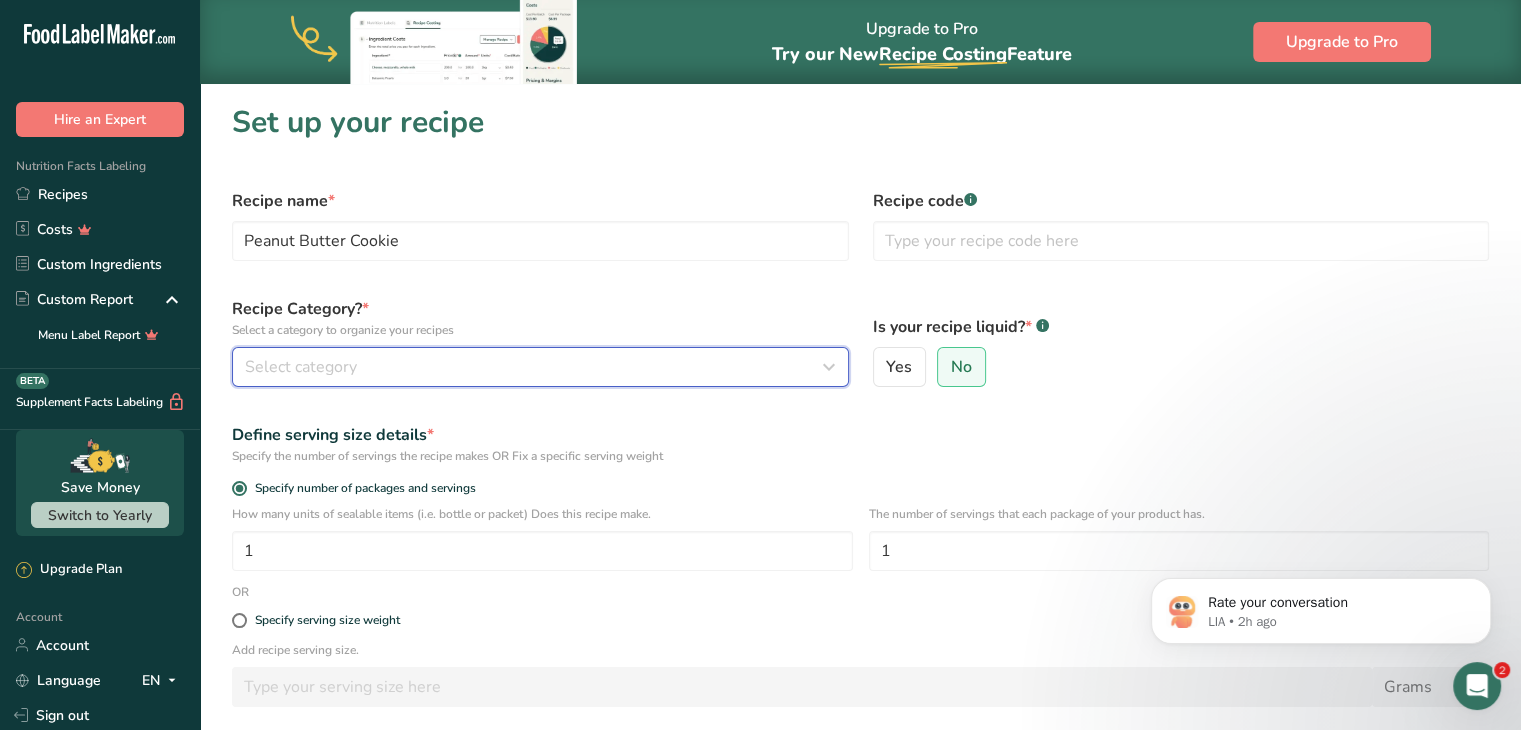 click on "Select category" at bounding box center [301, 367] 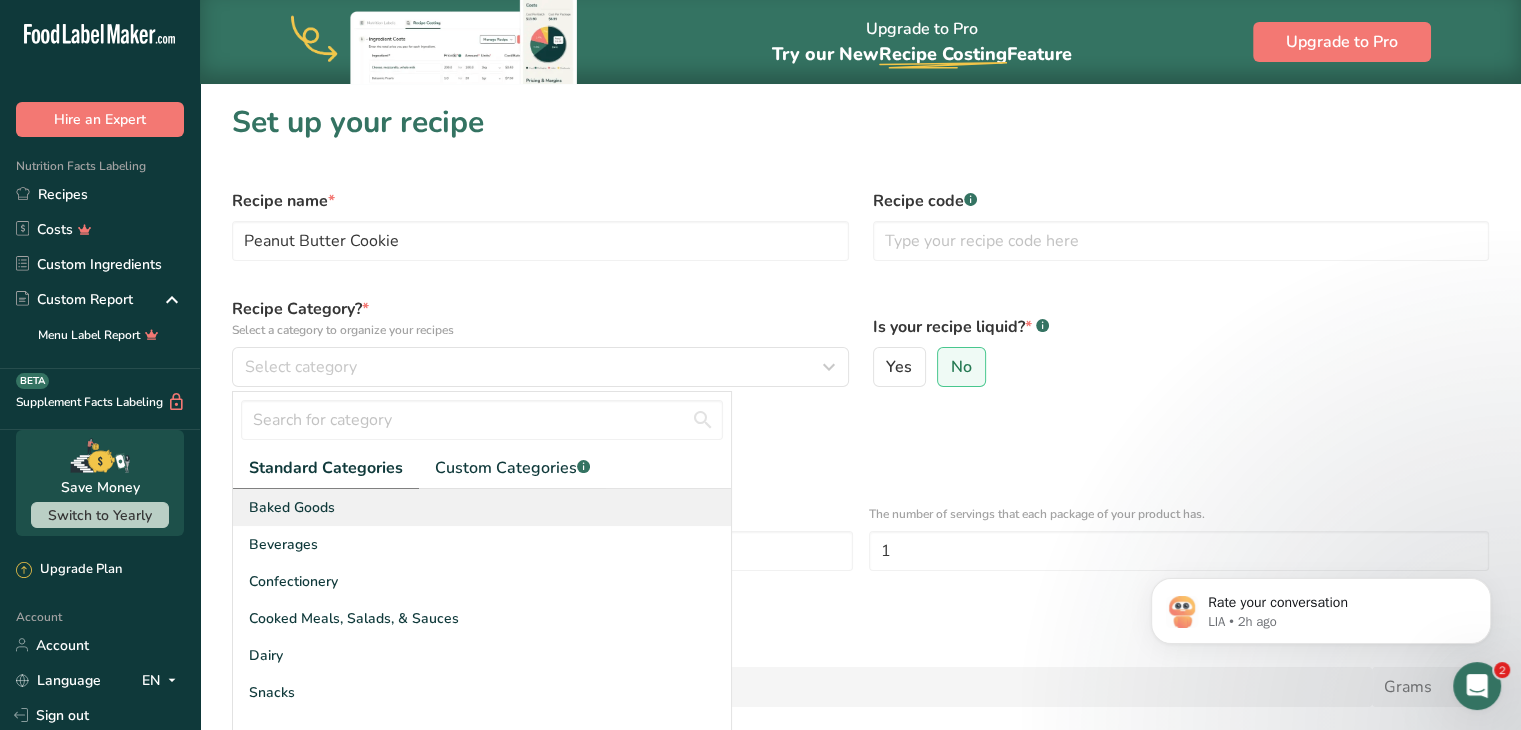 click on "Baked Goods" at bounding box center (292, 507) 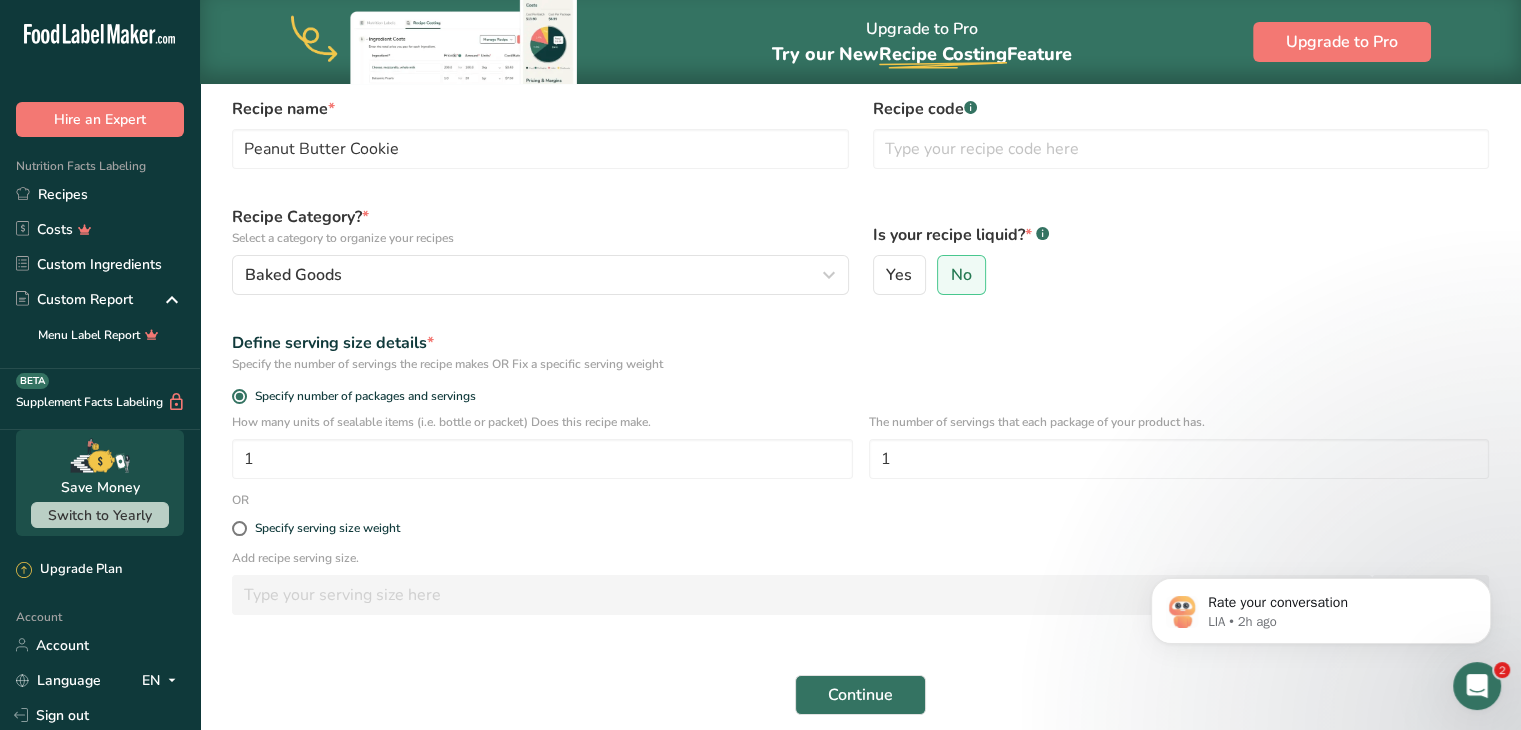 scroll, scrollTop: 96, scrollLeft: 0, axis: vertical 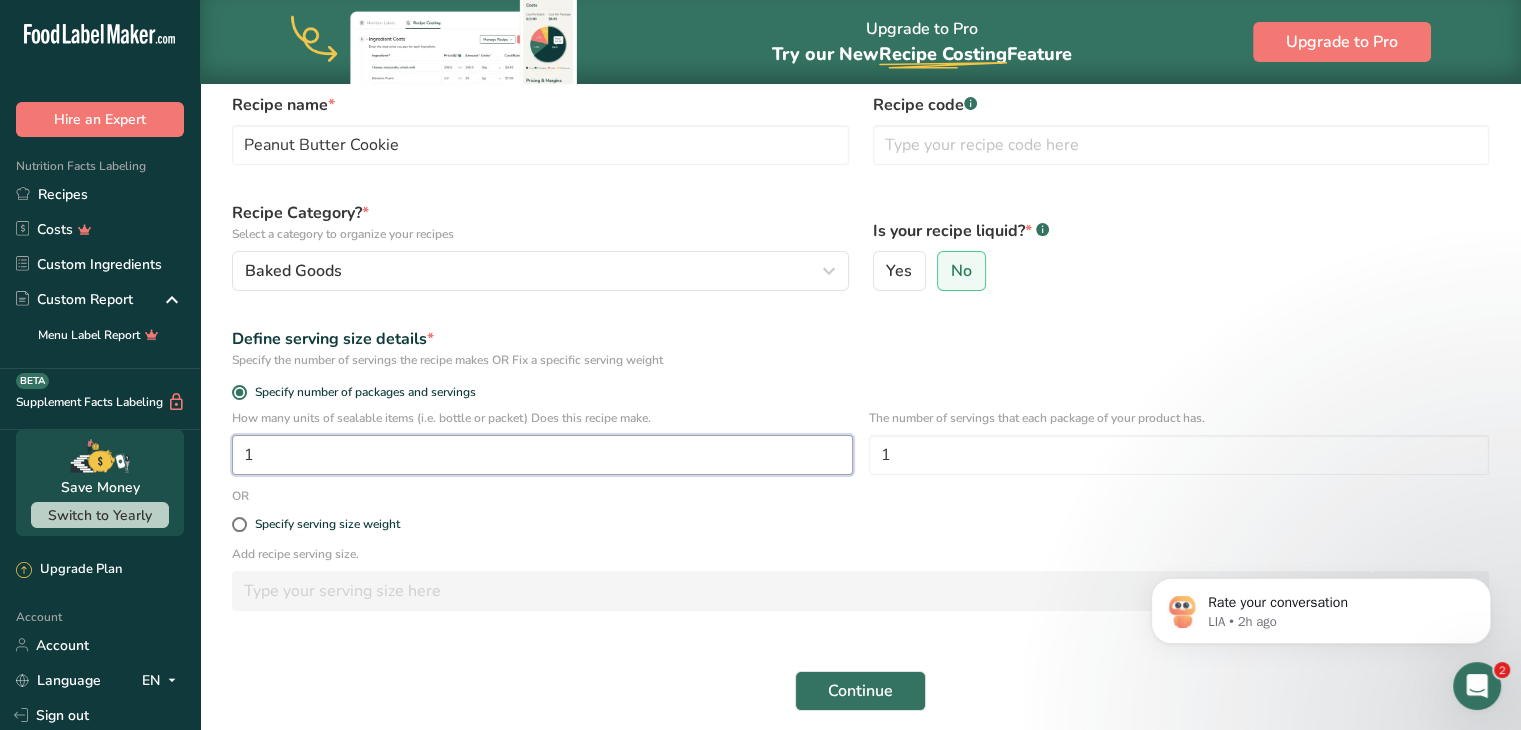 click on "1" at bounding box center [542, 455] 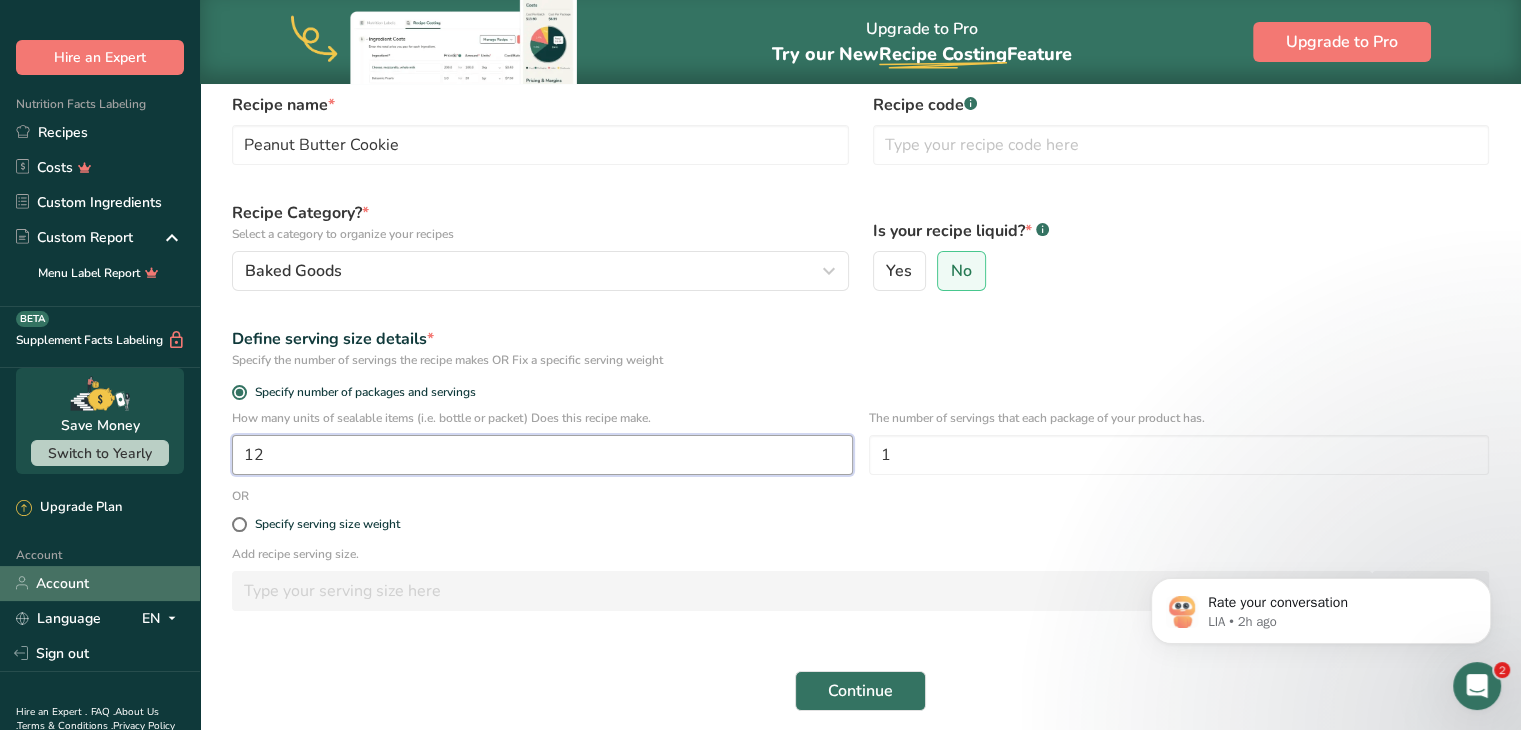 scroll, scrollTop: 76, scrollLeft: 0, axis: vertical 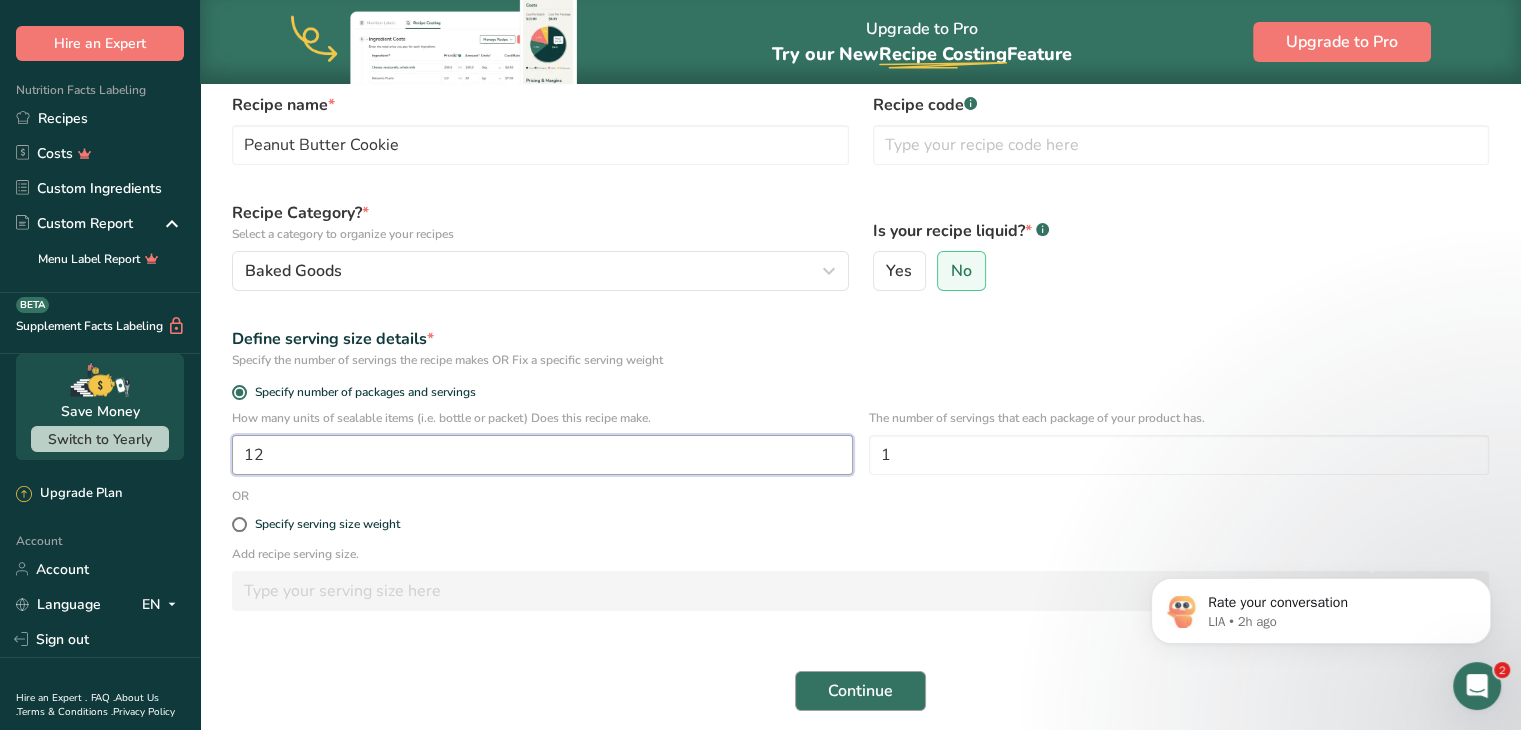 type on "12" 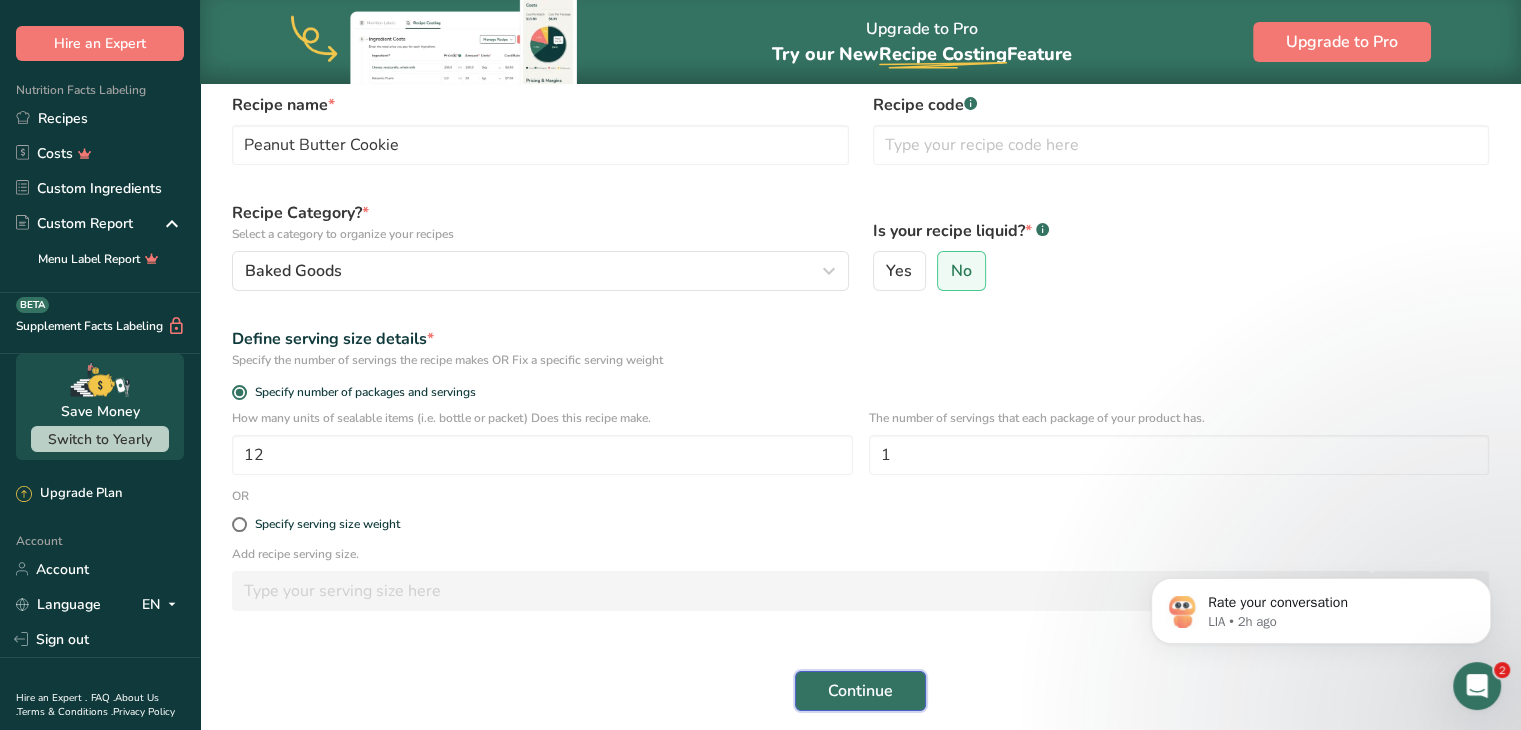 click on "Continue" at bounding box center (860, 691) 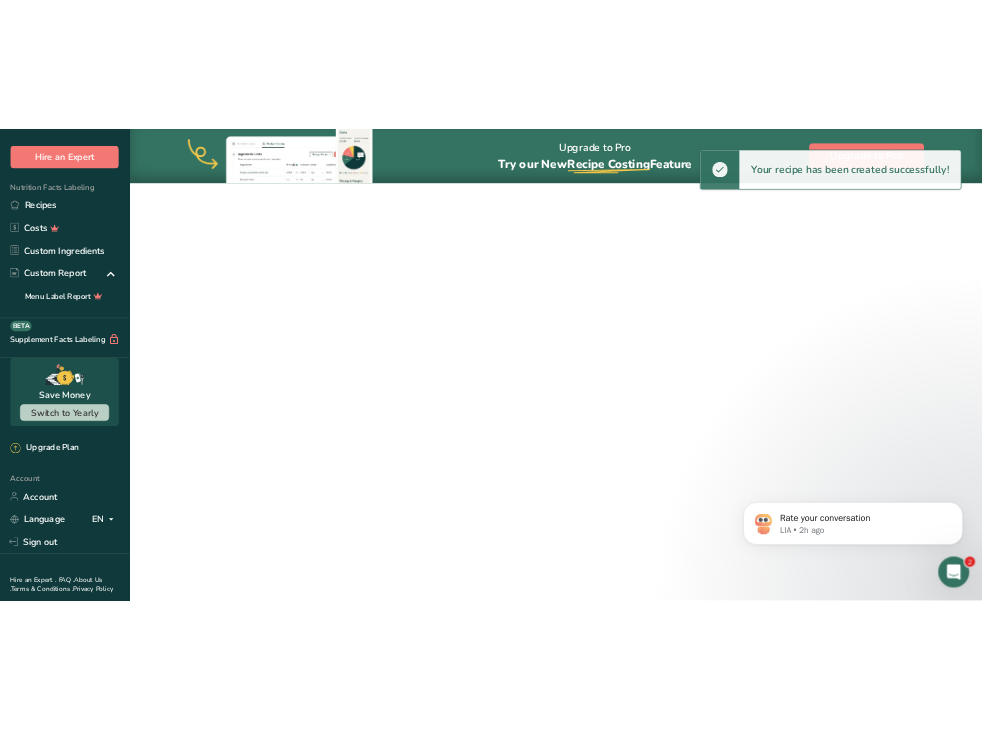 scroll, scrollTop: 0, scrollLeft: 0, axis: both 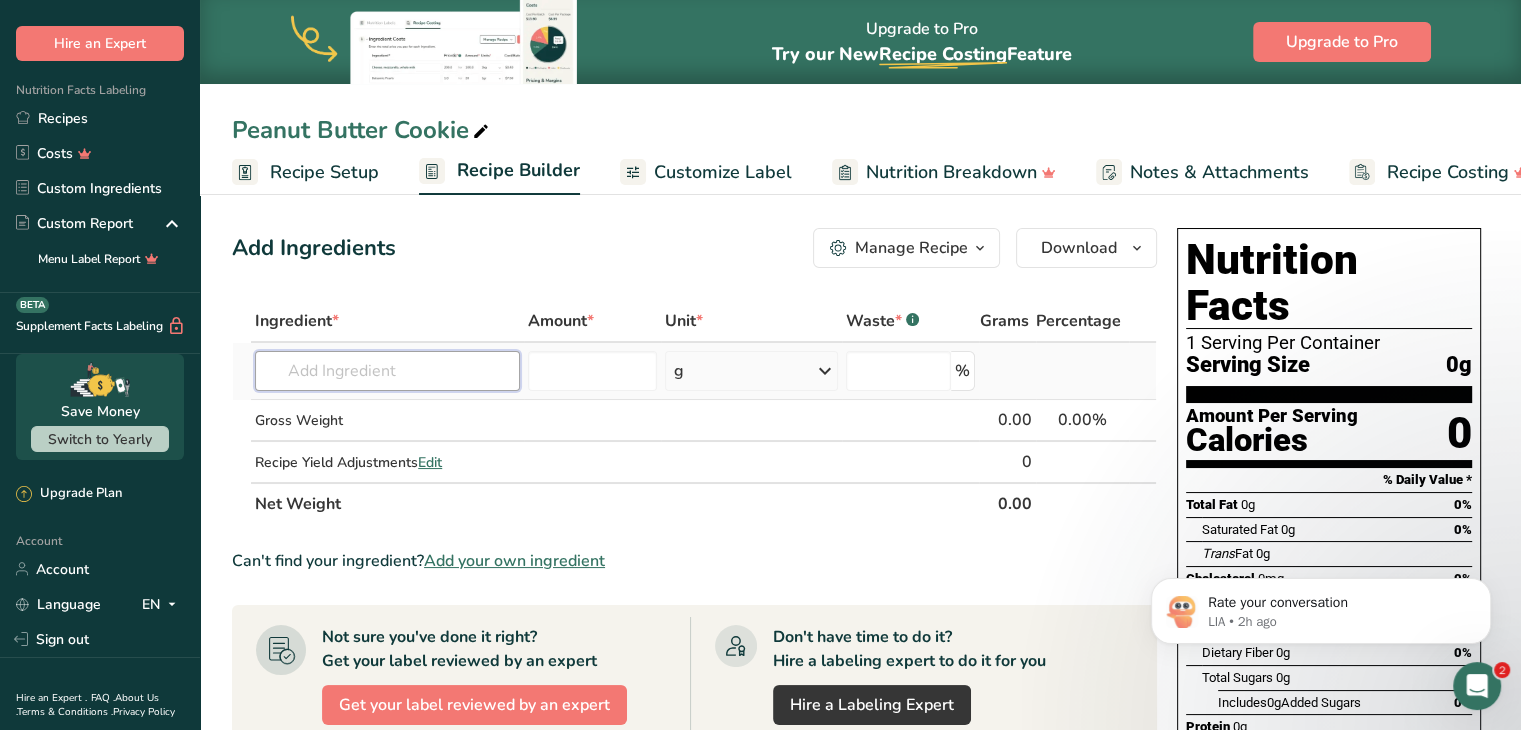 click at bounding box center (387, 371) 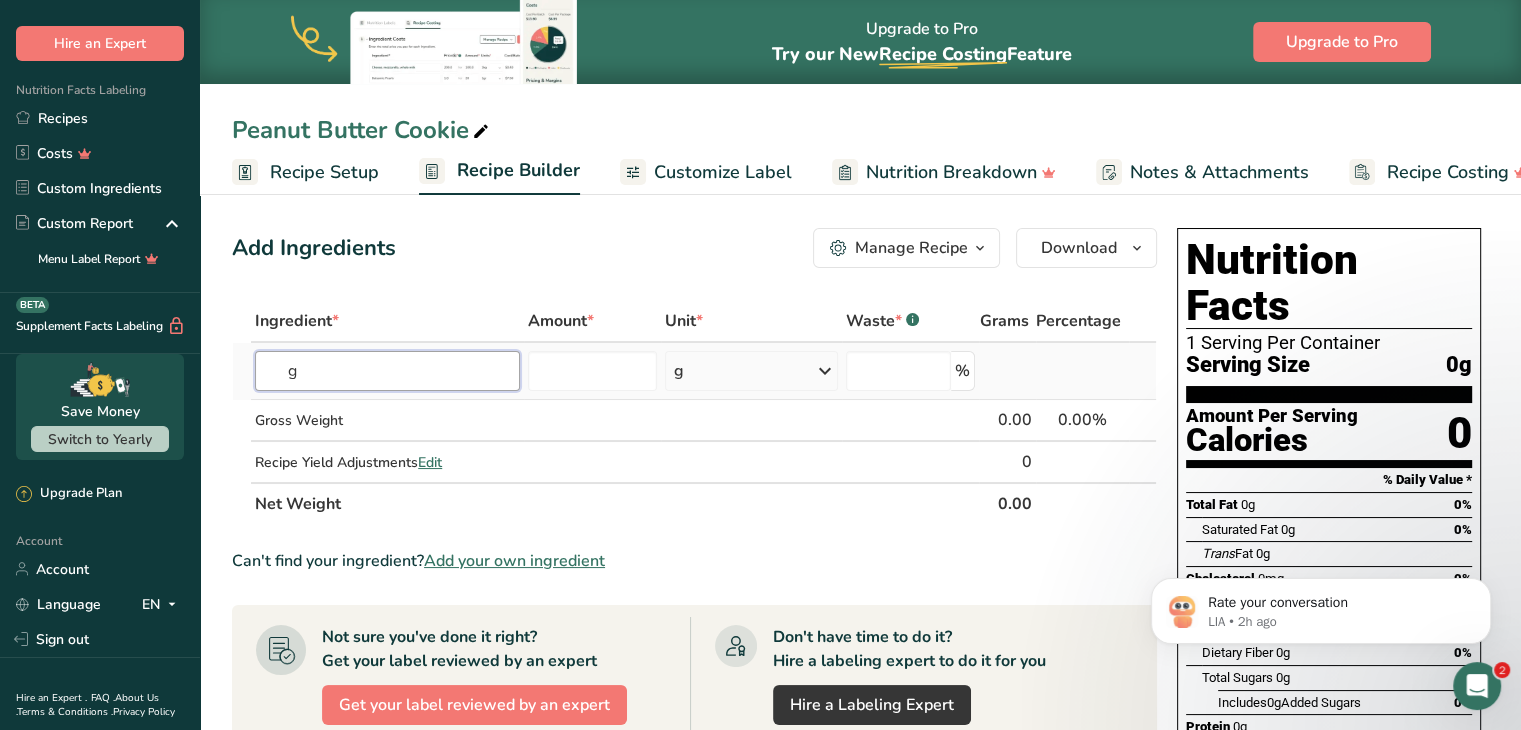 type on "g" 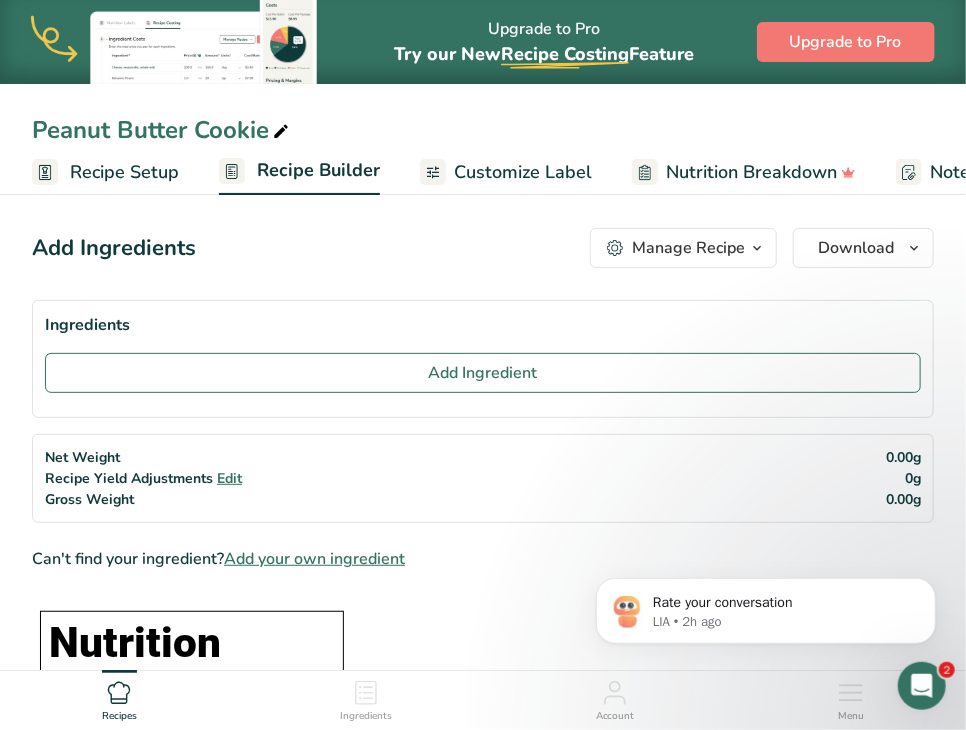 click on "Add Ingredient" at bounding box center (483, 373) 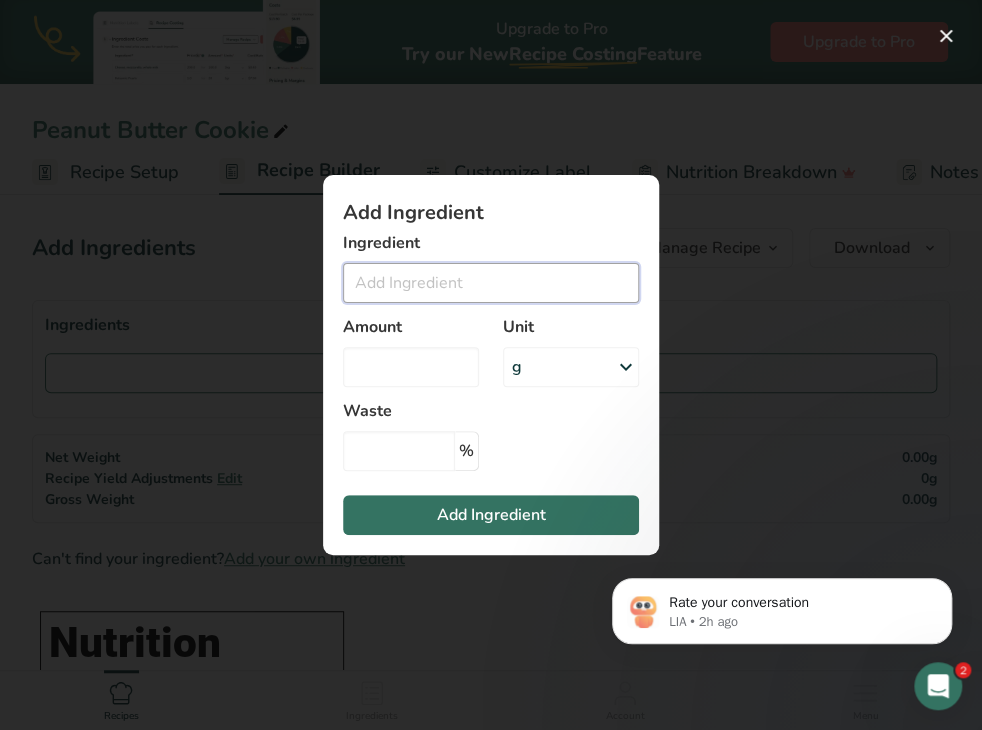 click at bounding box center (491, 283) 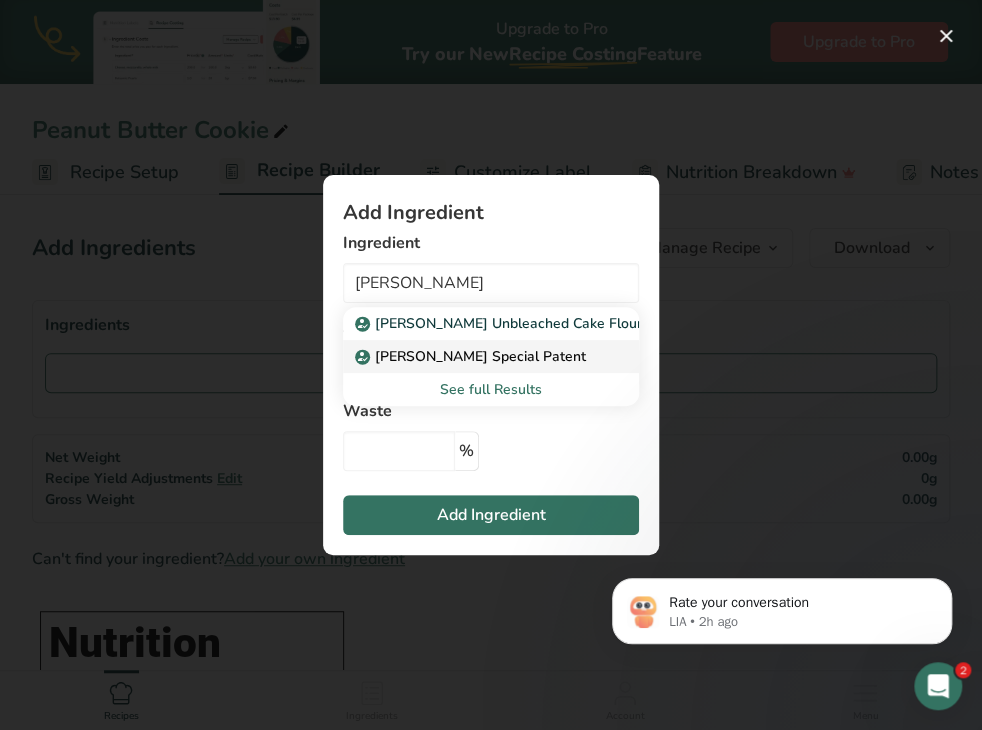 click on "[PERSON_NAME] Special Patent" at bounding box center (472, 356) 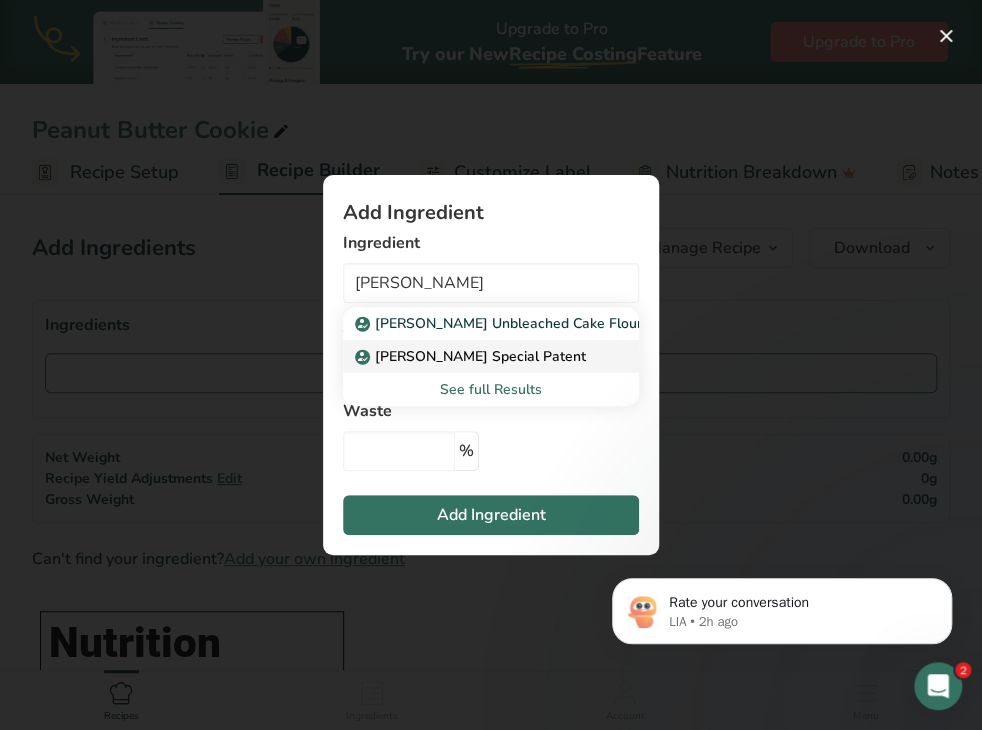 type on "[PERSON_NAME] Special Patent" 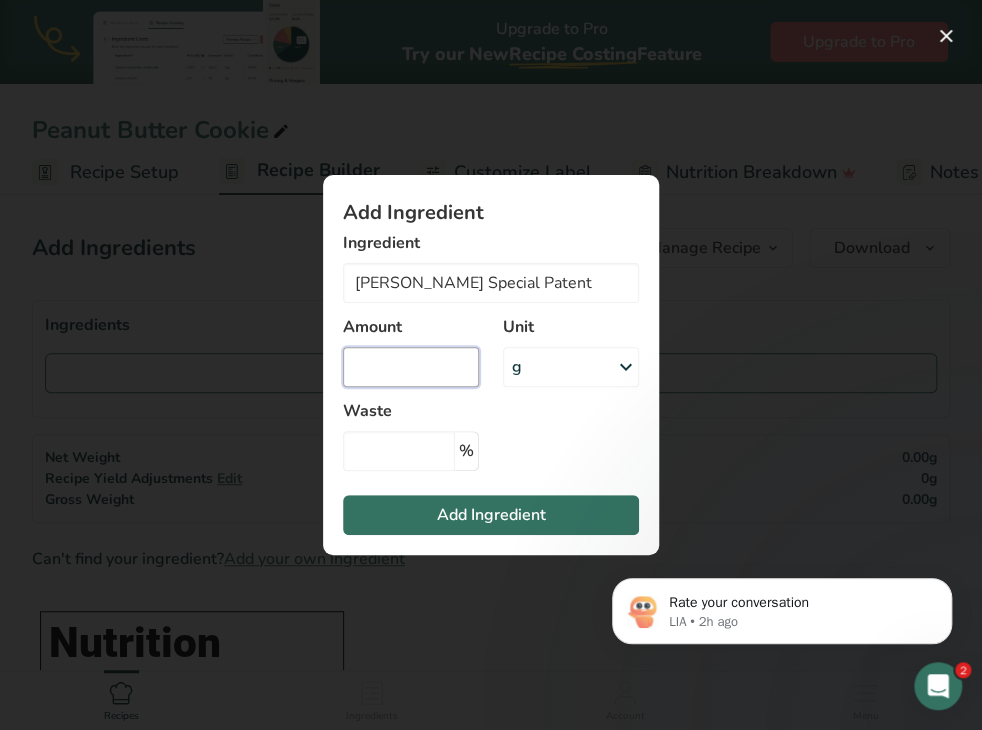 click at bounding box center (411, 367) 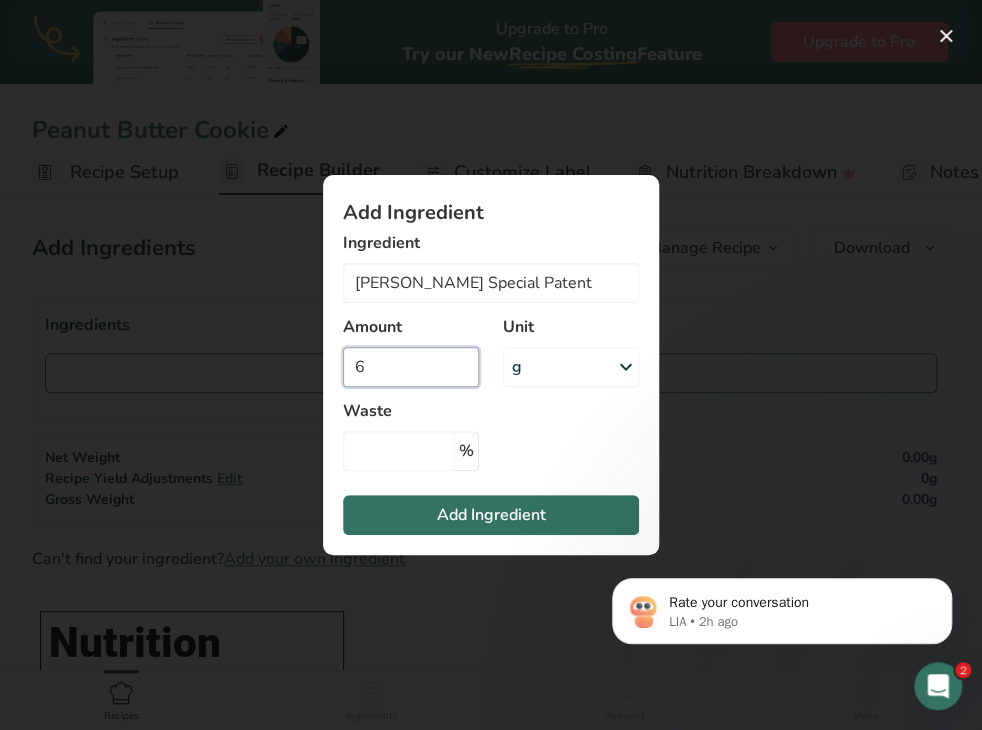 type on "6" 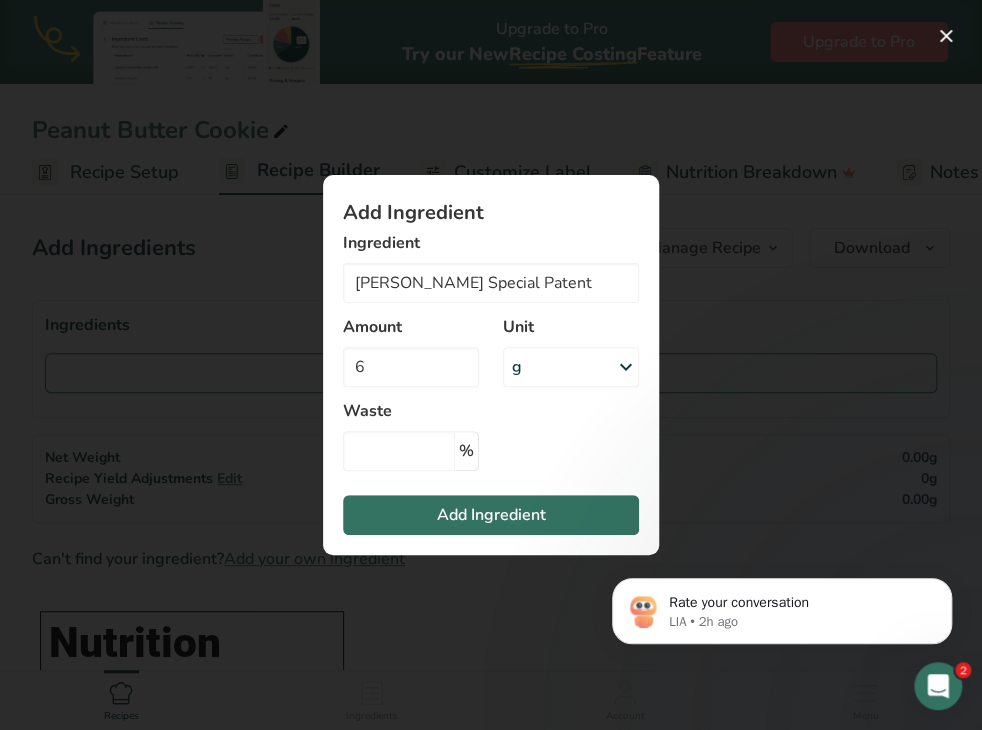 click at bounding box center (626, 367) 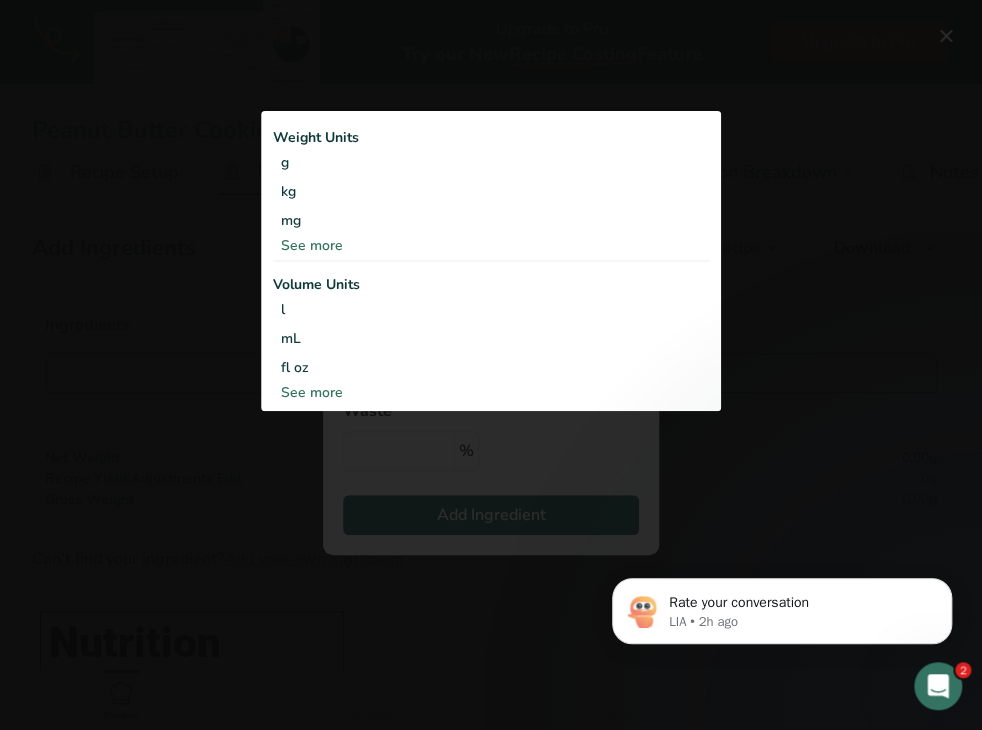 click on "See more" at bounding box center [491, 245] 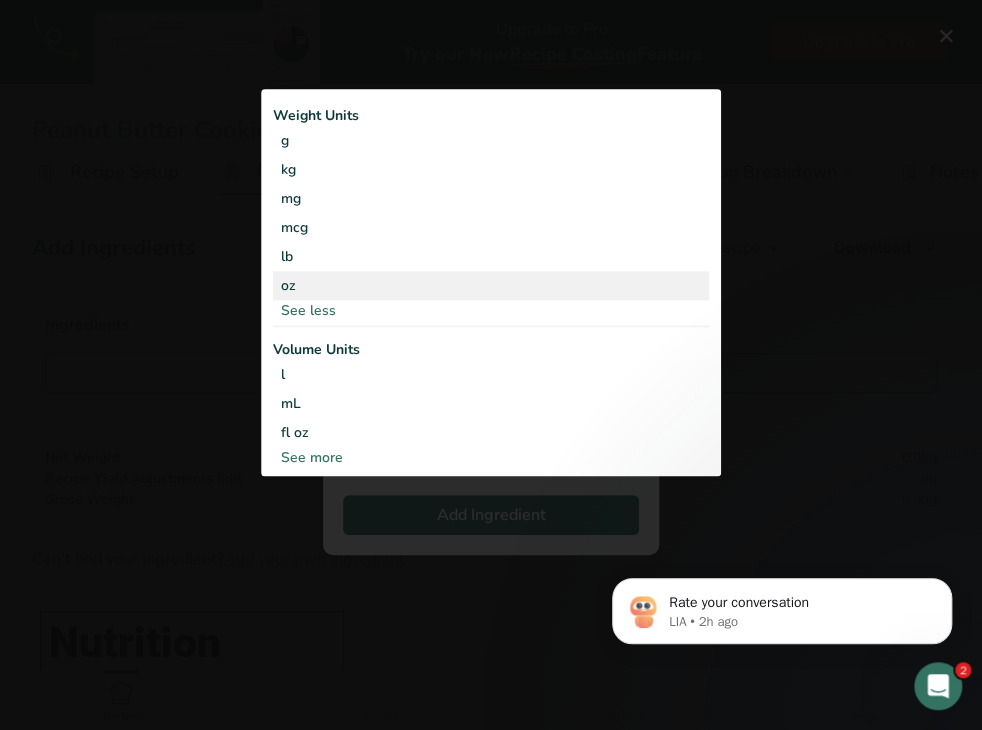 click on "oz" at bounding box center (491, 285) 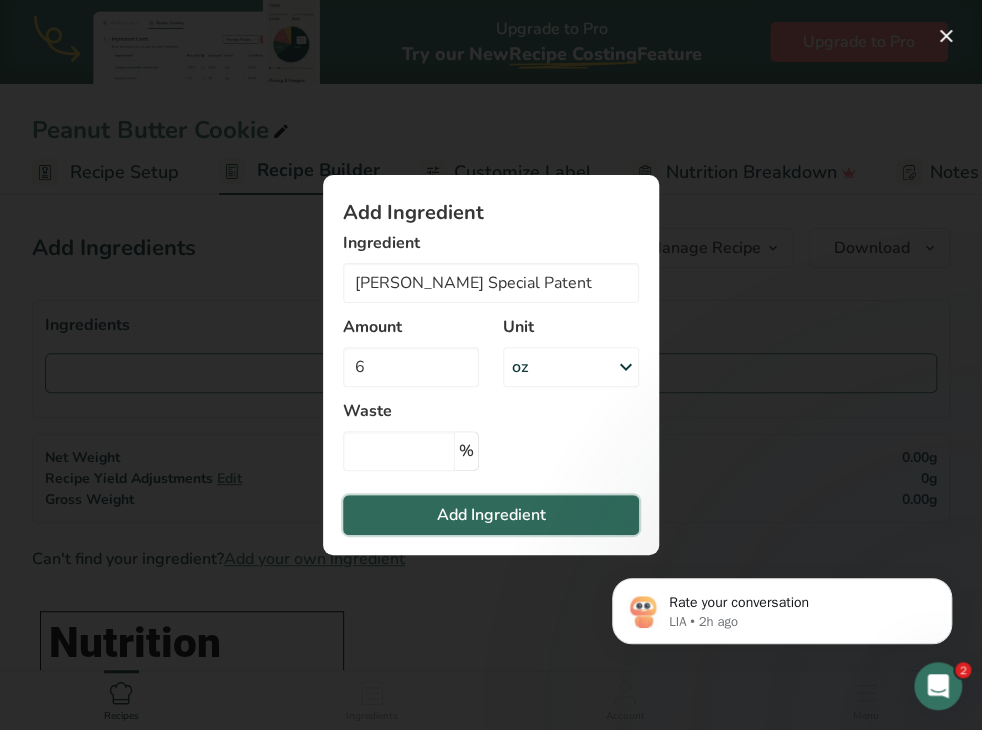 click on "Add Ingredient" at bounding box center (491, 515) 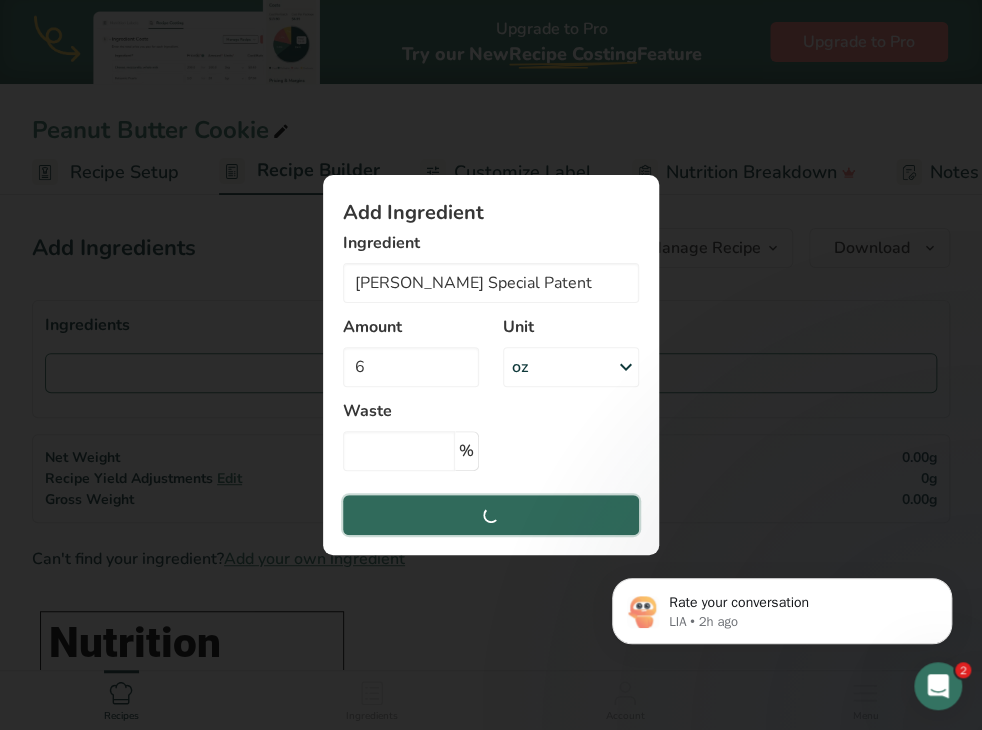 type 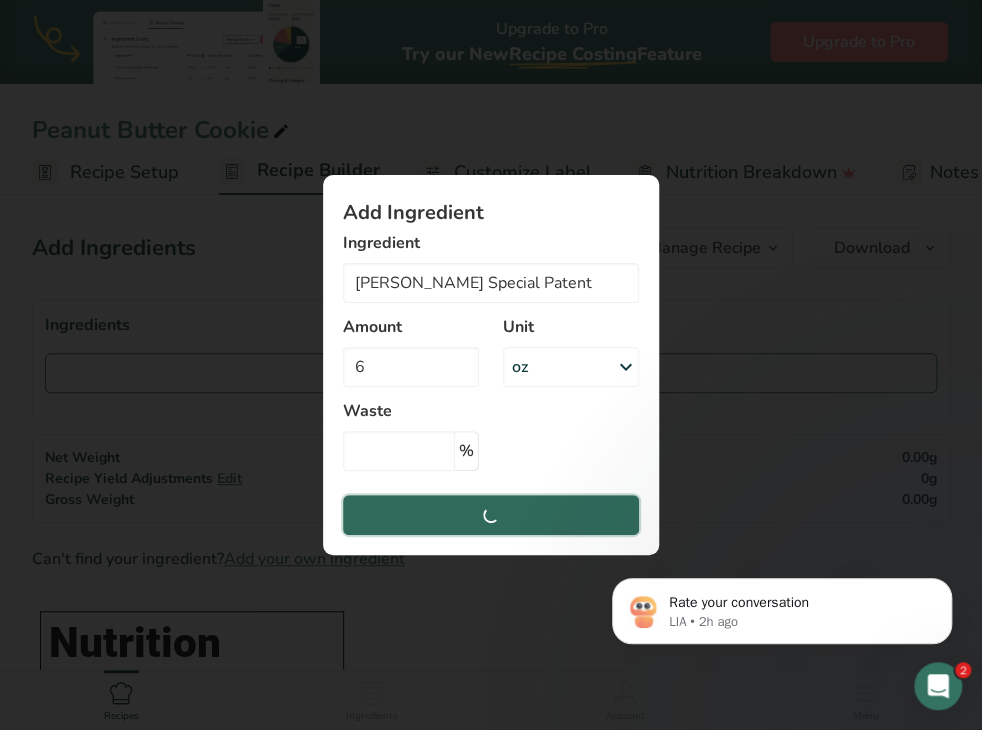 type 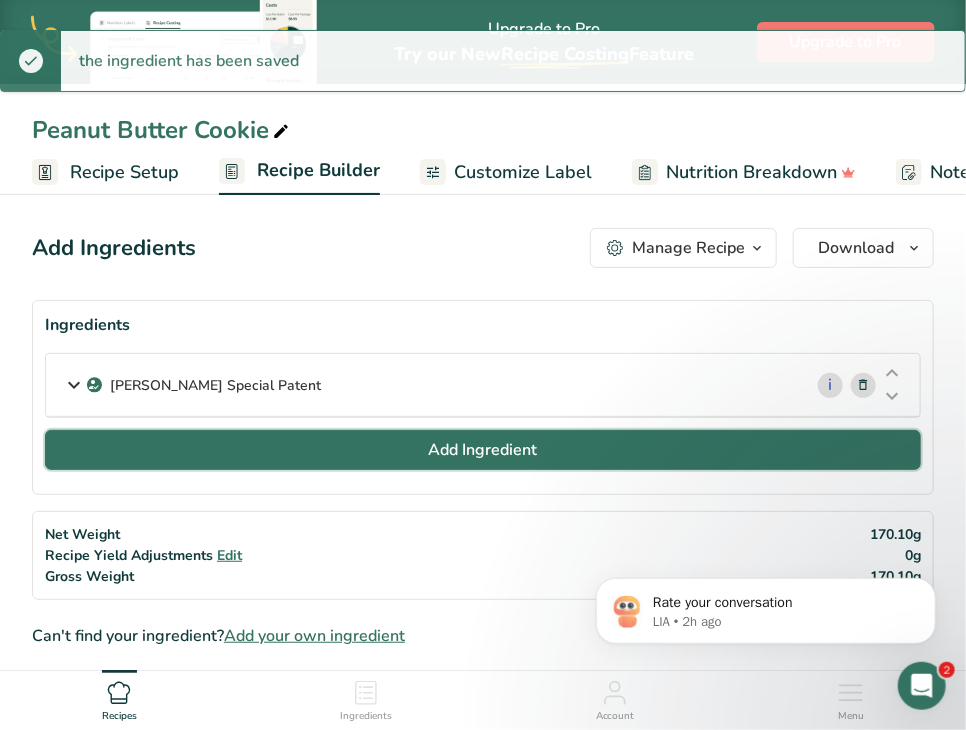 click on "Add Ingredient" at bounding box center [483, 450] 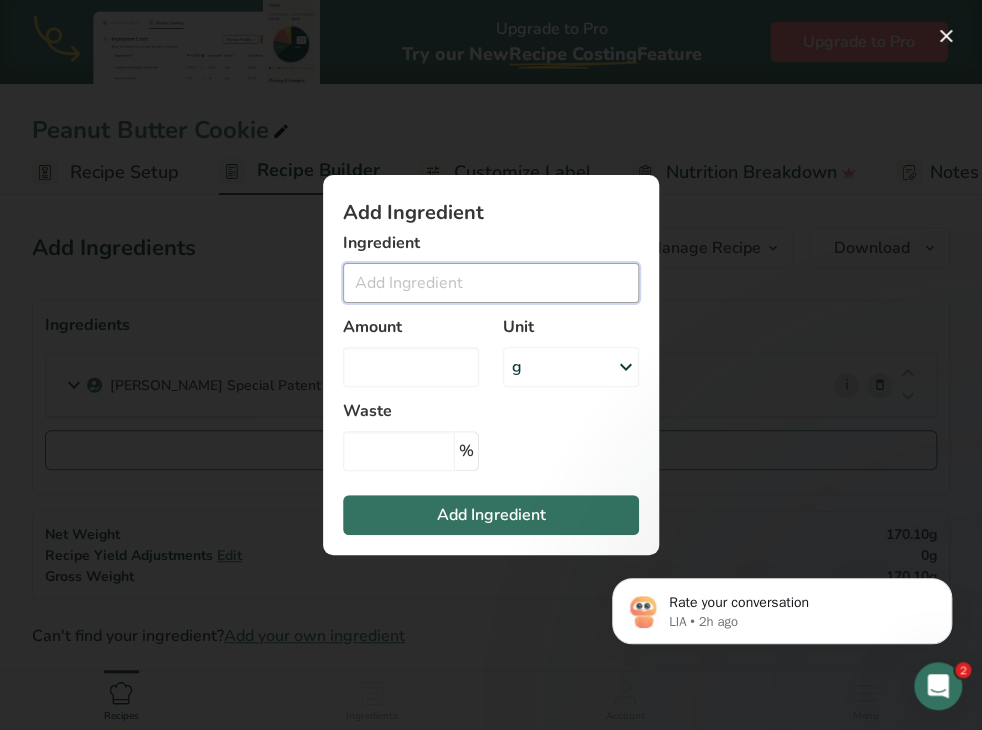 click at bounding box center (491, 283) 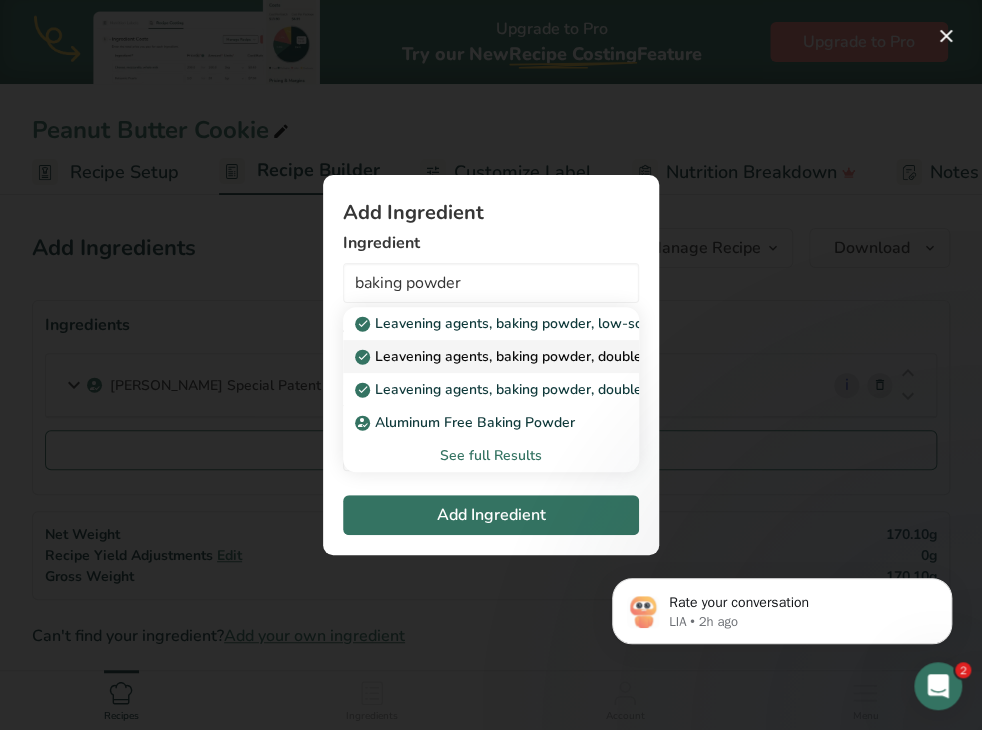 click on "Leavening agents, baking powder, double-acting, straight phosphate" at bounding box center (587, 356) 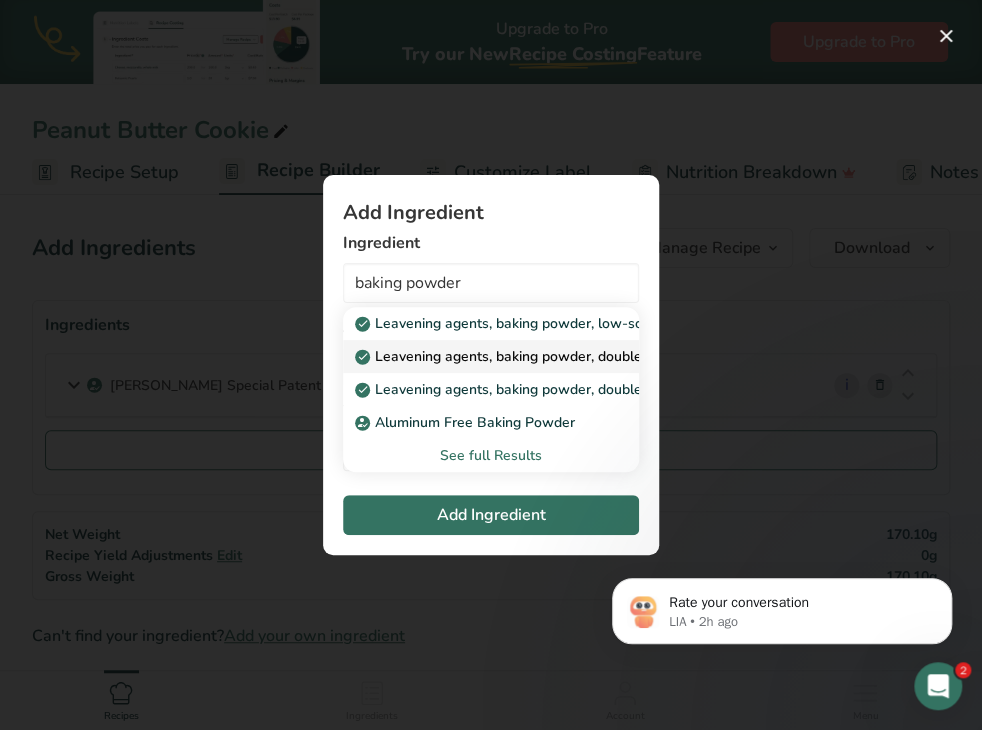 type on "Leavening agents, baking powder, double-acting, straight phosphate" 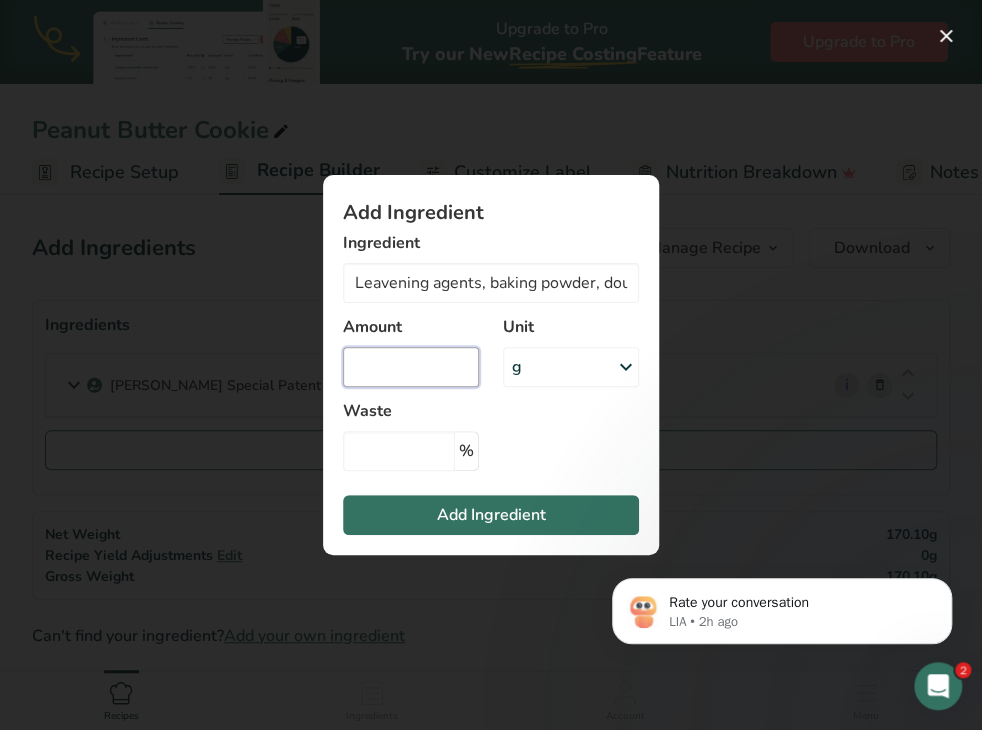 click at bounding box center [411, 367] 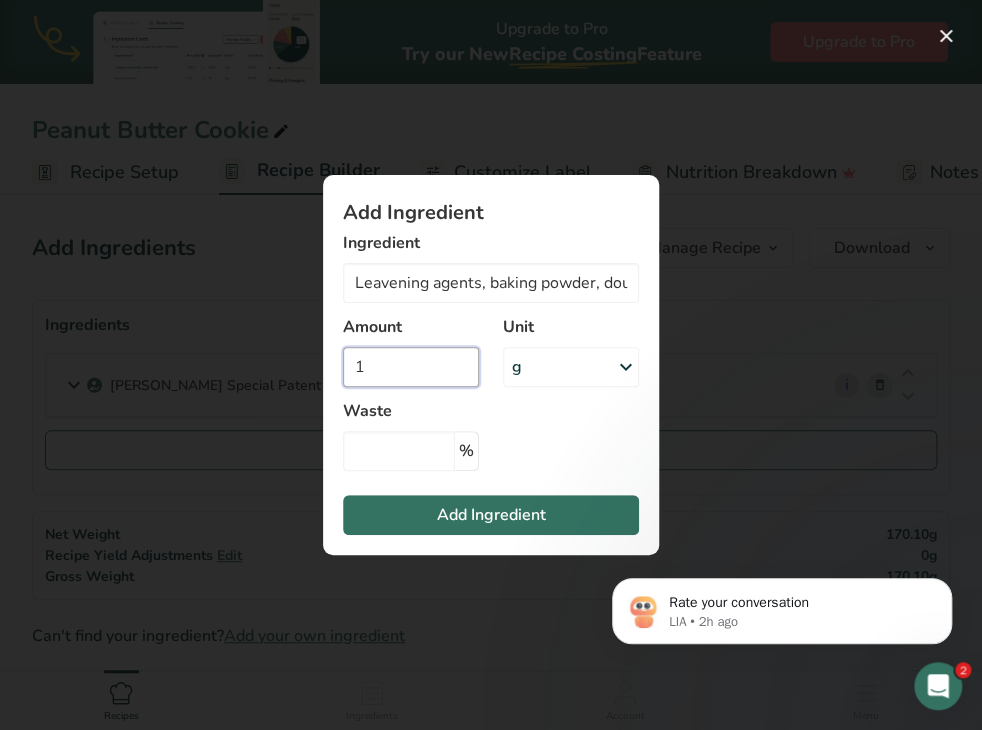type on "1" 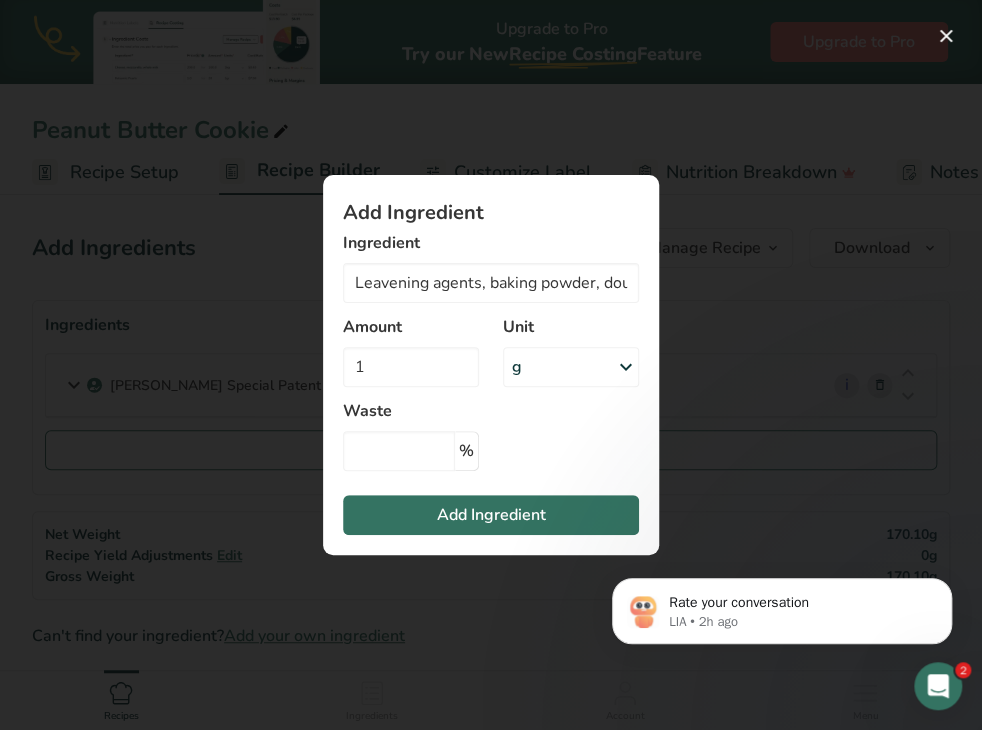 click on "g" at bounding box center (571, 367) 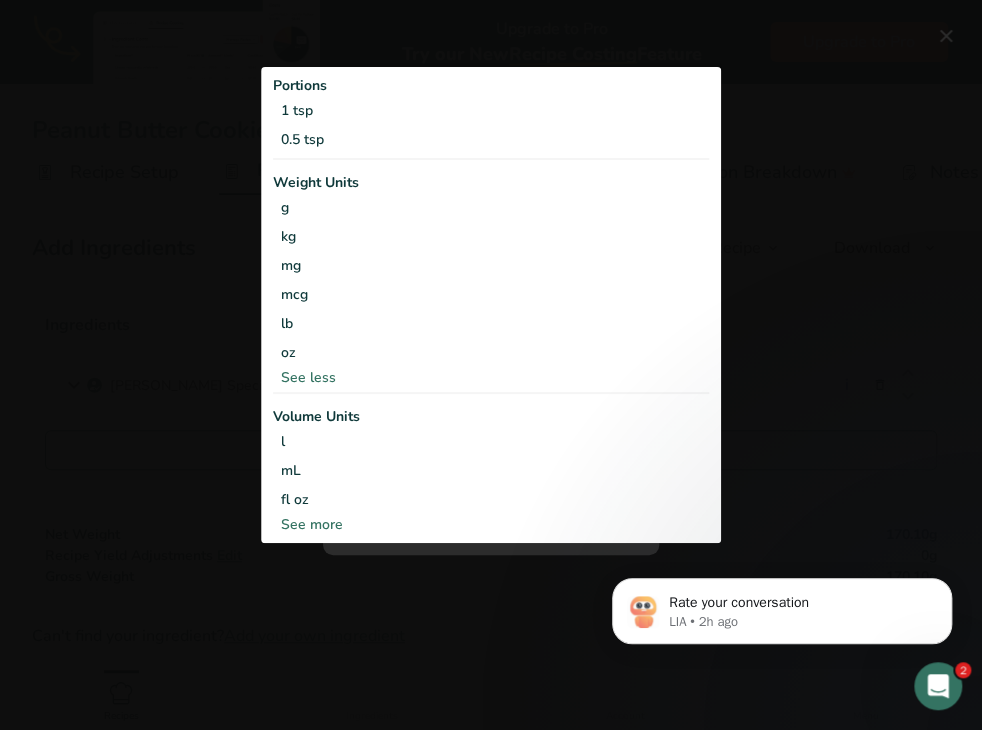 click on "See more" at bounding box center (491, 524) 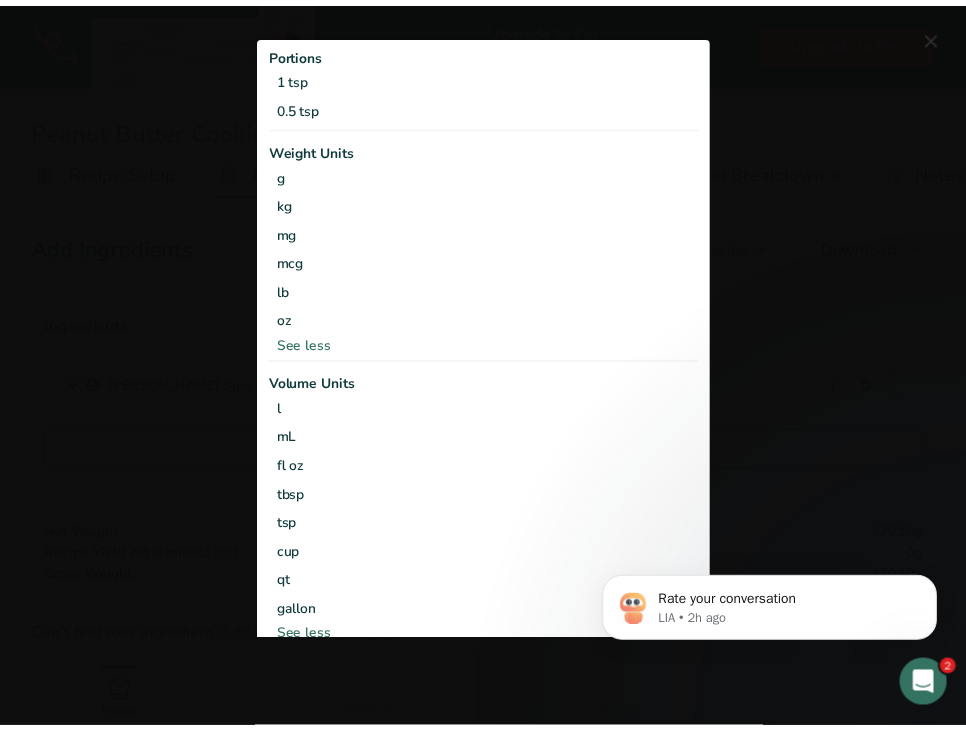 scroll, scrollTop: 15, scrollLeft: 0, axis: vertical 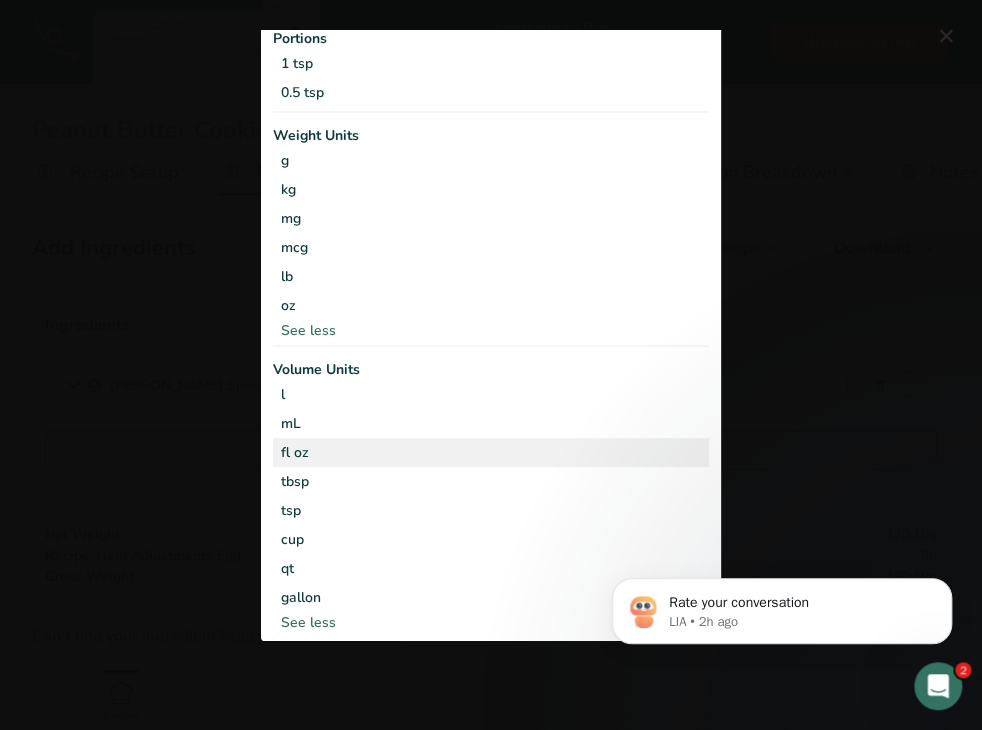 click on "fl oz" at bounding box center [491, 451] 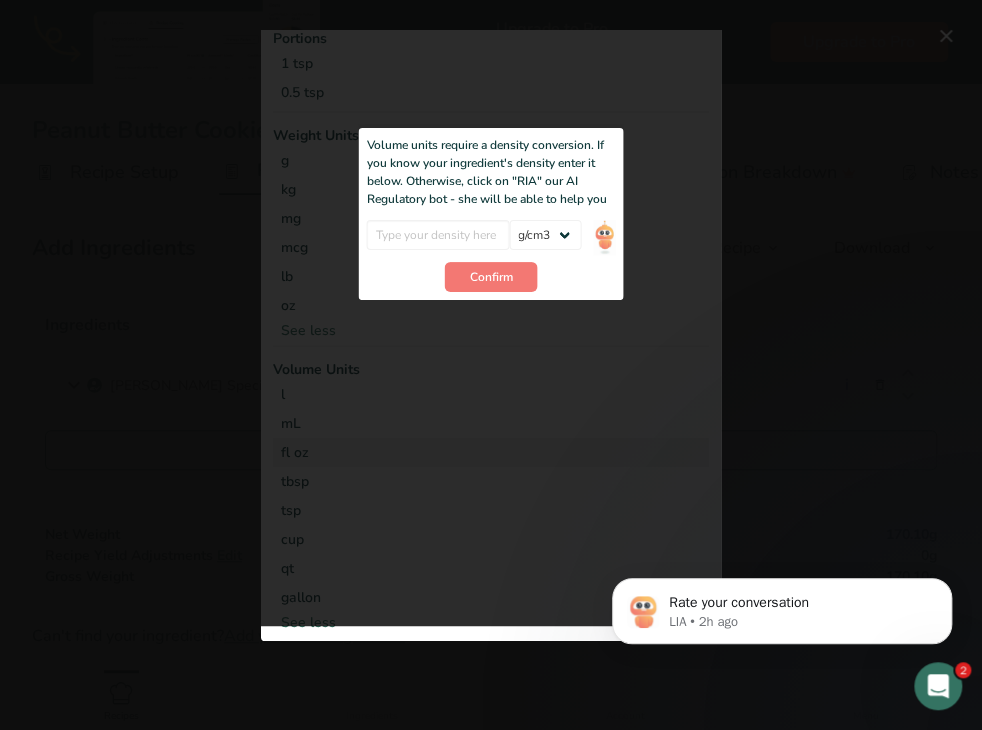 click at bounding box center [491, 320] 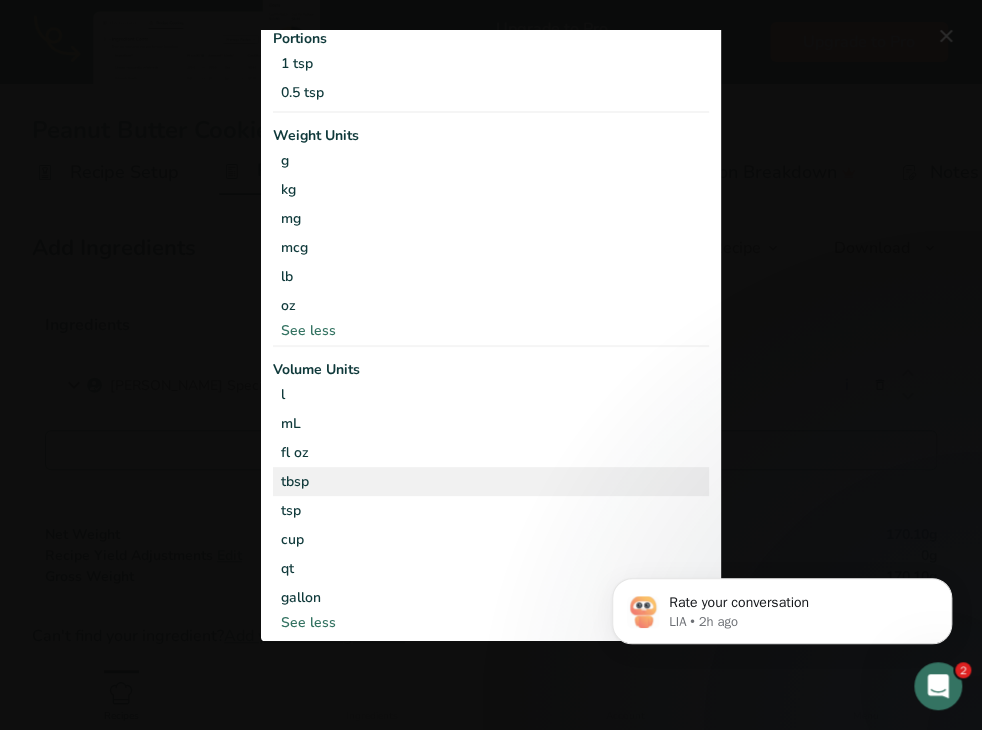 click on "tbsp" at bounding box center (491, 480) 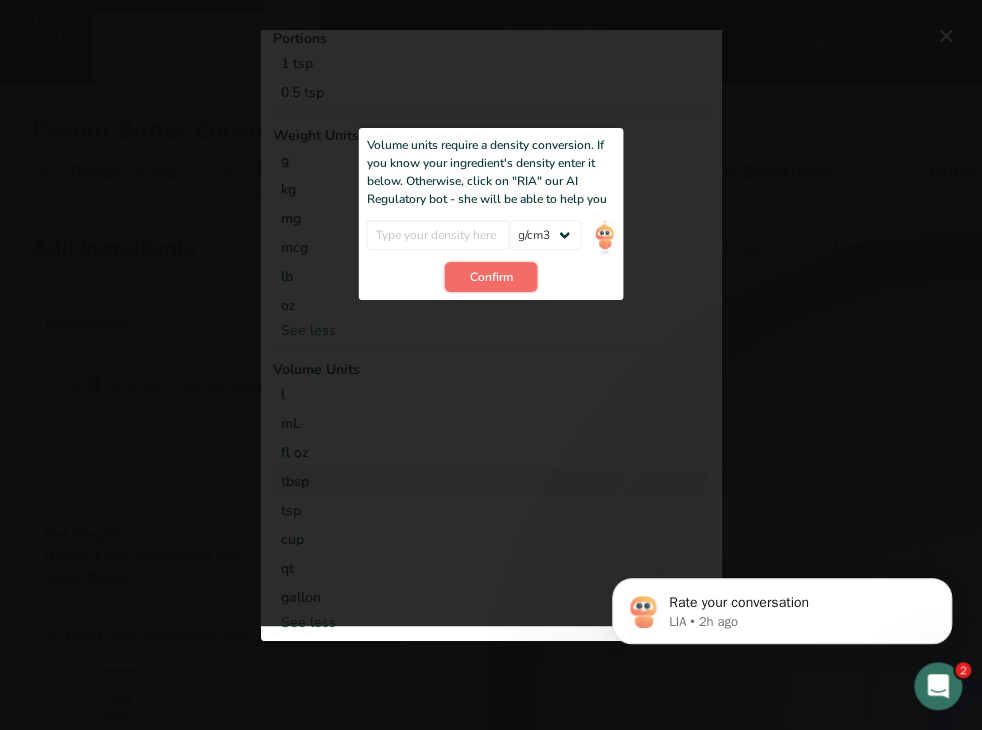 click on "Confirm" at bounding box center [491, 277] 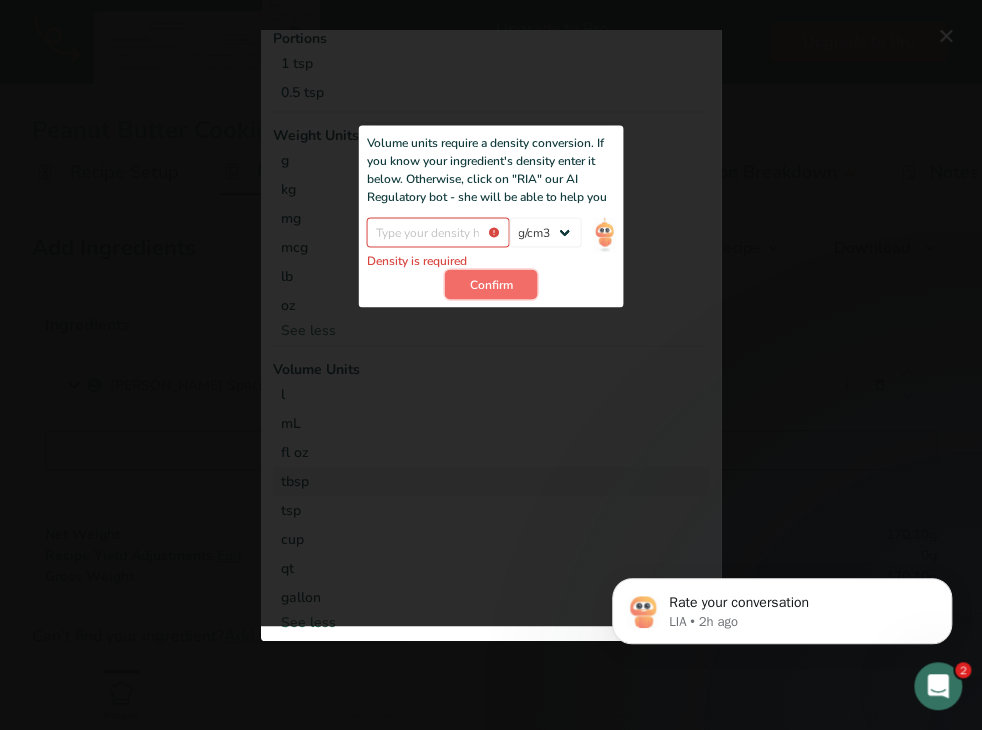 click on "Confirm" at bounding box center (491, 284) 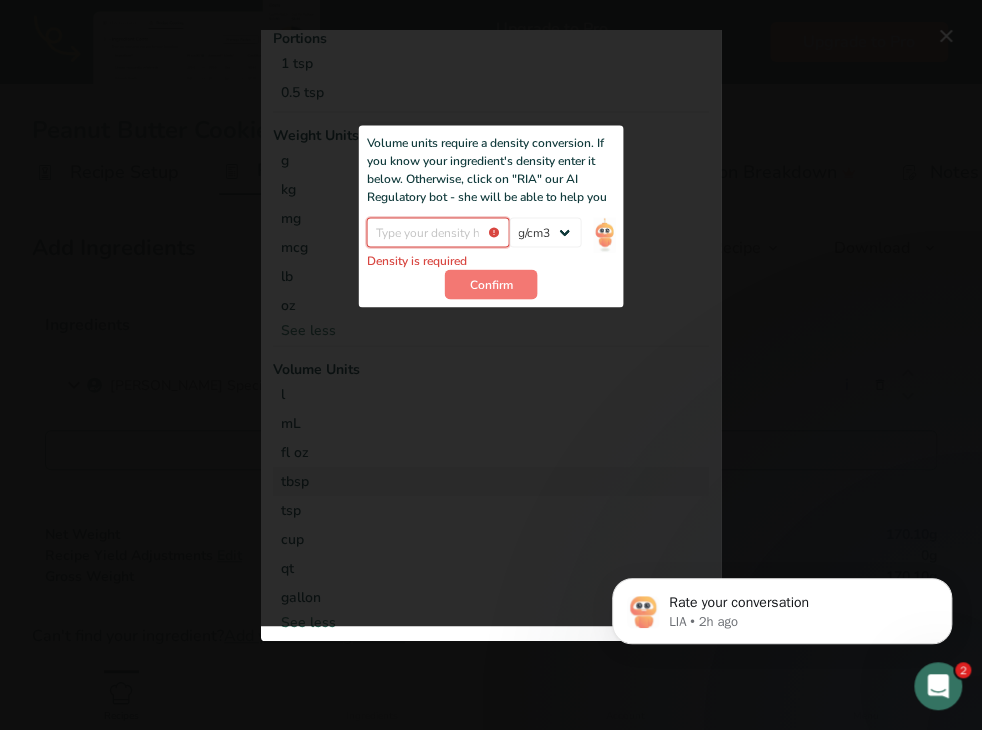 click at bounding box center (438, 232) 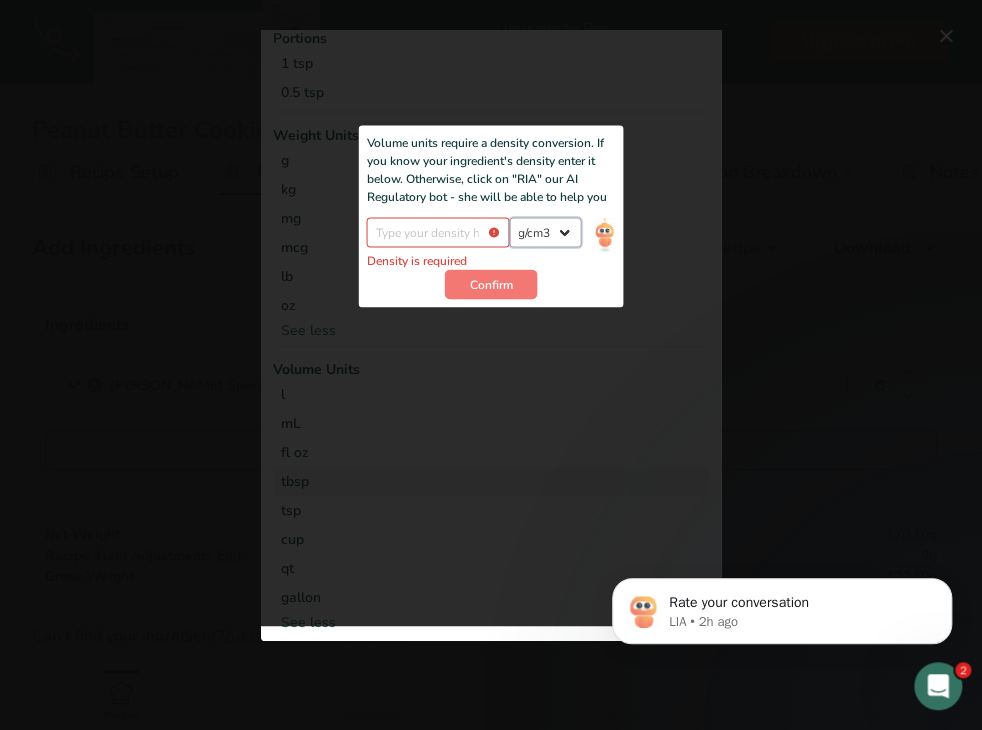 click on "lb/ft3
g/cm3" at bounding box center (545, 232) 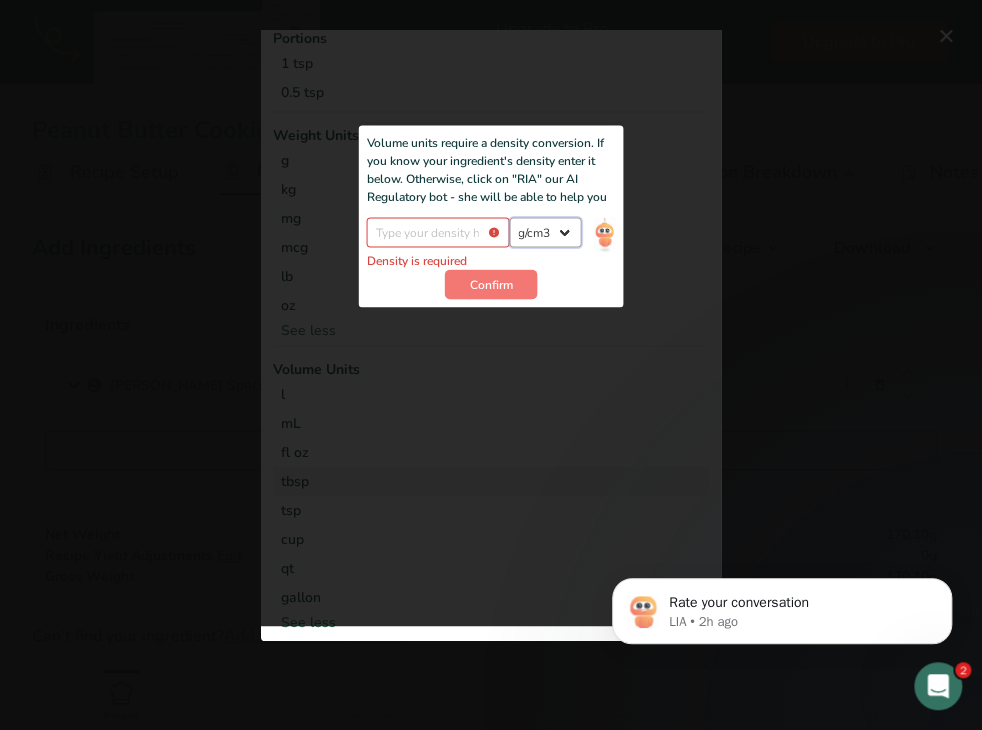 select on "23" 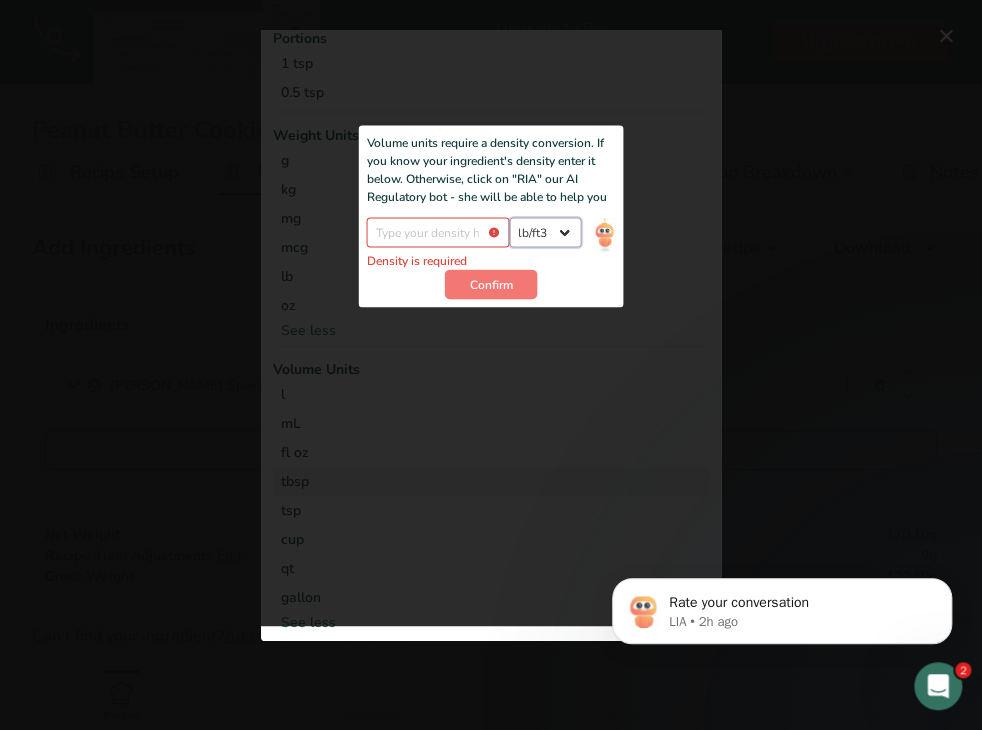 click on "lb/ft3
g/cm3" at bounding box center [545, 232] 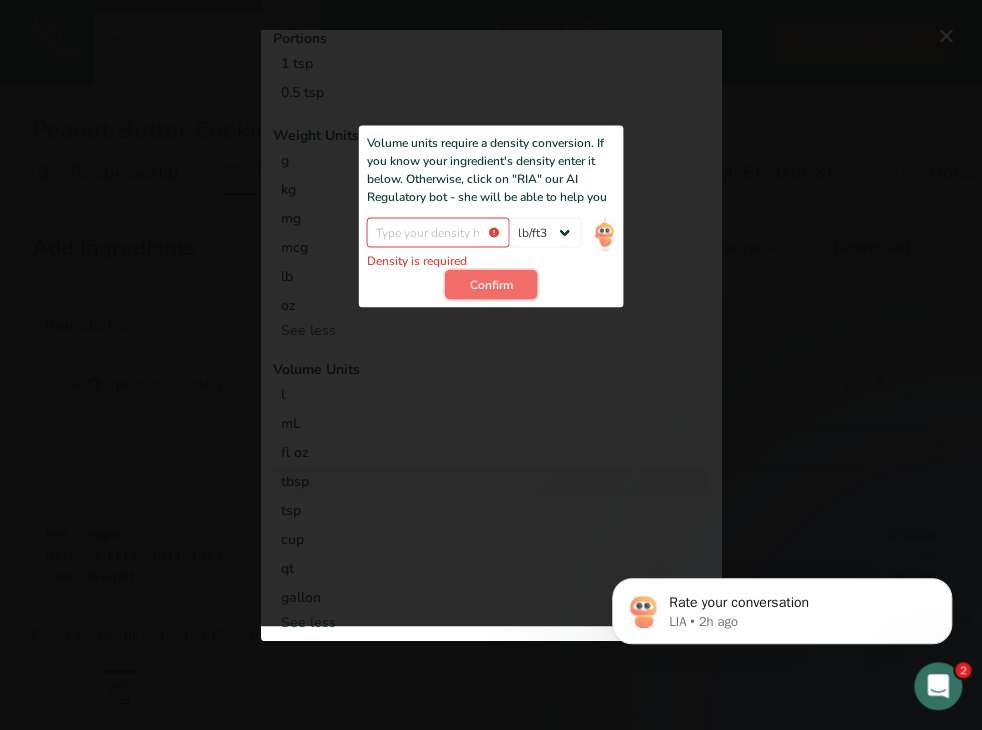 click on "Confirm" at bounding box center [491, 284] 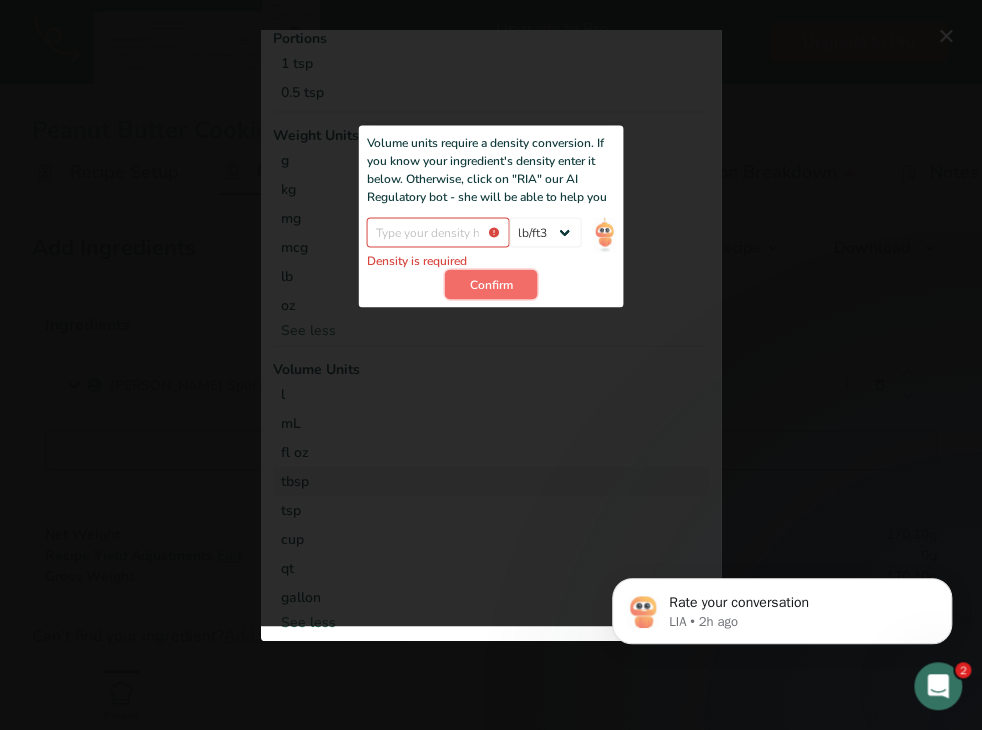 click on "Confirm" at bounding box center [491, 284] 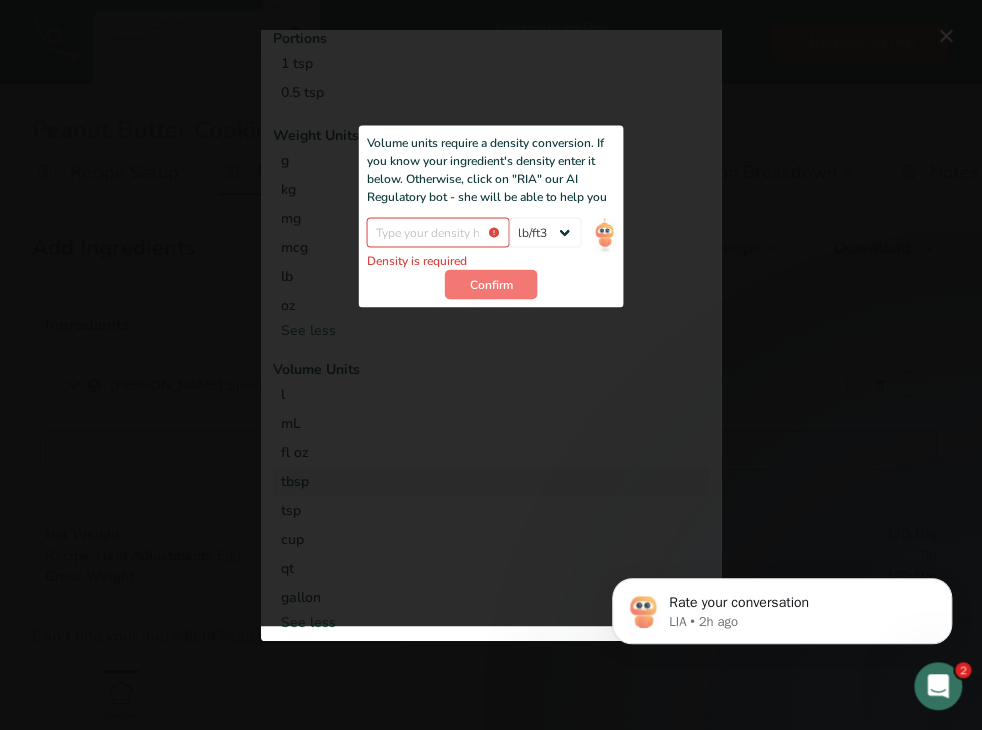 click at bounding box center (491, 320) 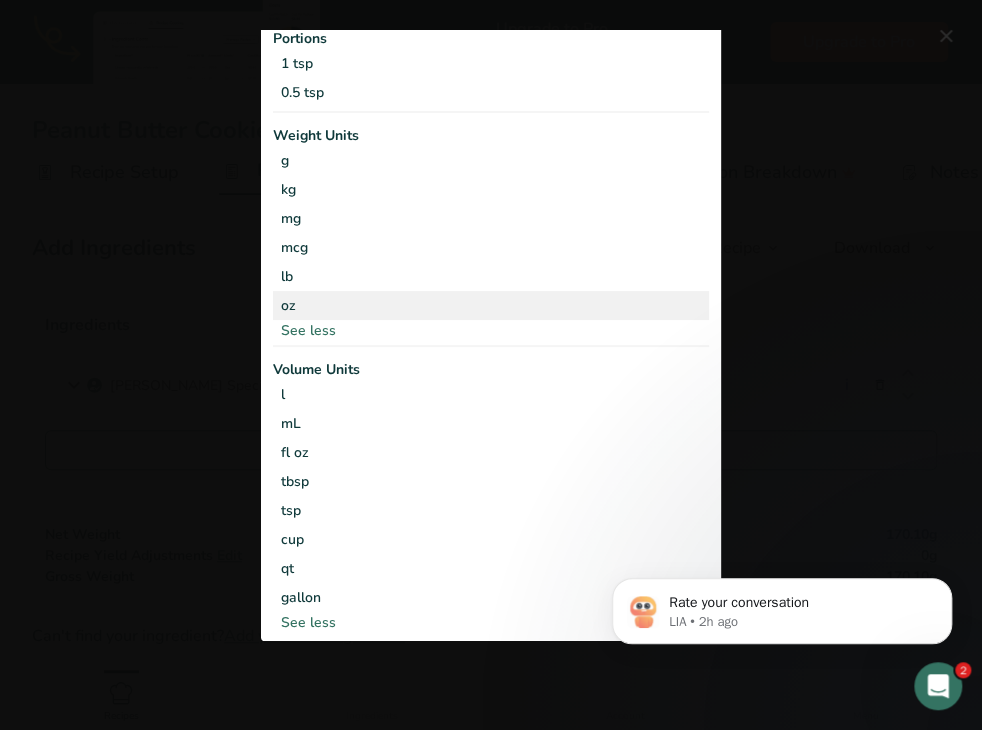 click on "oz" at bounding box center [491, 304] 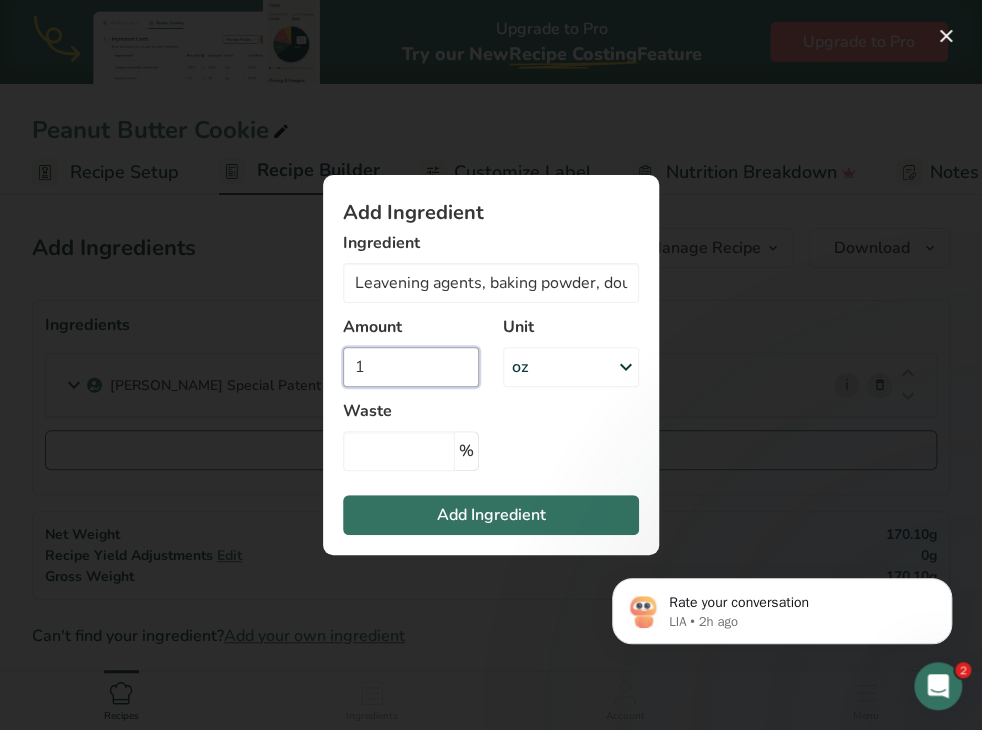 click on "1" at bounding box center (411, 367) 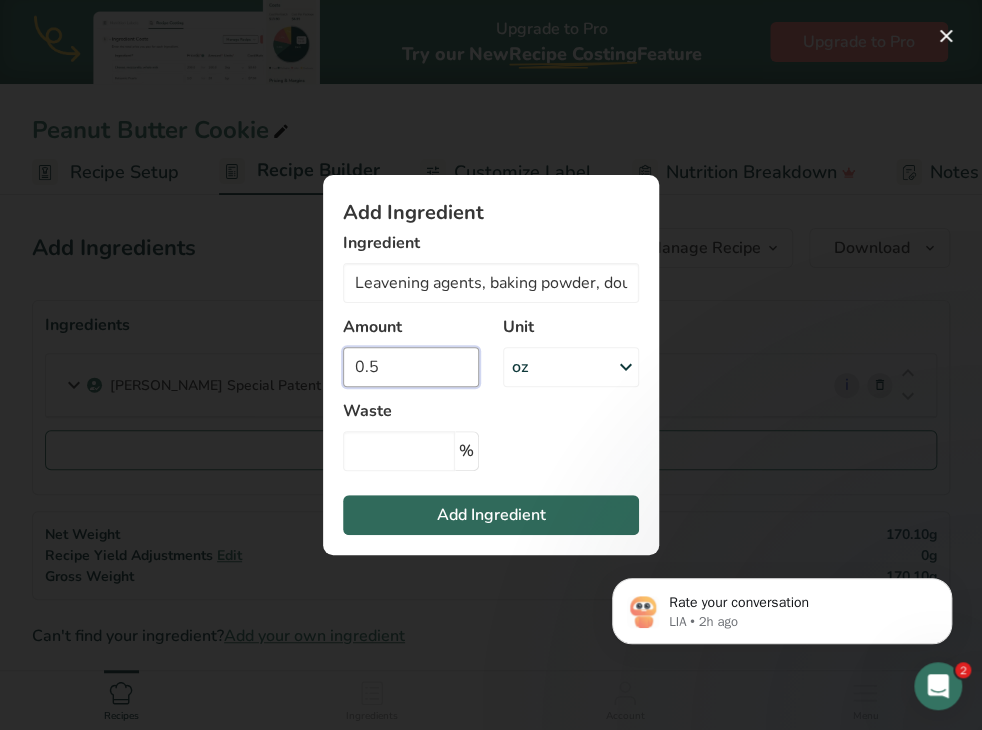 type on "0.5" 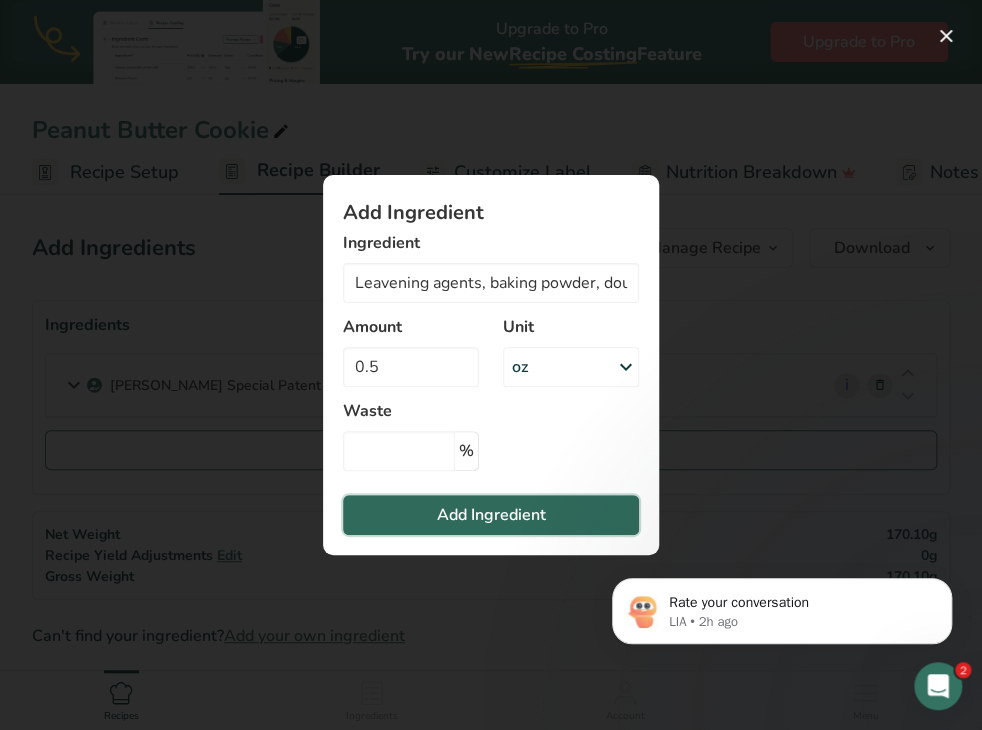 click on "Add Ingredient" at bounding box center (491, 515) 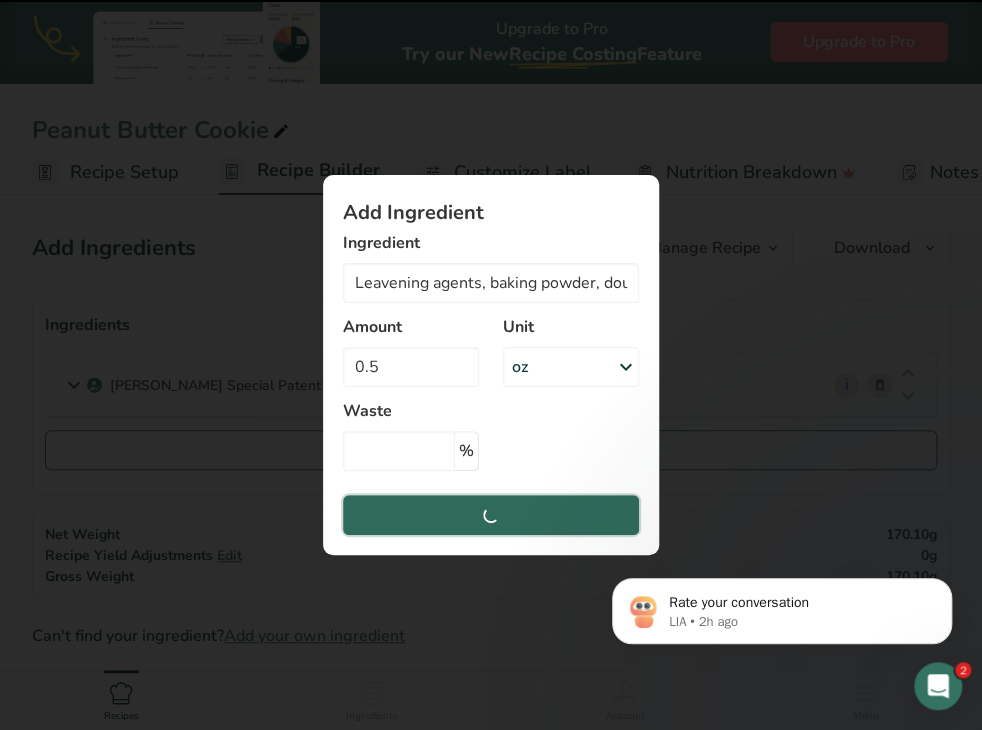 type 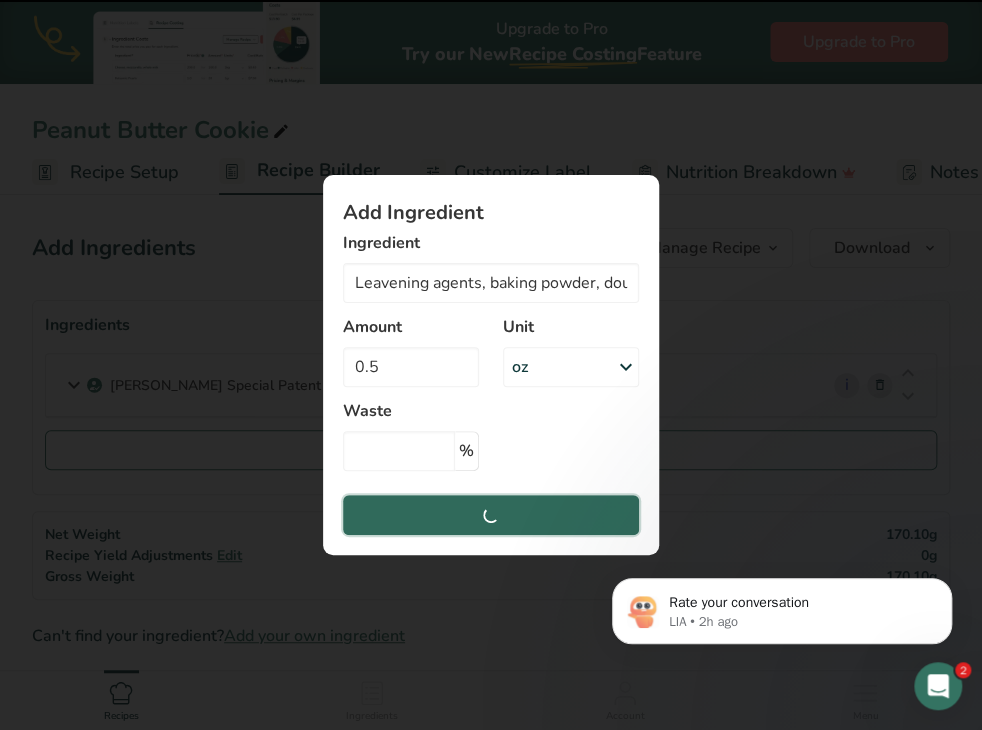 type 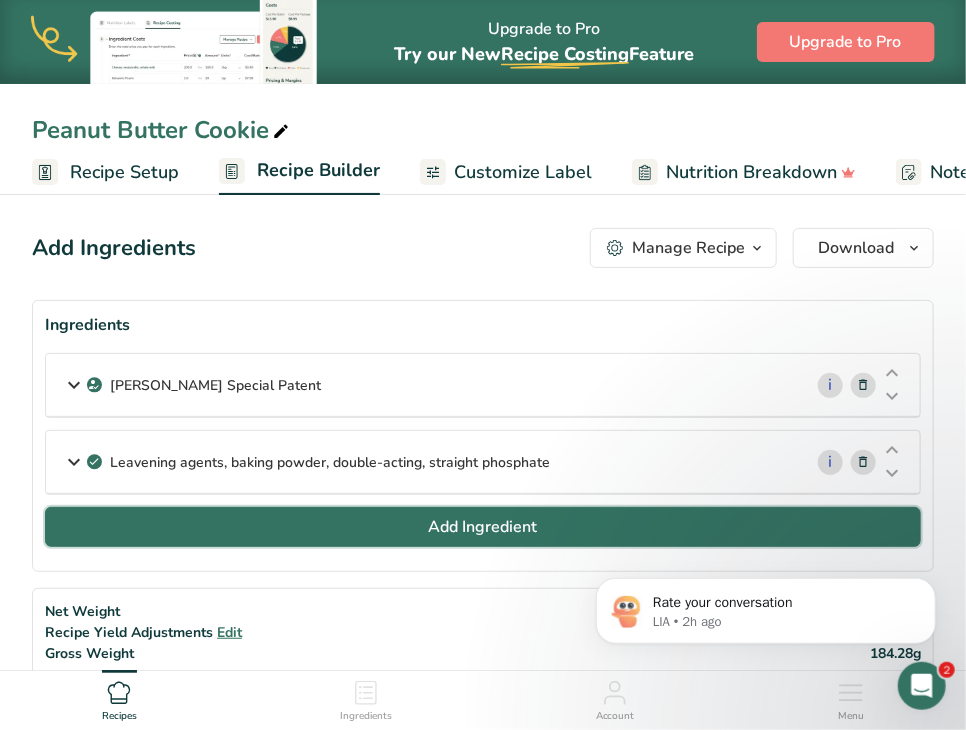 click on "Add Ingredient" at bounding box center (483, 527) 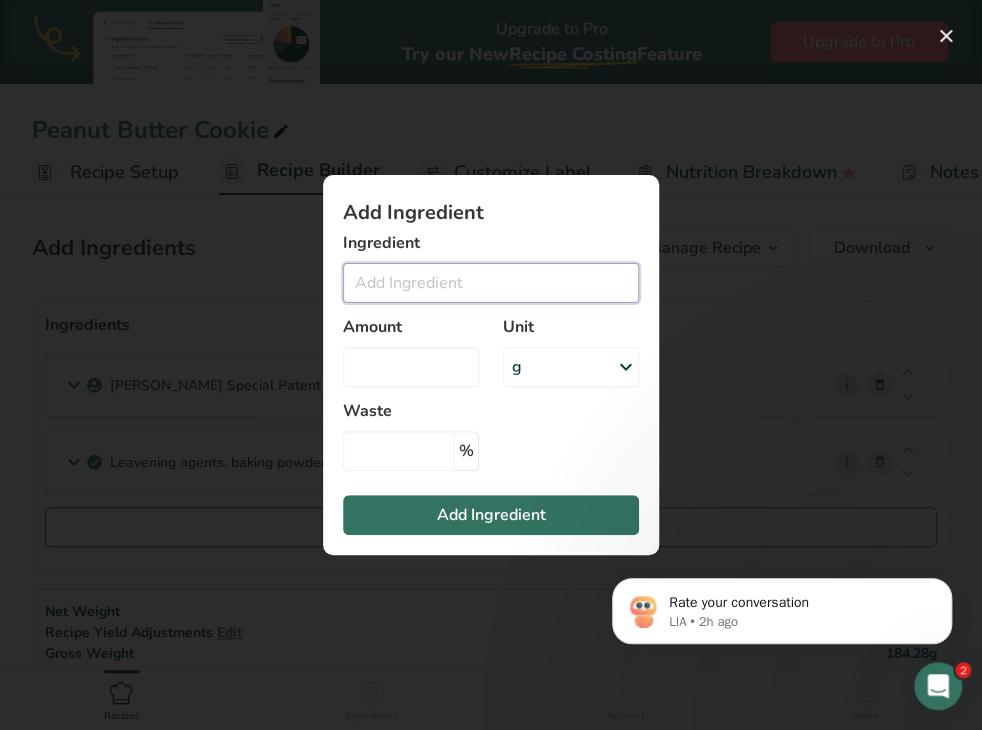 click at bounding box center [491, 283] 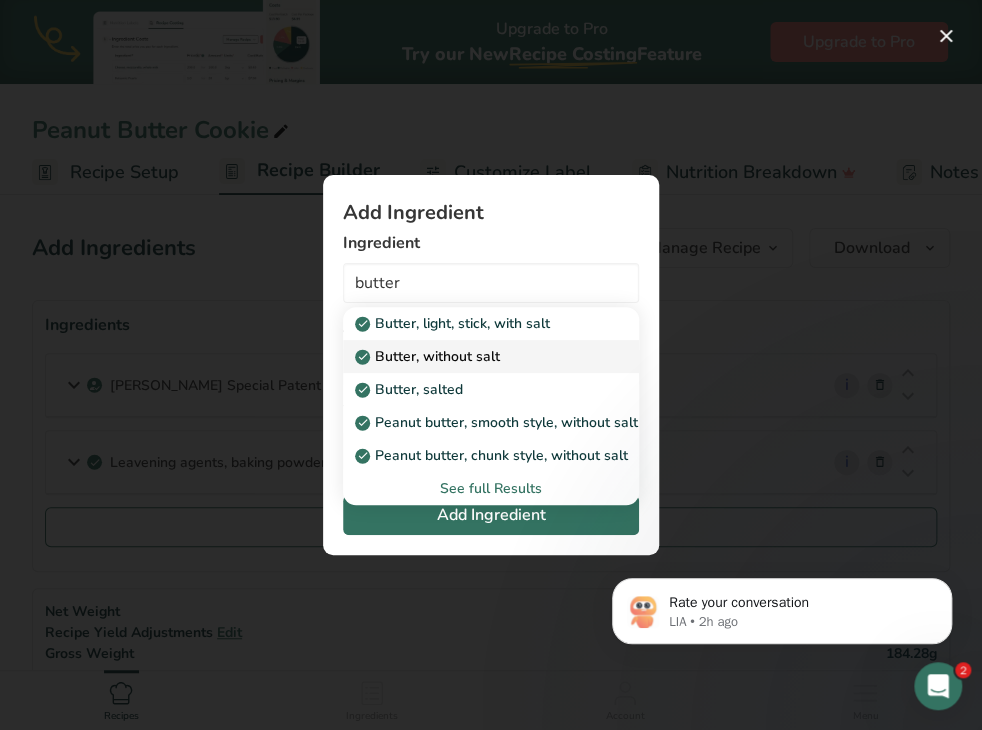 click on "Butter, without salt" at bounding box center (429, 356) 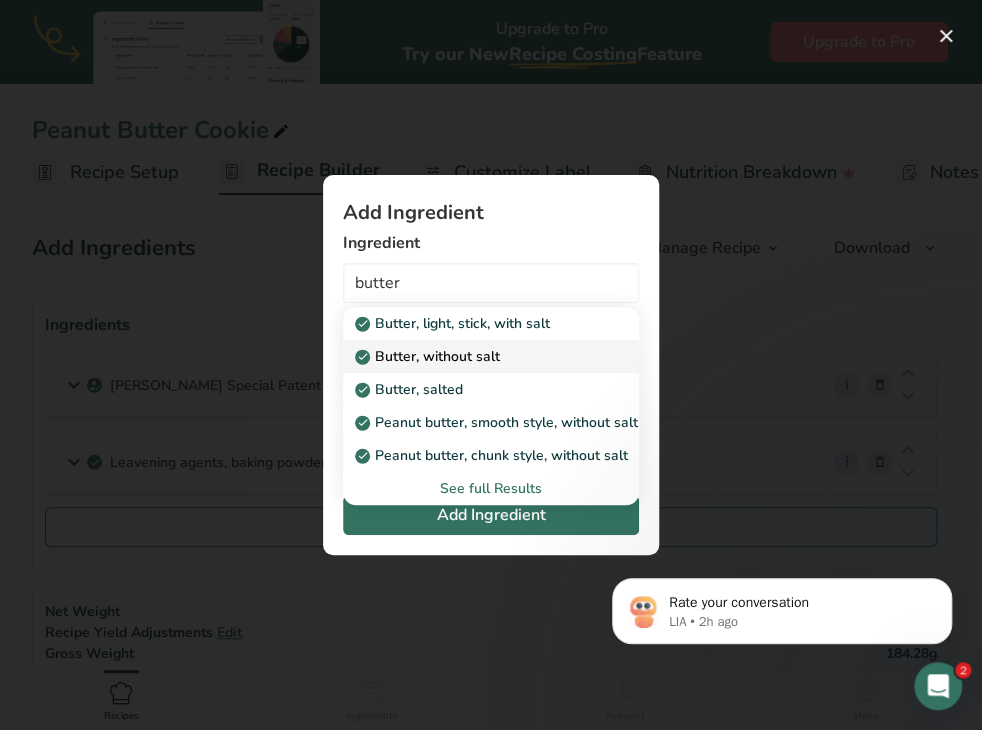 type on "Butter, without salt" 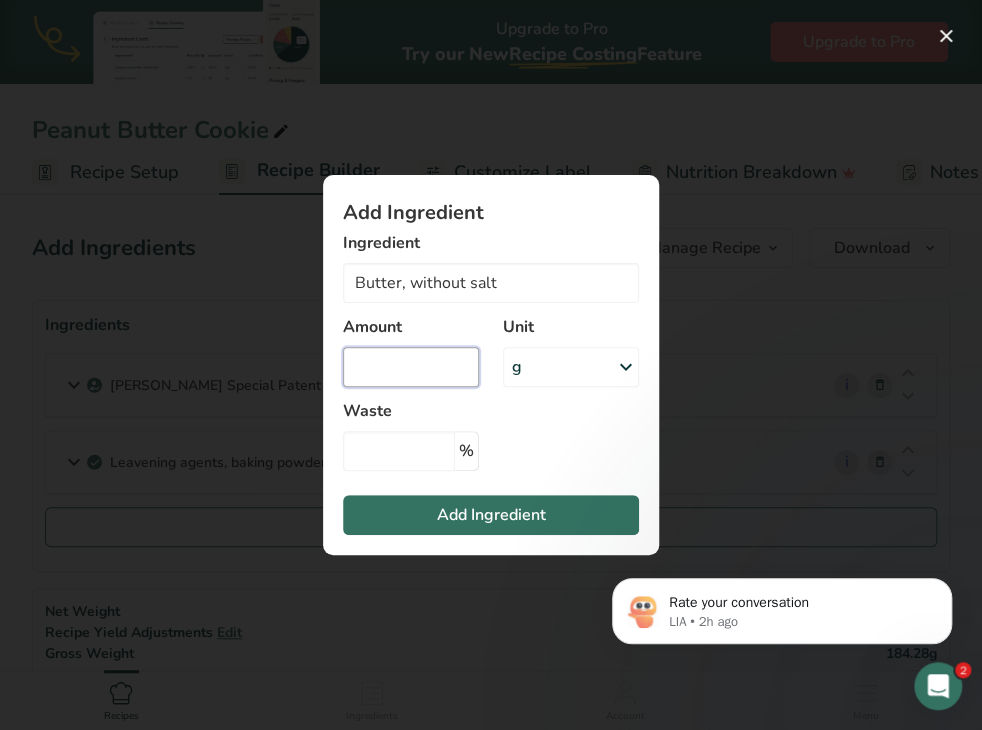 click at bounding box center (411, 367) 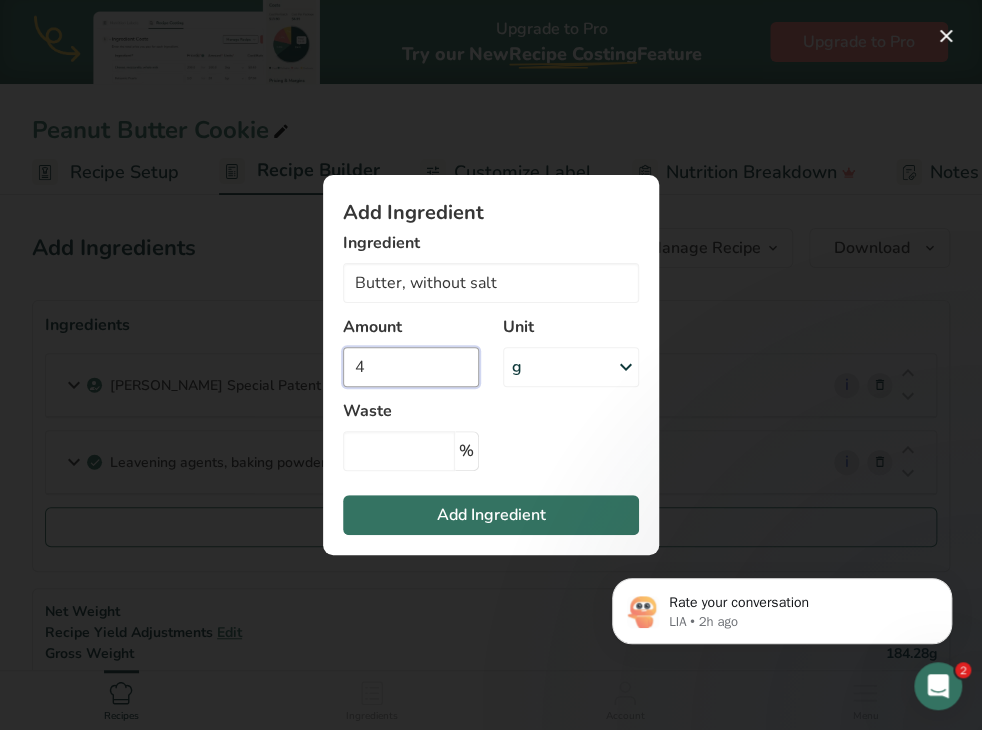 type on "4" 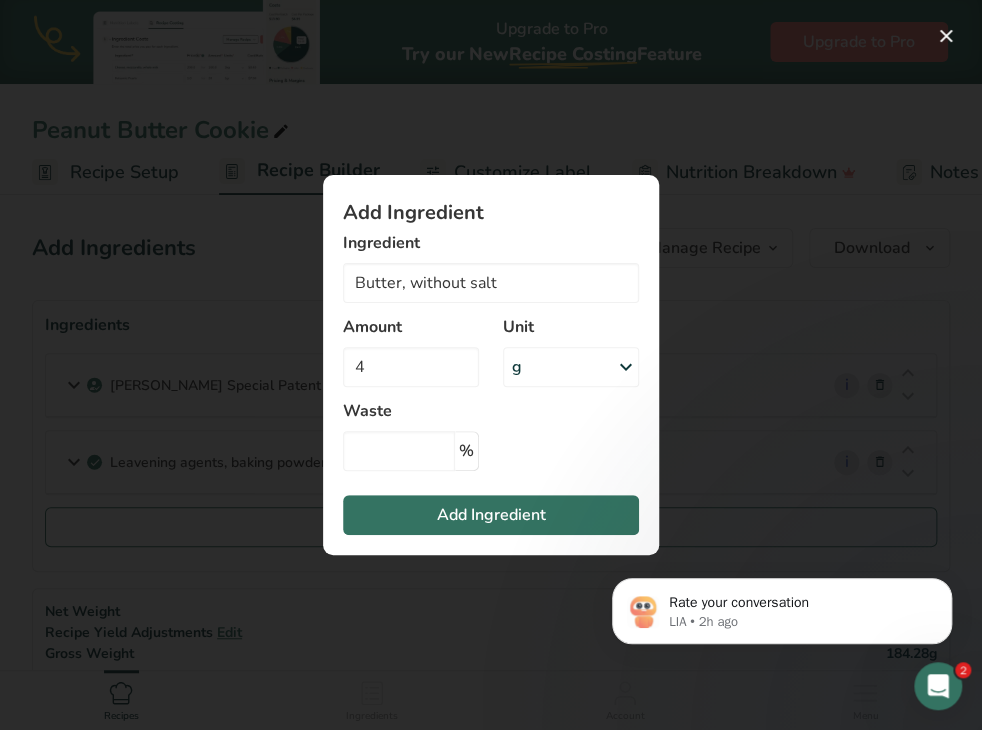 click at bounding box center (626, 367) 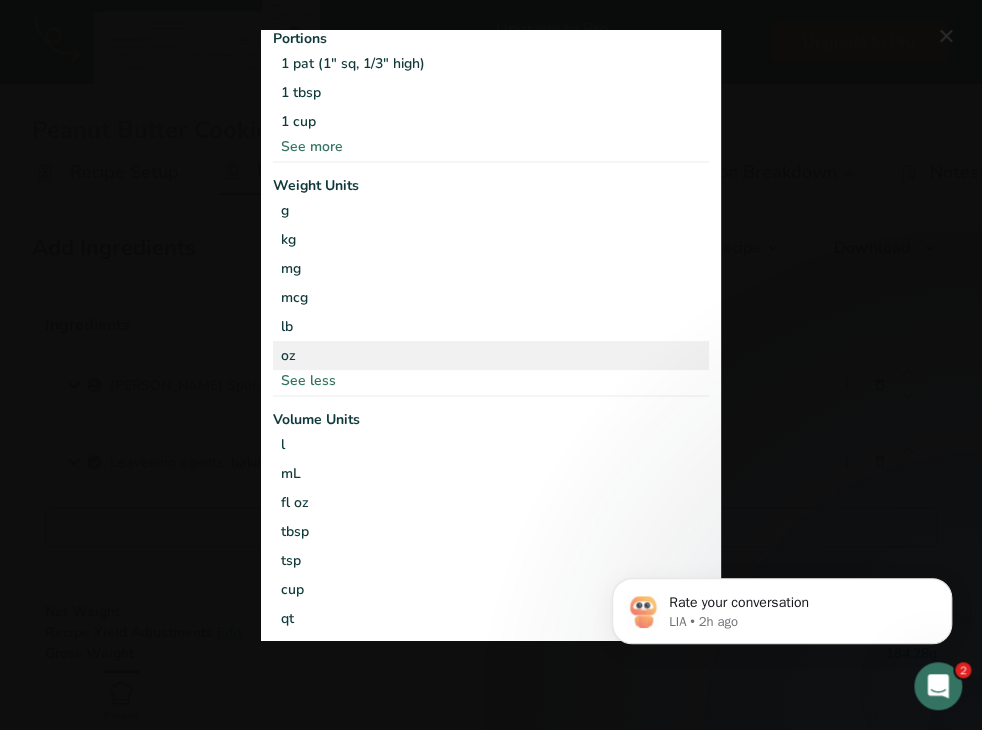 click on "oz" at bounding box center [491, 354] 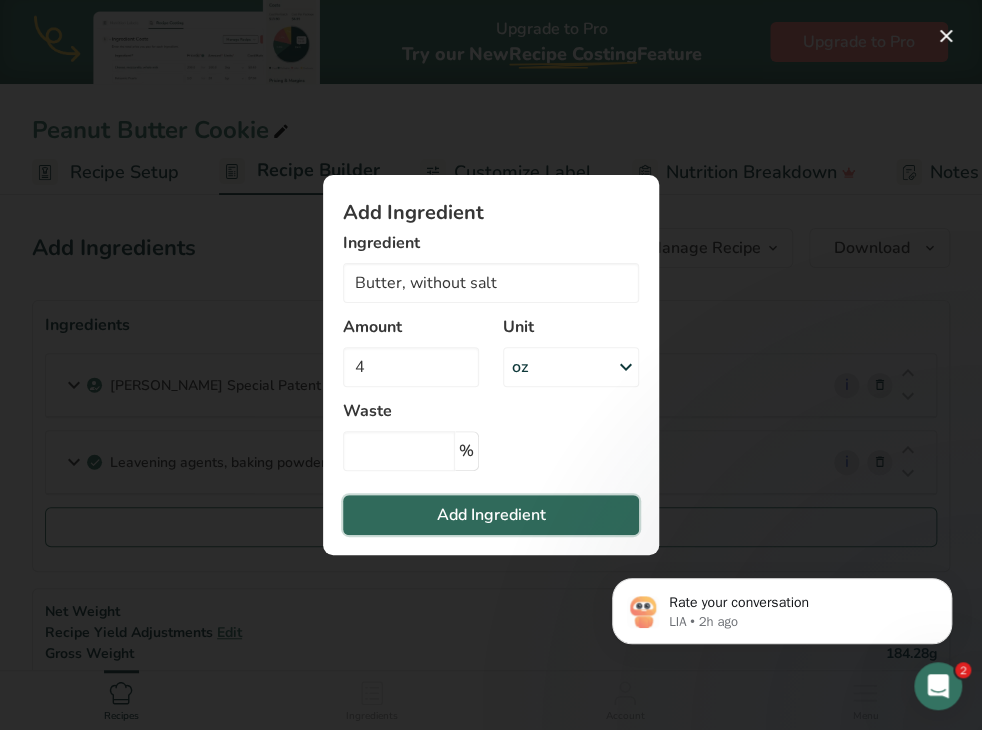 click on "Add Ingredient" at bounding box center (491, 515) 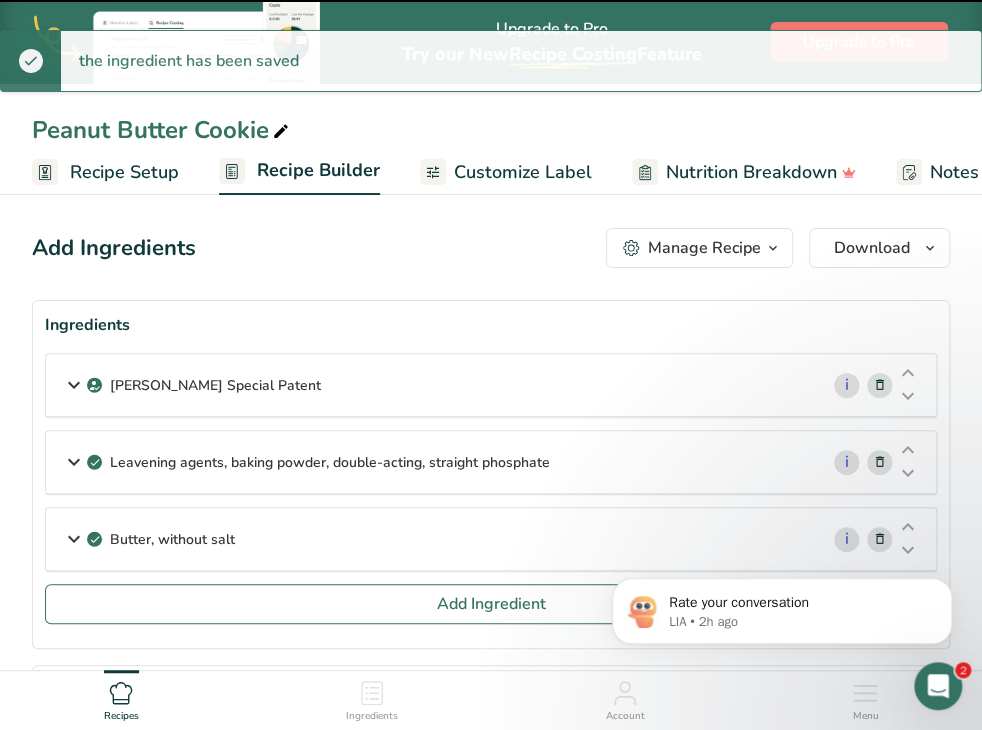 type 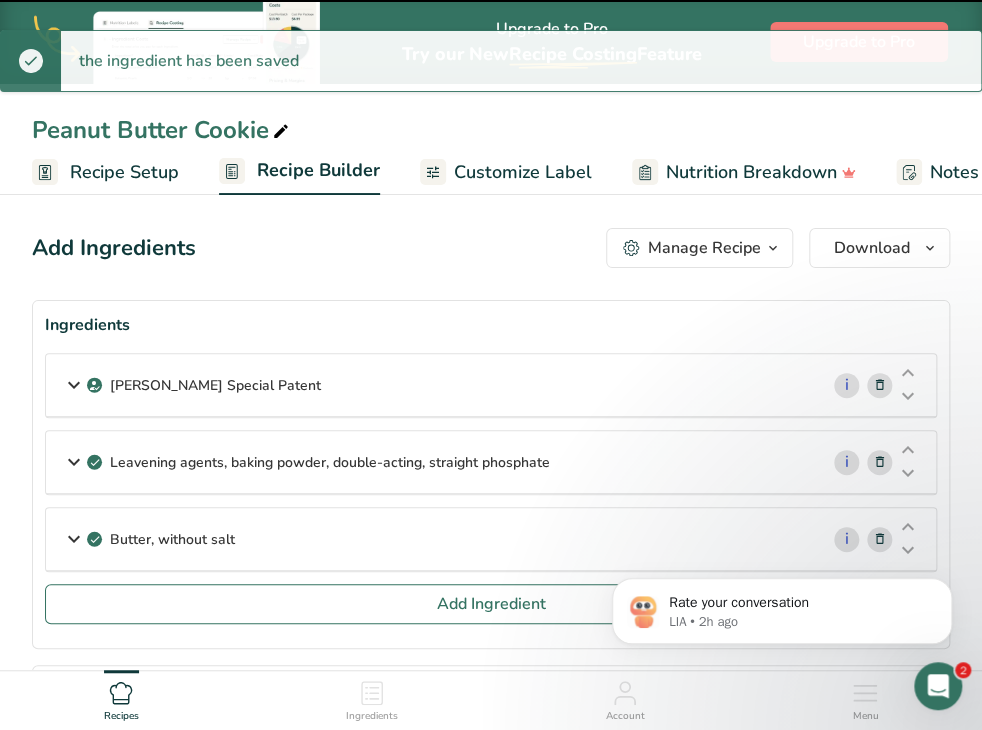 type 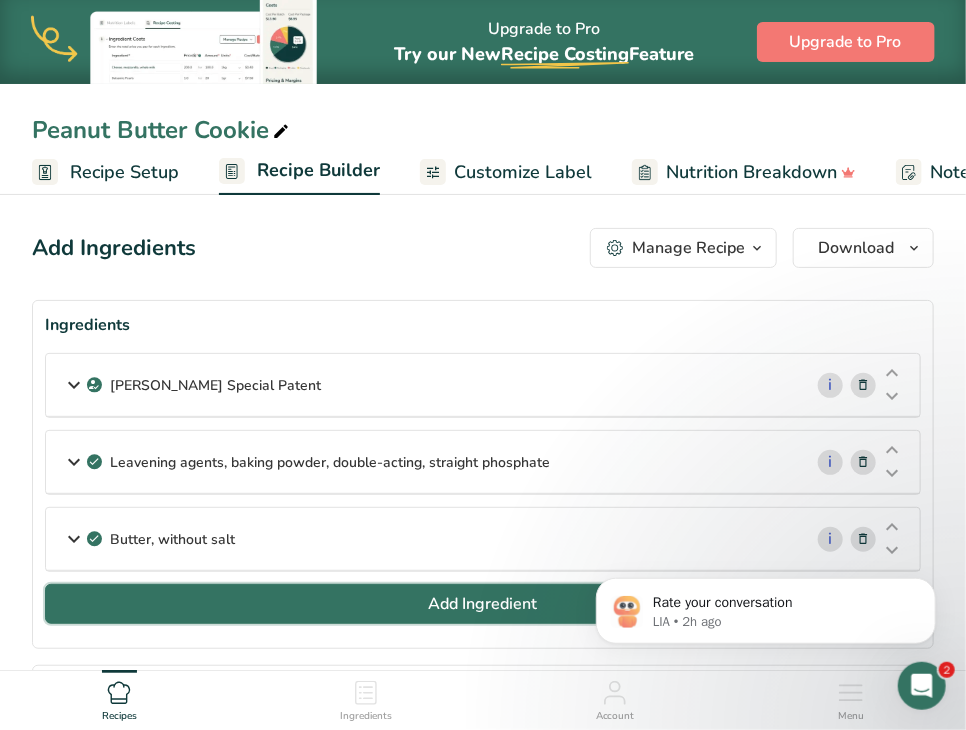 click on "Add Ingredient" at bounding box center (483, 604) 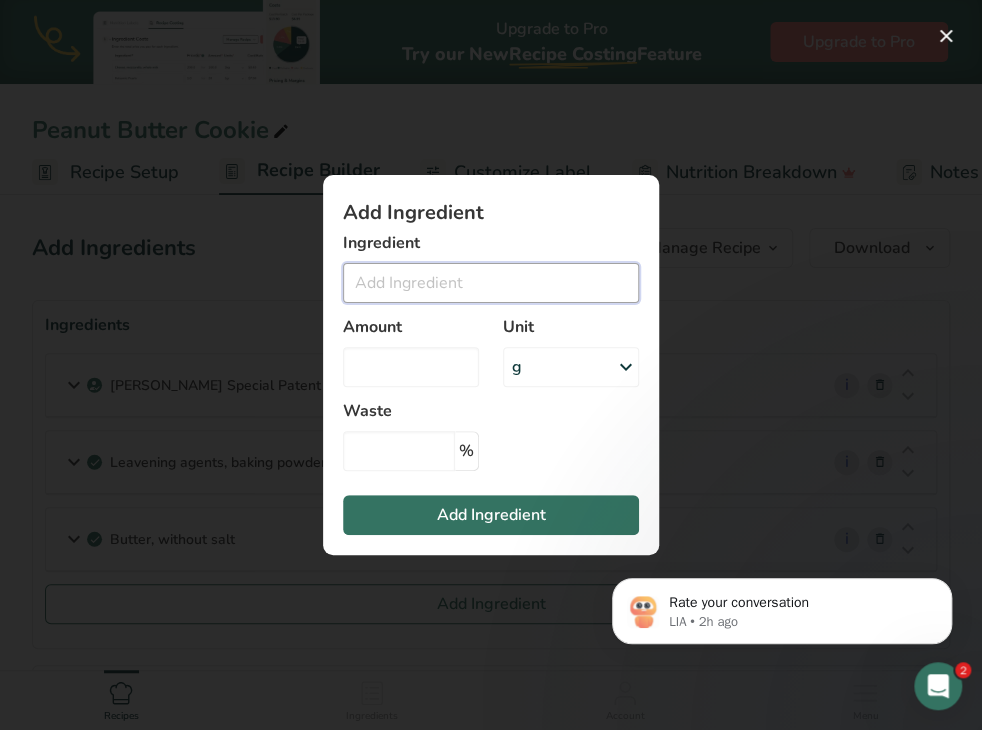click at bounding box center (491, 283) 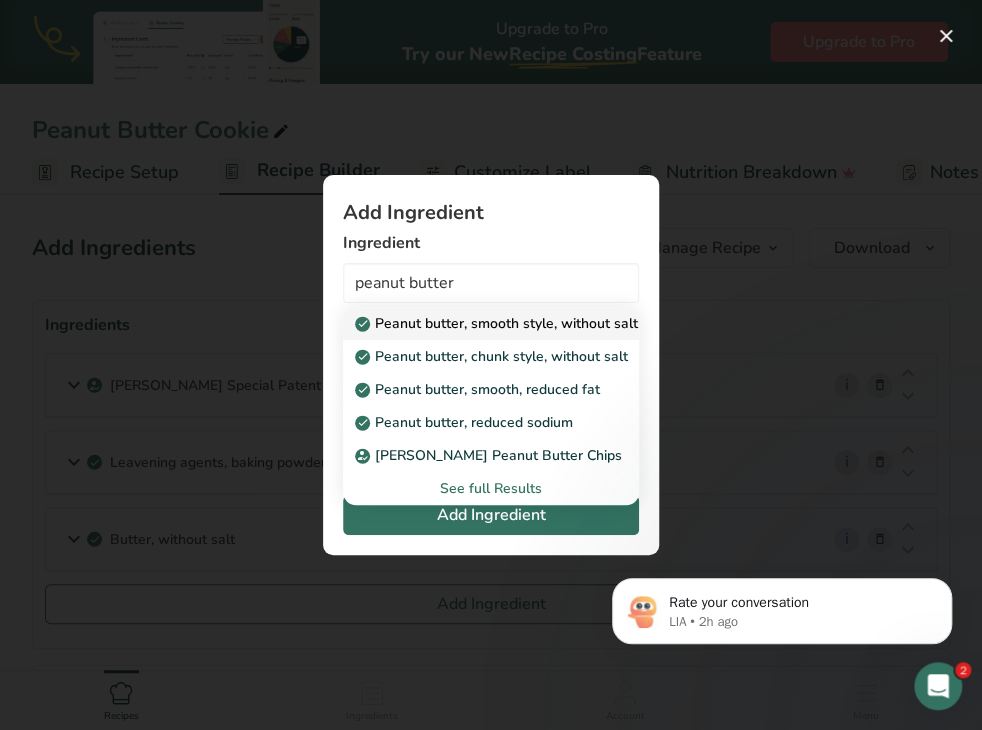 click on "Peanut butter, smooth style, without salt" at bounding box center (498, 323) 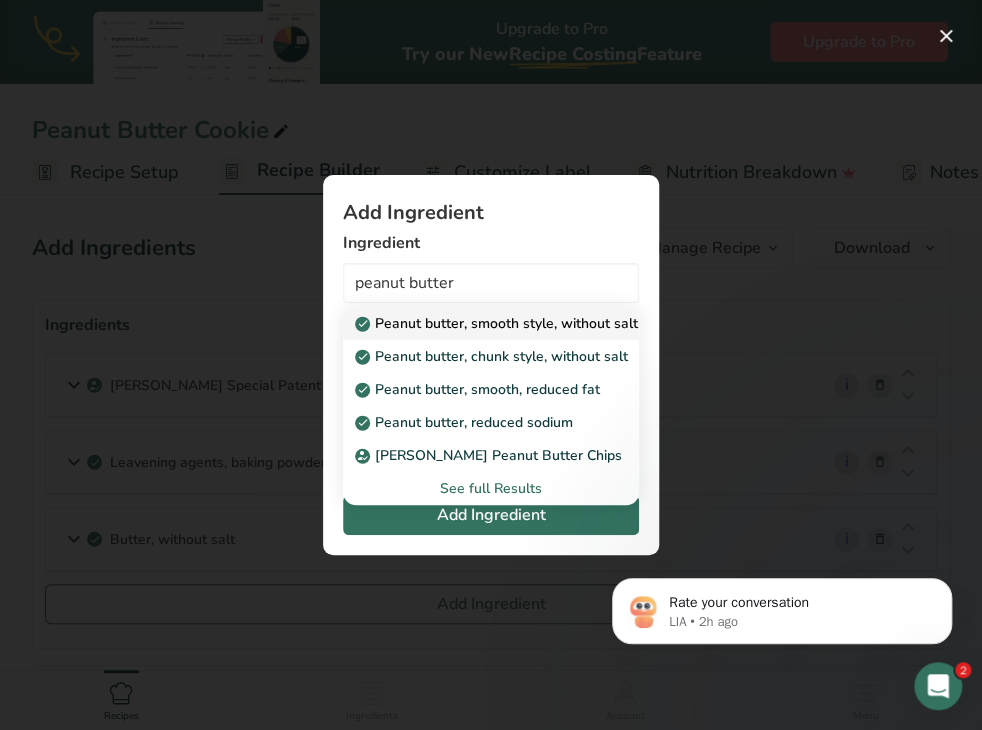 type on "Peanut butter, smooth style, without salt" 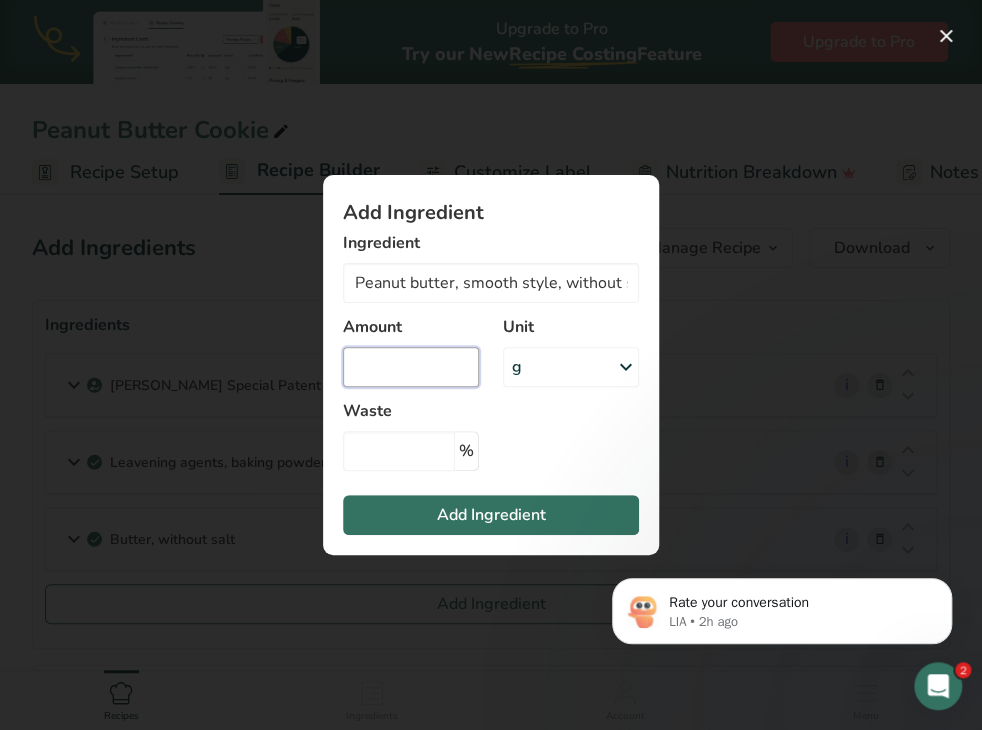 click at bounding box center [411, 367] 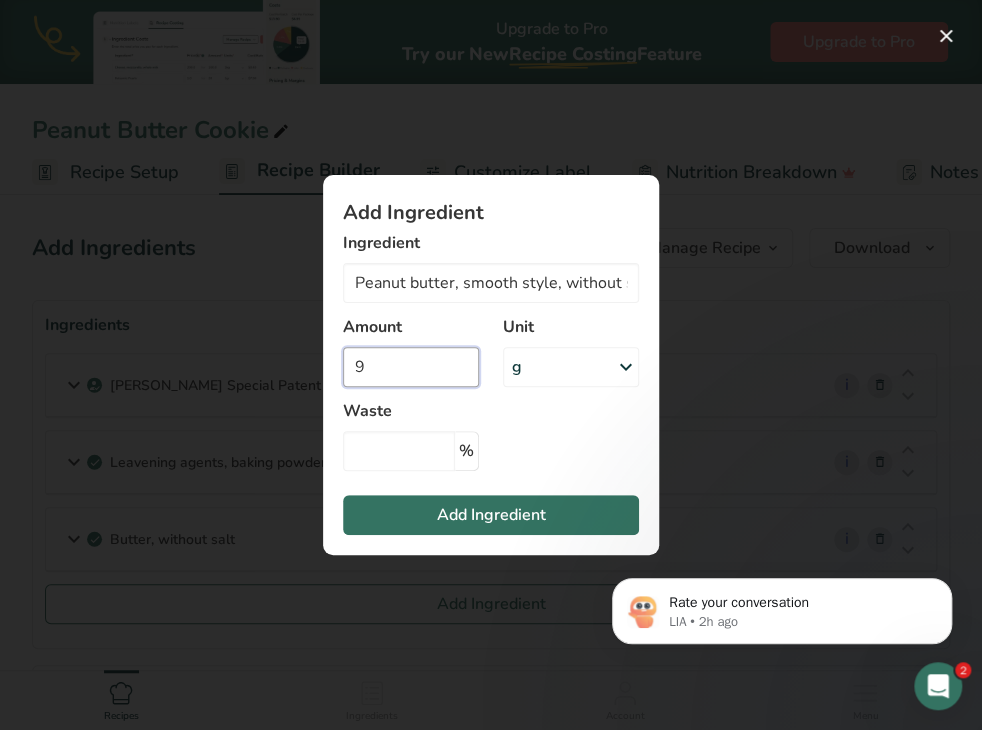 type on "9" 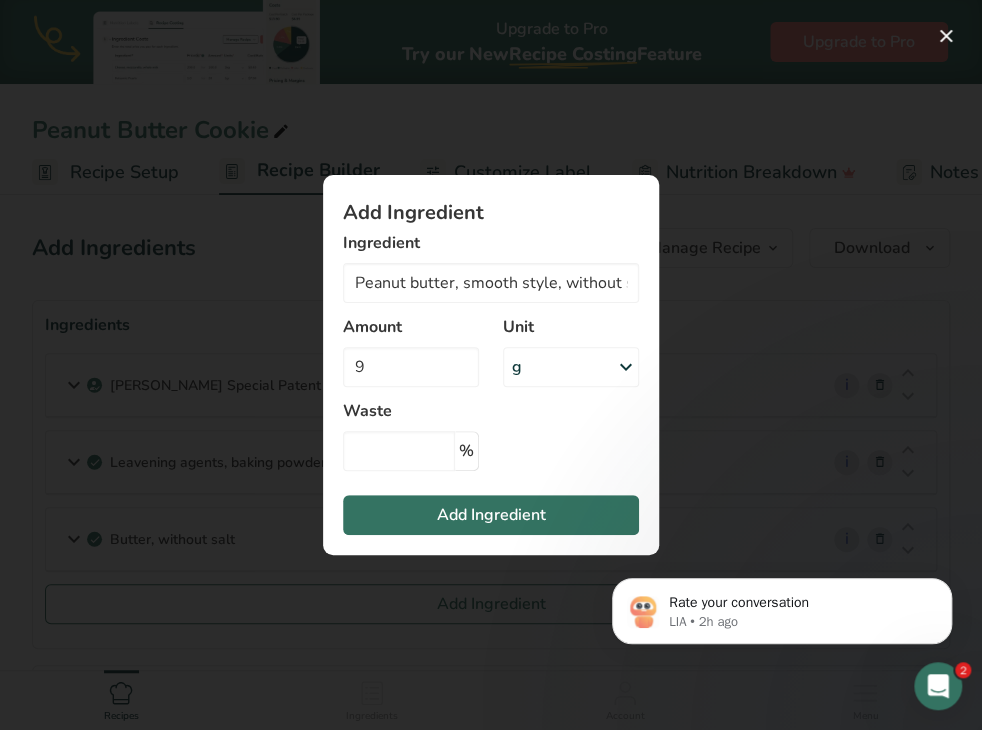 click on "g" at bounding box center (571, 367) 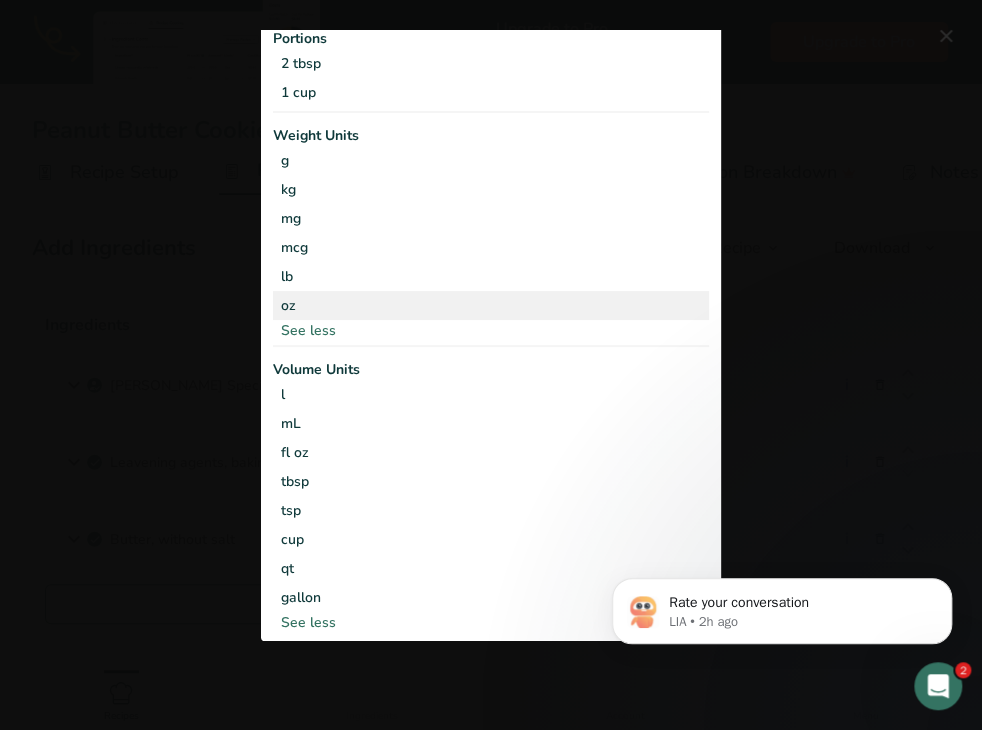 click on "oz" at bounding box center [491, 304] 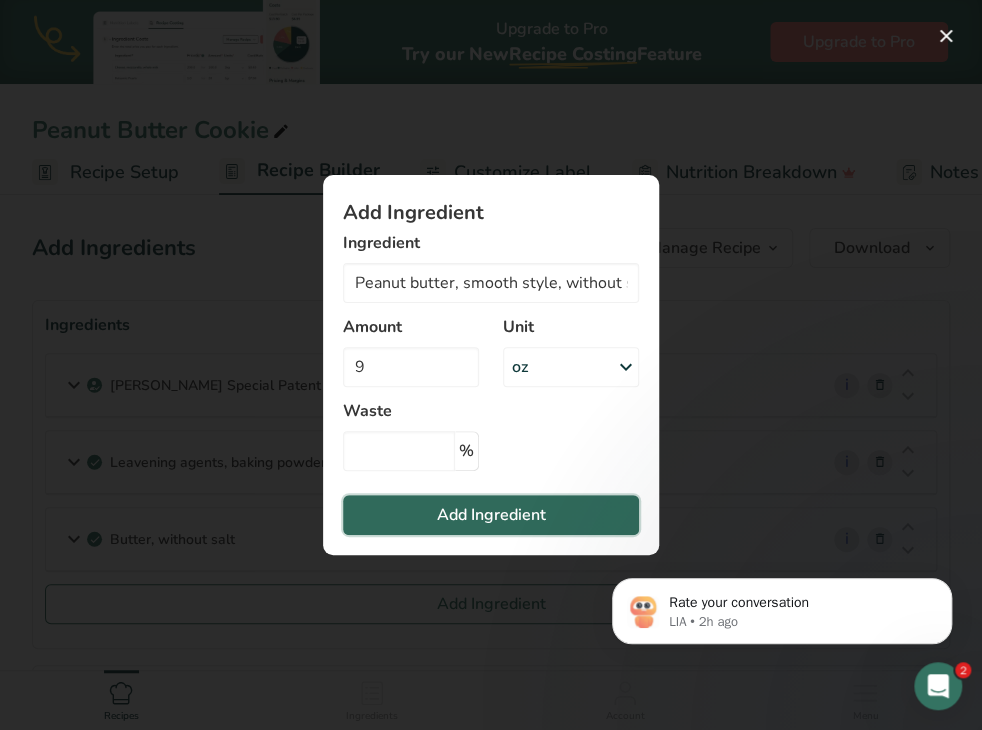 click on "Add Ingredient" at bounding box center [491, 515] 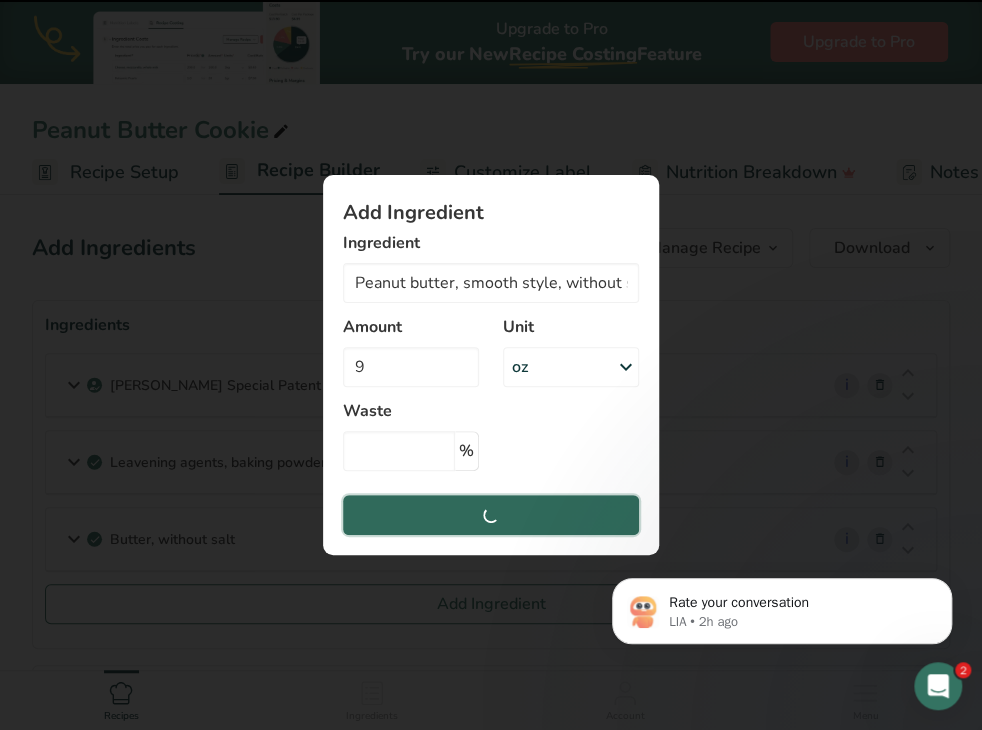 type 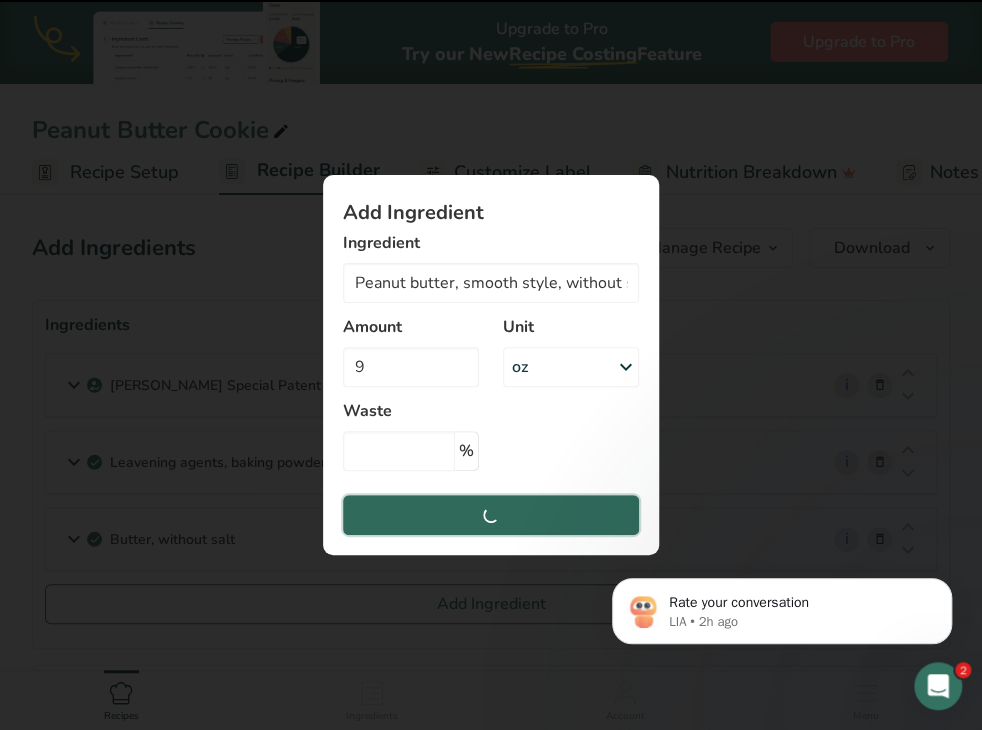 type 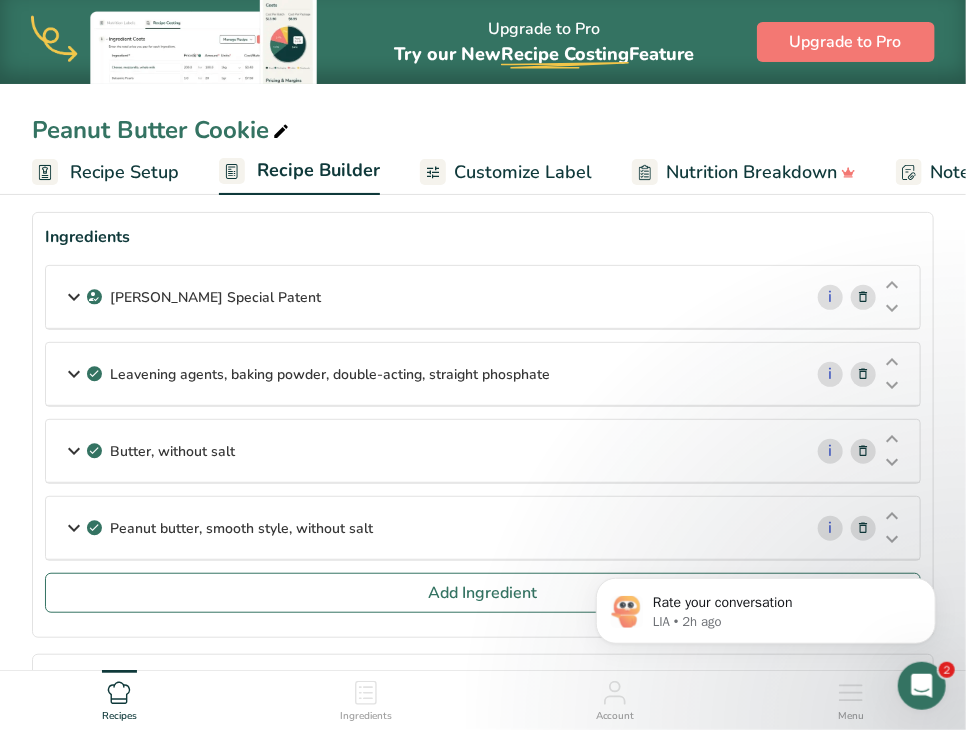 scroll, scrollTop: 88, scrollLeft: 0, axis: vertical 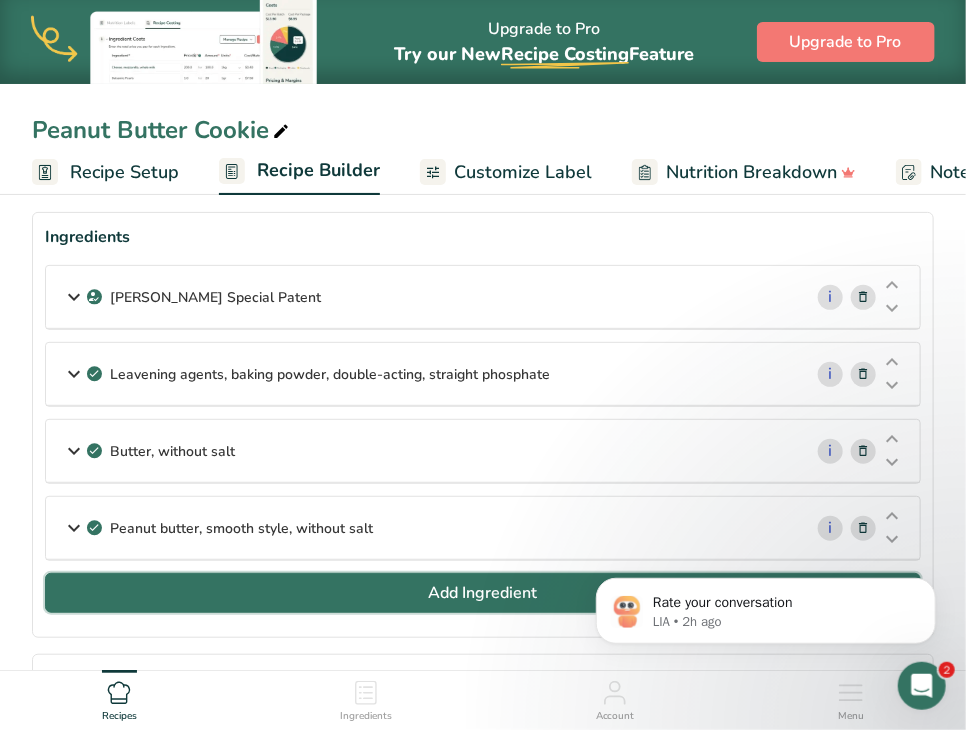 click on "Add Ingredient" at bounding box center (483, 593) 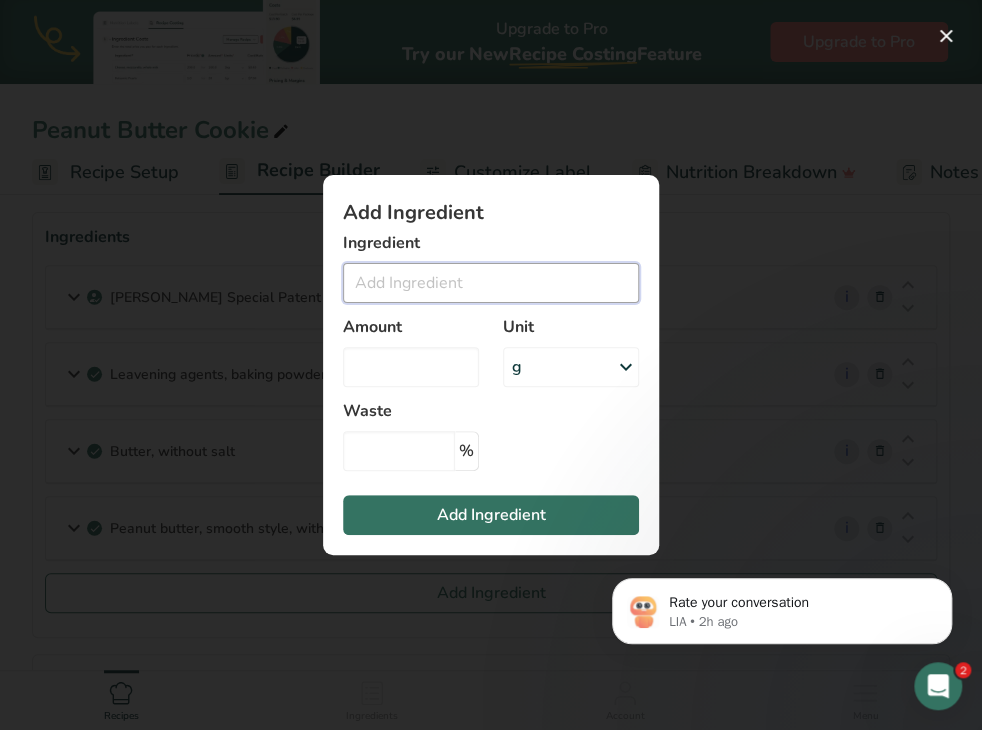 click at bounding box center [491, 283] 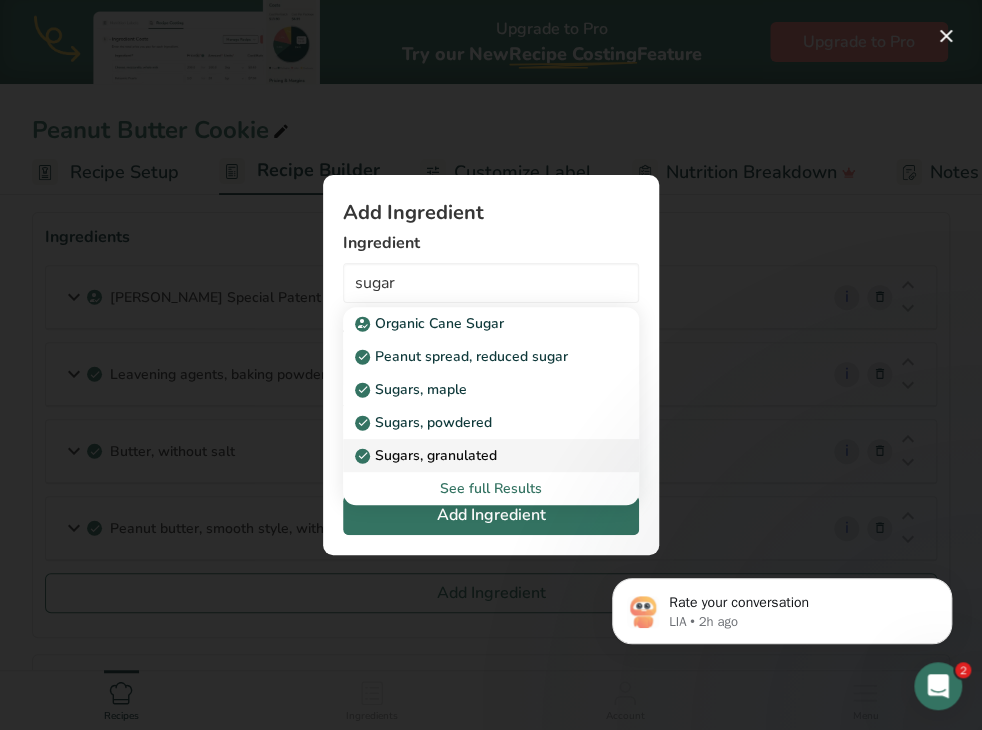 click on "Sugars, granulated" at bounding box center [475, 455] 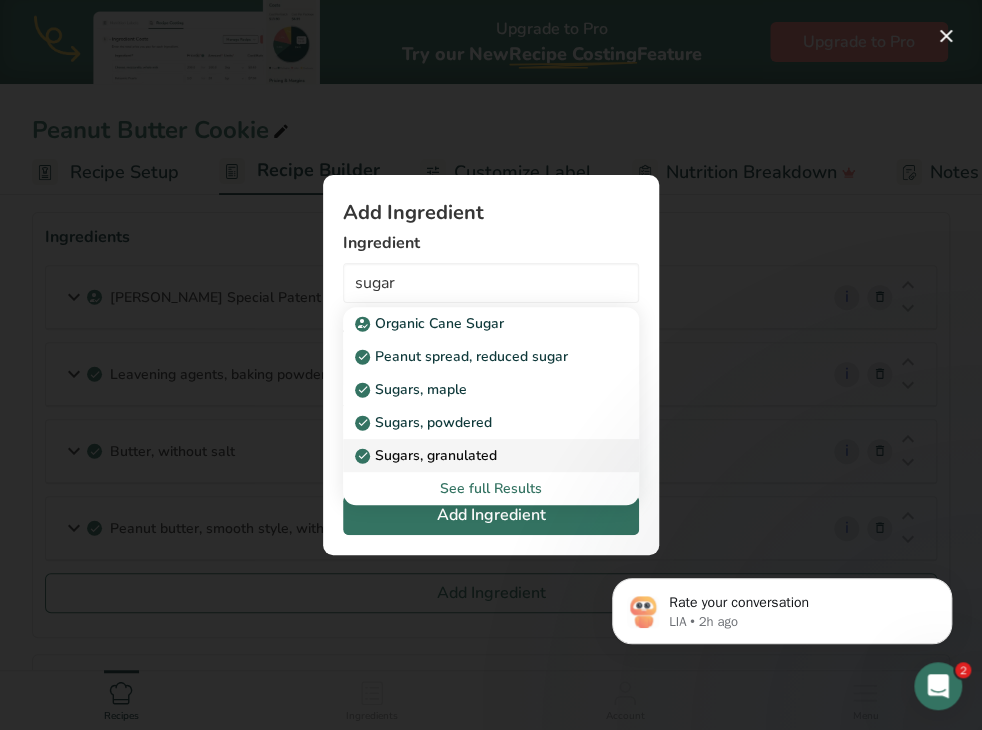 type on "Sugars, granulated" 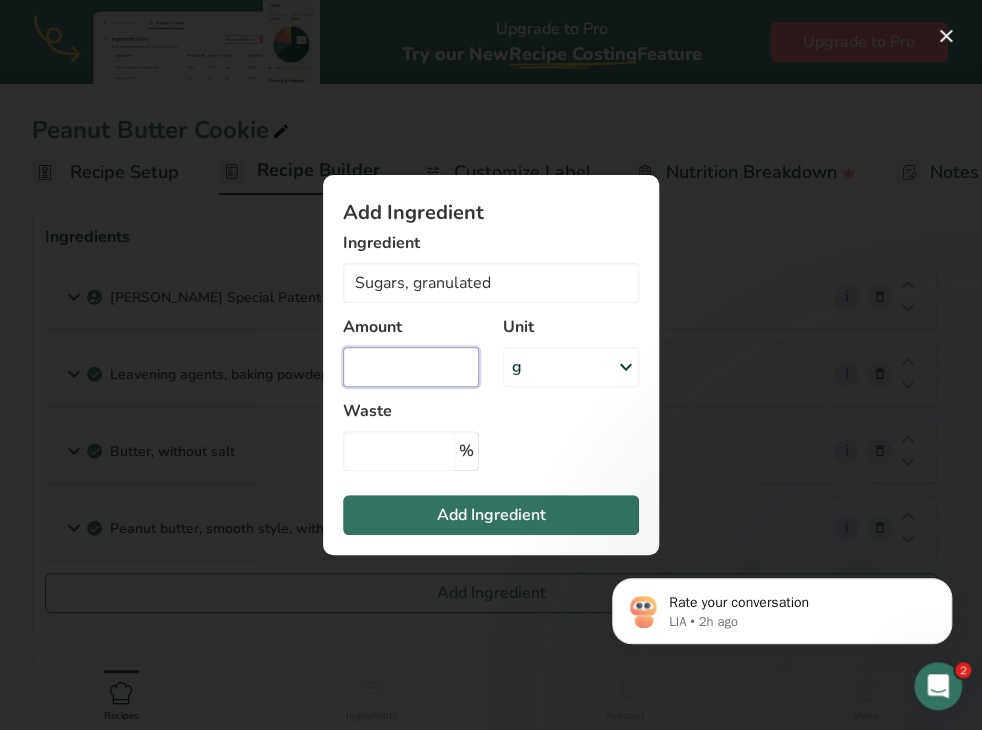 click at bounding box center [411, 367] 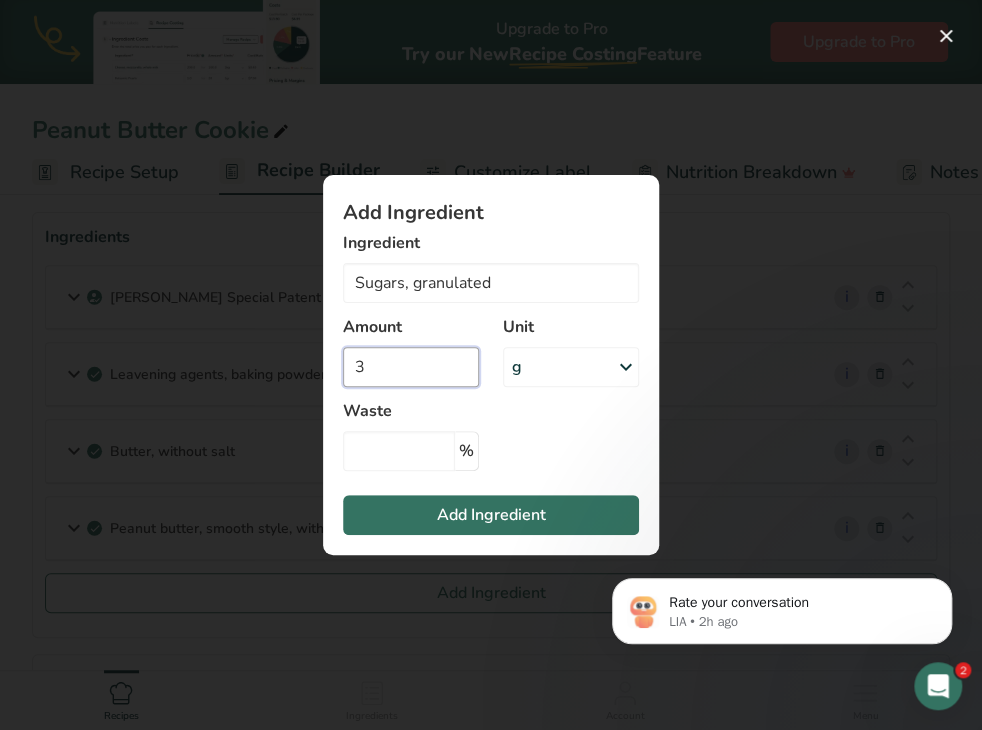 type on "3" 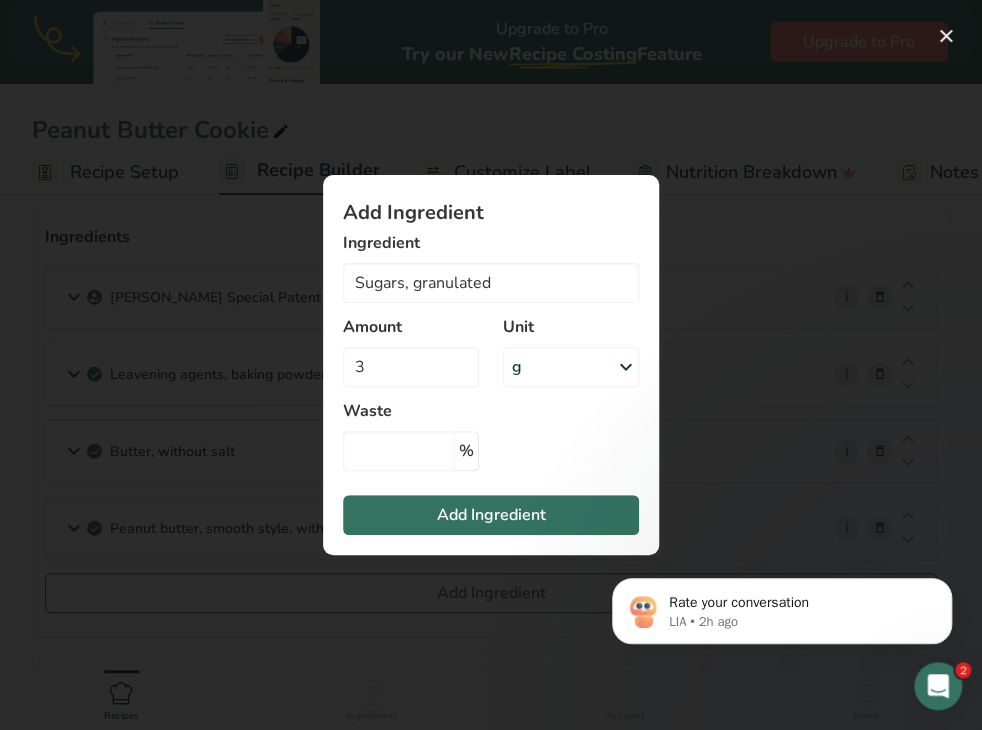 click on "g" at bounding box center [571, 367] 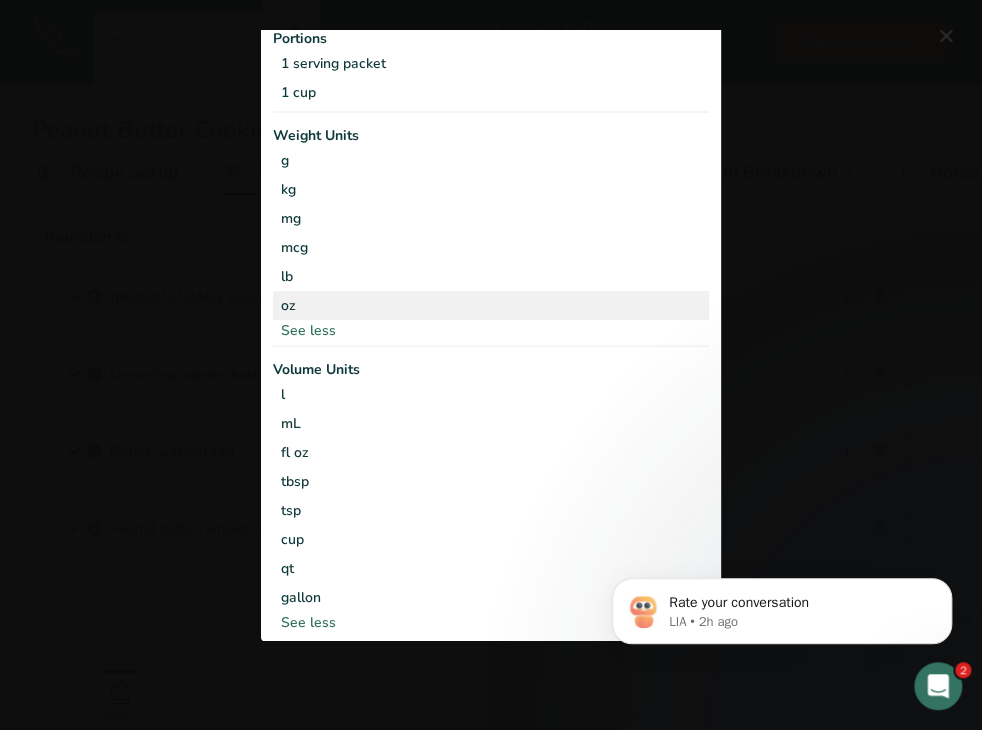 click on "oz" at bounding box center [491, 304] 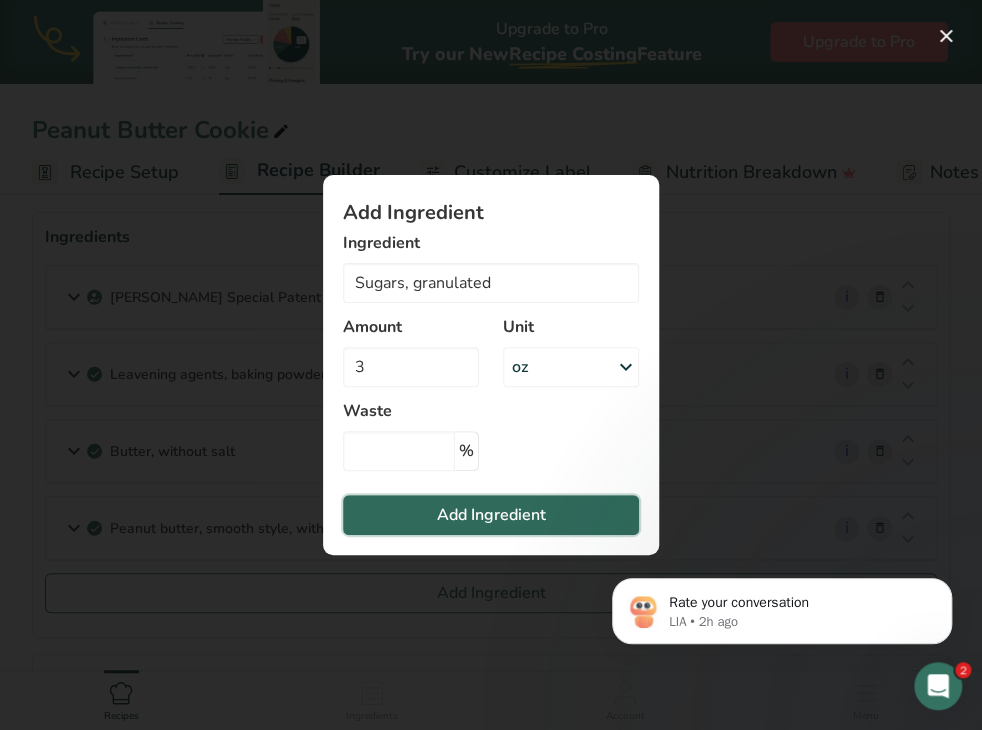 click on "Add Ingredient" at bounding box center [491, 515] 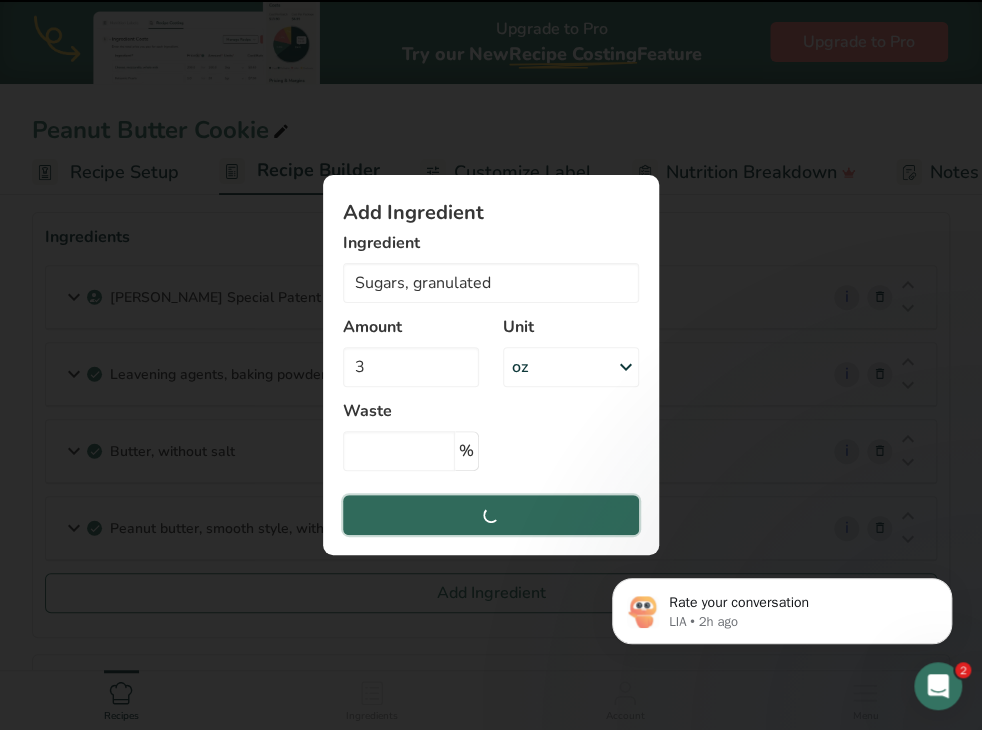 type 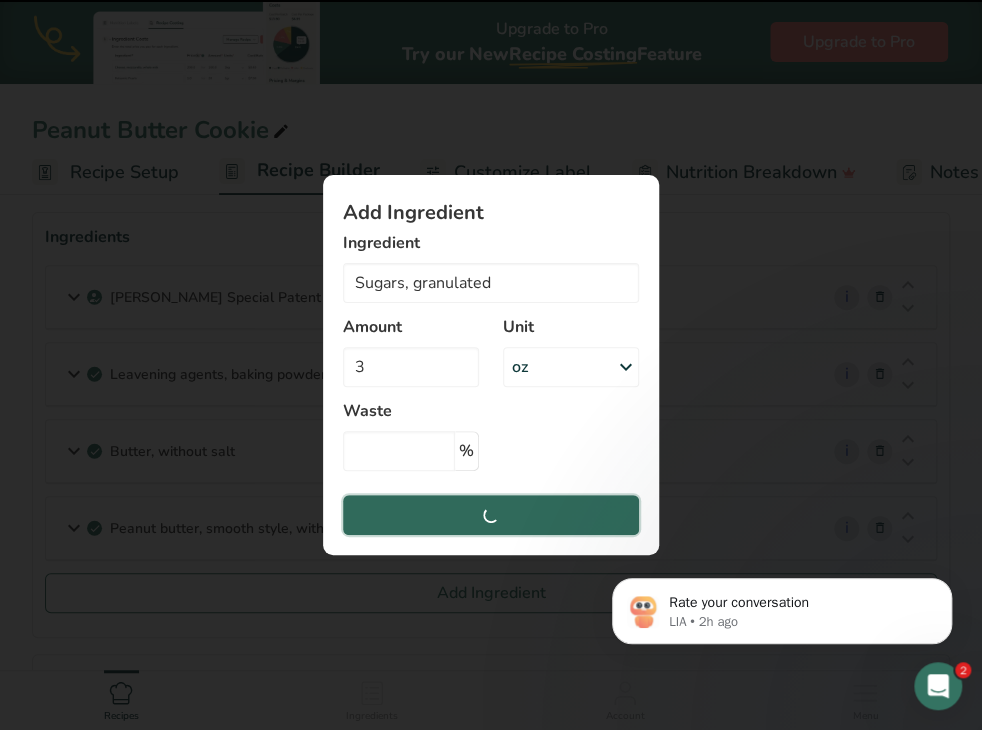 type 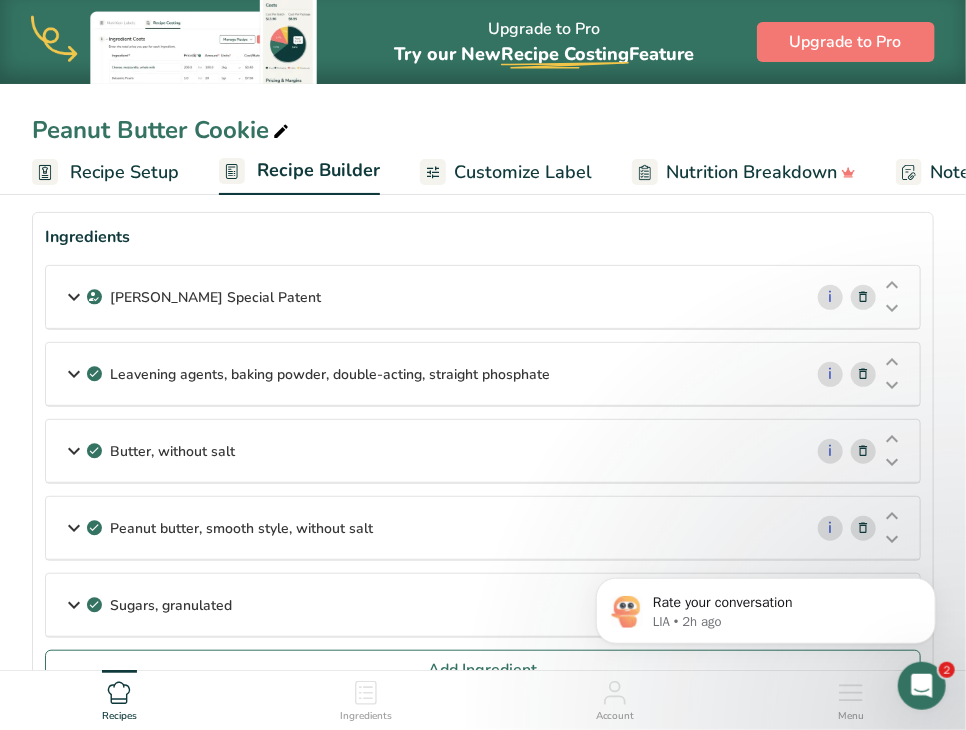 scroll, scrollTop: 256, scrollLeft: 0, axis: vertical 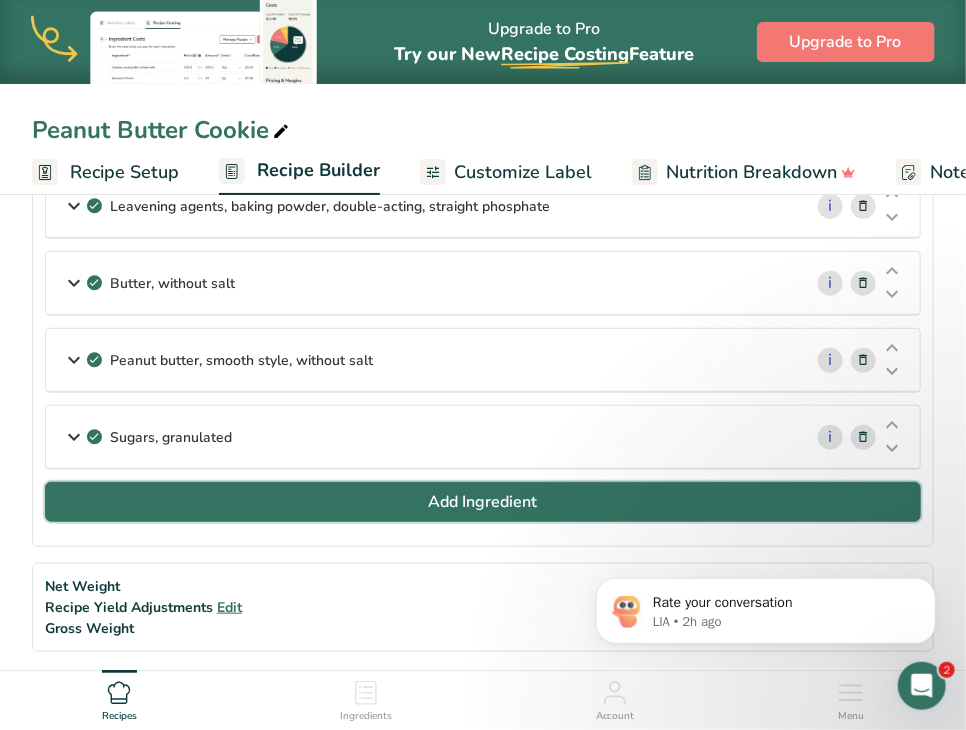 click on "Add Ingredient" at bounding box center (483, 502) 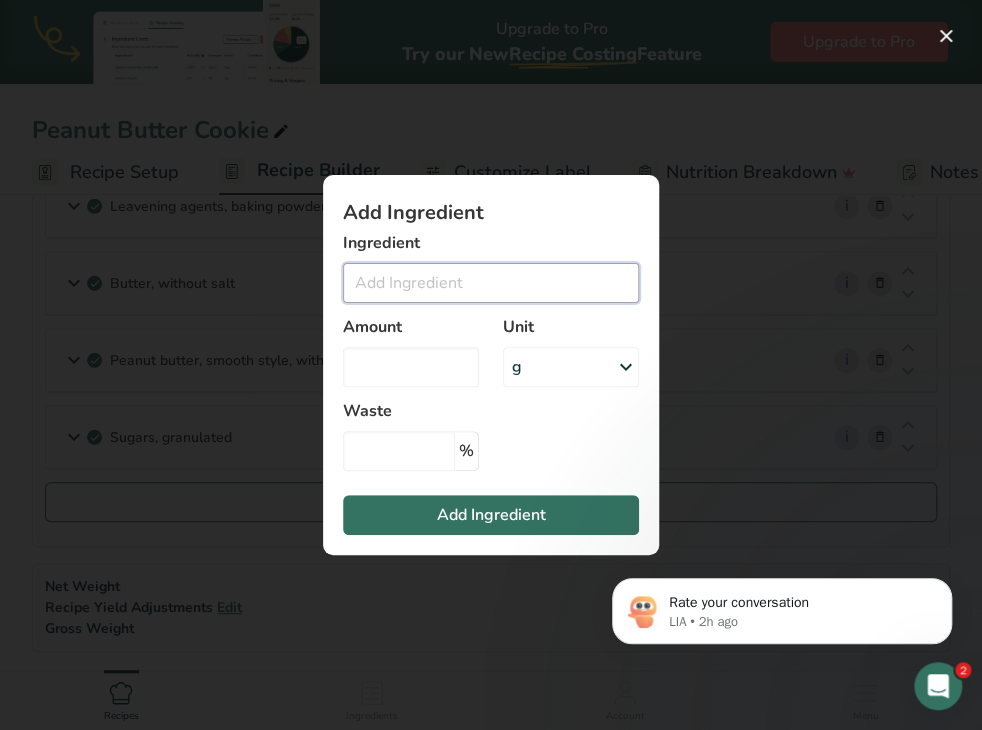 click at bounding box center (491, 283) 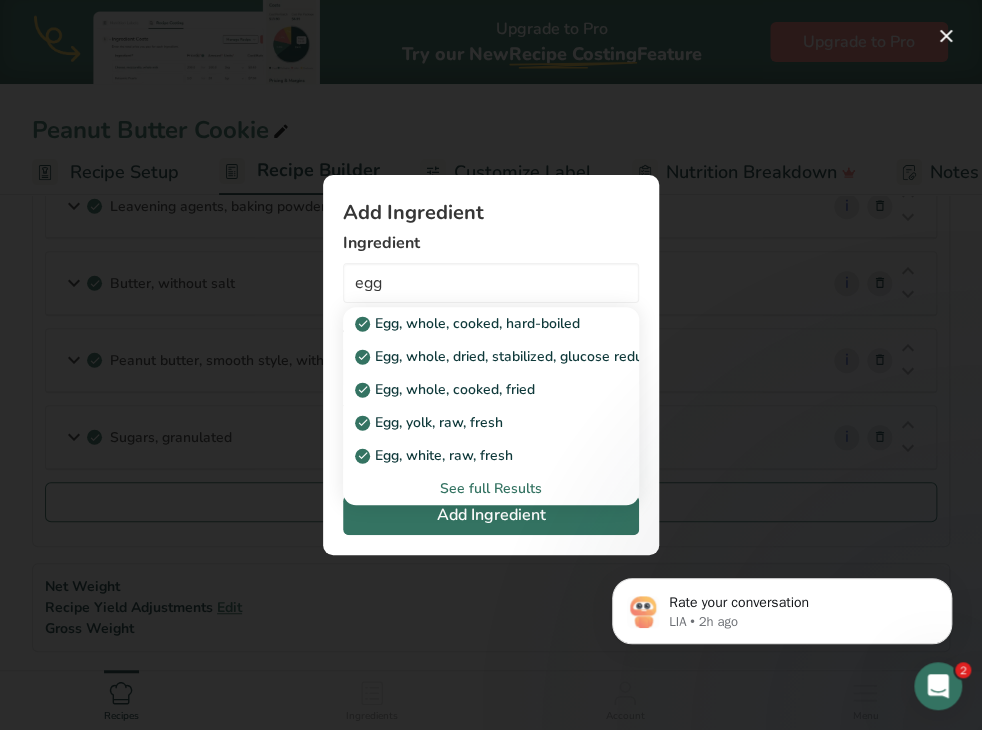 click on "See full Results" at bounding box center [491, 488] 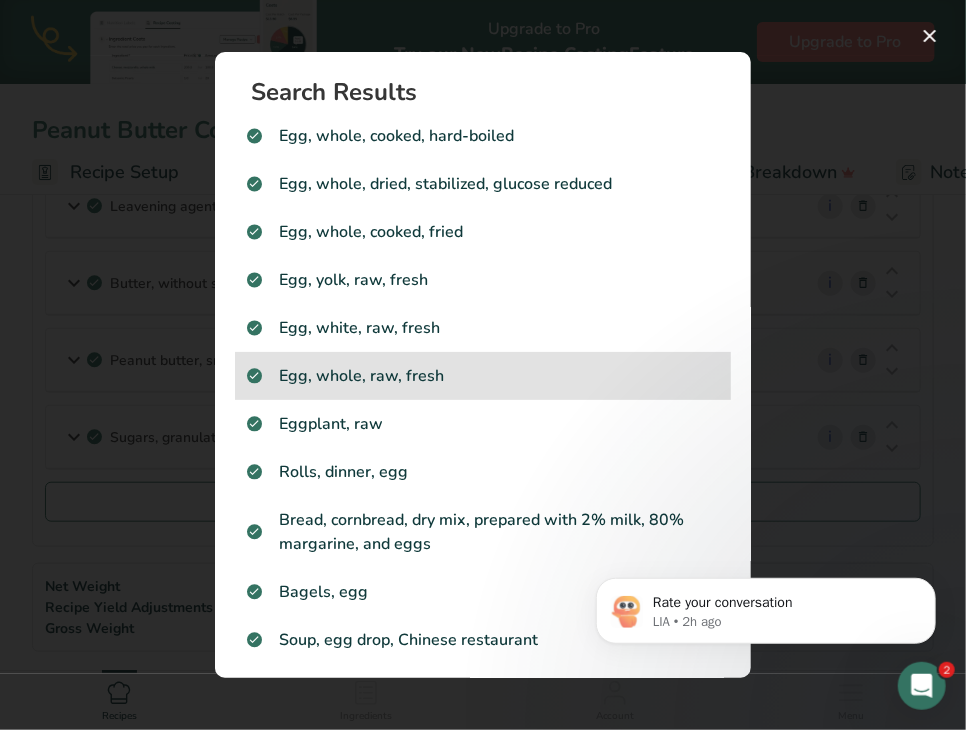 click on "Egg, whole, raw, fresh" at bounding box center [483, 376] 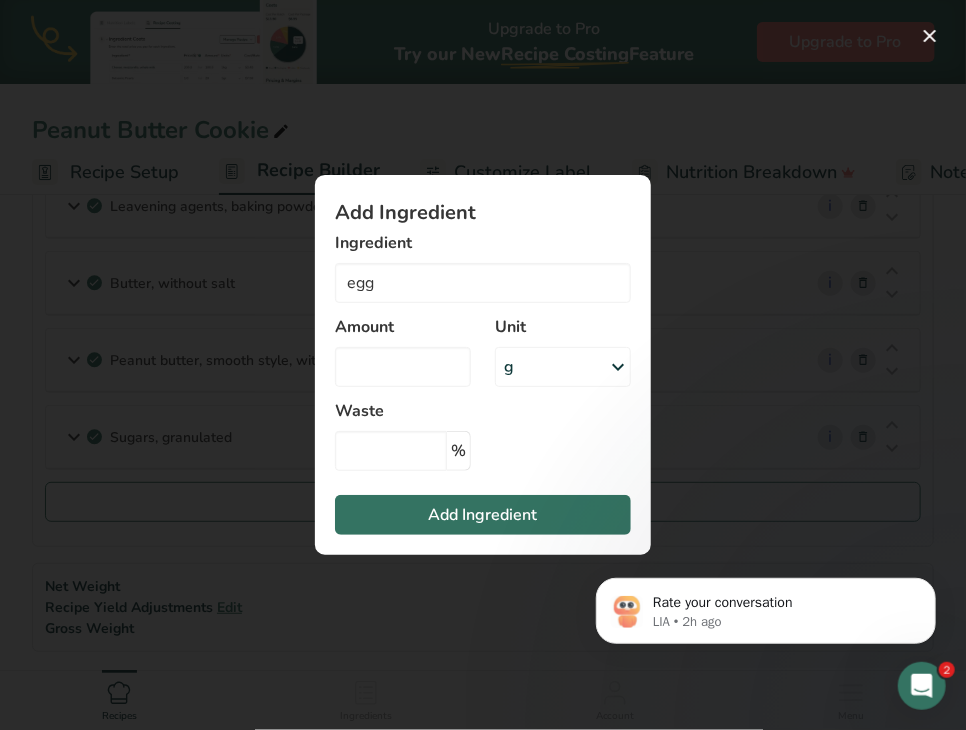 type on "Egg, whole, raw, fresh" 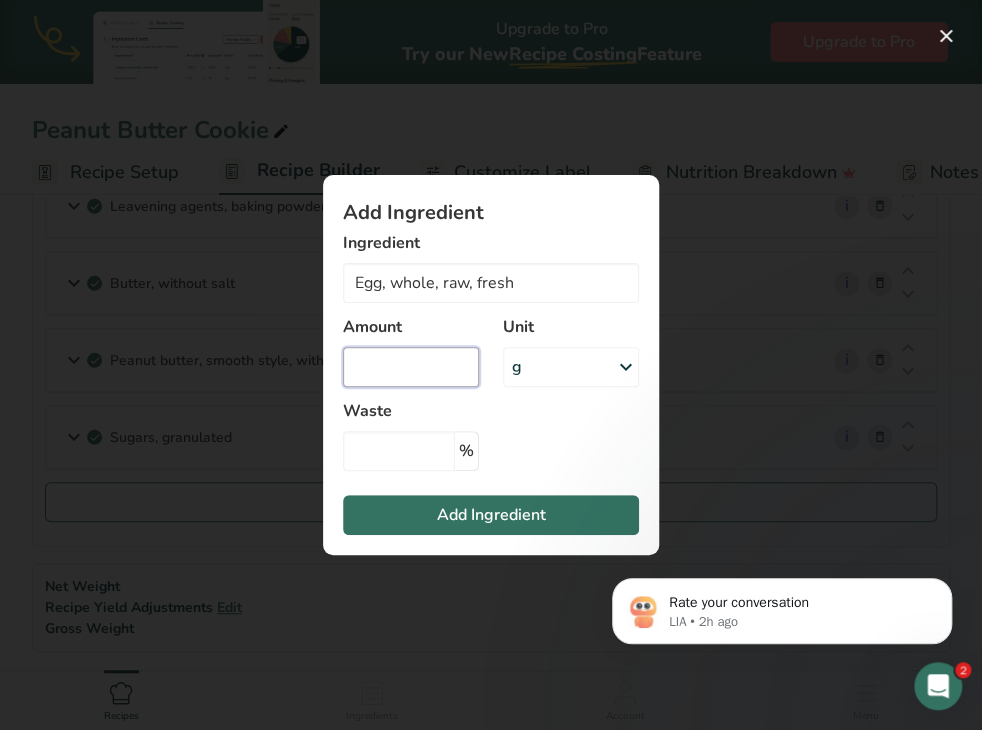 click at bounding box center (411, 367) 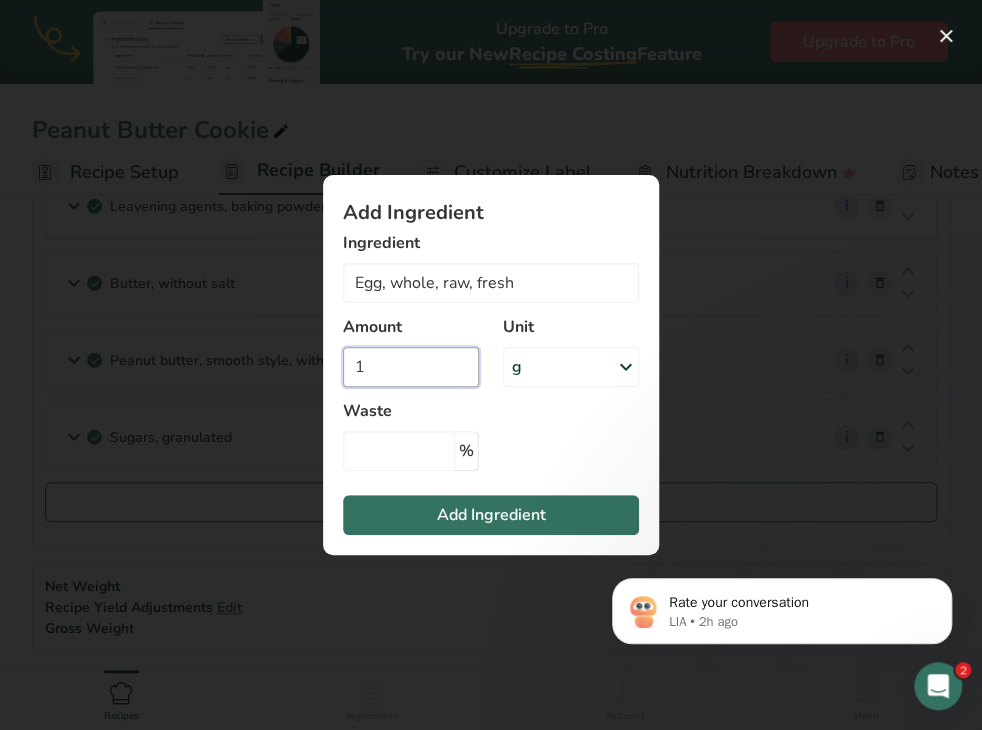 type on "1" 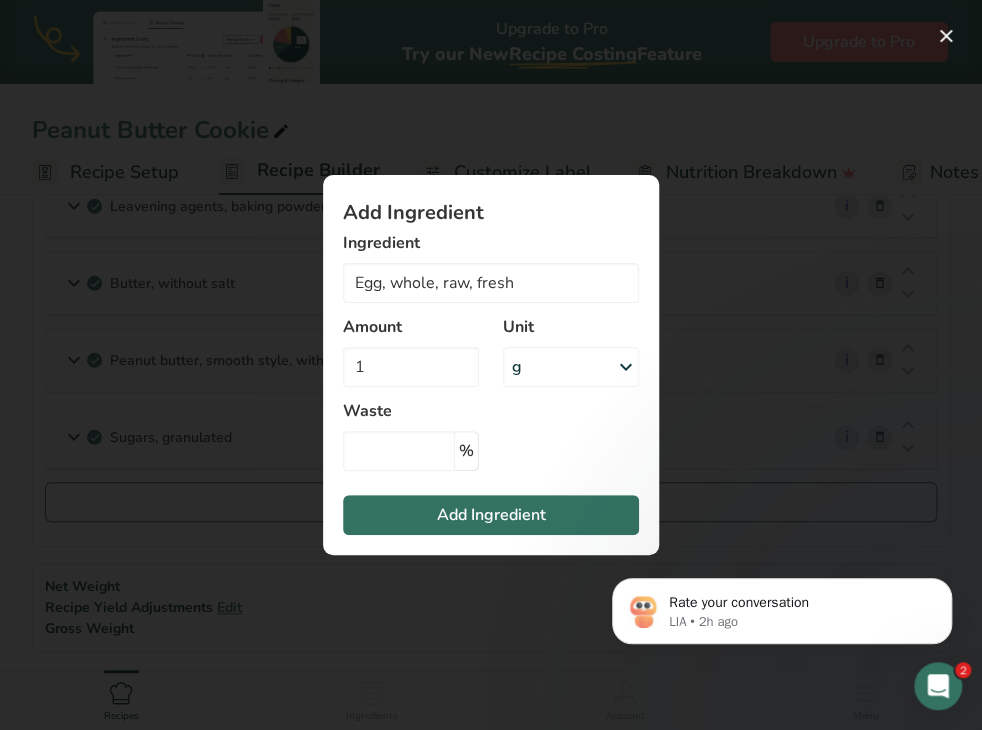 click on "g" at bounding box center (571, 367) 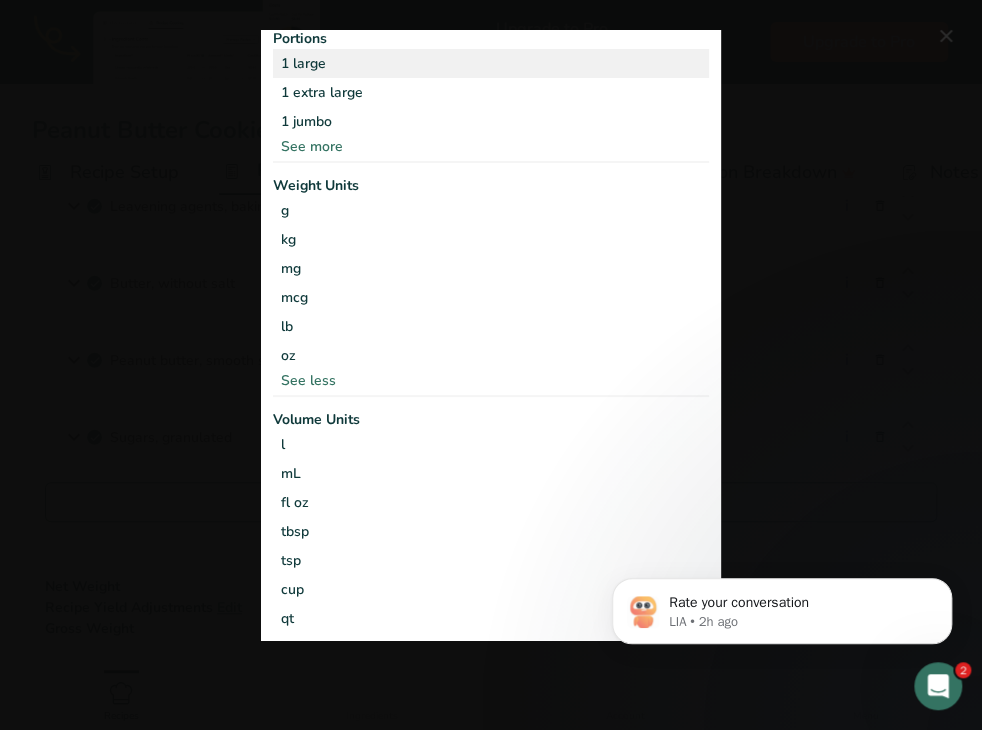 click on "1 large" at bounding box center [491, 62] 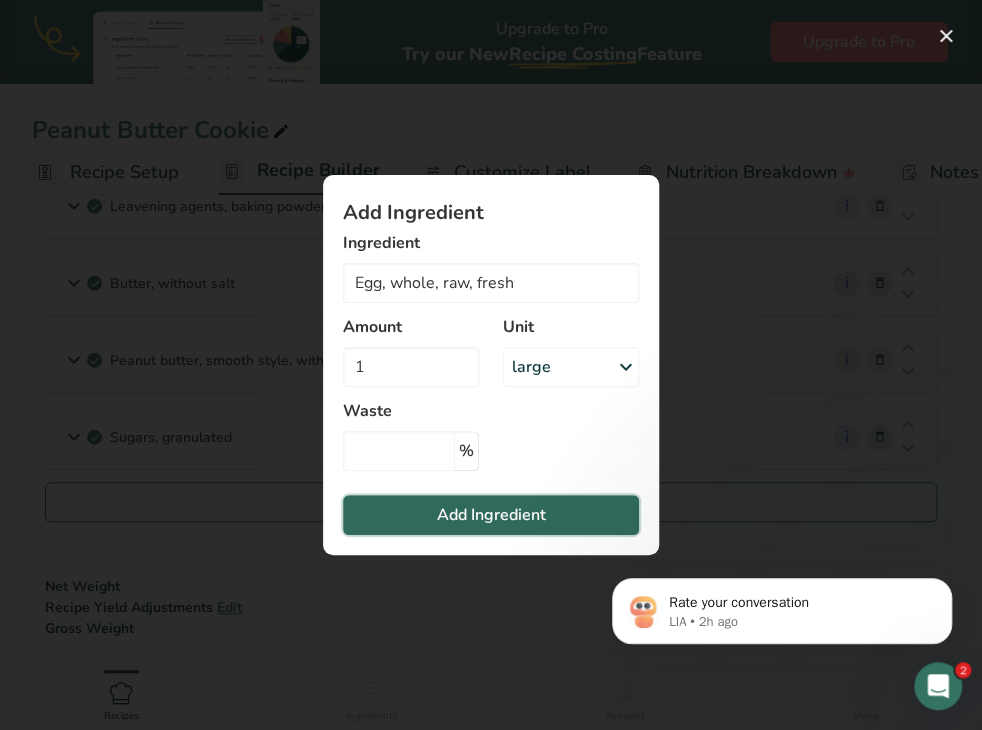 click on "Add Ingredient" at bounding box center (491, 515) 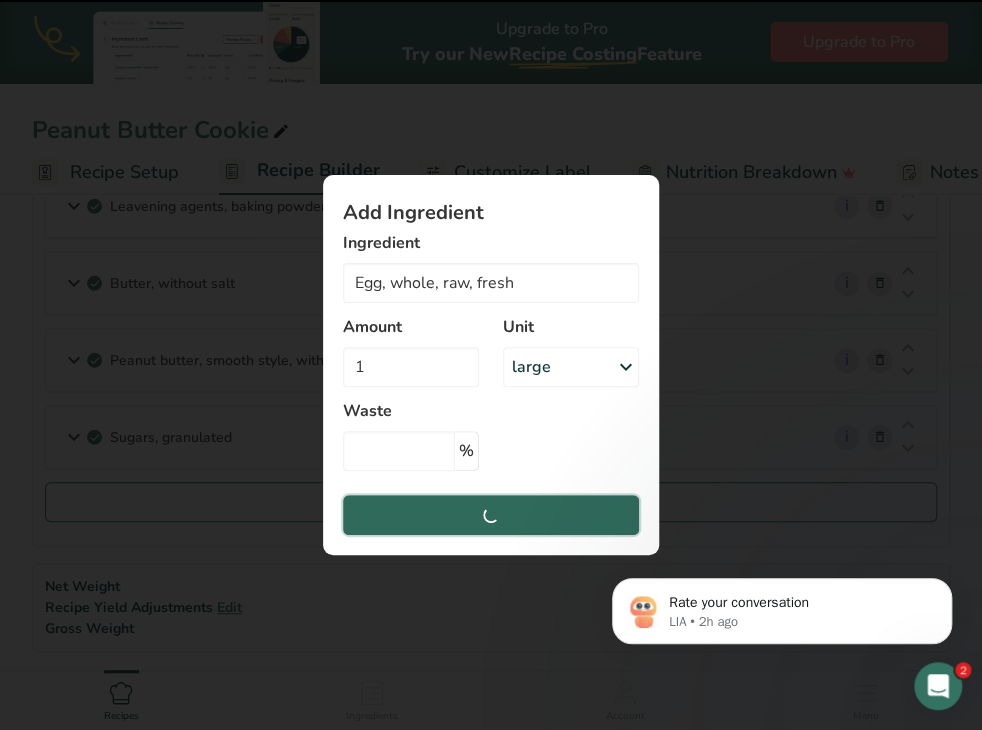 type 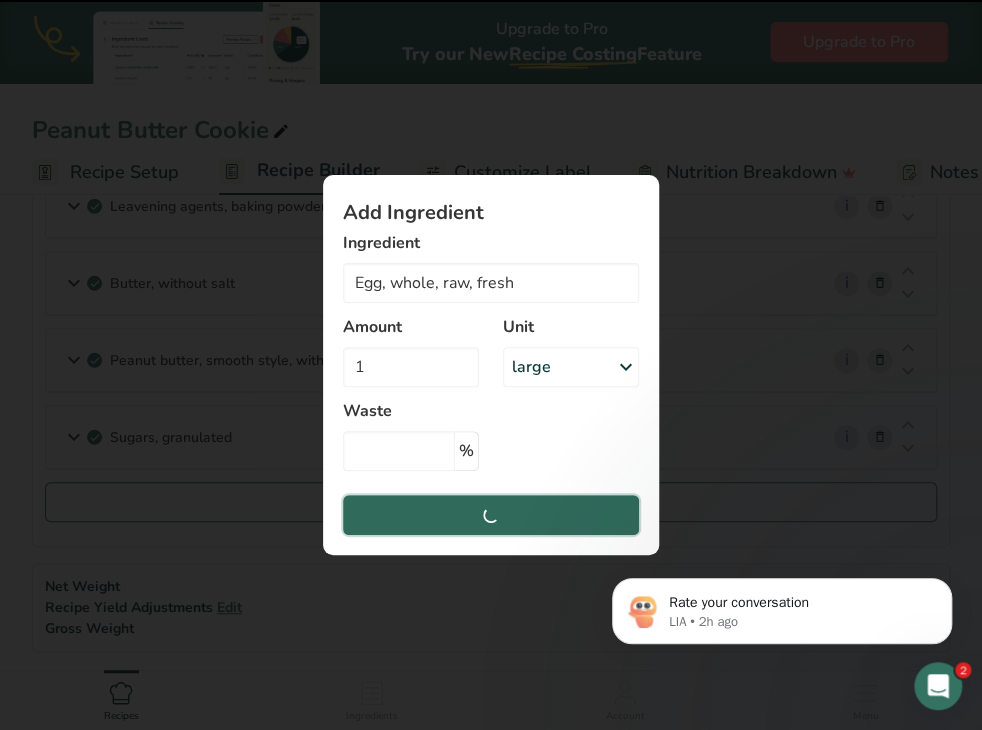 type 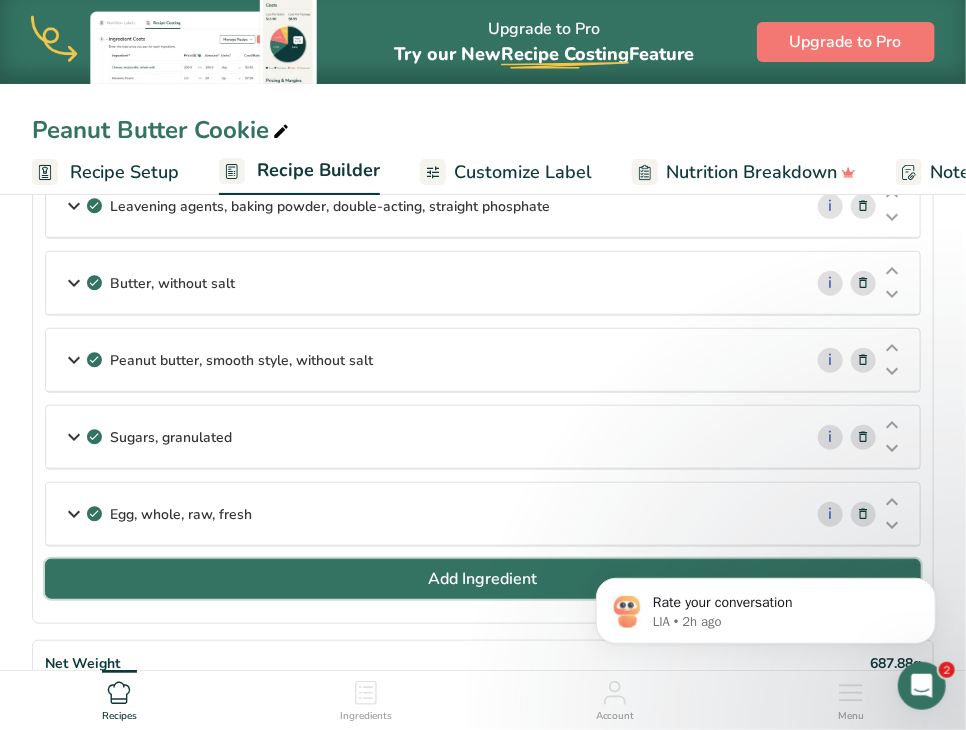 click on "Add Ingredient" at bounding box center [483, 579] 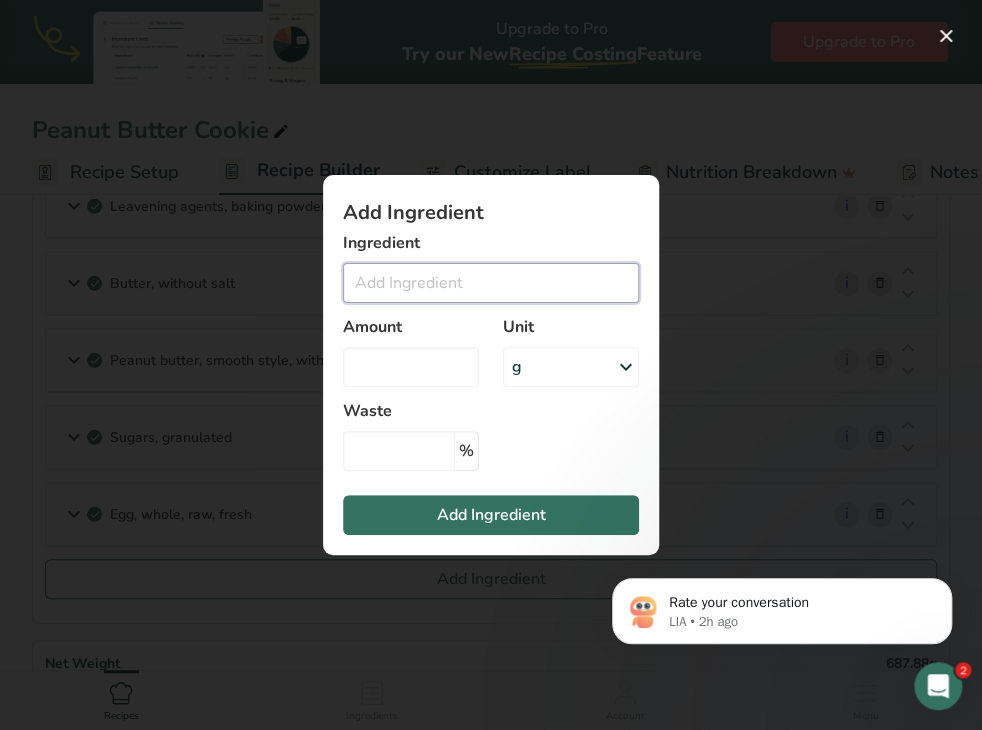click at bounding box center (491, 283) 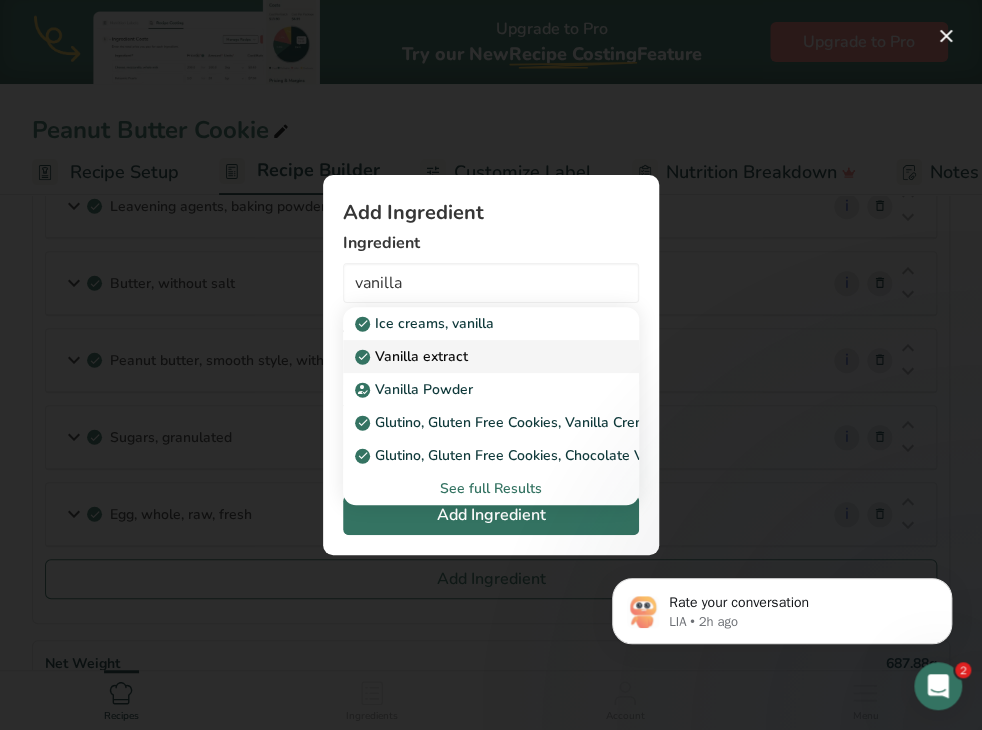 click on "Vanilla extract" at bounding box center [475, 356] 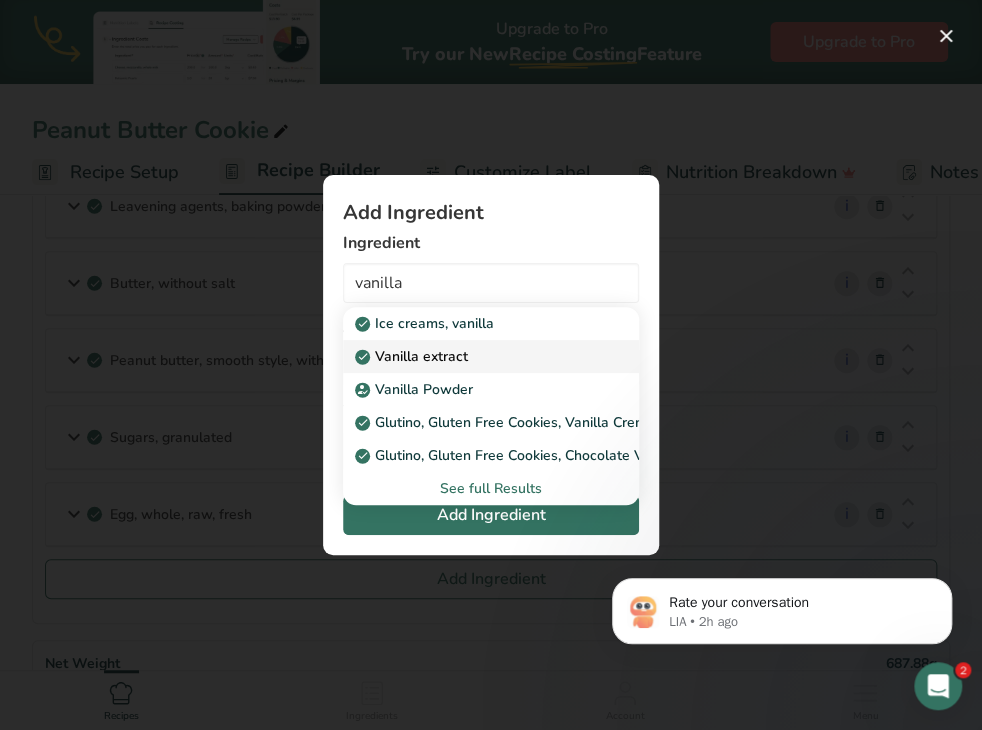 type on "Vanilla extract" 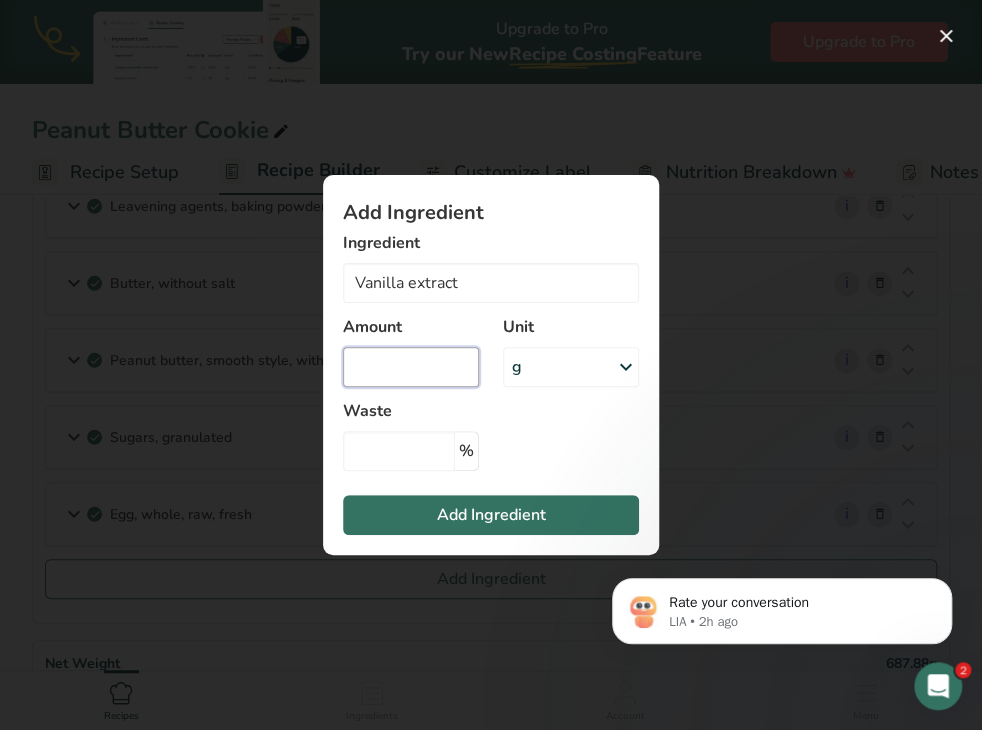 click at bounding box center (411, 367) 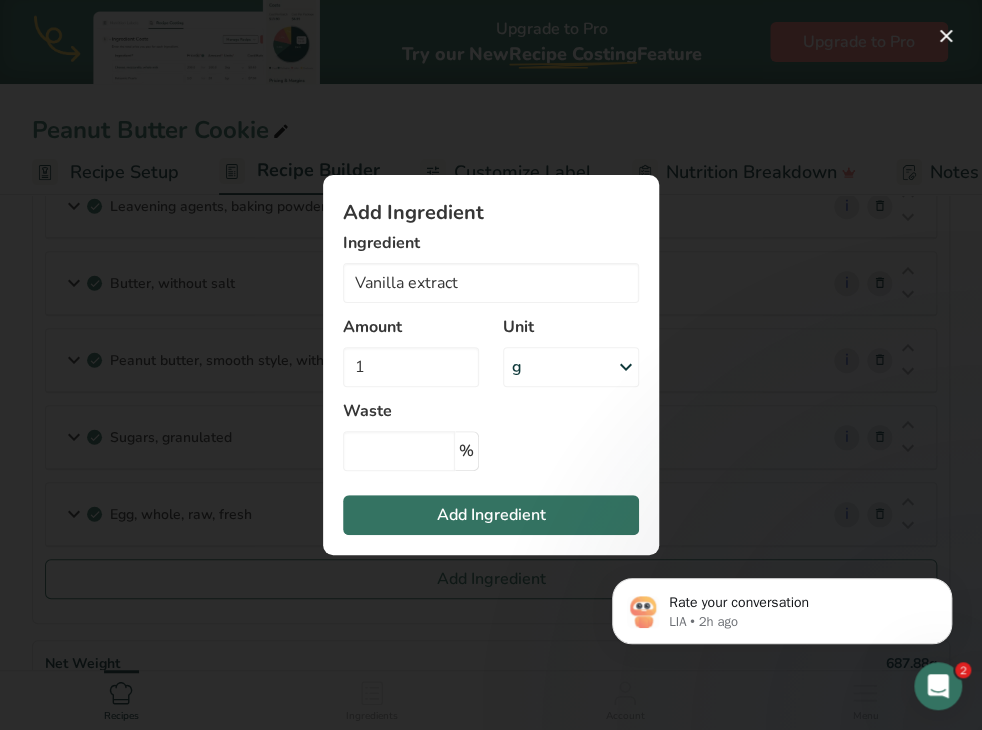 click on "g" at bounding box center [571, 367] 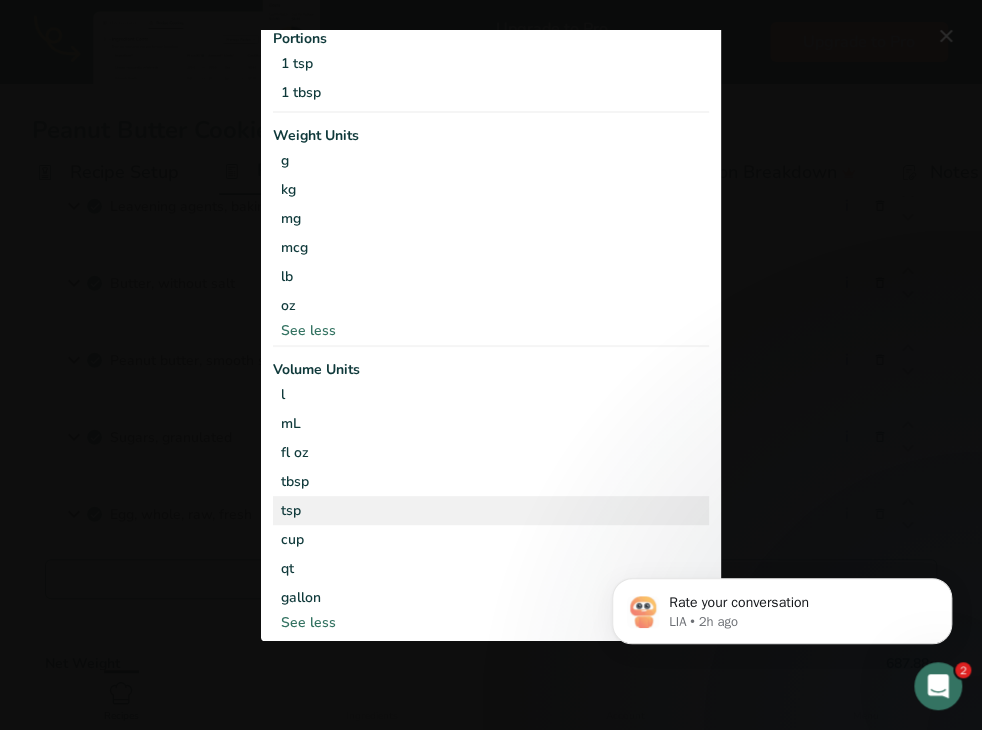 click on "tsp" at bounding box center [491, 509] 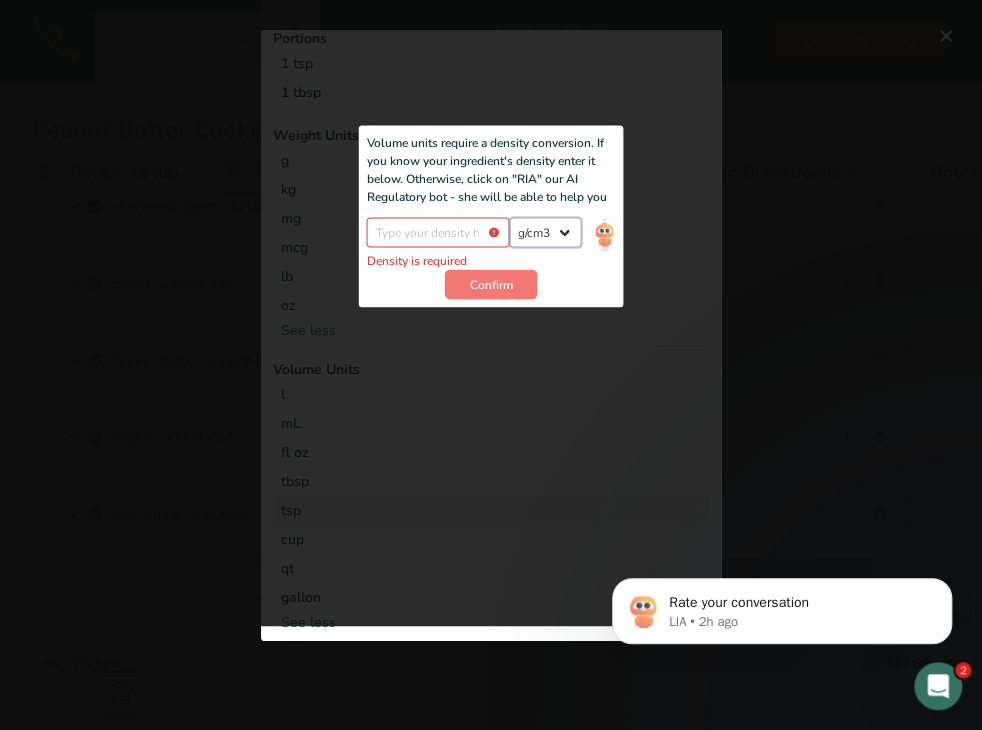 click on "lb/ft3
g/cm3" at bounding box center (545, 232) 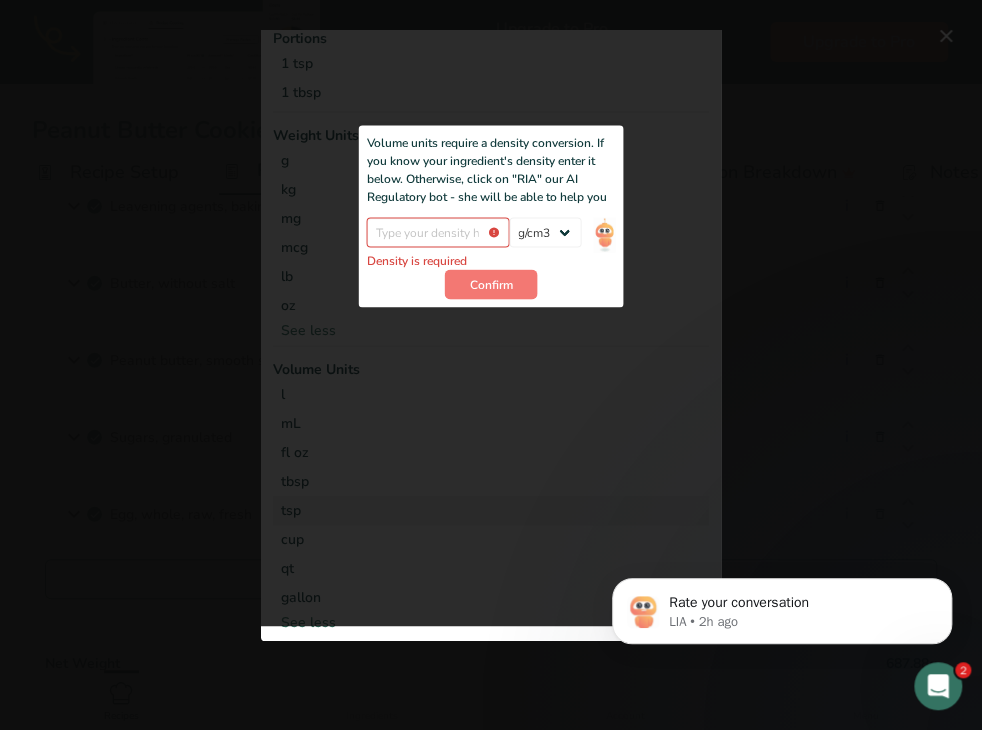 drag, startPoint x: 543, startPoint y: 173, endPoint x: 445, endPoint y: 221, distance: 109.12378 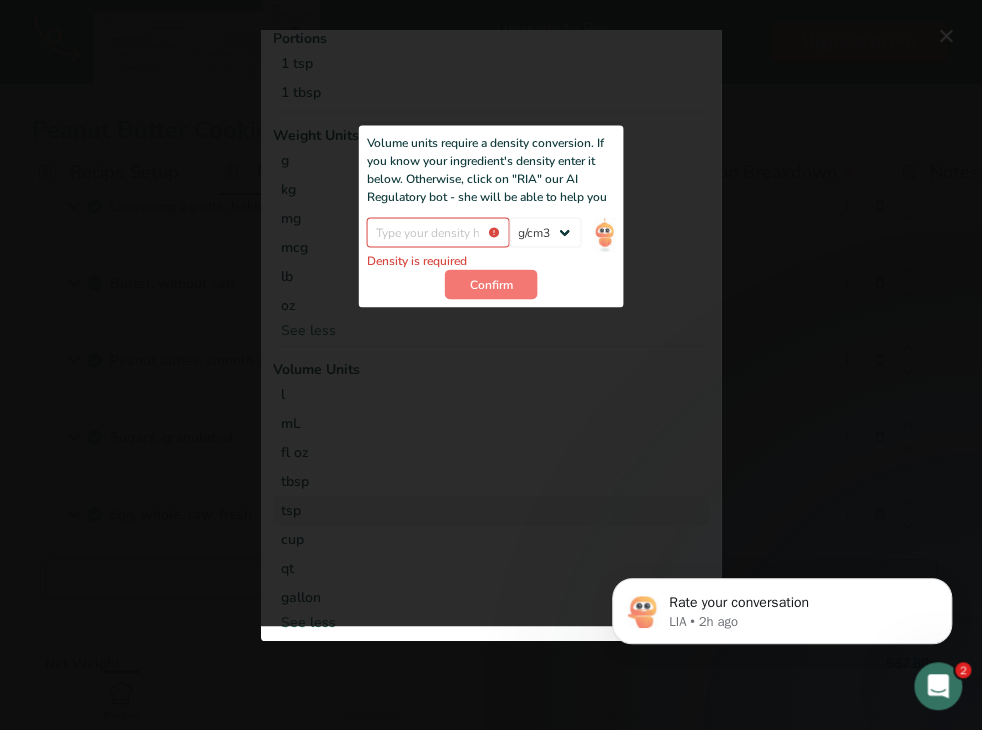 click on "Volume units require a density conversion. If you know your ingredient's density enter it below. Otherwise, click on "RIA" our AI Regulatory bot - she will be able to help you" at bounding box center [491, 169] 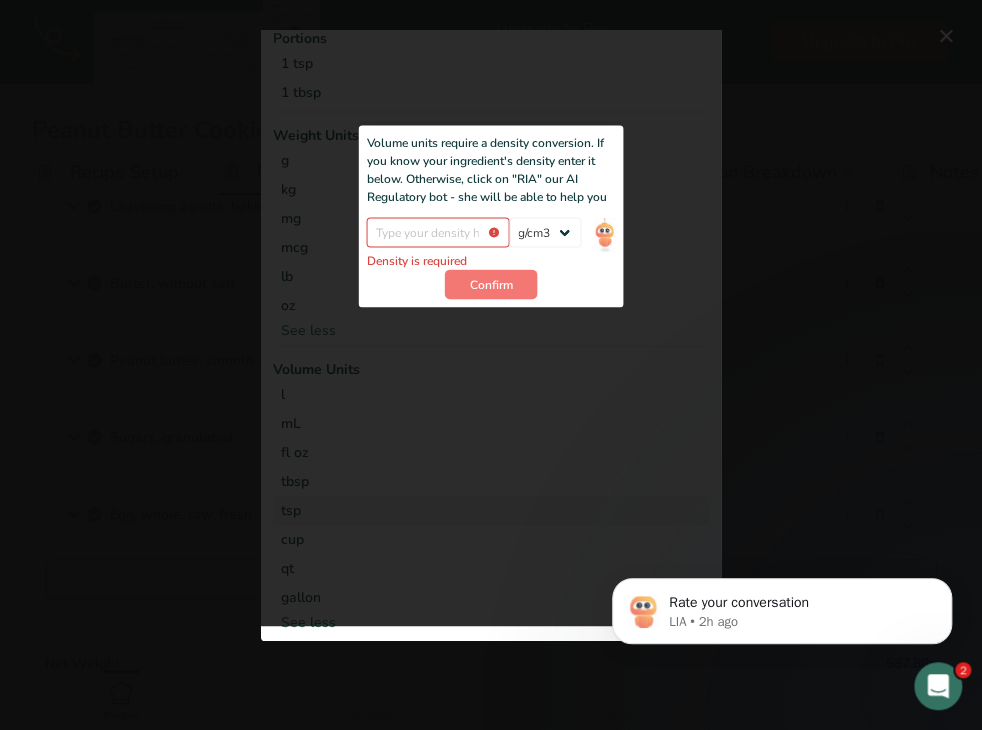click at bounding box center [491, 320] 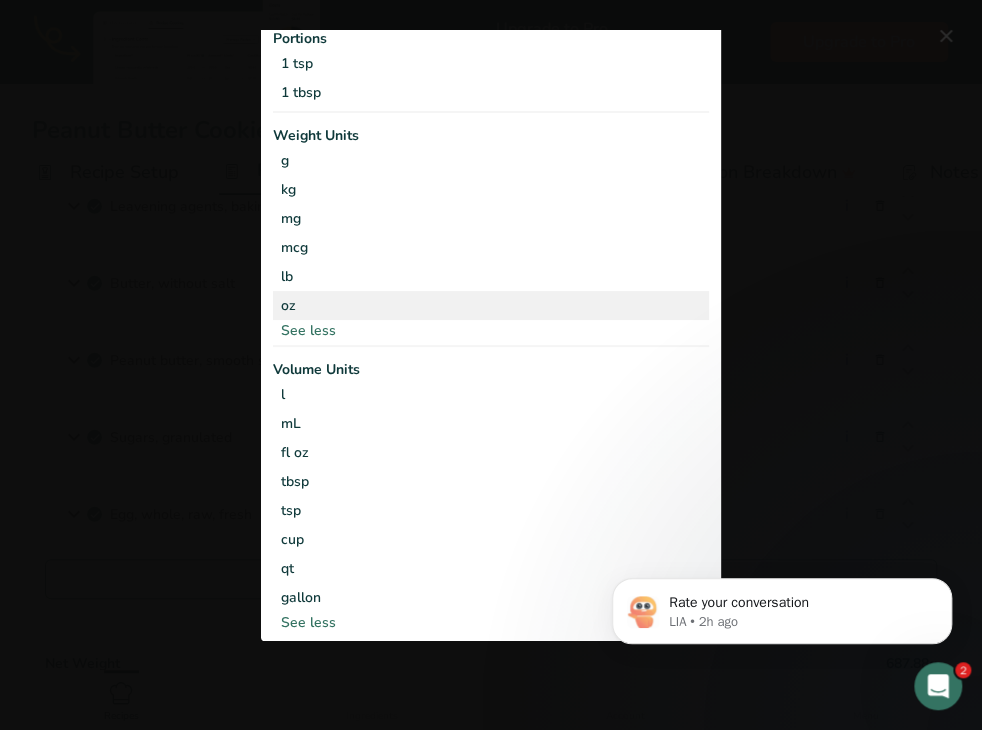 click on "oz" at bounding box center [491, 304] 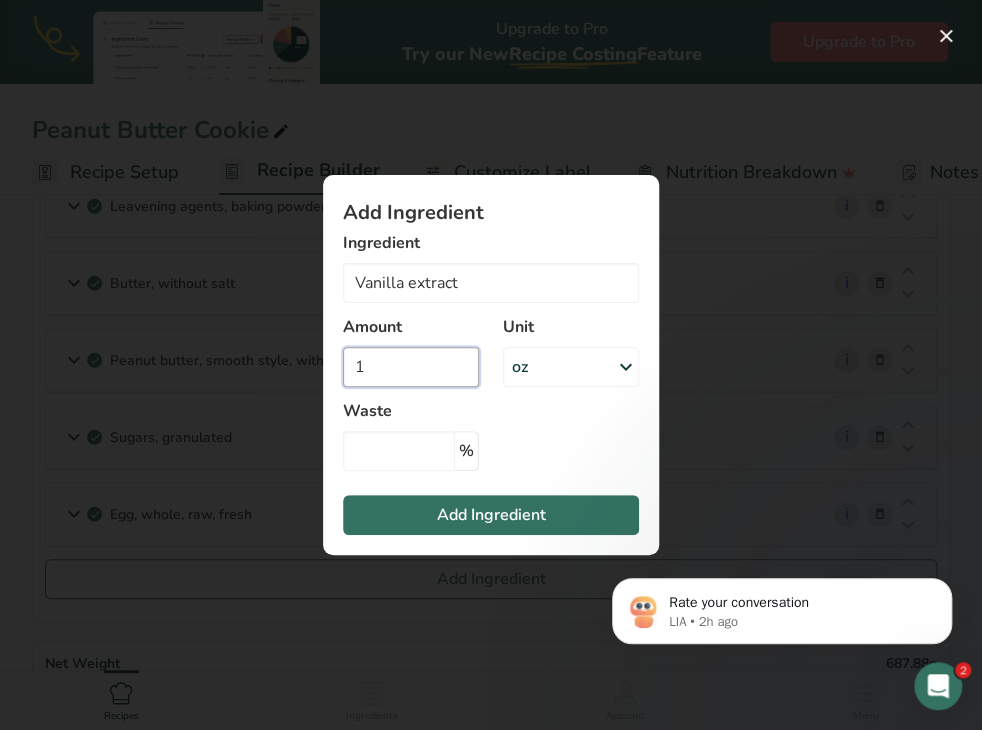click on "1" at bounding box center (411, 367) 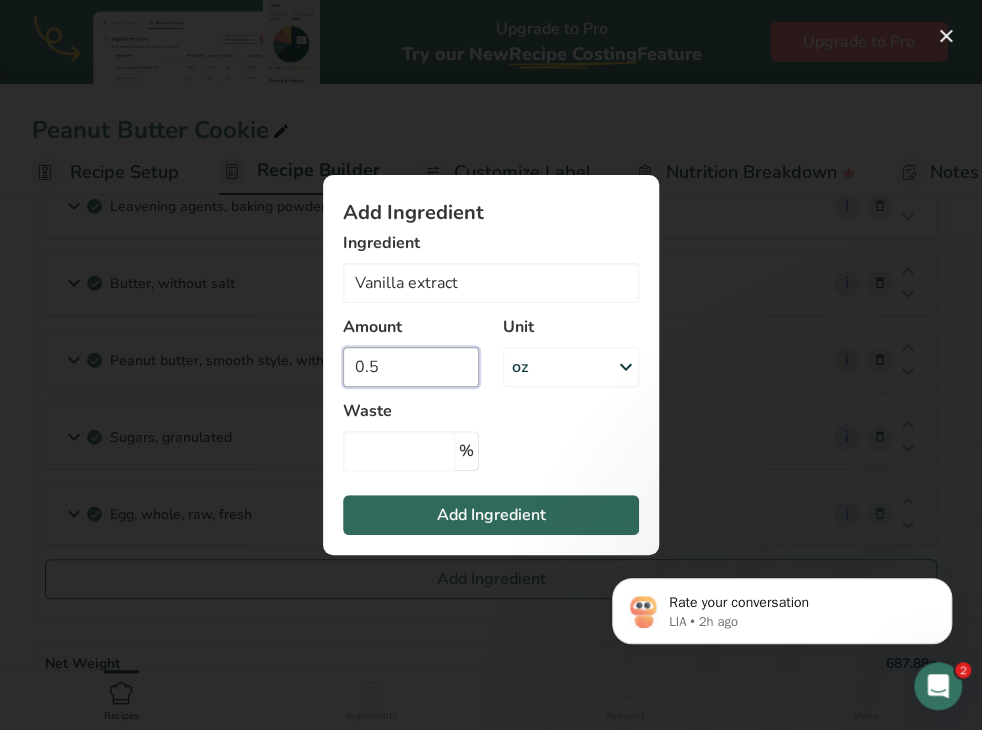 type on "0.5" 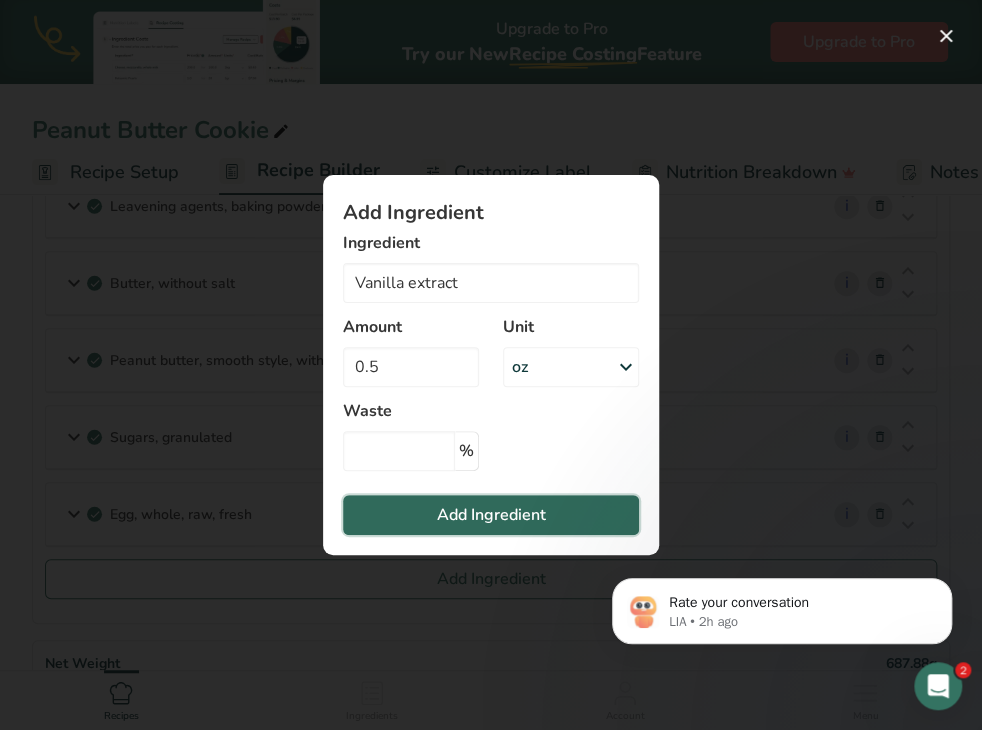 click on "Add Ingredient" at bounding box center [491, 515] 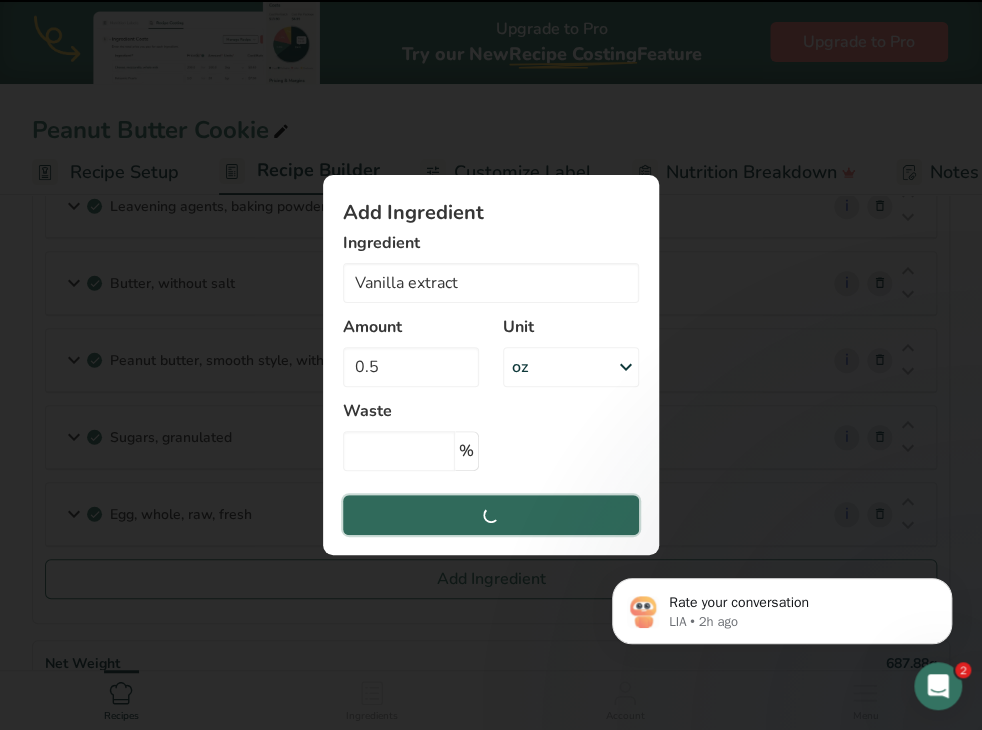 type 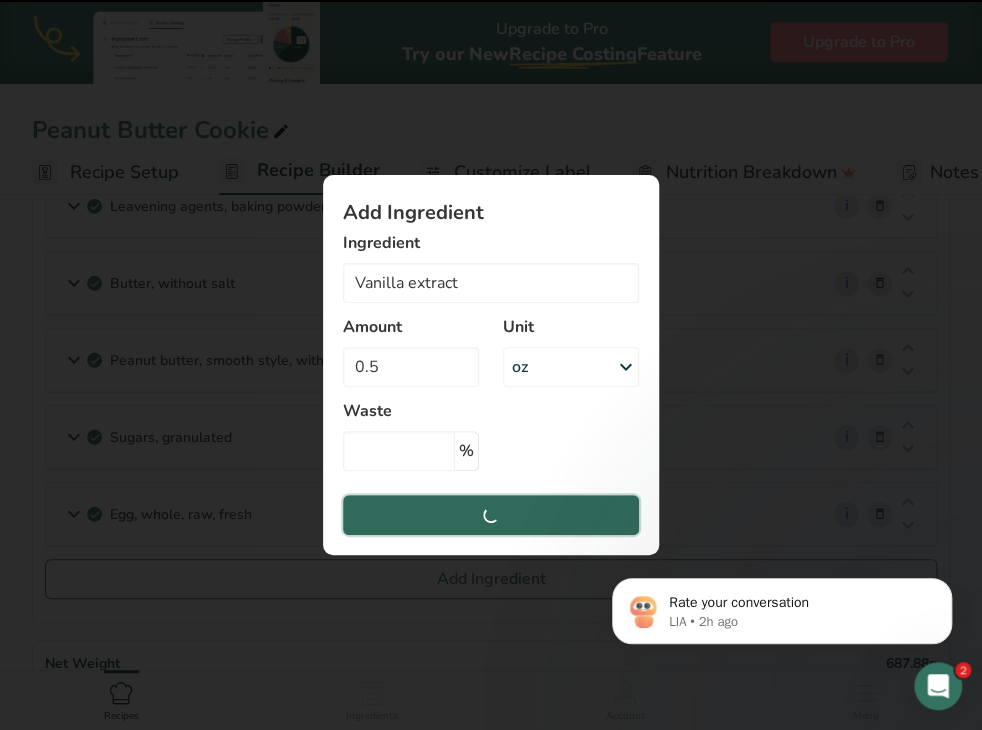 type 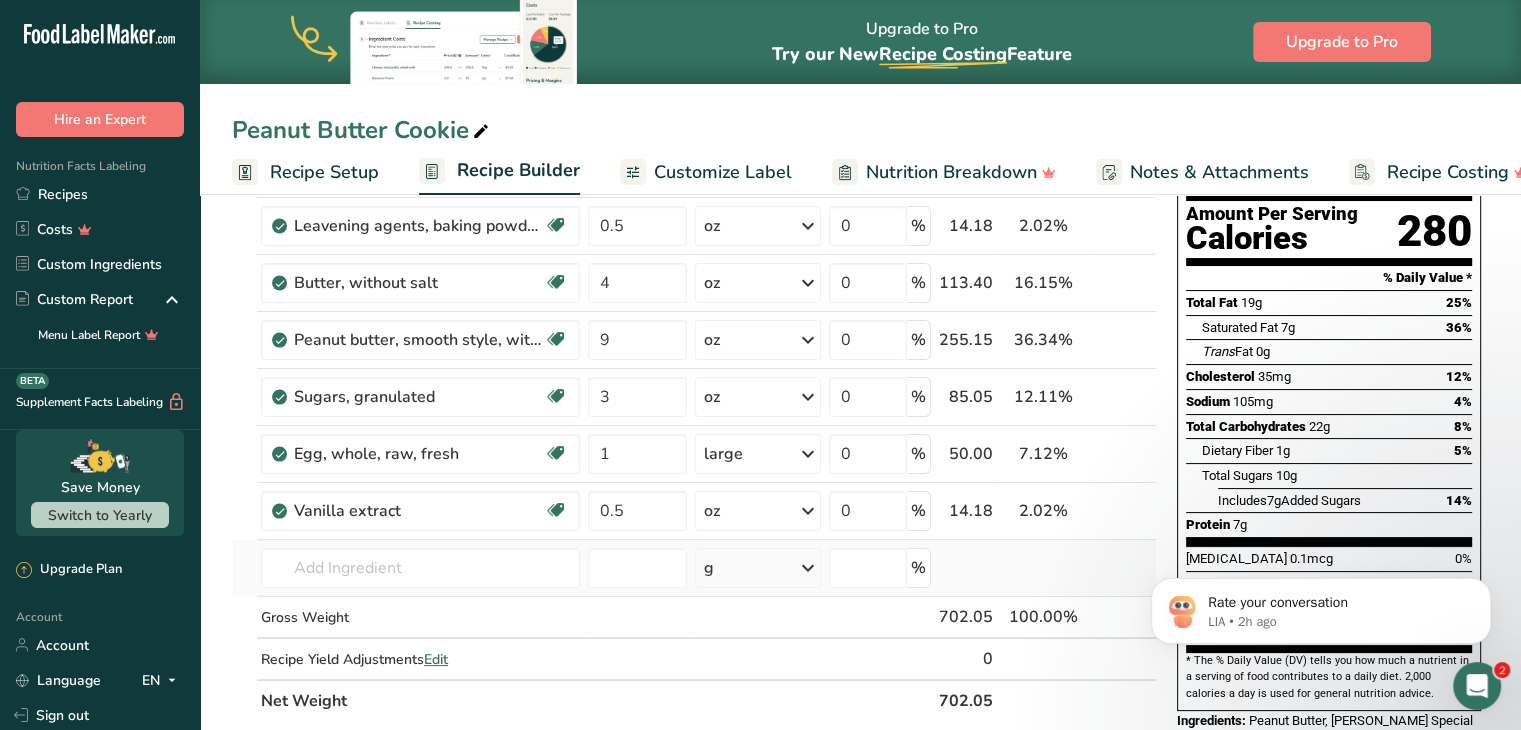 scroll, scrollTop: 203, scrollLeft: 0, axis: vertical 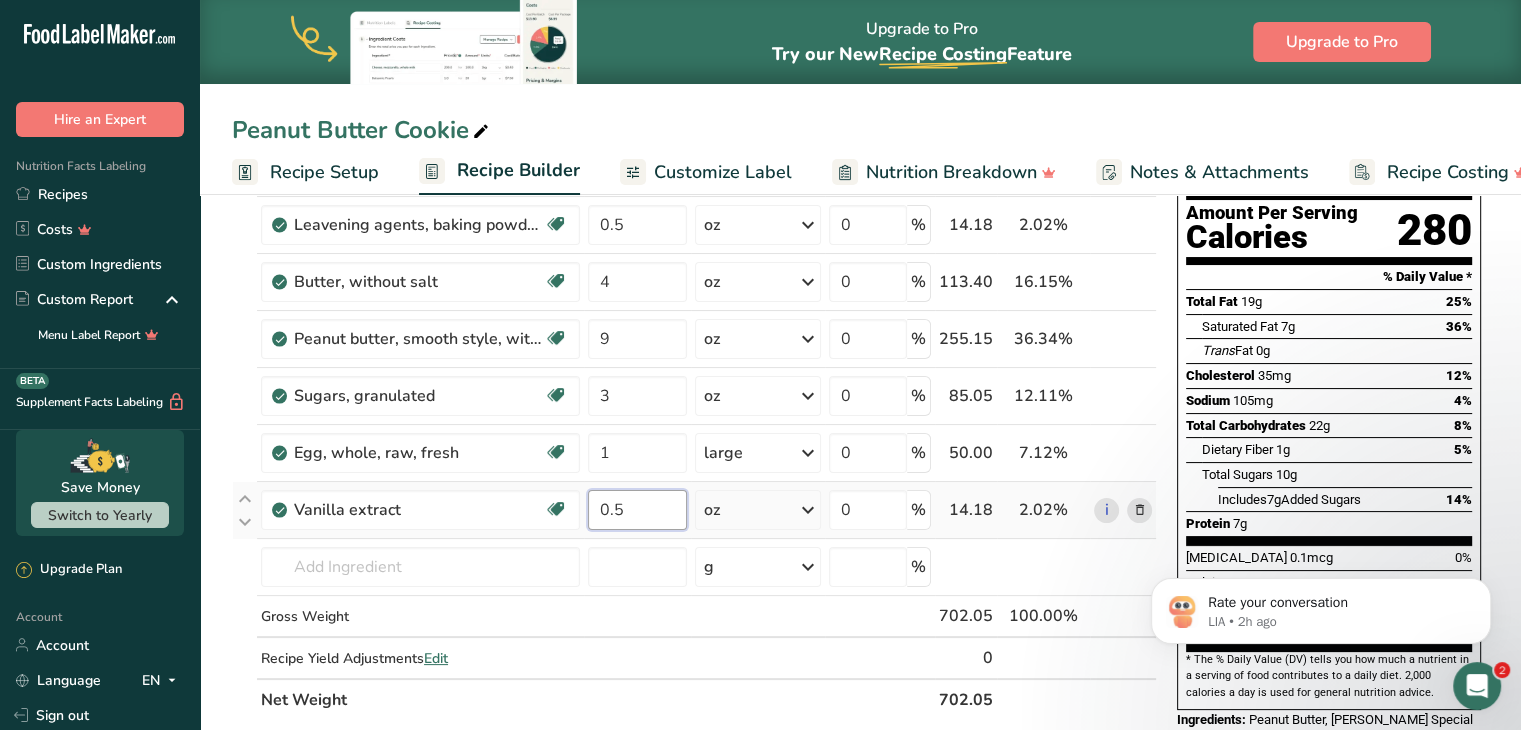 click on "0.5" at bounding box center [637, 510] 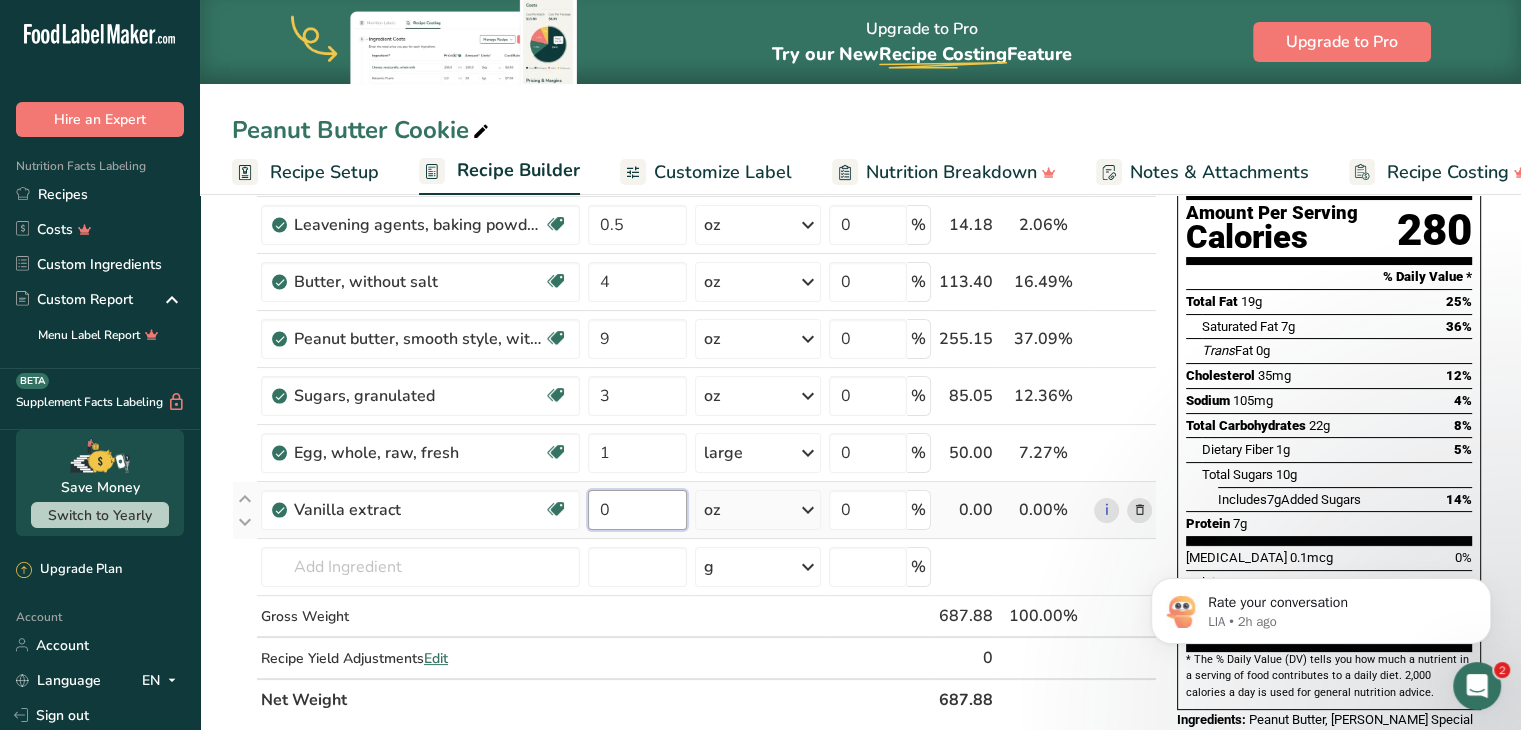 click on "0" at bounding box center [637, 510] 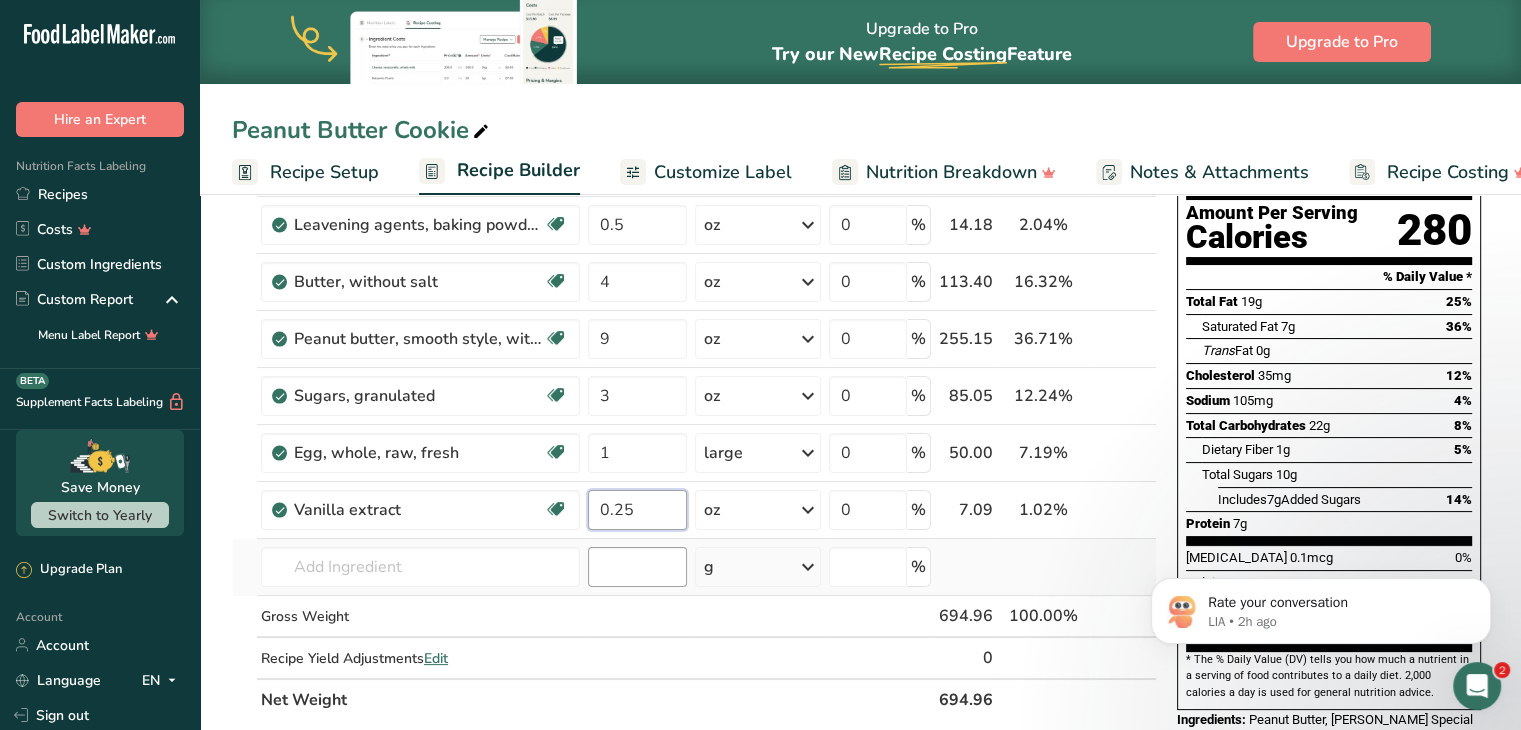 type on "0.25" 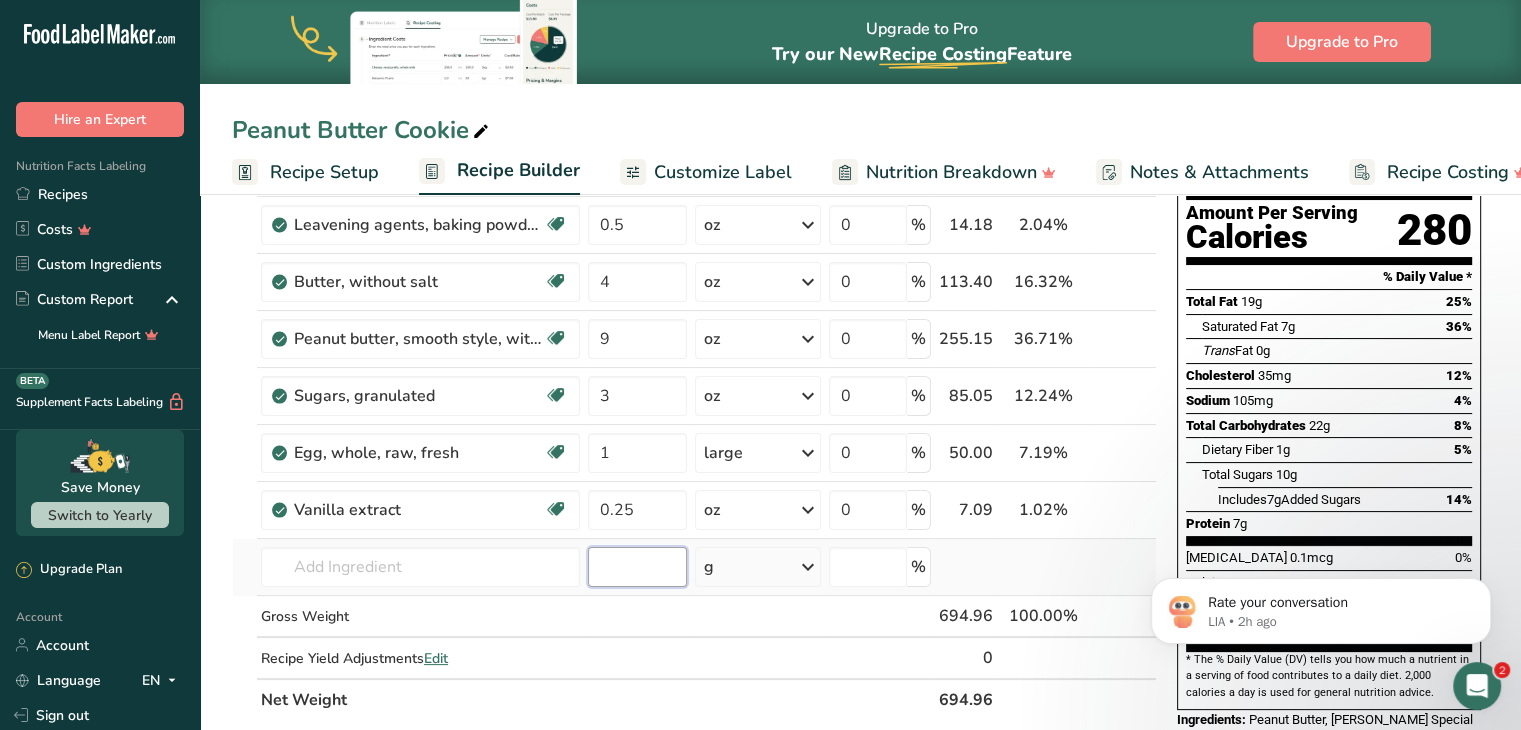 click on "Ingredient *
Amount *
Unit *
Waste *   .a-a{fill:#347362;}.b-a{fill:#fff;}          Grams
Percentage
[PERSON_NAME] Special Patent
6
oz
Weight Units
g
kg
mg
See more
Volume Units
l
Volume units require a density conversion. If you know your ingredient's density enter it below. Otherwise, click on "RIA" our AI Regulatory bot - she will be able to help you
lb/ft3
g/cm3
Confirm
mL
Volume units require a density conversion. If you know your ingredient's density enter it below. Otherwise, click on "RIA" our AI Regulatory bot - she will be able to help you
fl oz" at bounding box center (694, 409) 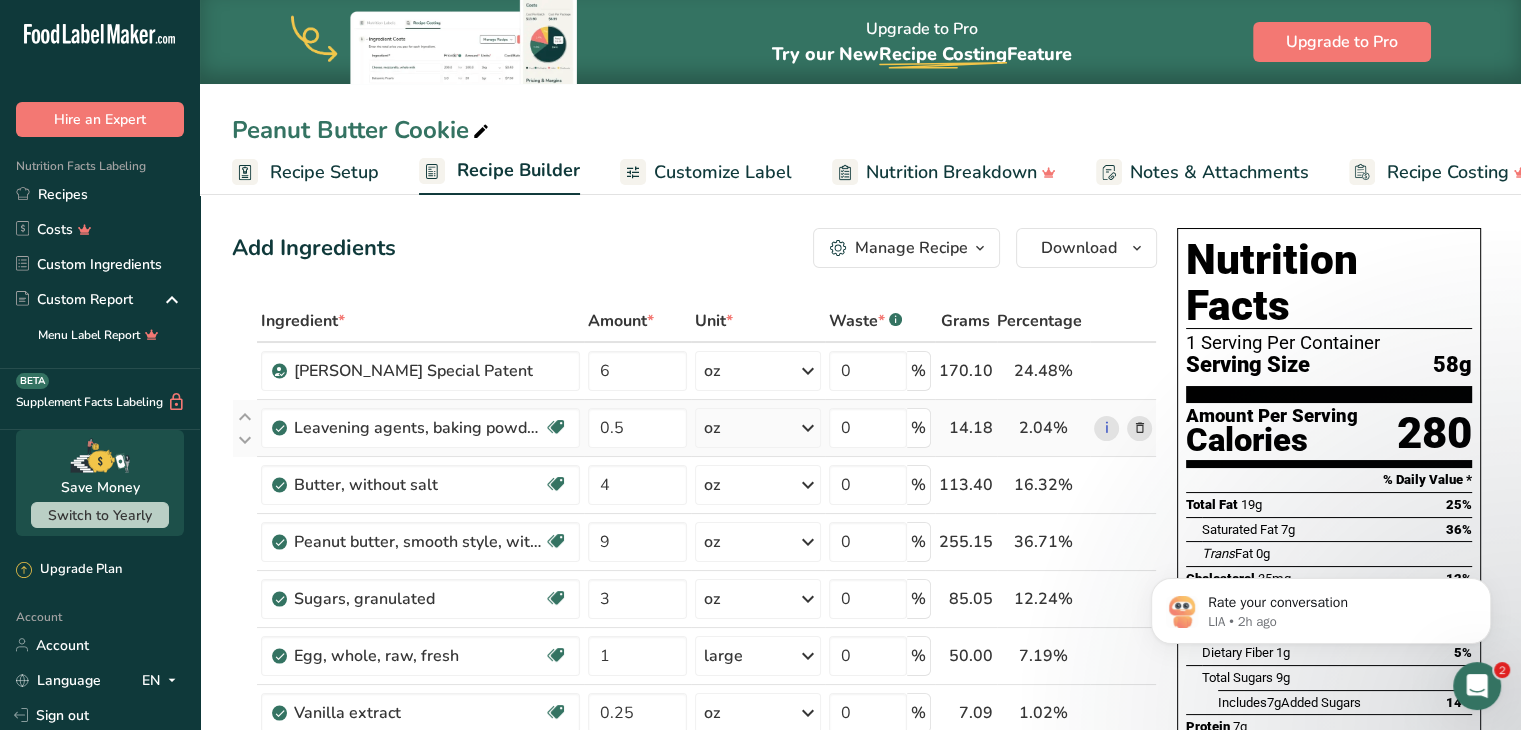 scroll, scrollTop: 2, scrollLeft: 0, axis: vertical 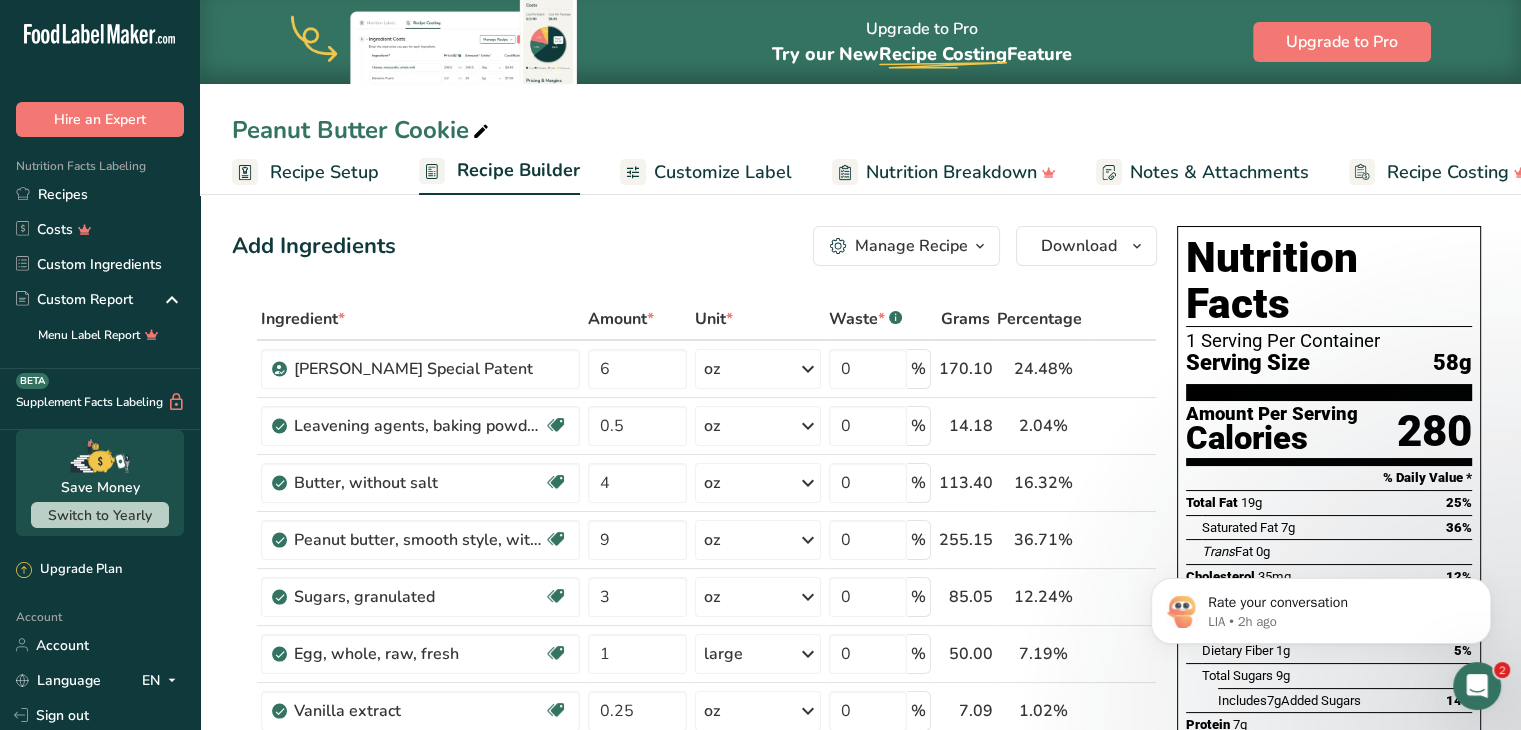 click on "Customize Label" at bounding box center [723, 172] 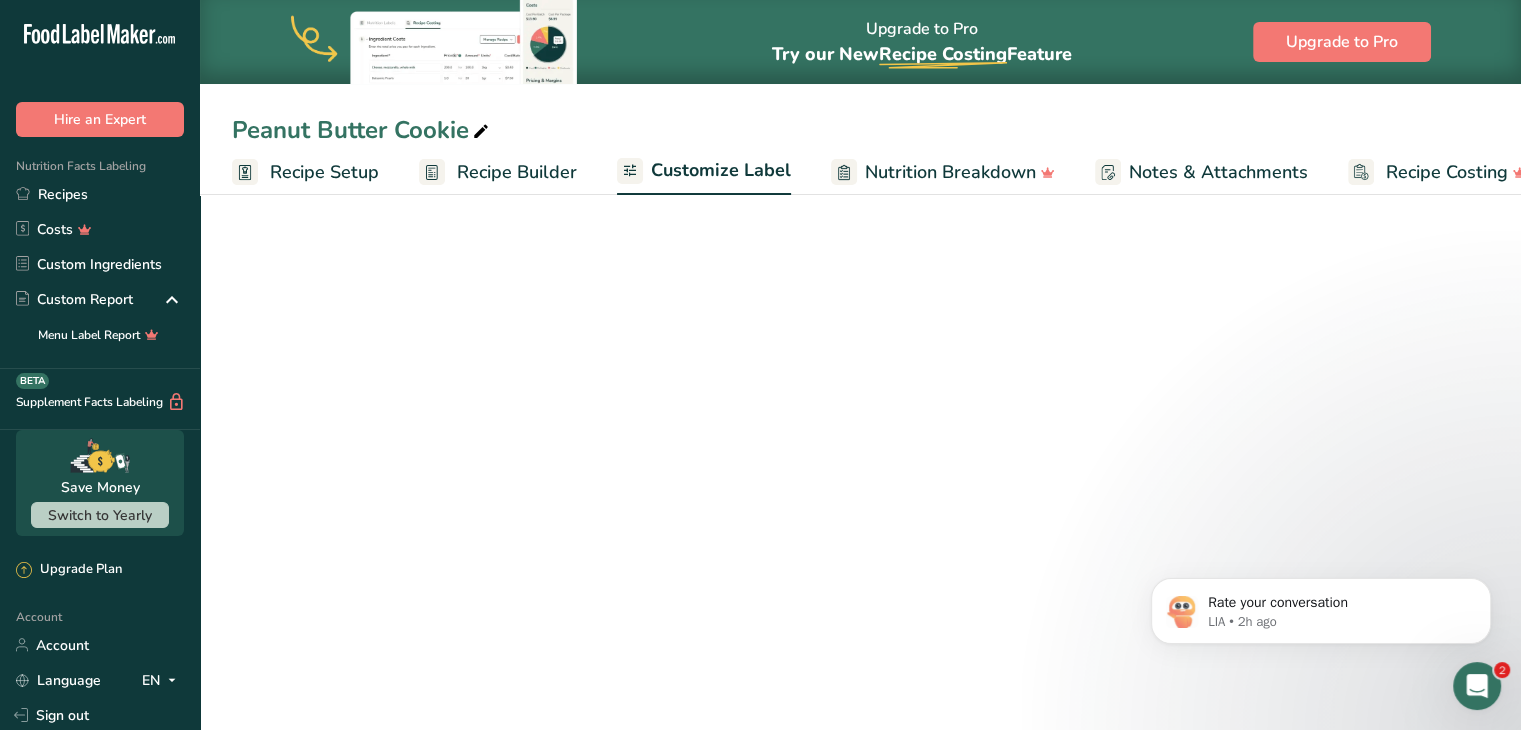 scroll, scrollTop: 0, scrollLeft: 38, axis: horizontal 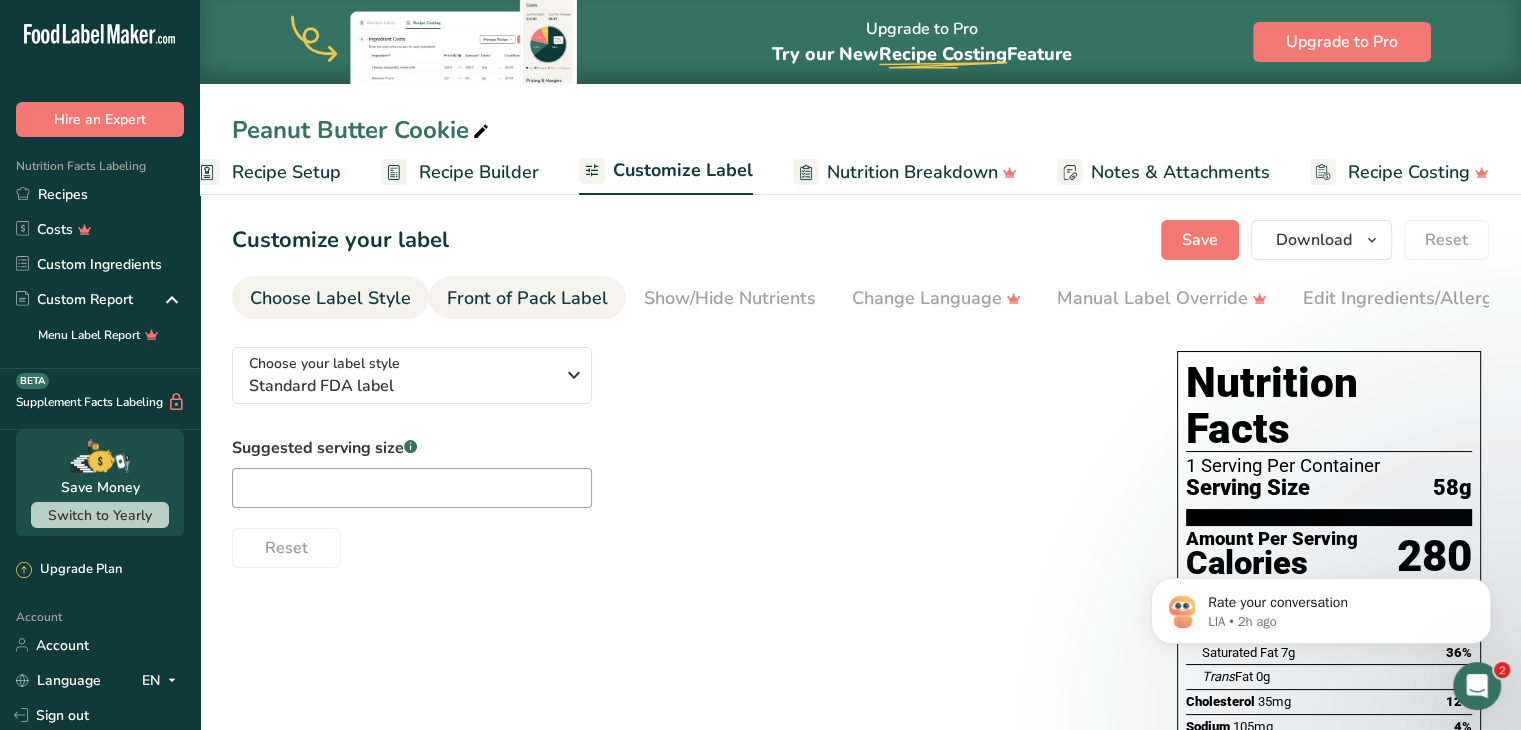 click on "Front of Pack Label" at bounding box center [527, 298] 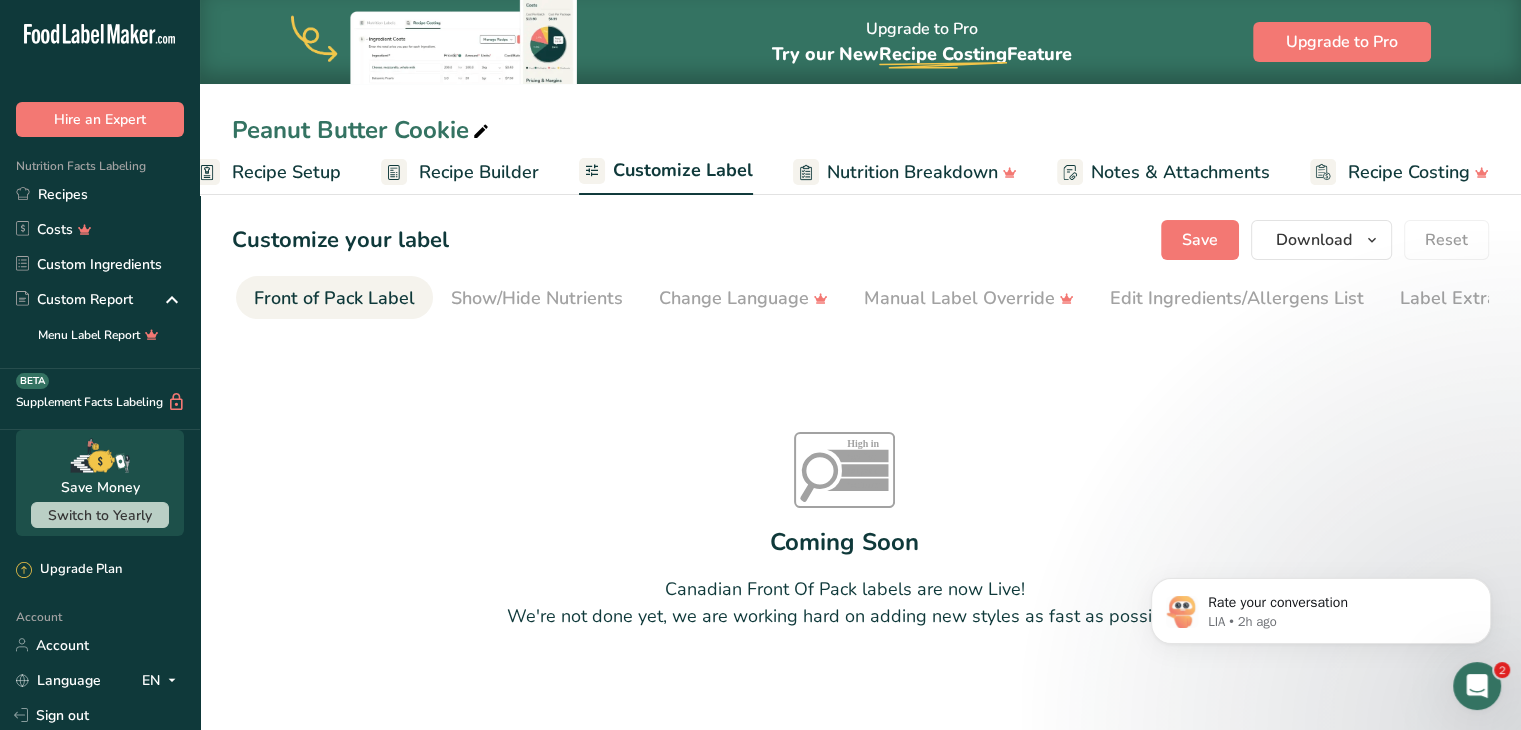 scroll, scrollTop: 0, scrollLeft: 194, axis: horizontal 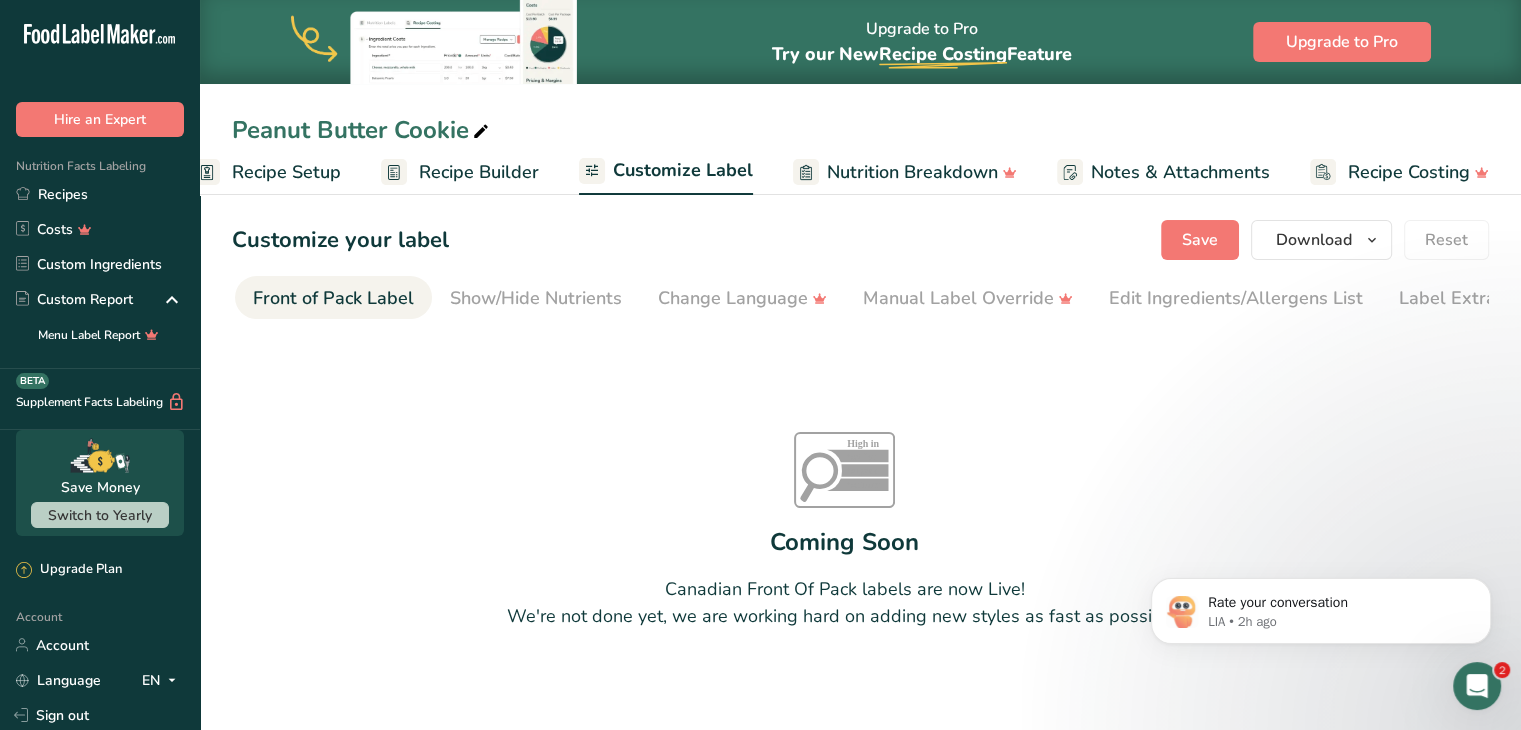 click on "Notes & Attachments" at bounding box center [1180, 172] 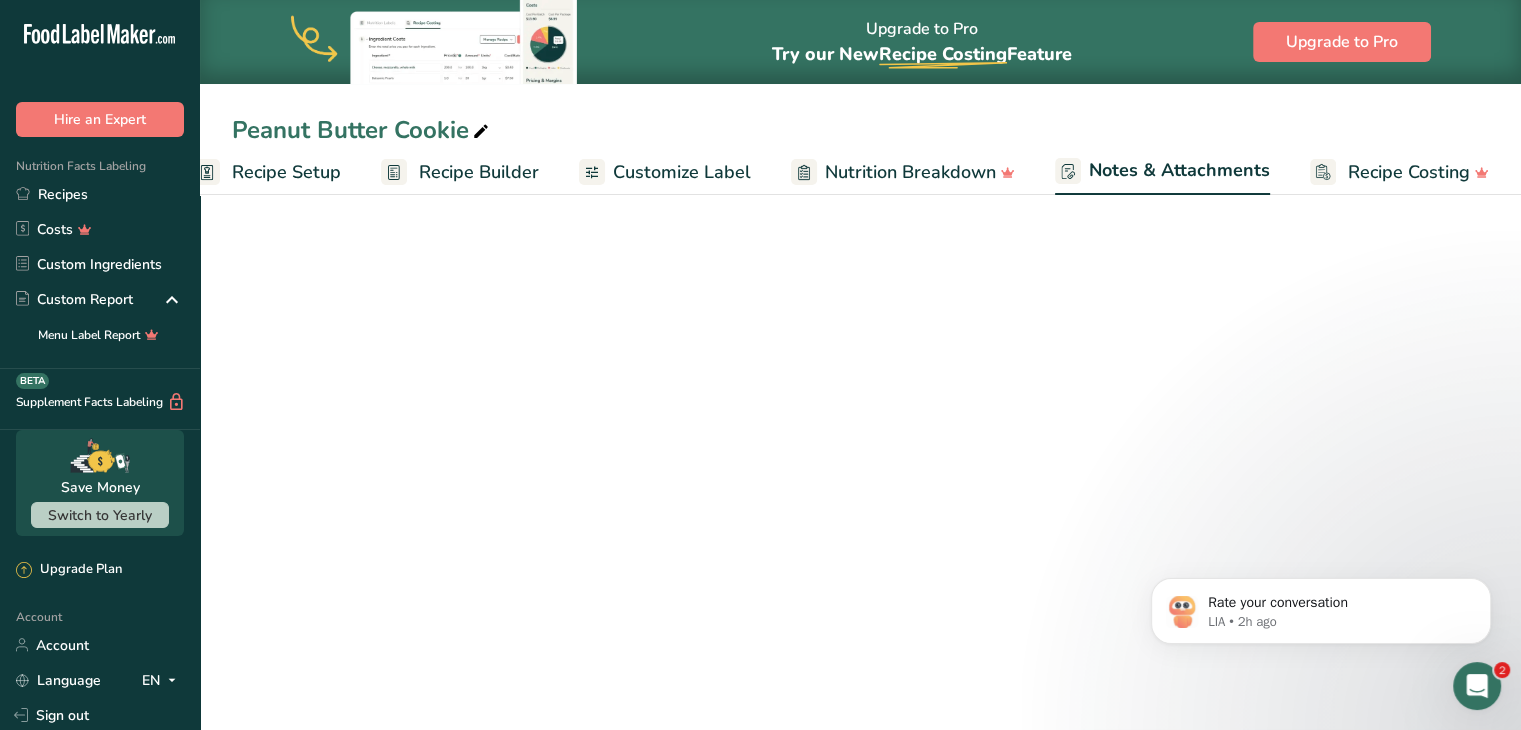 scroll, scrollTop: 0, scrollLeft: 39, axis: horizontal 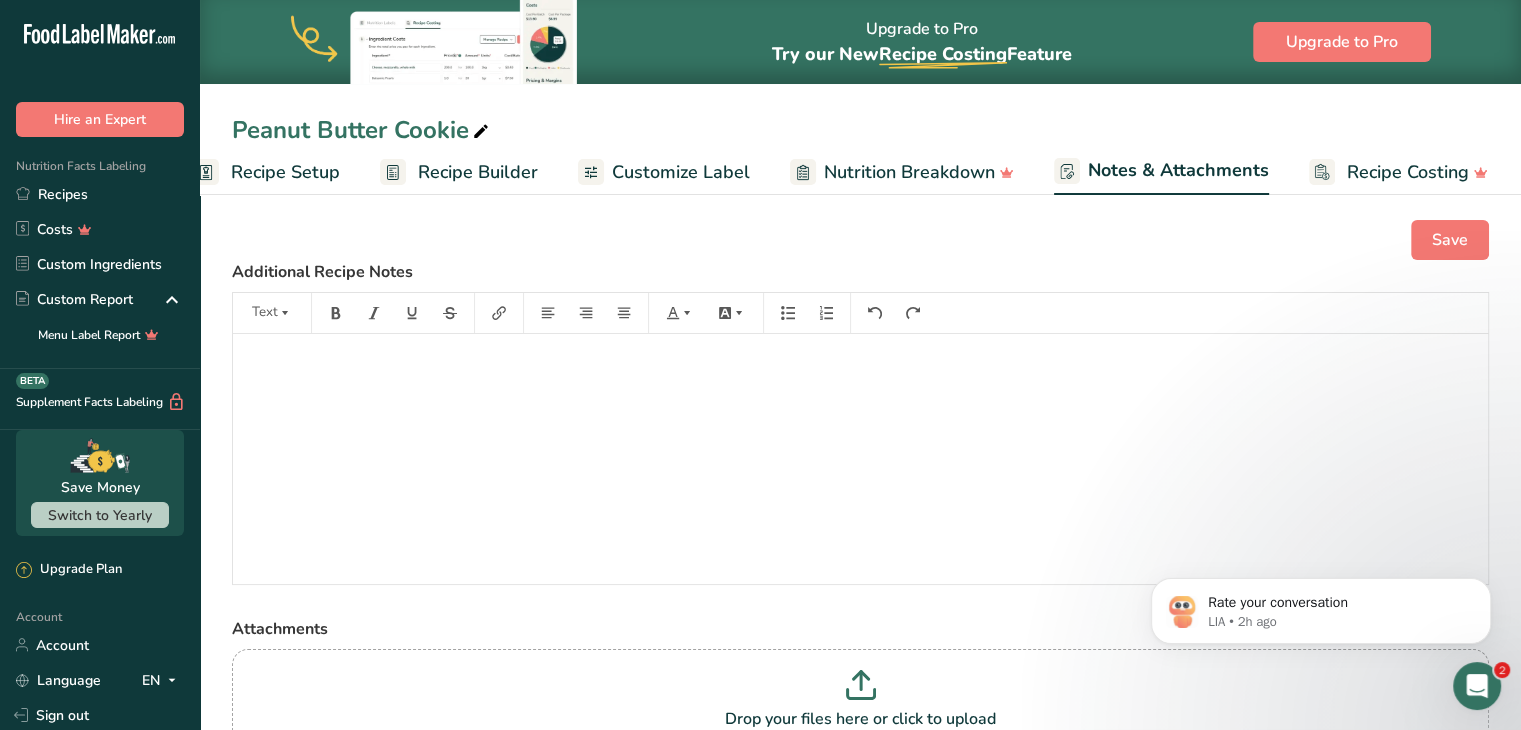 click on "Customize Label" at bounding box center (681, 172) 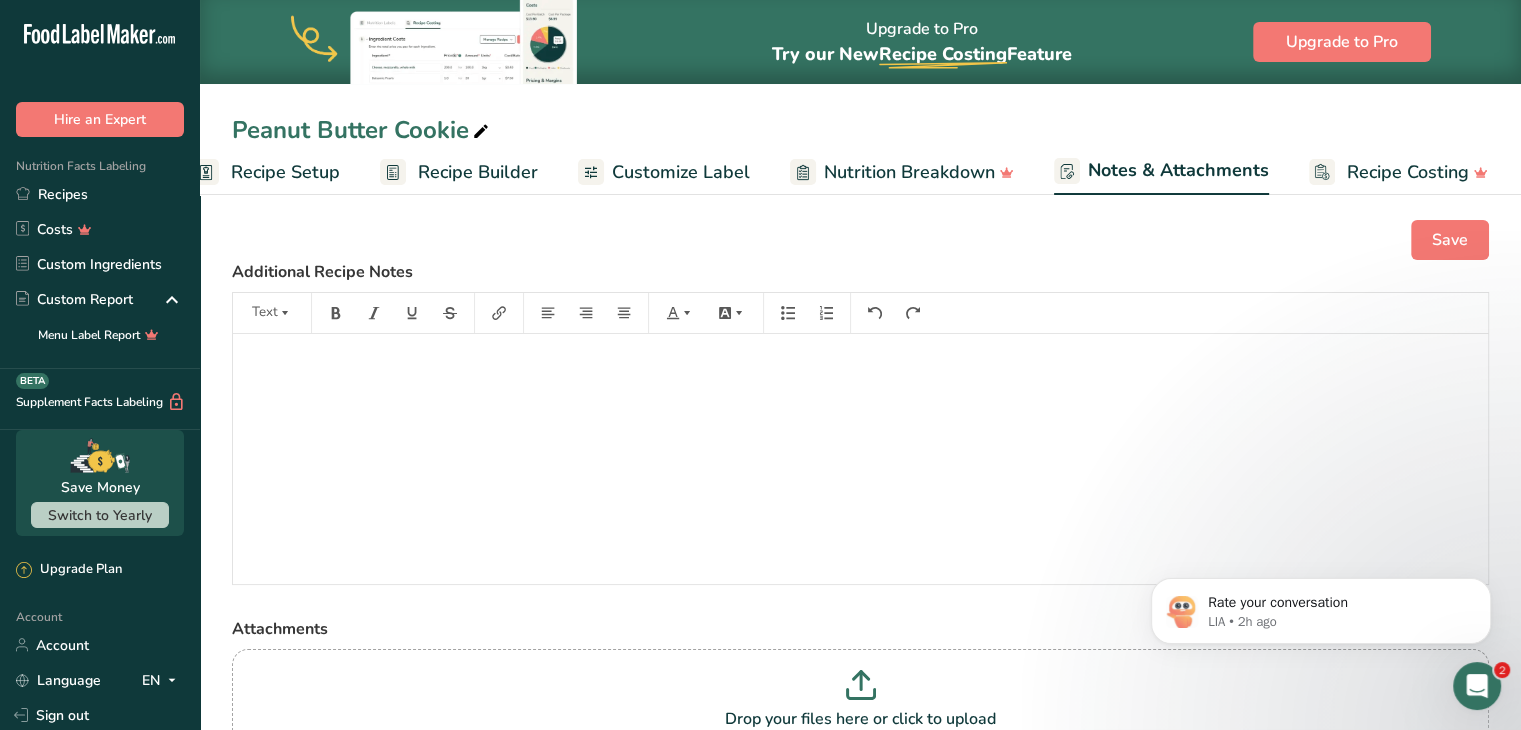 scroll, scrollTop: 0, scrollLeft: 38, axis: horizontal 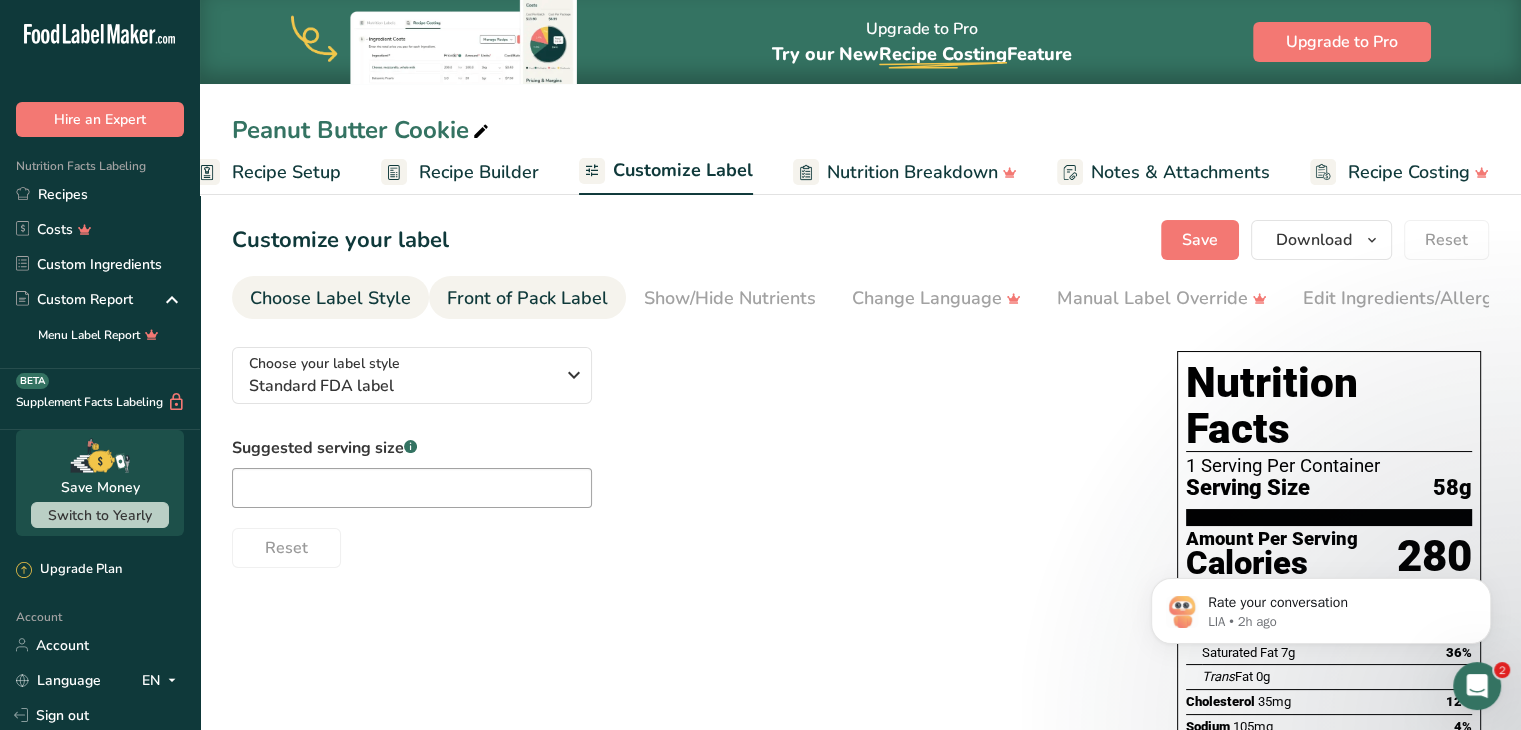 click on "Front of Pack Label" at bounding box center (527, 298) 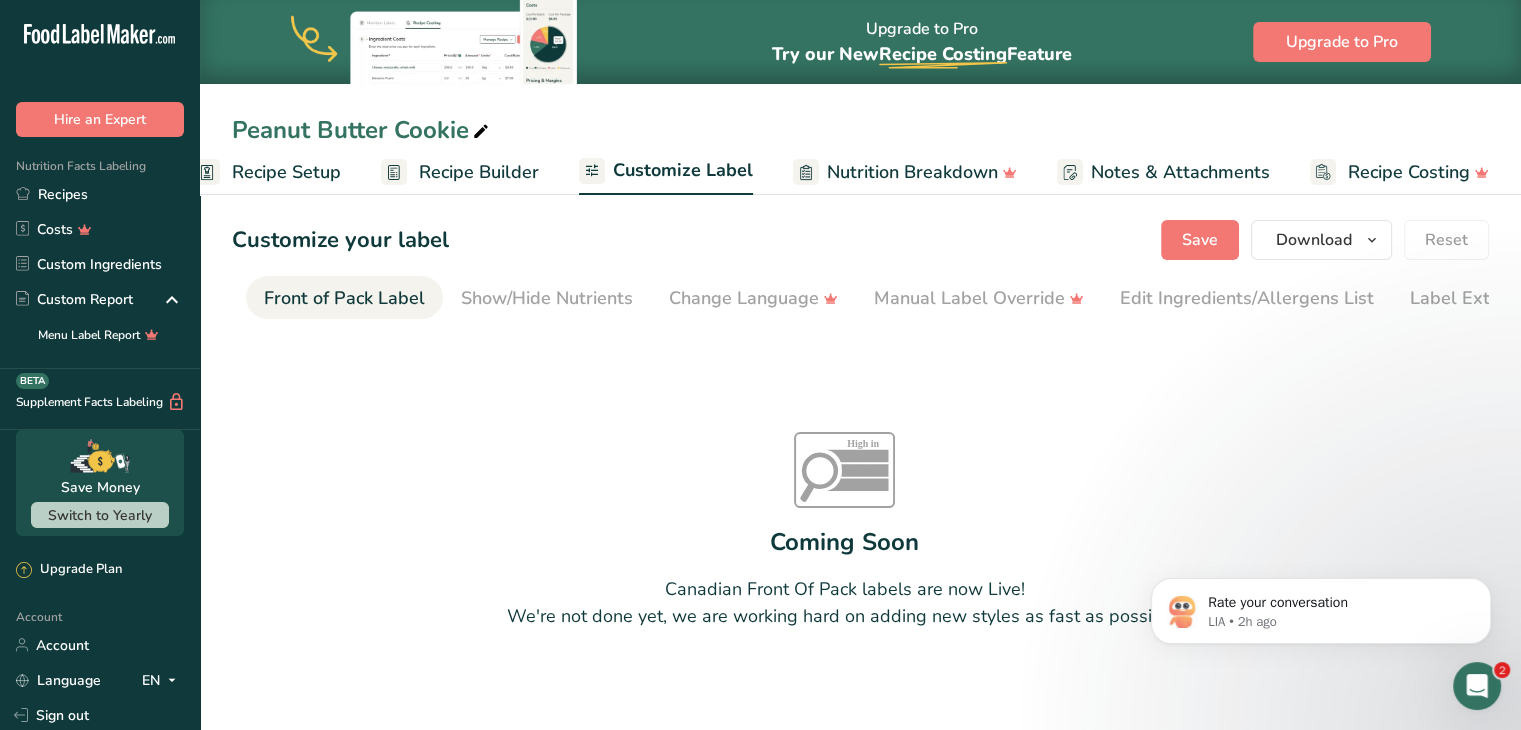 scroll, scrollTop: 0, scrollLeft: 194, axis: horizontal 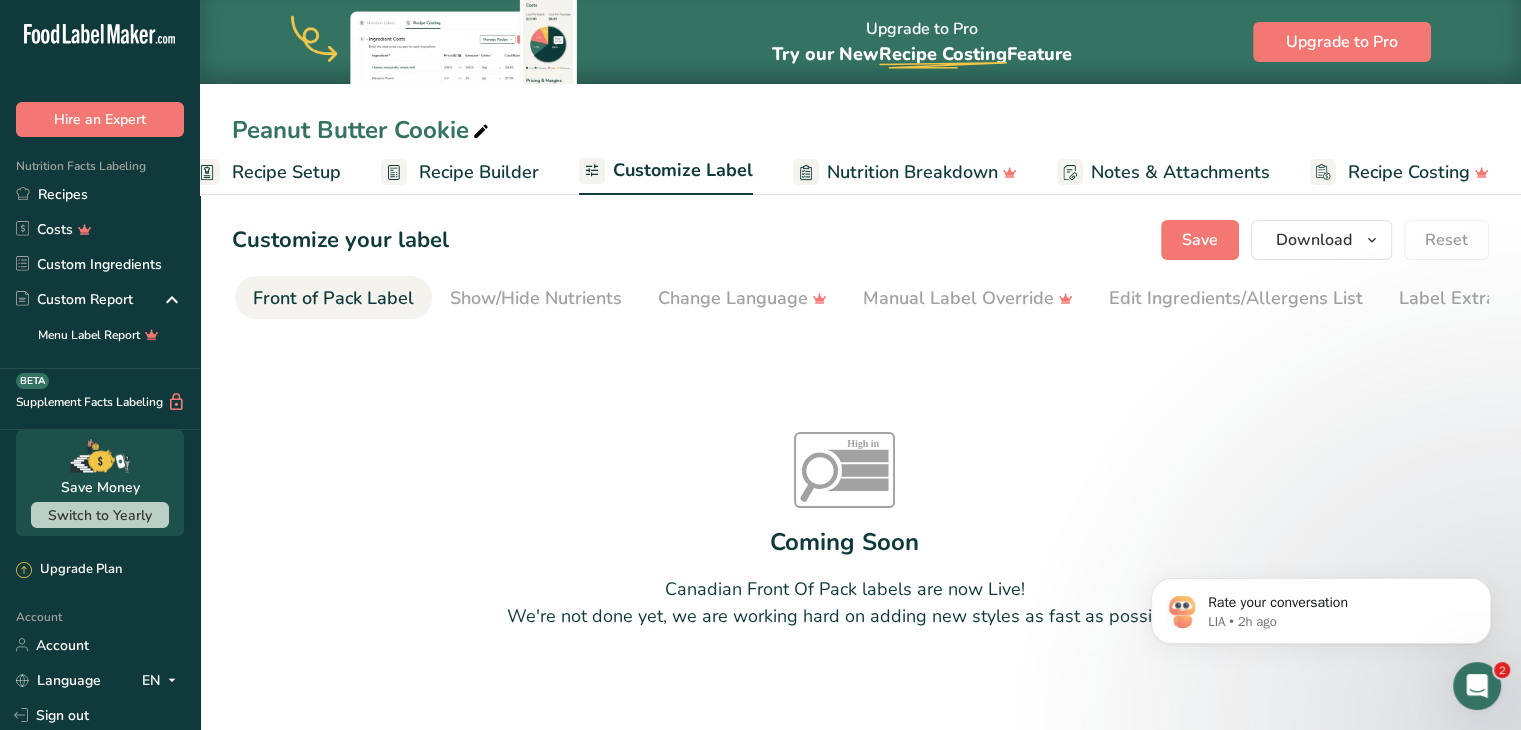 click on "Front of Pack Label" at bounding box center (333, 298) 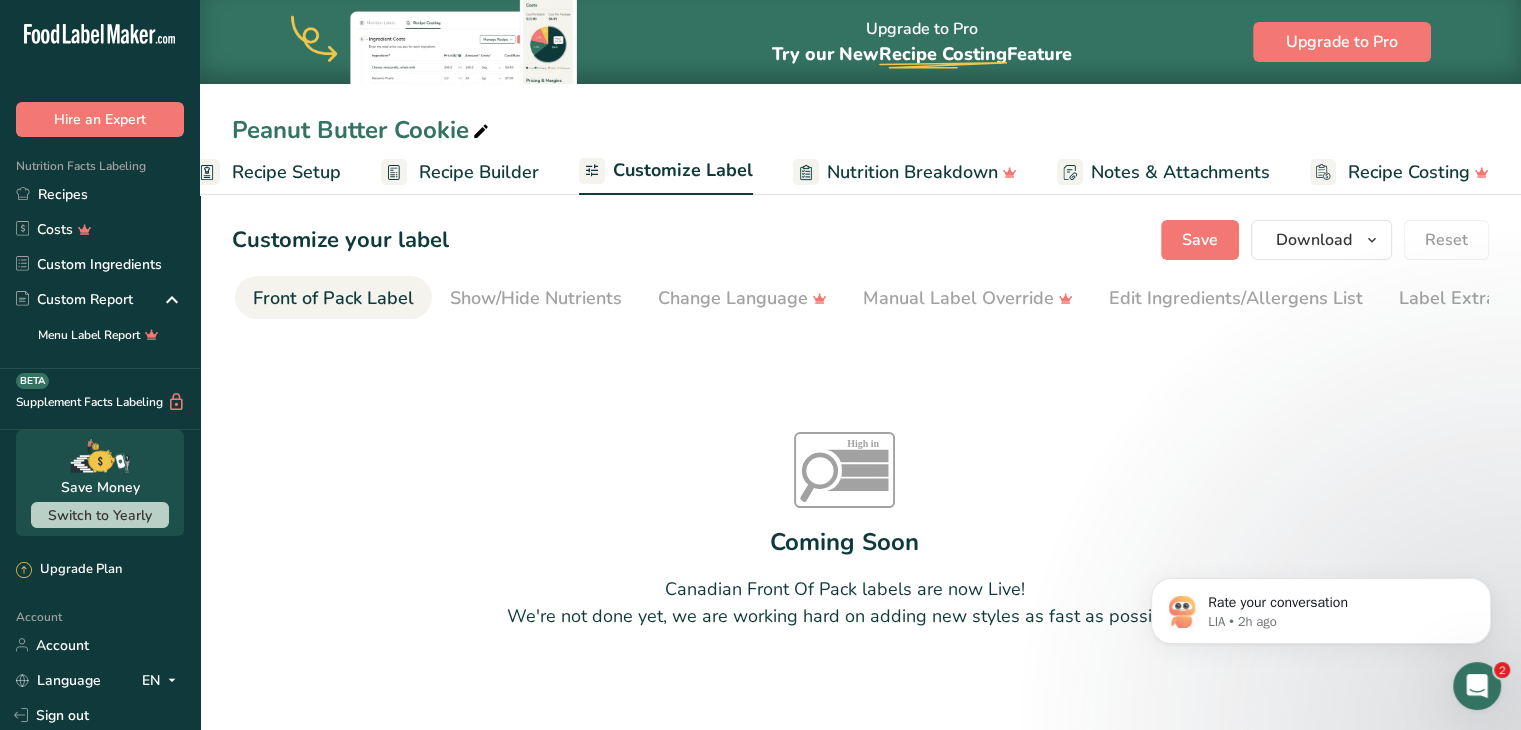 click on "Customize Label" at bounding box center [683, 170] 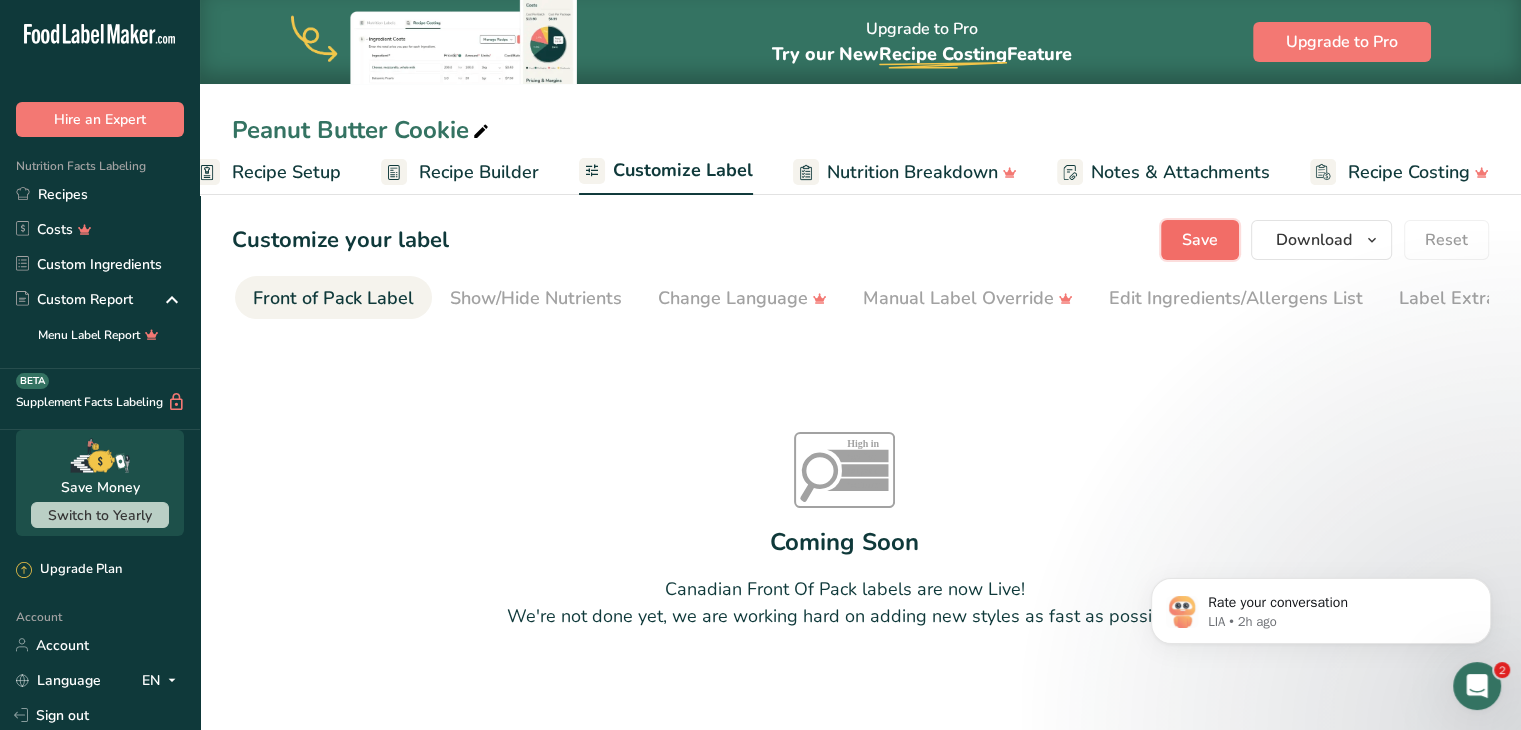 click on "Save" at bounding box center [1200, 240] 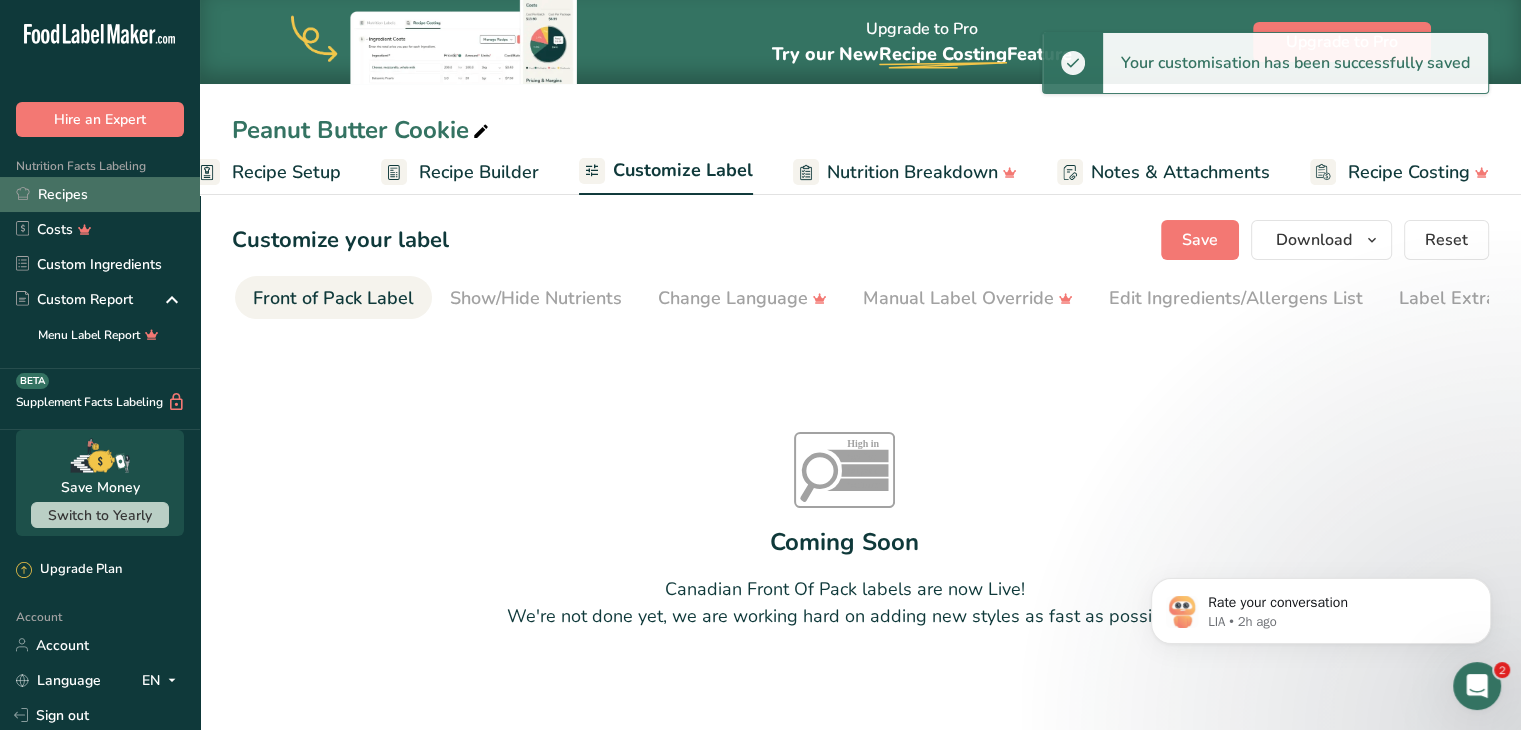 click on "Recipes" at bounding box center [100, 194] 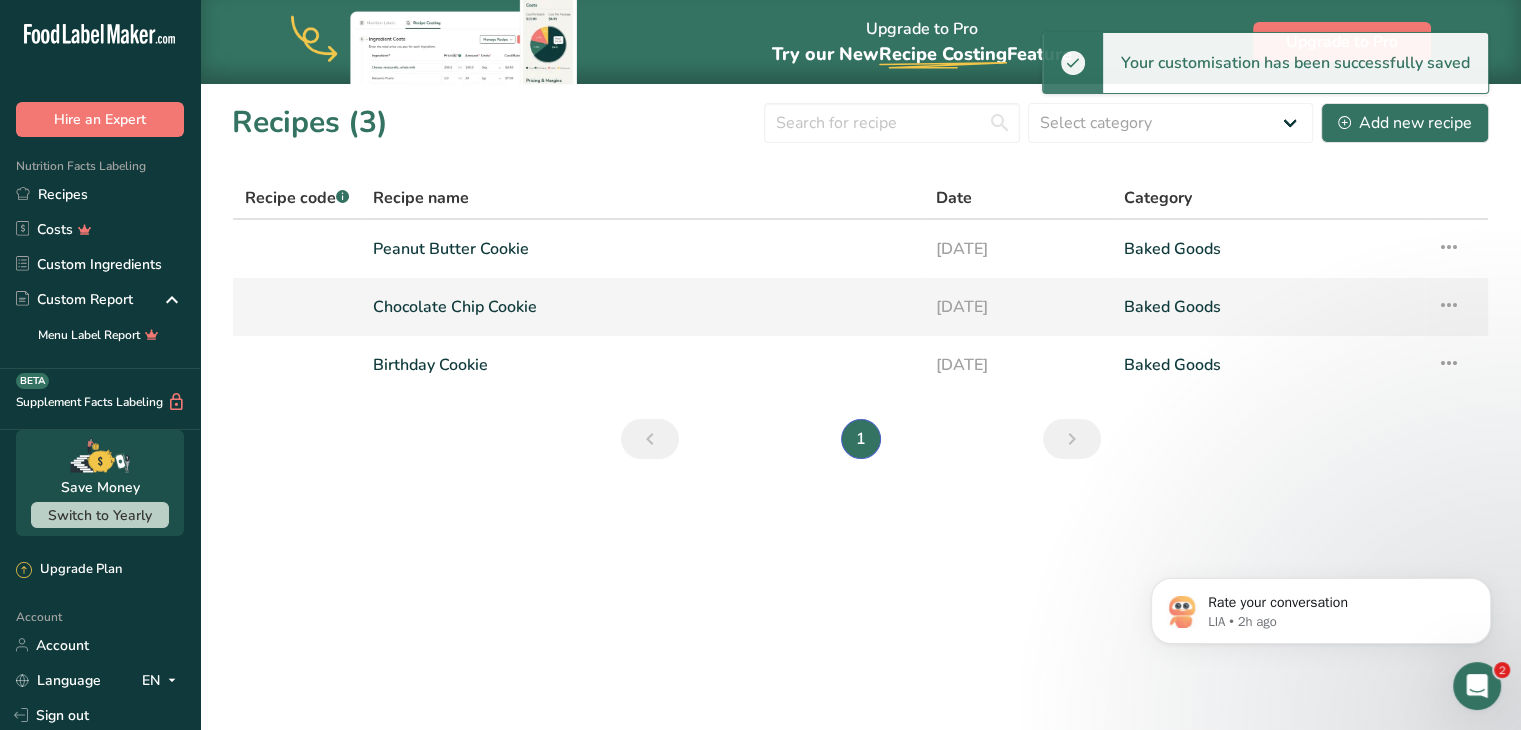 click on "Chocolate Chip Cookie" at bounding box center [642, 307] 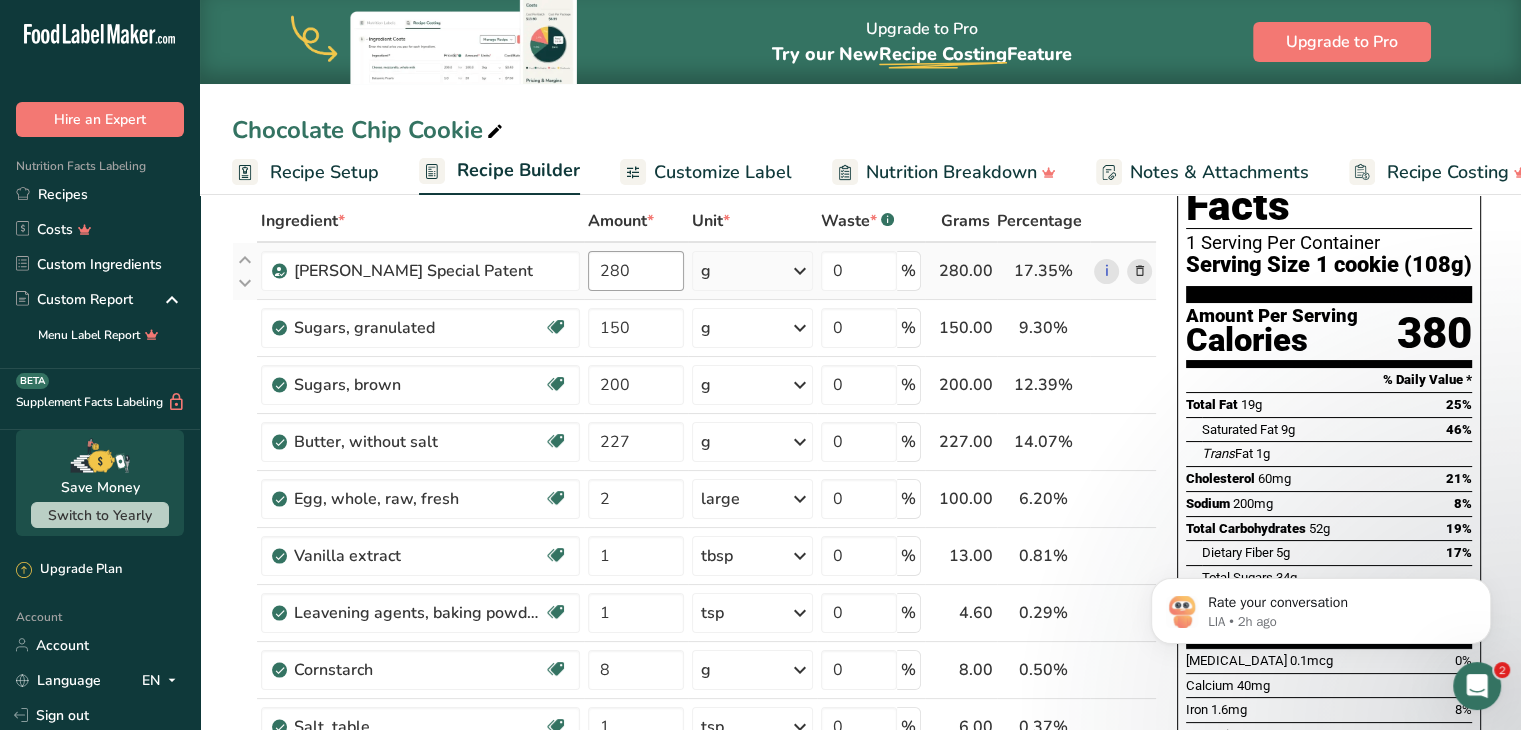 scroll, scrollTop: 0, scrollLeft: 0, axis: both 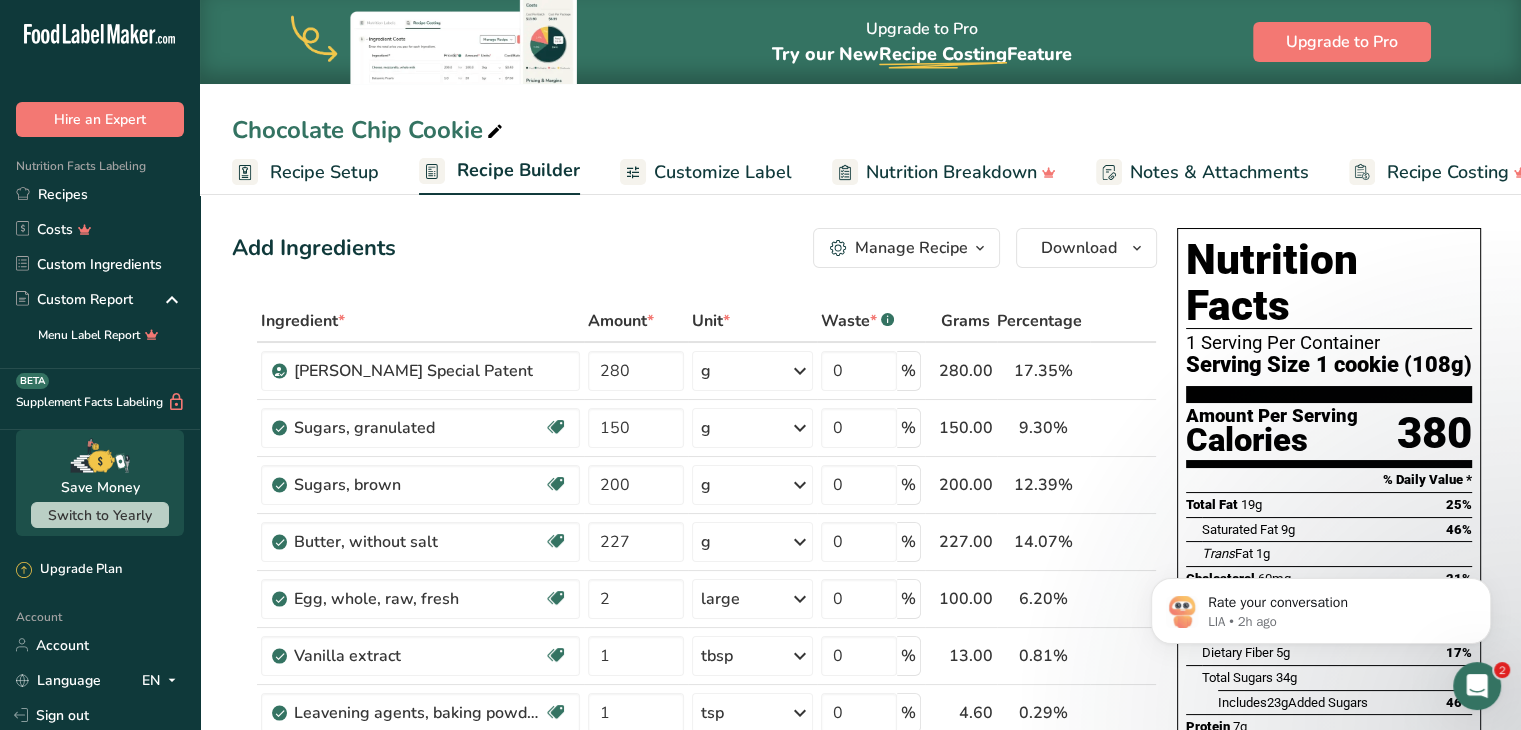 click on "Customize Label" at bounding box center (723, 172) 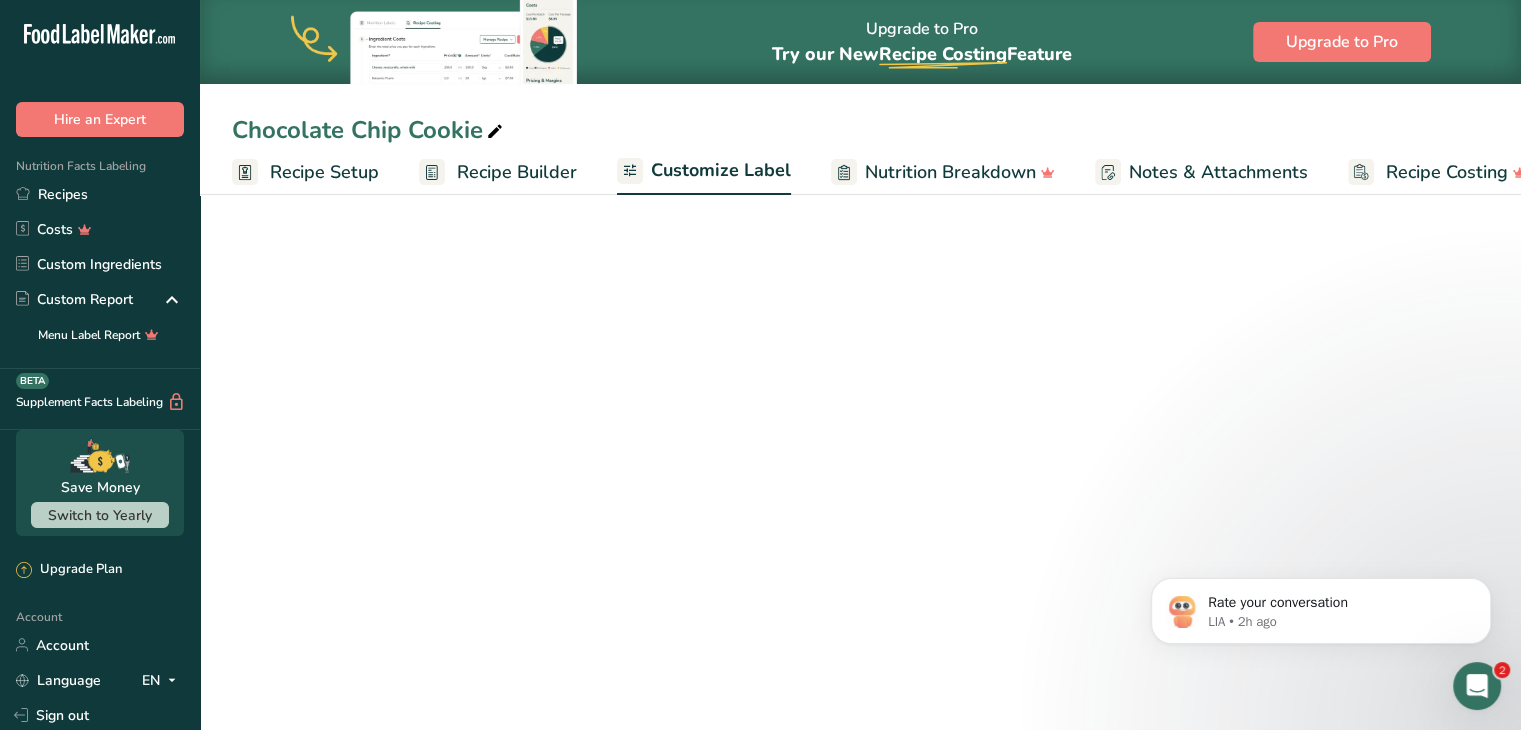 scroll, scrollTop: 0, scrollLeft: 38, axis: horizontal 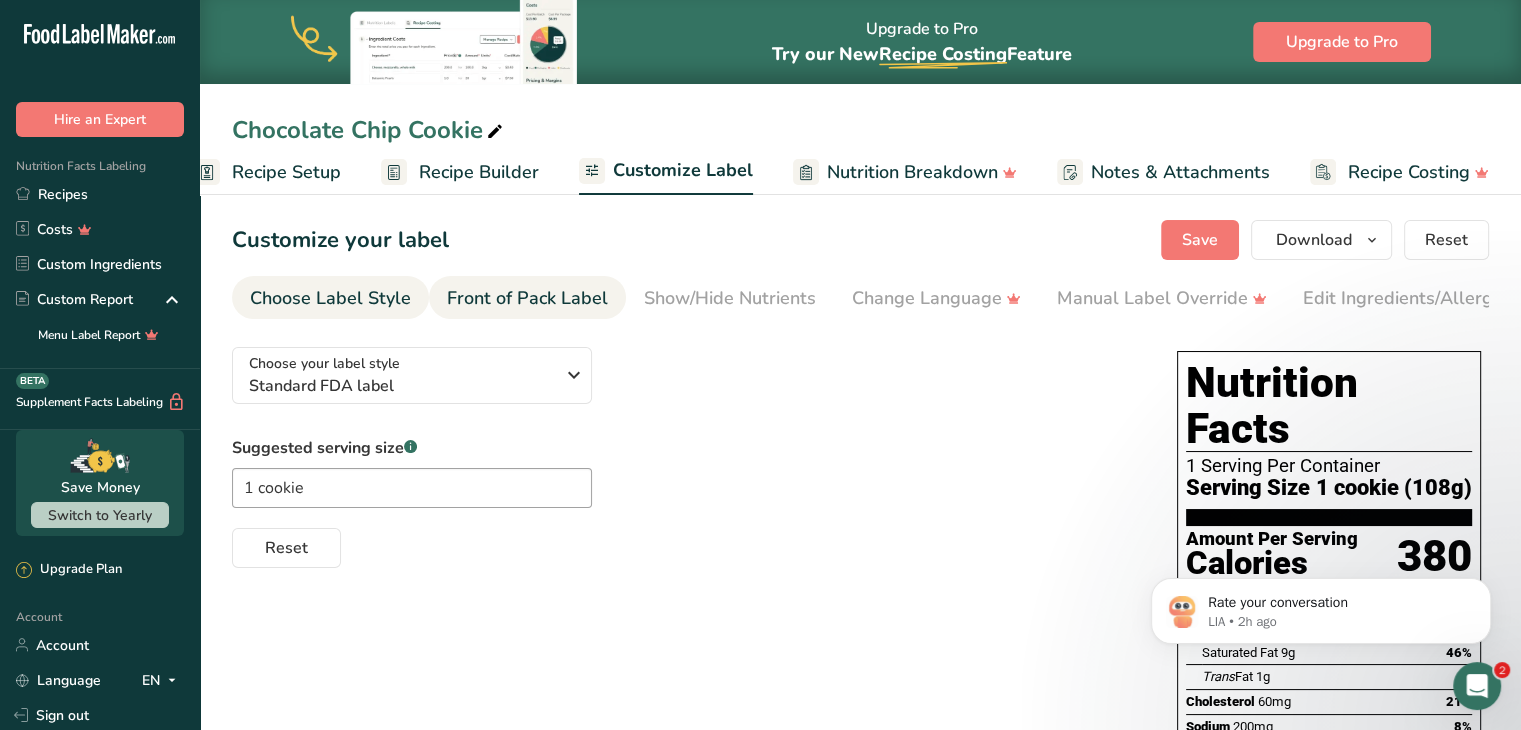 click on "Front of Pack Label" at bounding box center (527, 298) 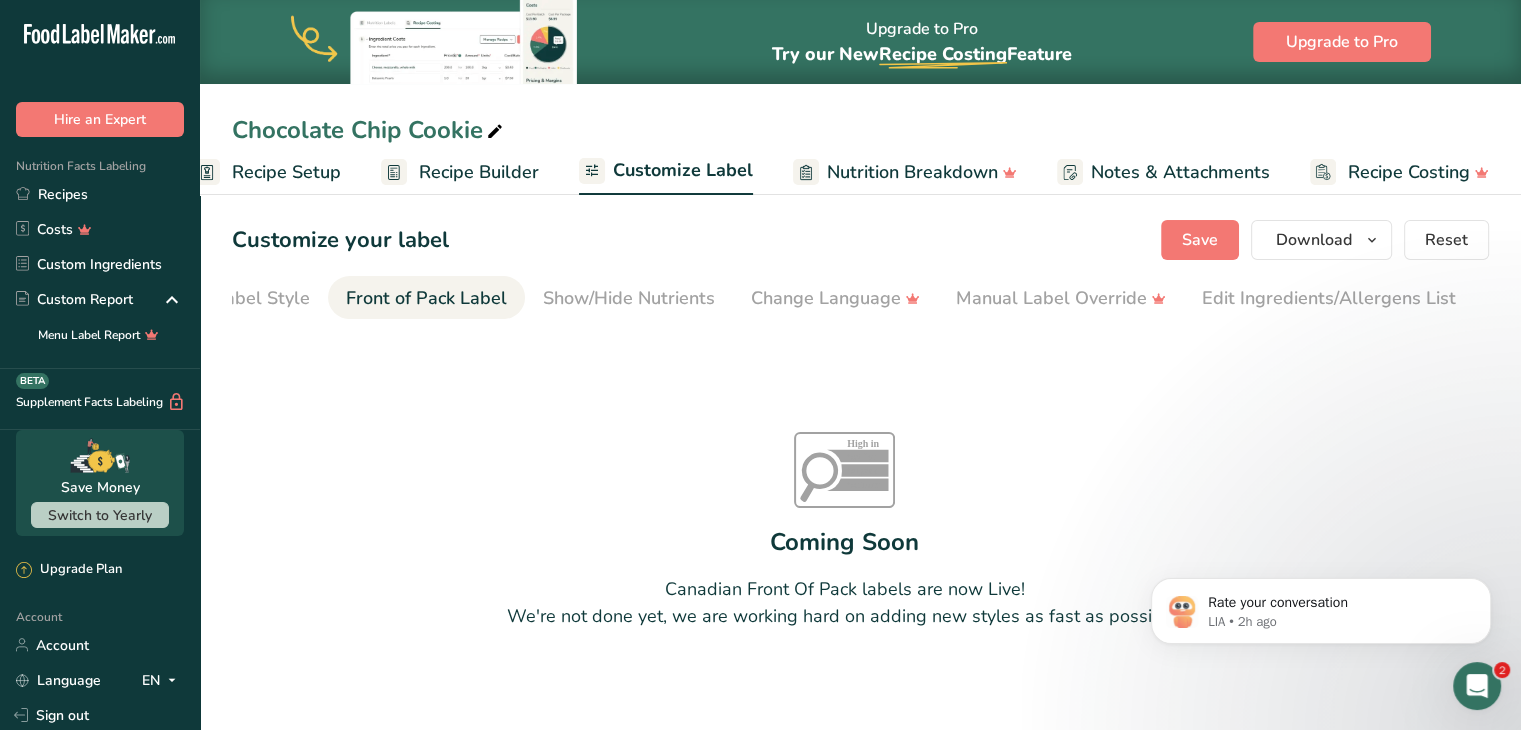 scroll, scrollTop: 0, scrollLeft: 194, axis: horizontal 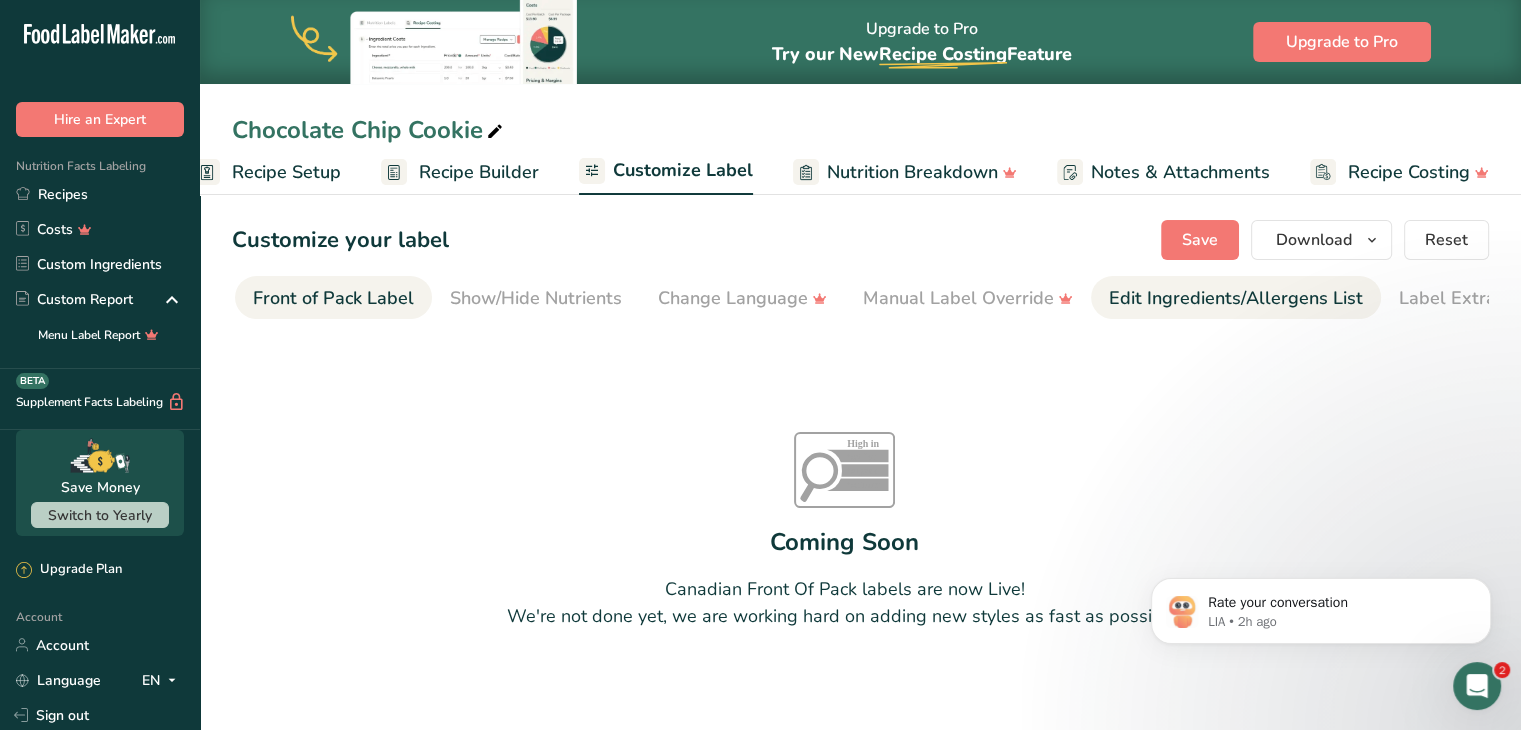click on "Edit Ingredients/Allergens List" at bounding box center (1236, 298) 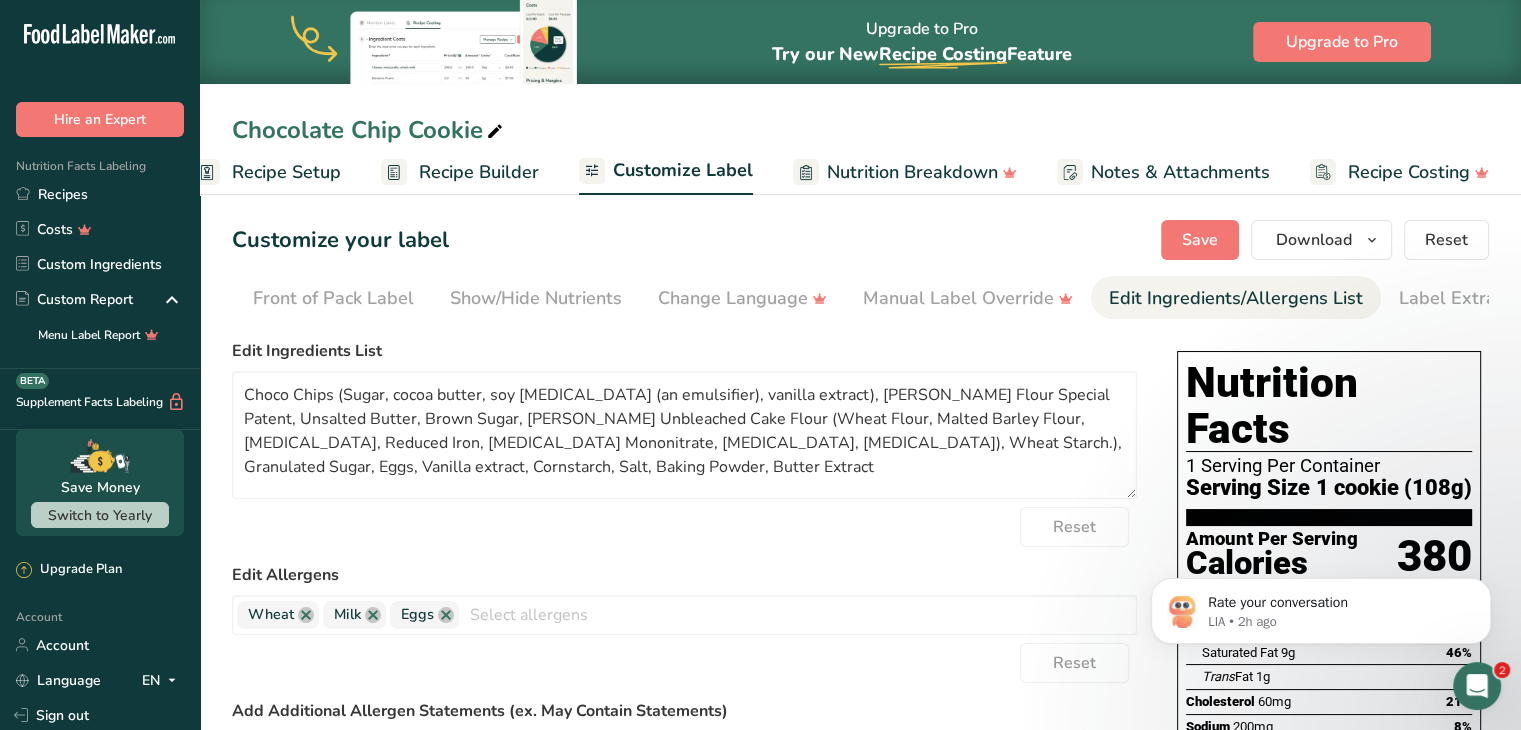 scroll, scrollTop: 0, scrollLeft: 244, axis: horizontal 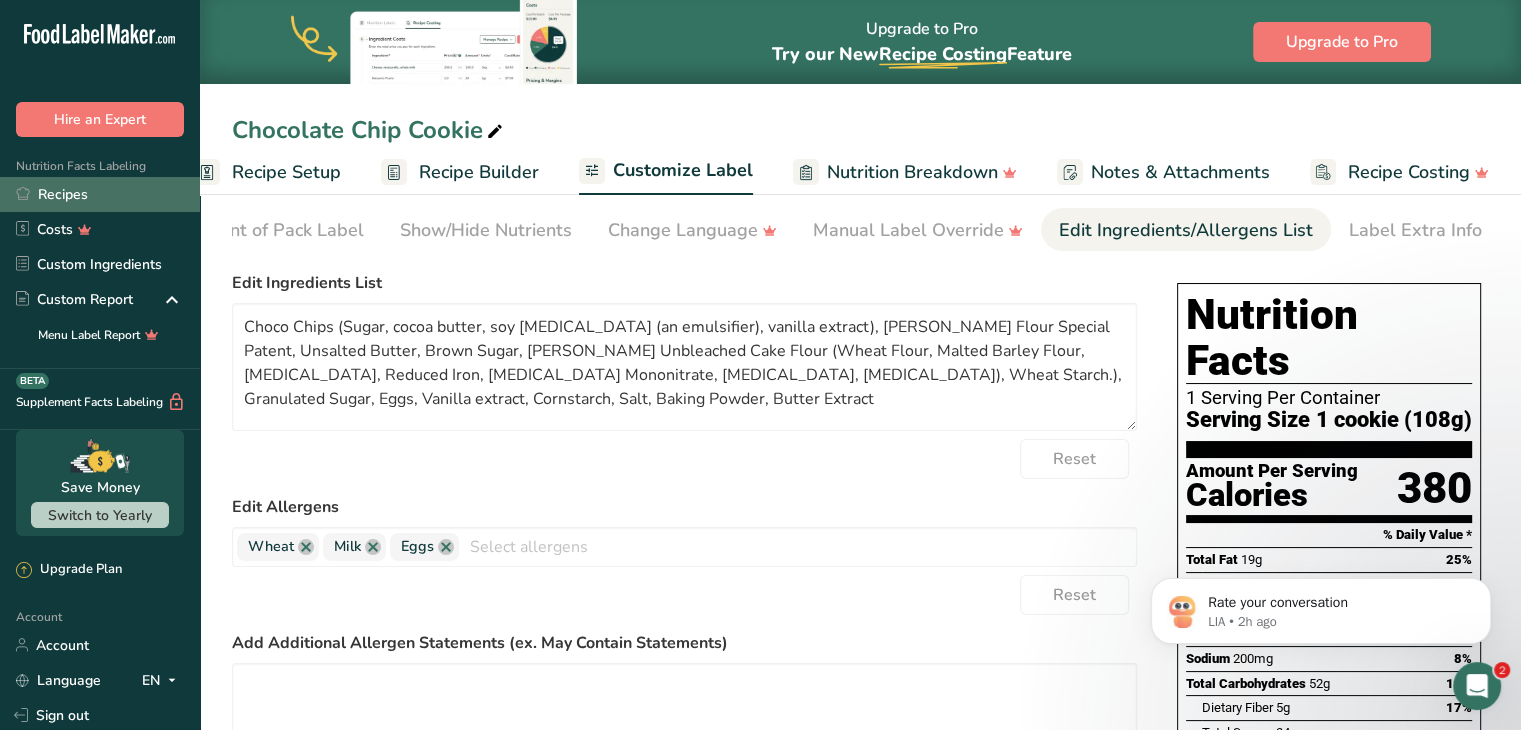 click on "Recipes" at bounding box center [100, 194] 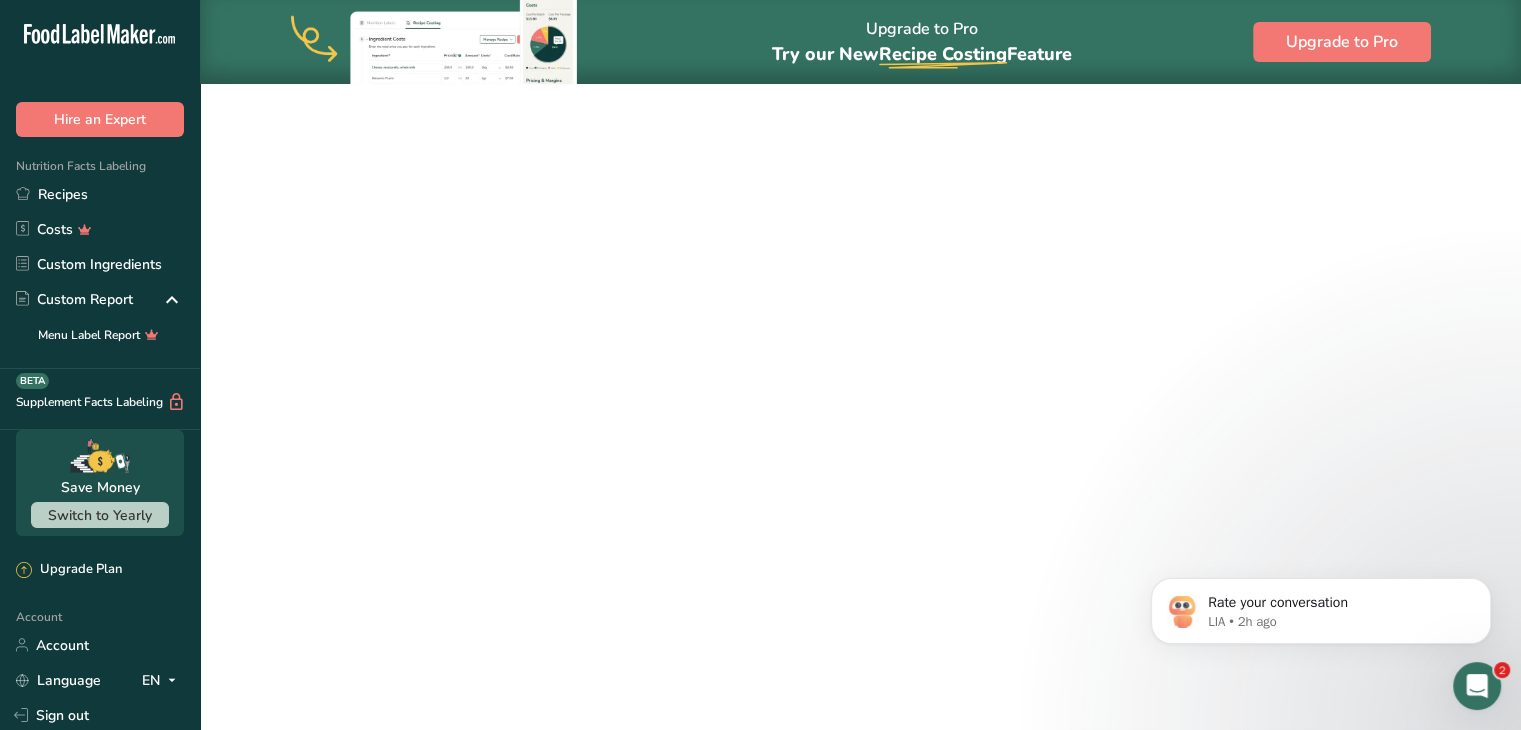 scroll, scrollTop: 0, scrollLeft: 0, axis: both 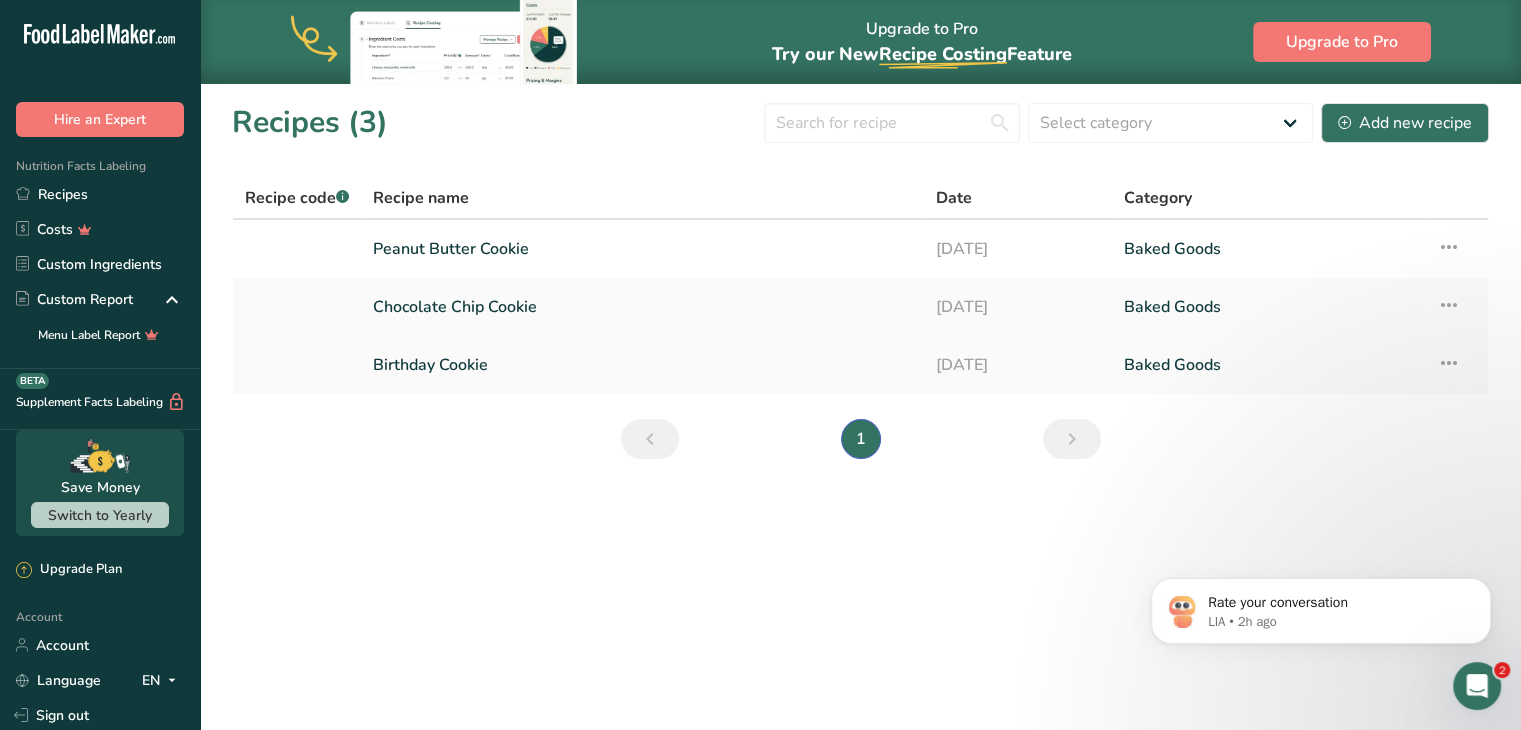 click on "Birthday Cookie" at bounding box center [642, 365] 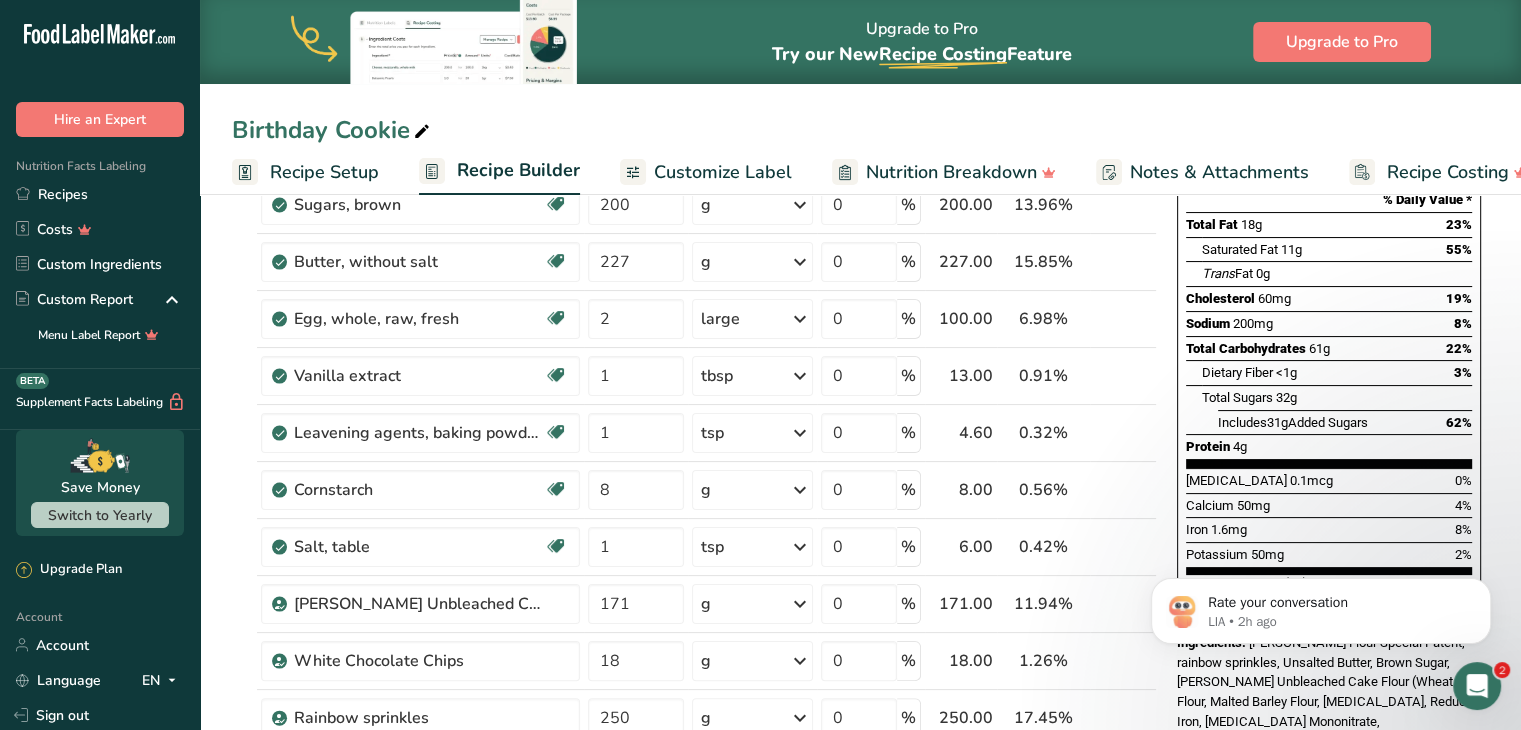 scroll, scrollTop: 0, scrollLeft: 0, axis: both 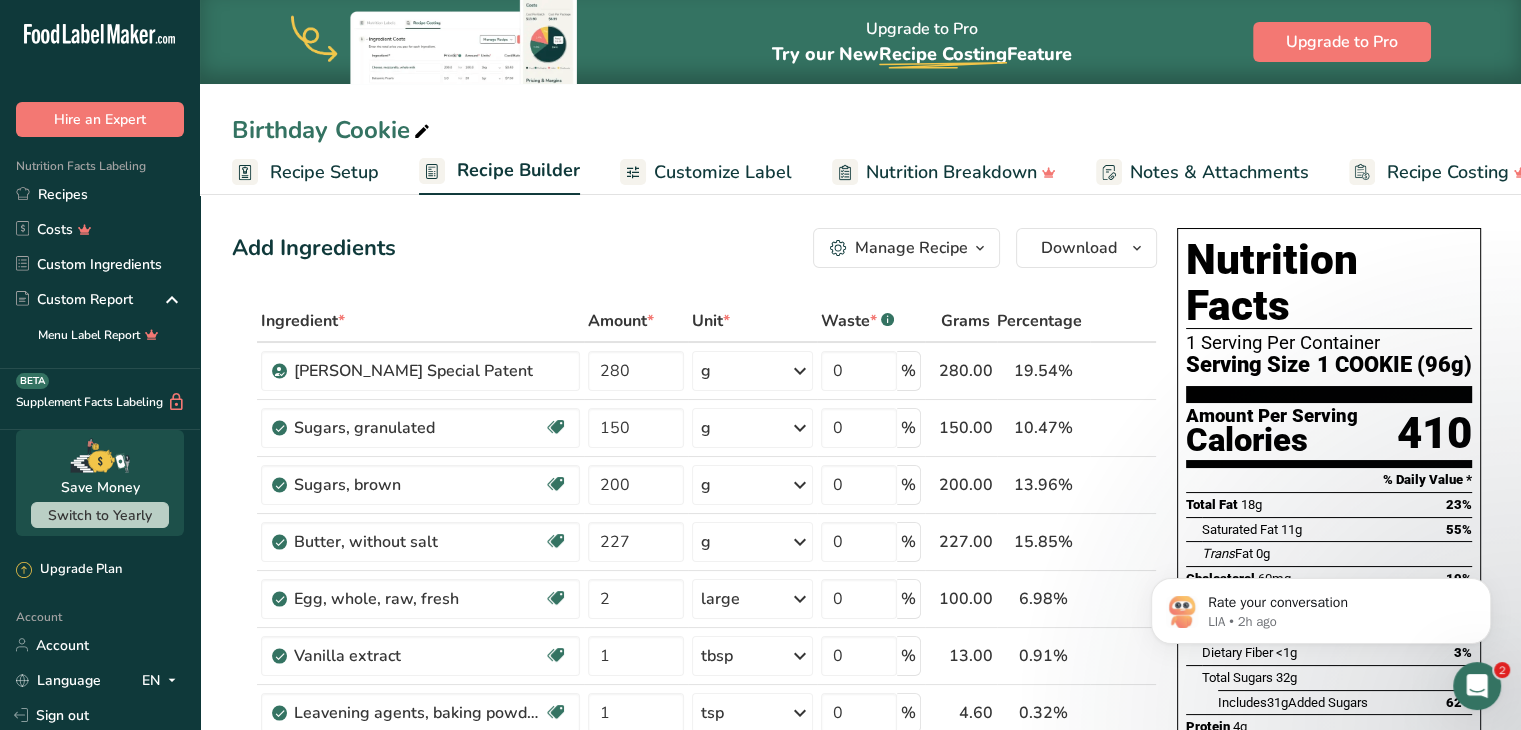 click on "Customize Label" at bounding box center [723, 172] 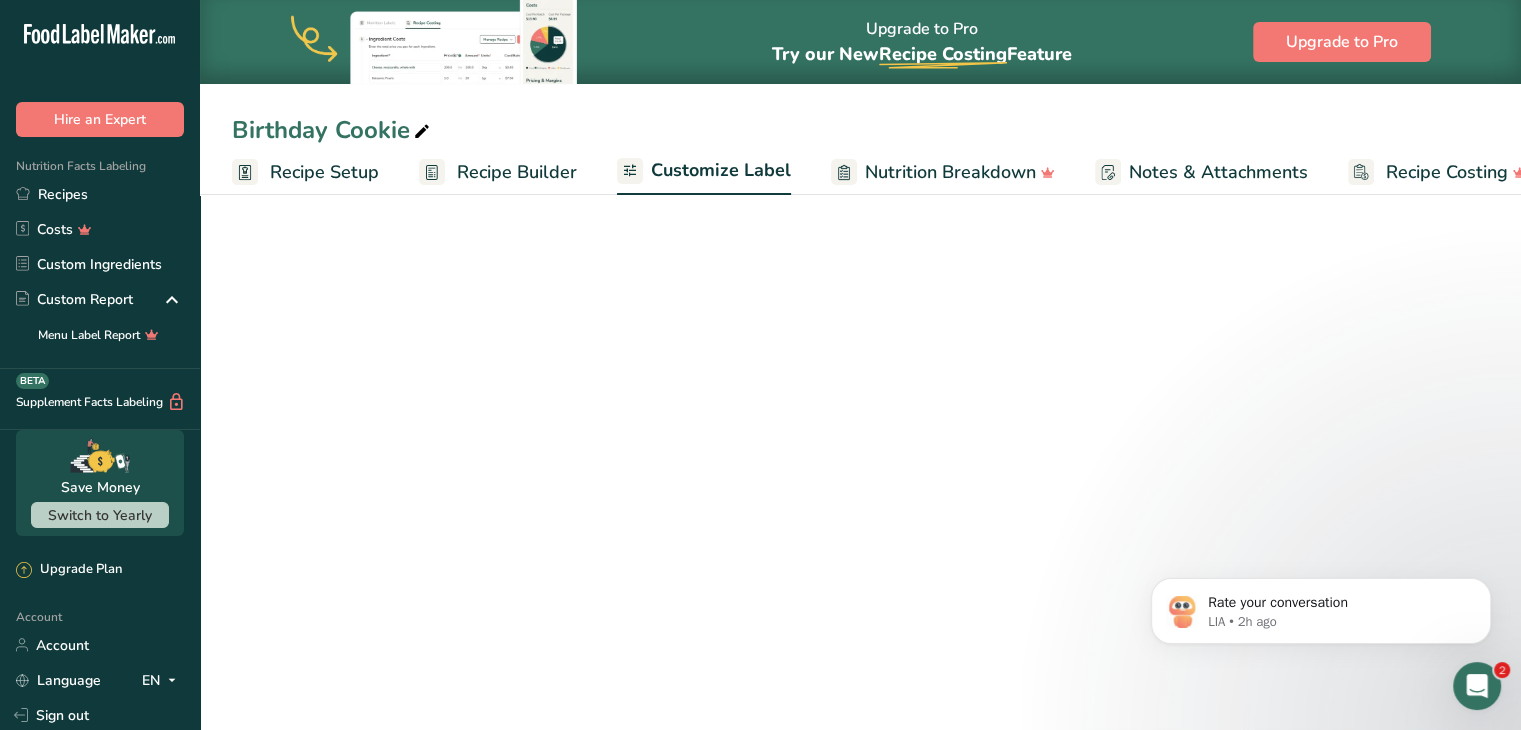 scroll, scrollTop: 0, scrollLeft: 38, axis: horizontal 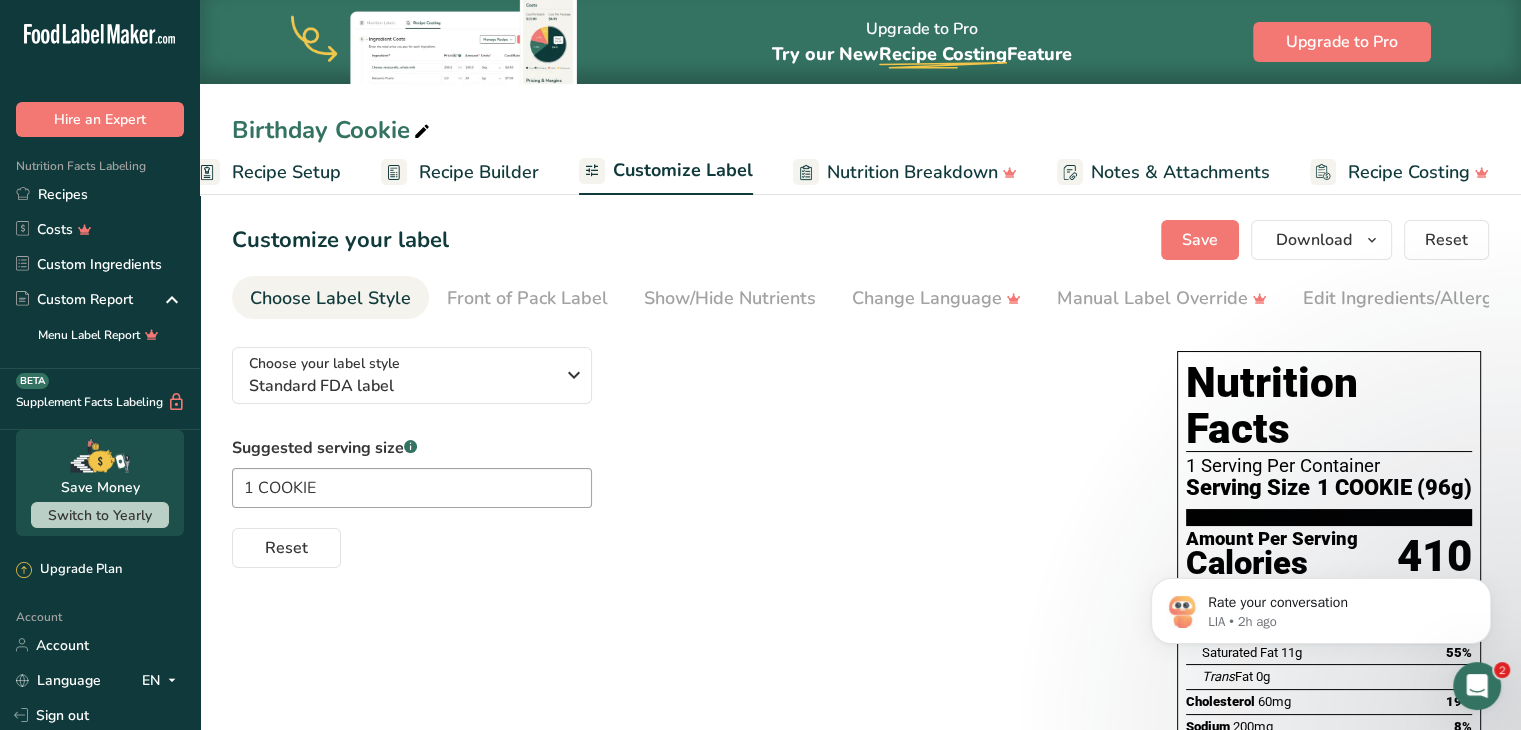 click on "Recipe Setup" at bounding box center [286, 172] 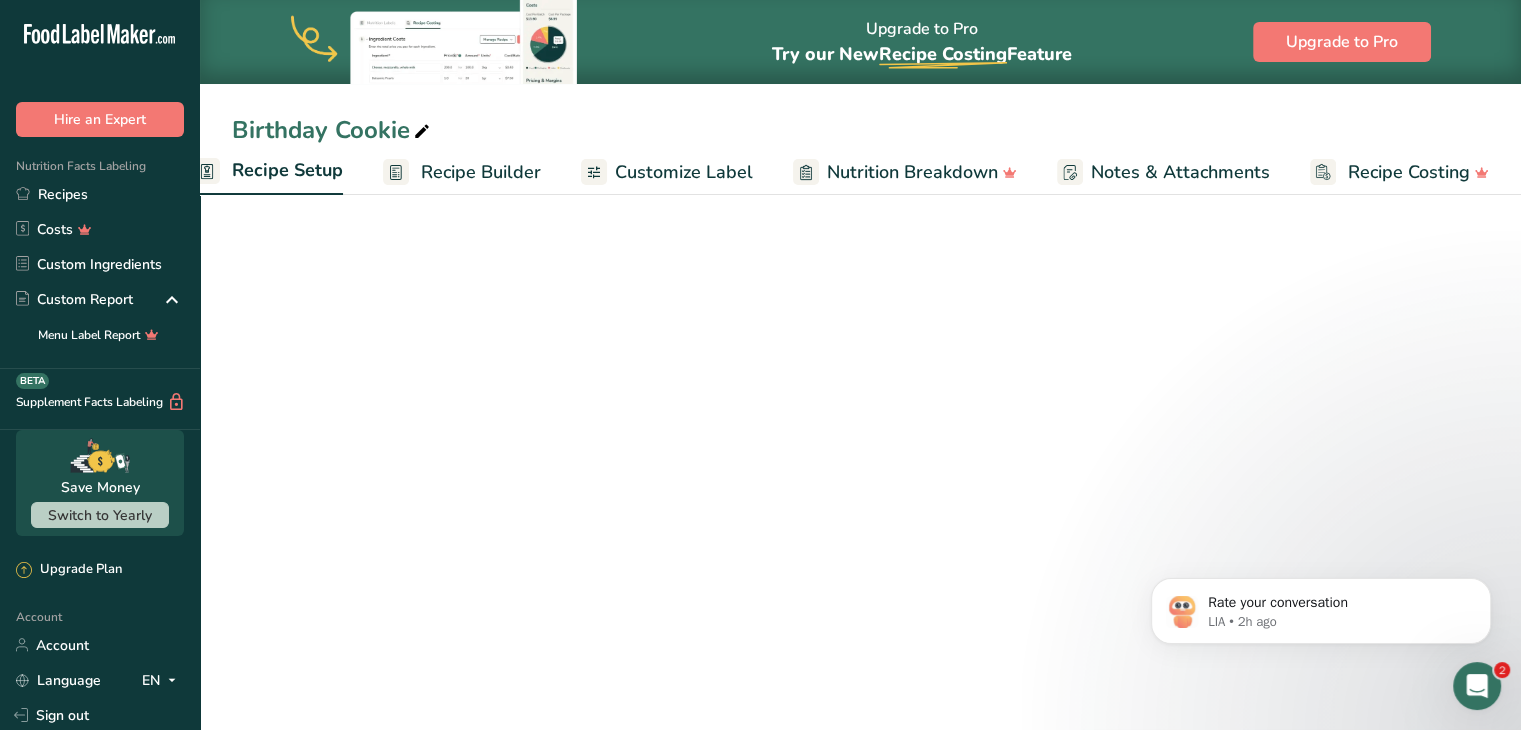 scroll, scrollTop: 0, scrollLeft: 7, axis: horizontal 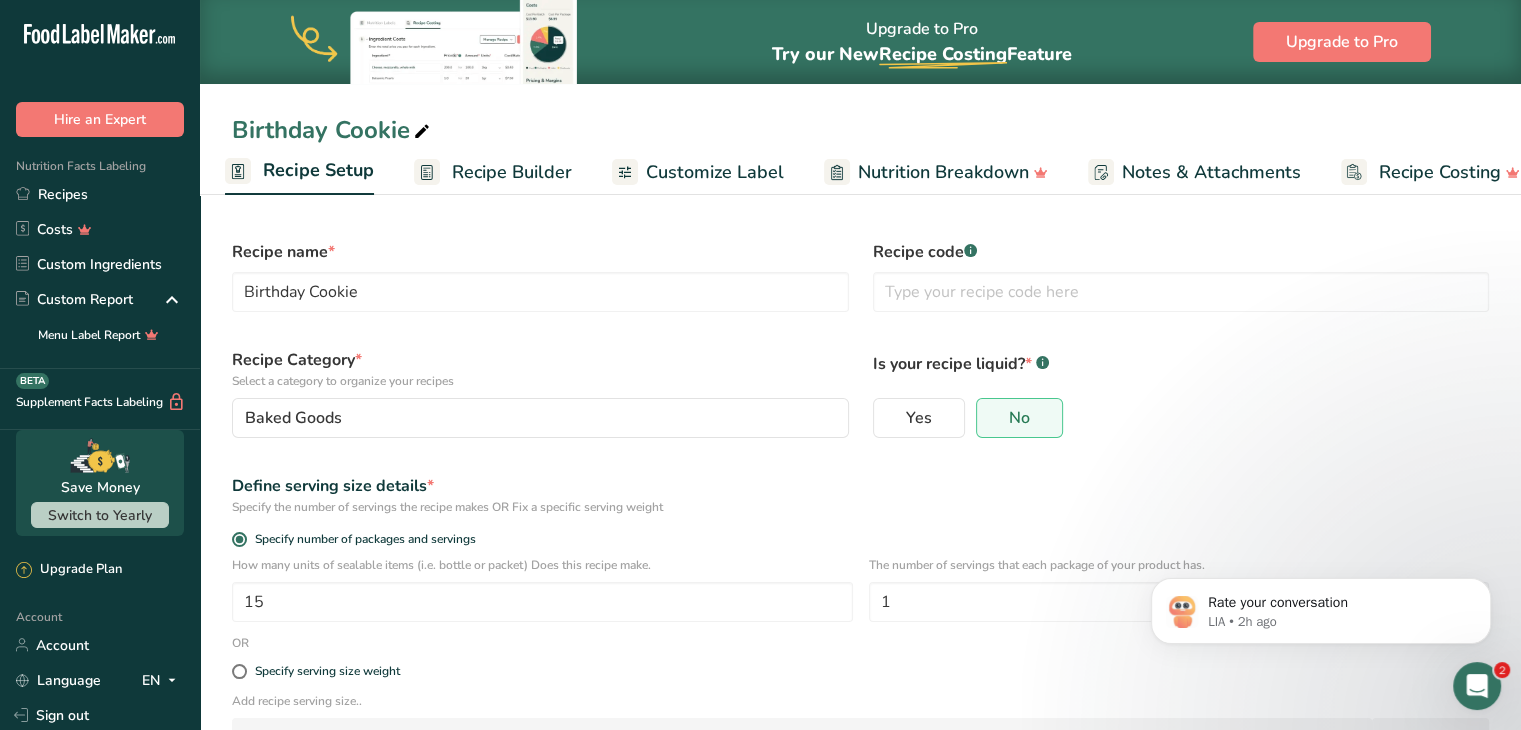 click on "Customize Label" at bounding box center (715, 172) 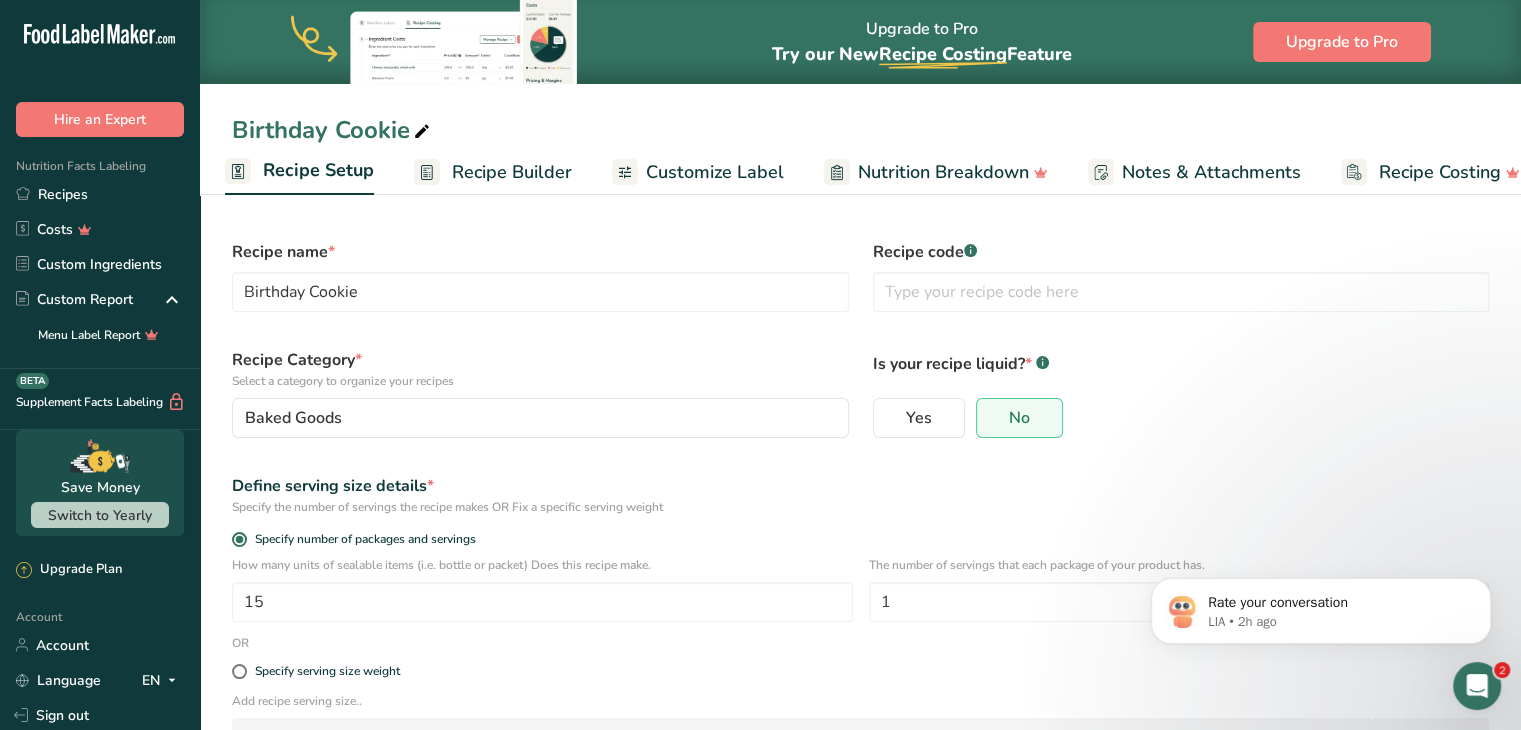 scroll, scrollTop: 0, scrollLeft: 38, axis: horizontal 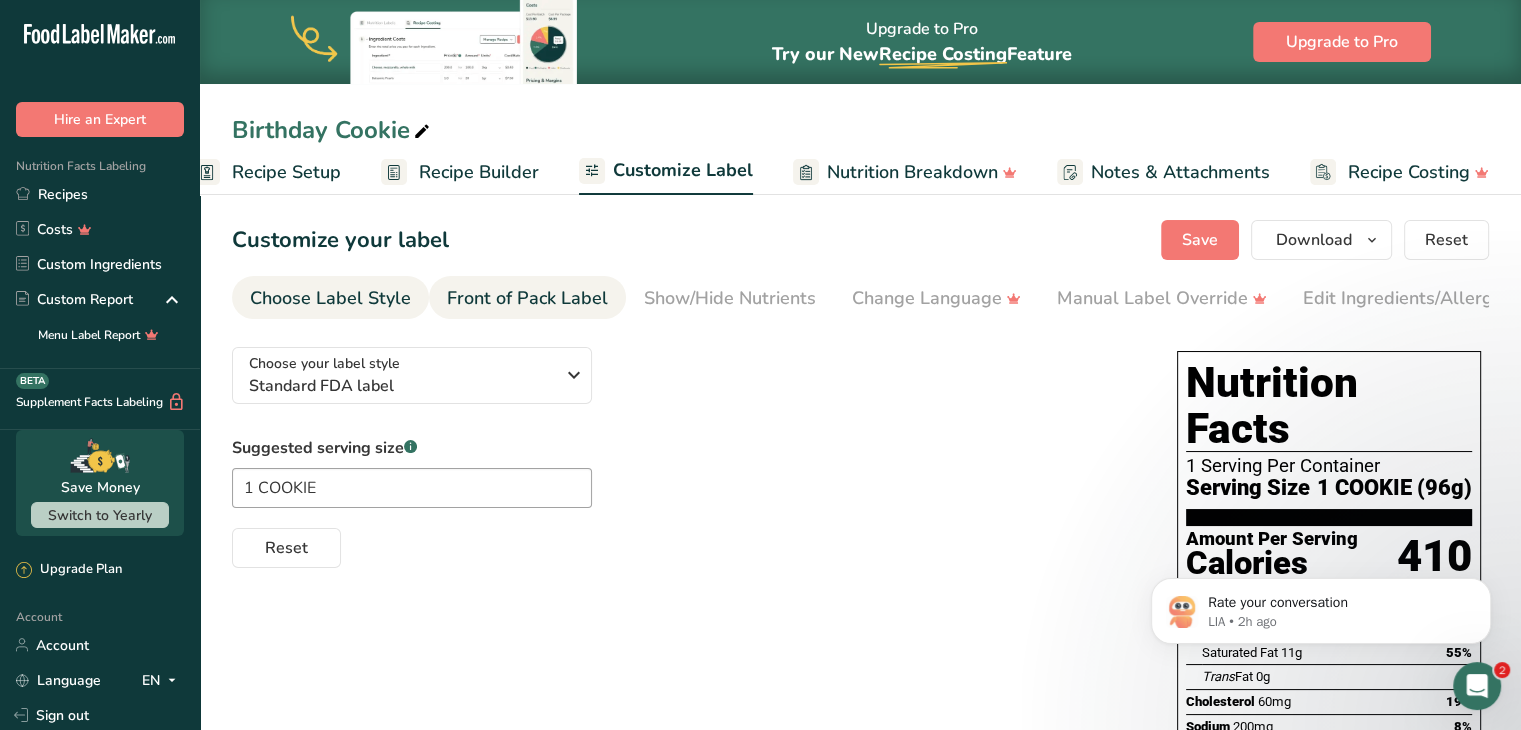 click on "Front of Pack Label" at bounding box center [527, 298] 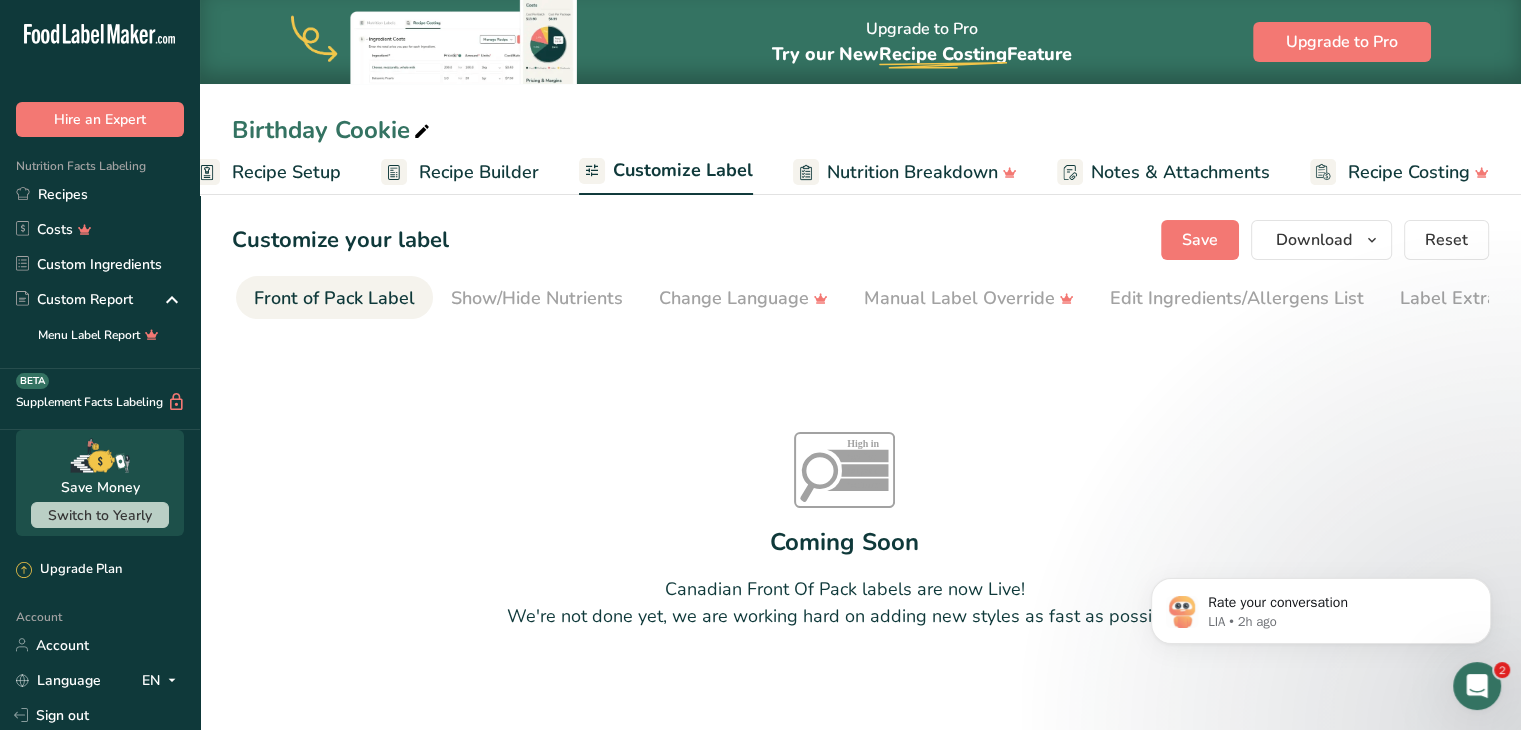 scroll, scrollTop: 0, scrollLeft: 194, axis: horizontal 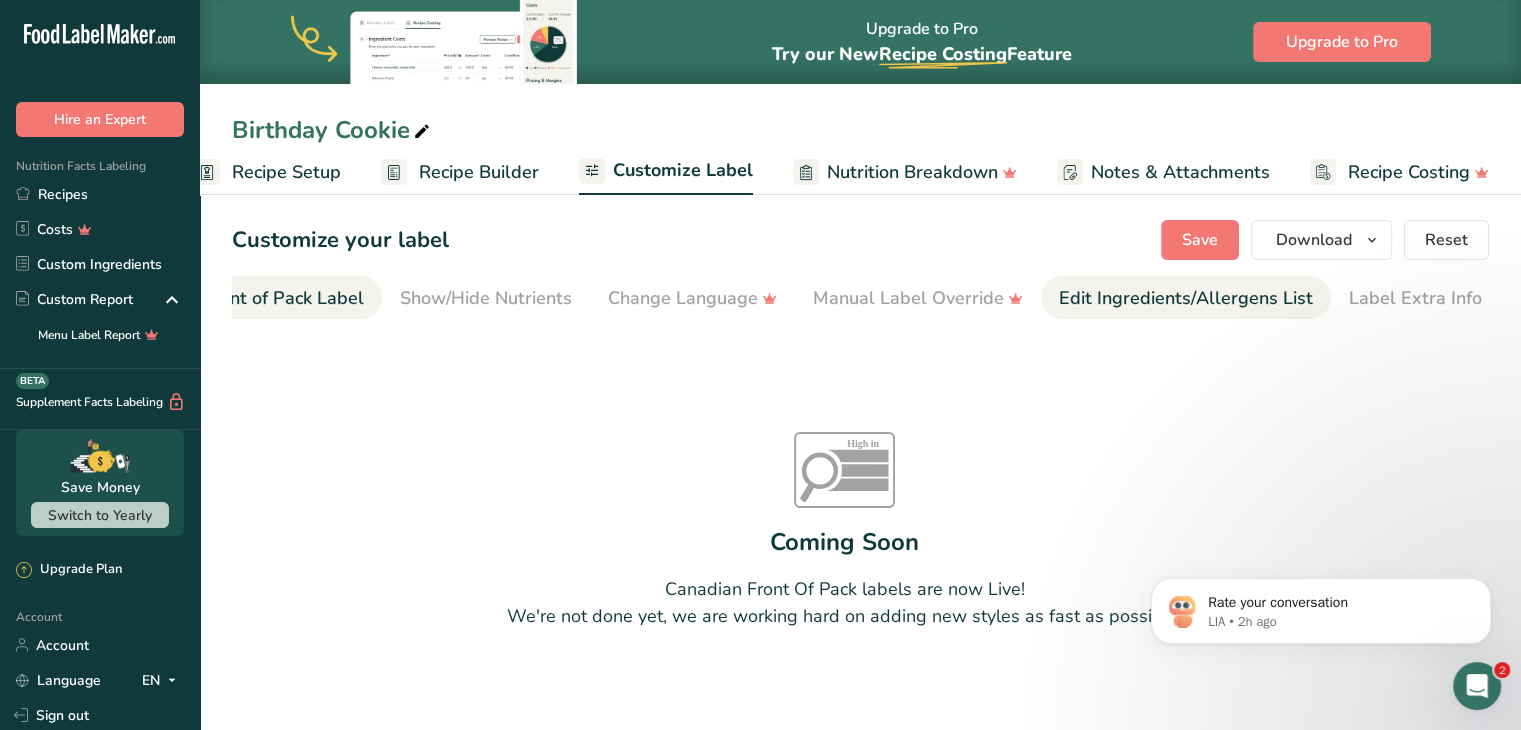 click on "Edit Ingredients/Allergens List" at bounding box center [1186, 298] 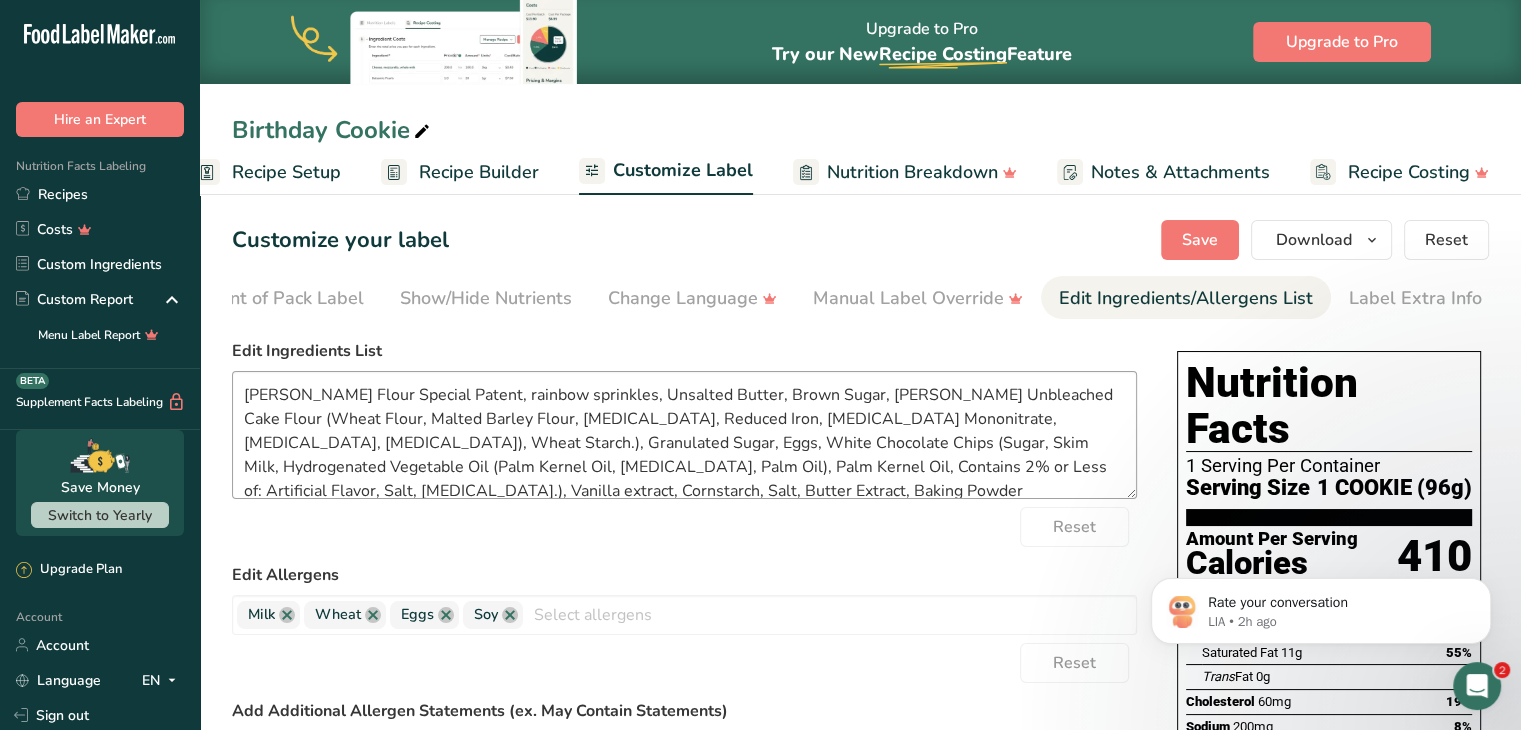 scroll, scrollTop: 15, scrollLeft: 0, axis: vertical 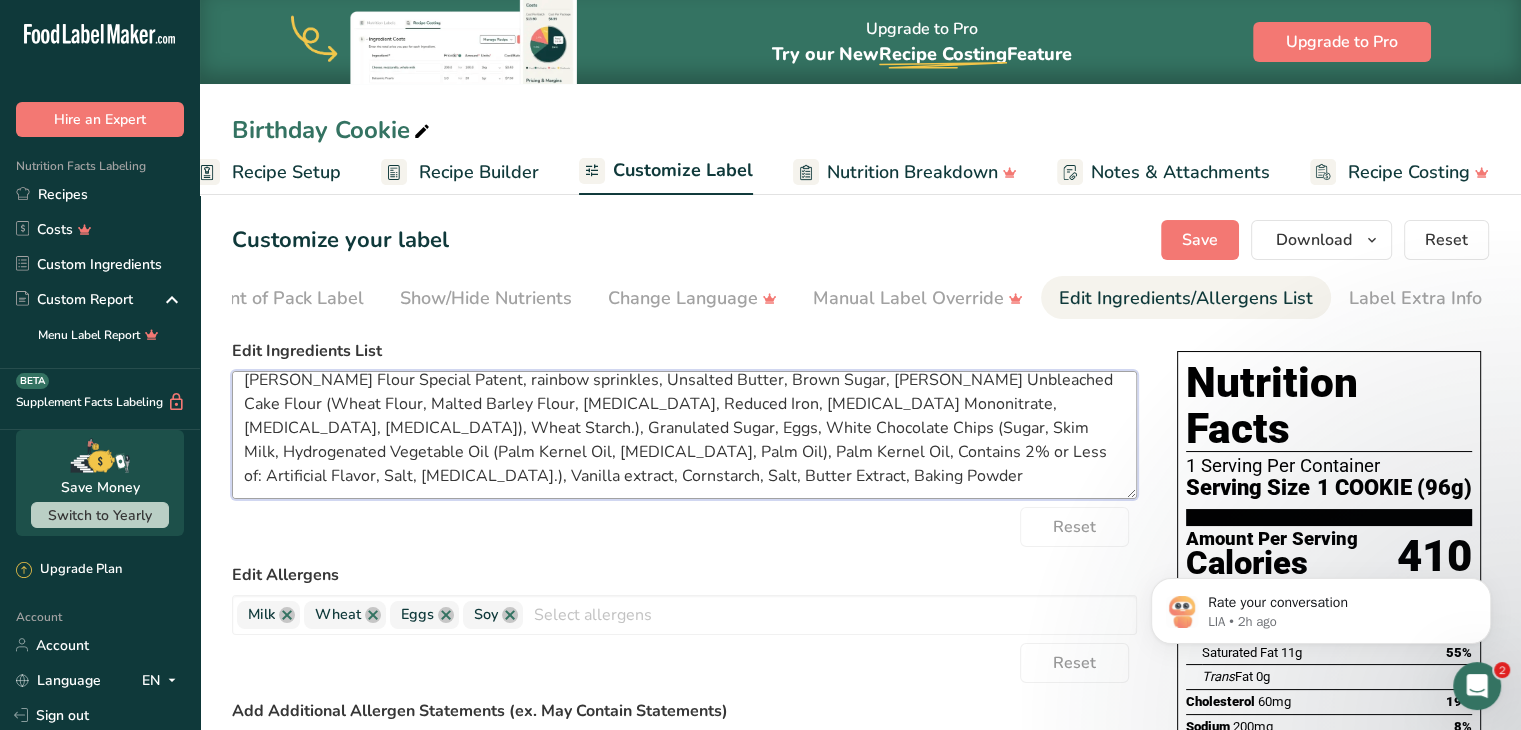 click on "[PERSON_NAME] Flour Special Patent, rainbow sprinkles, Unsalted Butter, Brown Sugar, [PERSON_NAME] Unbleached Cake Flour (Wheat Flour, Malted Barley Flour, [MEDICAL_DATA], Reduced Iron, [MEDICAL_DATA] Mononitrate, [MEDICAL_DATA], [MEDICAL_DATA]), Wheat Starch.), Granulated Sugar, Eggs, White Chocolate Chips (Sugar, Skim Milk, Hydrogenated Vegetable Oil (Palm Kernel Oil, [MEDICAL_DATA], Palm Oil), Palm Kernel Oil, Contains 2% or Less of: Artificial Flavor, Salt, [MEDICAL_DATA].), Vanilla extract, Cornstarch, Salt, Butter Extract, Baking Powder" at bounding box center (684, 435) 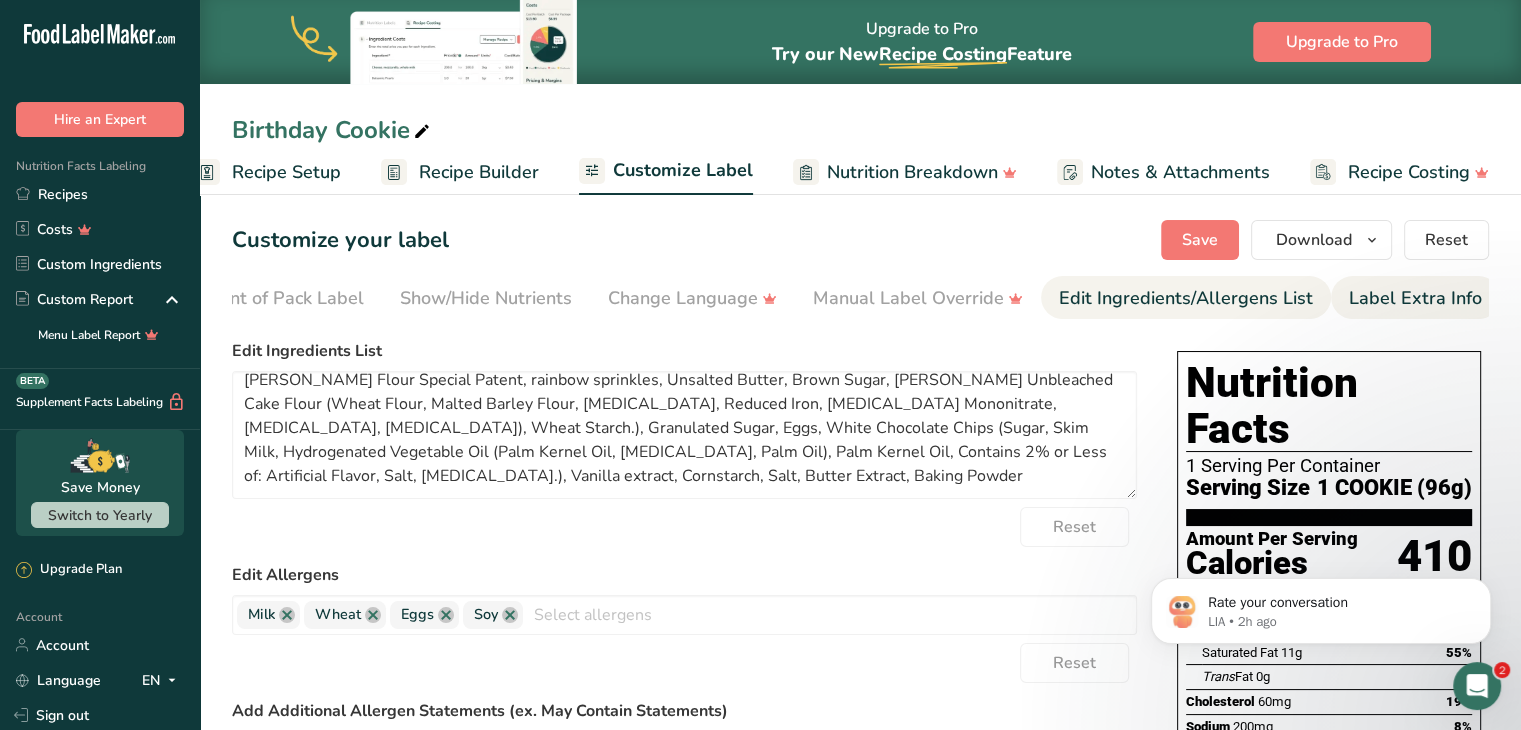 click on "Label Extra Info" at bounding box center (1415, 298) 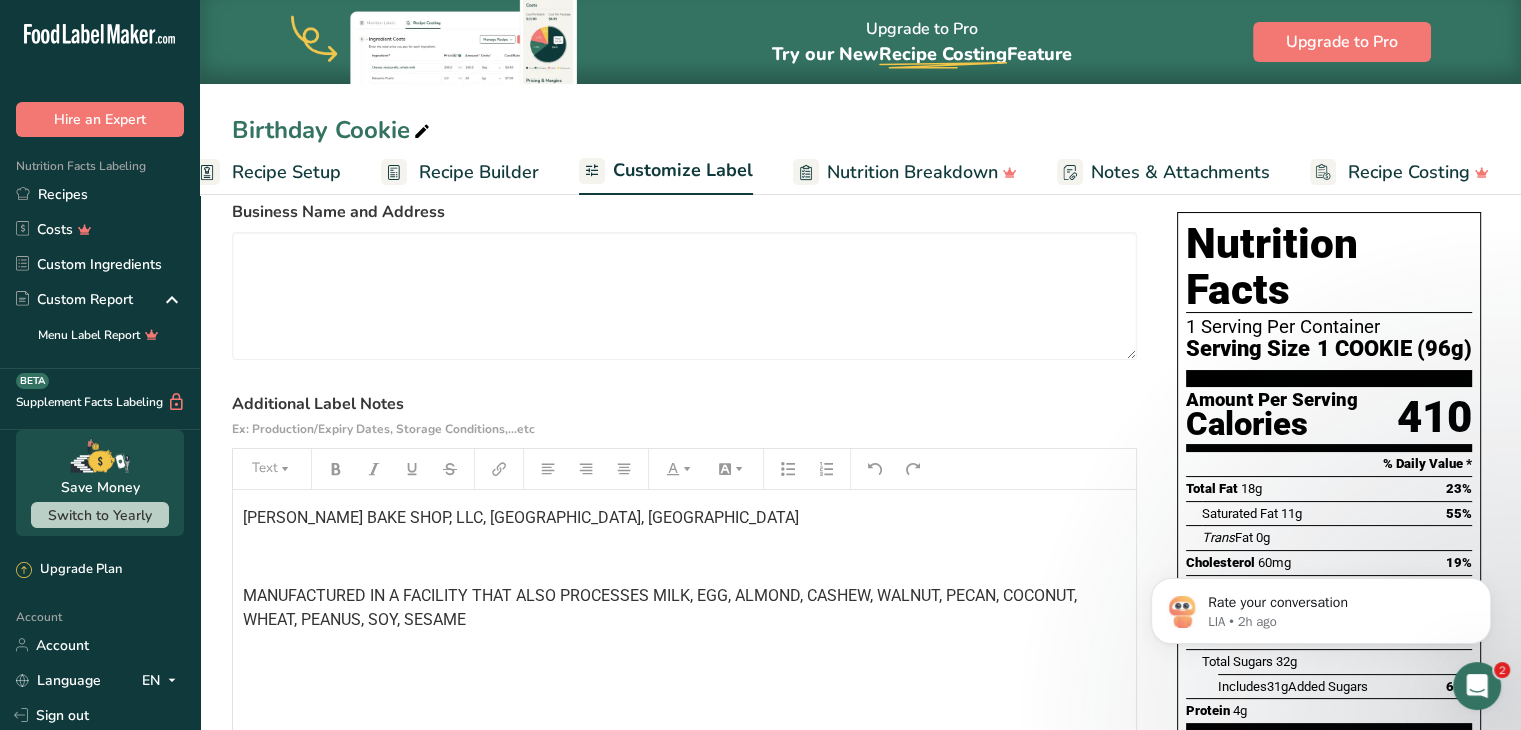 scroll, scrollTop: 140, scrollLeft: 0, axis: vertical 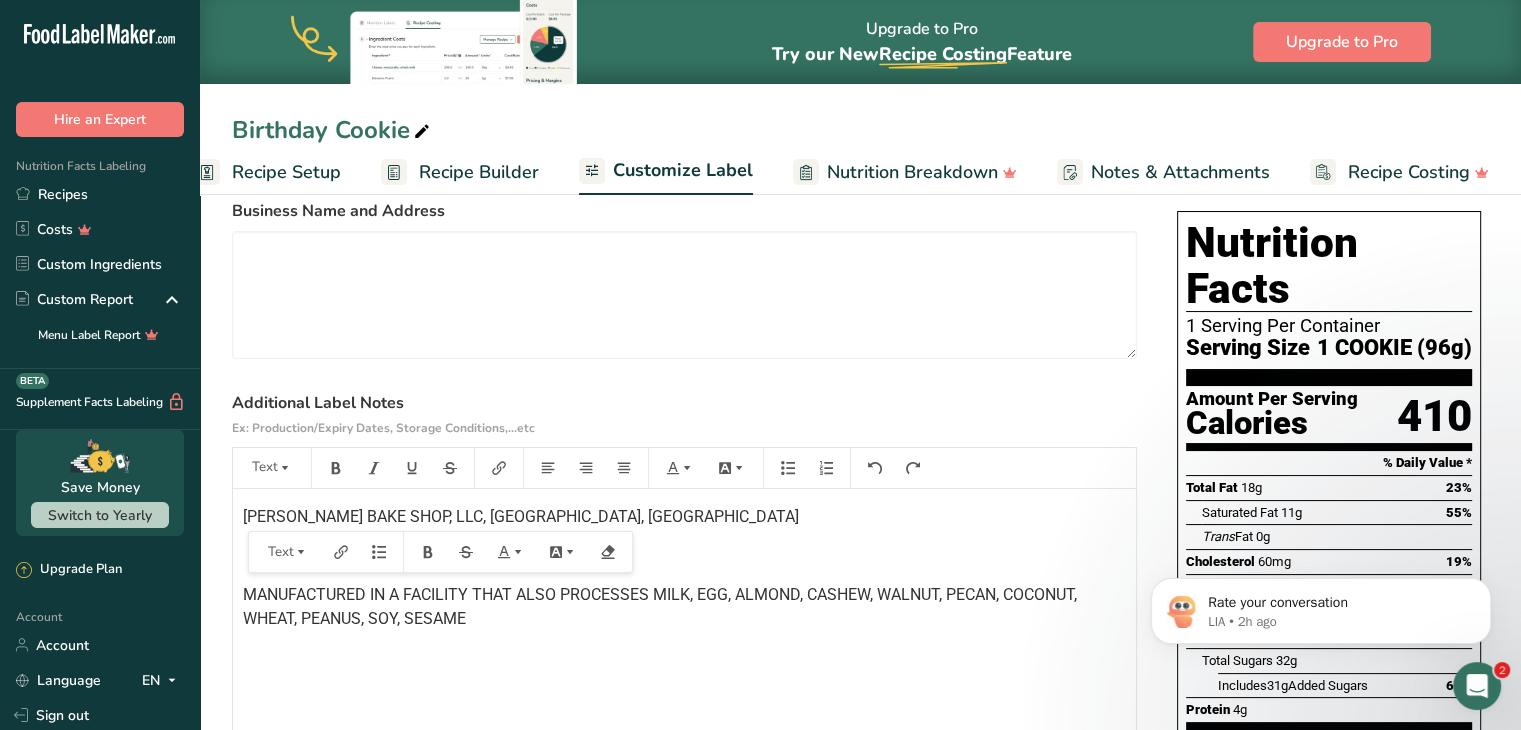 drag, startPoint x: 237, startPoint y: 523, endPoint x: 526, endPoint y: 643, distance: 312.9233 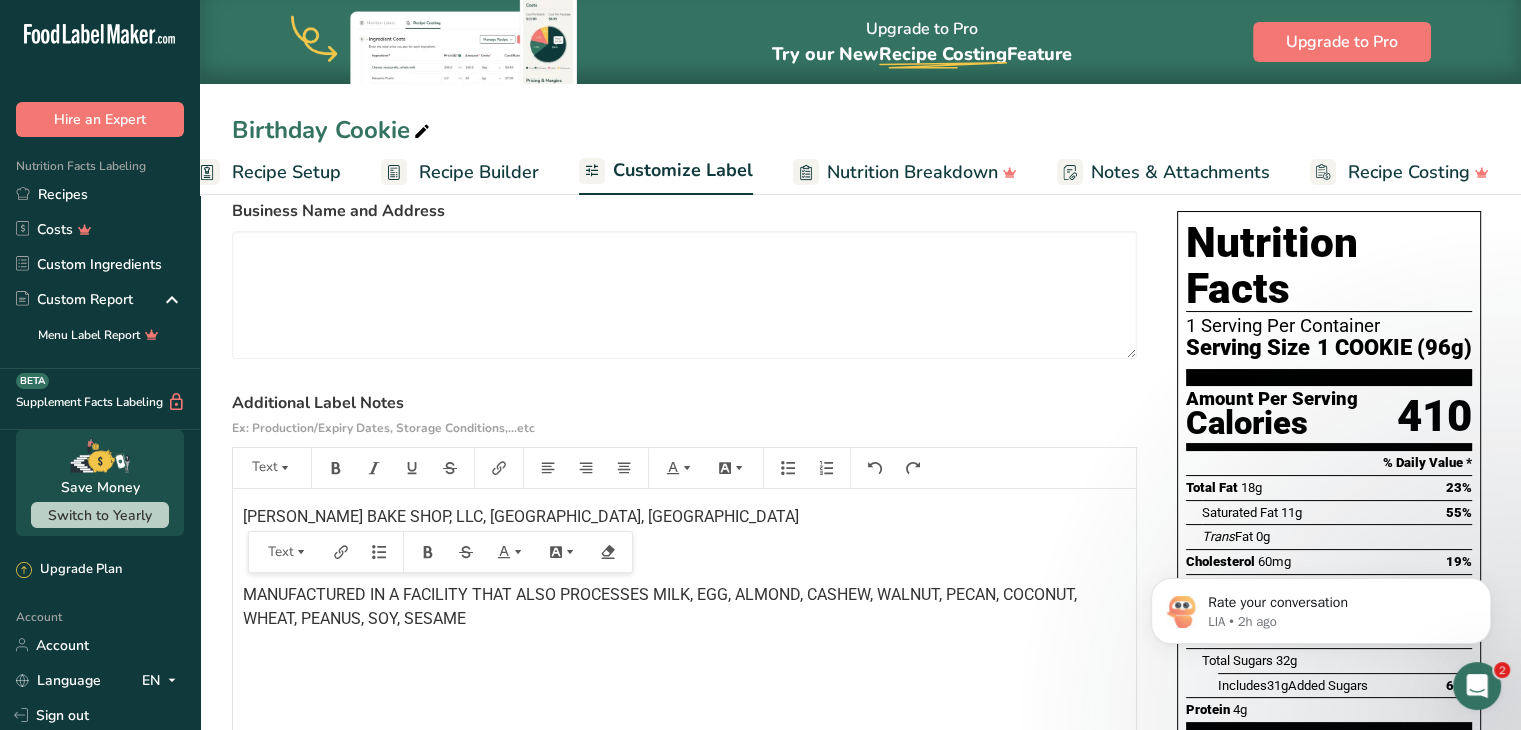 click on "[PERSON_NAME] BAKE SHOP, LLC, [GEOGRAPHIC_DATA], [GEOGRAPHIC_DATA] ﻿ MANUFACTURED IN A FACILITY THAT ALSO PROCESSES MILK, EGG, ALMOND, CASHEW, WALNUT, PECAN, COCONUT, WHEAT, PEANUS, SOY, SESAME" at bounding box center [684, 614] 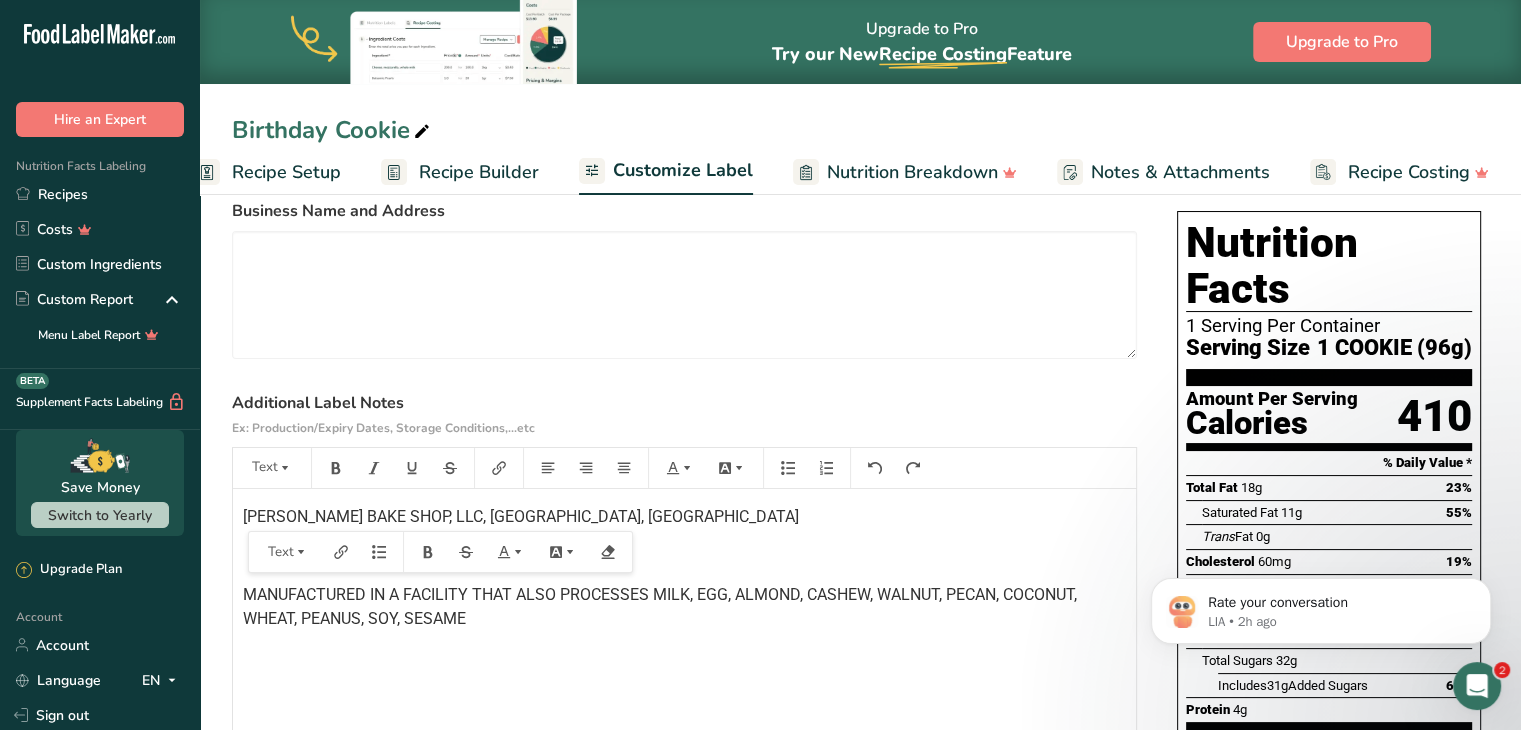 copy on "[PERSON_NAME] BAKE SHOP, LLC, [GEOGRAPHIC_DATA], [GEOGRAPHIC_DATA] ﻿ MANUFACTURED IN A FACILITY THAT ALSO PROCESSES MILK, EGG, ALMOND, CASHEW, WALNUT, PECAN, COCONUT, WHEAT, PEANUS, SOY, SESAME" 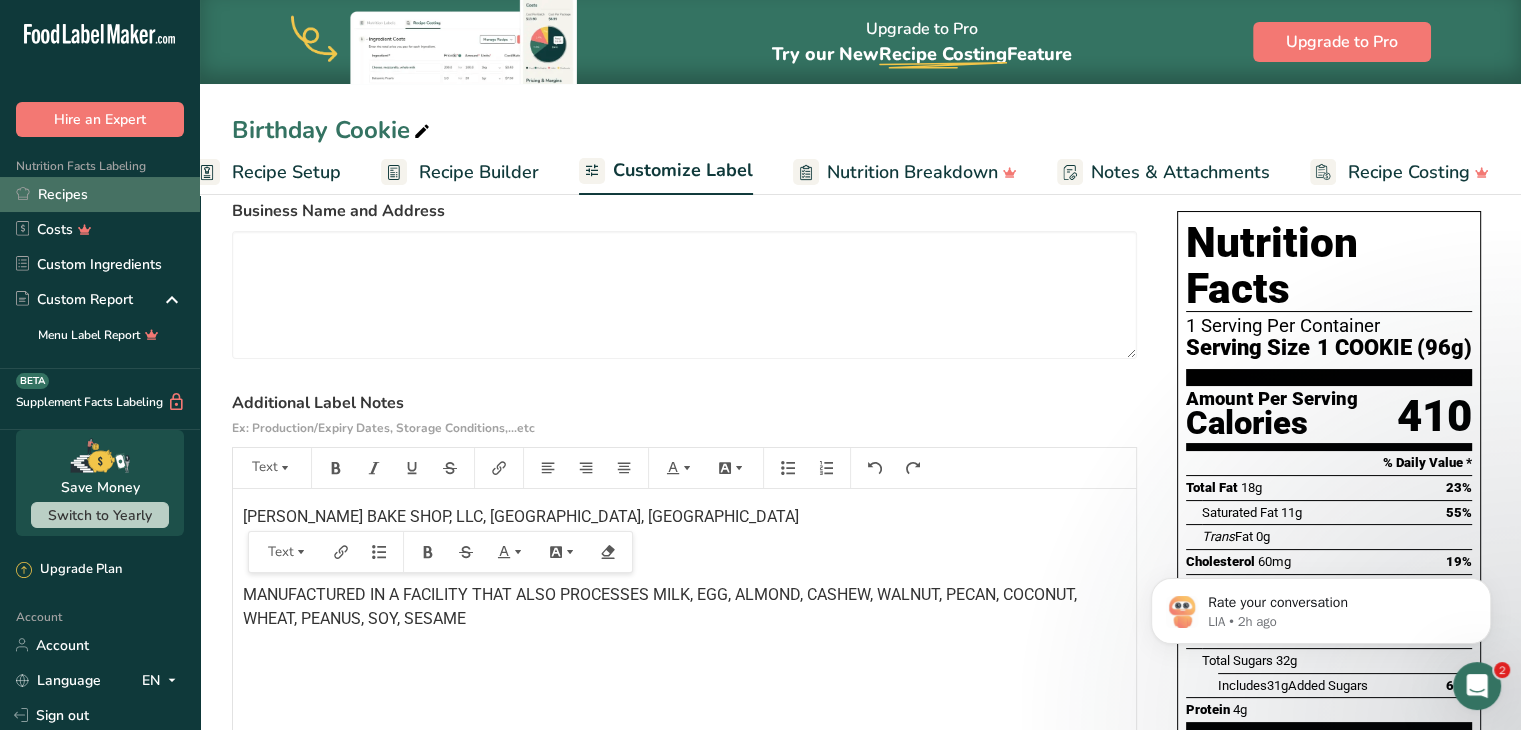 click on "Recipes" at bounding box center [100, 194] 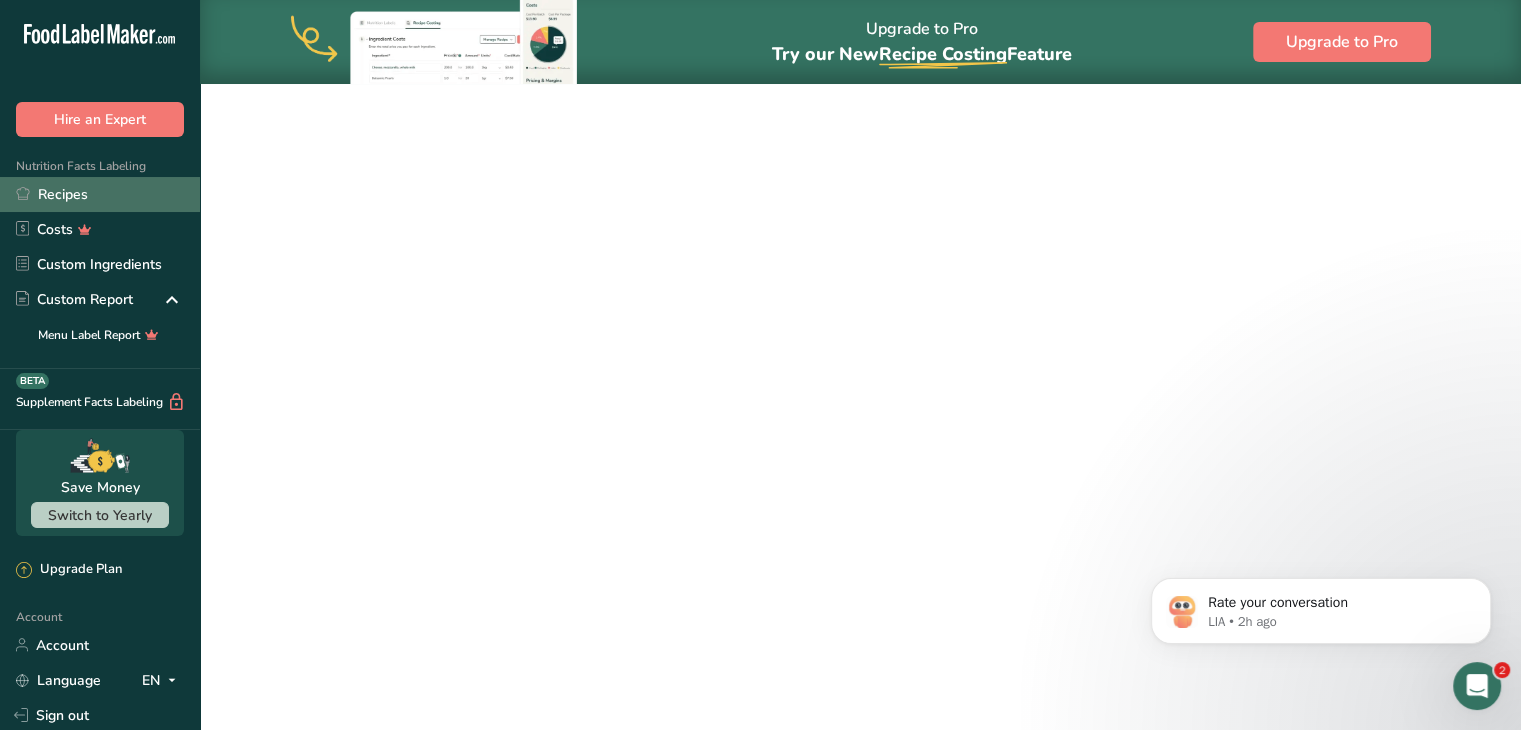 scroll, scrollTop: 0, scrollLeft: 0, axis: both 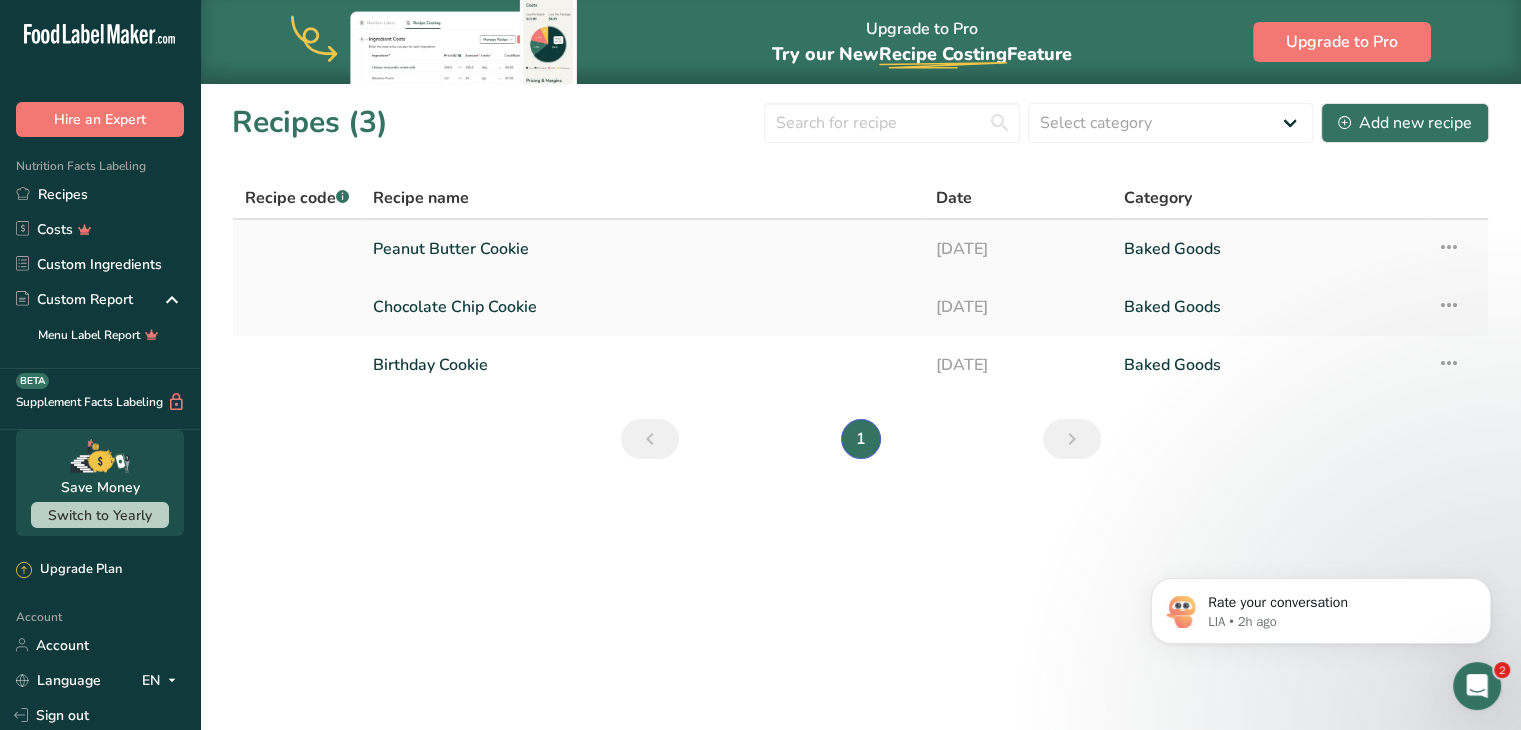 click on "Peanut Butter Cookie" at bounding box center (642, 249) 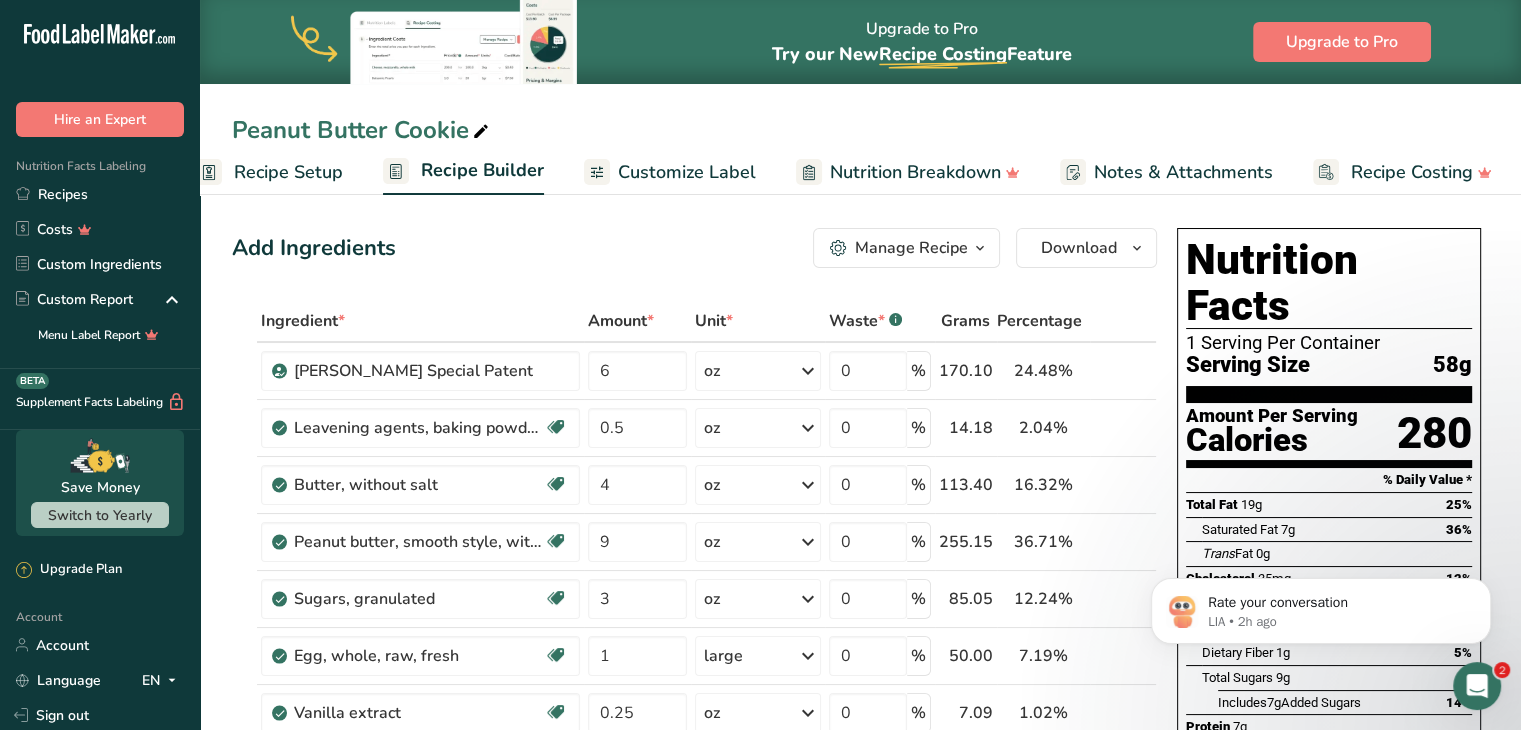 click on "Customize Label" at bounding box center (687, 172) 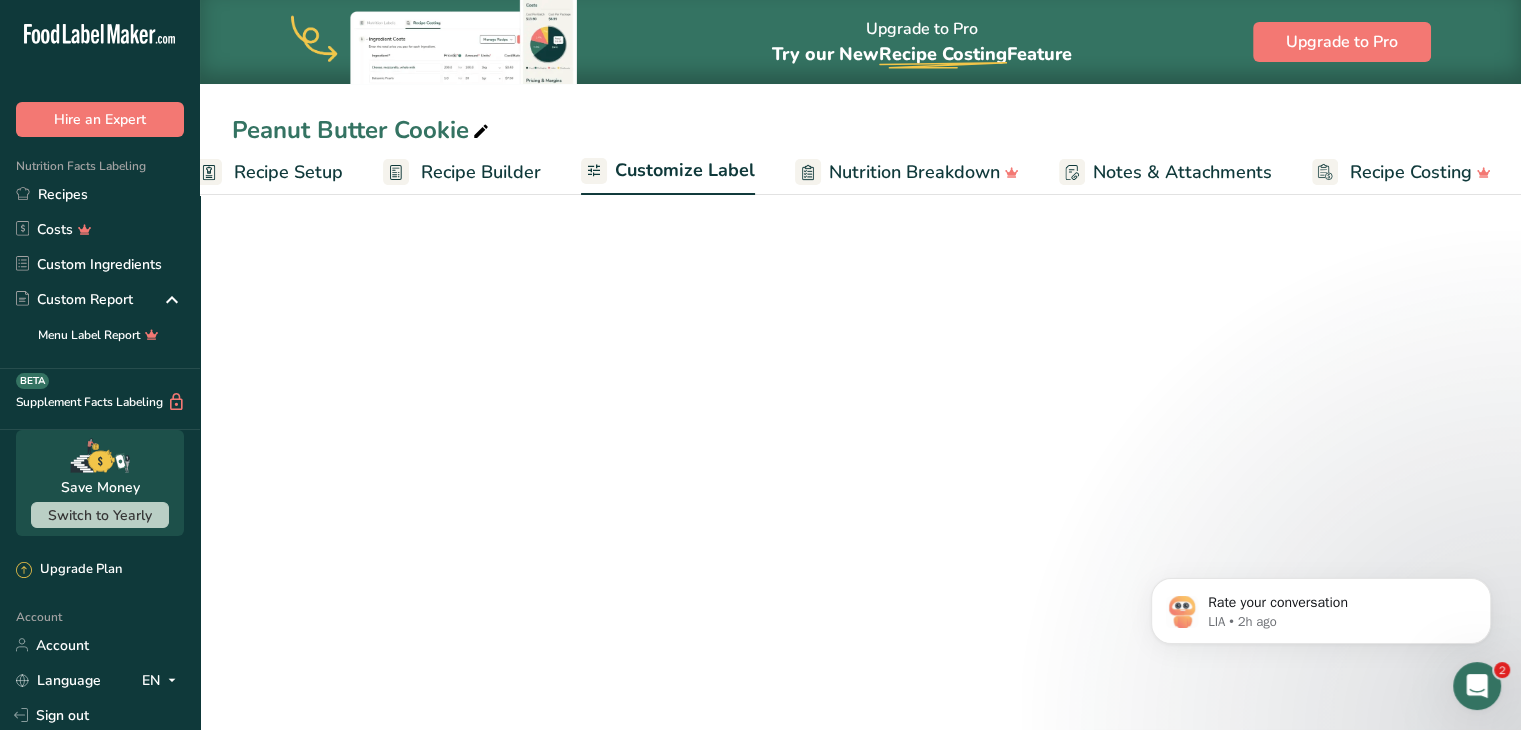scroll, scrollTop: 0, scrollLeft: 38, axis: horizontal 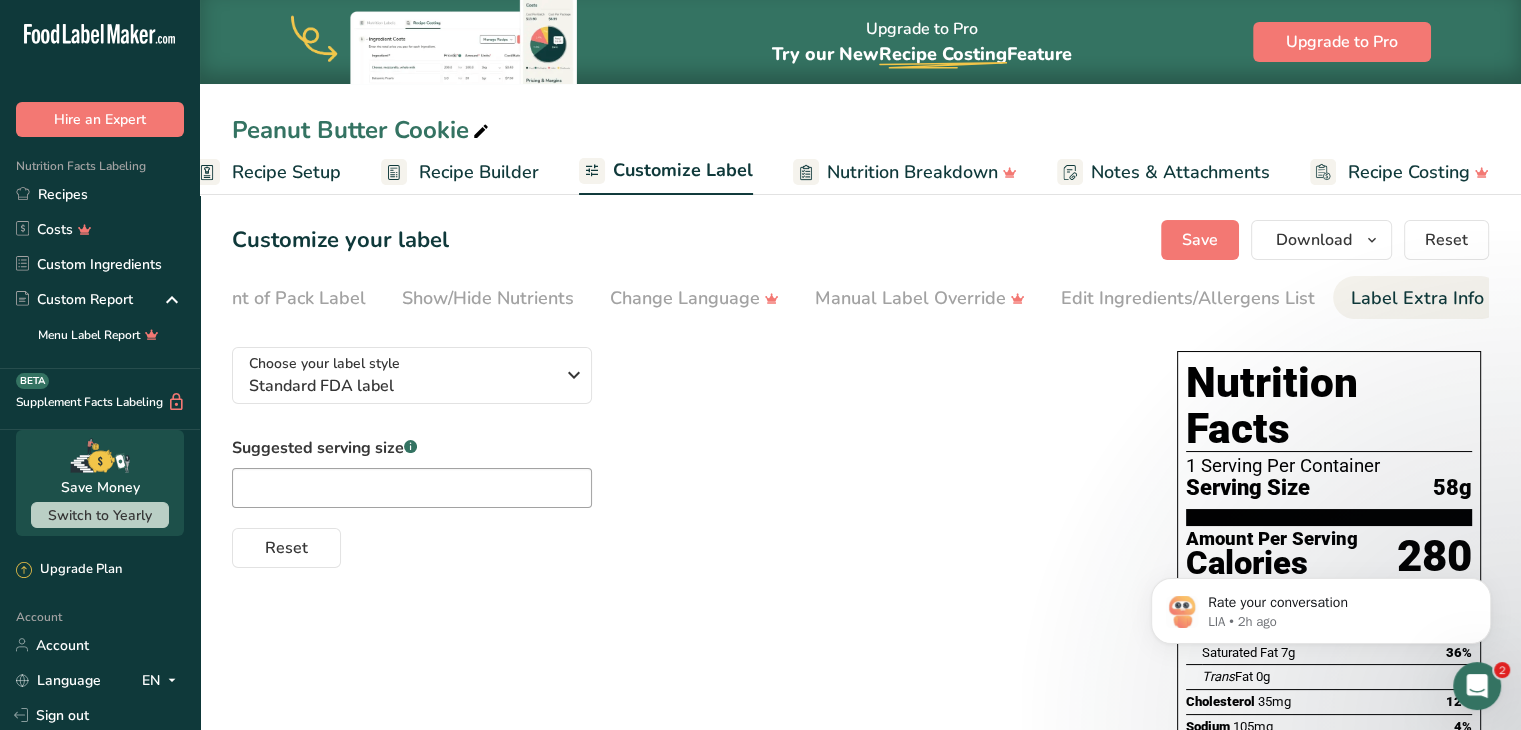 drag, startPoint x: 1305, startPoint y: 290, endPoint x: 1412, endPoint y: 296, distance: 107.16809 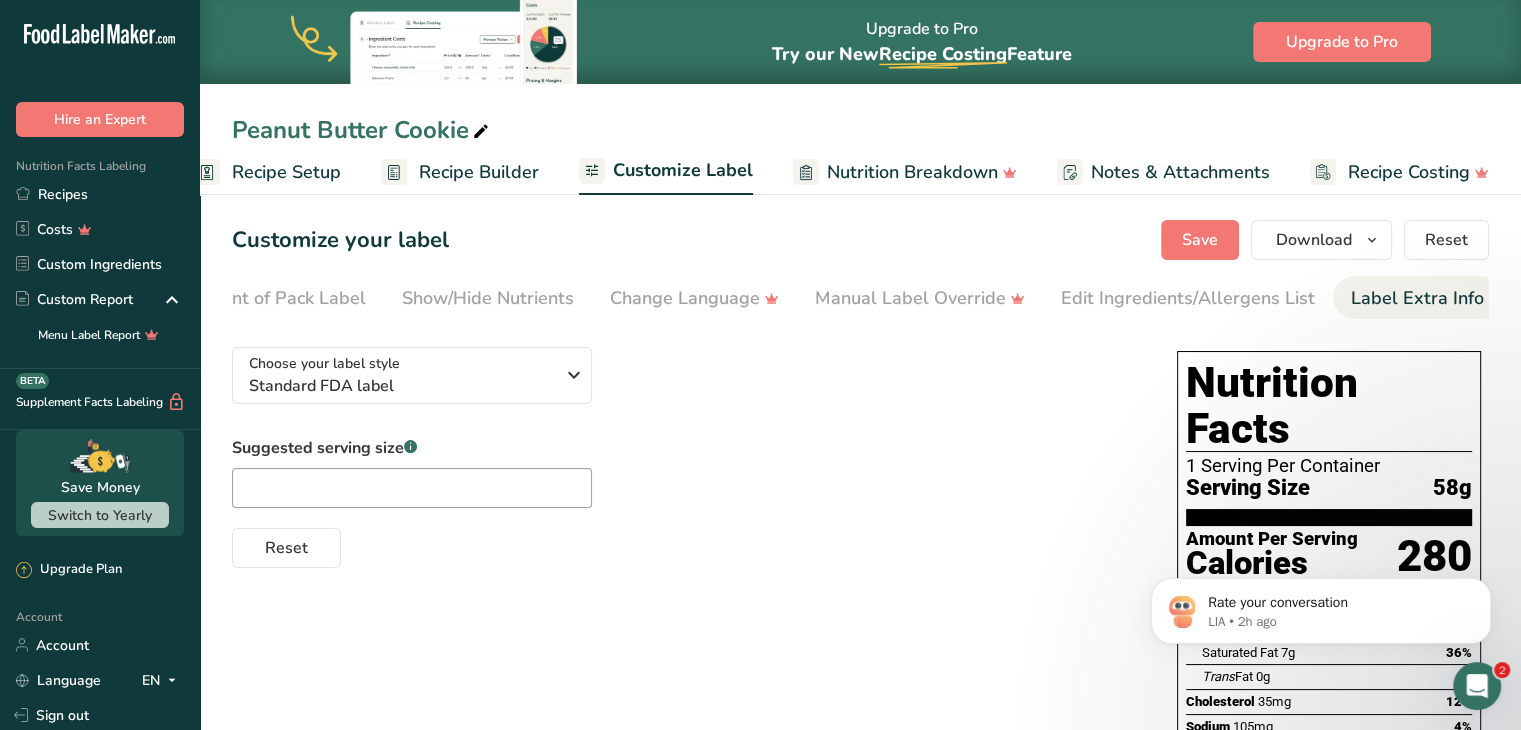 click on "Label Extra Info" at bounding box center [1417, 298] 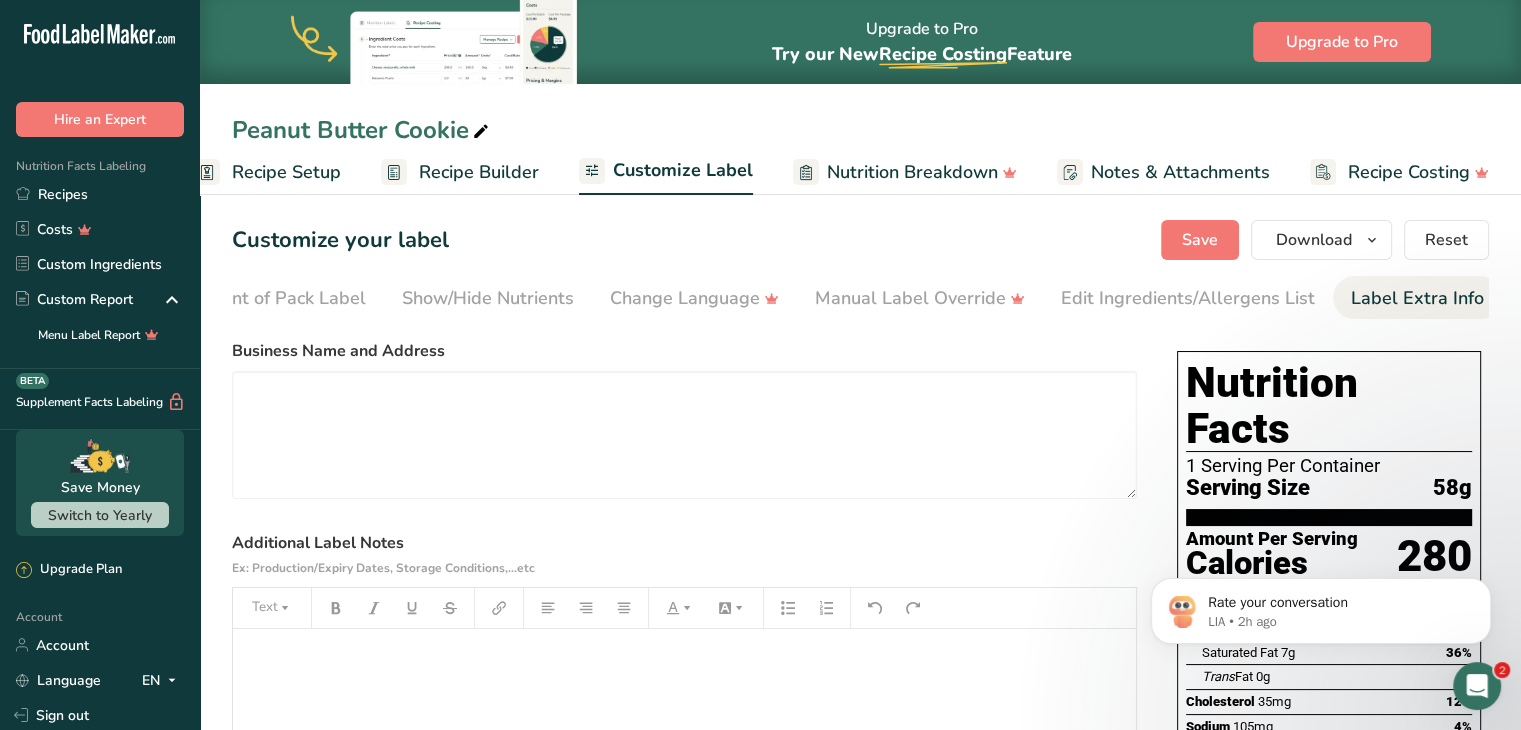scroll, scrollTop: 0, scrollLeft: 244, axis: horizontal 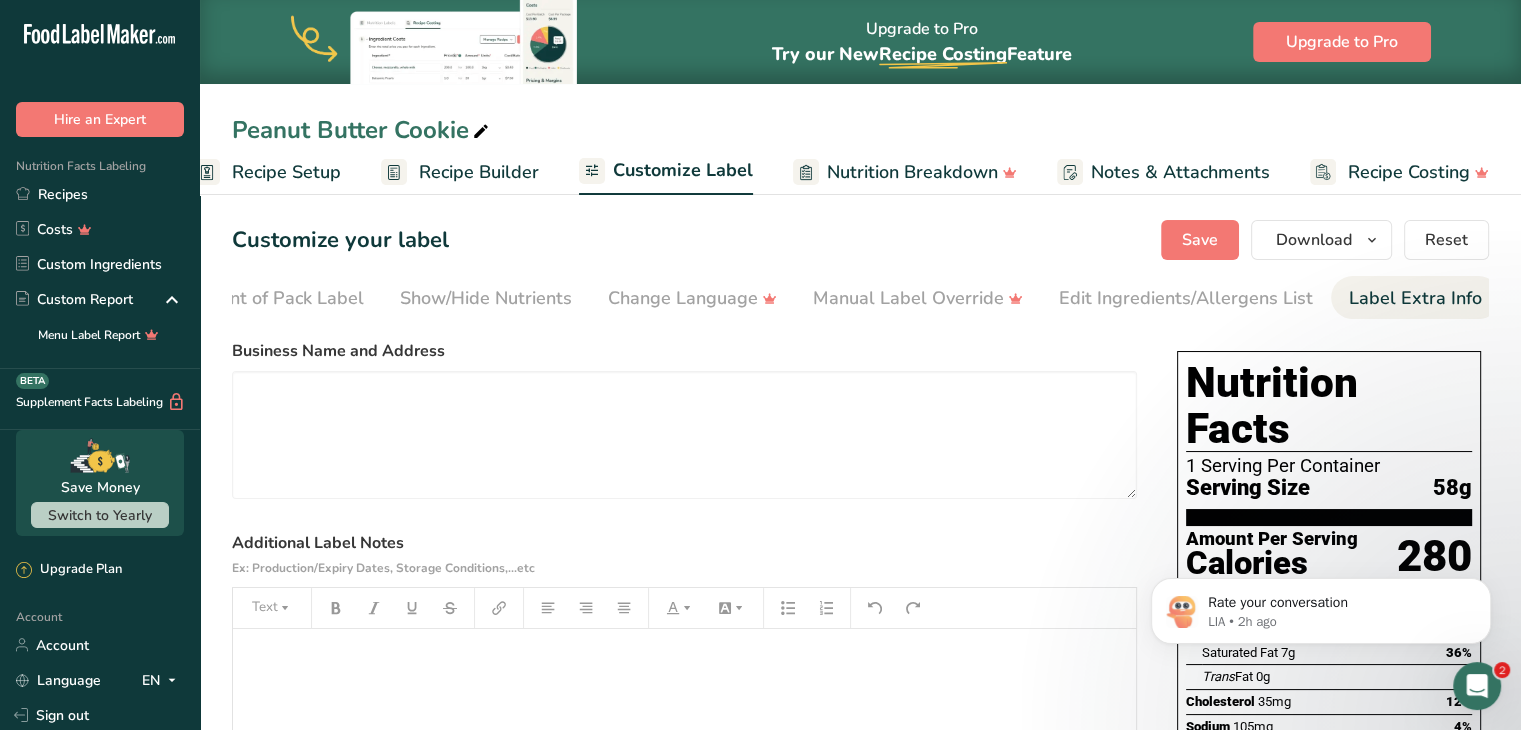 click on "Label Extra Info" at bounding box center [1415, 298] 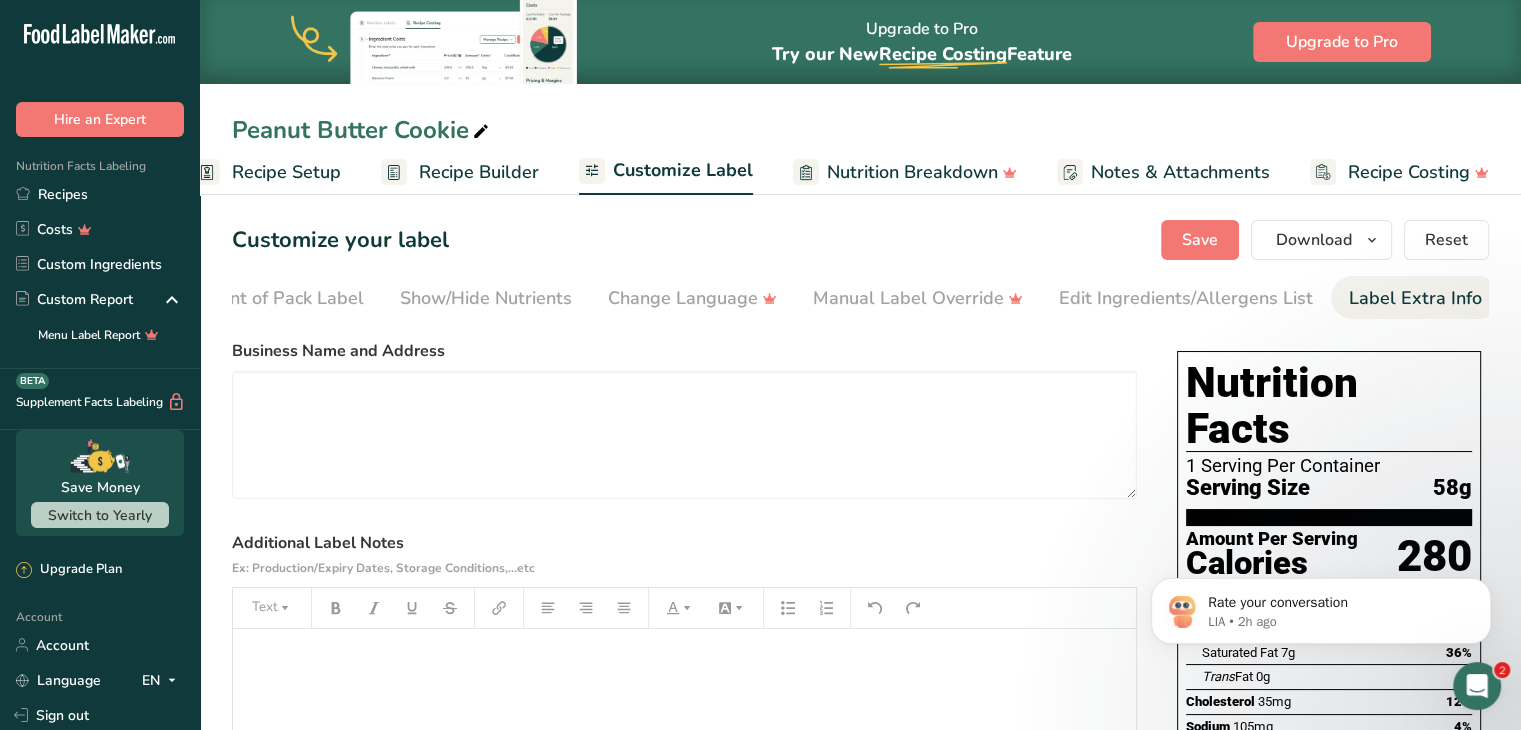 click on "Label Extra Info" at bounding box center (1415, 298) 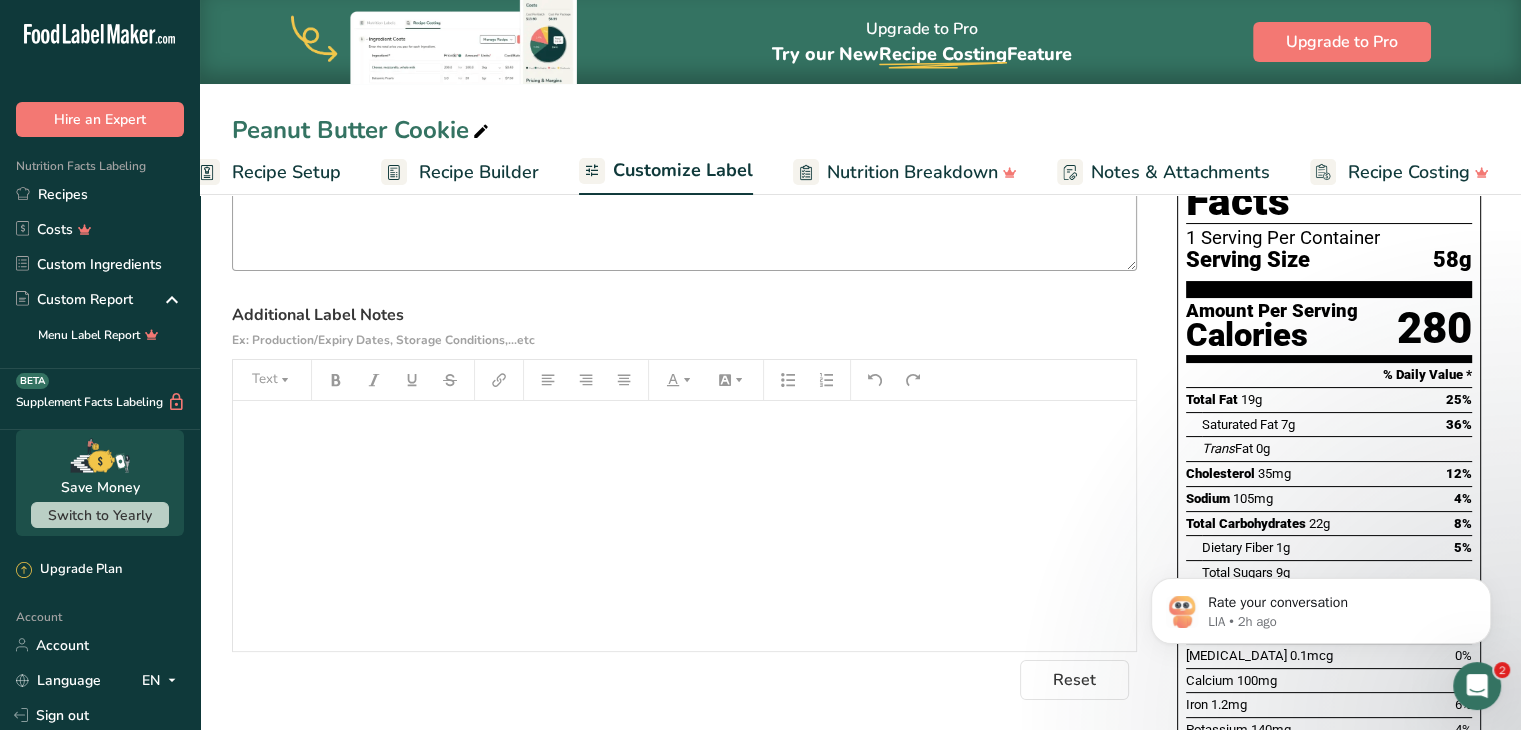 scroll, scrollTop: 232, scrollLeft: 0, axis: vertical 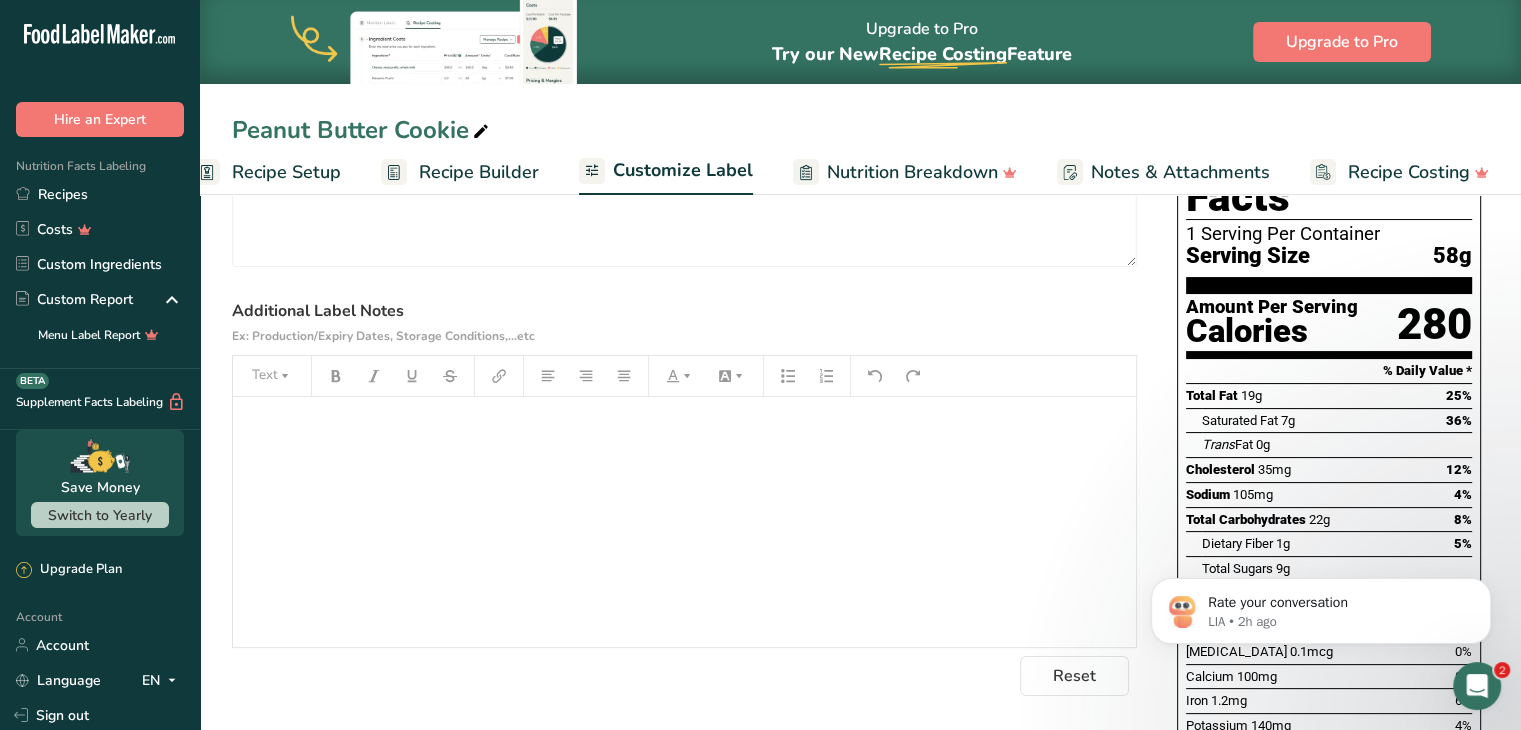 click on "﻿" at bounding box center [684, 425] 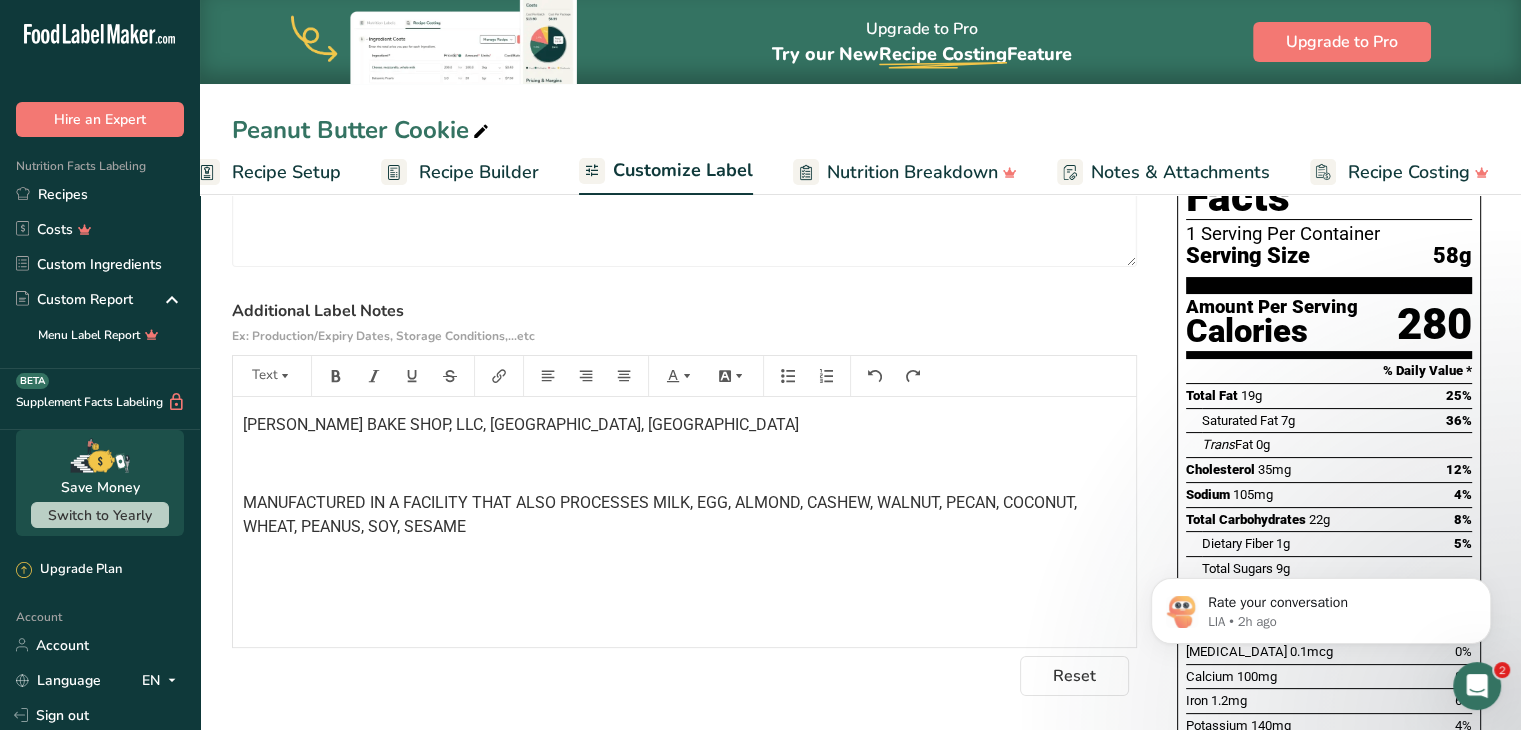 click on "MANUFACTURED IN A FACILITY THAT ALSO PROCESSES MILK, EGG, ALMOND, CASHEW, WALNUT, PECAN, COCONUT, WHEAT, PEANUS, SOY, SESAME" at bounding box center [662, 514] 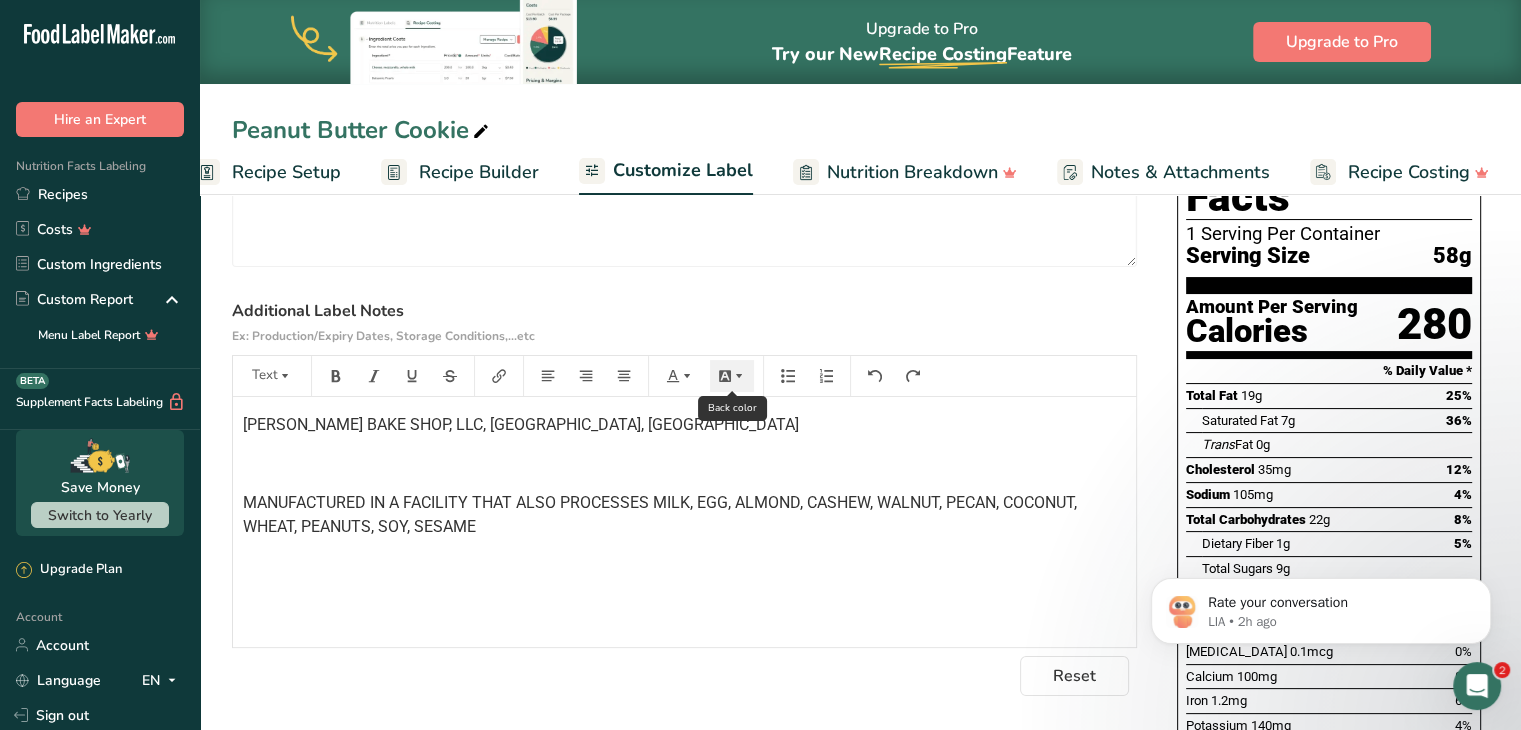 scroll, scrollTop: 0, scrollLeft: 0, axis: both 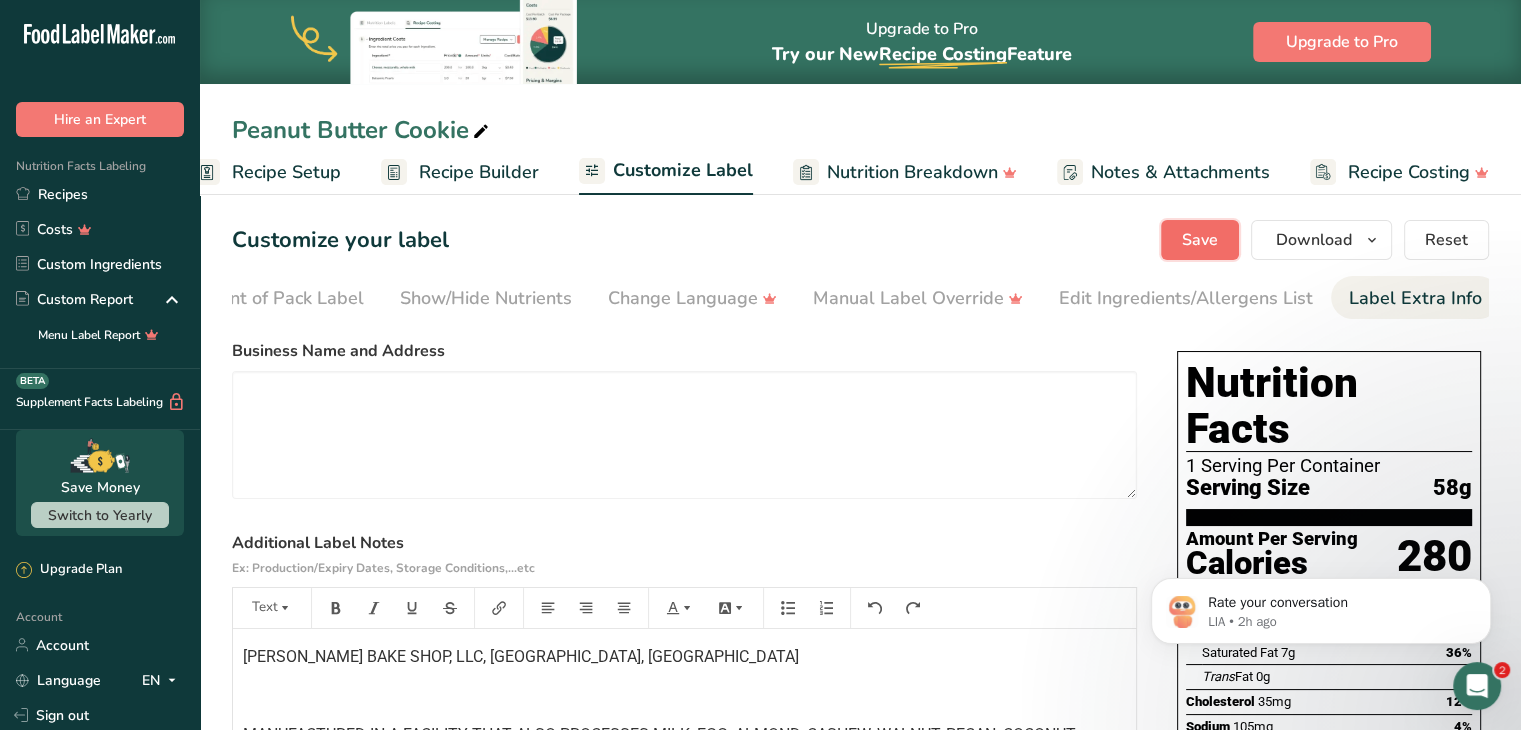 click on "Save" at bounding box center [1200, 240] 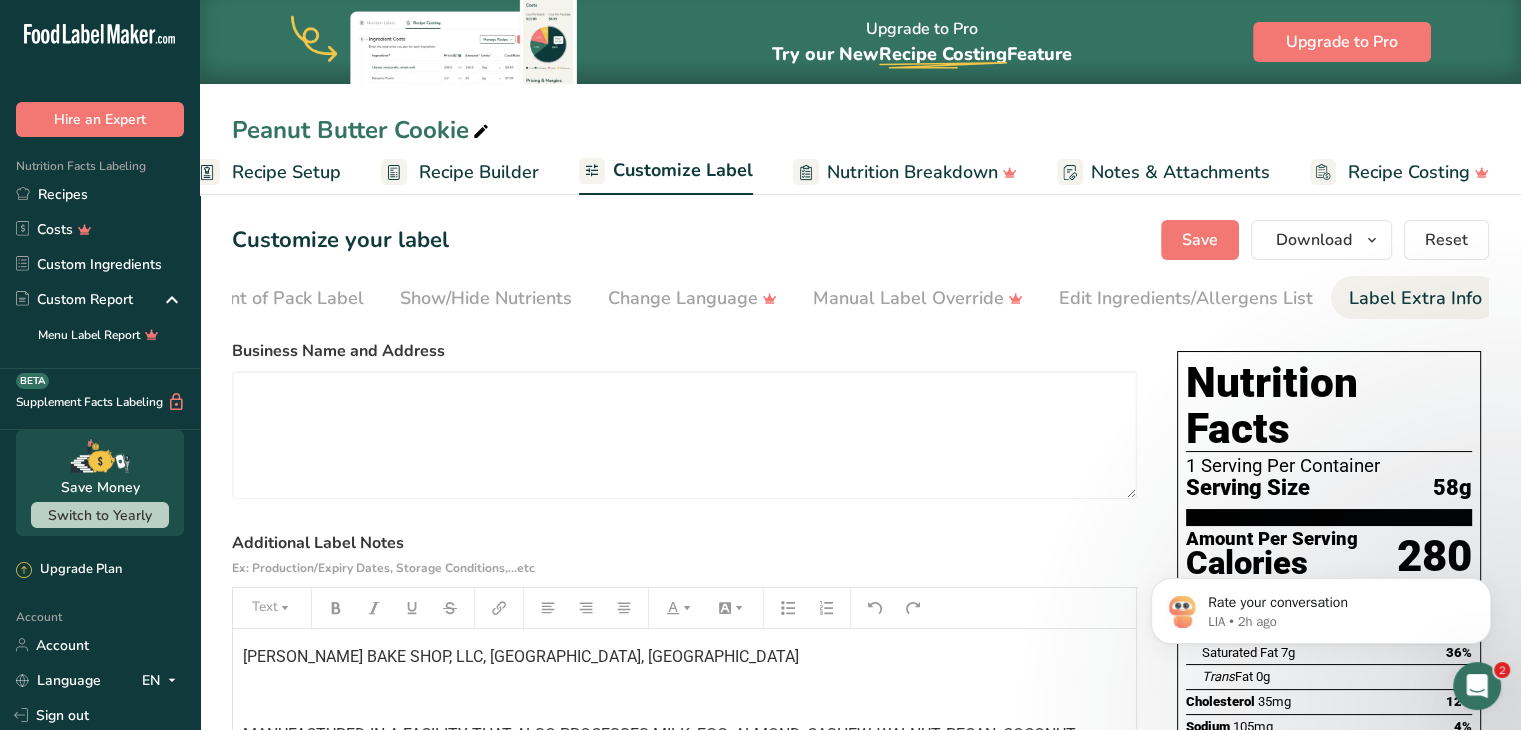 scroll, scrollTop: 0, scrollLeft: 0, axis: both 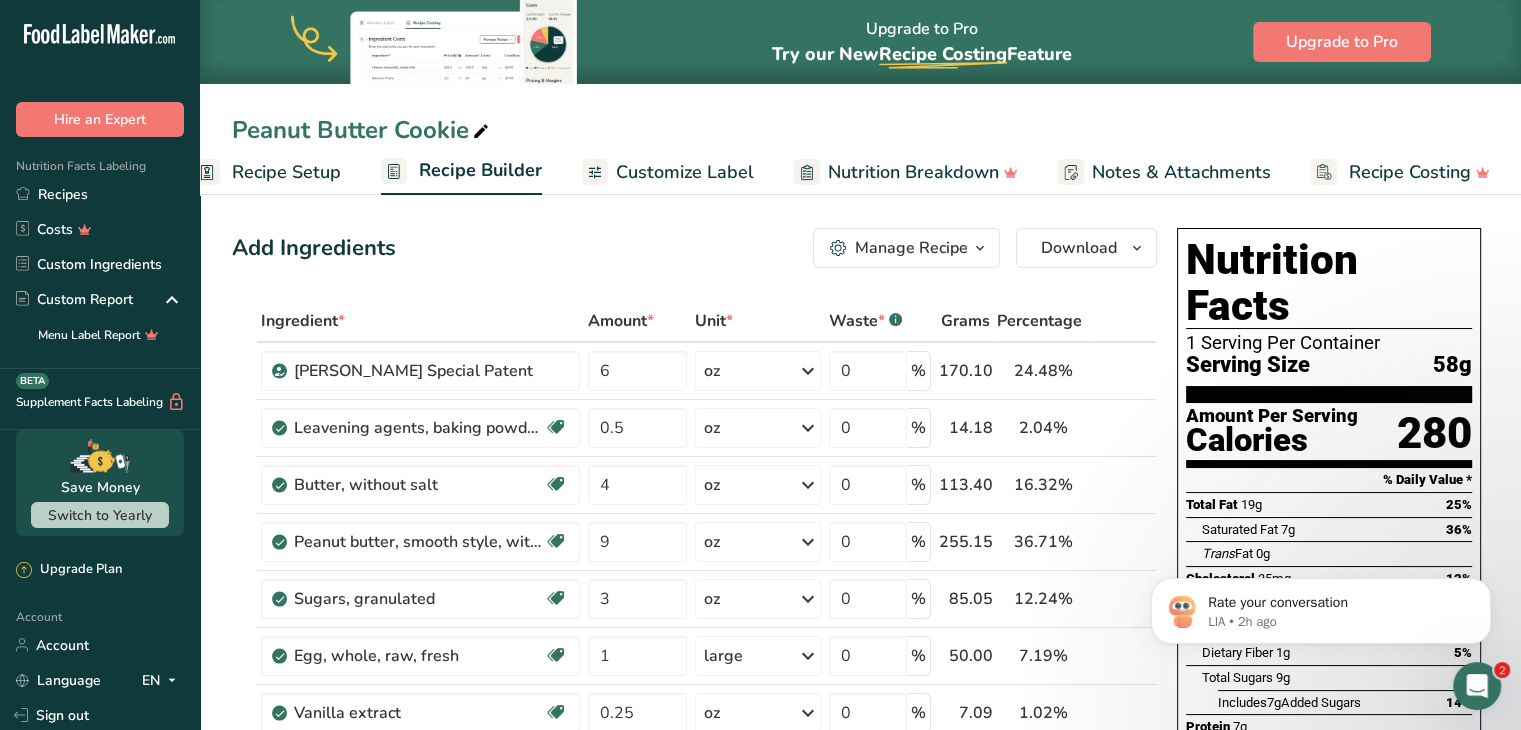 click on "Customize Label" at bounding box center [685, 172] 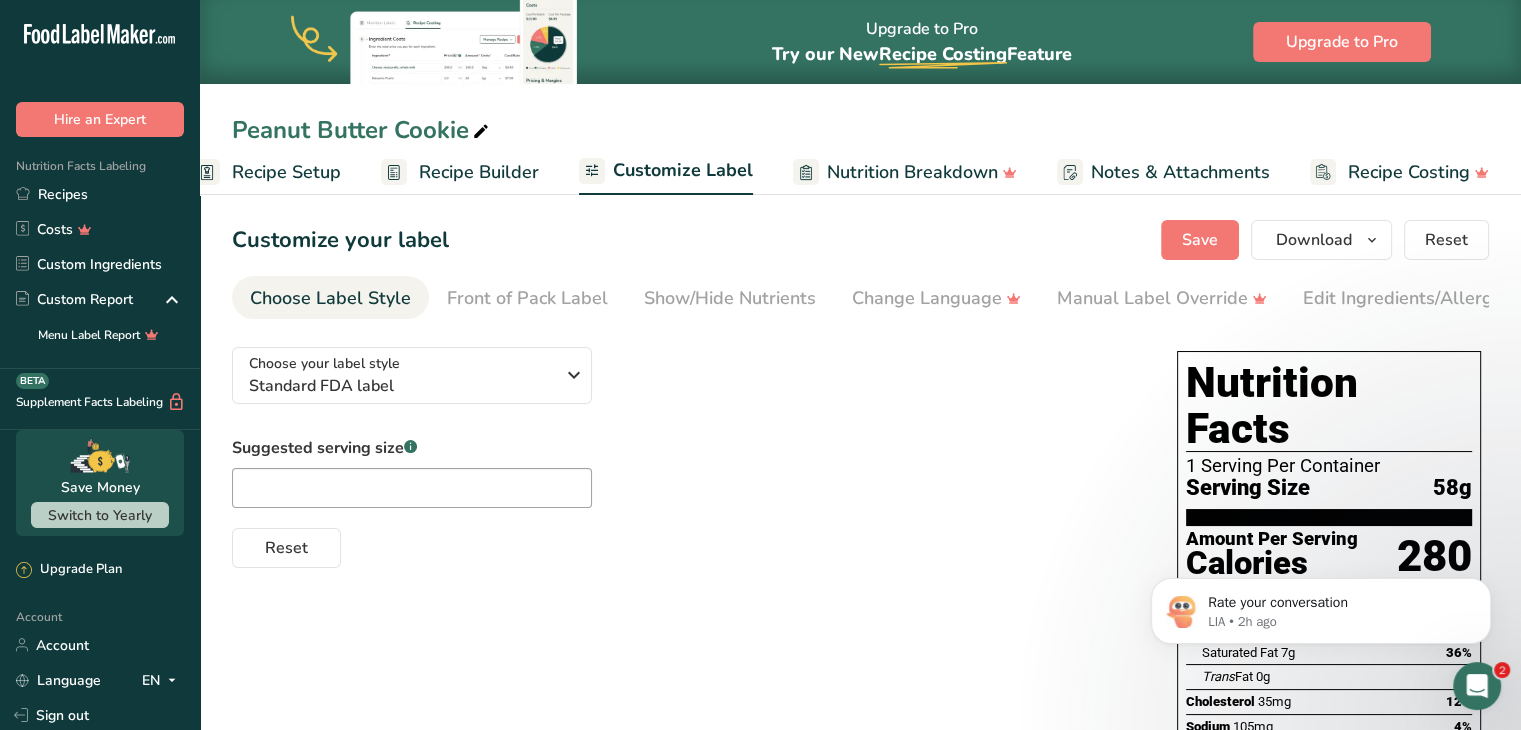 click on "Choose Label Style" at bounding box center (330, 298) 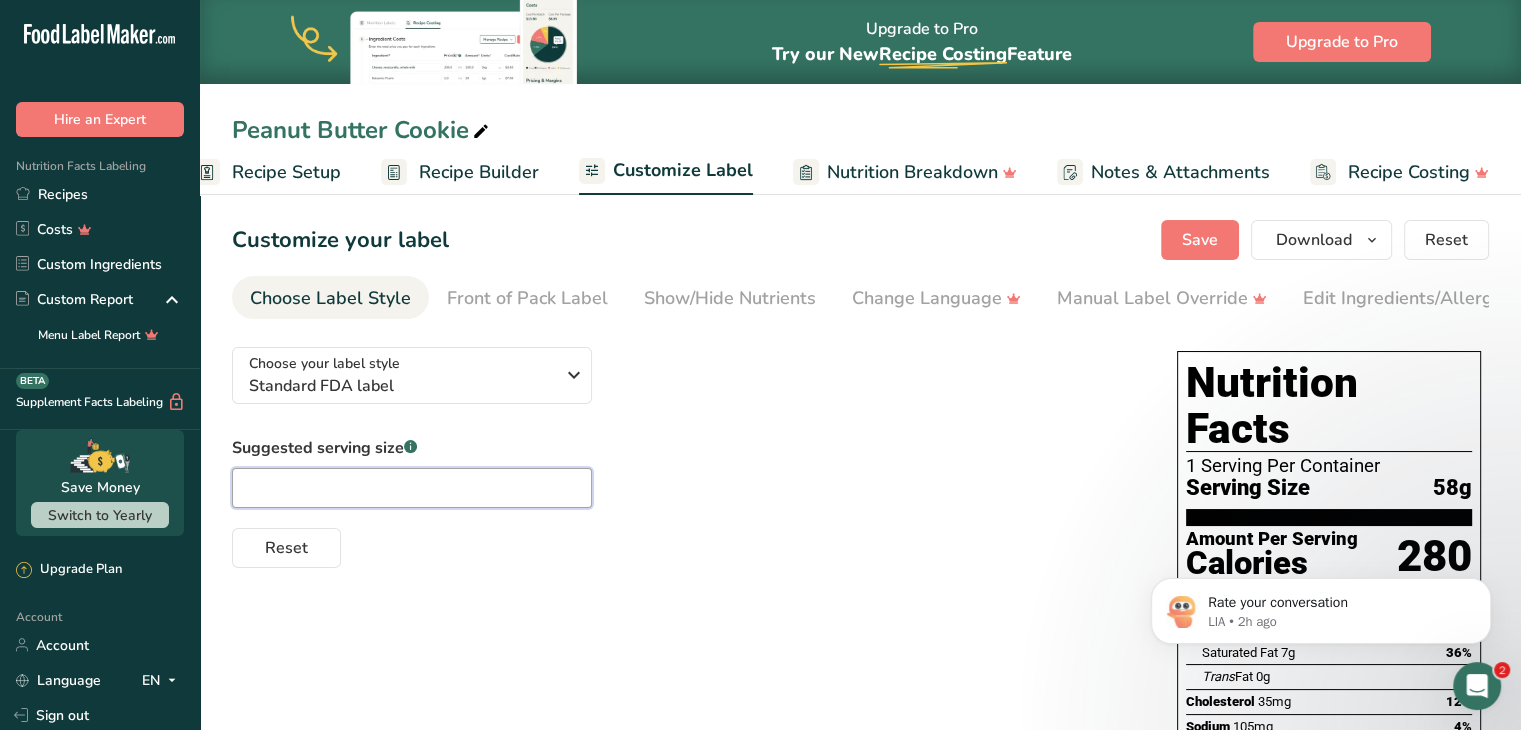click at bounding box center [412, 488] 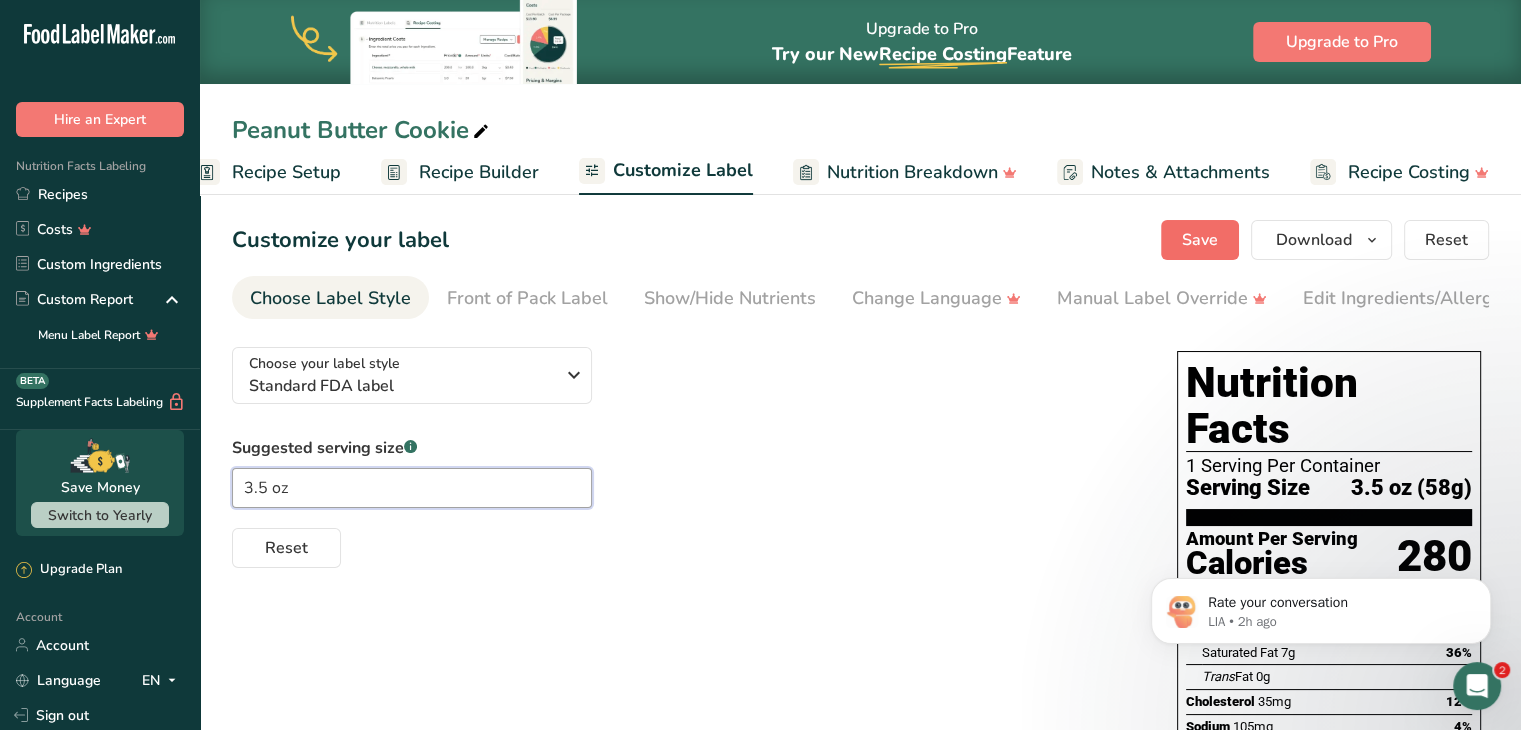 type on "3.5 oz" 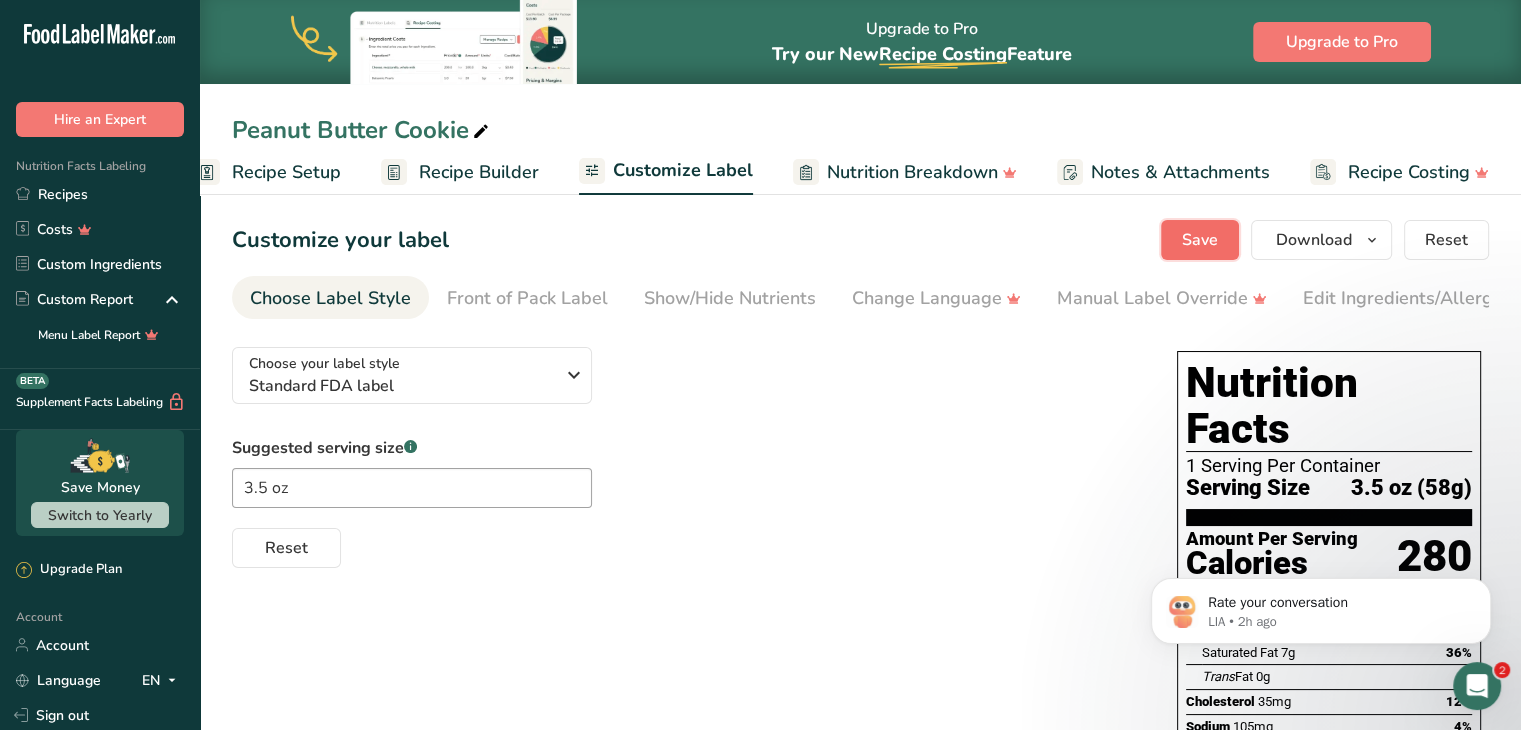 click on "Save" at bounding box center (1200, 240) 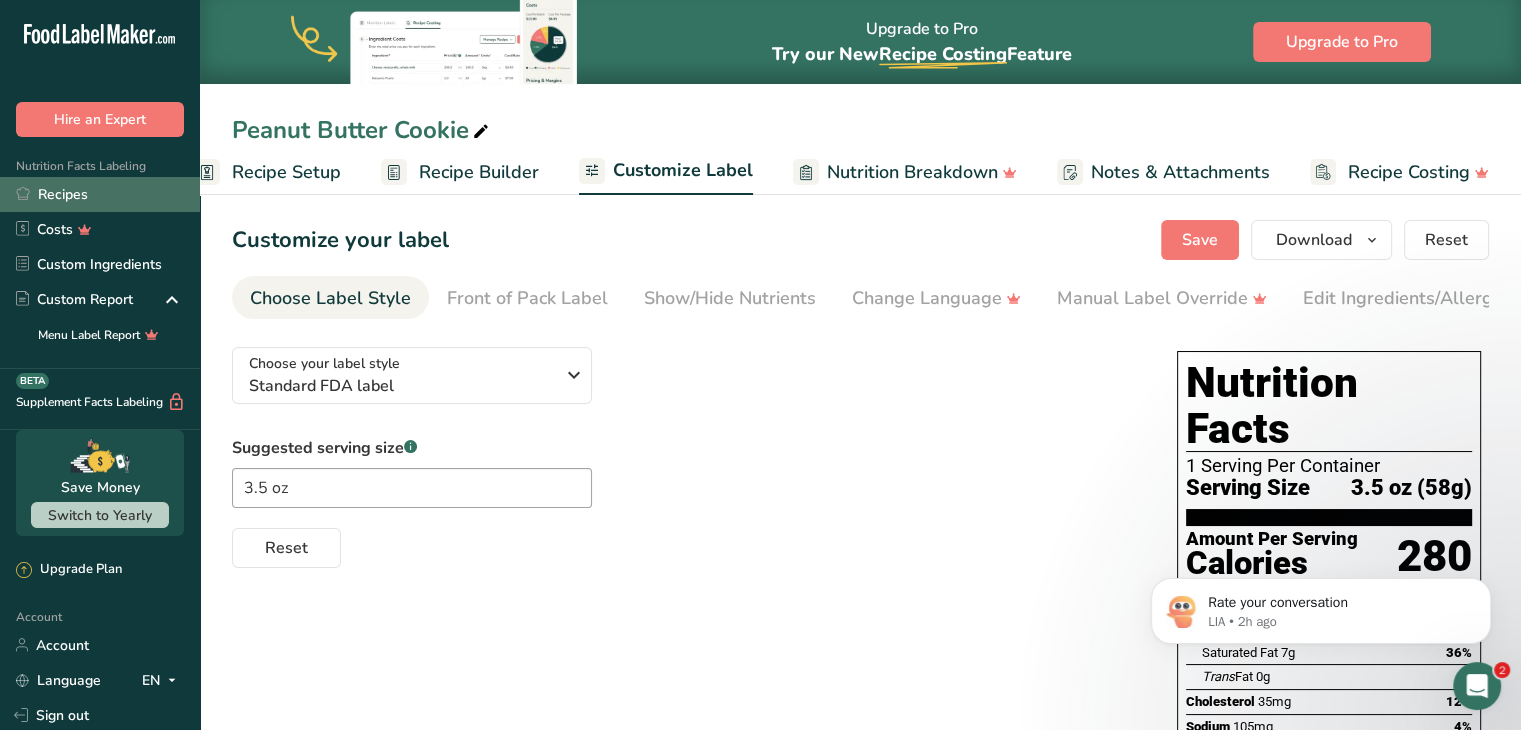 click on "Recipes" at bounding box center [100, 194] 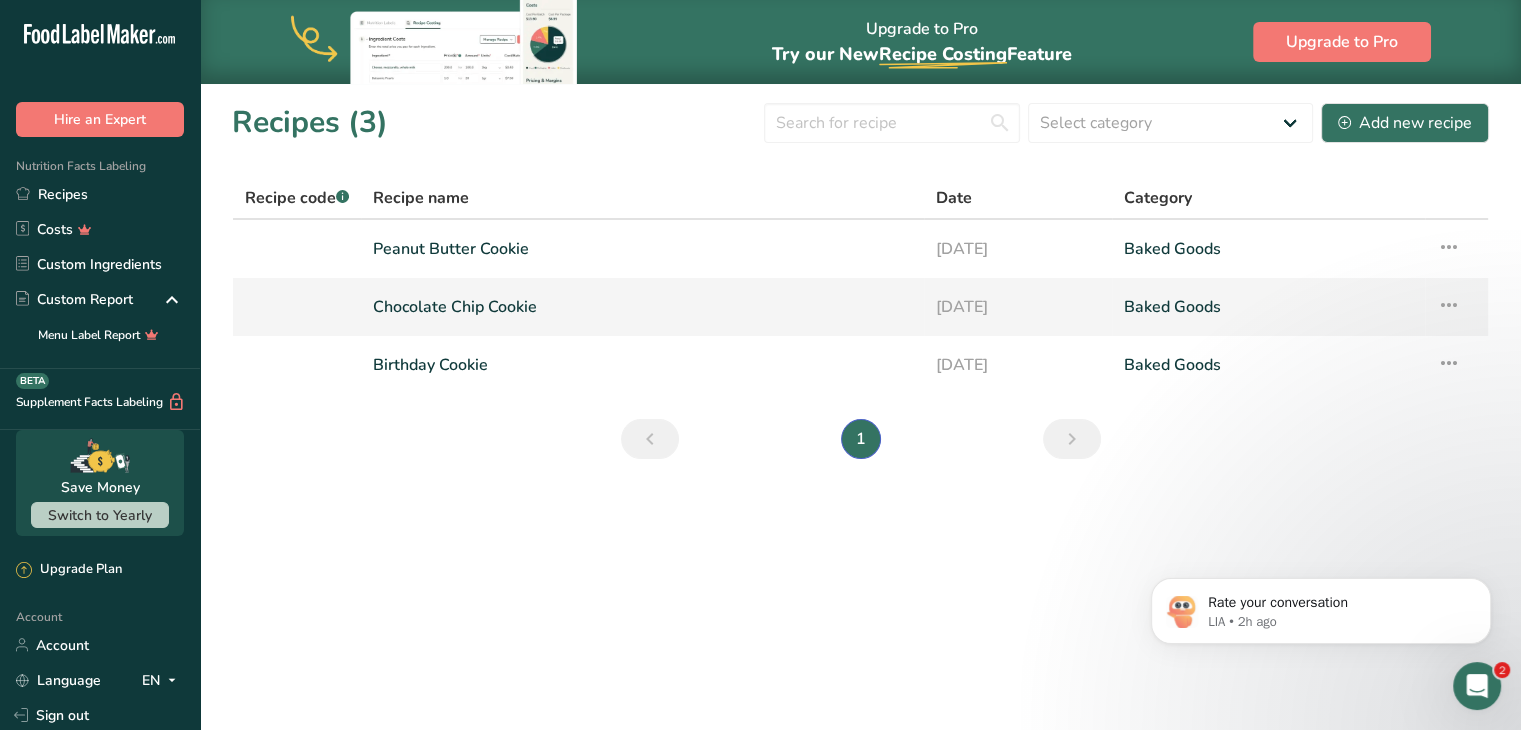 click on "Chocolate Chip Cookie" at bounding box center [642, 307] 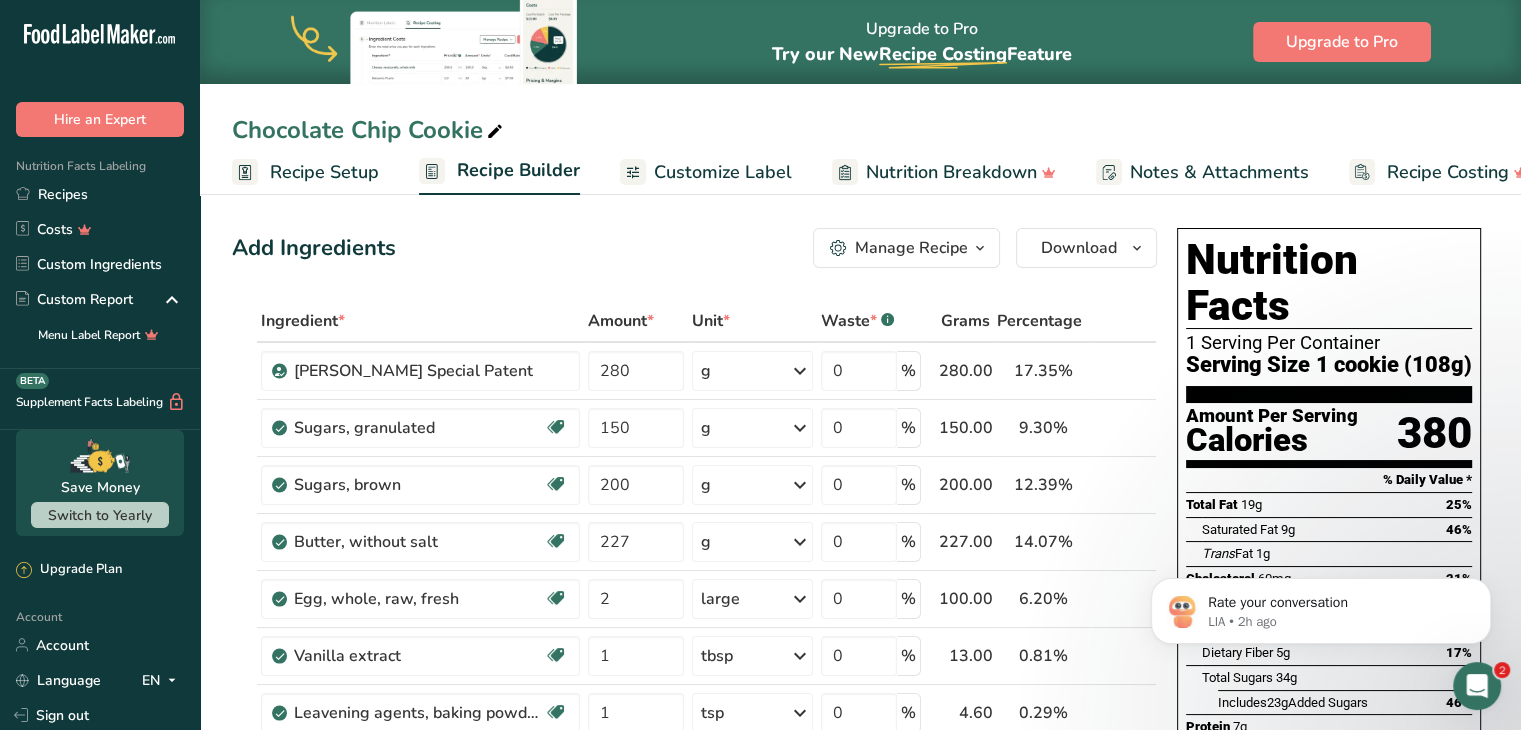 click on "Customize Label" at bounding box center [723, 172] 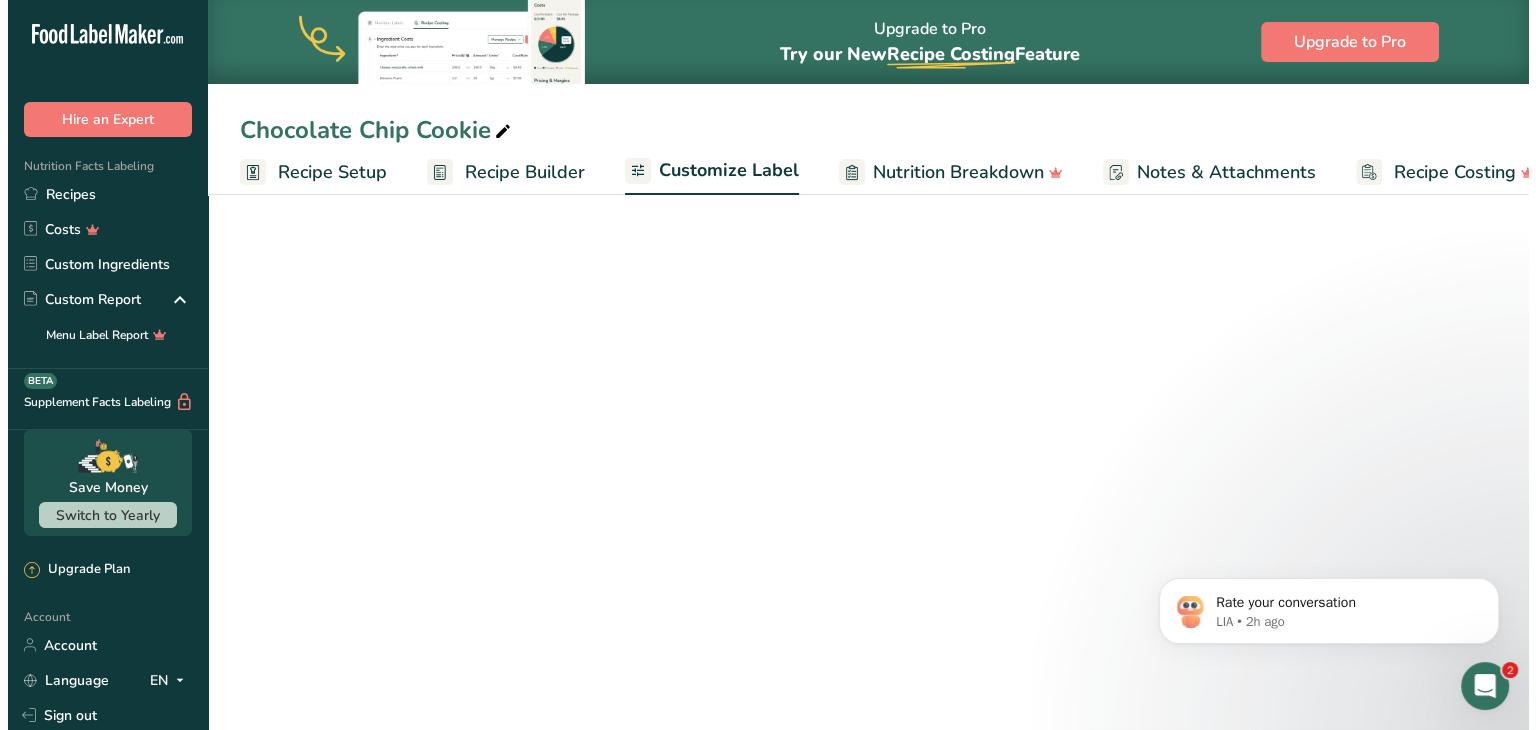 scroll, scrollTop: 0, scrollLeft: 38, axis: horizontal 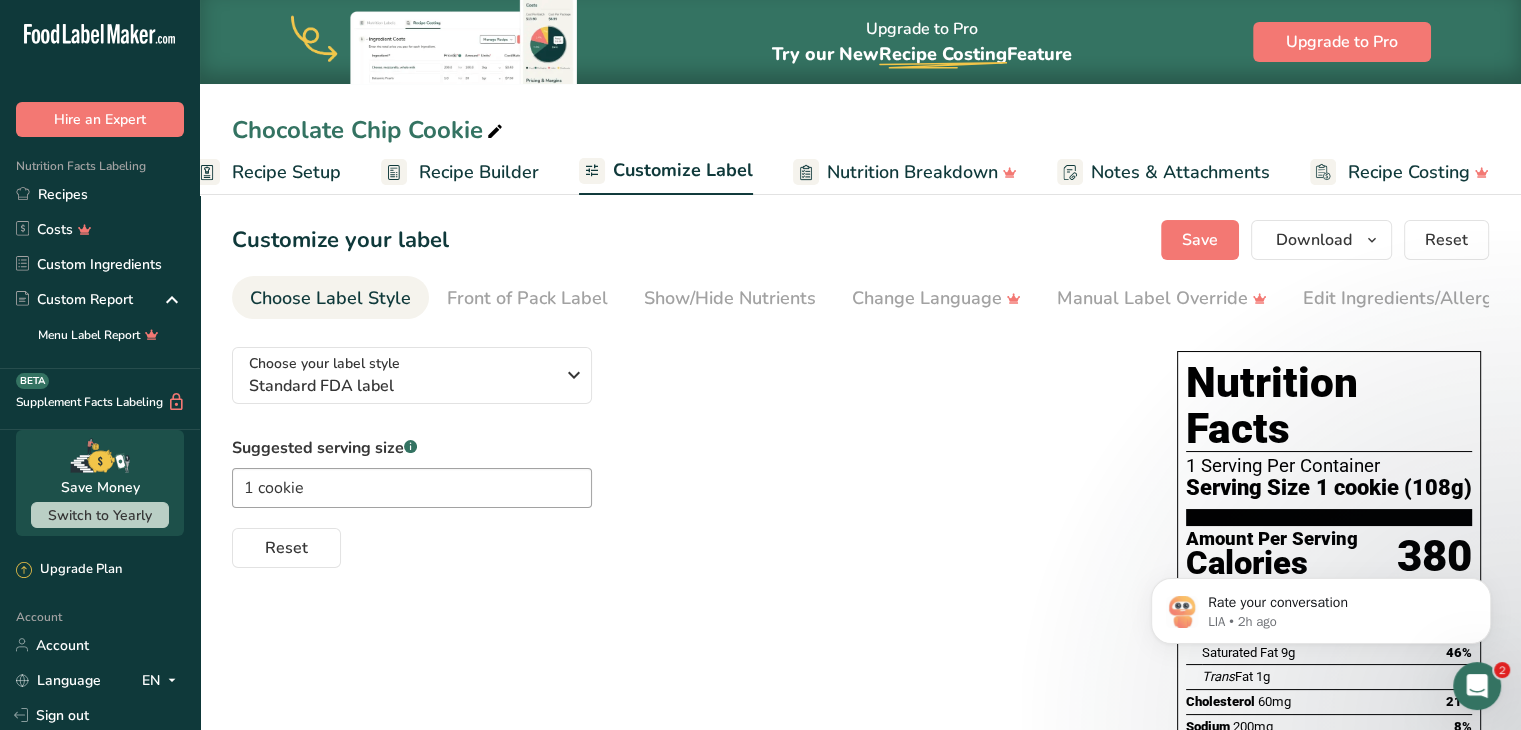 click on "Choose Label Style" at bounding box center [330, 298] 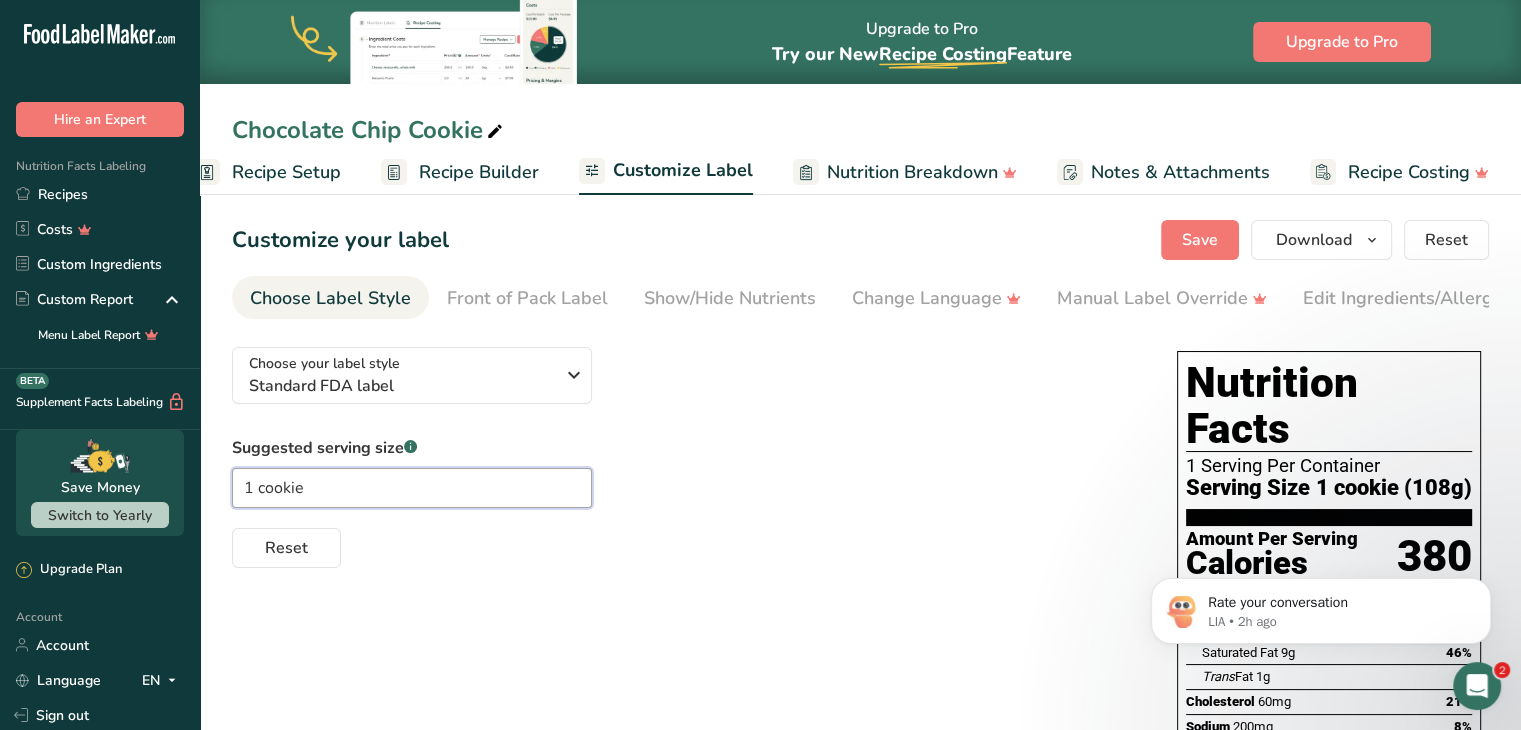 drag, startPoint x: 367, startPoint y: 491, endPoint x: 160, endPoint y: 523, distance: 209.45883 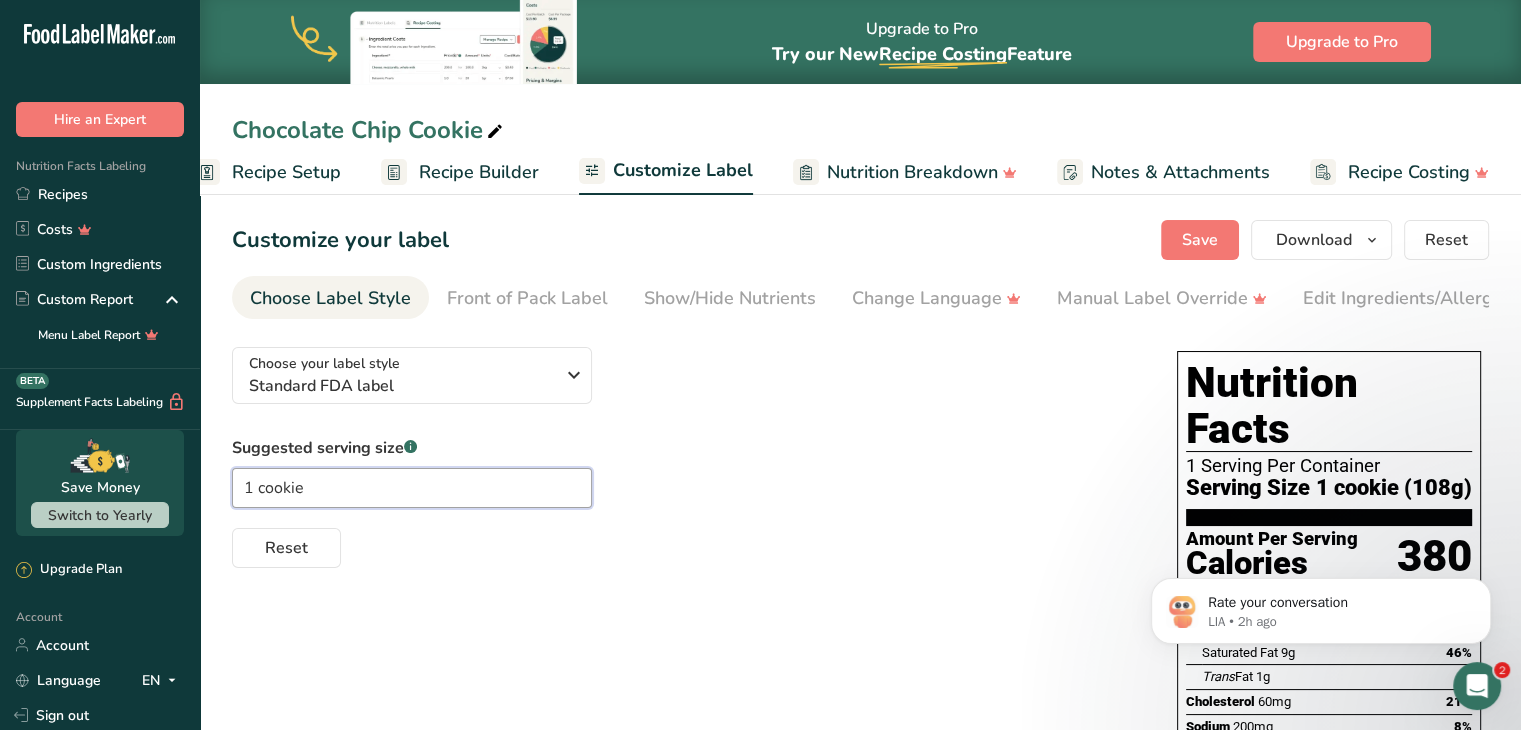 click on ".a-20{fill:#fff;}
Hire an Expert
Nutrition Facts Labeling
Recipes
Costs
Custom Ingredients
Custom Report
Menu Label Report
Supplement Facts Labeling
BETA
Save Money
Switch to Yearly
Upgrade Plan
Account
Account
Language
EN
English
Spanish" at bounding box center [760, 754] 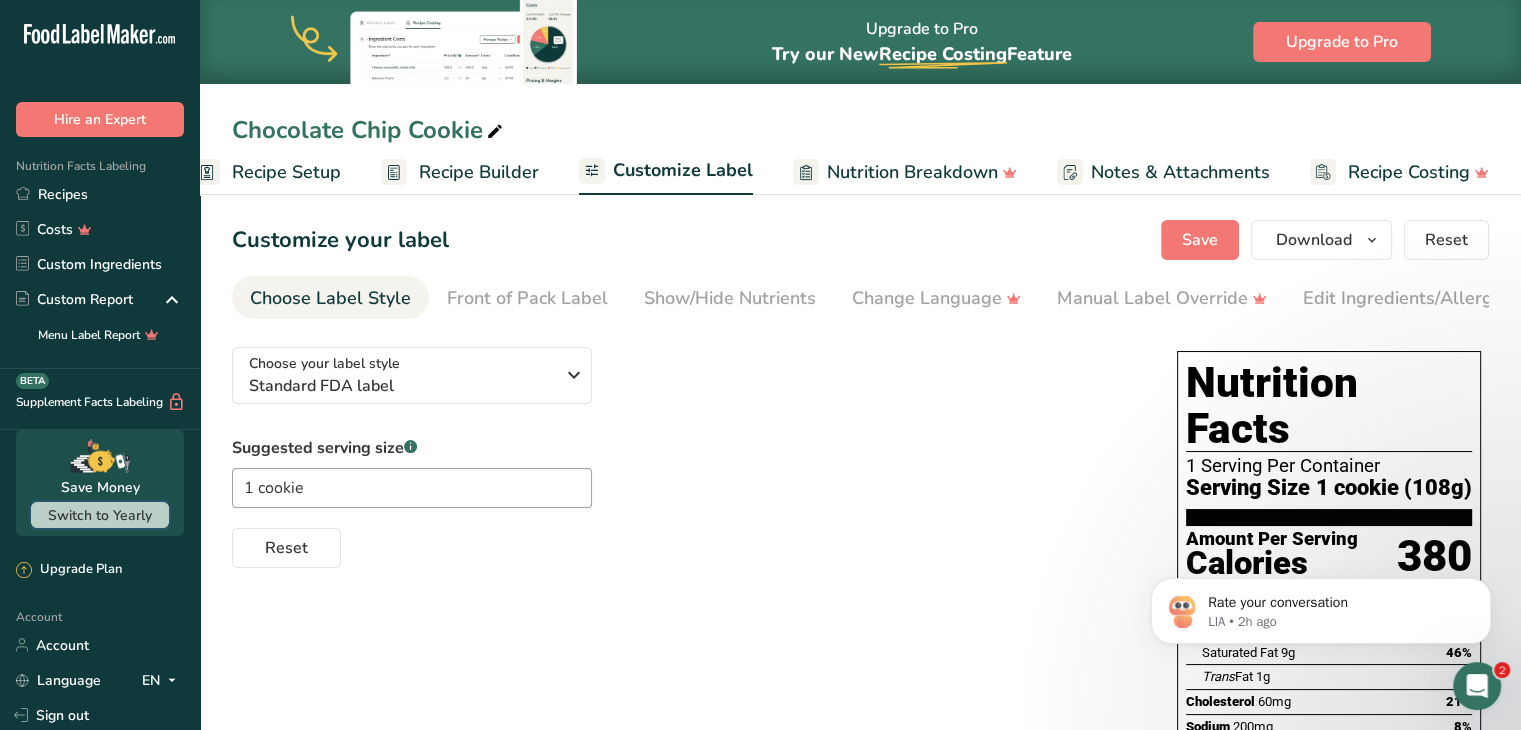 click on "Switch to Yearly" at bounding box center (100, 515) 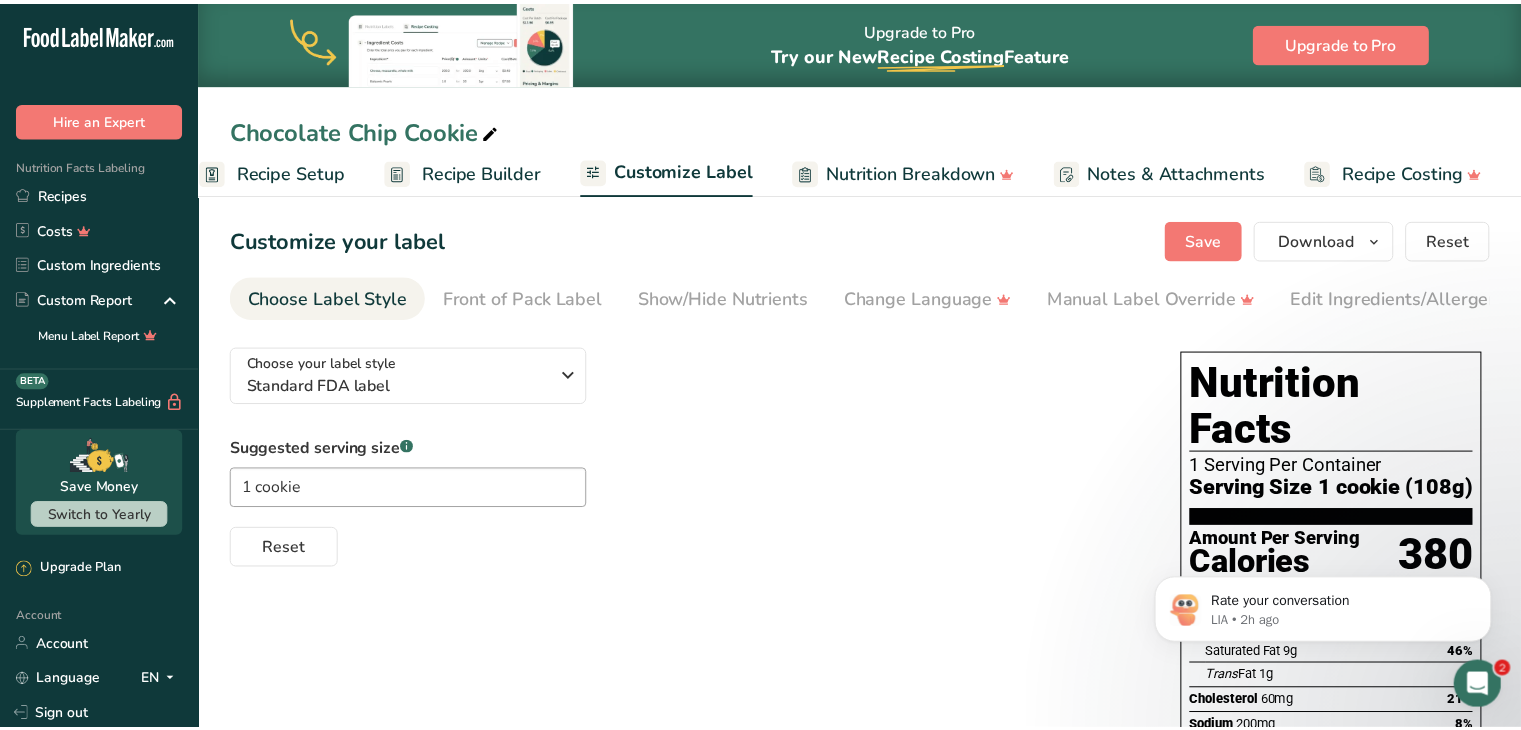 scroll, scrollTop: 0, scrollLeft: 23, axis: horizontal 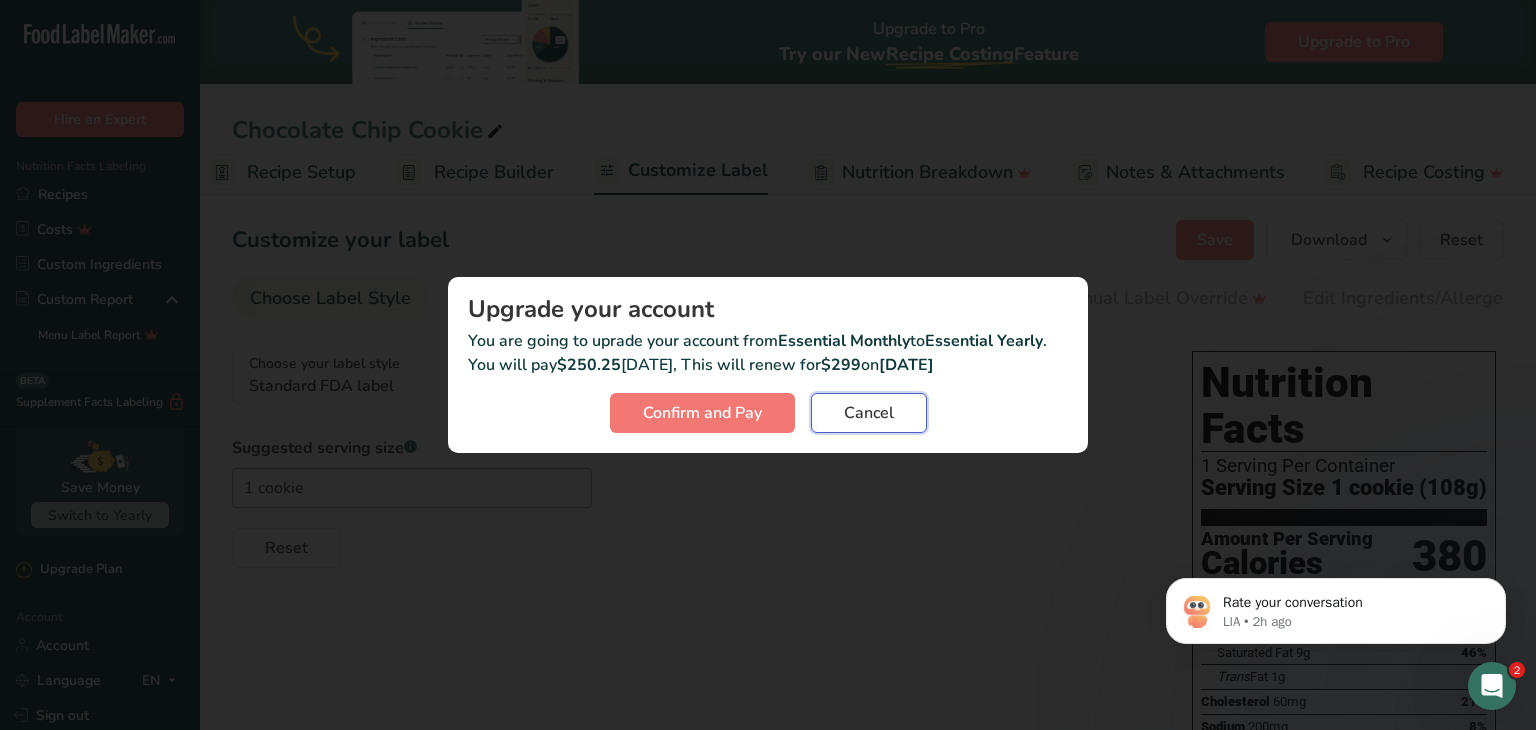 click on "Cancel" at bounding box center [869, 413] 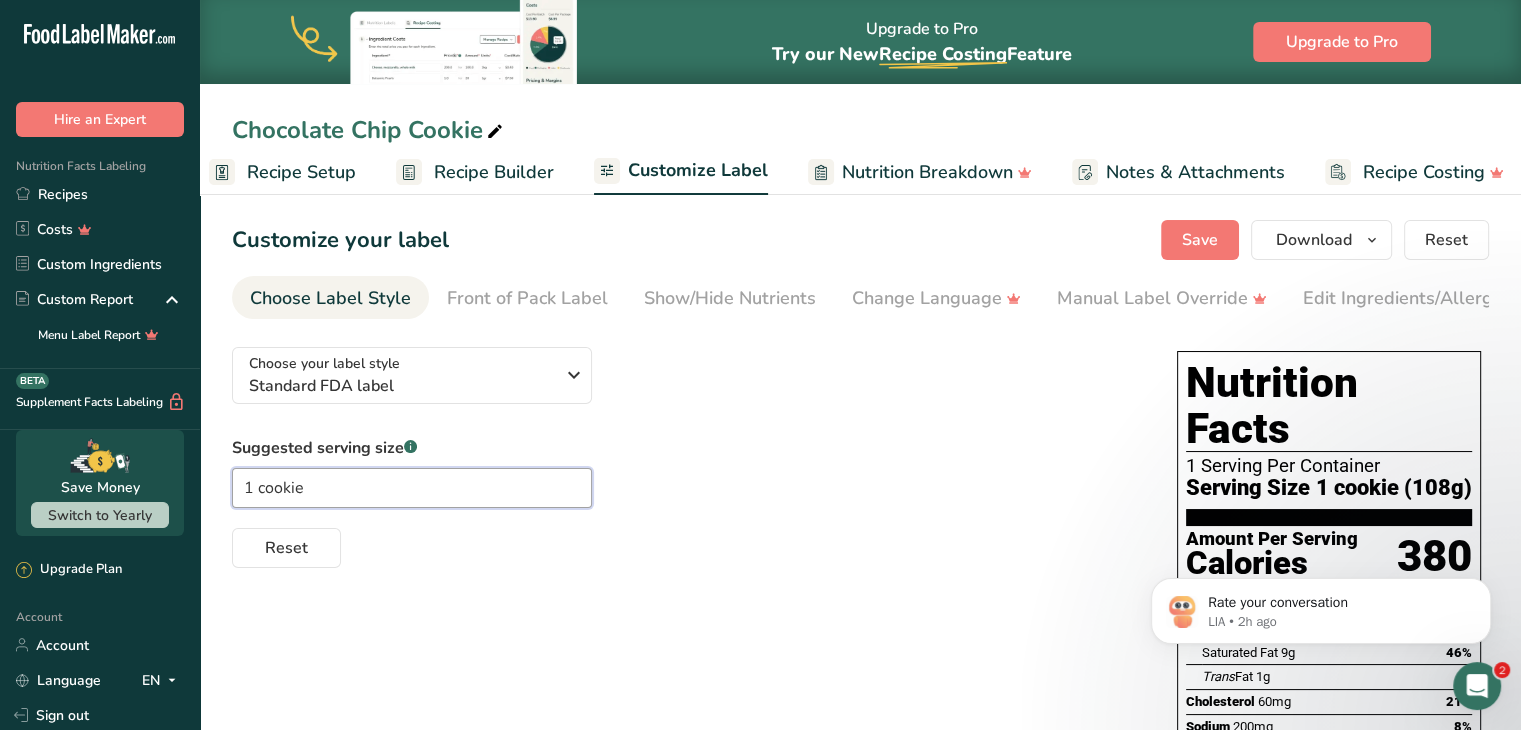 click on "1 cookie" at bounding box center [412, 488] 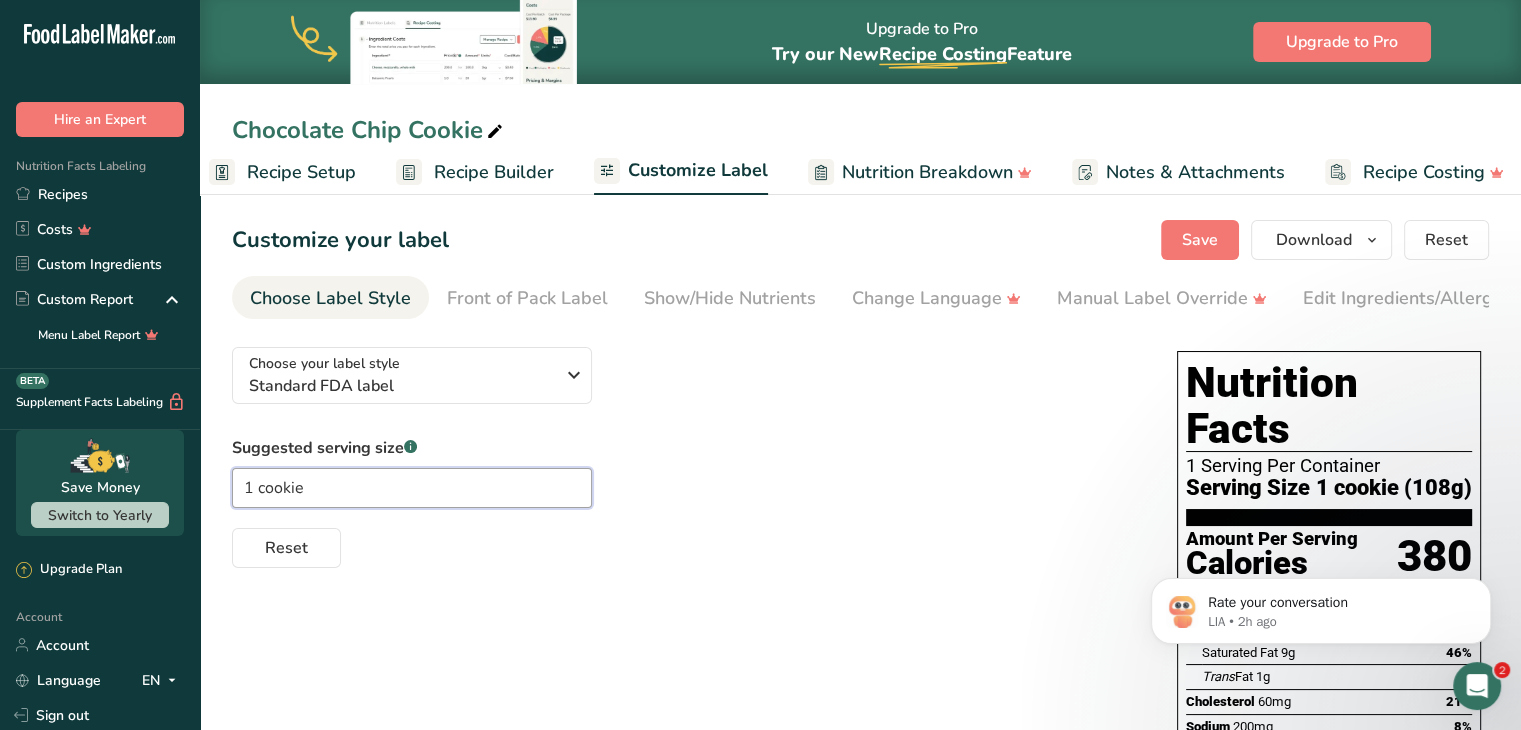 drag, startPoint x: 327, startPoint y: 488, endPoint x: 166, endPoint y: 502, distance: 161.60754 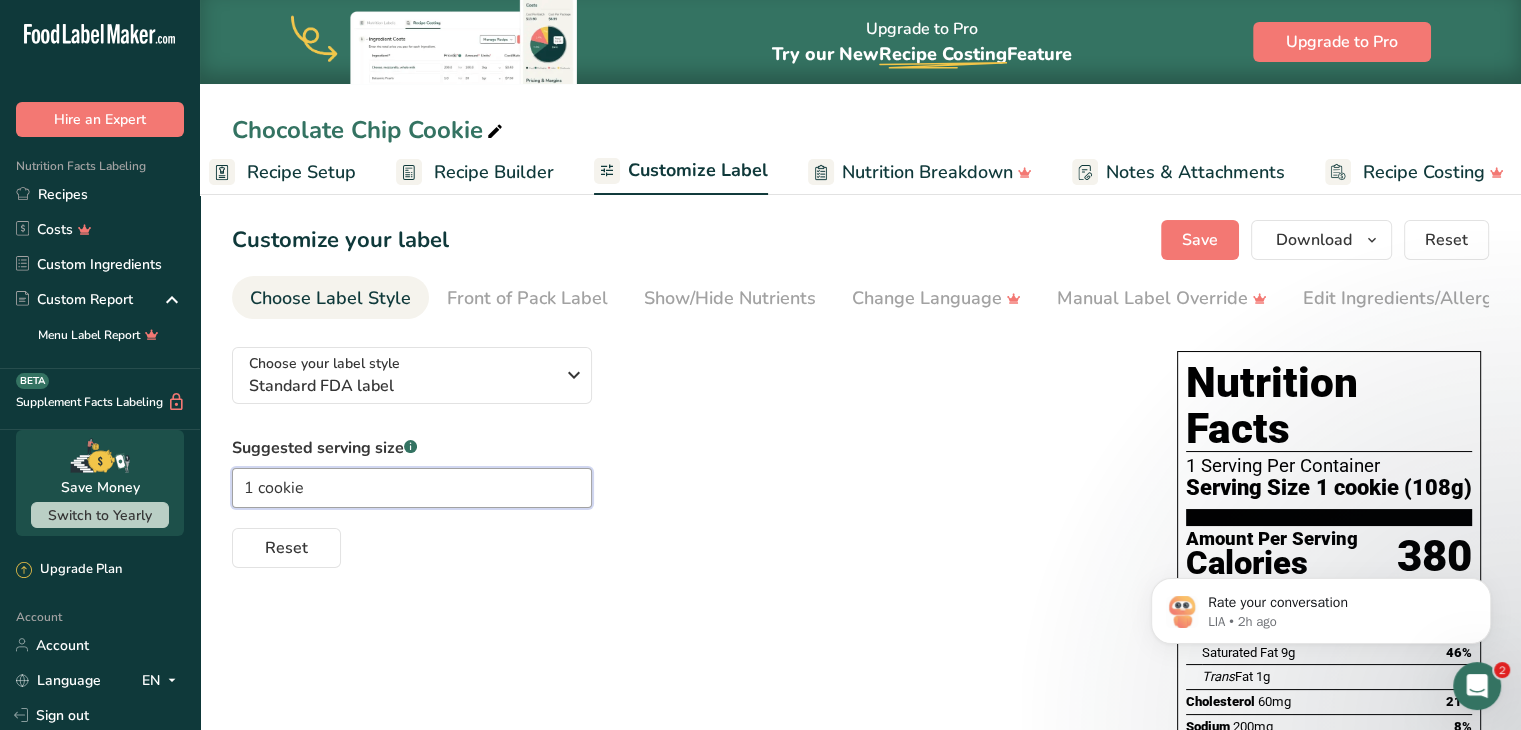 click on ".a-20{fill:#fff;}
Hire an Expert
Nutrition Facts Labeling
Recipes
Costs
Custom Ingredients
Custom Report
Menu Label Report
Supplement Facts Labeling
BETA
Save Money
Switch to Yearly
Upgrade Plan
Account
Account
Language
EN
English
Spanish" at bounding box center [760, 754] 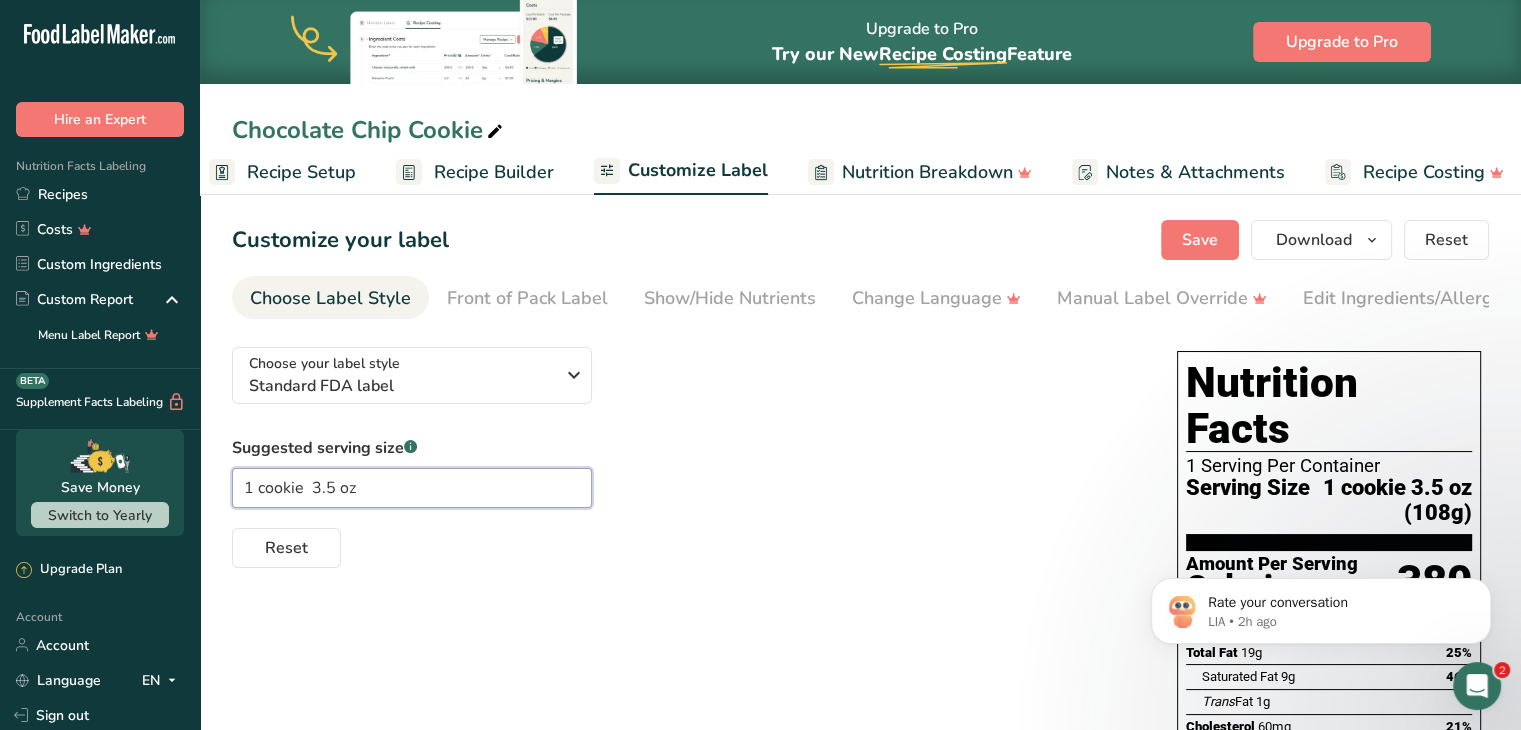 drag, startPoint x: 310, startPoint y: 484, endPoint x: 366, endPoint y: 481, distance: 56.0803 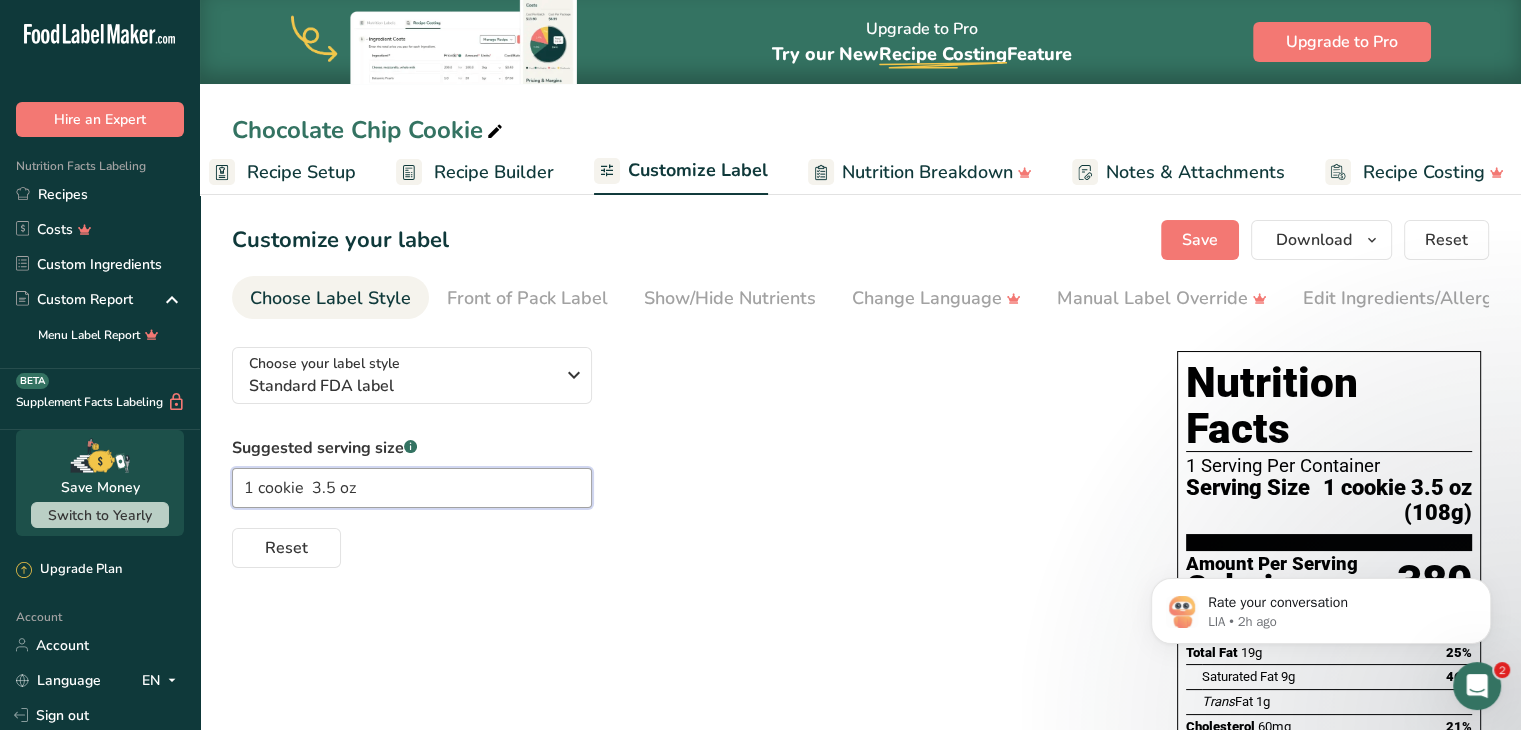 click on "1 cookie  3.5 oz" at bounding box center [412, 488] 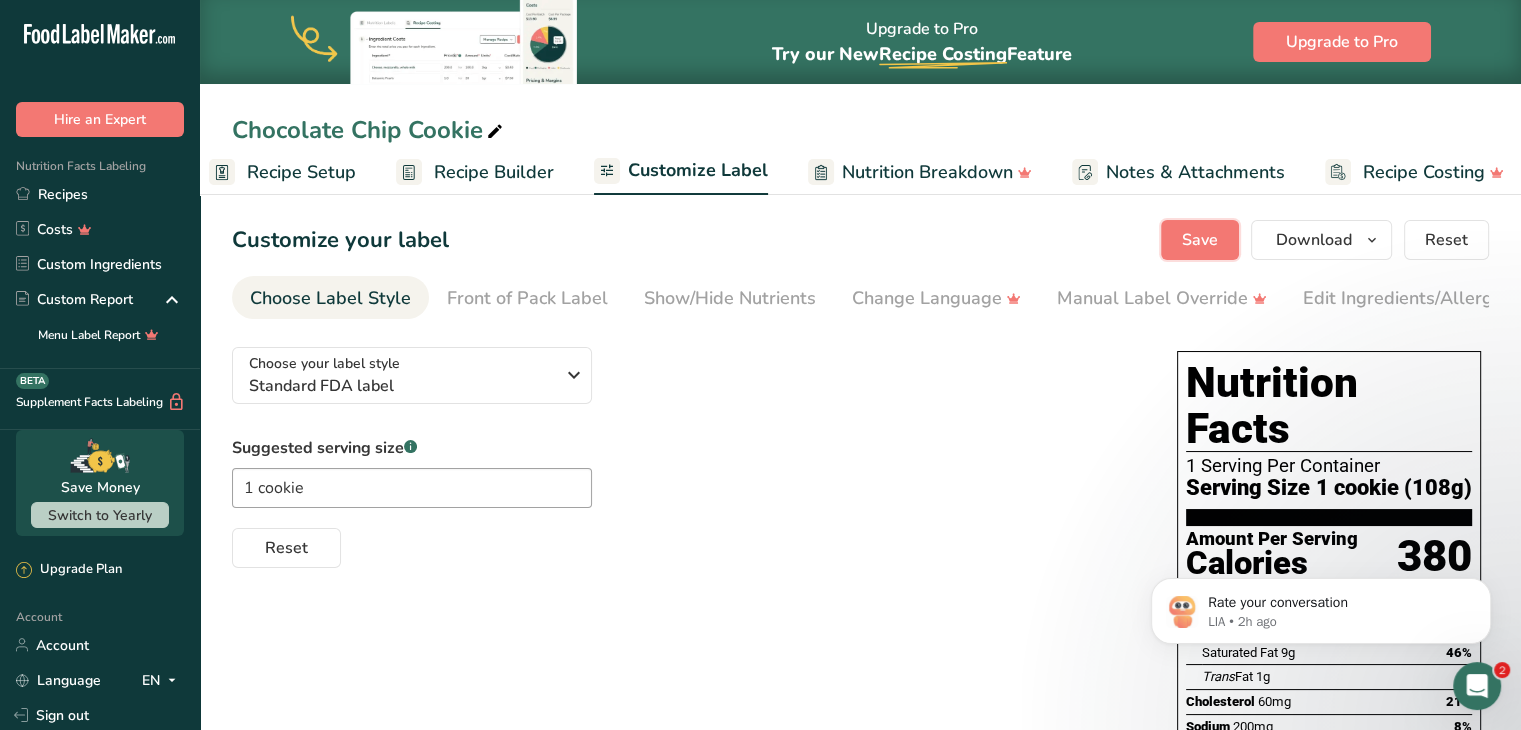 click on "Save" at bounding box center (1200, 240) 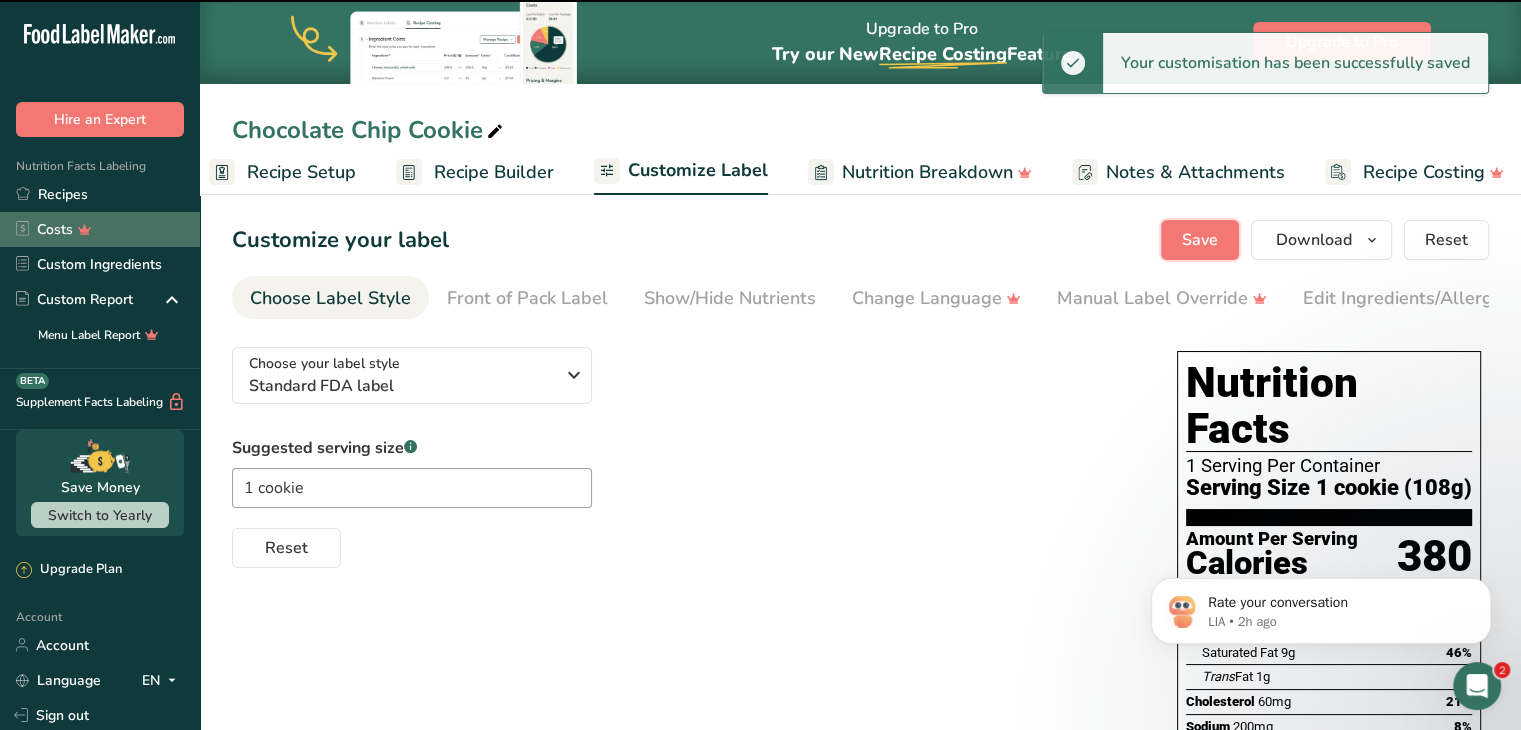 type on "1 cookie" 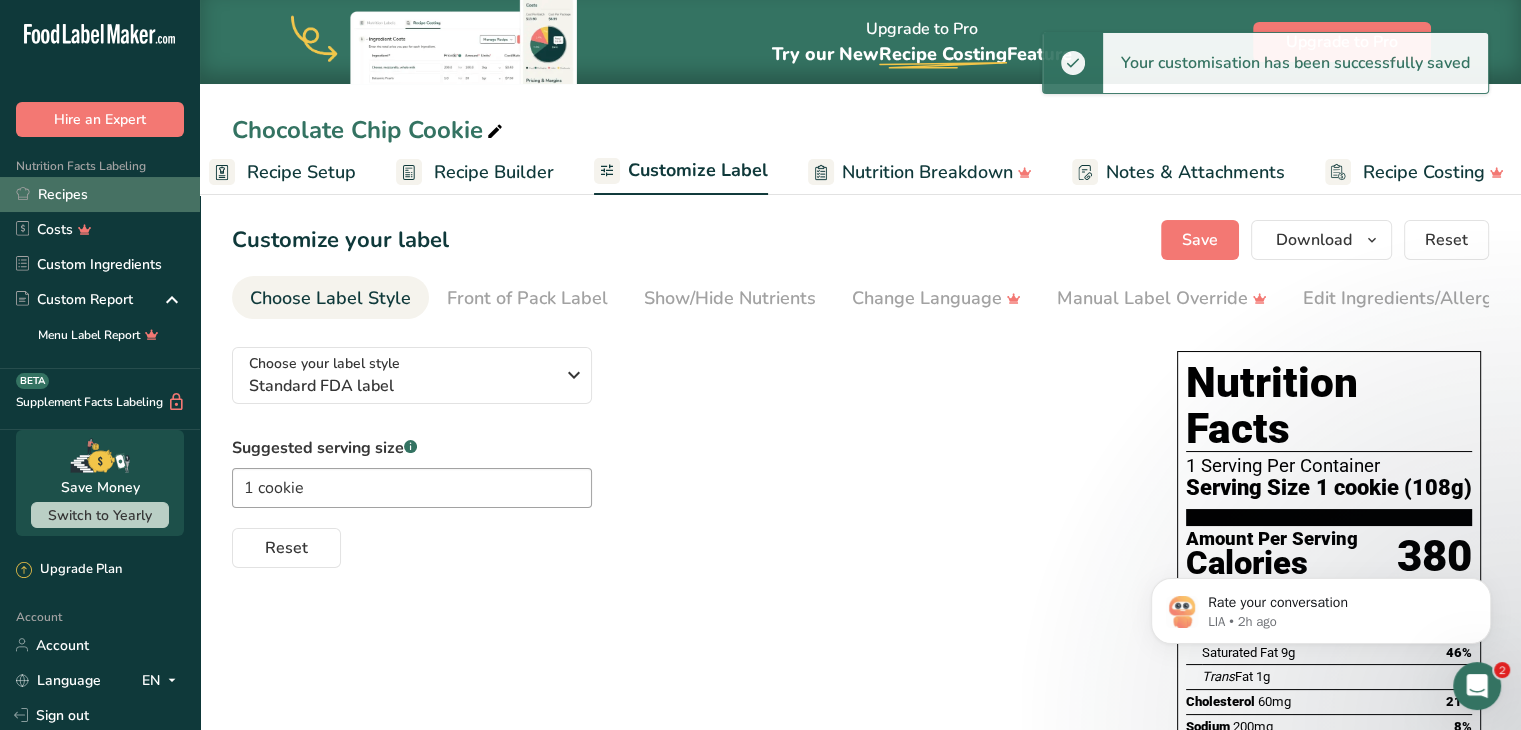 click on "Recipes" at bounding box center [100, 194] 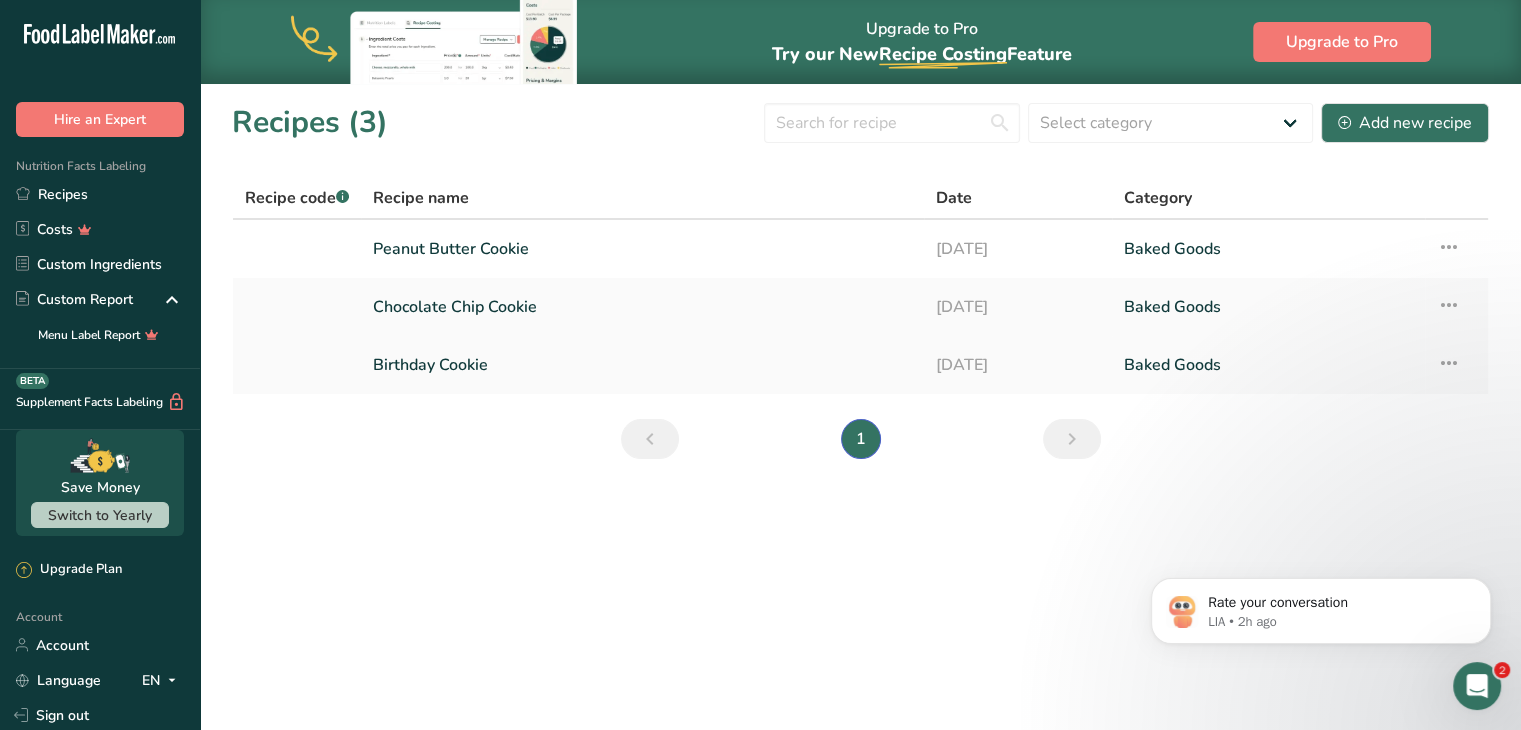 click on "Birthday Cookie" at bounding box center (642, 365) 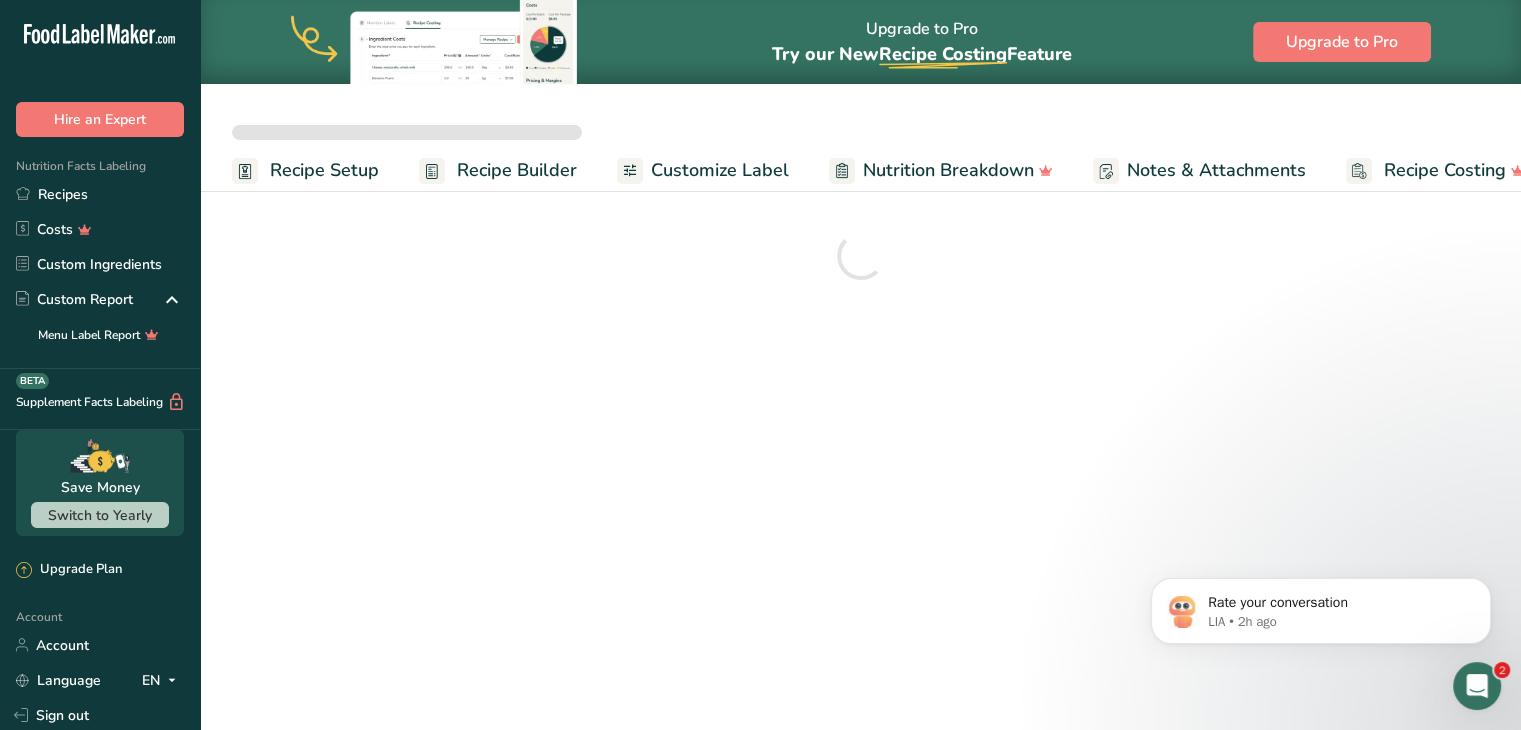 click on "Customize Label" at bounding box center (720, 170) 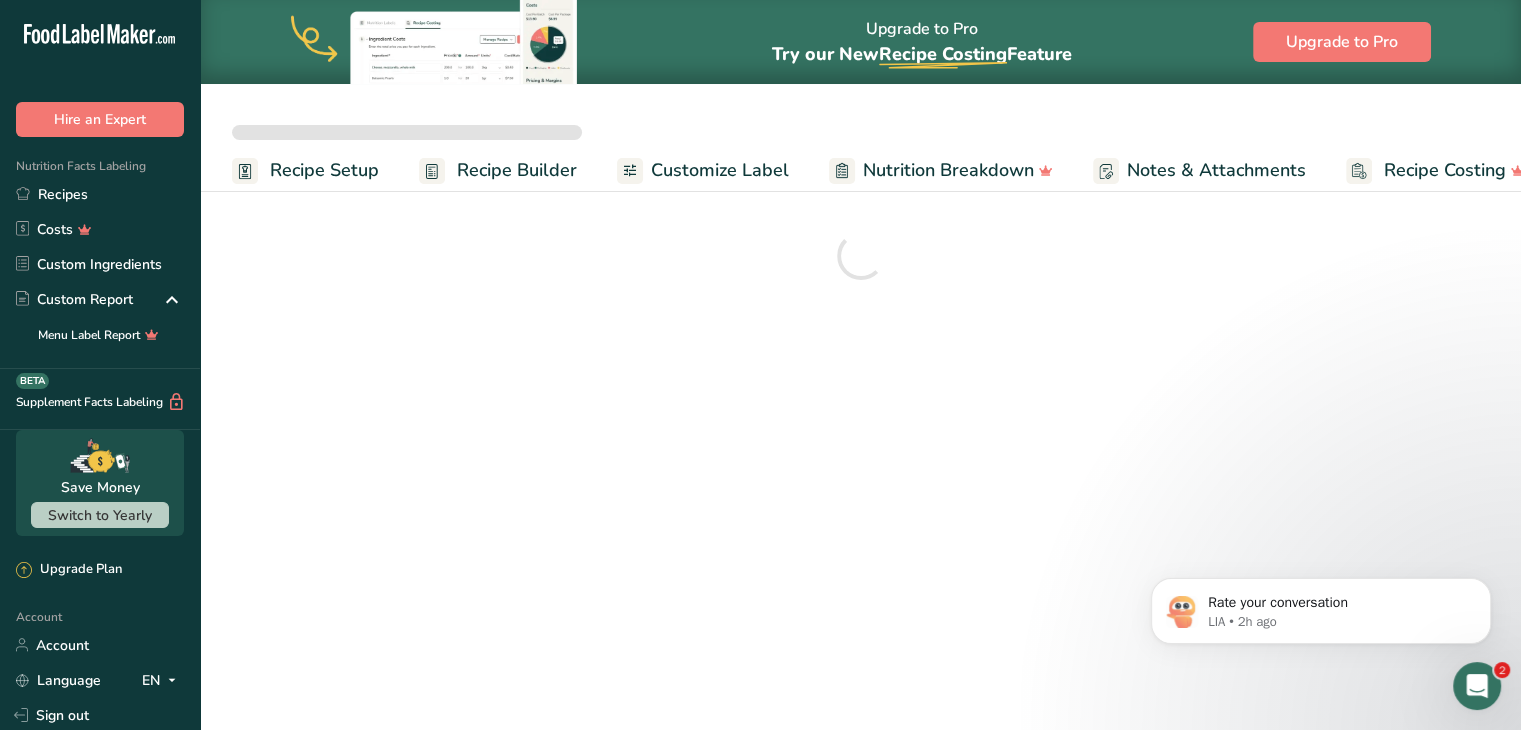 click on "Customize Label" at bounding box center (720, 170) 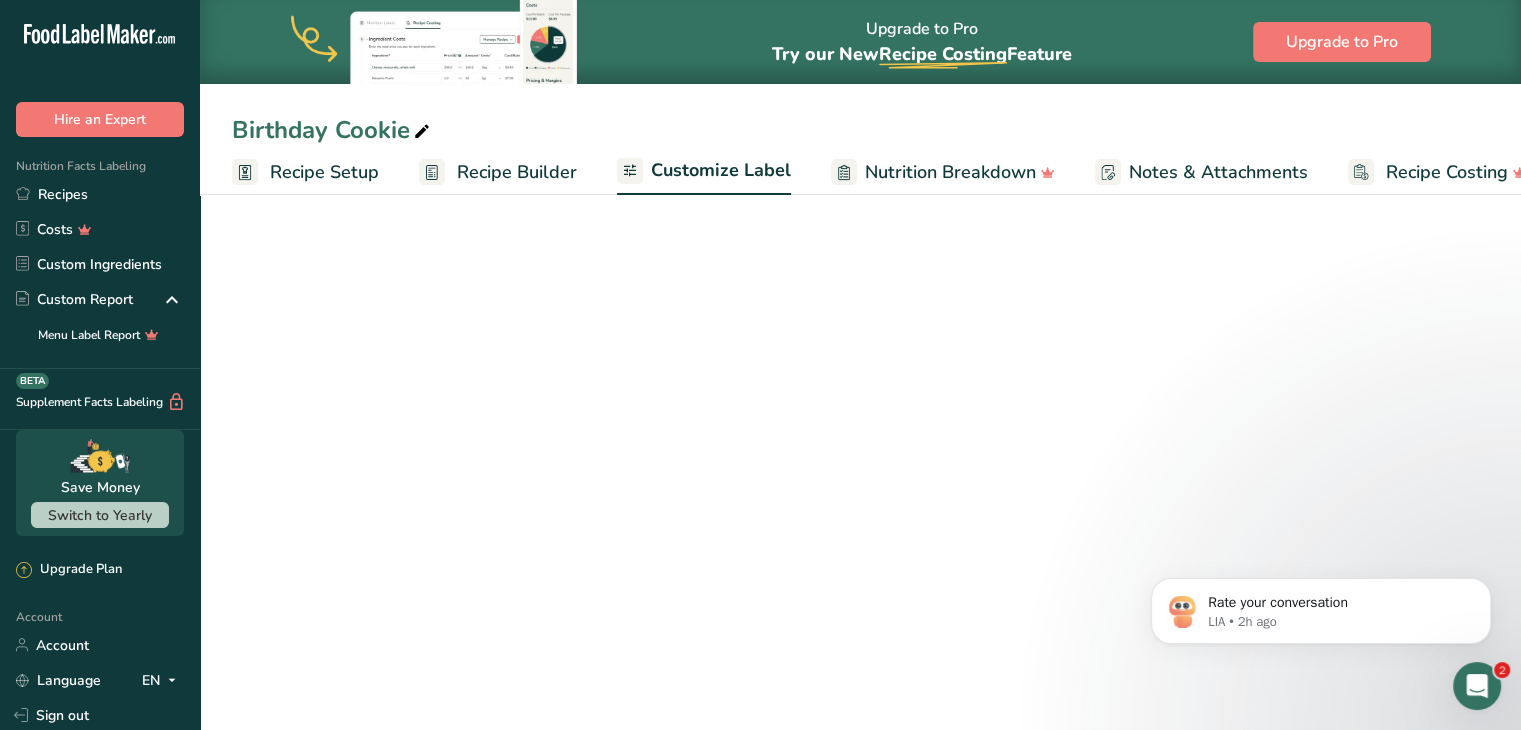 scroll, scrollTop: 0, scrollLeft: 38, axis: horizontal 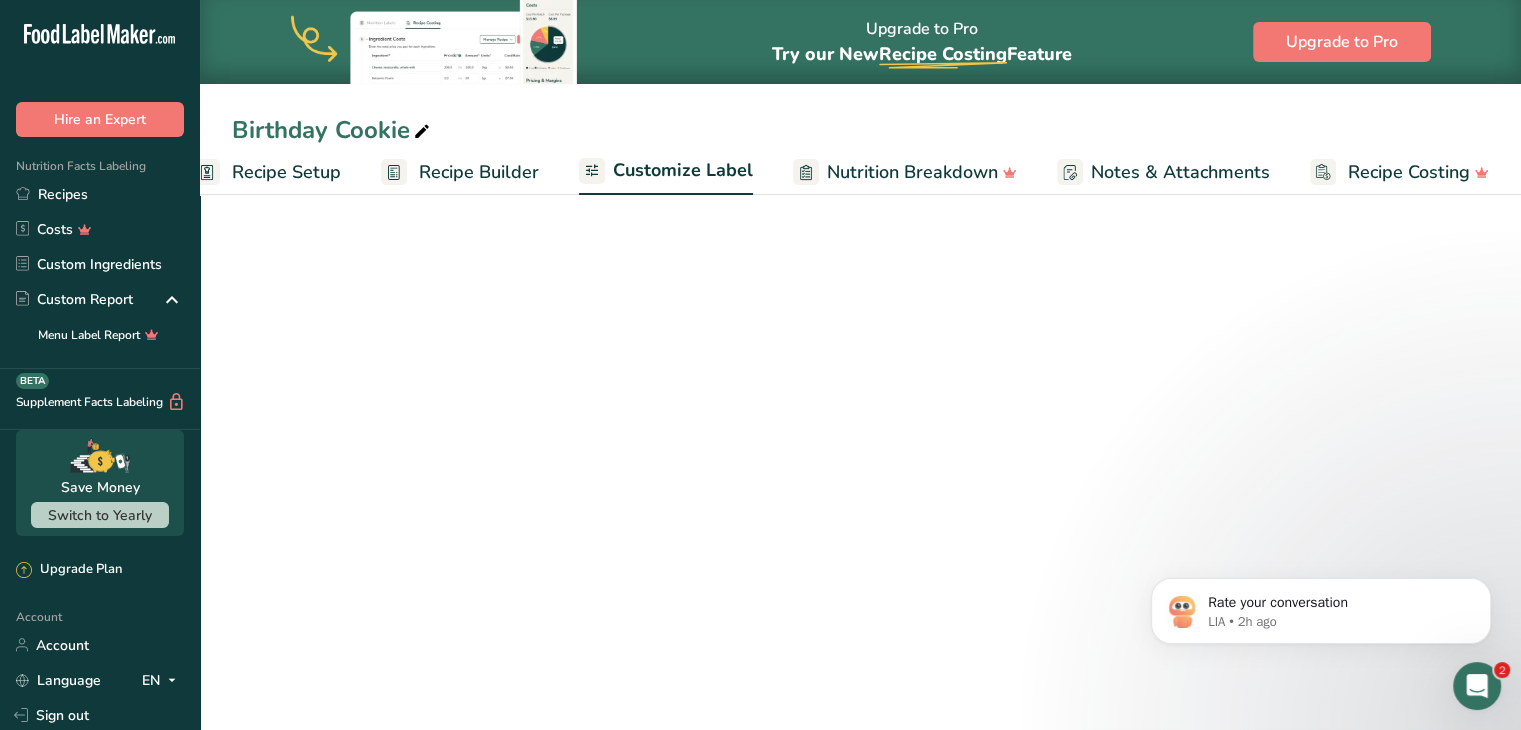 click on "Customize Label" at bounding box center [683, 170] 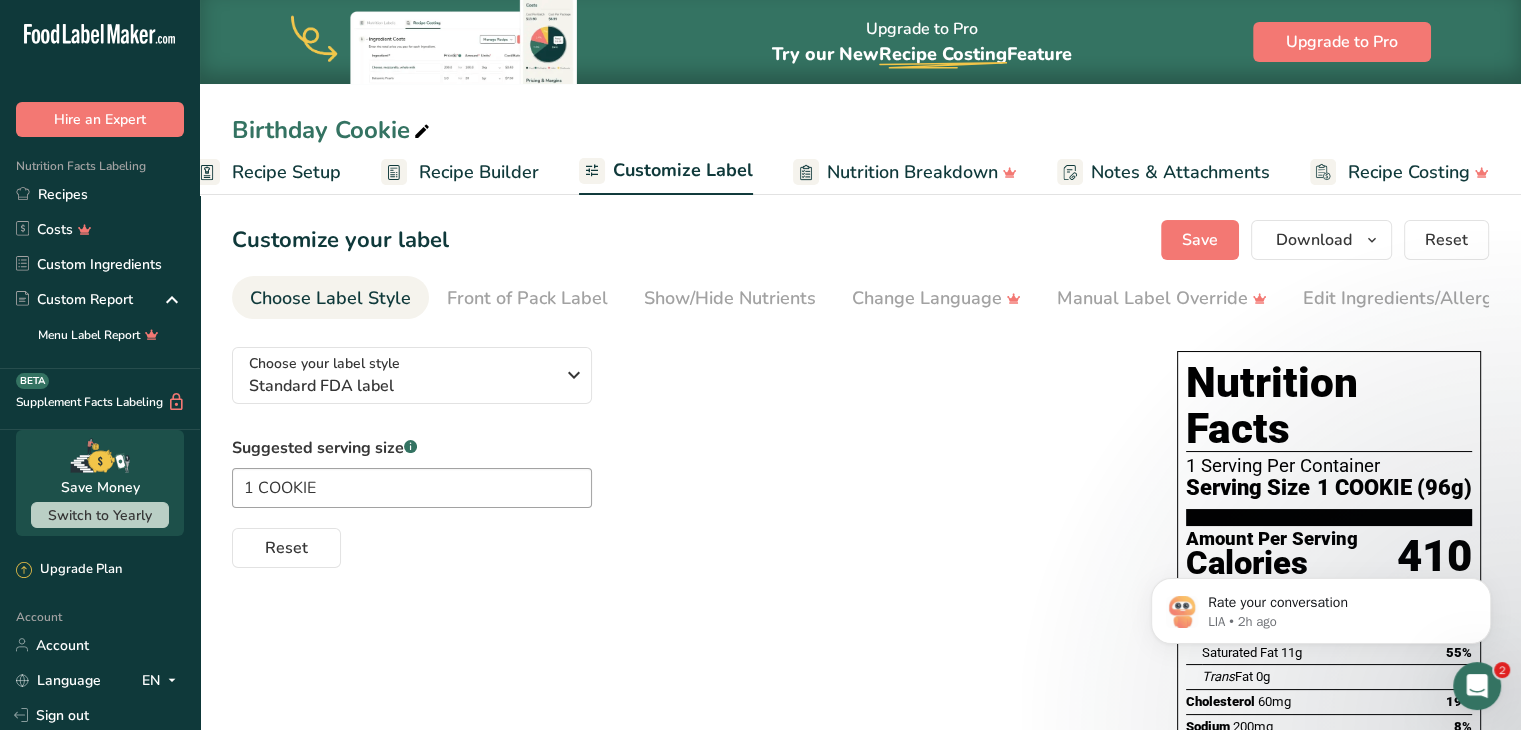 click on "Choose Label Style" at bounding box center (330, 298) 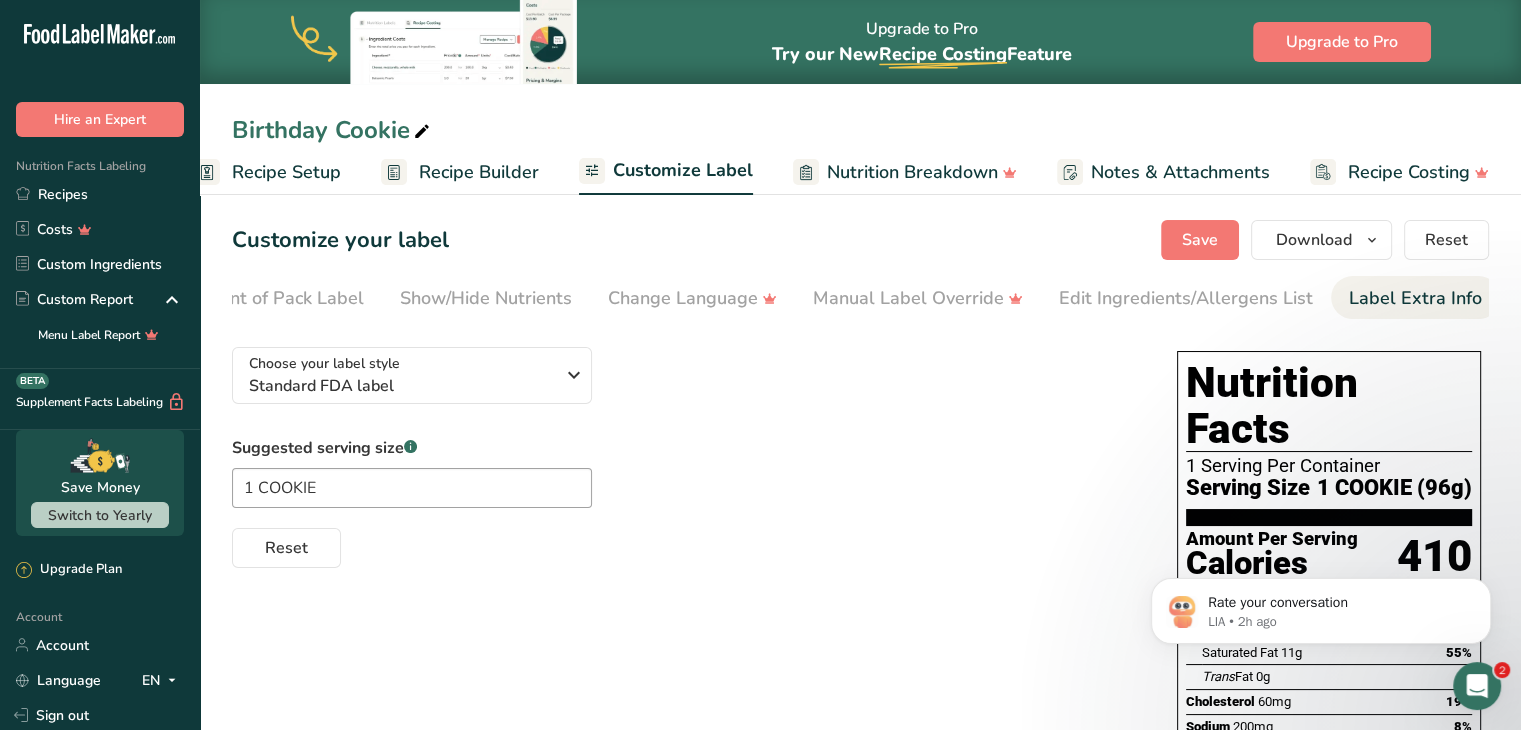 scroll, scrollTop: 0, scrollLeft: 243, axis: horizontal 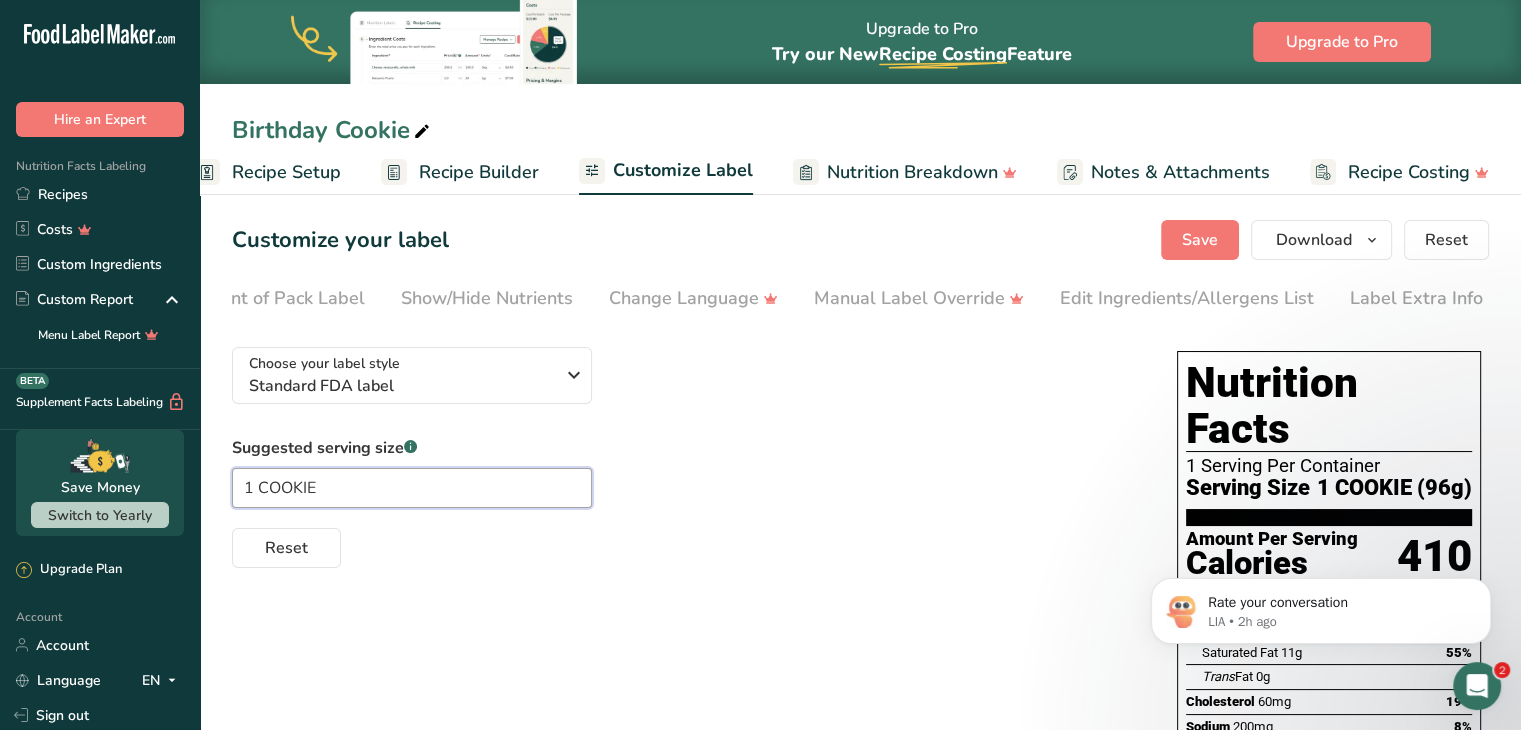 click on "1 COOKIE" at bounding box center [412, 488] 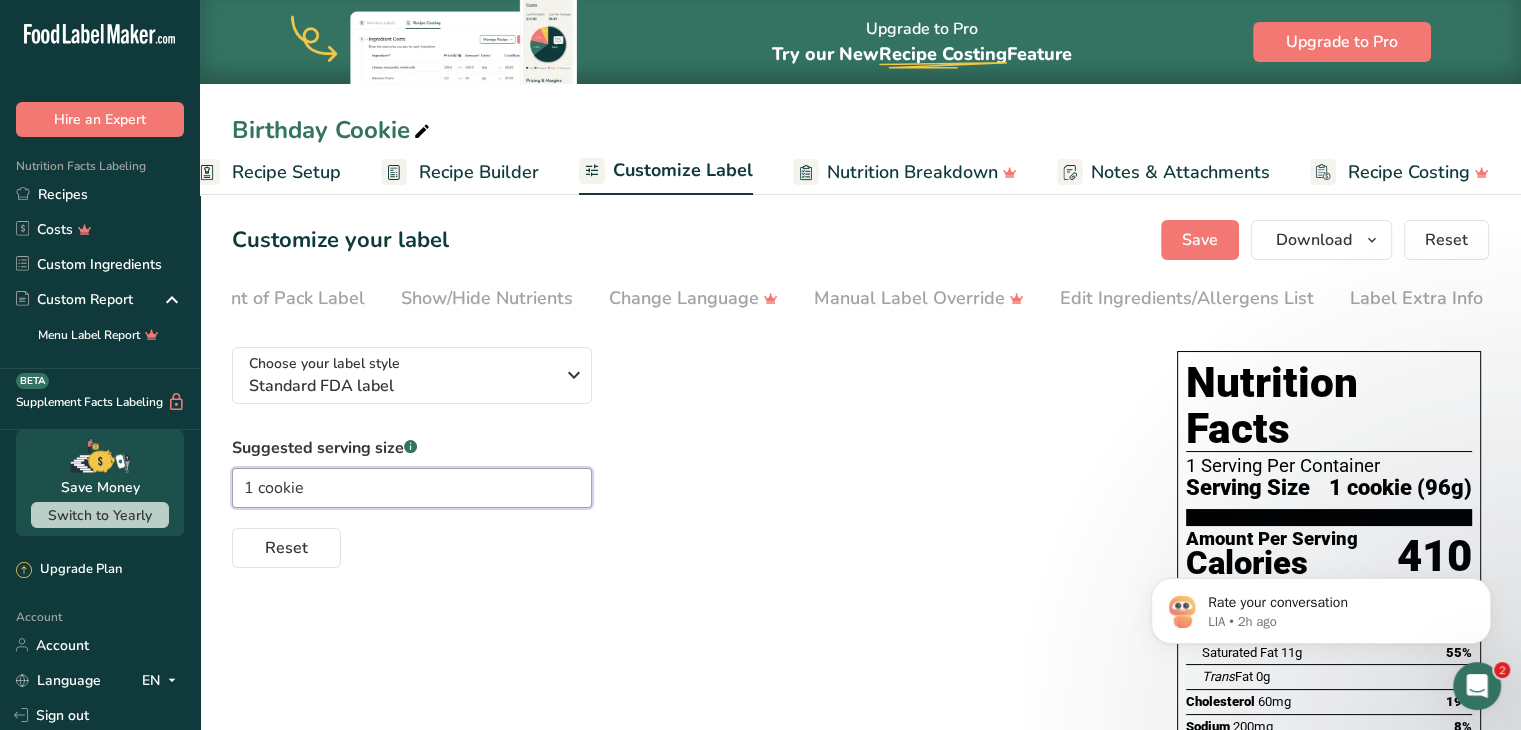 type on "1 cookie" 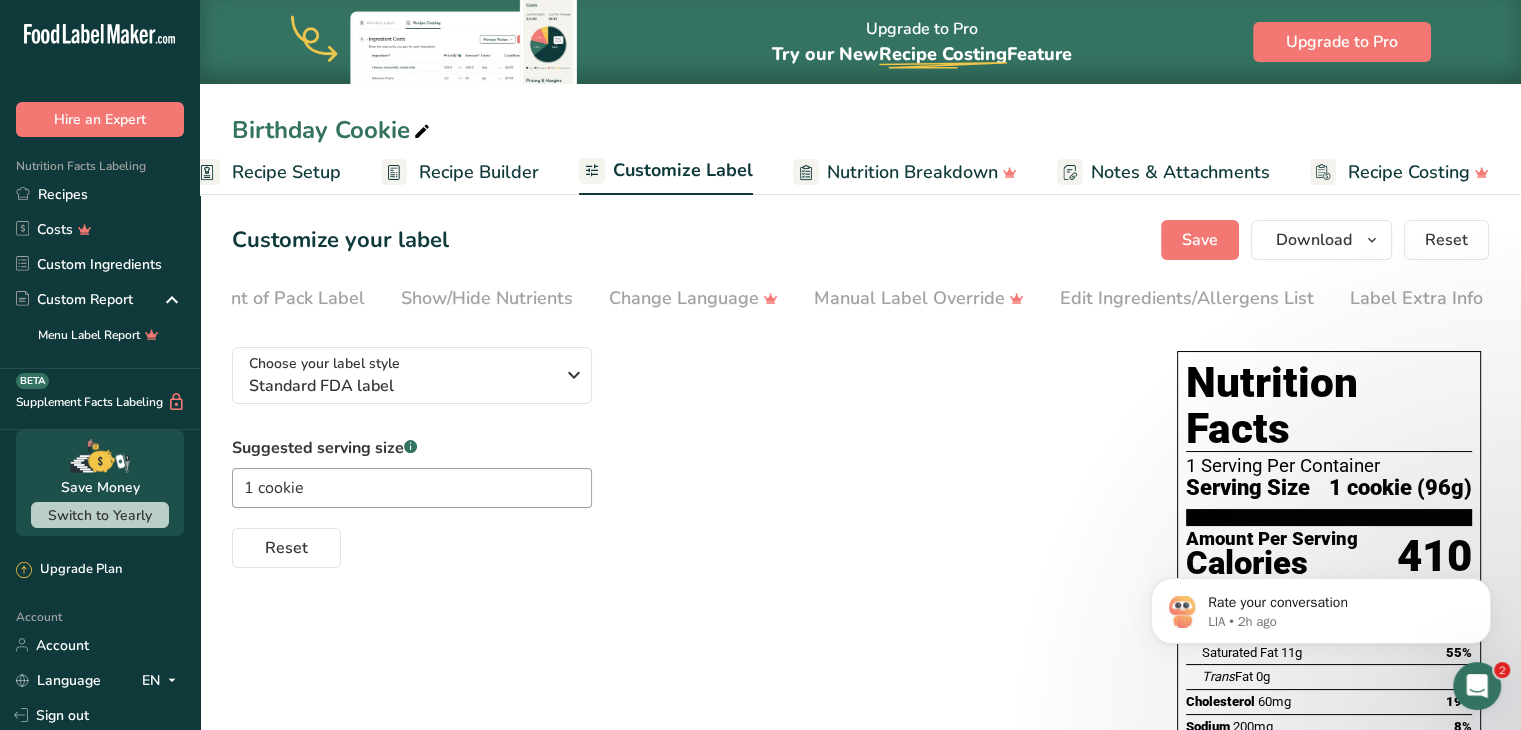 click on "Choose your label style
Standard FDA label
USA (FDA)
Standard FDA label
Tabular FDA label
Linear FDA label
Simplified FDA label
Dual Column FDA label (Per Serving/Per Container)
Dual Column FDA label (As Sold/As Prepared)
Aggregate Standard FDA label
Standard FDA label with Micronutrients listed side-by-side
[GEOGRAPHIC_DATA] (FSA)
UK Mandatory Label "Back of Pack"
UK Traffic Light Label  "Front of Pack"
Canadian (CFIA)
Canadian Standard label
Canadian Dual Column label" at bounding box center (860, 923) 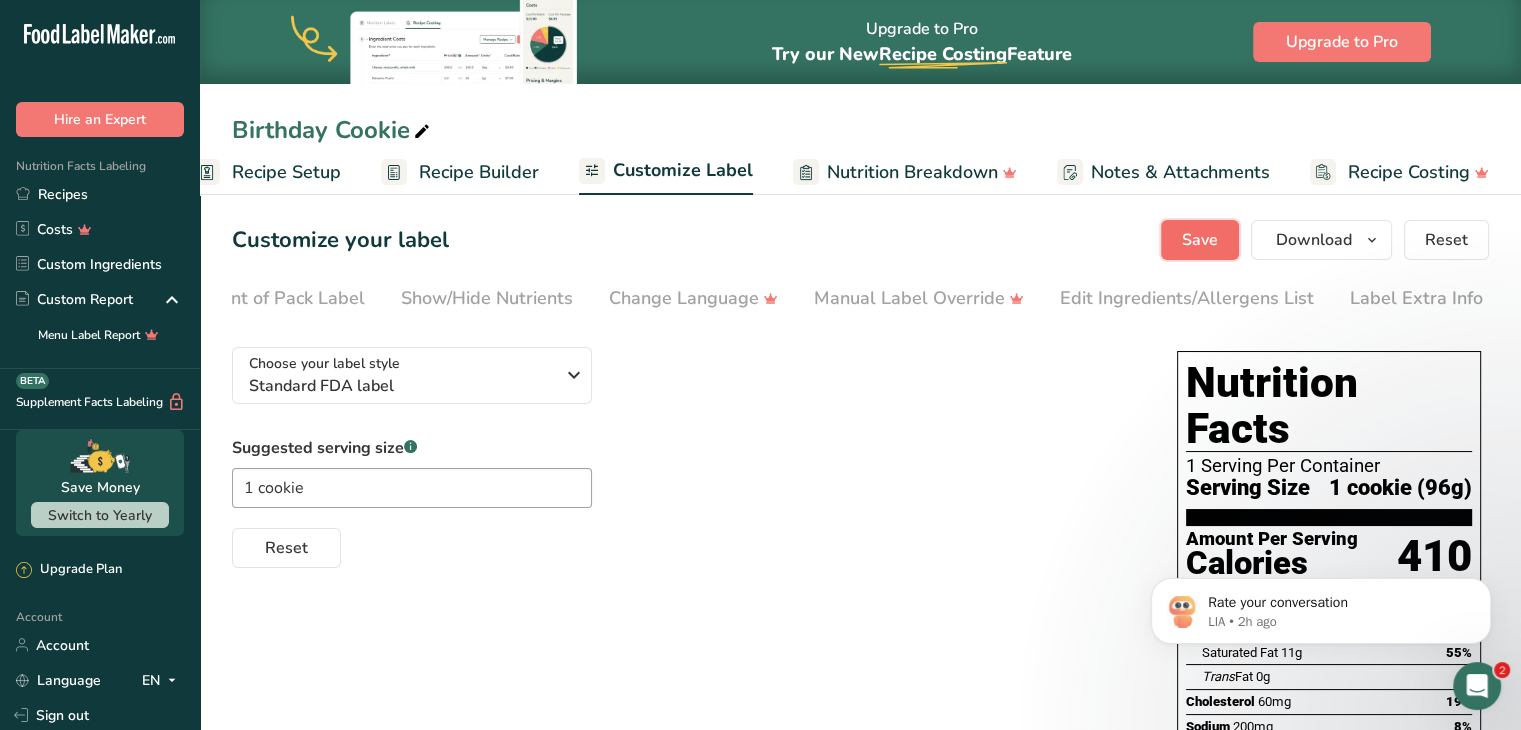 click on "Save" at bounding box center (1200, 240) 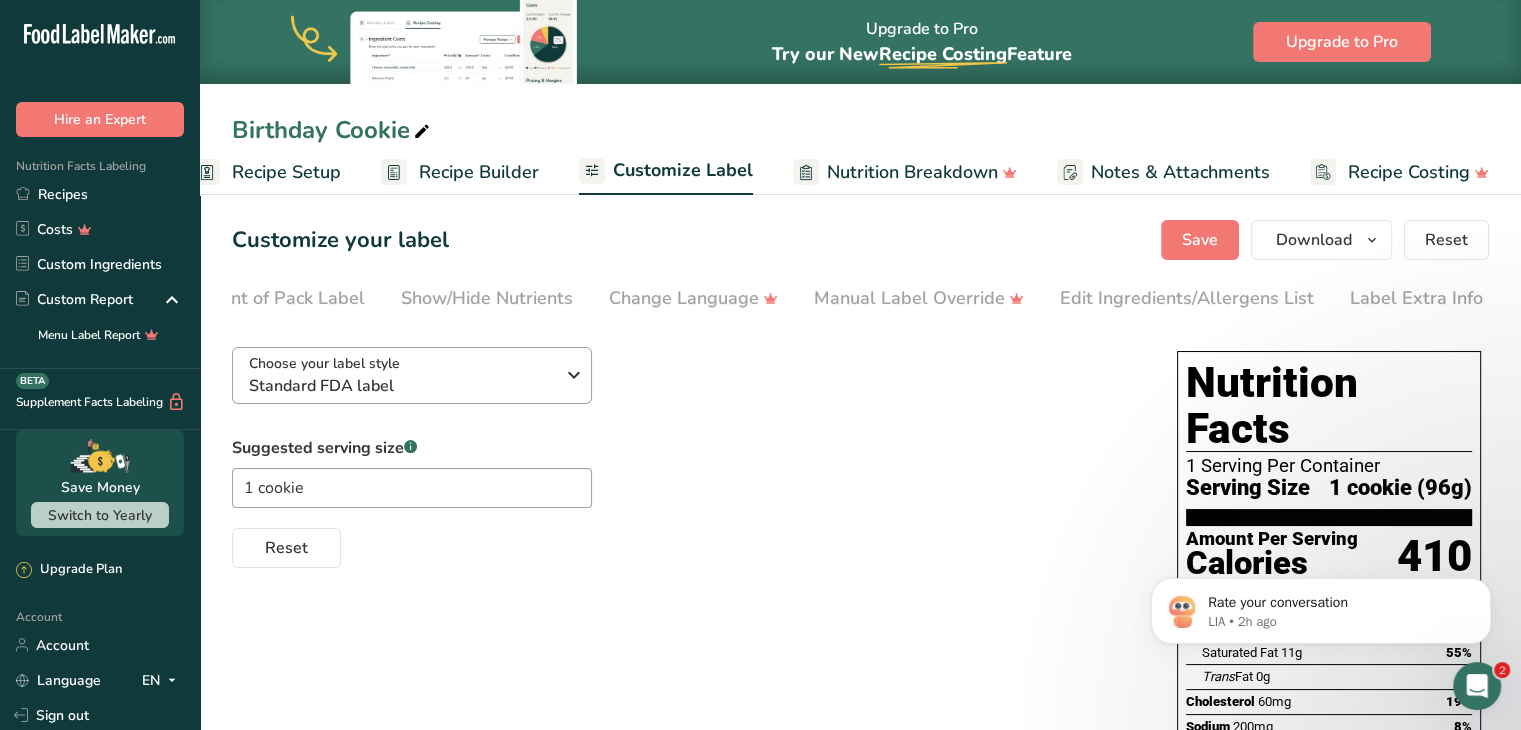 click on "Recipes" at bounding box center [100, 194] 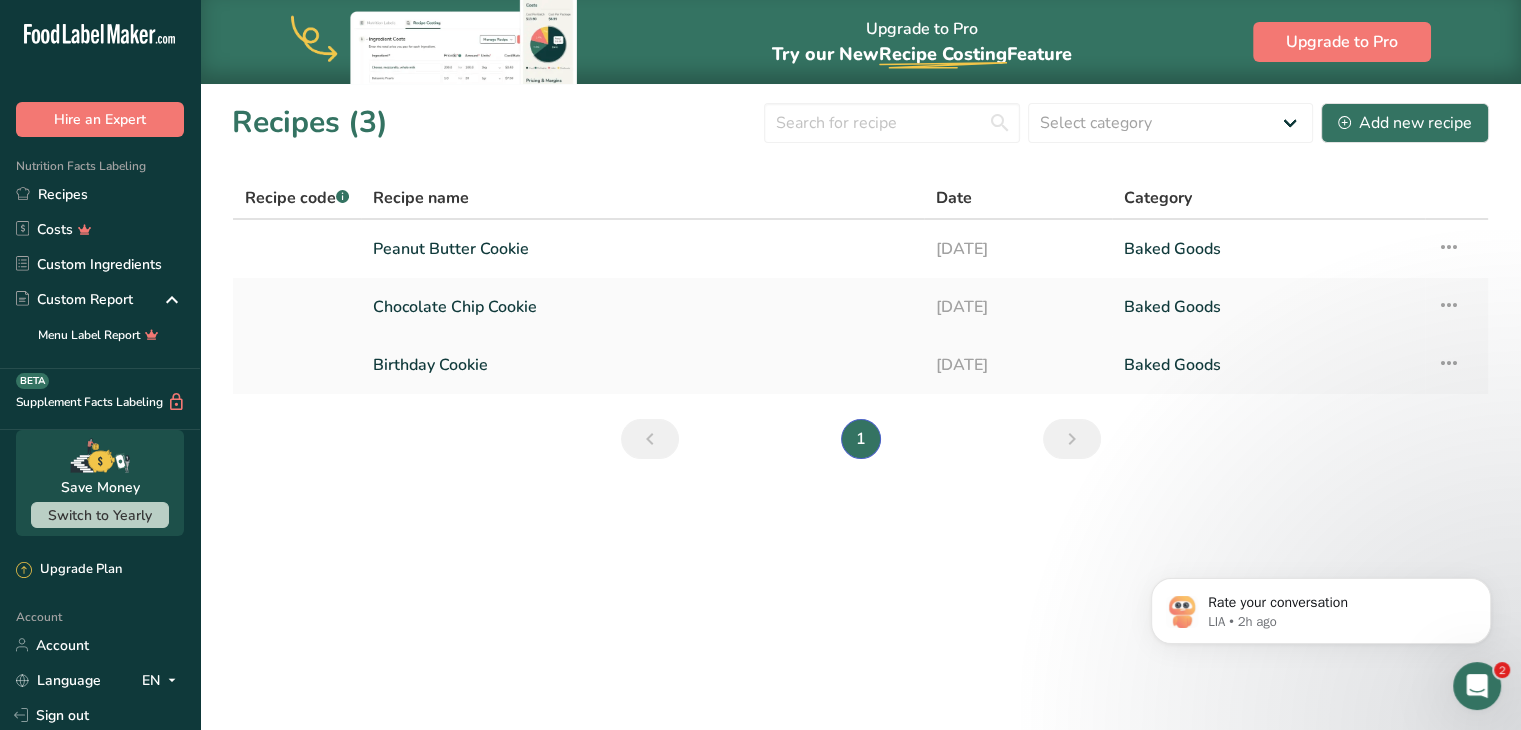 click at bounding box center [1449, 363] 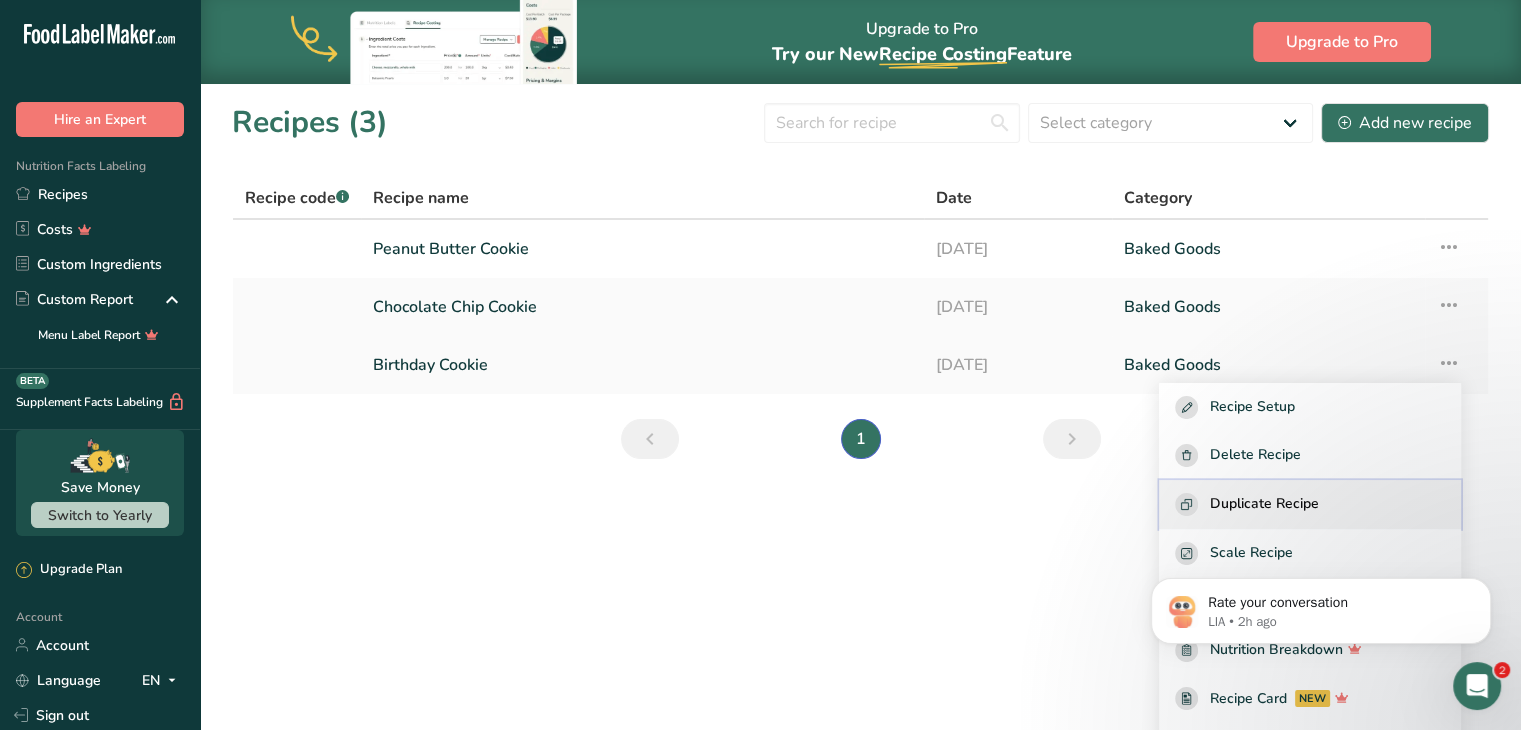 click on "Duplicate Recipe" at bounding box center (1264, 504) 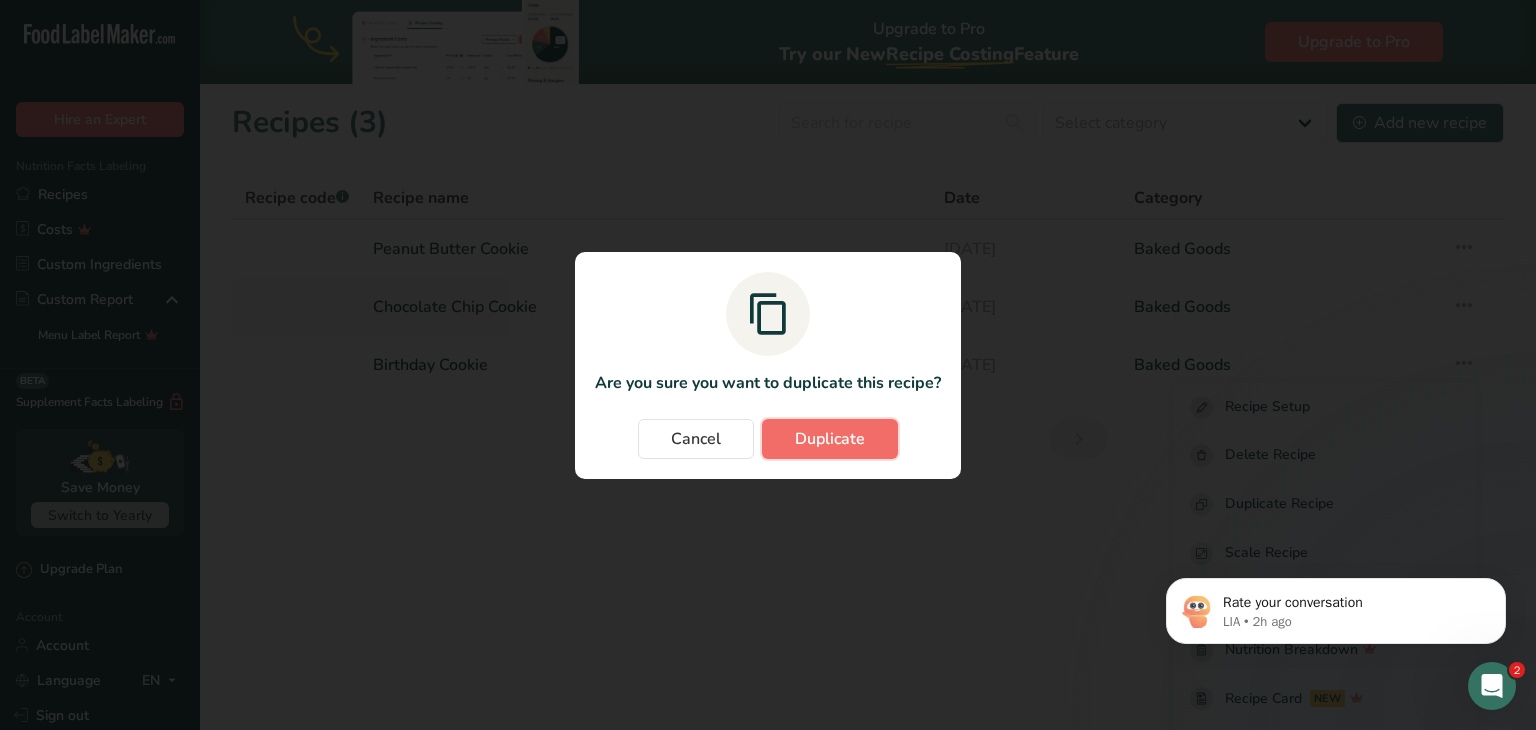click on "Duplicate" at bounding box center (830, 439) 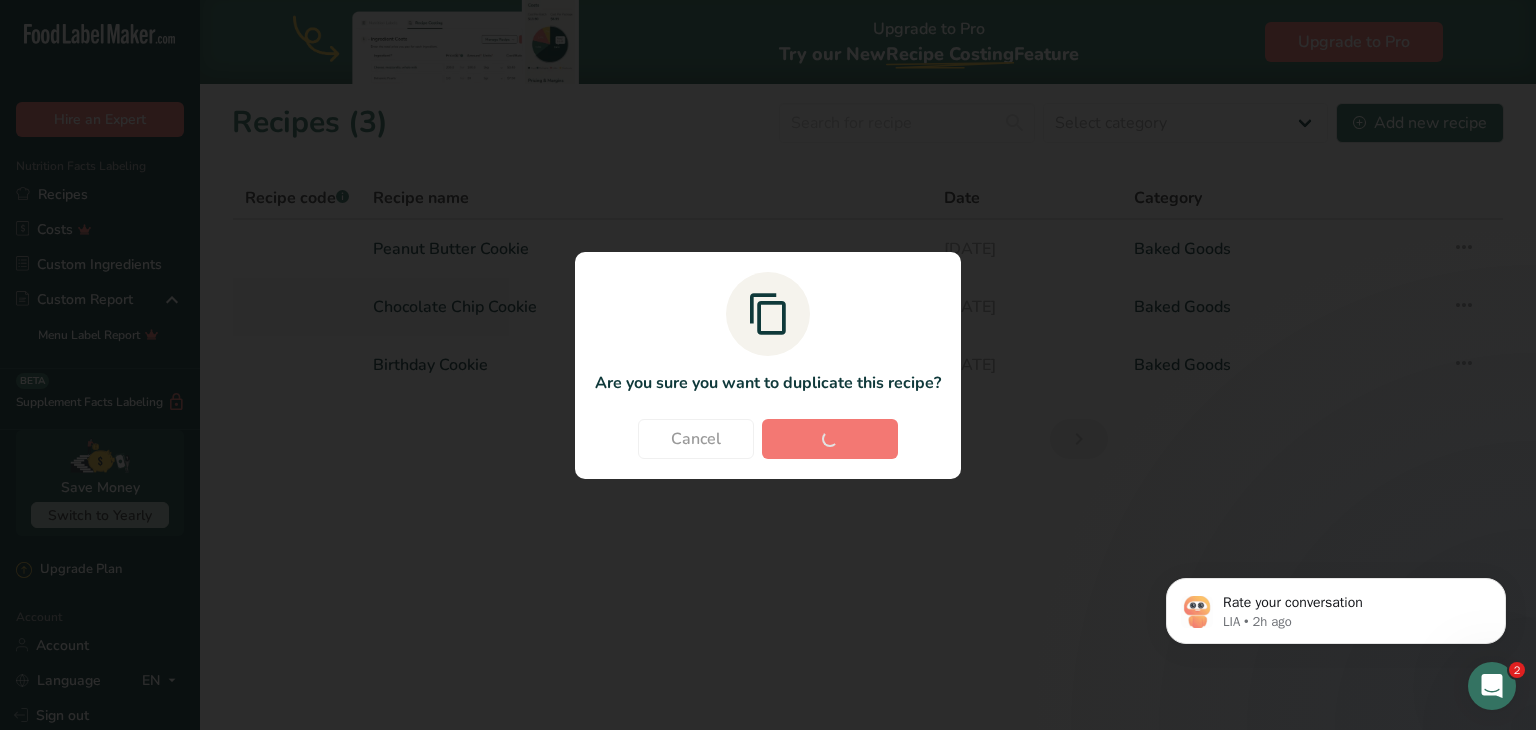 click at bounding box center [768, 365] 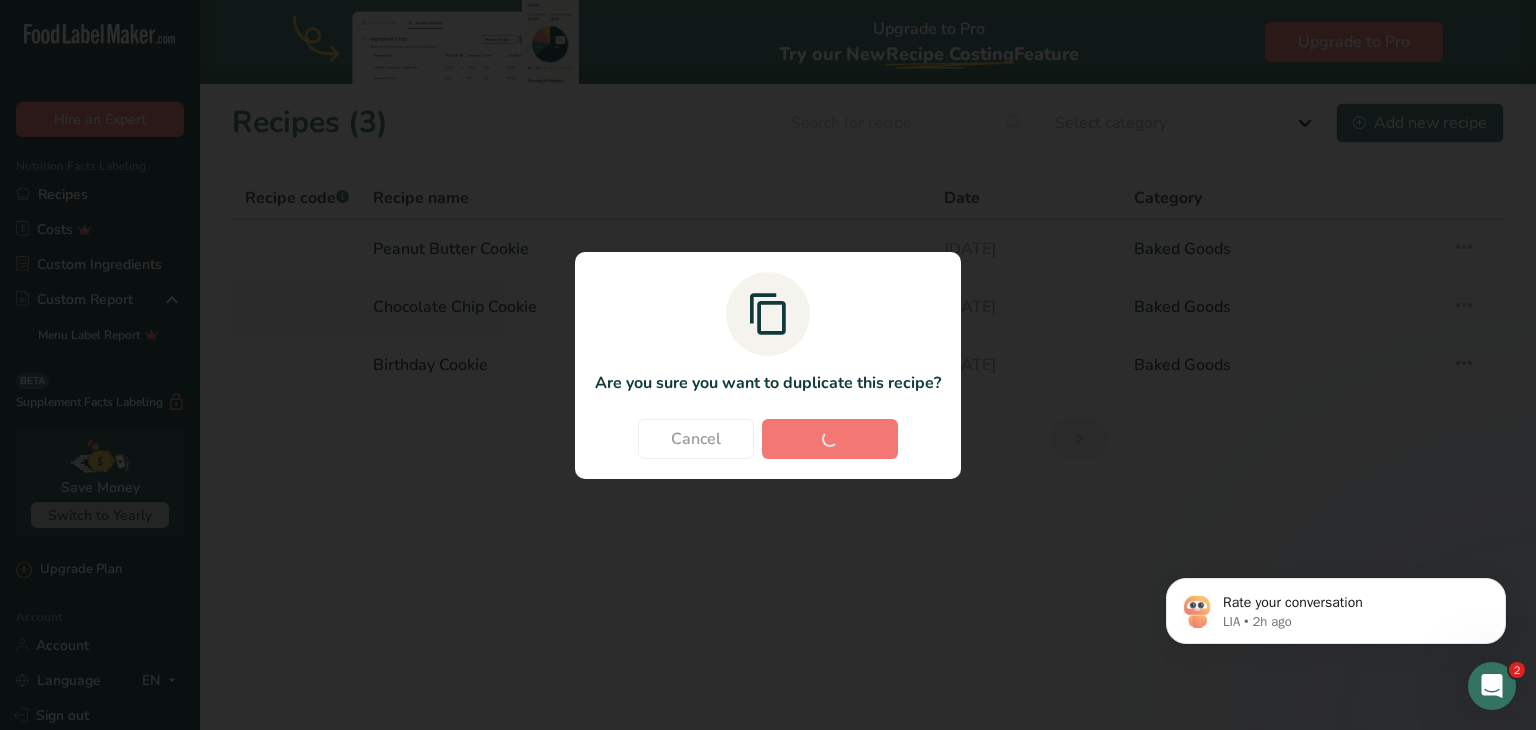 click at bounding box center [768, 365] 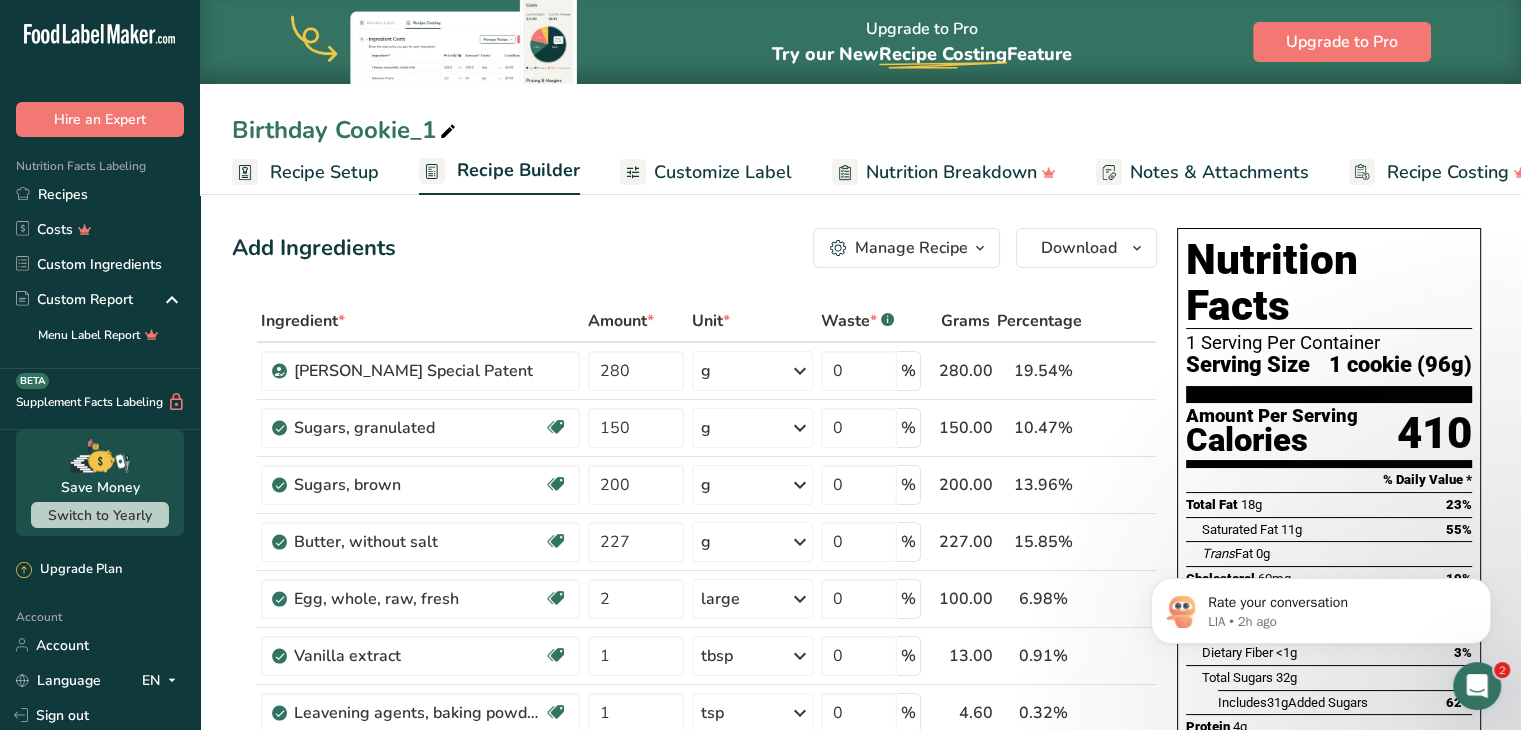 click on "Recipe Setup" at bounding box center (324, 172) 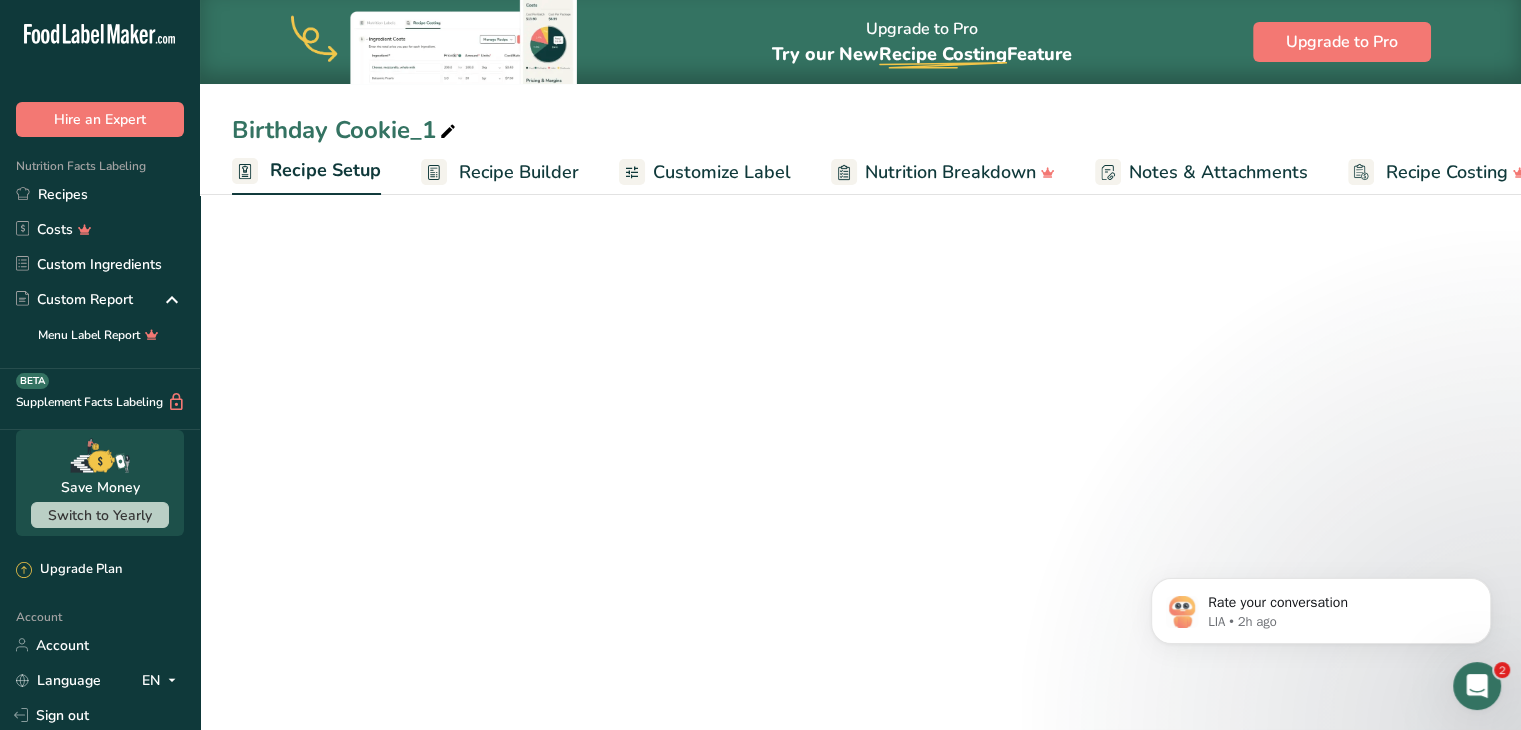 scroll, scrollTop: 0, scrollLeft: 7, axis: horizontal 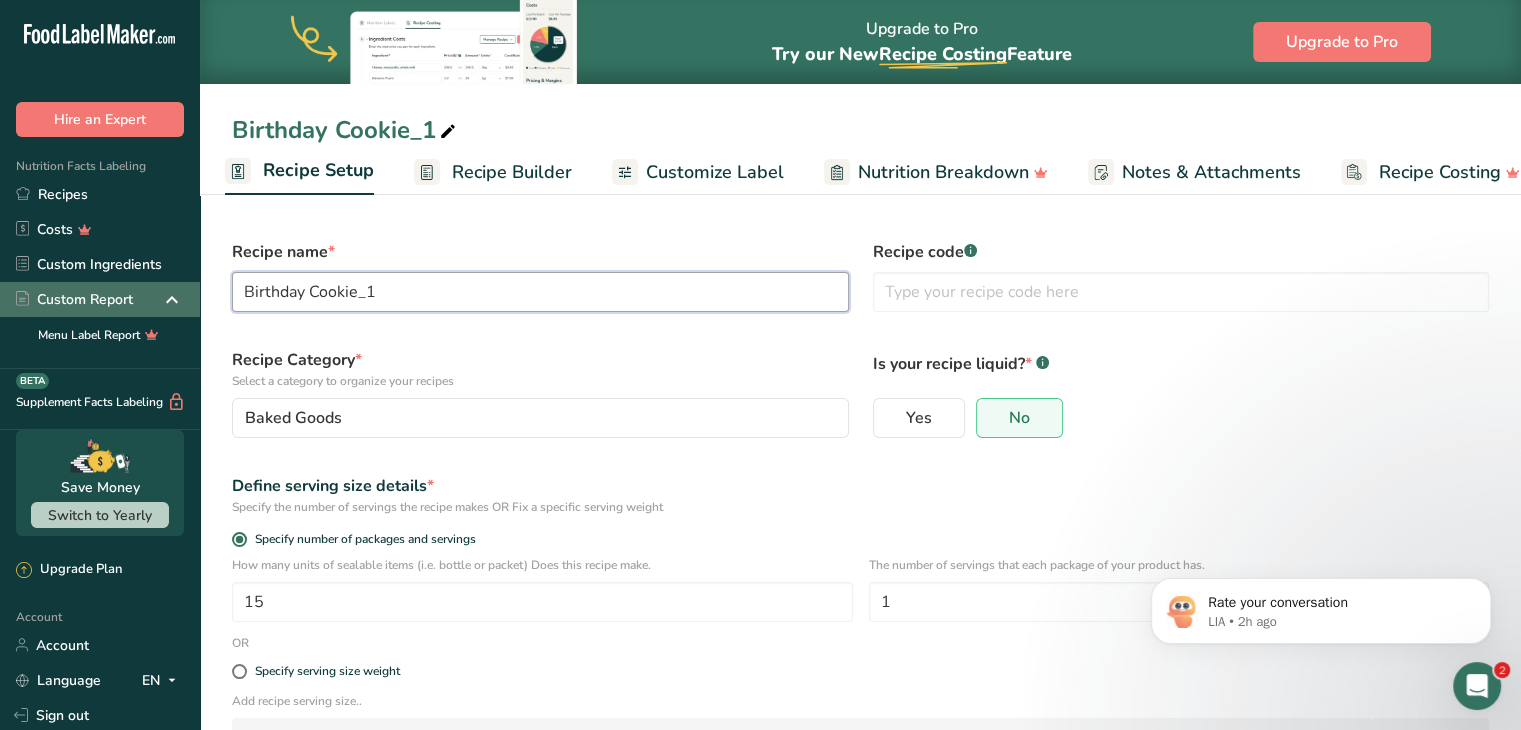 drag, startPoint x: 419, startPoint y: 289, endPoint x: 180, endPoint y: 291, distance: 239.00836 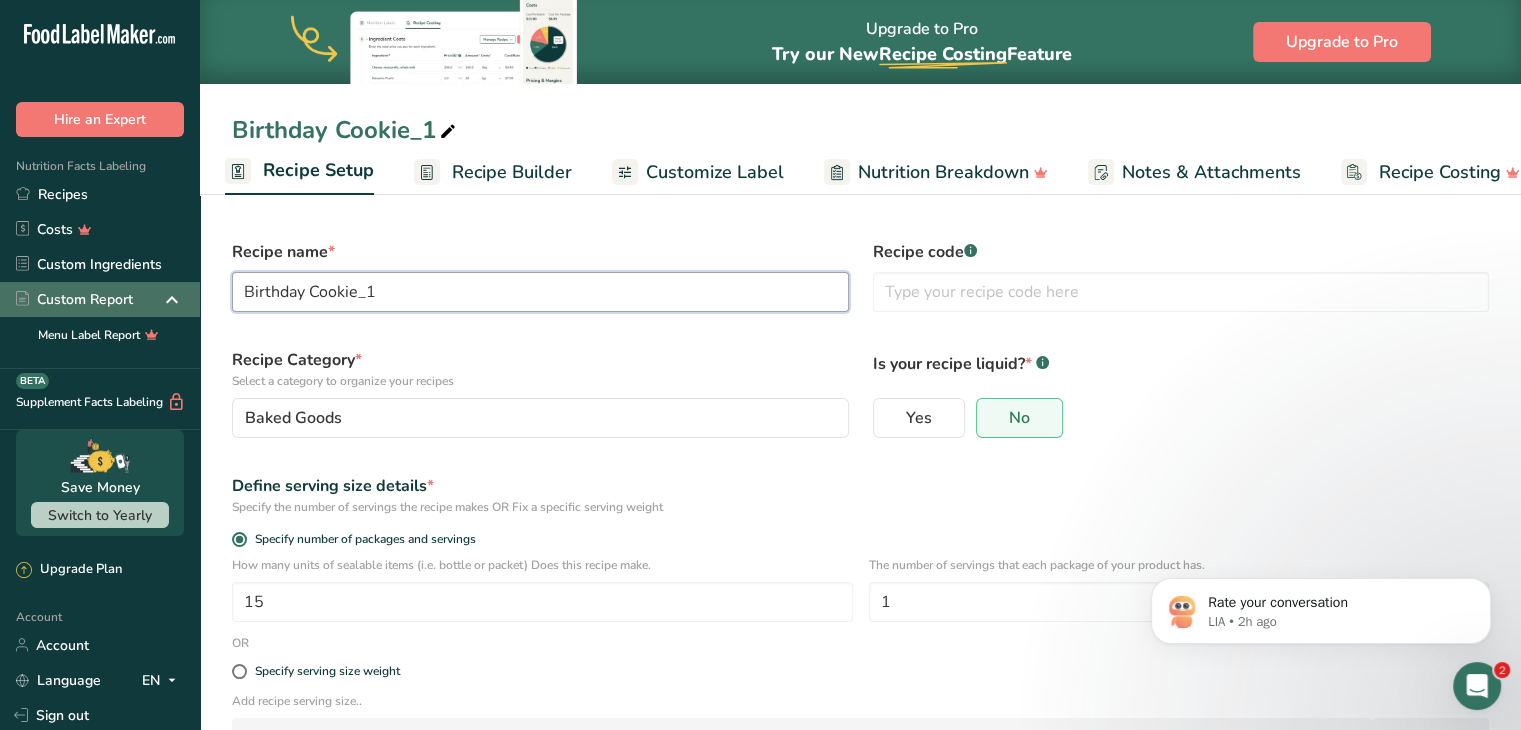 click on ".a-20{fill:#fff;}
Hire an Expert
Nutrition Facts Labeling
Recipes
Costs
Custom Ingredients
Custom Report
Menu Label Report
Supplement Facts Labeling
BETA
Save Money
Switch to Yearly
Upgrade Plan
Account
Account
Language
EN
English
Spanish" at bounding box center [760, 437] 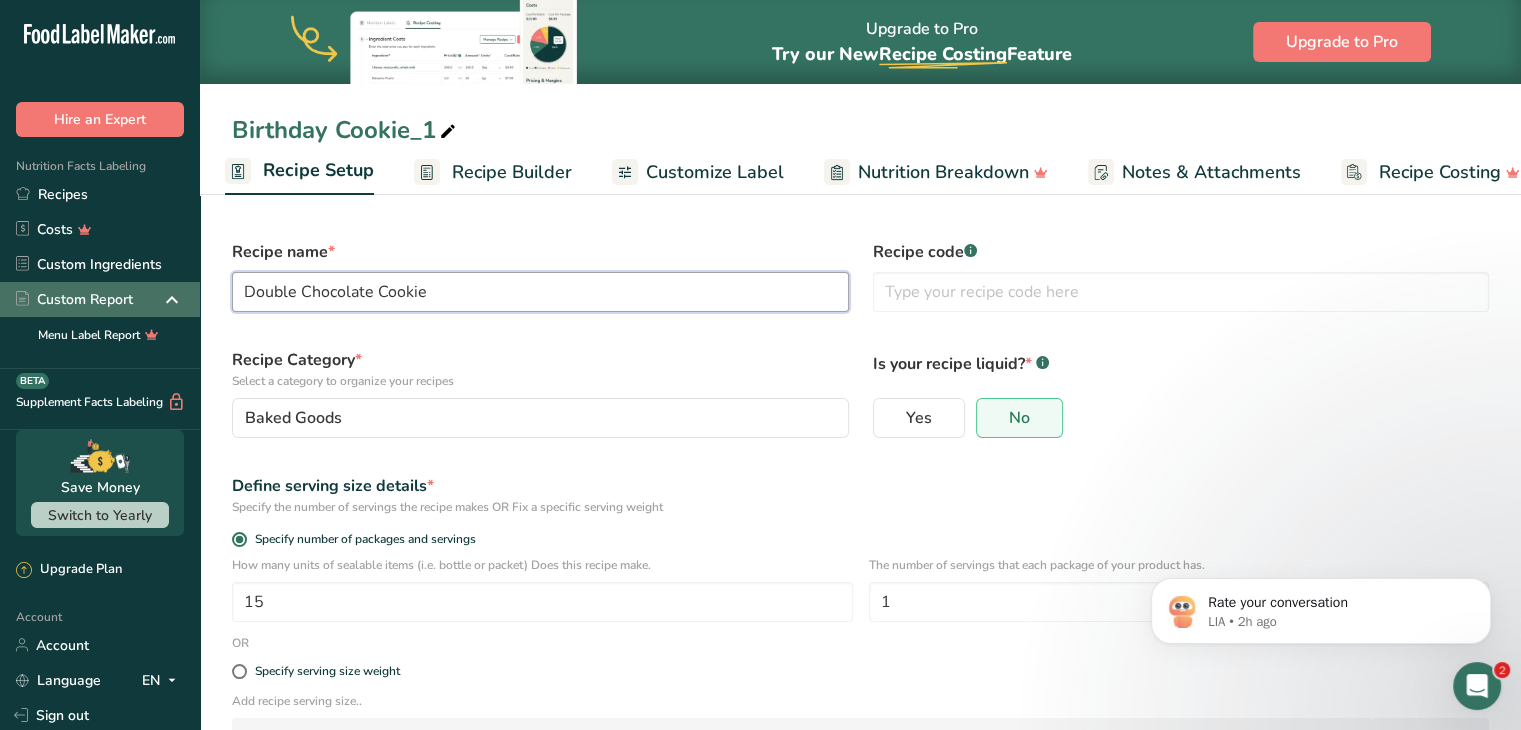 type on "Double Chocolate Cookie" 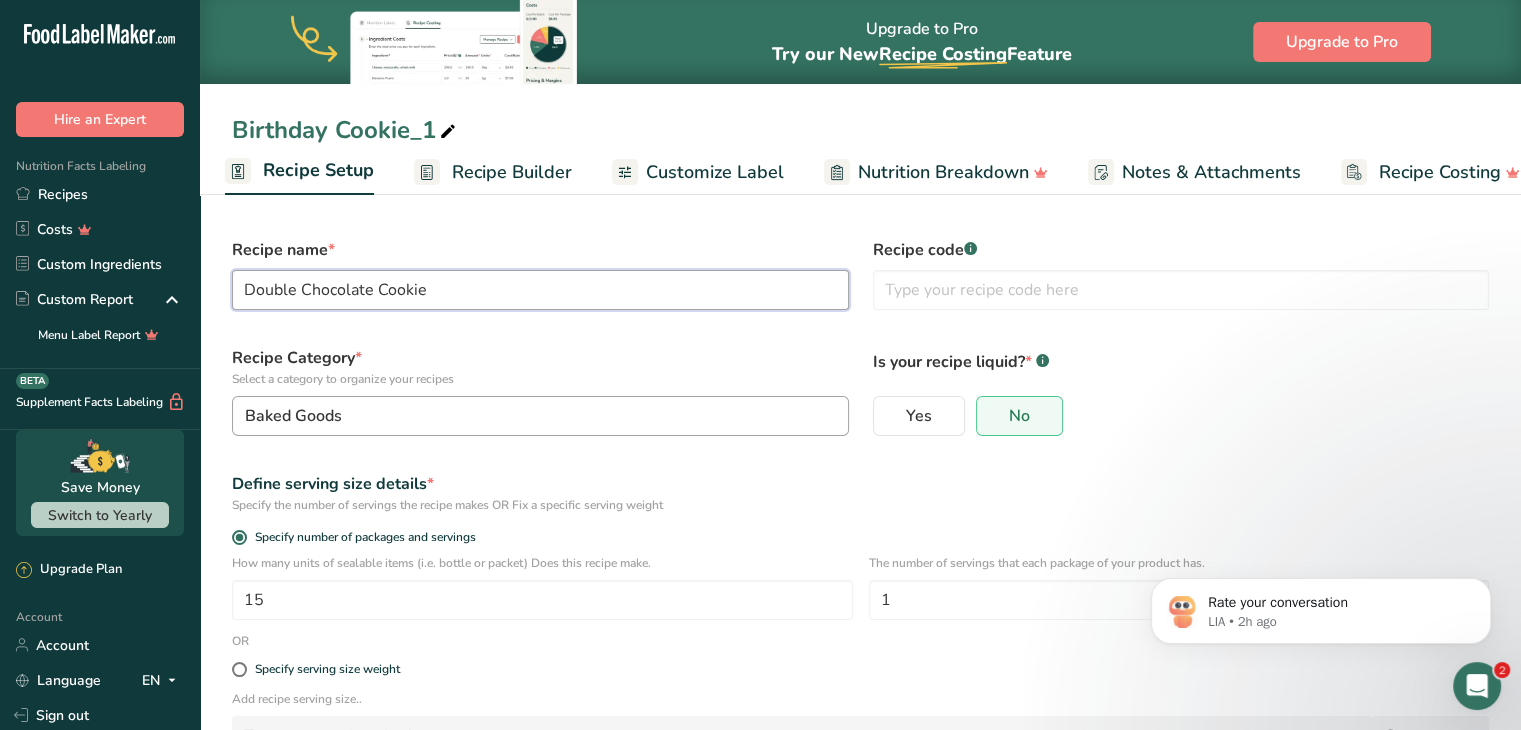 scroll, scrollTop: 106, scrollLeft: 0, axis: vertical 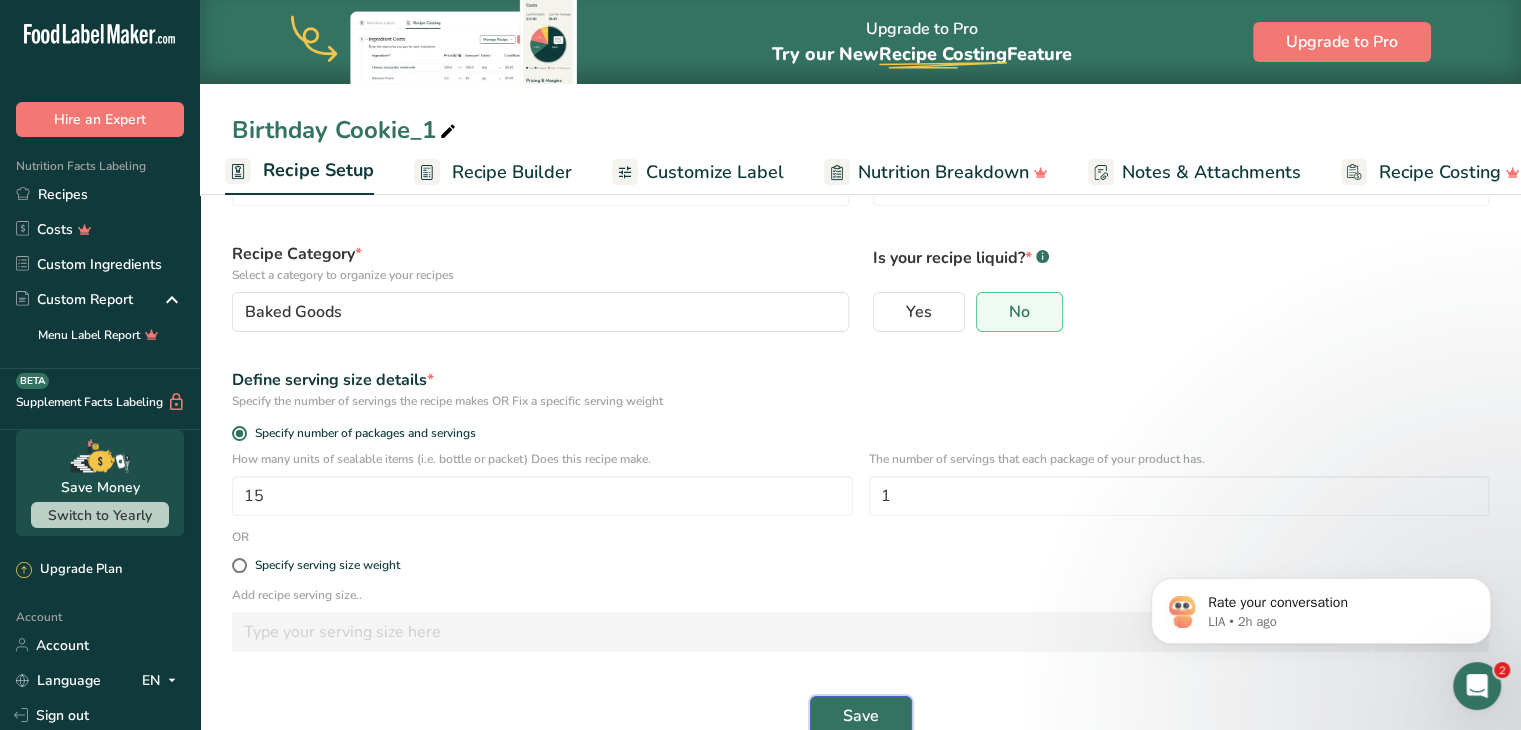 click on "Save" at bounding box center (861, 716) 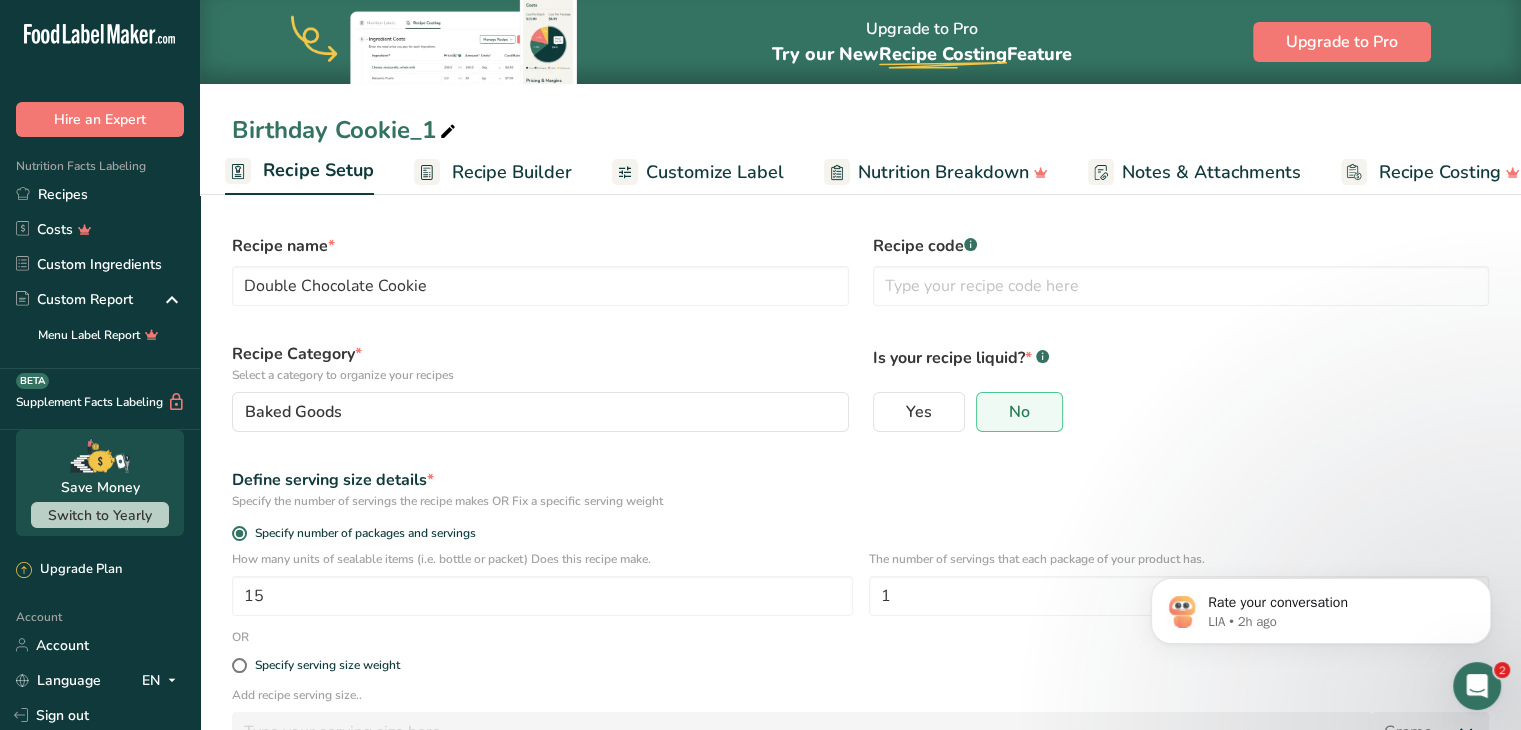 scroll, scrollTop: 0, scrollLeft: 0, axis: both 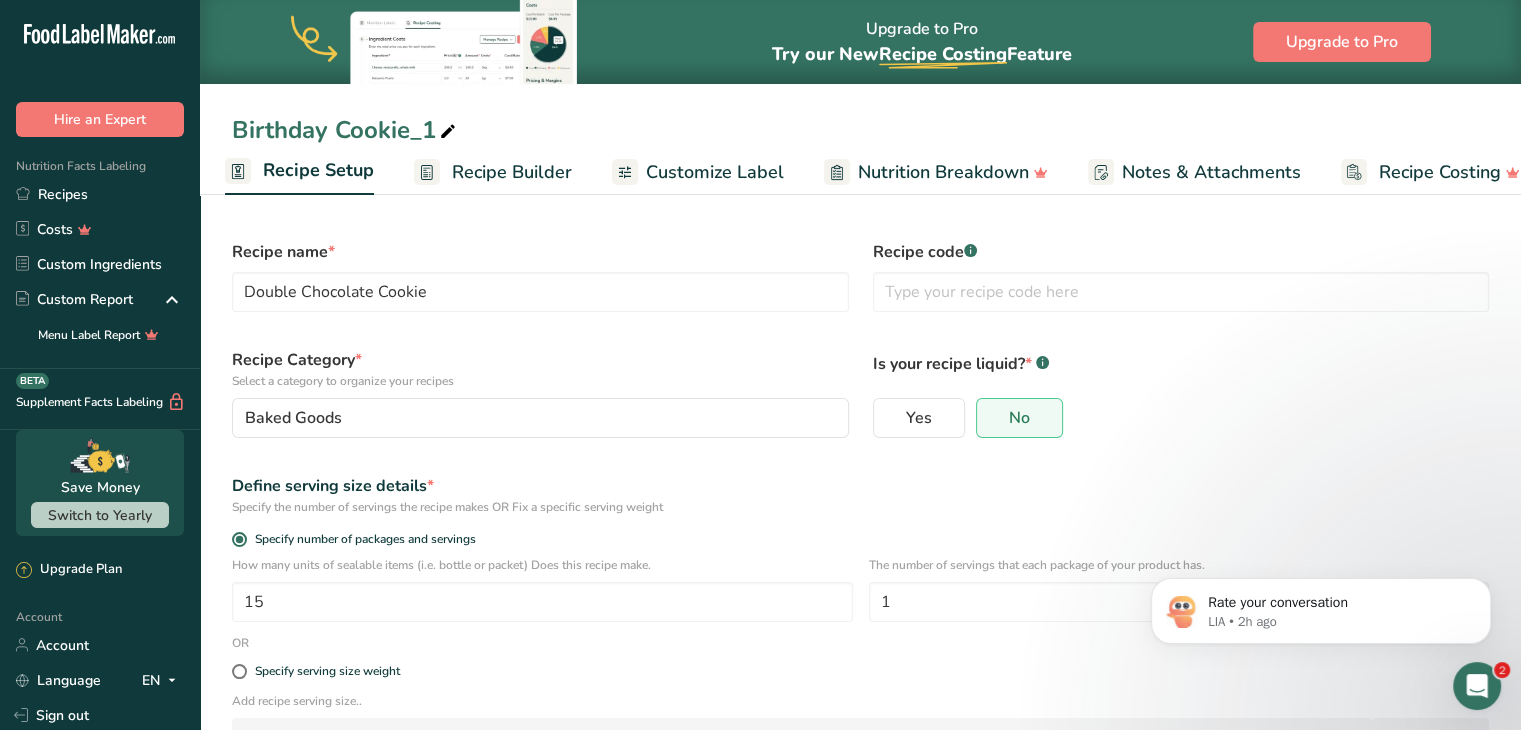click on "Recipe Builder" at bounding box center [512, 172] 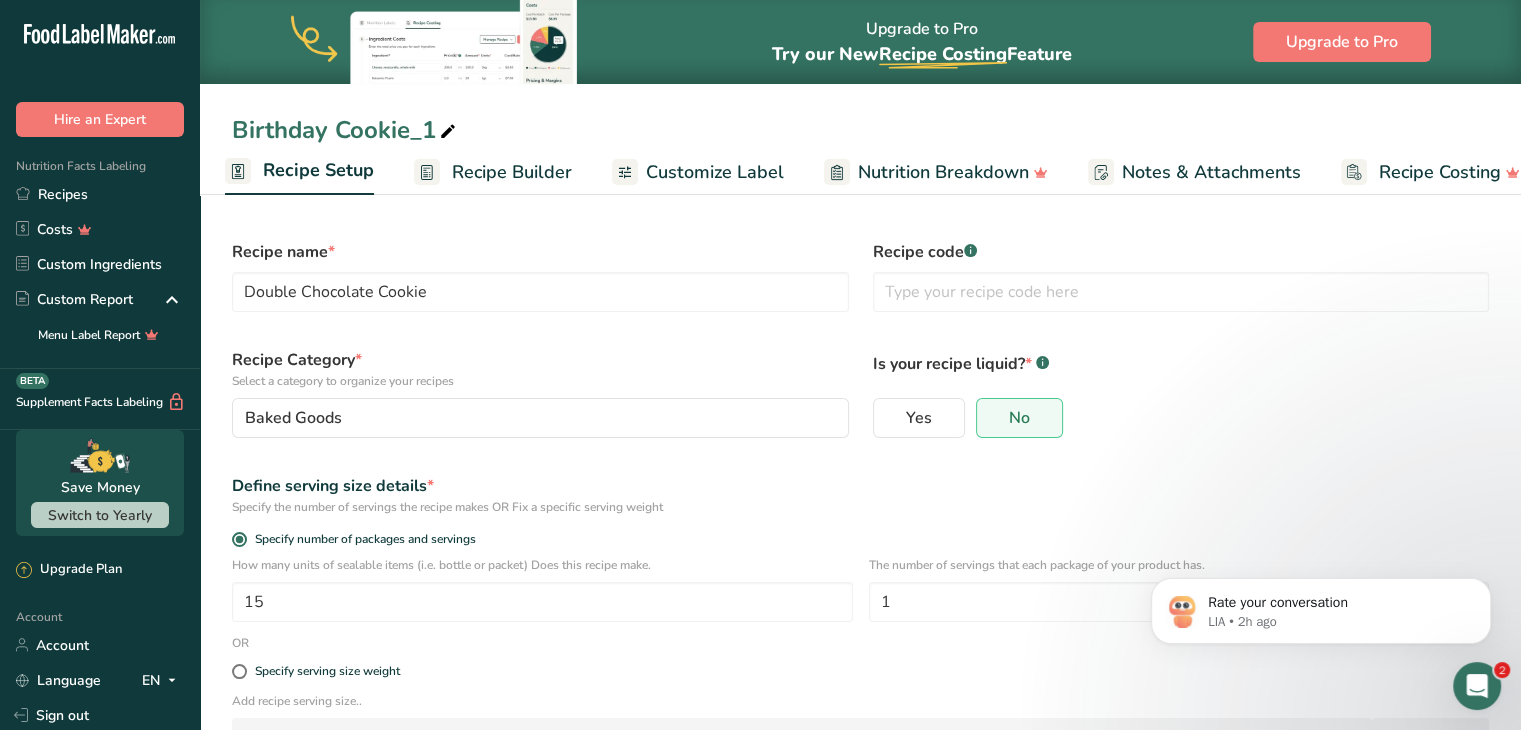 scroll, scrollTop: 0, scrollLeft: 38, axis: horizontal 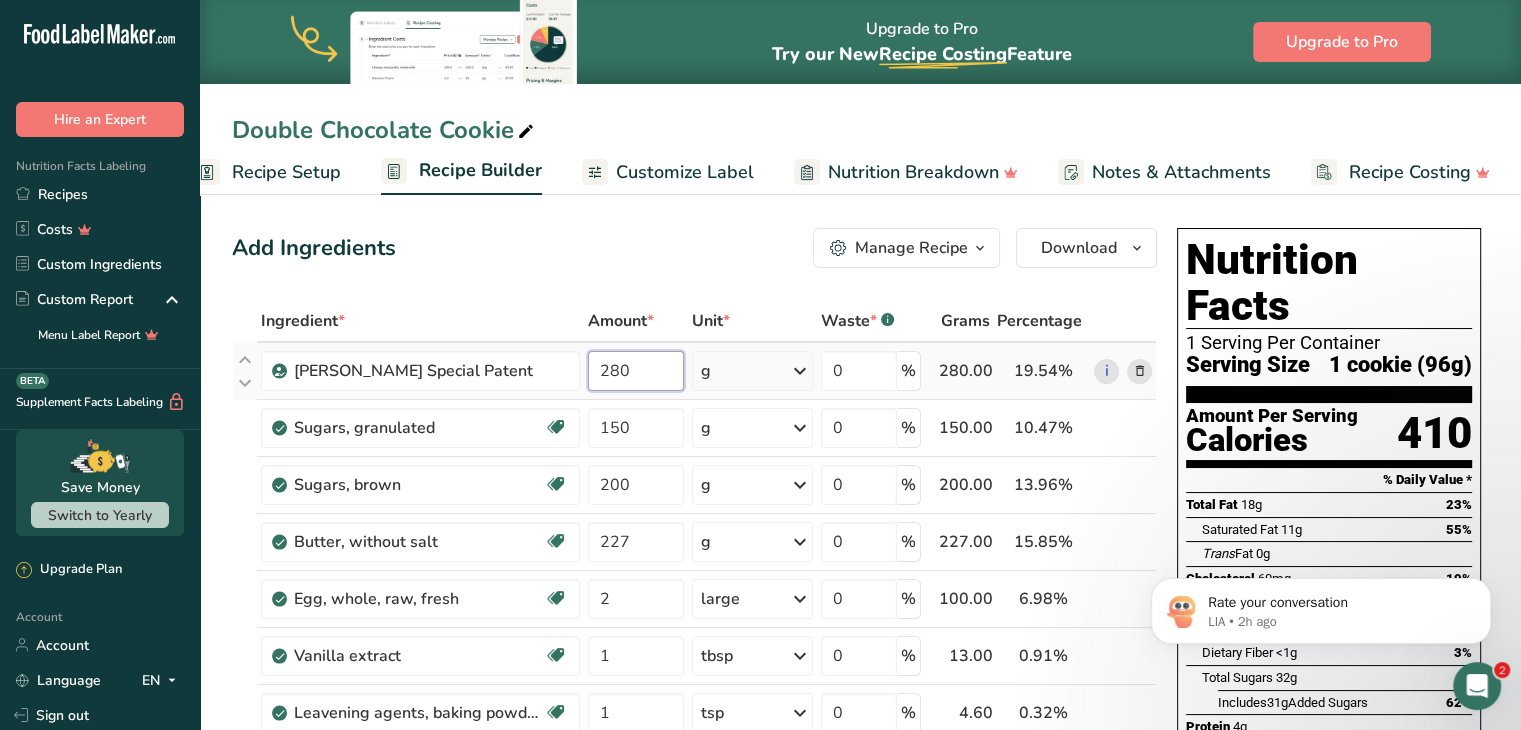 click on "280" at bounding box center (636, 371) 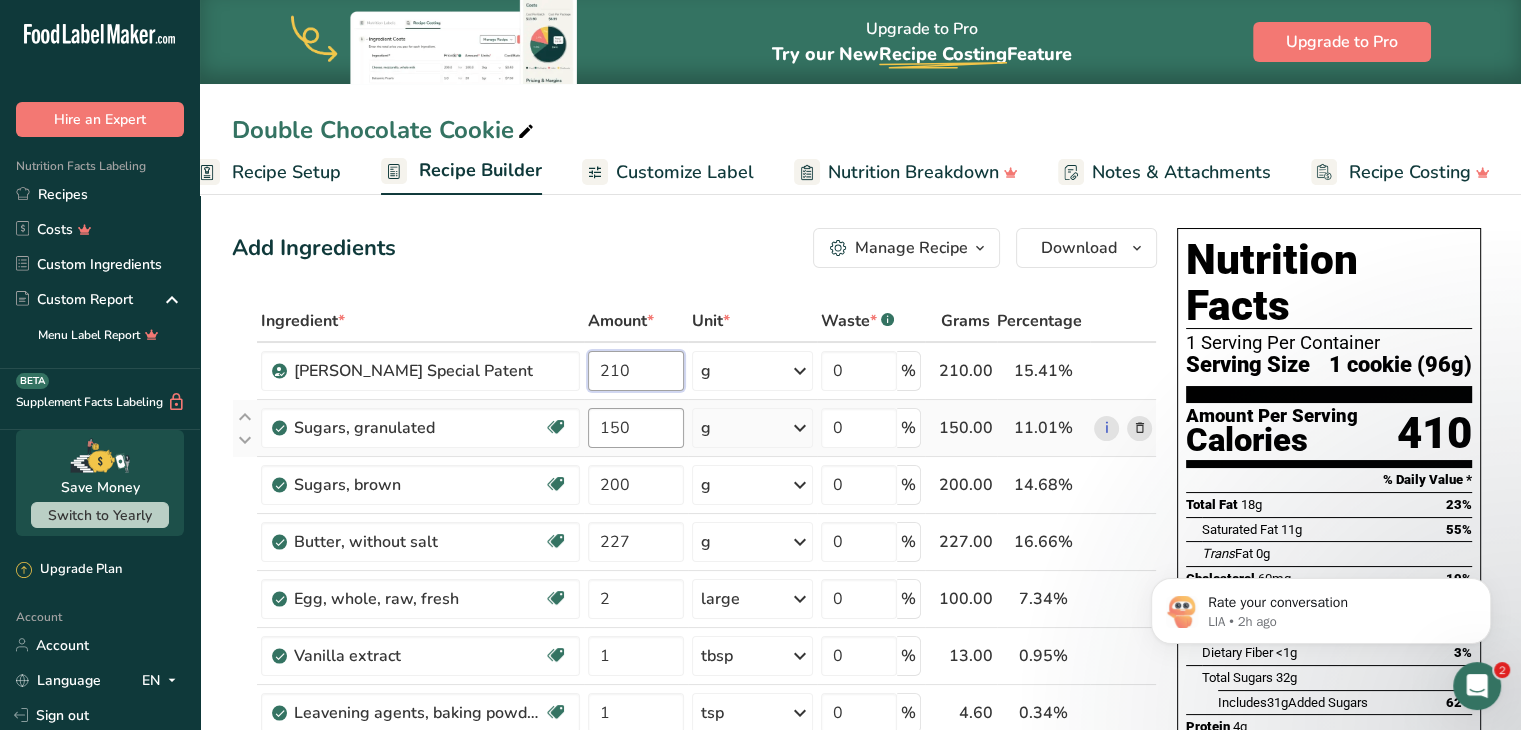 type on "210" 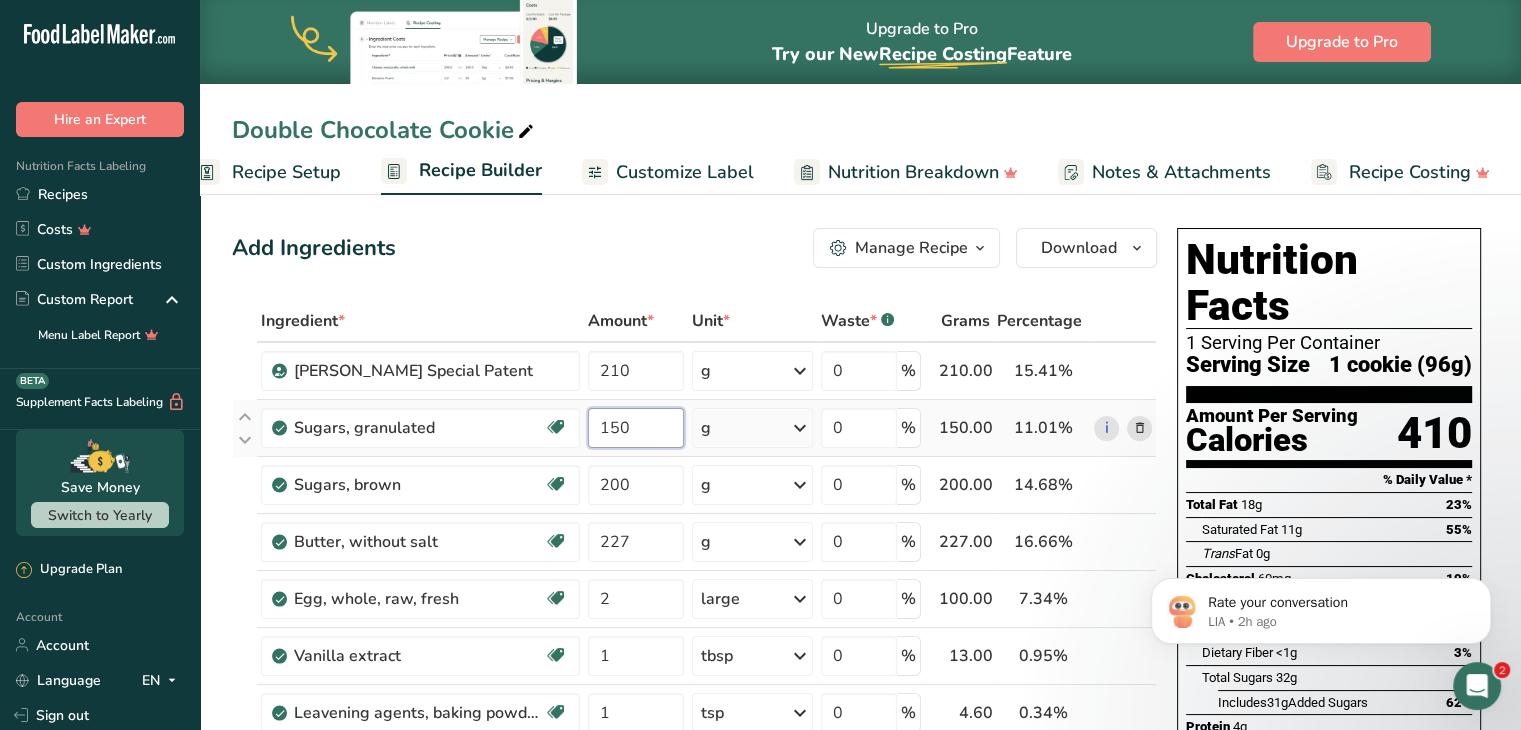 click on "Ingredient *
Amount *
Unit *
Waste *   .a-a{fill:#347362;}.b-a{fill:#fff;}          Grams
Percentage
[PERSON_NAME] Special Patent
210
g
Weight Units
g
kg
mg
See more
Volume Units
l
Volume units require a density conversion. If you know your ingredient's density enter it below. Otherwise, click on "RIA" our AI Regulatory bot - she will be able to help you
lb/ft3
g/cm3
Confirm
mL
Volume units require a density conversion. If you know your ingredient's density enter it below. Otherwise, click on "RIA" our AI Regulatory bot - she will be able to help you
fl oz" at bounding box center [694, 783] 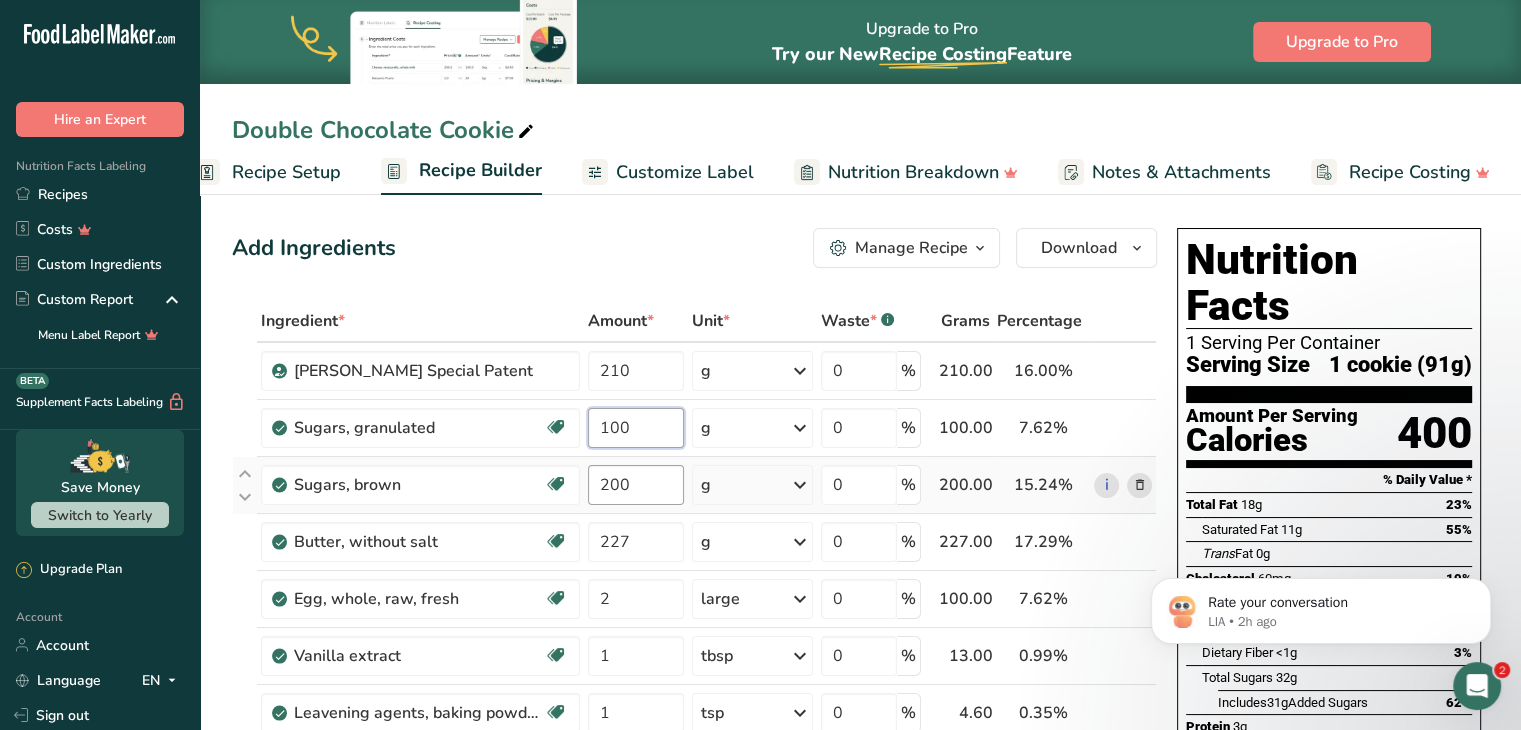type on "100" 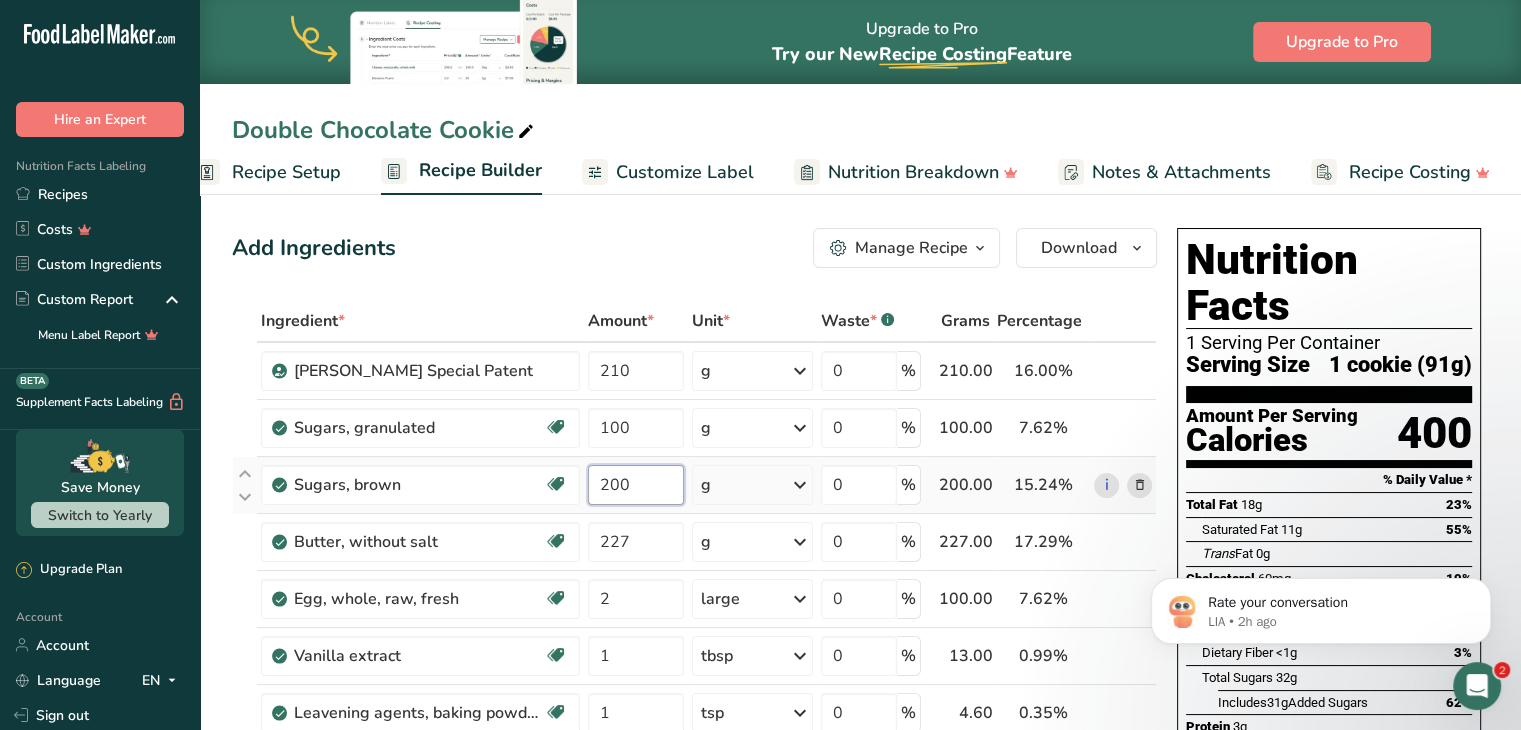 click on "Ingredient *
Amount *
Unit *
Waste *   .a-a{fill:#347362;}.b-a{fill:#fff;}          Grams
Percentage
[PERSON_NAME] Special Patent
210
g
Weight Units
g
kg
mg
See more
Volume Units
l
Volume units require a density conversion. If you know your ingredient's density enter it below. Otherwise, click on "RIA" our AI Regulatory bot - she will be able to help you
lb/ft3
g/cm3
Confirm
mL
Volume units require a density conversion. If you know your ingredient's density enter it below. Otherwise, click on "RIA" our AI Regulatory bot - she will be able to help you
fl oz" at bounding box center [694, 783] 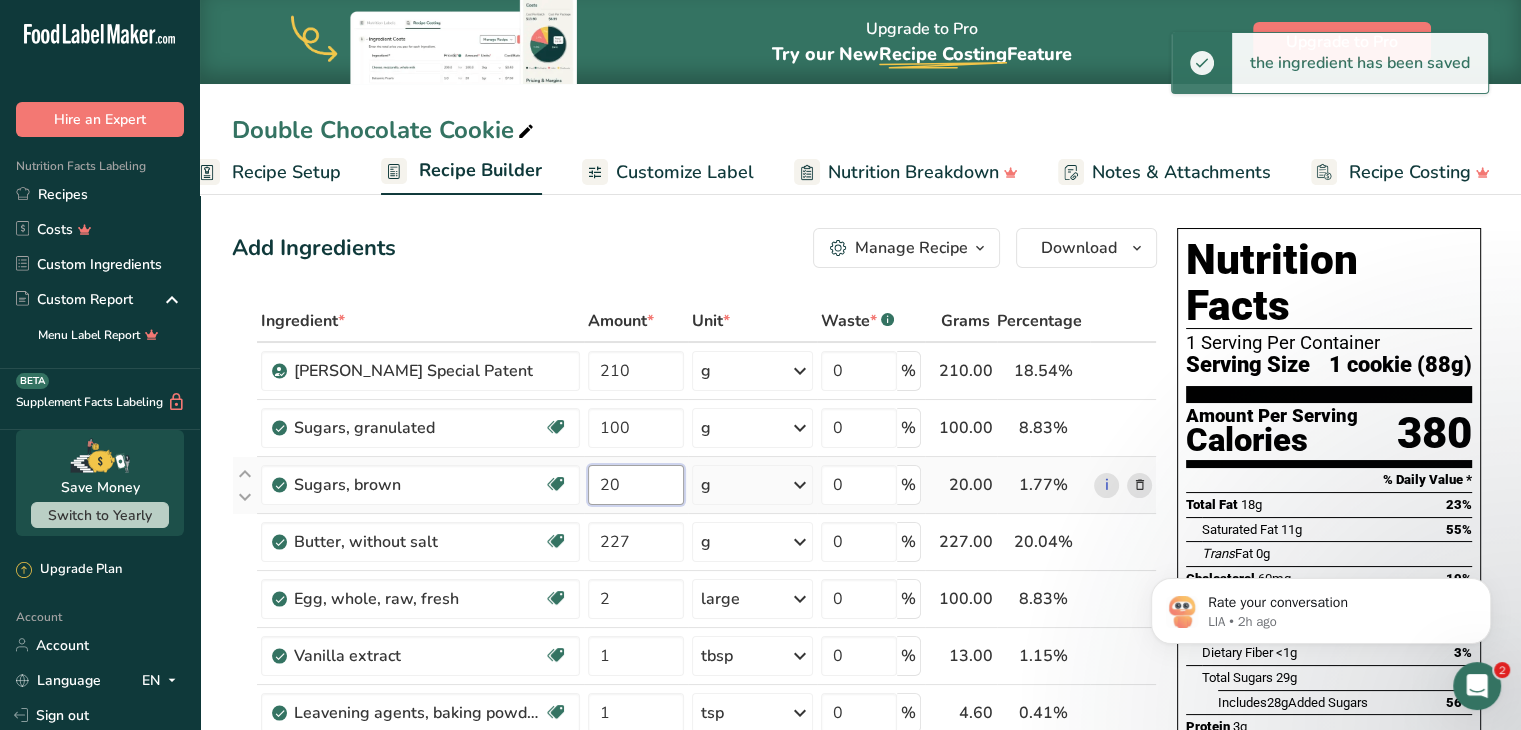 type on "2" 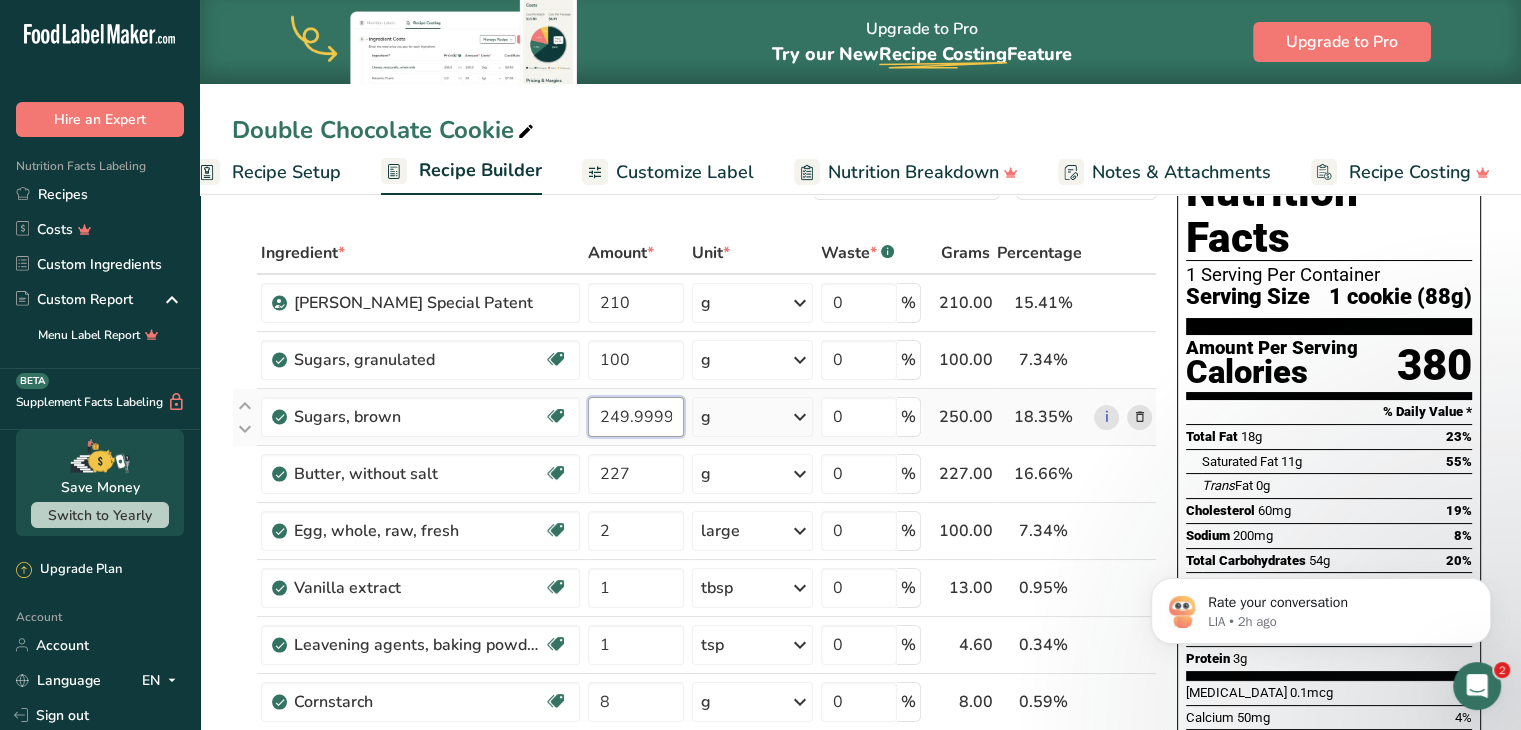 scroll, scrollTop: 75, scrollLeft: 0, axis: vertical 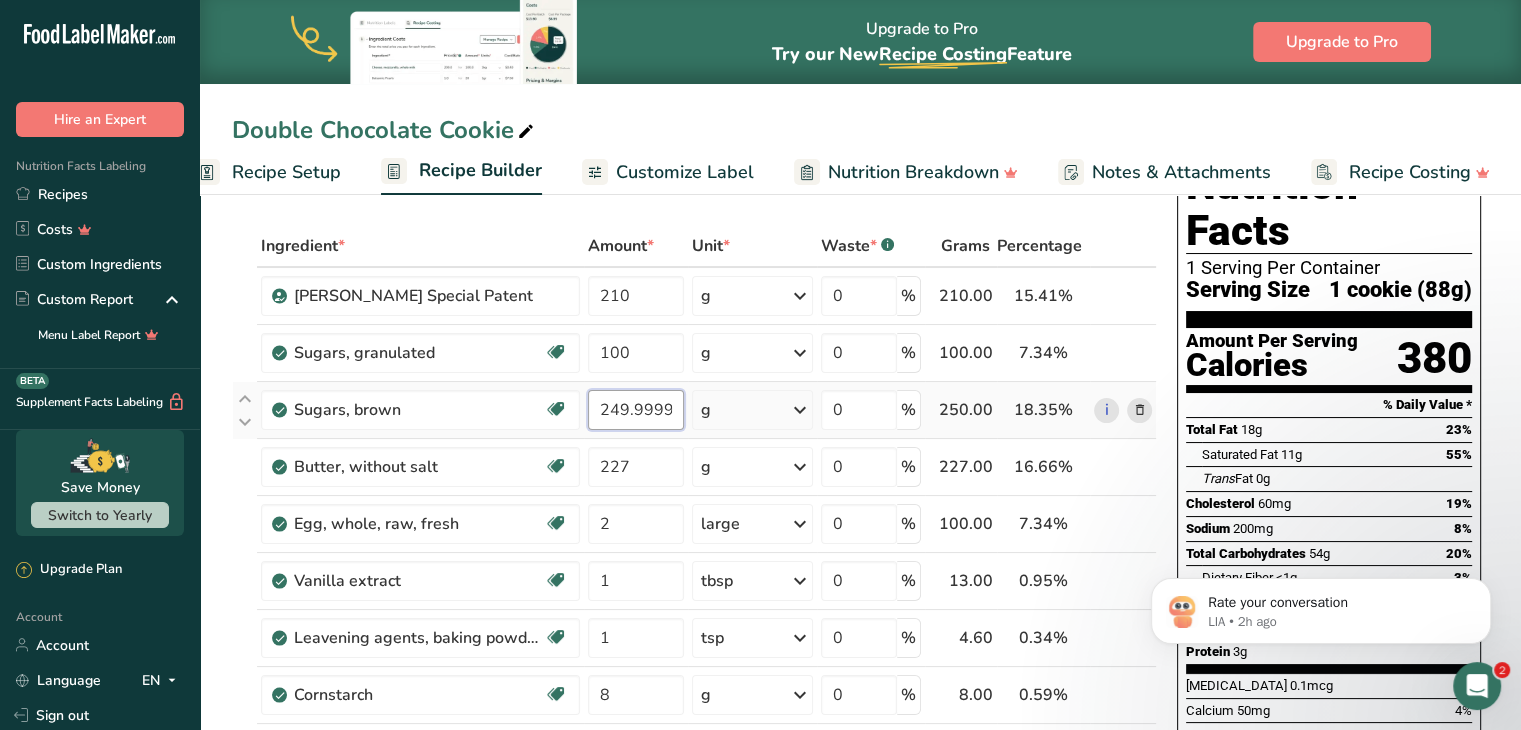 type on "249.999999" 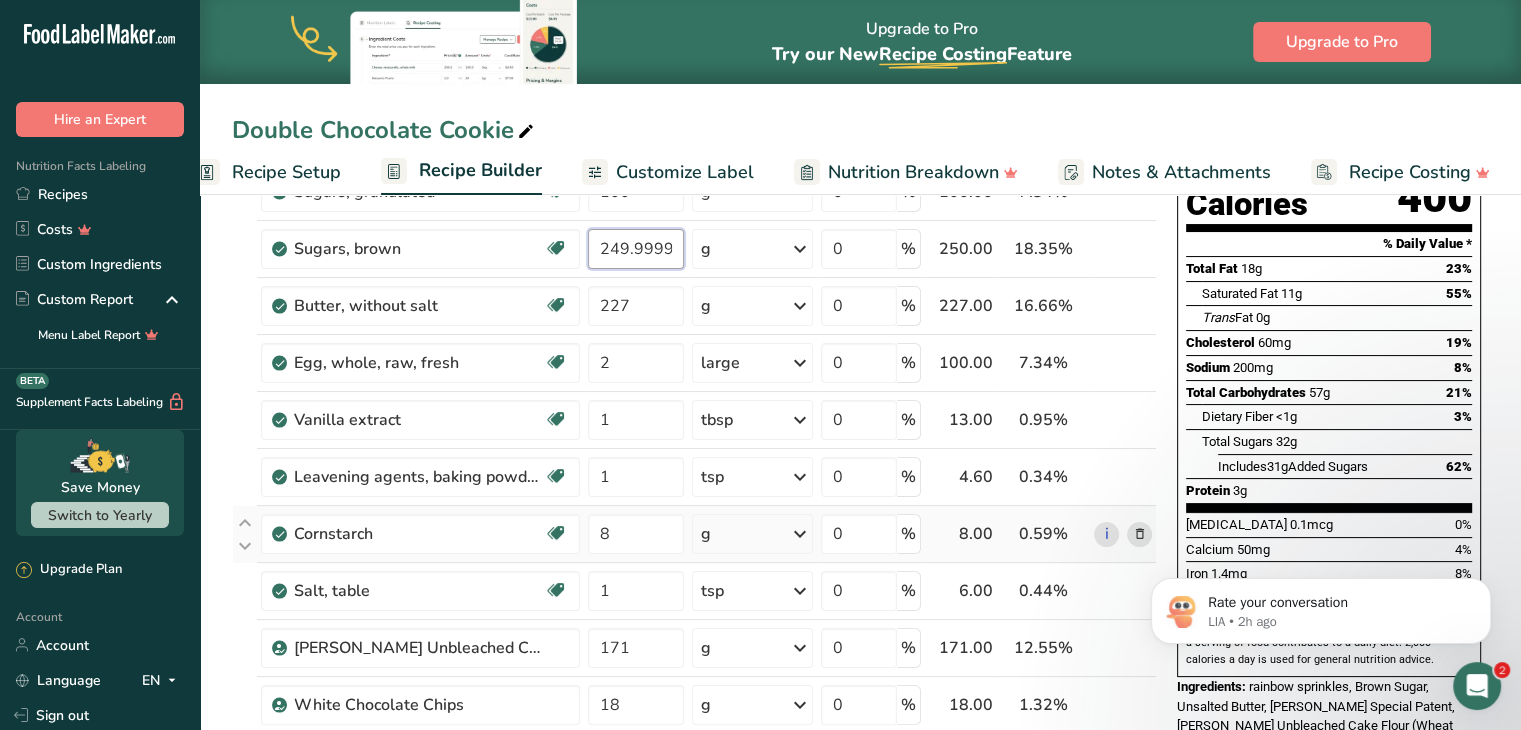 scroll, scrollTop: 236, scrollLeft: 0, axis: vertical 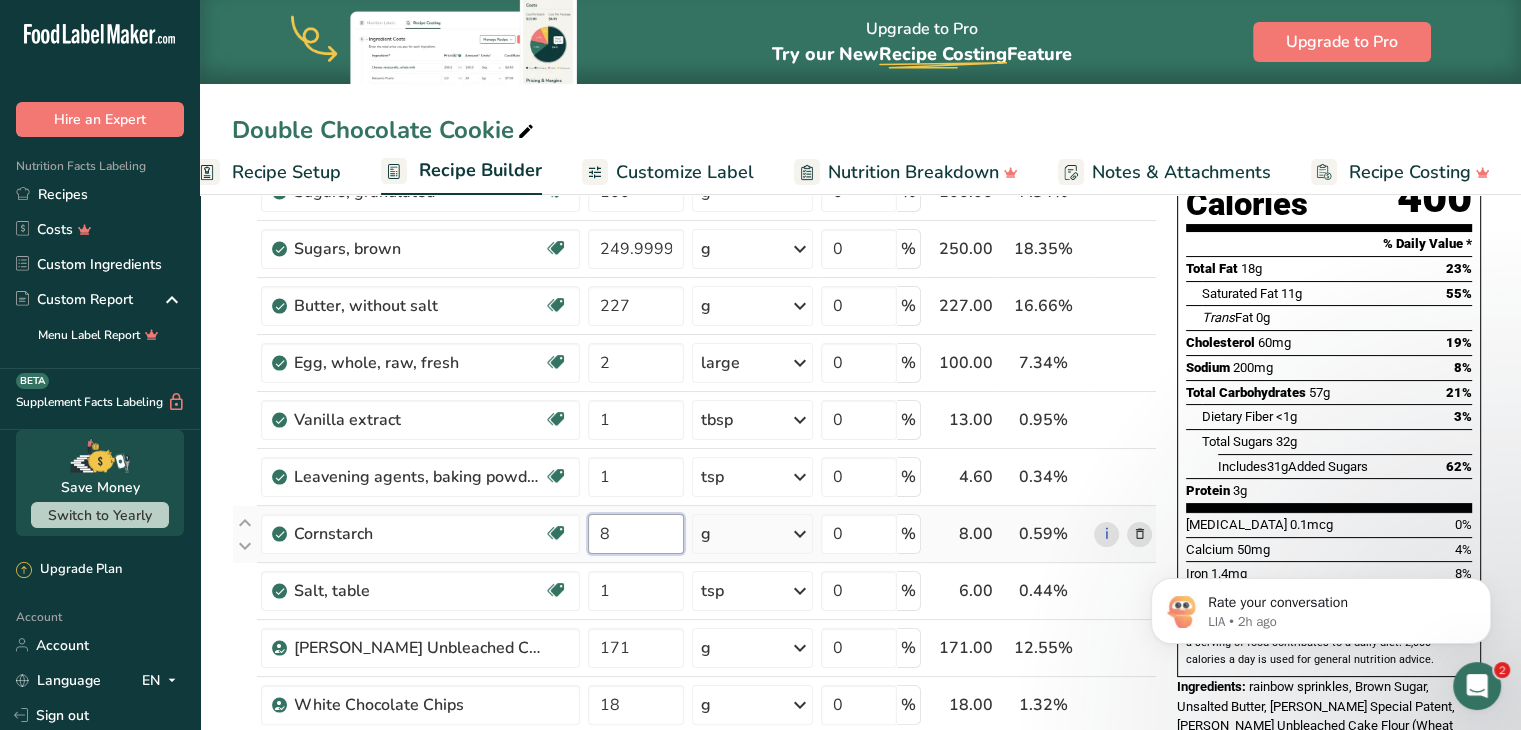 click on "Ingredient *
Amount *
Unit *
Waste *   .a-a{fill:#347362;}.b-a{fill:#fff;}          Grams
Percentage
[PERSON_NAME] Special Patent
210
g
Weight Units
g
kg
mg
See more
Volume Units
l
Volume units require a density conversion. If you know your ingredient's density enter it below. Otherwise, click on "RIA" our AI Regulatory bot - she will be able to help you
lb/ft3
g/cm3
Confirm
mL
Volume units require a density conversion. If you know your ingredient's density enter it below. Otherwise, click on "RIA" our AI Regulatory bot - she will be able to help you
fl oz" at bounding box center [694, 547] 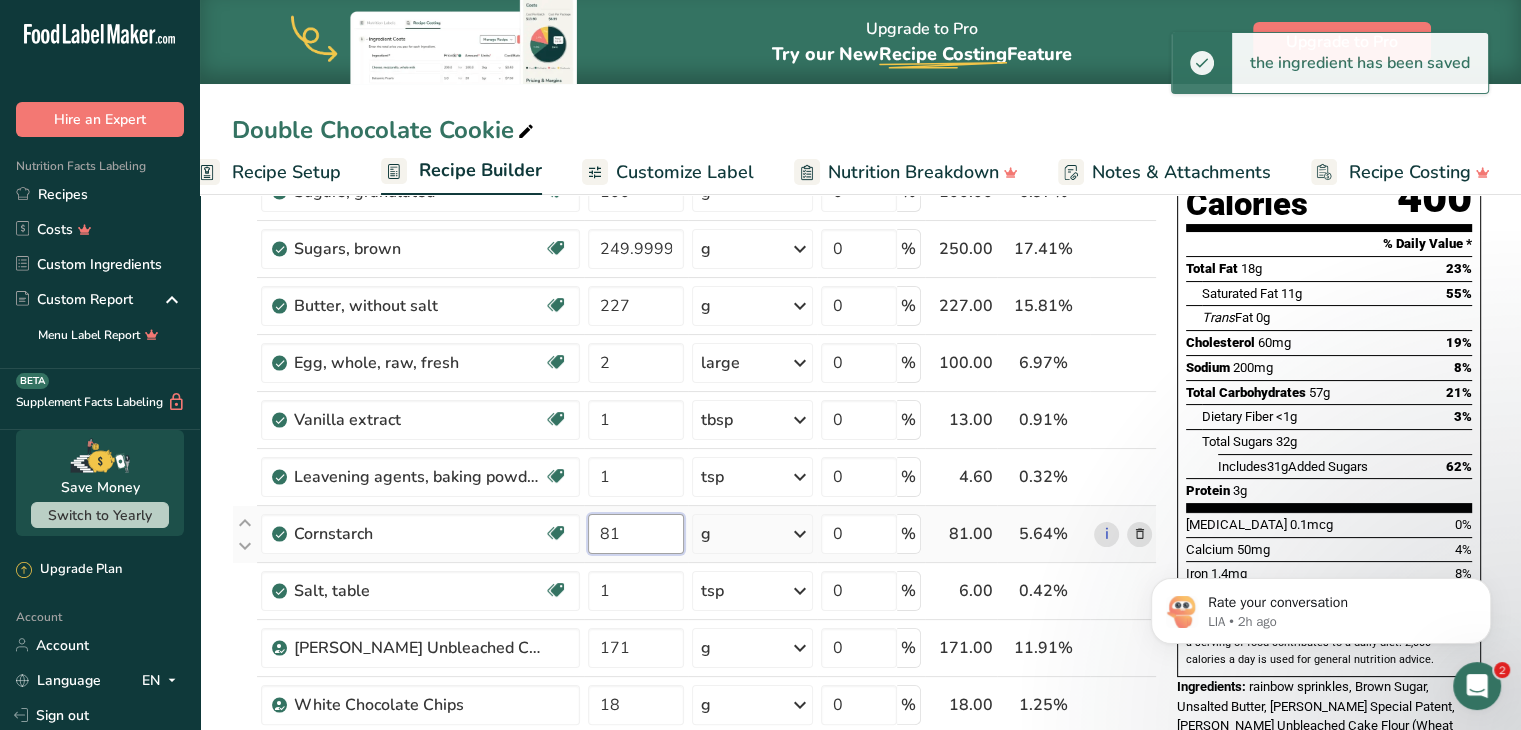 type on "8" 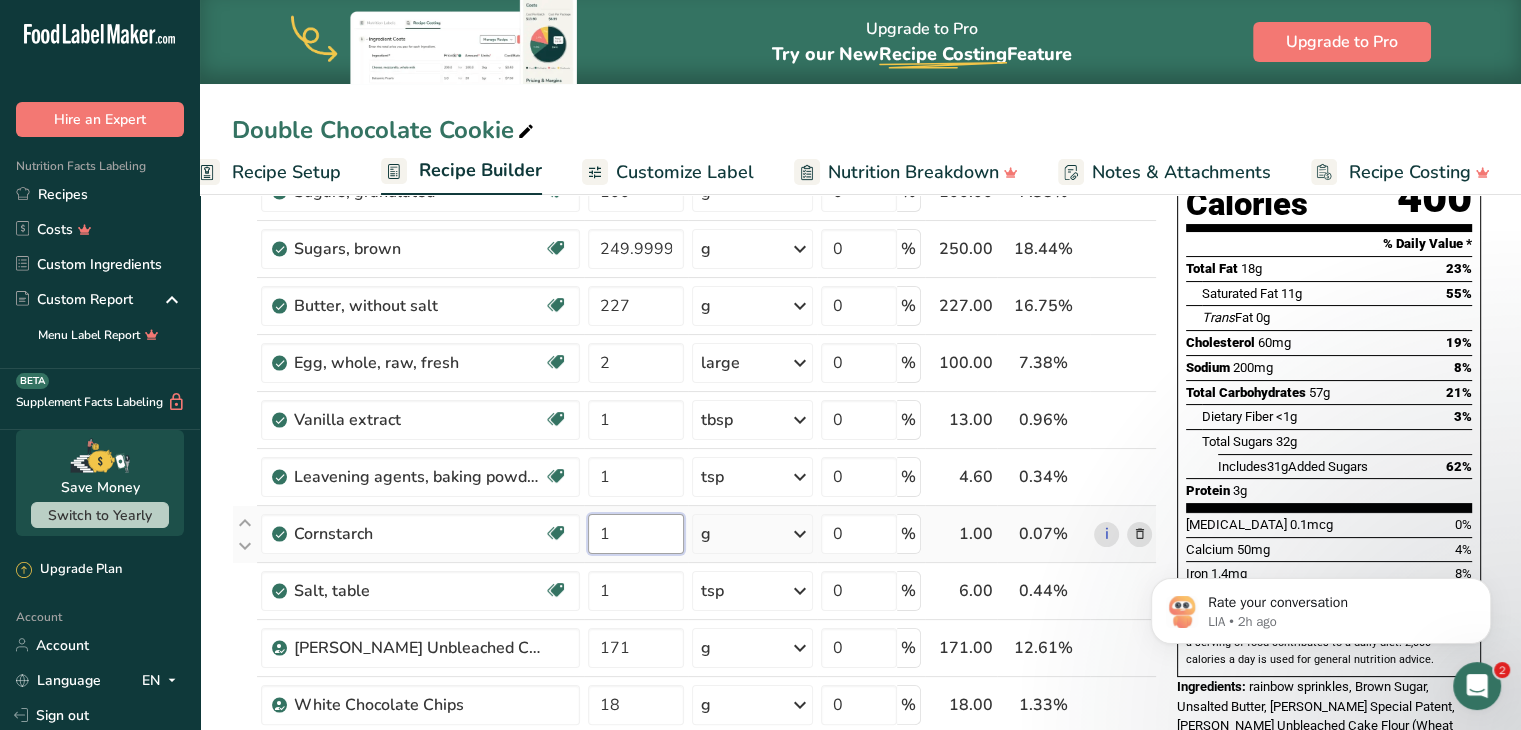 type on "1" 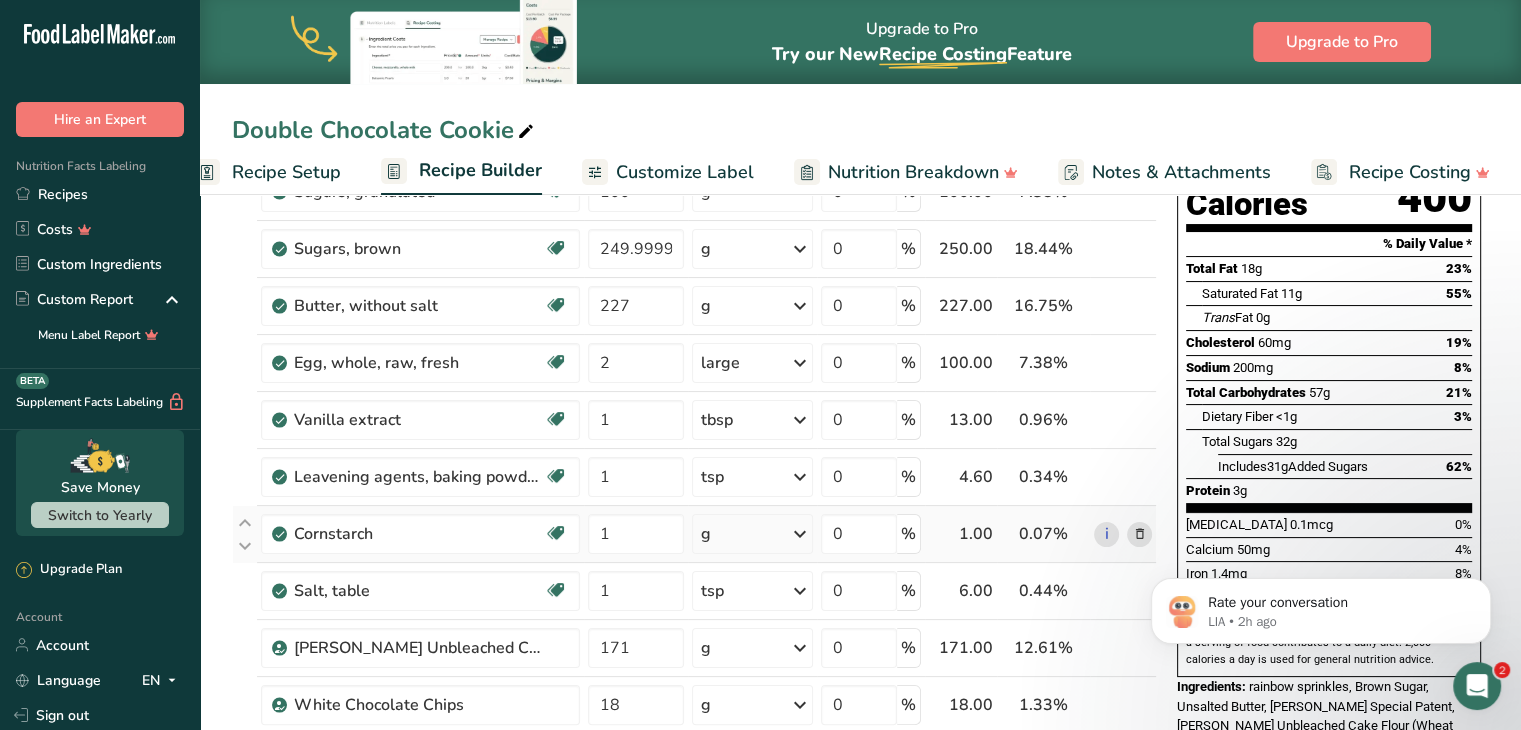 click on "Ingredient *
Amount *
Unit *
Waste *   .a-a{fill:#347362;}.b-a{fill:#fff;}          Grams
Percentage
[PERSON_NAME] Special Patent
210
g
Weight Units
g
kg
mg
See more
Volume Units
l
Volume units require a density conversion. If you know your ingredient's density enter it below. Otherwise, click on "RIA" our AI Regulatory bot - she will be able to help you
lb/ft3
g/cm3
Confirm
mL
Volume units require a density conversion. If you know your ingredient's density enter it below. Otherwise, click on "RIA" our AI Regulatory bot - she will be able to help you
fl oz" at bounding box center [694, 547] 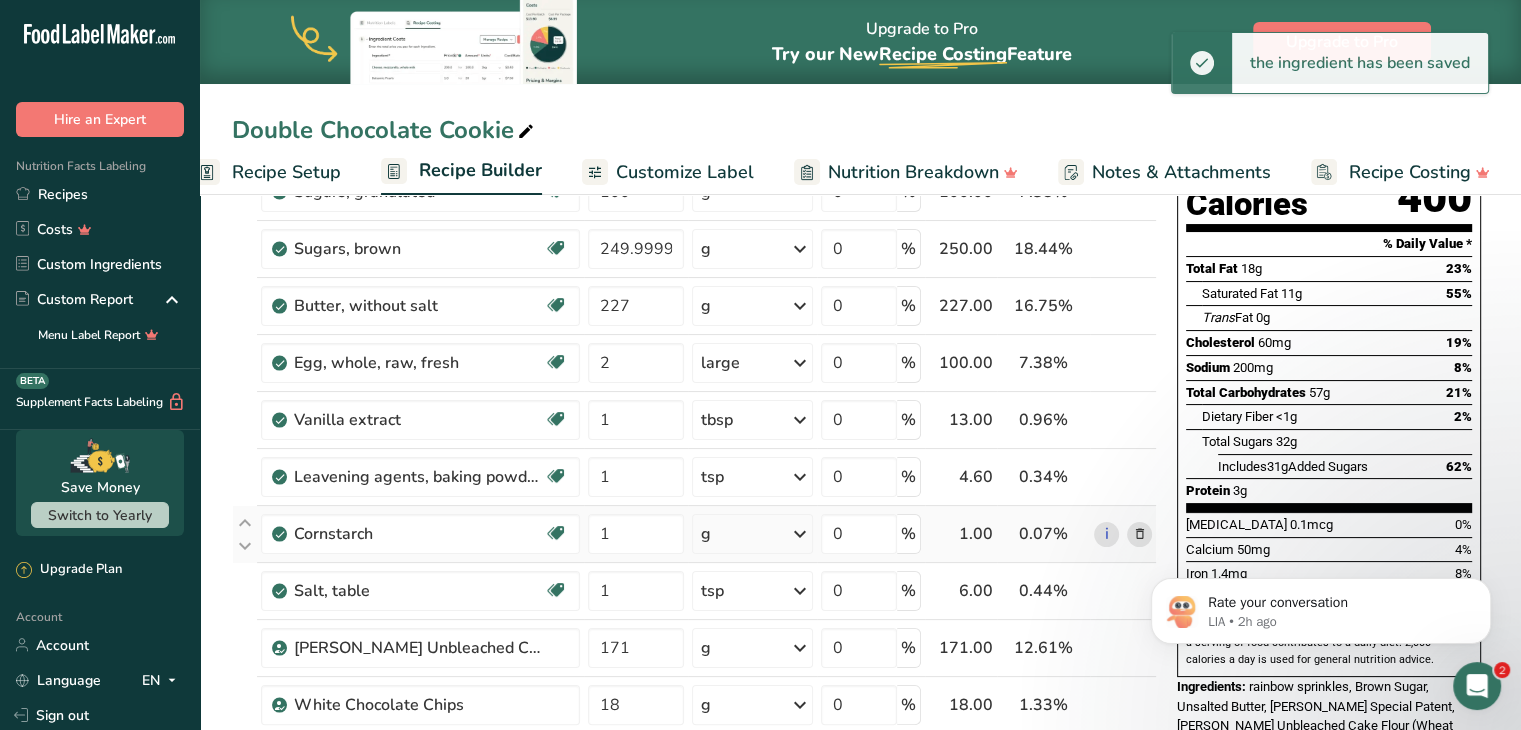 click at bounding box center (800, 534) 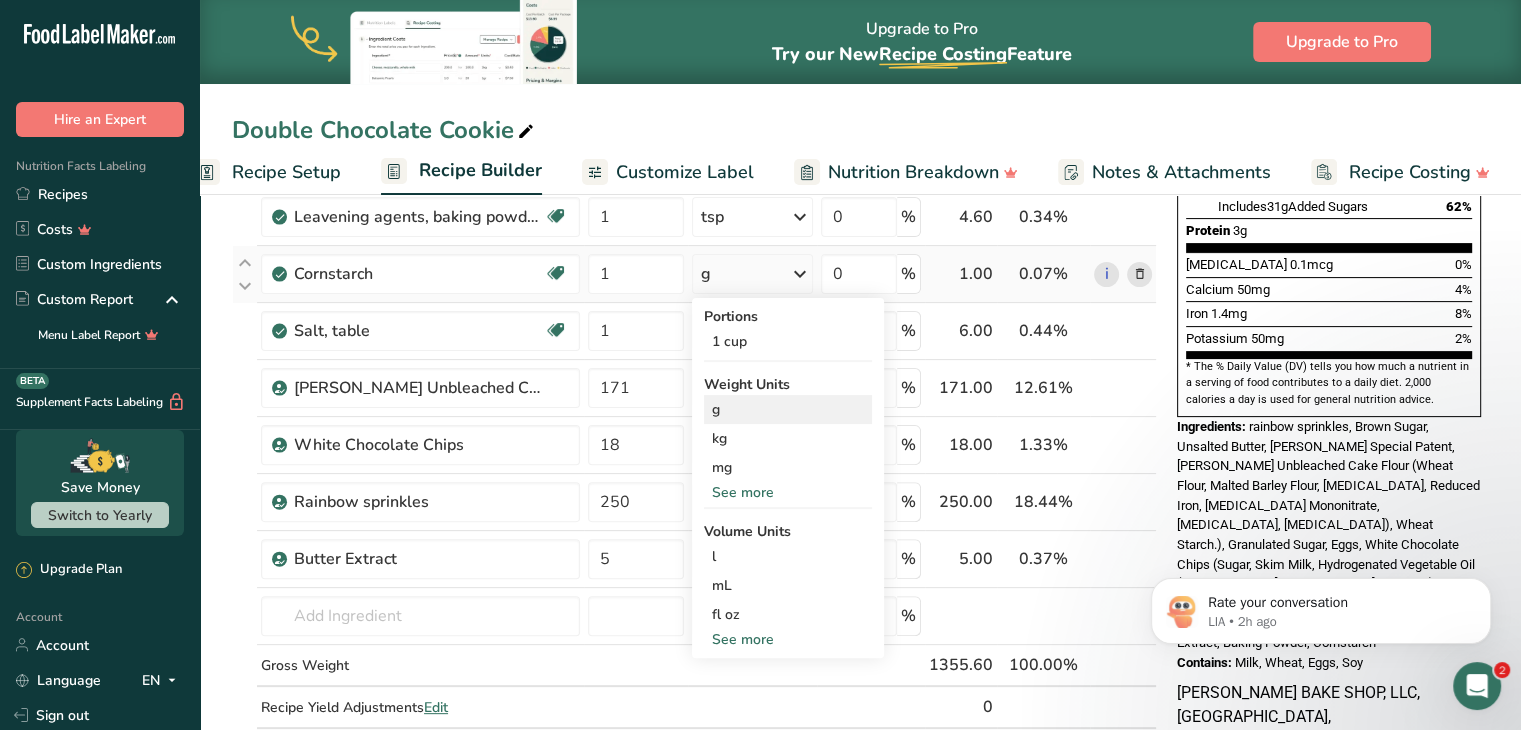 scroll, scrollTop: 498, scrollLeft: 0, axis: vertical 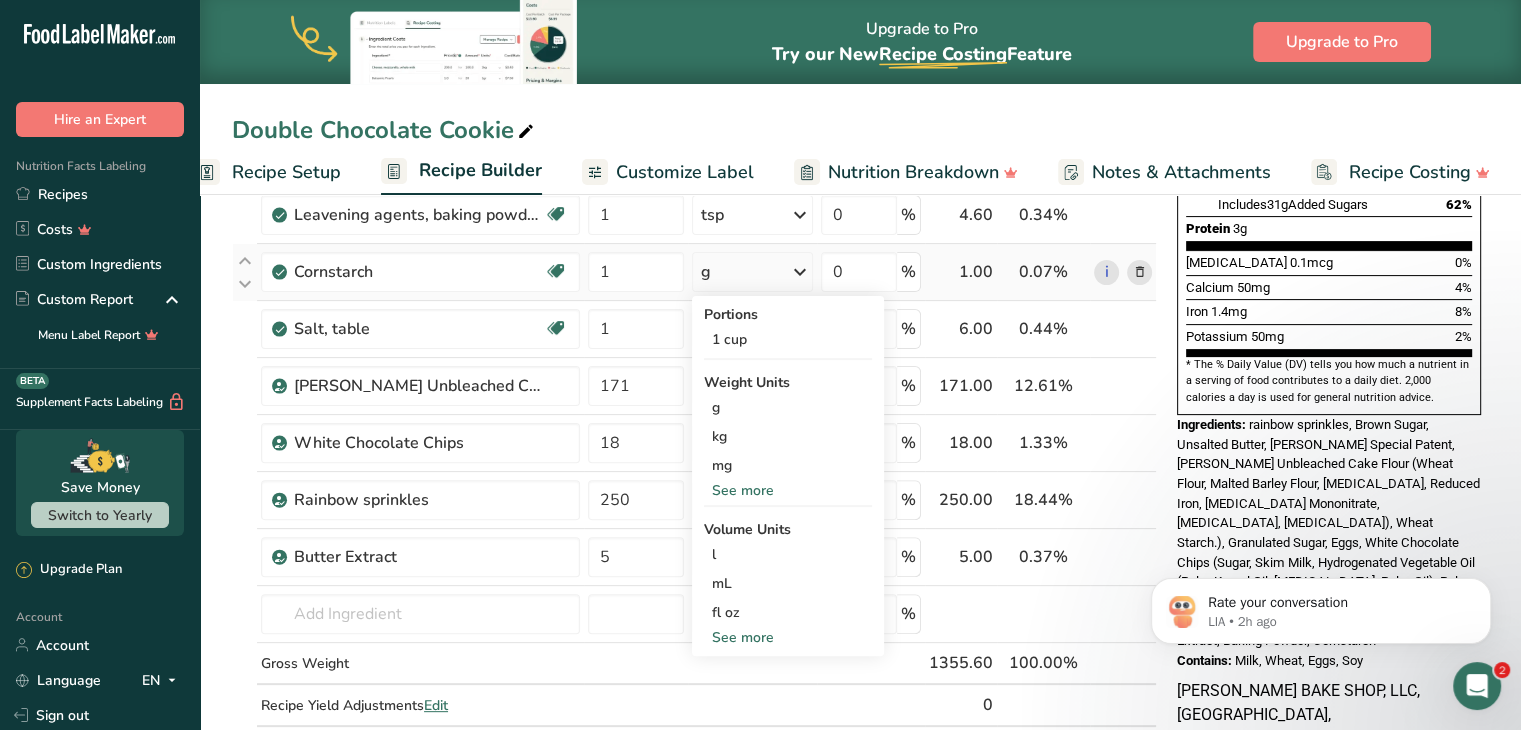 click on "See more" at bounding box center [788, 637] 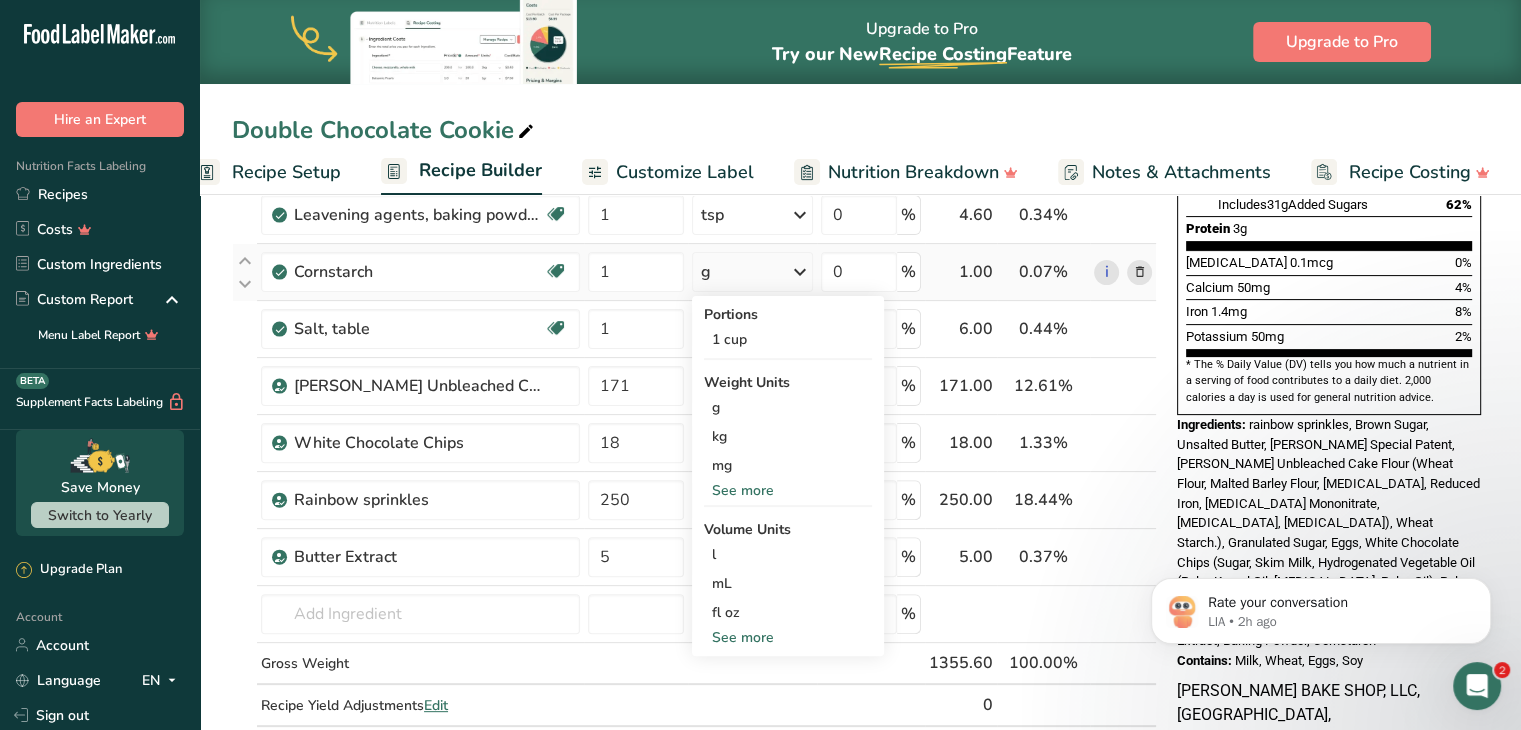 select on "22" 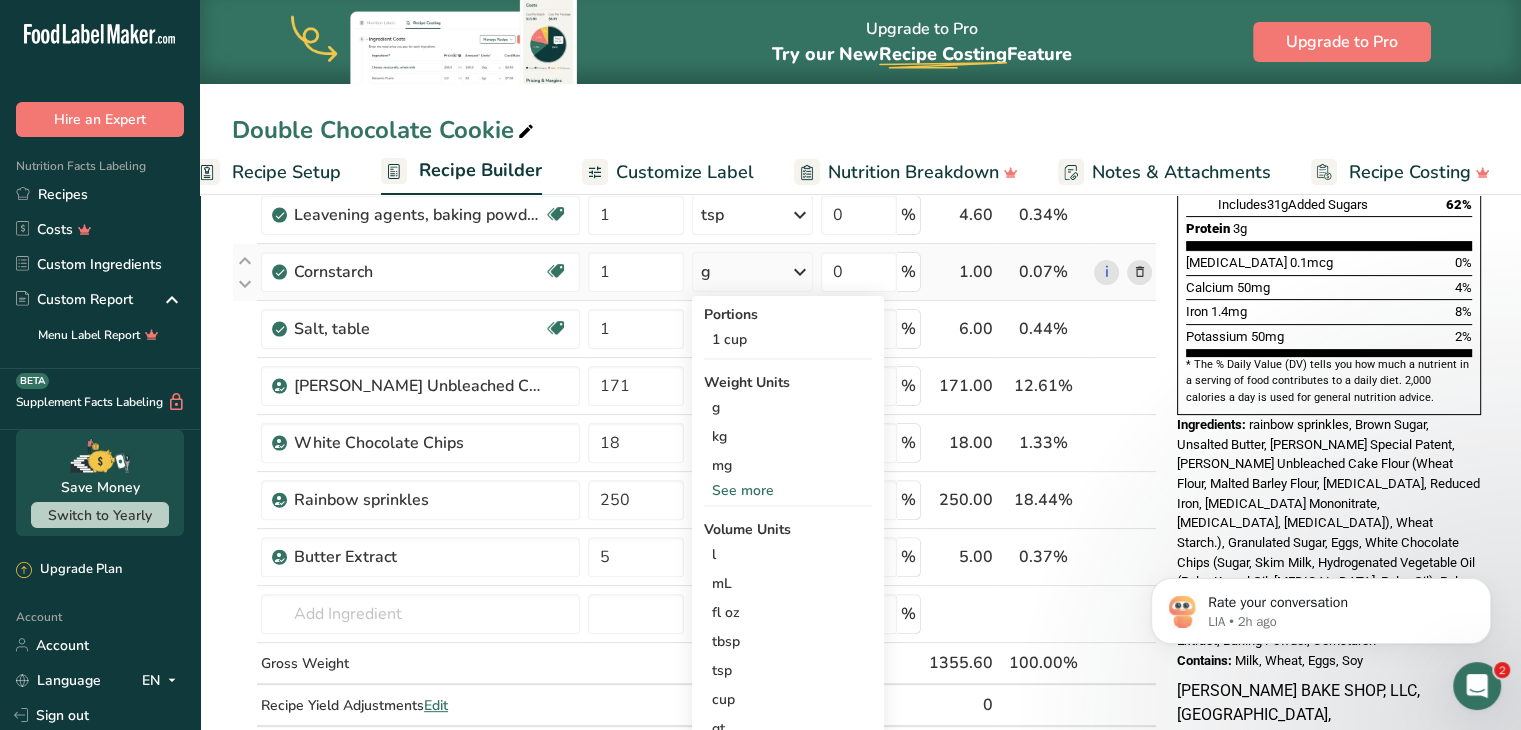 click on "tbsp" at bounding box center (788, 641) 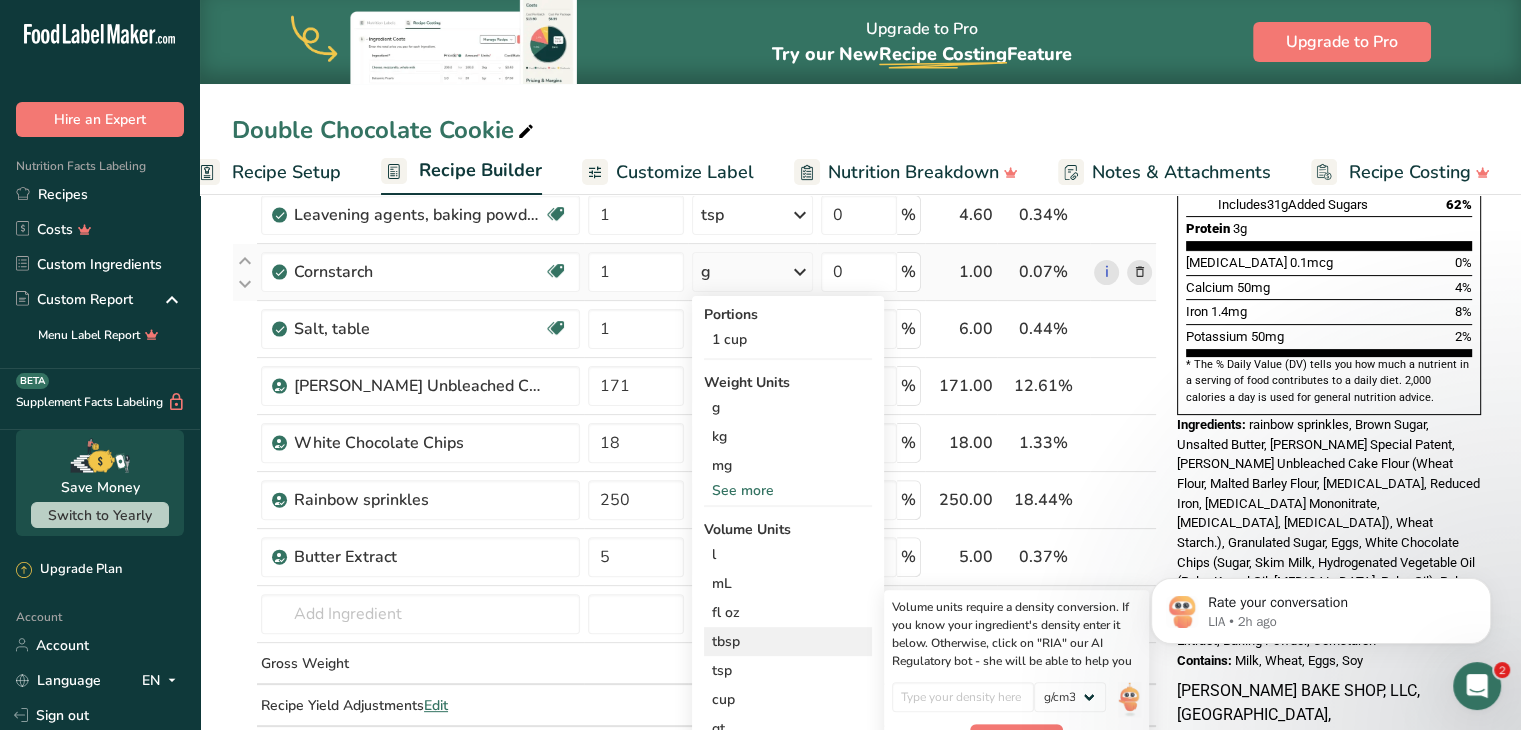 click on "tbsp" at bounding box center (788, 641) 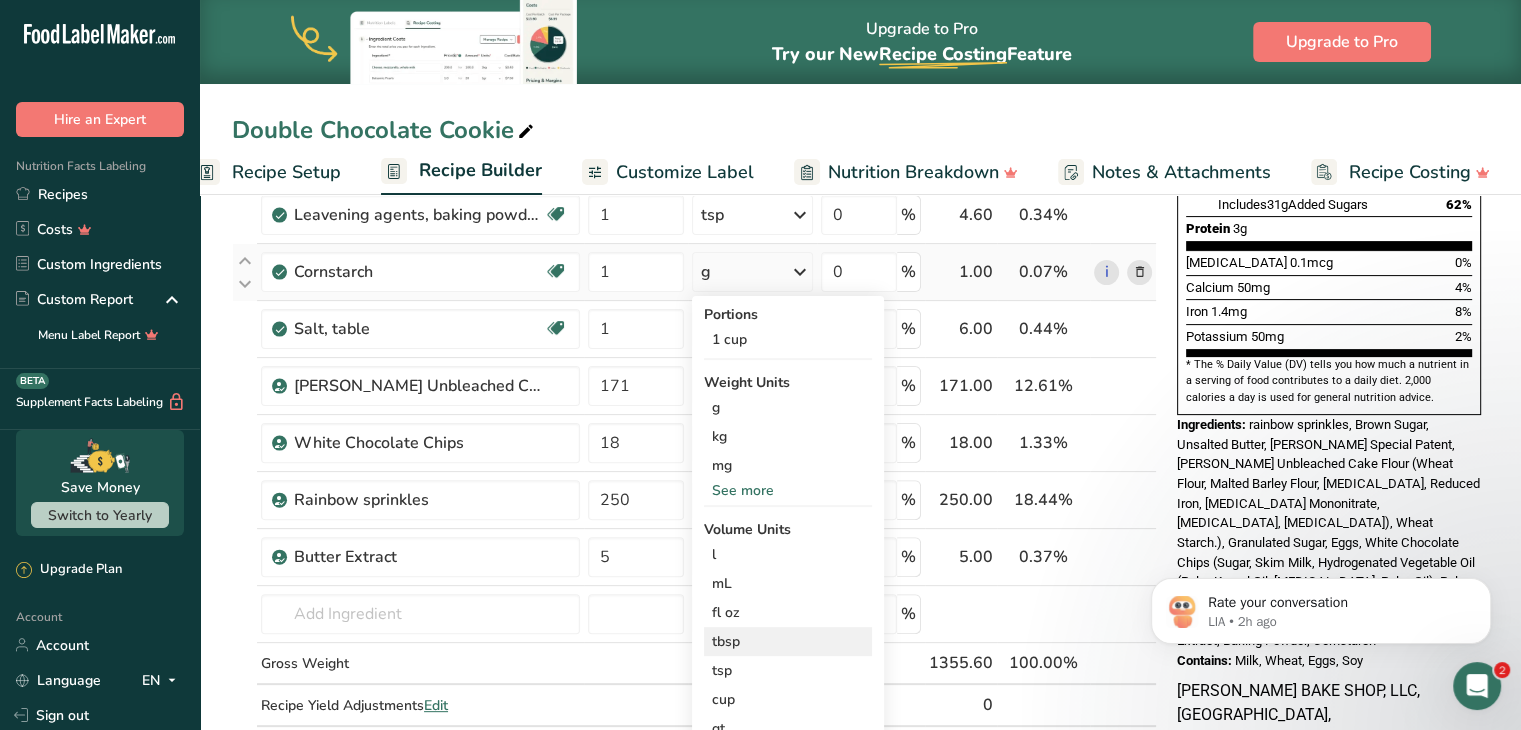 click on "tbsp" at bounding box center [788, 641] 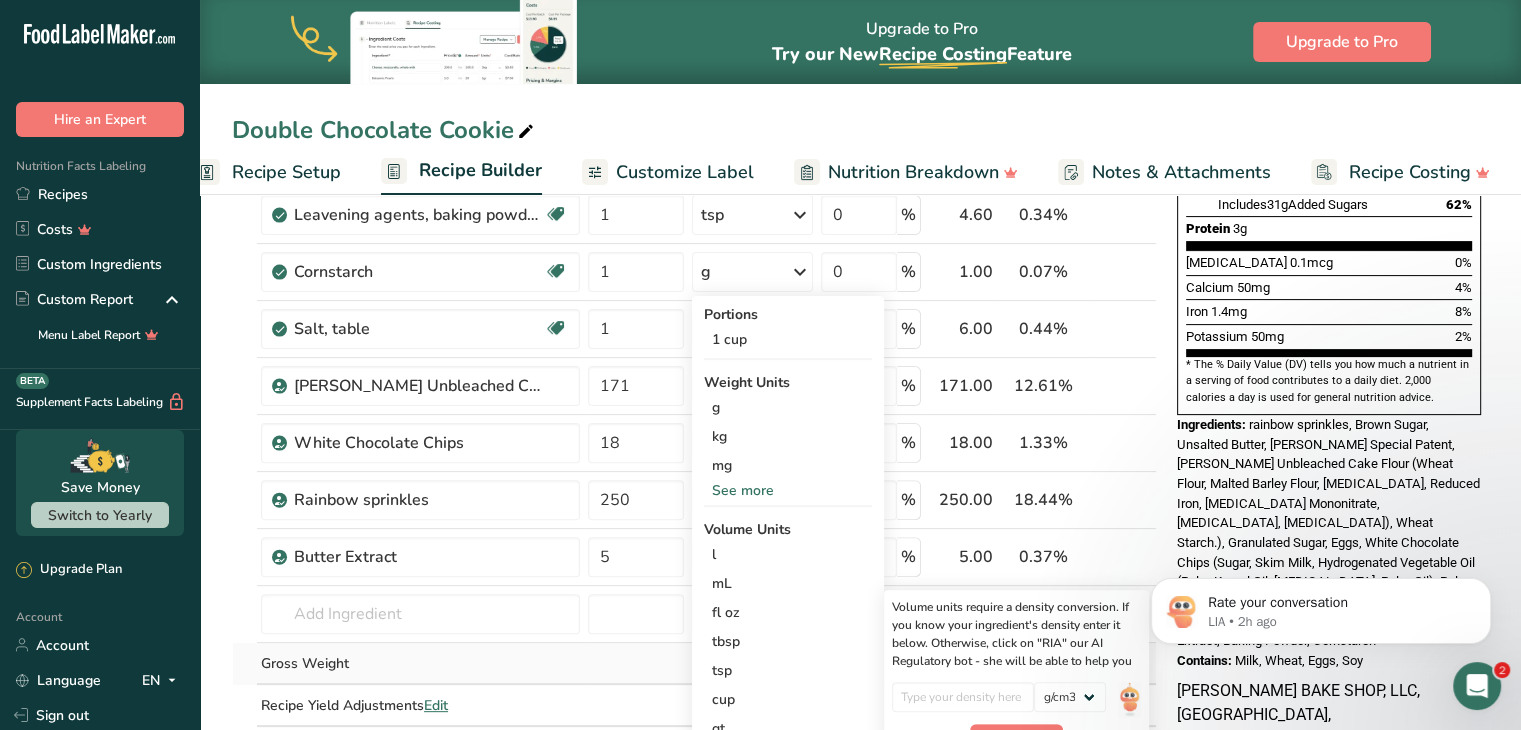 click at bounding box center [636, 664] 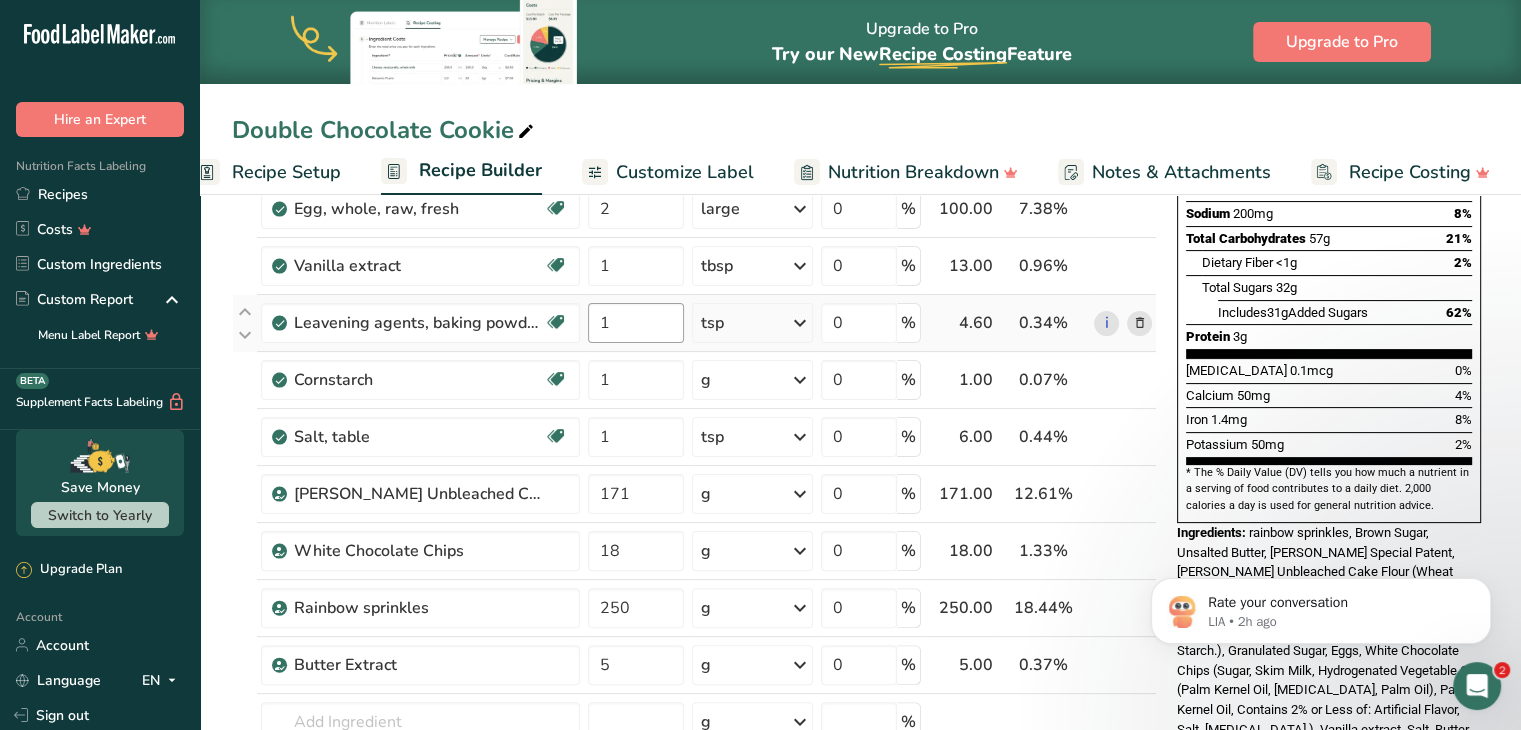 scroll, scrollTop: 396, scrollLeft: 0, axis: vertical 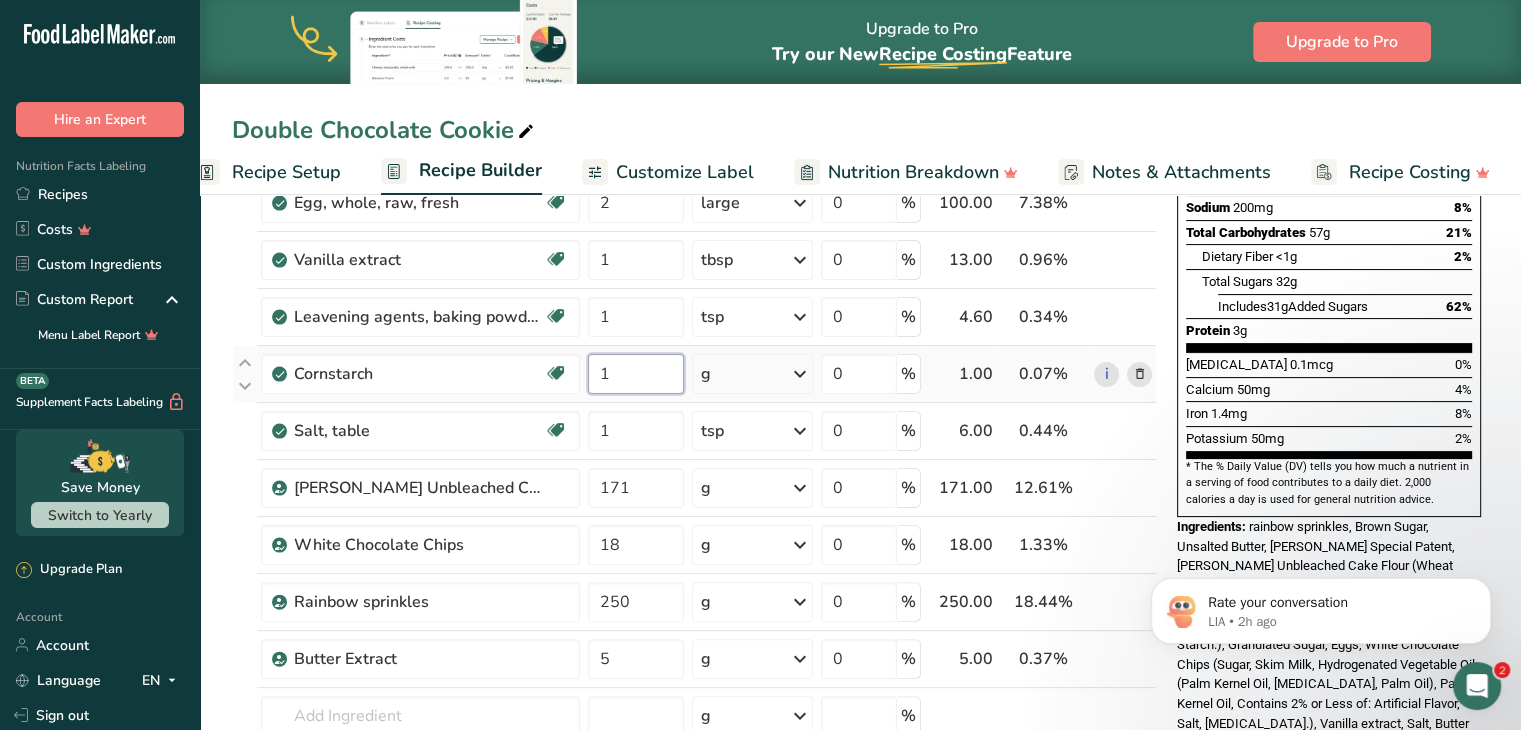 click on "1" at bounding box center (636, 374) 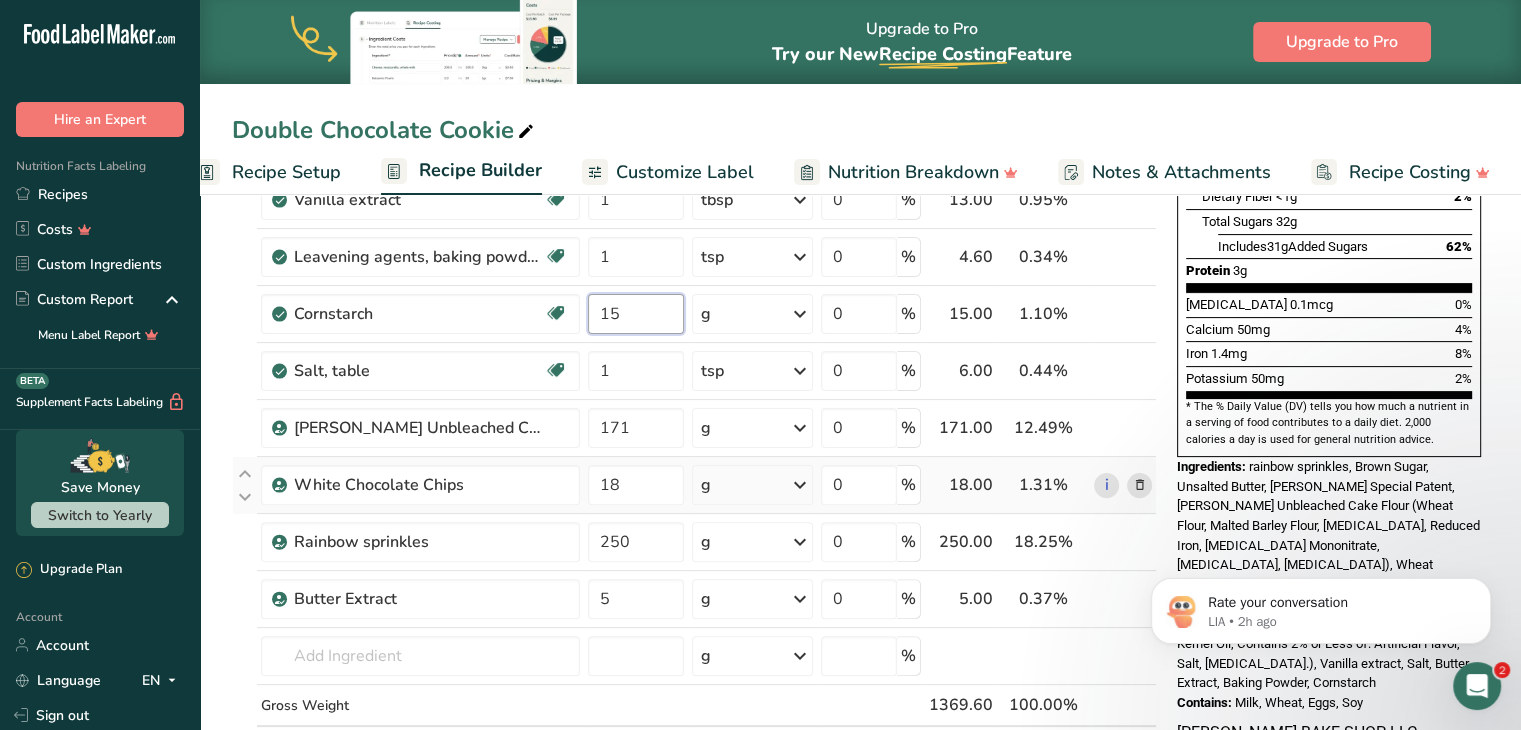 scroll, scrollTop: 456, scrollLeft: 0, axis: vertical 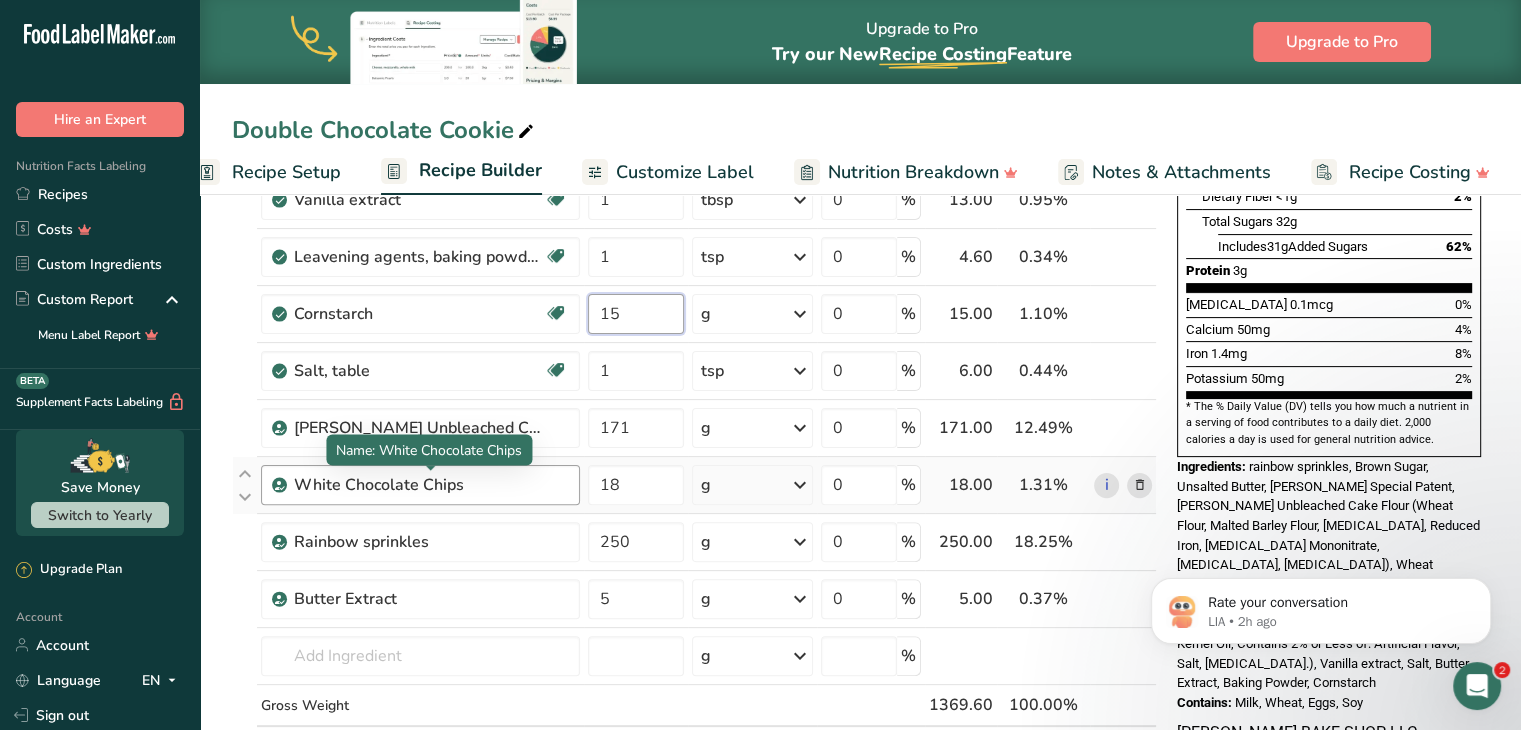 type on "15" 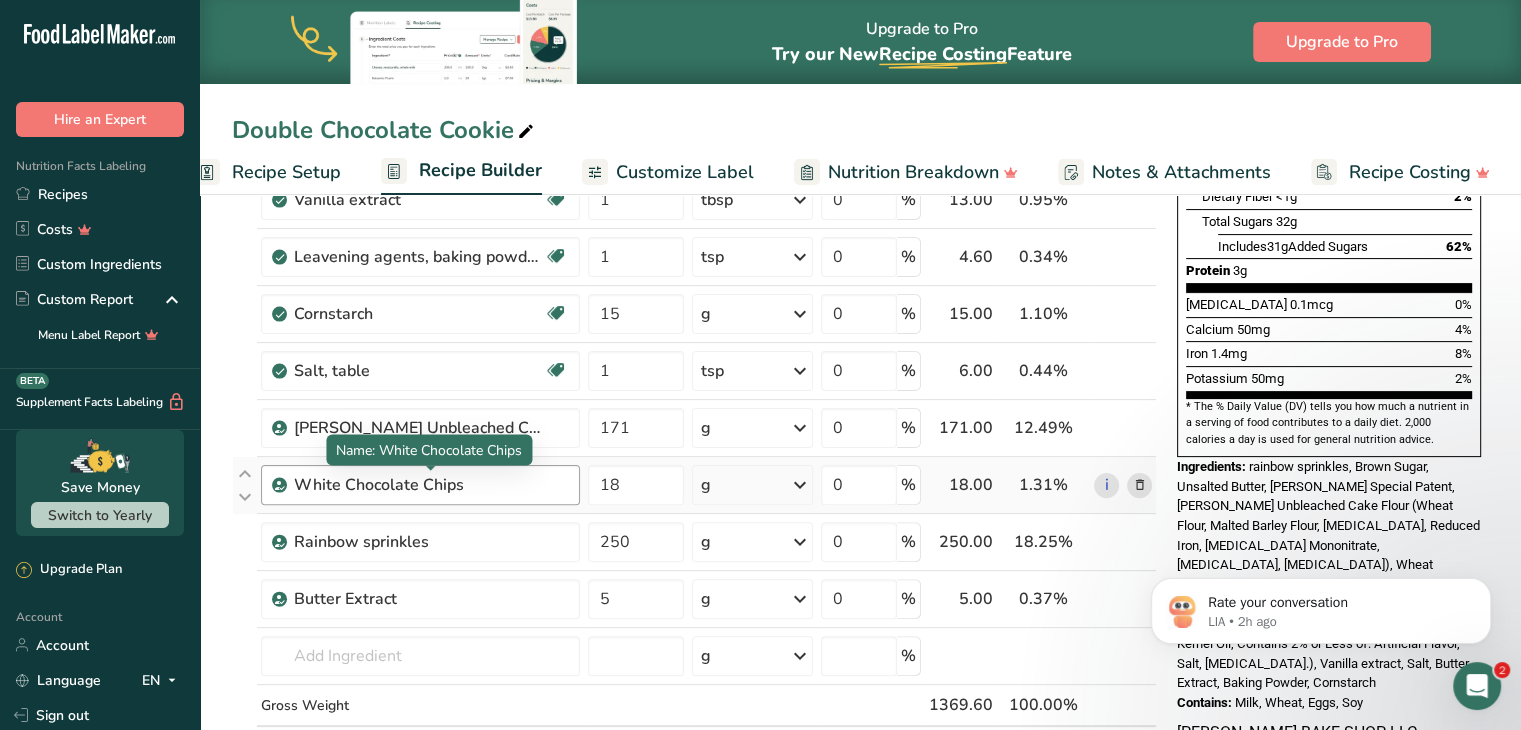 click on "Ingredient *
Amount *
Unit *
Waste *   .a-a{fill:#347362;}.b-a{fill:#fff;}          Grams
Percentage
[PERSON_NAME] Special Patent
210
g
Weight Units
g
kg
mg
See more
Volume Units
l
Volume units require a density conversion. If you know your ingredient's density enter it below. Otherwise, click on "RIA" our AI Regulatory bot - she will be able to help you
lb/ft3
g/cm3
Confirm
mL
Volume units require a density conversion. If you know your ingredient's density enter it below. Otherwise, click on "RIA" our AI Regulatory bot - she will be able to help you
fl oz" at bounding box center (694, 327) 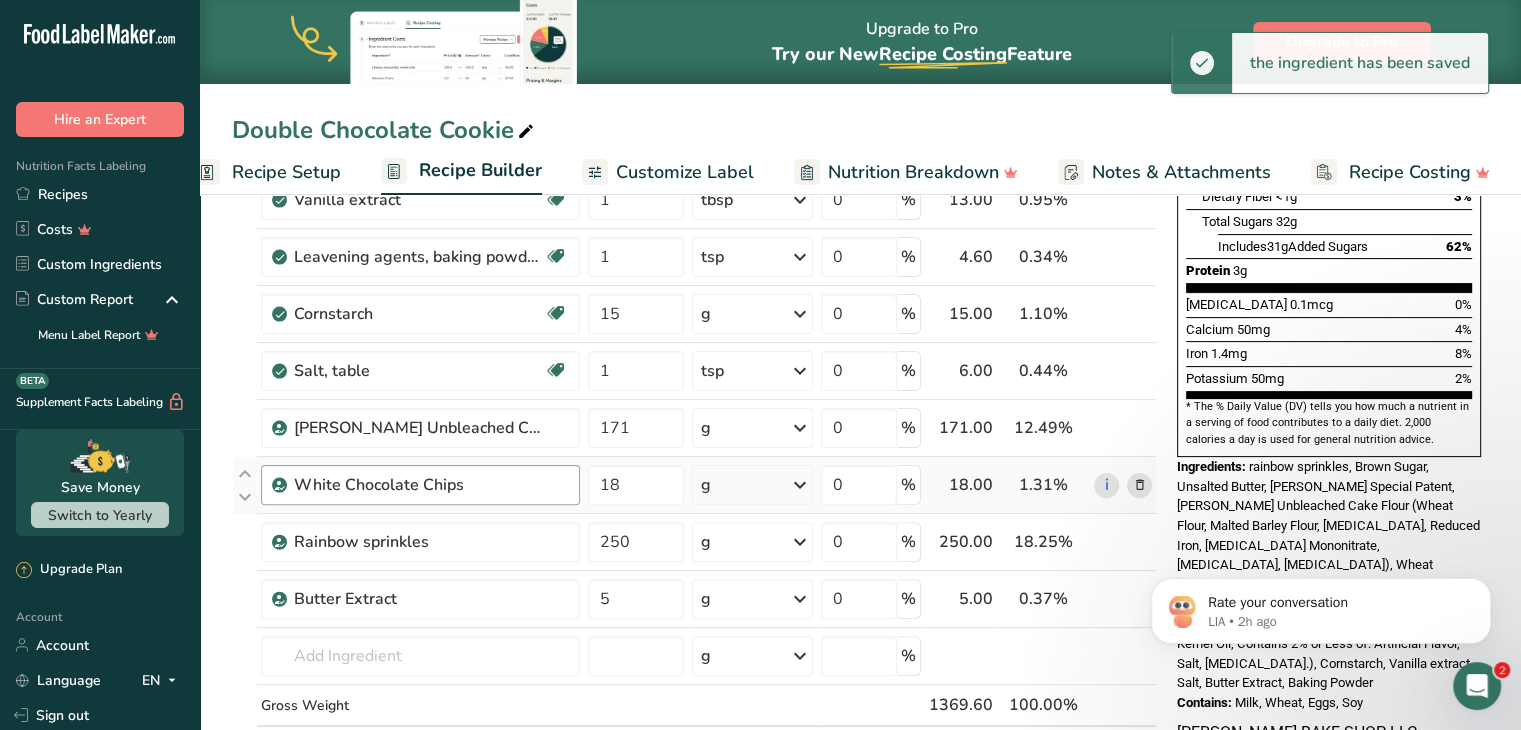 drag, startPoint x: 496, startPoint y: 489, endPoint x: 288, endPoint y: 489, distance: 208 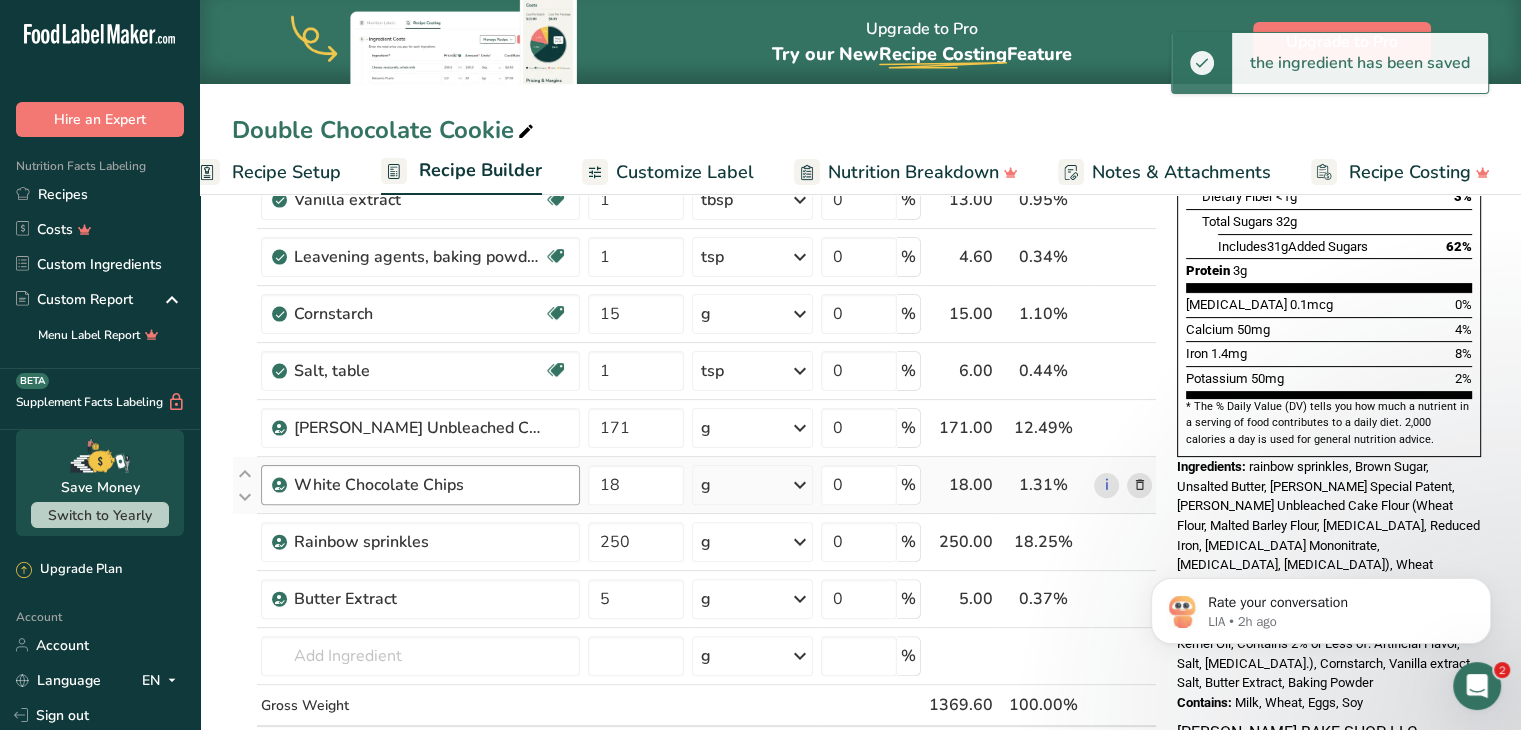 click on "White Chocolate Chips" at bounding box center (420, 485) 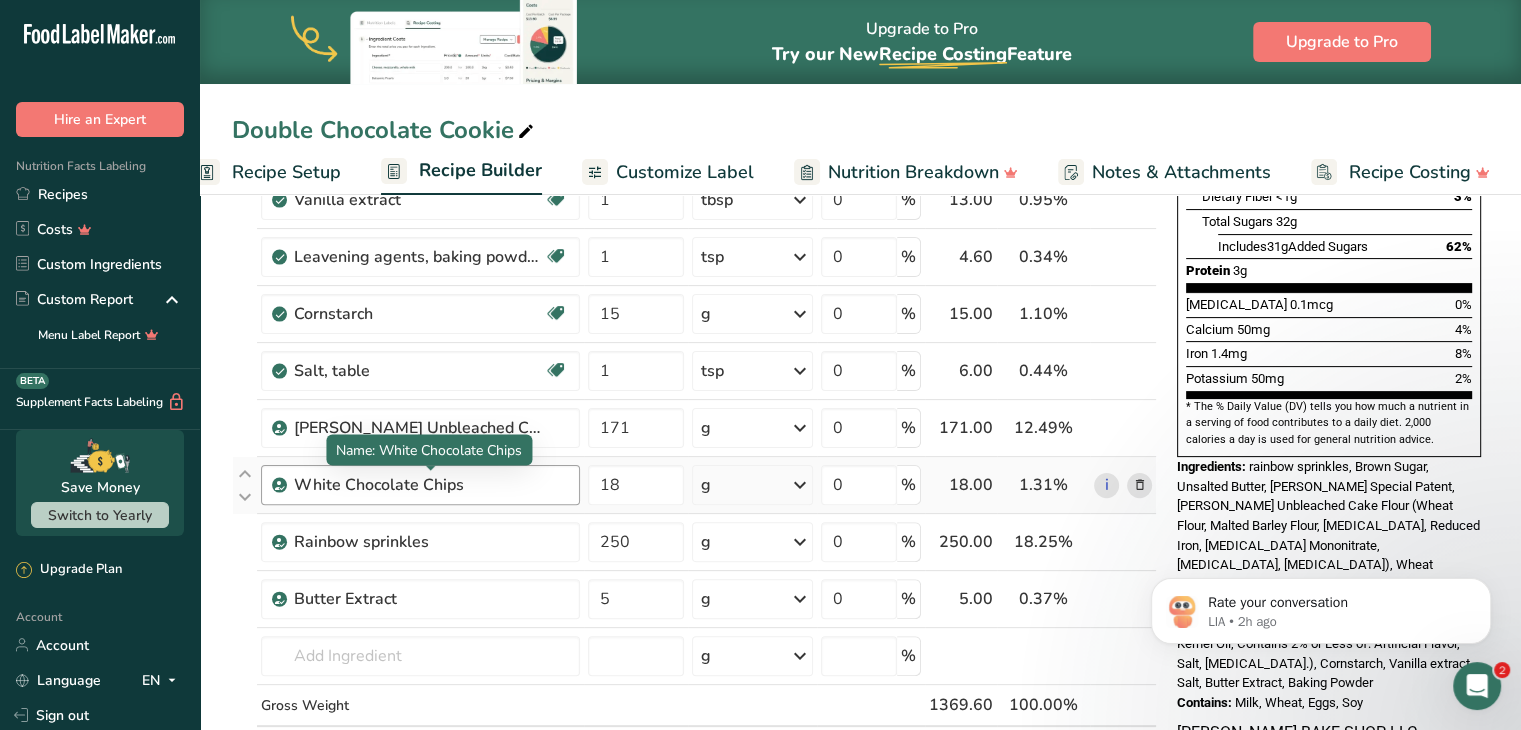 click on "White Chocolate Chips" at bounding box center (419, 485) 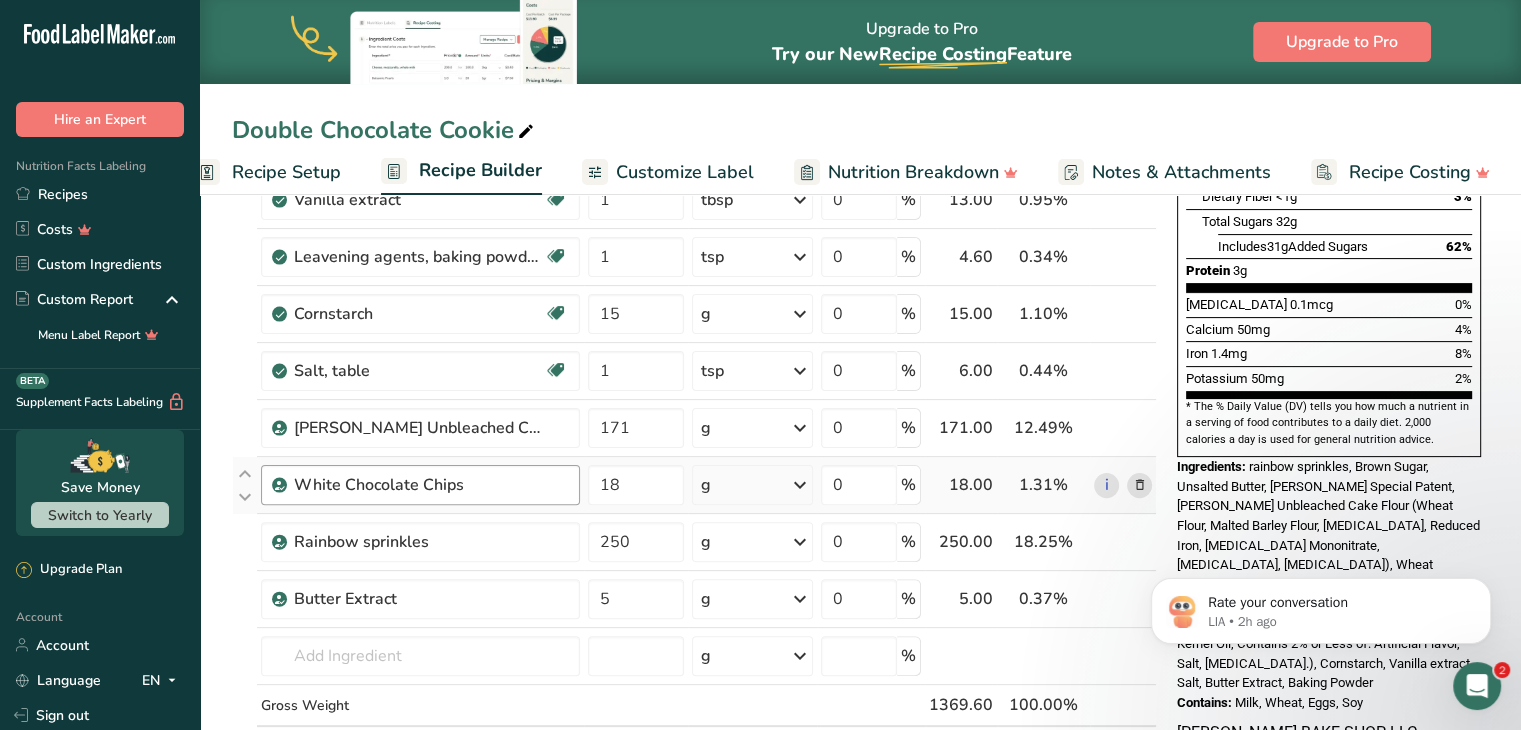 click on "White Chocolate Chips" at bounding box center (419, 485) 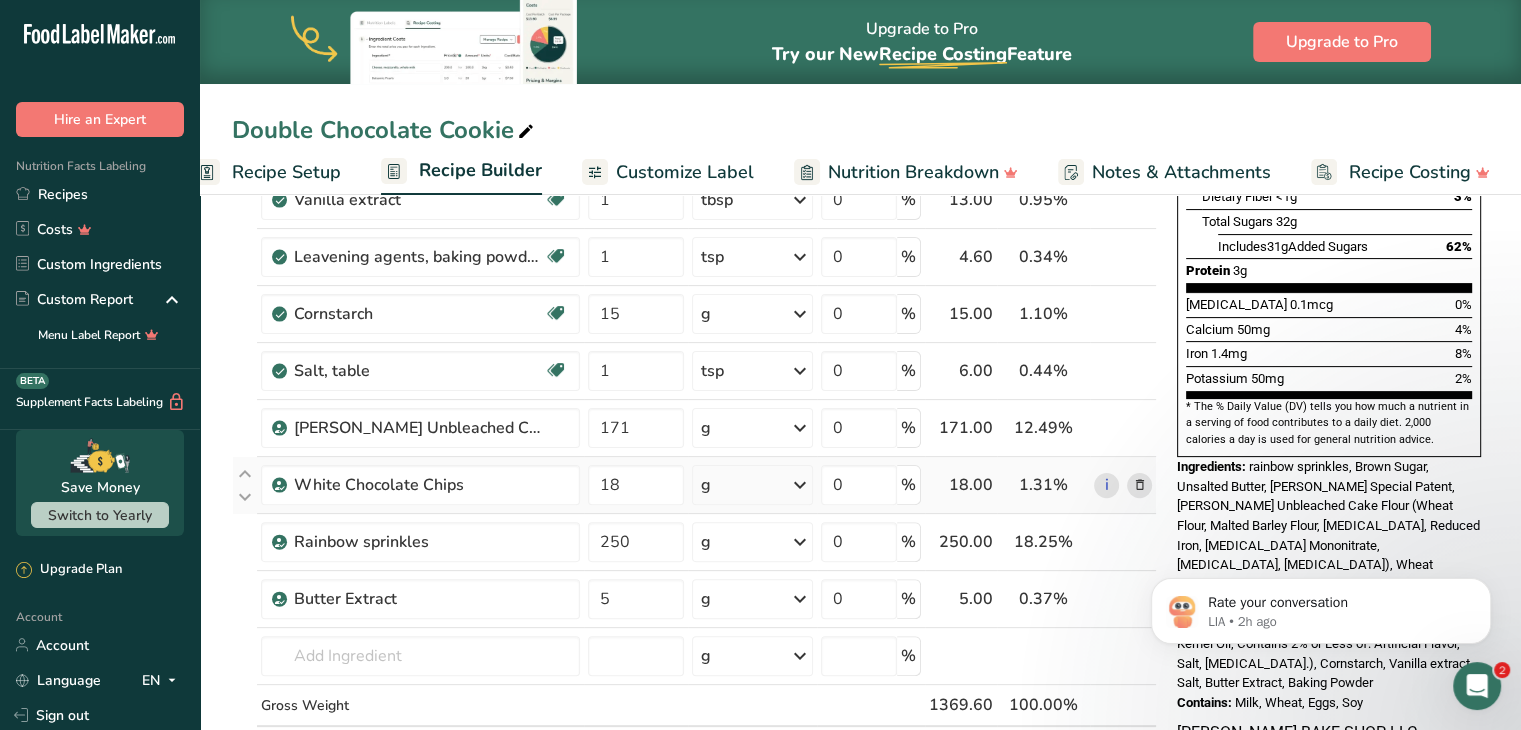 click at bounding box center (1139, 485) 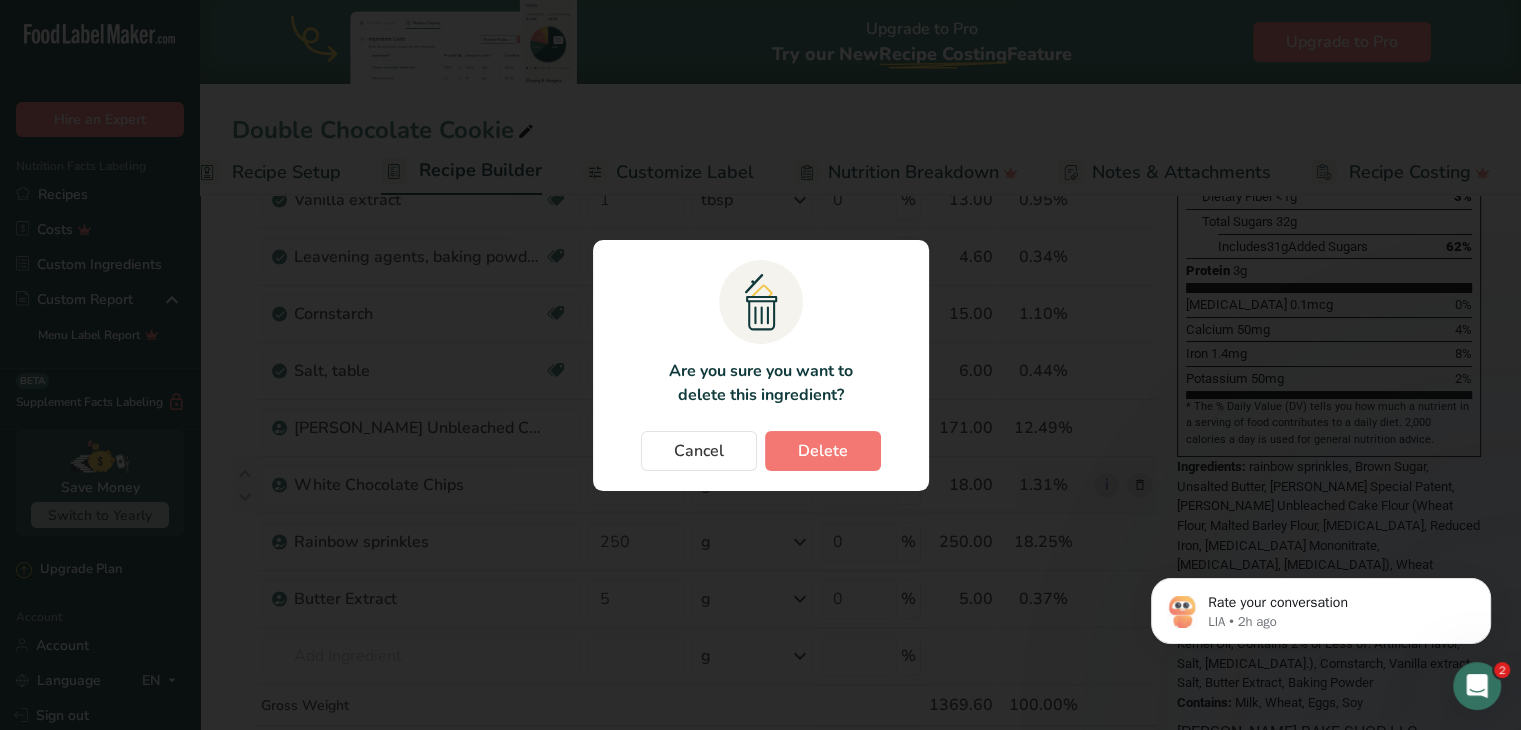 scroll, scrollTop: 0, scrollLeft: 23, axis: horizontal 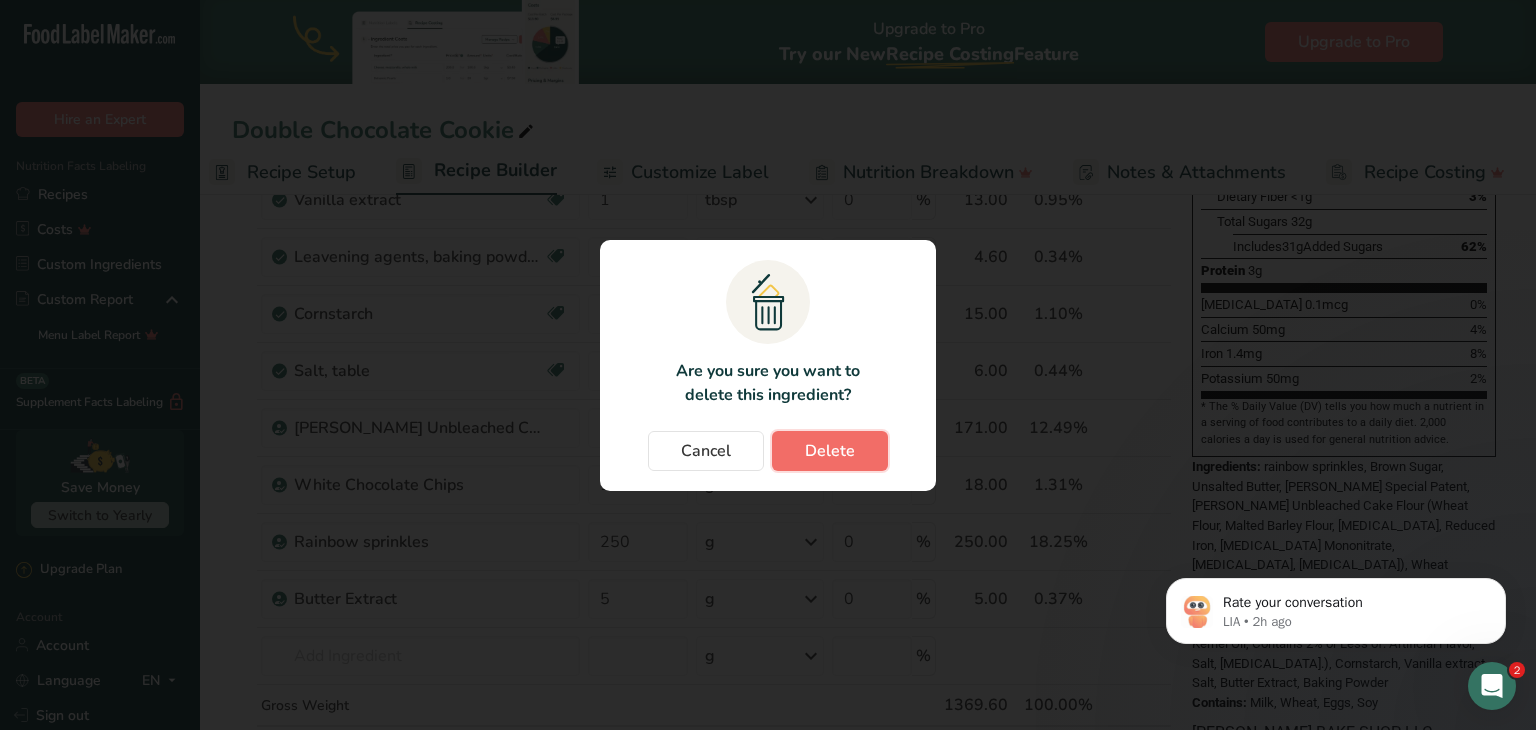 click on "Delete" at bounding box center [830, 451] 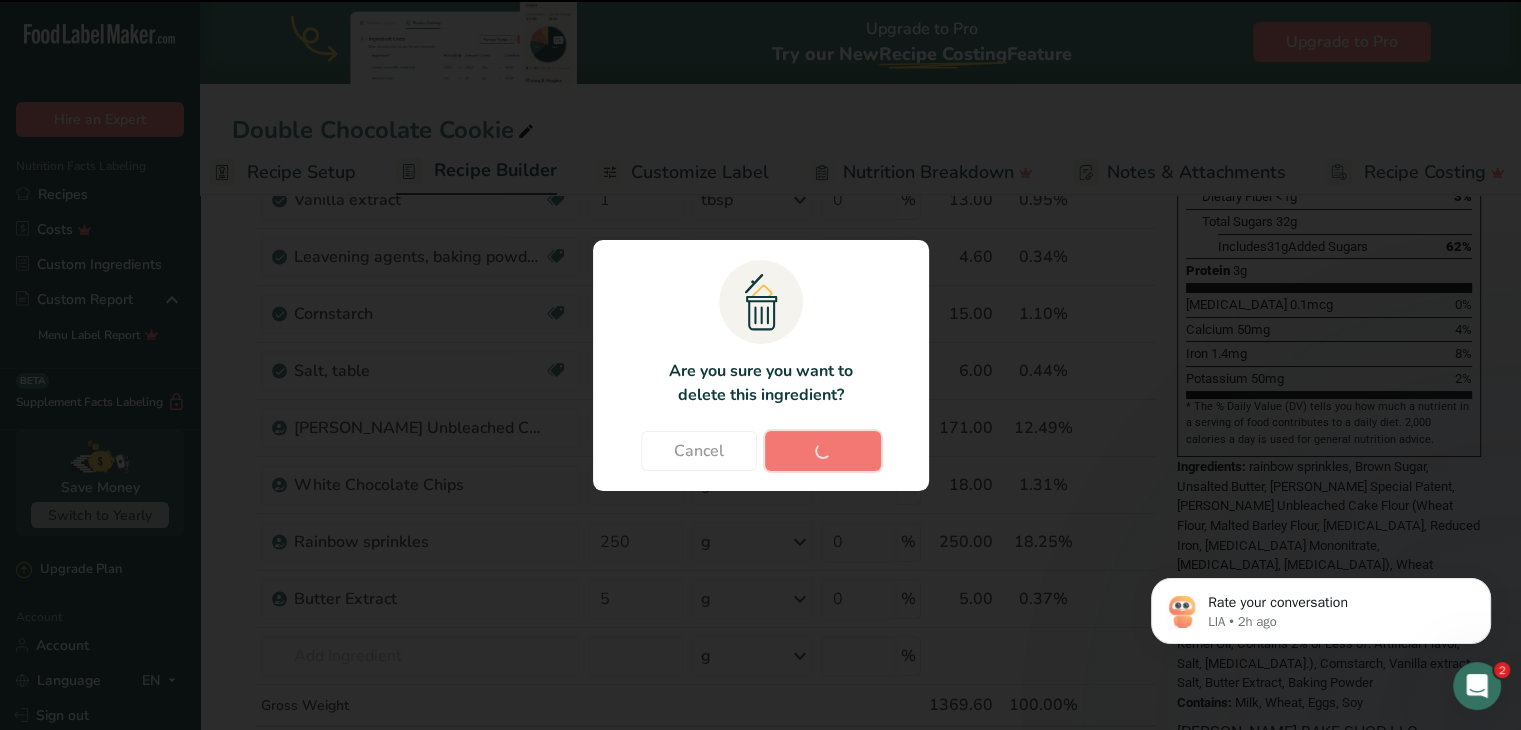 type on "250" 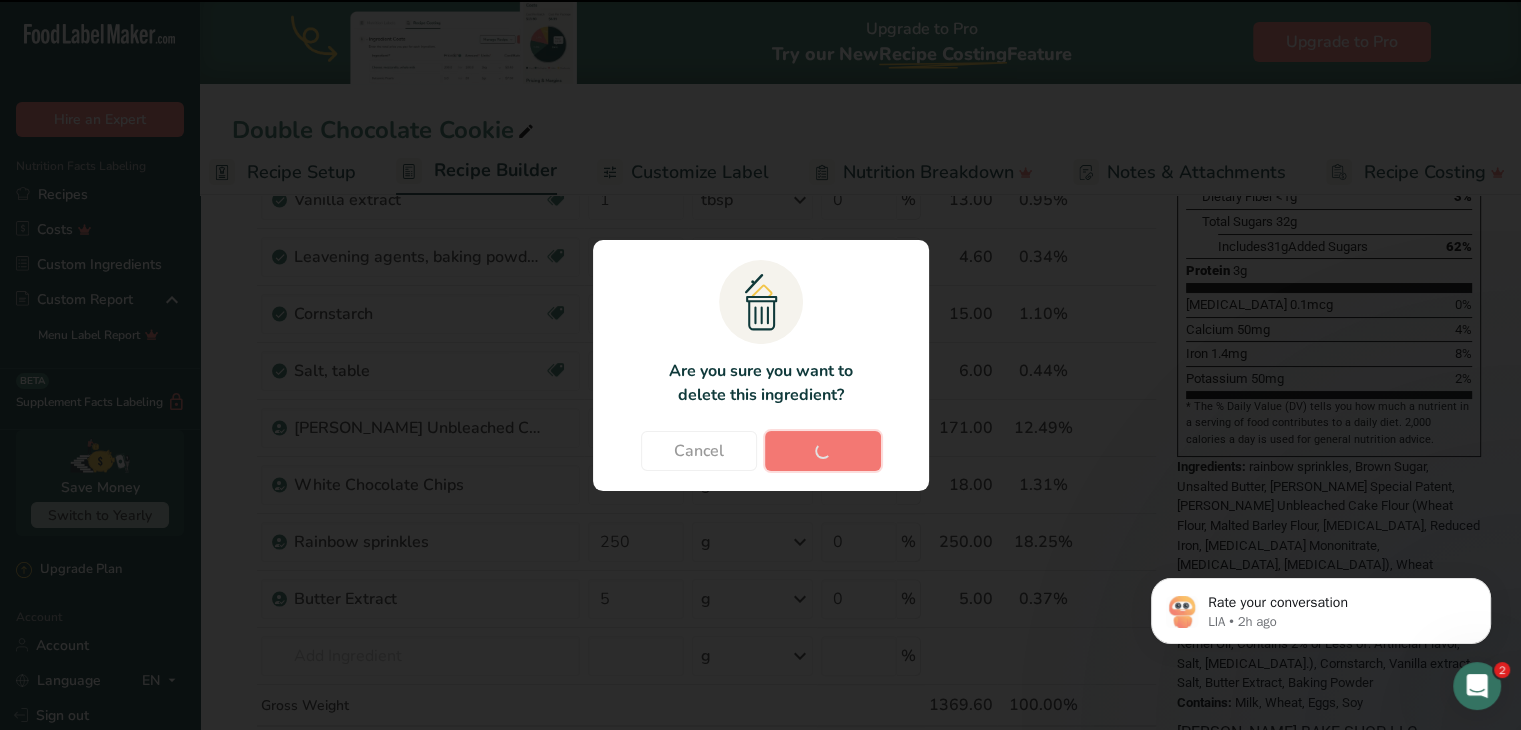 type on "5" 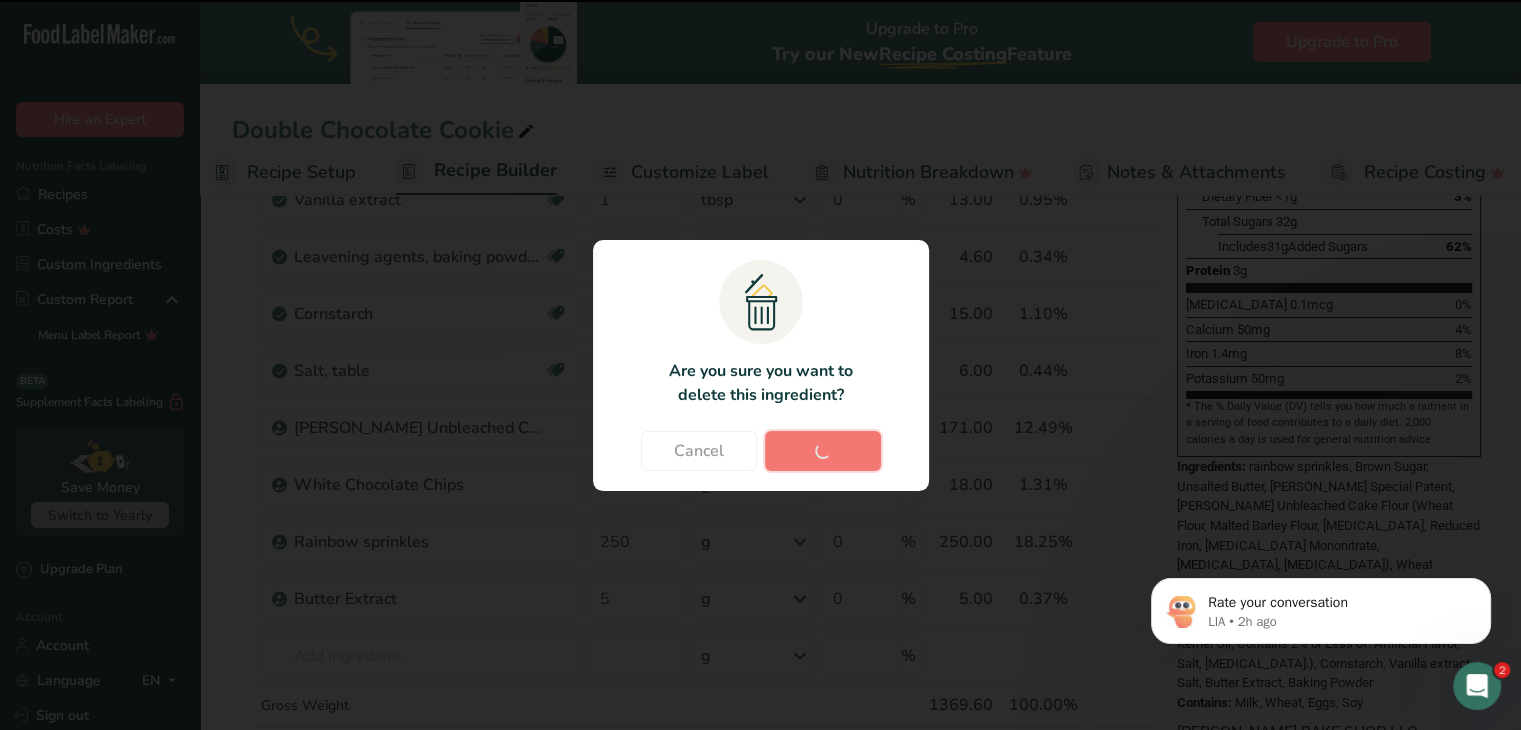type 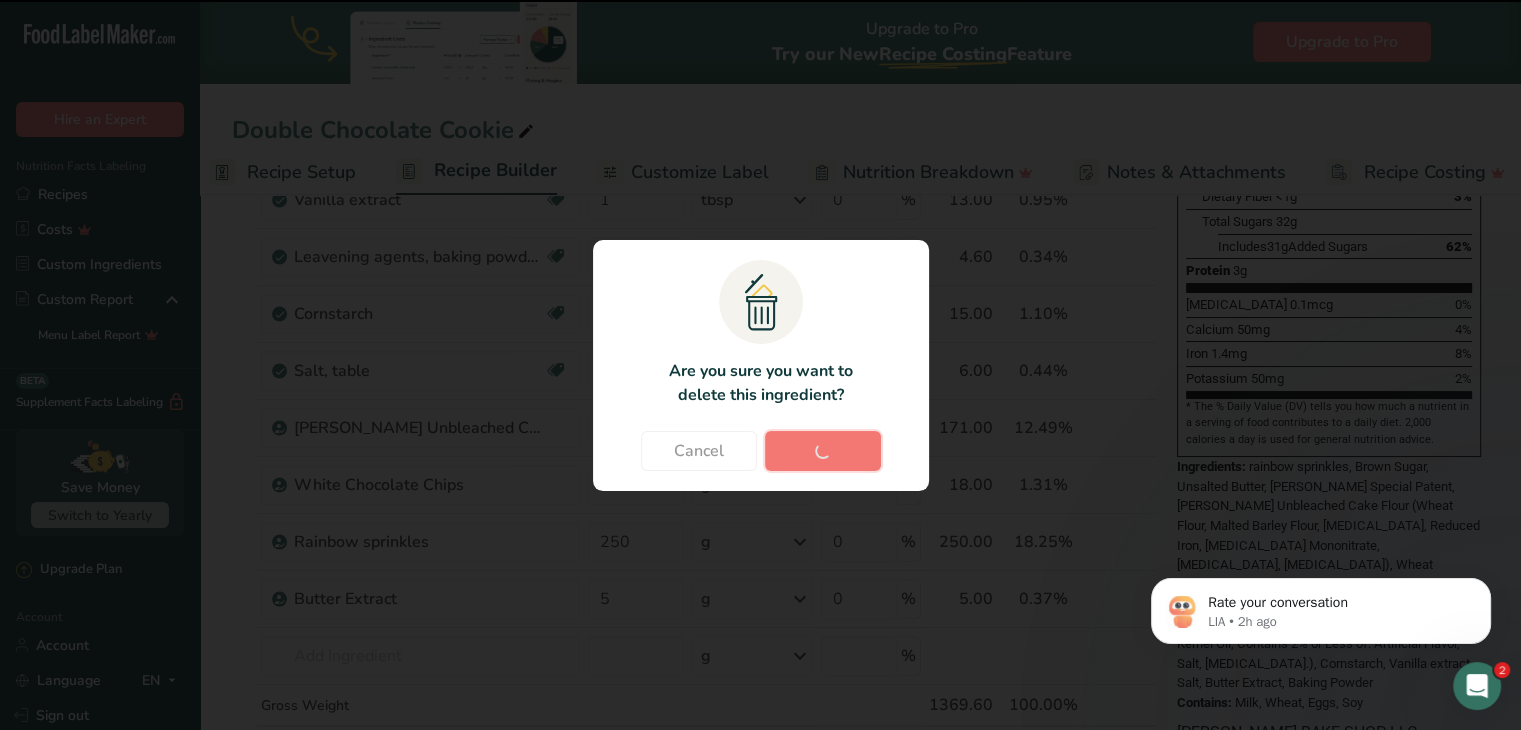 type 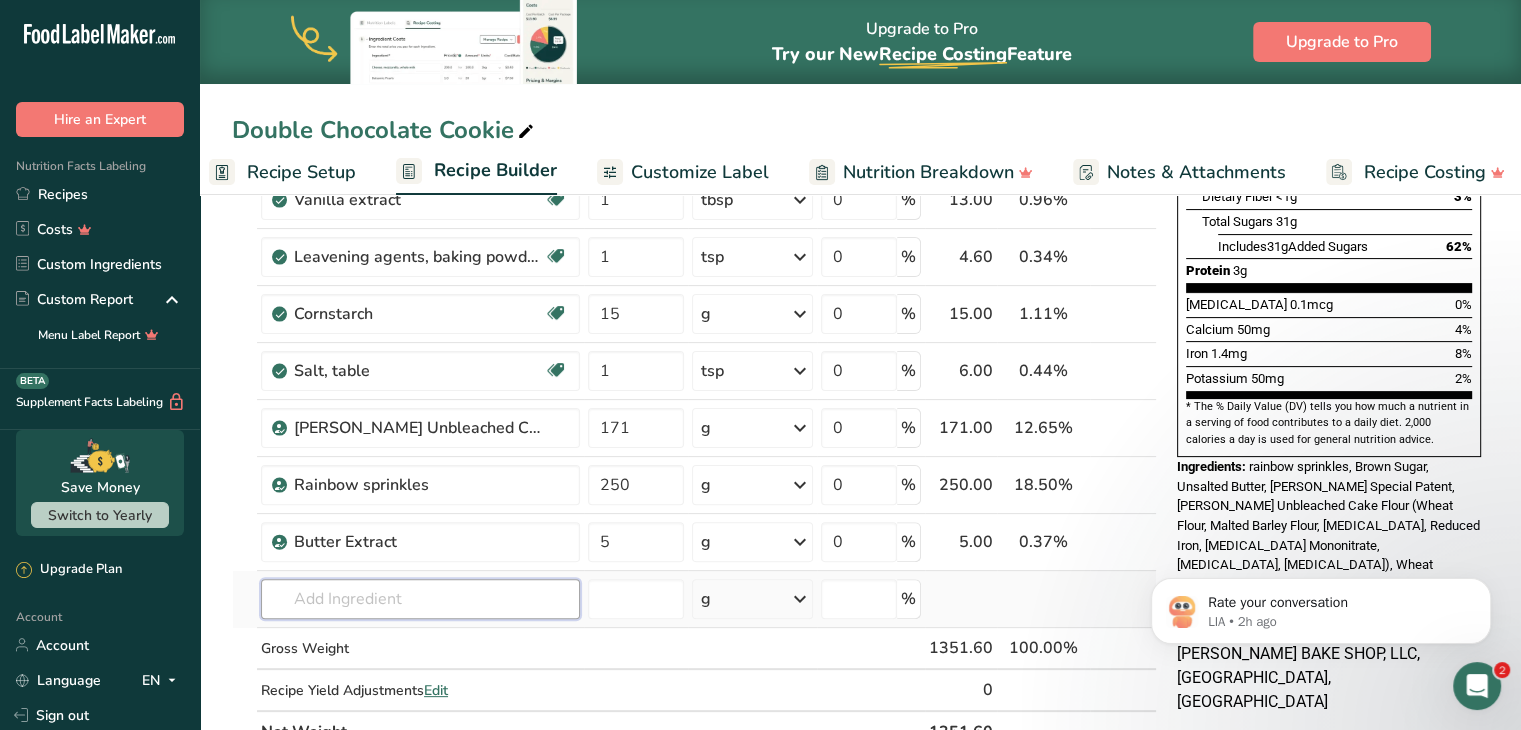 click at bounding box center [420, 599] 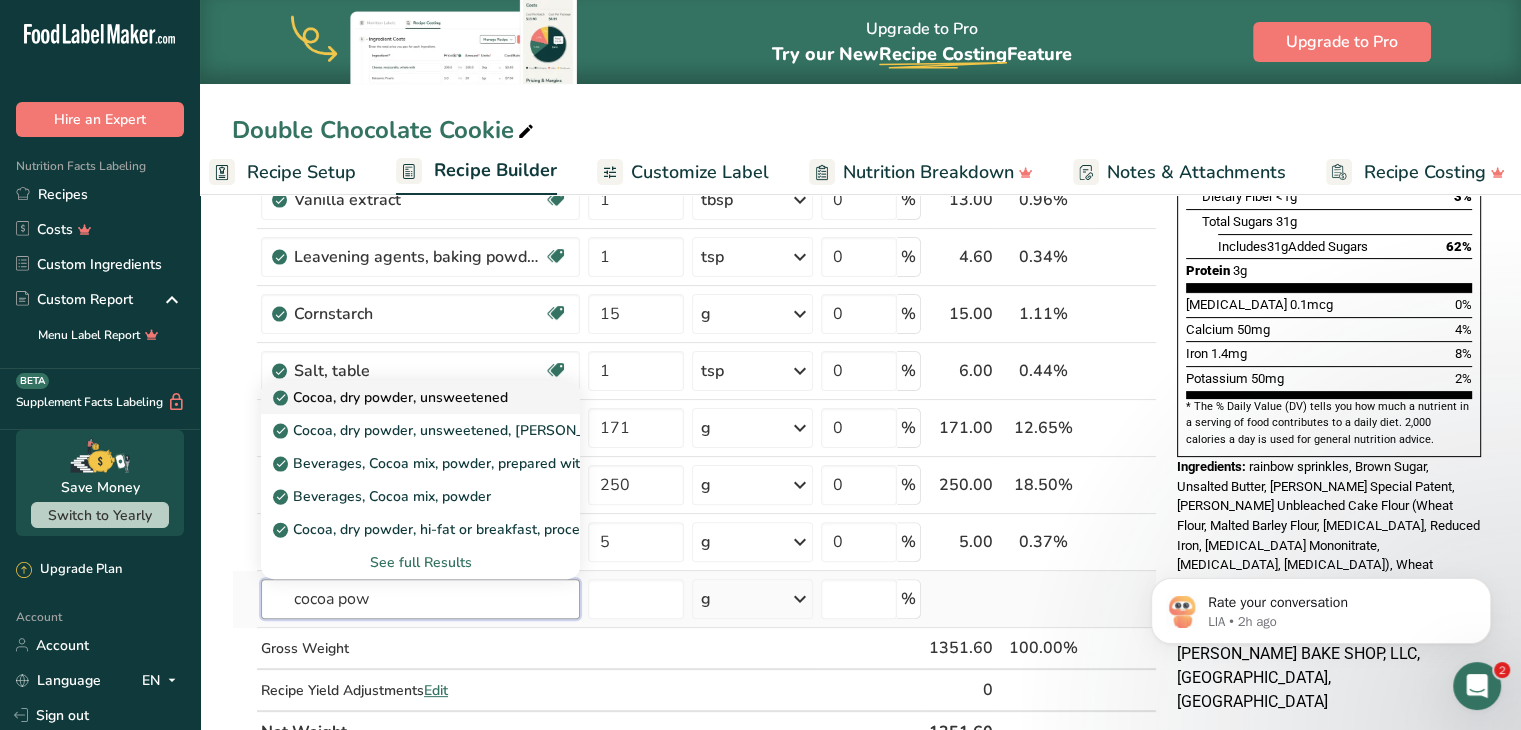 type on "cocoa pow" 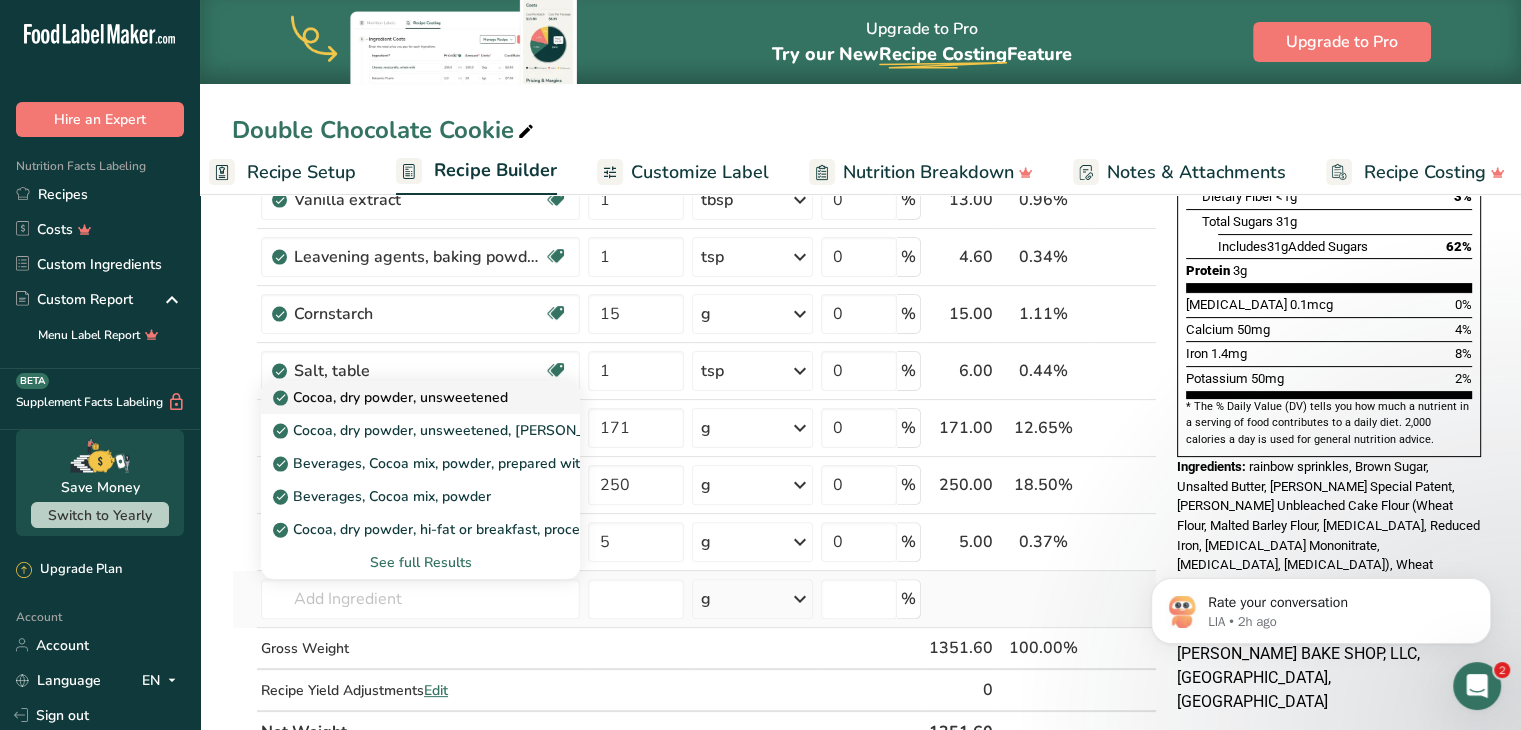 click on "Cocoa, dry powder, unsweetened" at bounding box center (392, 397) 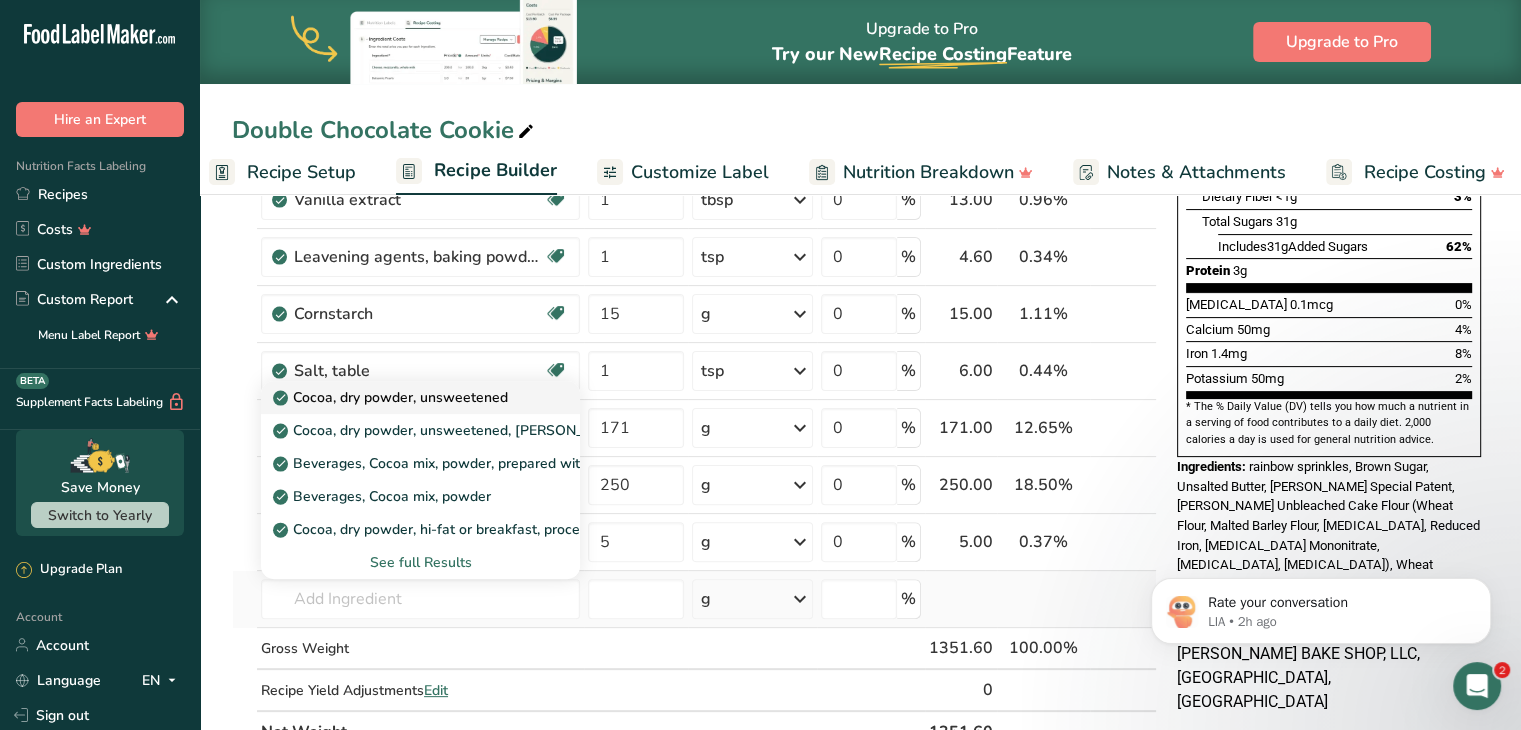 type on "Cocoa, dry powder, unsweetened" 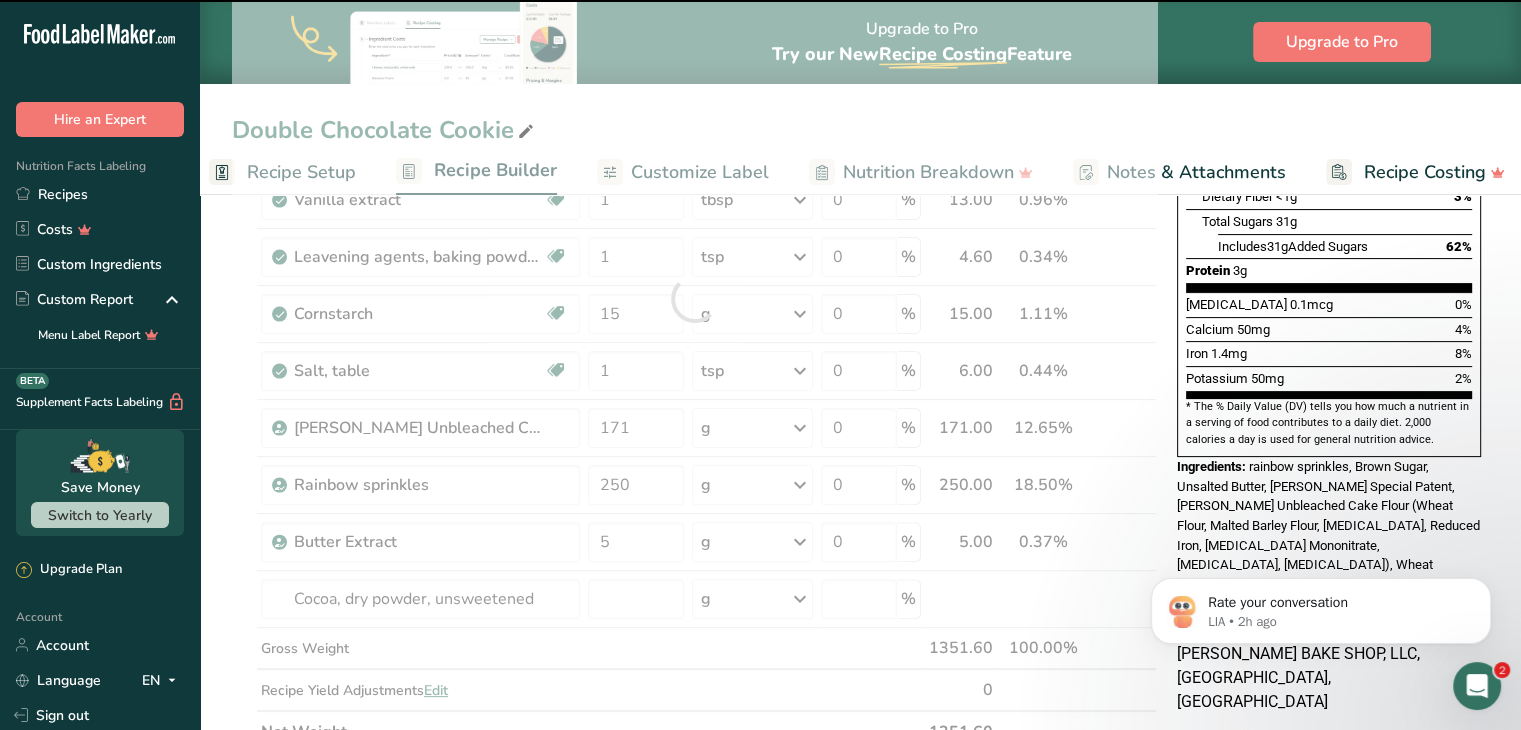 type on "0" 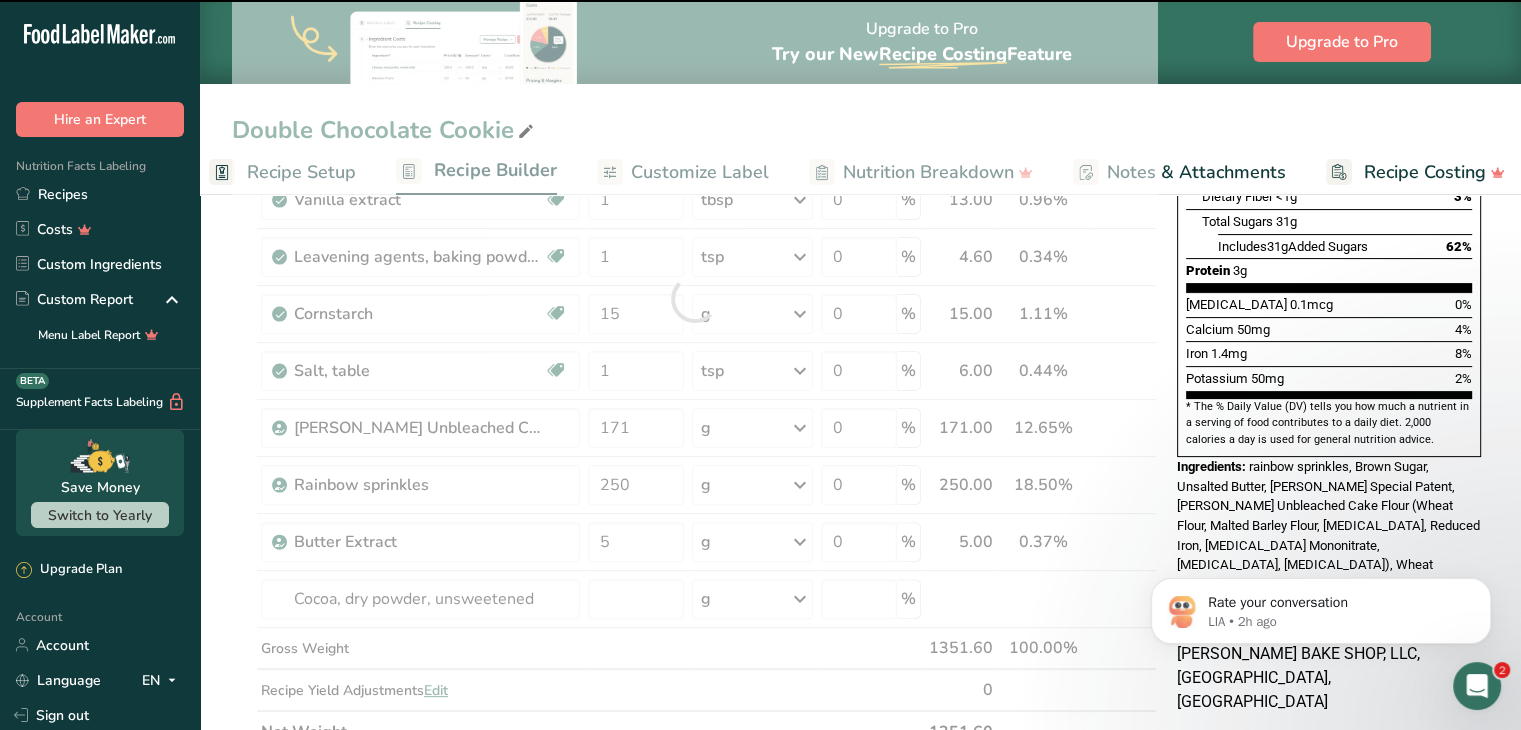 type on "0" 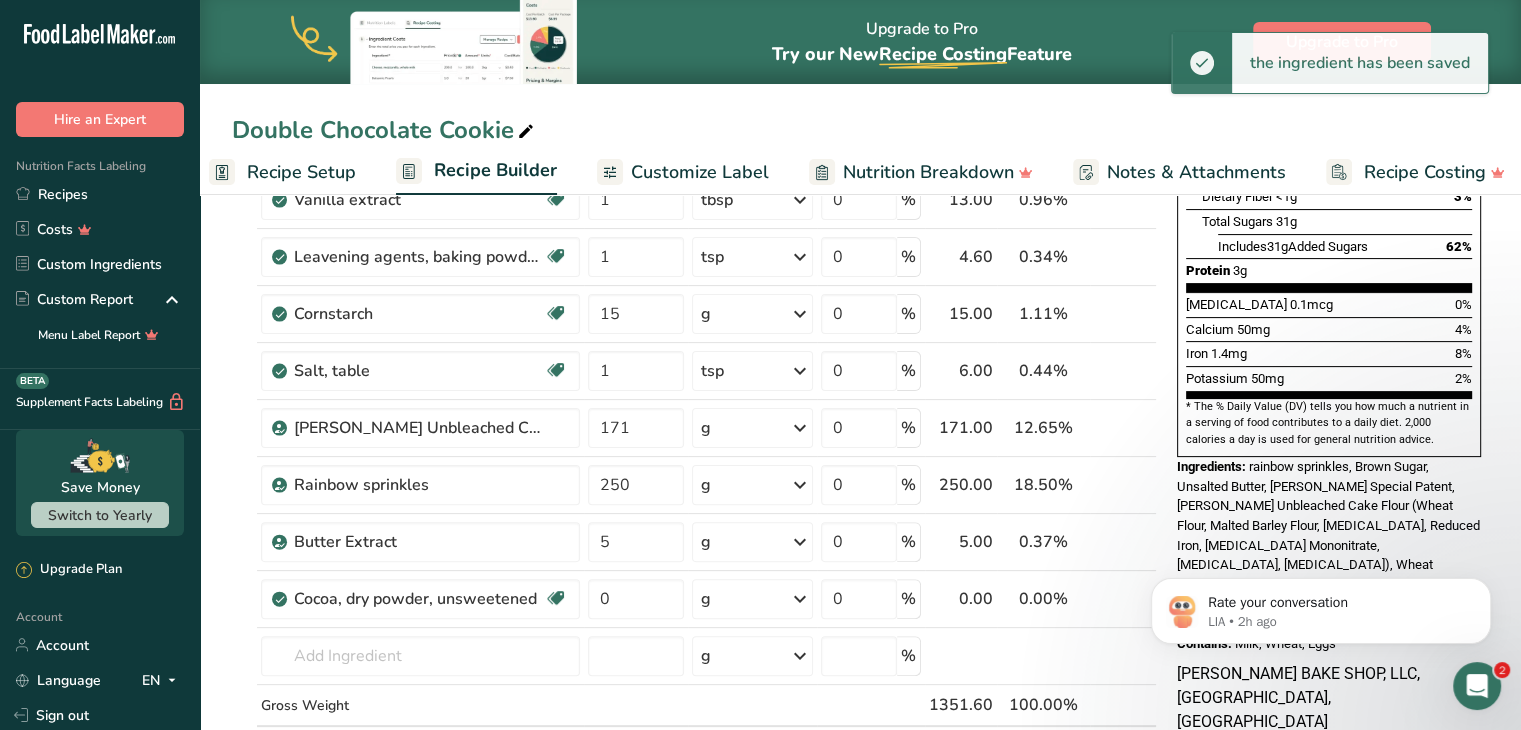 scroll, scrollTop: 556, scrollLeft: 0, axis: vertical 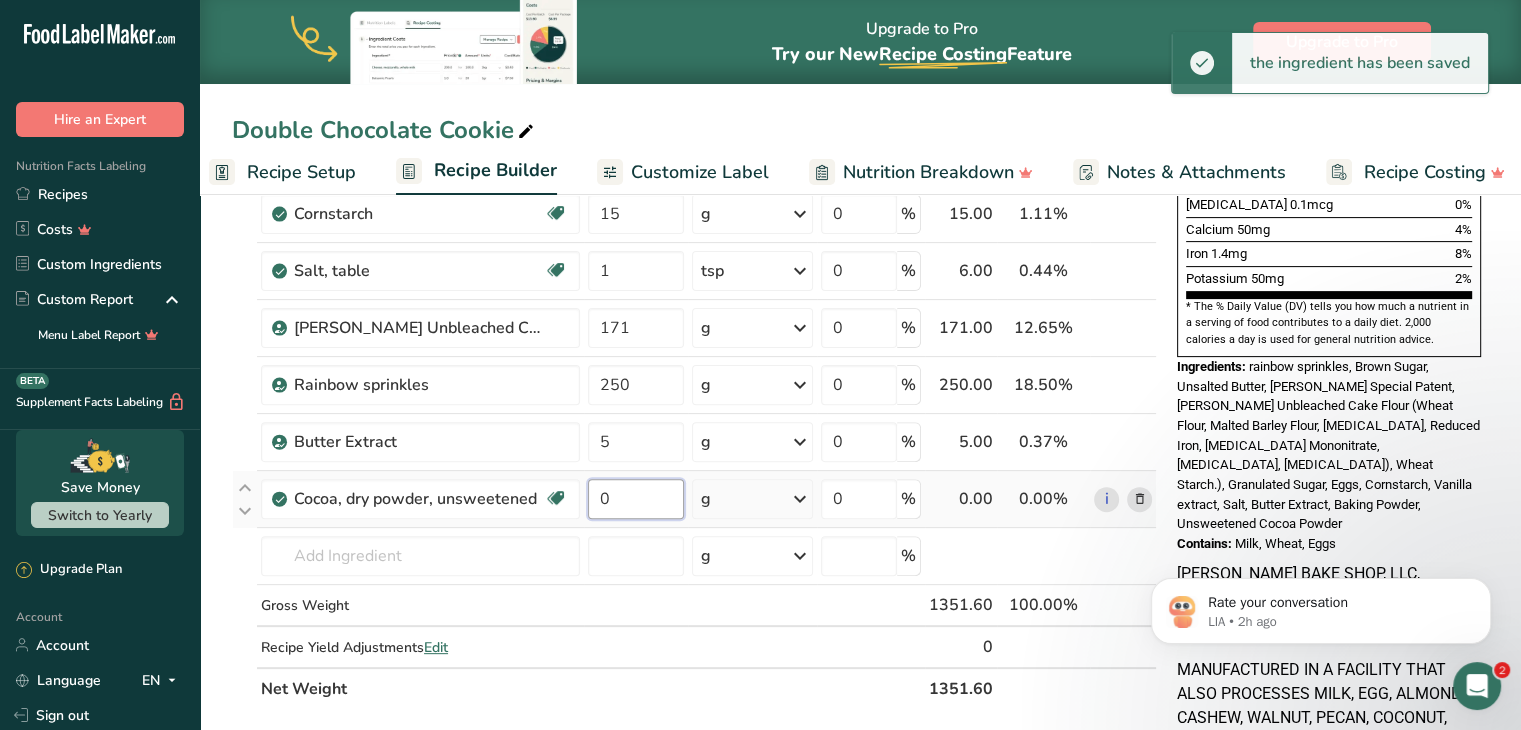 click on "0" at bounding box center [636, 499] 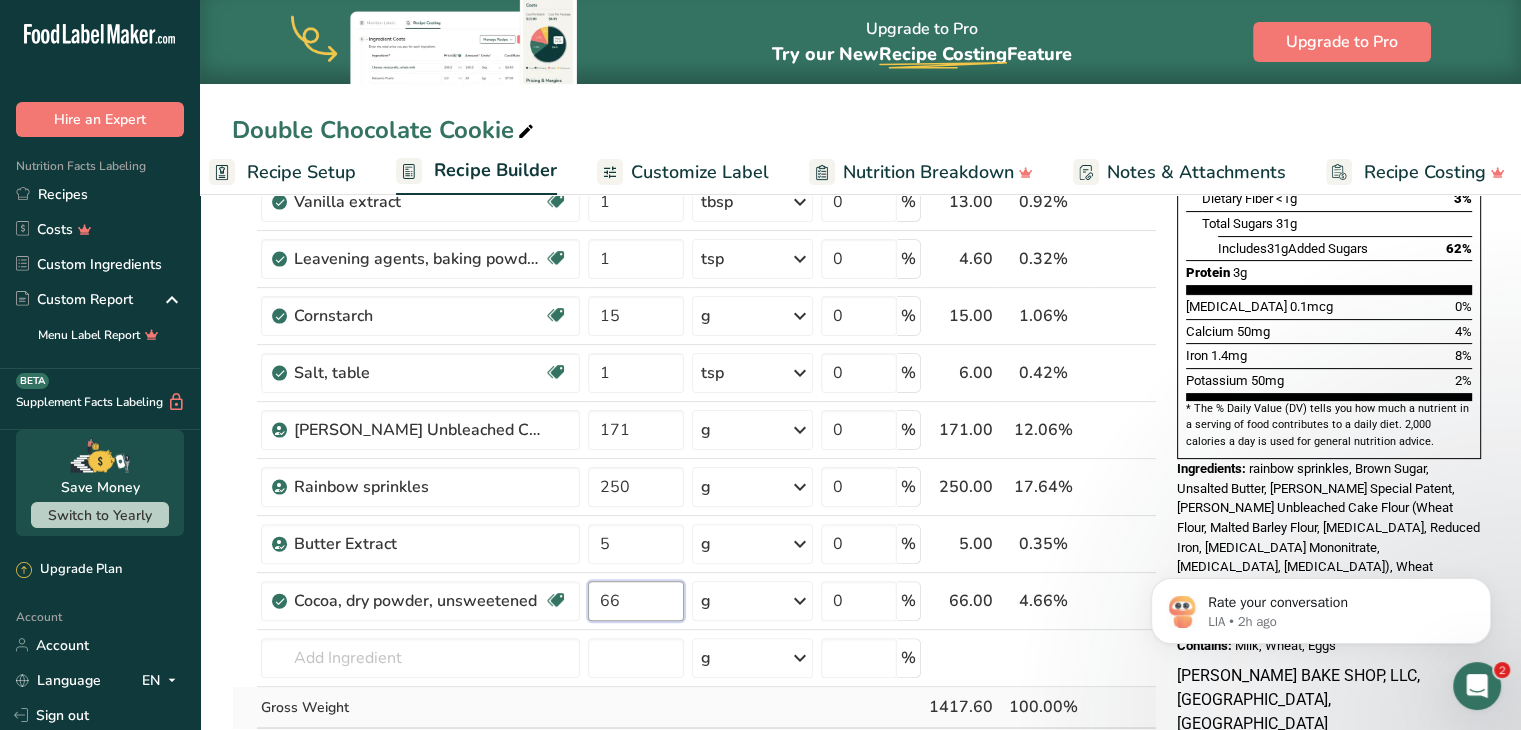 scroll, scrollTop: 443, scrollLeft: 0, axis: vertical 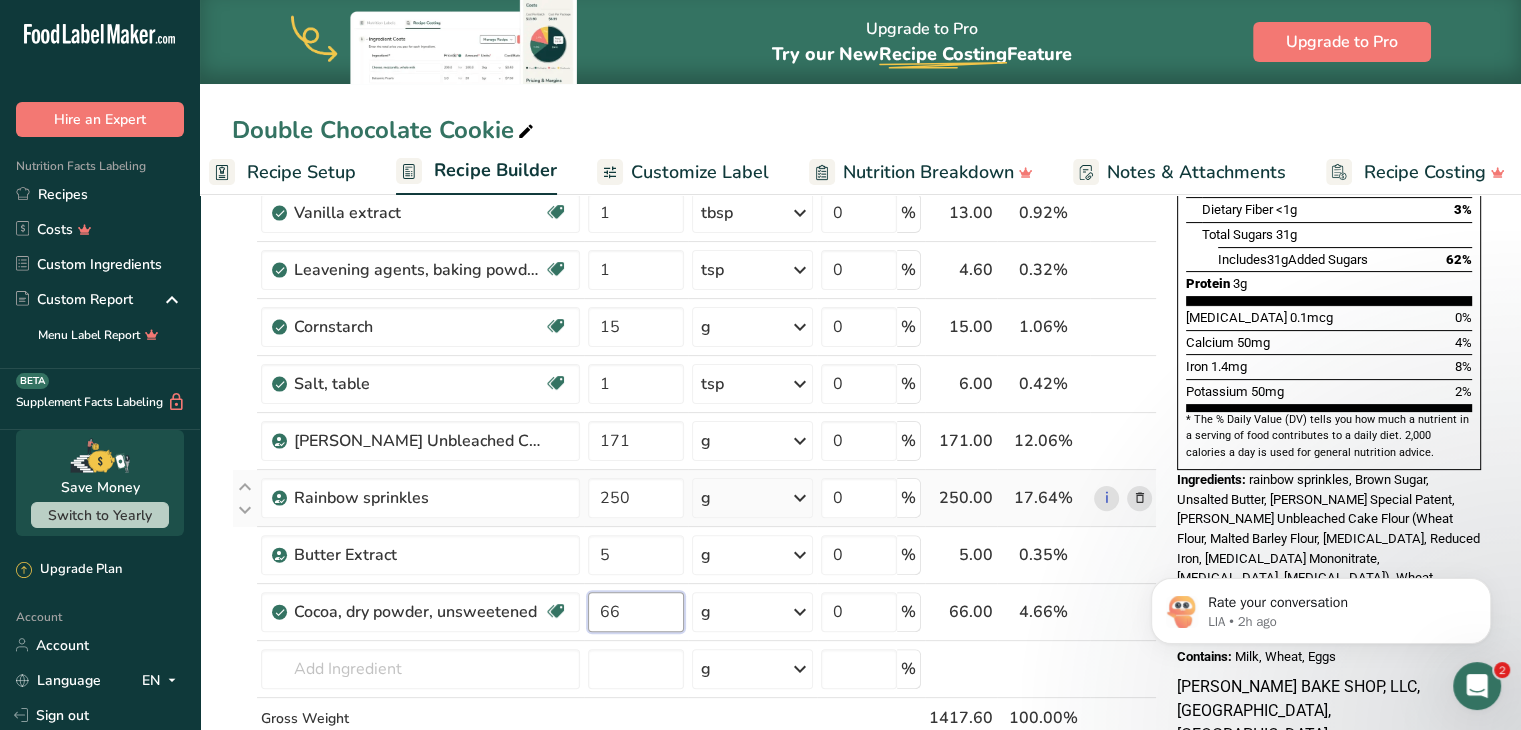 type on "66" 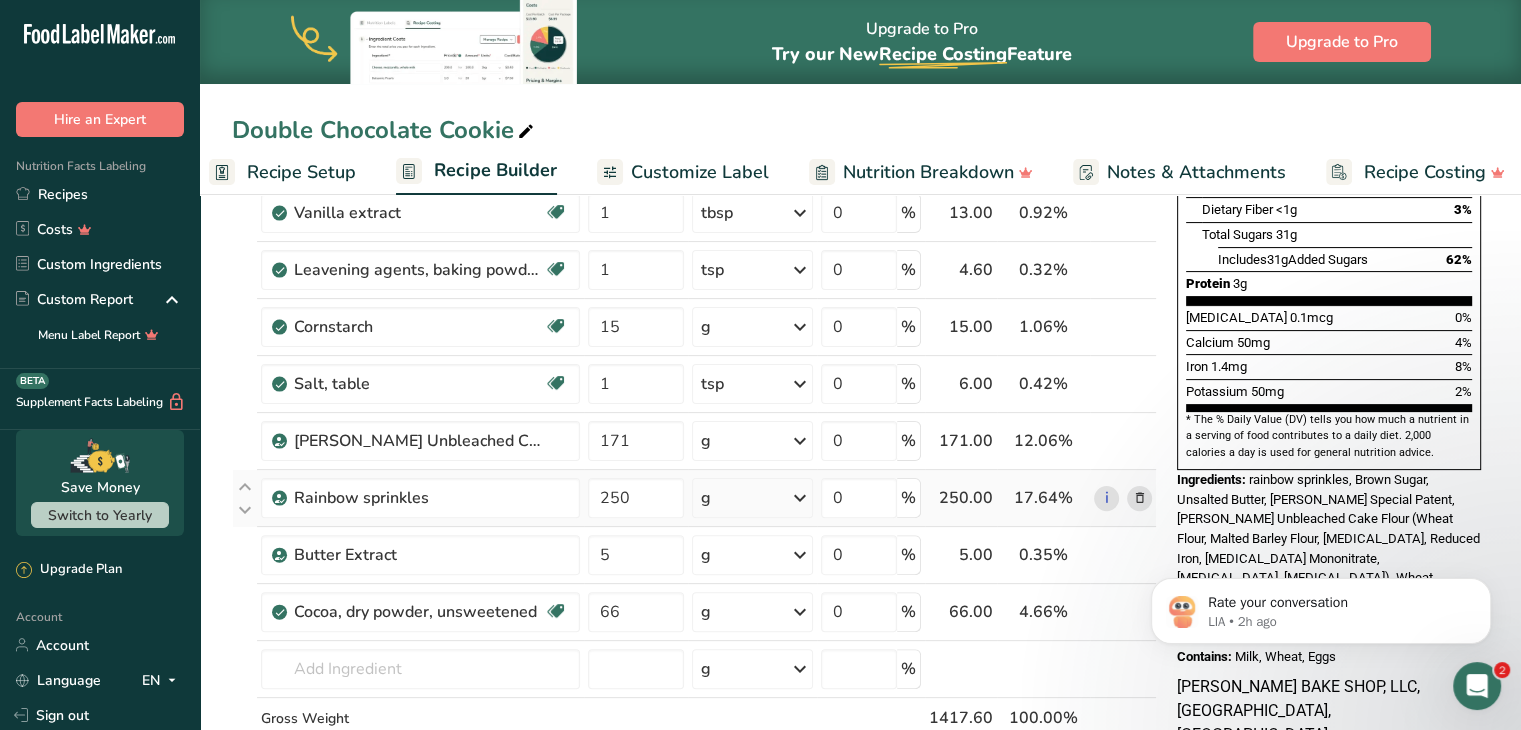 click on "Ingredient *
Amount *
Unit *
Waste *   .a-a{fill:#347362;}.b-a{fill:#fff;}          Grams
Percentage
[PERSON_NAME] Special Patent
210
g
Weight Units
g
kg
mg
See more
Volume Units
l
Volume units require a density conversion. If you know your ingredient's density enter it below. Otherwise, click on "RIA" our AI Regulatory bot - she will be able to help you
lb/ft3
g/cm3
Confirm
mL
Volume units require a density conversion. If you know your ingredient's density enter it below. Otherwise, click on "RIA" our AI Regulatory bot - she will be able to help you
fl oz" at bounding box center [694, 340] 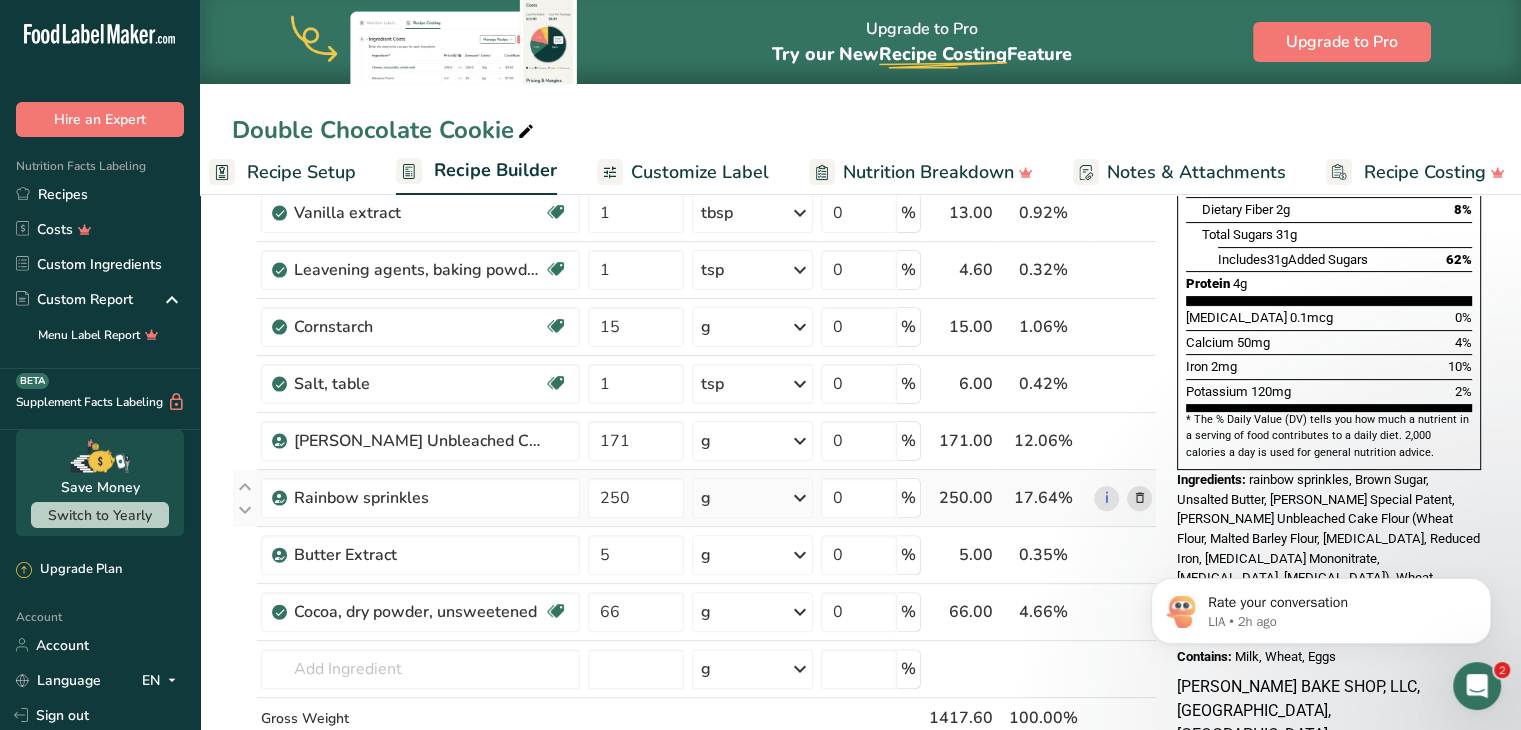 click at bounding box center (1139, 498) 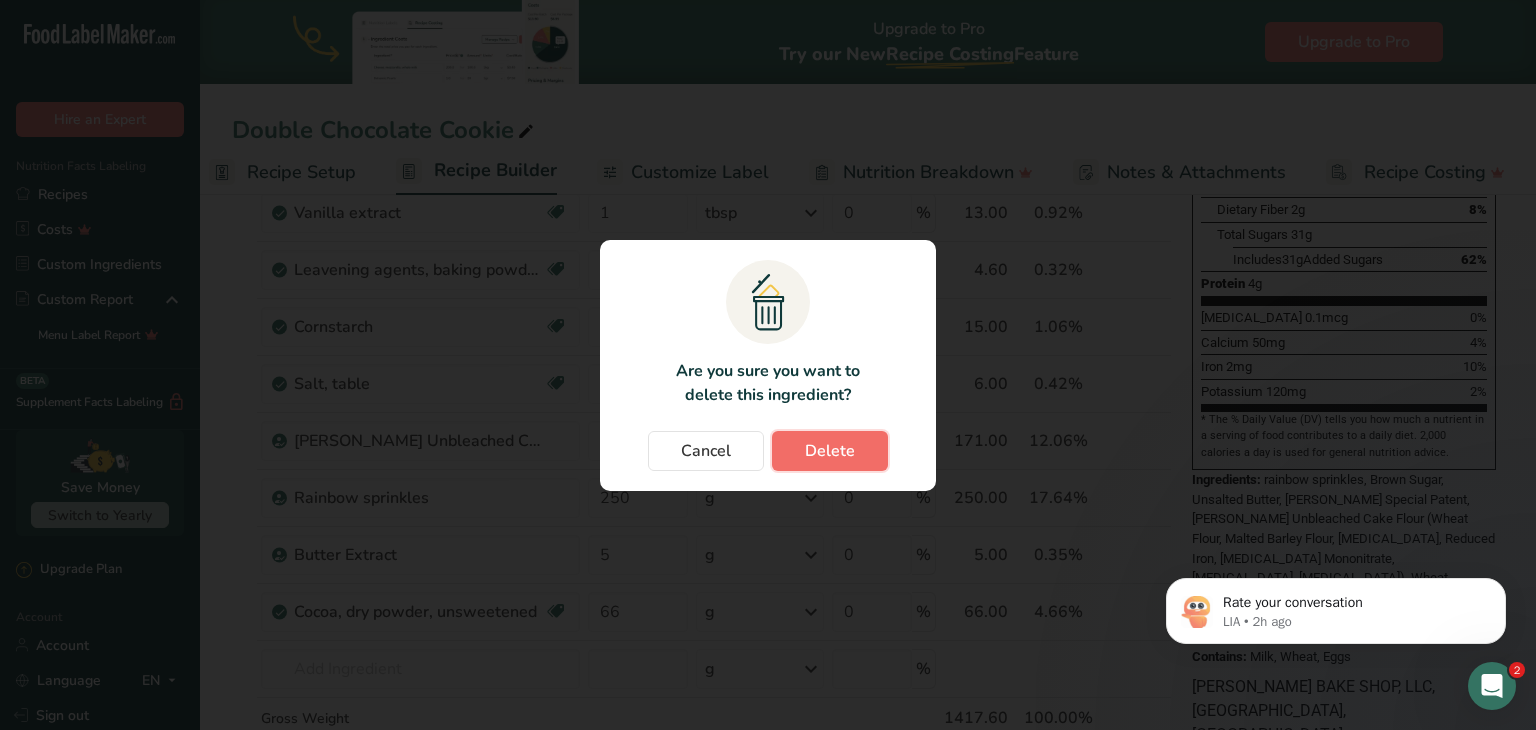 click on "Delete" at bounding box center (830, 451) 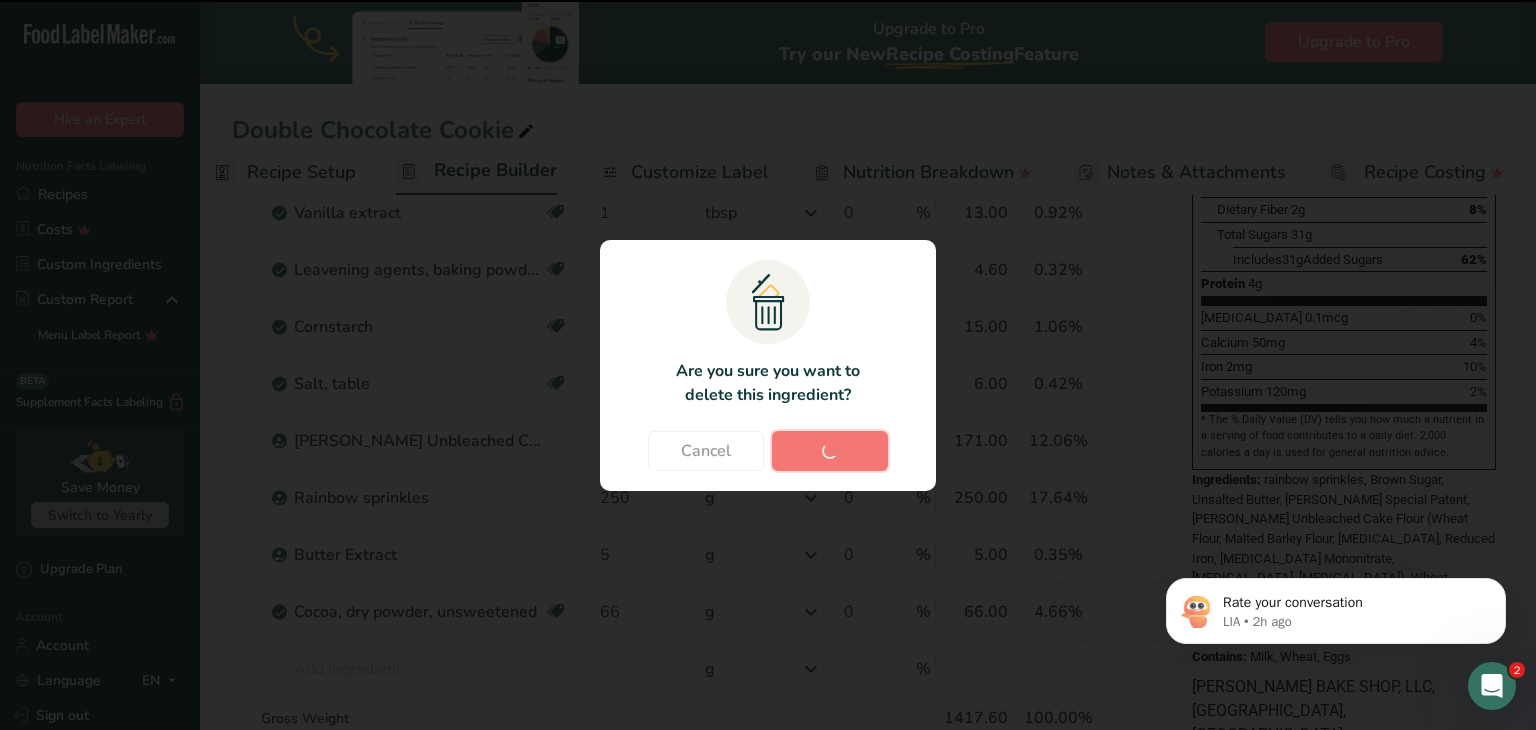 type on "5" 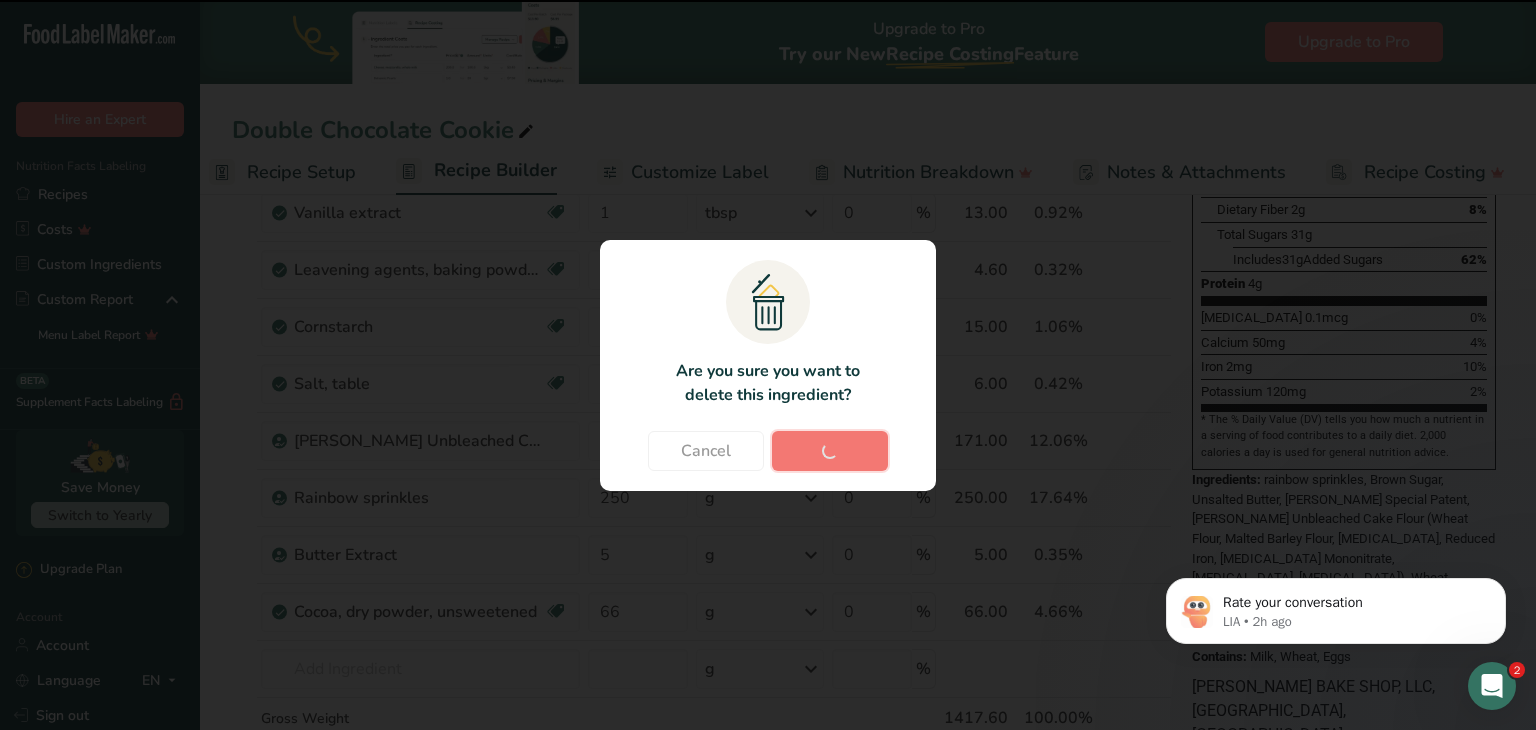 type on "66" 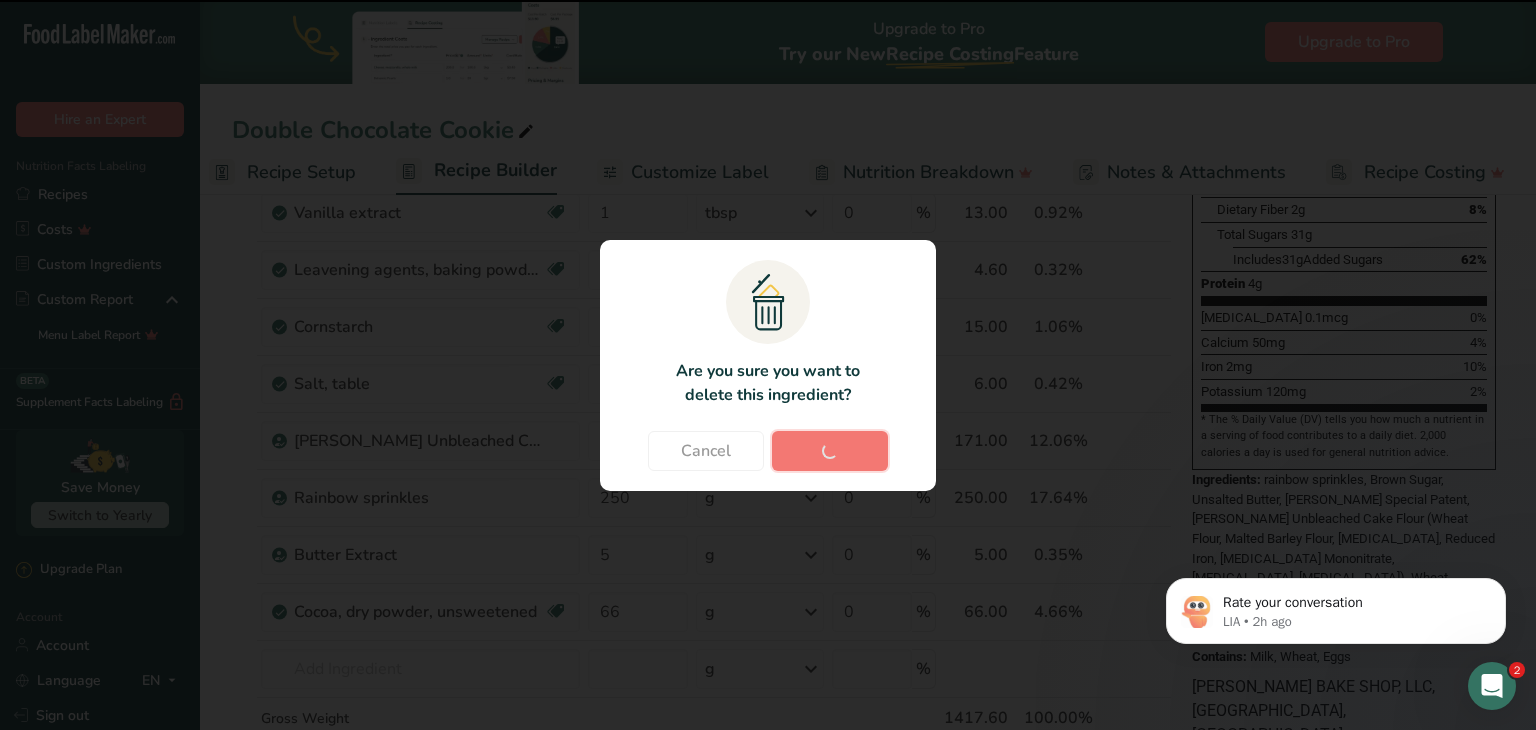 type 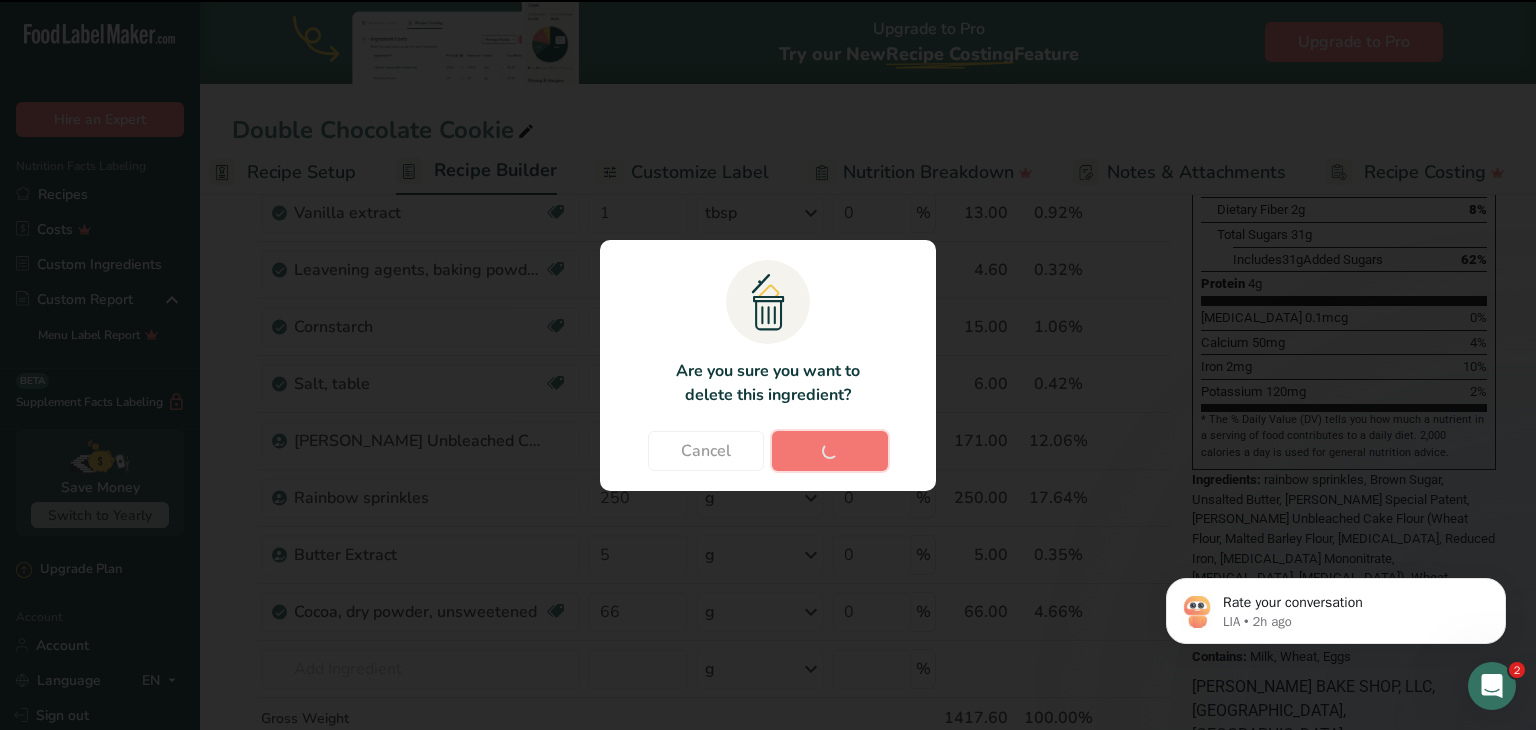 type 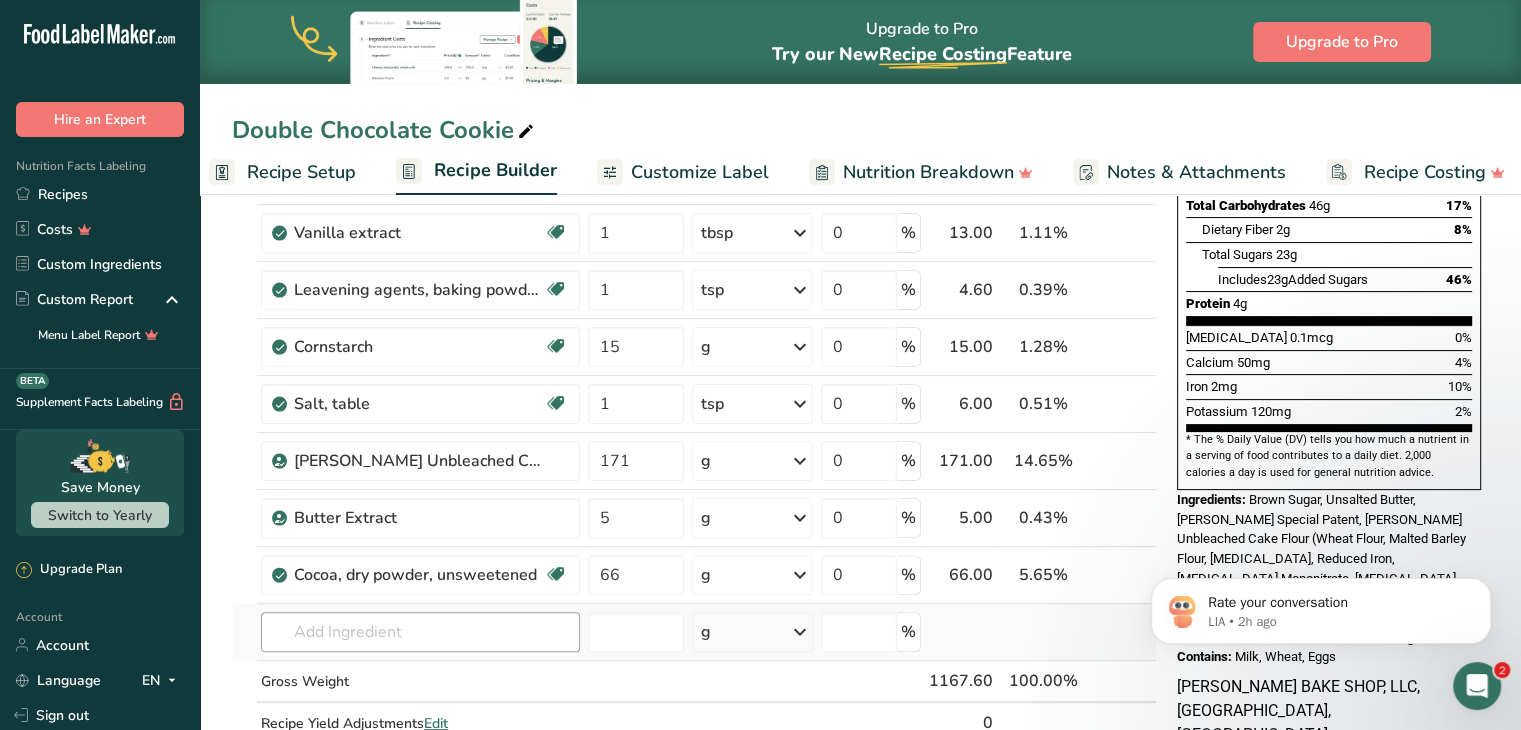 scroll, scrollTop: 428, scrollLeft: 0, axis: vertical 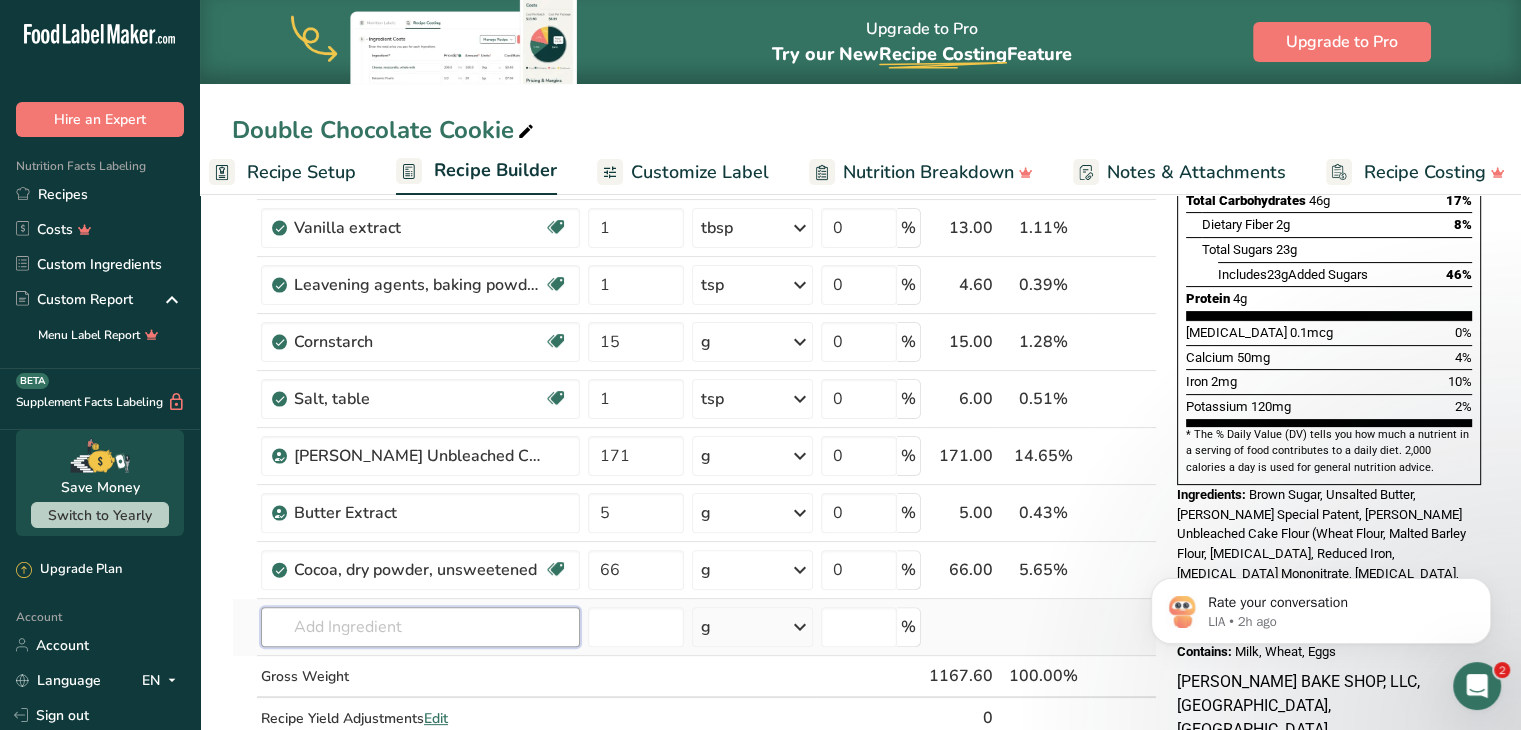 click at bounding box center [420, 627] 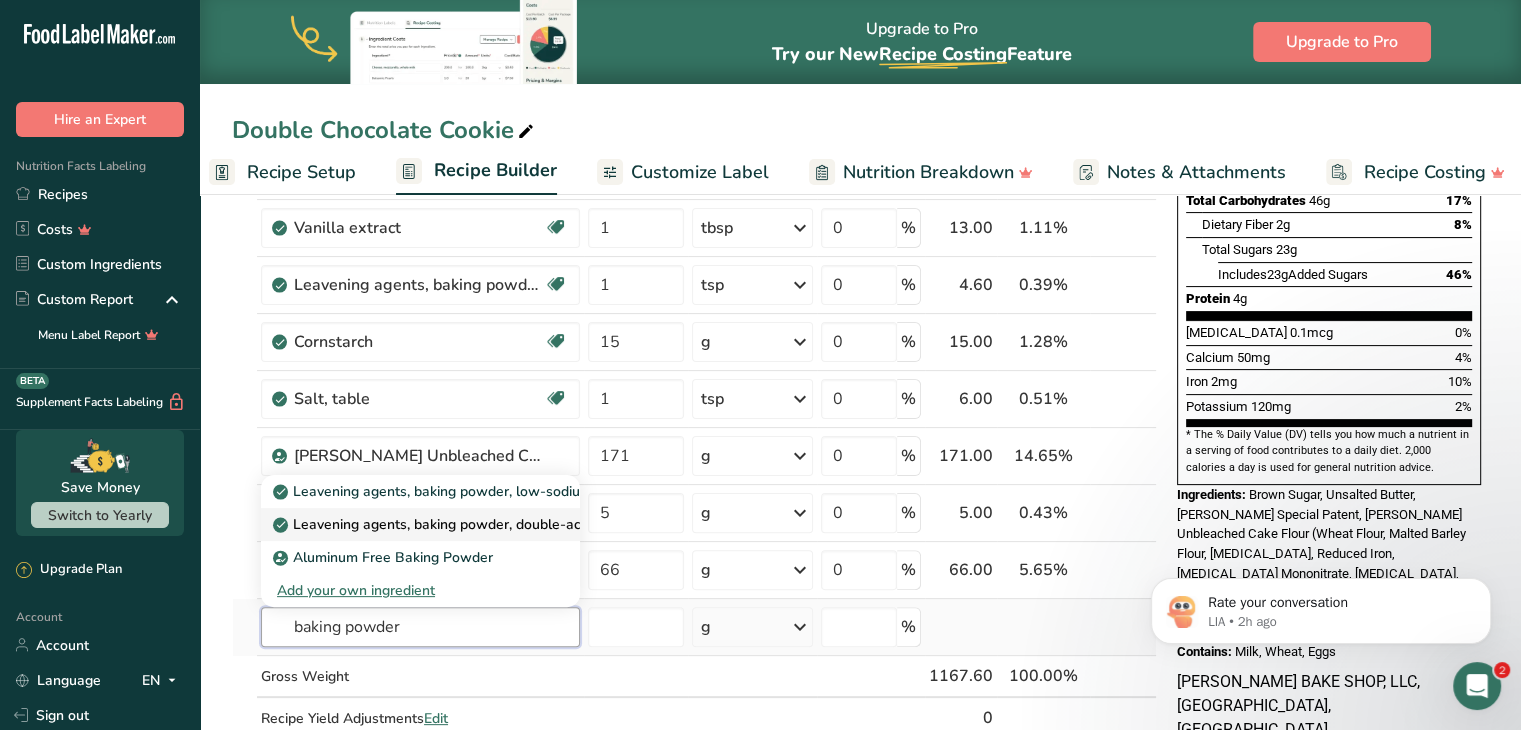 type on "baking powder" 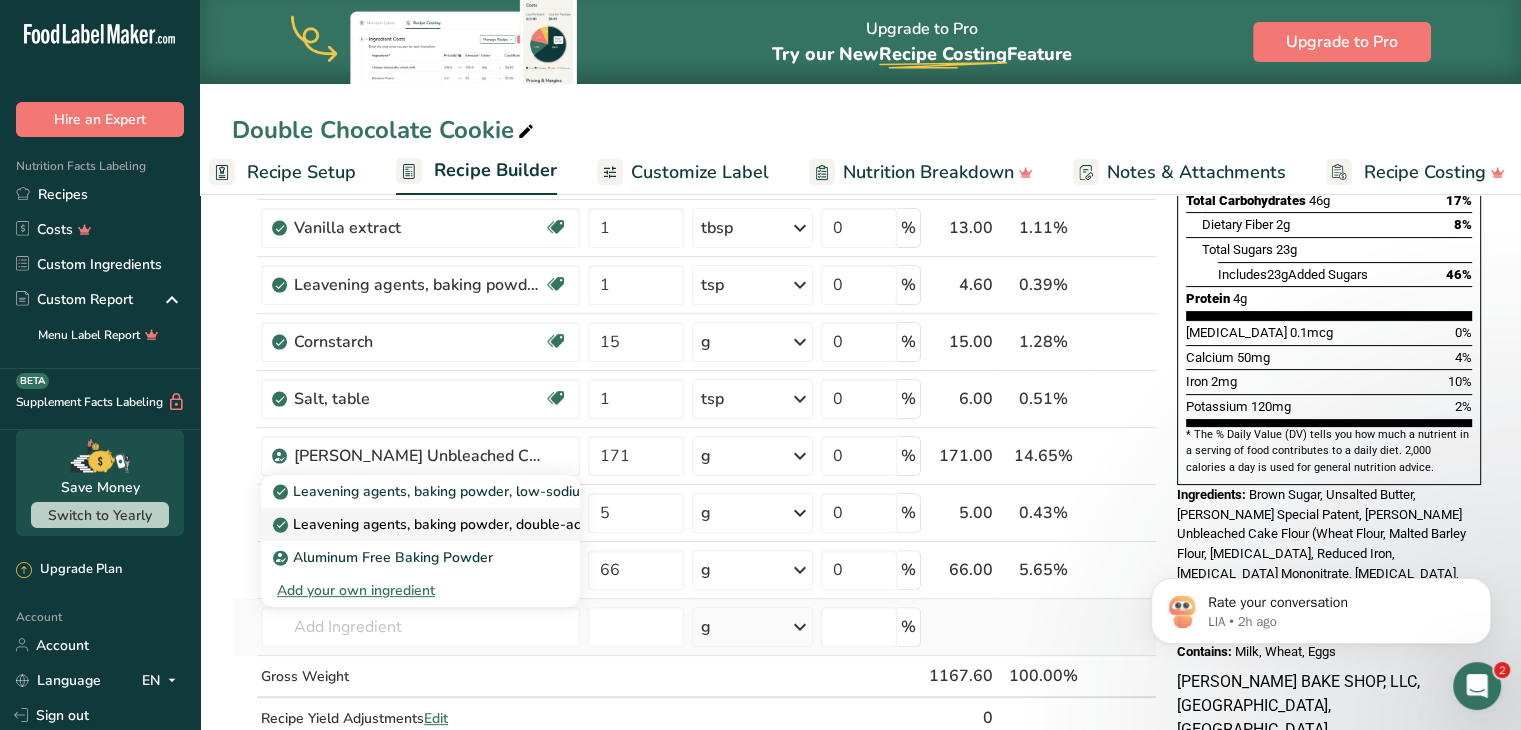 click on "Leavening agents, baking powder, double-acting, sodium aluminum sulfate" at bounding box center (525, 524) 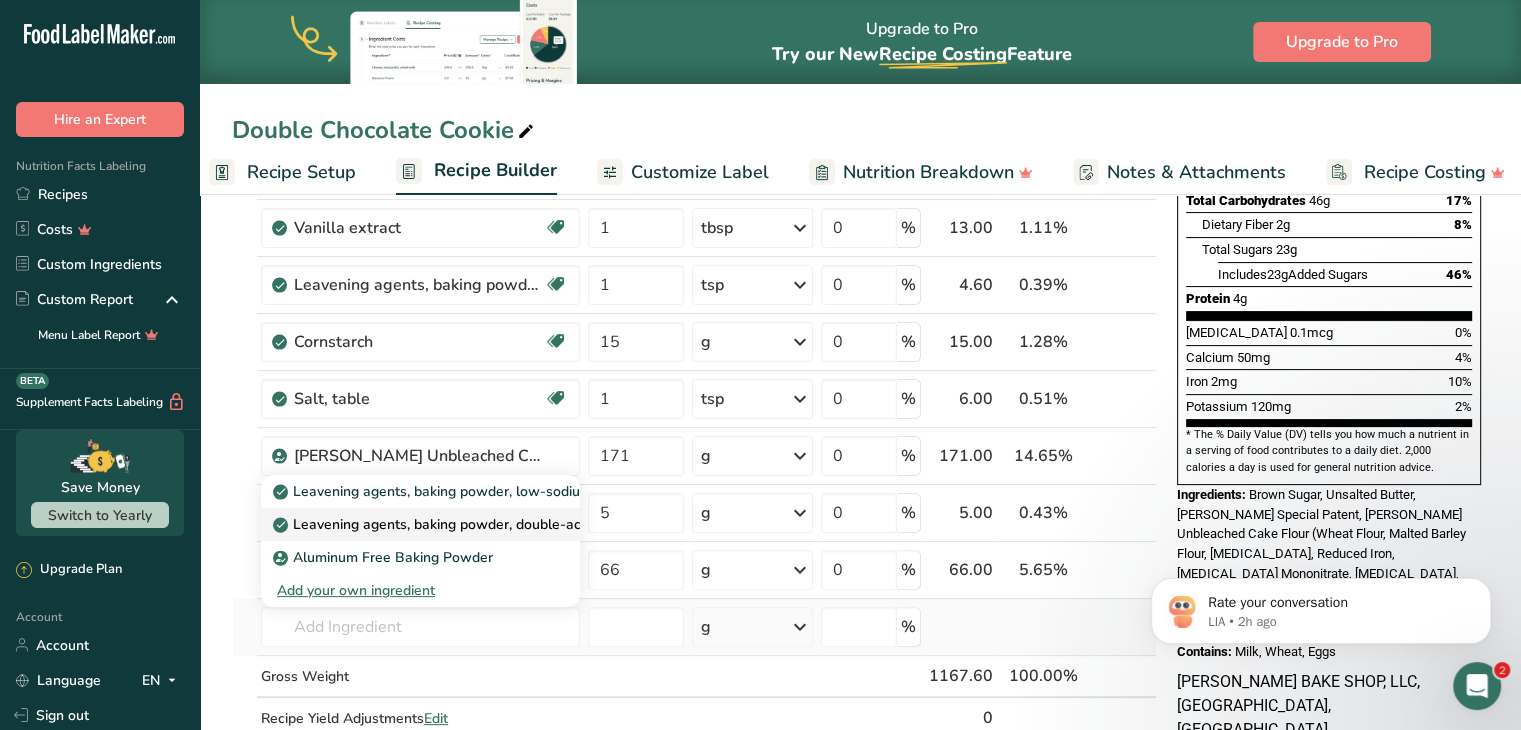 type on "Leavening agents, baking powder, double-acting, sodium aluminum sulfate" 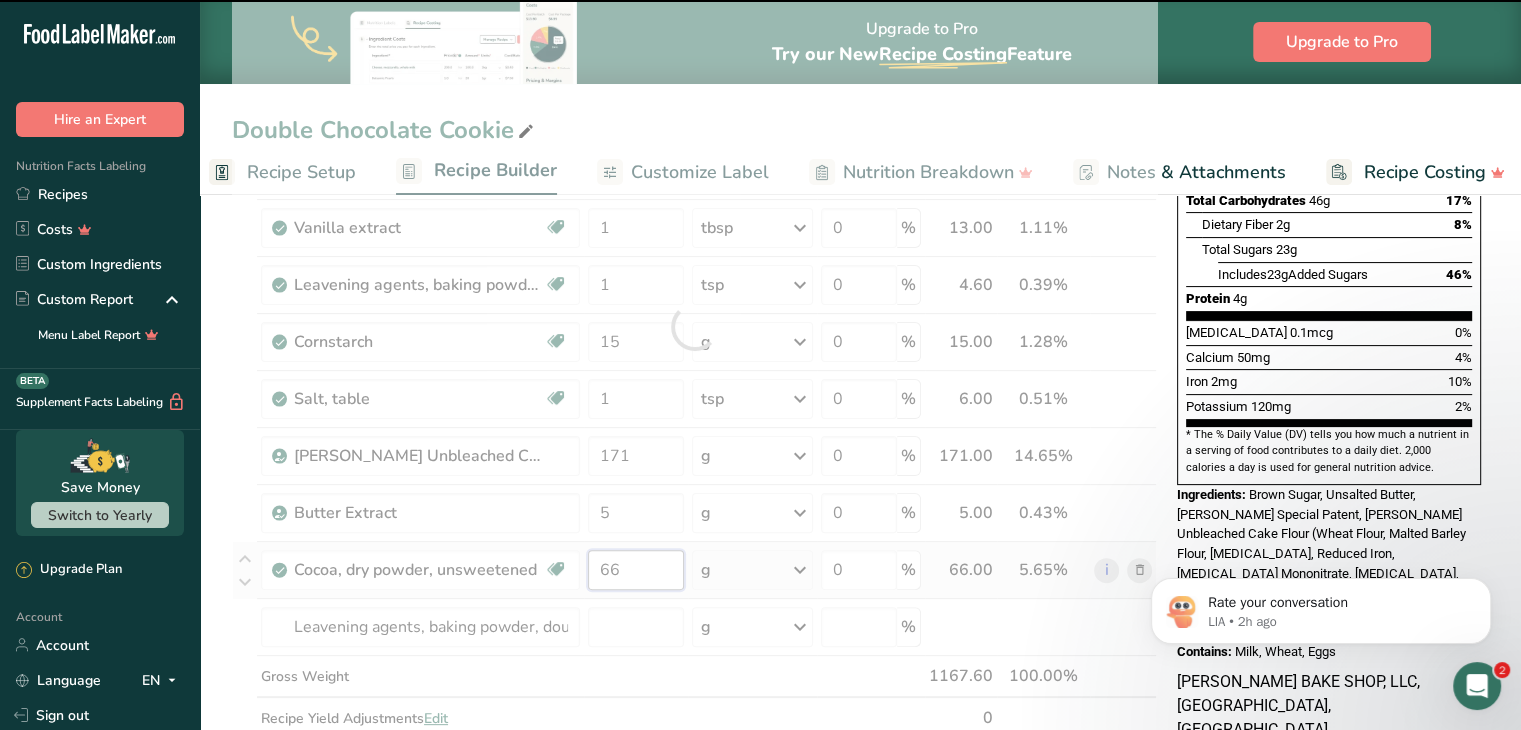 click on "66" at bounding box center [636, 570] 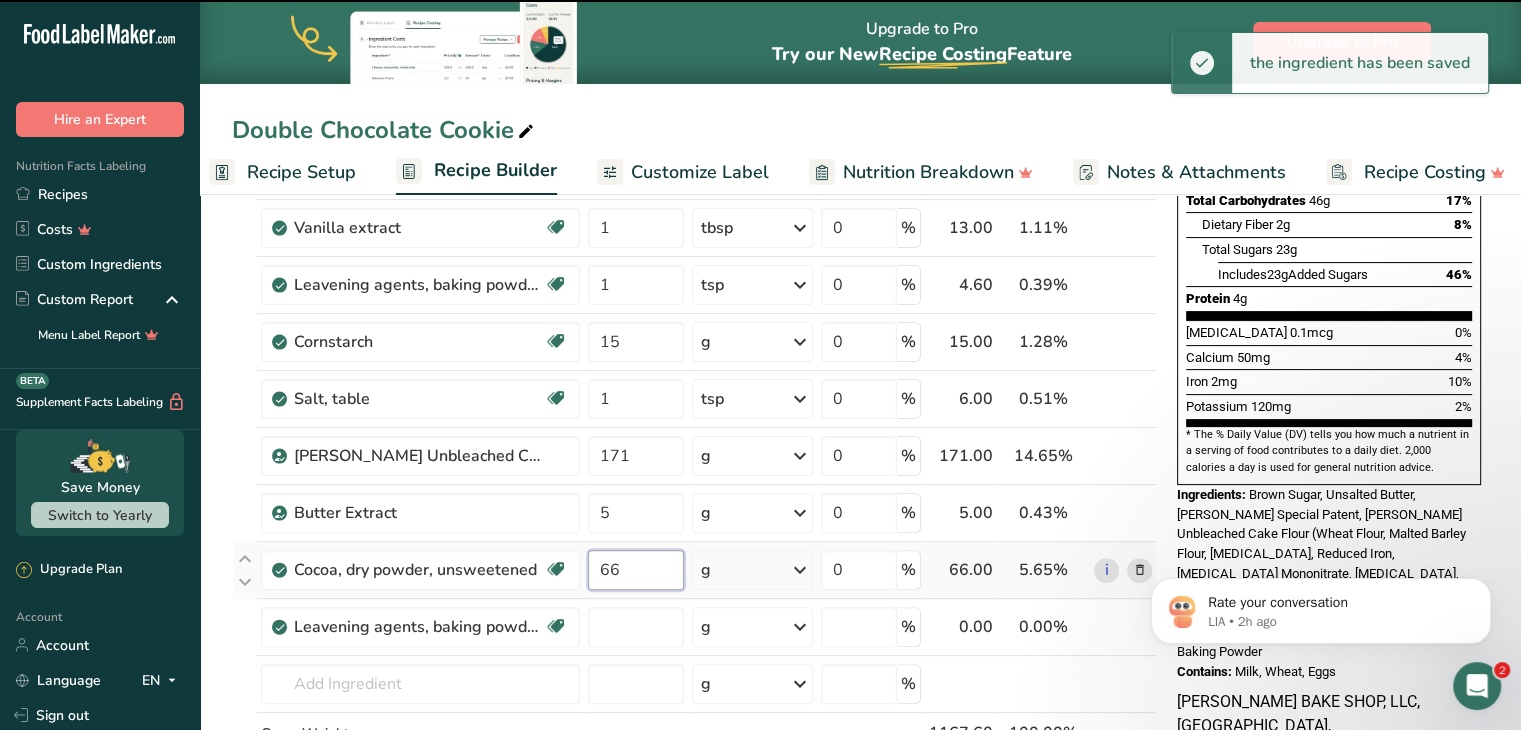type on "0" 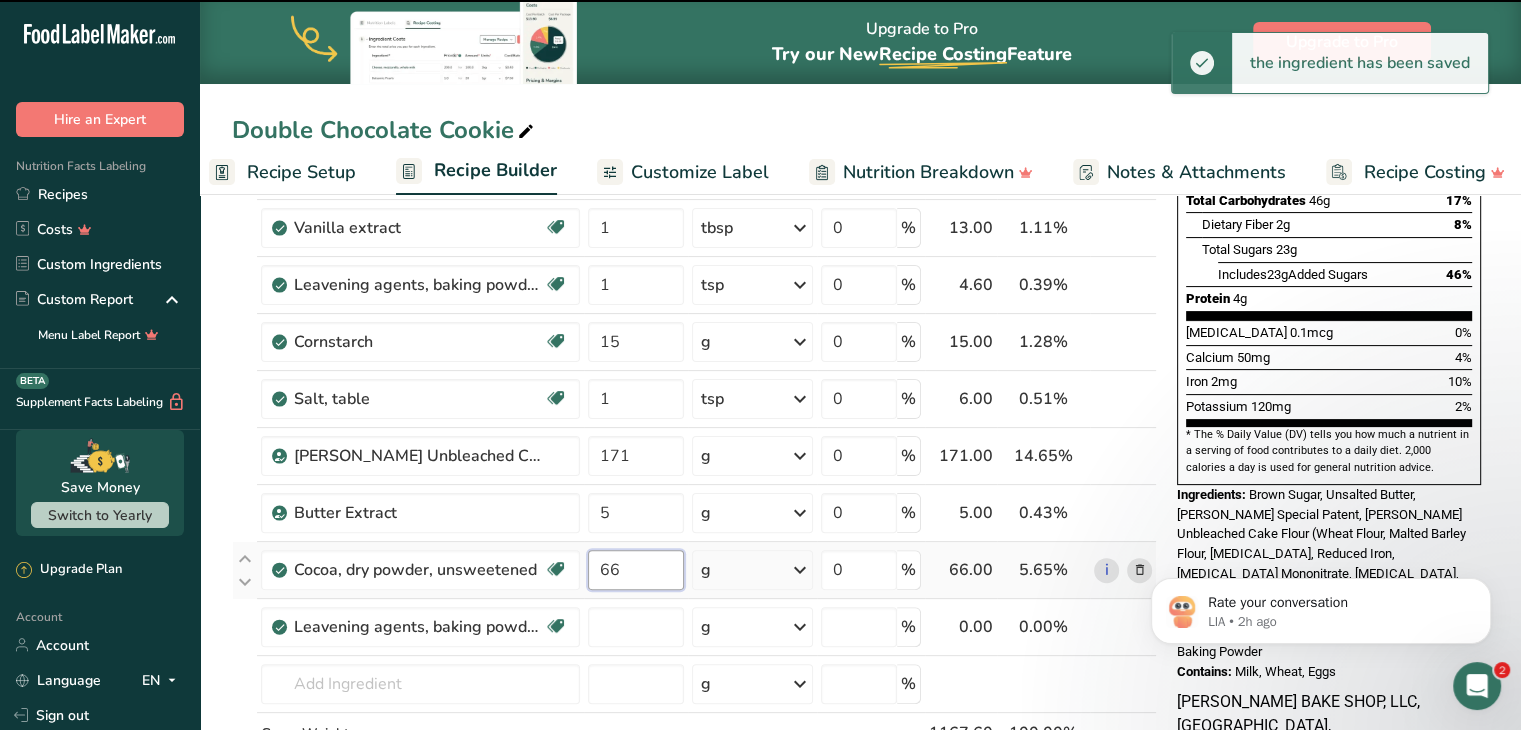 type on "0" 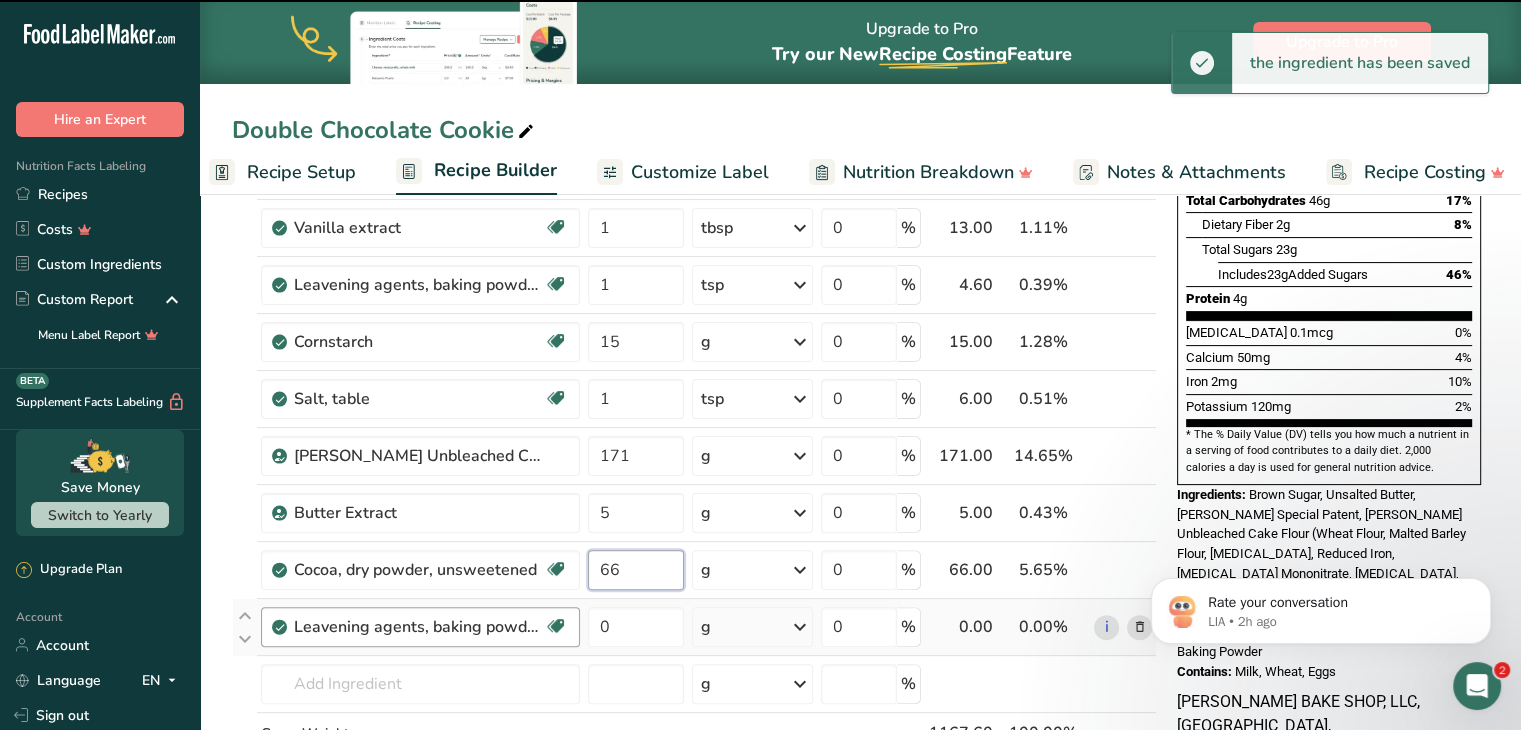 scroll, scrollTop: 502, scrollLeft: 0, axis: vertical 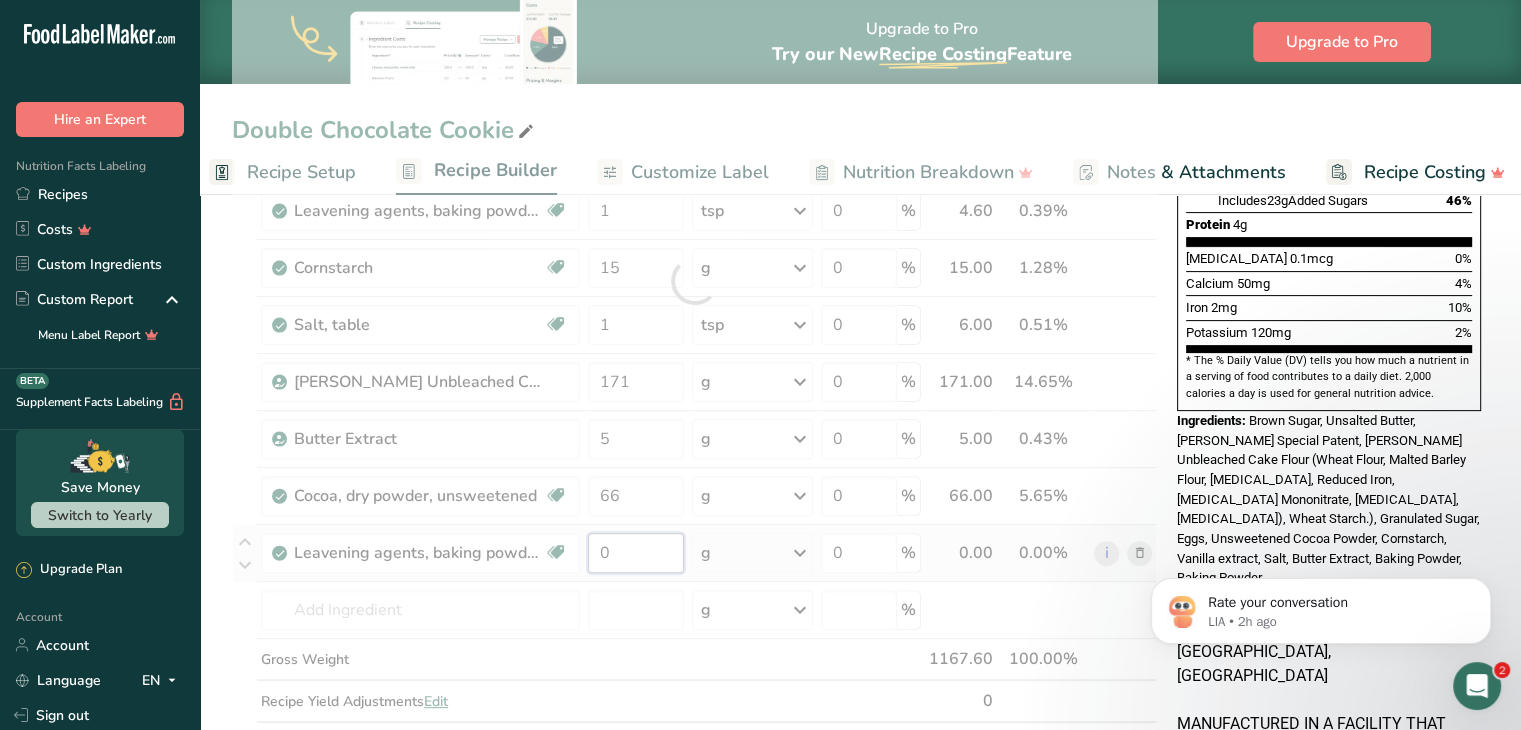 click on "Ingredient *
Amount *
Unit *
Waste *   .a-a{fill:#347362;}.b-a{fill:#fff;}          Grams
Percentage
[PERSON_NAME] Special Patent
210
g
Weight Units
g
kg
mg
See more
Volume Units
l
Volume units require a density conversion. If you know your ingredient's density enter it below. Otherwise, click on "RIA" our AI Regulatory bot - she will be able to help you
lb/ft3
g/cm3
Confirm
mL
Volume units require a density conversion. If you know your ingredient's density enter it below. Otherwise, click on "RIA" our AI Regulatory bot - she will be able to help you
fl oz" at bounding box center [694, 281] 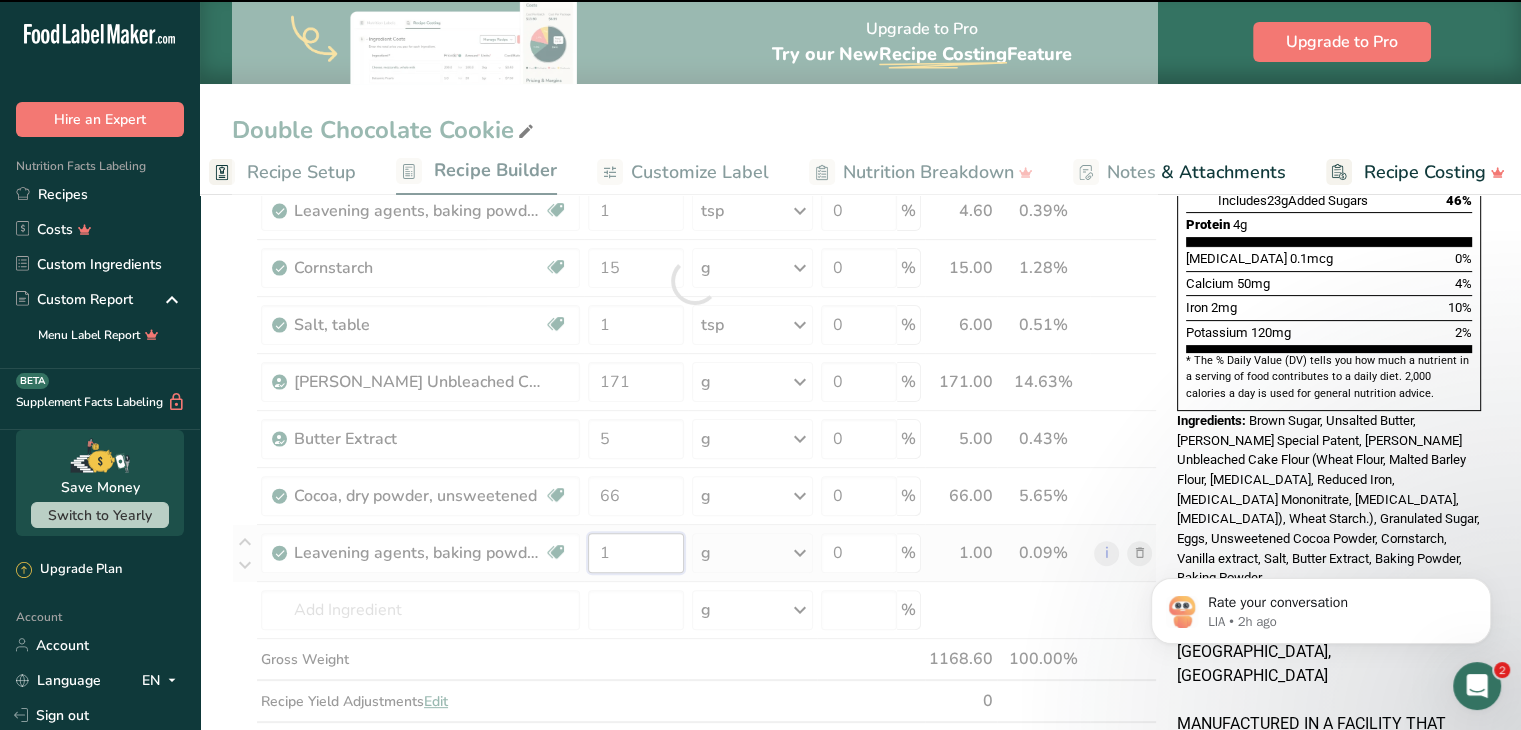 type on "0" 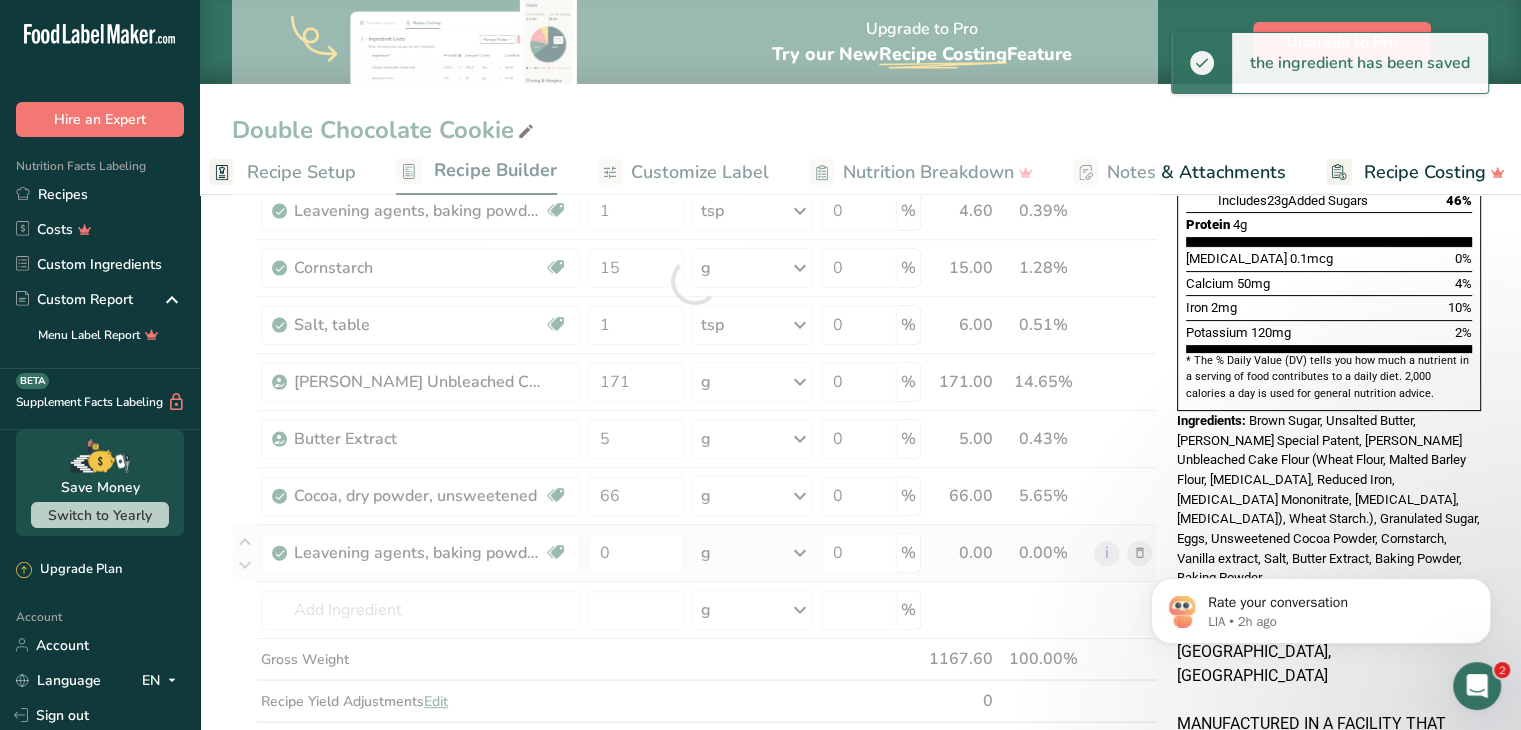 click on "Ingredient *
Amount *
Unit *
Waste *   .a-a{fill:#347362;}.b-a{fill:#fff;}          Grams
Percentage
[PERSON_NAME] Special Patent
210
g
Weight Units
g
kg
mg
See more
Volume Units
l
Volume units require a density conversion. If you know your ingredient's density enter it below. Otherwise, click on "RIA" our AI Regulatory bot - she will be able to help you
lb/ft3
g/cm3
Confirm
mL
Volume units require a density conversion. If you know your ingredient's density enter it below. Otherwise, click on "RIA" our AI Regulatory bot - she will be able to help you
fl oz" at bounding box center [694, 281] 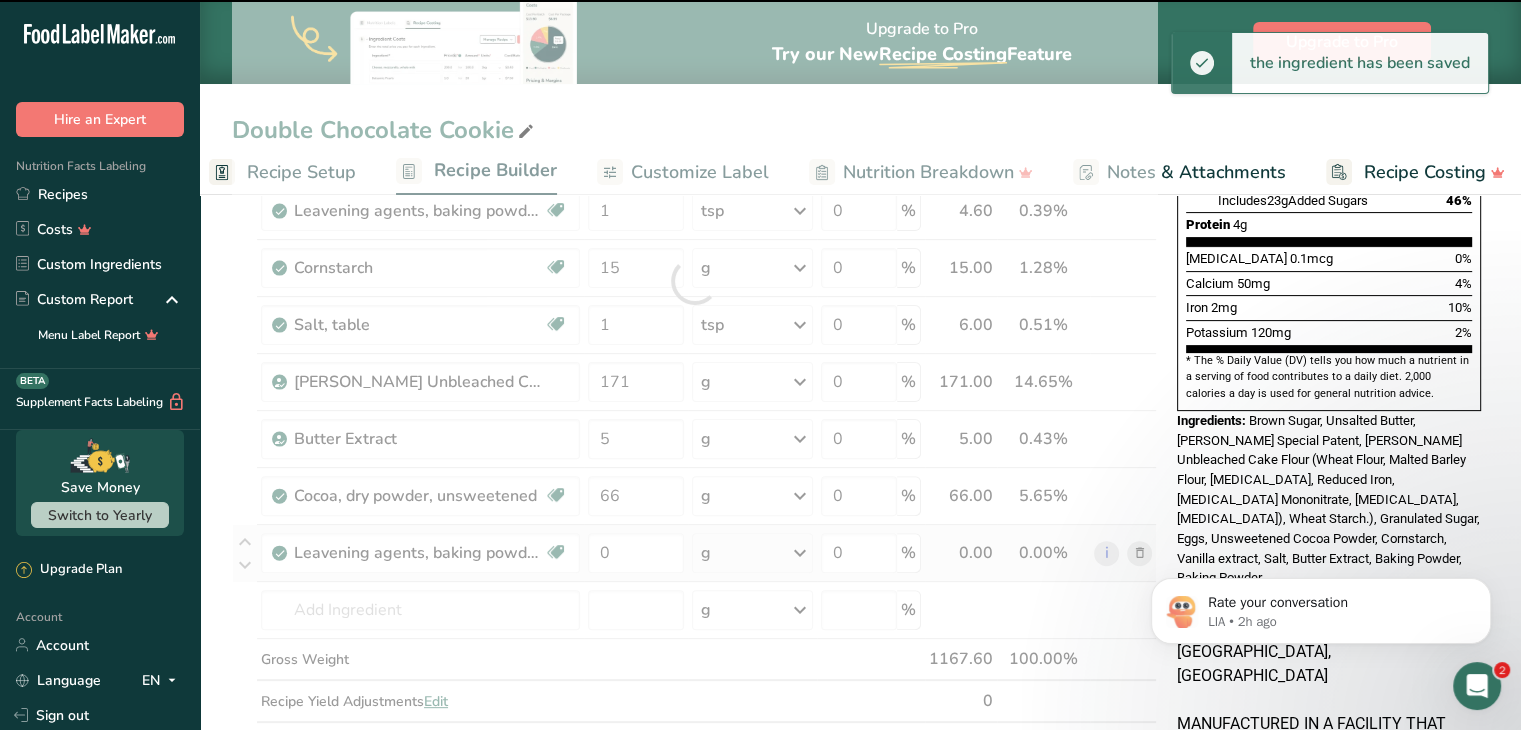 click at bounding box center (800, 553) 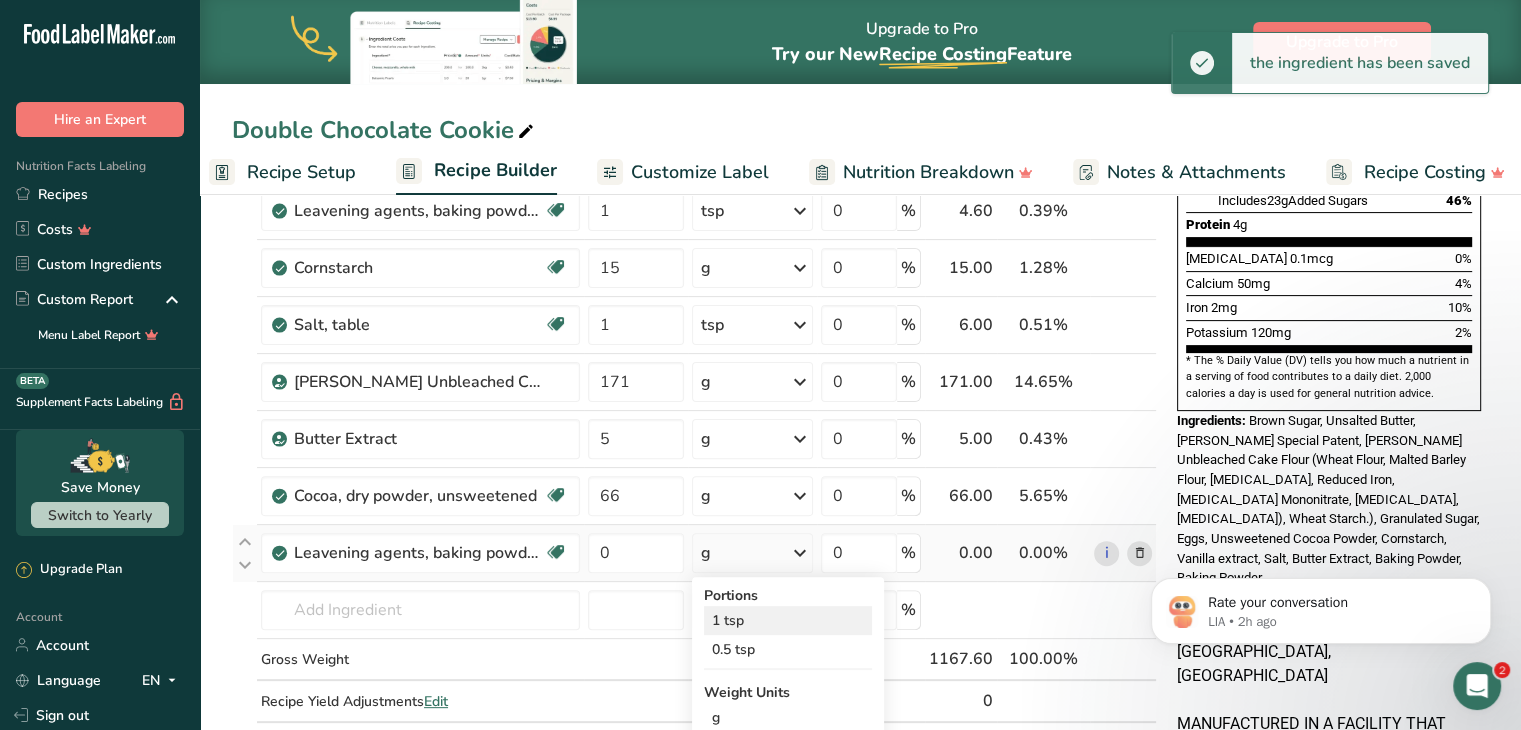 click on "1 tsp" at bounding box center (788, 620) 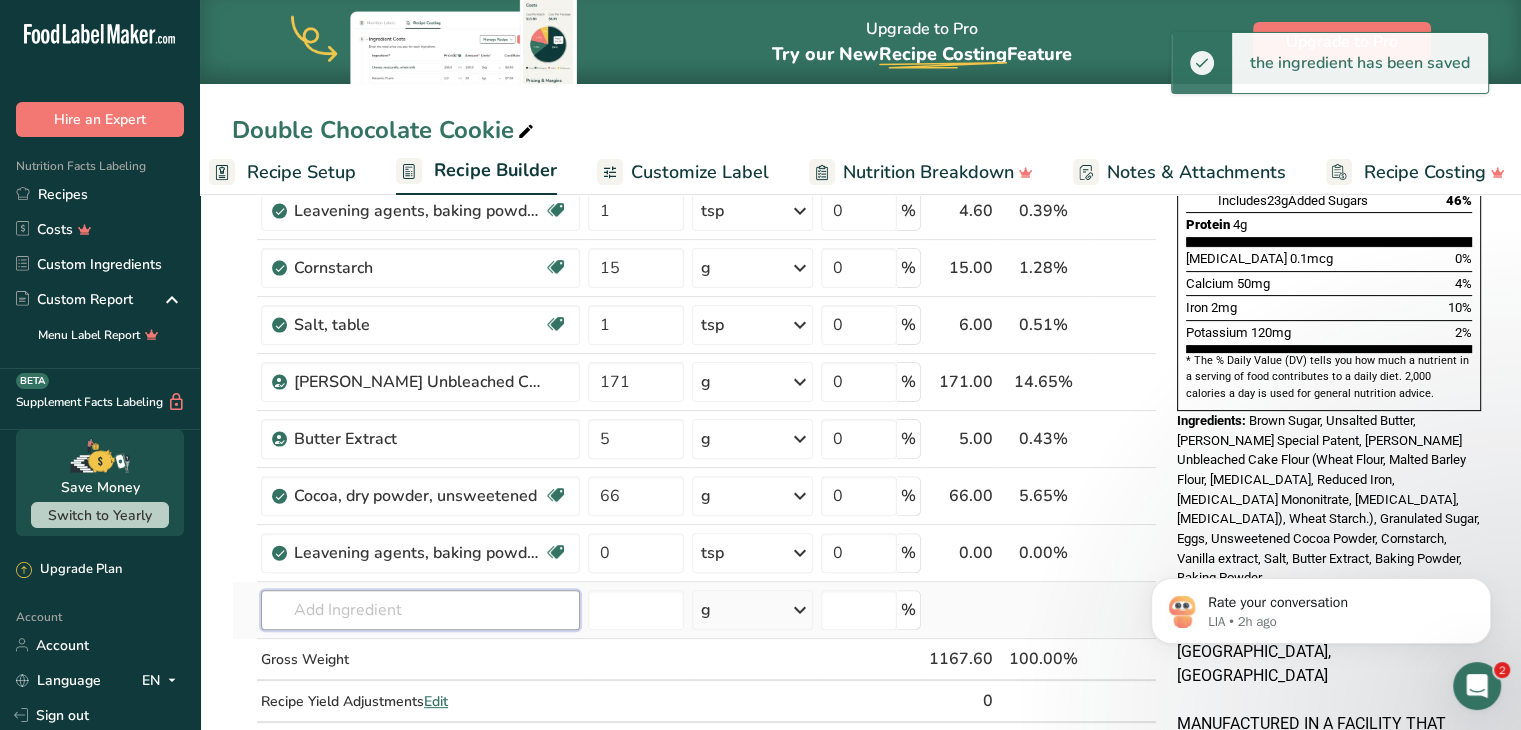 click at bounding box center [420, 610] 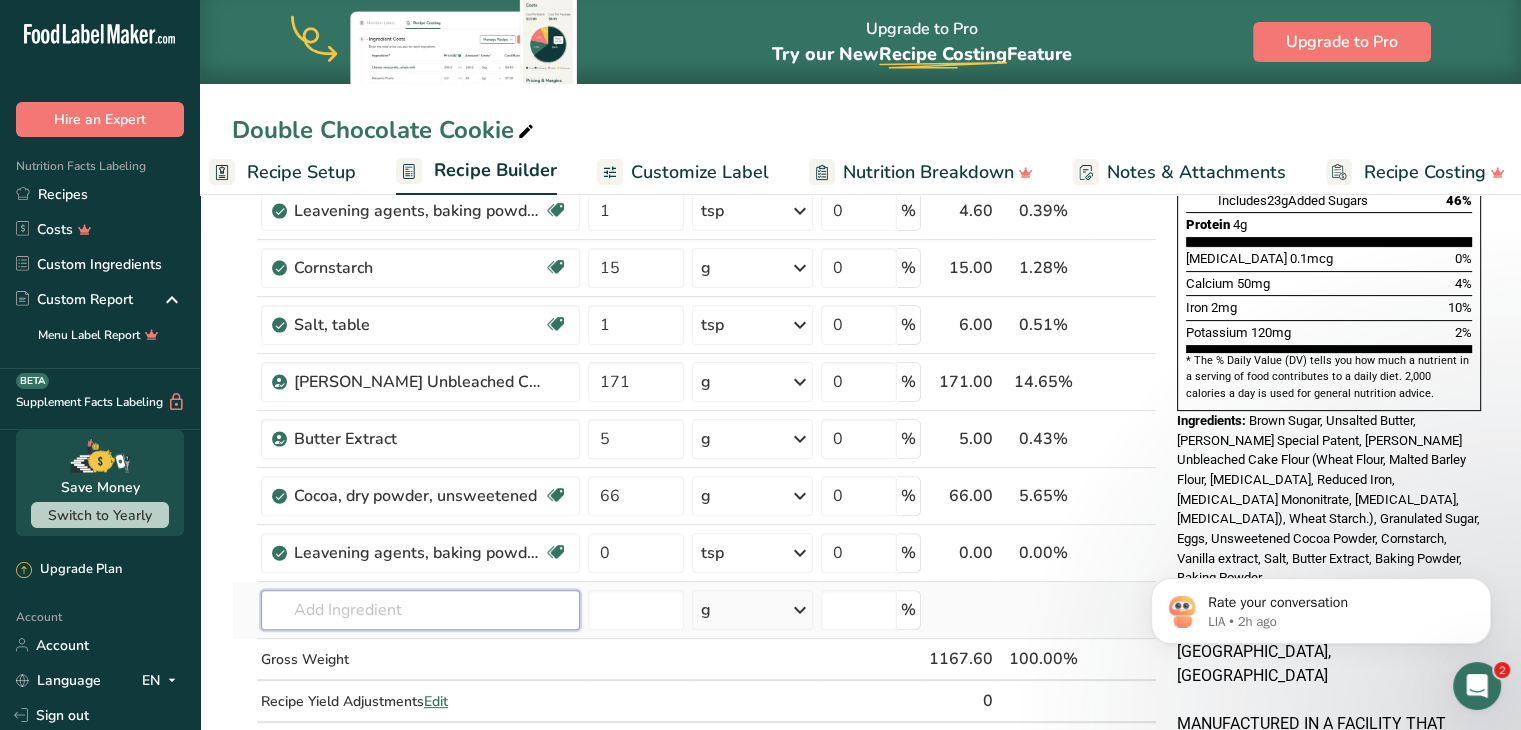 click at bounding box center (420, 610) 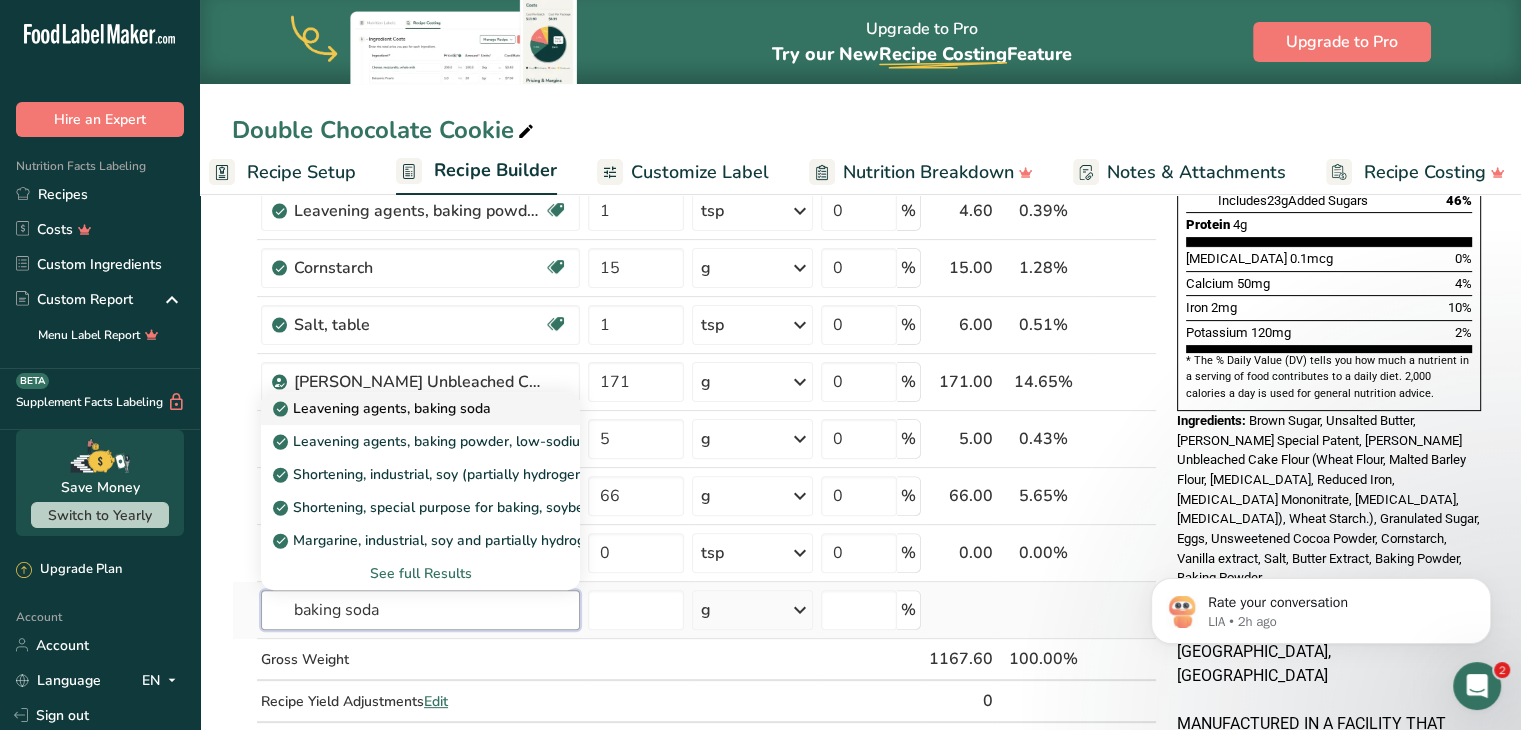 type on "baking soda" 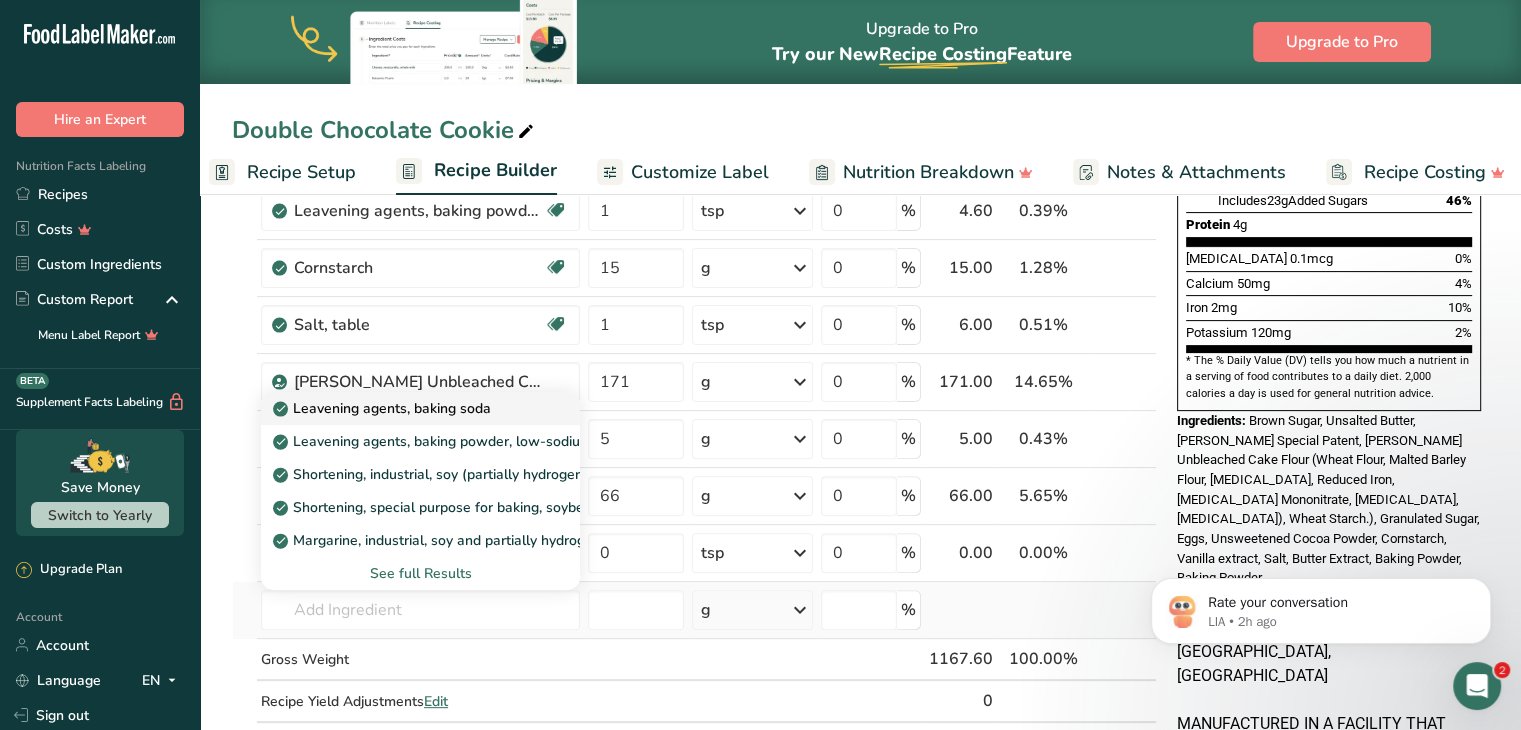 click on "Leavening agents, baking soda" at bounding box center (384, 408) 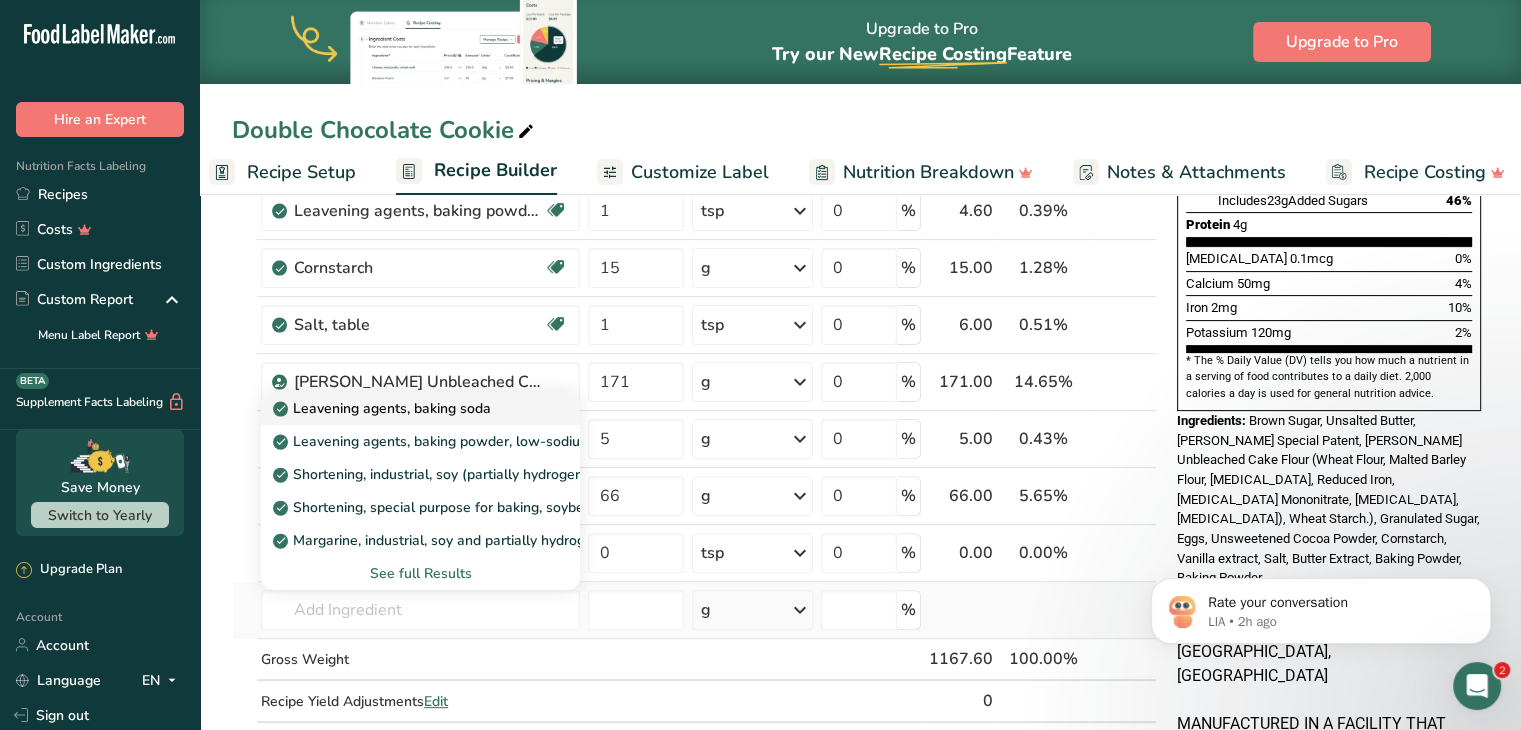 type on "Leavening agents, baking soda" 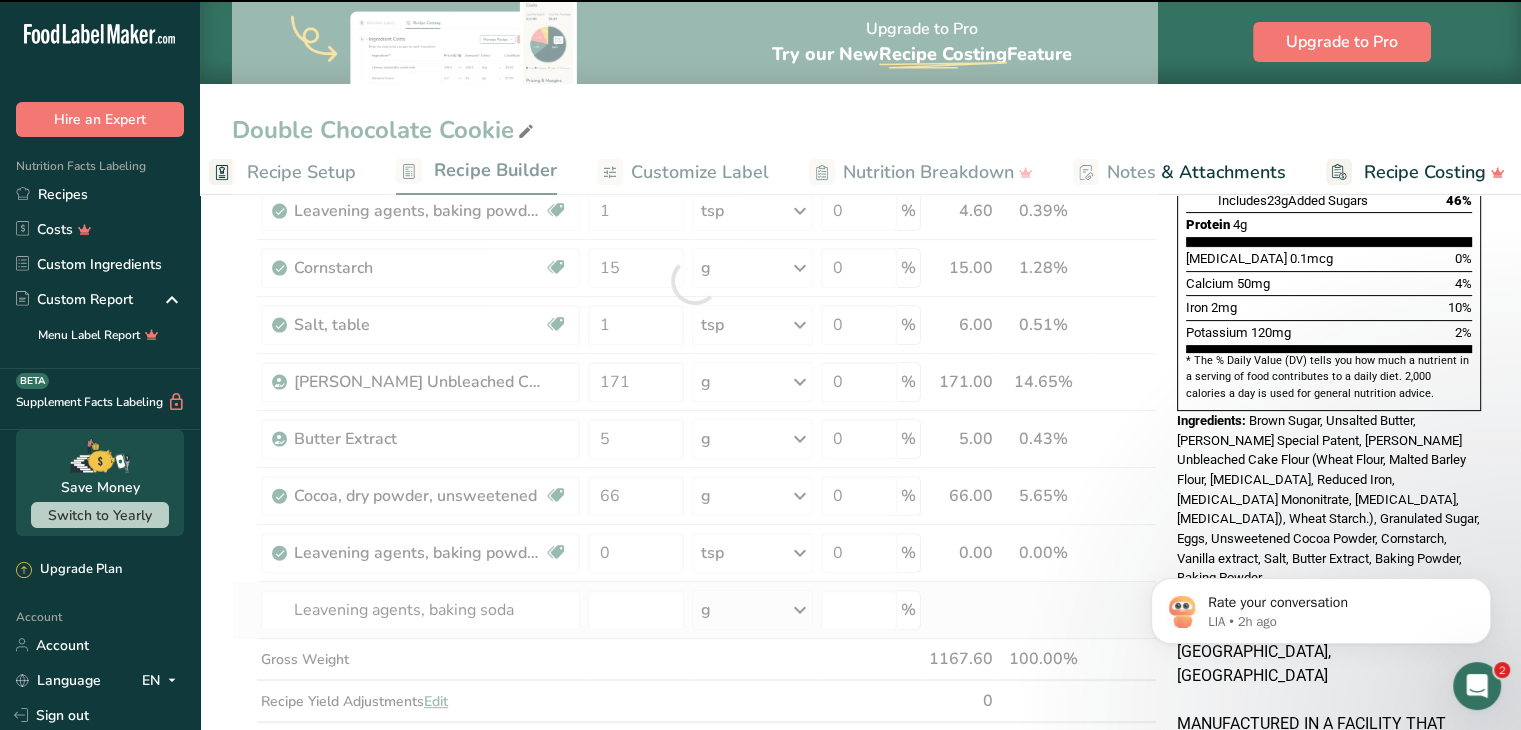 type on "0" 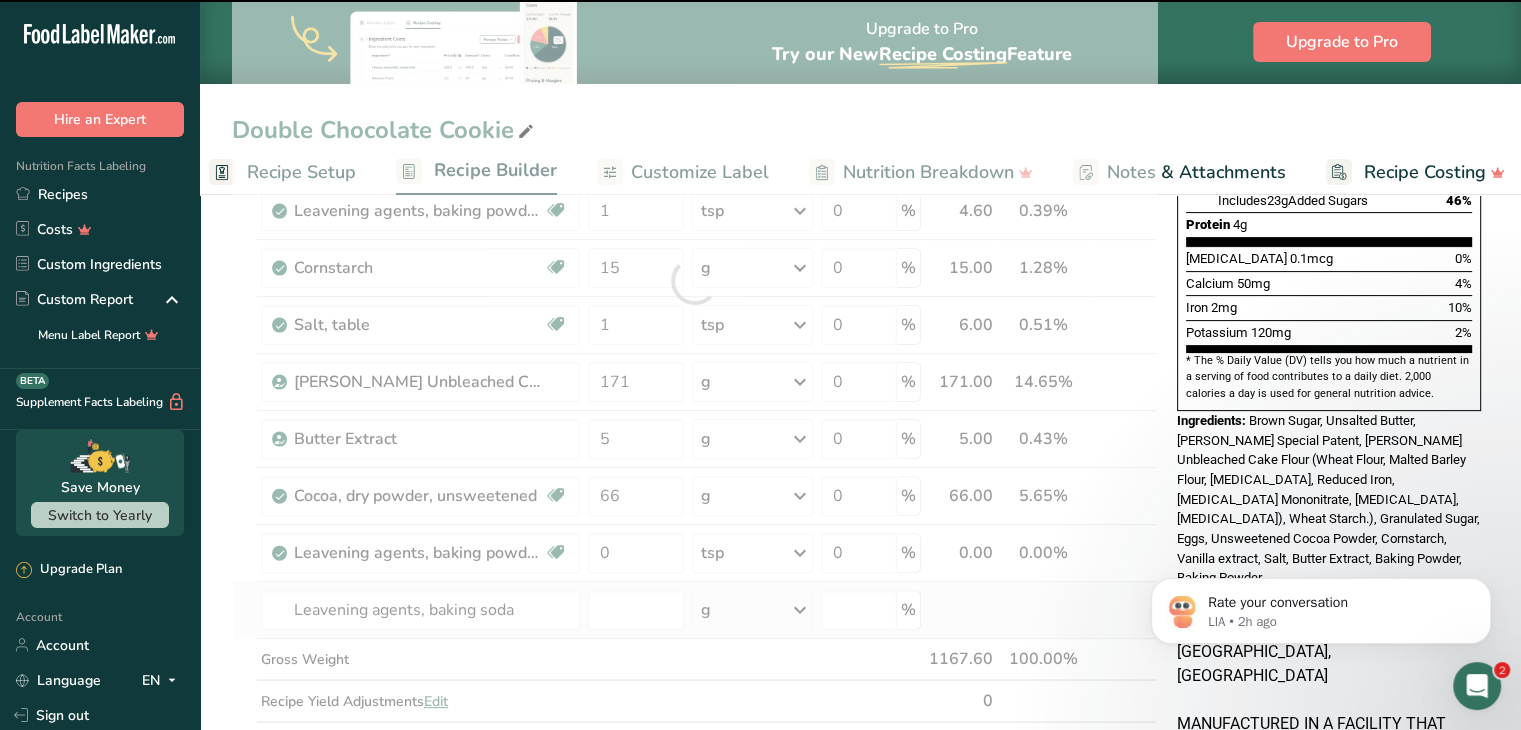 type on "0" 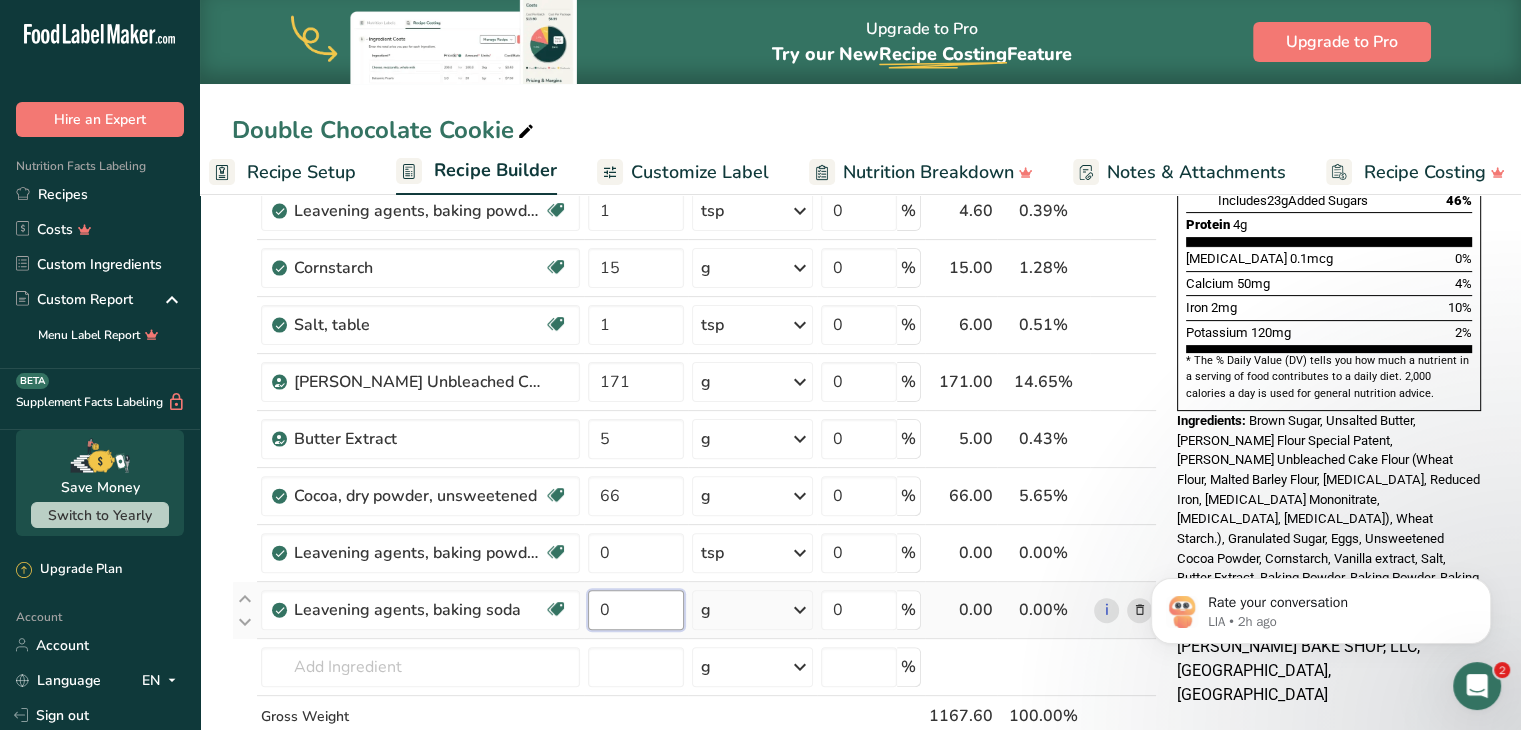 click on "0" at bounding box center [636, 610] 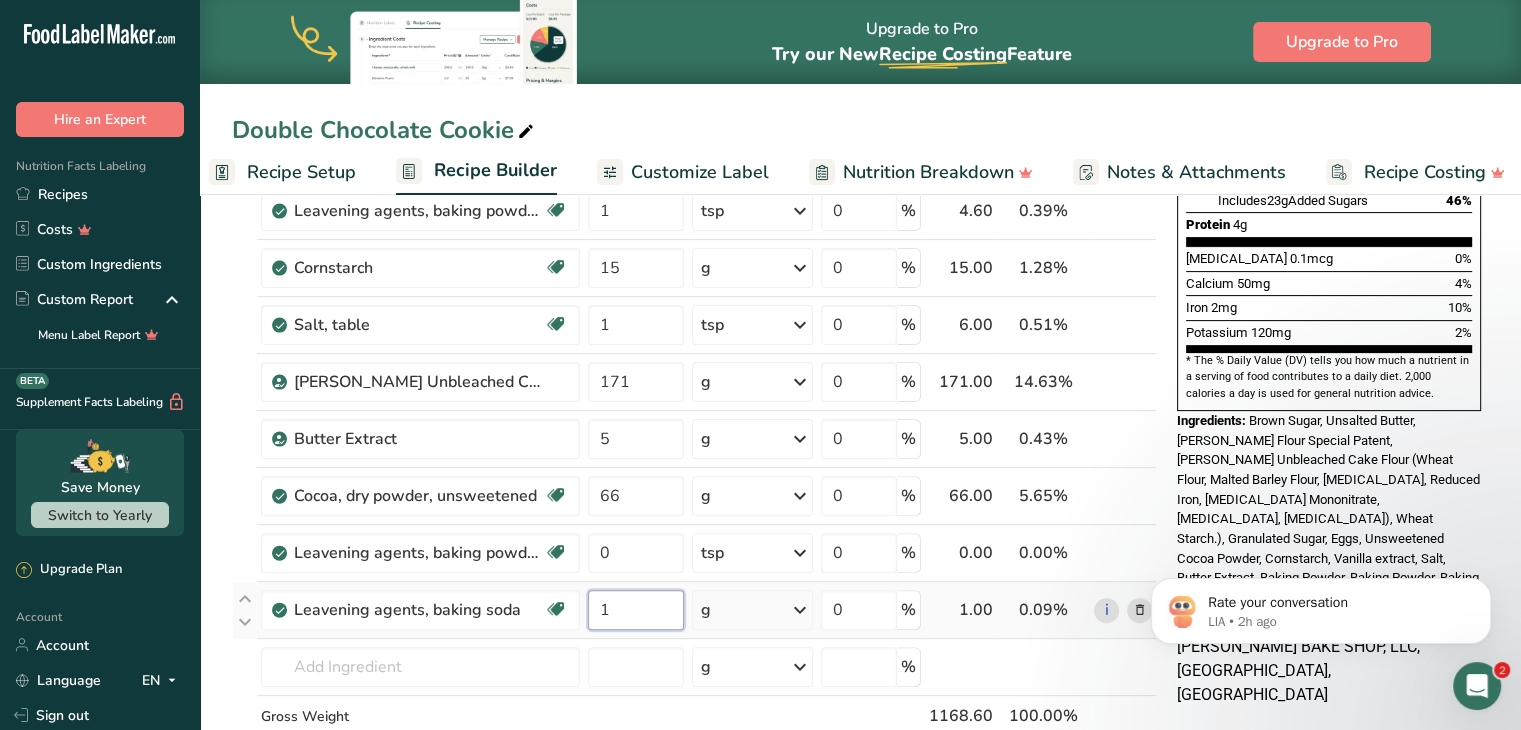 type on "1" 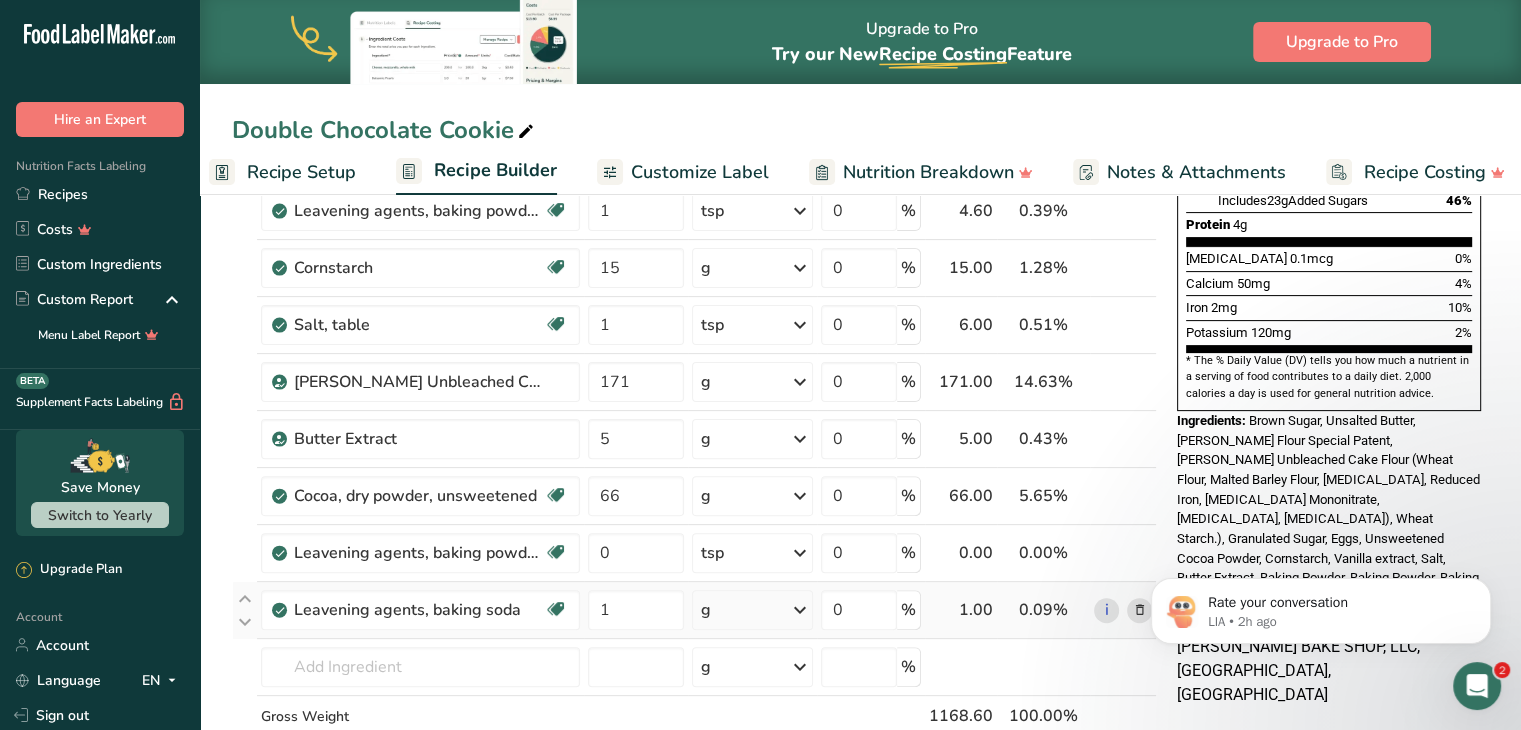 click on "Ingredient *
Amount *
Unit *
Waste *   .a-a{fill:#347362;}.b-a{fill:#fff;}          Grams
Percentage
[PERSON_NAME] Special Patent
210
g
Weight Units
g
kg
mg
See more
Volume Units
l
Volume units require a density conversion. If you know your ingredient's density enter it below. Otherwise, click on "RIA" our AI Regulatory bot - she will be able to help you
lb/ft3
g/cm3
Confirm
mL
Volume units require a density conversion. If you know your ingredient's density enter it below. Otherwise, click on "RIA" our AI Regulatory bot - she will be able to help you
fl oz" at bounding box center (694, 309) 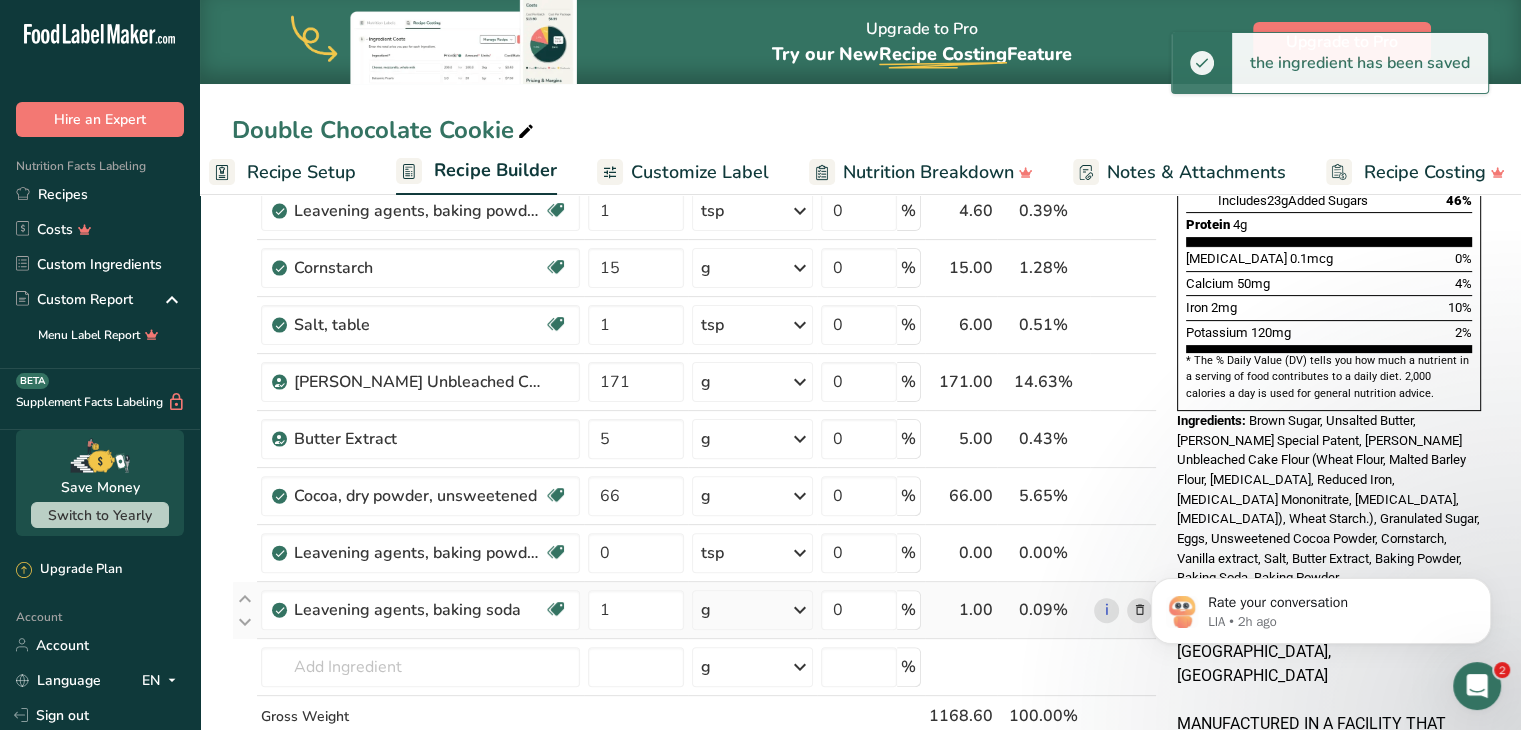 click at bounding box center [800, 610] 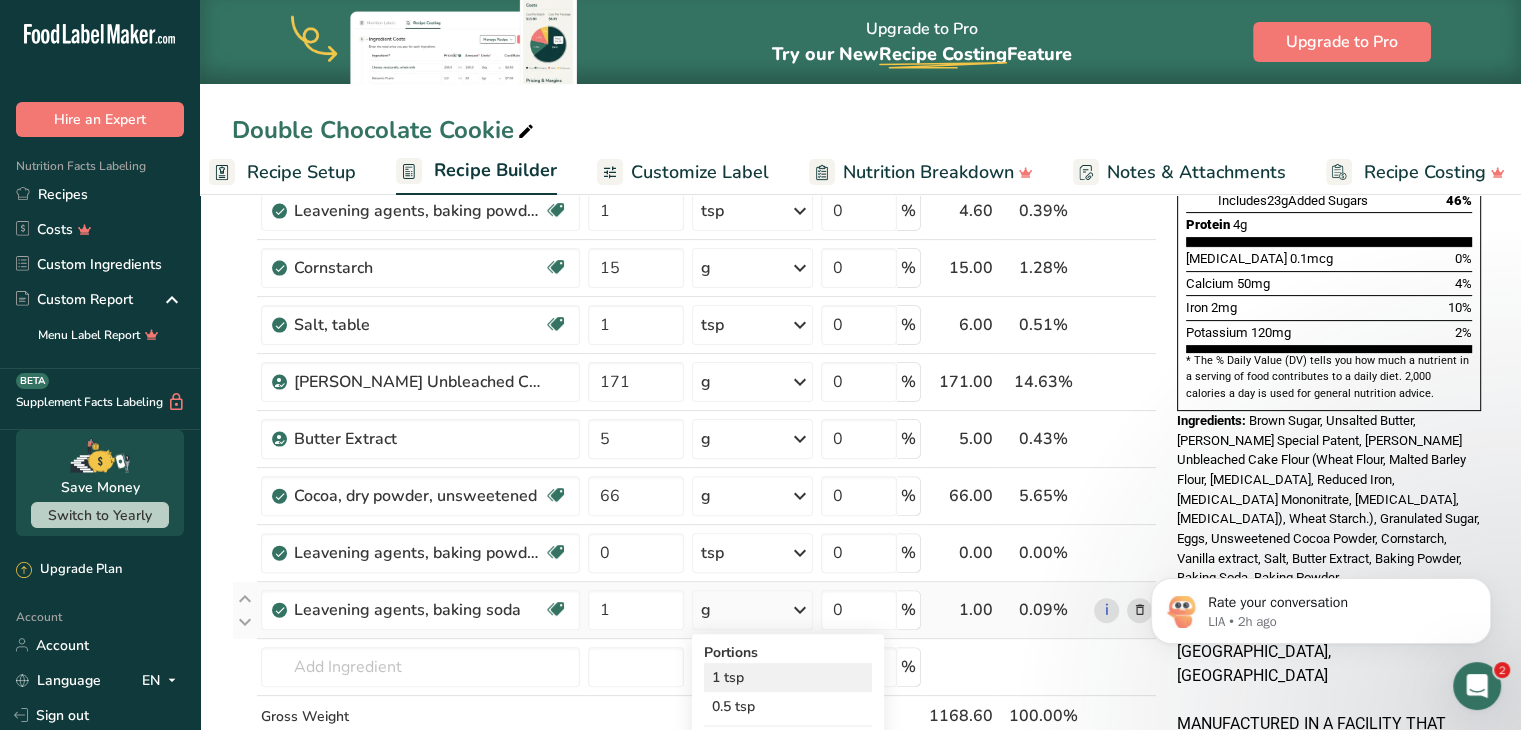 click on "1 tsp" at bounding box center (788, 677) 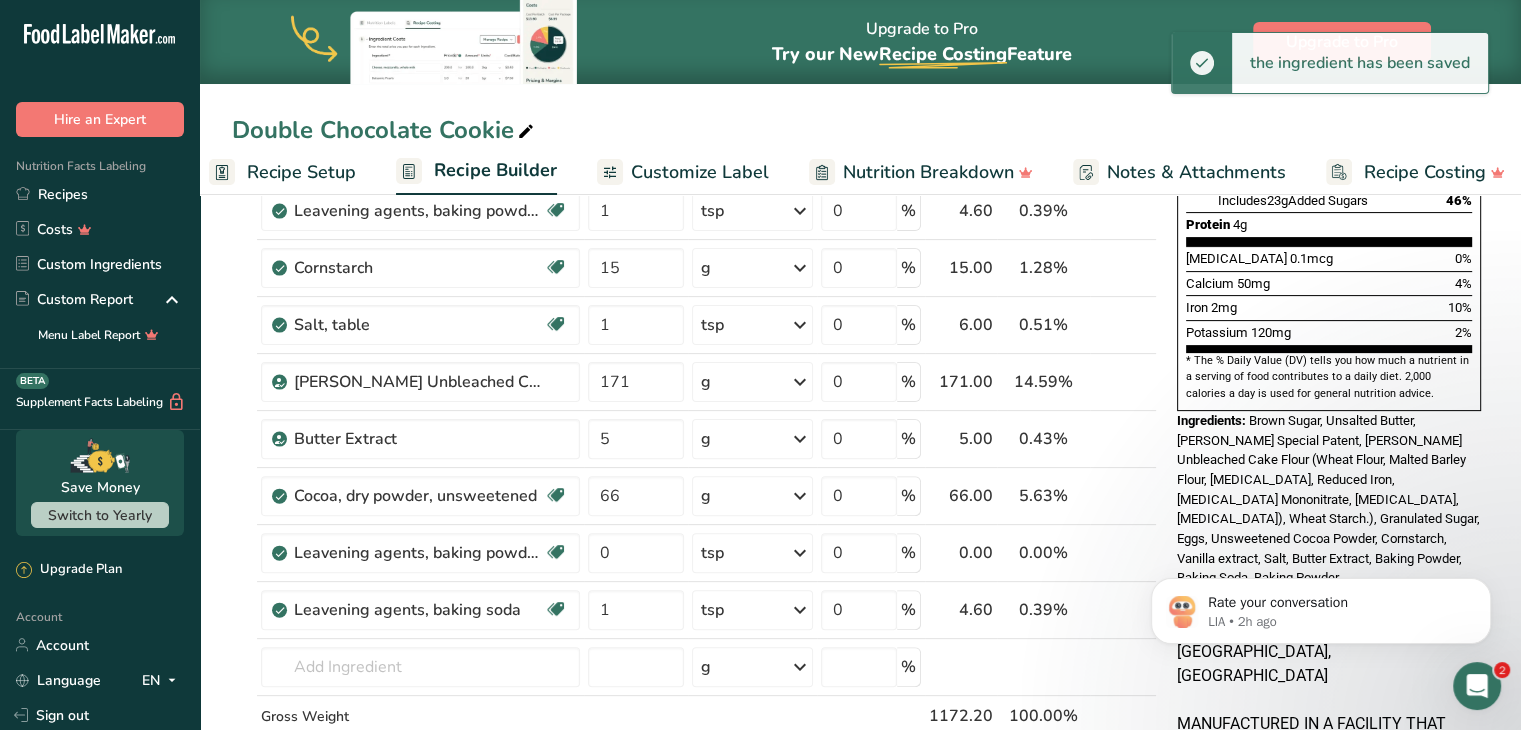 scroll, scrollTop: 664, scrollLeft: 0, axis: vertical 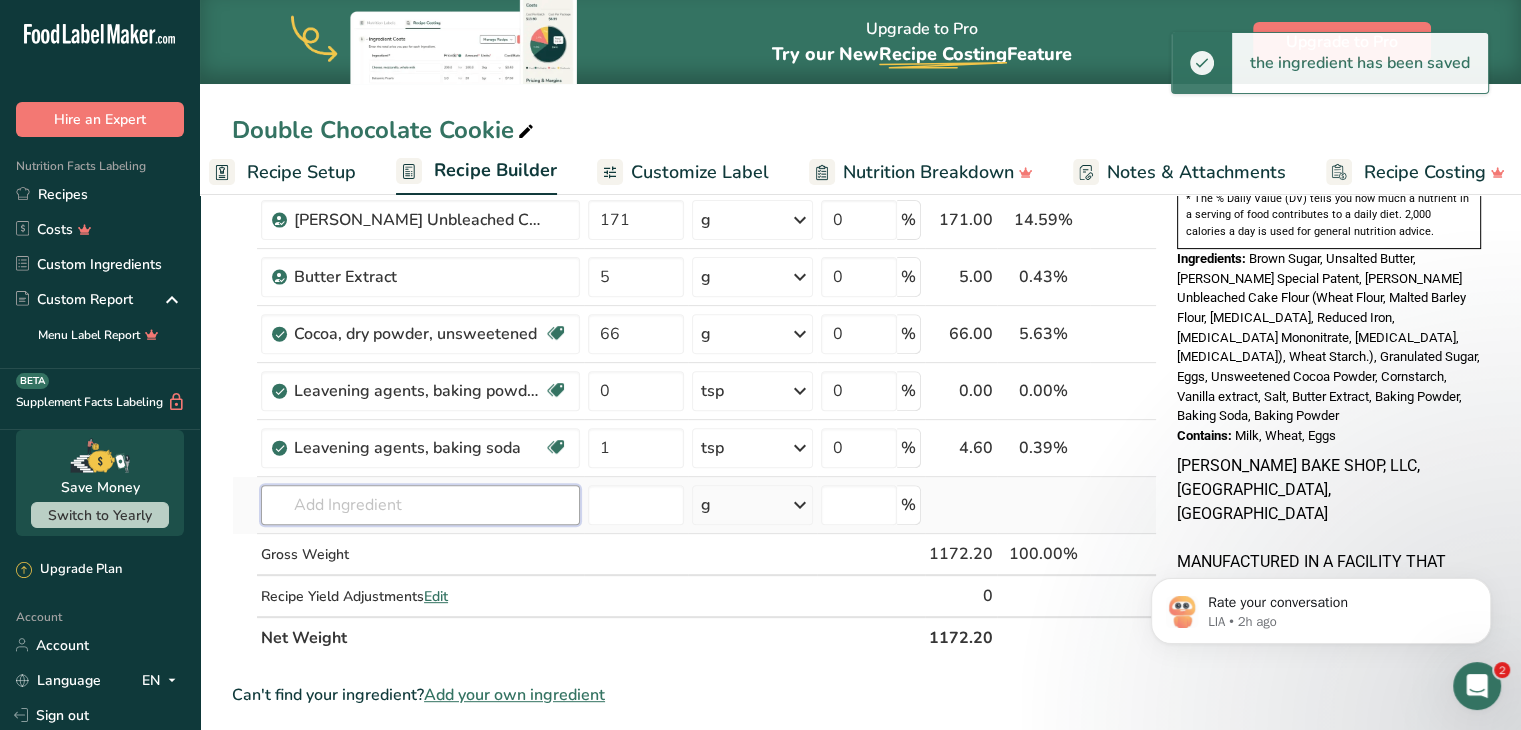 click at bounding box center [420, 505] 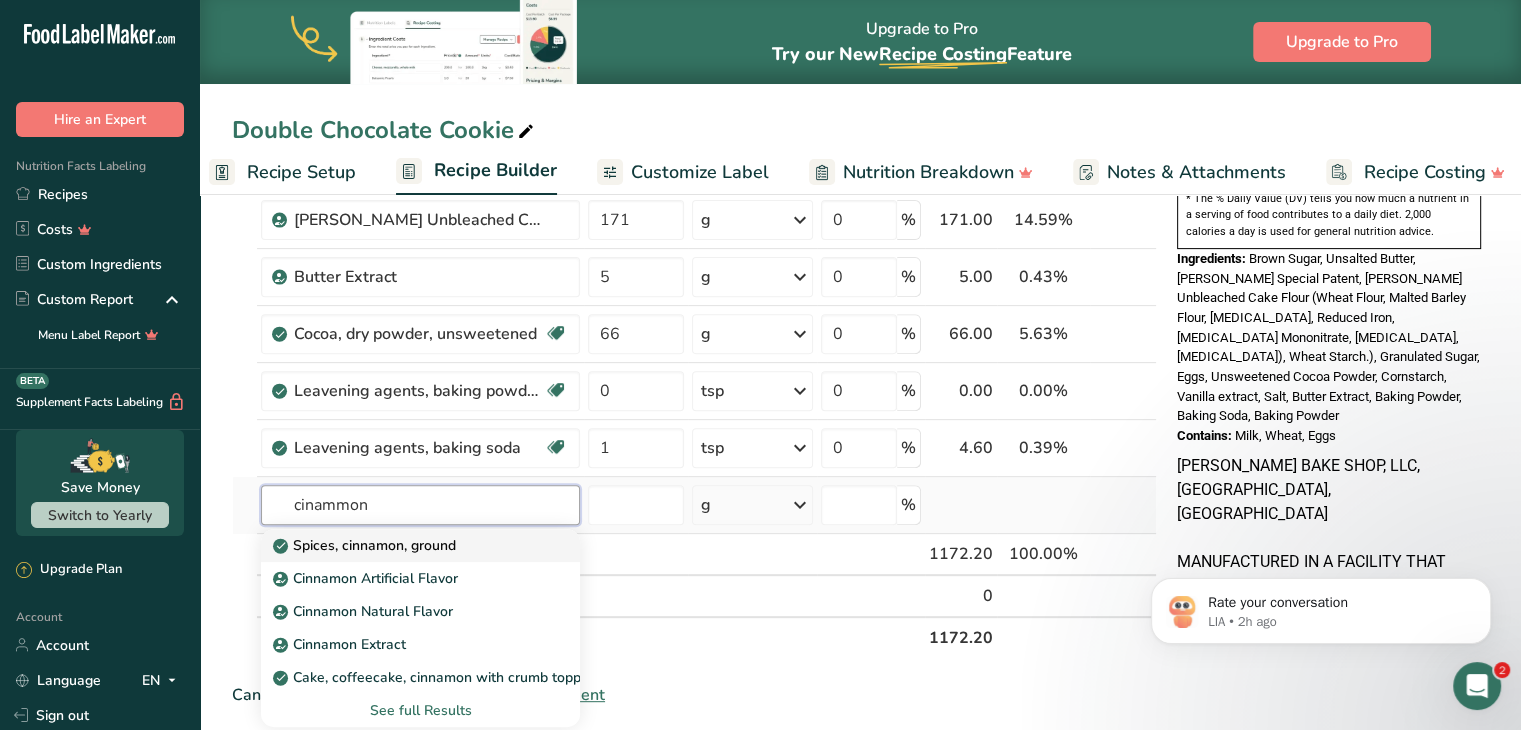 type on "cinammon" 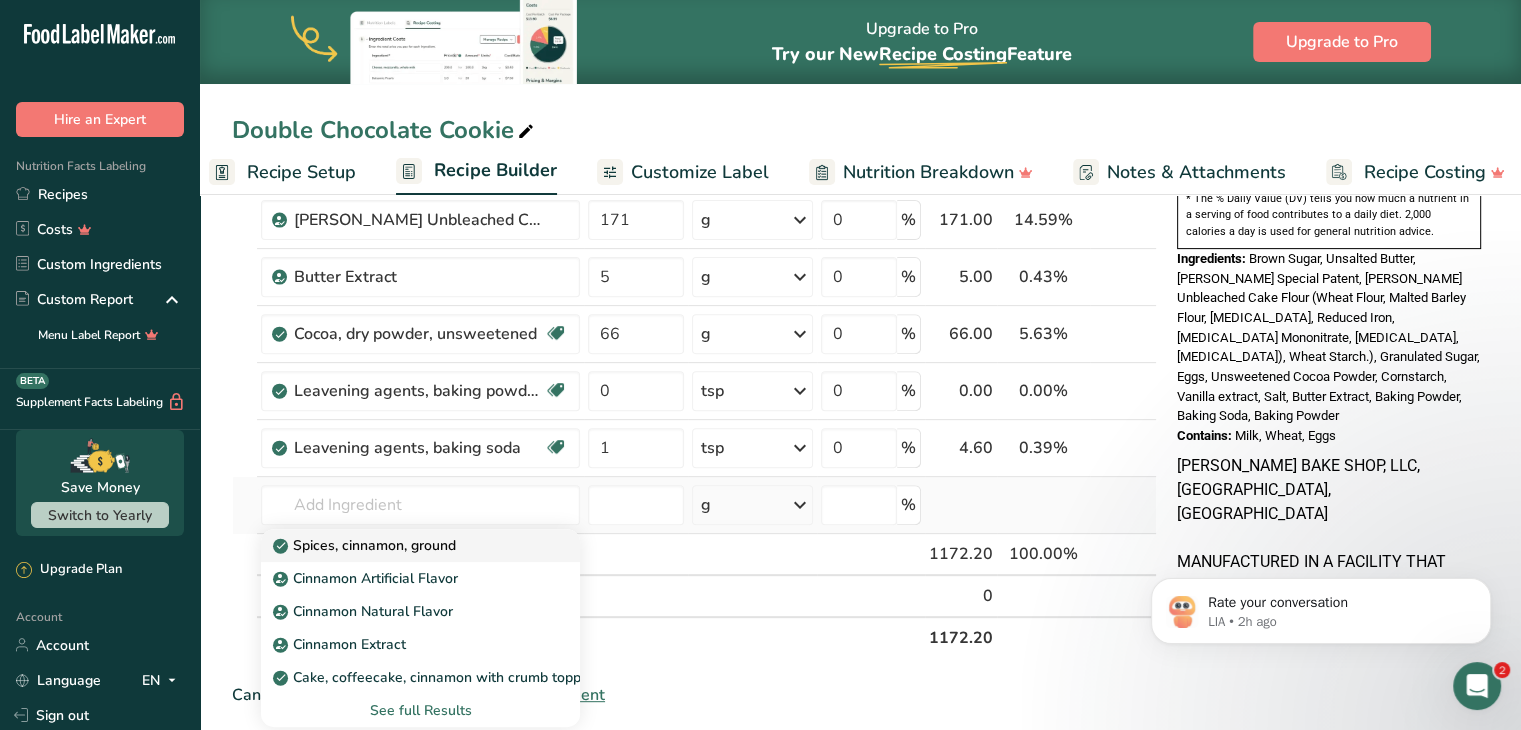 click on "Spices, cinnamon, ground" at bounding box center (366, 545) 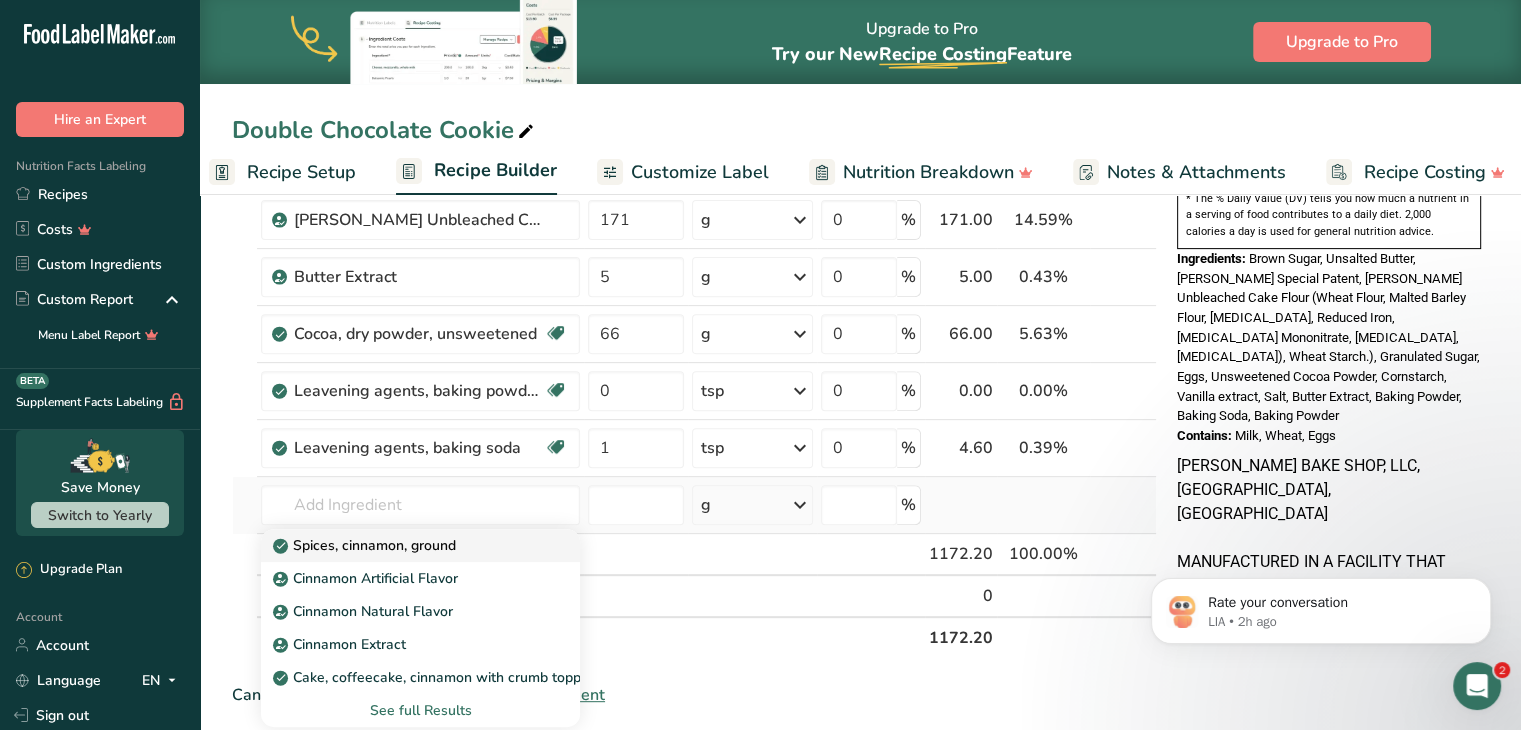 type on "Spices, cinnamon, ground" 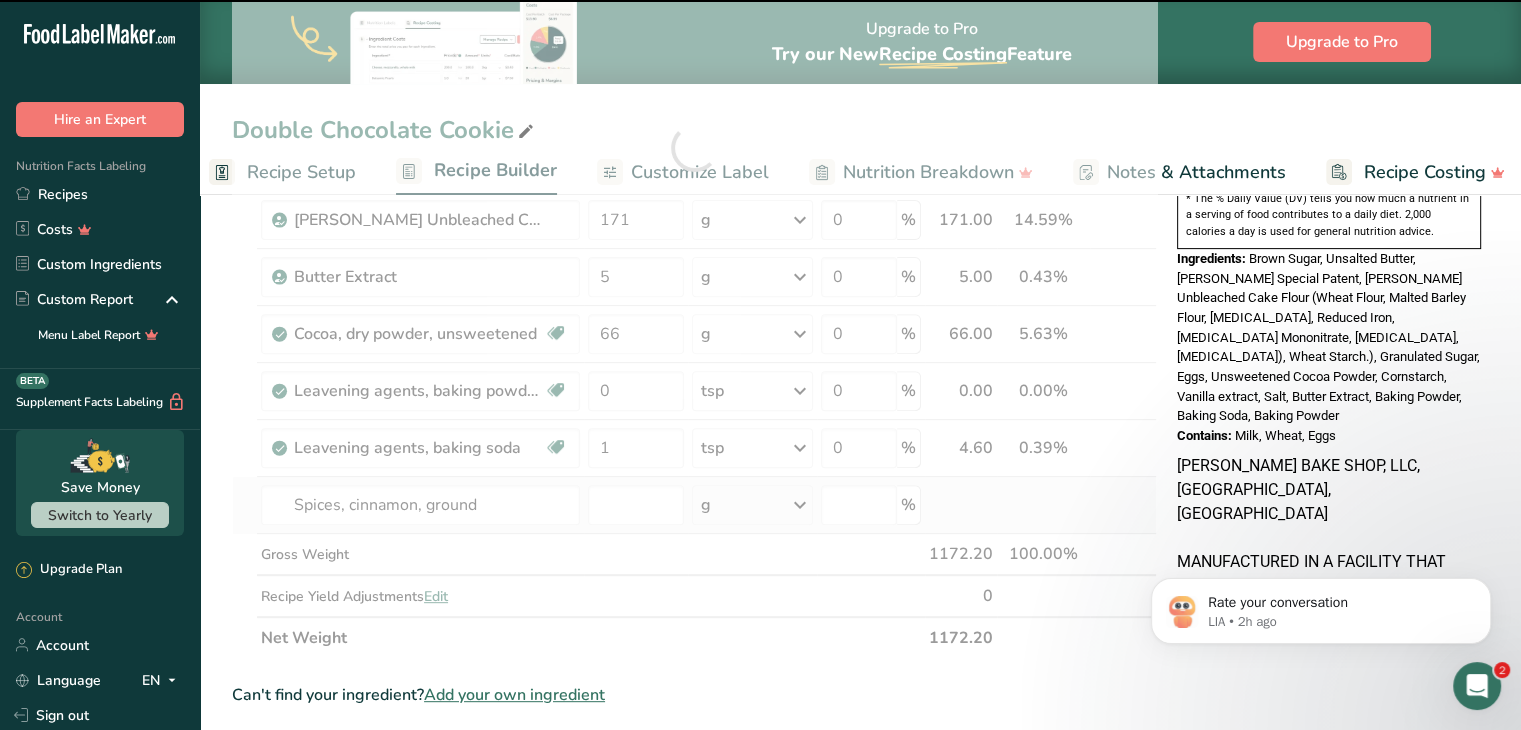 type on "0" 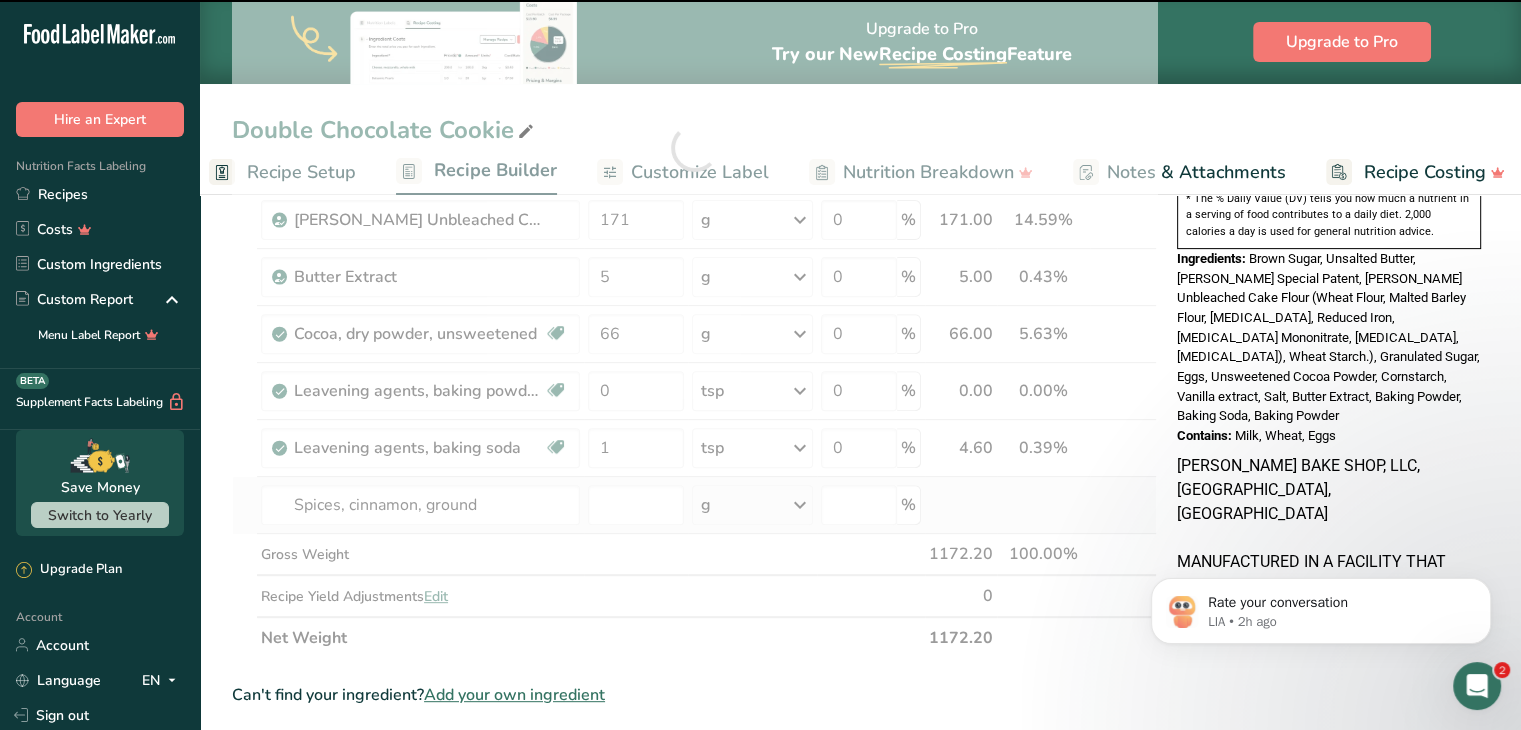 type on "0" 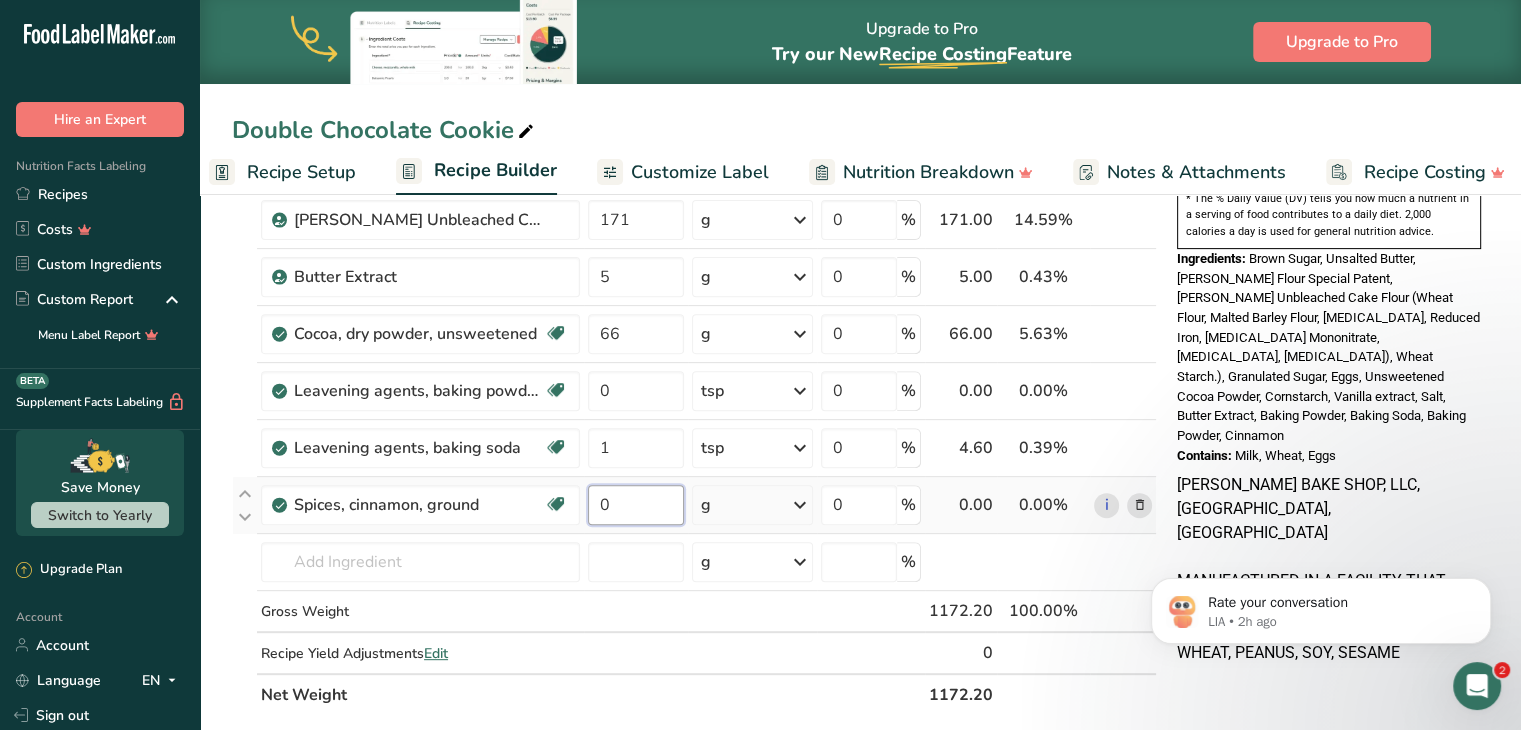 click on "0" at bounding box center [636, 505] 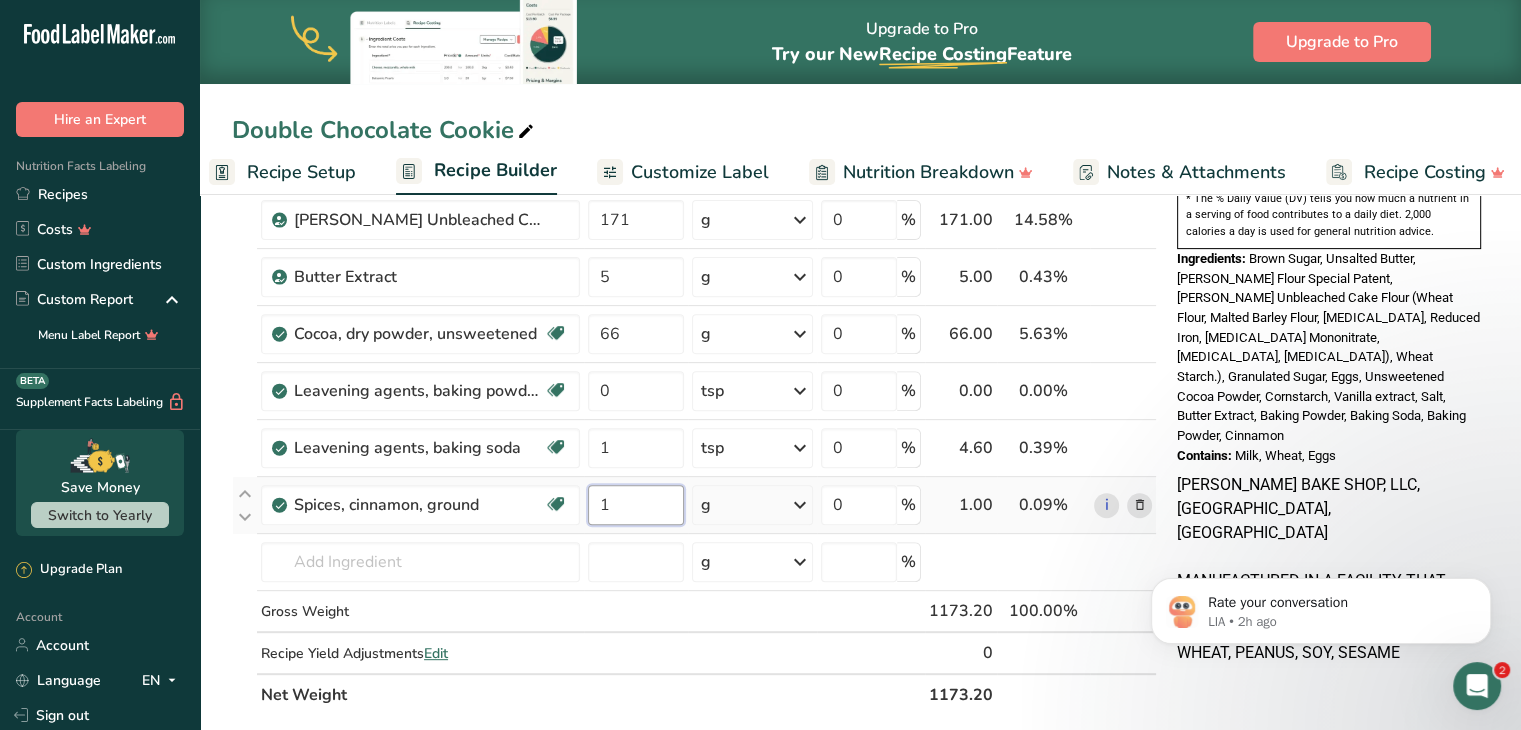 type on "1" 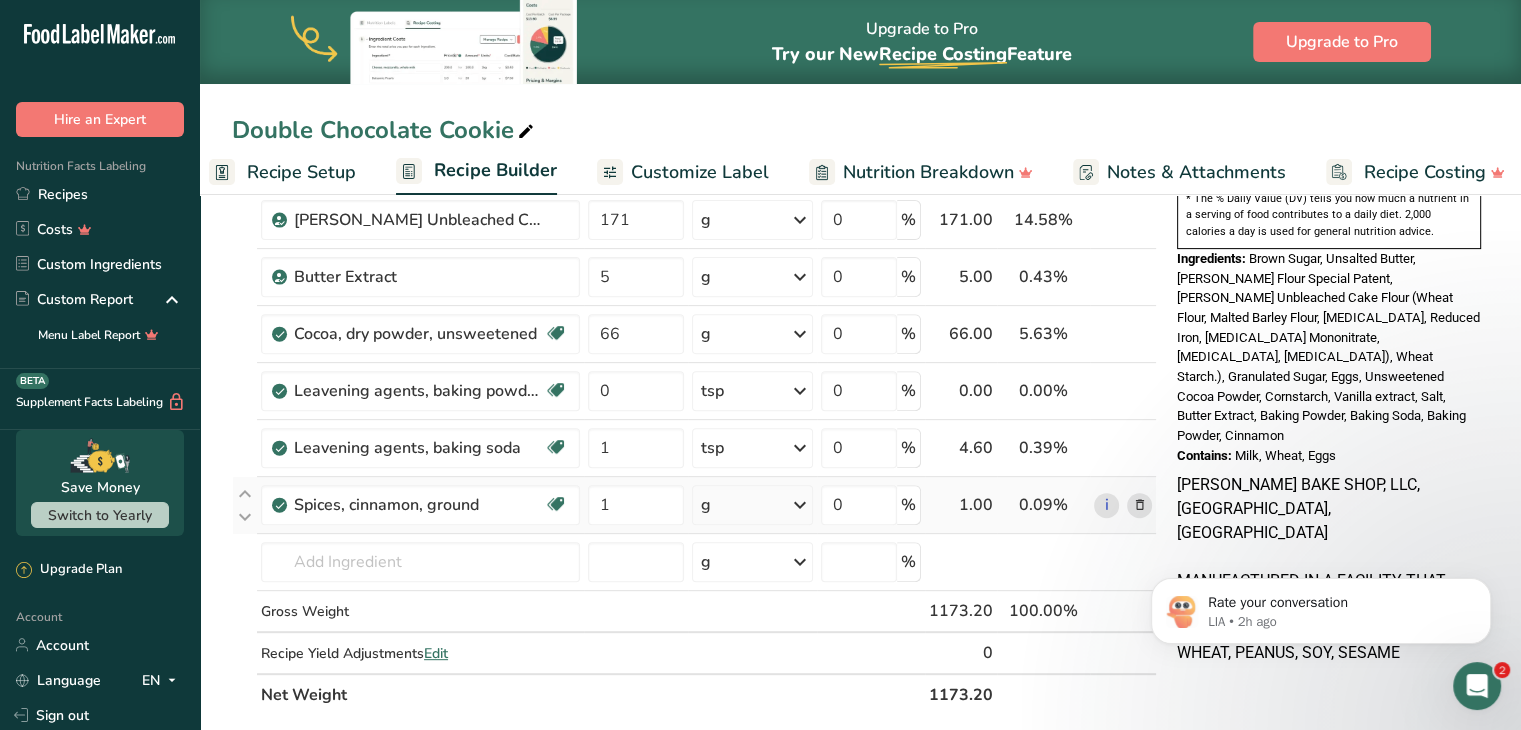 click on "Ingredient *
Amount *
Unit *
Waste *   .a-a{fill:#347362;}.b-a{fill:#fff;}          Grams
Percentage
[PERSON_NAME] Special Patent
210
g
Weight Units
g
kg
mg
See more
Volume Units
l
Volume units require a density conversion. If you know your ingredient's density enter it below. Otherwise, click on "RIA" our AI Regulatory bot - she will be able to help you
lb/ft3
g/cm3
Confirm
mL
Volume units require a density conversion. If you know your ingredient's density enter it below. Otherwise, click on "RIA" our AI Regulatory bot - she will be able to help you
fl oz" at bounding box center (694, 176) 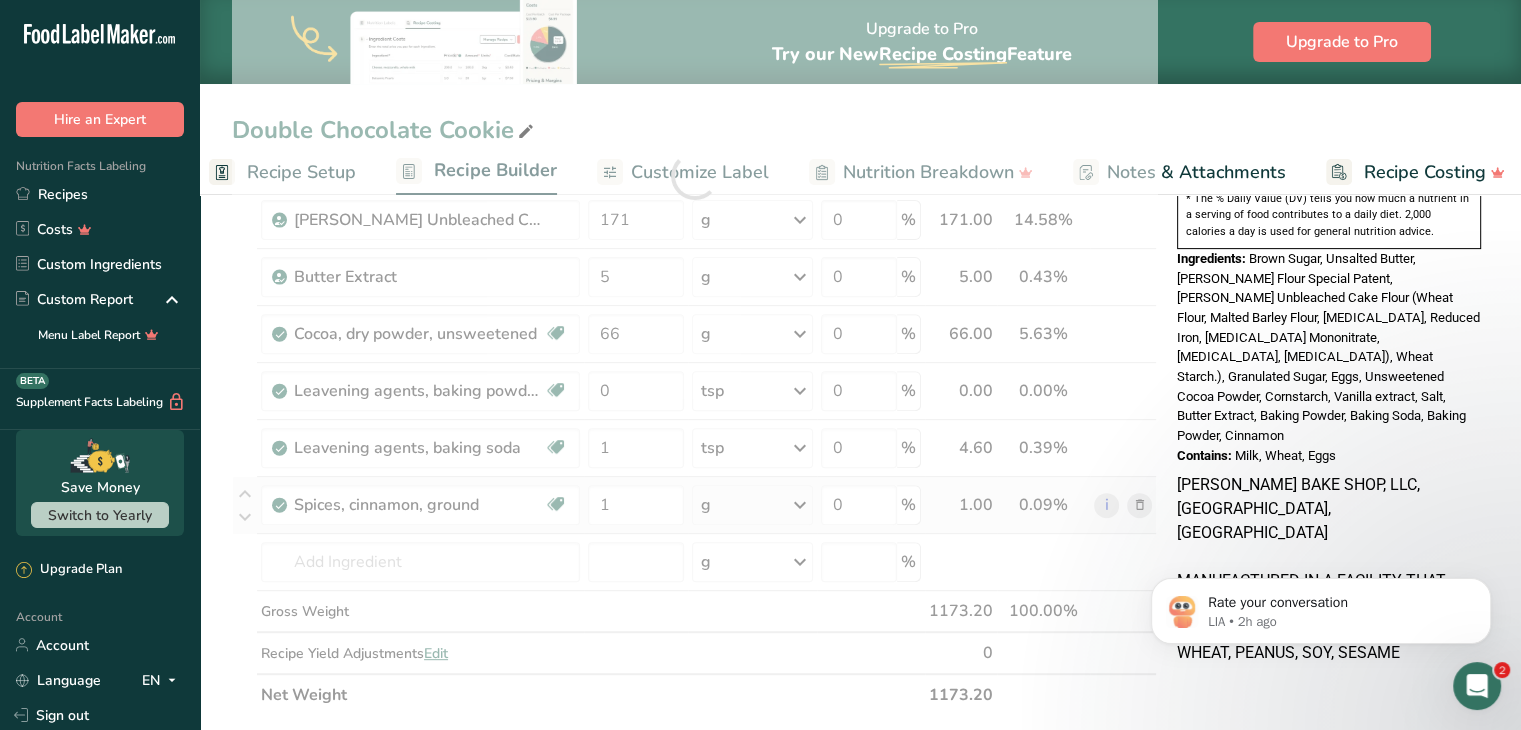 click at bounding box center [694, 176] 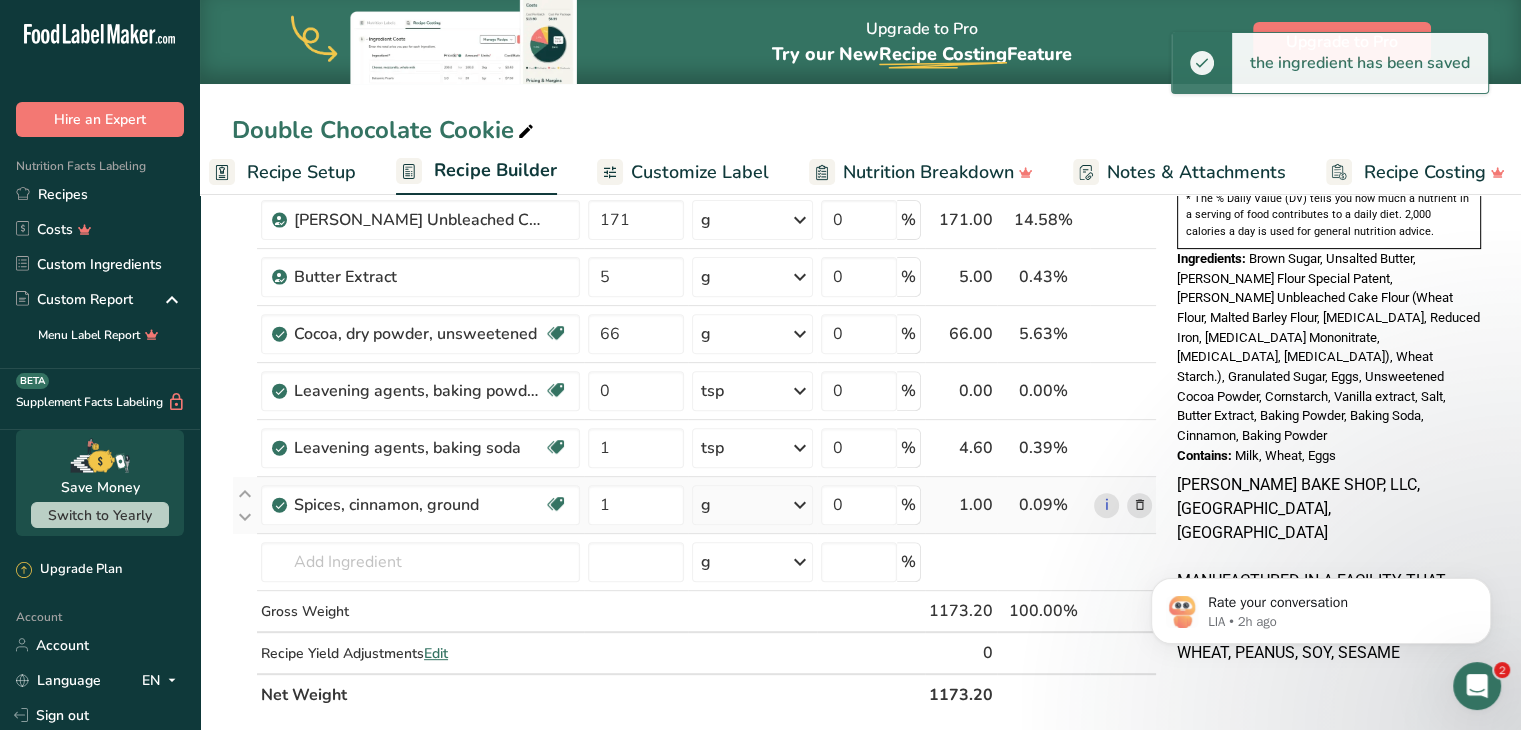 click at bounding box center [800, 505] 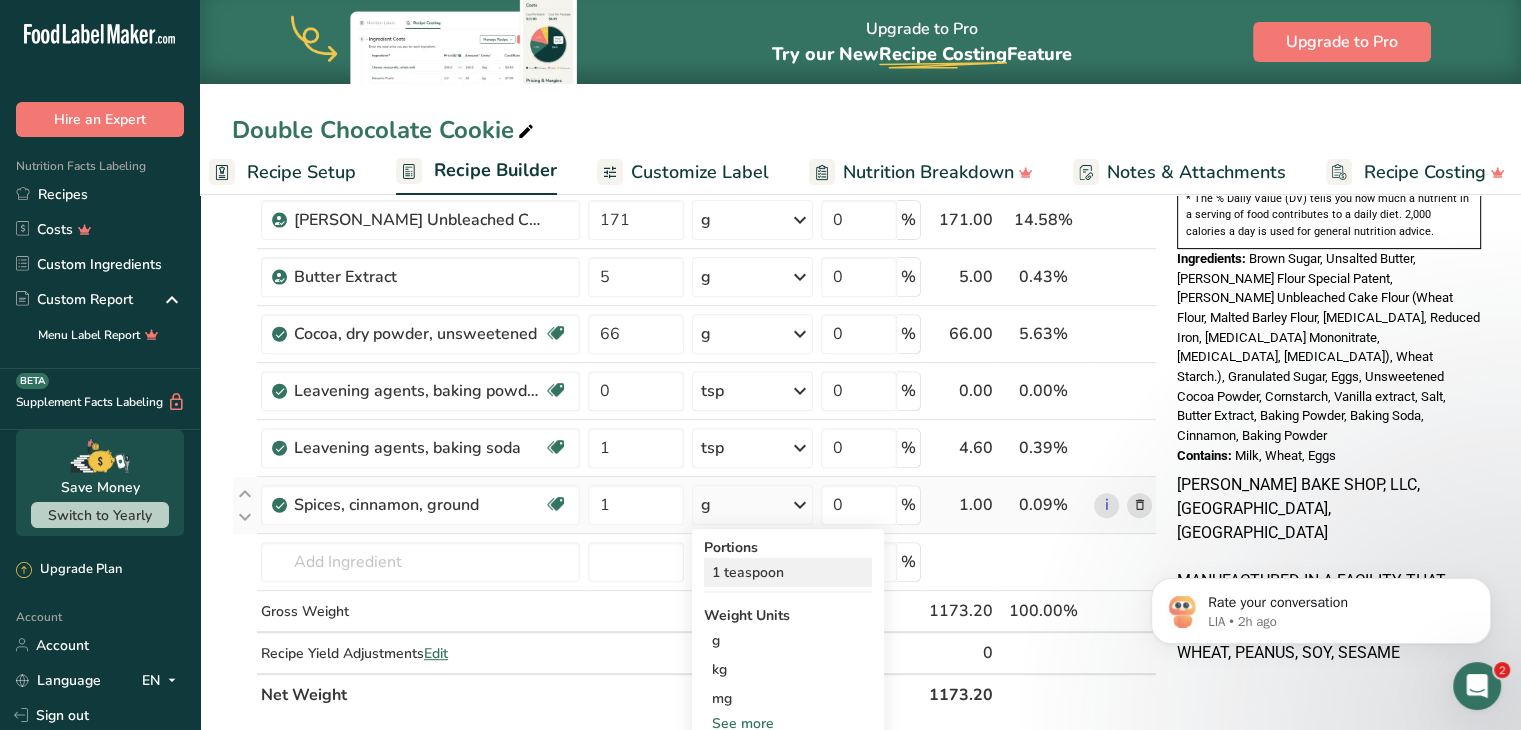 click on "1 teaspoon" at bounding box center (788, 572) 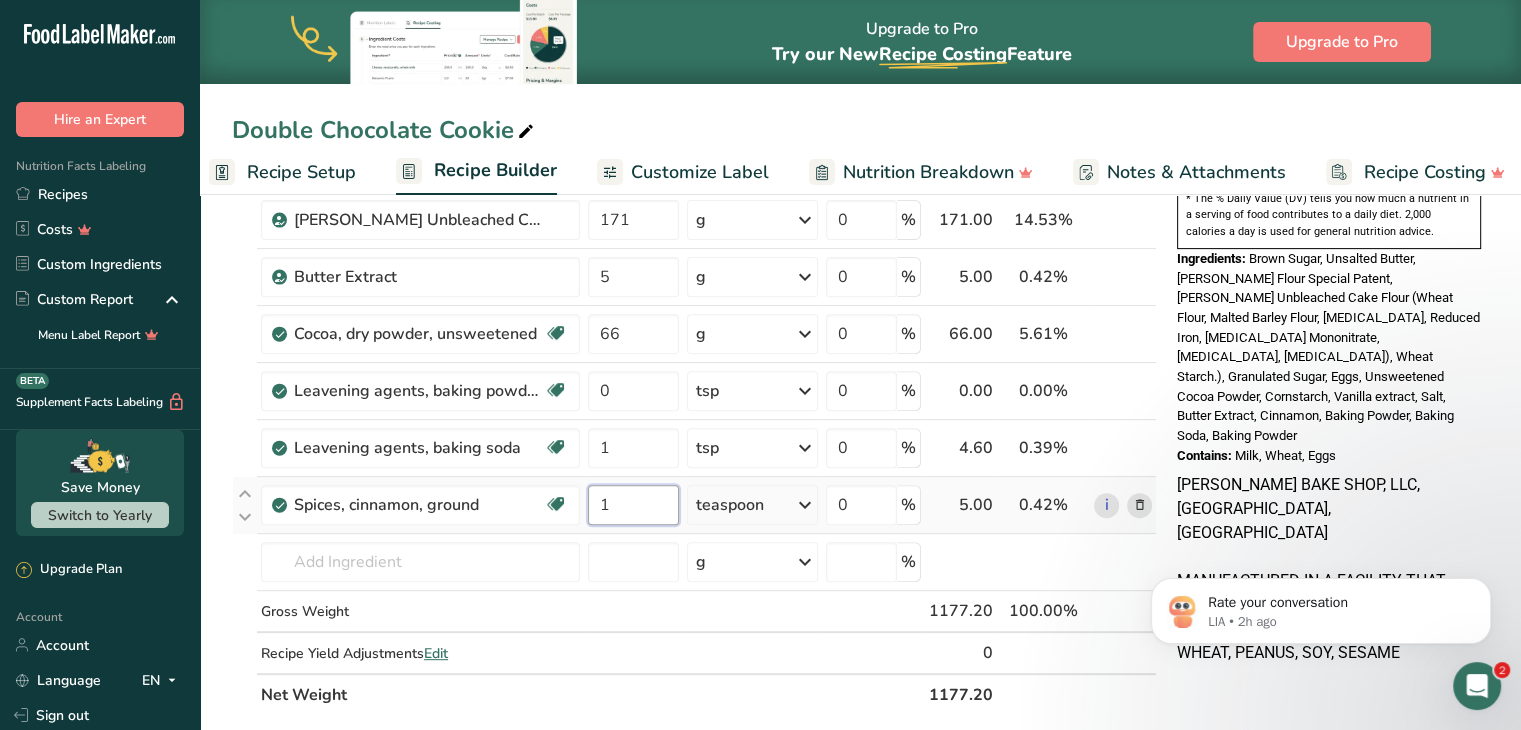 click on "1" at bounding box center (633, 505) 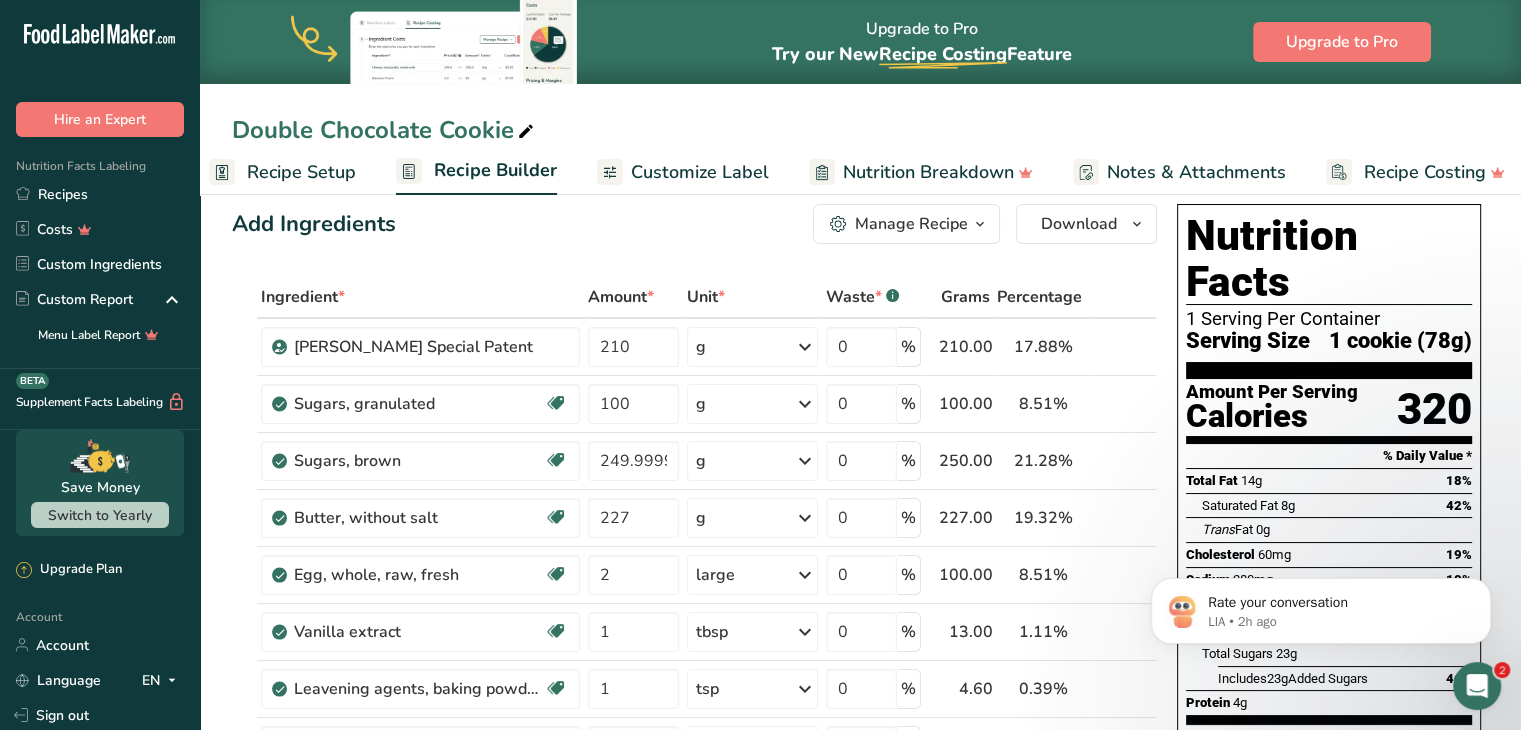 scroll, scrollTop: 26, scrollLeft: 0, axis: vertical 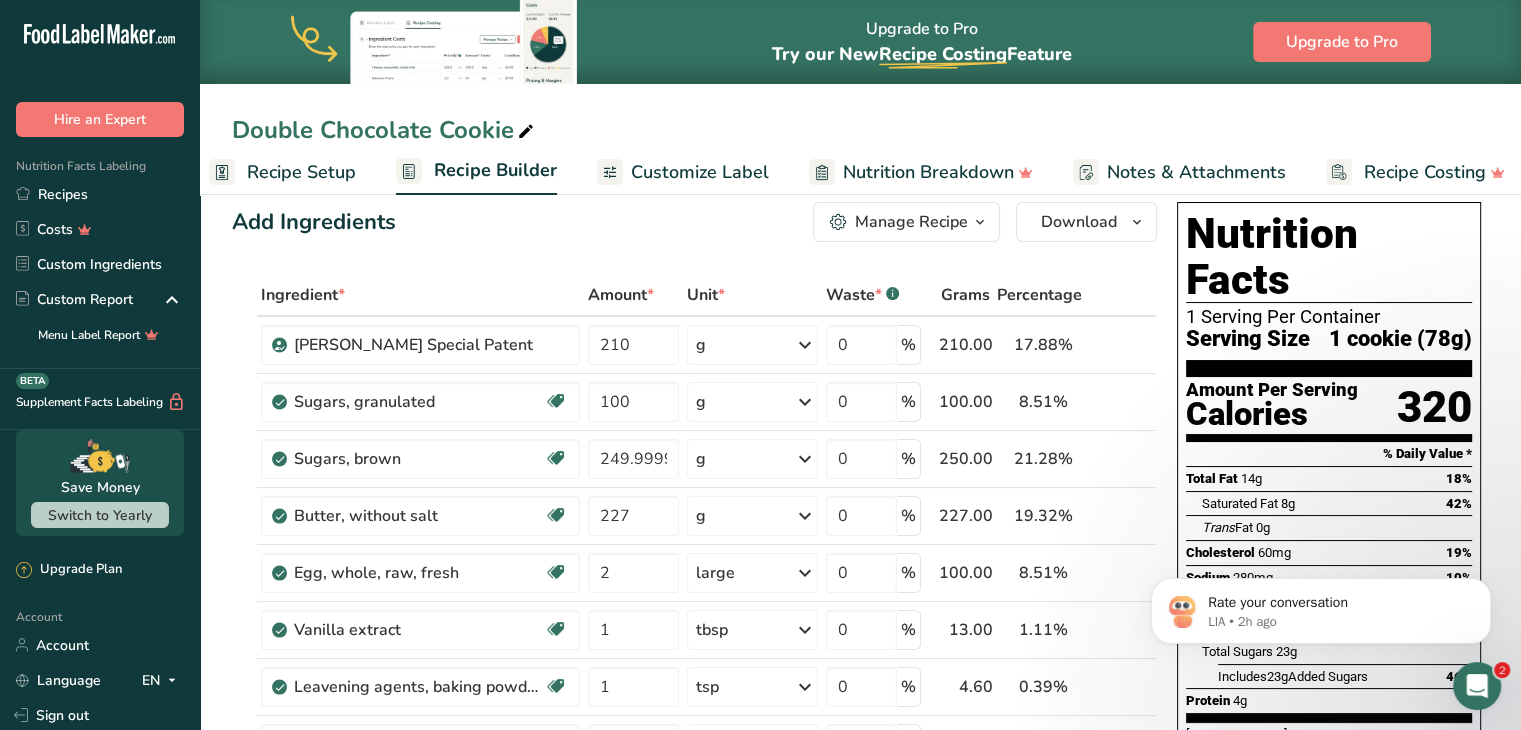type on "0.5" 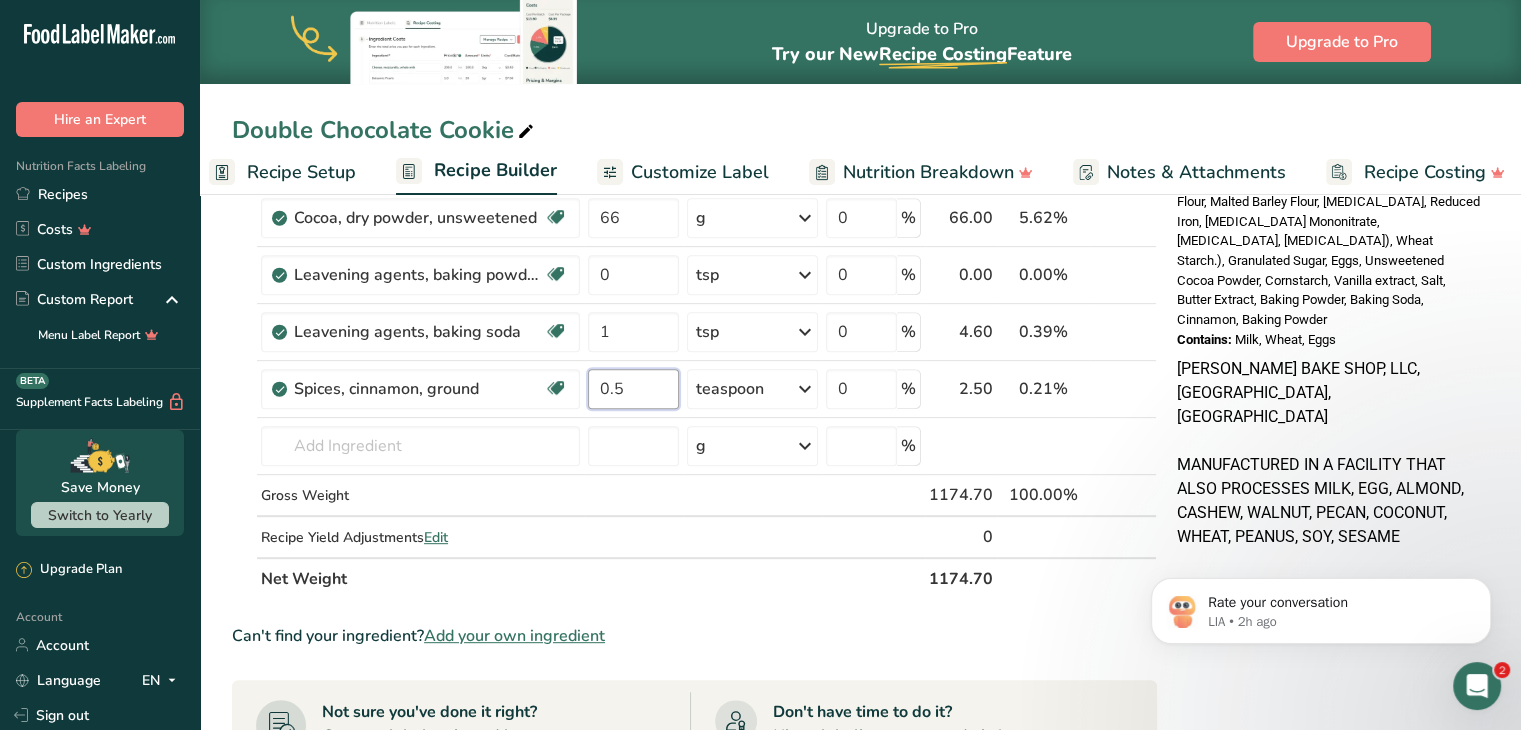 scroll, scrollTop: 783, scrollLeft: 0, axis: vertical 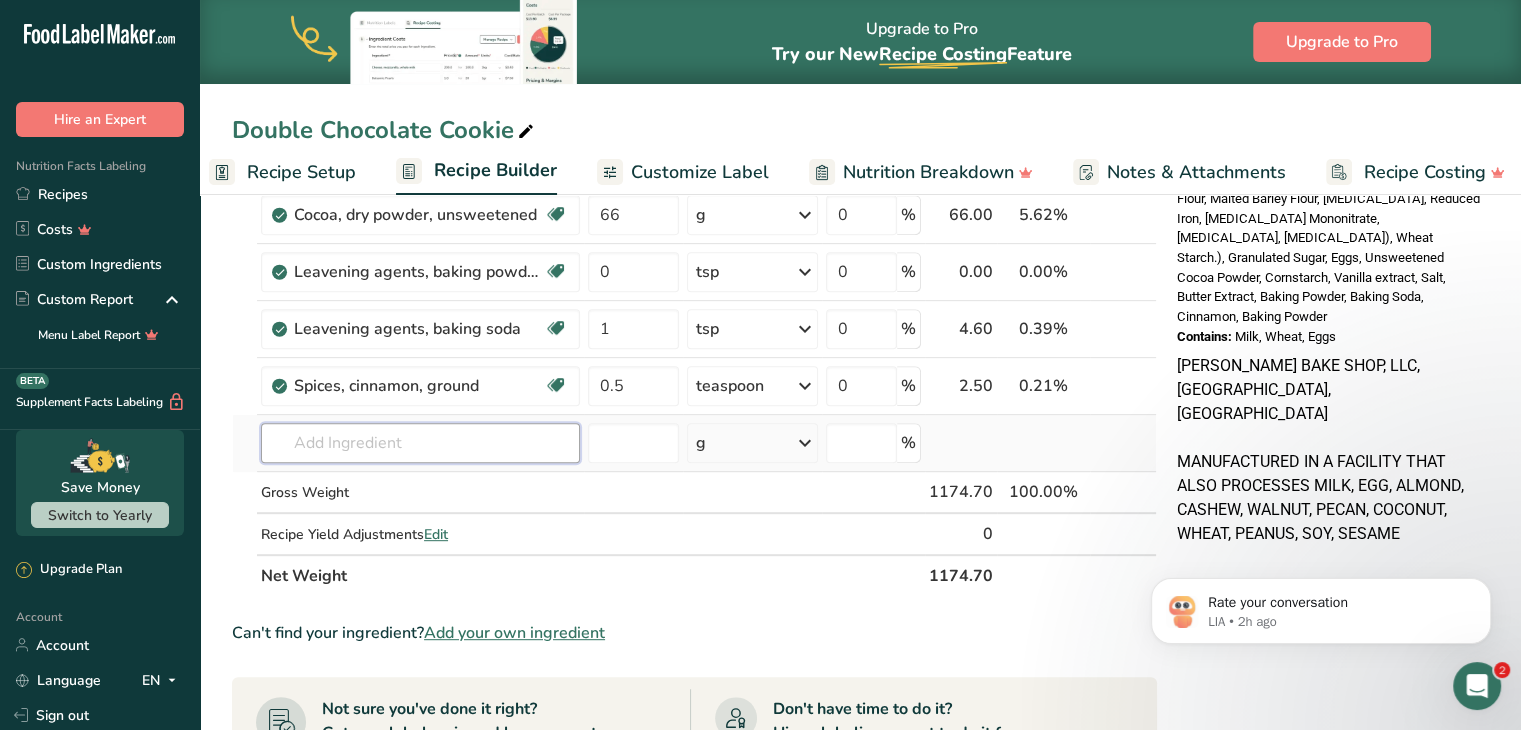 click on "Ingredient *
Amount *
Unit *
Waste *   .a-a{fill:#347362;}.b-a{fill:#fff;}          Grams
Percentage
[PERSON_NAME] Special Patent
210
g
Weight Units
g
kg
mg
See more
Volume Units
l
Volume units require a density conversion. If you know your ingredient's density enter it below. Otherwise, click on "RIA" our AI Regulatory bot - she will be able to help you
lb/ft3
g/cm3
Confirm
mL
Volume units require a density conversion. If you know your ingredient's density enter it below. Otherwise, click on "RIA" our AI Regulatory bot - she will be able to help you
fl oz" at bounding box center [694, 57] 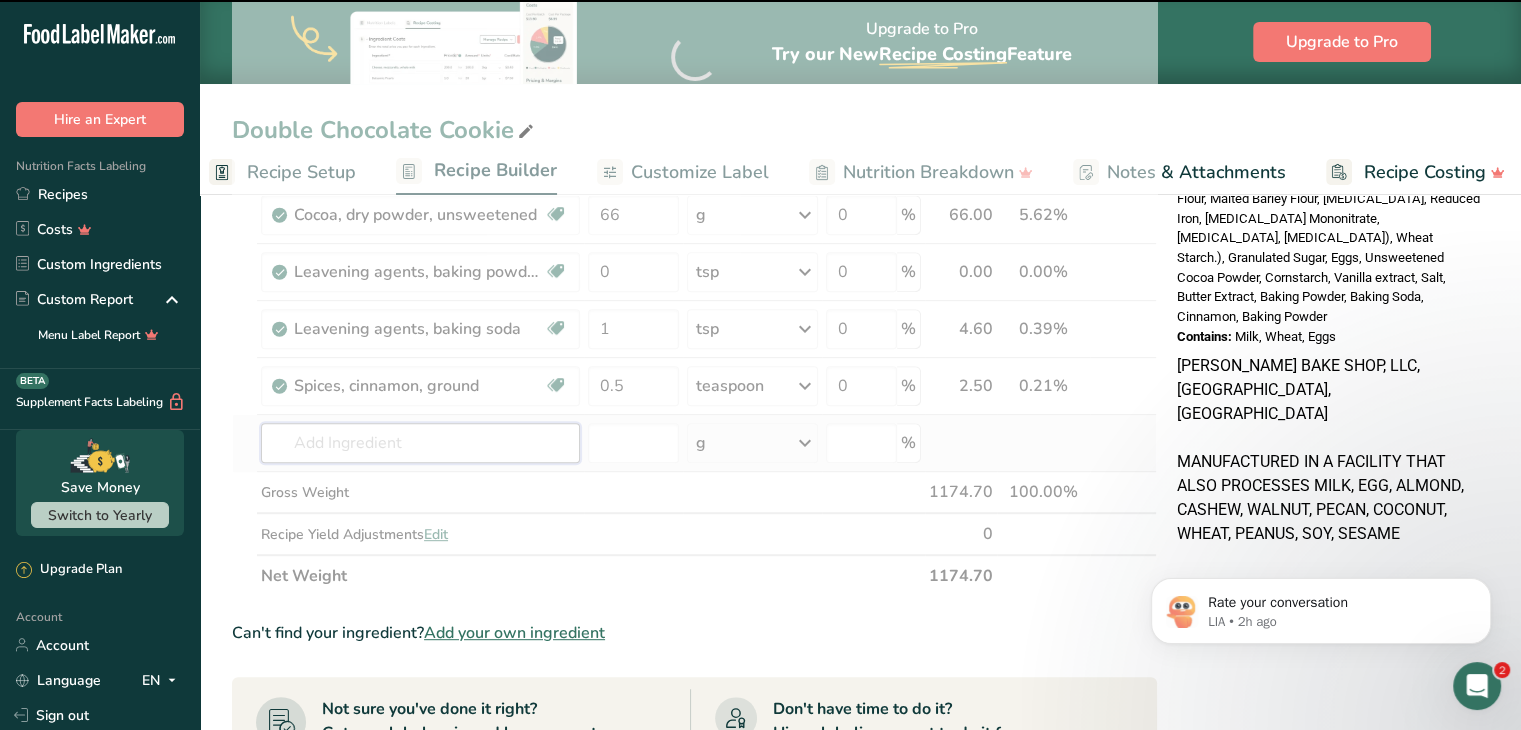 type on "s" 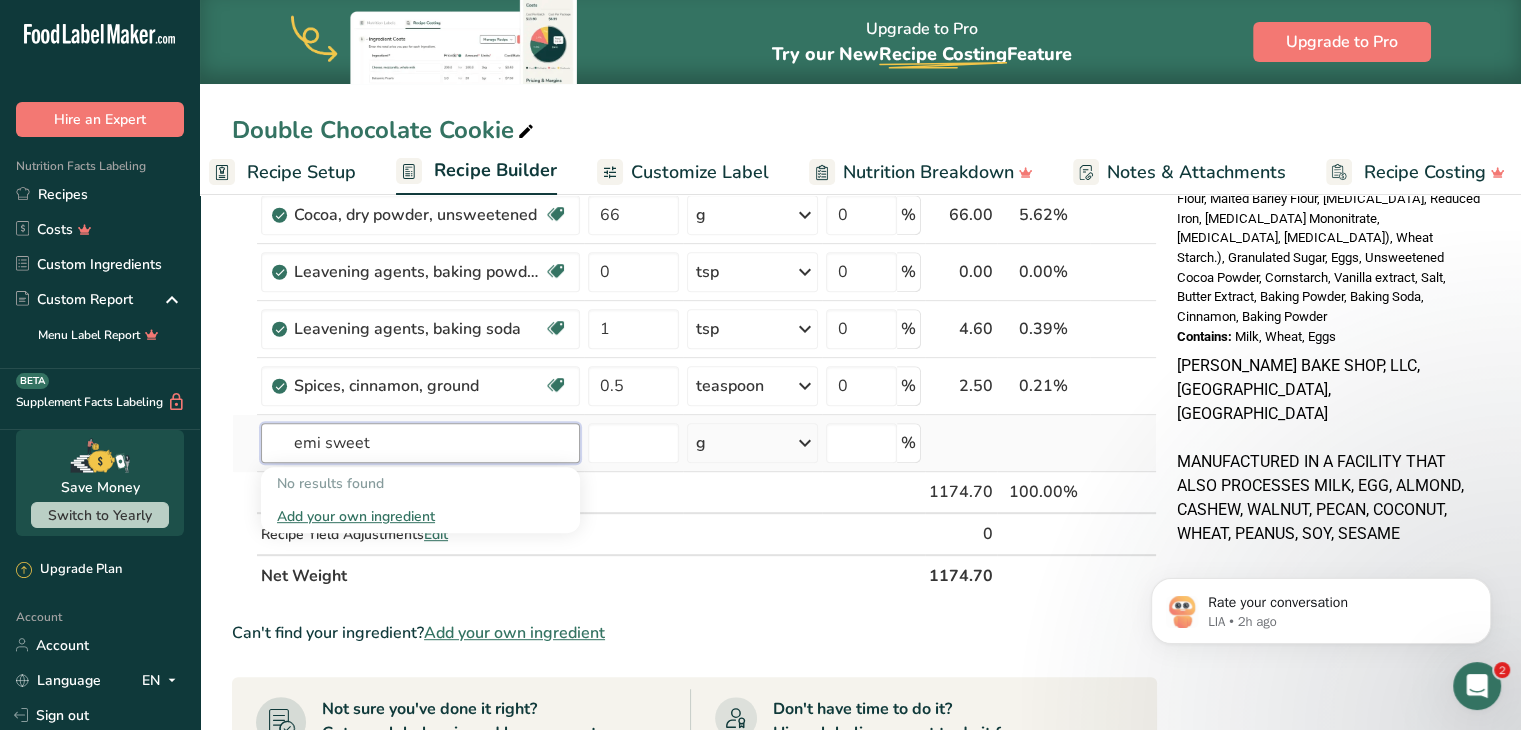 drag, startPoint x: 399, startPoint y: 441, endPoint x: 237, endPoint y: 445, distance: 162.04938 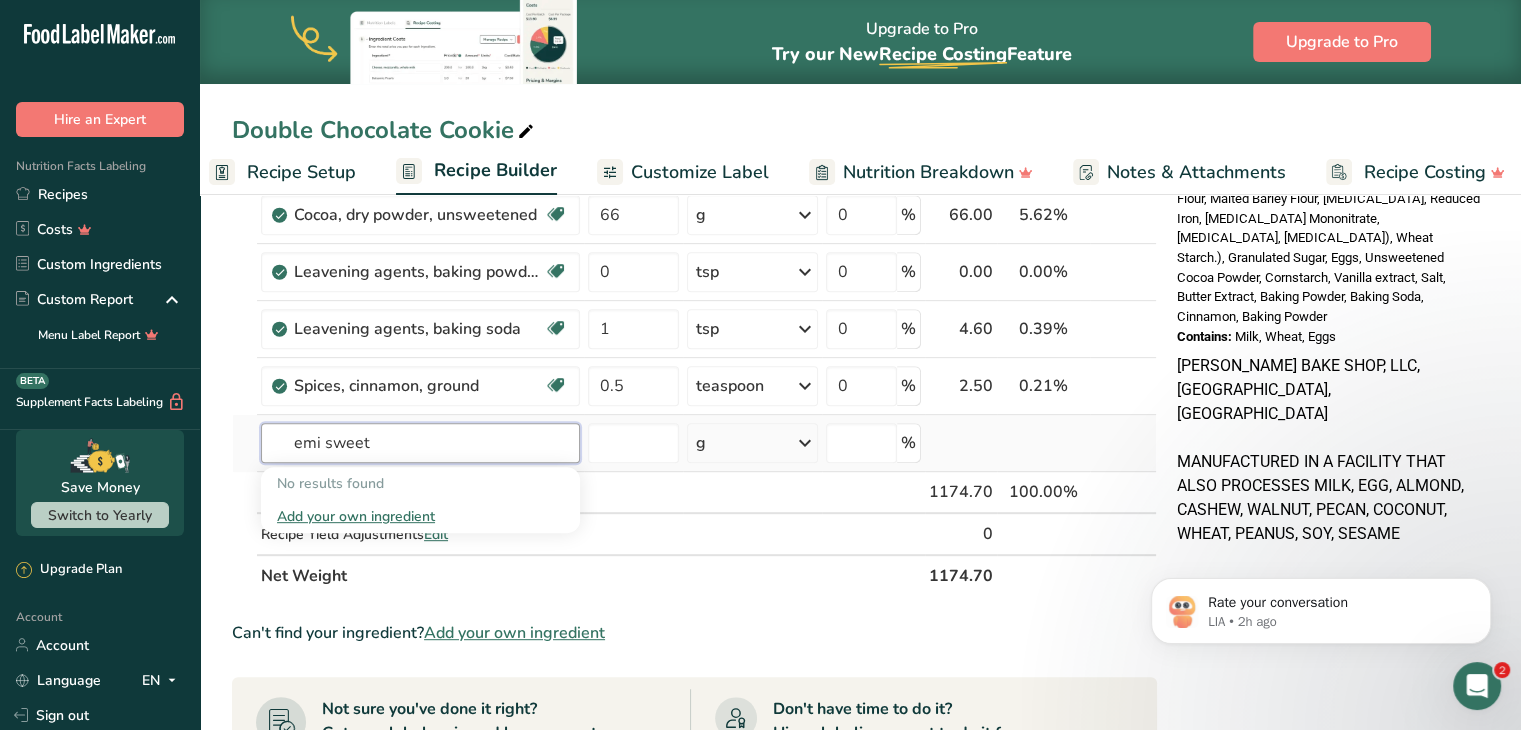 click on "emi sweet
No results found
Add your own ingredient
g
Weight Units
g
kg
mg
See more
Volume Units
l
mL
fl oz
See more
%" at bounding box center [694, 443] 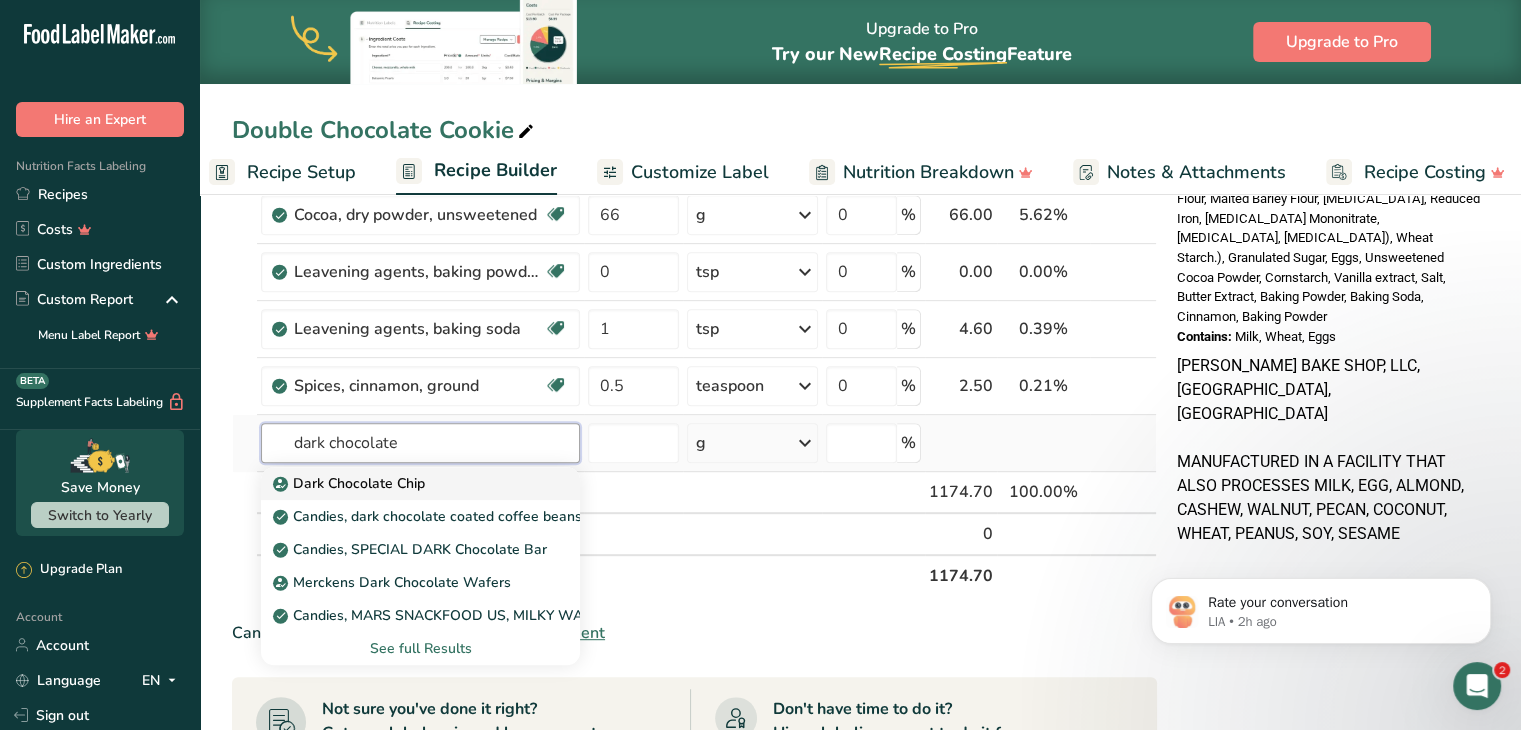 type on "dark chocolate" 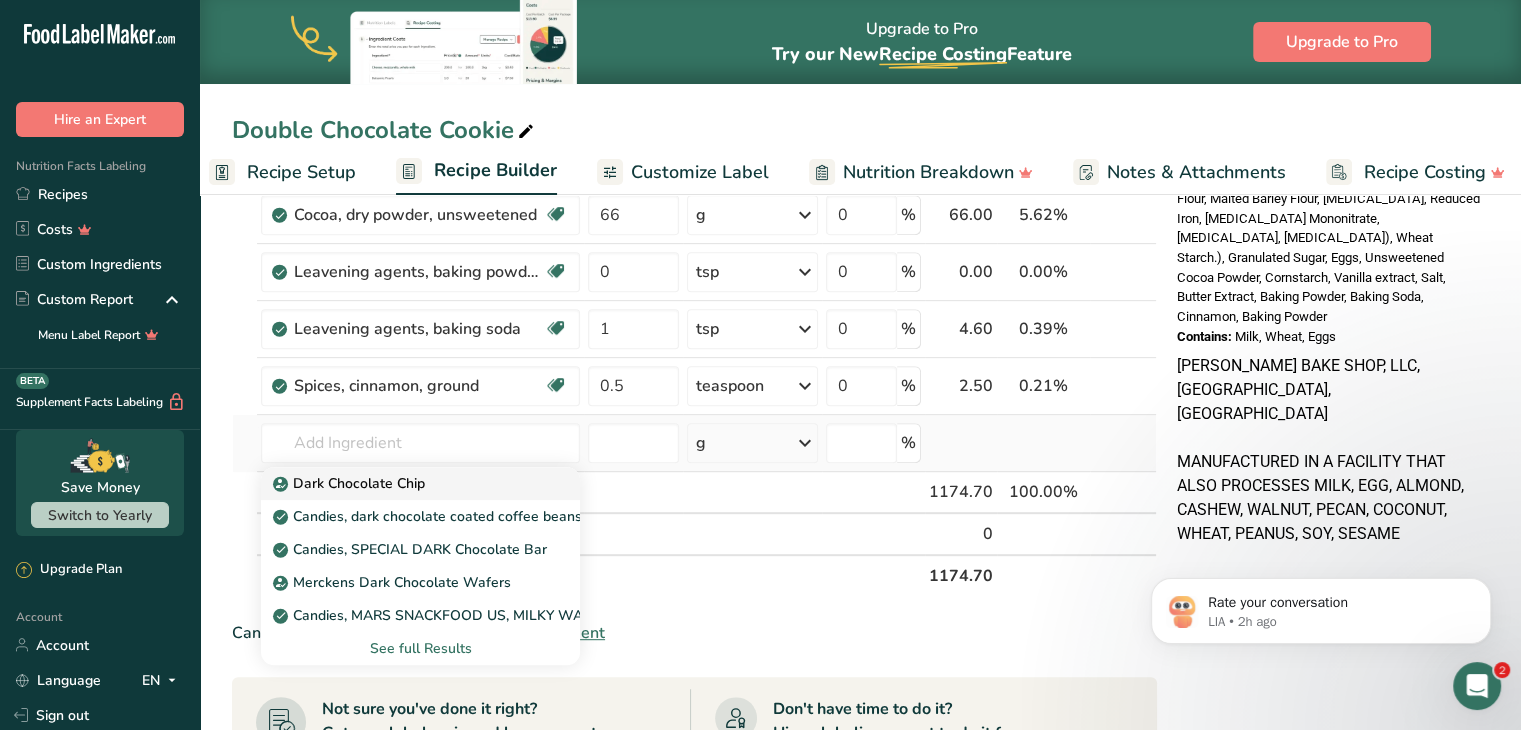 click on "Dark Chocolate Chip" at bounding box center (351, 483) 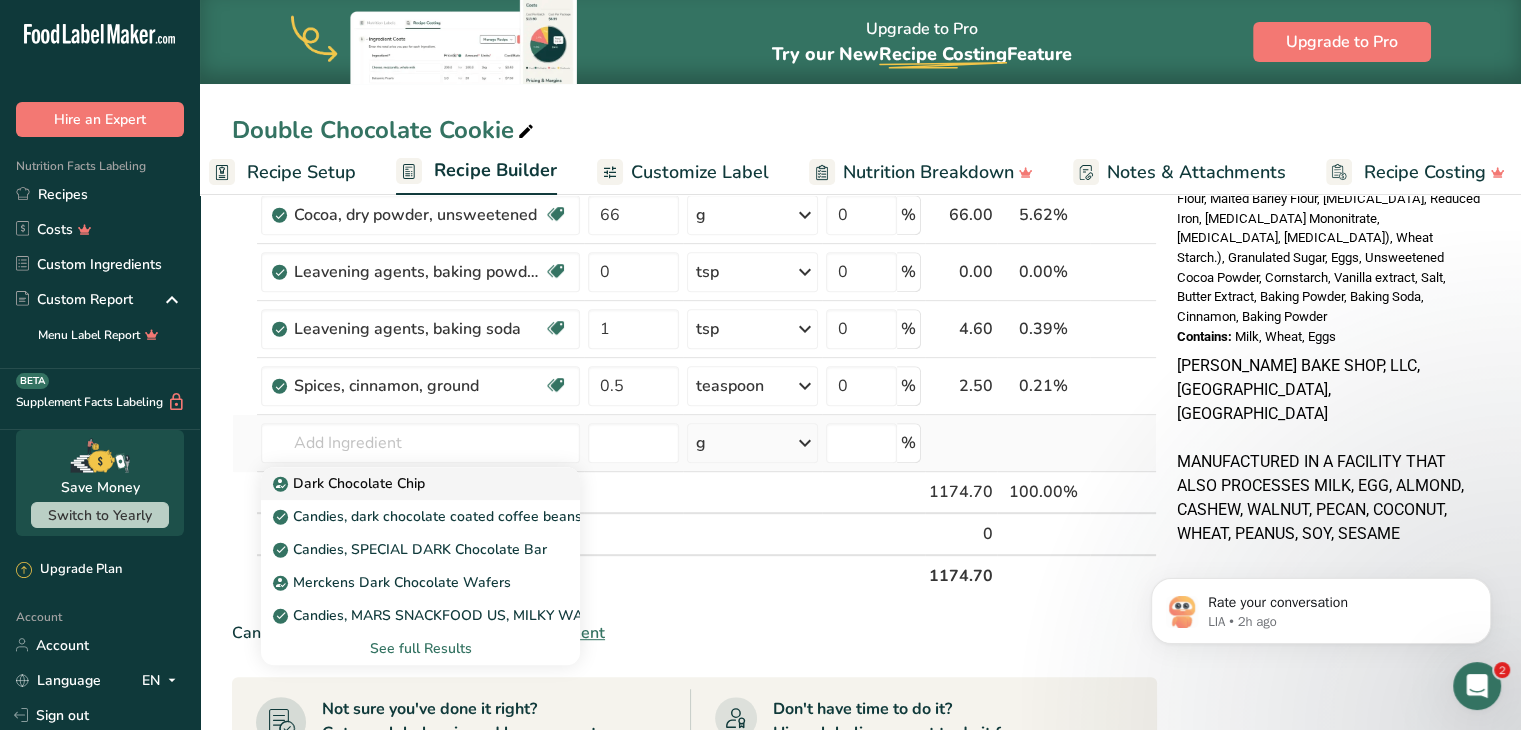 type on "Dark Chocolate Chip" 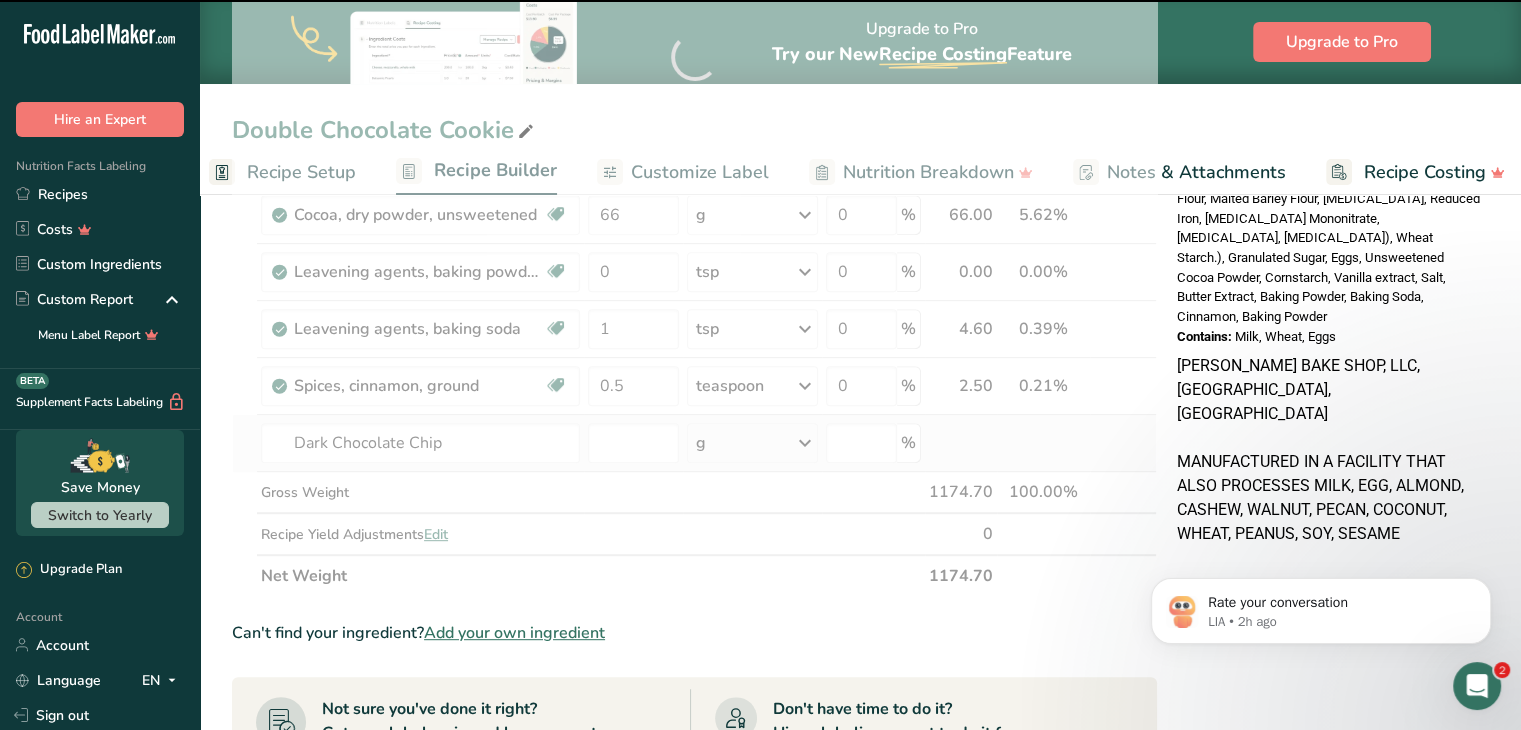 type on "0" 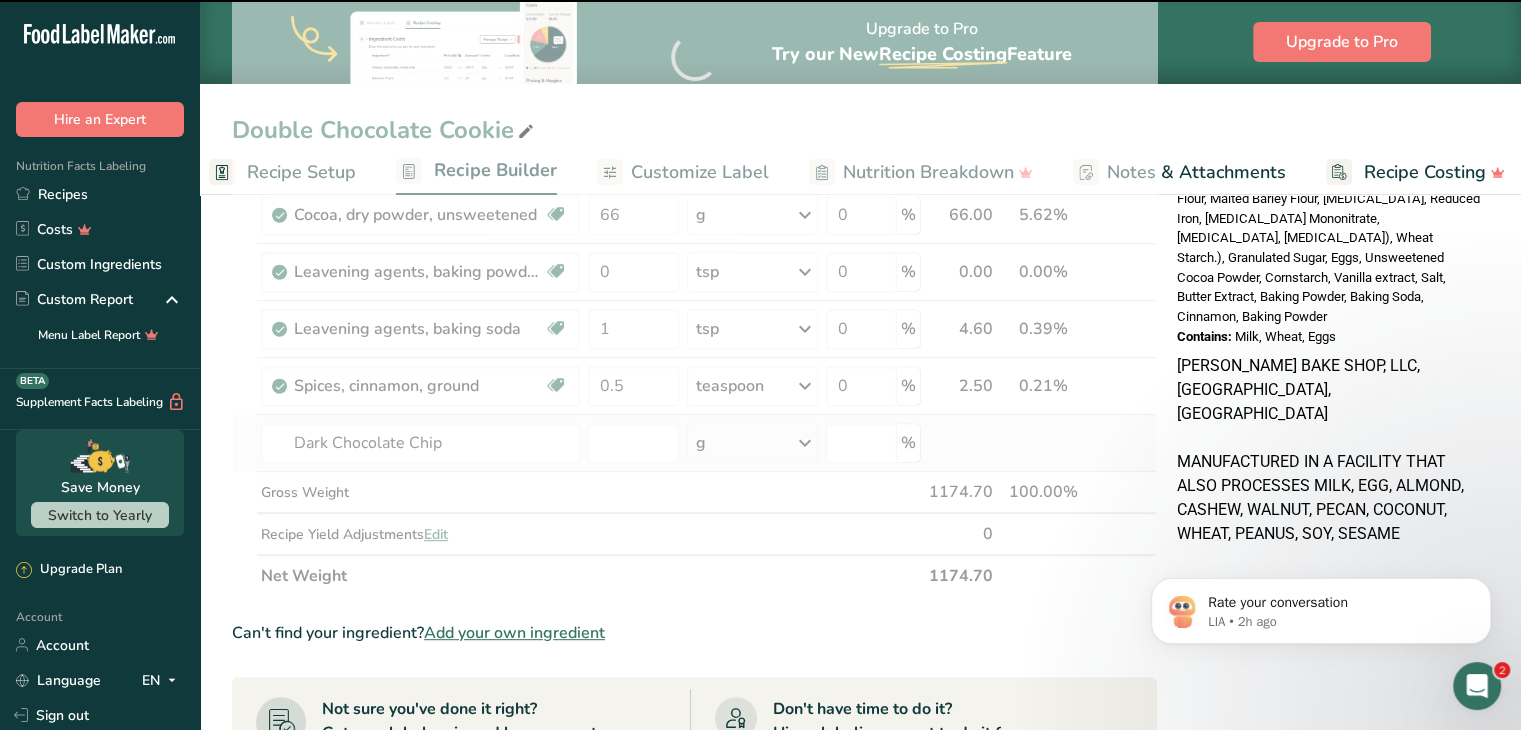 type on "0" 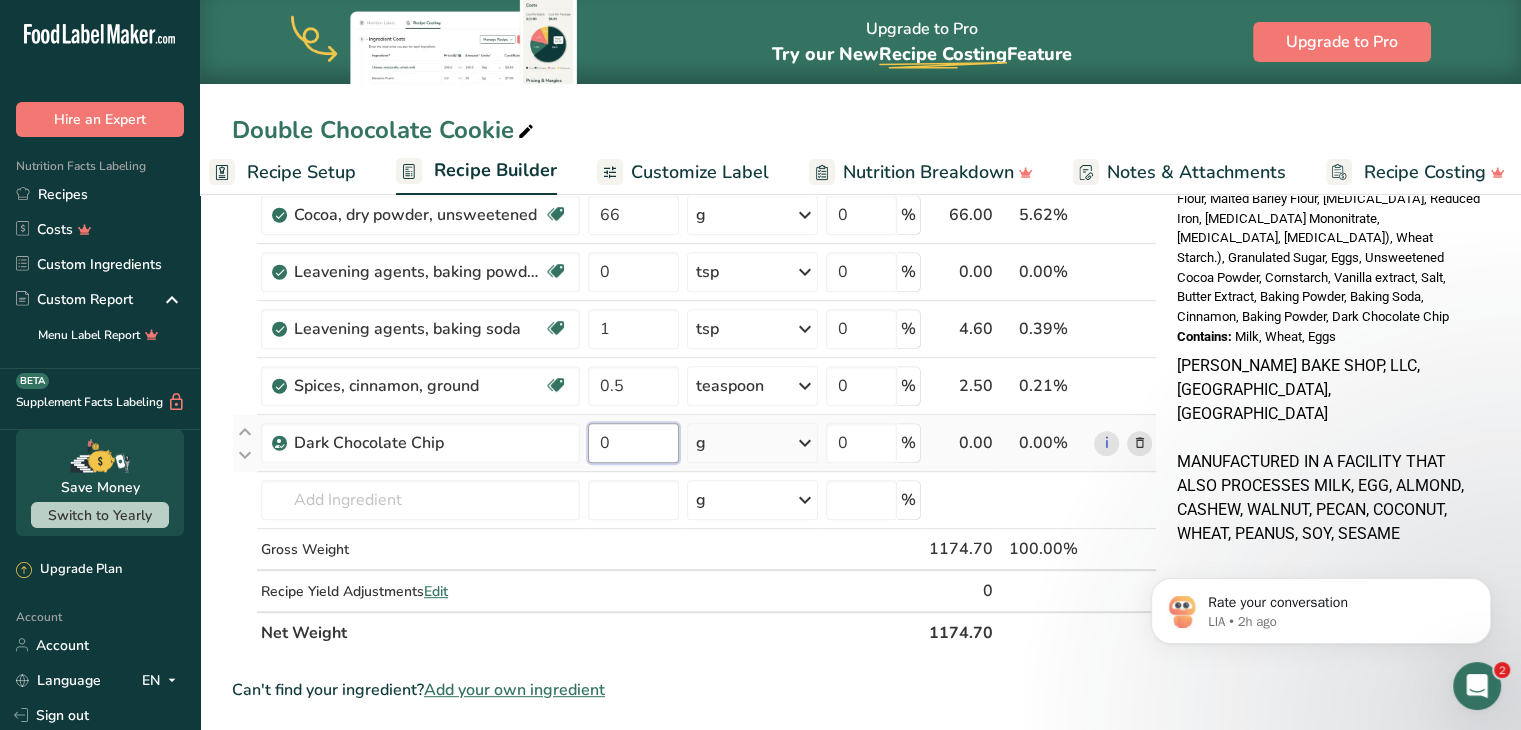 click on "0" at bounding box center (633, 443) 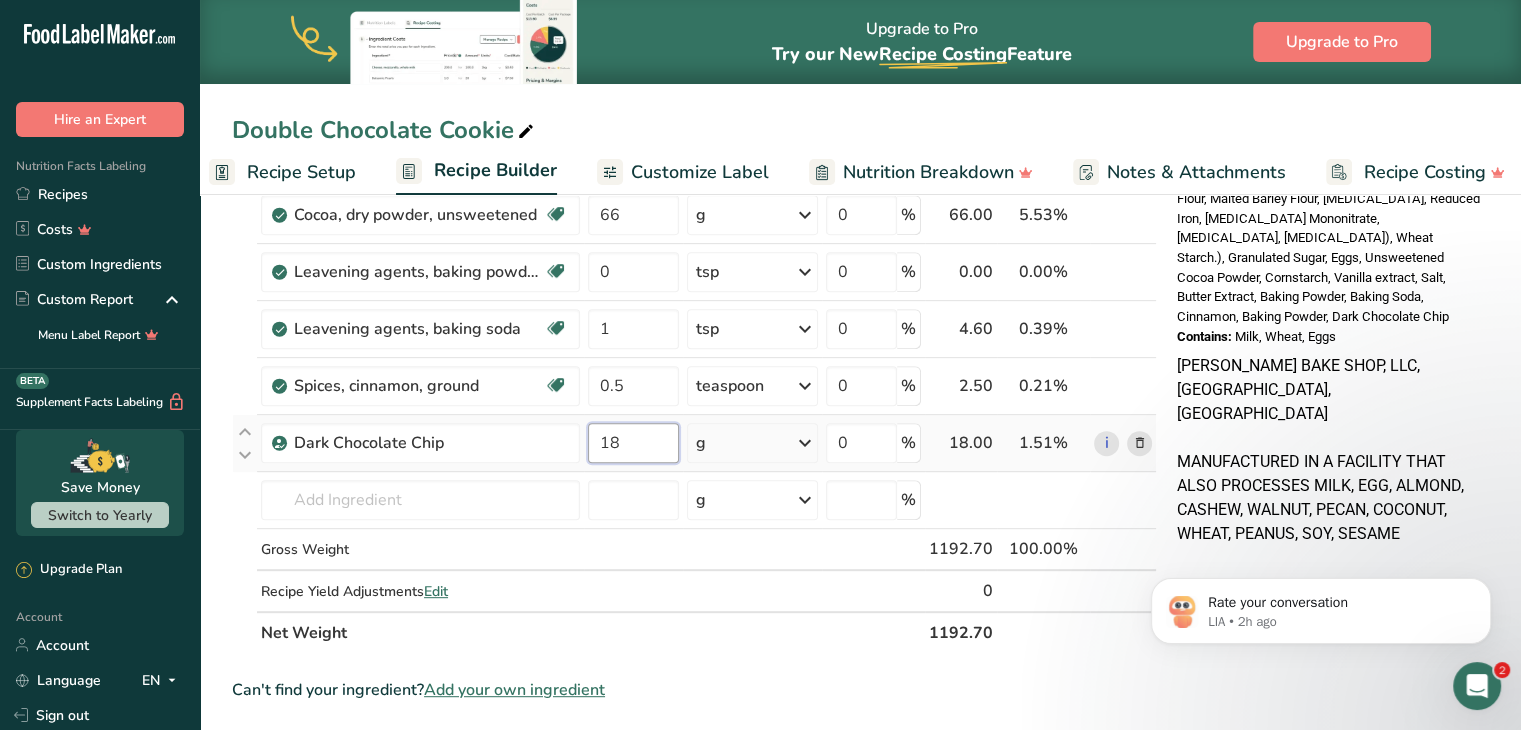 type on "18" 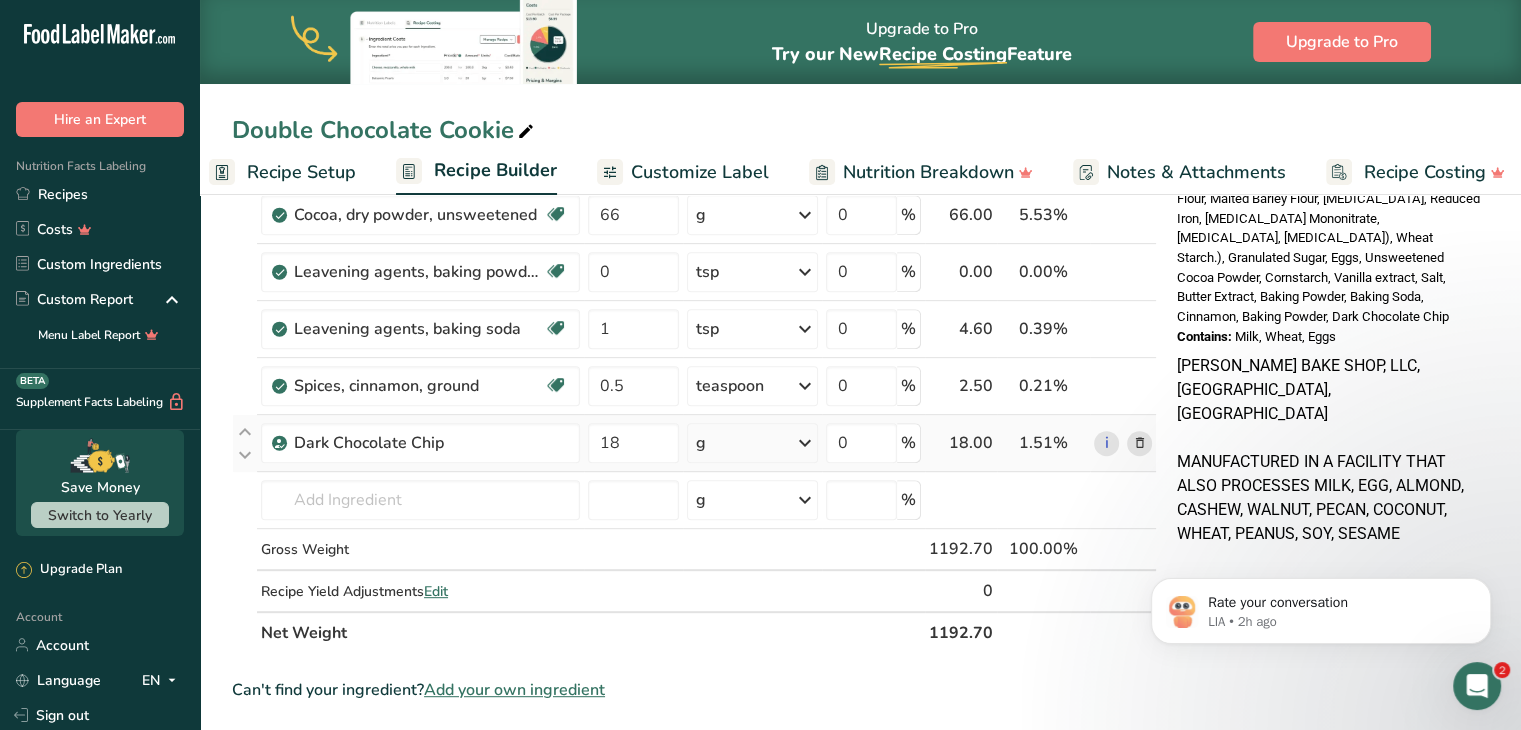 click on "Ingredient *
Amount *
Unit *
Waste *   .a-a{fill:#347362;}.b-a{fill:#fff;}          Grams
Percentage
[PERSON_NAME] Special Patent
210
g
Weight Units
g
kg
mg
See more
Volume Units
l
Volume units require a density conversion. If you know your ingredient's density enter it below. Otherwise, click on "RIA" our AI Regulatory bot - she will be able to help you
lb/ft3
g/cm3
Confirm
mL
Volume units require a density conversion. If you know your ingredient's density enter it below. Otherwise, click on "RIA" our AI Regulatory bot - she will be able to help you
fl oz" at bounding box center [694, 85] 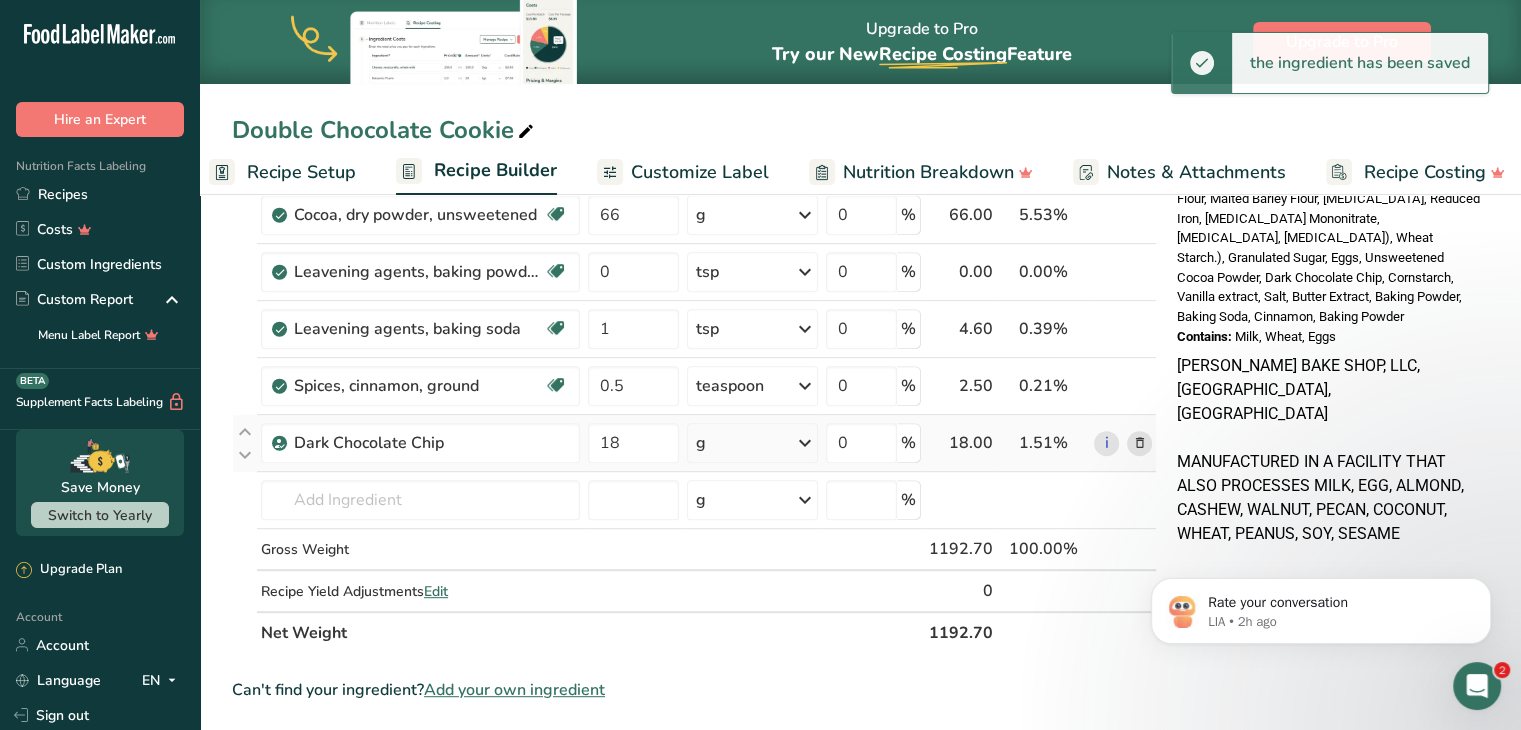 click at bounding box center (805, 443) 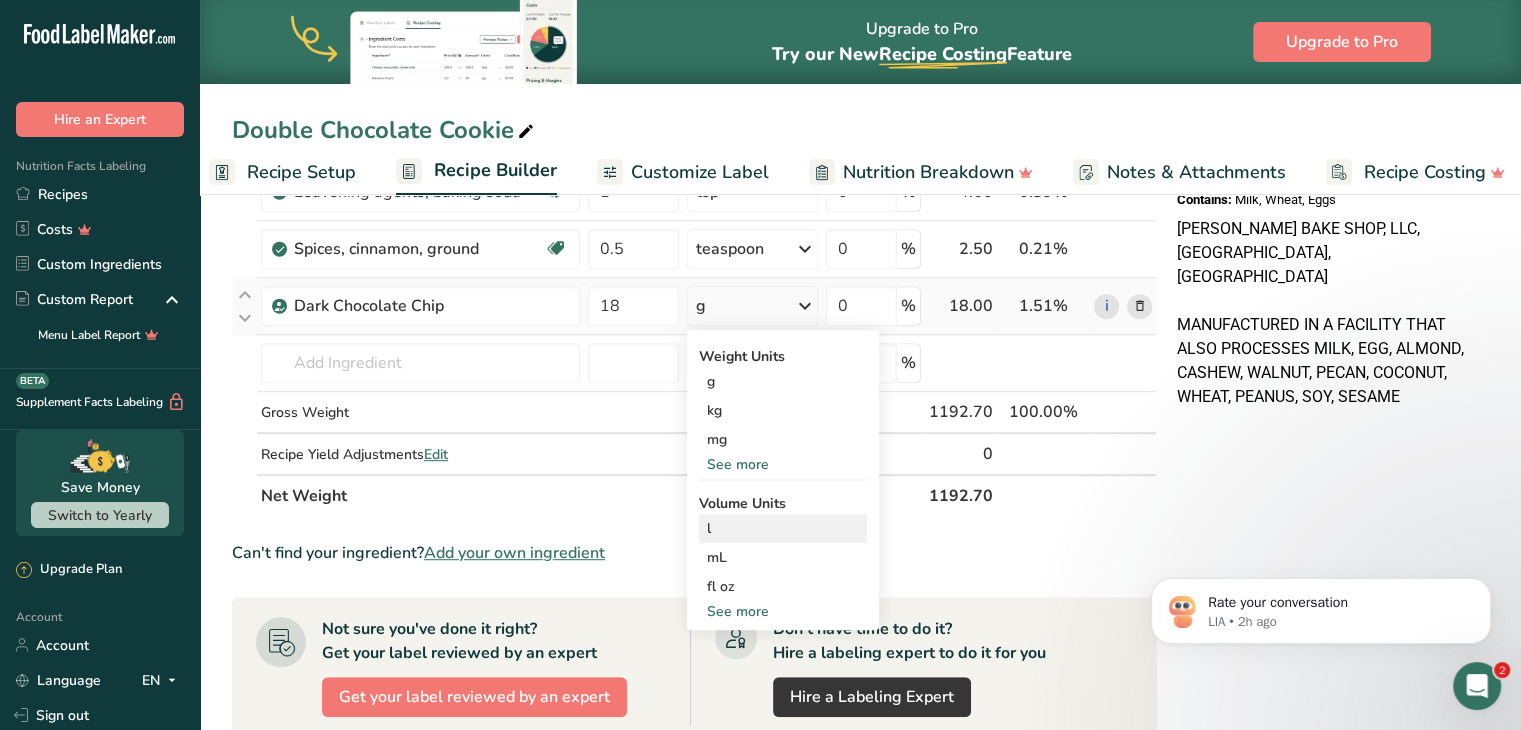 scroll, scrollTop: 919, scrollLeft: 0, axis: vertical 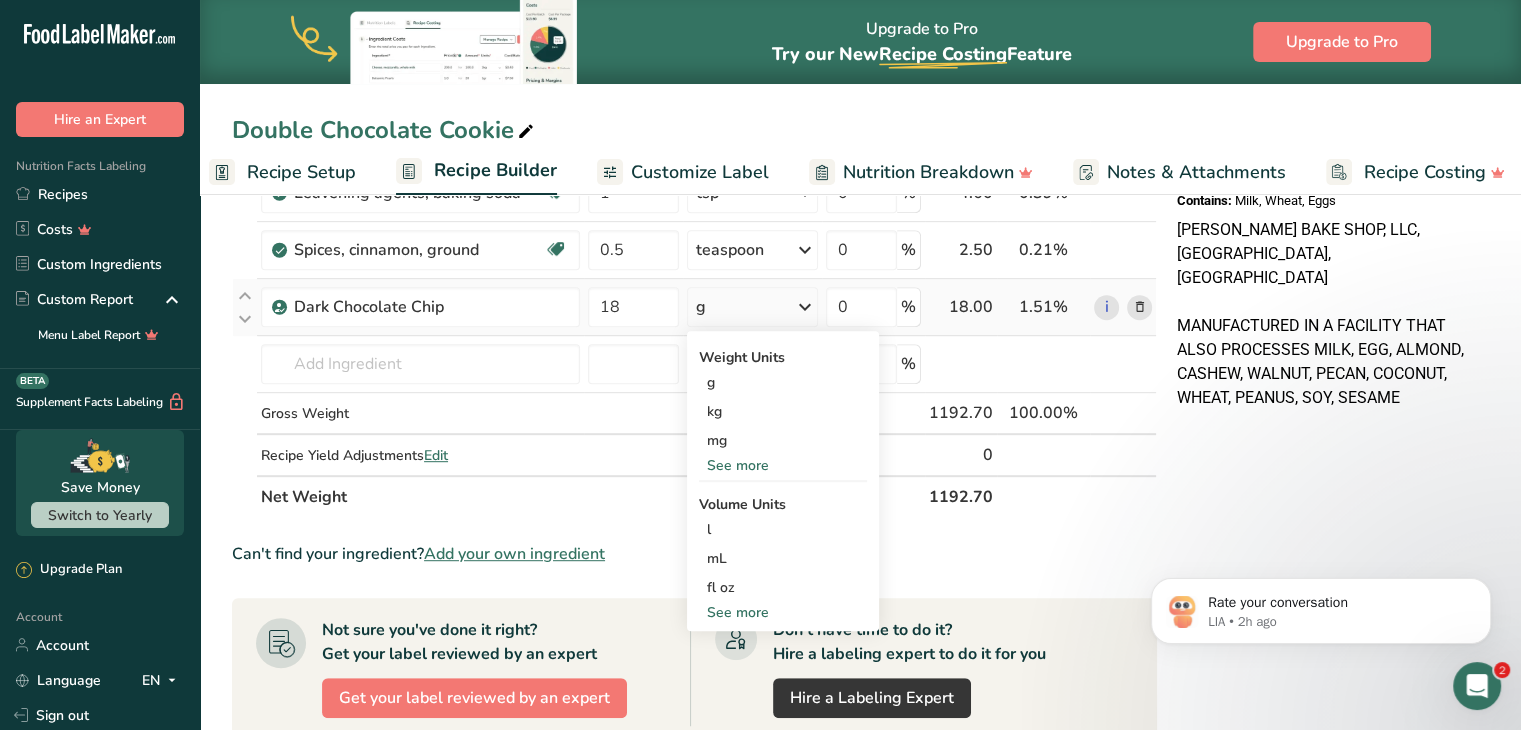 click on "See more" at bounding box center [783, 465] 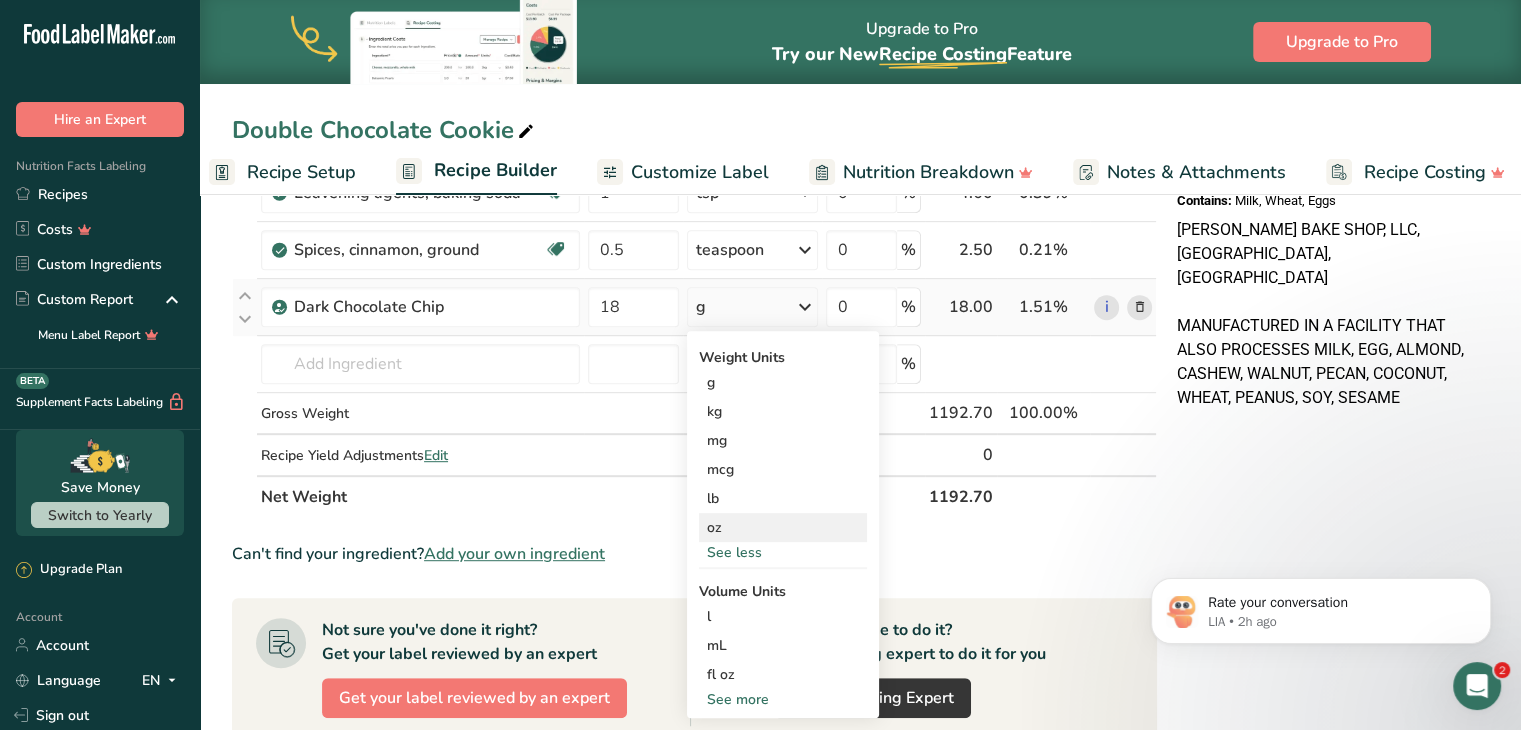 click on "oz" at bounding box center [783, 527] 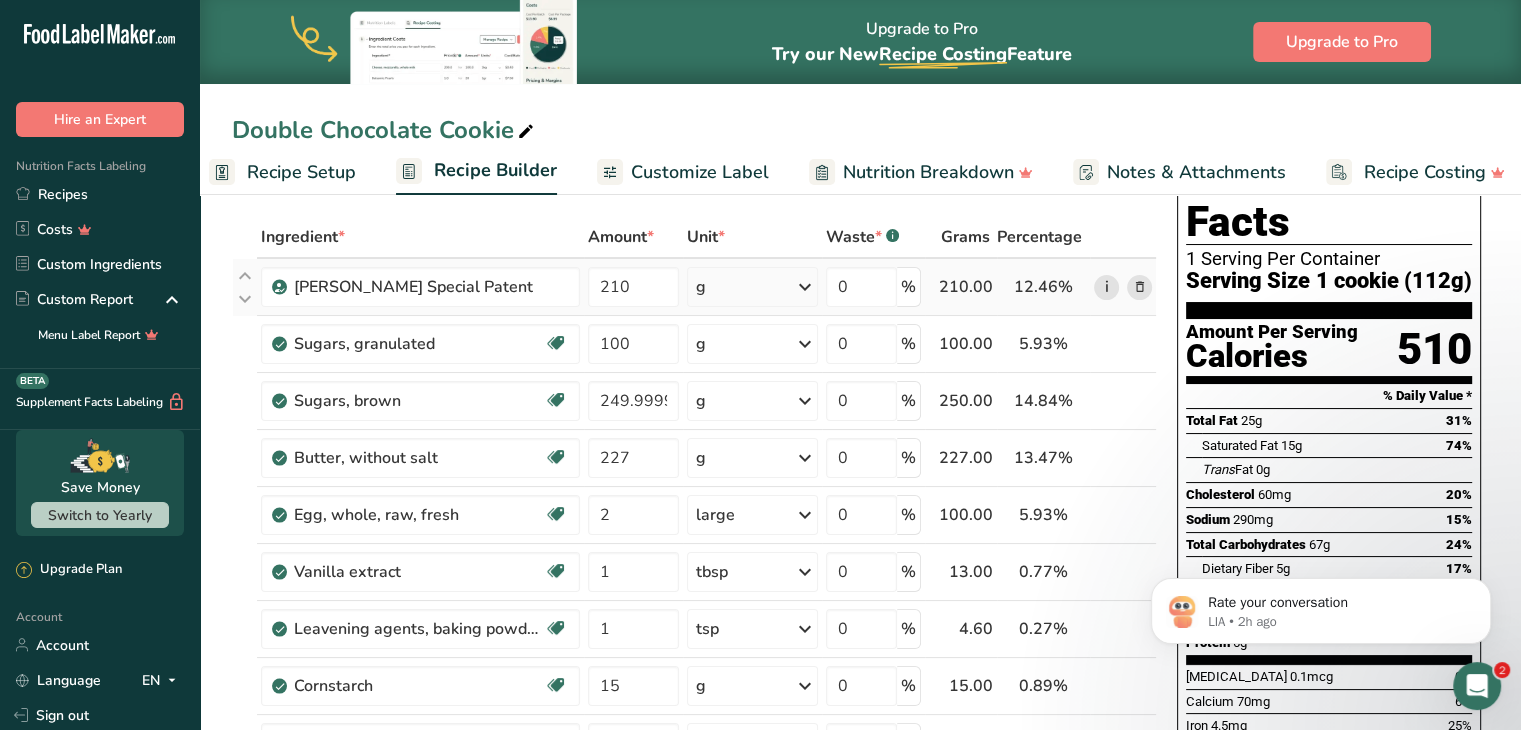 scroll, scrollTop: 99, scrollLeft: 0, axis: vertical 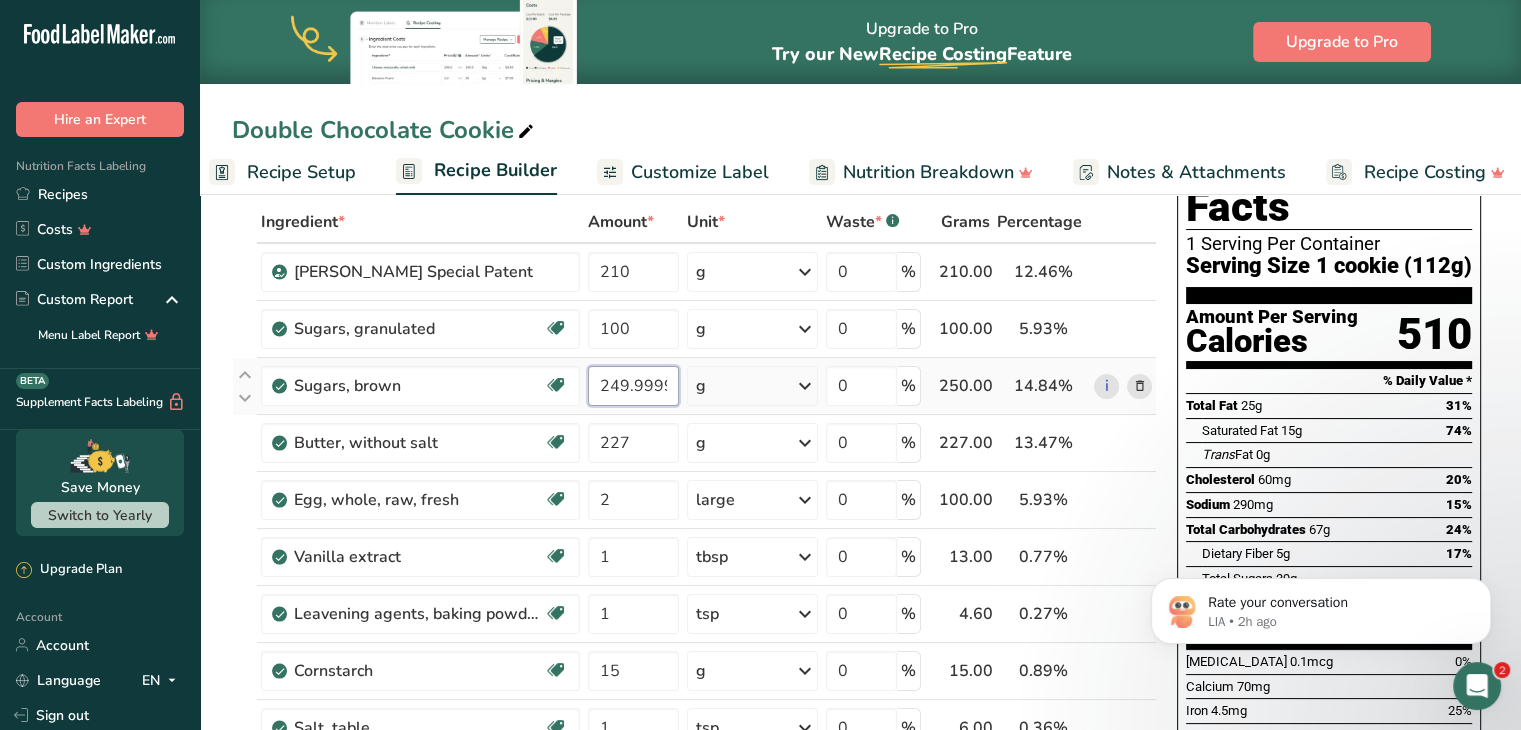 click on "249.999999" at bounding box center [633, 386] 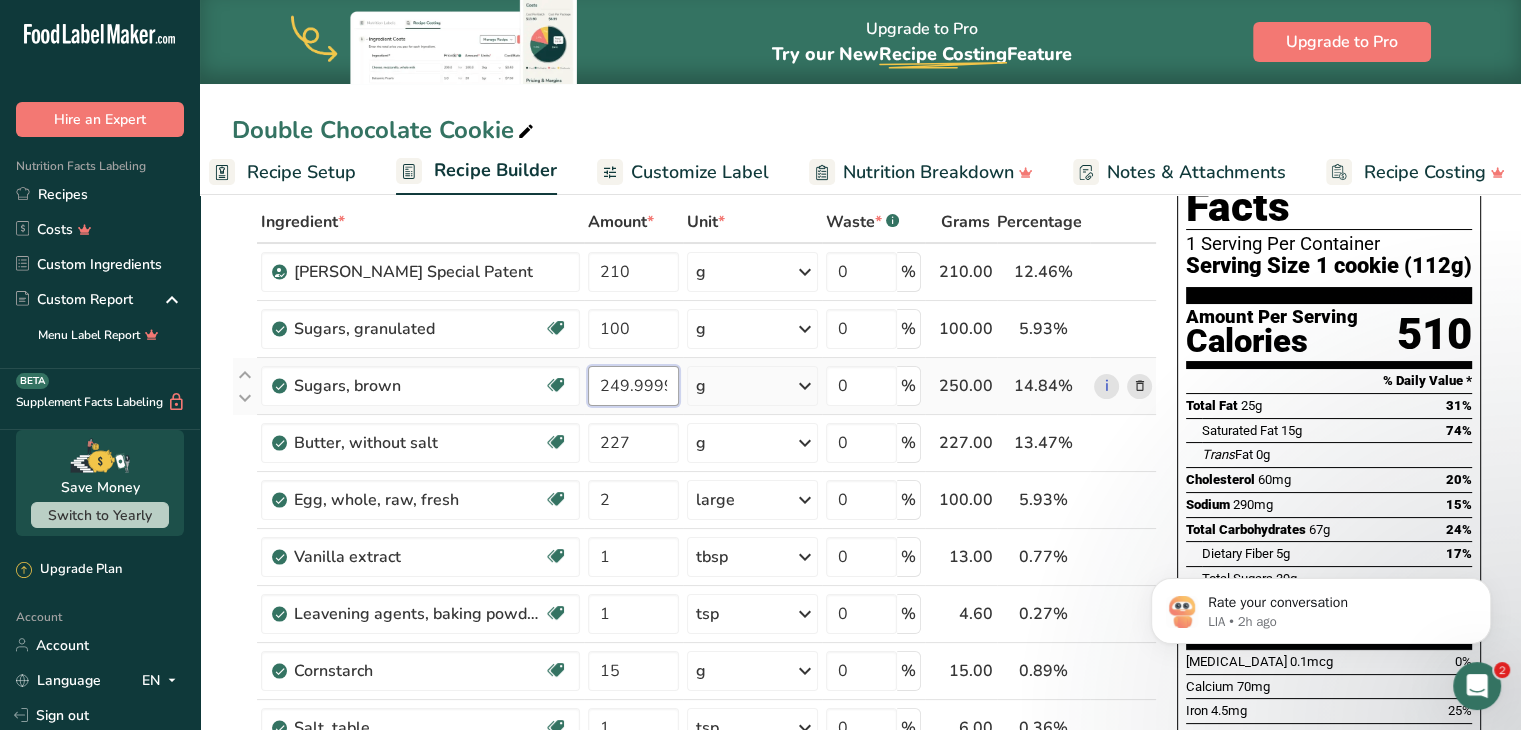 scroll, scrollTop: 0, scrollLeft: 0, axis: both 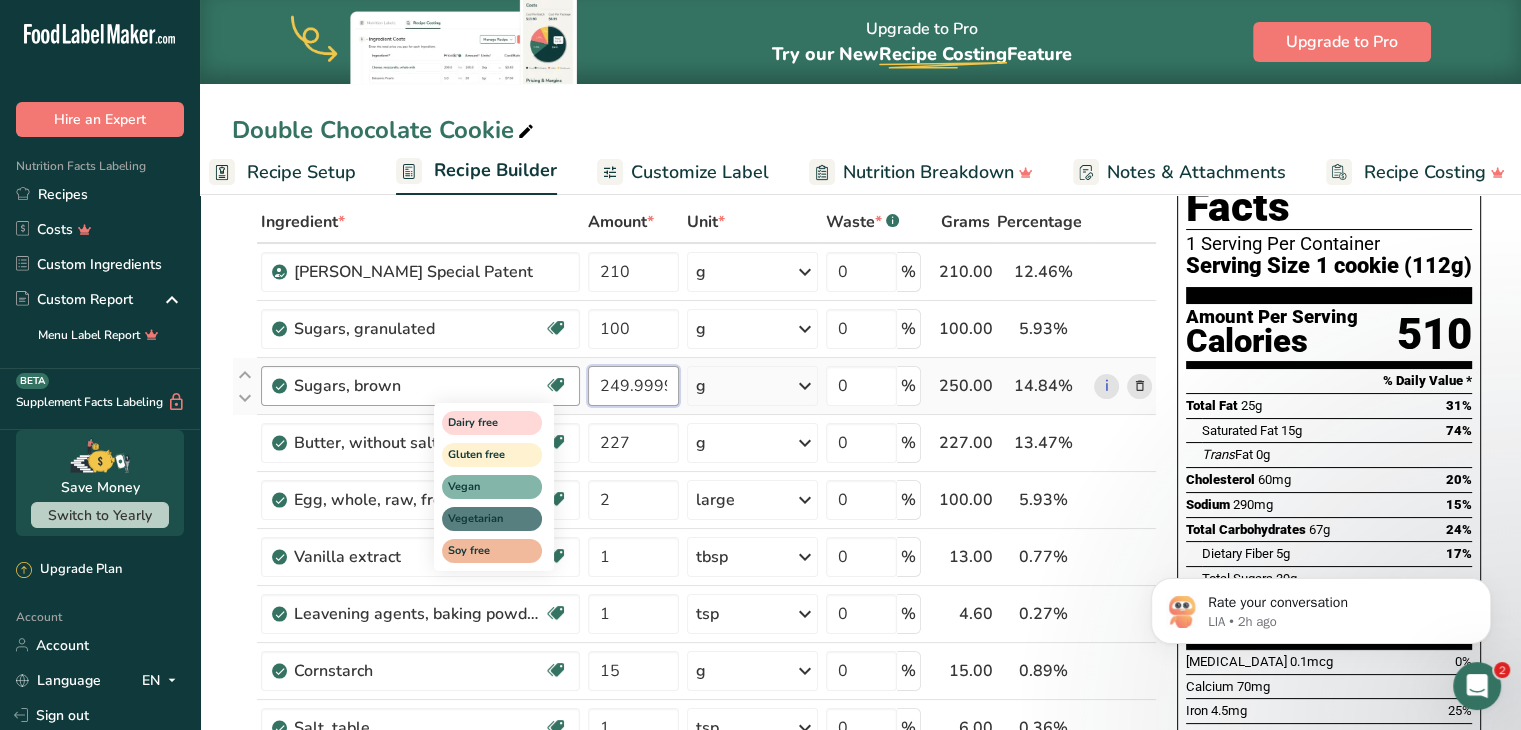 drag, startPoint x: 668, startPoint y: 389, endPoint x: 561, endPoint y: 386, distance: 107.042046 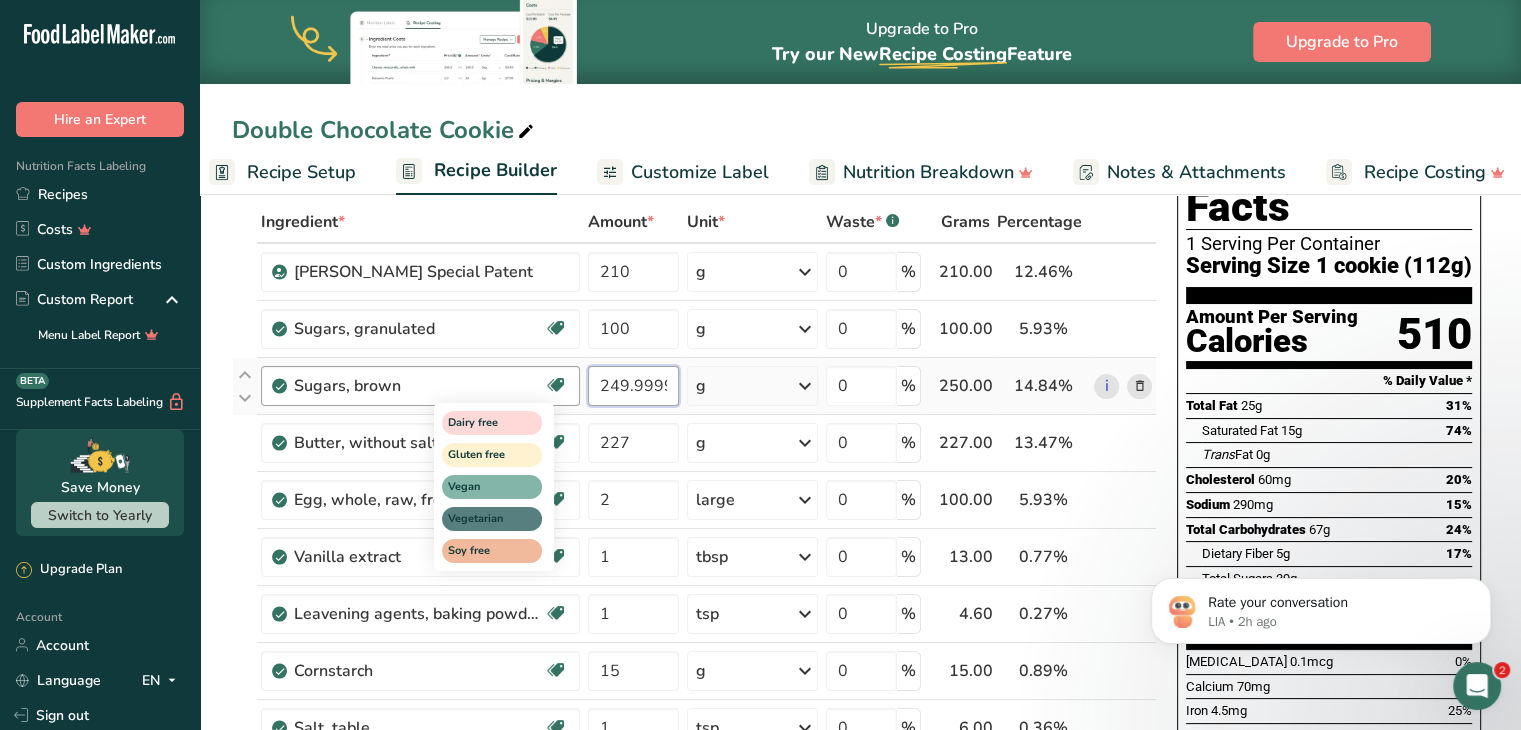 click on "Sugars, brown
Dairy free
Gluten free
Vegan
Vegetarian
Soy free
249.999999
g
Portions
1 tsp unpacked
1 cup packed
1 cup unpacked
See more
Weight Units
g
kg
mg
See more
Volume Units
l
Volume units require a density conversion. If you know your ingredient's density enter it below. Otherwise, click on "RIA" our AI Regulatory bot - she will be able to help you
lb/ft3
g/cm3
Confirm
mL
lb/ft3
g/cm3
Confirm
fl oz" at bounding box center (694, 386) 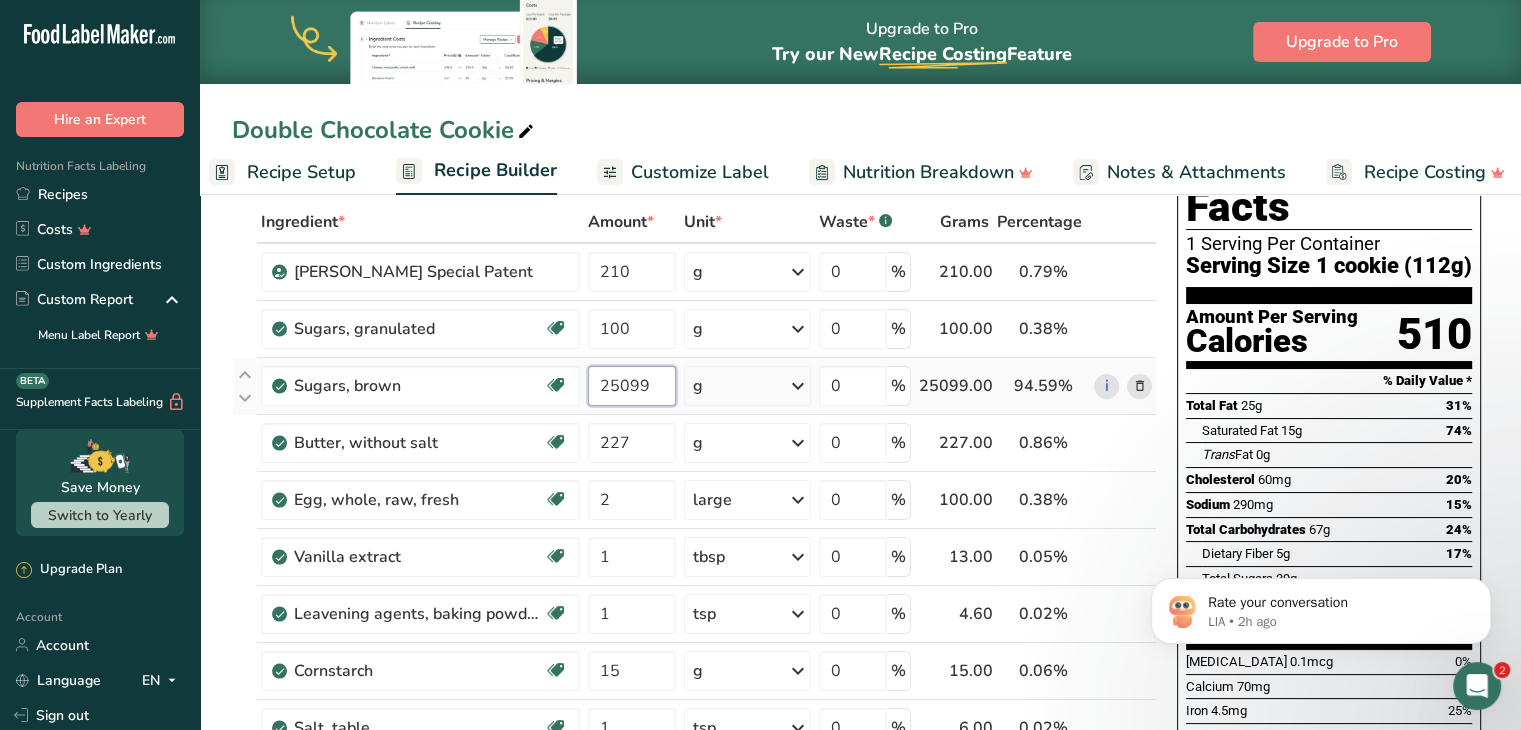 click on "25099" at bounding box center [632, 386] 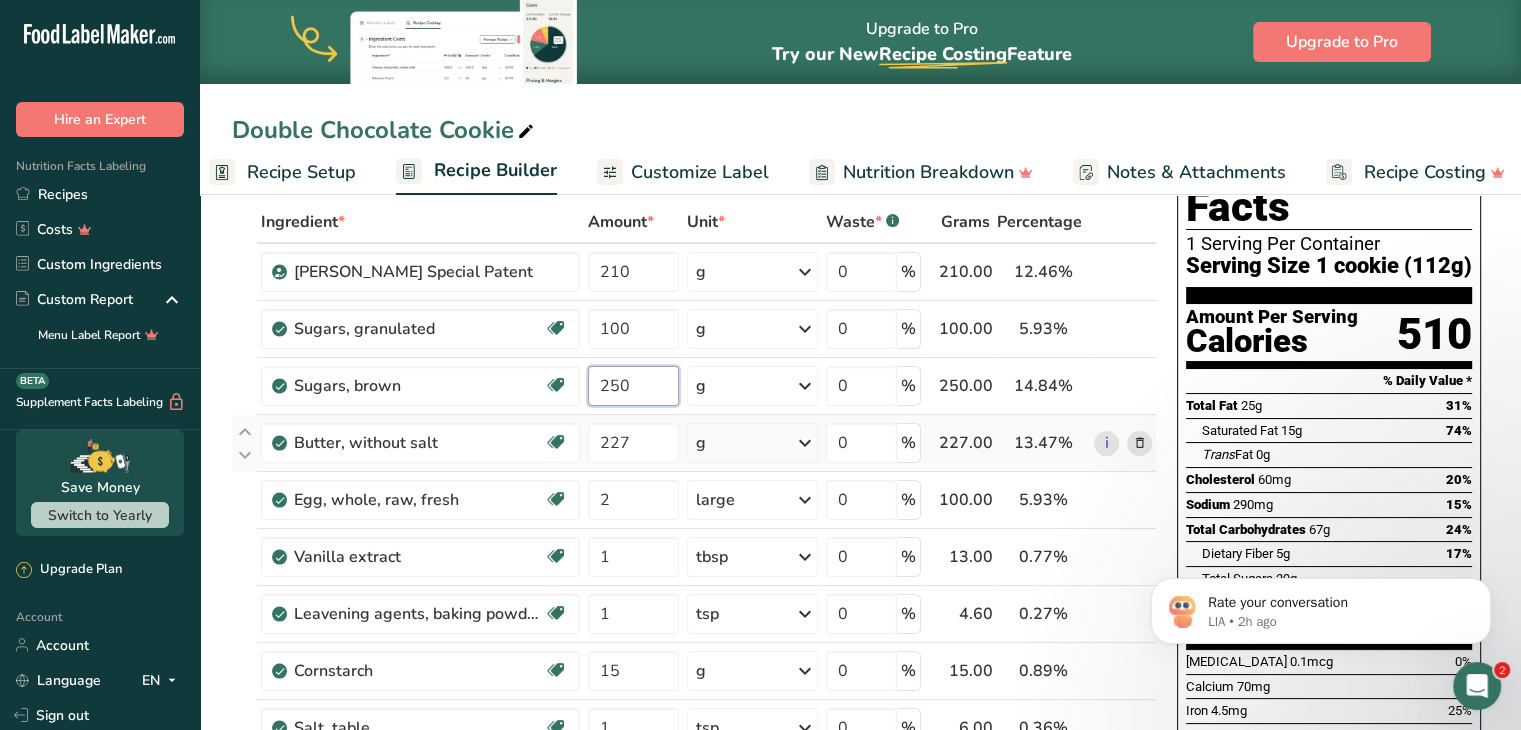 type on "250" 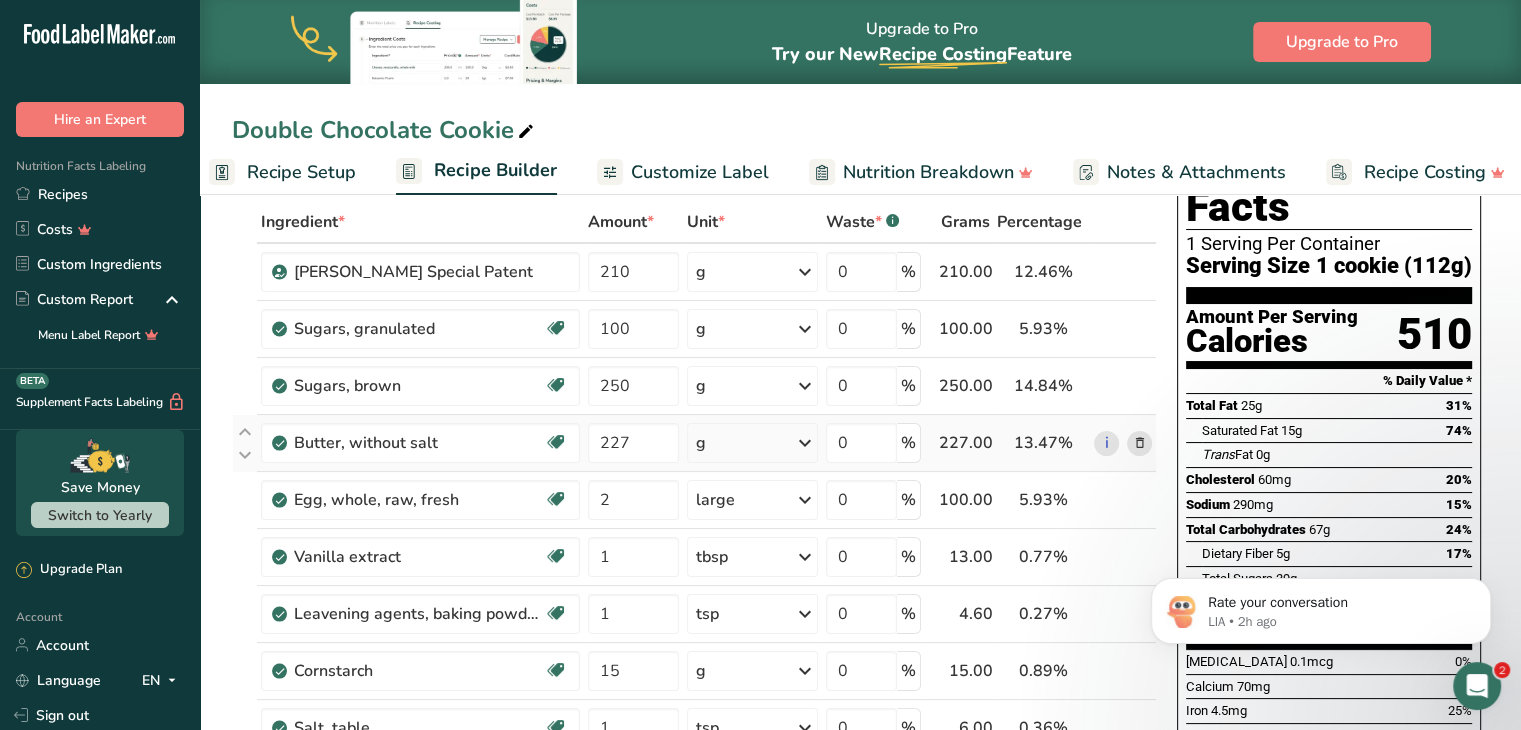 click on "Ingredient *
Amount *
Unit *
Waste *   .a-a{fill:#347362;}.b-a{fill:#fff;}          Grams
Percentage
[PERSON_NAME] Special Patent
210
g
Weight Units
g
kg
mg
See more
Volume Units
l
Volume units require a density conversion. If you know your ingredient's density enter it below. Otherwise, click on "RIA" our AI Regulatory bot - she will be able to help you
lb/ft3
g/cm3
Confirm
mL
Volume units require a density conversion. If you know your ingredient's density enter it below. Otherwise, click on "RIA" our AI Regulatory bot - she will be able to help you
fl oz" at bounding box center [694, 769] 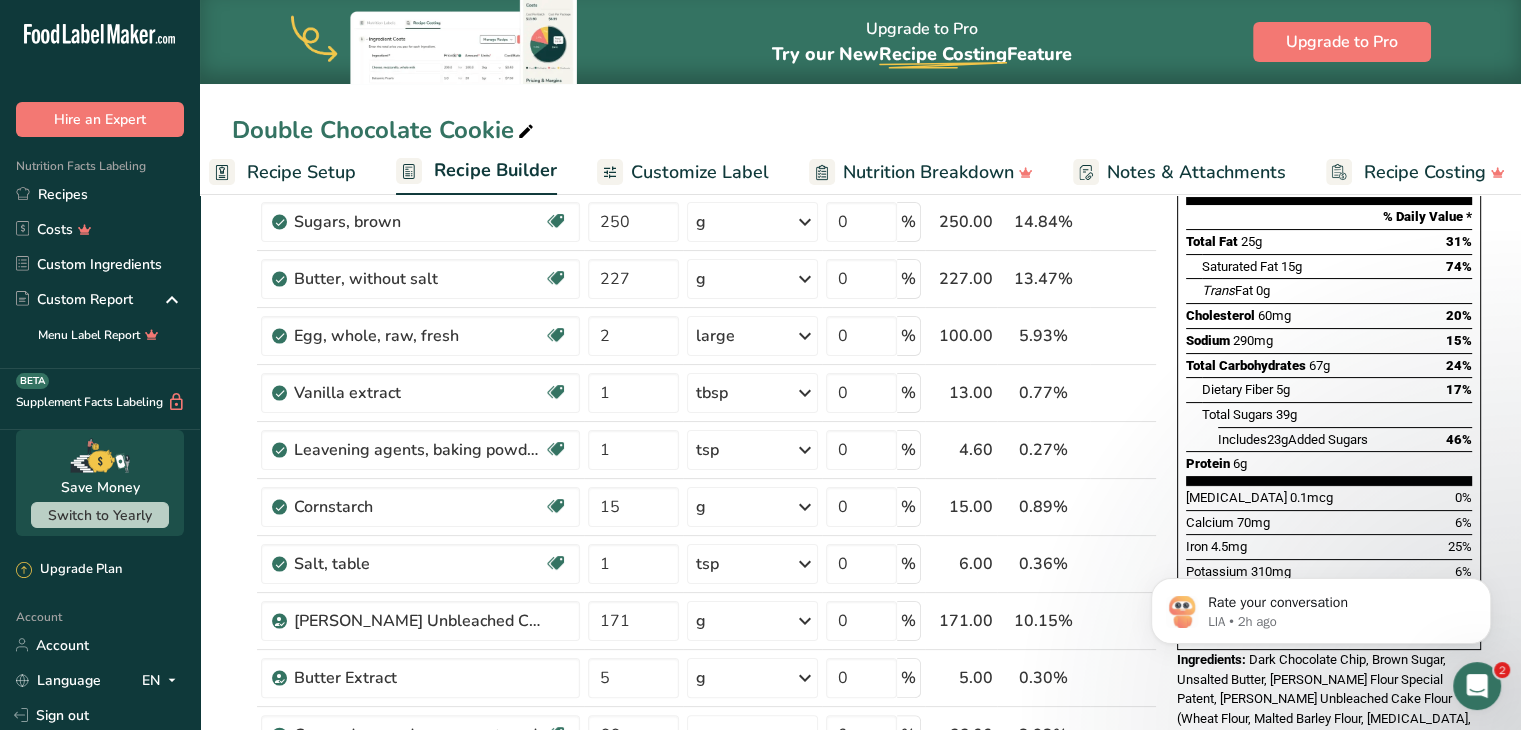 scroll, scrollTop: 264, scrollLeft: 0, axis: vertical 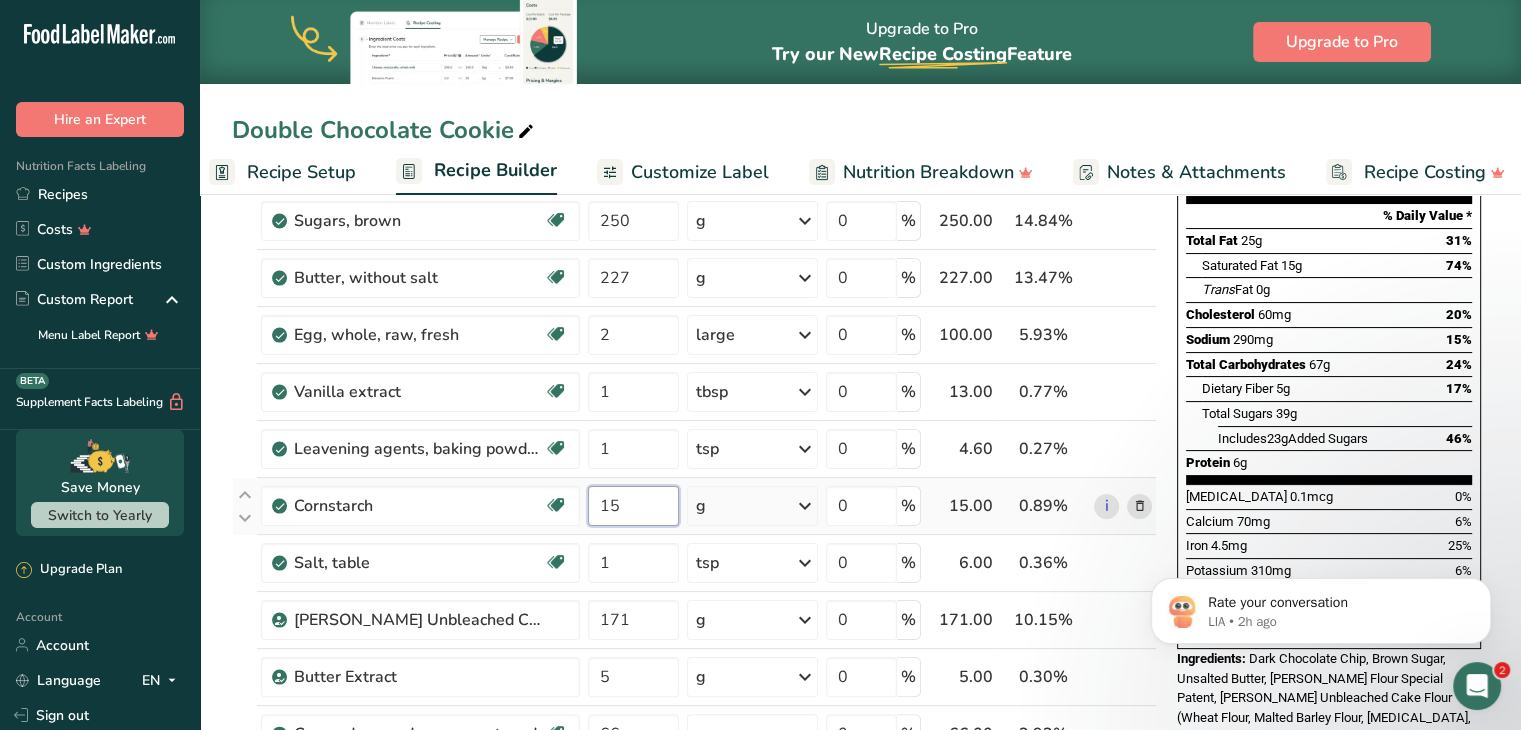 click on "15" at bounding box center (633, 506) 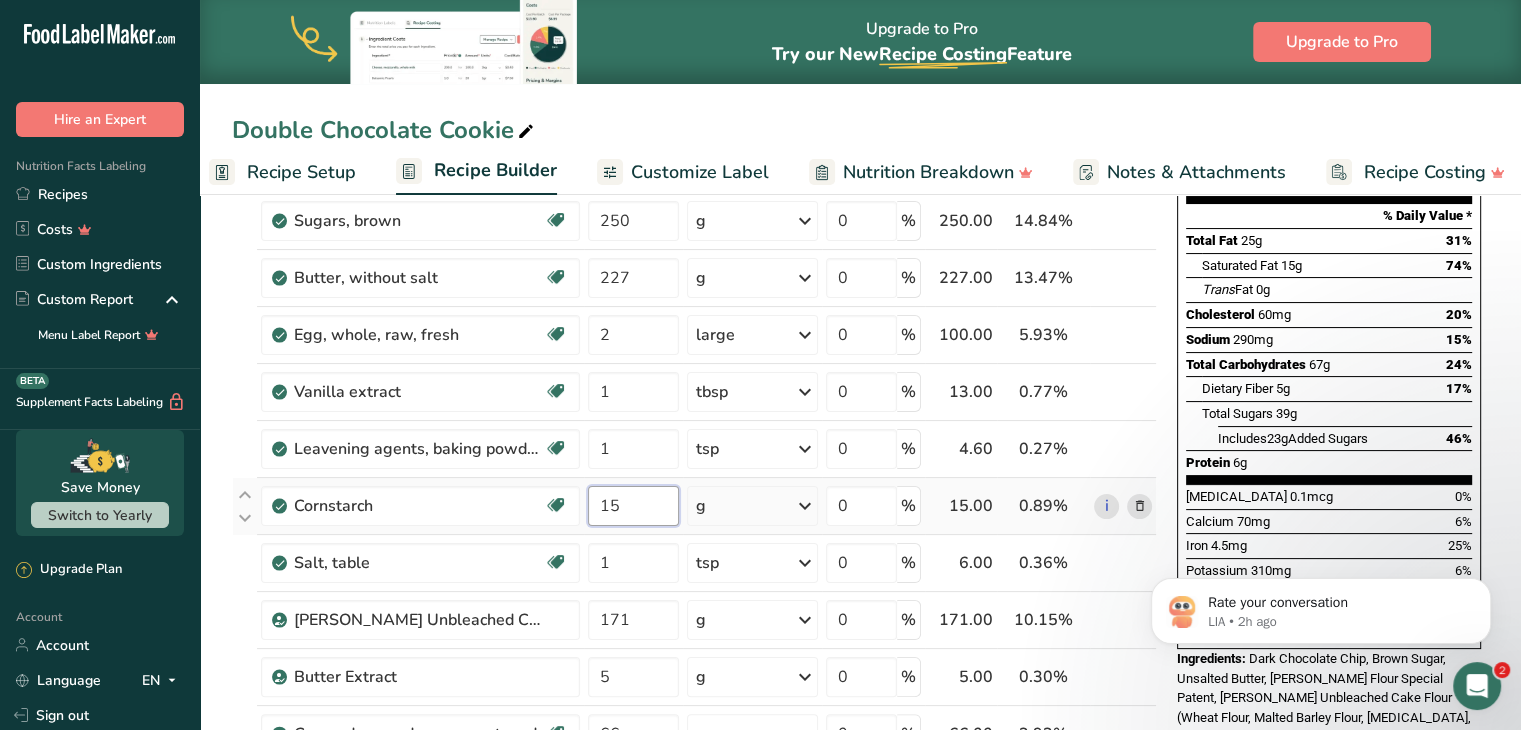 type on "1" 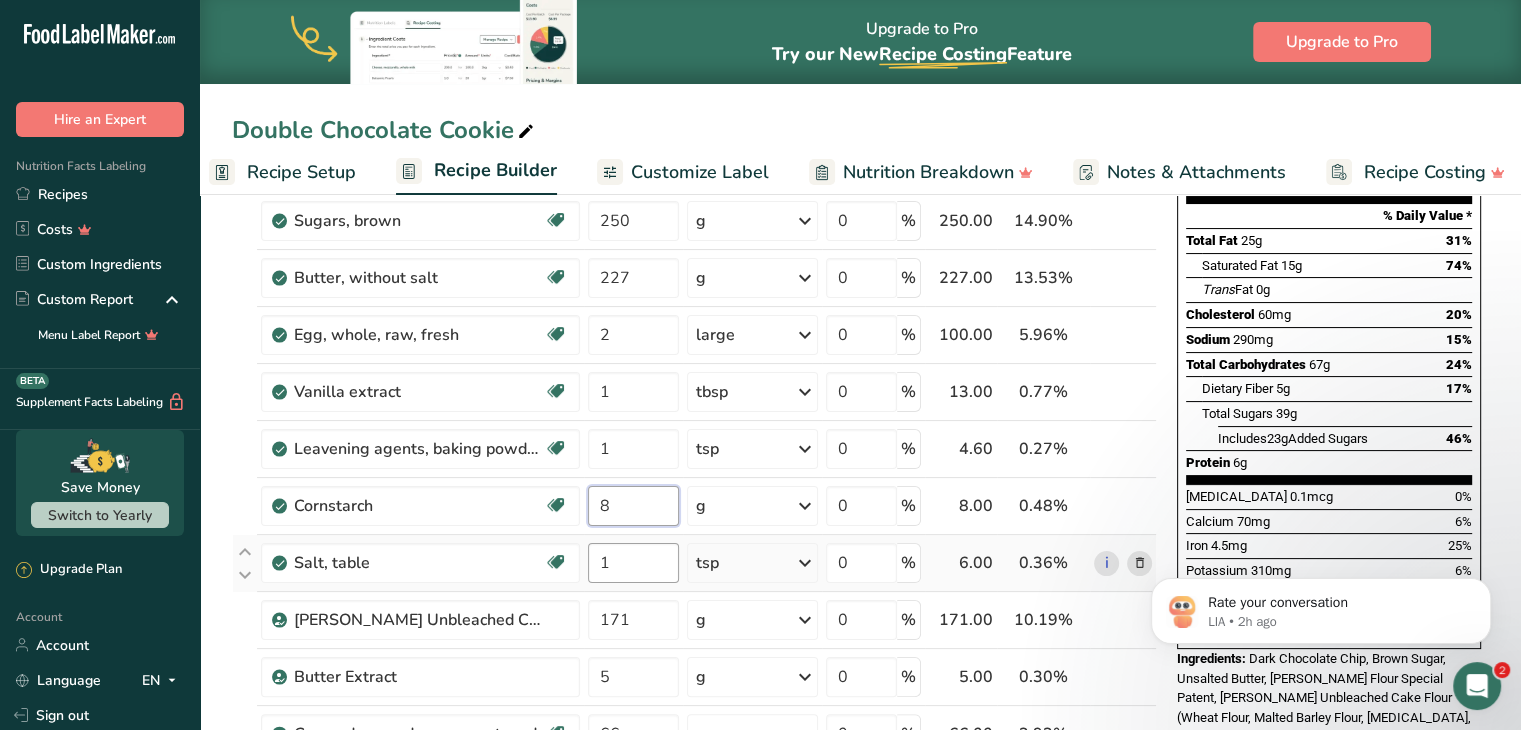 type on "8" 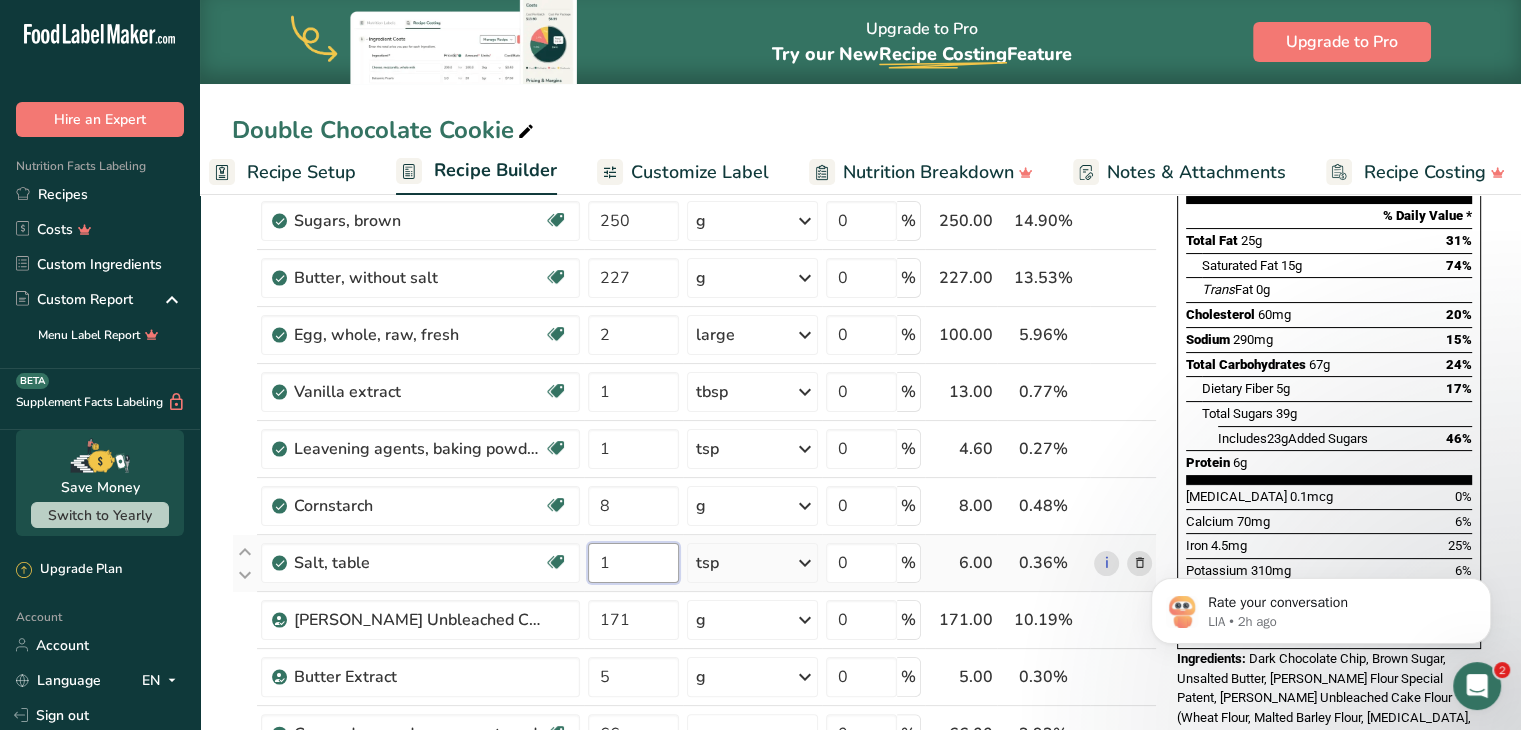 click on "Ingredient *
Amount *
Unit *
Waste *   .a-a{fill:#347362;}.b-a{fill:#fff;}          Grams
Percentage
[PERSON_NAME] Special Patent
210
g
Weight Units
g
kg
mg
See more
Volume Units
l
Volume units require a density conversion. If you know your ingredient's density enter it below. Otherwise, click on "RIA" our AI Regulatory bot - she will be able to help you
lb/ft3
g/cm3
Confirm
mL
Volume units require a density conversion. If you know your ingredient's density enter it below. Otherwise, click on "RIA" our AI Regulatory bot - she will be able to help you
fl oz" at bounding box center [694, 604] 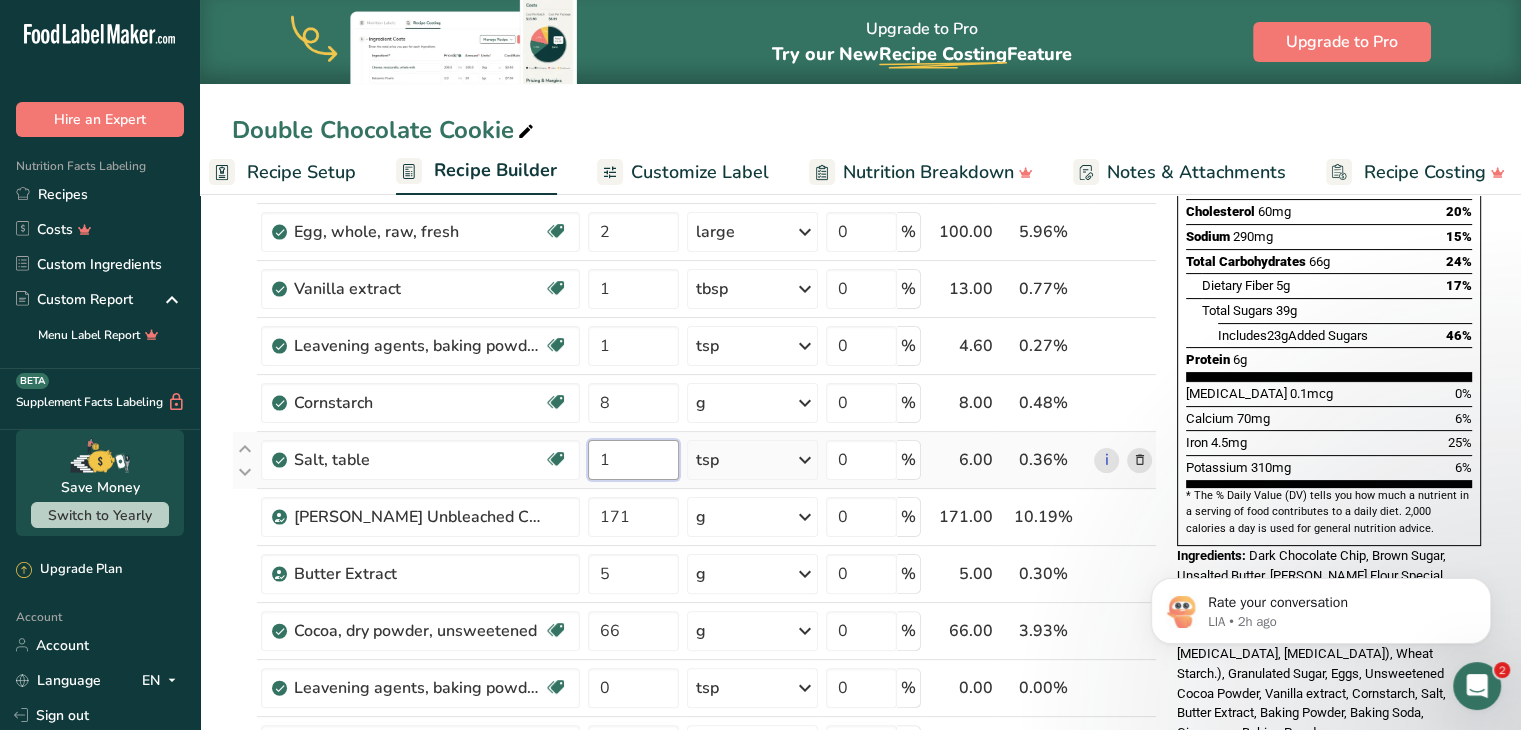 scroll, scrollTop: 368, scrollLeft: 0, axis: vertical 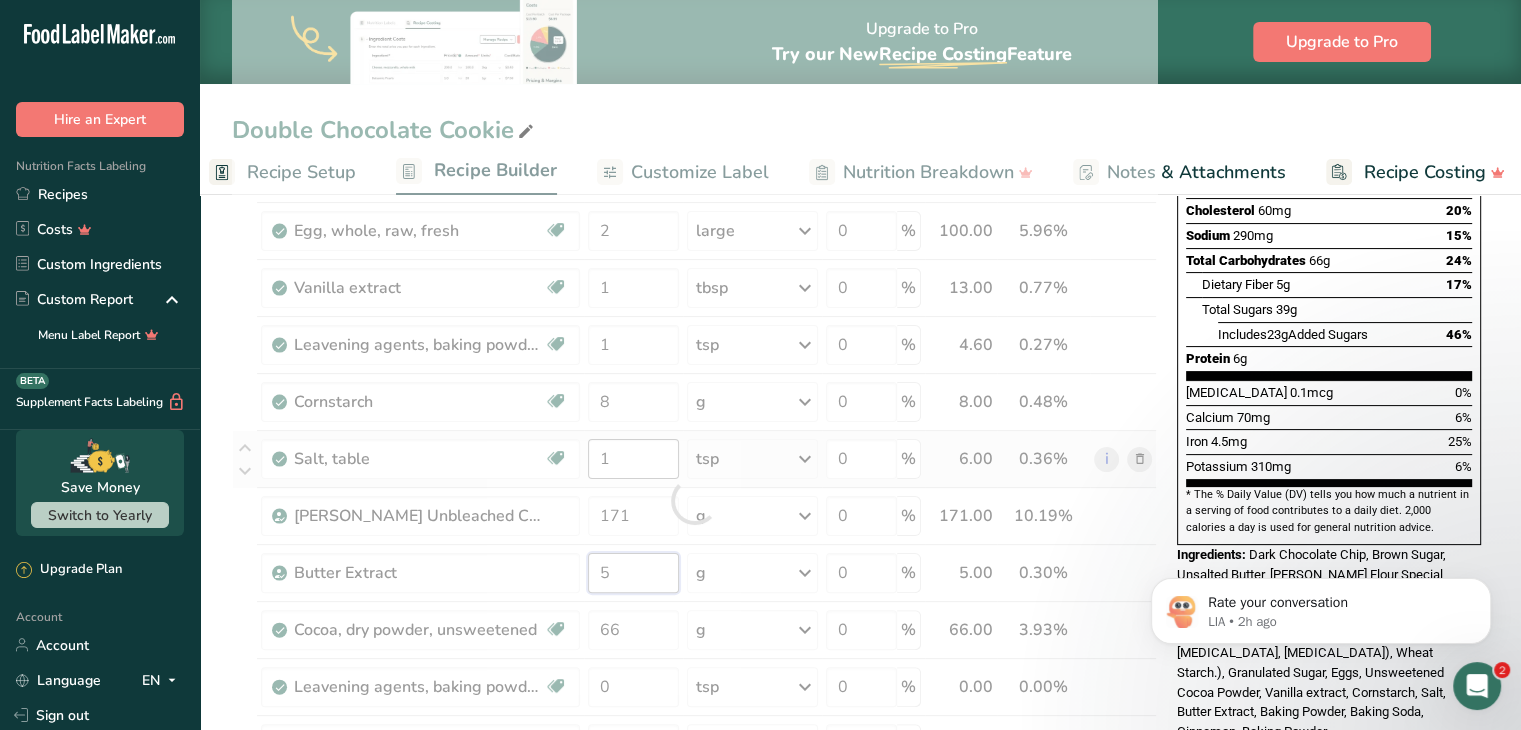 click on "Ingredient *
Amount *
Unit *
Waste *   .a-a{fill:#347362;}.b-a{fill:#fff;}          Grams
Percentage
[PERSON_NAME] Special Patent
210
g
Weight Units
g
kg
mg
See more
Volume Units
l
Volume units require a density conversion. If you know your ingredient's density enter it below. Otherwise, click on "RIA" our AI Regulatory bot - she will be able to help you
lb/ft3
g/cm3
Confirm
mL
Volume units require a density conversion. If you know your ingredient's density enter it below. Otherwise, click on "RIA" our AI Regulatory bot - she will be able to help you
fl oz" at bounding box center (694, 500) 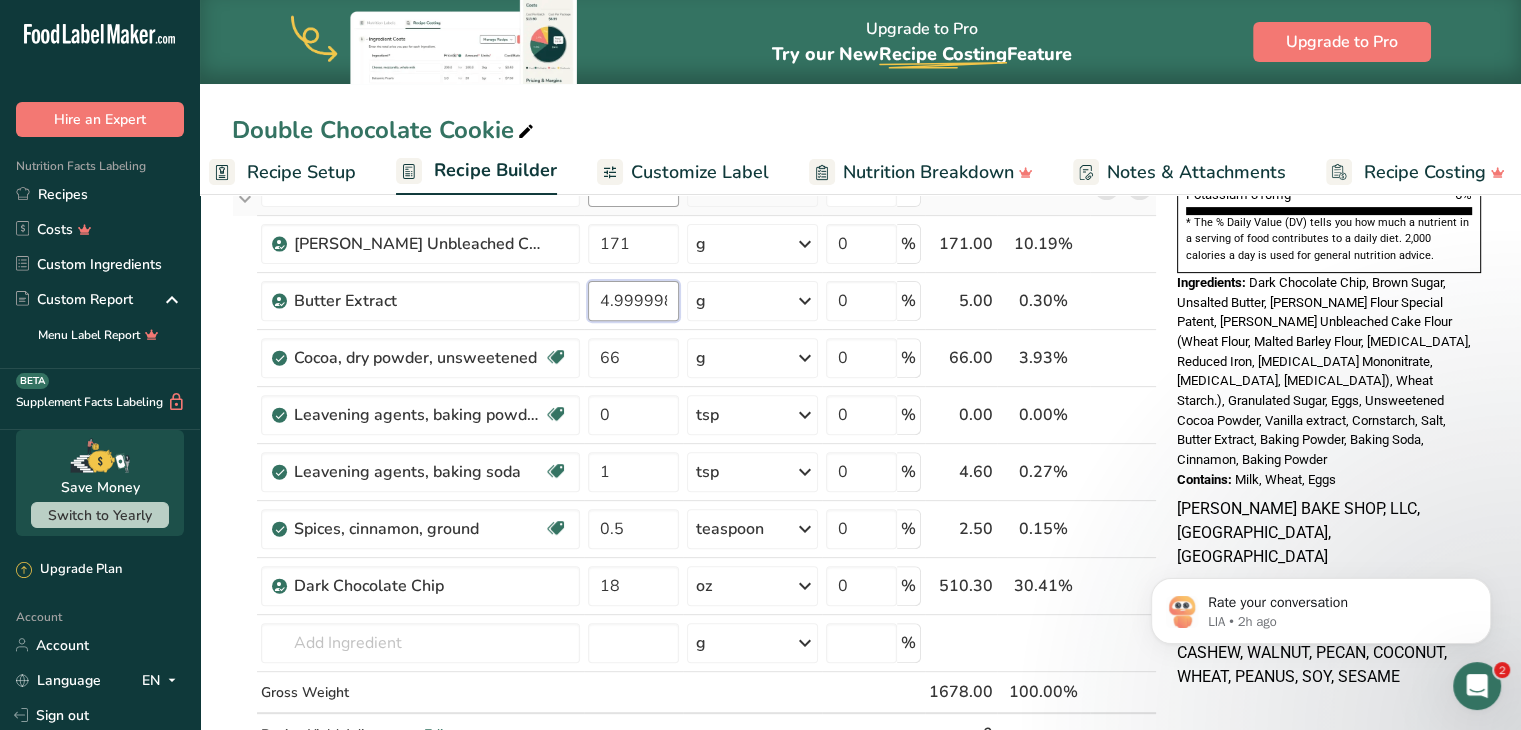 scroll, scrollTop: 672, scrollLeft: 0, axis: vertical 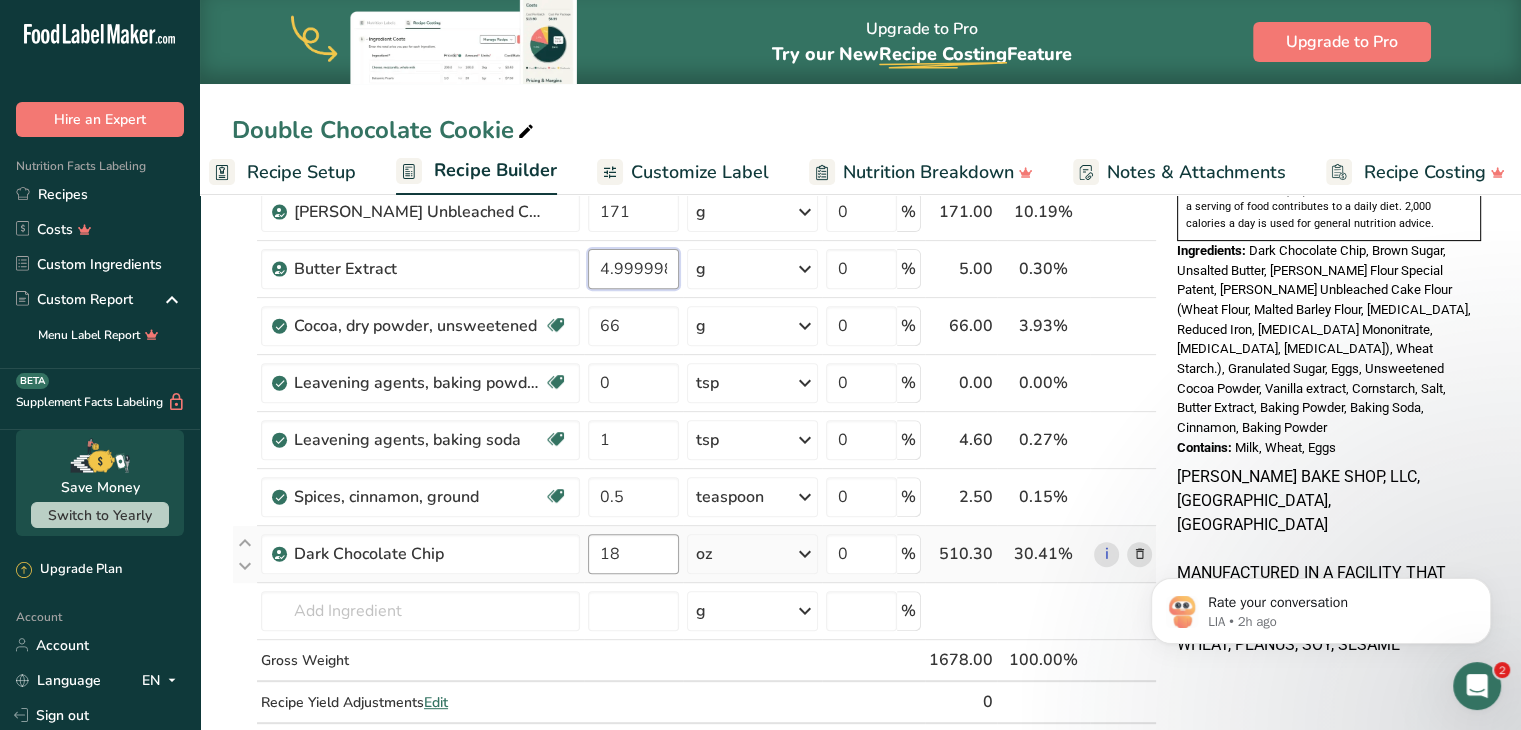 type on "4.999998" 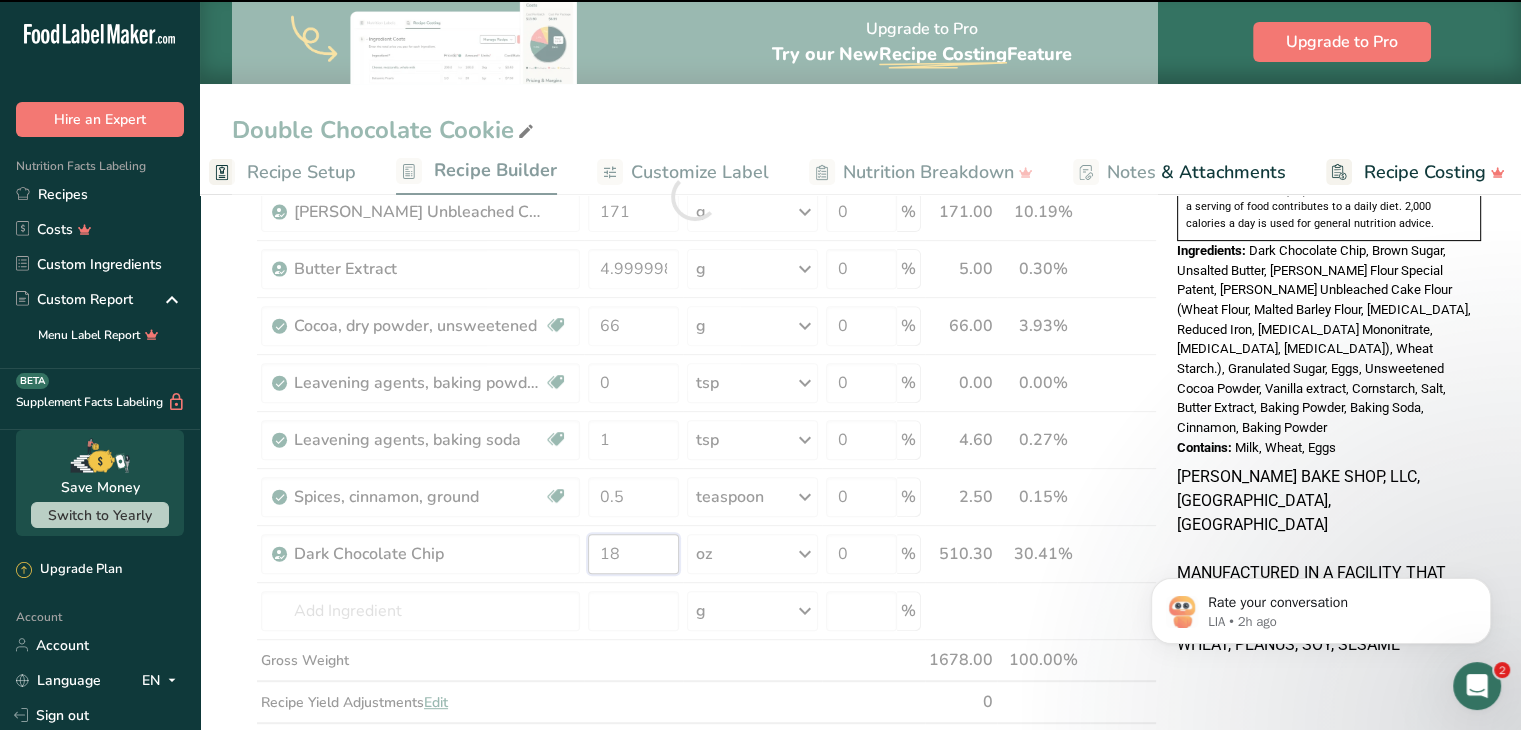 drag, startPoint x: 635, startPoint y: 552, endPoint x: 592, endPoint y: 545, distance: 43.56604 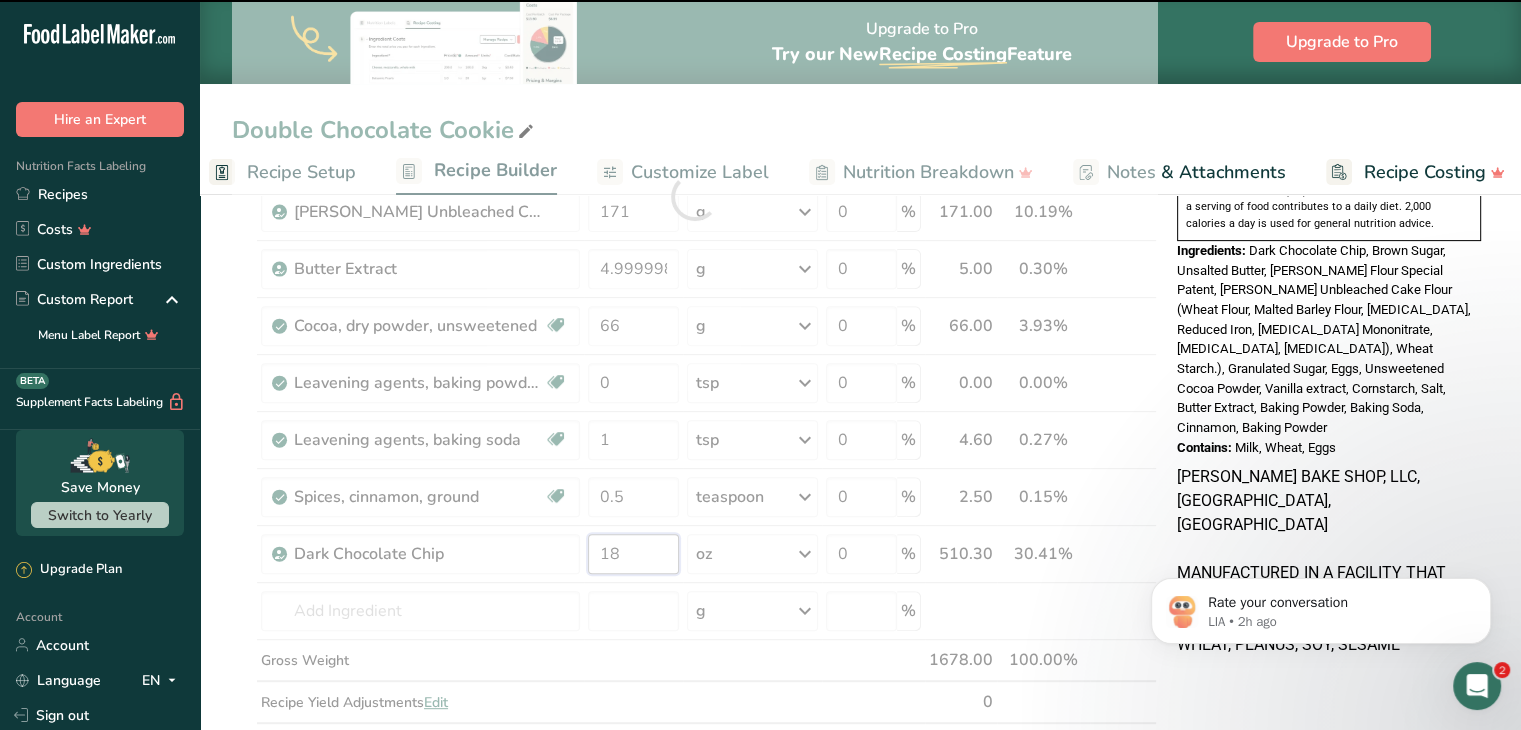 click on "Ingredient *
Amount *
Unit *
Waste *   .a-a{fill:#347362;}.b-a{fill:#fff;}          Grams
Percentage
[PERSON_NAME] Special Patent
210
g
Weight Units
g
kg
mg
See more
Volume Units
l
Volume units require a density conversion. If you know your ingredient's density enter it below. Otherwise, click on "RIA" our AI Regulatory bot - she will be able to help you
lb/ft3
g/cm3
Confirm
mL
Volume units require a density conversion. If you know your ingredient's density enter it below. Otherwise, click on "RIA" our AI Regulatory bot - she will be able to help you
fl oz" at bounding box center [694, 196] 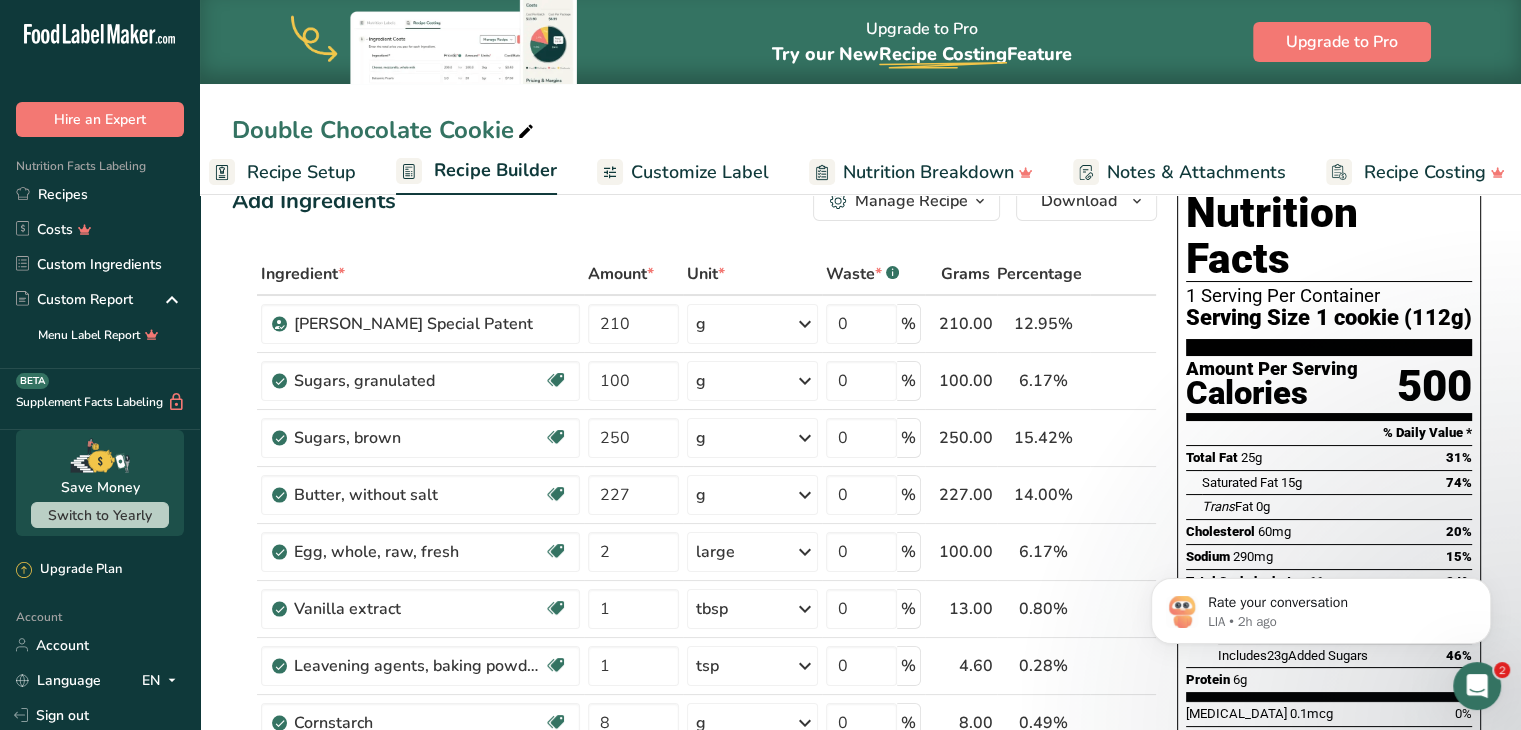 scroll, scrollTop: 48, scrollLeft: 0, axis: vertical 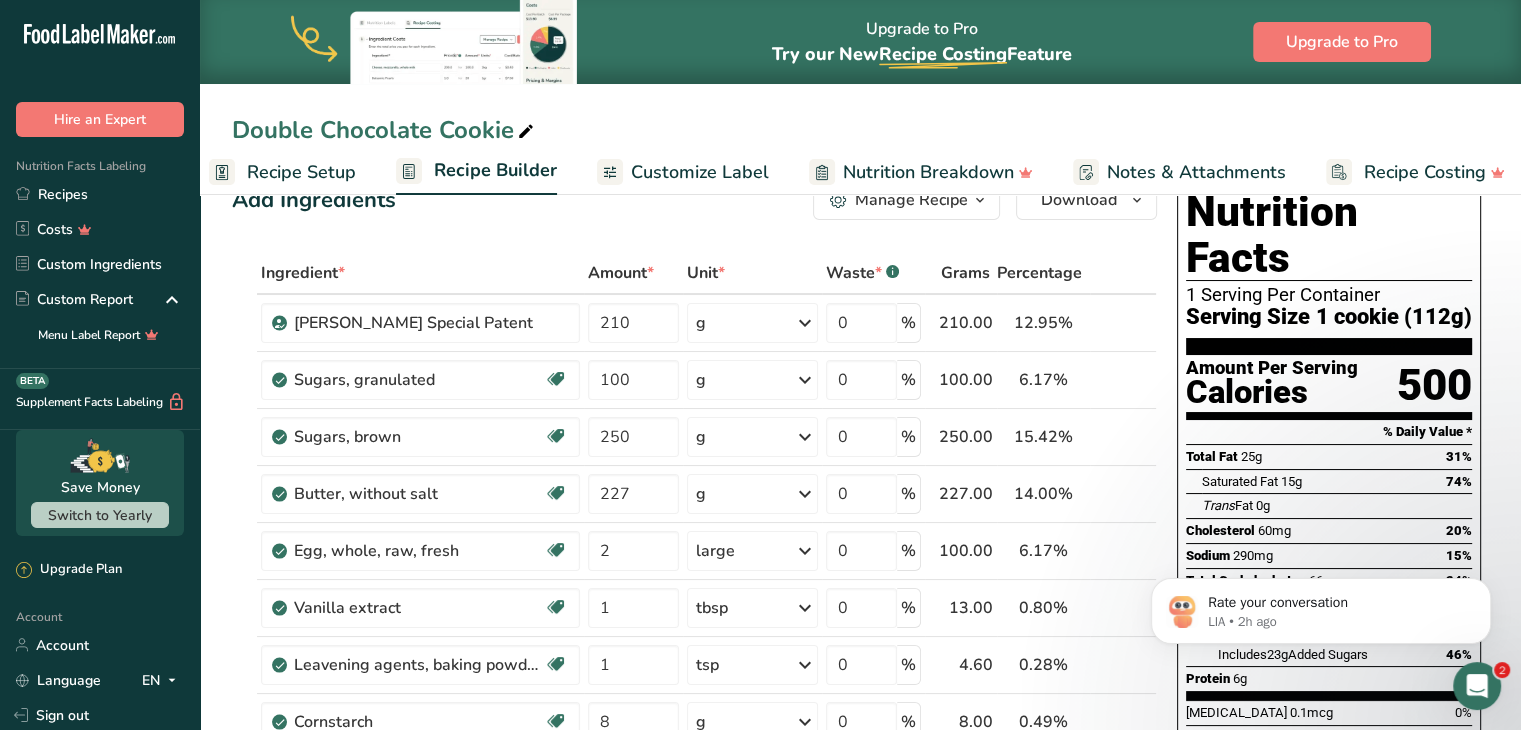 type on "16" 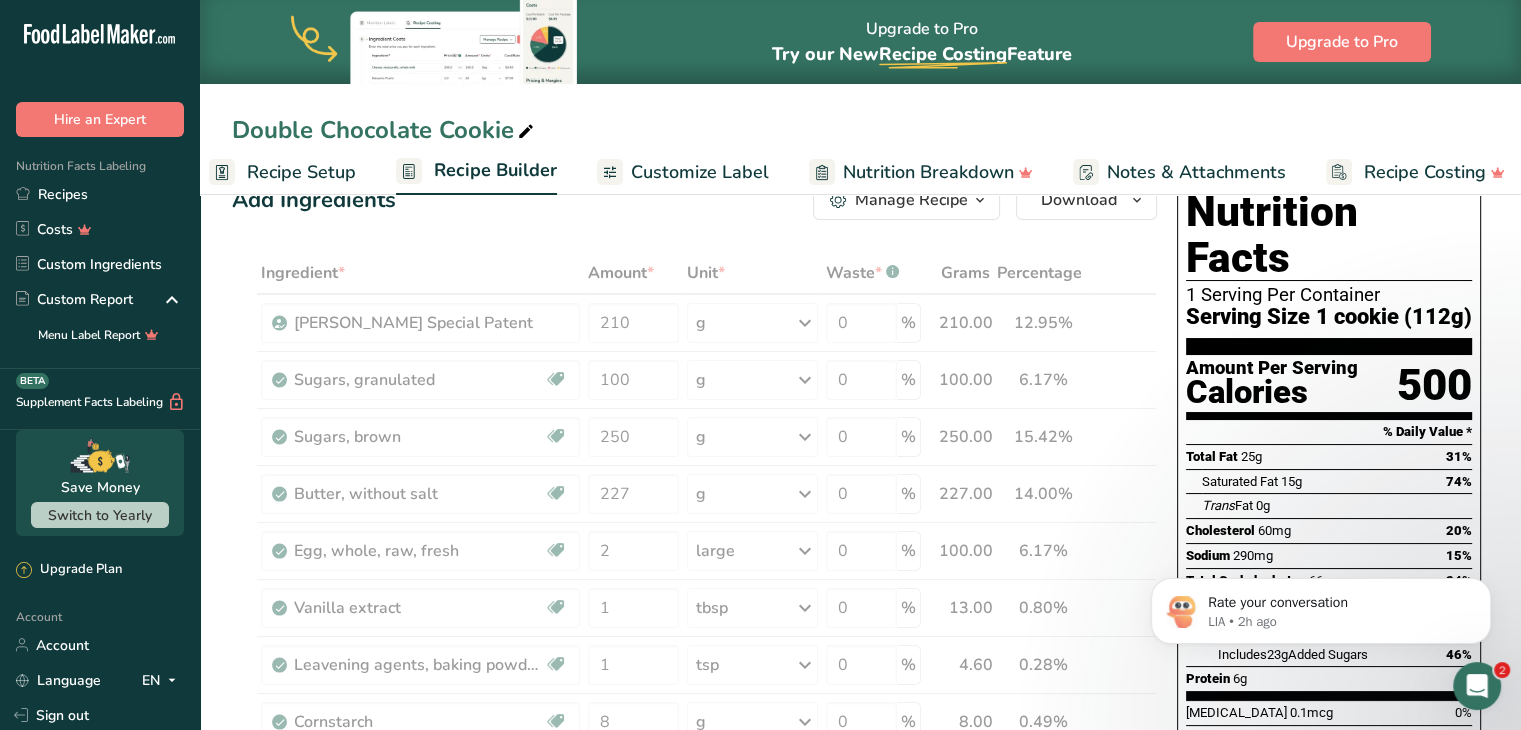 click on "Nutrition Breakdown" at bounding box center (921, 172) 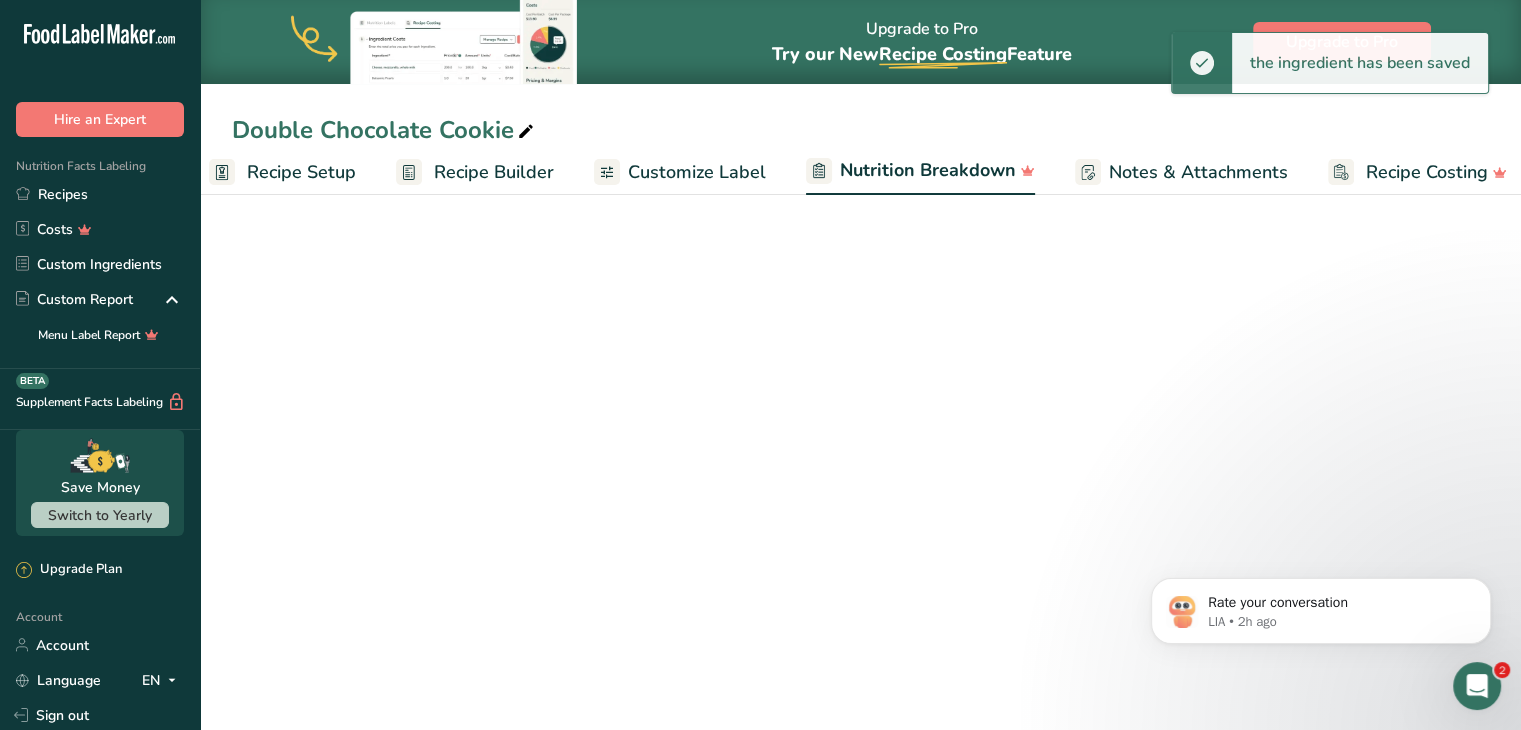 scroll, scrollTop: 0, scrollLeft: 40, axis: horizontal 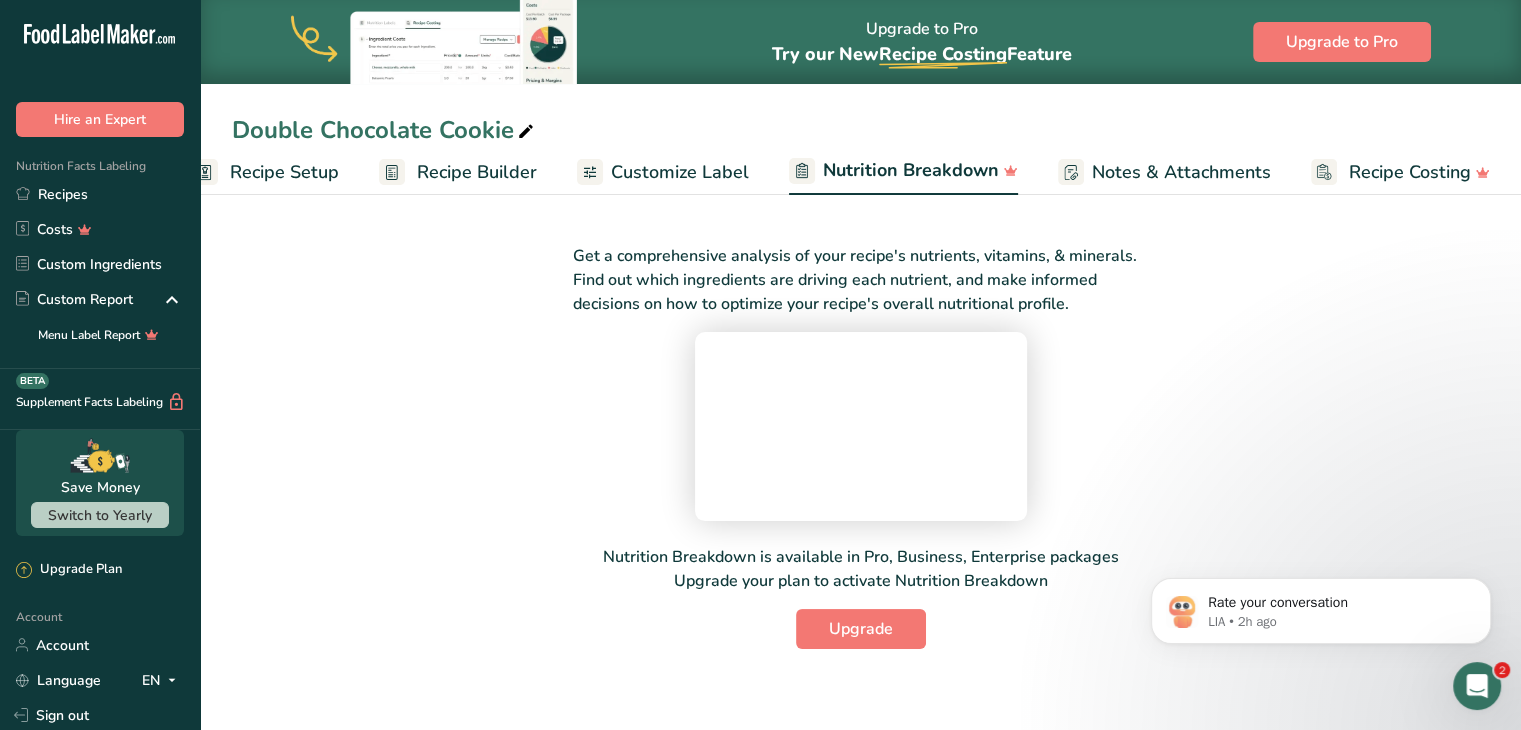 click on "Get a comprehensive analysis of your recipe's nutrients, vitamins, & minerals. Find out which ingredients are driving each nutrient, and make informed decisions on how to optimize your recipe's overall nutritional profile.
Nutrition Breakdown is available in
Pro, Business, Enterprise
packages
Upgrade your plan to activate Nutrition Breakdown
Upgrade" at bounding box center [860, 434] 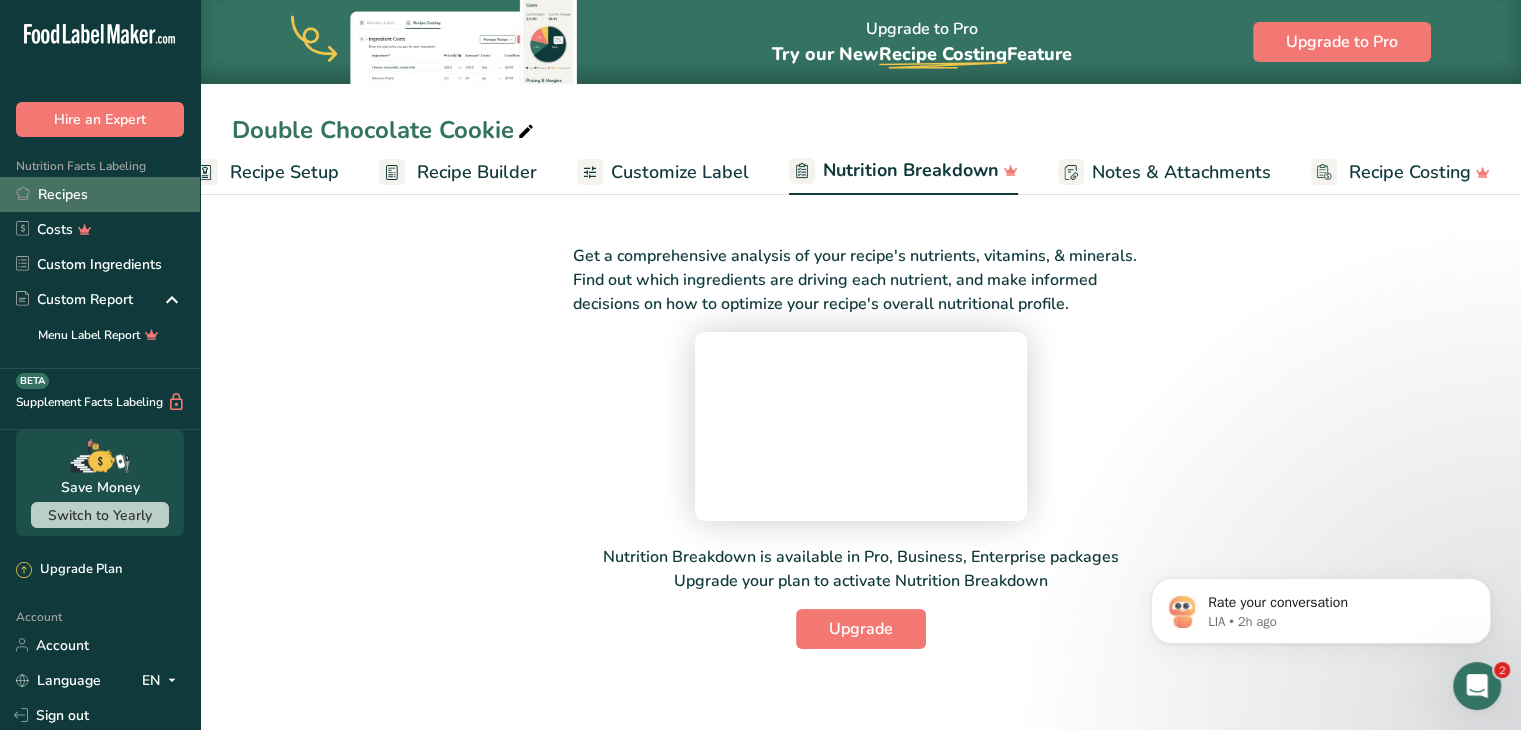 click on "Recipes" at bounding box center (100, 194) 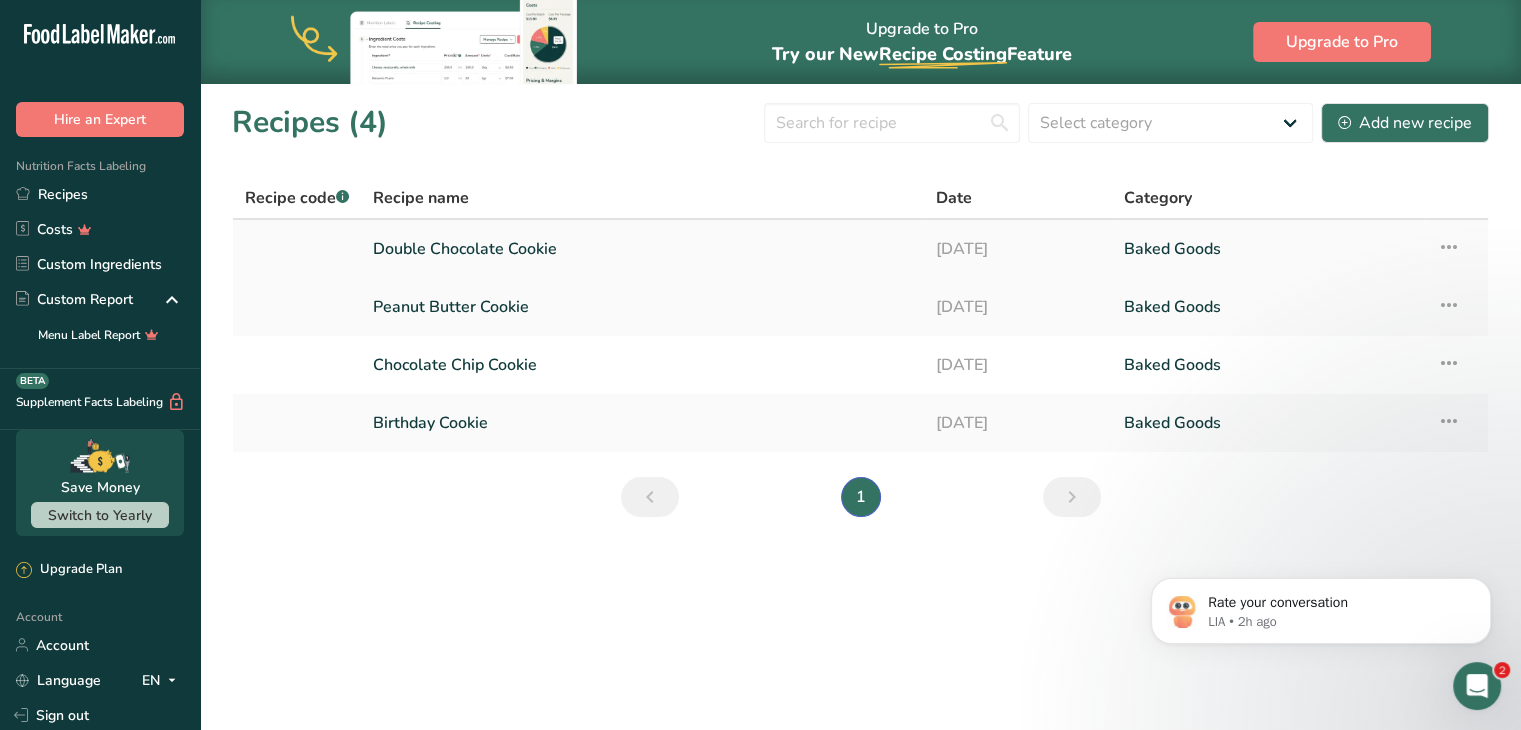 click on "Double Chocolate Cookie" at bounding box center (642, 249) 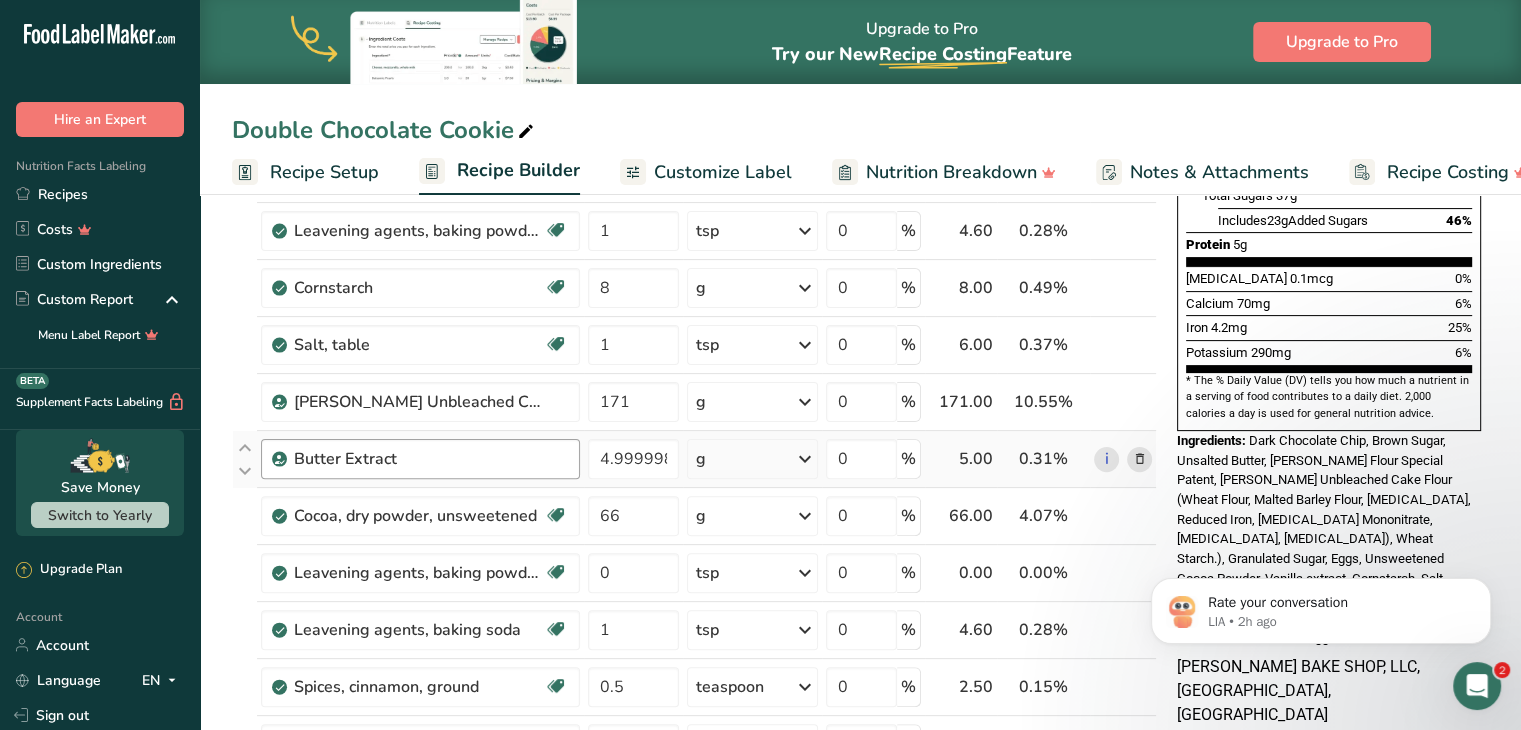 scroll, scrollTop: 484, scrollLeft: 0, axis: vertical 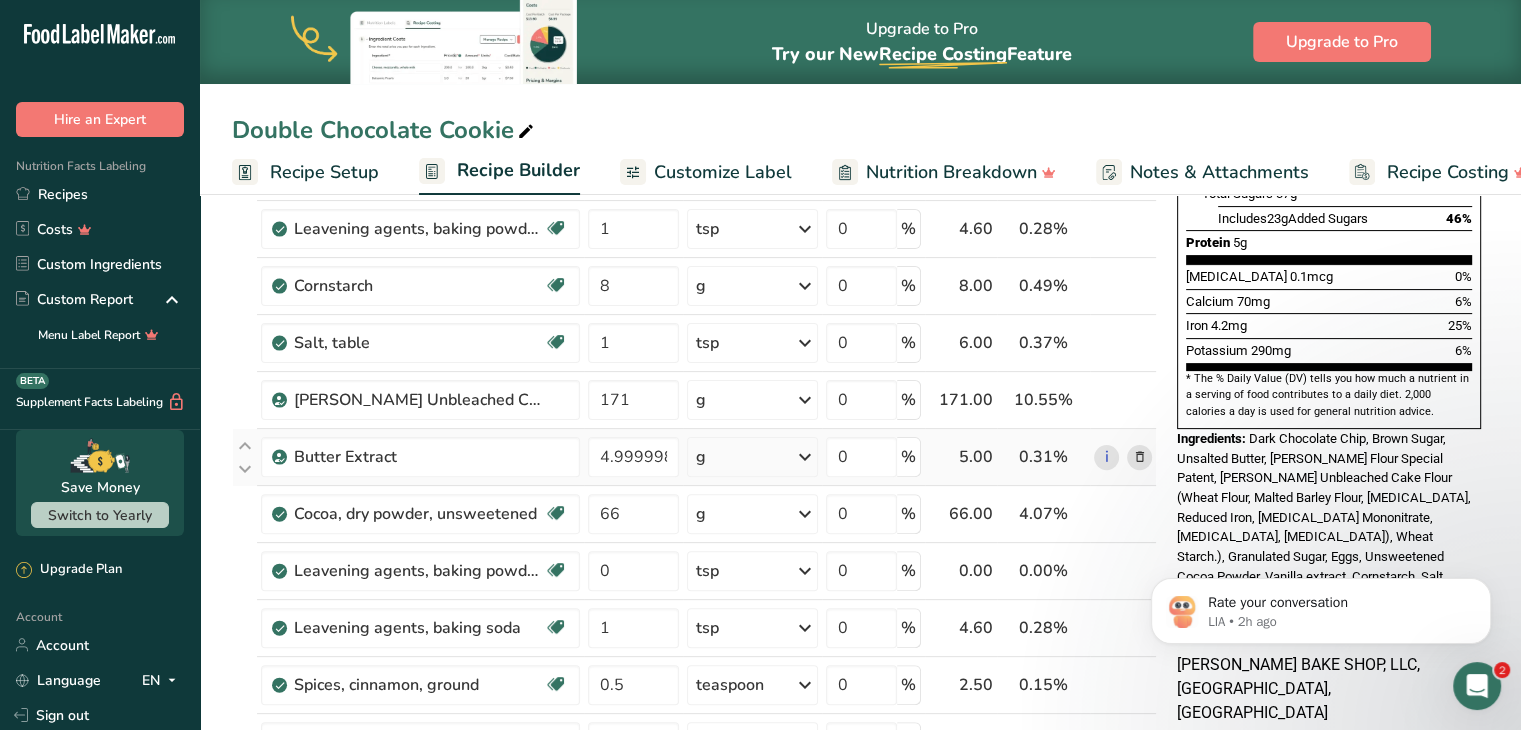 click at bounding box center (1139, 457) 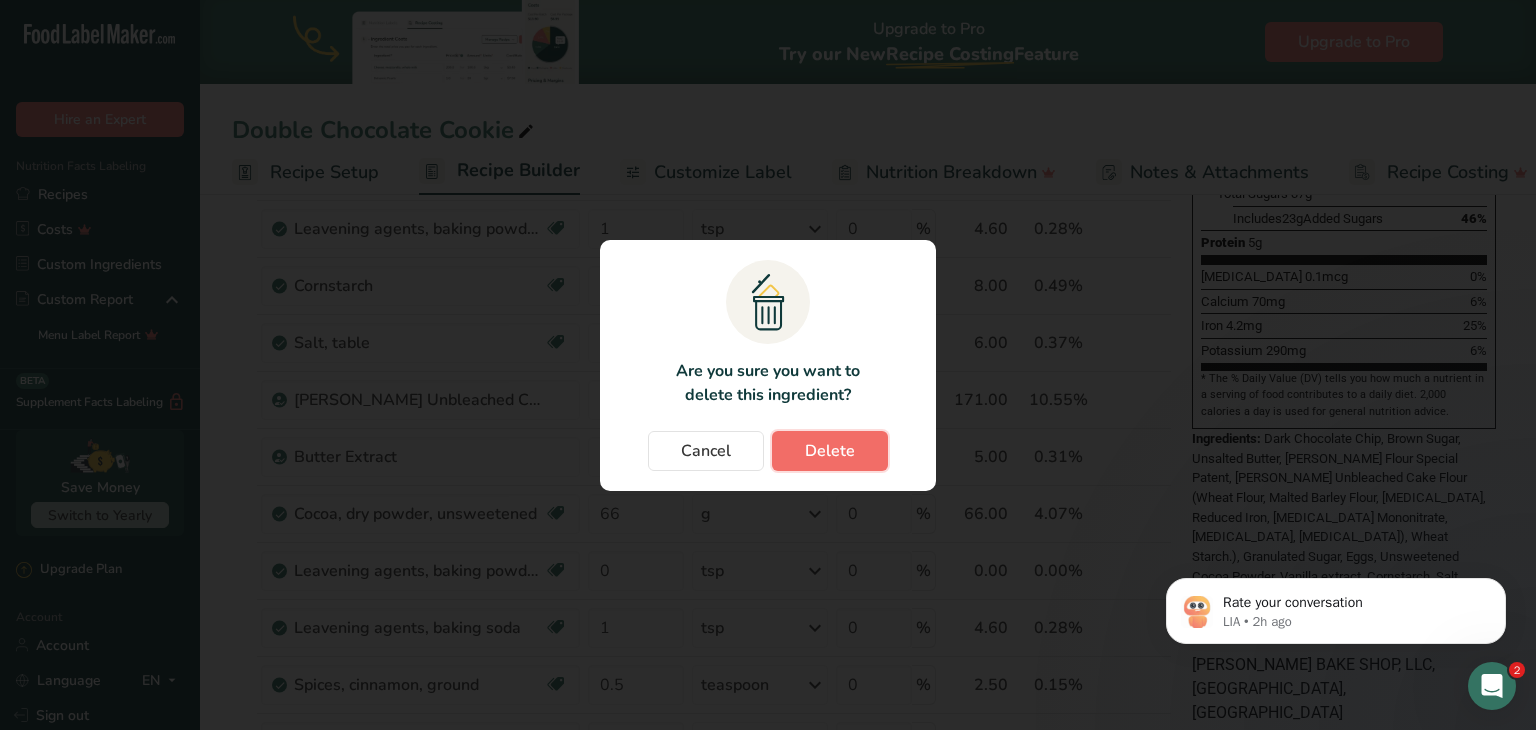 click on "Delete" at bounding box center [830, 451] 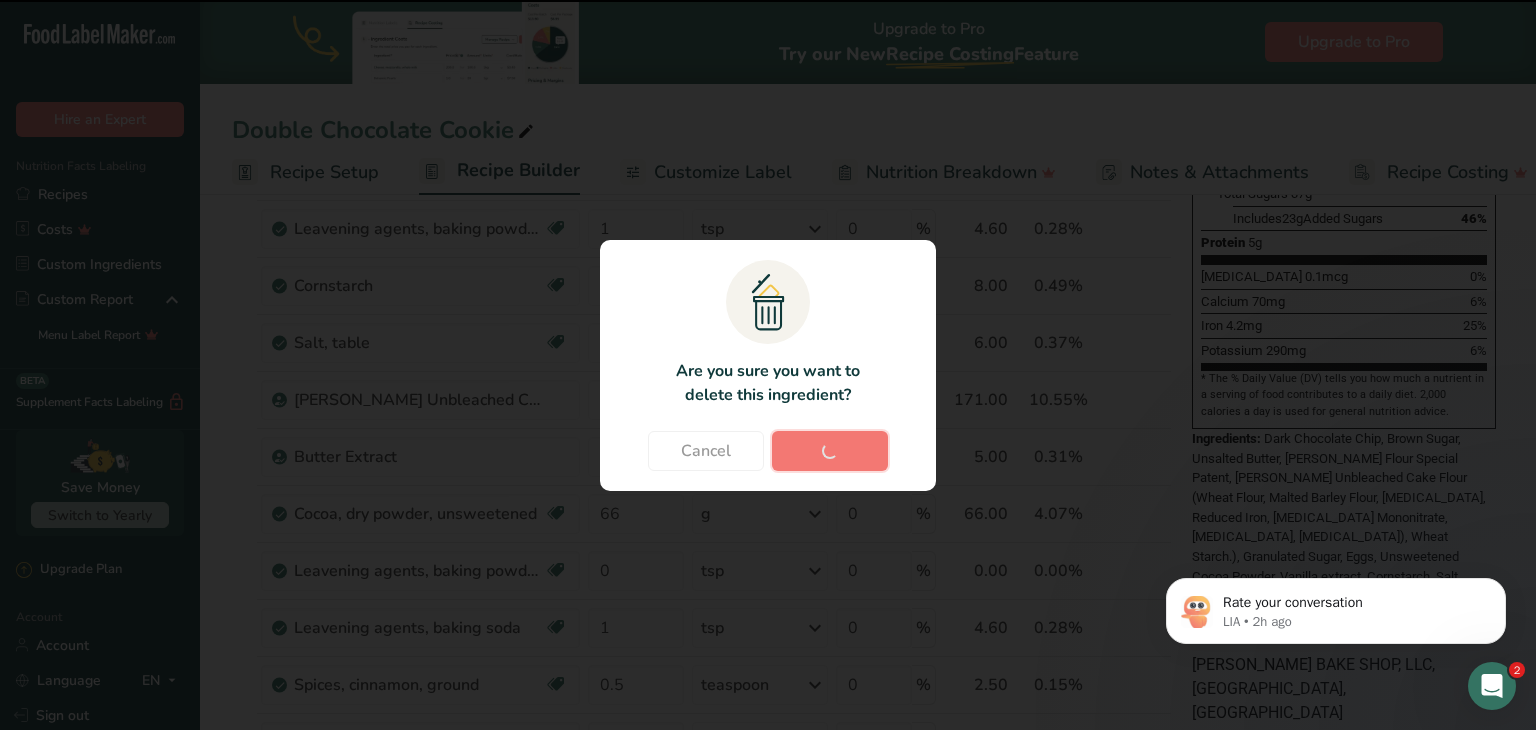 type on "66" 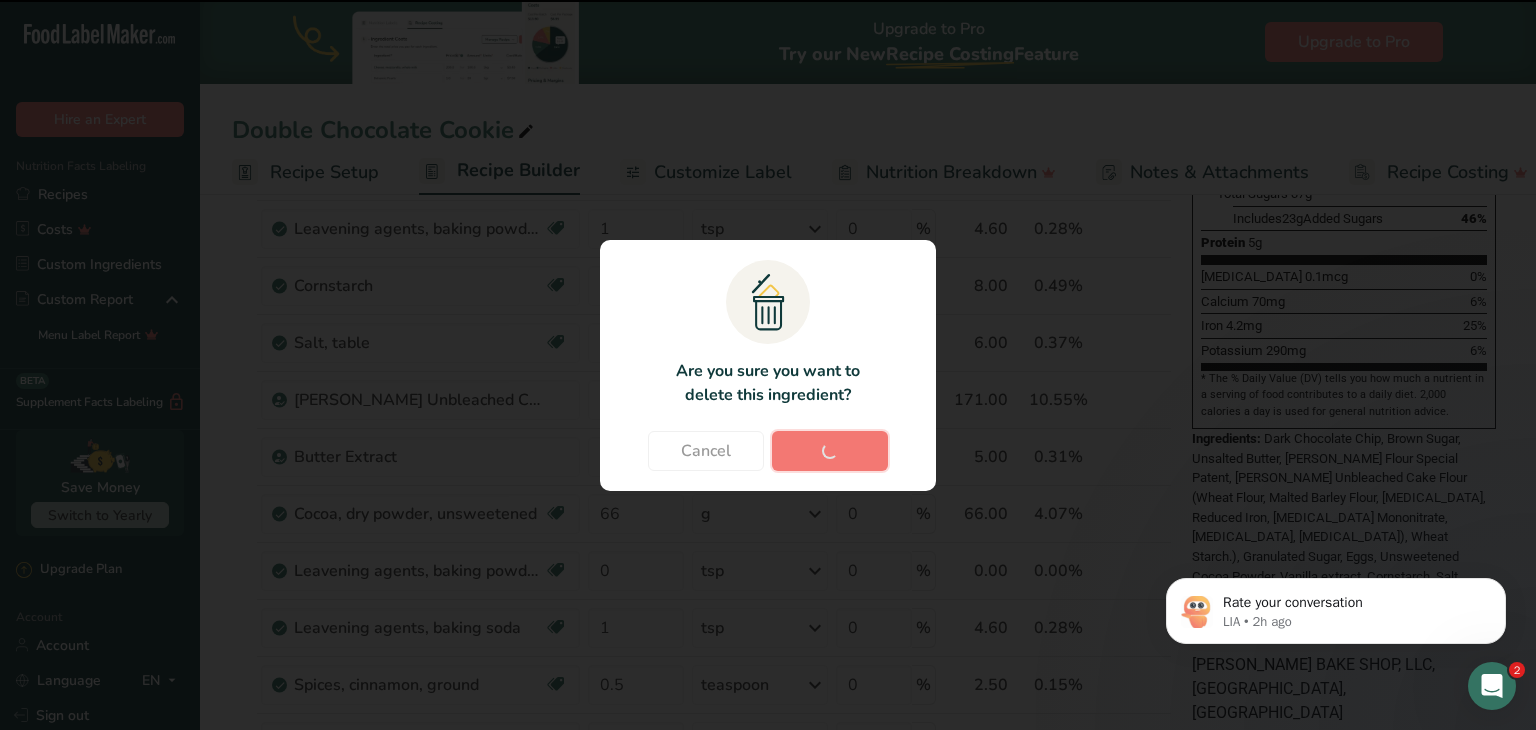 type on "0" 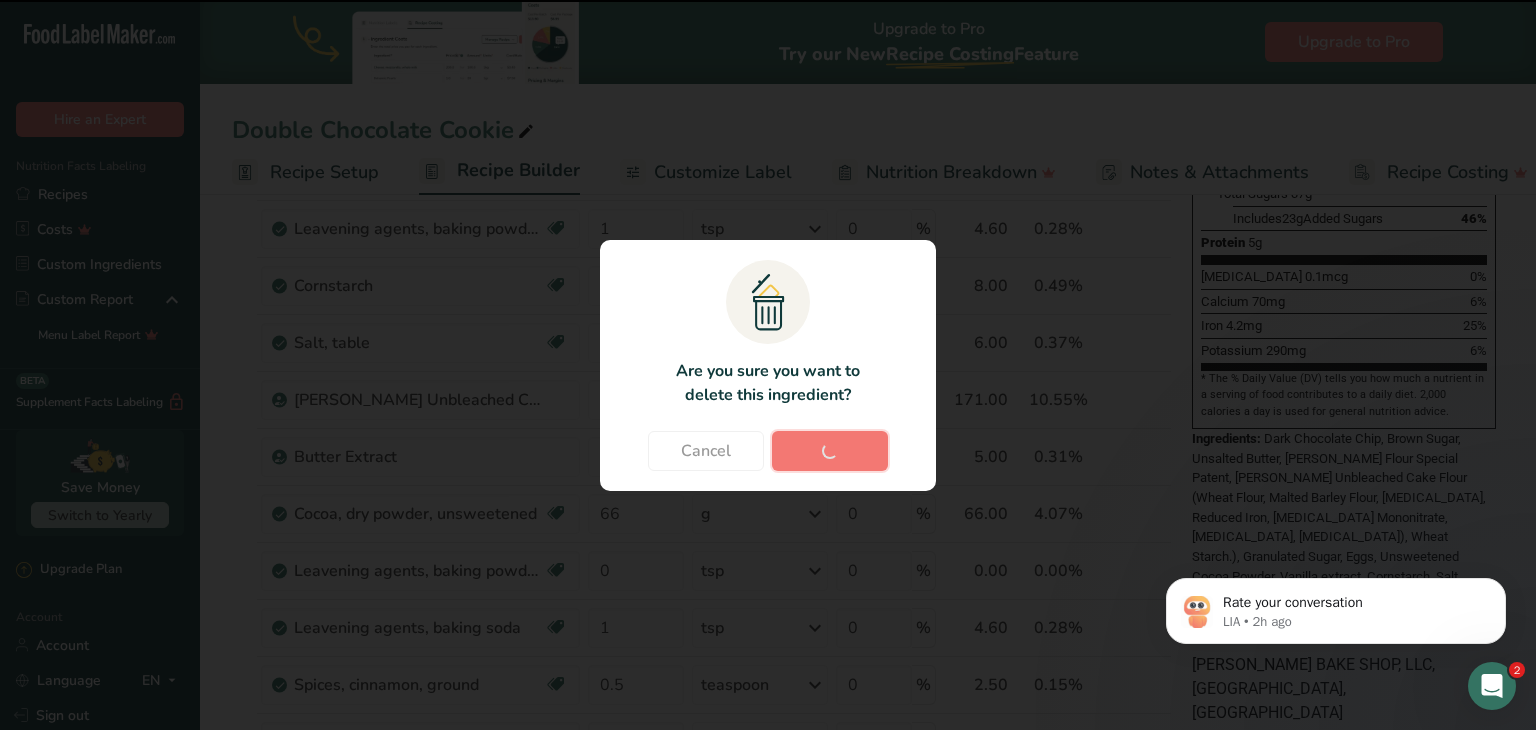 type on "1" 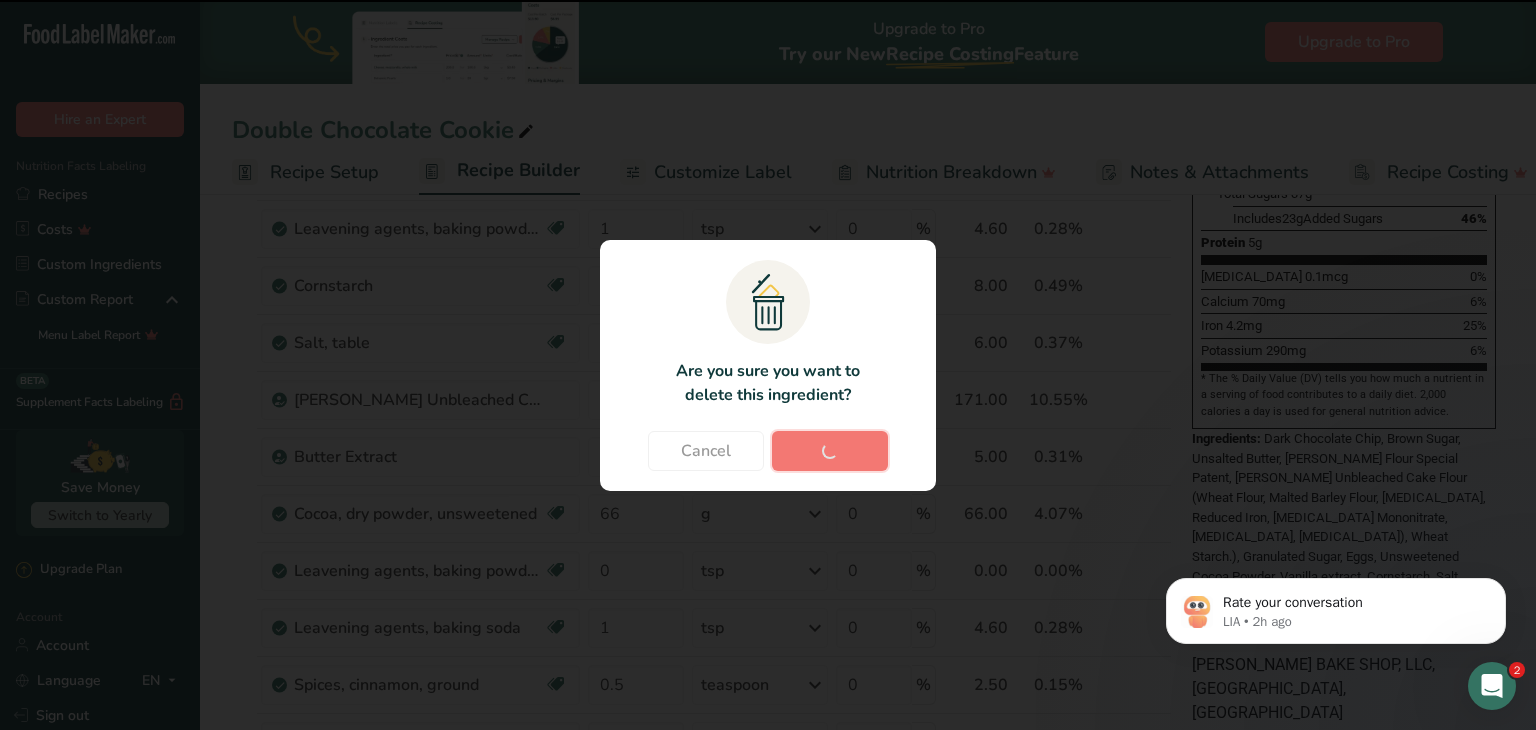 type on "0.5" 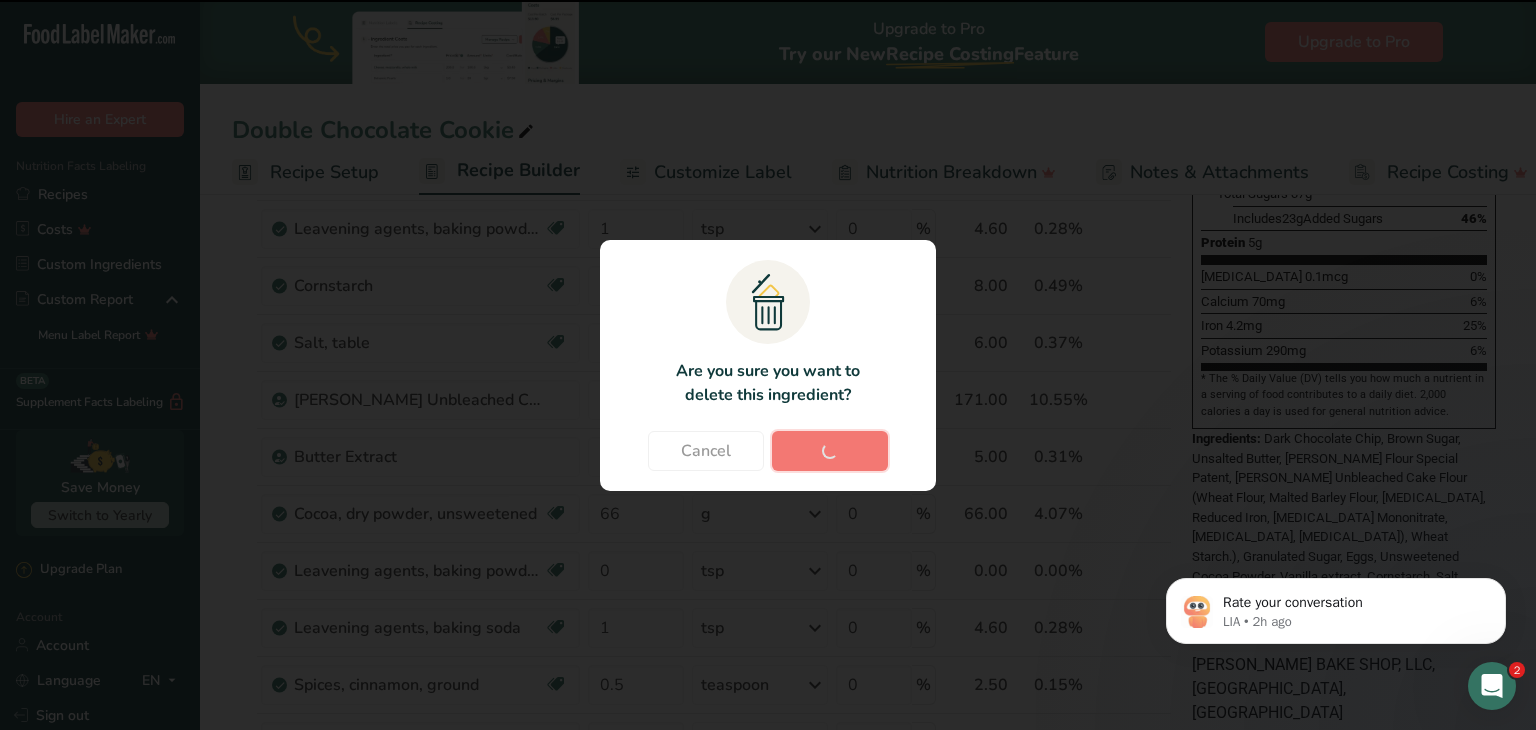 type on "16" 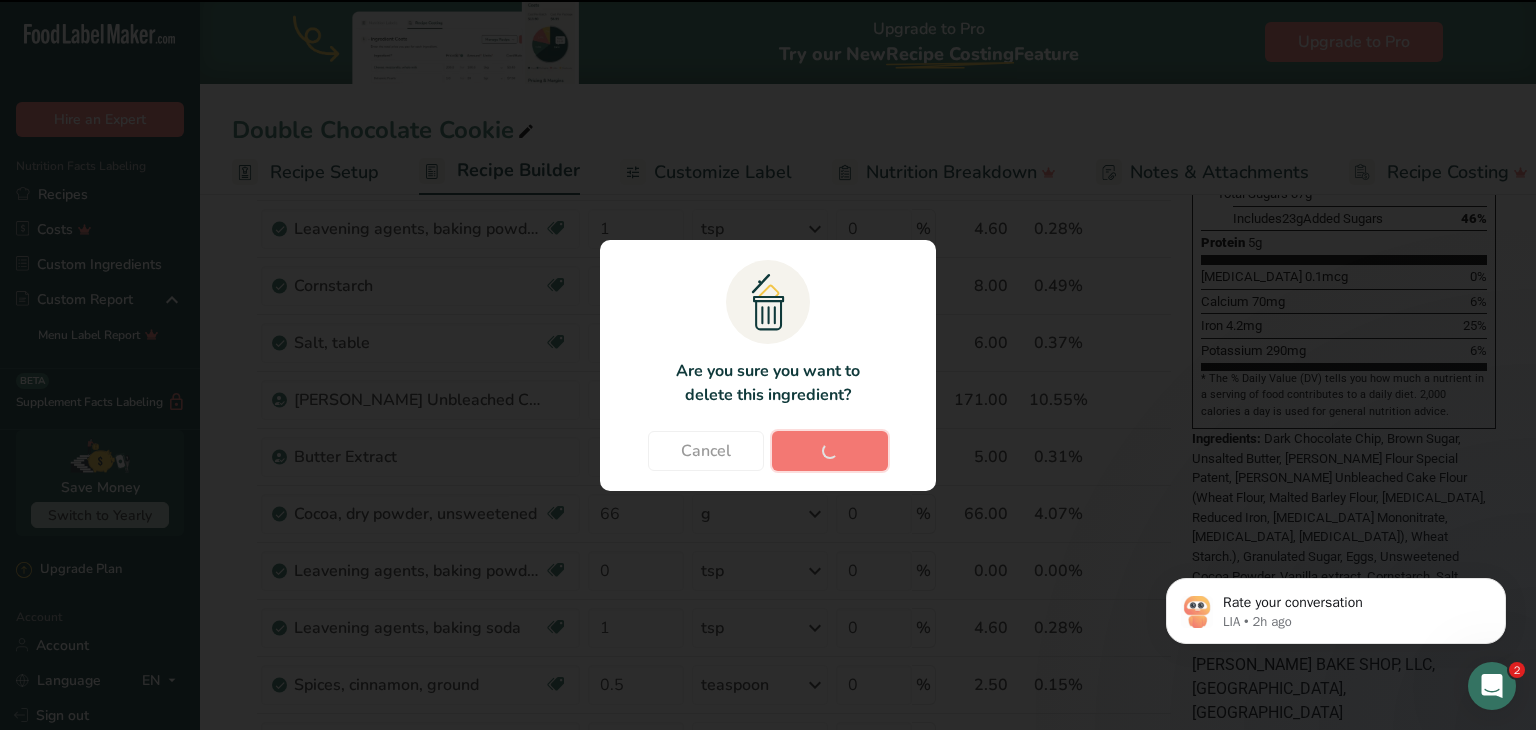 type 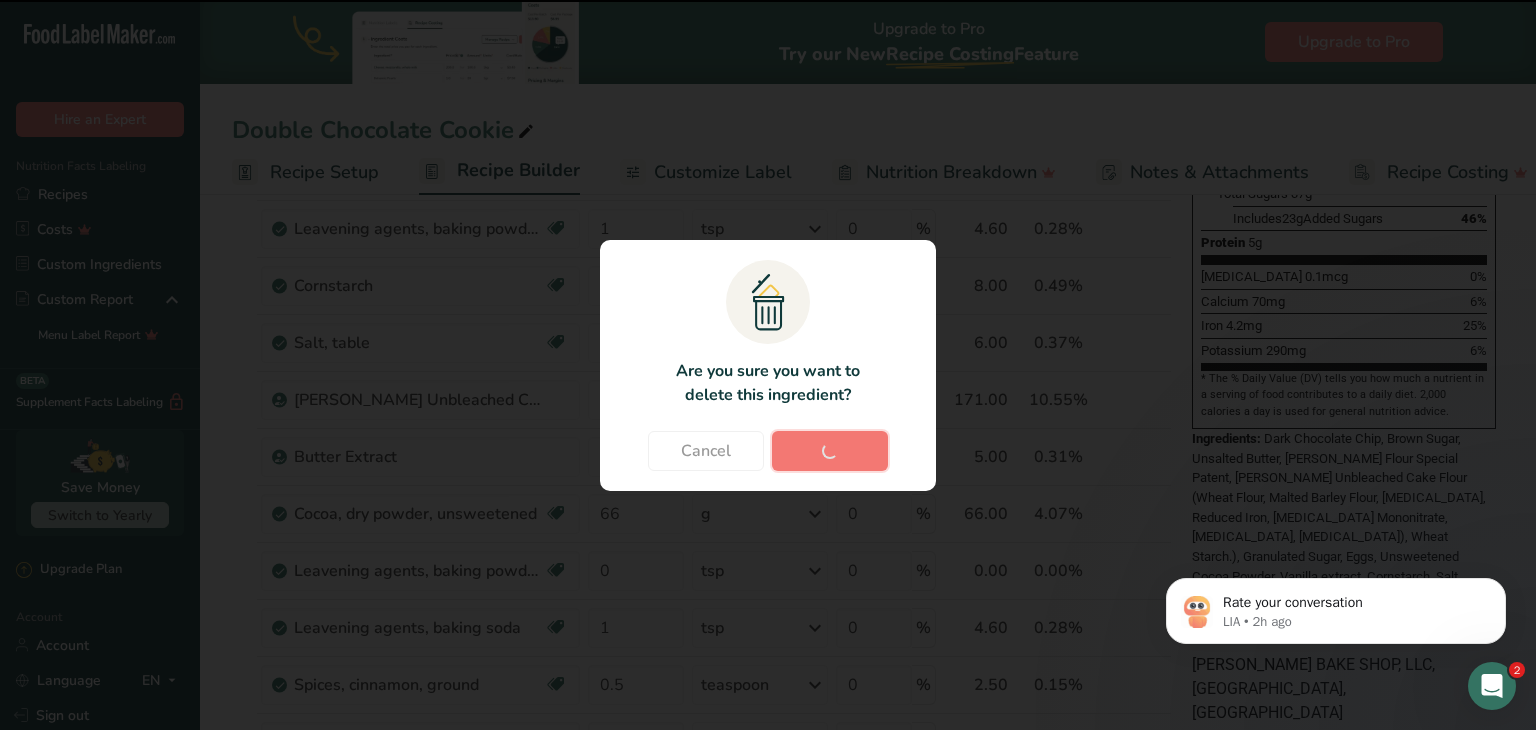 type 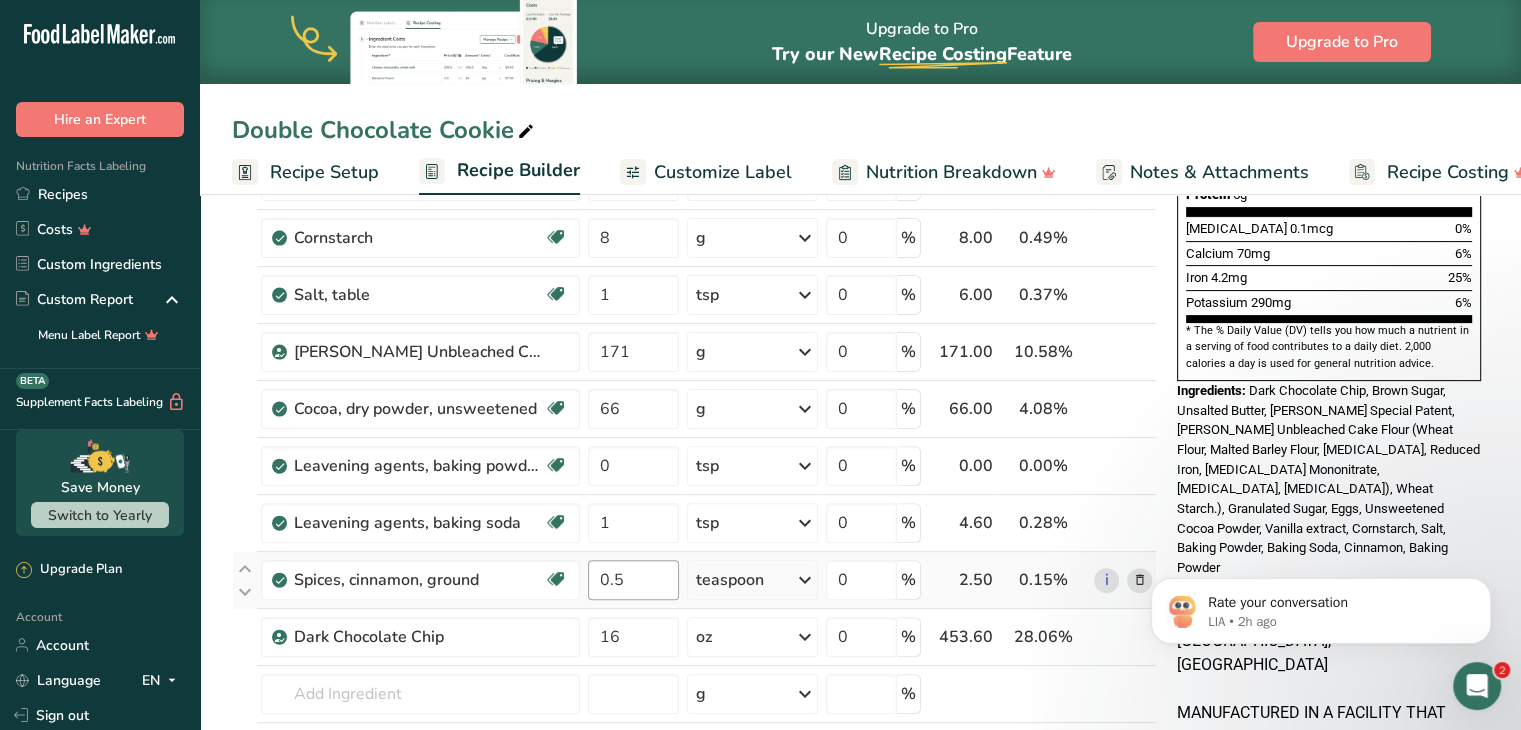 scroll, scrollTop: 532, scrollLeft: 0, axis: vertical 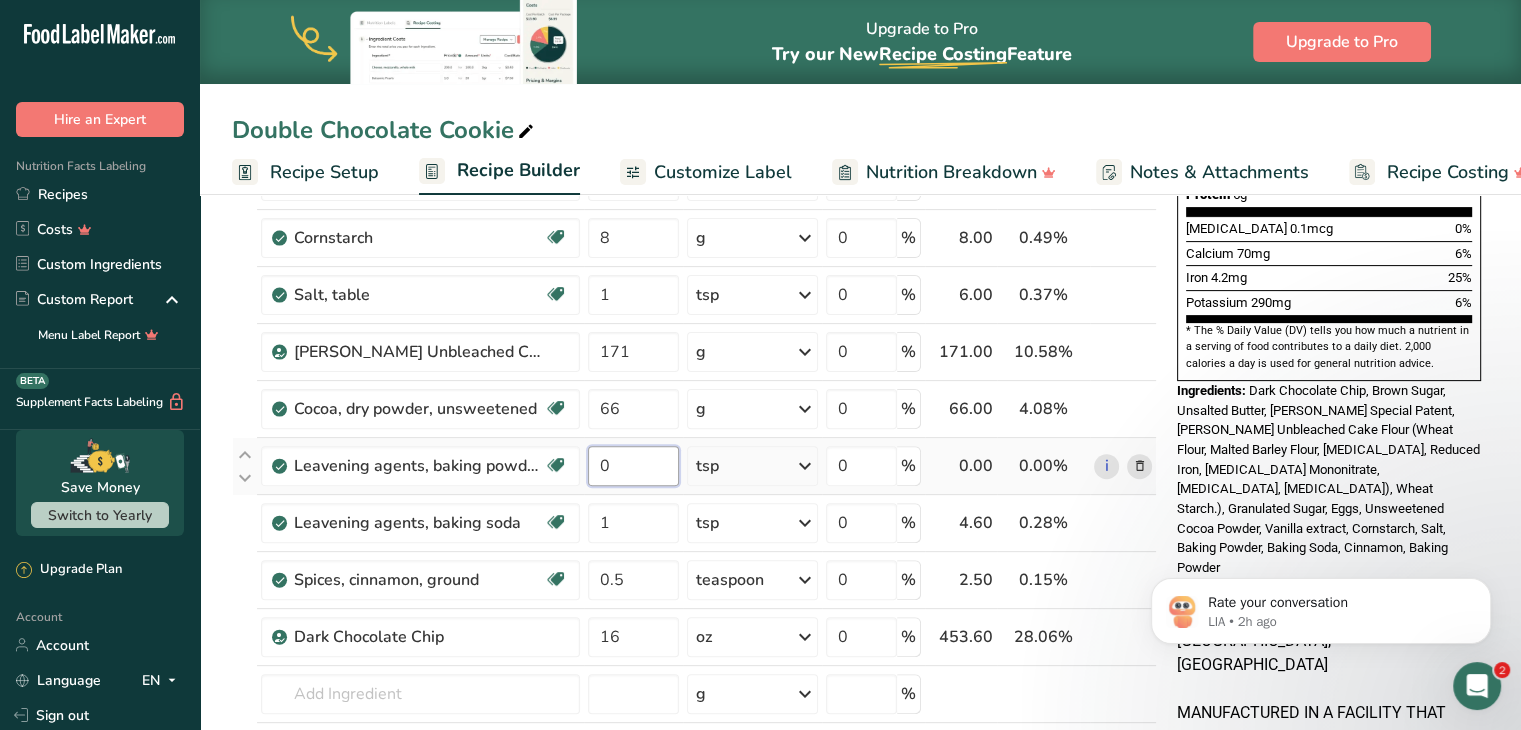click on "0" at bounding box center [633, 466] 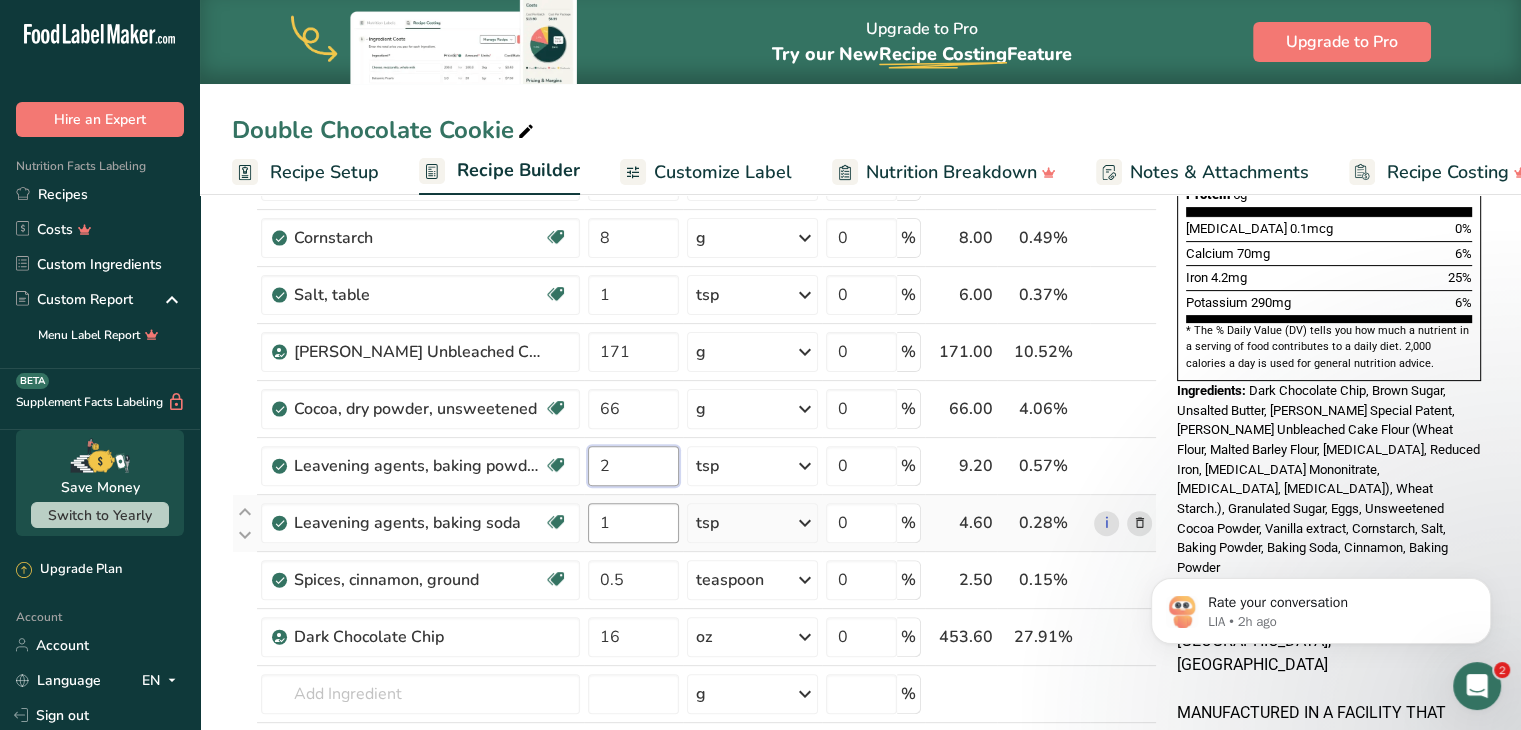 type on "2" 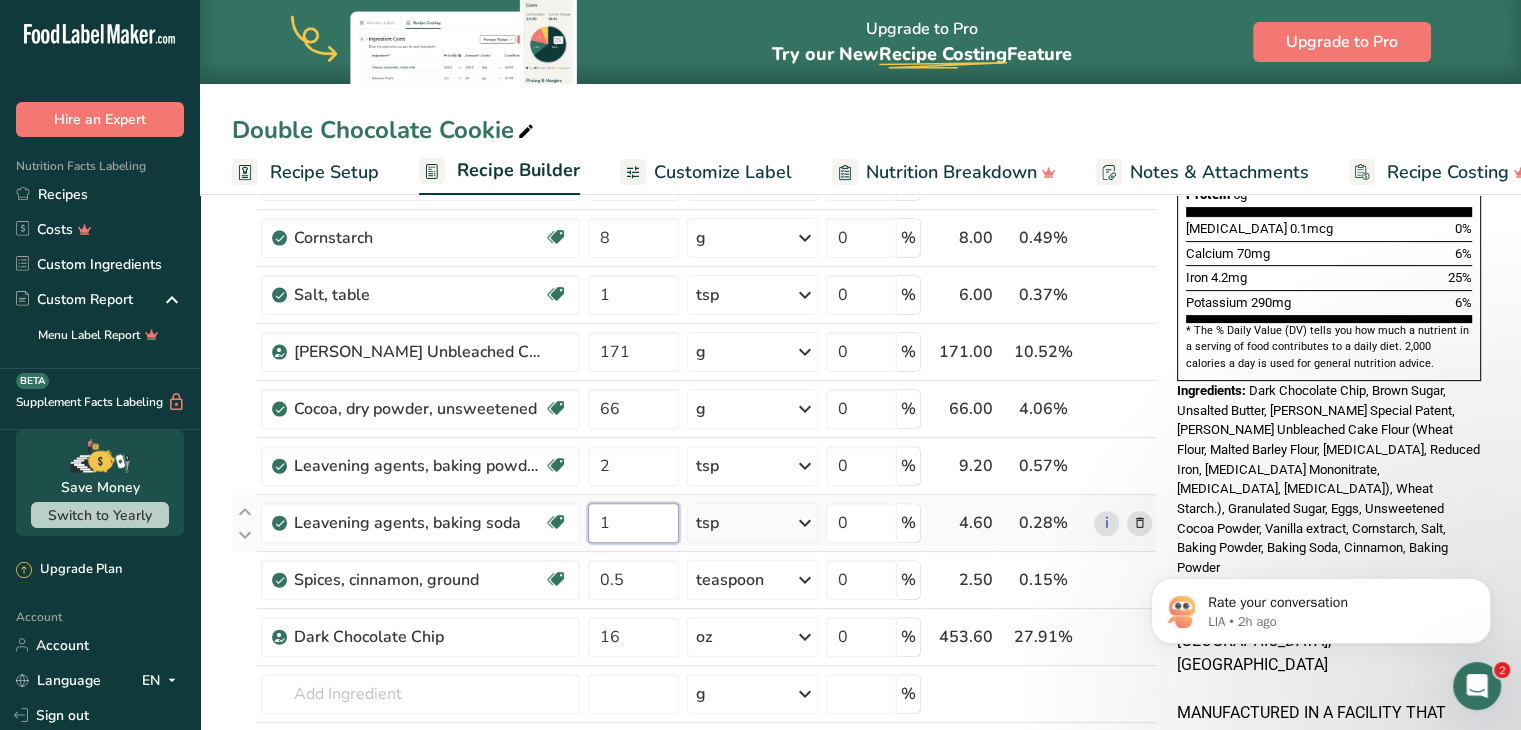 click on "Ingredient *
Amount *
Unit *
Waste *   .a-a{fill:#347362;}.b-a{fill:#fff;}          Grams
Percentage
[PERSON_NAME] Special Patent
210
g
Weight Units
g
kg
mg
See more
Volume Units
l
Volume units require a density conversion. If you know your ingredient's density enter it below. Otherwise, click on "RIA" our AI Regulatory bot - she will be able to help you
lb/ft3
g/cm3
Confirm
mL
Volume units require a density conversion. If you know your ingredient's density enter it below. Otherwise, click on "RIA" our AI Regulatory bot - she will be able to help you
fl oz" at bounding box center (694, 308) 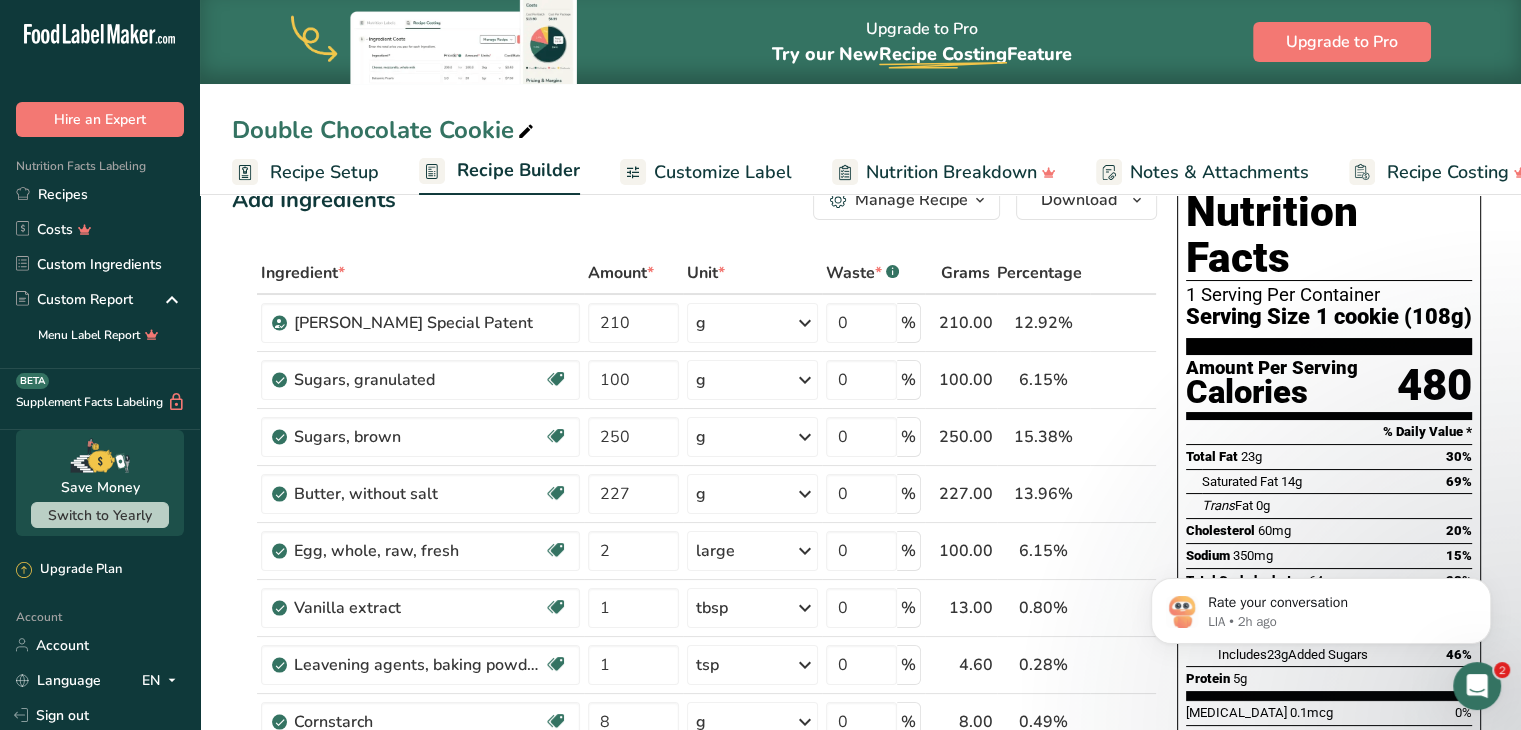 scroll, scrollTop: 43, scrollLeft: 0, axis: vertical 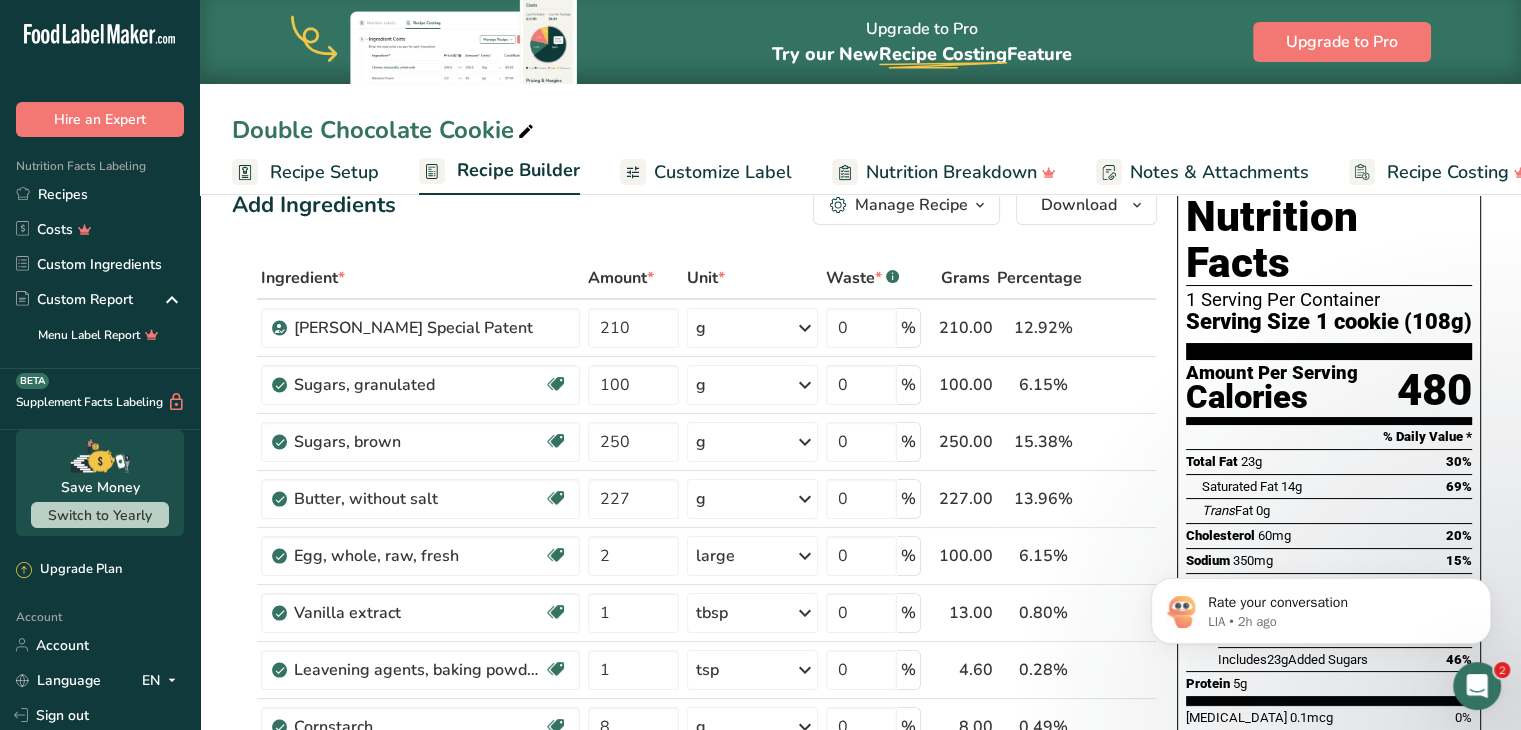 click on "Recipe Setup" at bounding box center (324, 172) 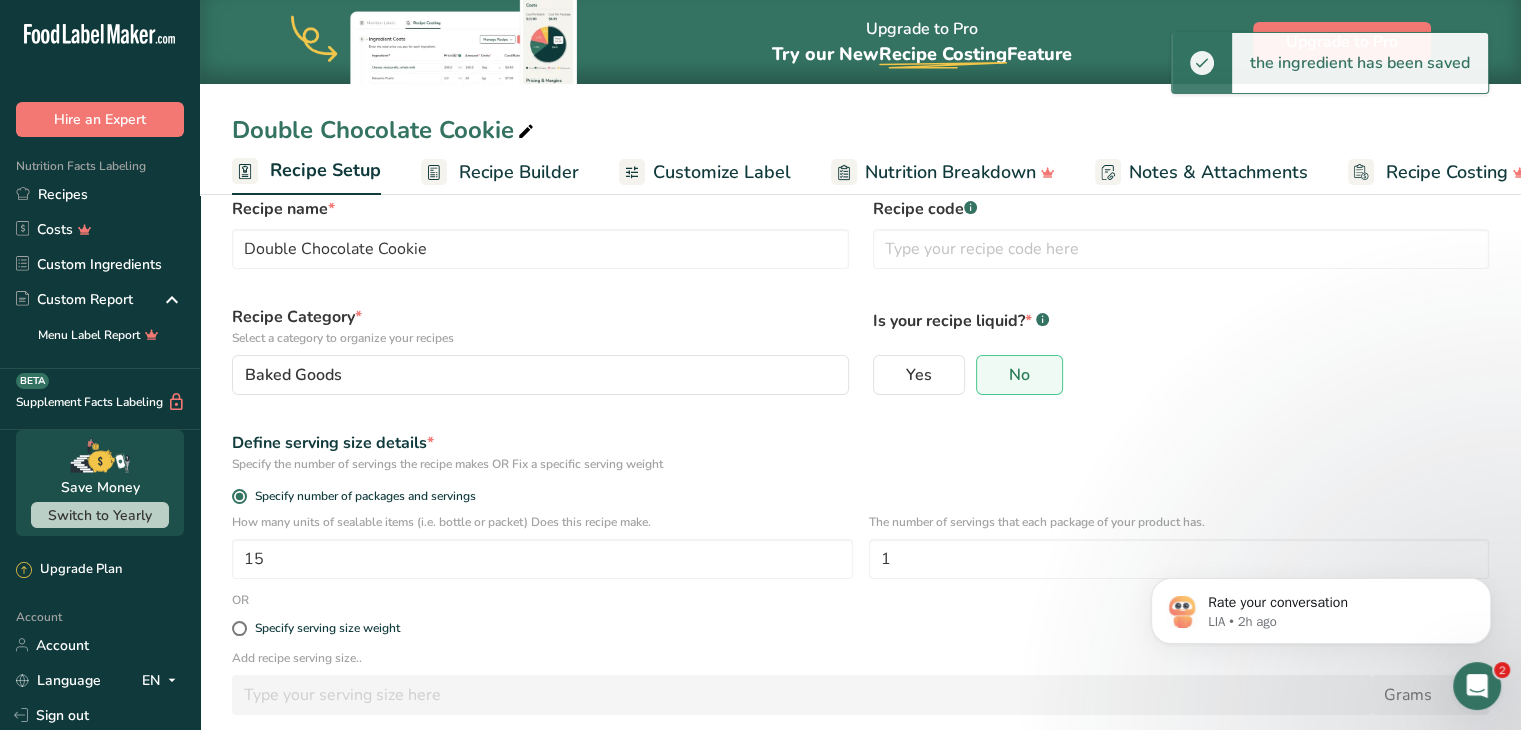 scroll, scrollTop: 0, scrollLeft: 7, axis: horizontal 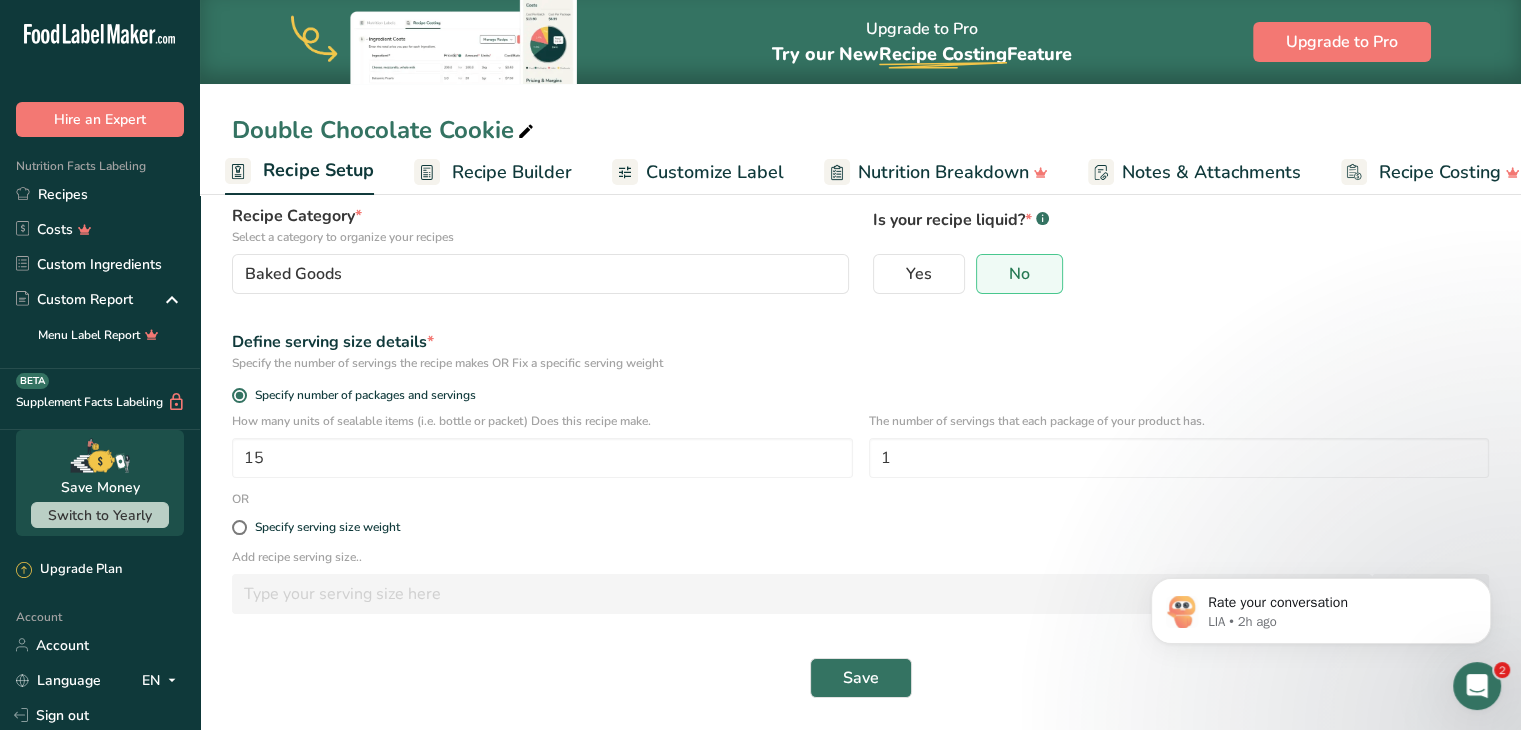 click on "Recipe Builder" at bounding box center [512, 172] 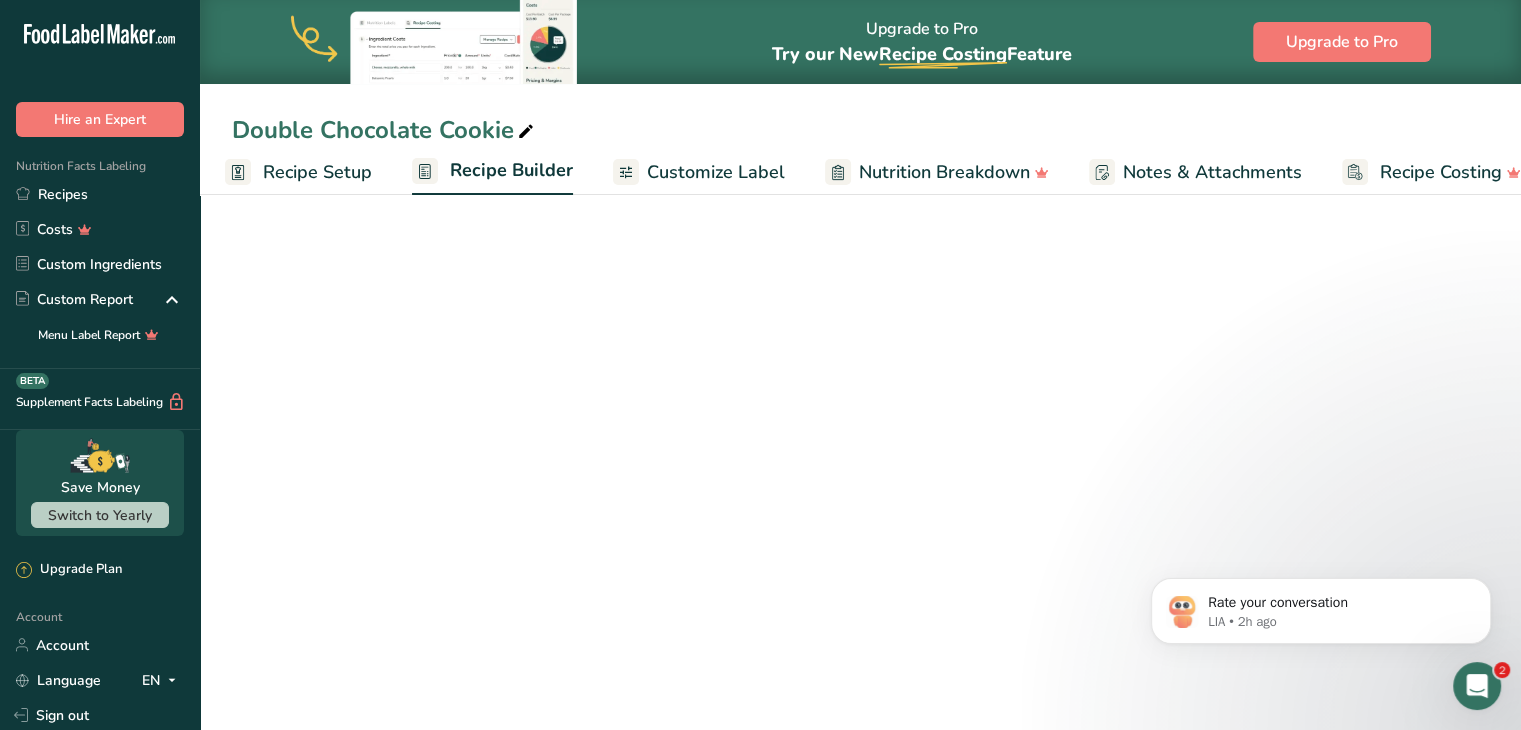 scroll, scrollTop: 0, scrollLeft: 38, axis: horizontal 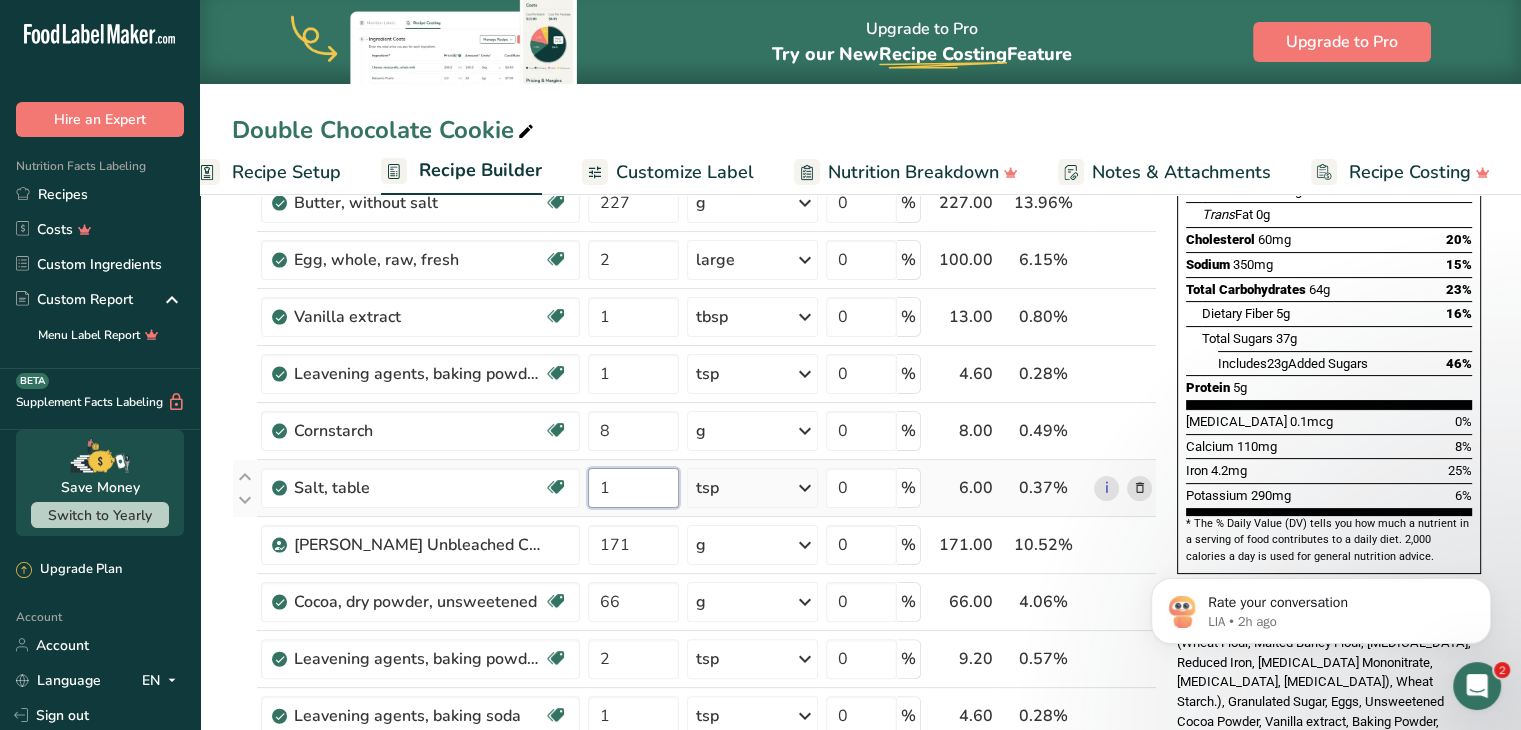 click on "1" at bounding box center [633, 488] 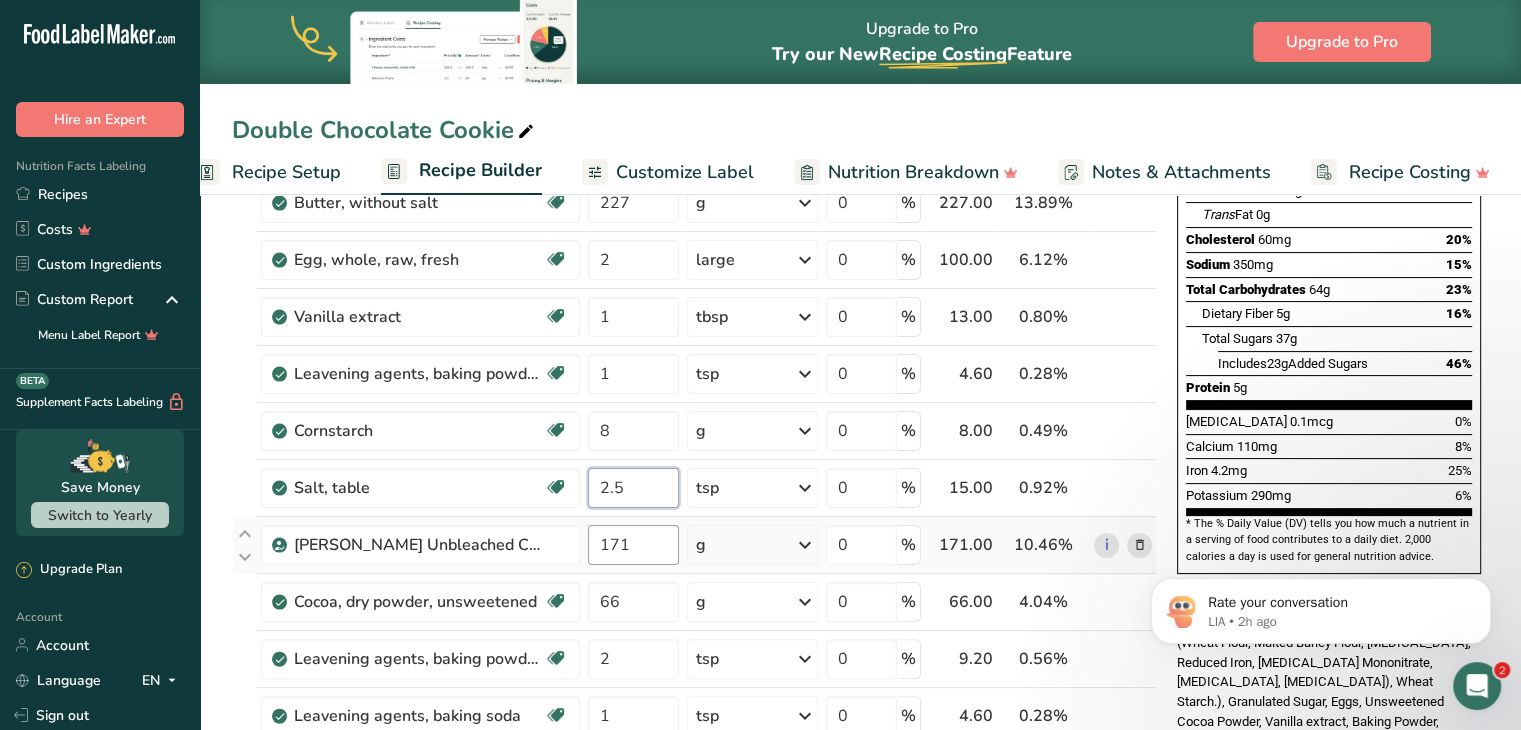 type on "2.5" 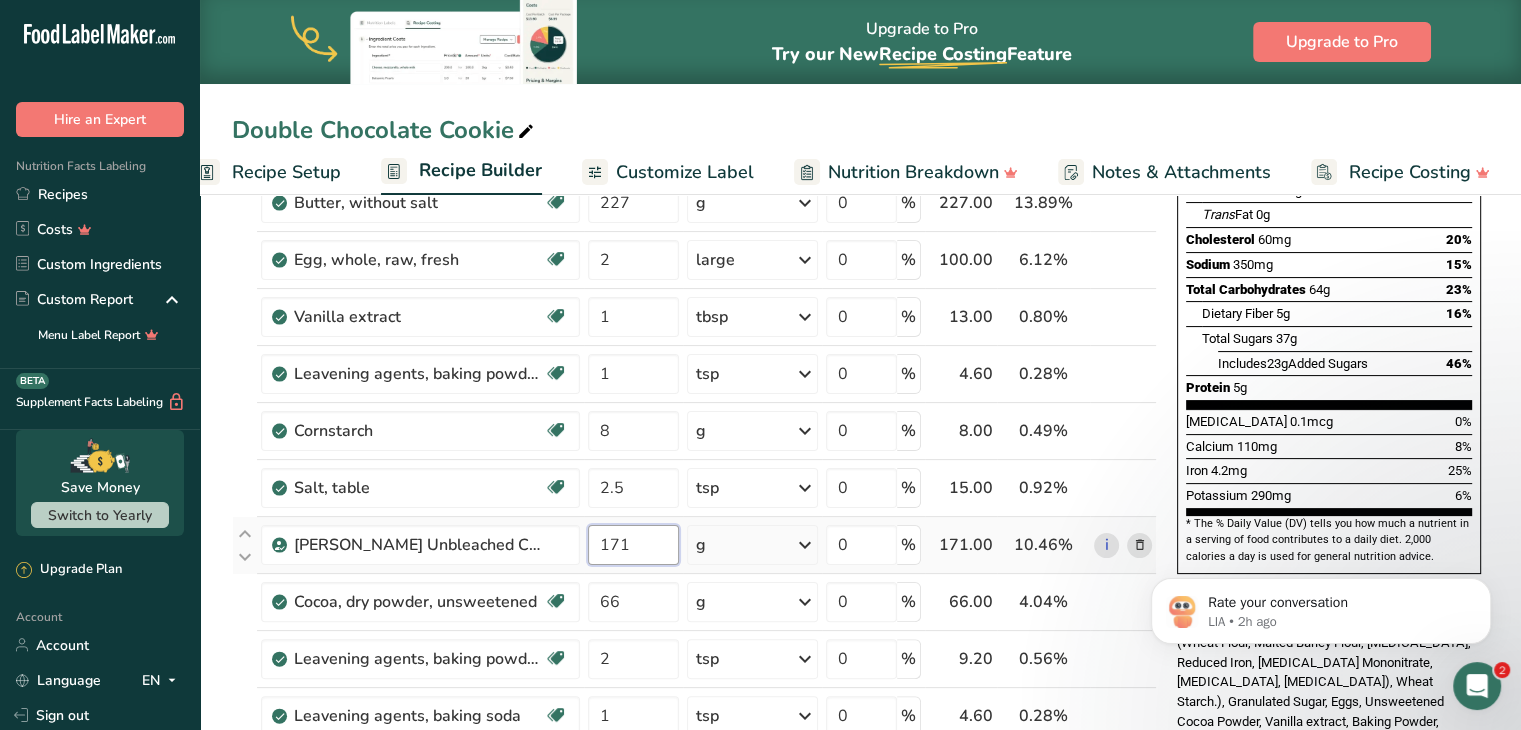 click on "Ingredient *
Amount *
Unit *
Waste *   .a-a{fill:#347362;}.b-a{fill:#fff;}          Grams
Percentage
[PERSON_NAME] Special Patent
210
g
Weight Units
g
kg
mg
See more
Volume Units
l
Volume units require a density conversion. If you know your ingredient's density enter it below. Otherwise, click on "RIA" our AI Regulatory bot - she will be able to help you
lb/ft3
g/cm3
Confirm
mL
Volume units require a density conversion. If you know your ingredient's density enter it below. Otherwise, click on "RIA" our AI Regulatory bot - she will be able to help you
fl oz" at bounding box center (694, 501) 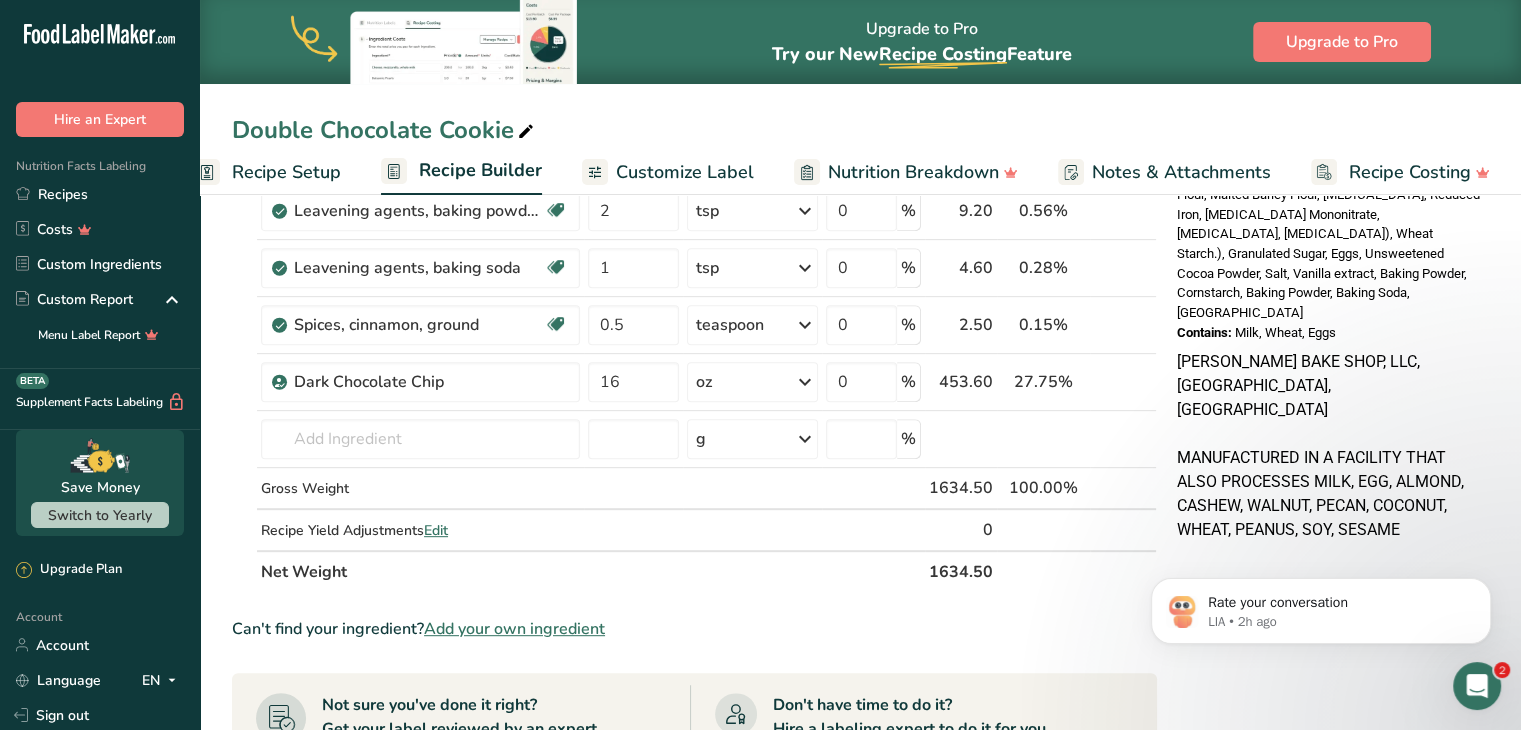 scroll, scrollTop: 788, scrollLeft: 0, axis: vertical 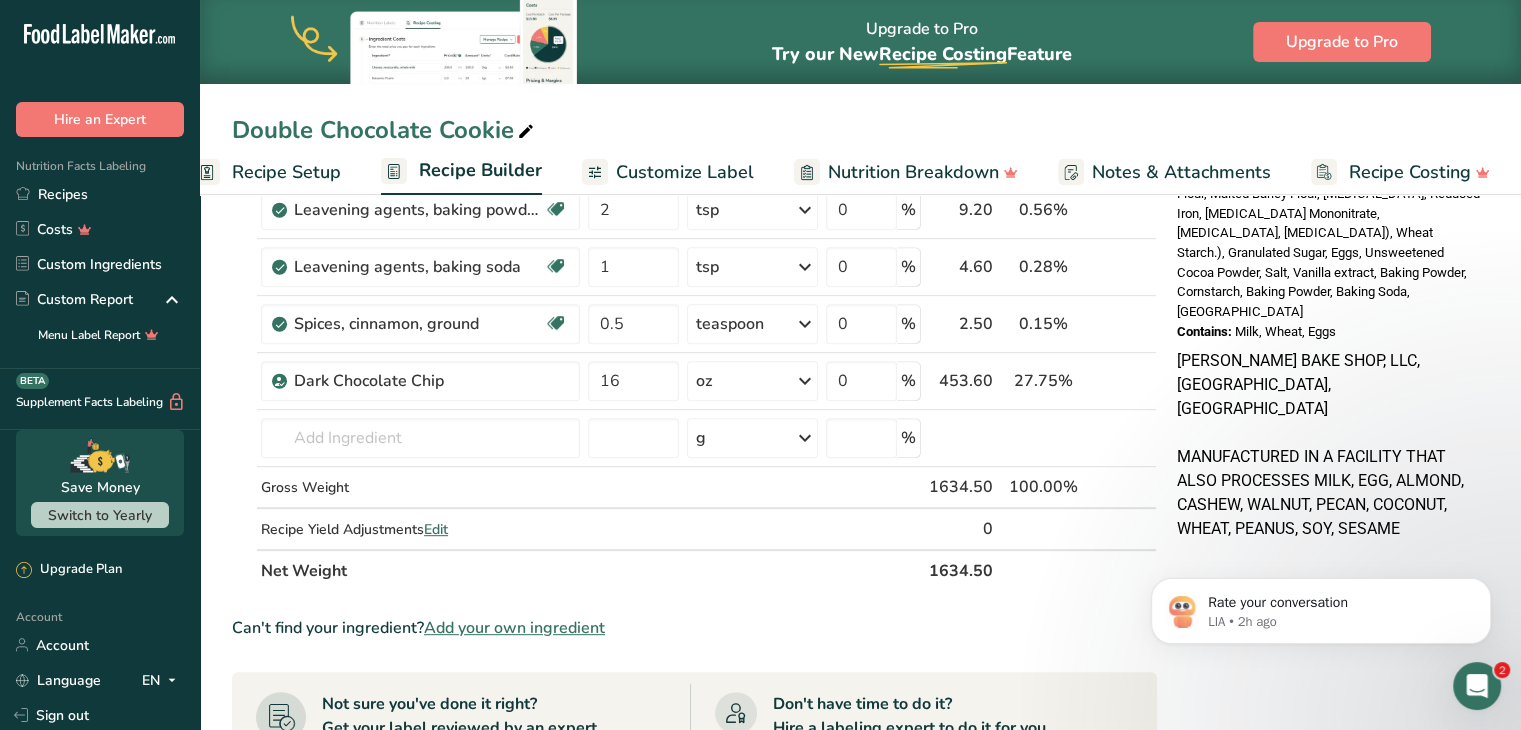click on "Double Chocolate Cookie
Recipe Setup                       Recipe Builder   Customize Label               Nutrition Breakdown                 Notes & Attachments                 Recipe Costing
Add Ingredients
Manage Recipe         Delete Recipe           Duplicate Recipe             Scale Recipe             Save as Sub-Recipe   .a-a{fill:#347362;}.b-a{fill:#fff;}                               Nutrition Breakdown                   Recipe Card
NEW
[MEDICAL_DATA] Pattern Report             Activity History
Download
Choose your preferred label style
Standard FDA label
Standard FDA label
The most common format for nutrition facts labels in compliance with the FDA's typeface, style and requirements
Tabular FDA label" at bounding box center (860, 330) 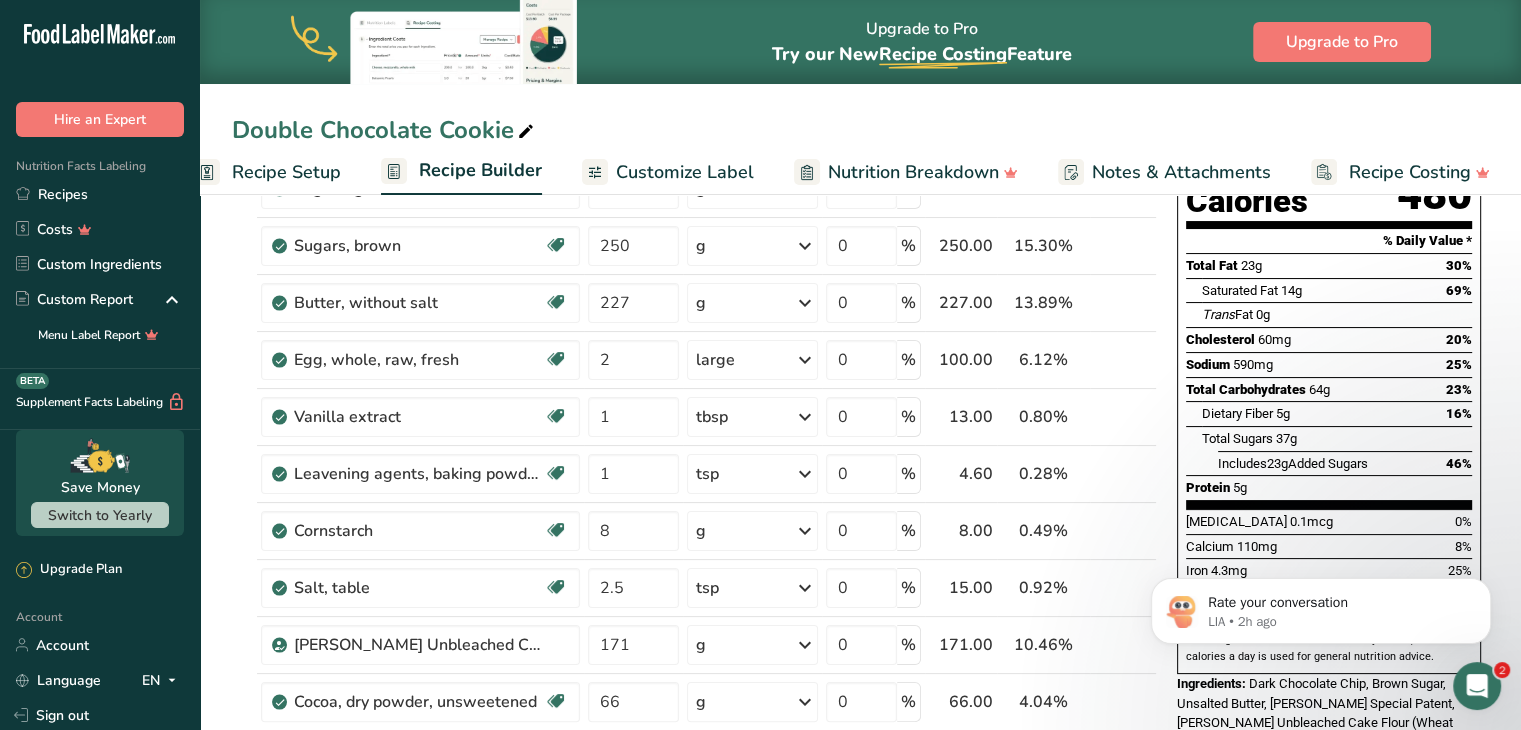 scroll, scrollTop: 0, scrollLeft: 0, axis: both 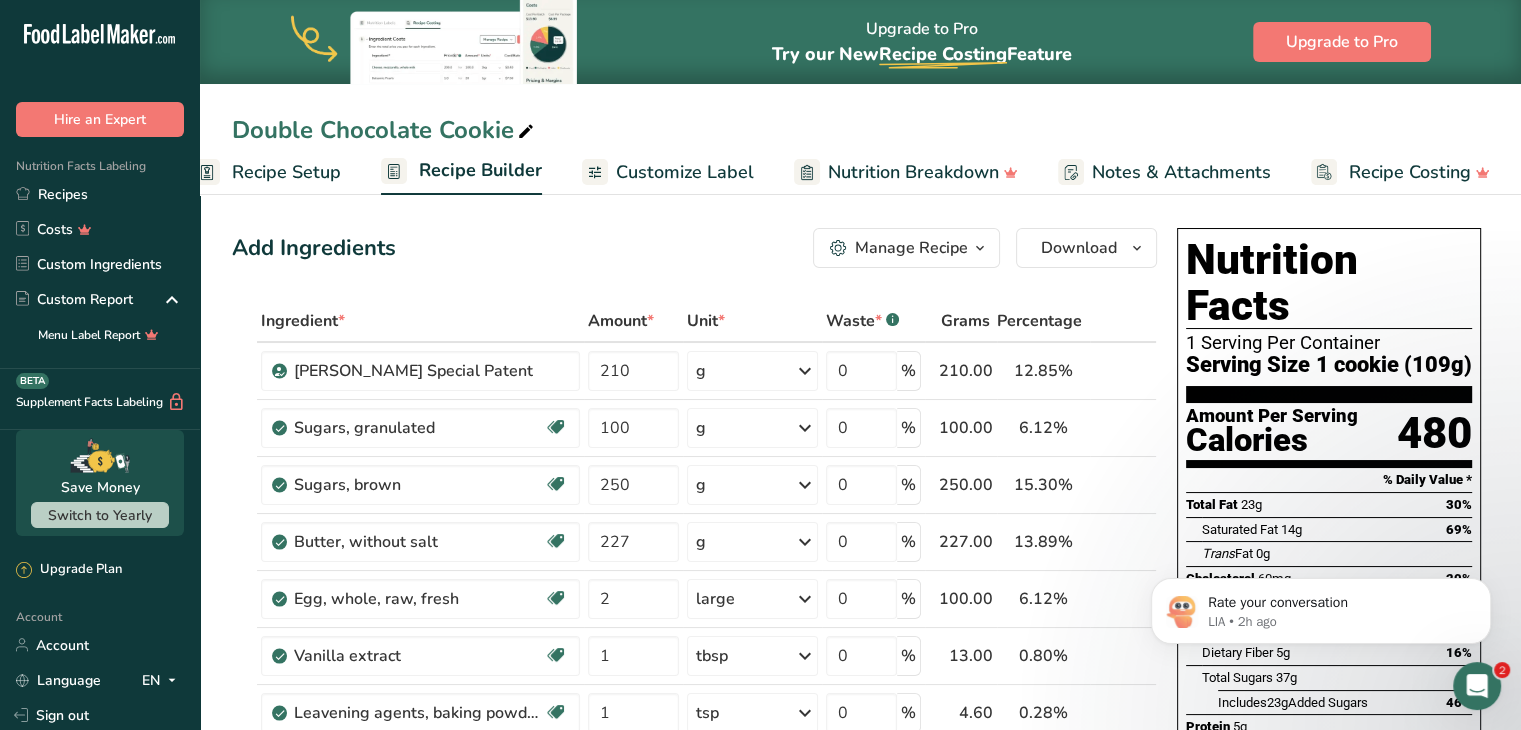 click on "Customize Label" at bounding box center (685, 172) 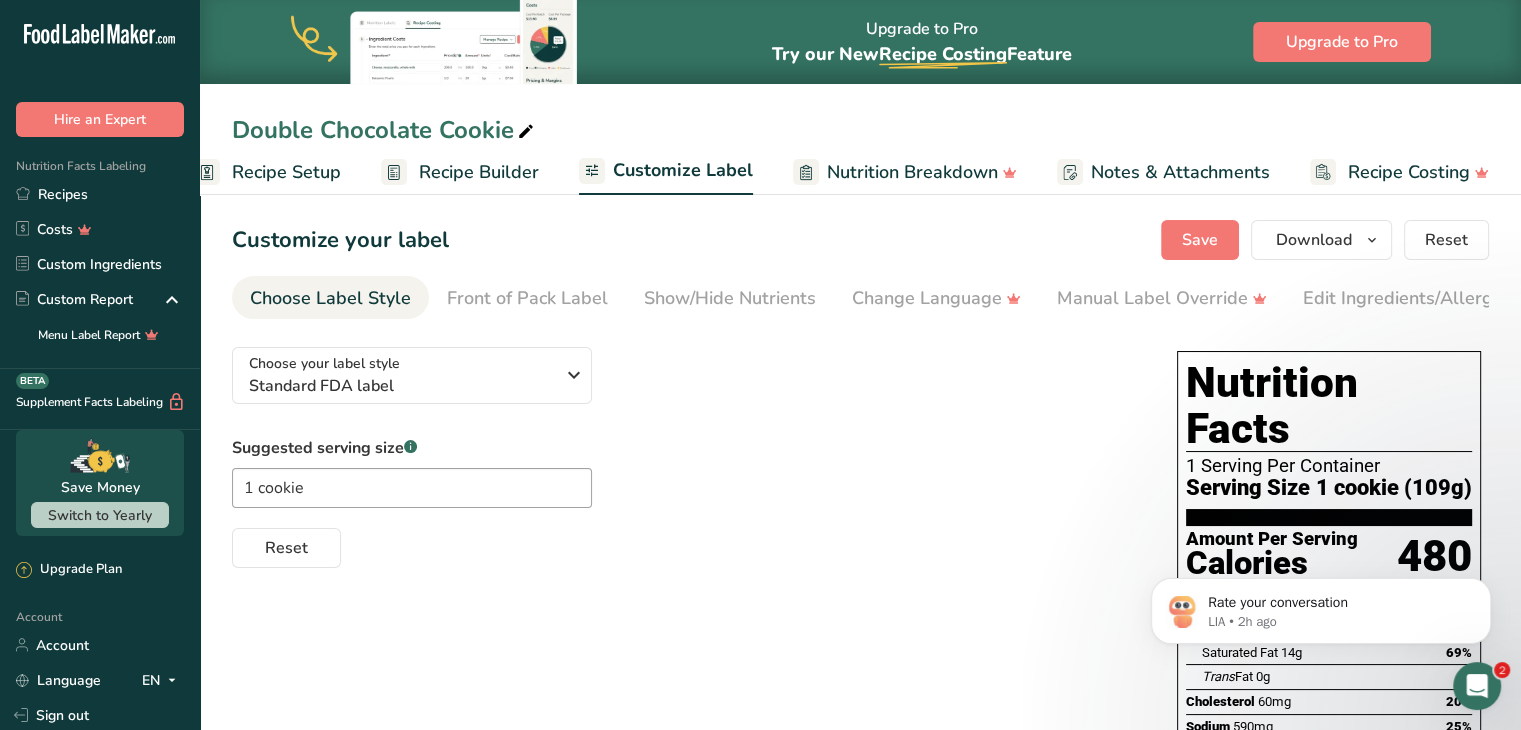 click on "Customize Label" at bounding box center [683, 170] 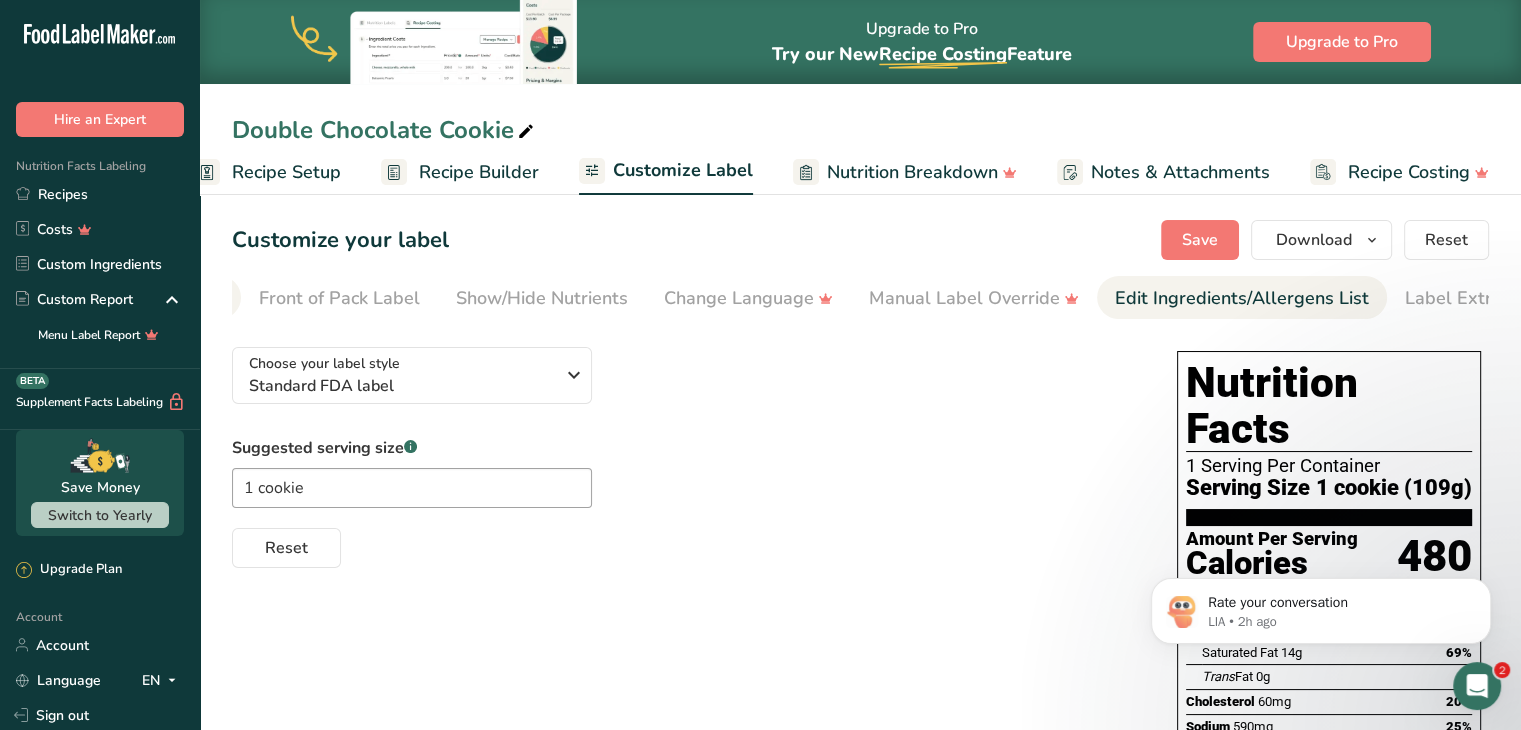 scroll, scrollTop: 0, scrollLeft: 244, axis: horizontal 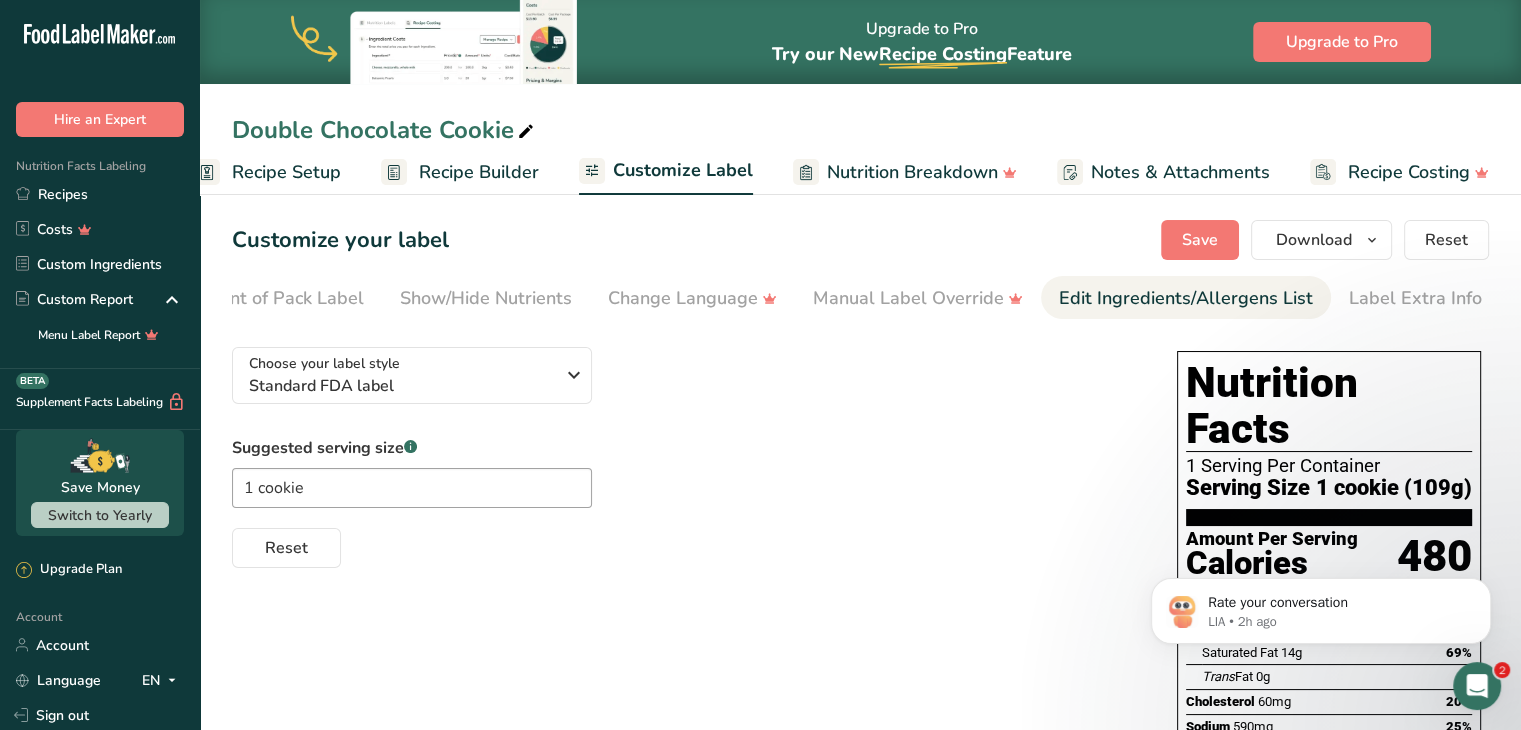 click on "Edit Ingredients/Allergens List" at bounding box center [1186, 298] 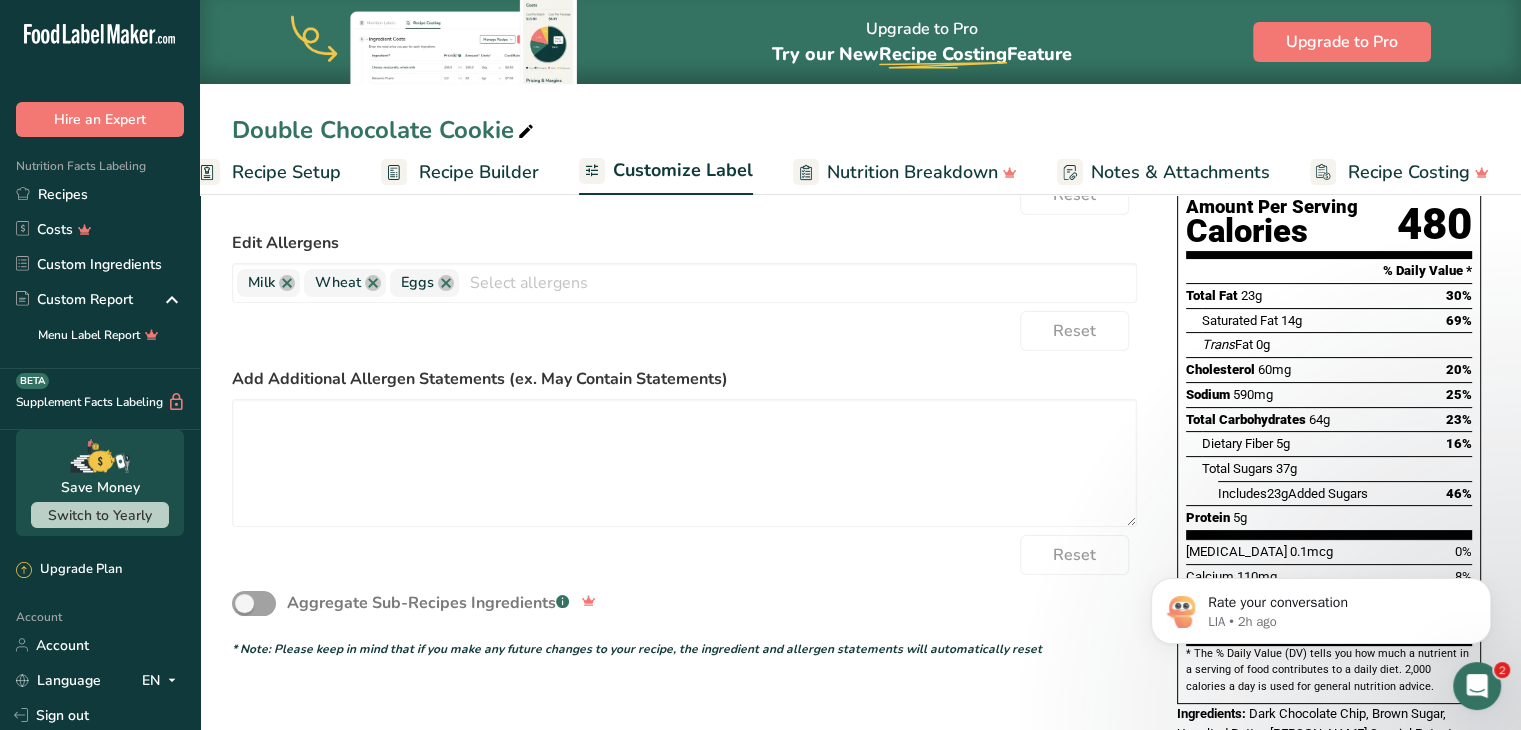 scroll, scrollTop: 340, scrollLeft: 0, axis: vertical 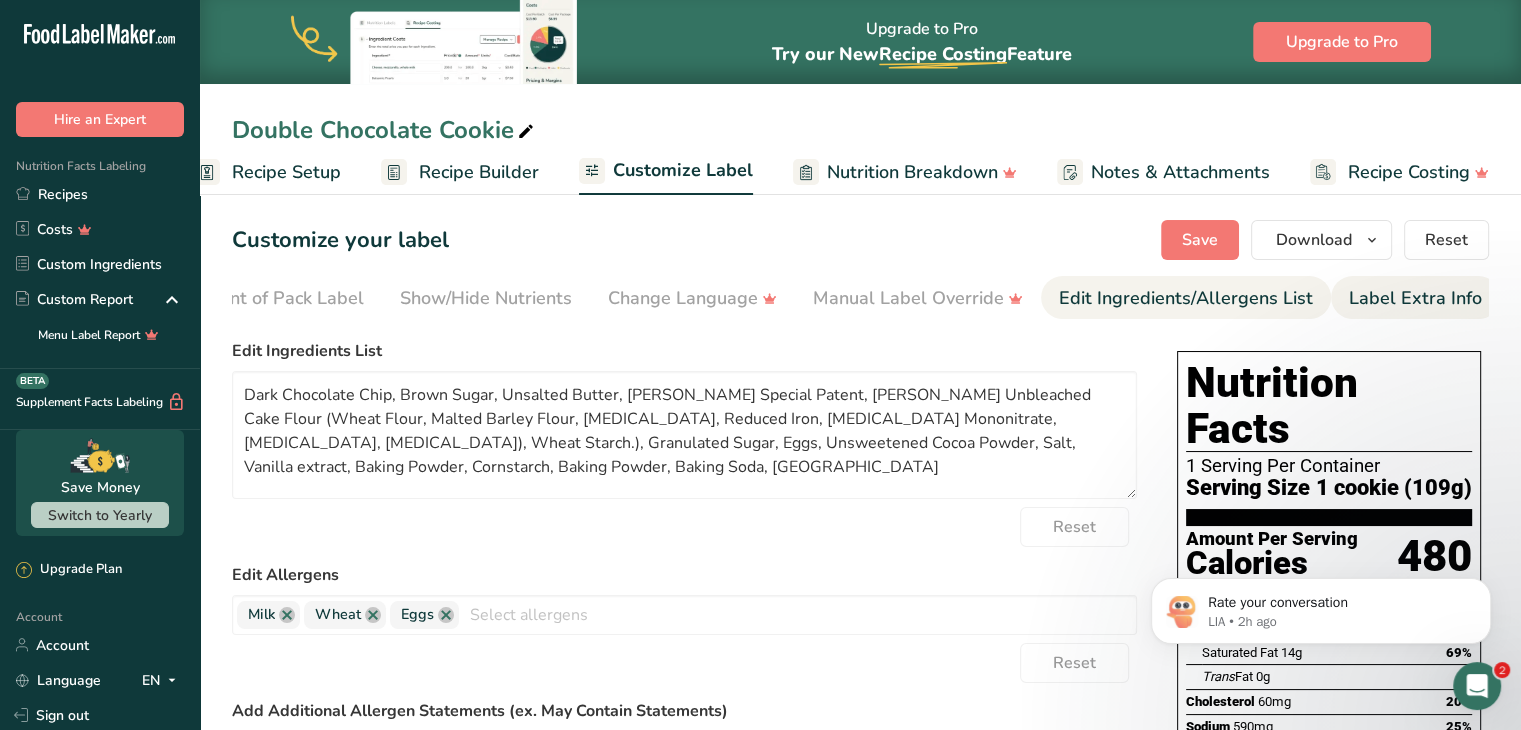 click on "Label Extra Info" at bounding box center [1415, 298] 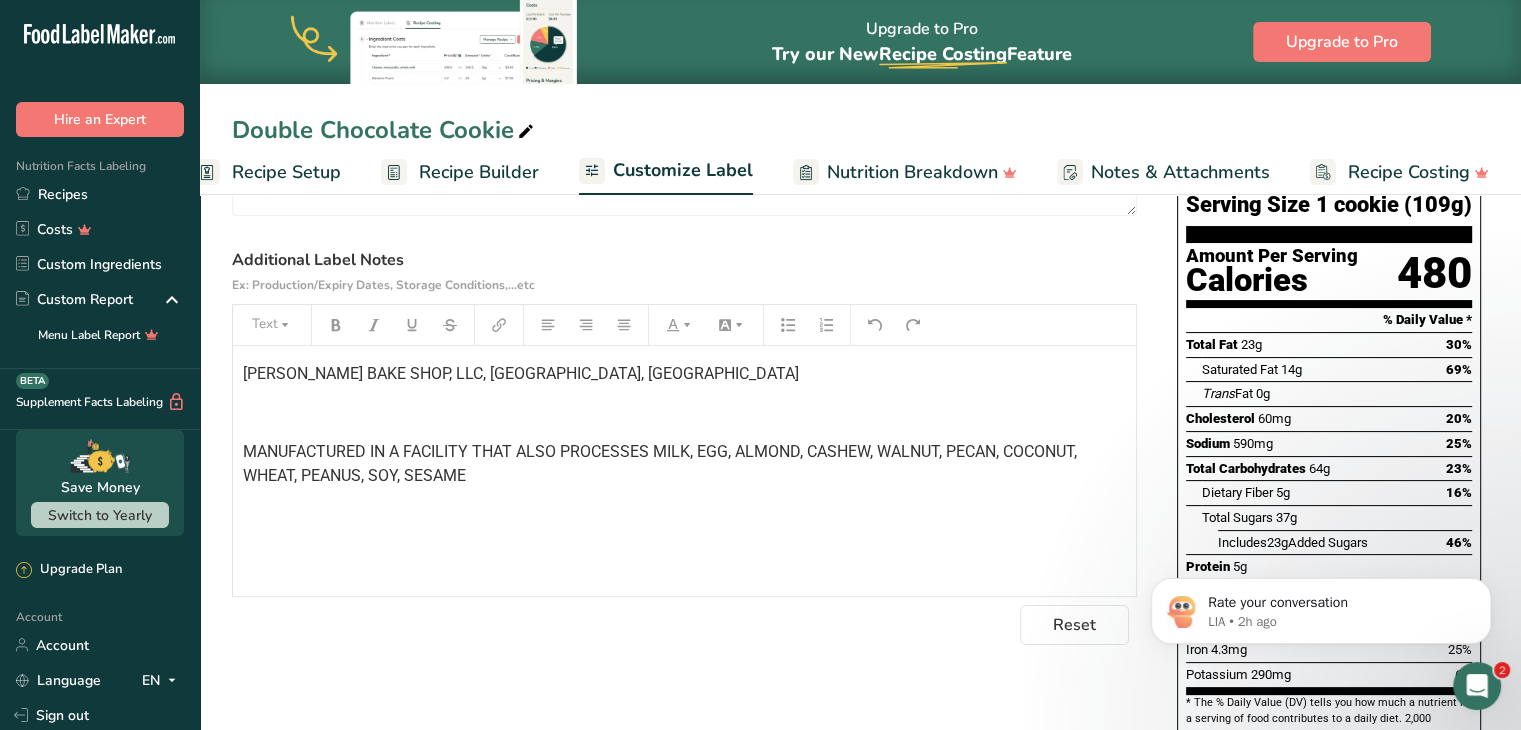 scroll, scrollTop: 284, scrollLeft: 0, axis: vertical 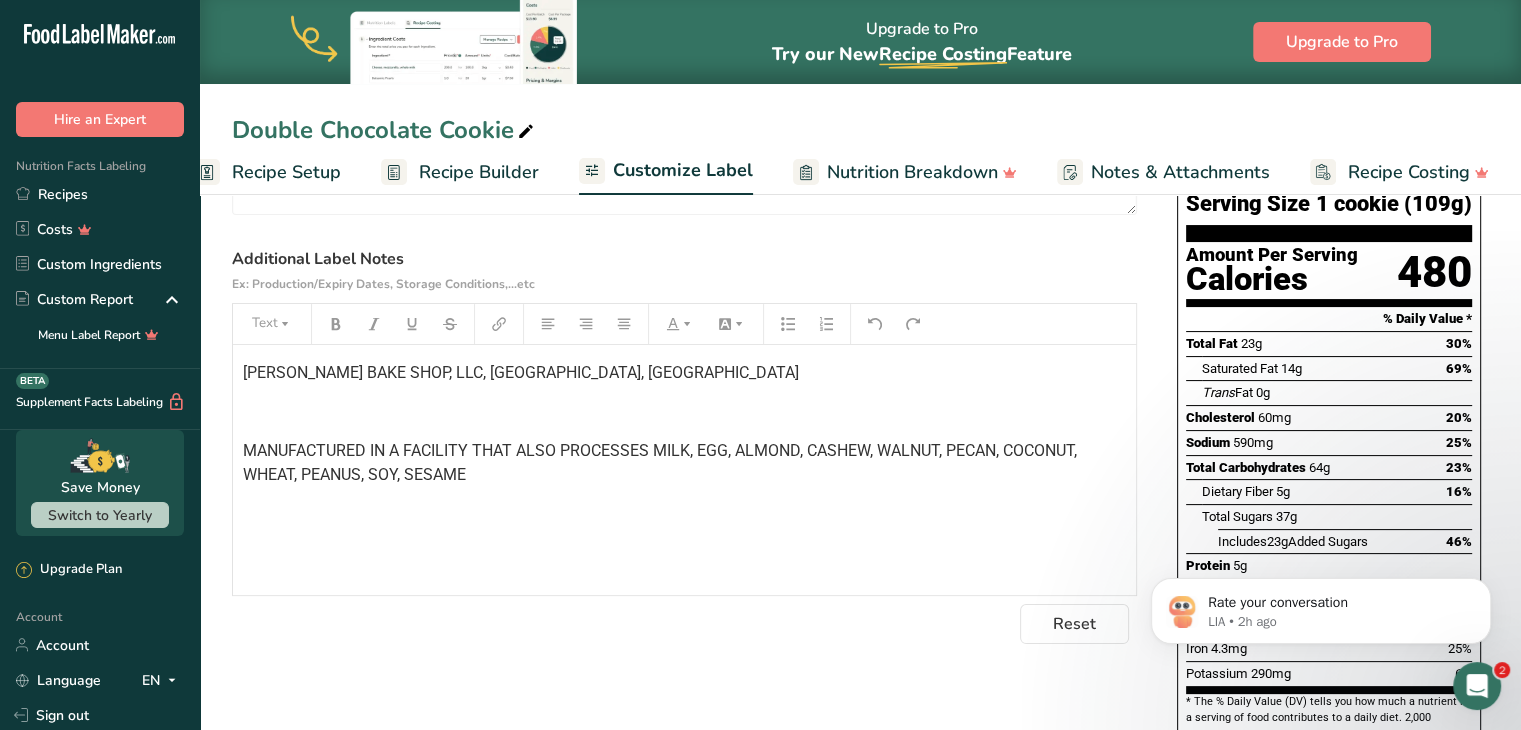 click on "MANUFACTURED IN A FACILITY THAT ALSO PROCESSES MILK, EGG, ALMOND, CASHEW, WALNUT, PECAN, COCONUT, WHEAT, PEANUS, SOY, SESAME" at bounding box center [662, 462] 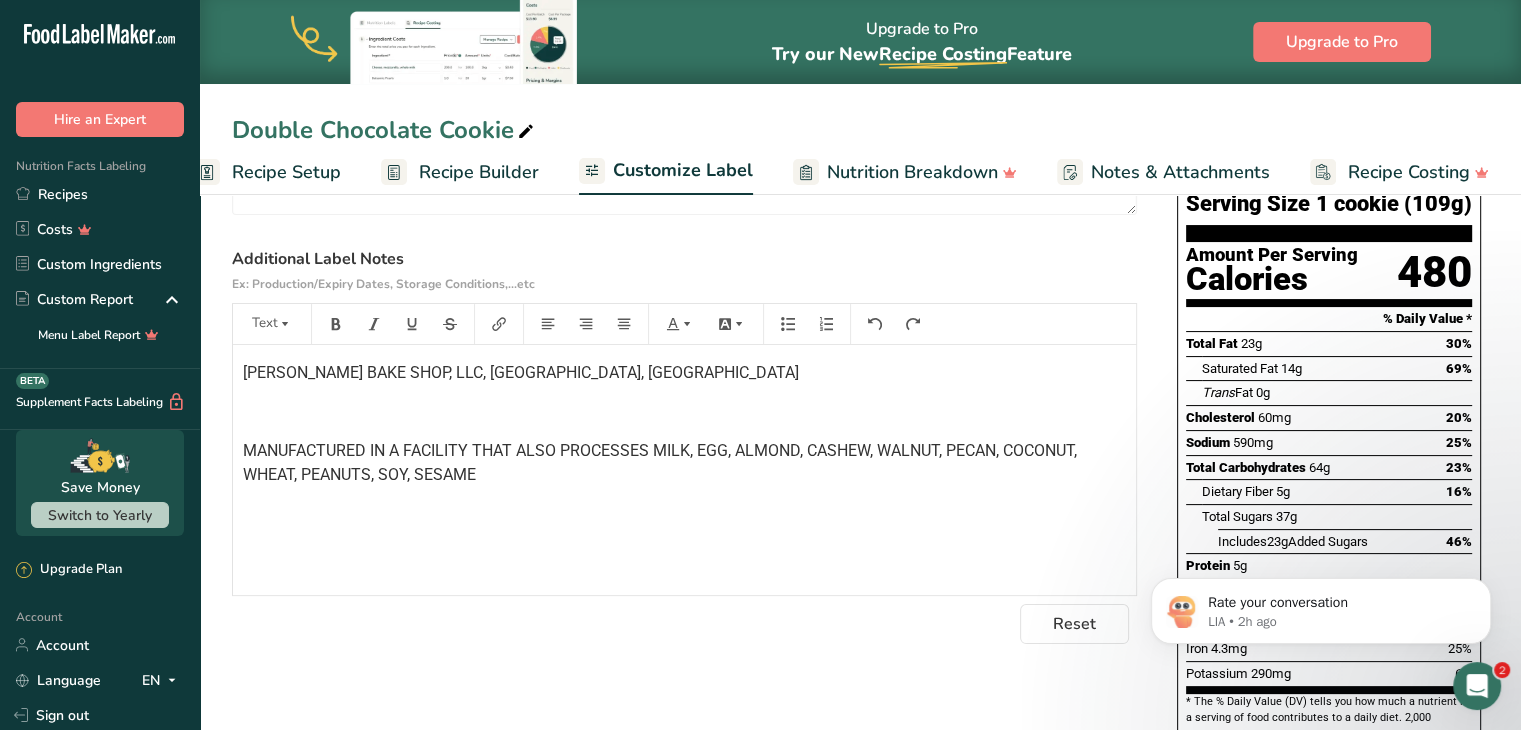 scroll, scrollTop: 0, scrollLeft: 0, axis: both 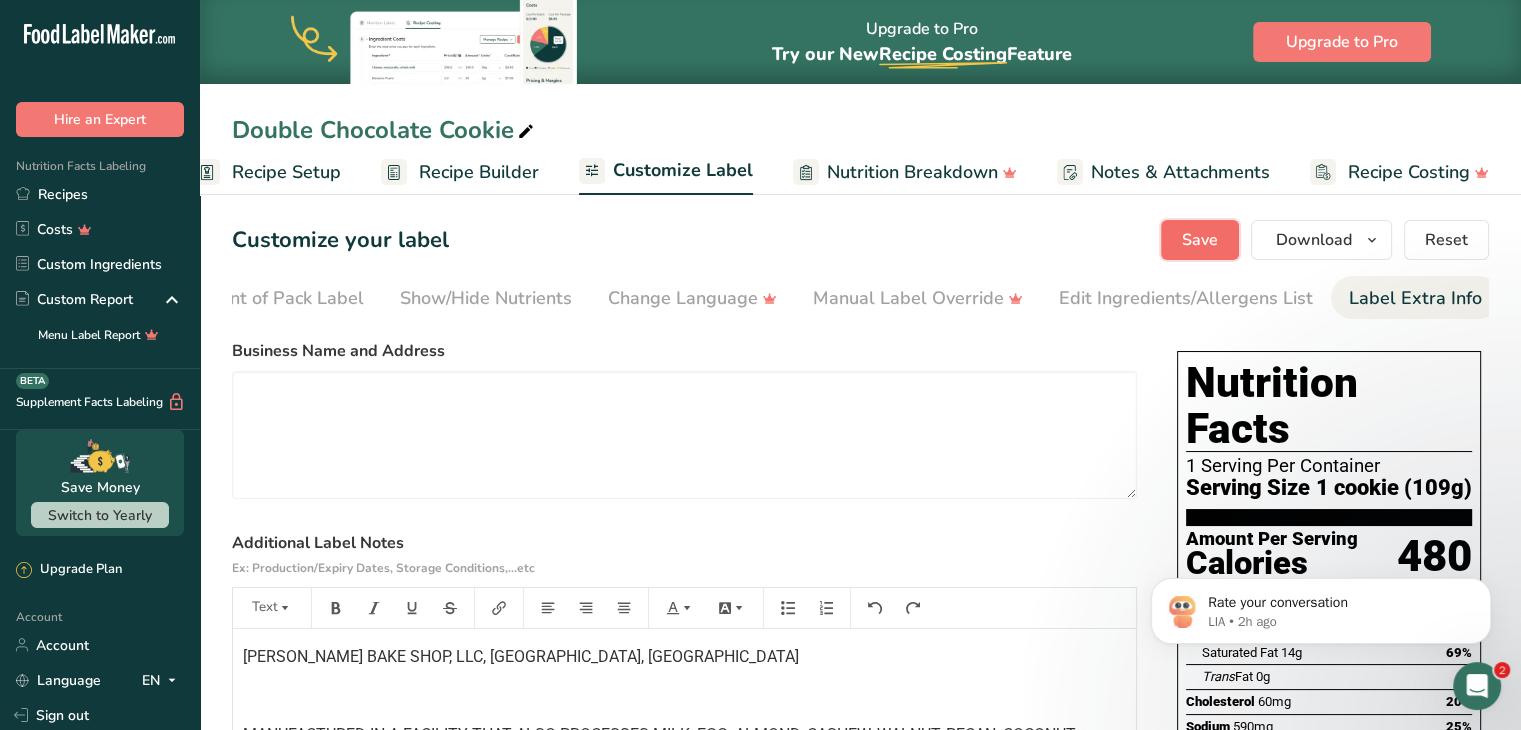 click on "Save" at bounding box center (1200, 240) 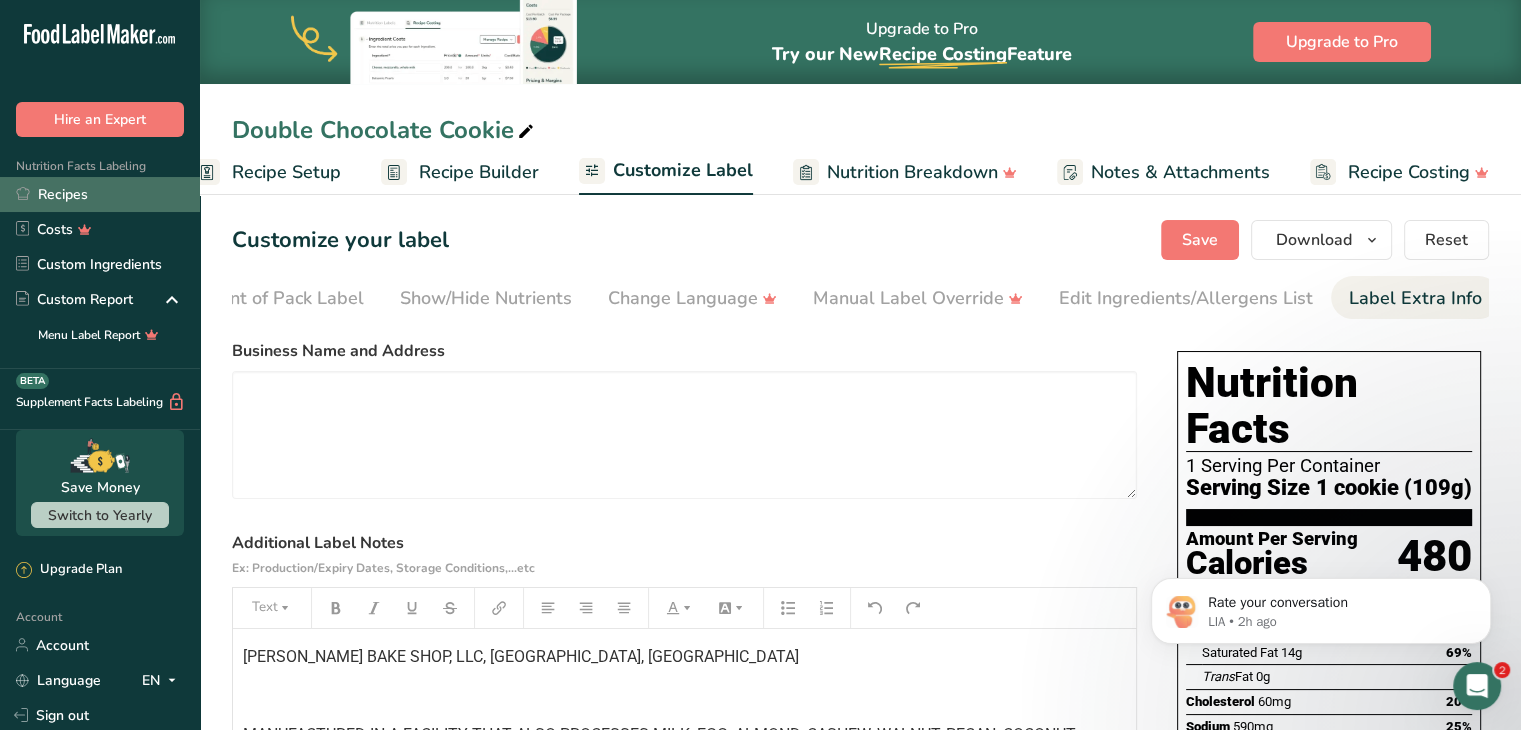 click on "Recipes" at bounding box center [100, 194] 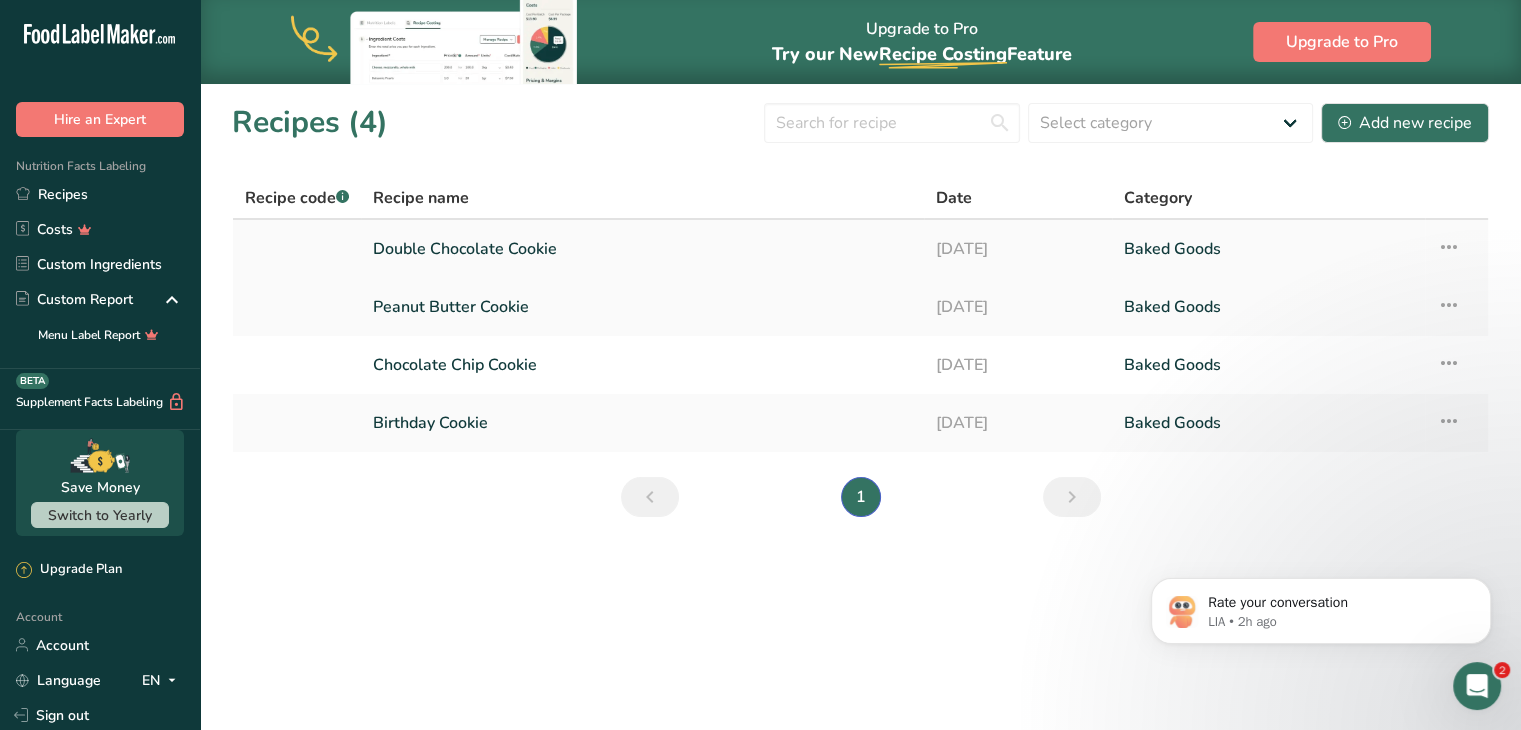 click at bounding box center [1449, 247] 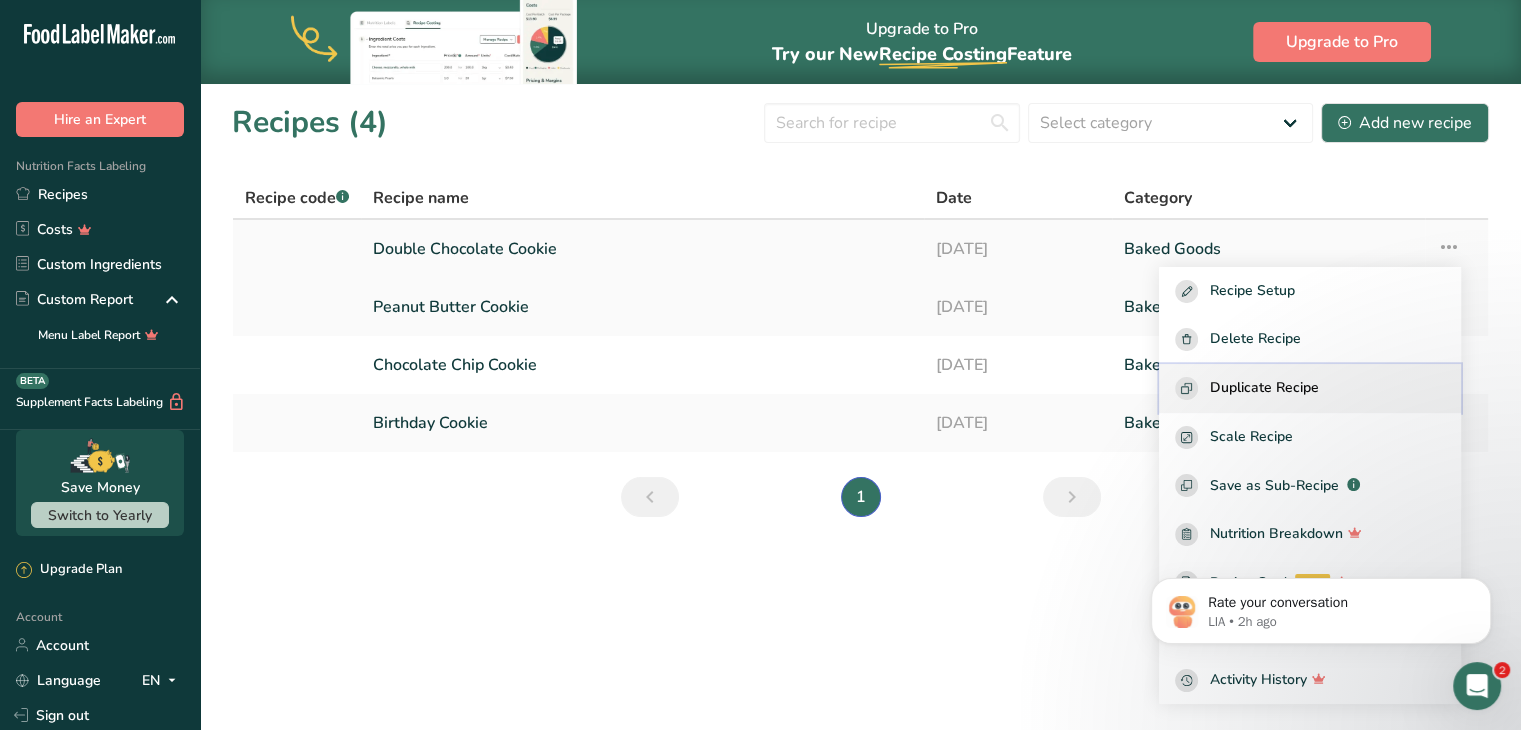 click on "Duplicate Recipe" at bounding box center (1264, 388) 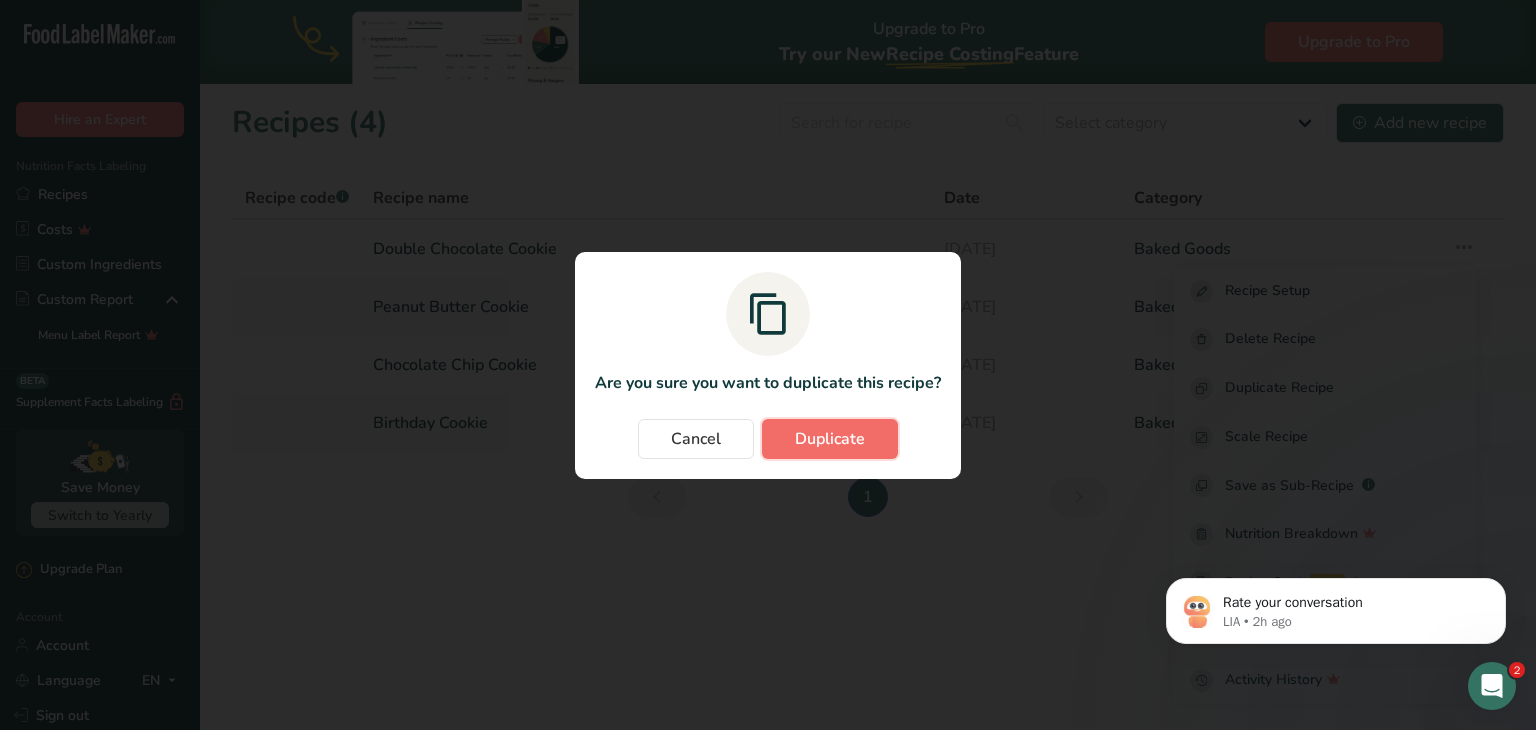 click on "Duplicate" at bounding box center (830, 439) 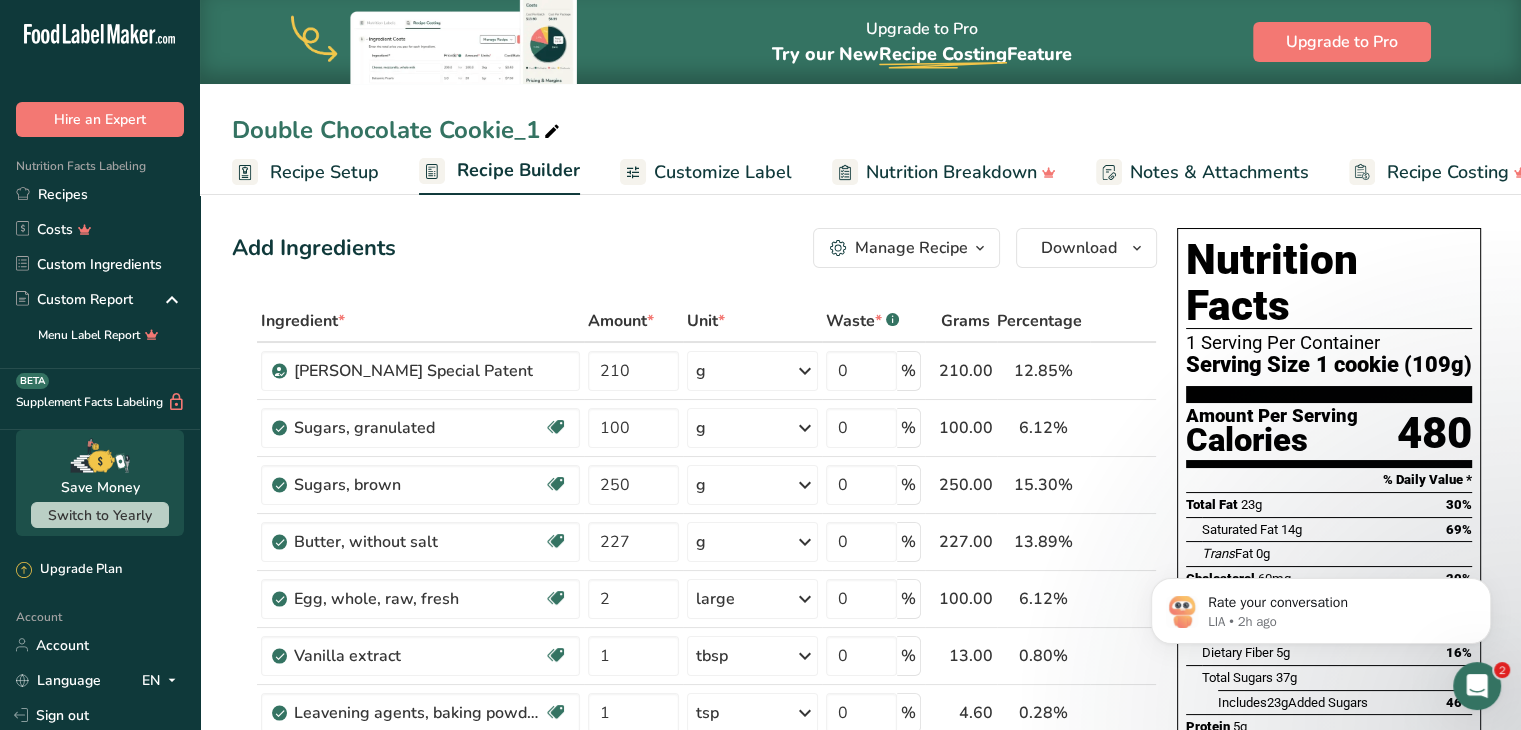 click on "Recipe Setup" at bounding box center (324, 172) 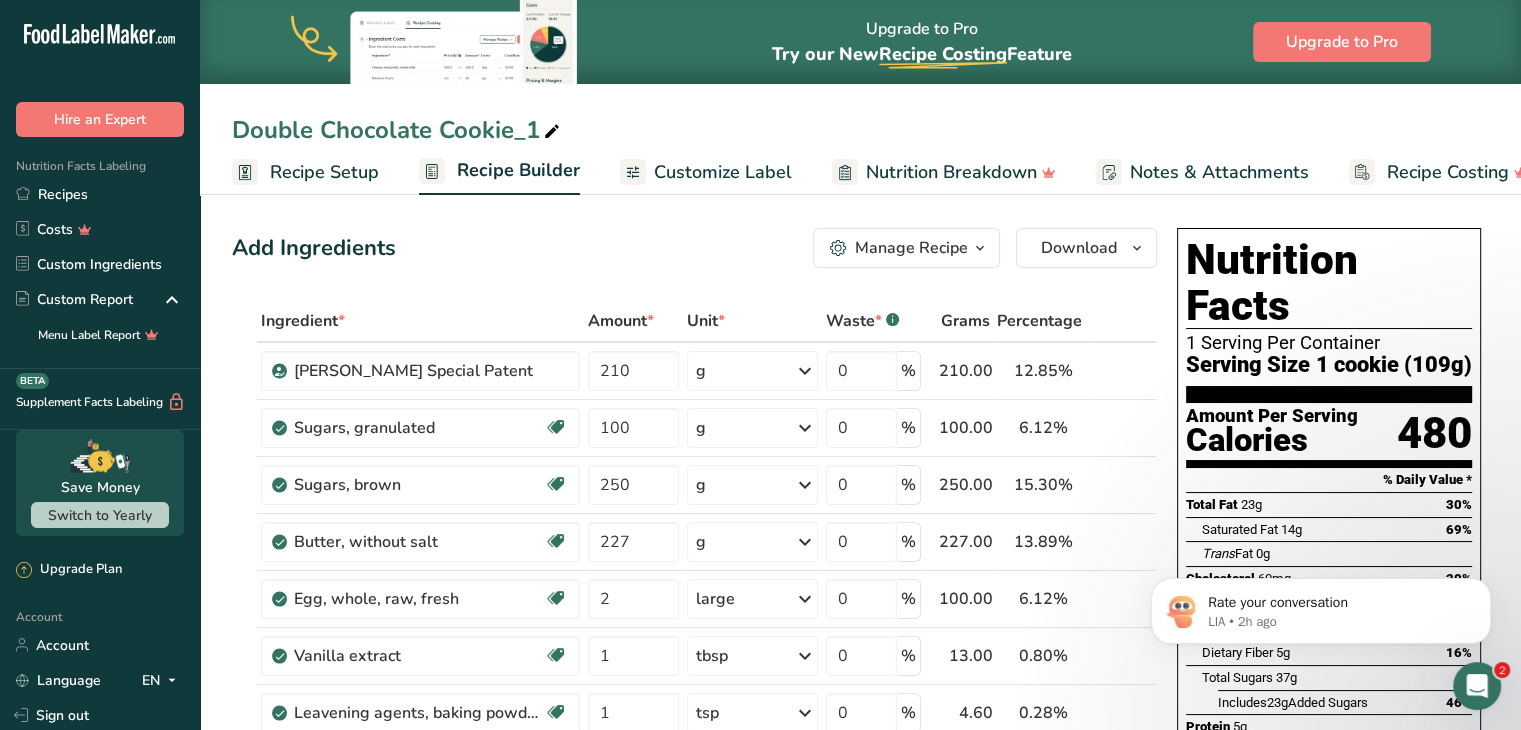 click on "Recipe Setup" at bounding box center [324, 172] 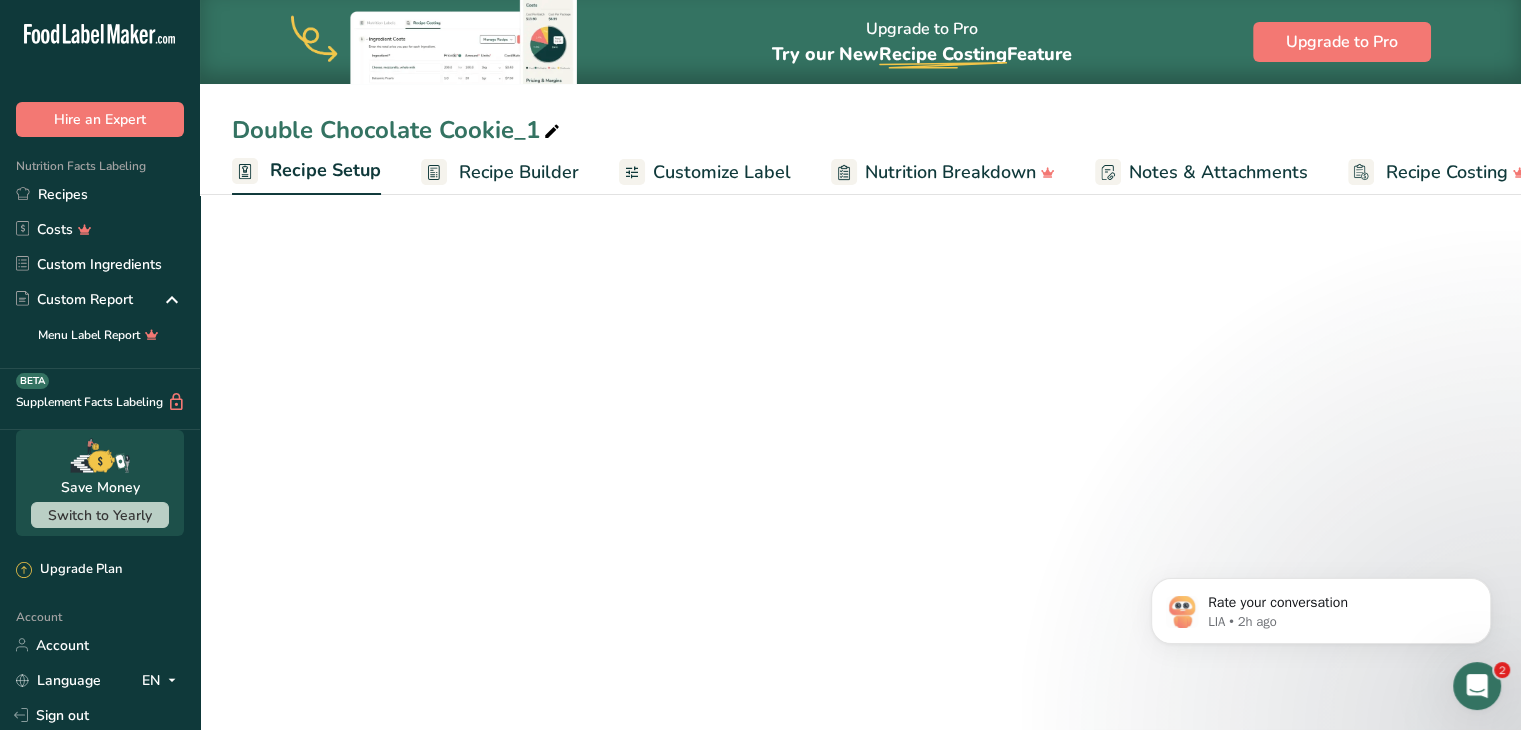 click on "Recipe Setup" at bounding box center [325, 170] 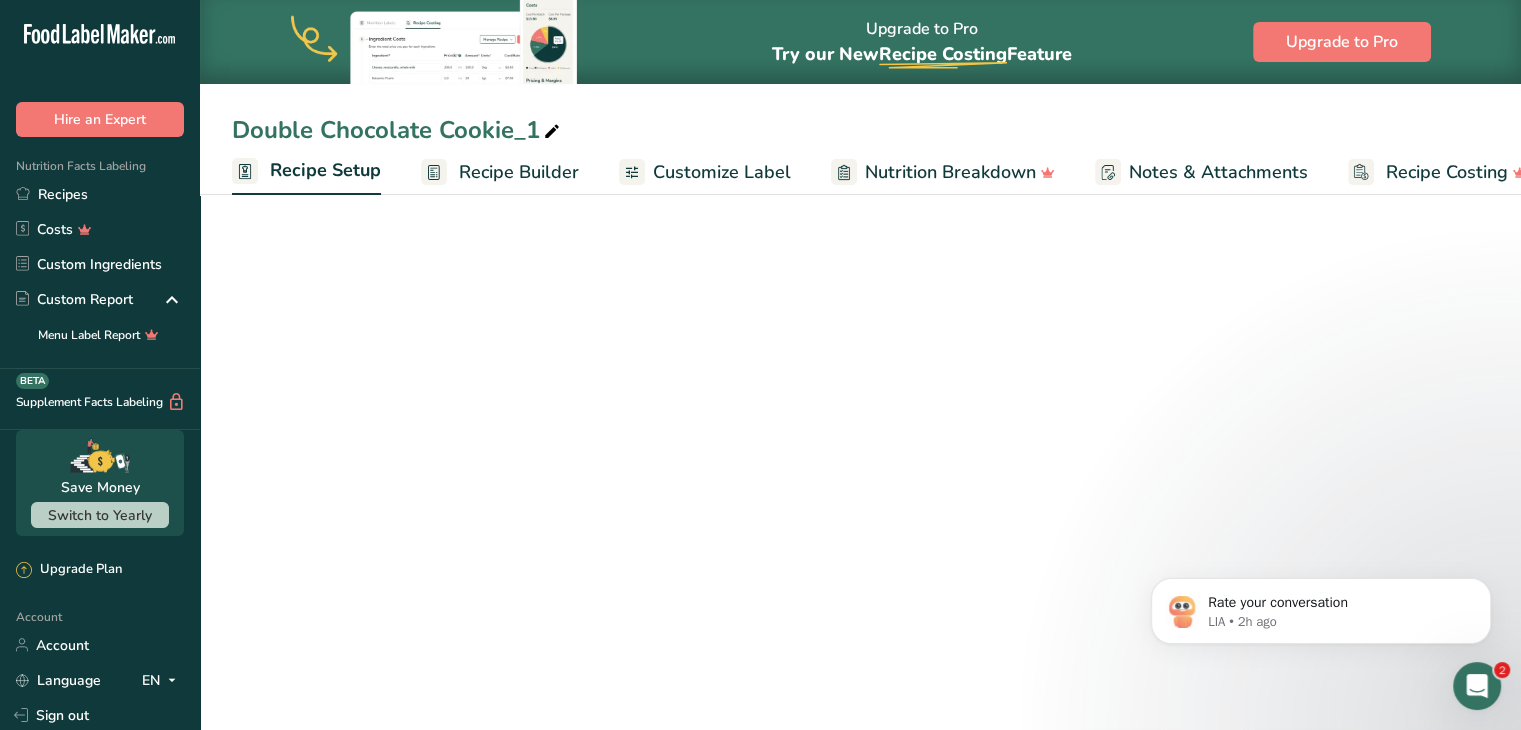 scroll, scrollTop: 0, scrollLeft: 7, axis: horizontal 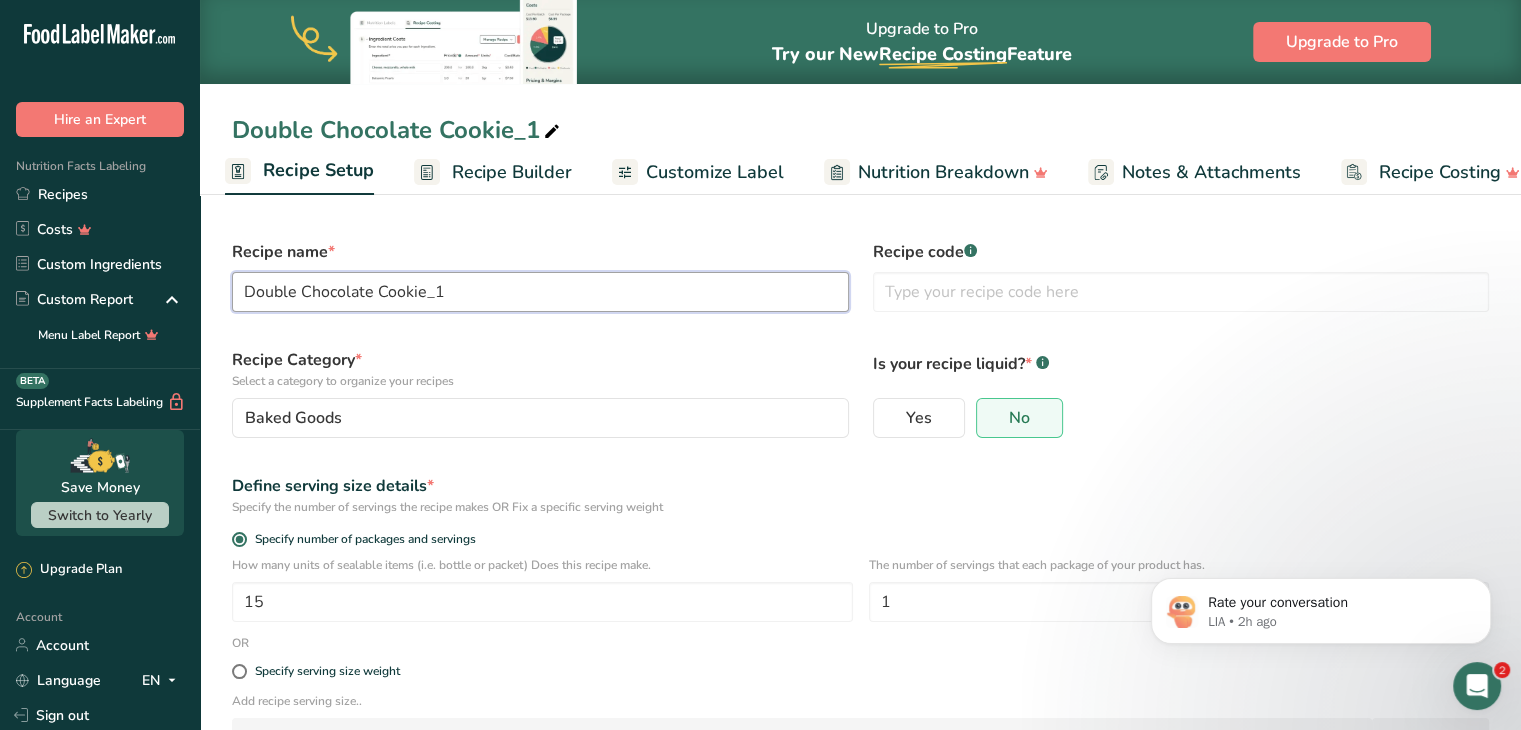 drag, startPoint x: 488, startPoint y: 295, endPoint x: 197, endPoint y: 273, distance: 291.83044 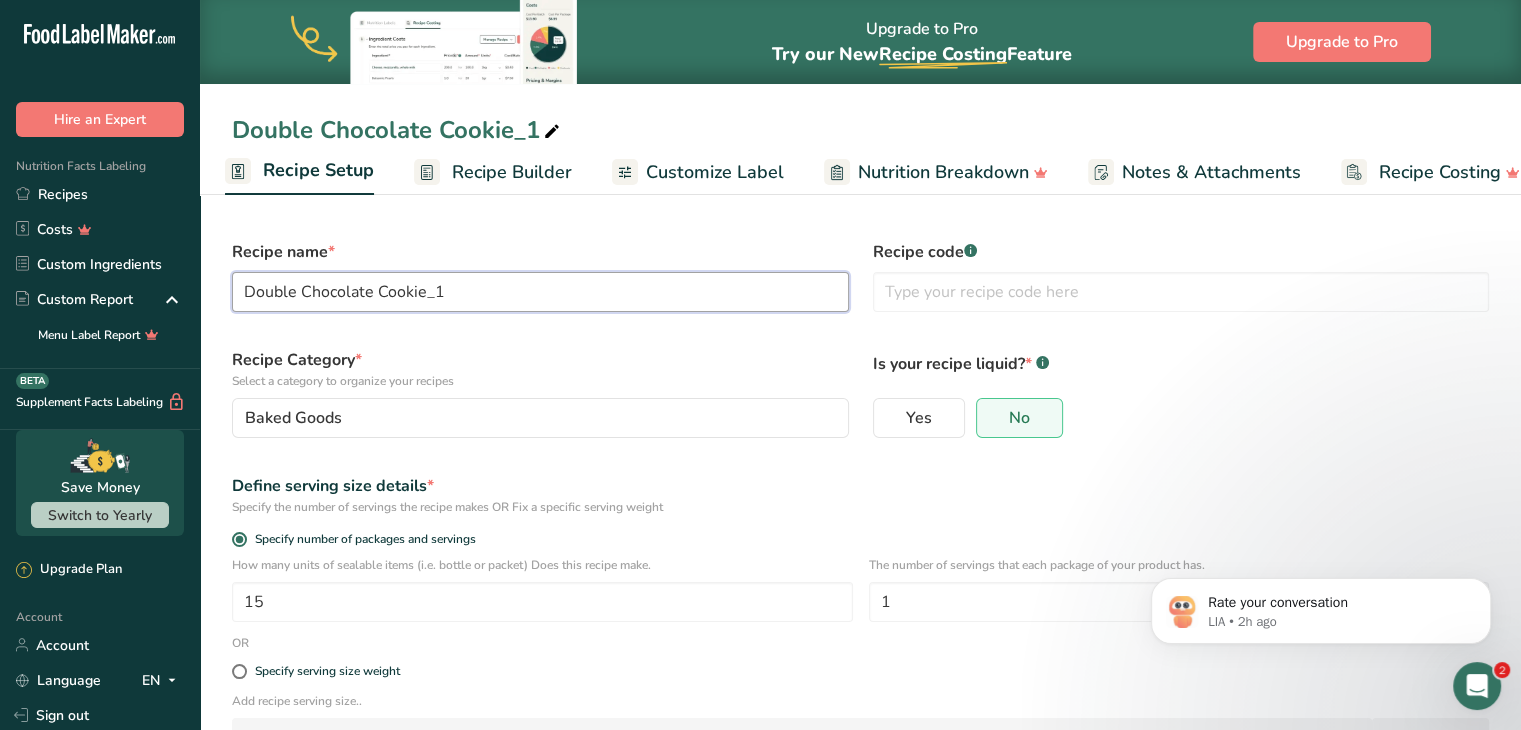 click on ".a-20{fill:#fff;}
Hire an Expert
Nutrition Facts Labeling
Recipes
Costs
Custom Ingredients
Custom Report
Menu Label Report
Supplement Facts Labeling
BETA
Save Money
Switch to Yearly
Upgrade Plan
Account
Account
Language
EN
English
Spanish" at bounding box center [760, 437] 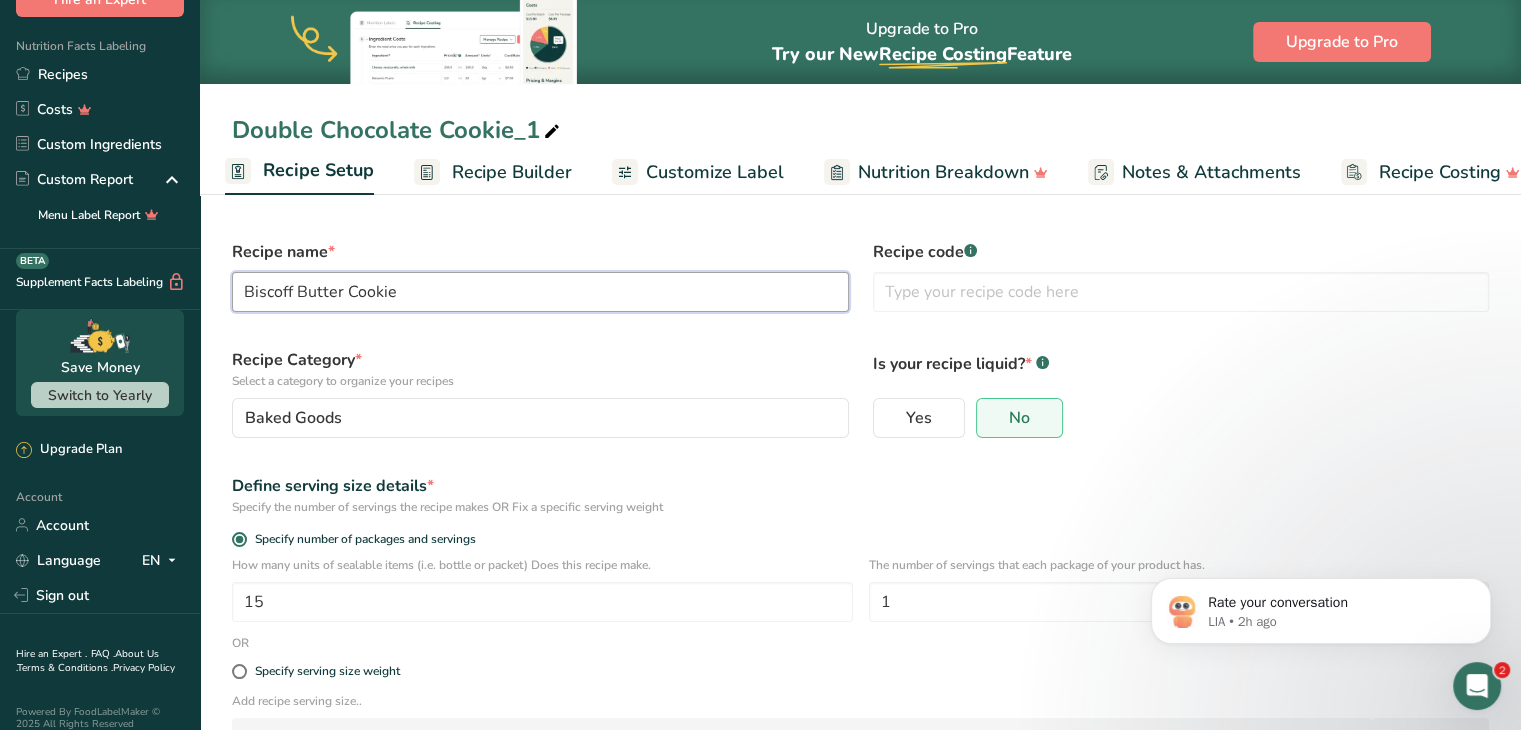 scroll, scrollTop: 147, scrollLeft: 0, axis: vertical 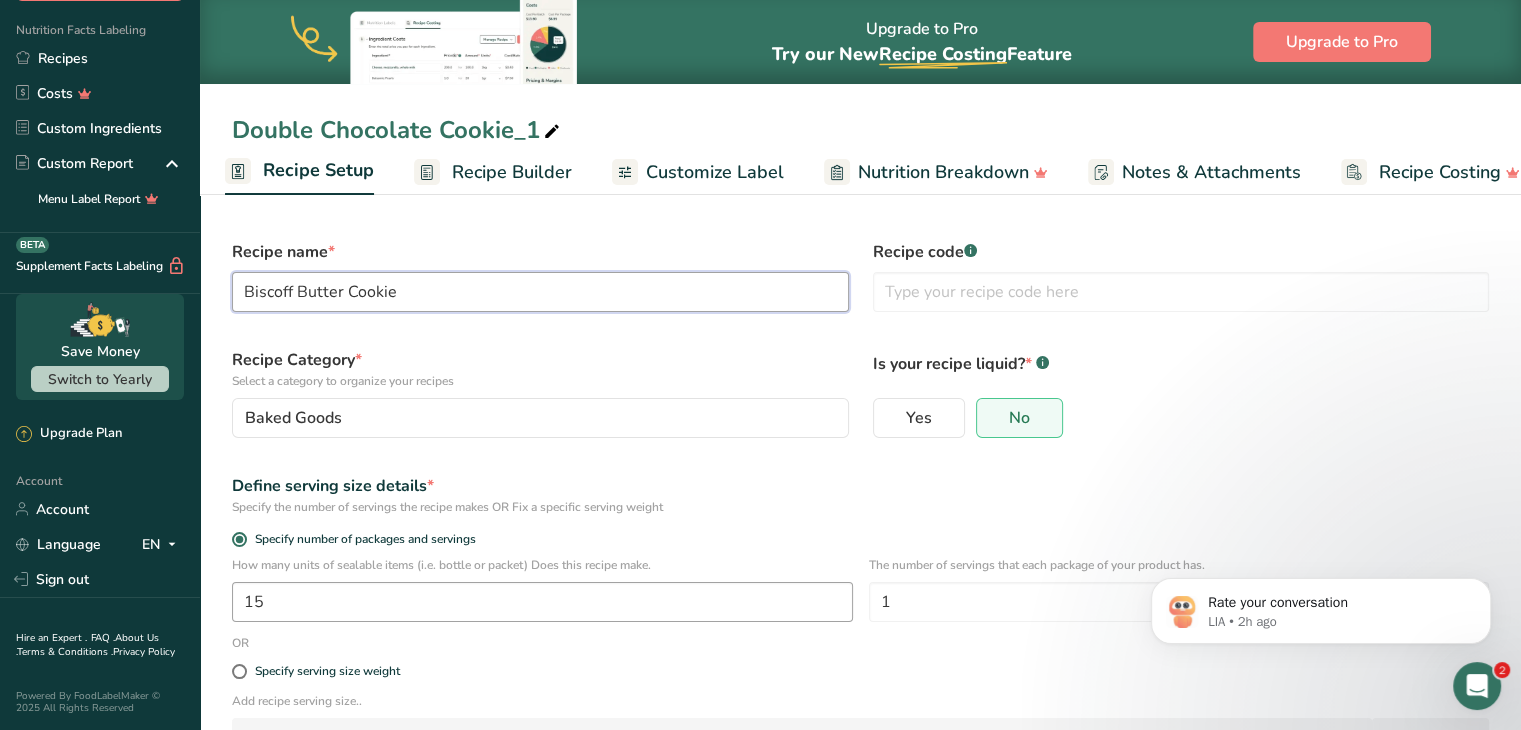 type on "Biscoff Butter Cookie" 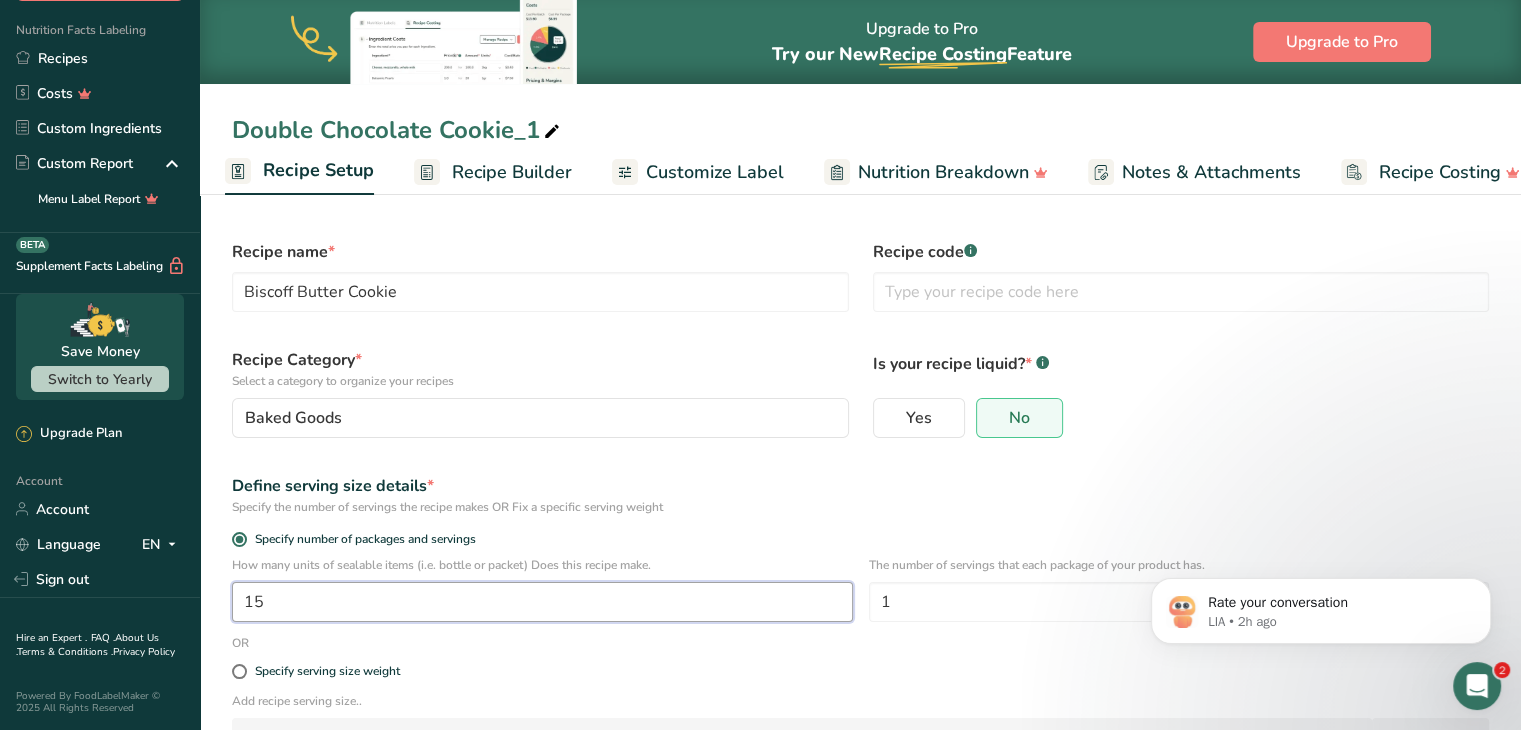 click on "15" at bounding box center [542, 602] 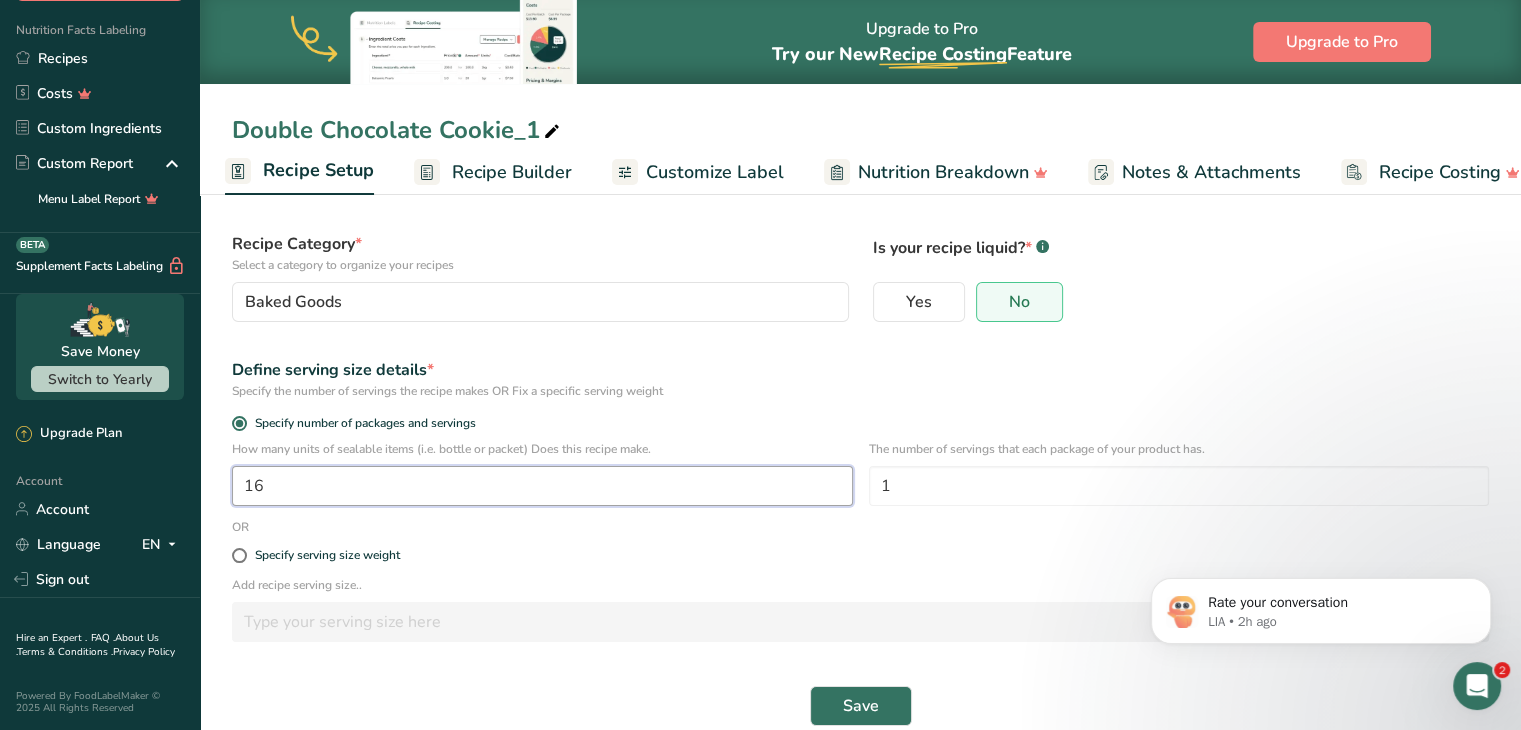 scroll, scrollTop: 116, scrollLeft: 0, axis: vertical 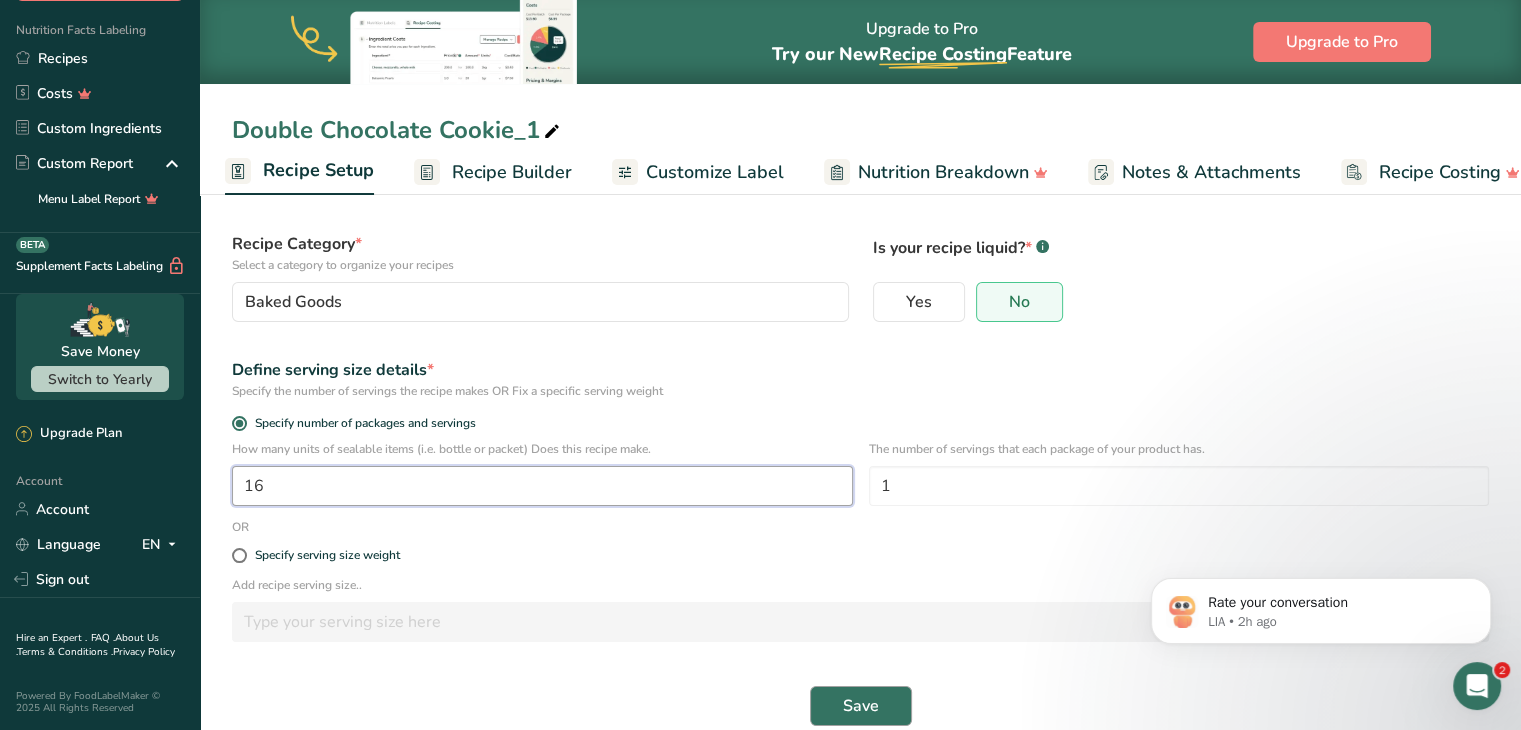 type on "16" 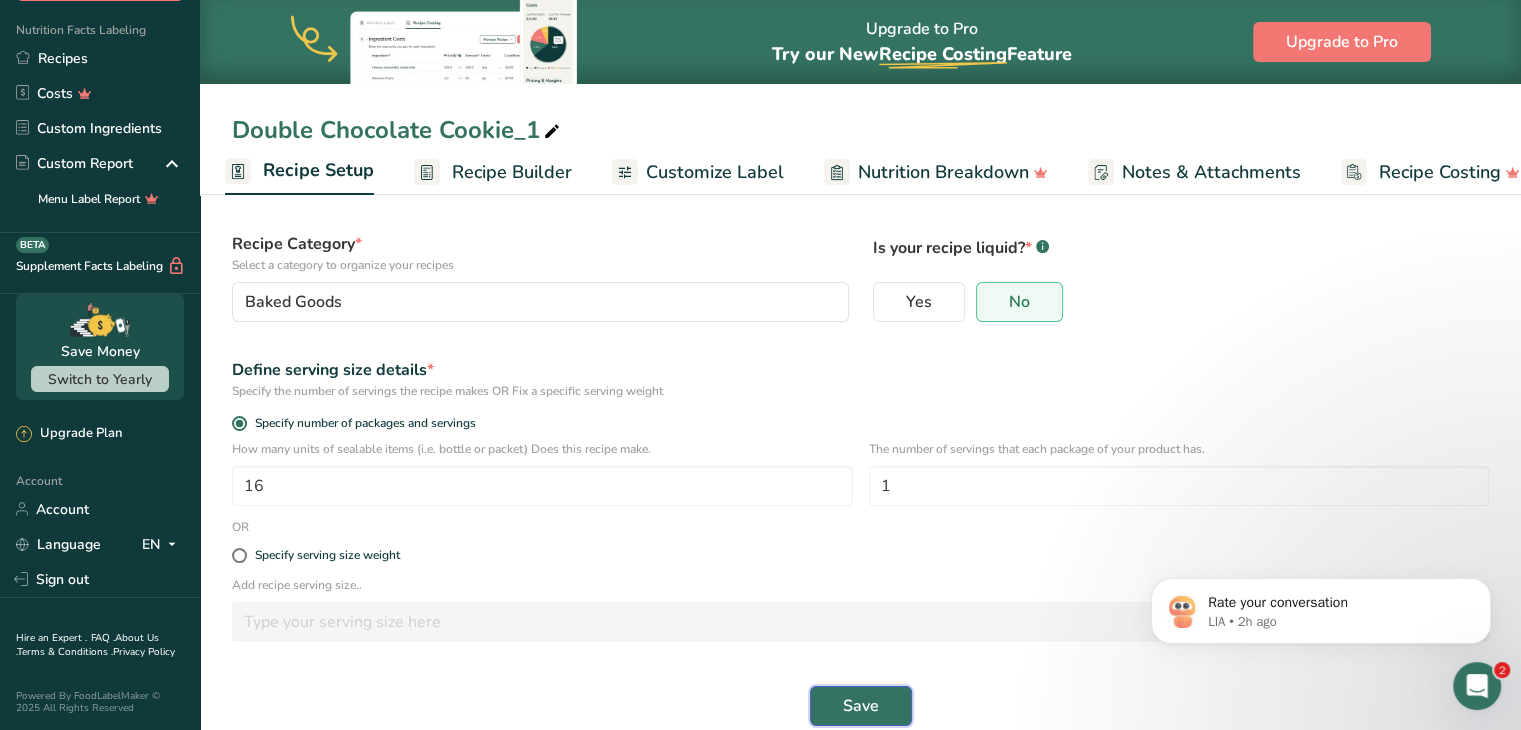 click on "Save" at bounding box center (861, 706) 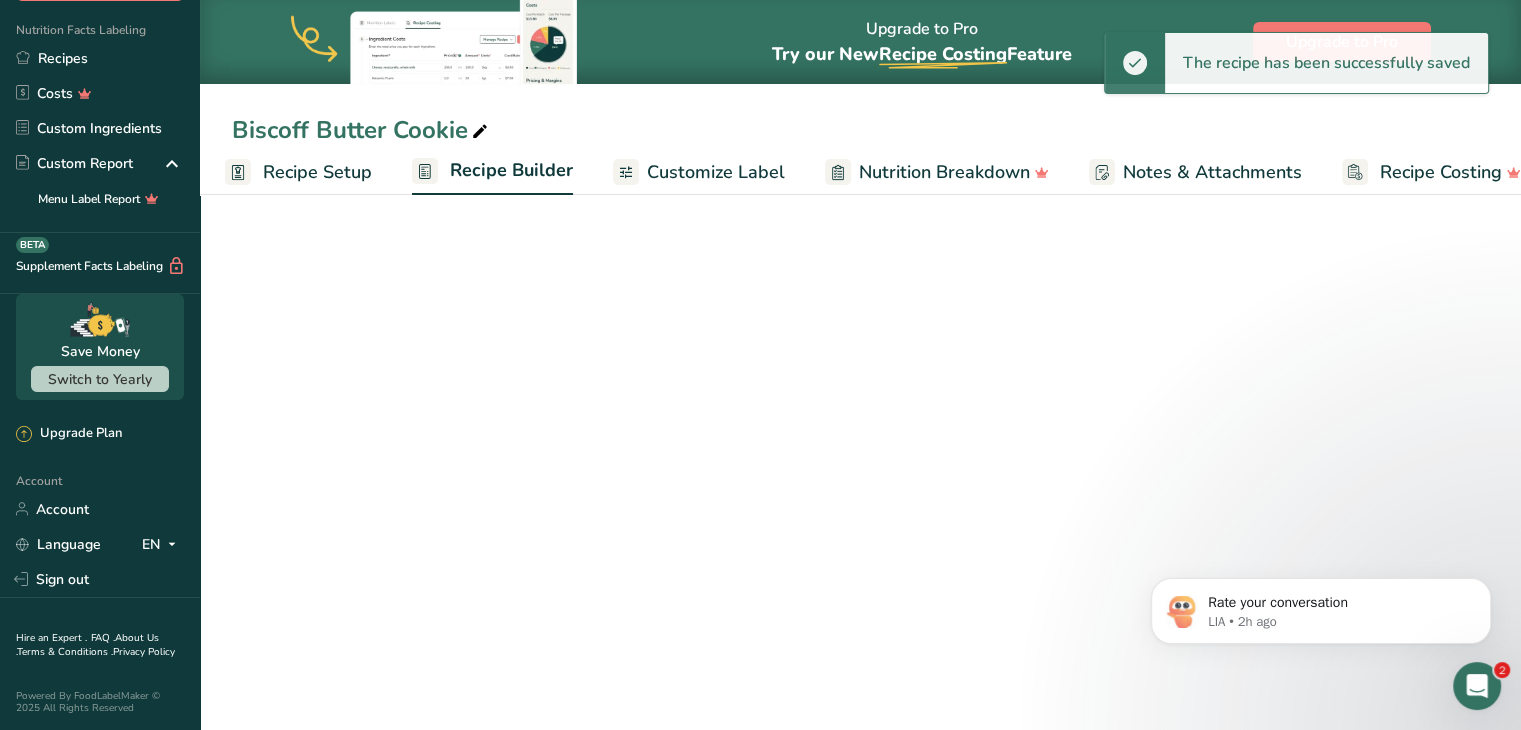 scroll, scrollTop: 0, scrollLeft: 0, axis: both 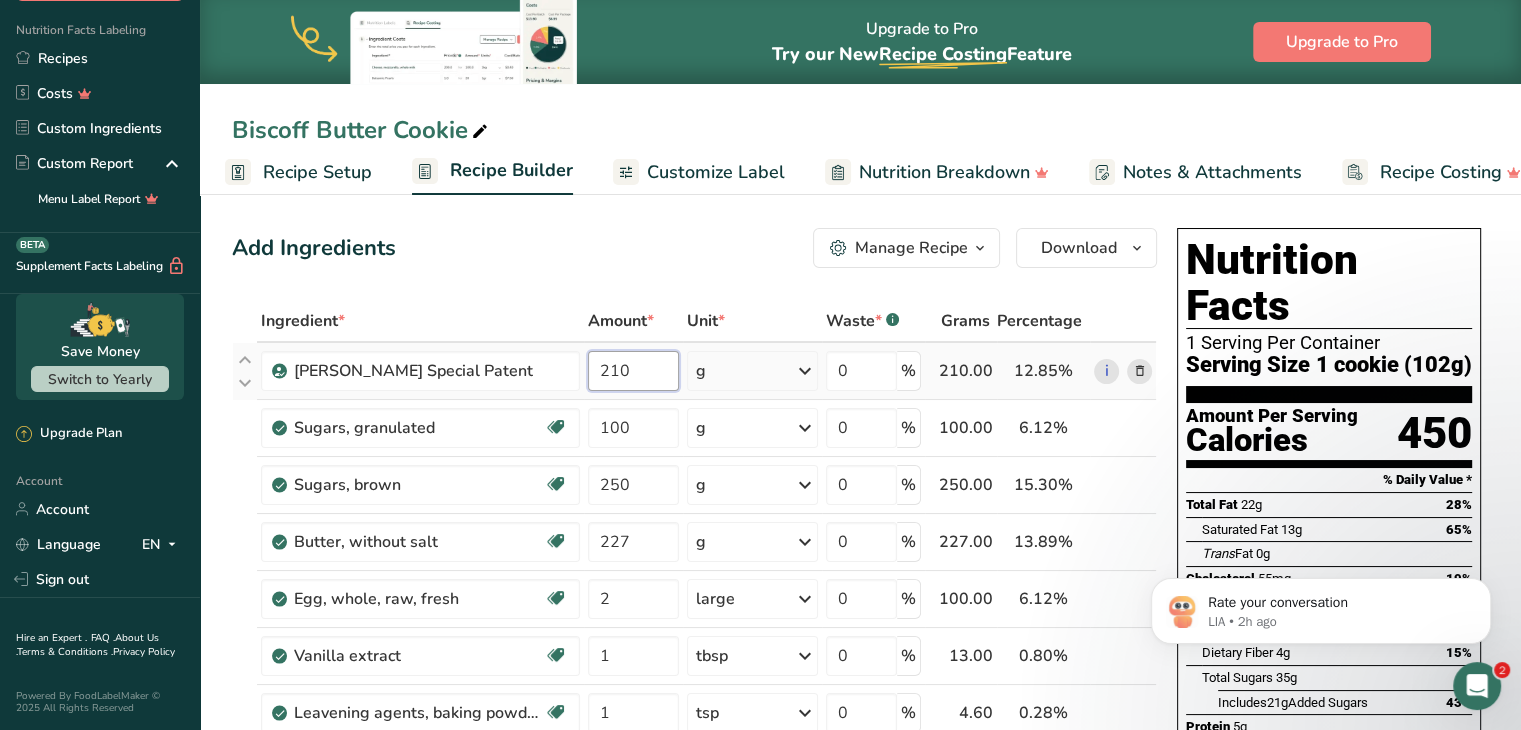 click on "210" at bounding box center (633, 371) 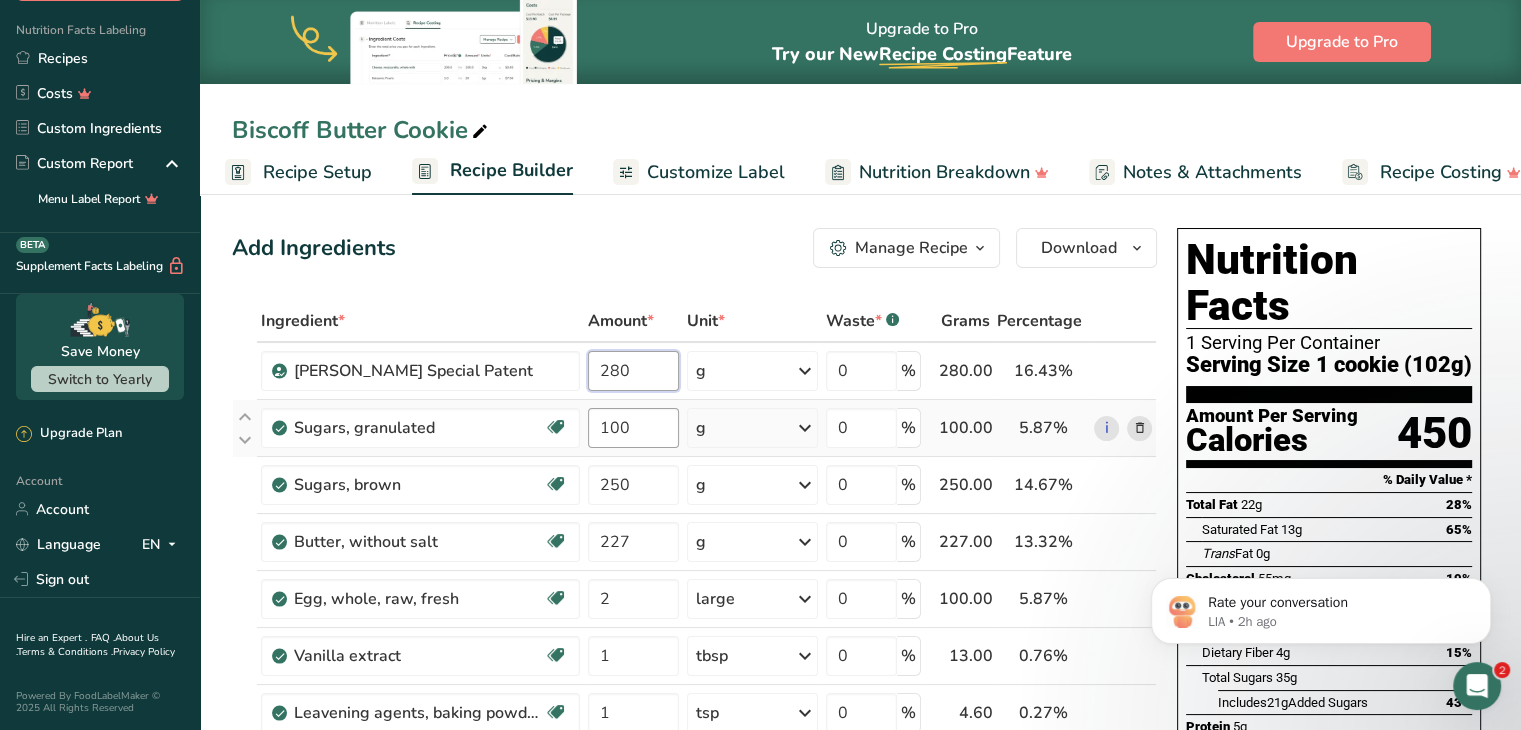 type on "280" 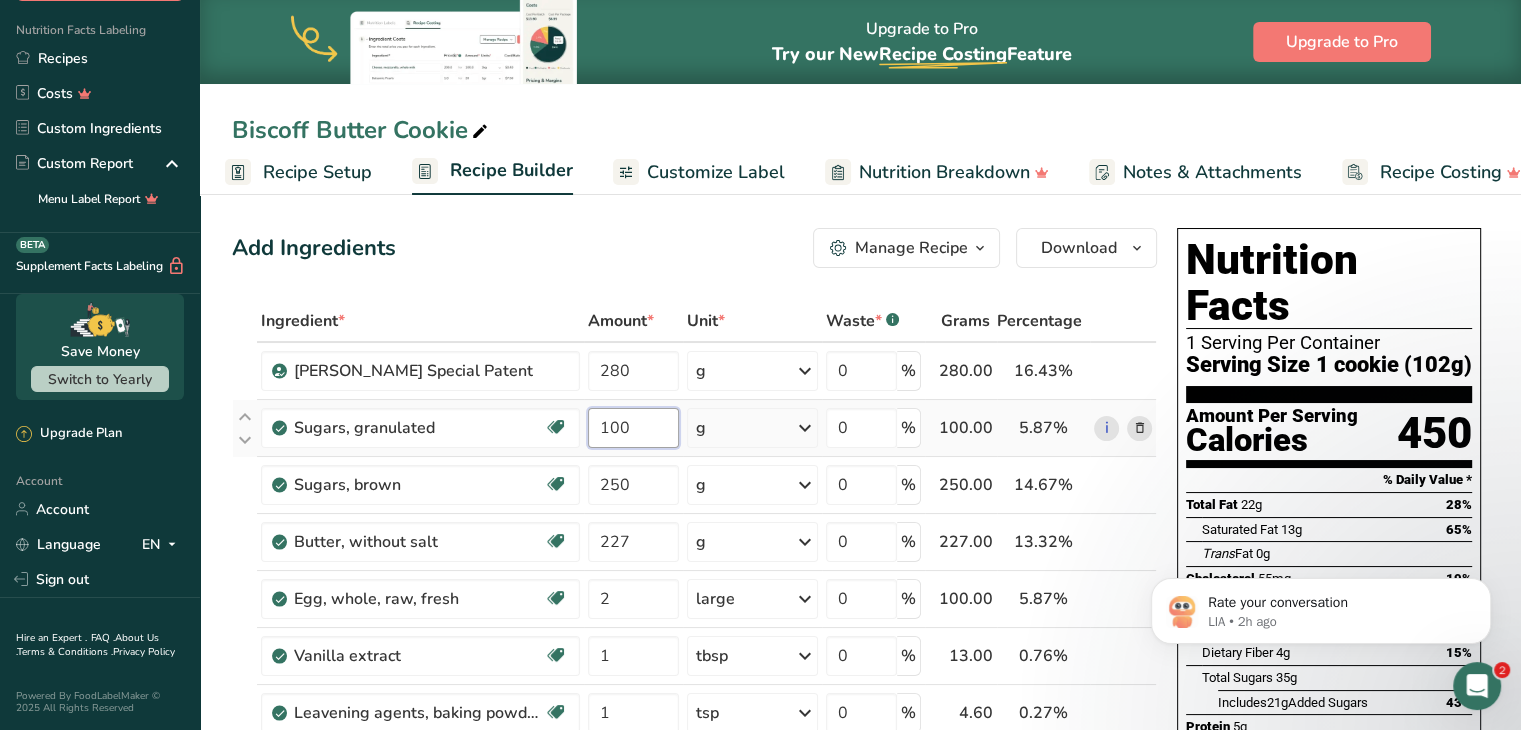 click on "Ingredient *
Amount *
Unit *
Waste *   .a-a{fill:#347362;}.b-a{fill:#fff;}          Grams
Percentage
[PERSON_NAME] Special Patent
280
g
Weight Units
g
kg
mg
See more
Volume Units
l
Volume units require a density conversion. If you know your ingredient's density enter it below. Otherwise, click on "RIA" our AI Regulatory bot - she will be able to help you
lb/ft3
g/cm3
Confirm
mL
Volume units require a density conversion. If you know your ingredient's density enter it below. Otherwise, click on "RIA" our AI Regulatory bot - she will be able to help you
fl oz" at bounding box center [694, 840] 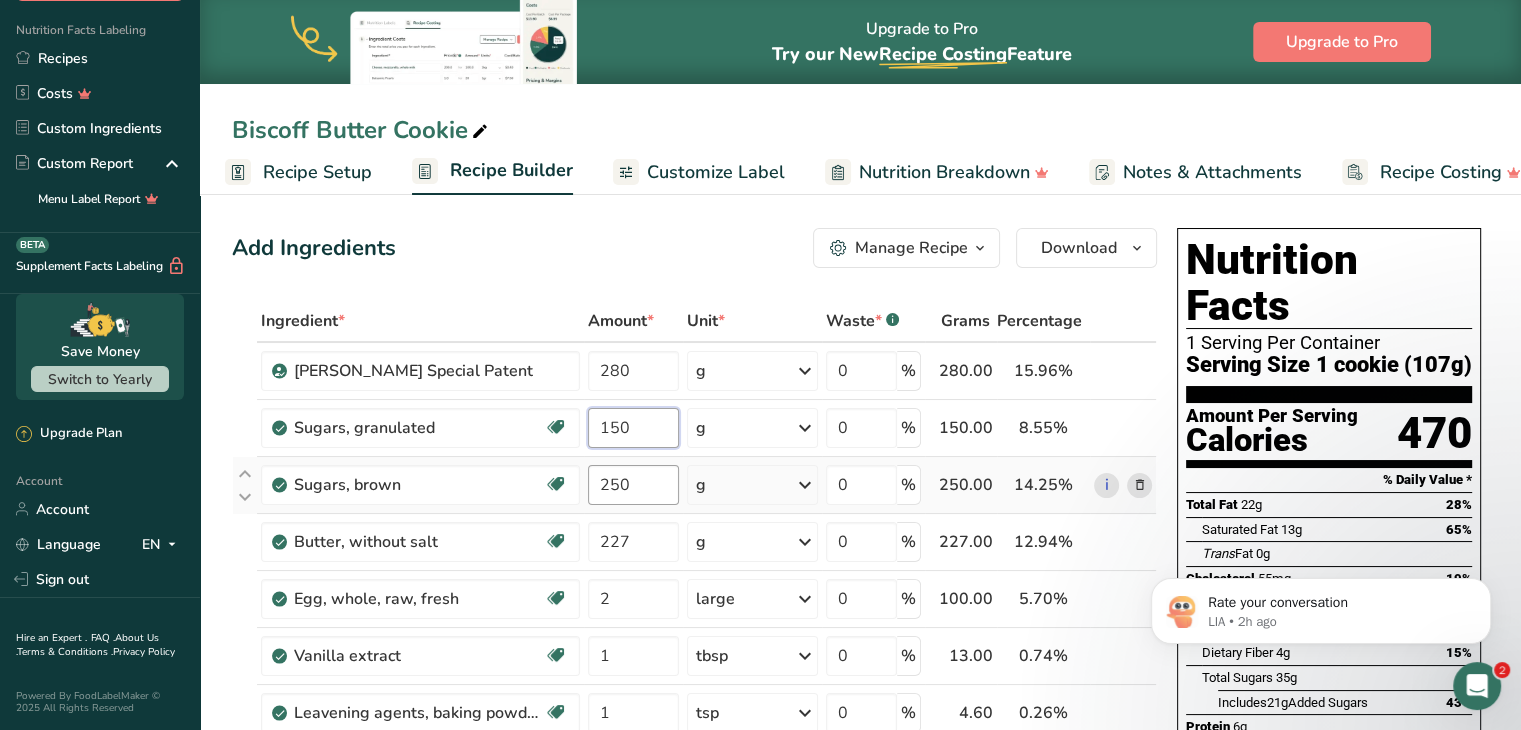type on "150" 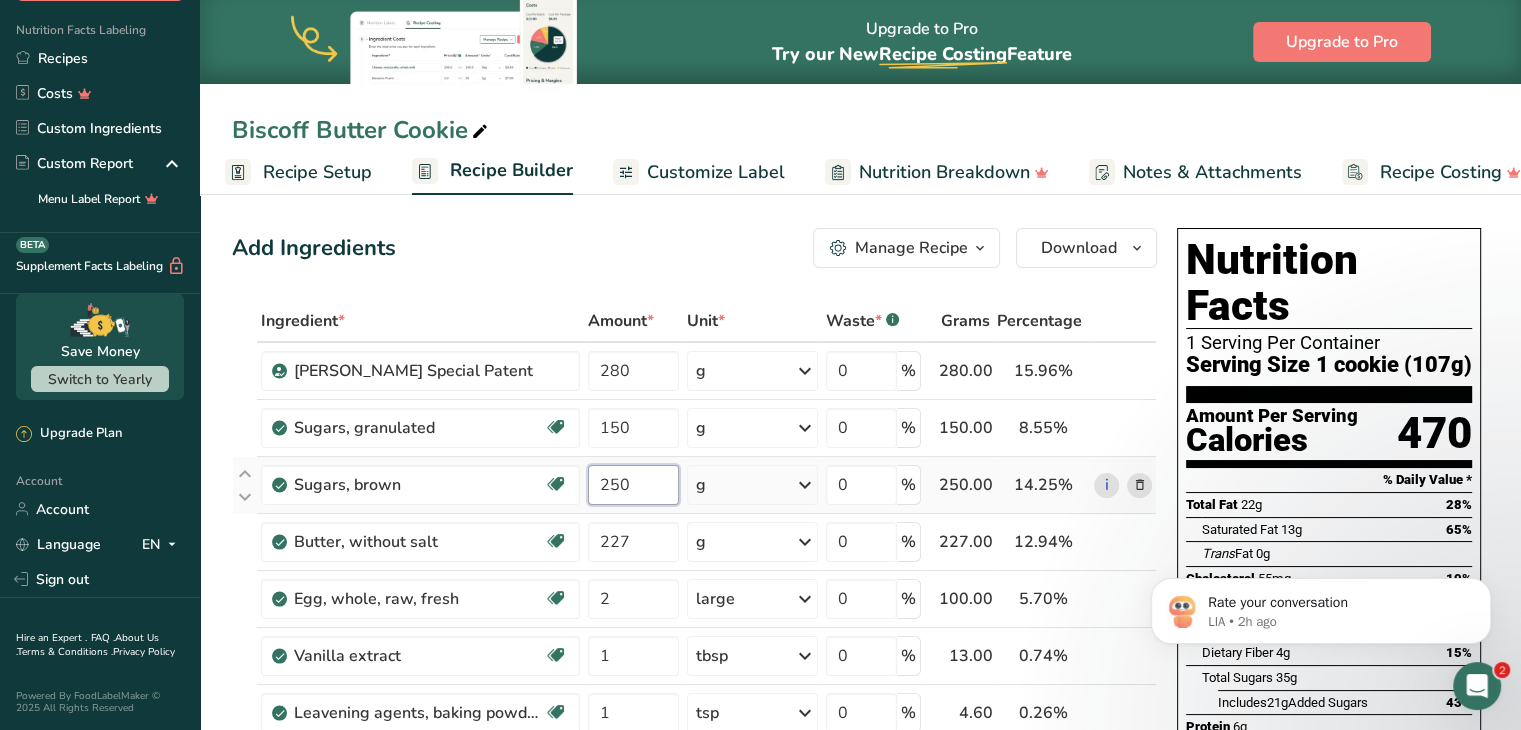 click on "Ingredient *
Amount *
Unit *
Waste *   .a-a{fill:#347362;}.b-a{fill:#fff;}          Grams
Percentage
[PERSON_NAME] Special Patent
280
g
Weight Units
g
kg
mg
See more
Volume Units
l
Volume units require a density conversion. If you know your ingredient's density enter it below. Otherwise, click on "RIA" our AI Regulatory bot - she will be able to help you
lb/ft3
g/cm3
Confirm
mL
Volume units require a density conversion. If you know your ingredient's density enter it below. Otherwise, click on "RIA" our AI Regulatory bot - she will be able to help you
fl oz" at bounding box center (694, 840) 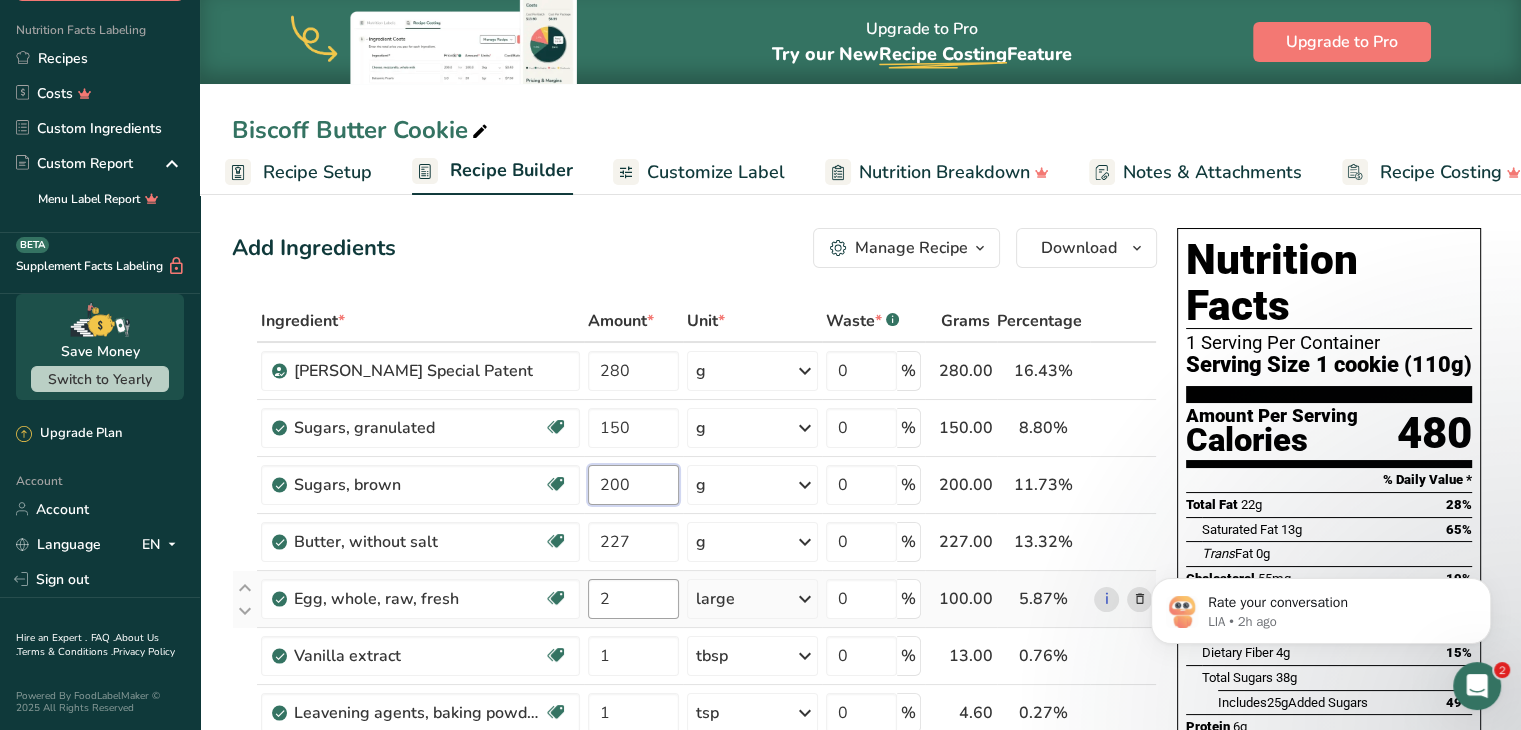 type on "200" 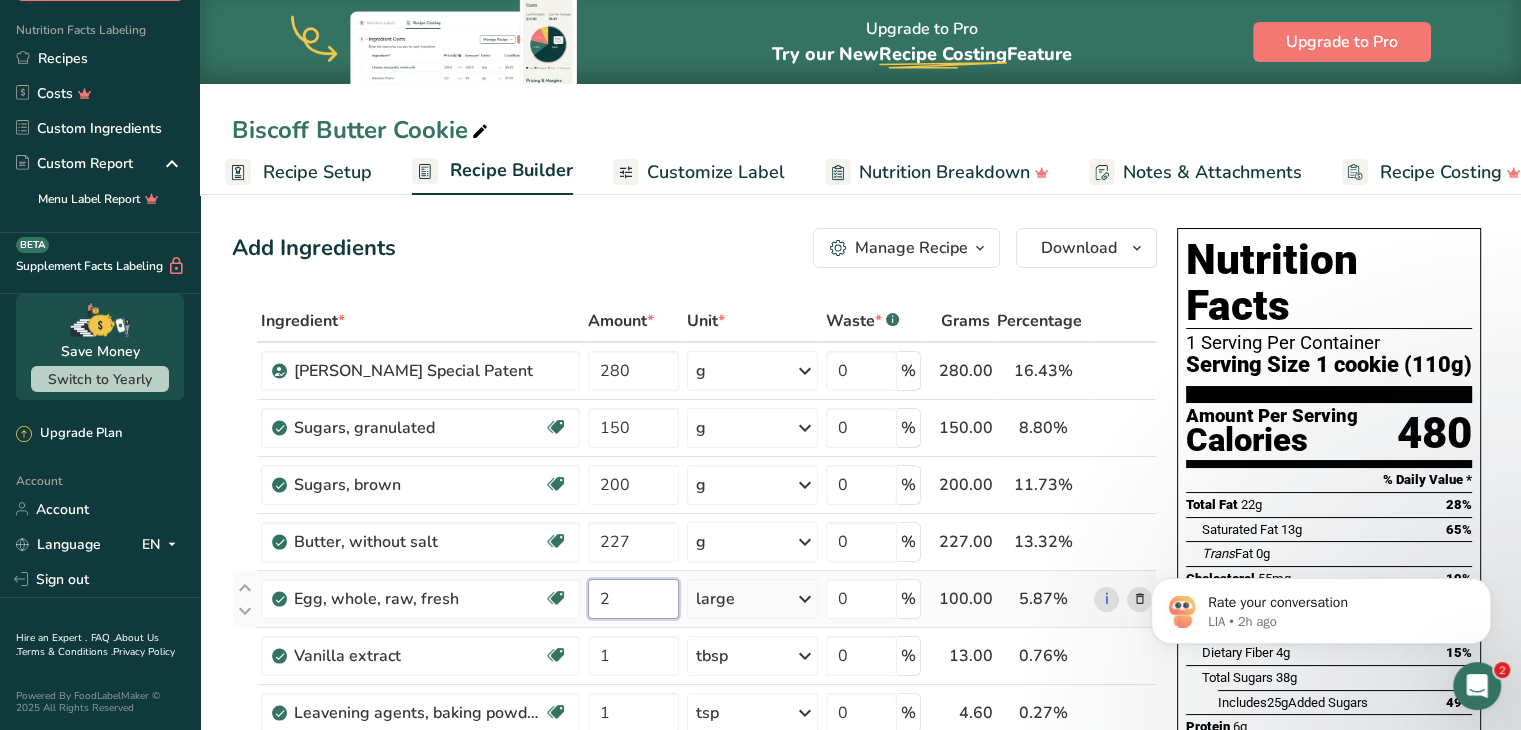 click on "Ingredient *
Amount *
Unit *
Waste *   .a-a{fill:#347362;}.b-a{fill:#fff;}          Grams
Percentage
[PERSON_NAME] Special Patent
280
g
Weight Units
g
kg
mg
See more
Volume Units
l
Volume units require a density conversion. If you know your ingredient's density enter it below. Otherwise, click on "RIA" our AI Regulatory bot - she will be able to help you
lb/ft3
g/cm3
Confirm
mL
Volume units require a density conversion. If you know your ingredient's density enter it below. Otherwise, click on "RIA" our AI Regulatory bot - she will be able to help you
fl oz" at bounding box center [694, 840] 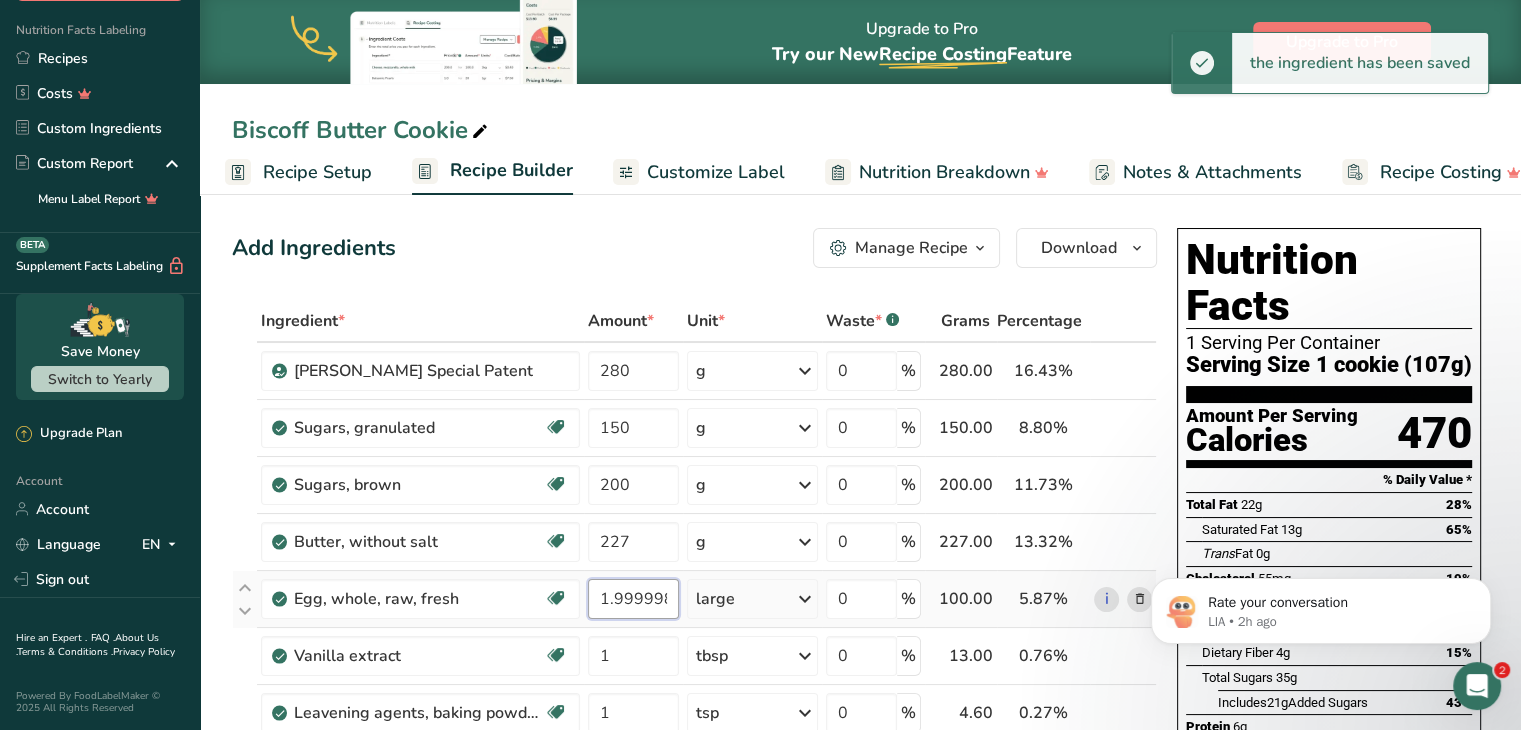 scroll, scrollTop: 96, scrollLeft: 0, axis: vertical 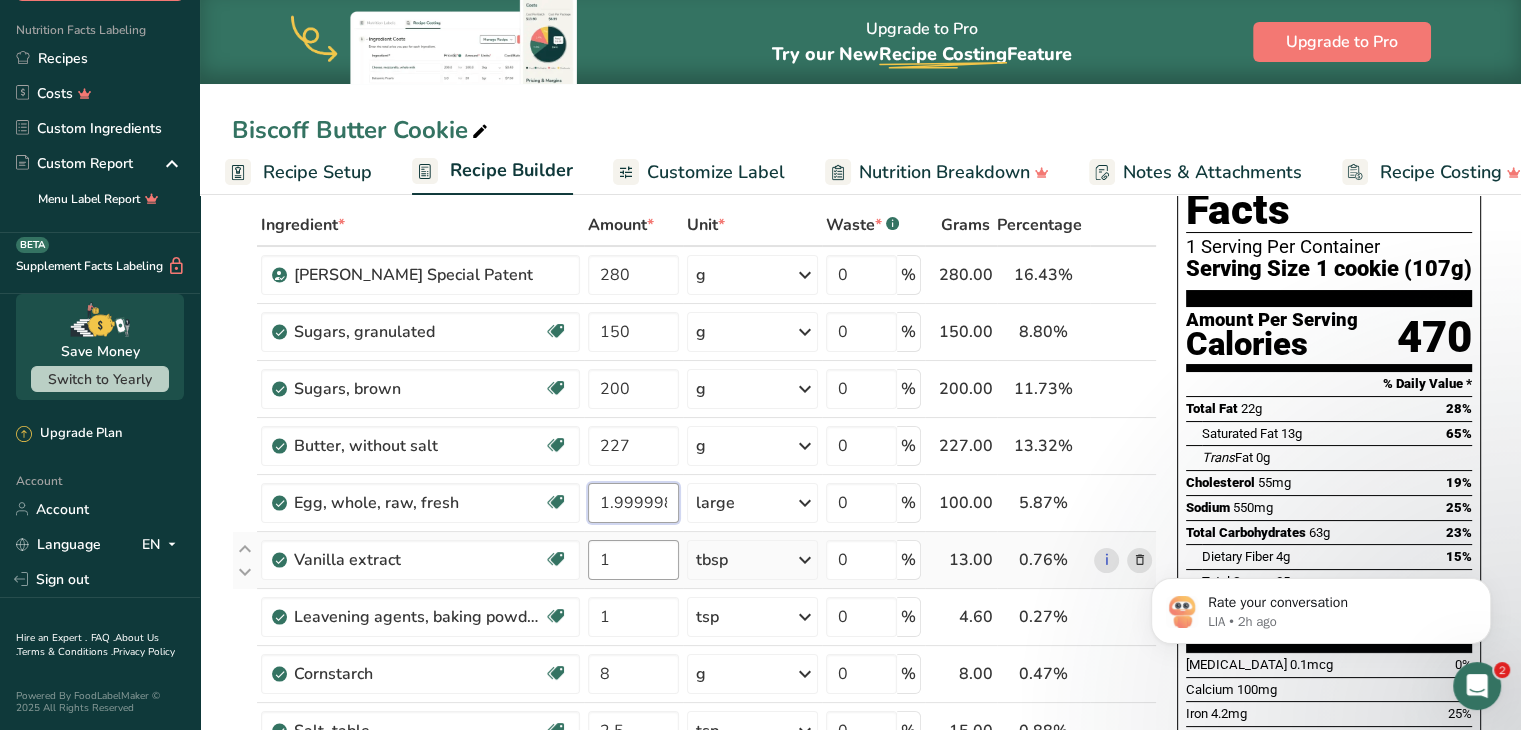 type on "1.999998" 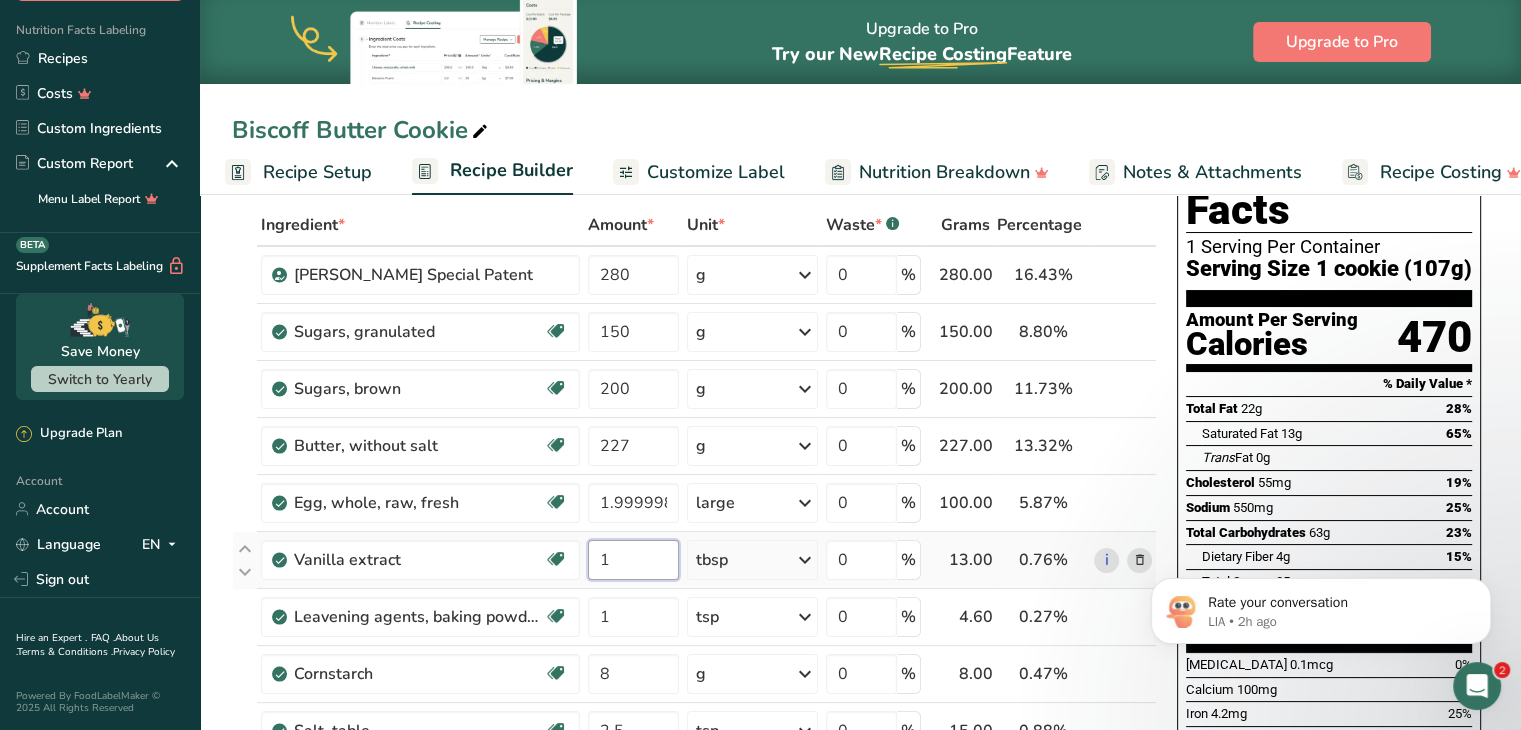 click on "Ingredient *
Amount *
Unit *
Waste *   .a-a{fill:#347362;}.b-a{fill:#fff;}          Grams
Percentage
[PERSON_NAME] Special Patent
280
g
Weight Units
g
kg
mg
See more
Volume Units
l
Volume units require a density conversion. If you know your ingredient's density enter it below. Otherwise, click on "RIA" our AI Regulatory bot - she will be able to help you
lb/ft3
g/cm3
Confirm
mL
Volume units require a density conversion. If you know your ingredient's density enter it below. Otherwise, click on "RIA" our AI Regulatory bot - she will be able to help you
fl oz" at bounding box center (694, 744) 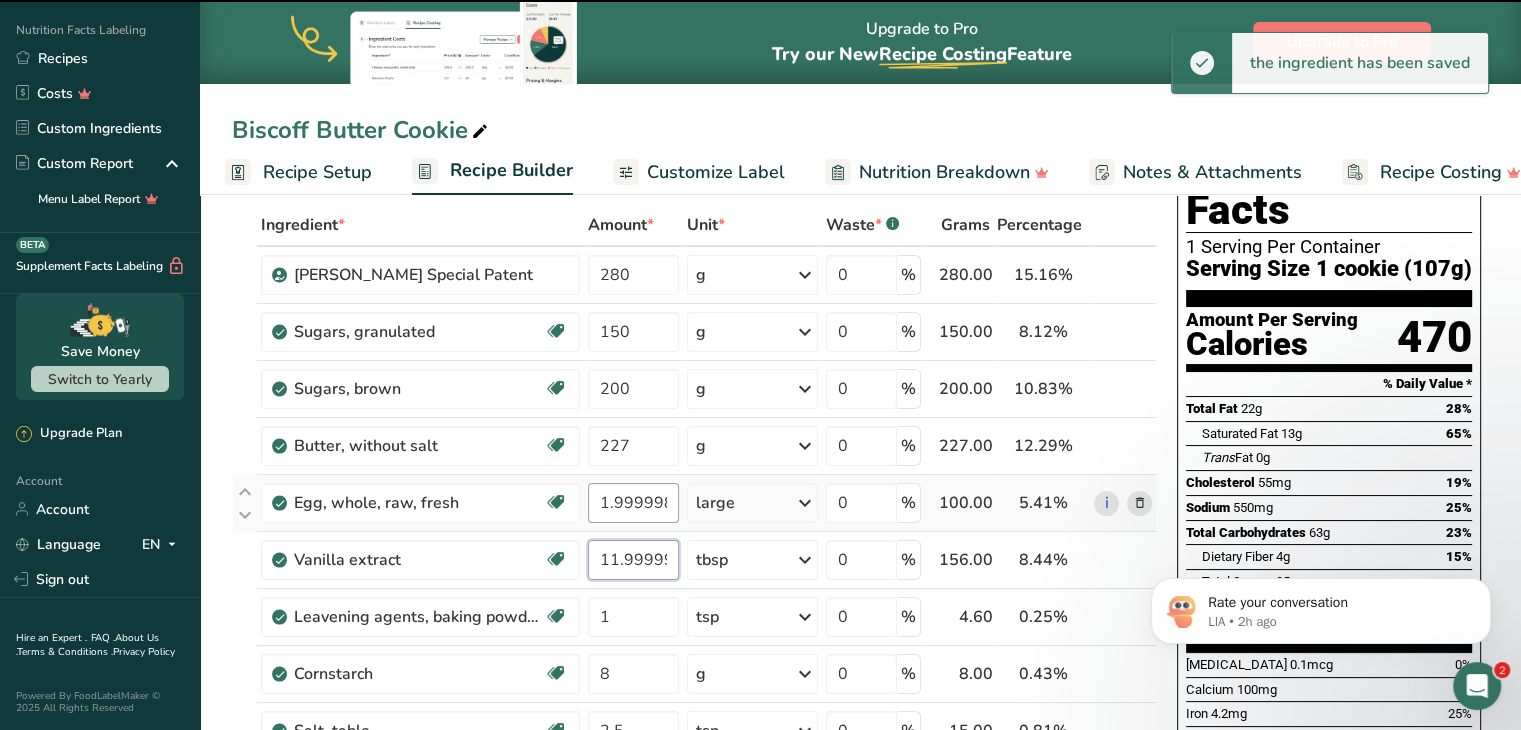 scroll, scrollTop: 160, scrollLeft: 0, axis: vertical 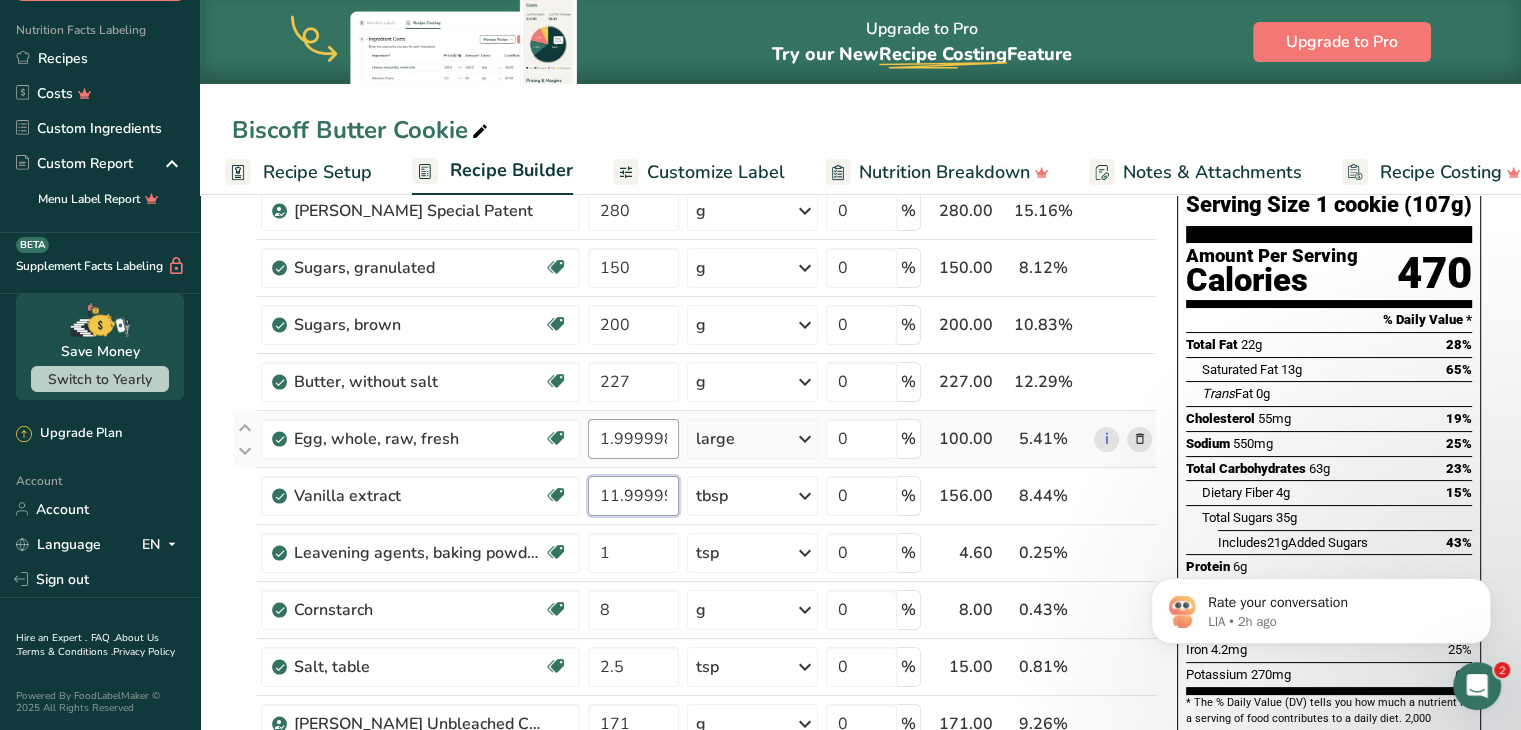 click on "11.999998" at bounding box center (633, 496) 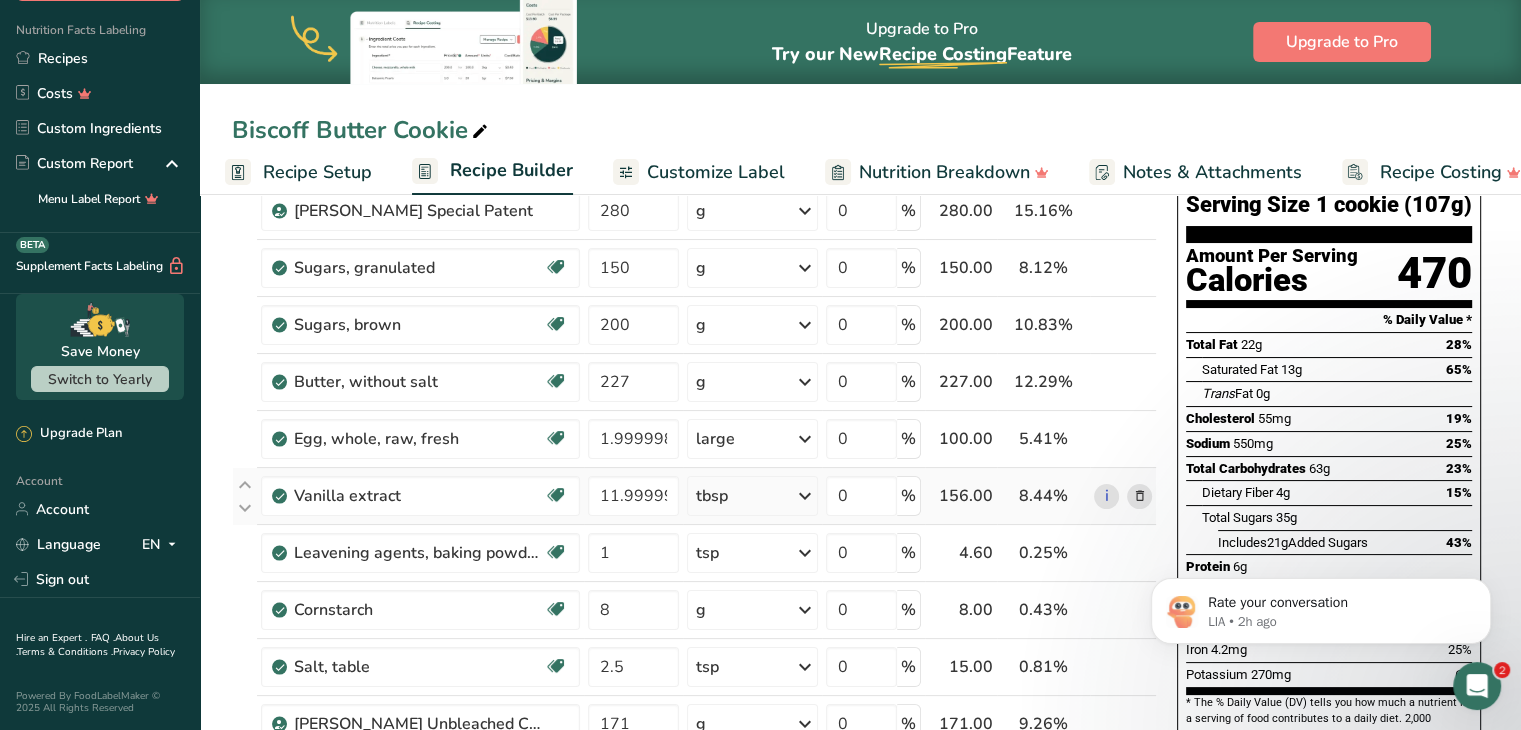click on "Ingredient *
Amount *
Unit *
Waste *   .a-a{fill:#347362;}.b-a{fill:#fff;}          Grams
Percentage
[PERSON_NAME] Special Patent
280
g
Weight Units
g
kg
mg
See more
Volume Units
l
Volume units require a density conversion. If you know your ingredient's density enter it below. Otherwise, click on "RIA" our AI Regulatory bot - she will be able to help you
lb/ft3
g/cm3
Confirm
mL
Volume units require a density conversion. If you know your ingredient's density enter it below. Otherwise, click on "RIA" our AI Regulatory bot - she will be able to help you
fl oz" at bounding box center (694, 680) 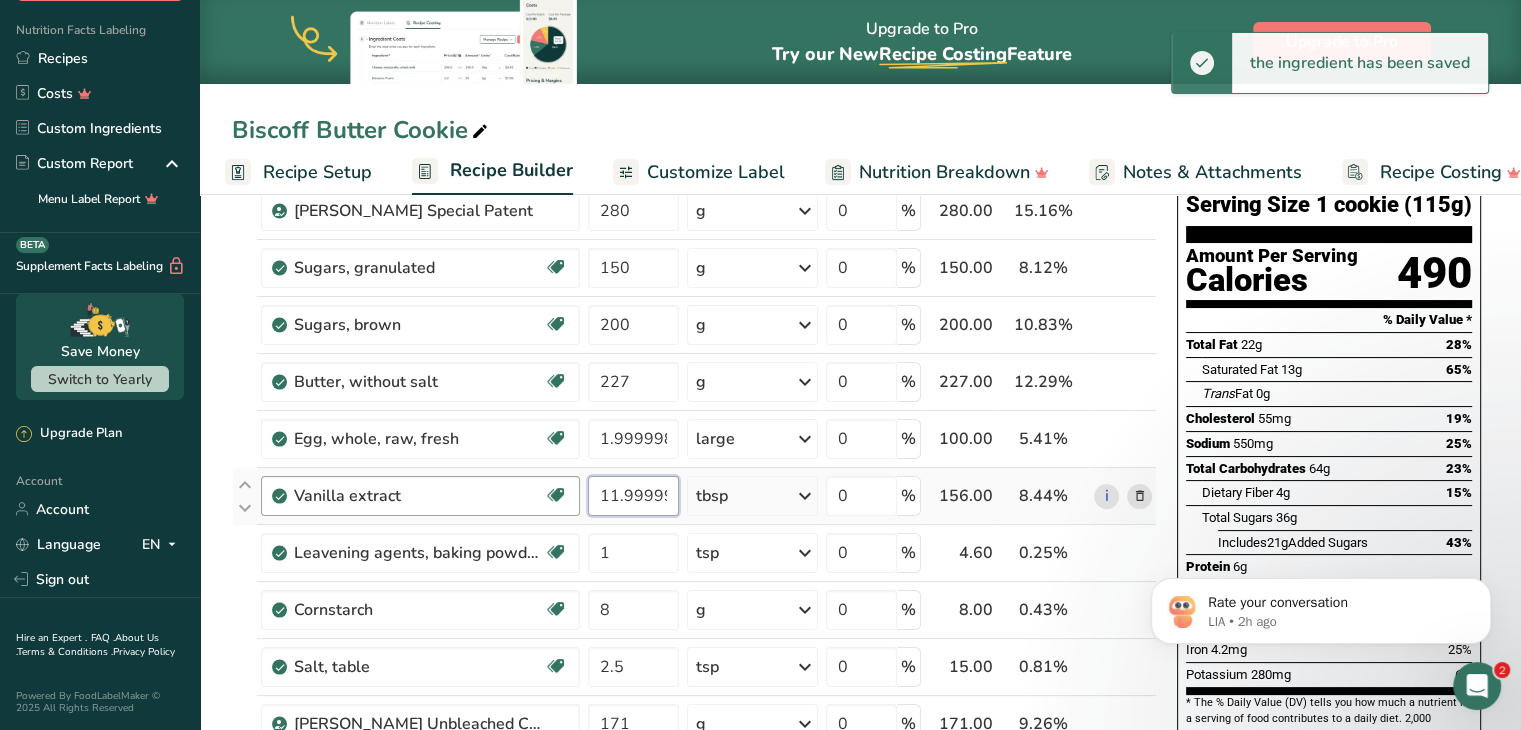 scroll, scrollTop: 0, scrollLeft: 0, axis: both 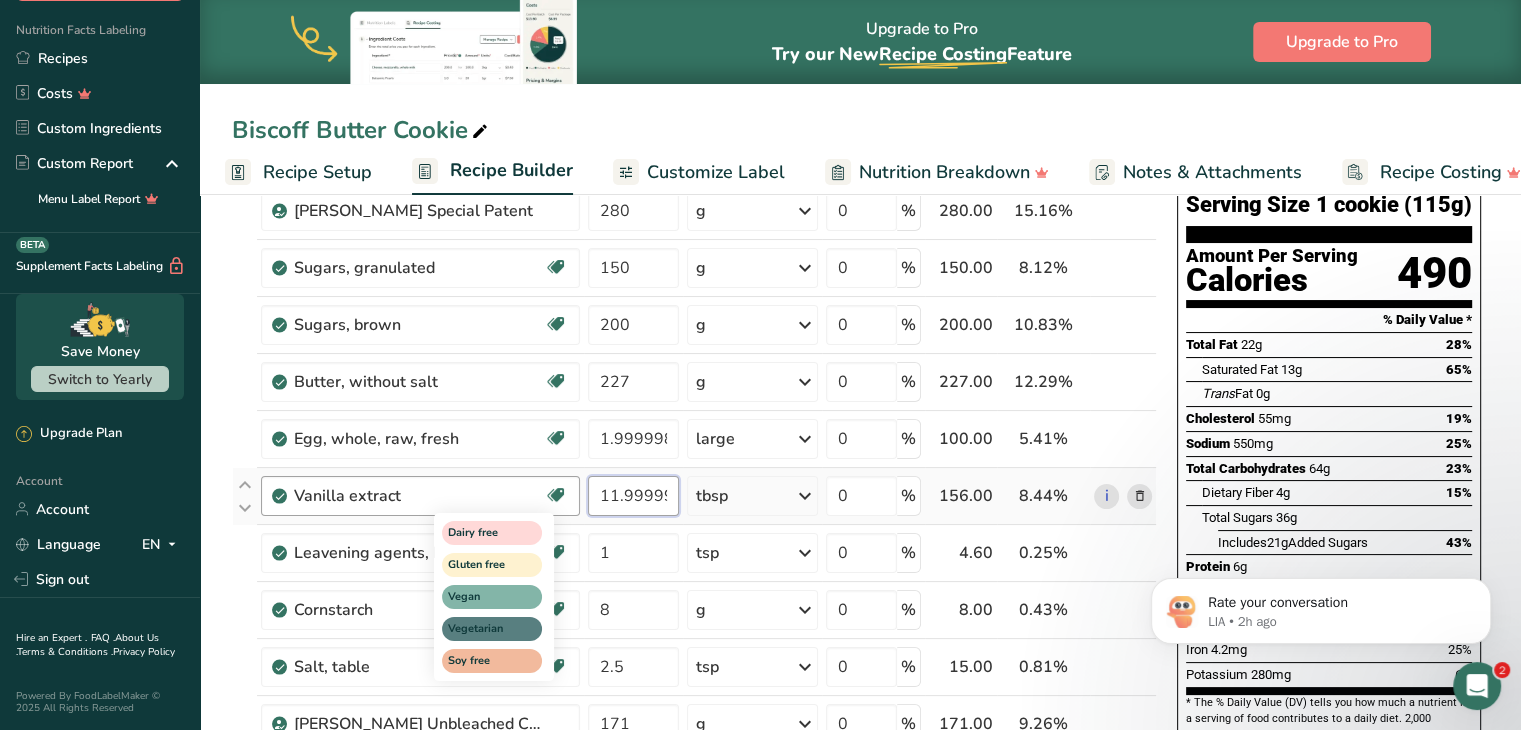 drag, startPoint x: 670, startPoint y: 491, endPoint x: 561, endPoint y: 492, distance: 109.004585 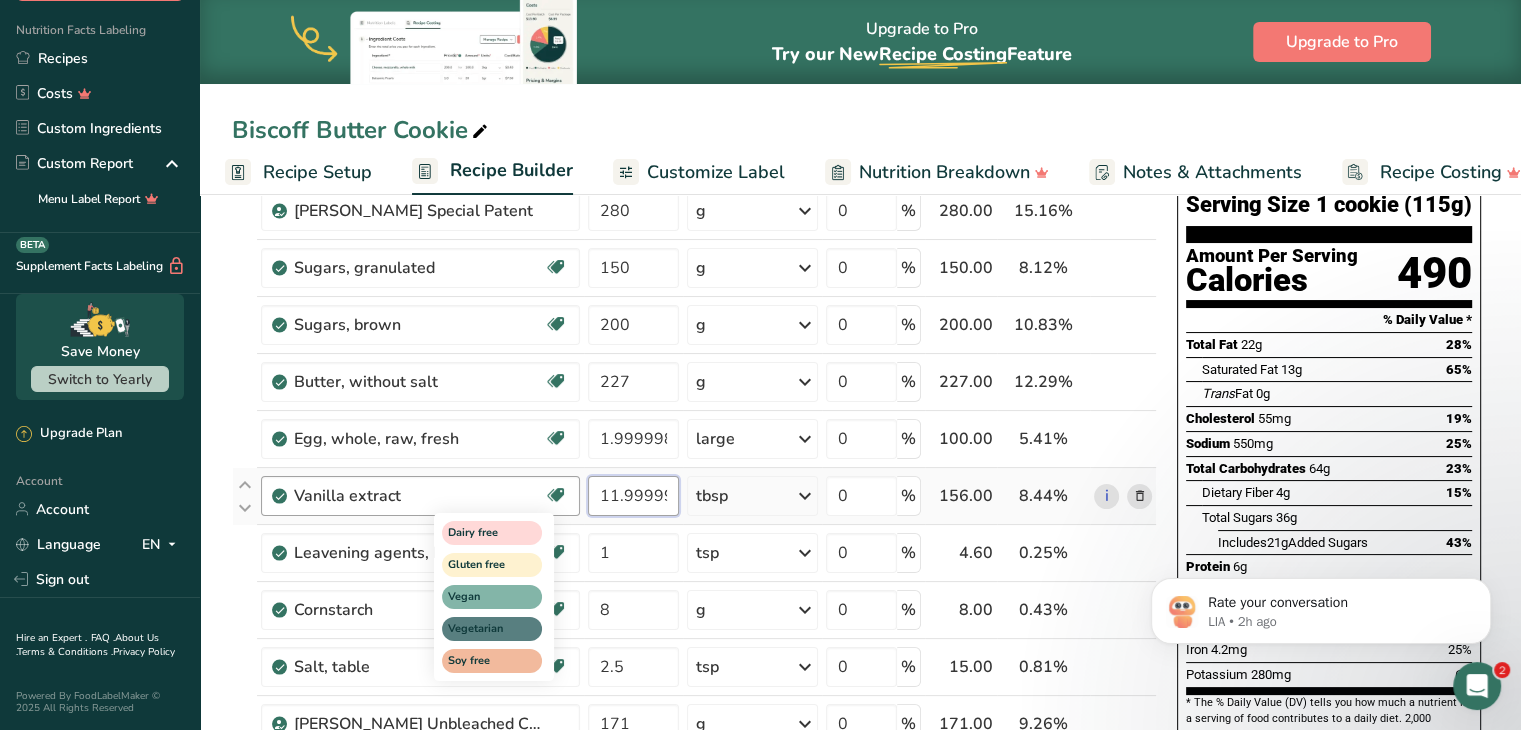 click on "Vanilla extract
Dairy free
Gluten free
Vegan
Vegetarian
Soy free
11.999998
tbsp
Portions
1 tsp
1 tbsp
Weight Units
g
kg
mg
See more
Volume Units
l
Volume units require a density conversion. If you know your ingredient's density enter it below. Otherwise, click on "RIA" our AI Regulatory bot - she will be able to help you
lb/ft3
g/cm3
Confirm
mL
Volume units require a density conversion. If you know your ingredient's density enter it below. Otherwise, click on "RIA" our AI Regulatory bot - she will be able to help you" at bounding box center (694, 496) 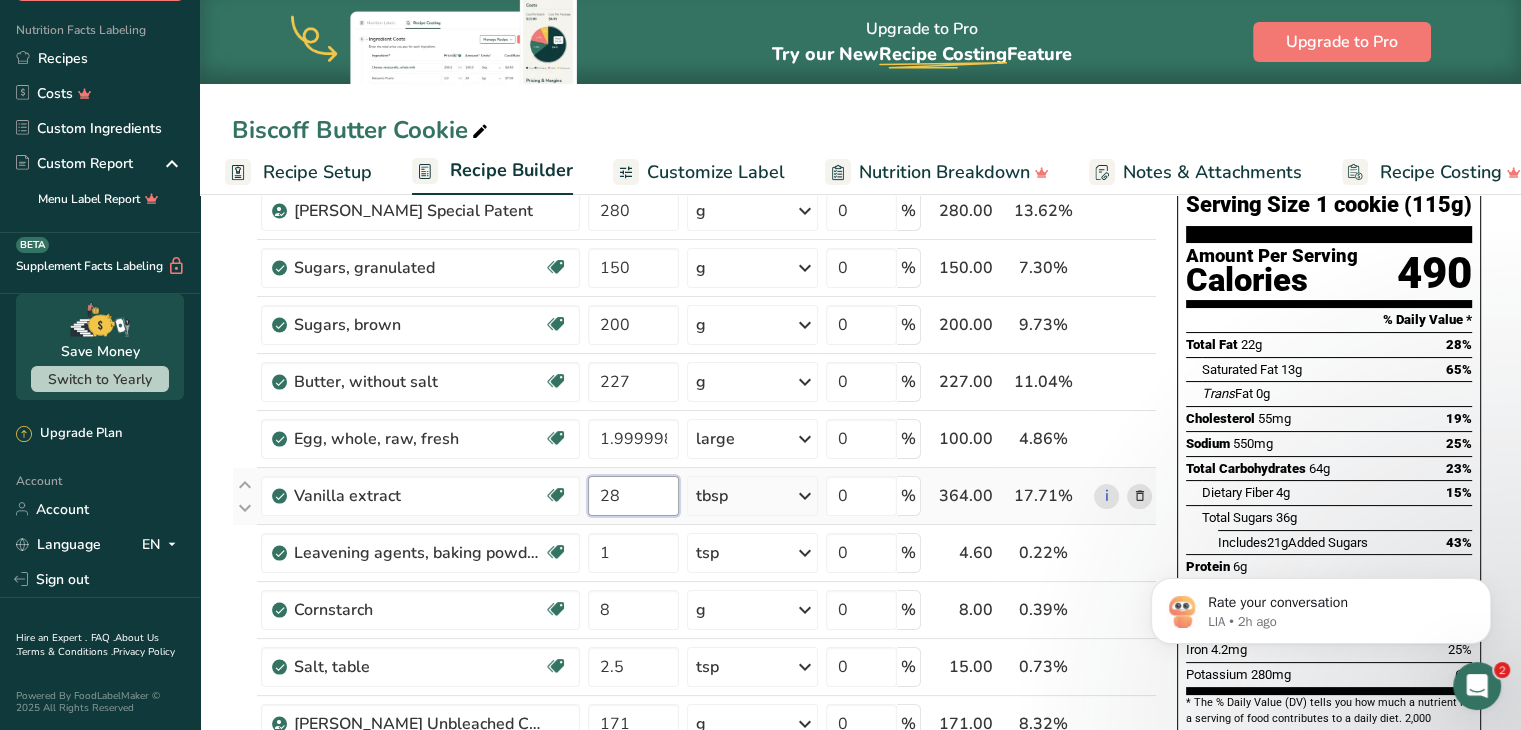 click on "28" at bounding box center [633, 496] 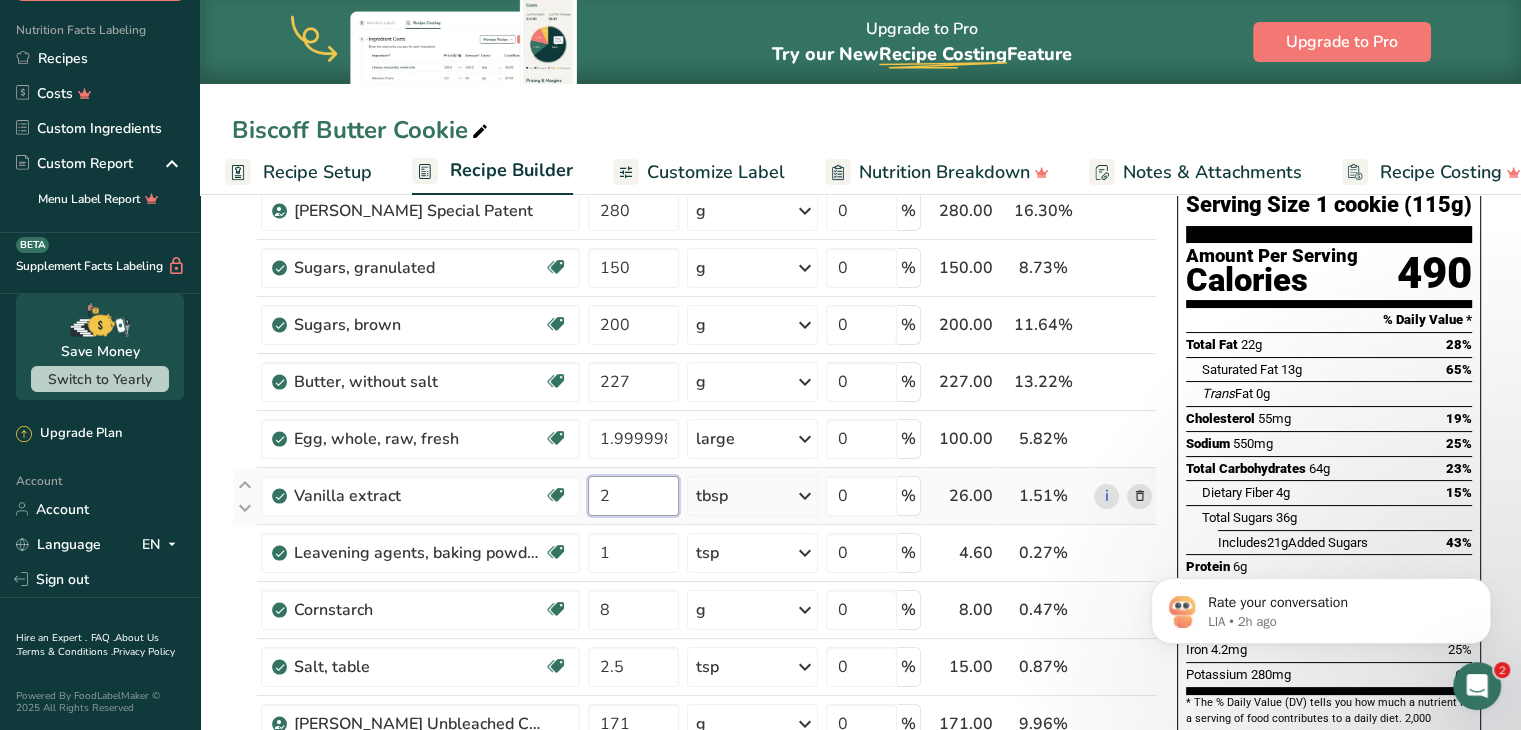 type on "2" 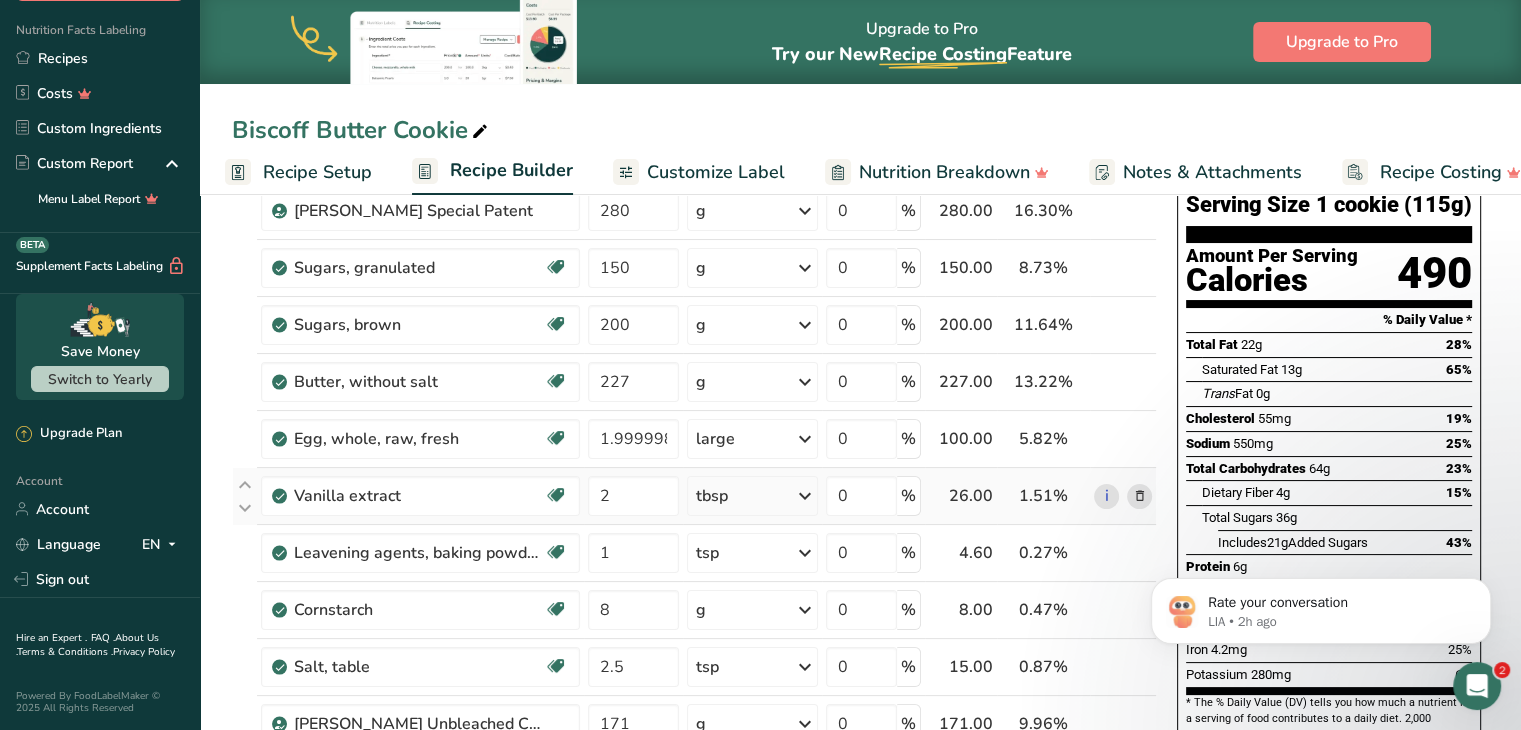 click on "Ingredient *
Amount *
Unit *
Waste *   .a-a{fill:#347362;}.b-a{fill:#fff;}          Grams
Percentage
[PERSON_NAME] Special Patent
280
g
Weight Units
g
kg
mg
See more
Volume Units
l
Volume units require a density conversion. If you know your ingredient's density enter it below. Otherwise, click on "RIA" our AI Regulatory bot - she will be able to help you
lb/ft3
g/cm3
Confirm
mL
Volume units require a density conversion. If you know your ingredient's density enter it below. Otherwise, click on "RIA" our AI Regulatory bot - she will be able to help you
fl oz" at bounding box center [694, 680] 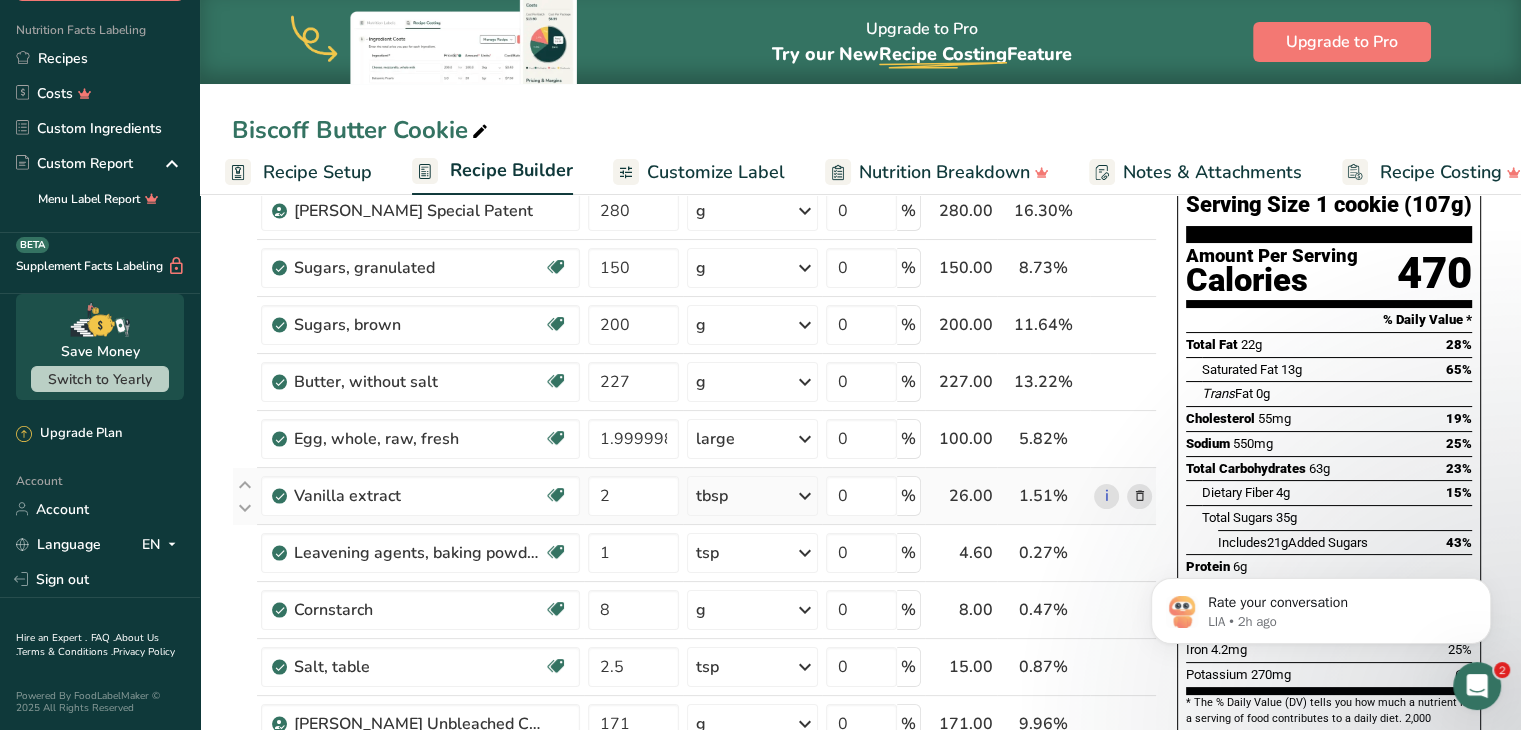 click at bounding box center (805, 496) 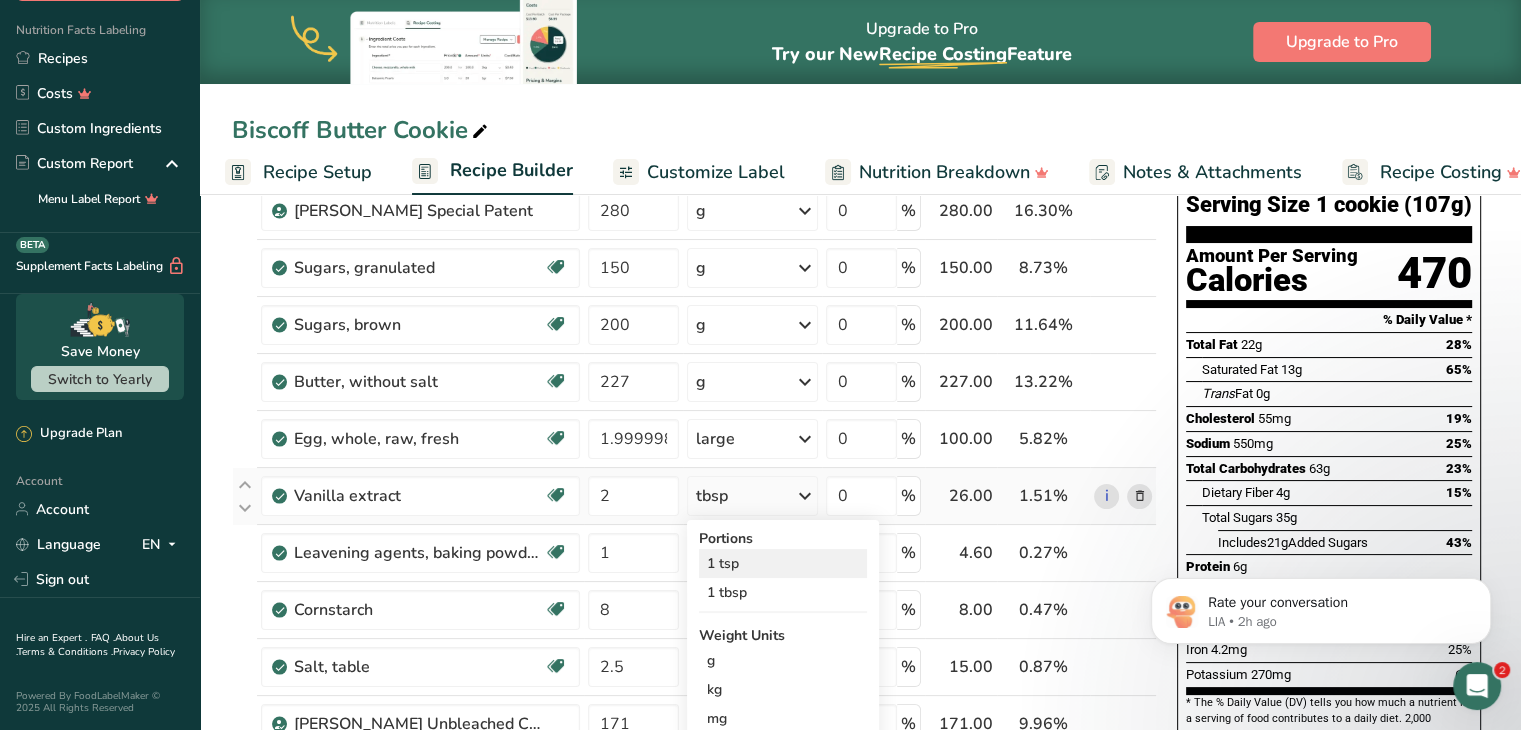 click on "1 tsp" at bounding box center [783, 563] 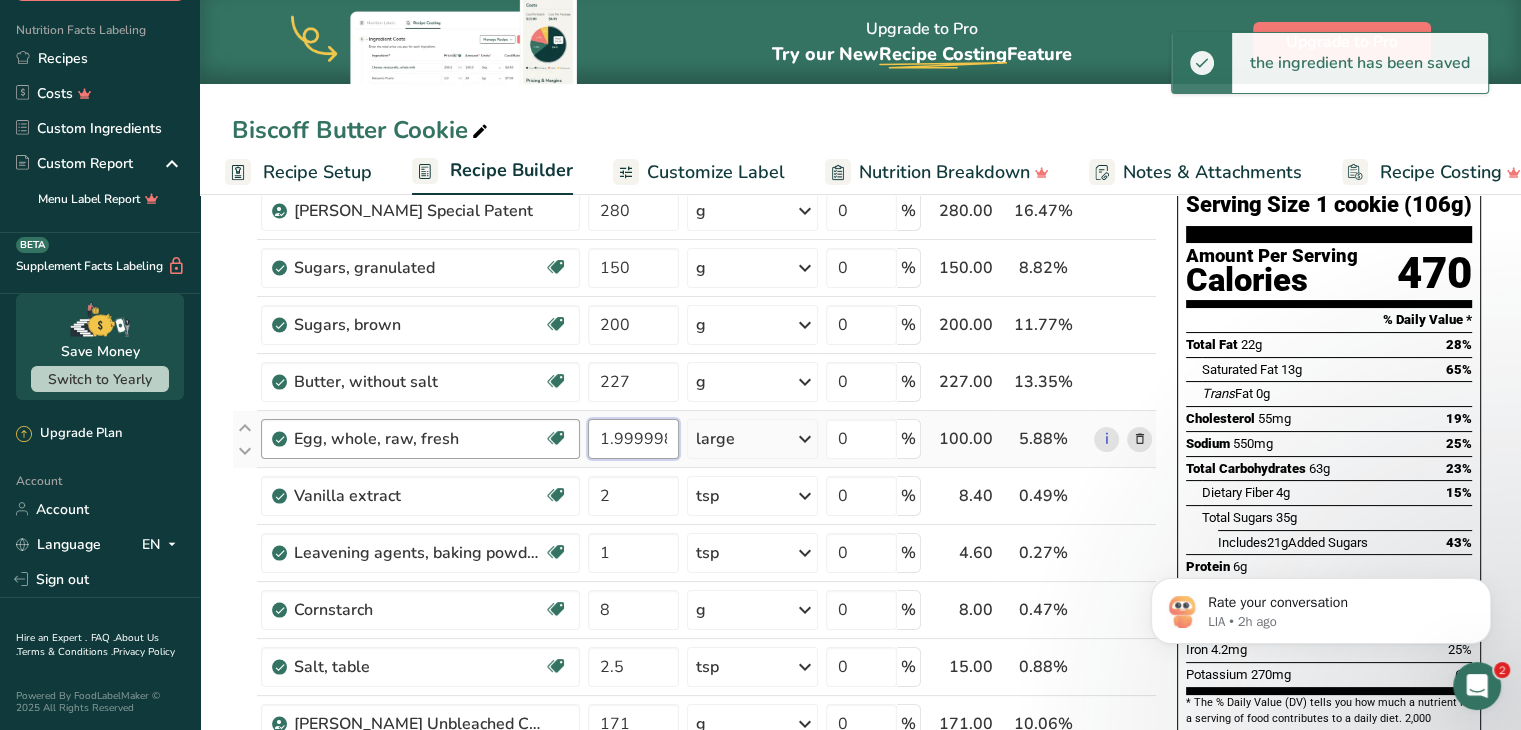 drag, startPoint x: 674, startPoint y: 439, endPoint x: 554, endPoint y: 440, distance: 120.004166 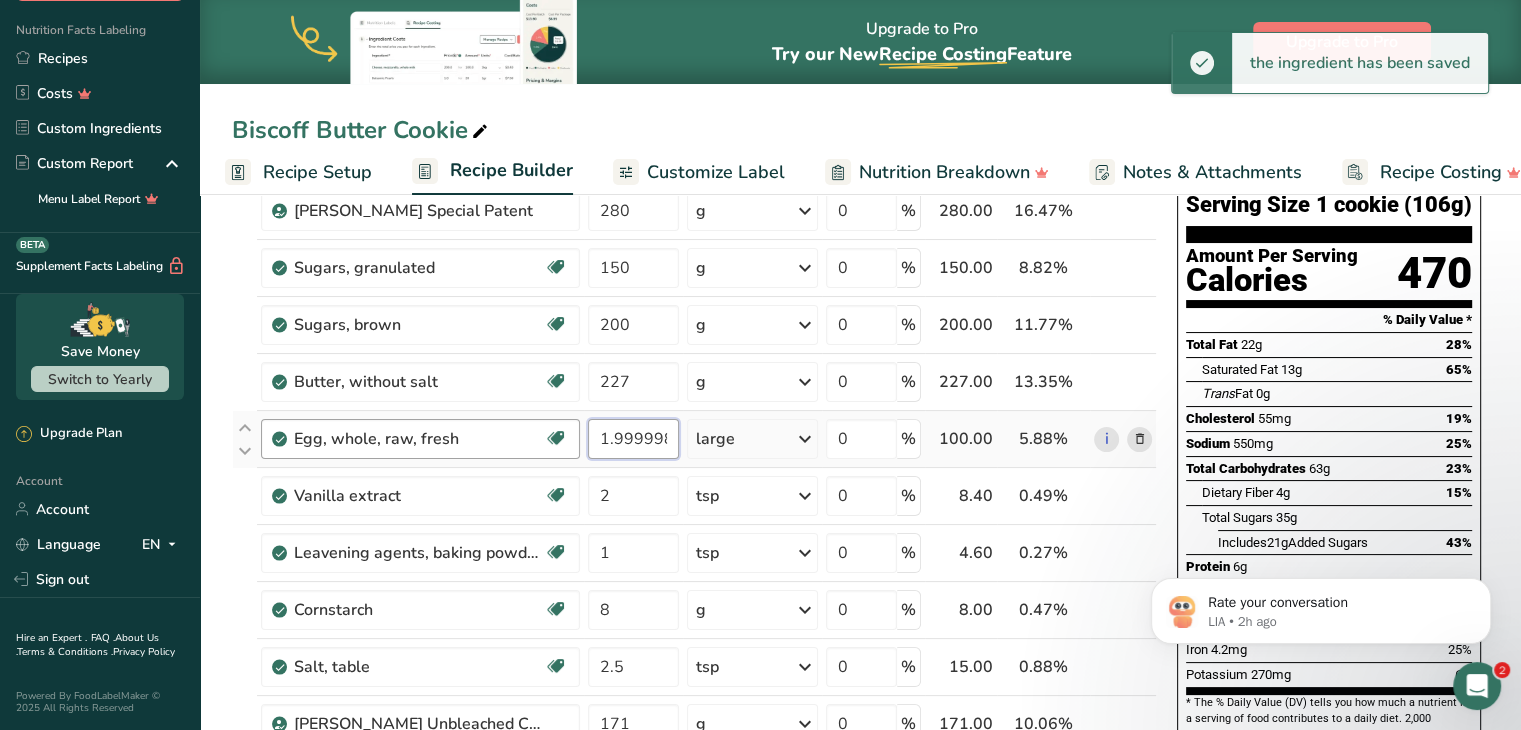 click on "Egg, whole, raw, fresh
Gluten free
Vegetarian
Soy free
1.999998
large
Portions
1 large
1 extra large
1 jumbo
See more
Weight Units
g
kg
mg
See more
Volume Units
l
Volume units require a density conversion. If you know your ingredient's density enter it below. Otherwise, click on "RIA" our AI Regulatory bot - she will be able to help you
lb/ft3
g/cm3
Confirm
mL
Volume units require a density conversion. If you know your ingredient's density enter it below. Otherwise, click on "RIA" our AI Regulatory bot - she will be able to help you" at bounding box center (694, 439) 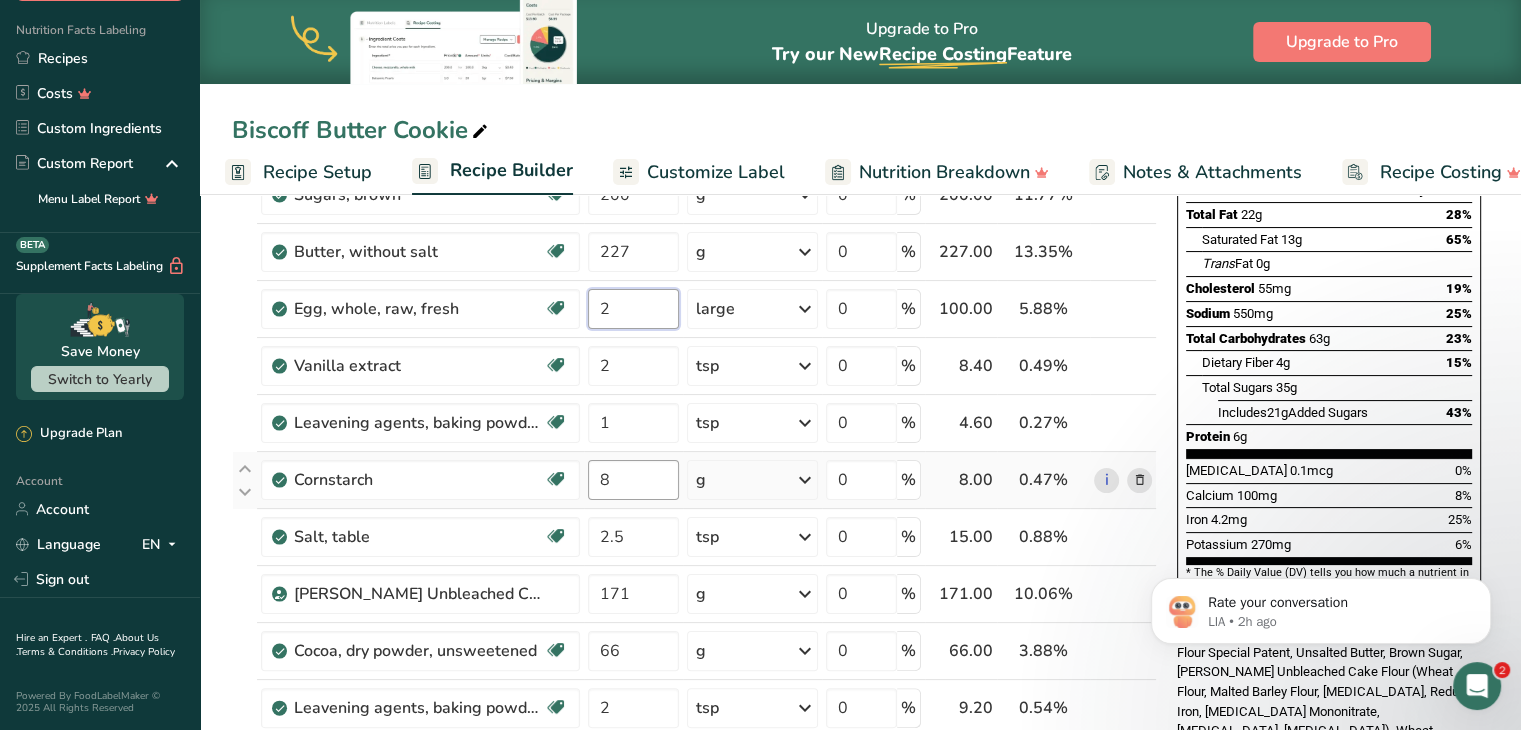 scroll, scrollTop: 291, scrollLeft: 0, axis: vertical 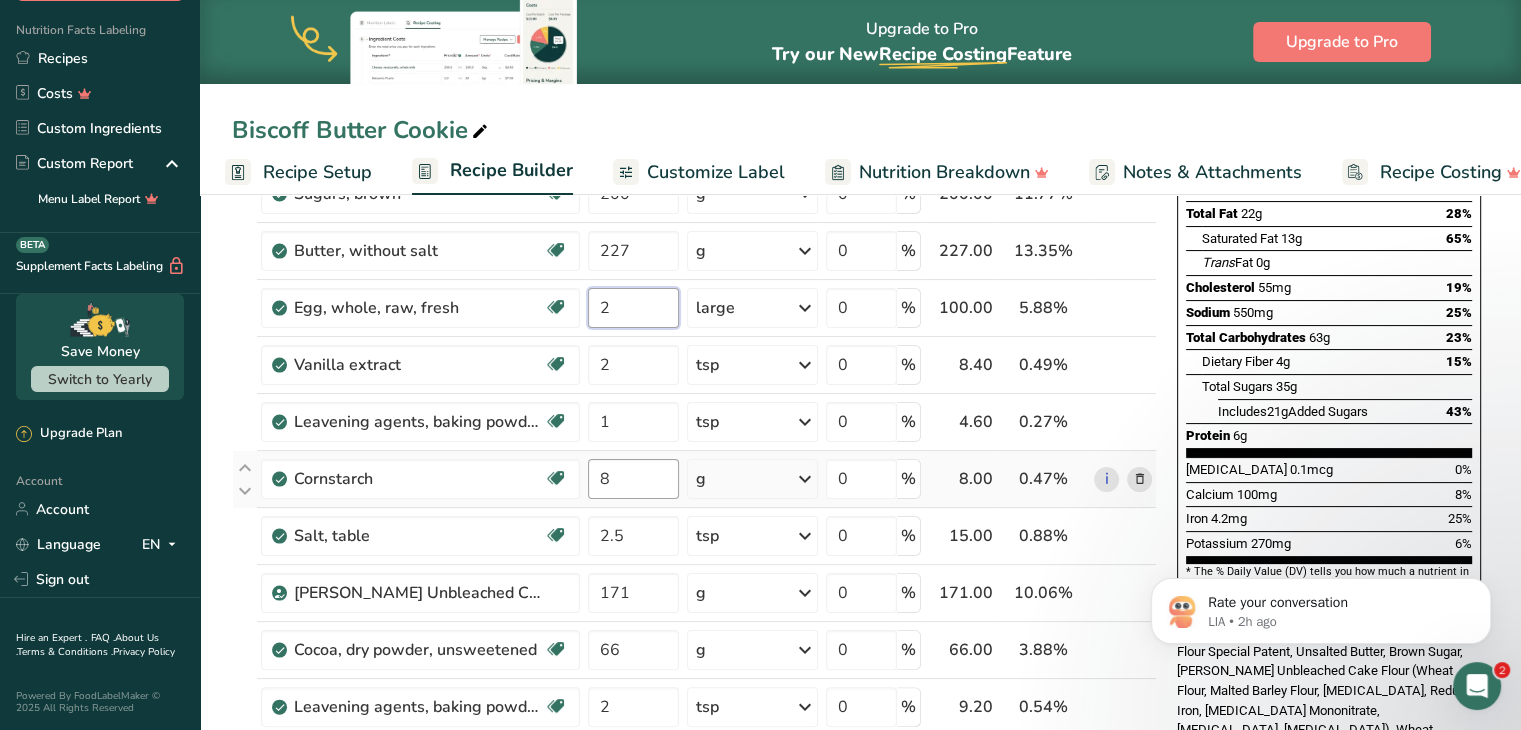 type on "2" 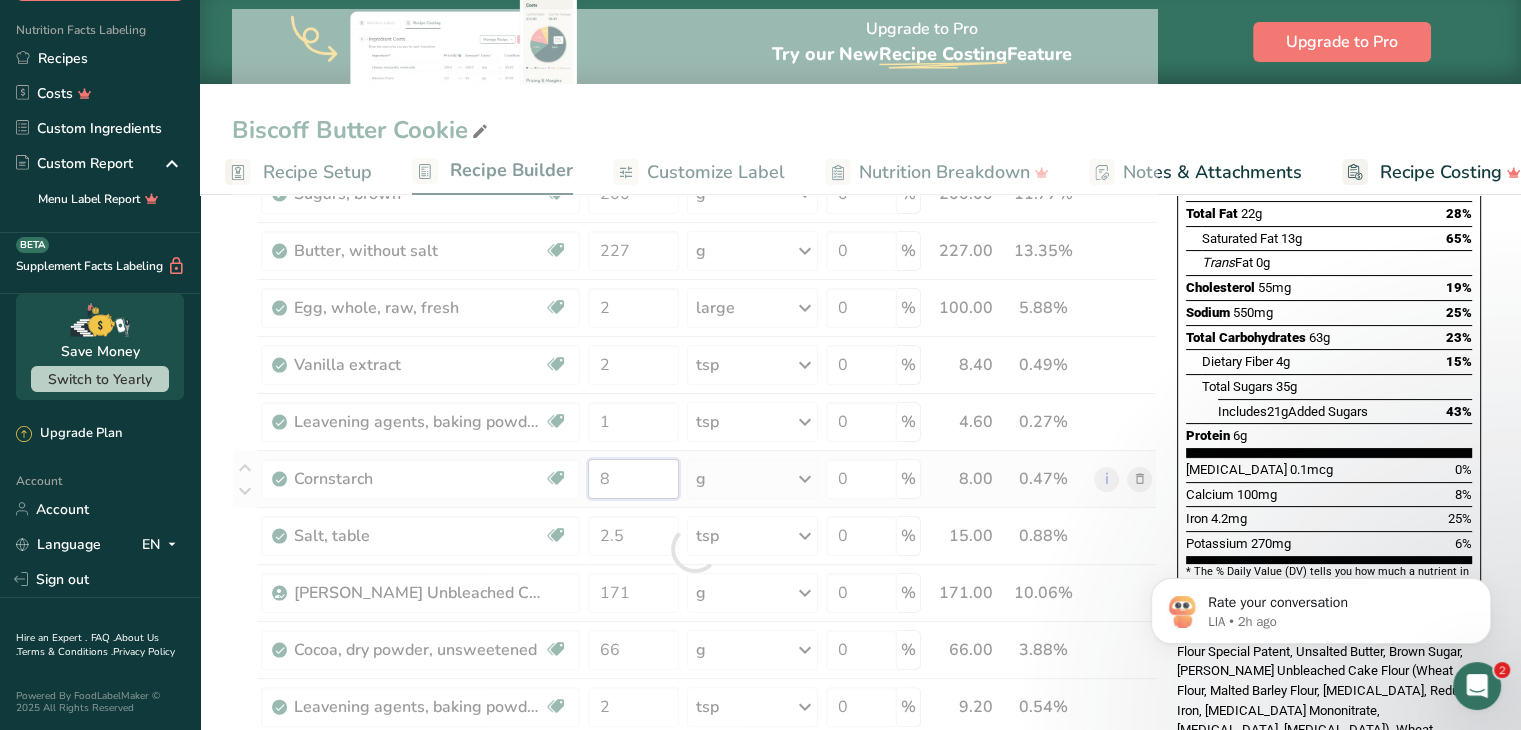 click on "Ingredient *
Amount *
Unit *
Waste *   .a-a{fill:#347362;}.b-a{fill:#fff;}          Grams
Percentage
[PERSON_NAME] Special Patent
280
g
Weight Units
g
kg
mg
See more
Volume Units
l
Volume units require a density conversion. If you know your ingredient's density enter it below. Otherwise, click on "RIA" our AI Regulatory bot - she will be able to help you
lb/ft3
g/cm3
Confirm
mL
Volume units require a density conversion. If you know your ingredient's density enter it below. Otherwise, click on "RIA" our AI Regulatory bot - she will be able to help you
fl oz" at bounding box center [694, 549] 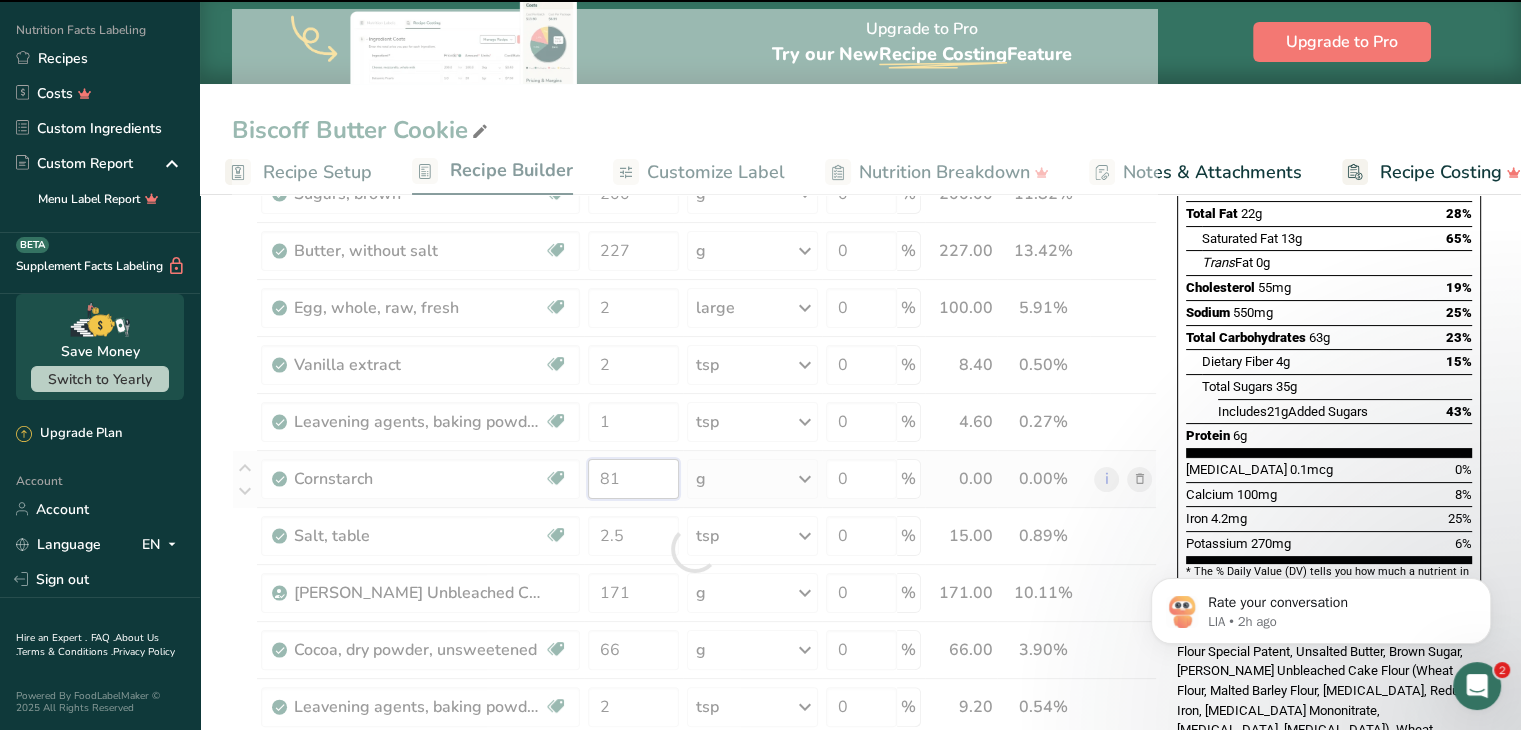 click on "81" at bounding box center [633, 479] 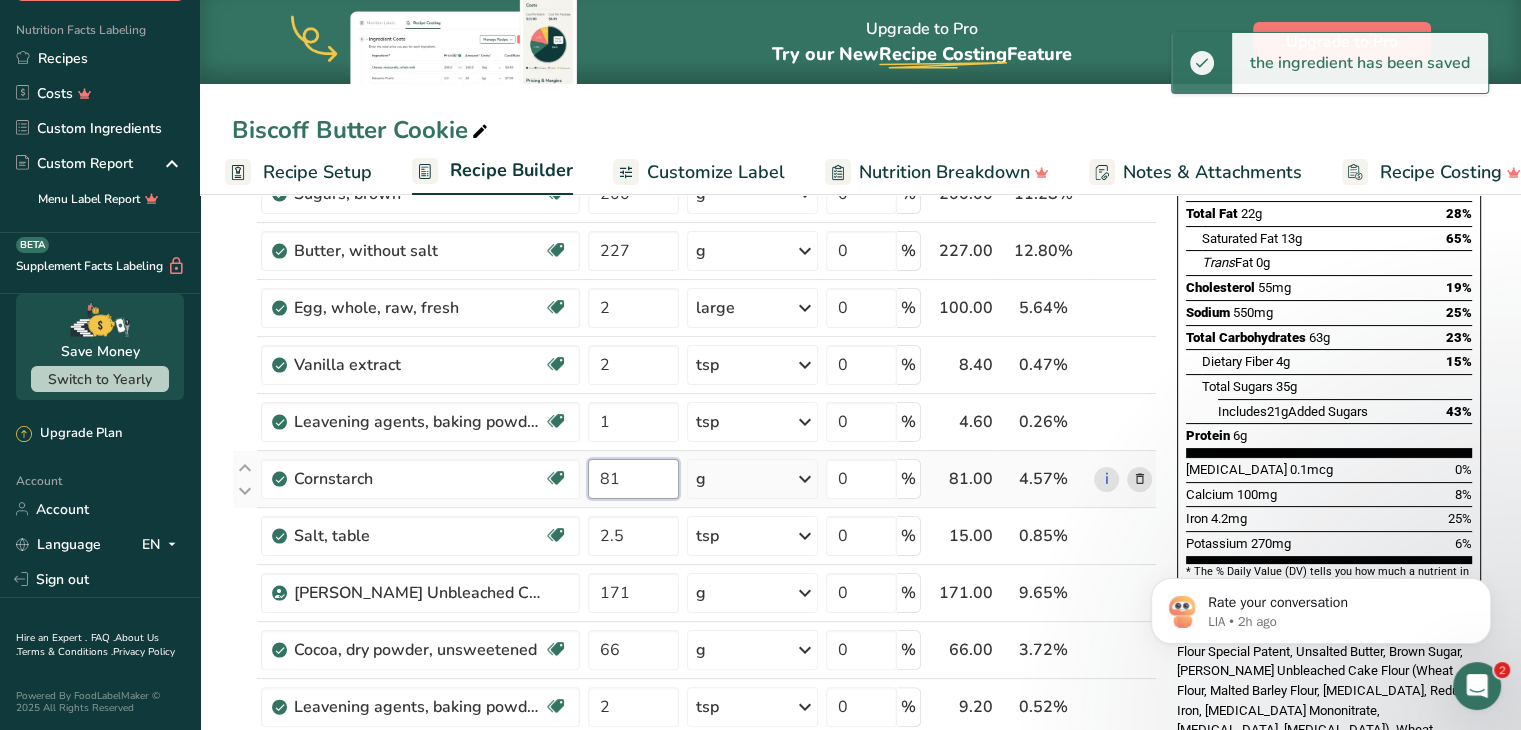 type on "8" 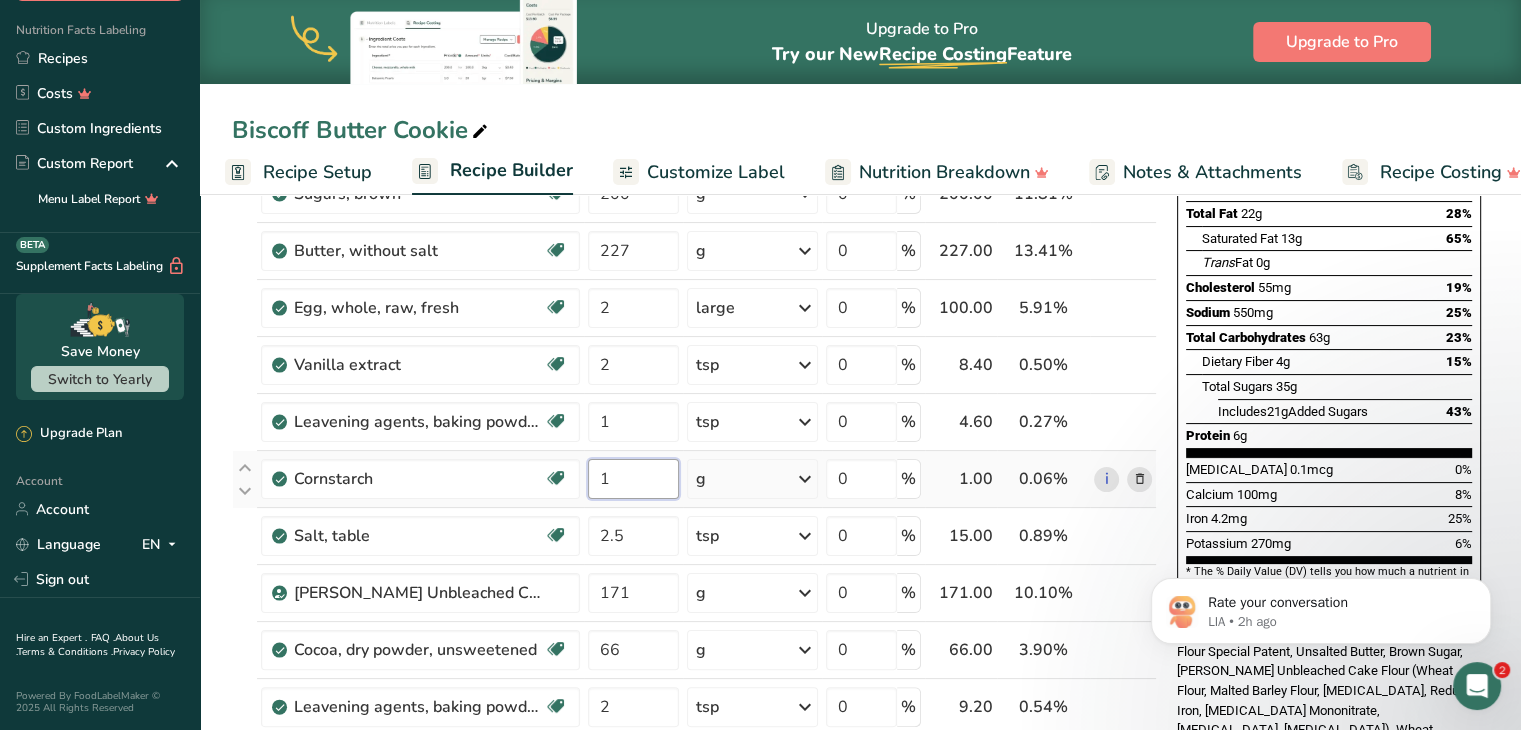 type on "1" 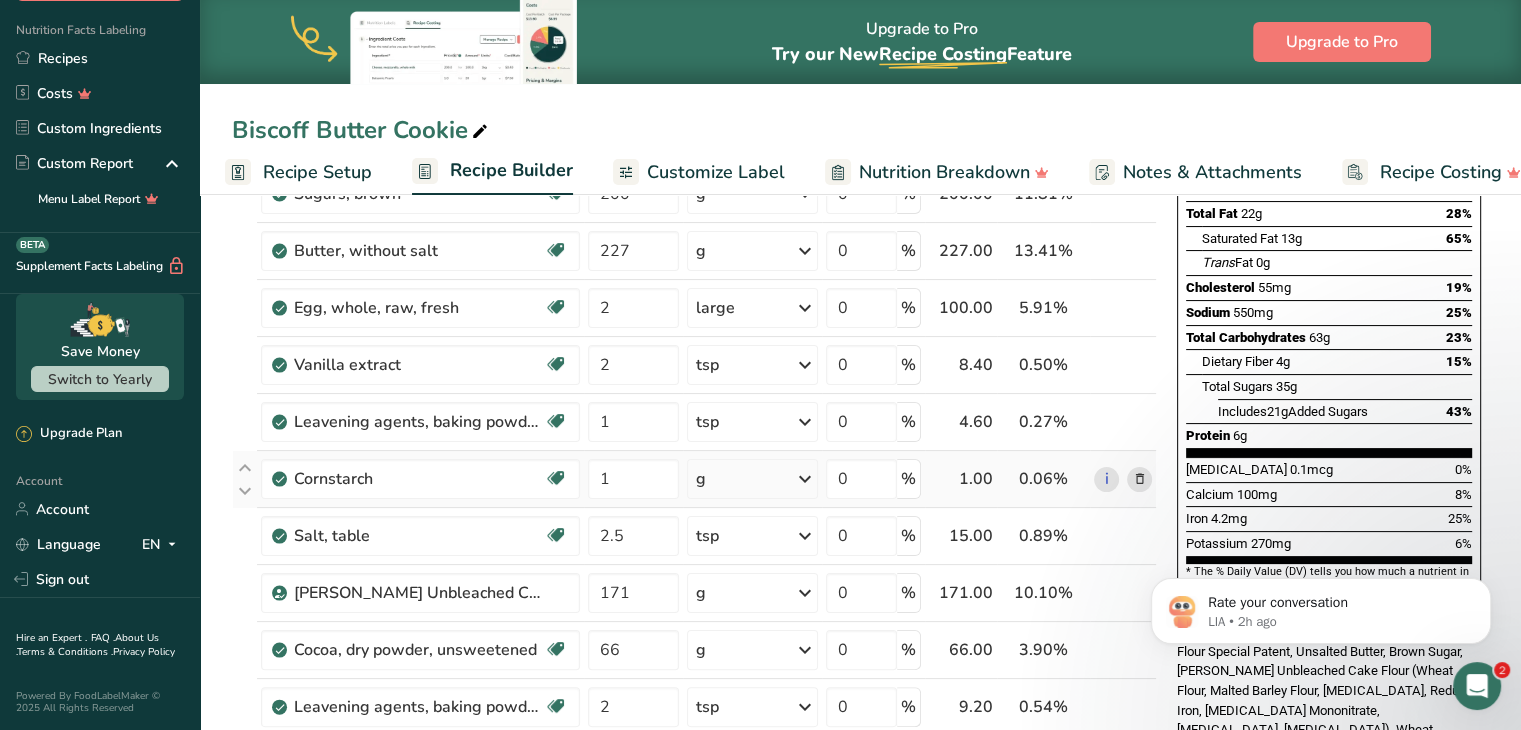 click on "Ingredient *
Amount *
Unit *
Waste *   .a-a{fill:#347362;}.b-a{fill:#fff;}          Grams
Percentage
[PERSON_NAME] Special Patent
280
g
Weight Units
g
kg
mg
See more
Volume Units
l
Volume units require a density conversion. If you know your ingredient's density enter it below. Otherwise, click on "RIA" our AI Regulatory bot - she will be able to help you
lb/ft3
g/cm3
Confirm
mL
Volume units require a density conversion. If you know your ingredient's density enter it below. Otherwise, click on "RIA" our AI Regulatory bot - she will be able to help you
fl oz" at bounding box center (694, 549) 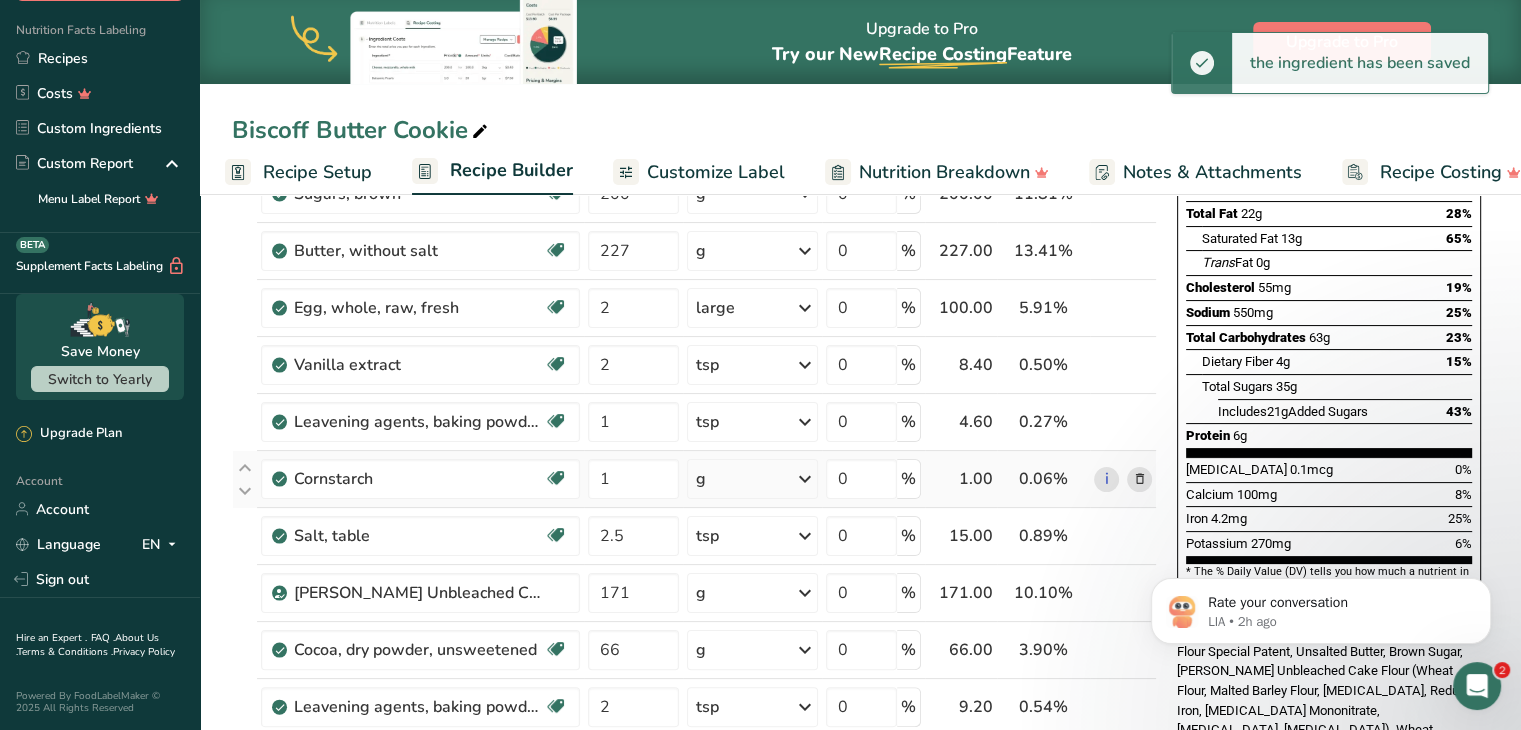 click at bounding box center [805, 479] 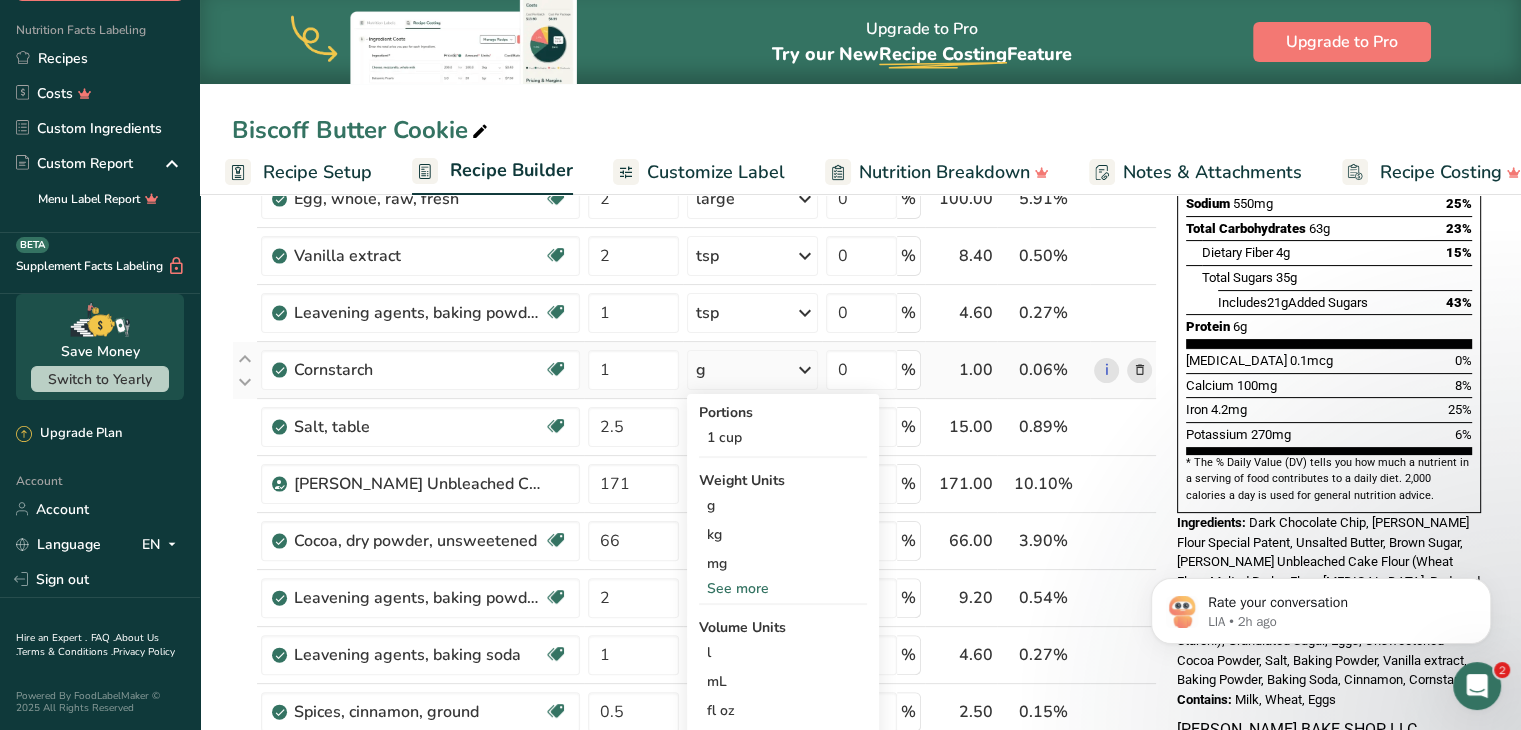 scroll, scrollTop: 404, scrollLeft: 0, axis: vertical 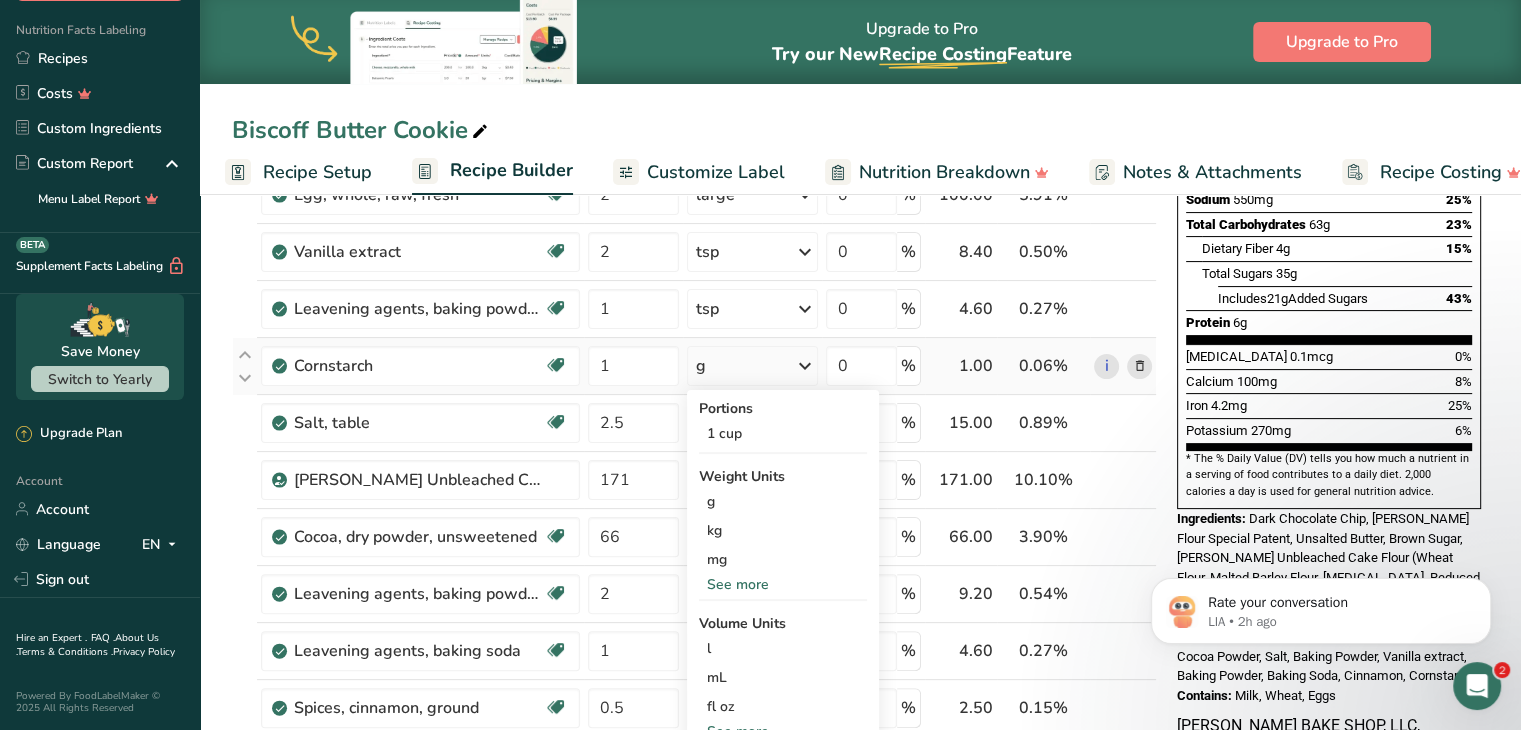 click on "See more" at bounding box center (783, 584) 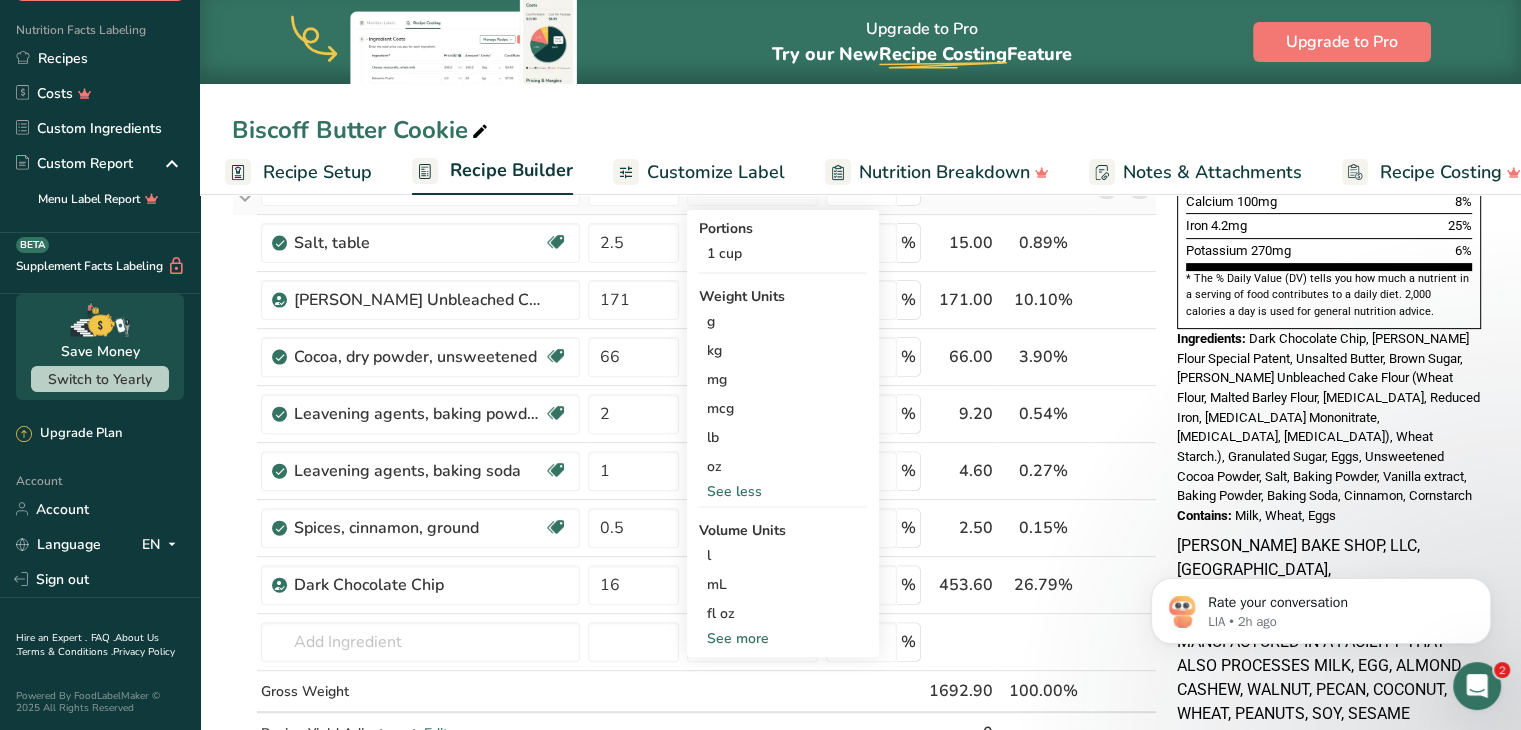 scroll, scrollTop: 584, scrollLeft: 0, axis: vertical 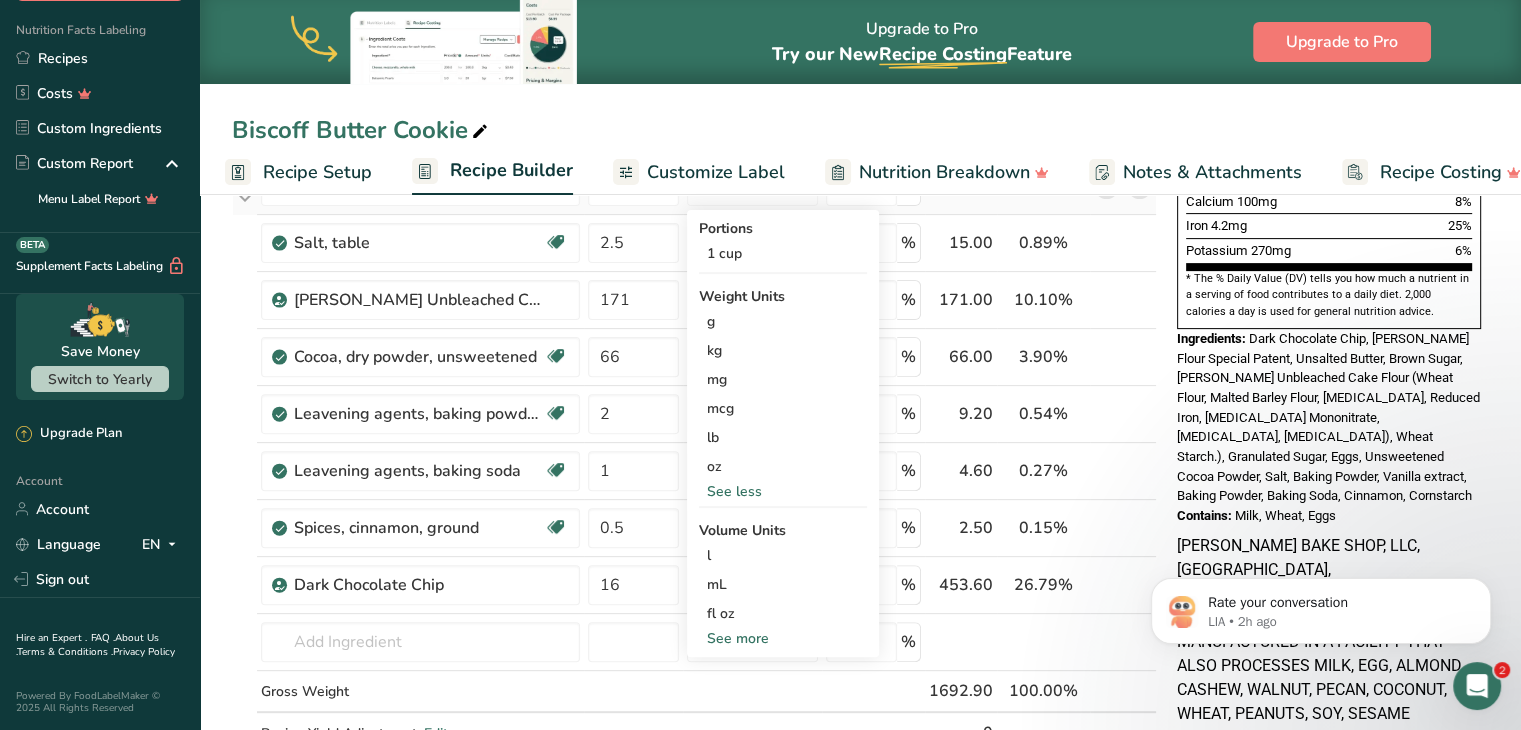 click on "See more" at bounding box center (783, 638) 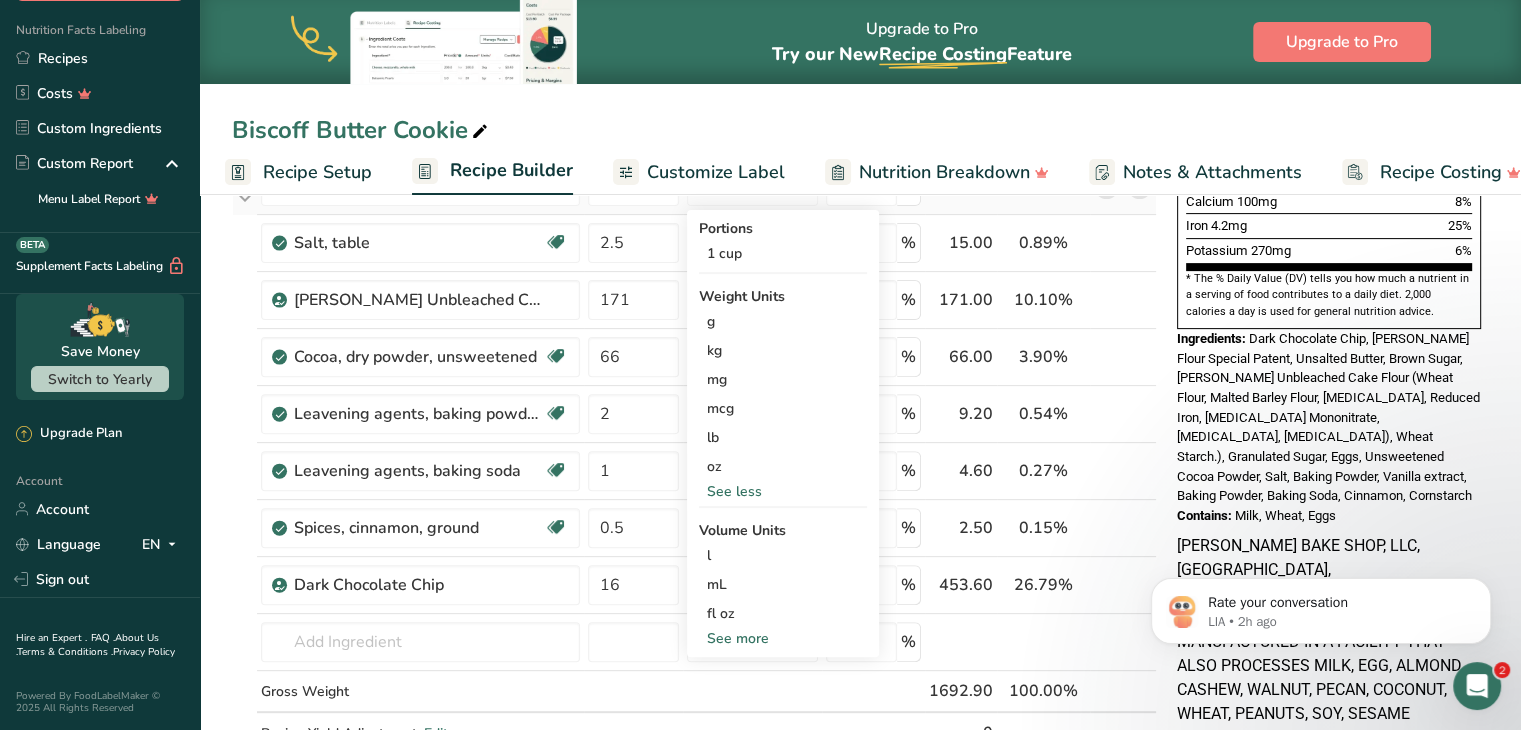 select on "22" 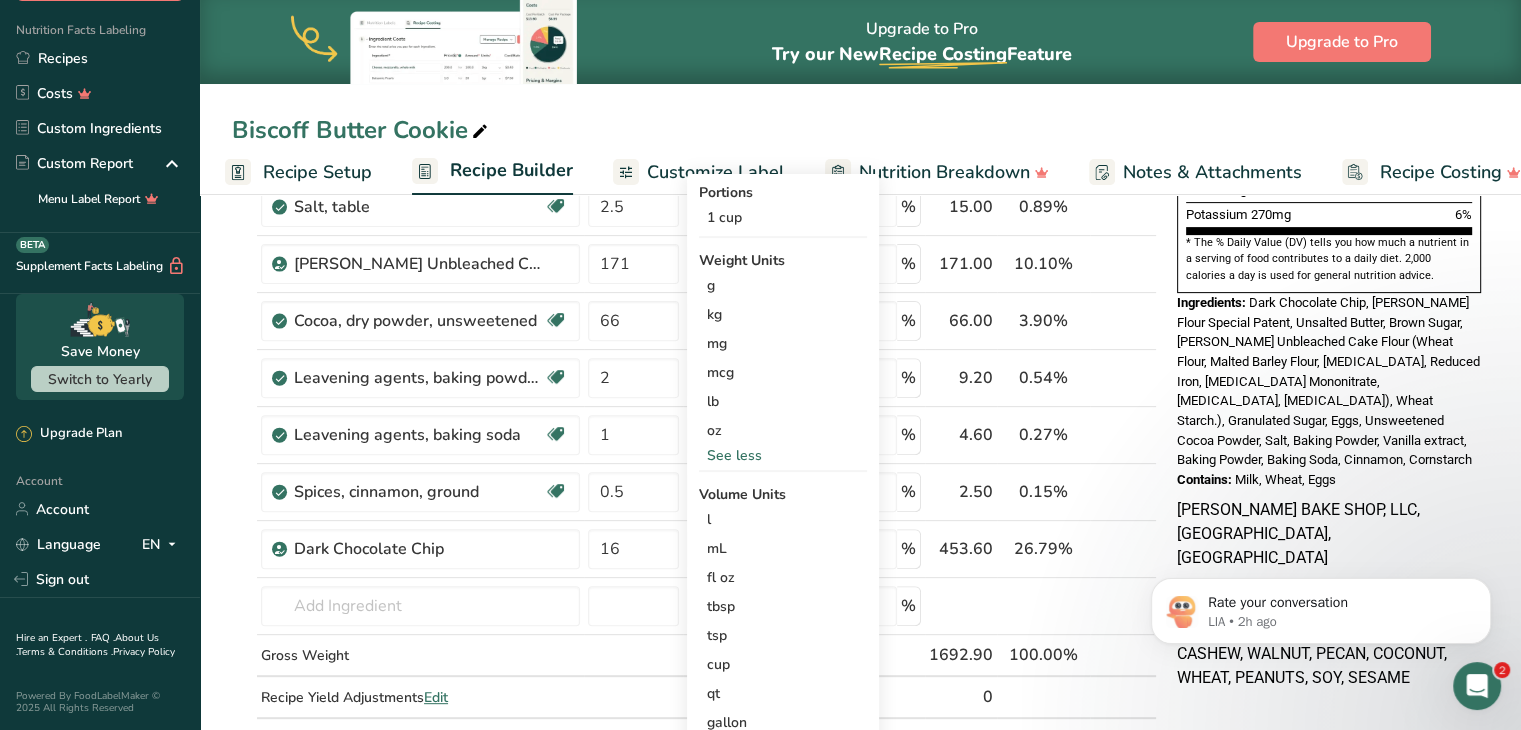 scroll, scrollTop: 626, scrollLeft: 0, axis: vertical 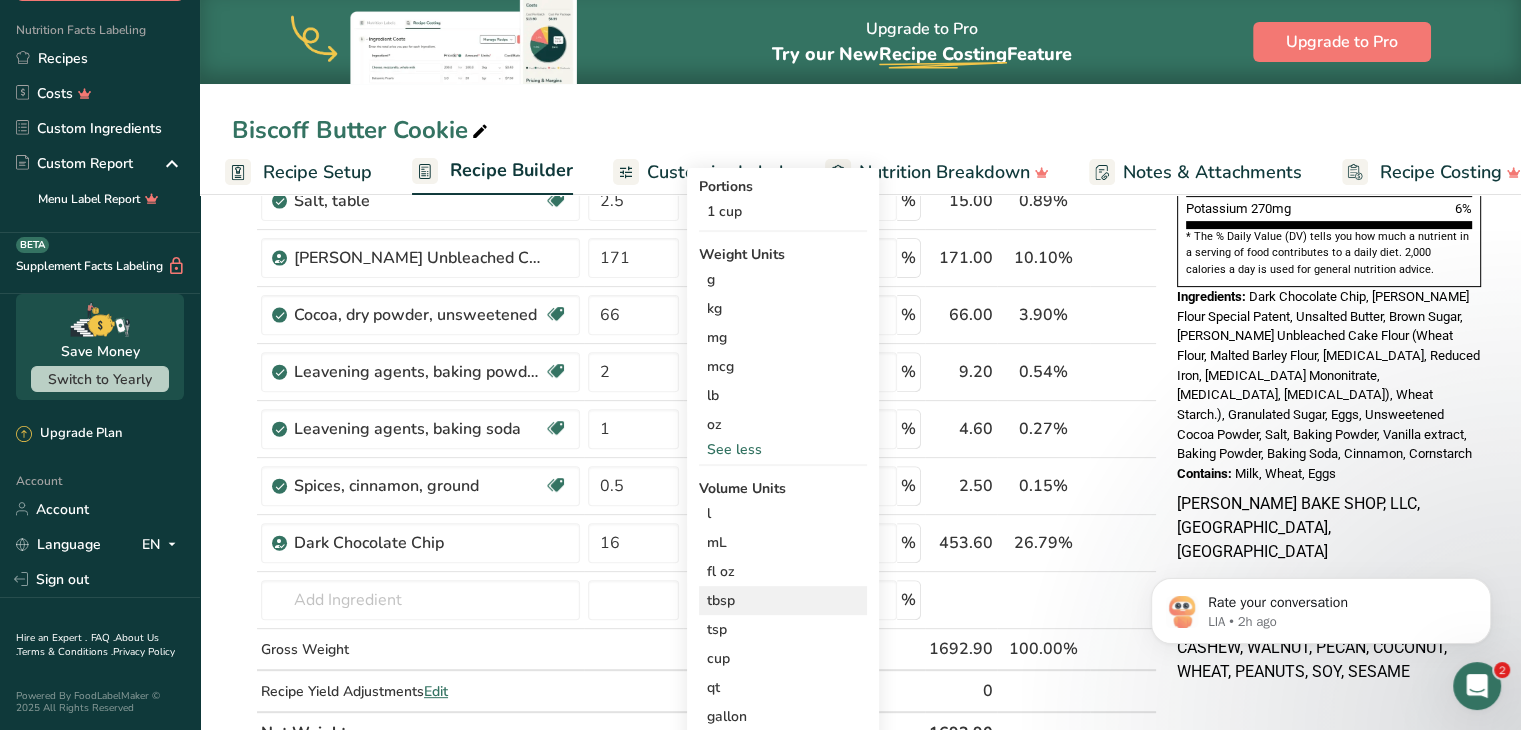 click on "tbsp" at bounding box center (783, 600) 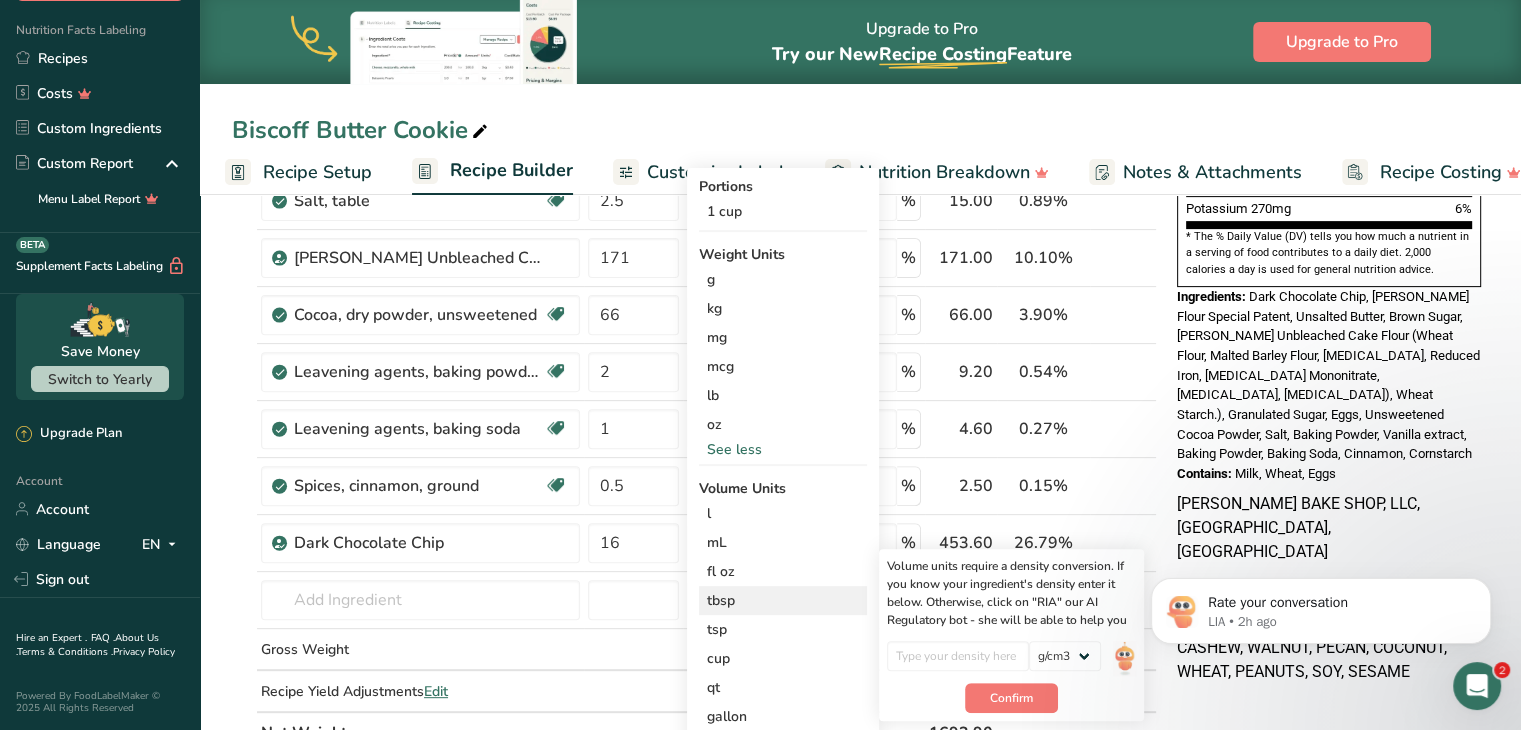 click on "tbsp" at bounding box center [783, 600] 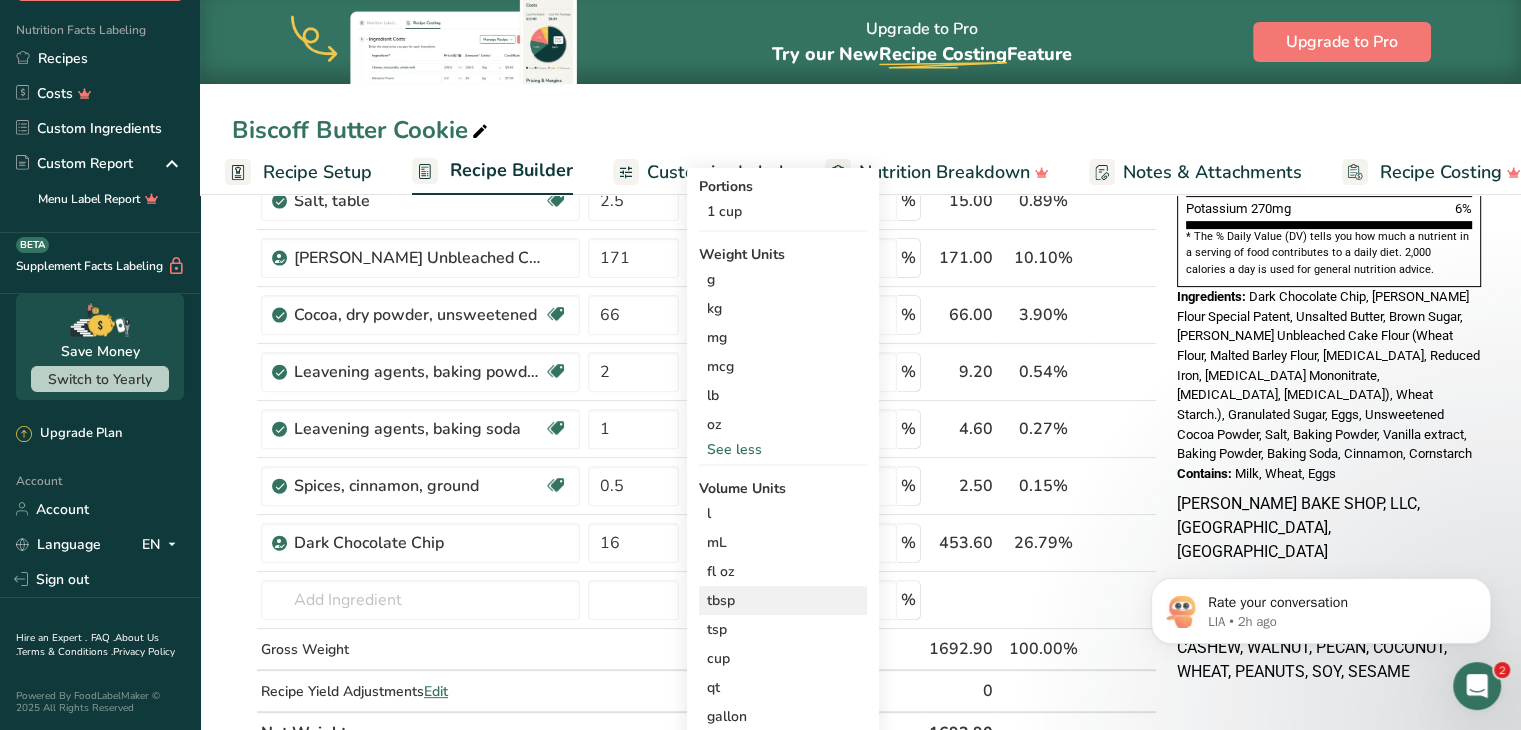 click on "tbsp" at bounding box center [783, 600] 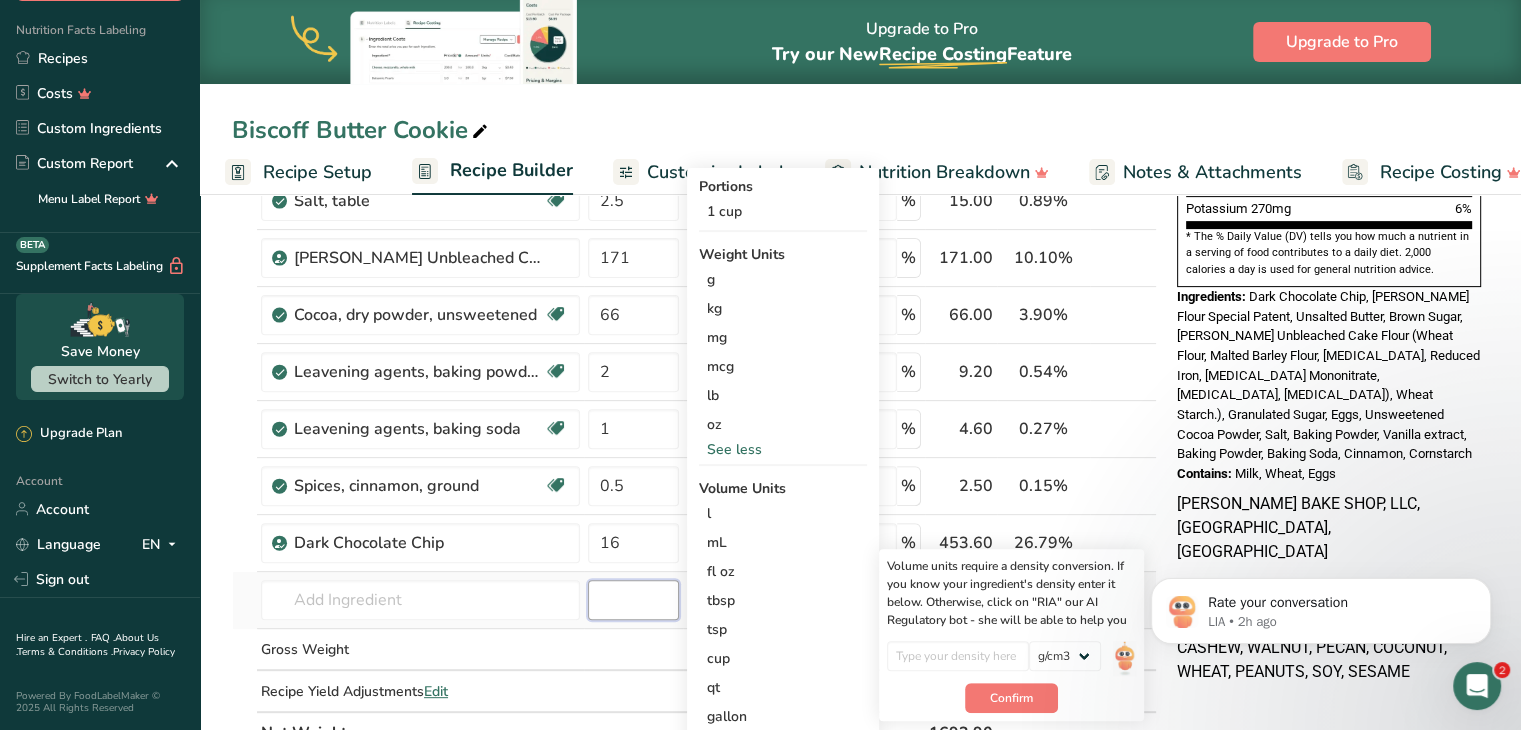 click at bounding box center [633, 600] 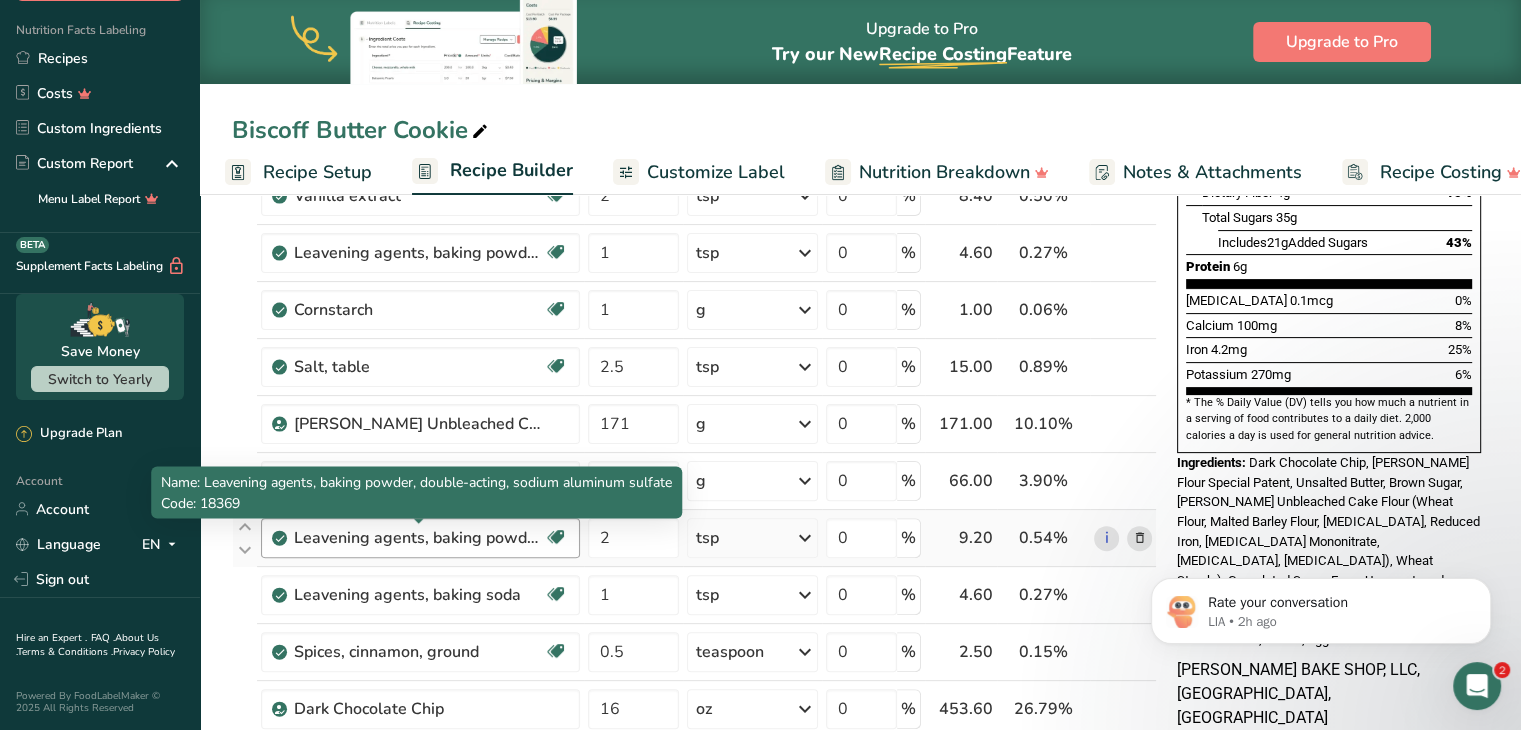 scroll, scrollTop: 459, scrollLeft: 0, axis: vertical 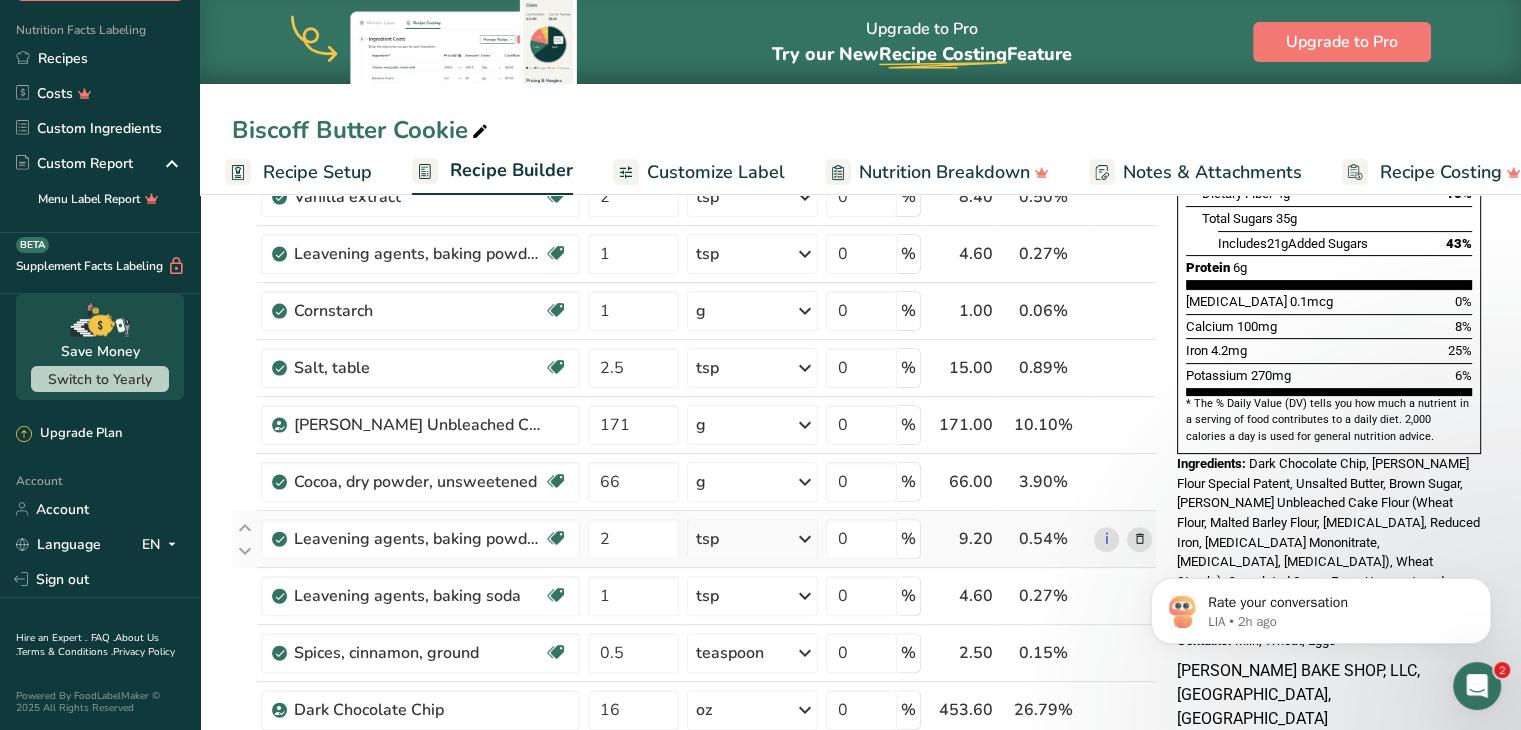 click at bounding box center (1139, 539) 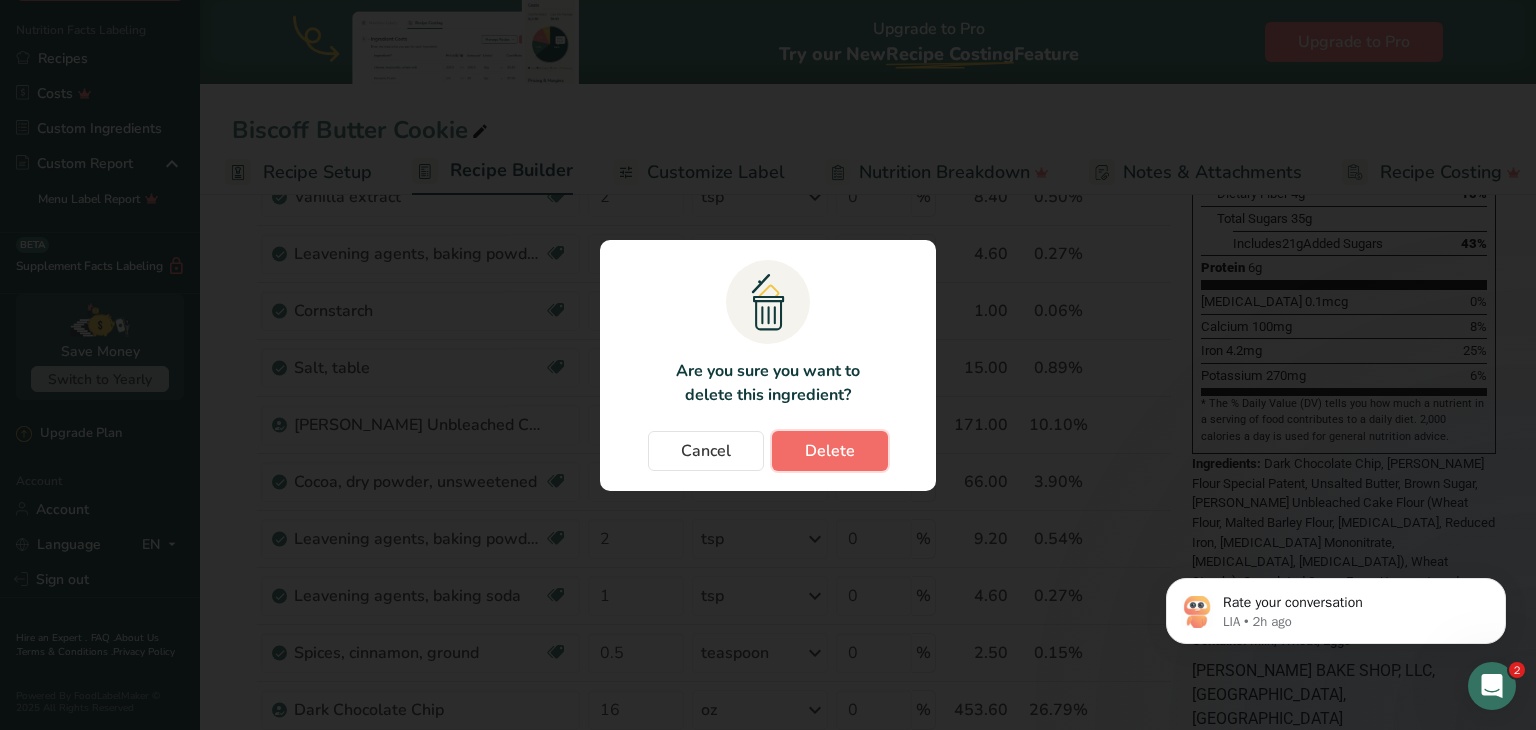 click on "Delete" at bounding box center [830, 451] 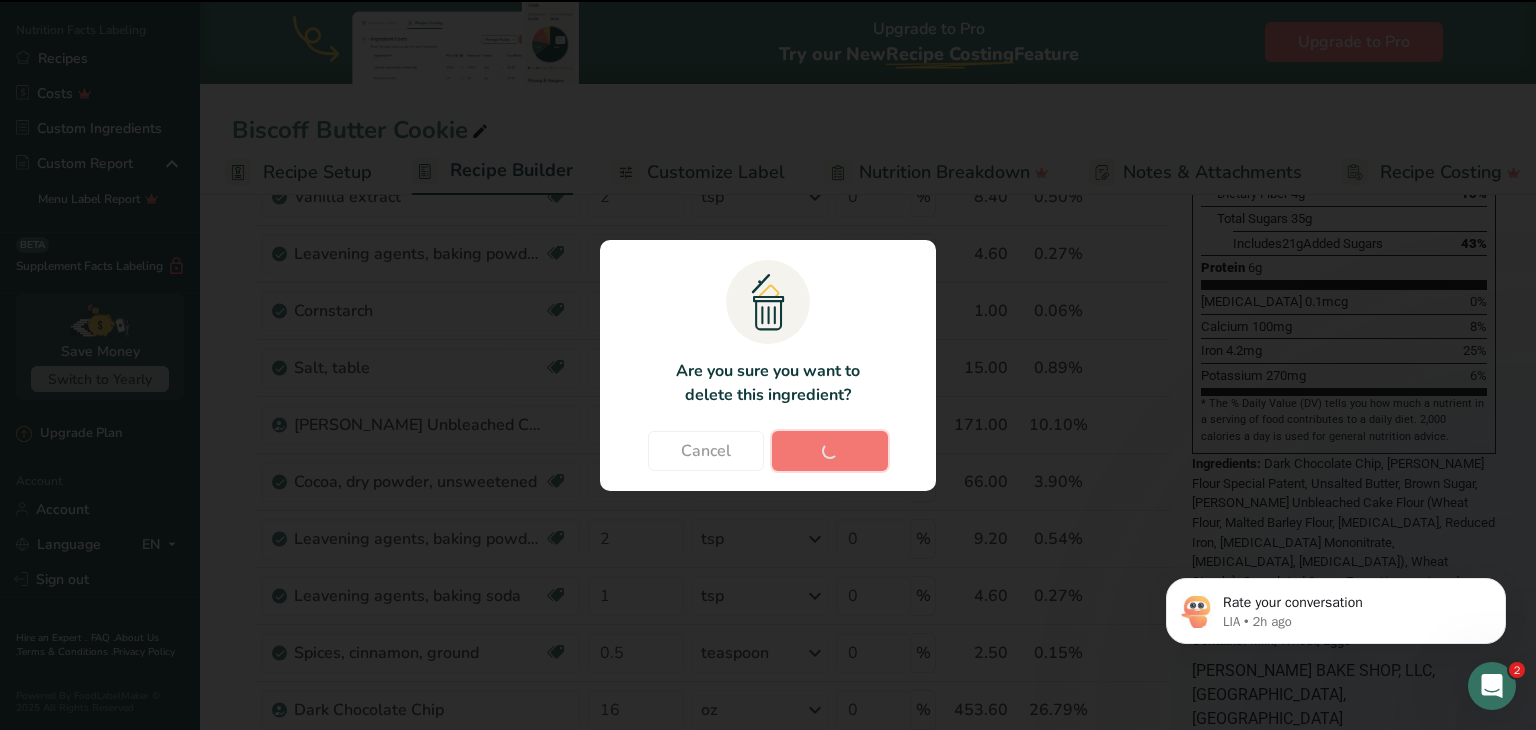 type on "1" 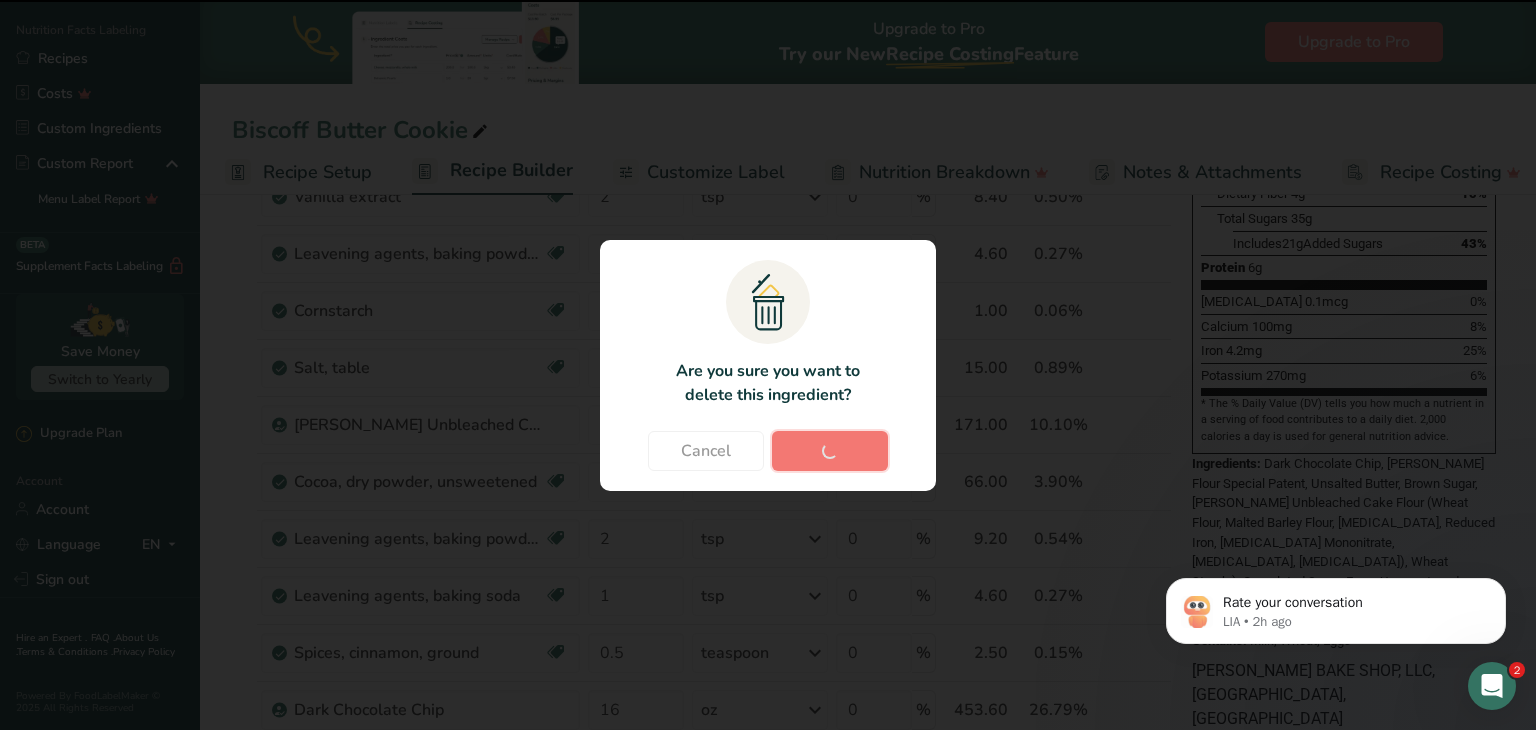 type on "0.5" 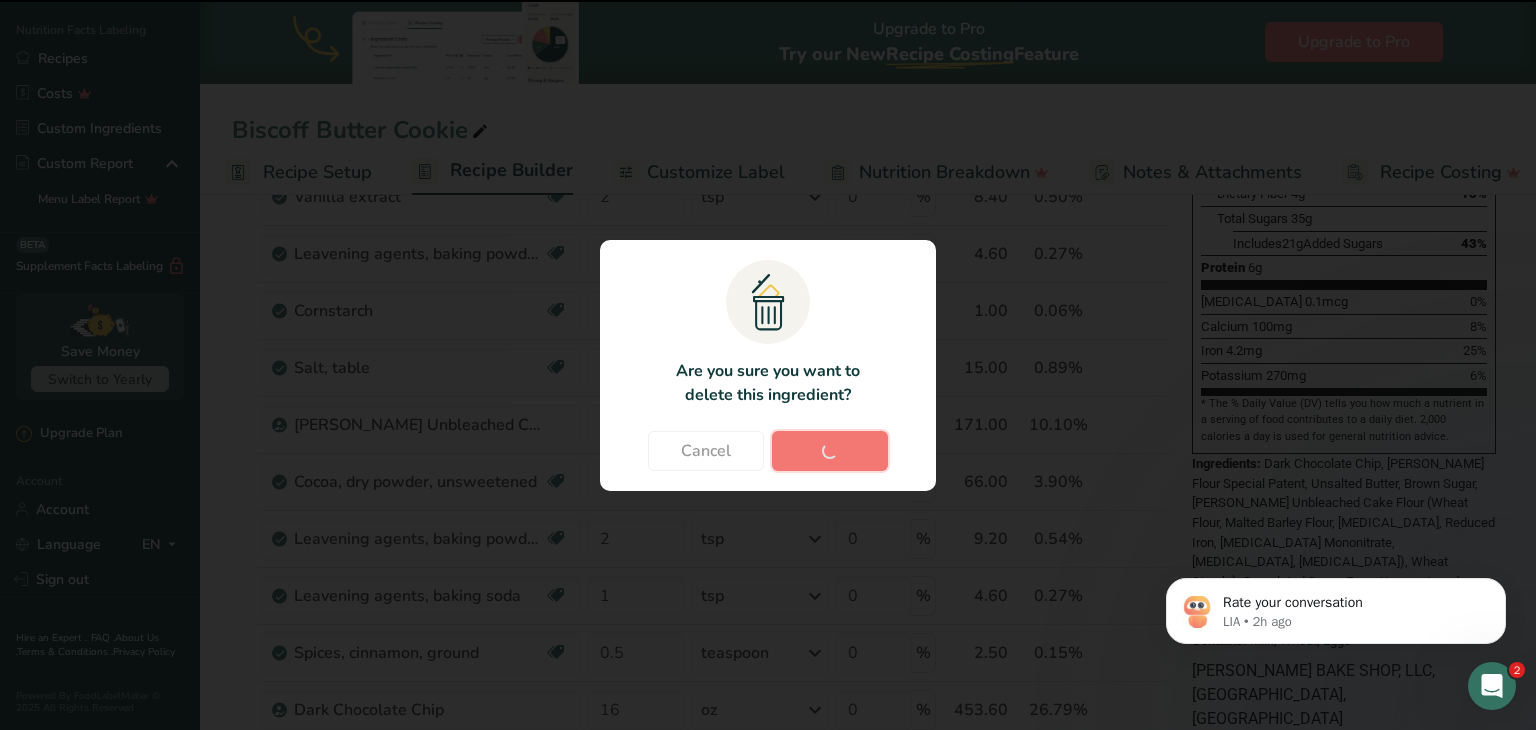 type on "16" 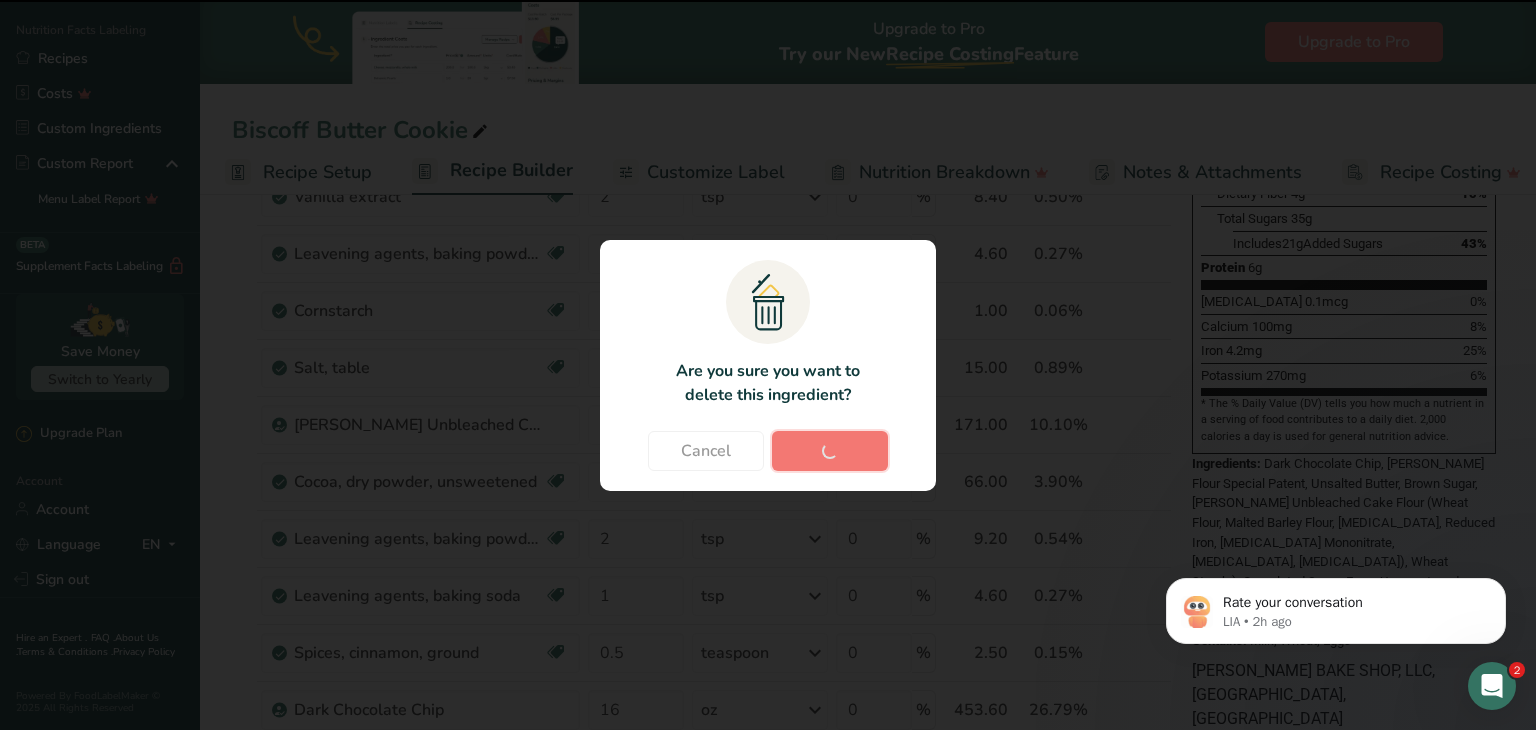 type 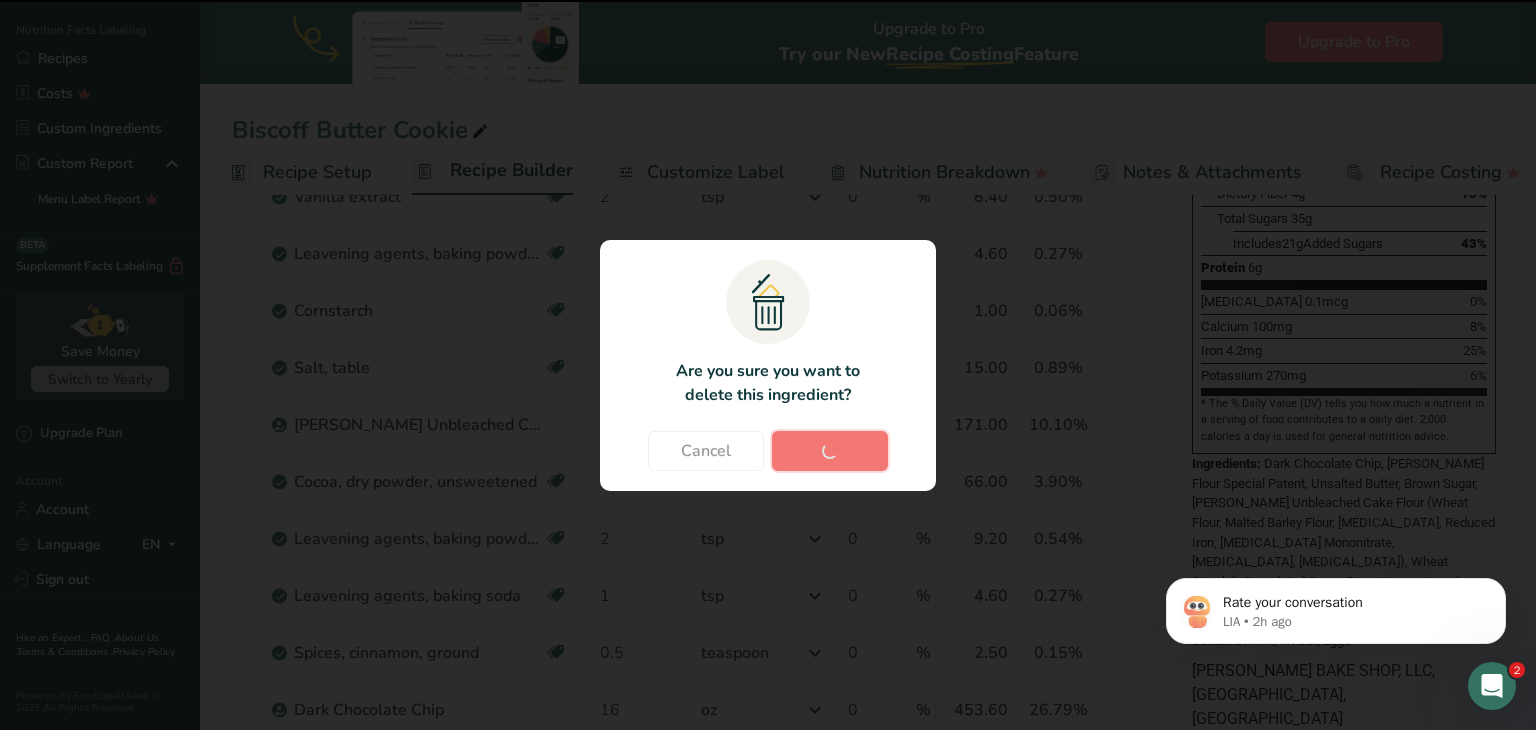 type 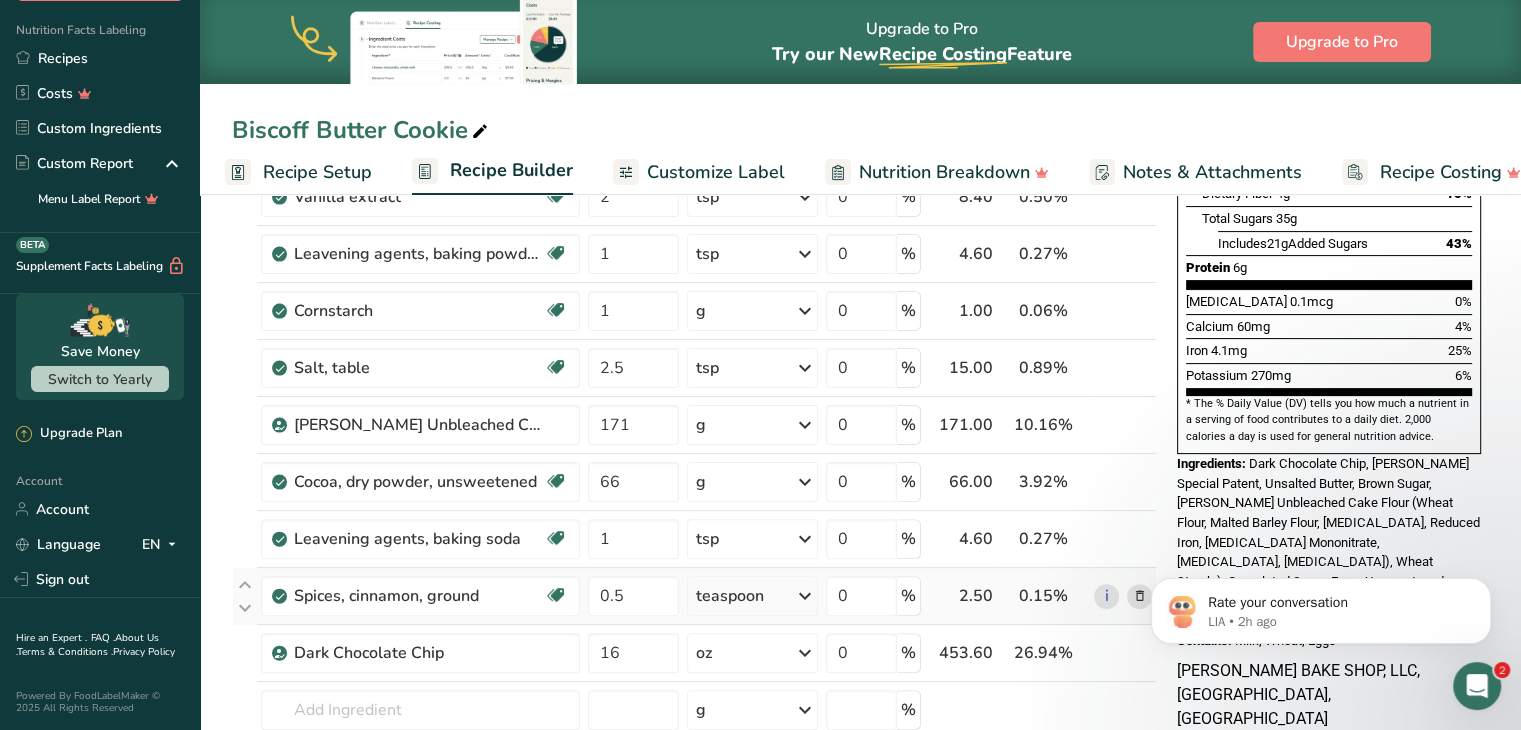 click on "2.50" at bounding box center (961, 596) 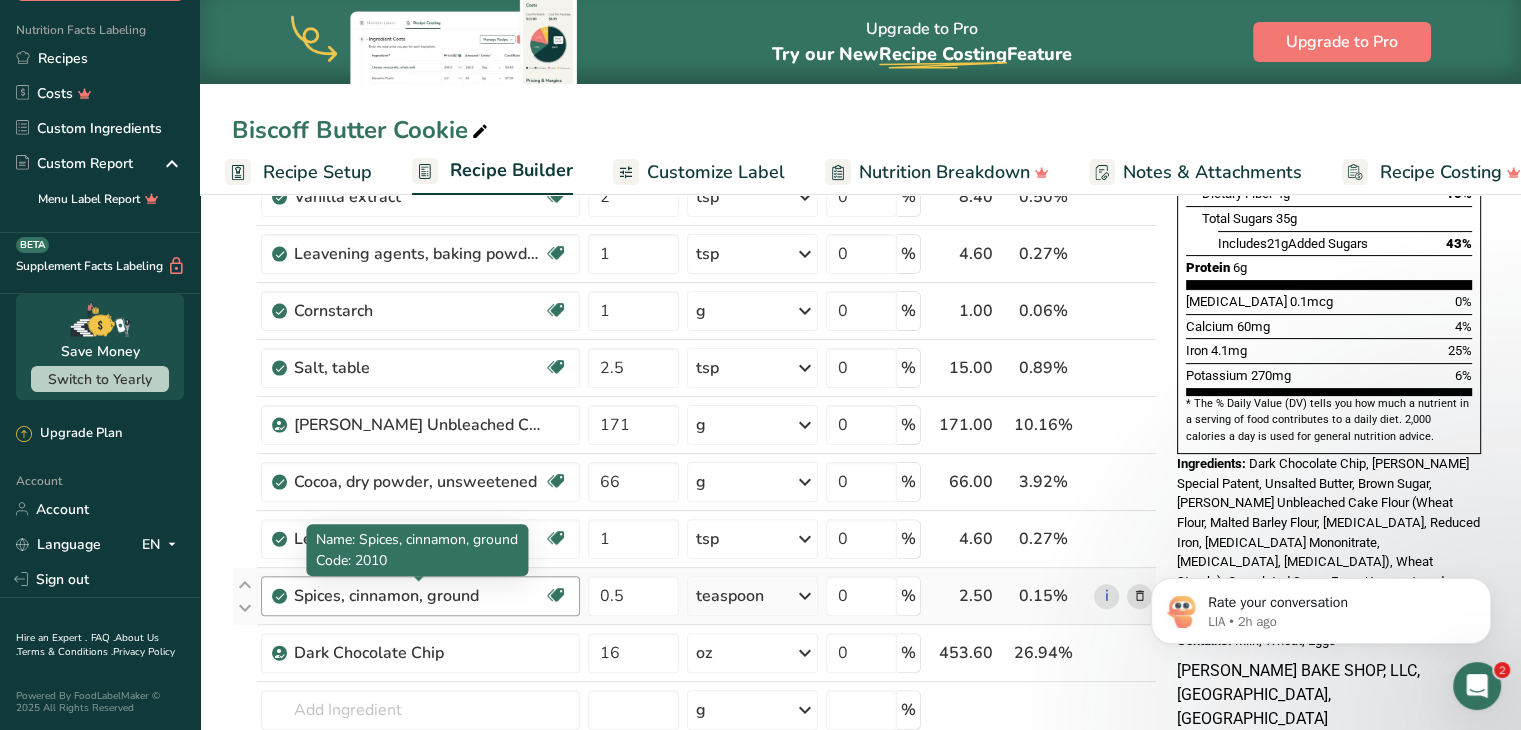 click on "Spices, cinnamon, ground" at bounding box center [419, 596] 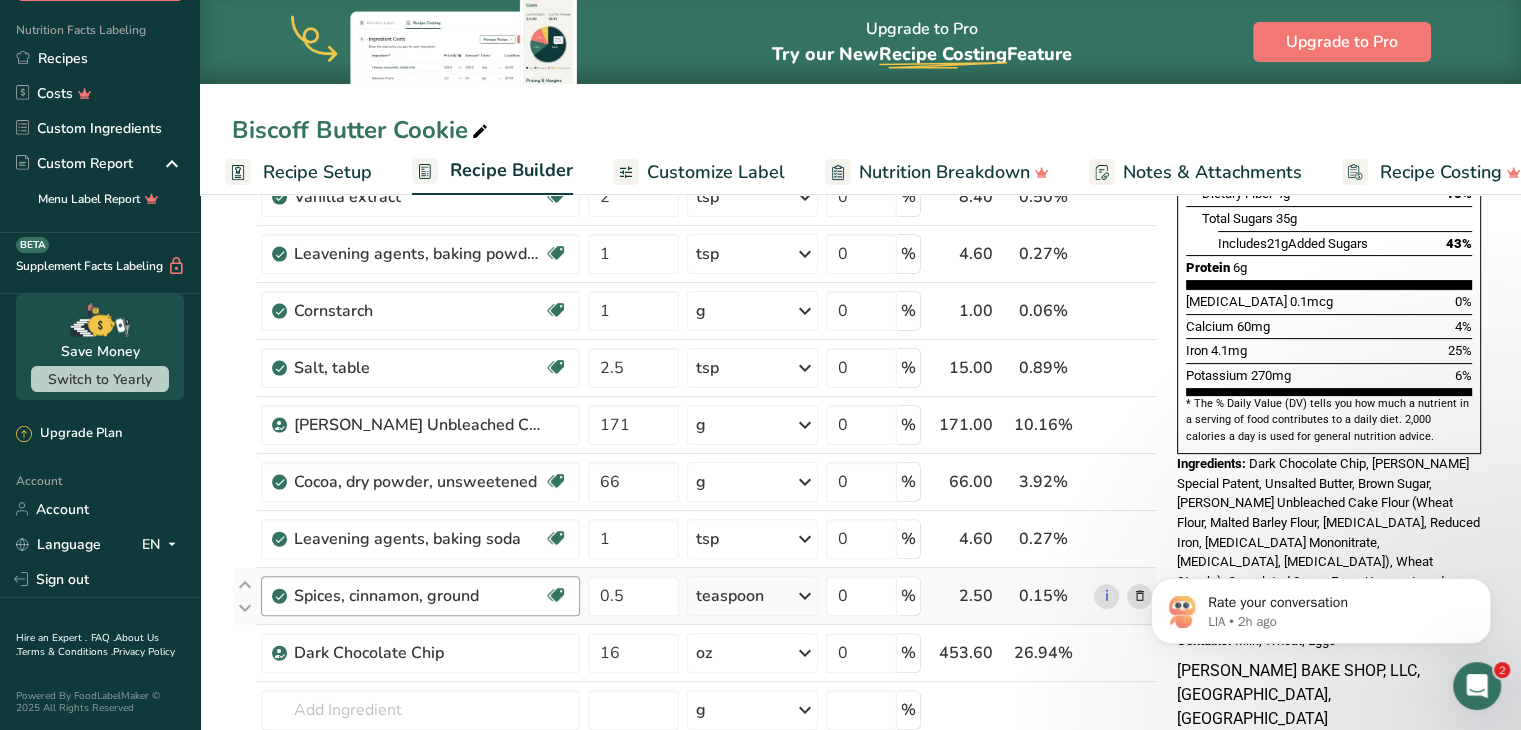 drag, startPoint x: 441, startPoint y: 601, endPoint x: 291, endPoint y: 596, distance: 150.08331 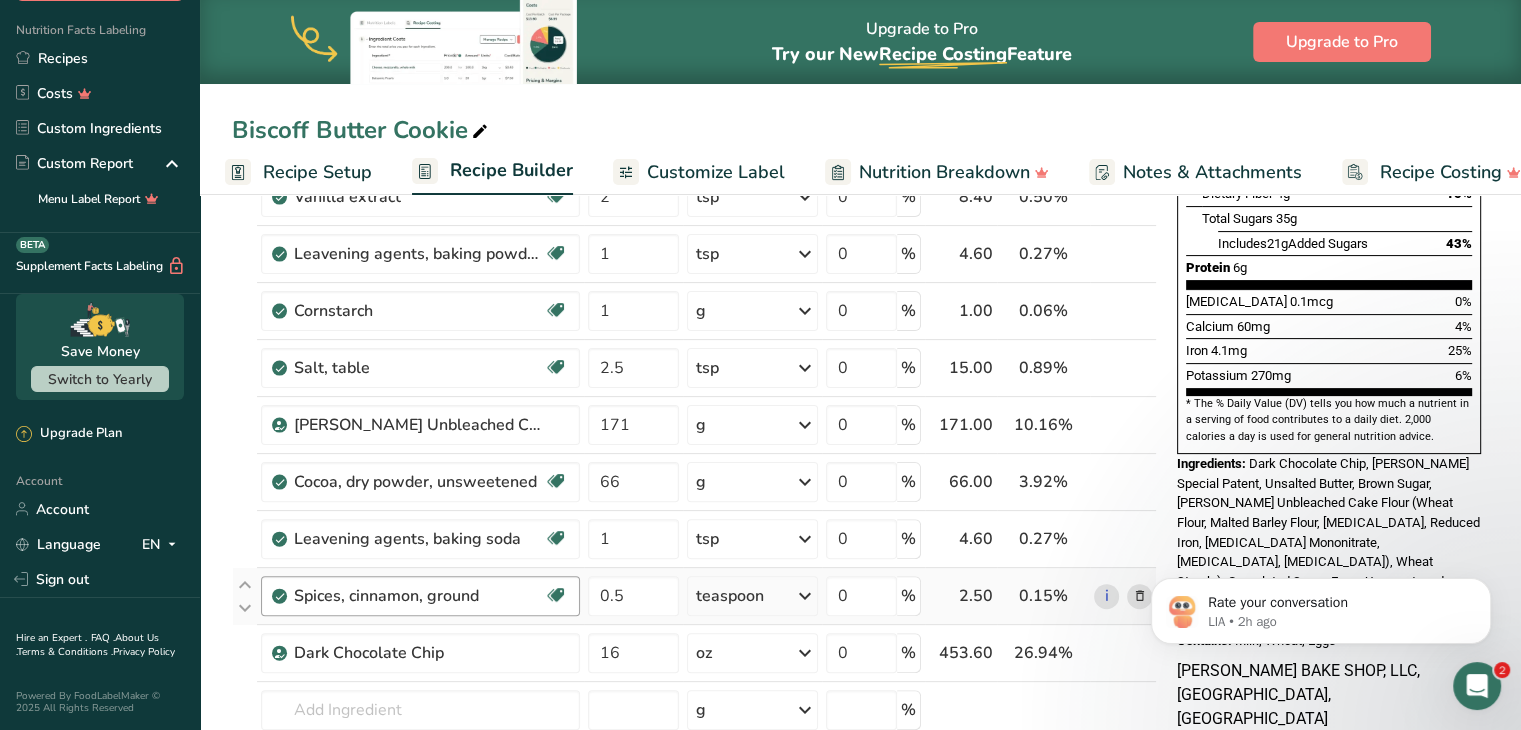 click on "Spices, cinnamon, ground
Source of Antioxidants
Dairy free
Gluten free
Vegan
Vegetarian
Soy free" at bounding box center [420, 596] 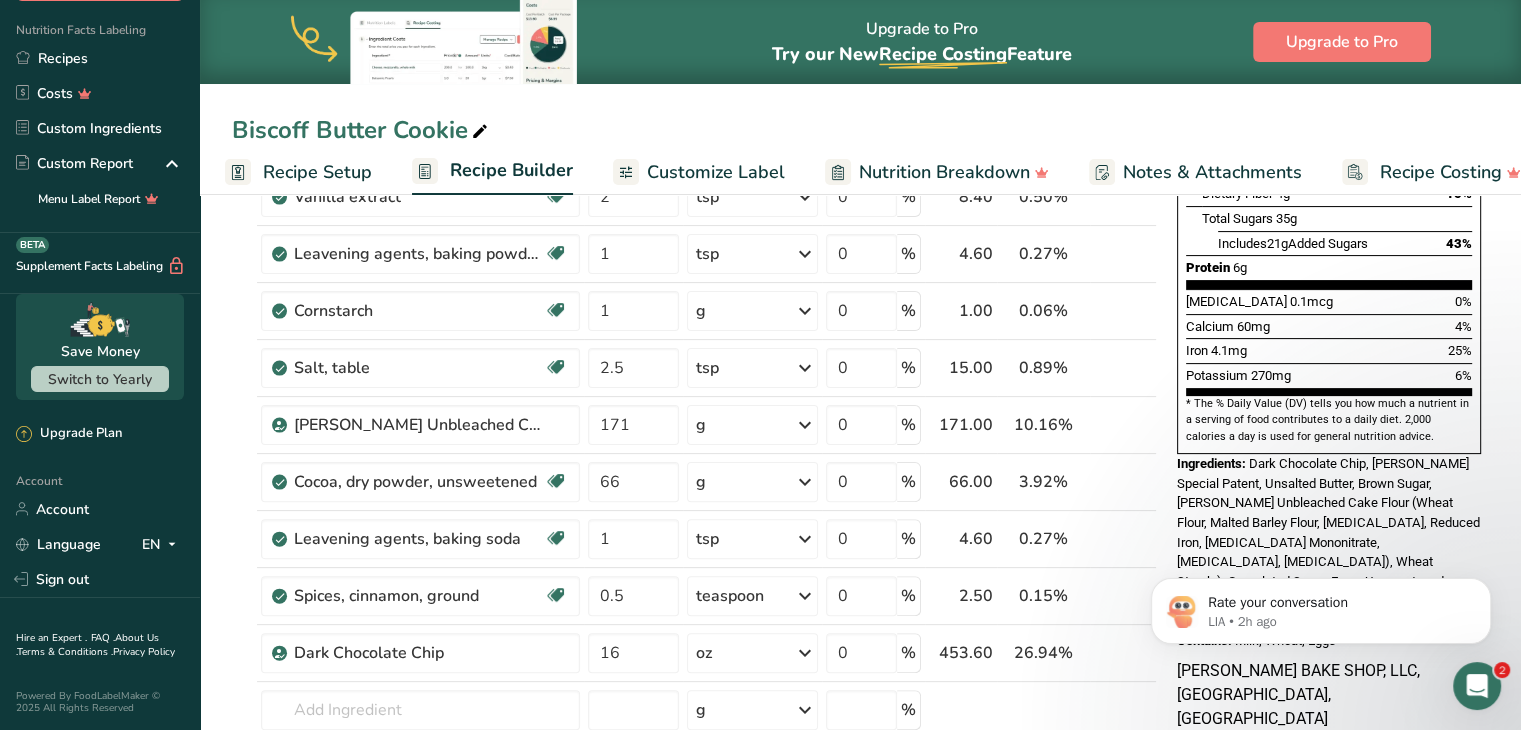 click on "Rate your conversation LIA • 2h ago" at bounding box center (1321, 606) 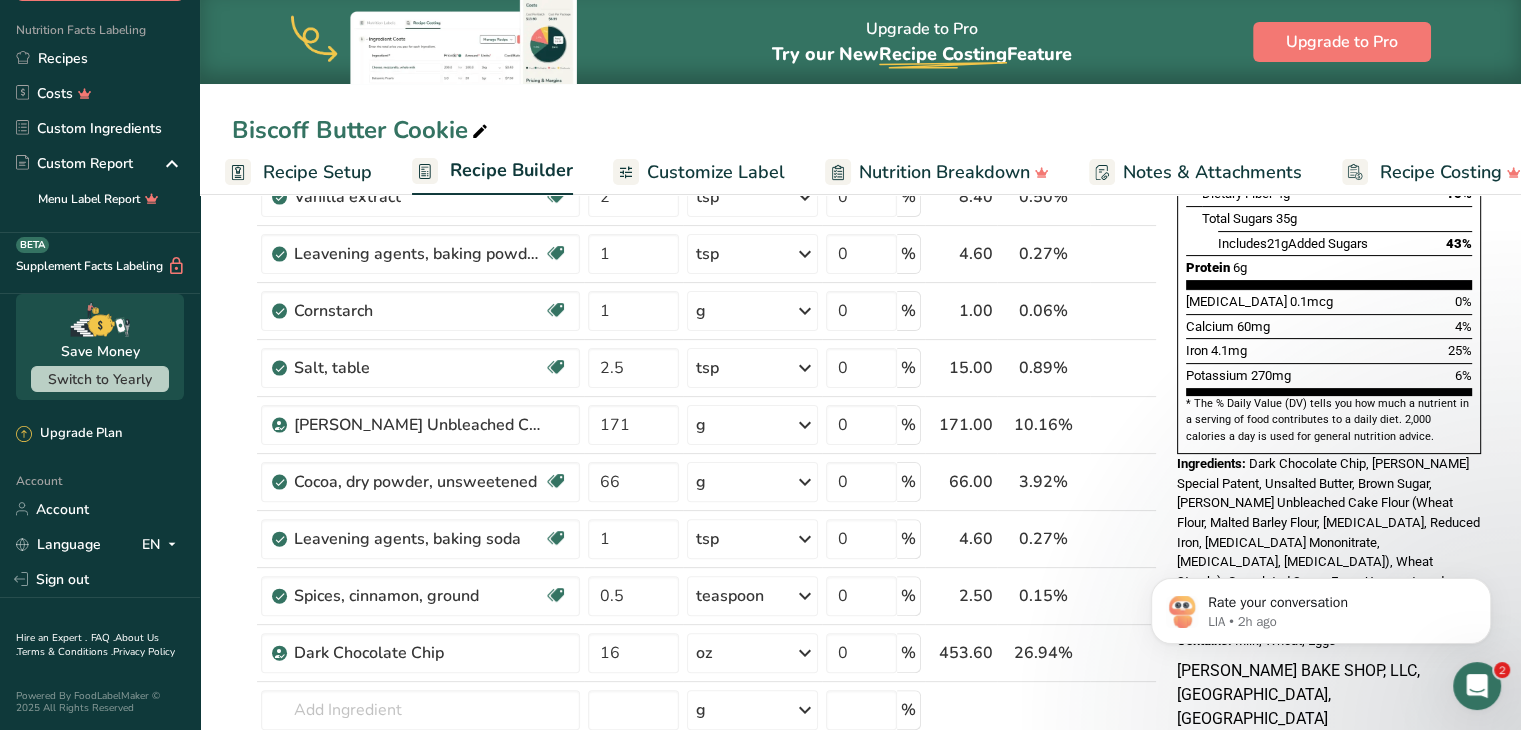 click on "Rate your conversation LIA • 2h ago" at bounding box center [1321, 606] 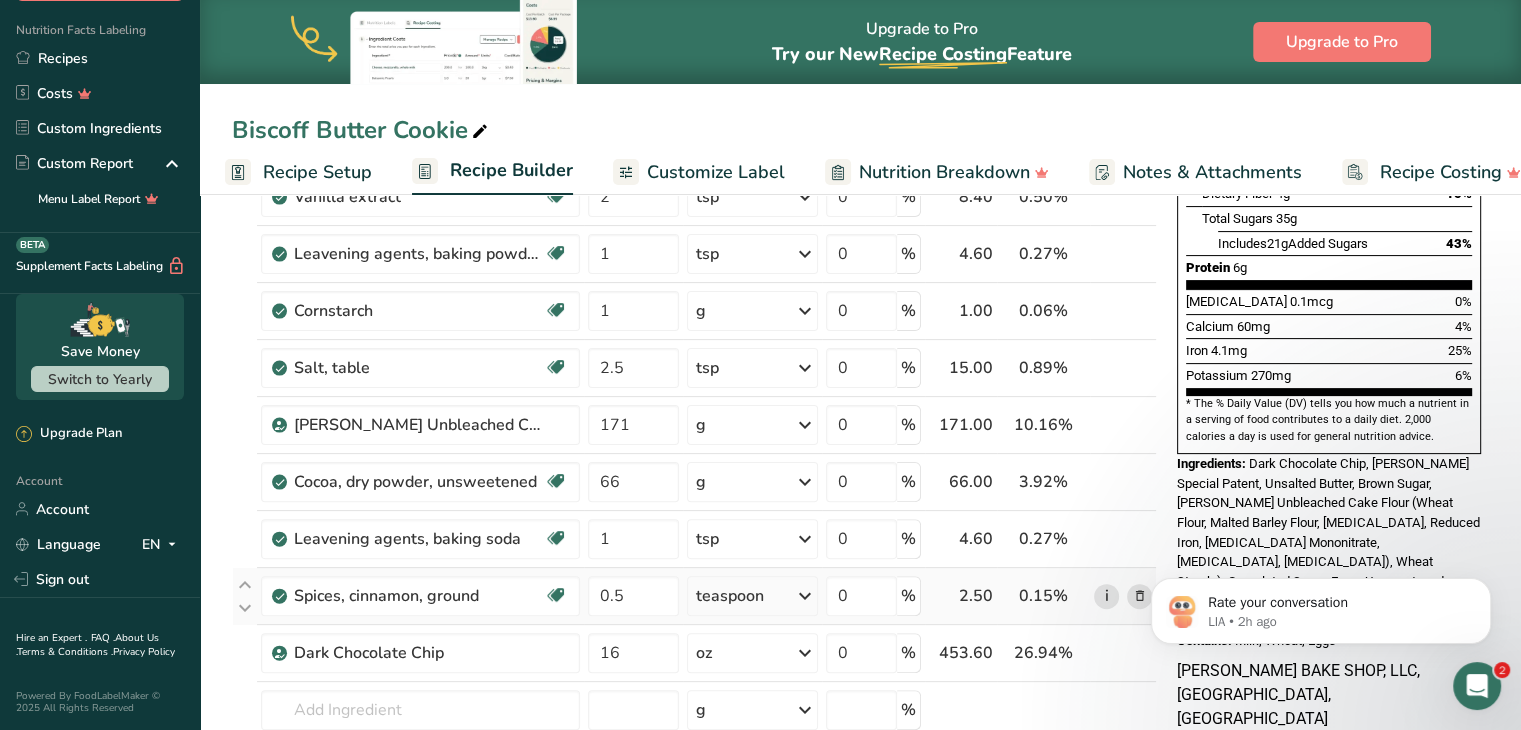 click on "i" at bounding box center (1106, 596) 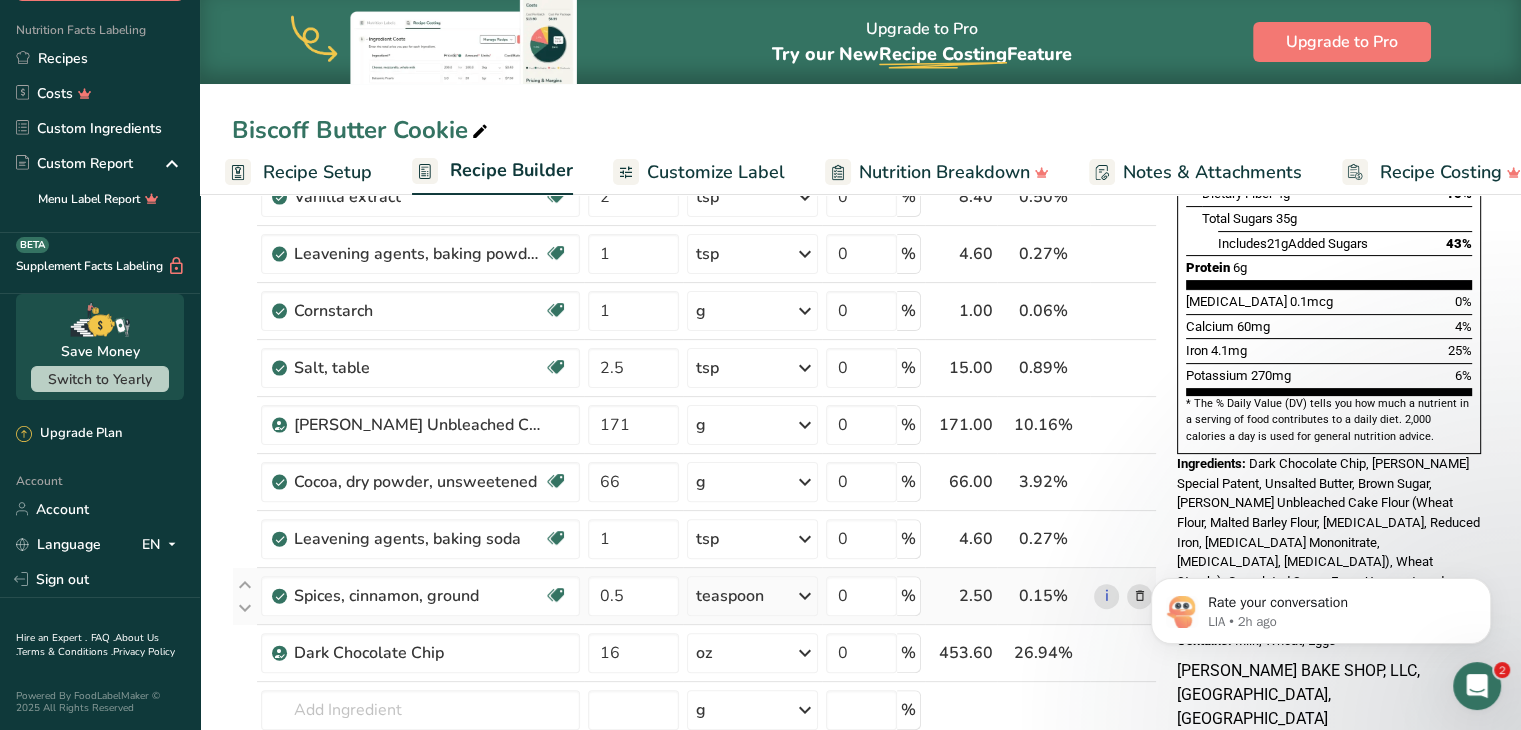 click at bounding box center (1139, 596) 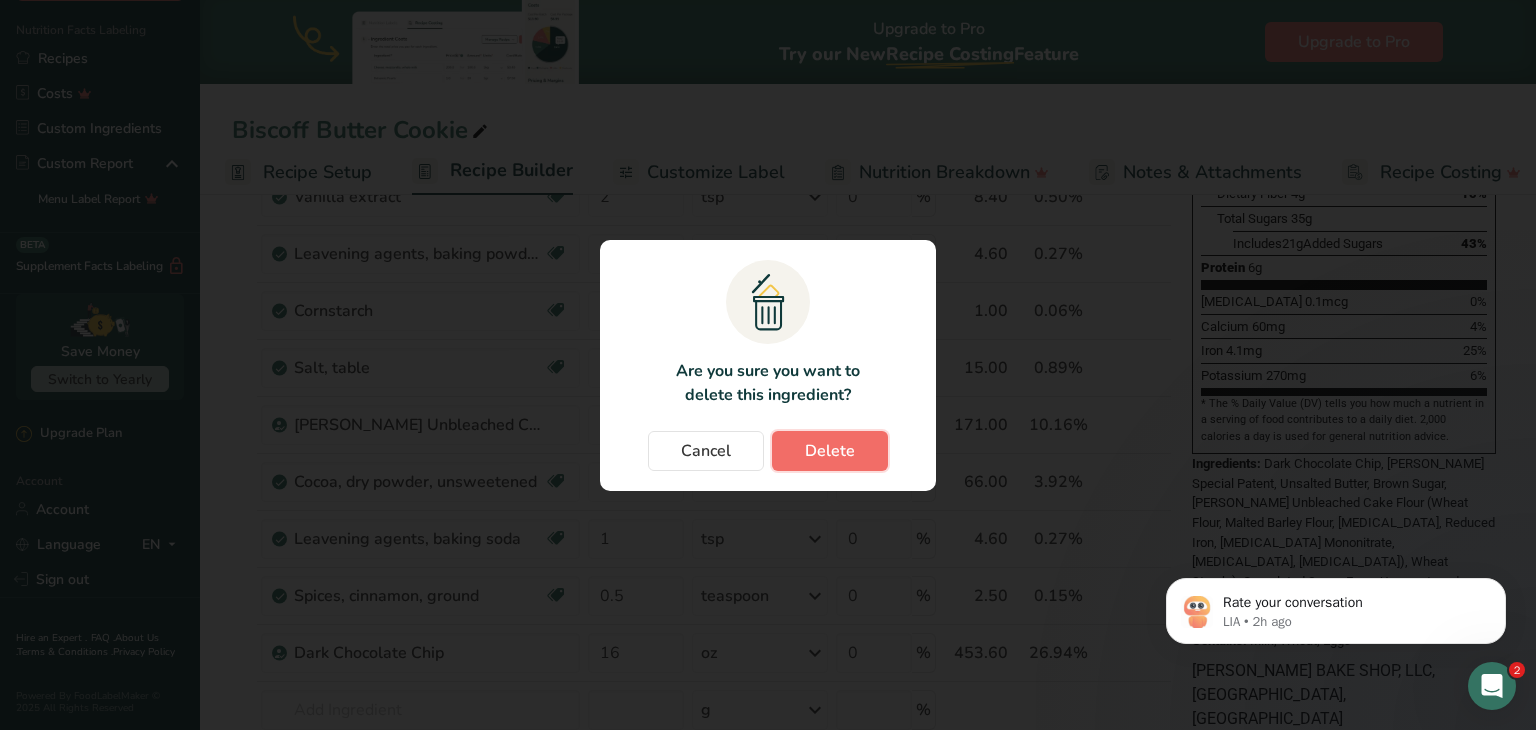 click on "Delete" at bounding box center (830, 451) 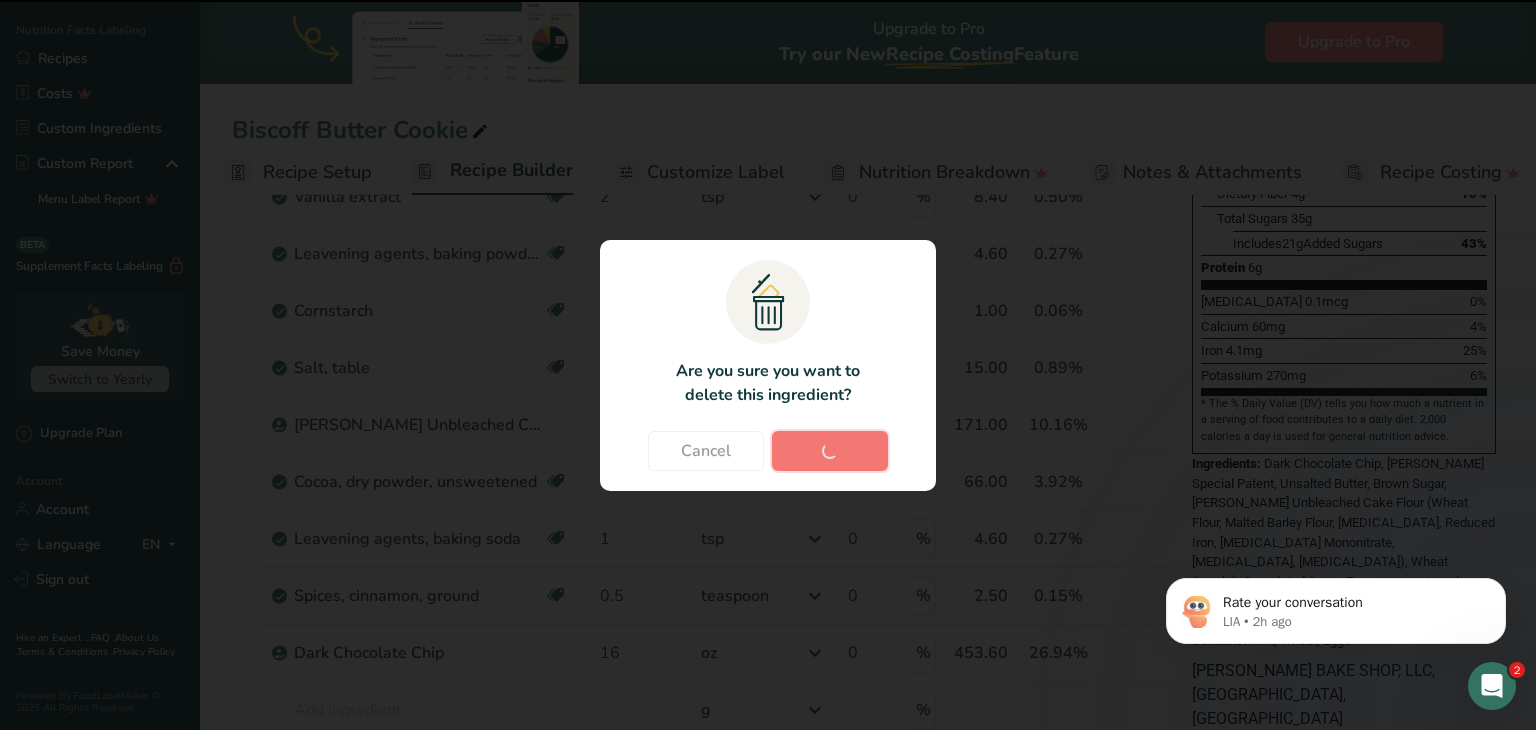 type on "16" 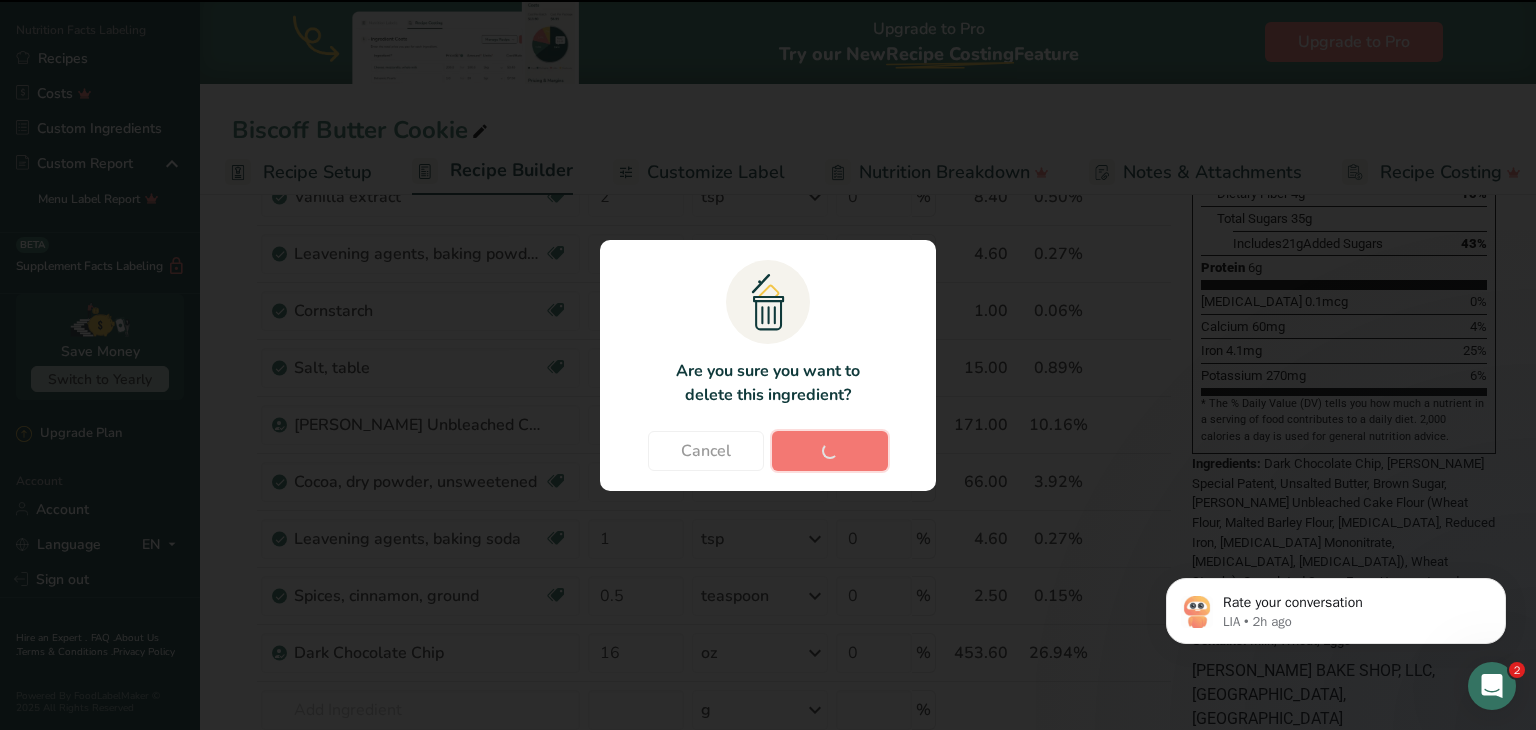 type 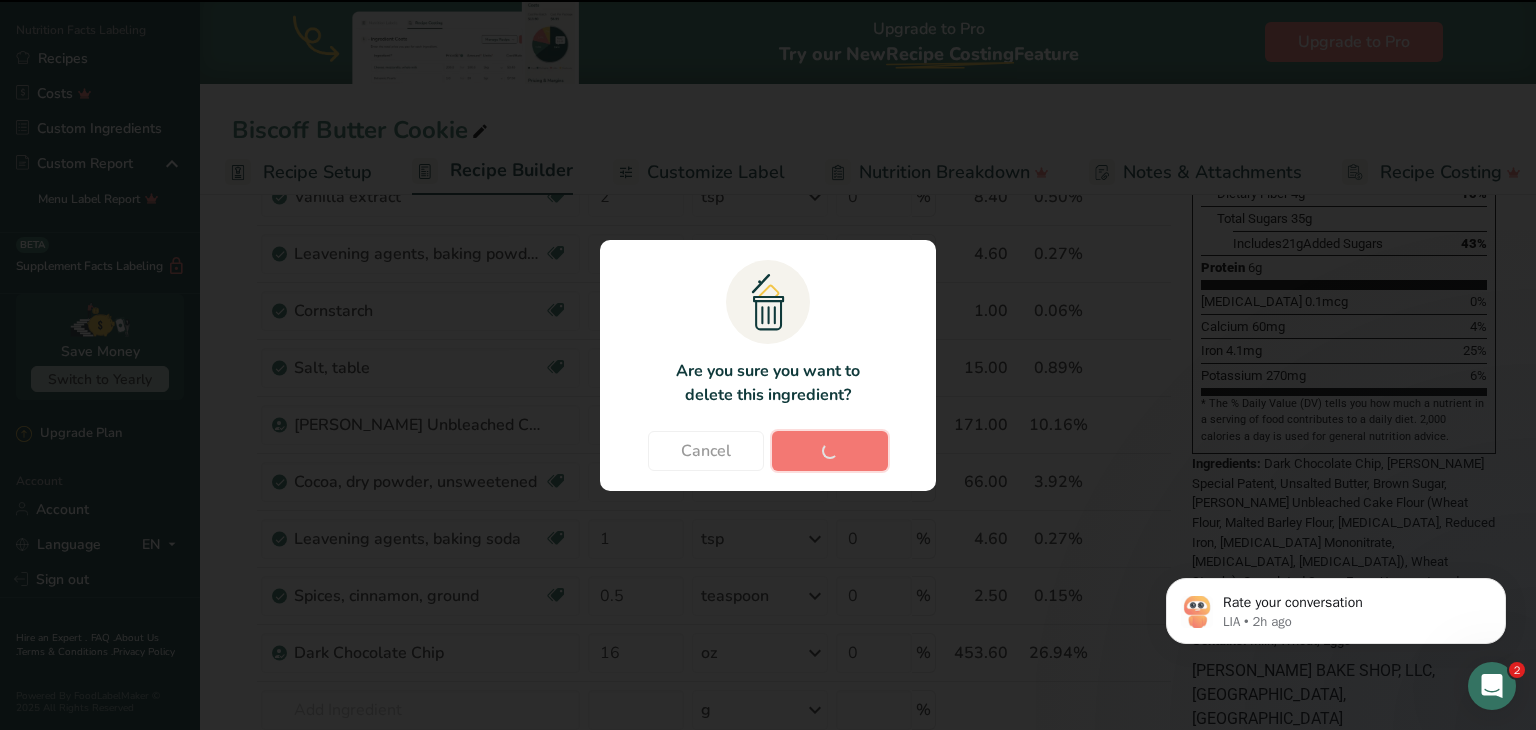 type 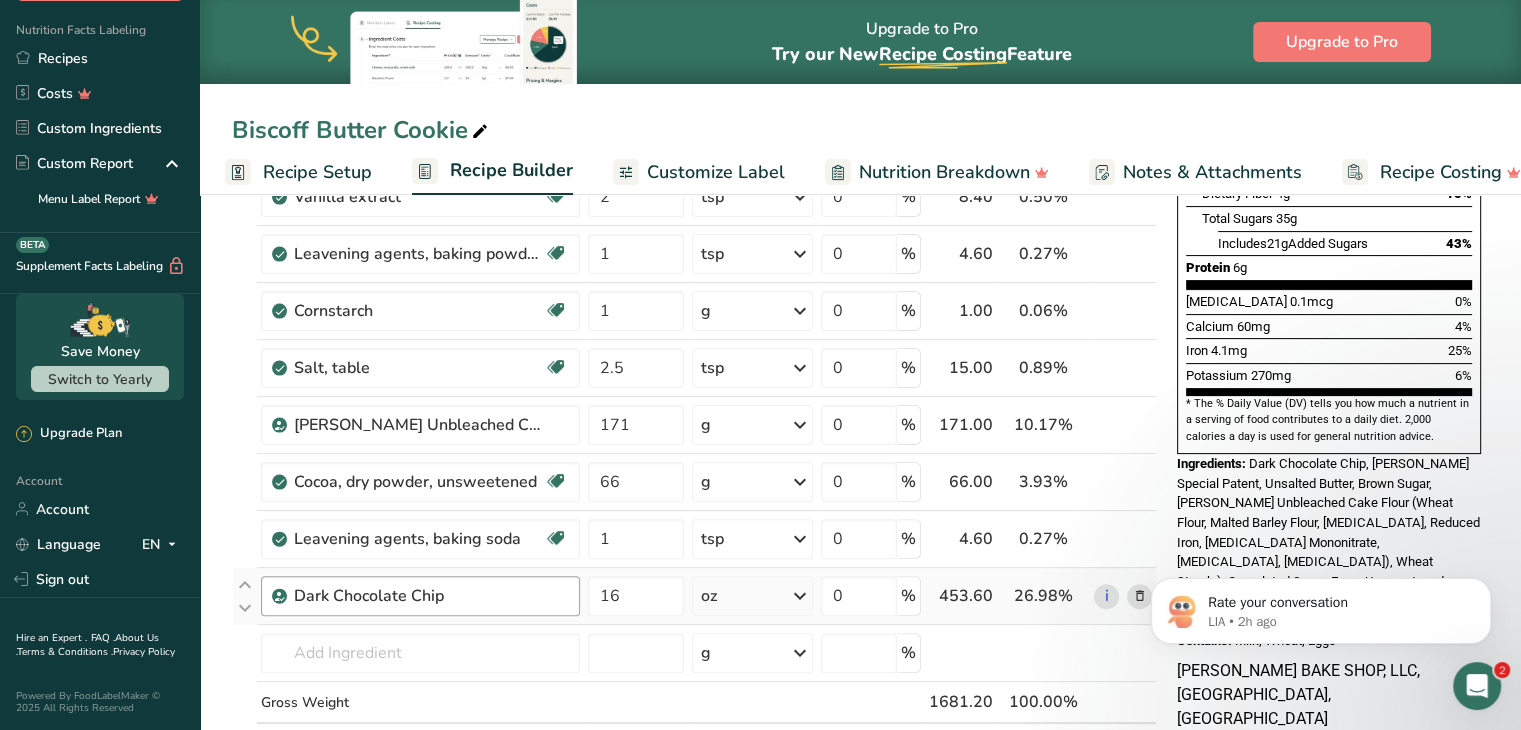 click on "Dark Chocolate Chip" at bounding box center [420, 596] 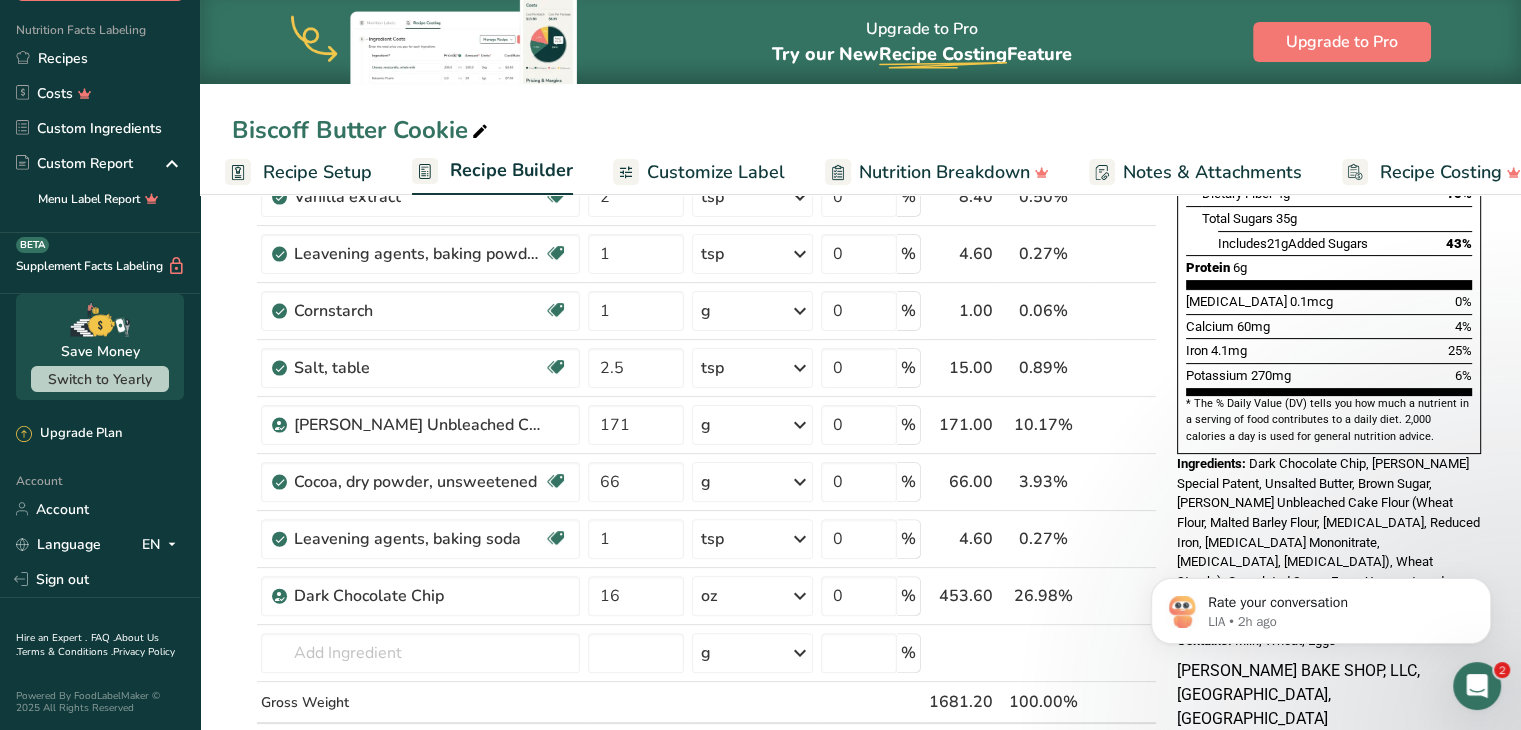click on "Rate your conversation LIA • 2h ago" 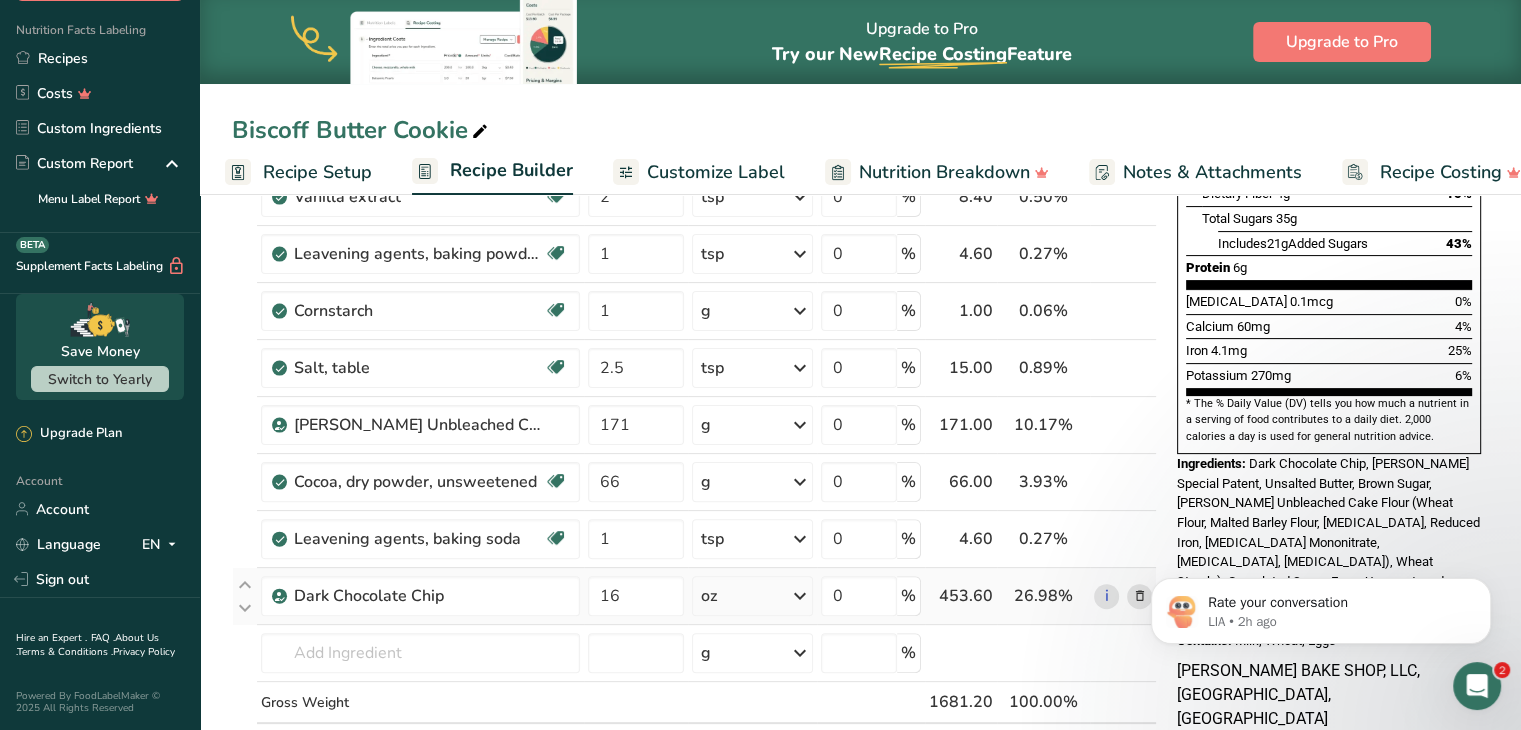 click on "i" at bounding box center [1123, 596] 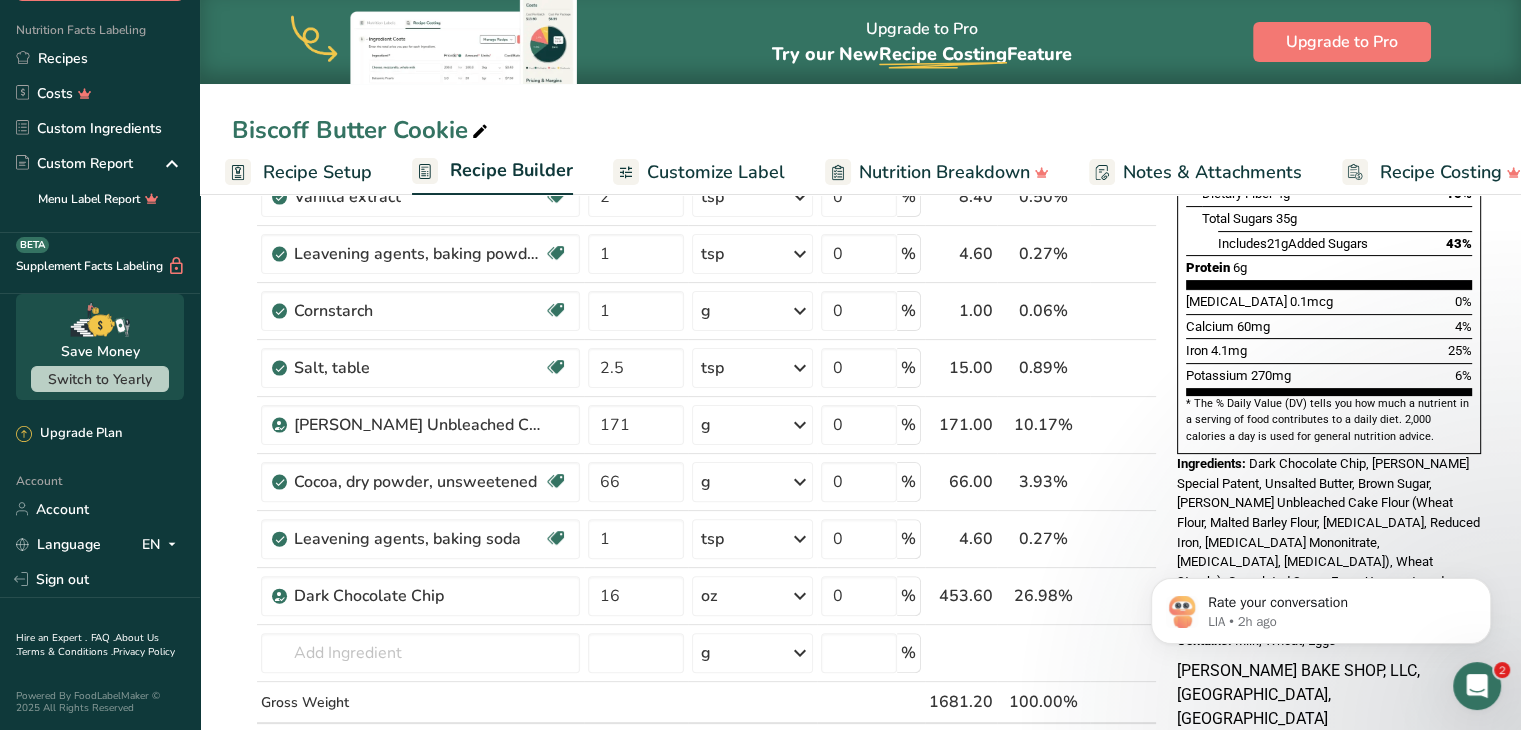 click on "Rate your conversation LIA • 2h ago" 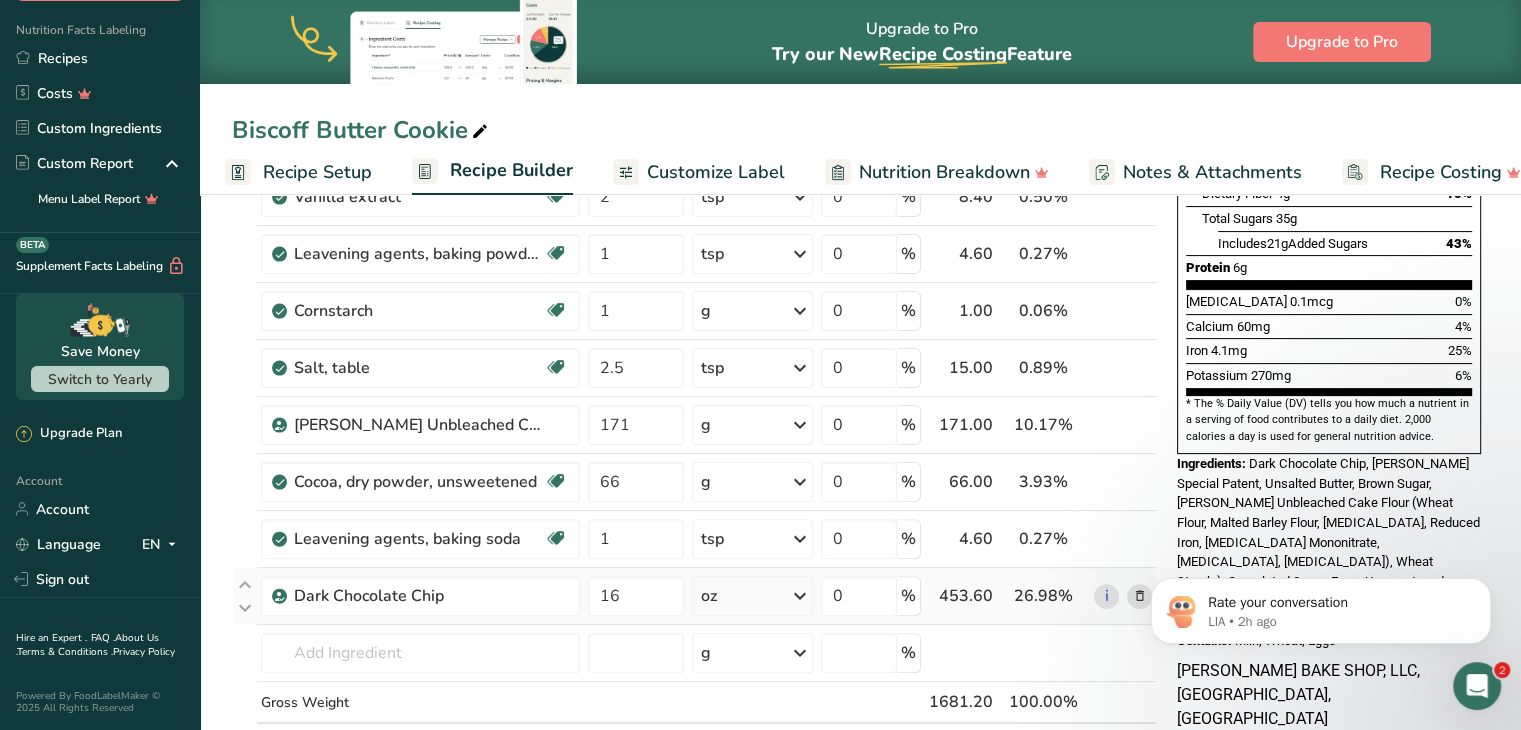 click on "i" at bounding box center (1123, 596) 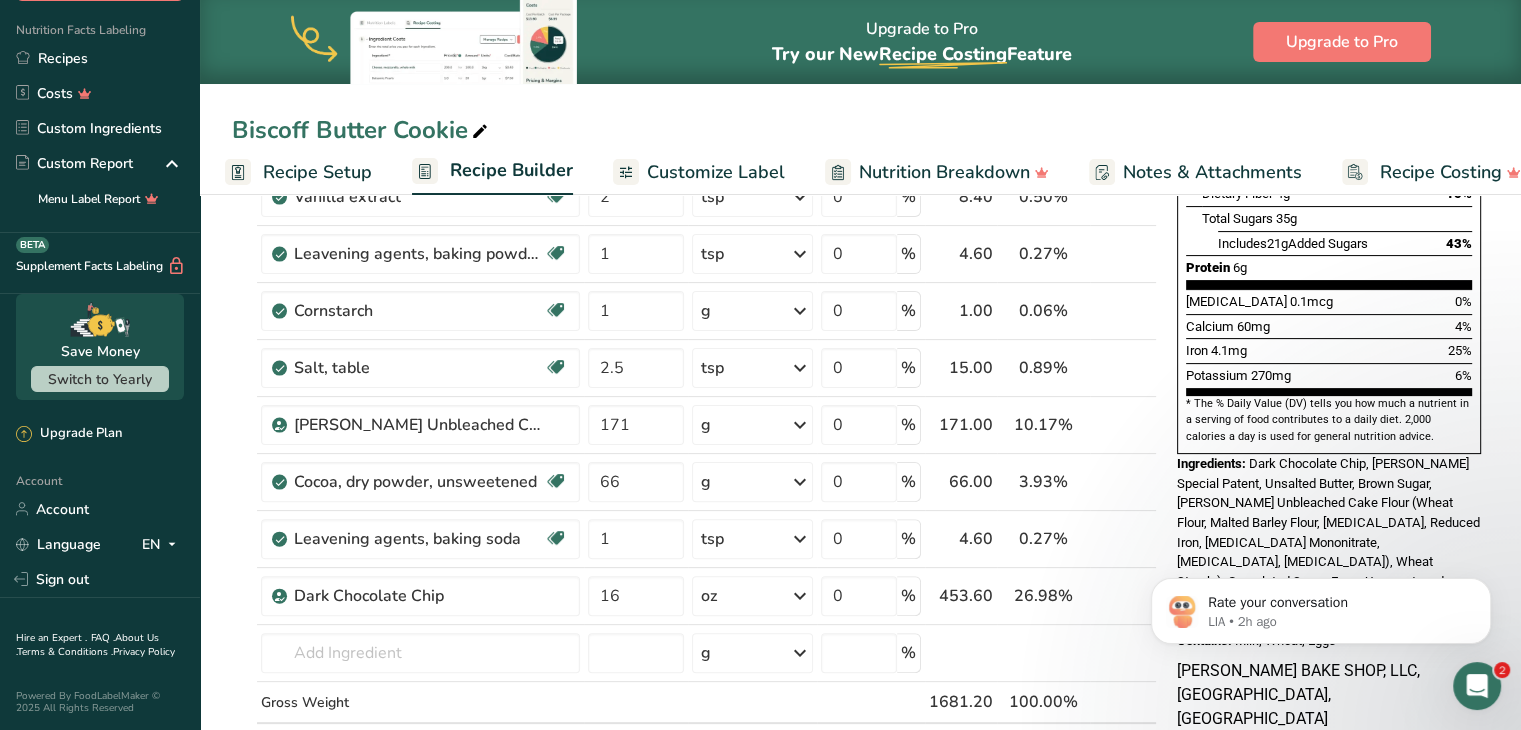 click on "Rate your conversation LIA • 2h ago" 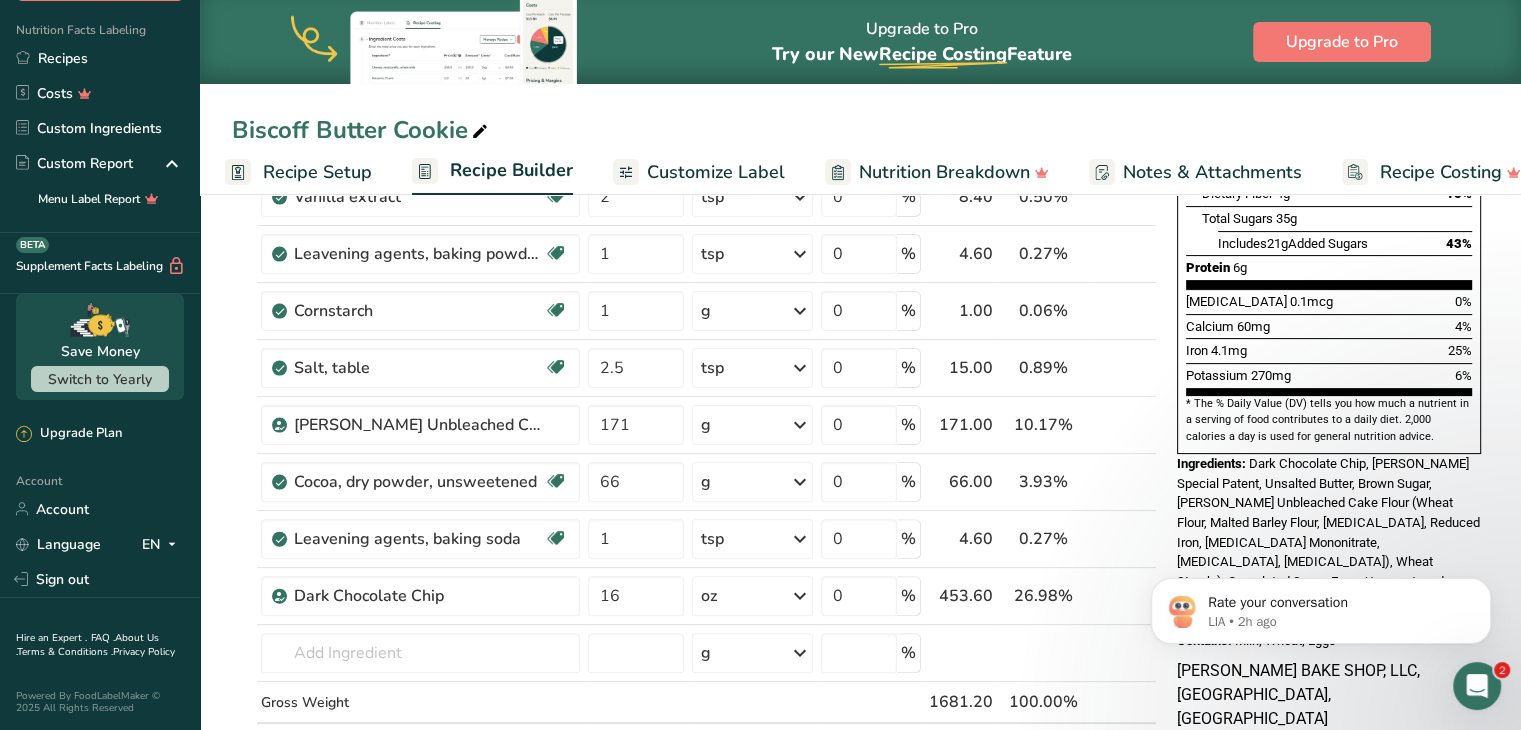 click on "Rate your conversation LIA • 2h ago" at bounding box center (1321, 606) 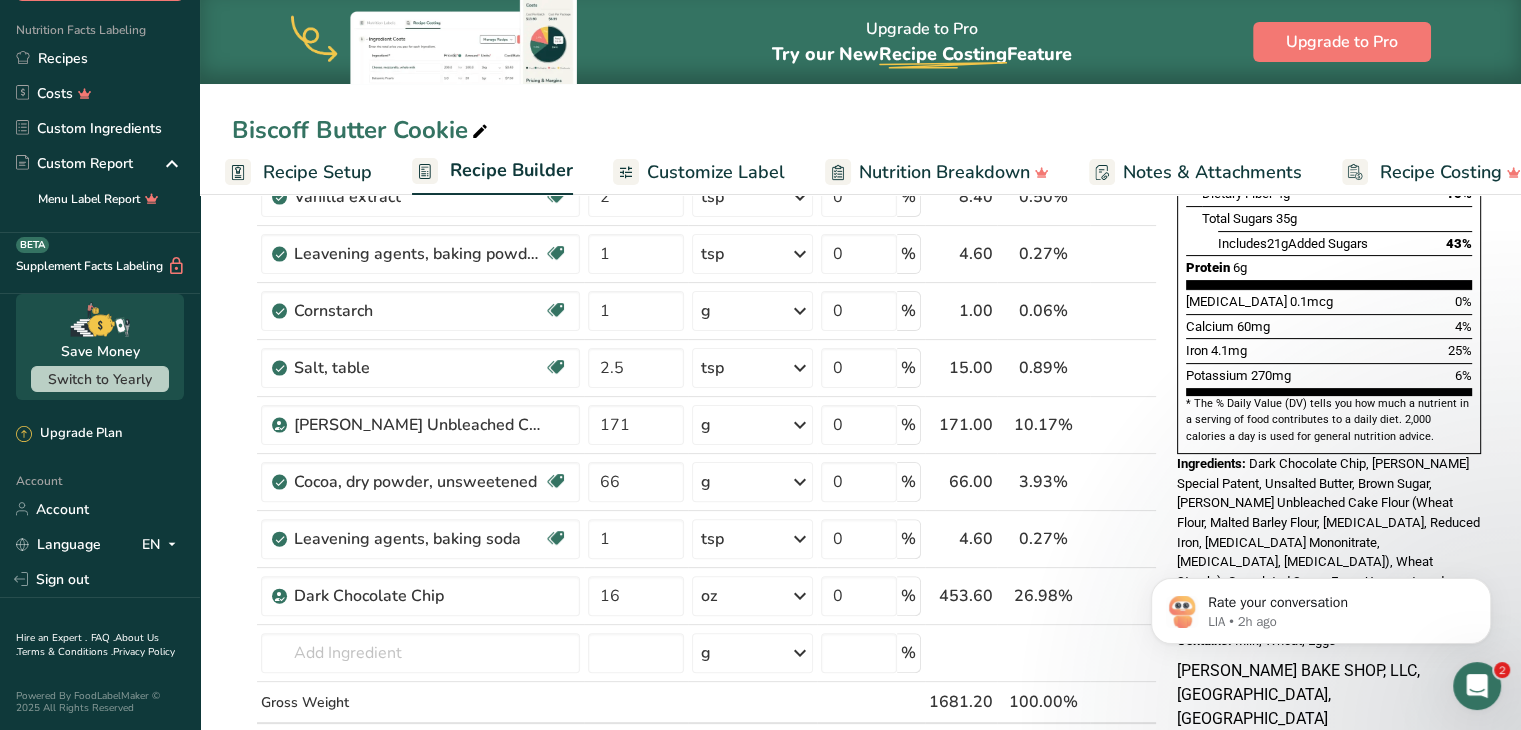 click at bounding box center [1321, 606] 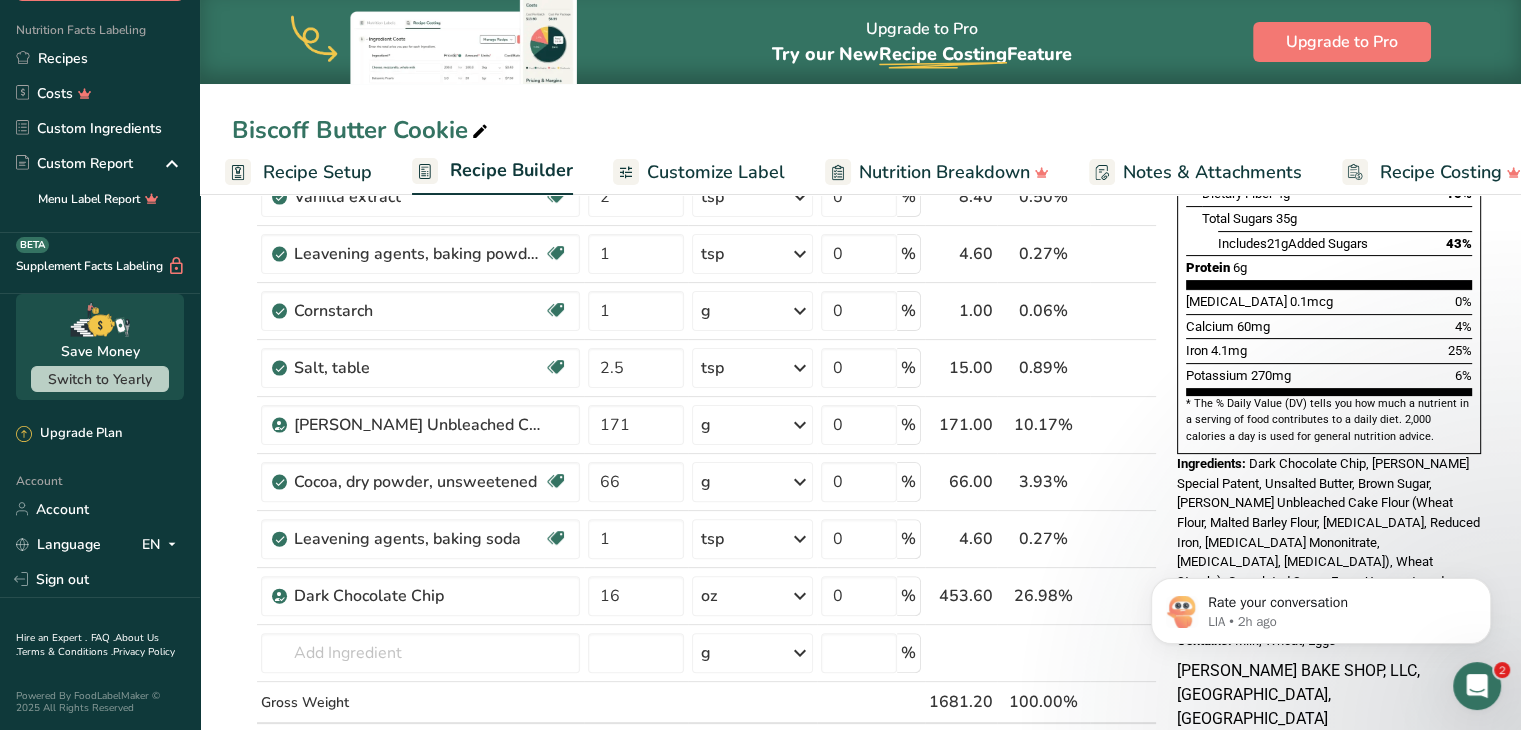 click on "Rate your conversation LIA • 2h ago" at bounding box center [1321, 606] 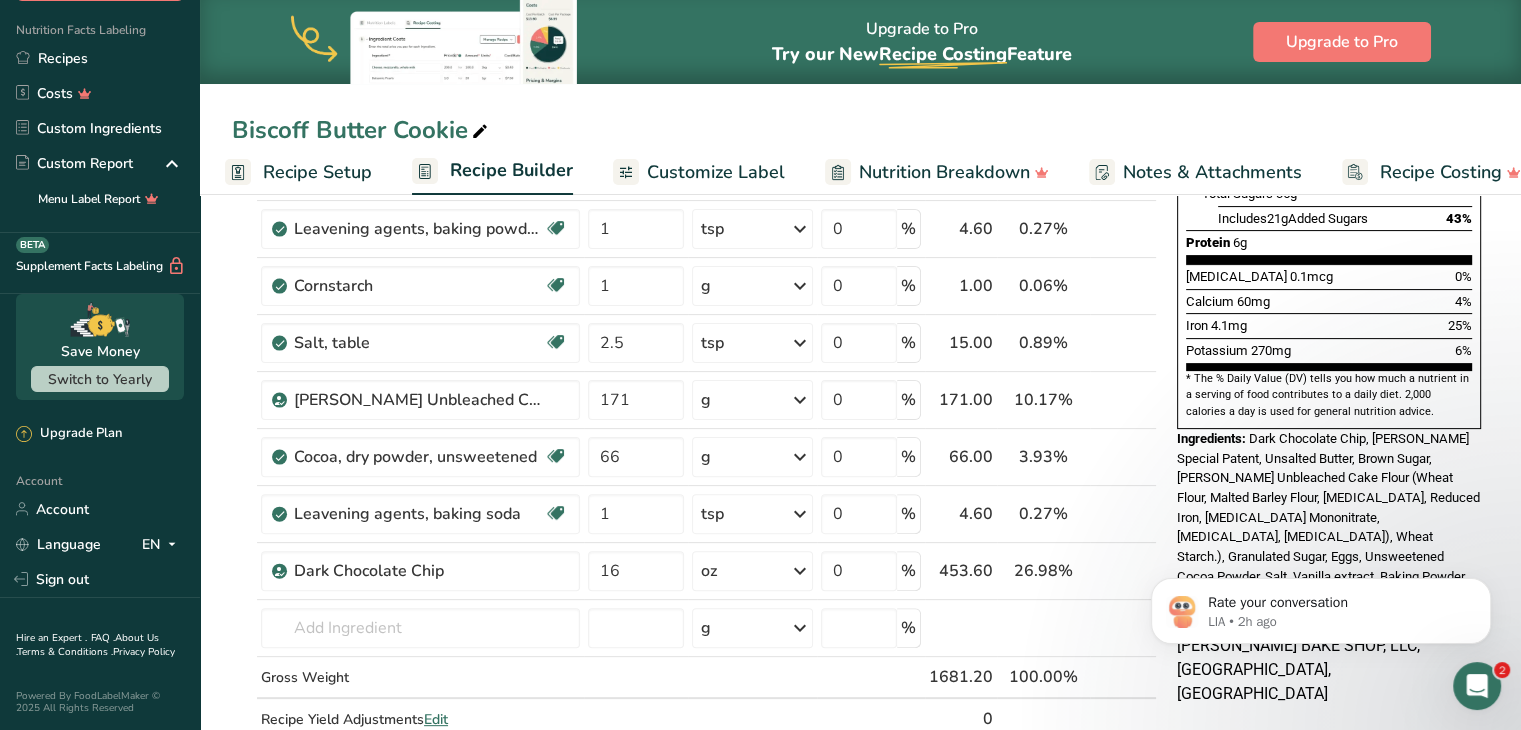 scroll, scrollTop: 492, scrollLeft: 0, axis: vertical 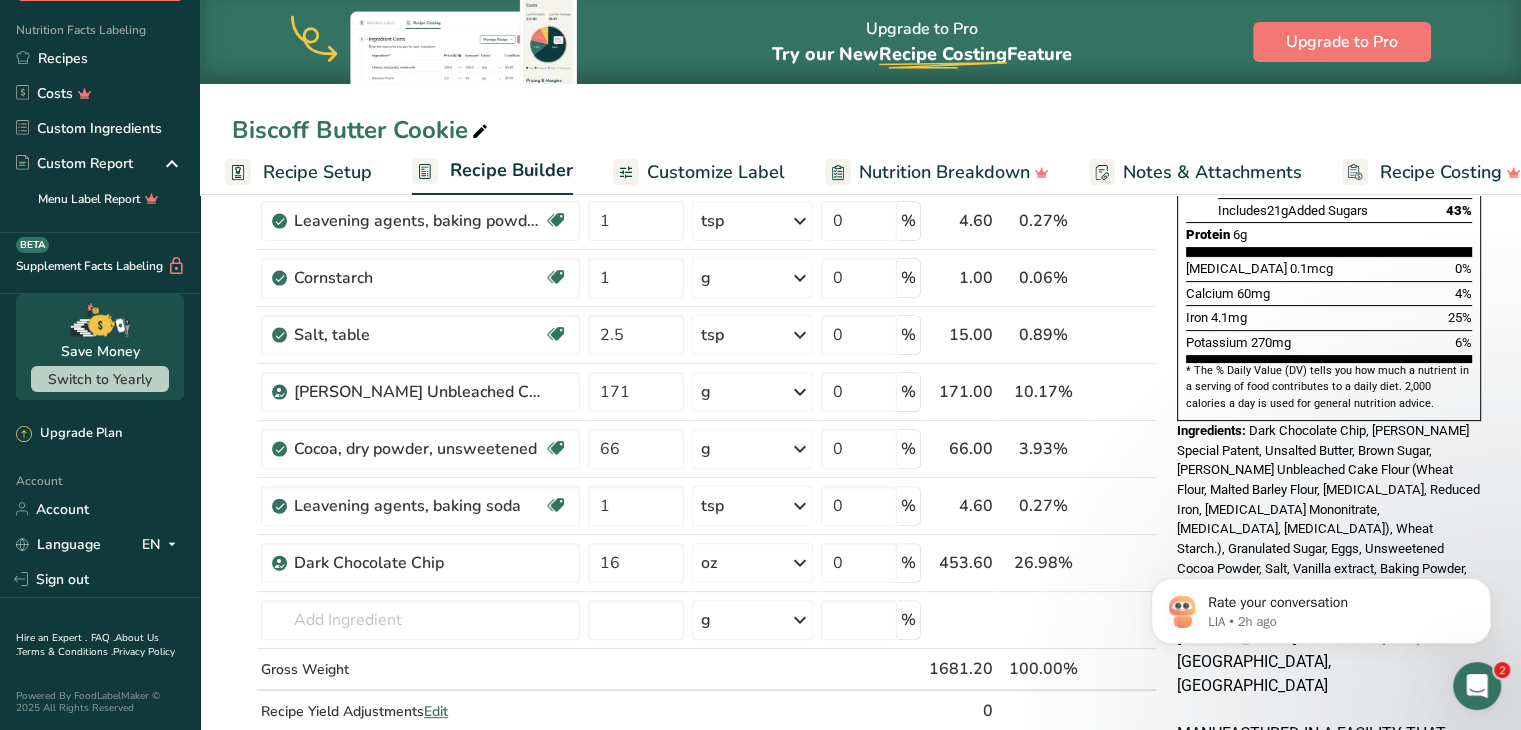 click on "Rate your conversation LIA • 2h ago" 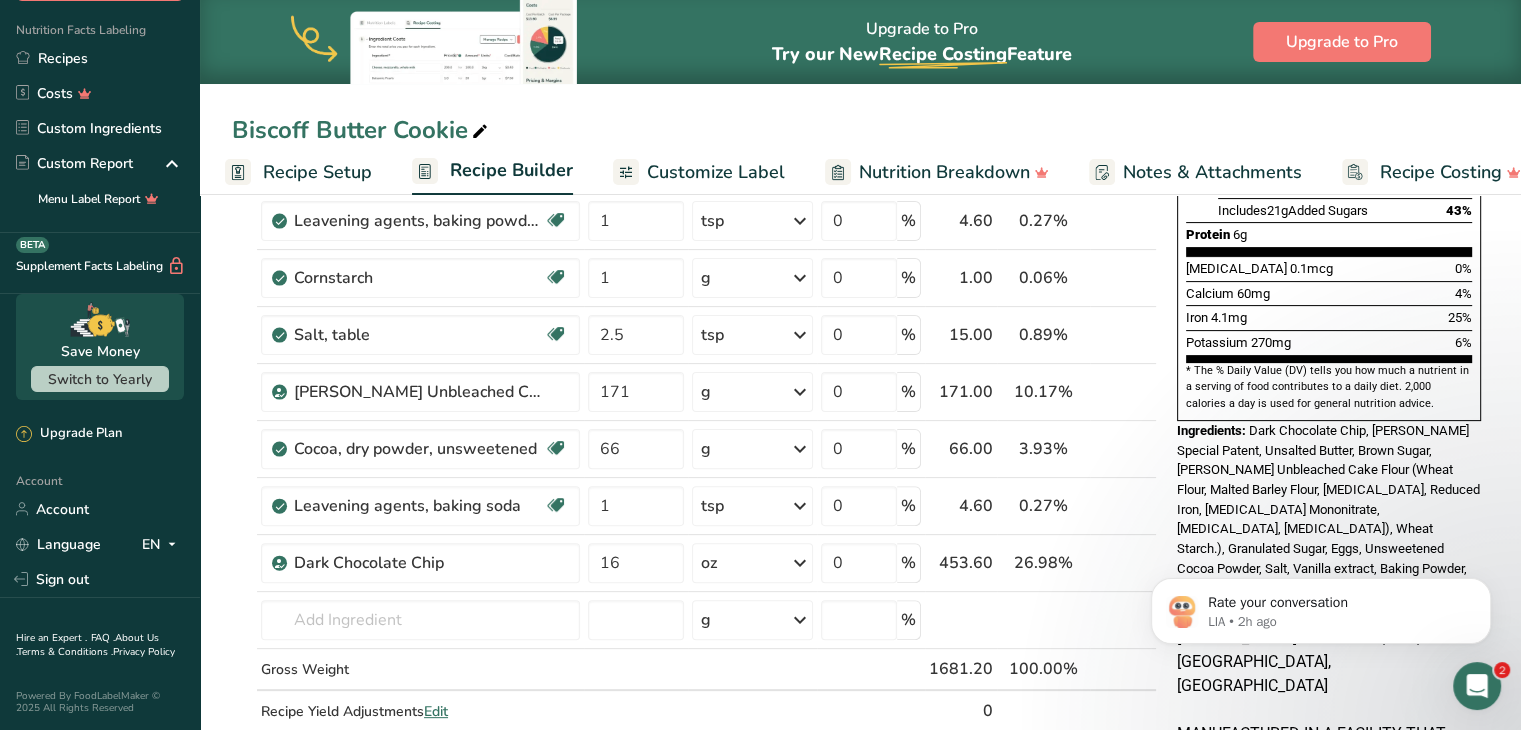 click on "Rate your conversation LIA • 2h ago" 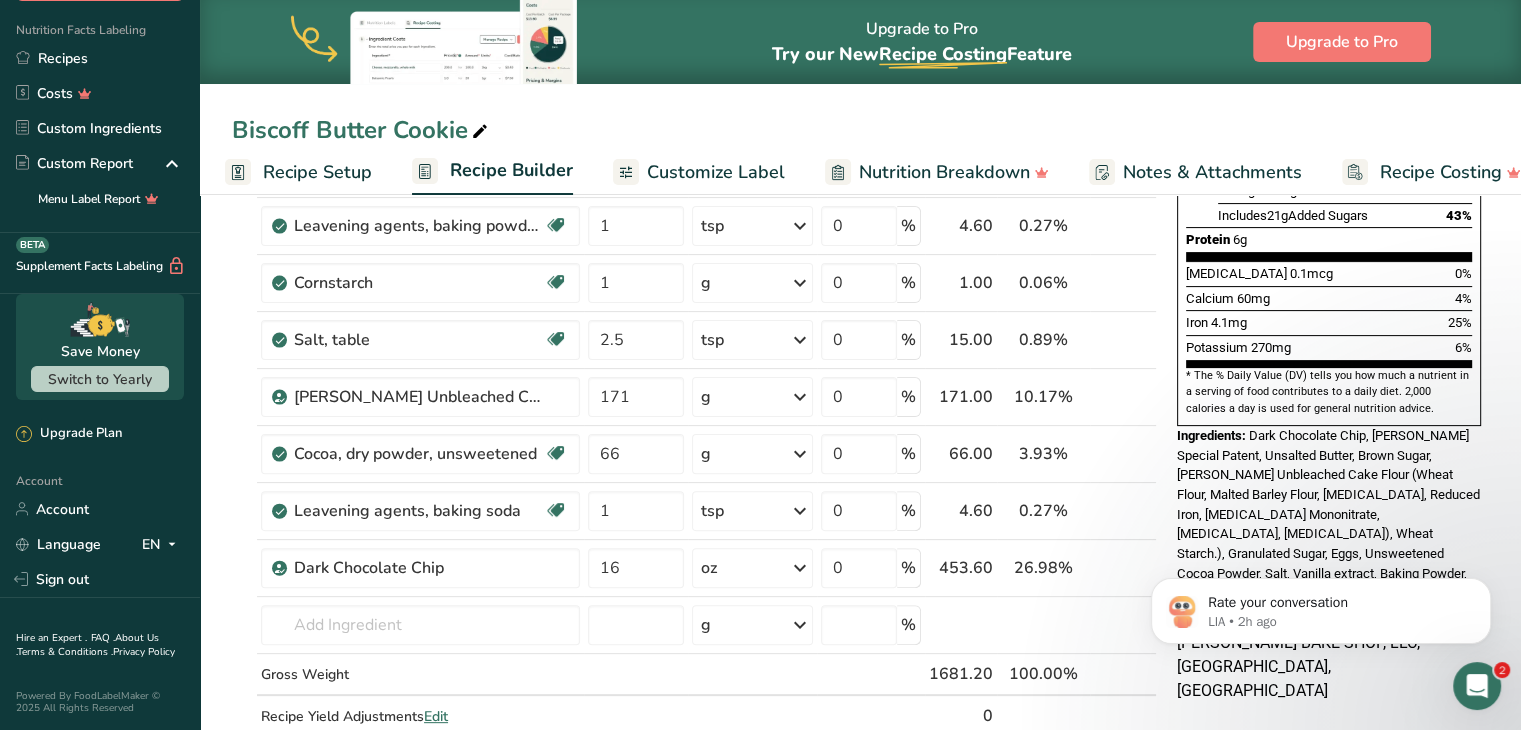 scroll, scrollTop: 488, scrollLeft: 0, axis: vertical 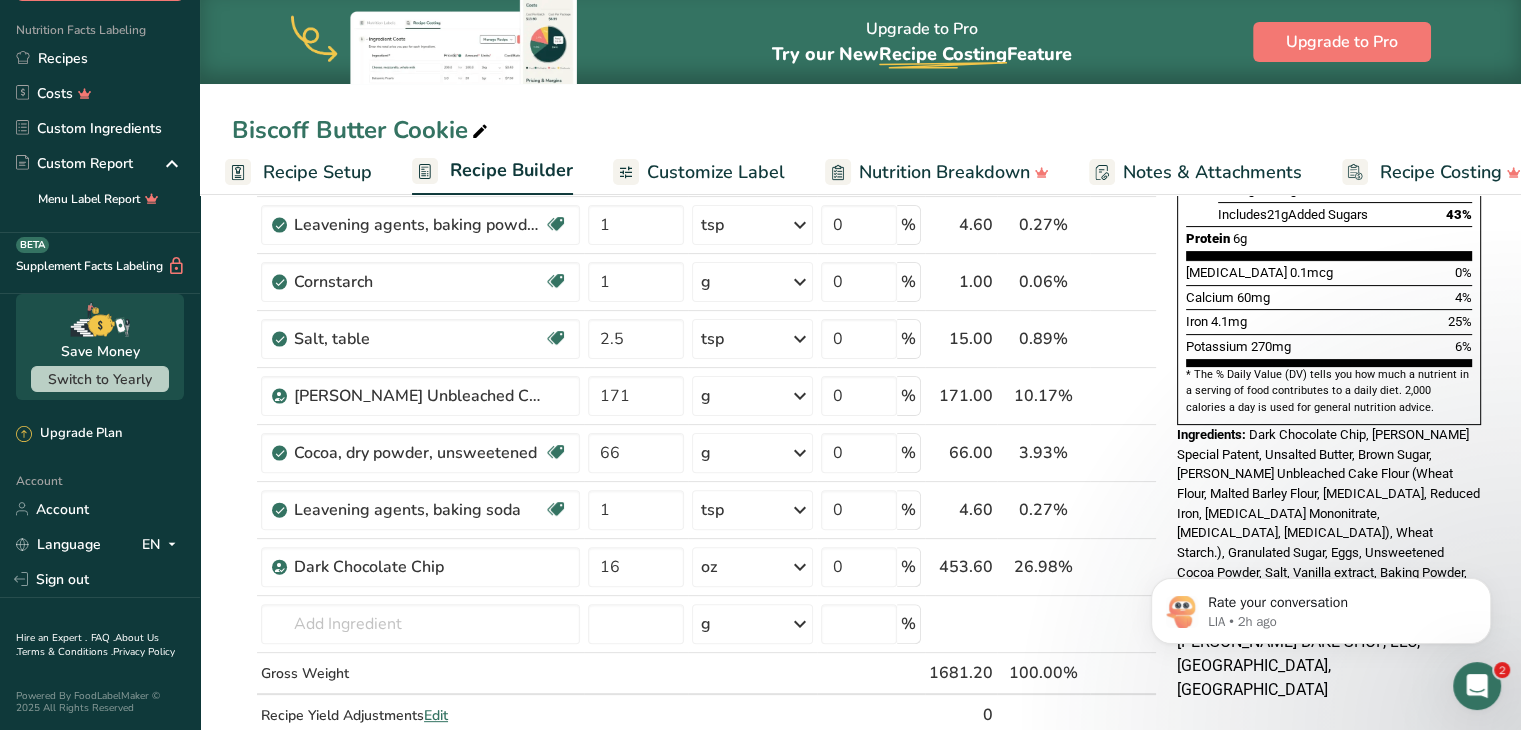 click on "Rate your conversation LIA • 2h ago" 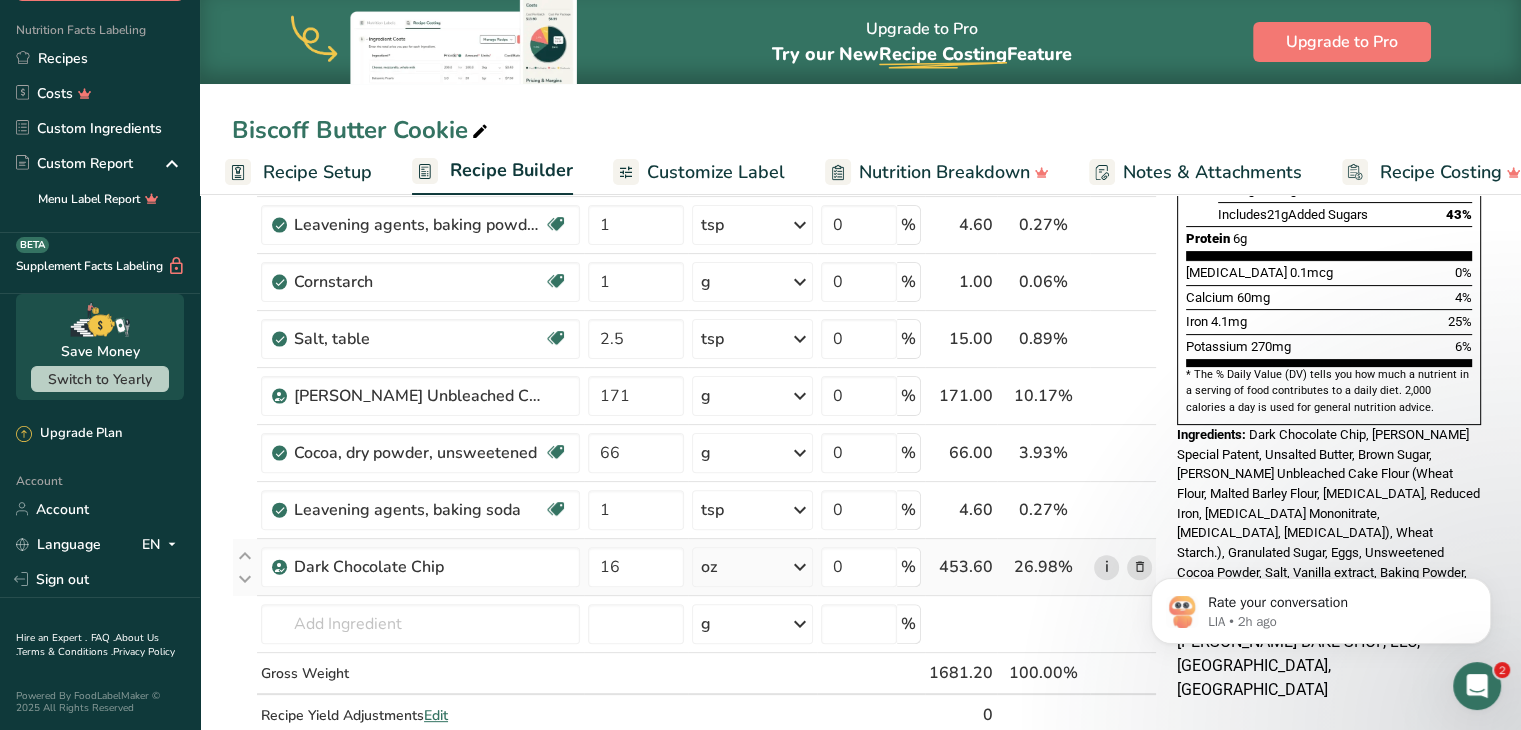 click on "i" at bounding box center [1106, 567] 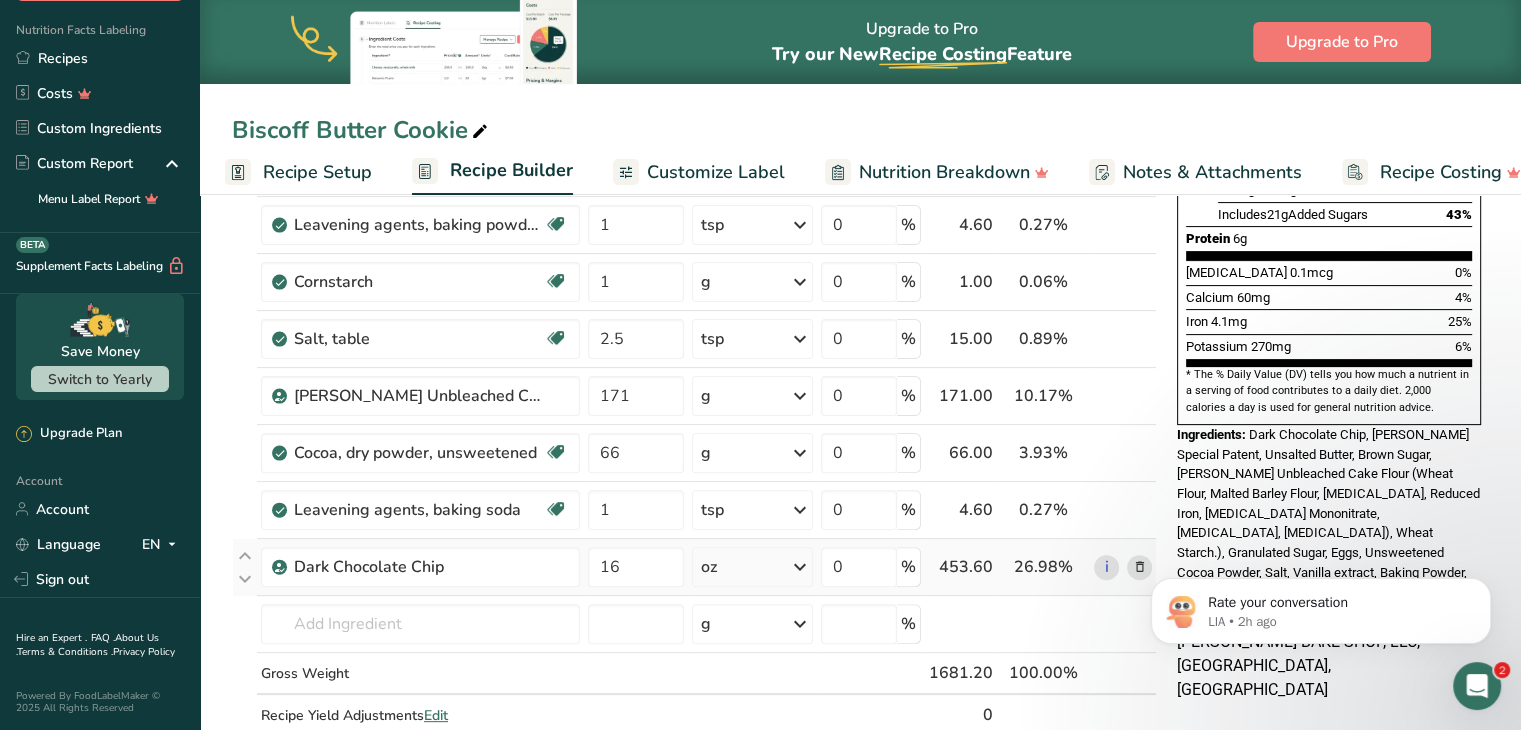 click at bounding box center (1139, 567) 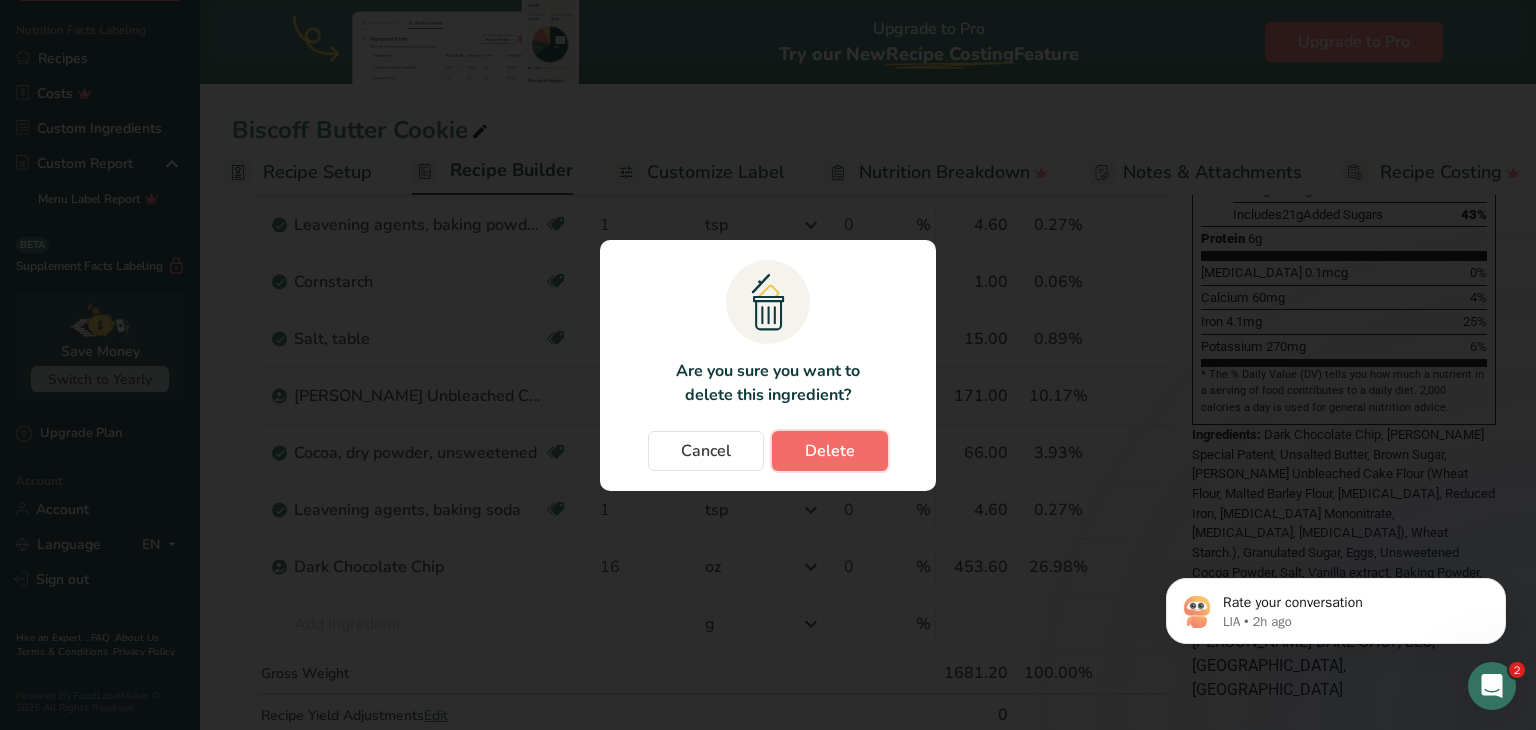 click on "Delete" at bounding box center [830, 451] 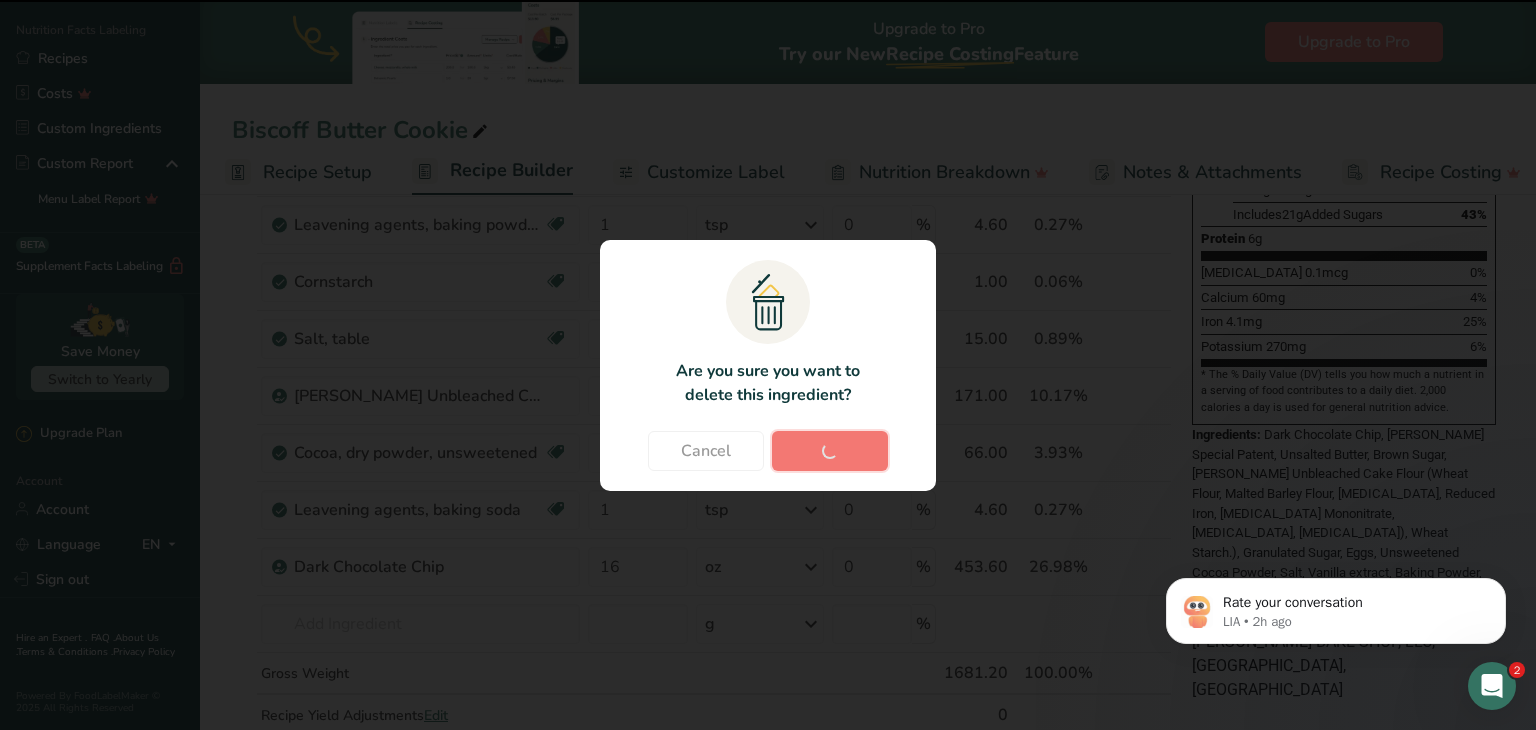 type 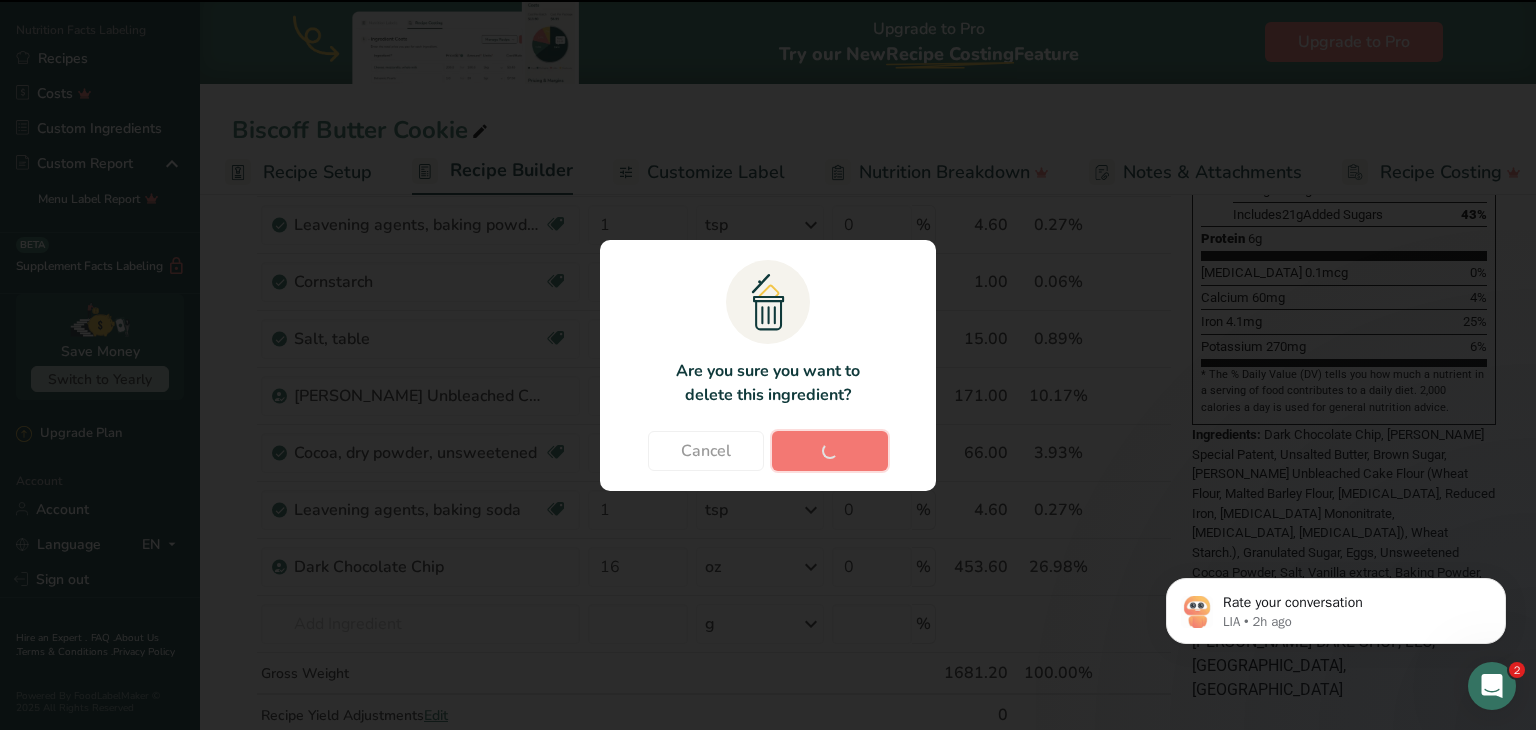 type 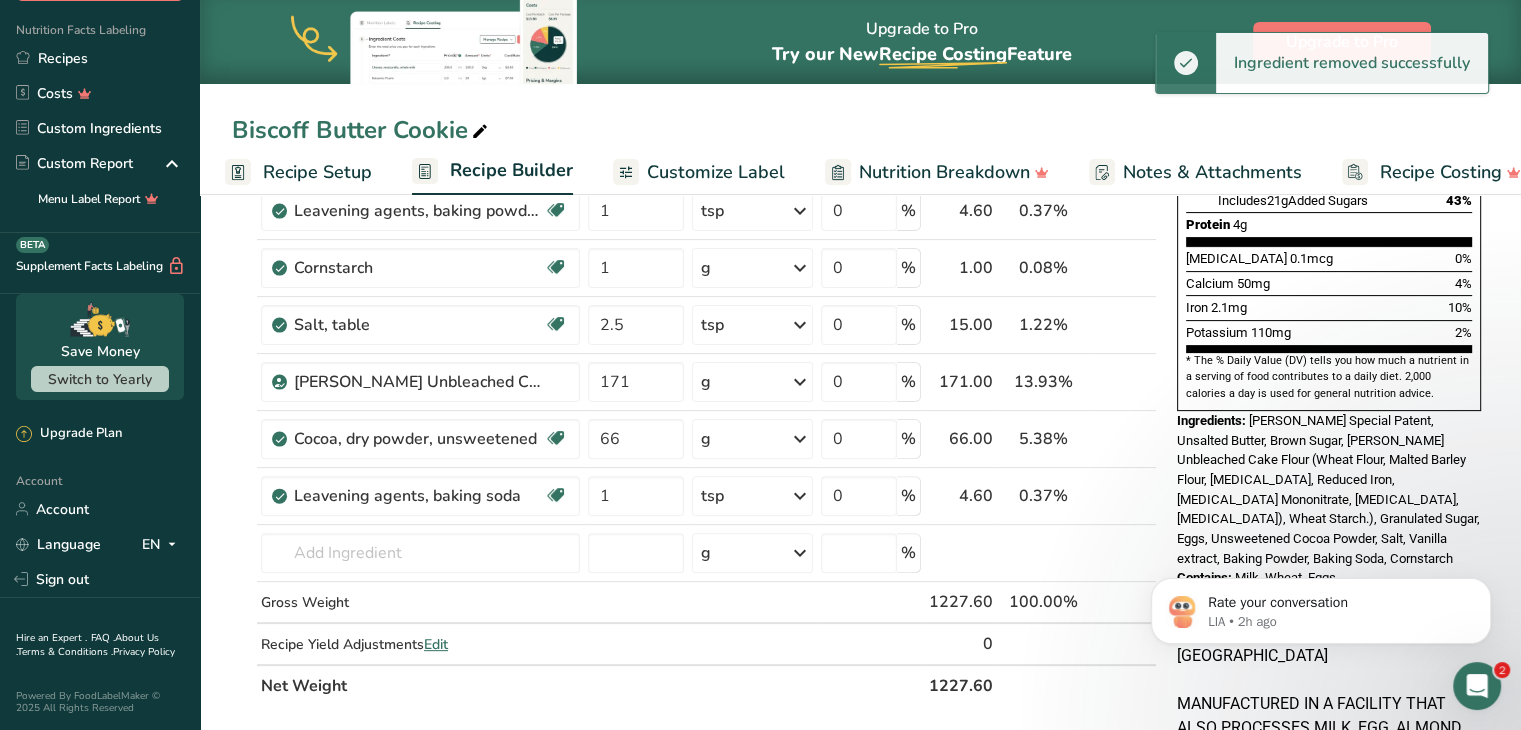 scroll, scrollTop: 503, scrollLeft: 0, axis: vertical 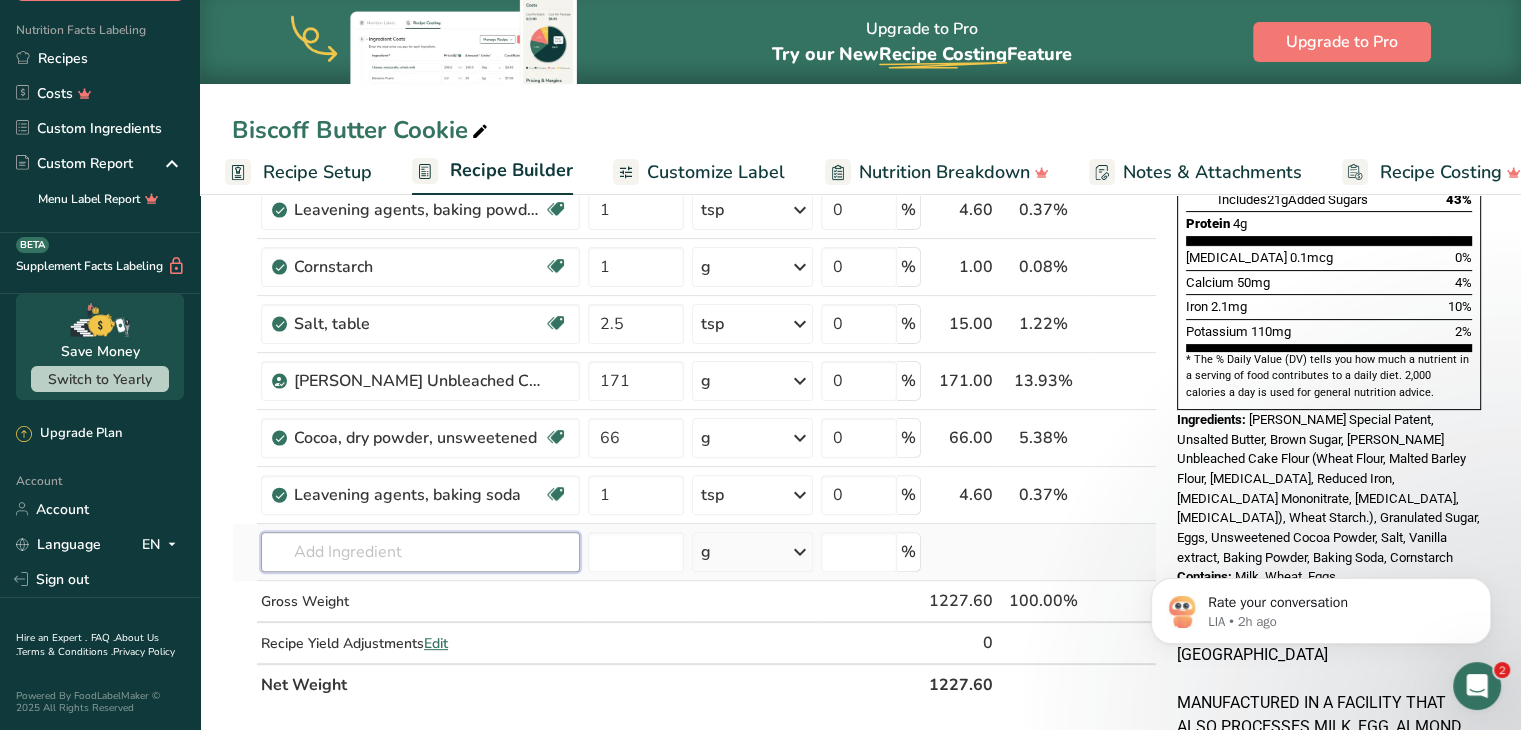click at bounding box center (420, 552) 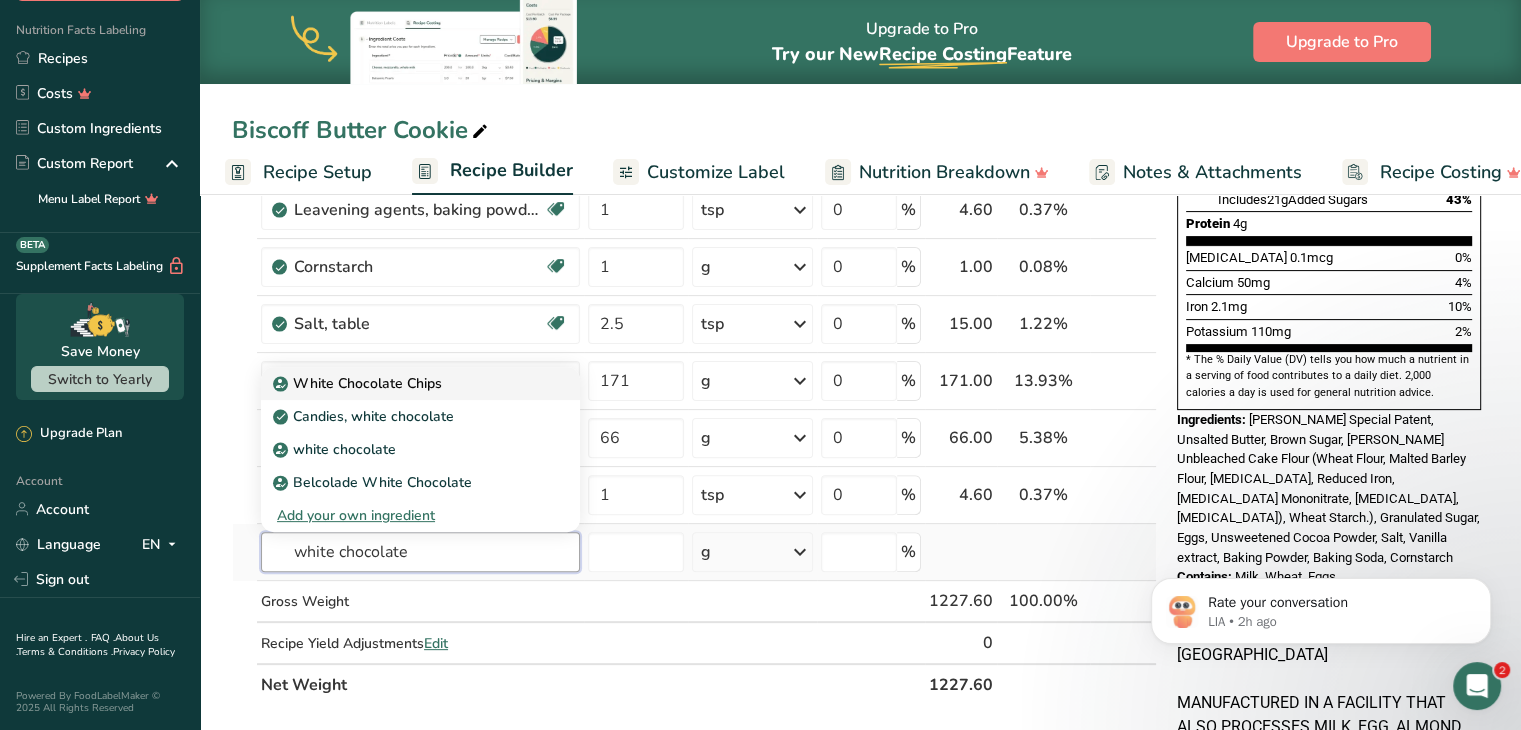 type on "white chocolate" 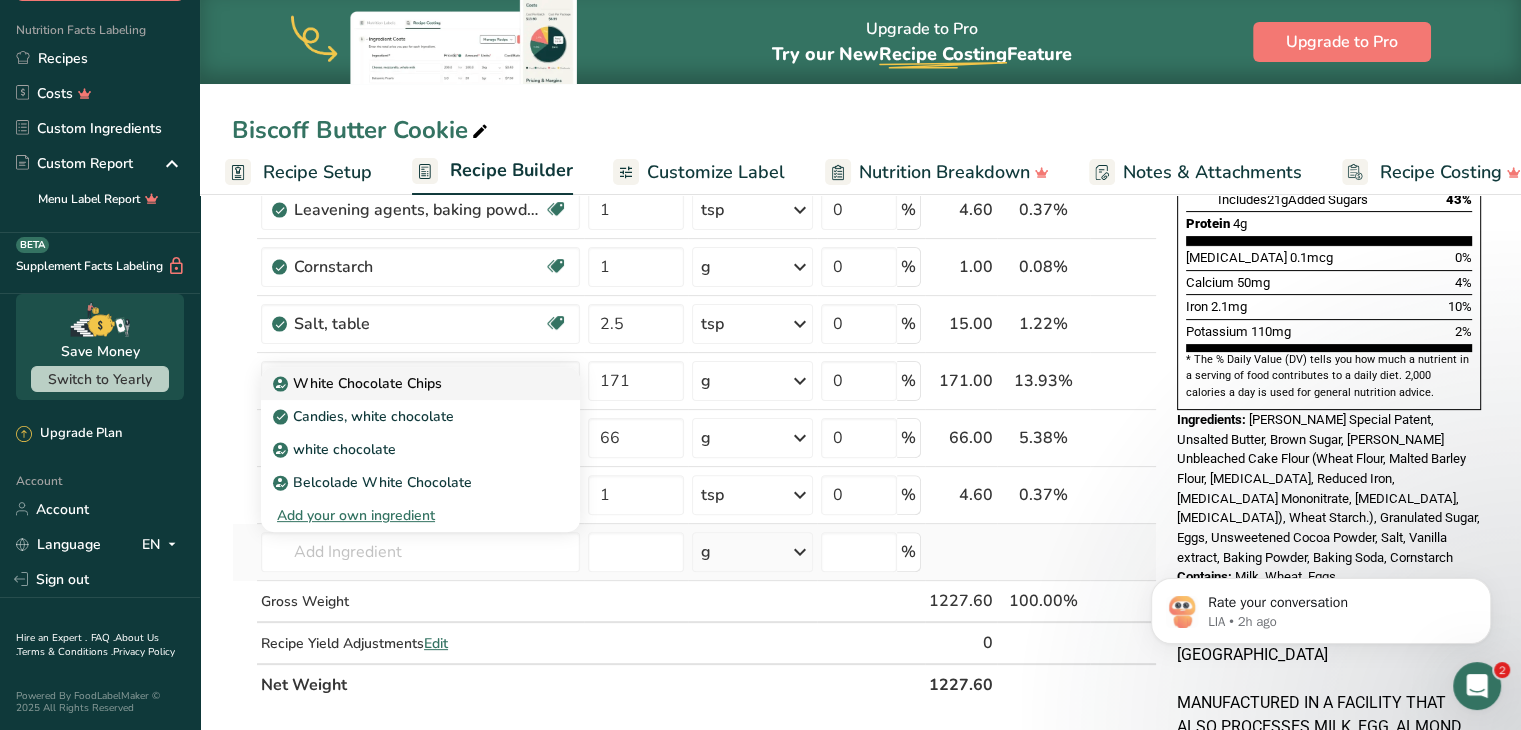 click on "White Chocolate Chips" at bounding box center [420, 383] 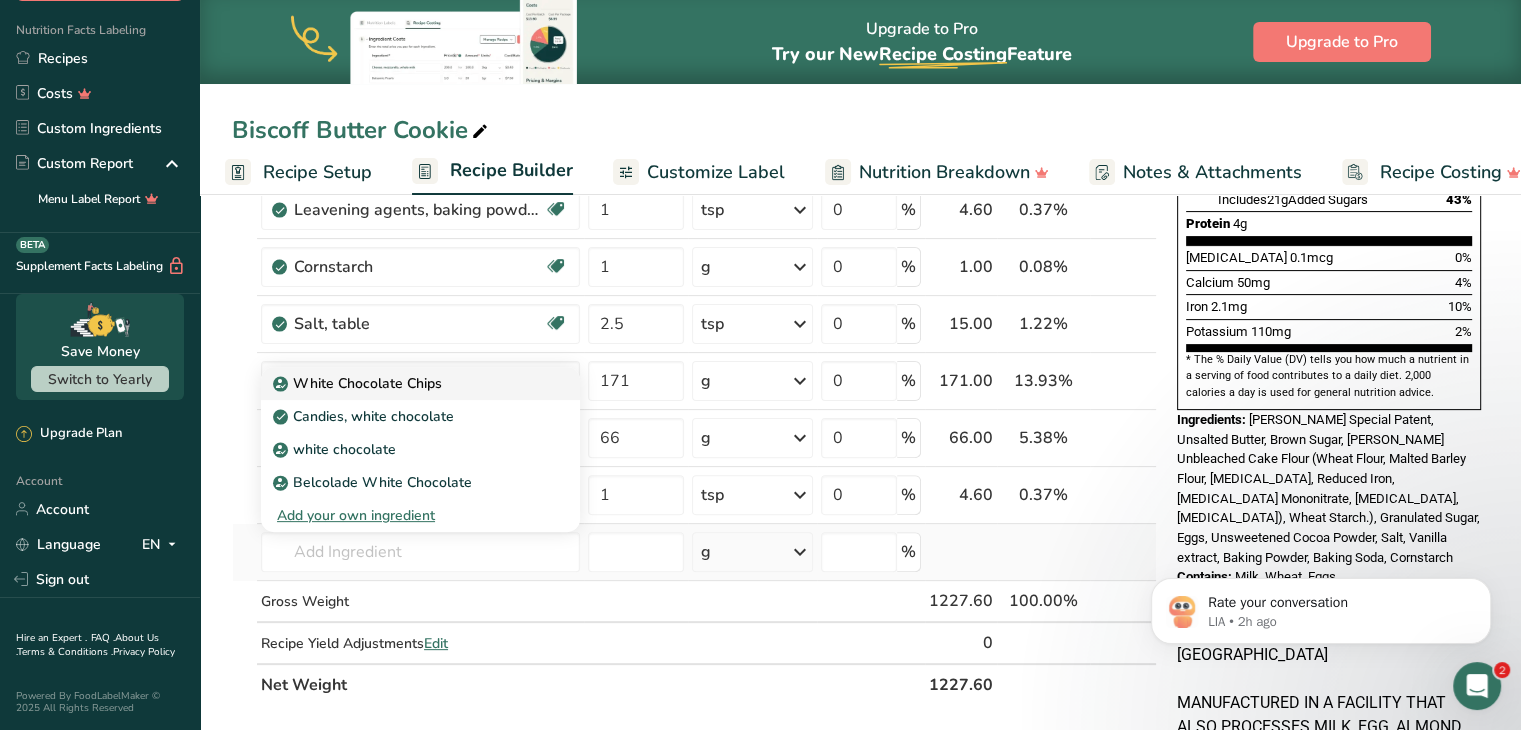 type on "White Chocolate Chips" 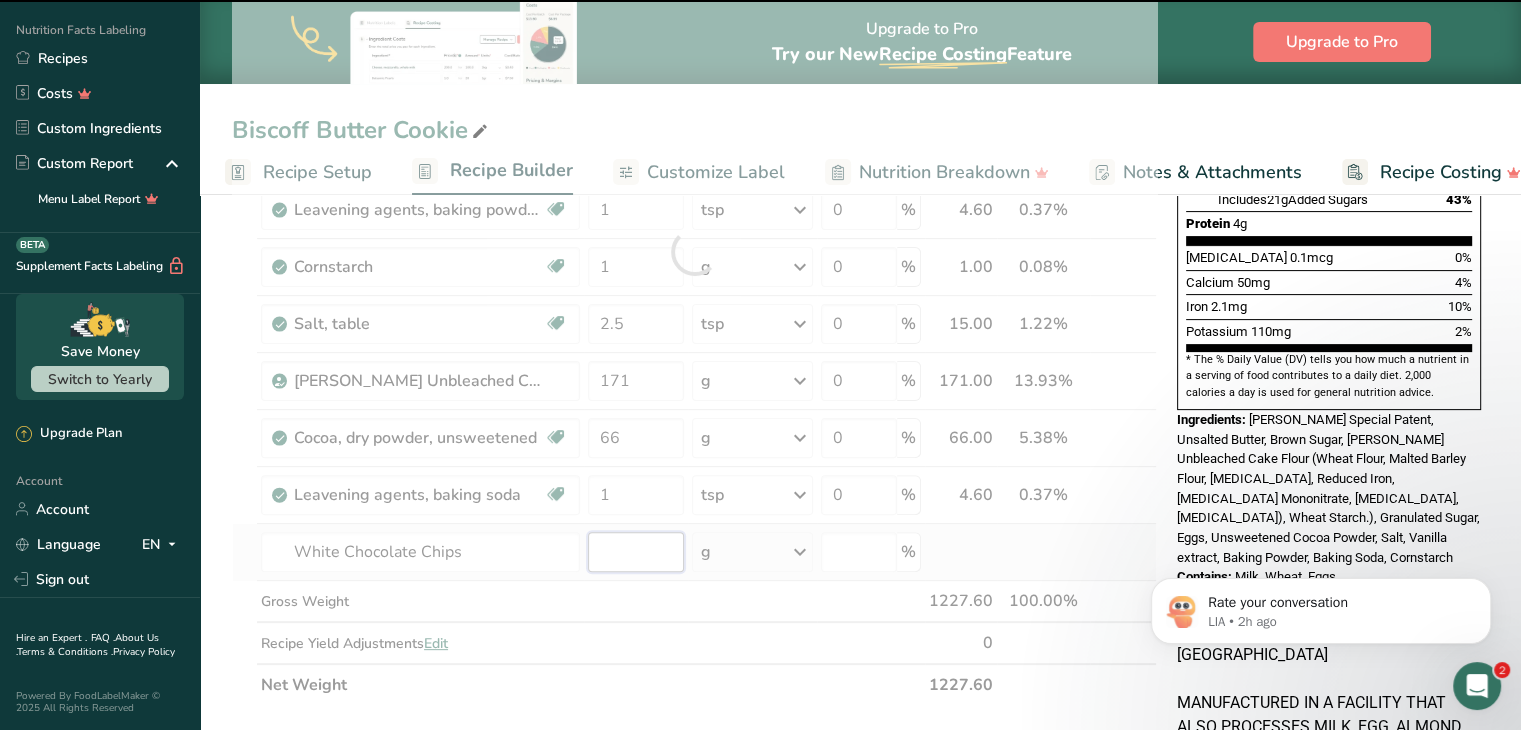 click at bounding box center (636, 552) 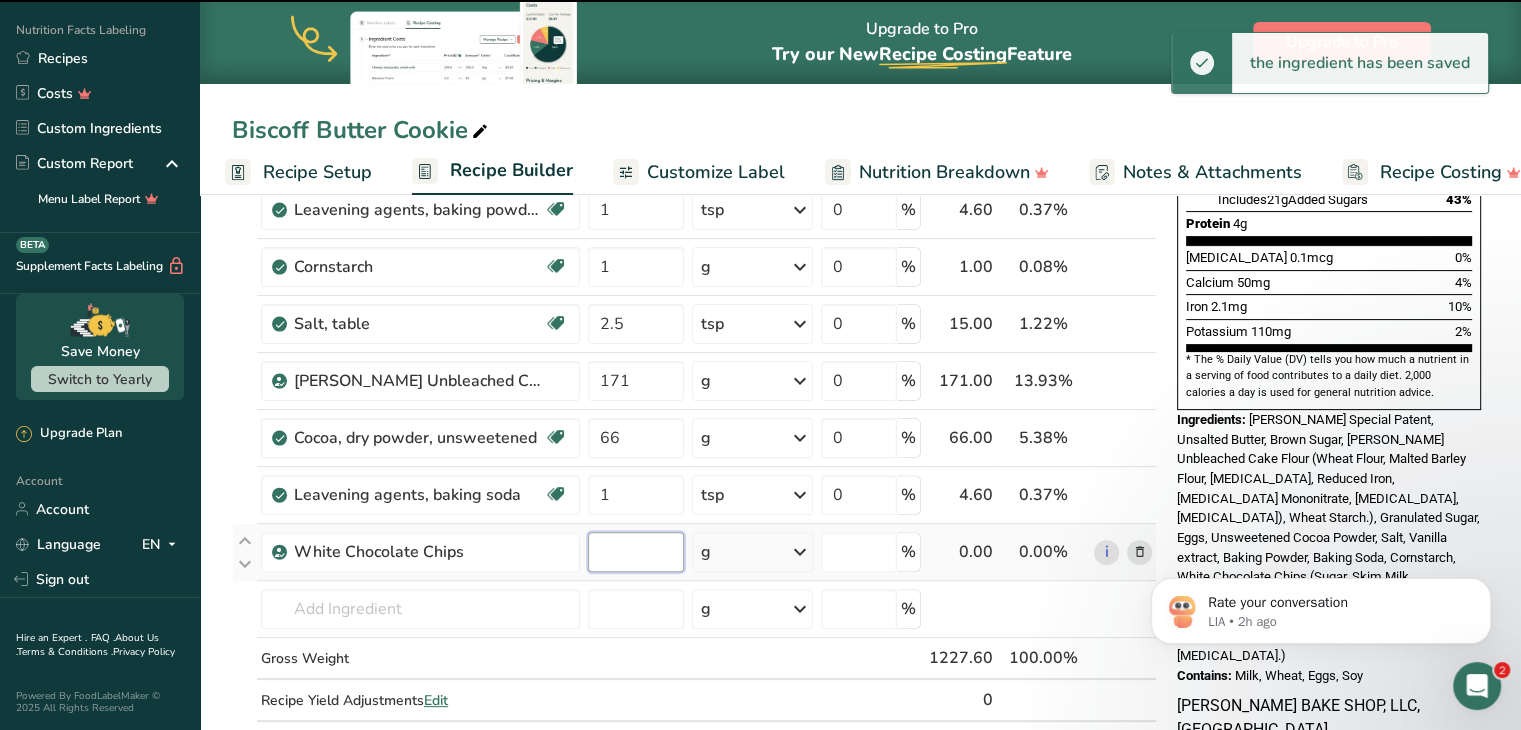 type on "0" 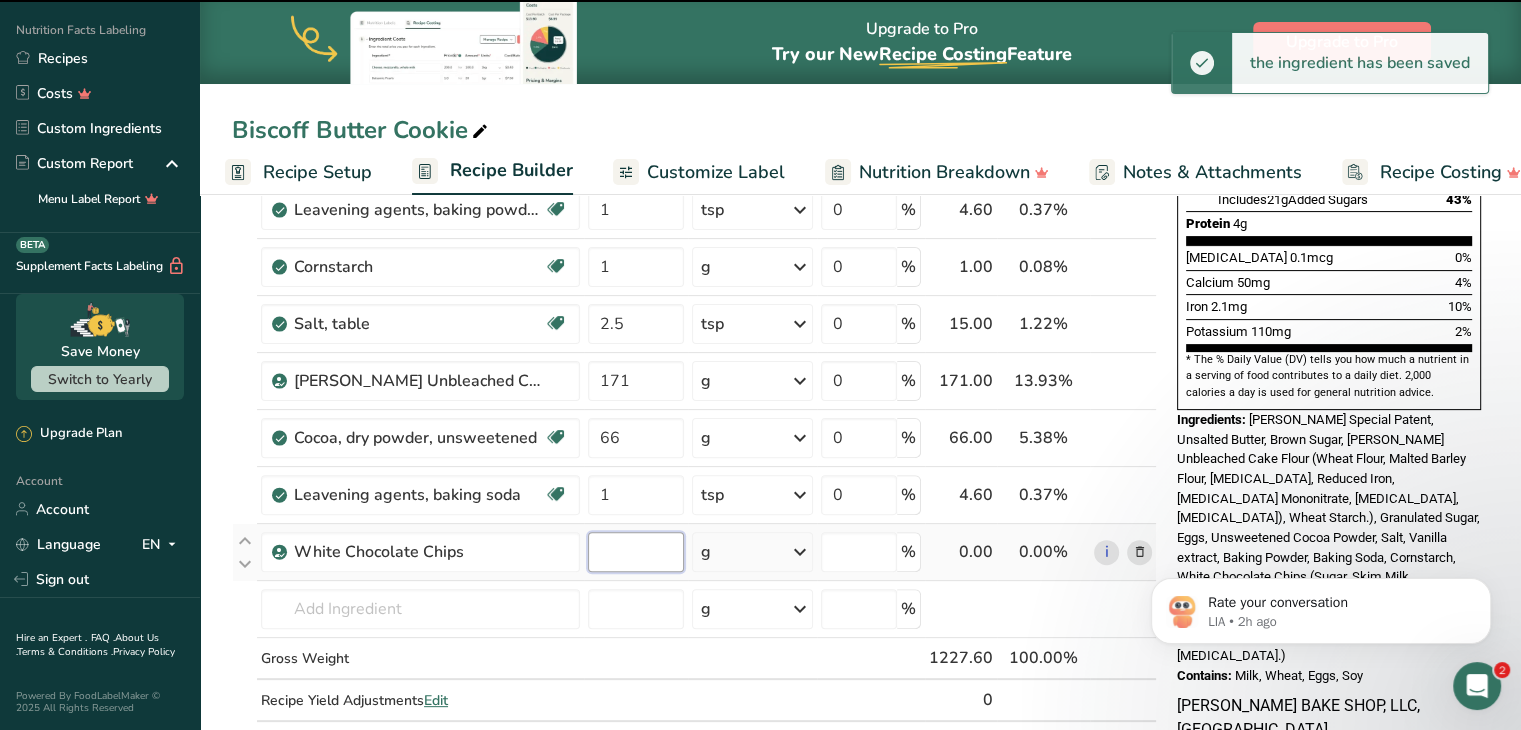 type on "0" 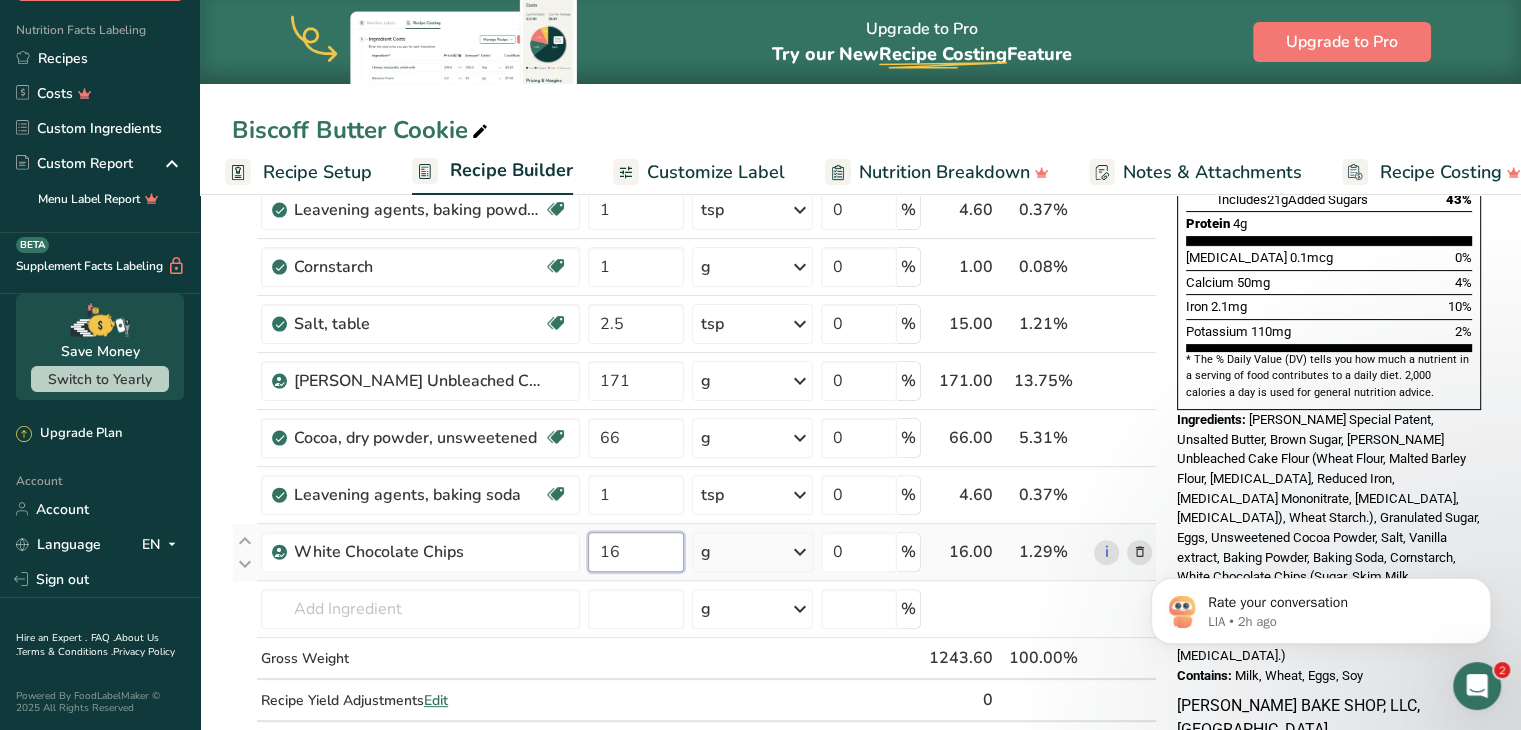 type on "16" 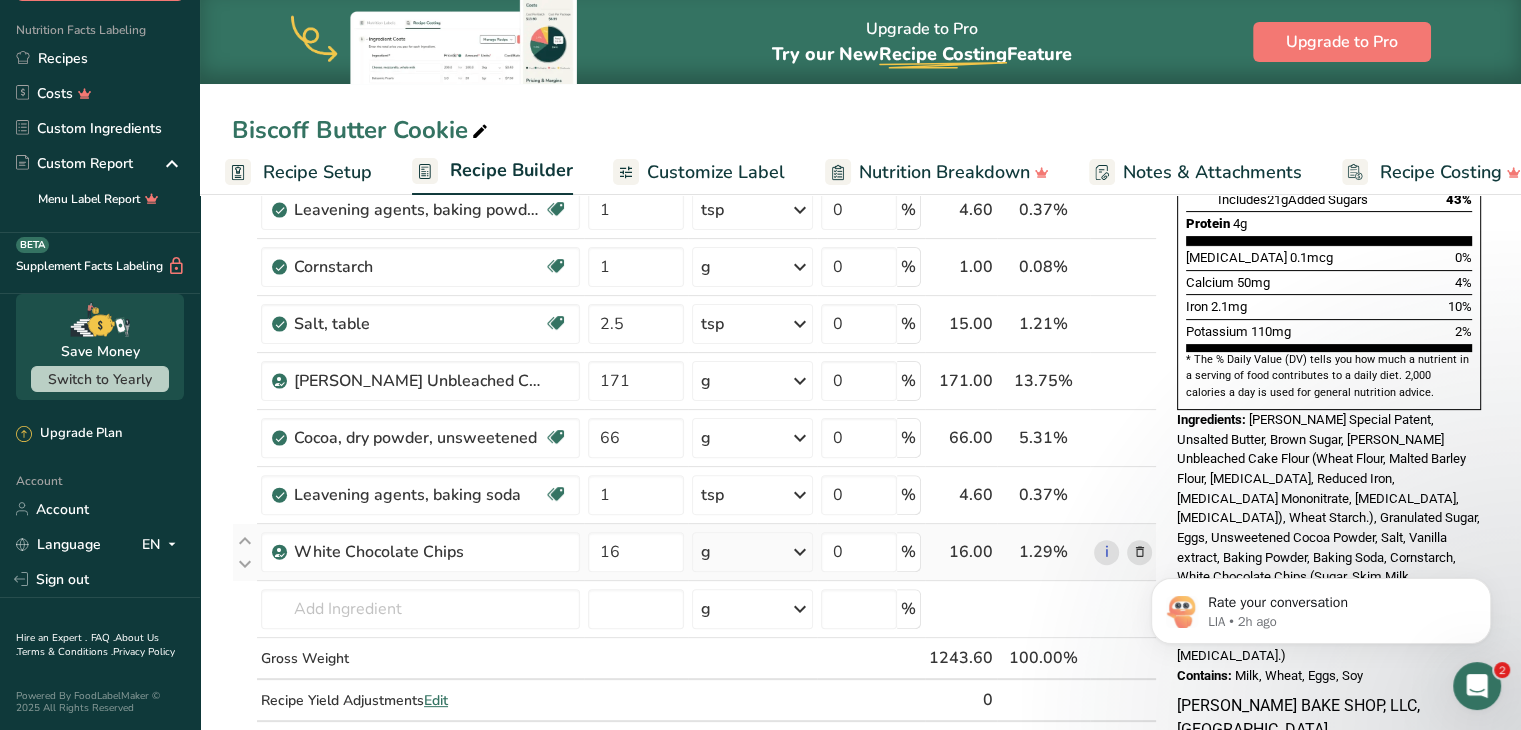 click on "Ingredient *
Amount *
Unit *
Waste *   .a-a{fill:#347362;}.b-a{fill:#fff;}          Grams
Percentage
[PERSON_NAME] Special Patent
280
g
Weight Units
g
kg
mg
See more
Volume Units
l
Volume units require a density conversion. If you know your ingredient's density enter it below. Otherwise, click on "RIA" our AI Regulatory bot - she will be able to help you
lb/ft3
g/cm3
Confirm
mL
Volume units require a density conversion. If you know your ingredient's density enter it below. Otherwise, click on "RIA" our AI Regulatory bot - she will be able to help you
fl oz" at bounding box center (694, 280) 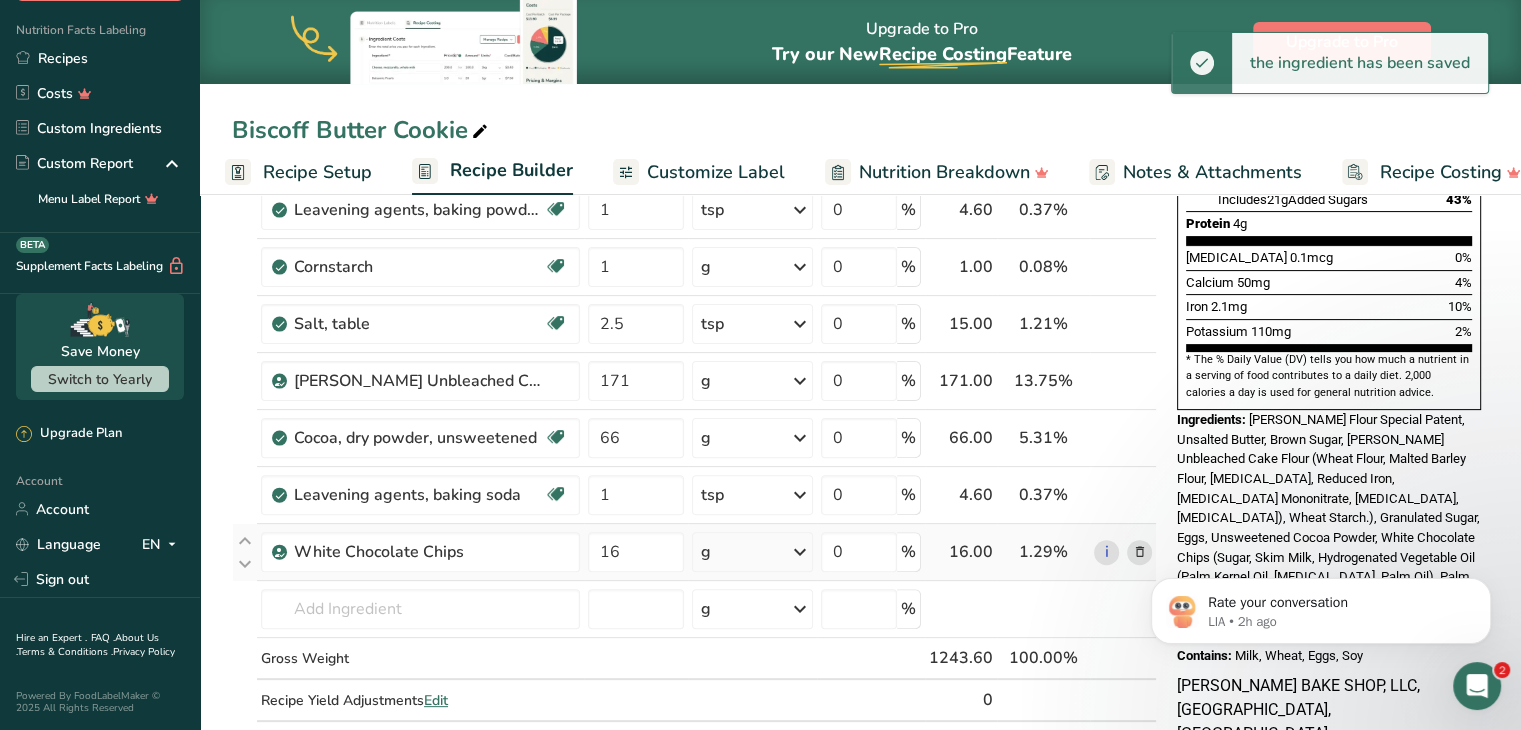 click at bounding box center [800, 552] 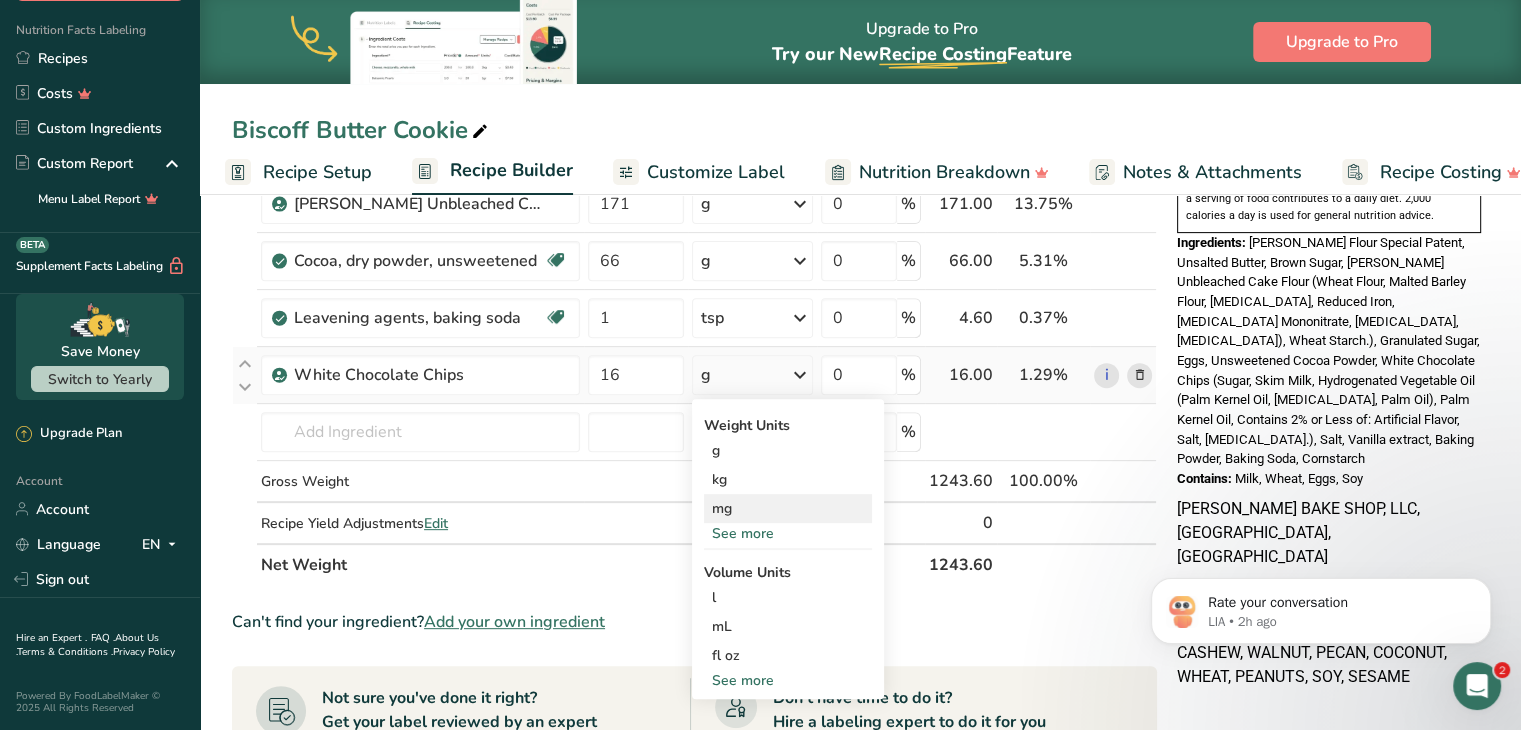 scroll, scrollTop: 679, scrollLeft: 0, axis: vertical 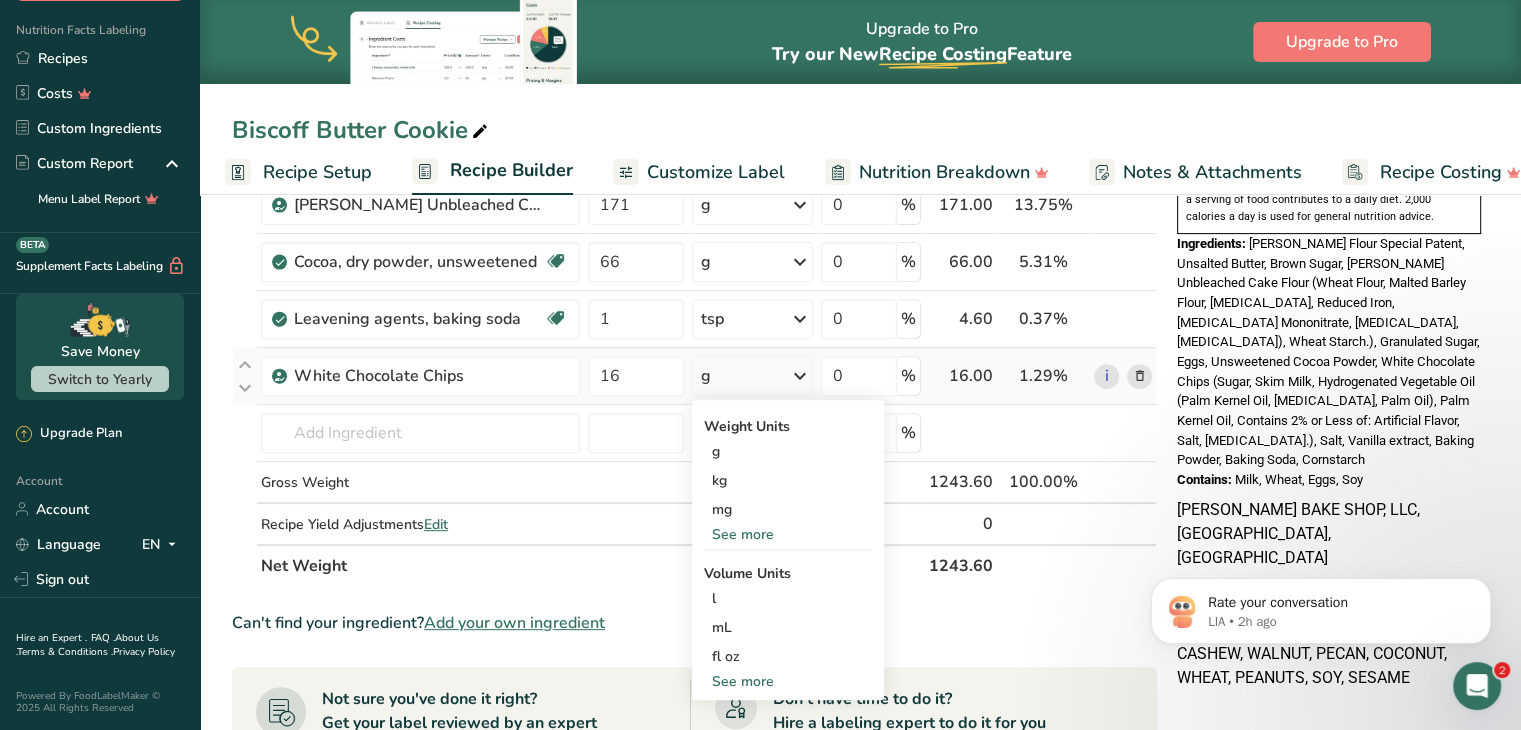 click on "See more" at bounding box center [788, 681] 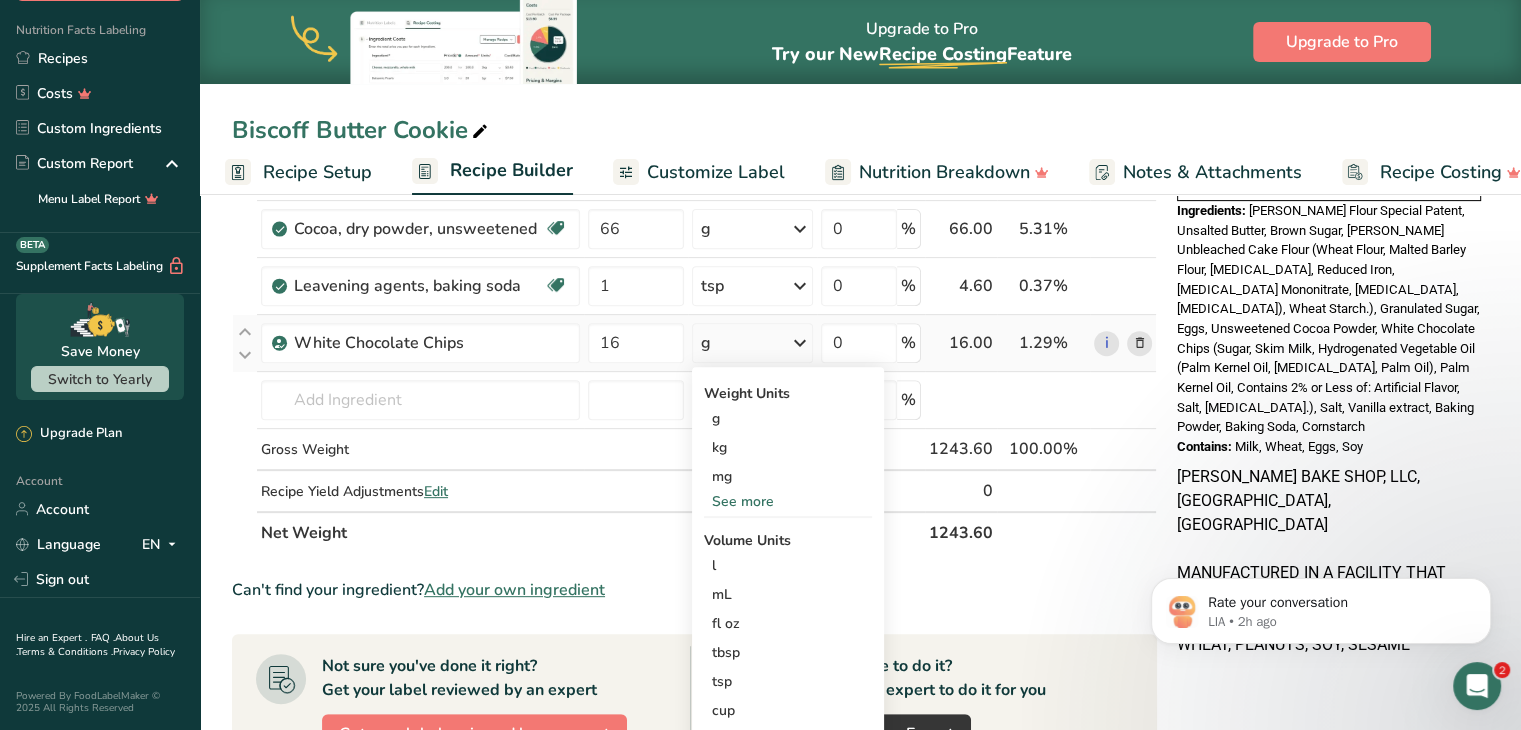 scroll, scrollTop: 710, scrollLeft: 0, axis: vertical 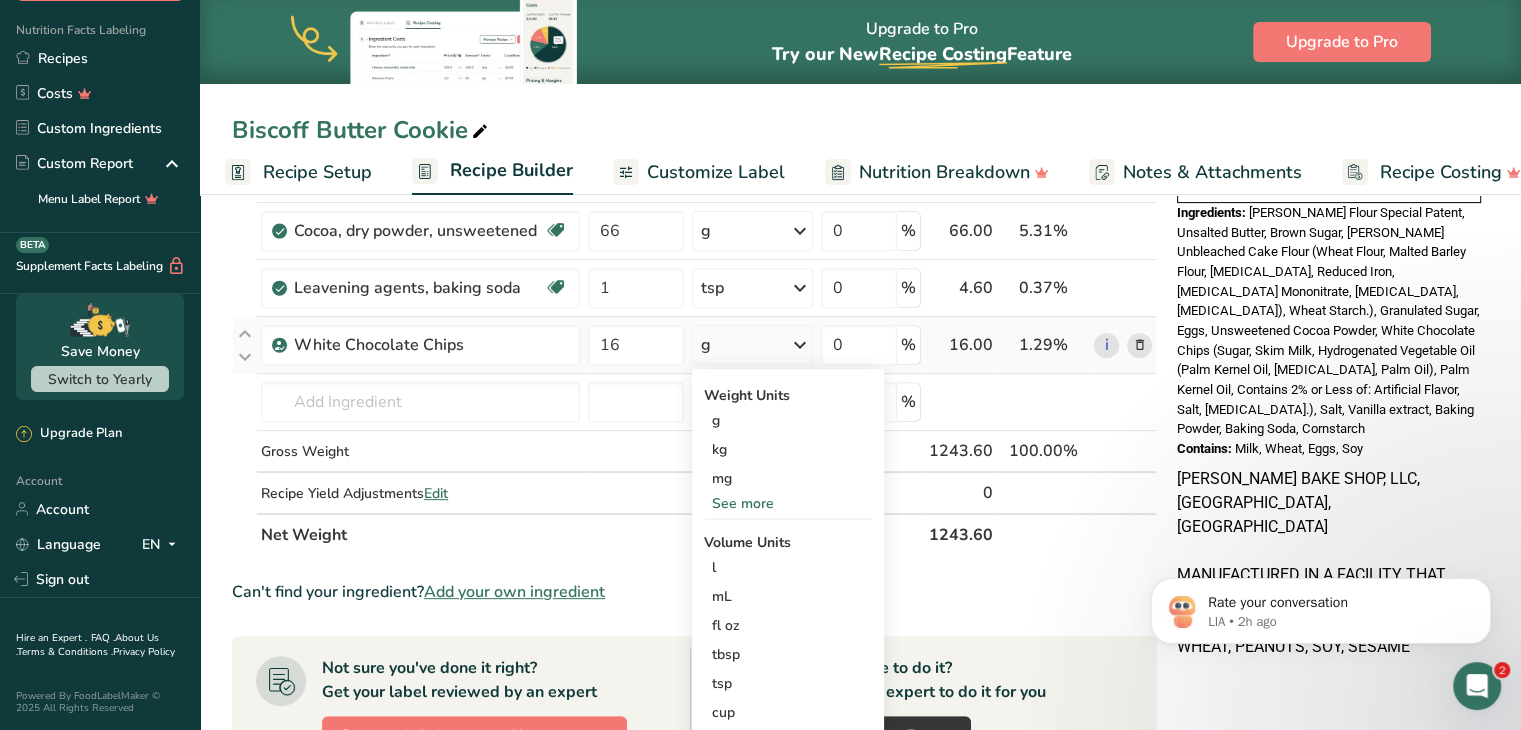 click on "See more" at bounding box center [788, 503] 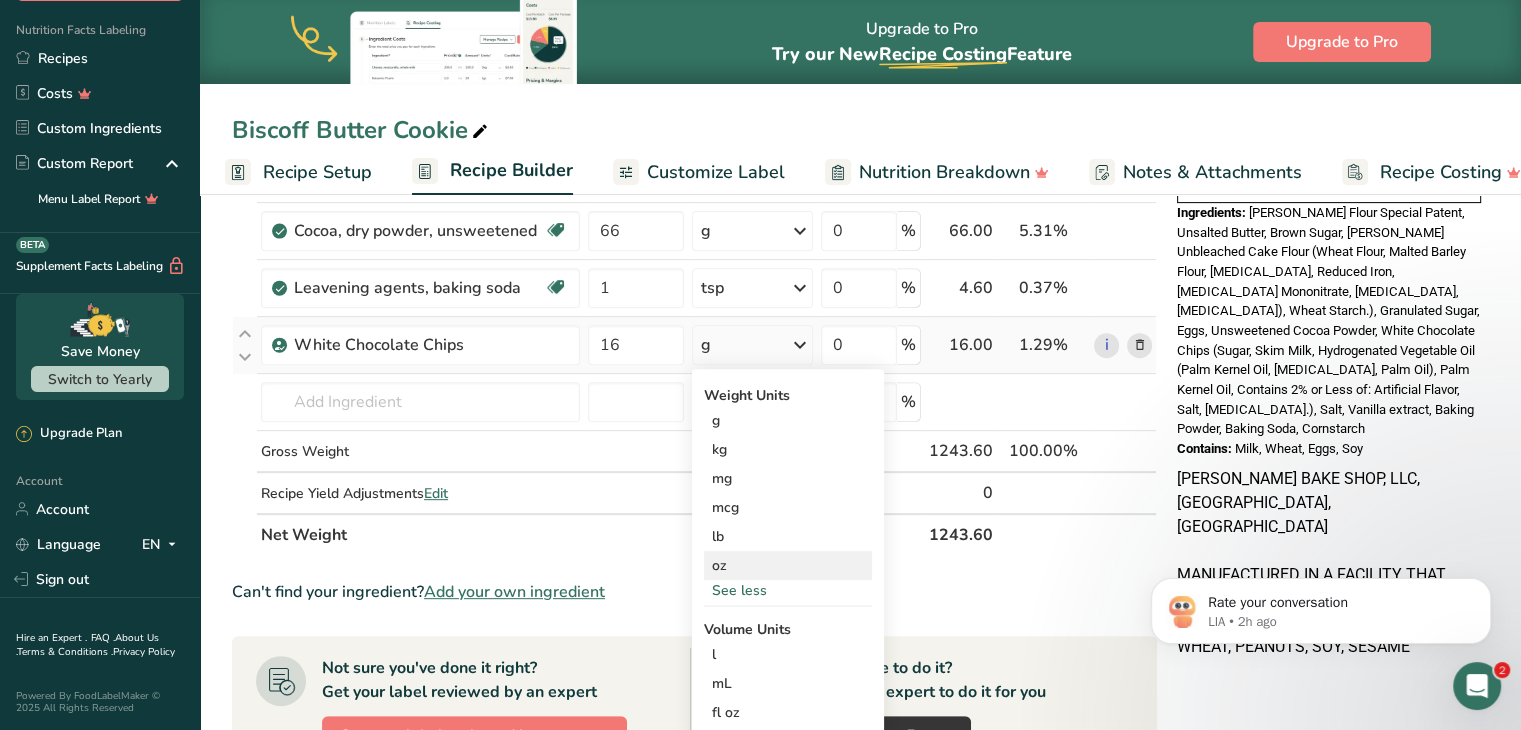 click on "oz" at bounding box center (788, 565) 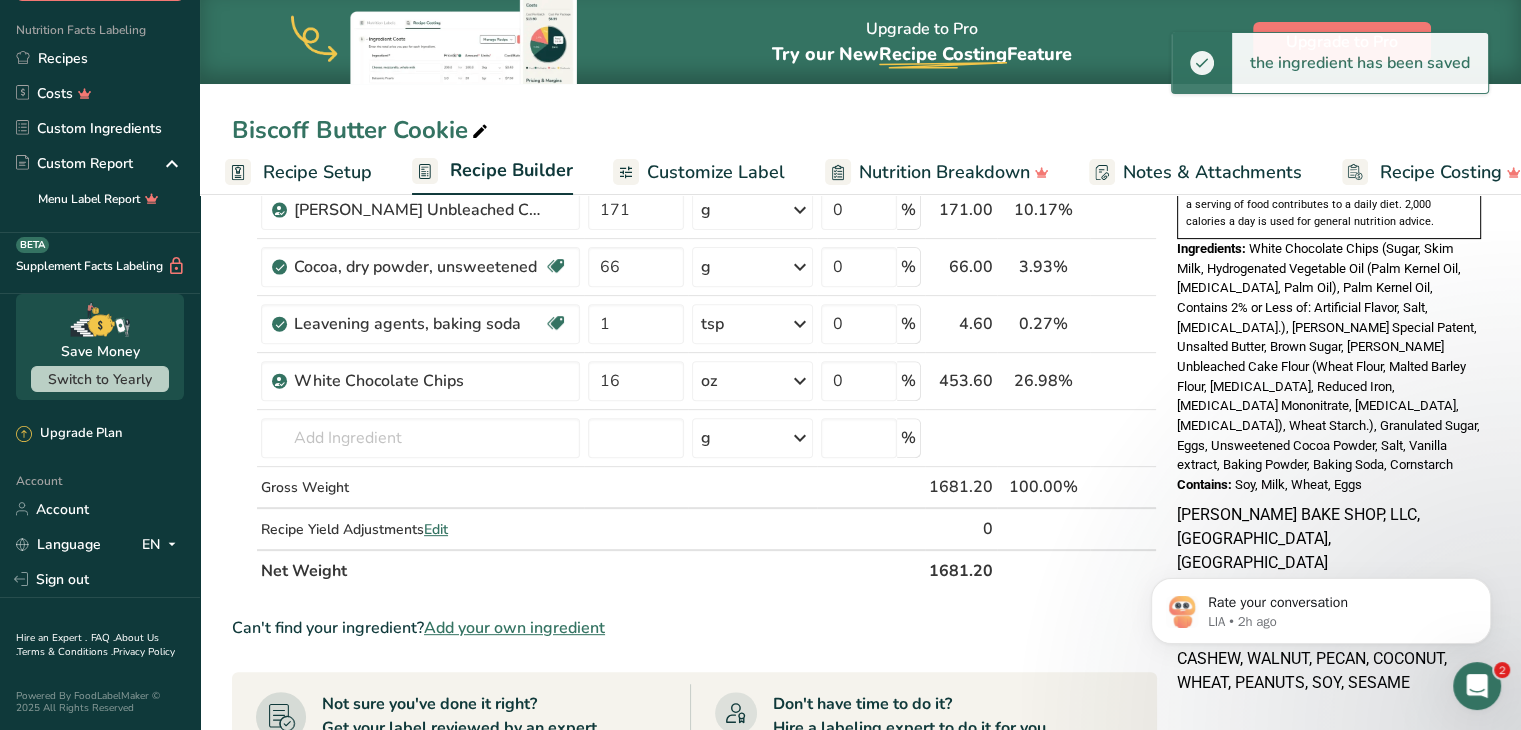 scroll, scrollTop: 670, scrollLeft: 0, axis: vertical 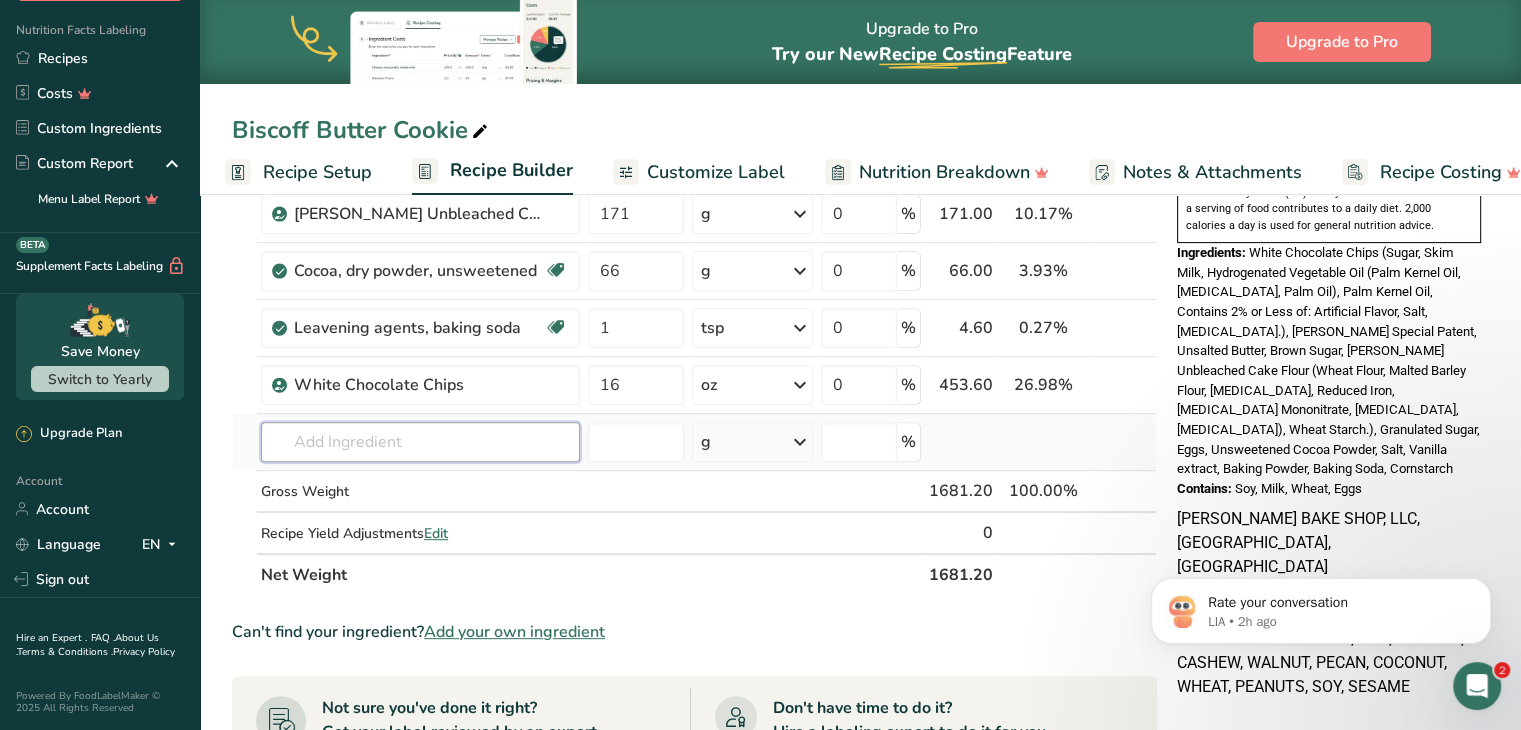 click at bounding box center [420, 442] 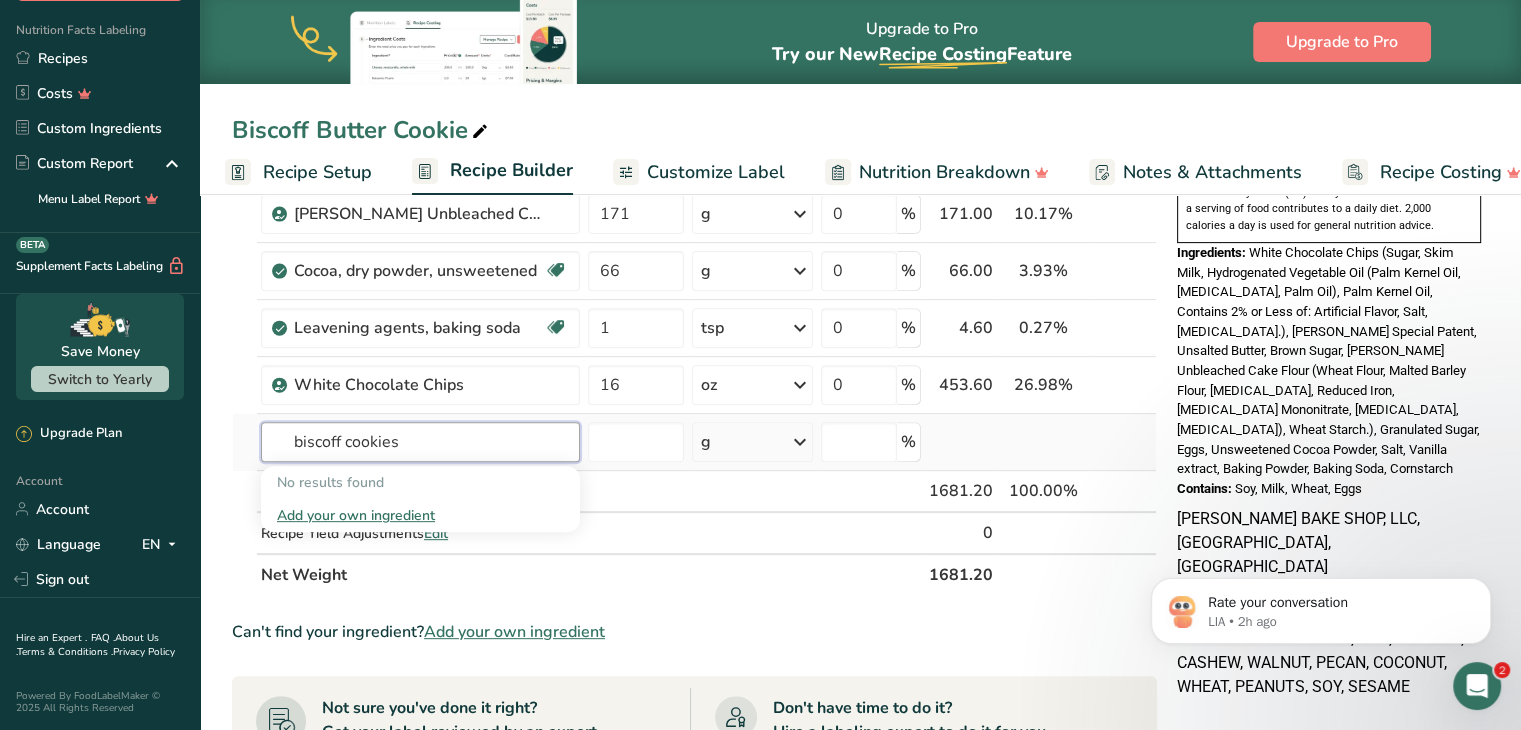 type on "biscoff cookies" 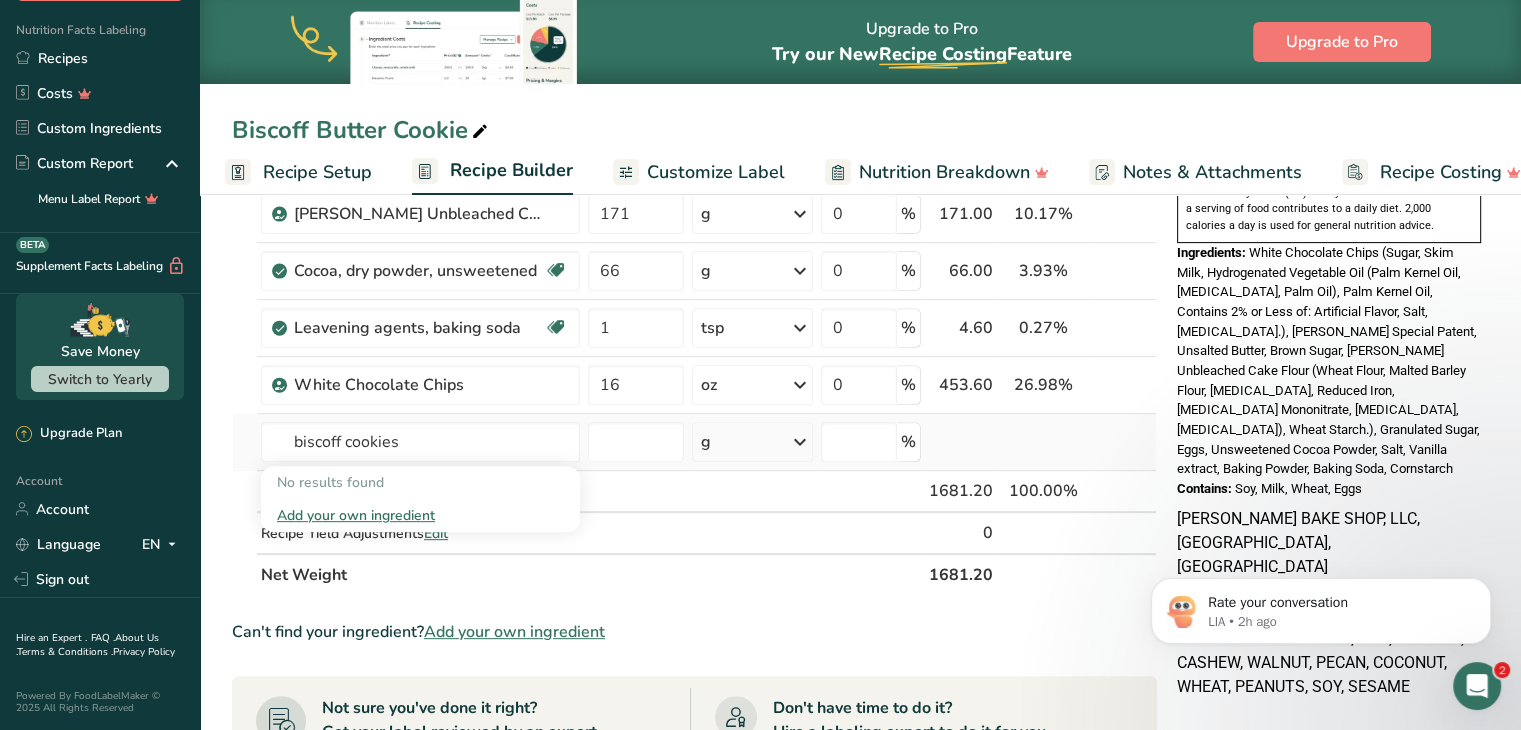 type 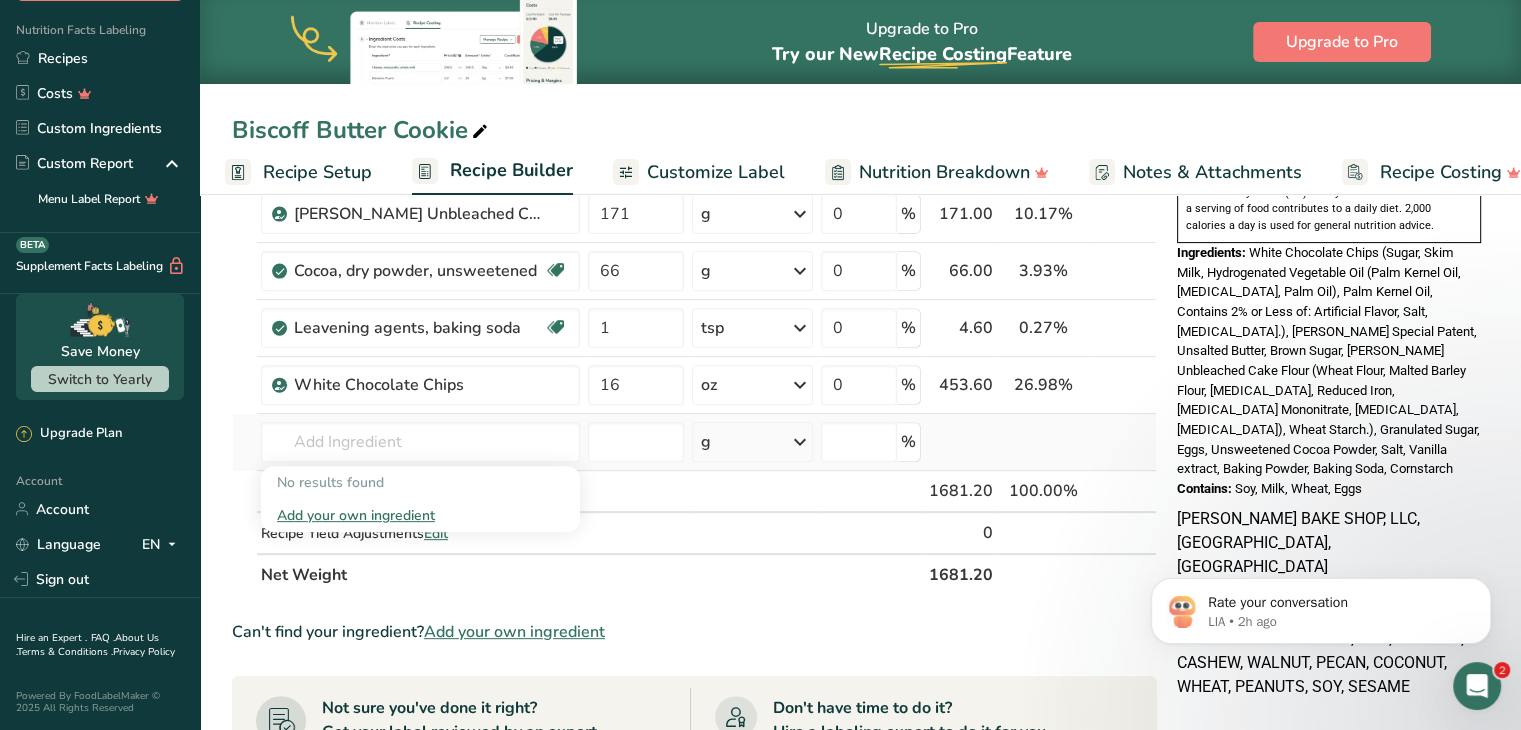 click on "Add your own ingredient" at bounding box center (420, 515) 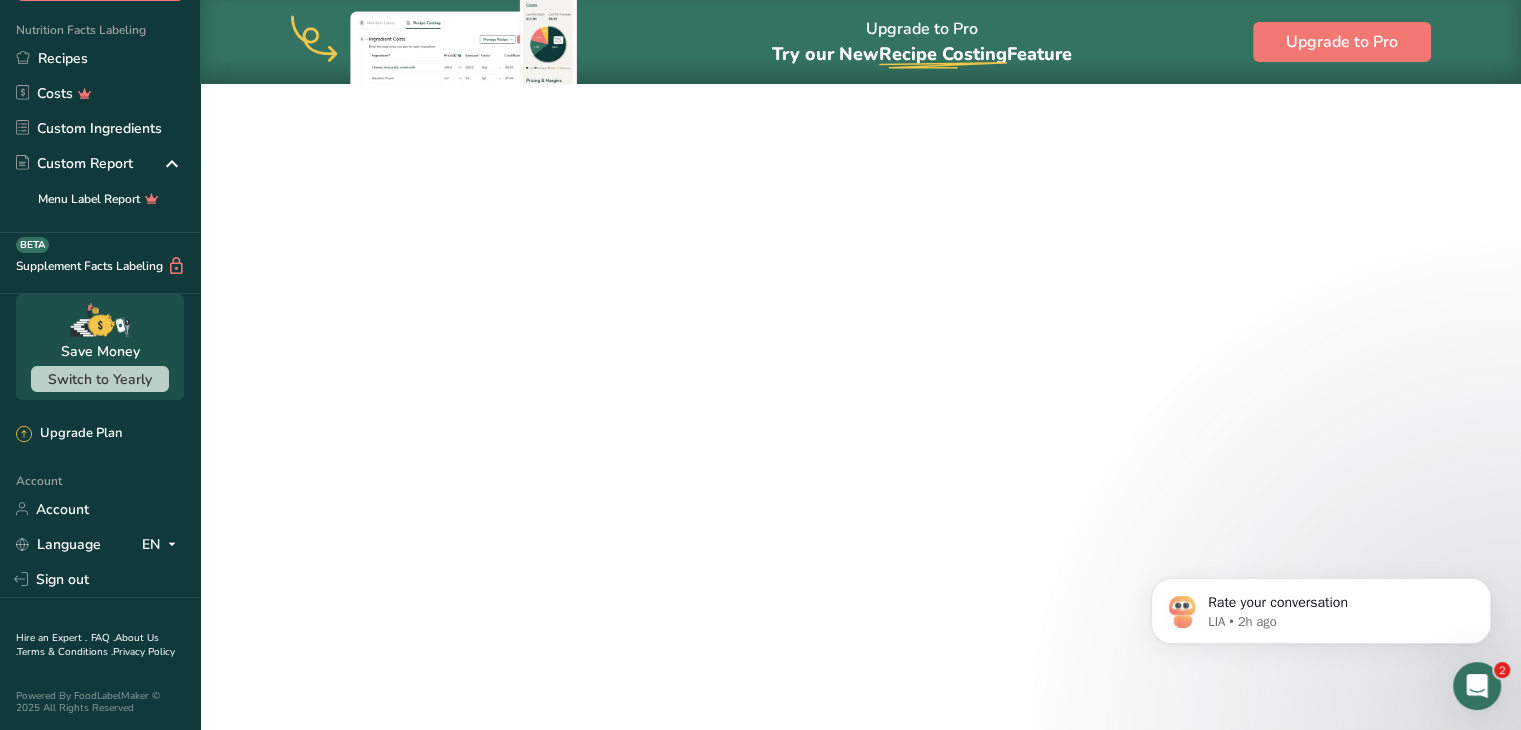 scroll, scrollTop: 0, scrollLeft: 0, axis: both 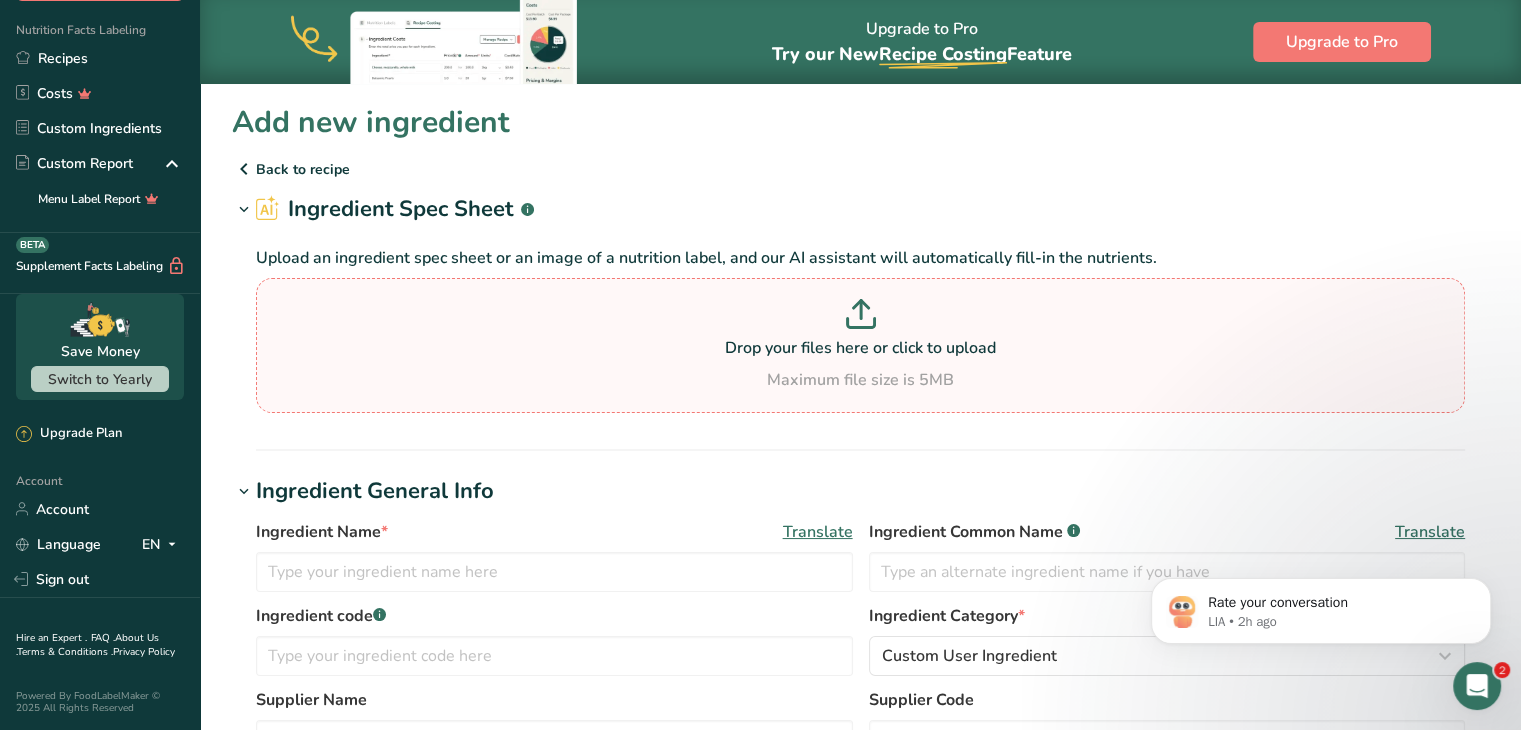 click on "Drop your files here or click to upload" at bounding box center (860, 348) 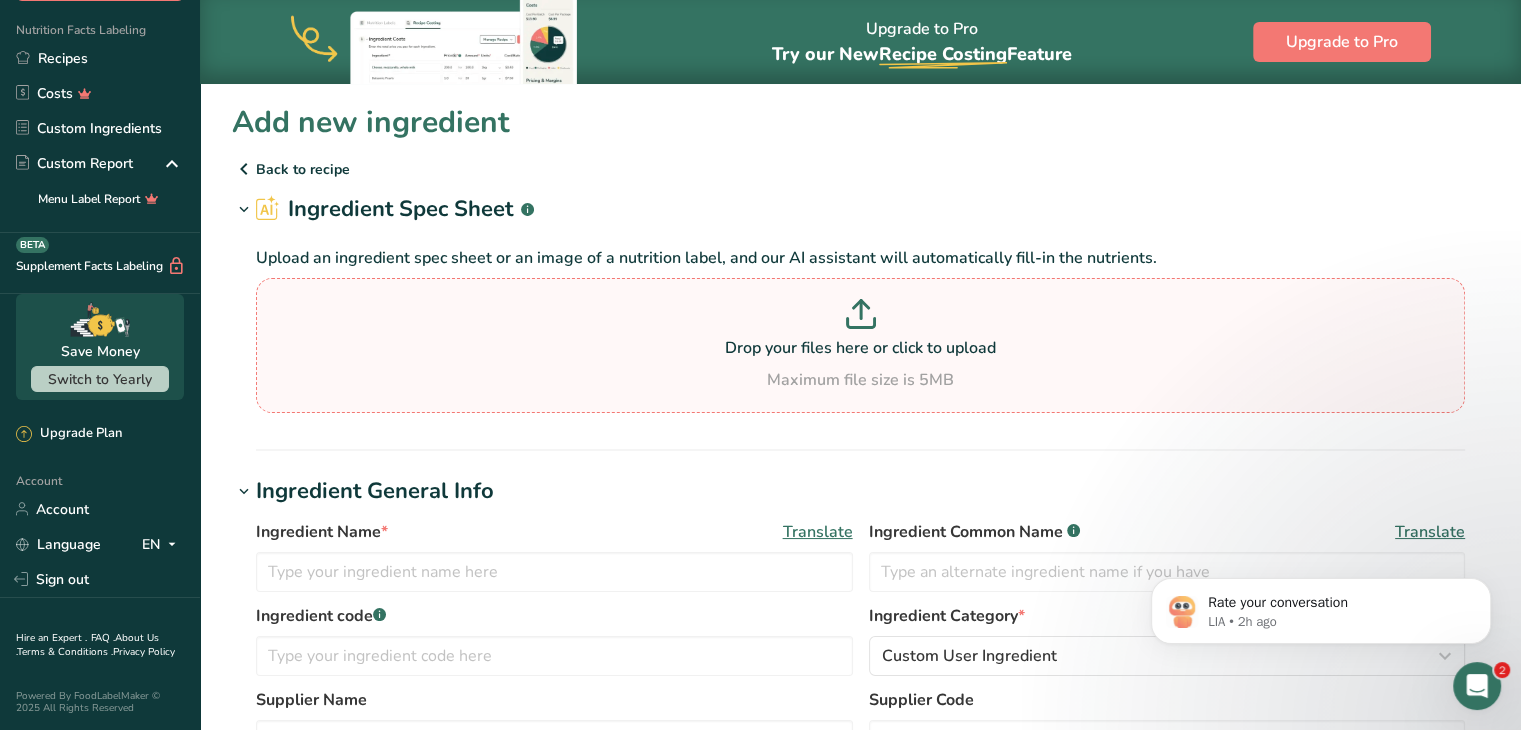 click on "Drop your files here or click to upload
Maximum file size is 5MB" at bounding box center [860, 345] 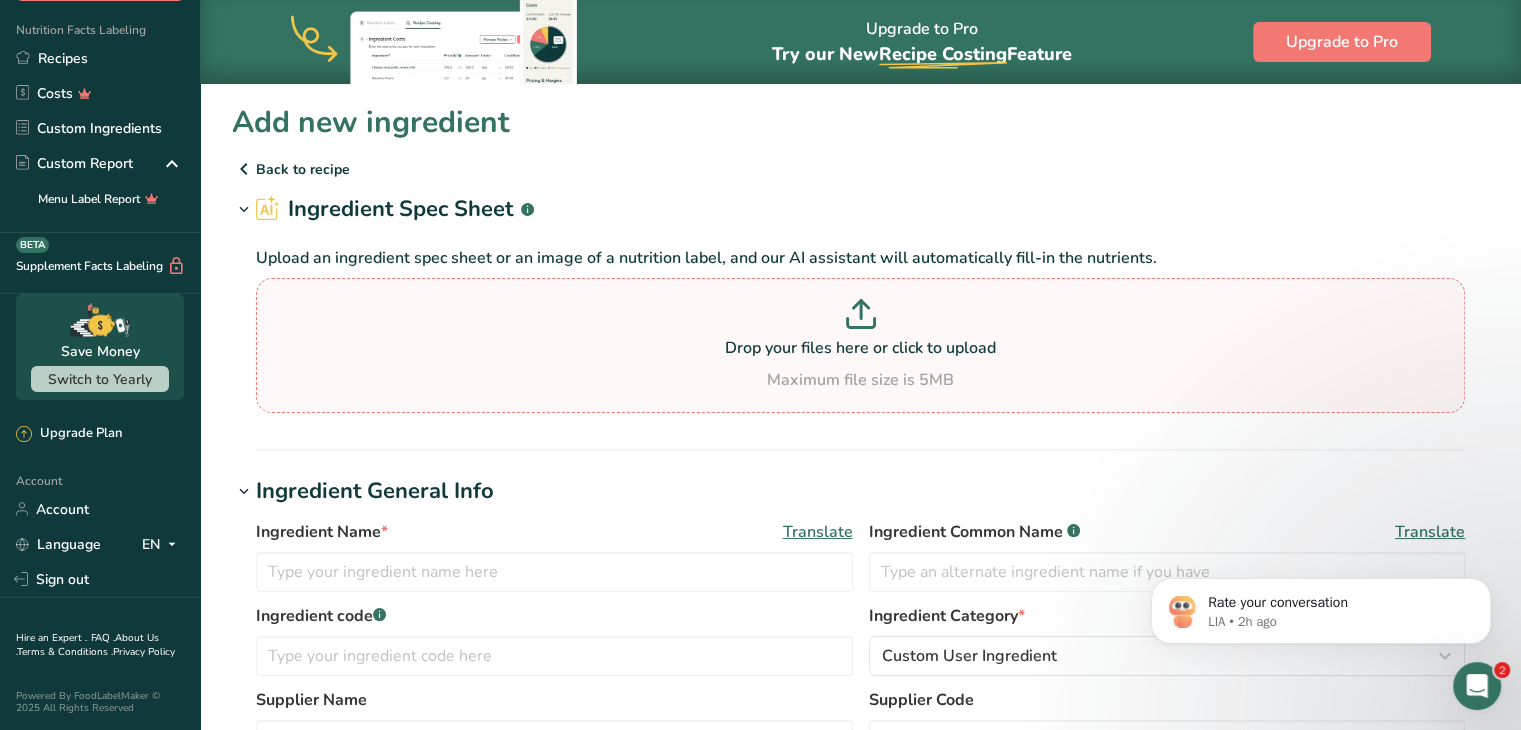 click on "Maximum file size is 5MB" at bounding box center (860, 380) 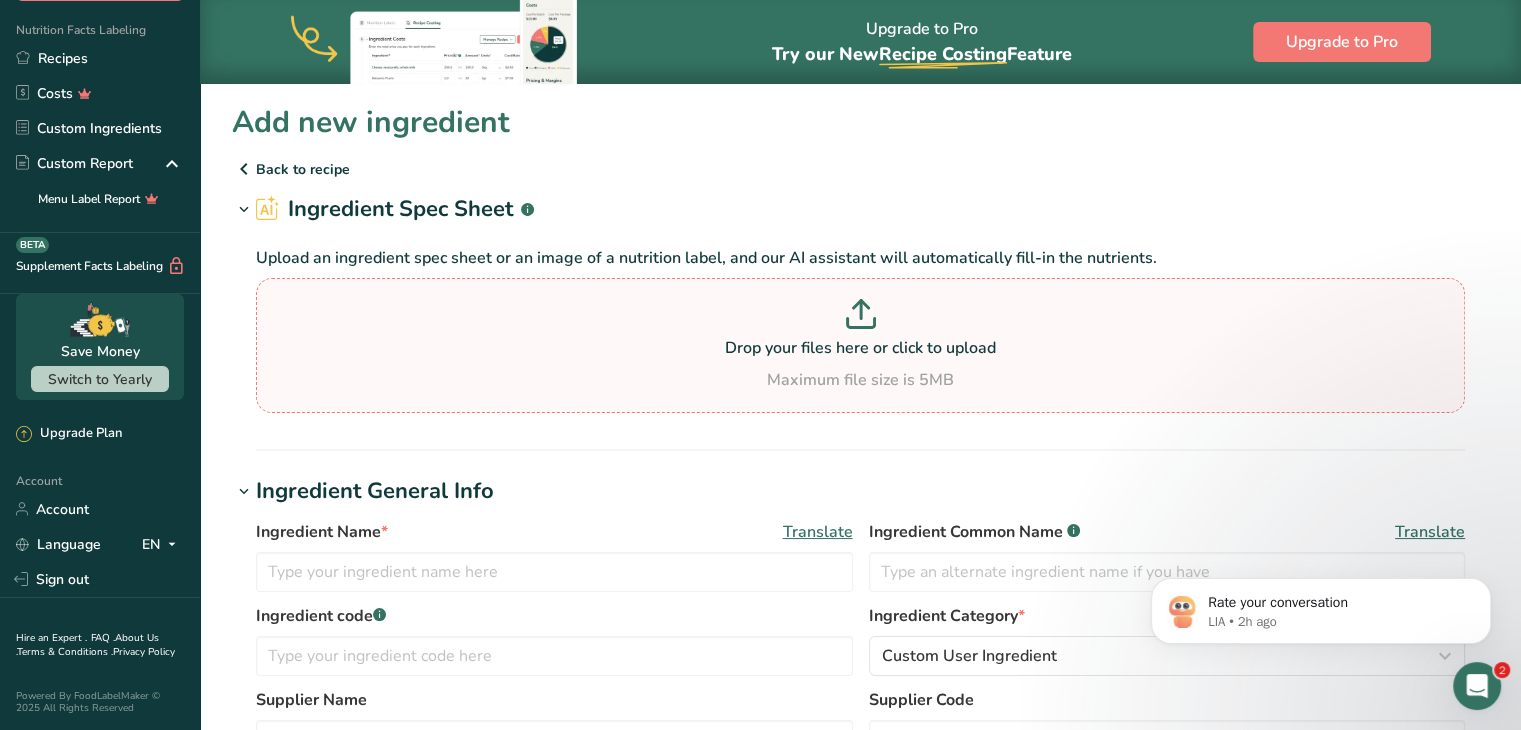 click on "Drop your files here or click to upload
Maximum file size is 5MB" at bounding box center (860, 345) 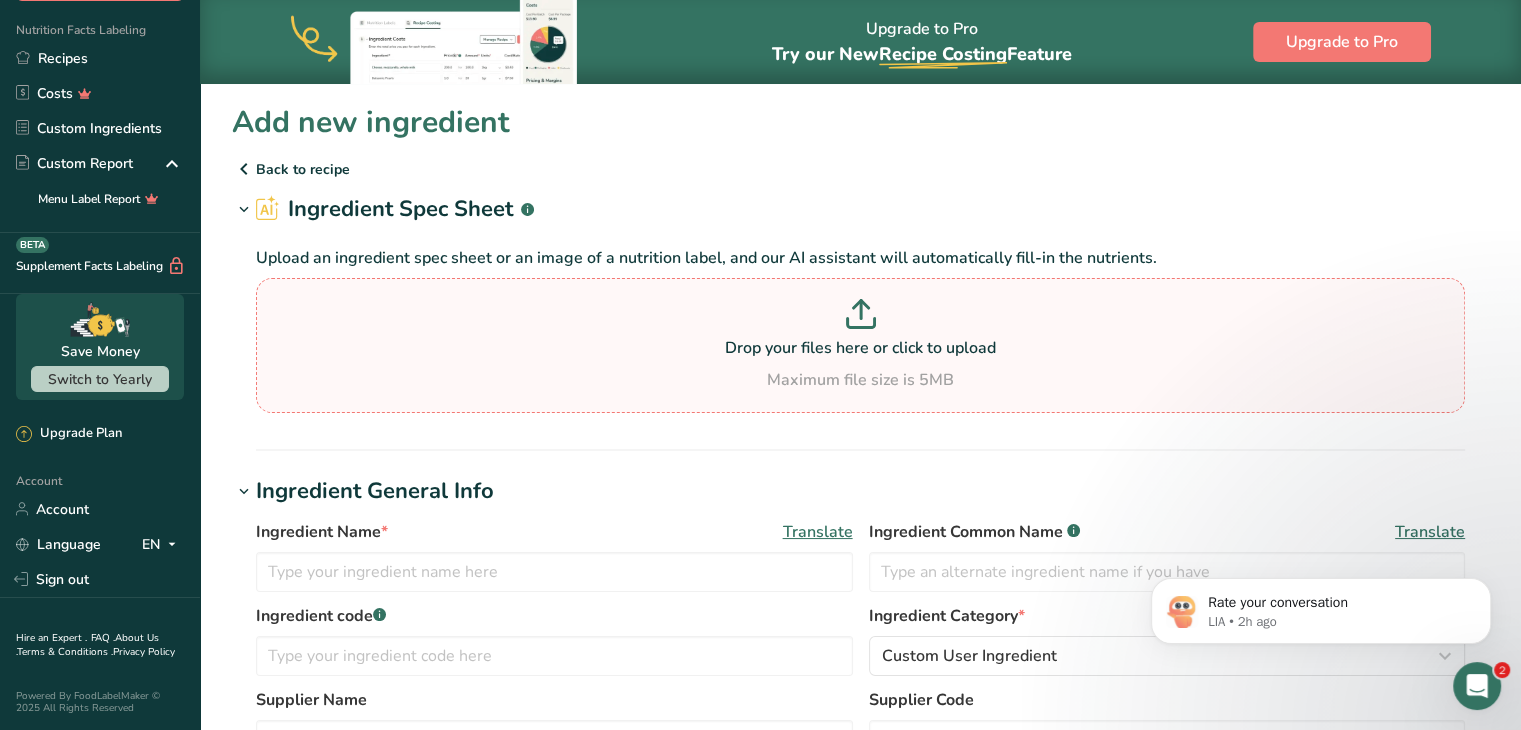 type on "C:\fakepath\Wheat.docx" 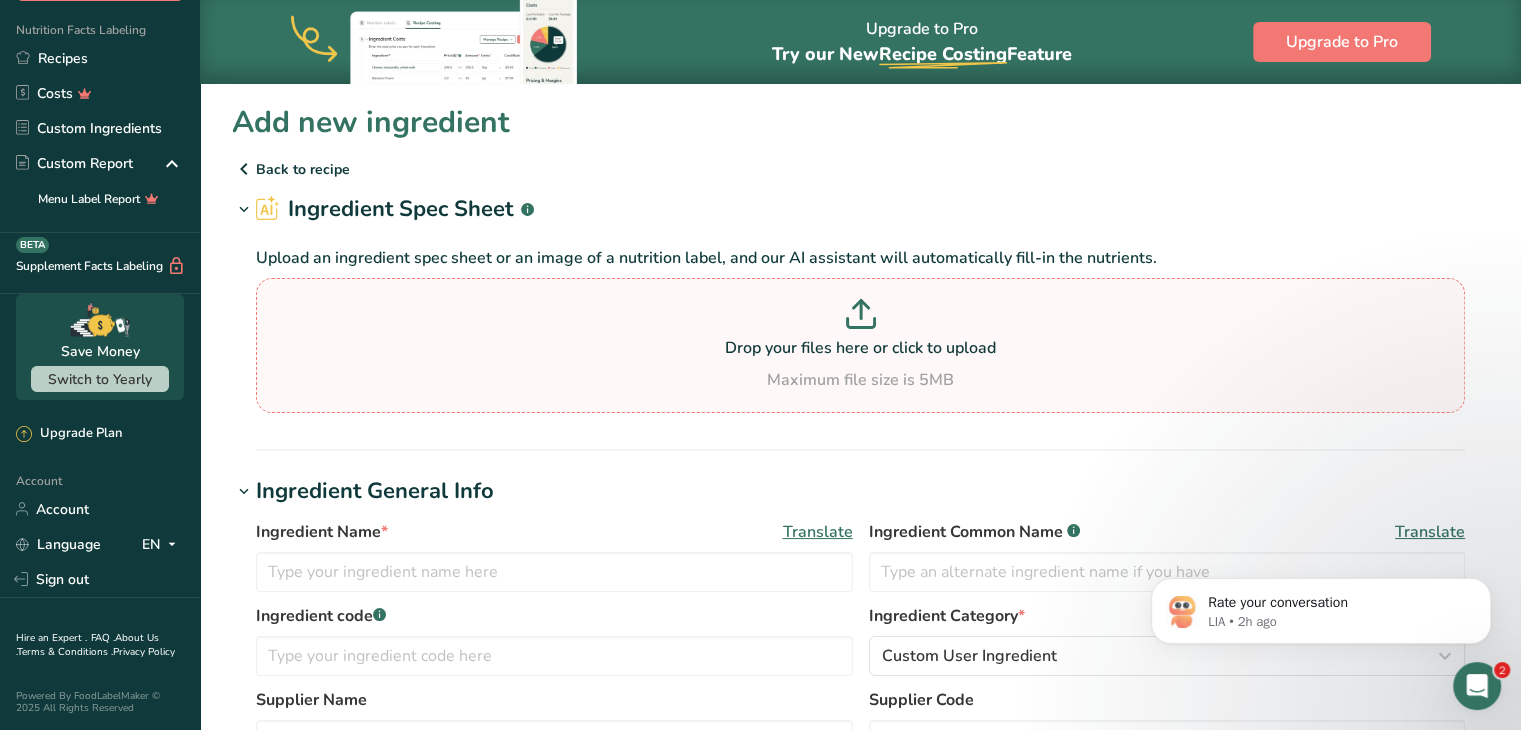 click at bounding box center [860, 317] 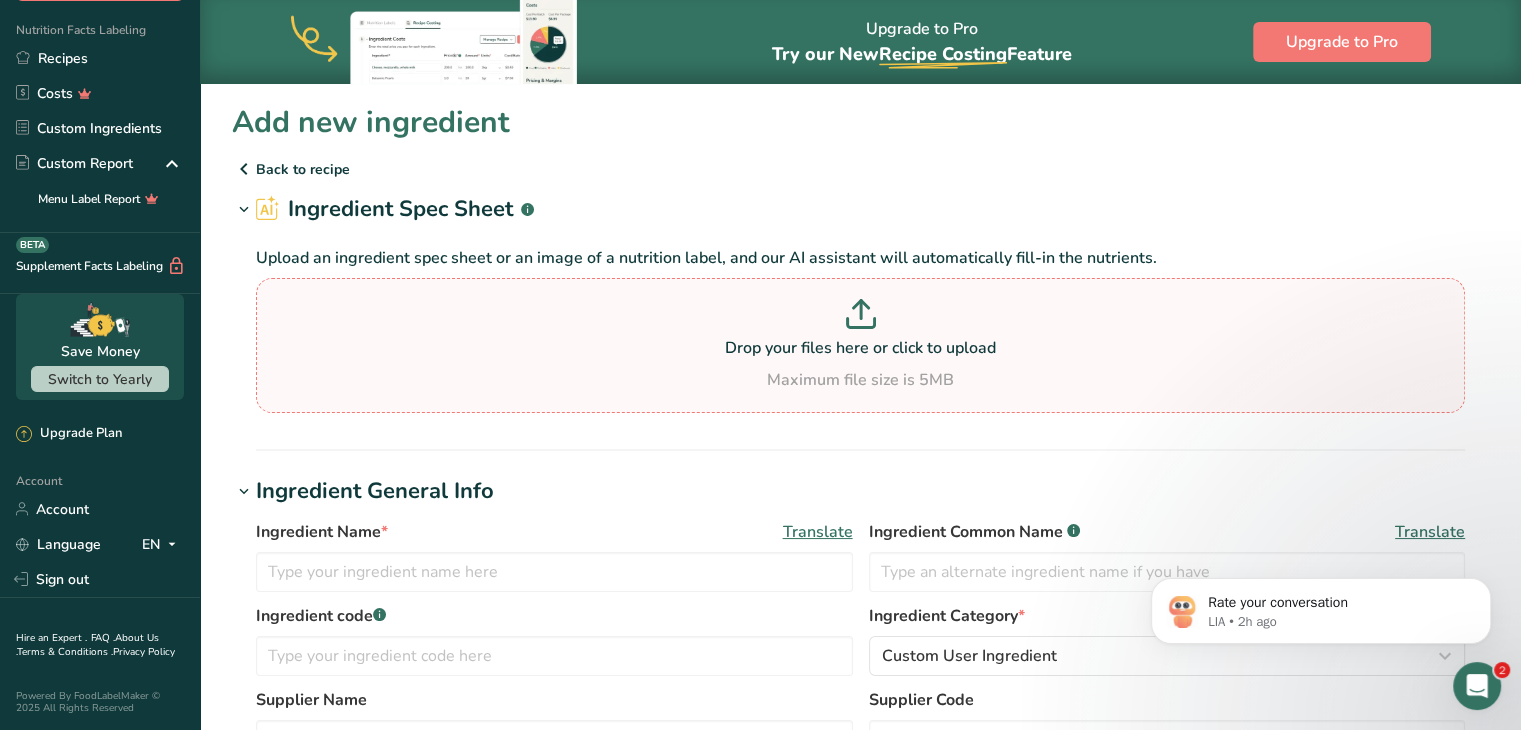 click on "Drop your files here or click to upload
Maximum file size is 5MB" at bounding box center [860, 345] 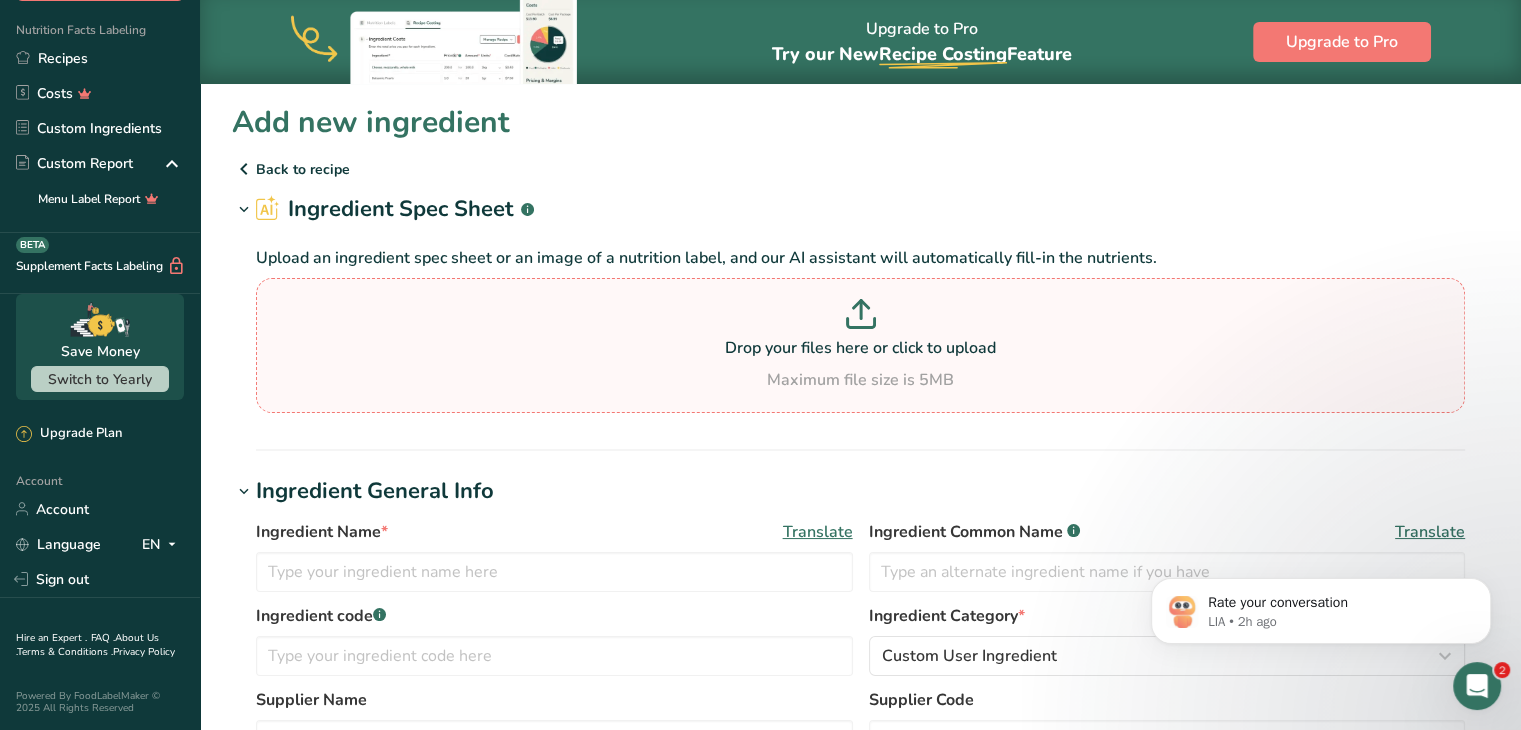 type on "C:\fakepath\Screenshot [DATE] 183505.jpg" 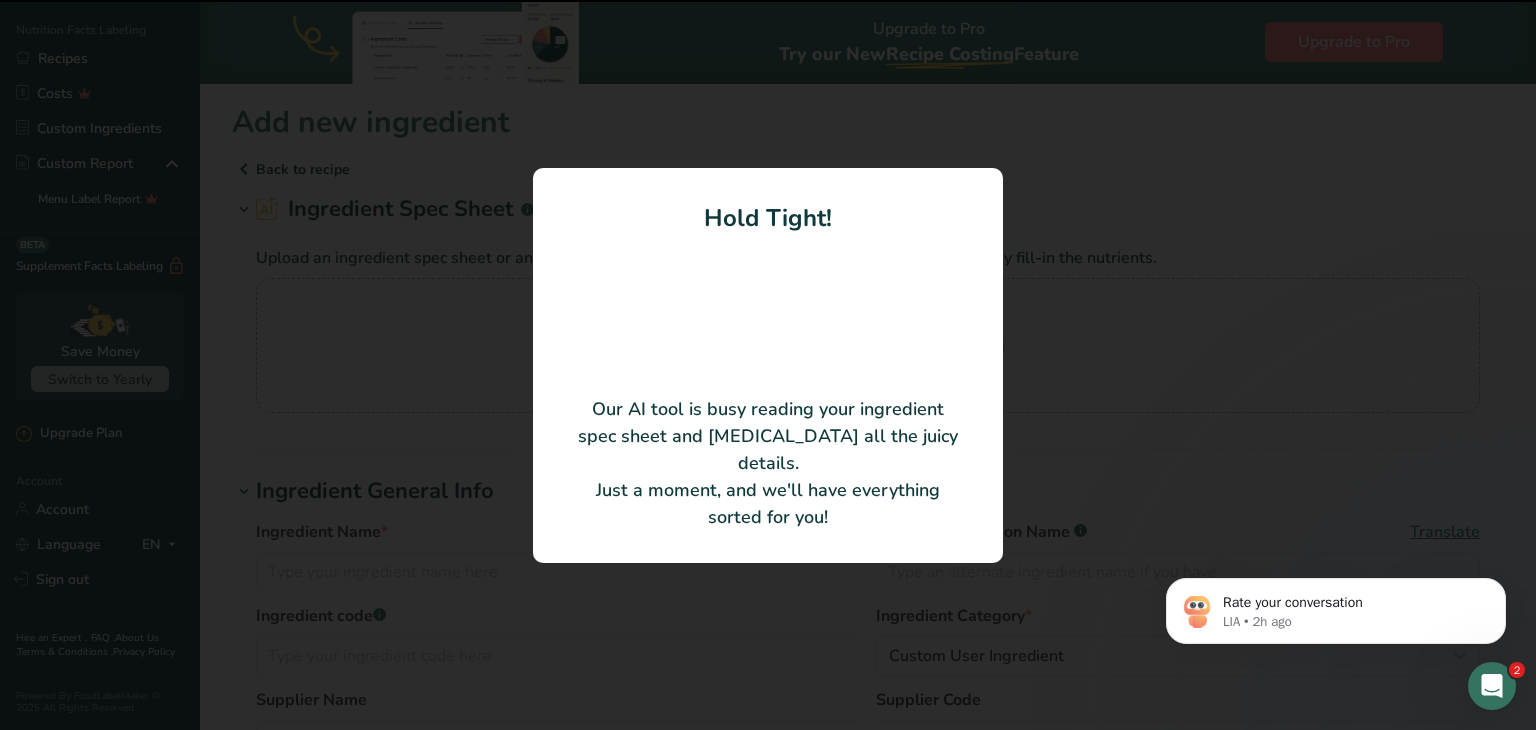 type on "Wheat Flour, Sugar, Vegetable Oils (Contains one or more of [MEDICAL_DATA], Sunflower Oil, Canola Oil, Palm Oil), Brown Sugar Syrup, [MEDICAL_DATA] (Leavening), Soy Flour, Salt, Cinnamon" 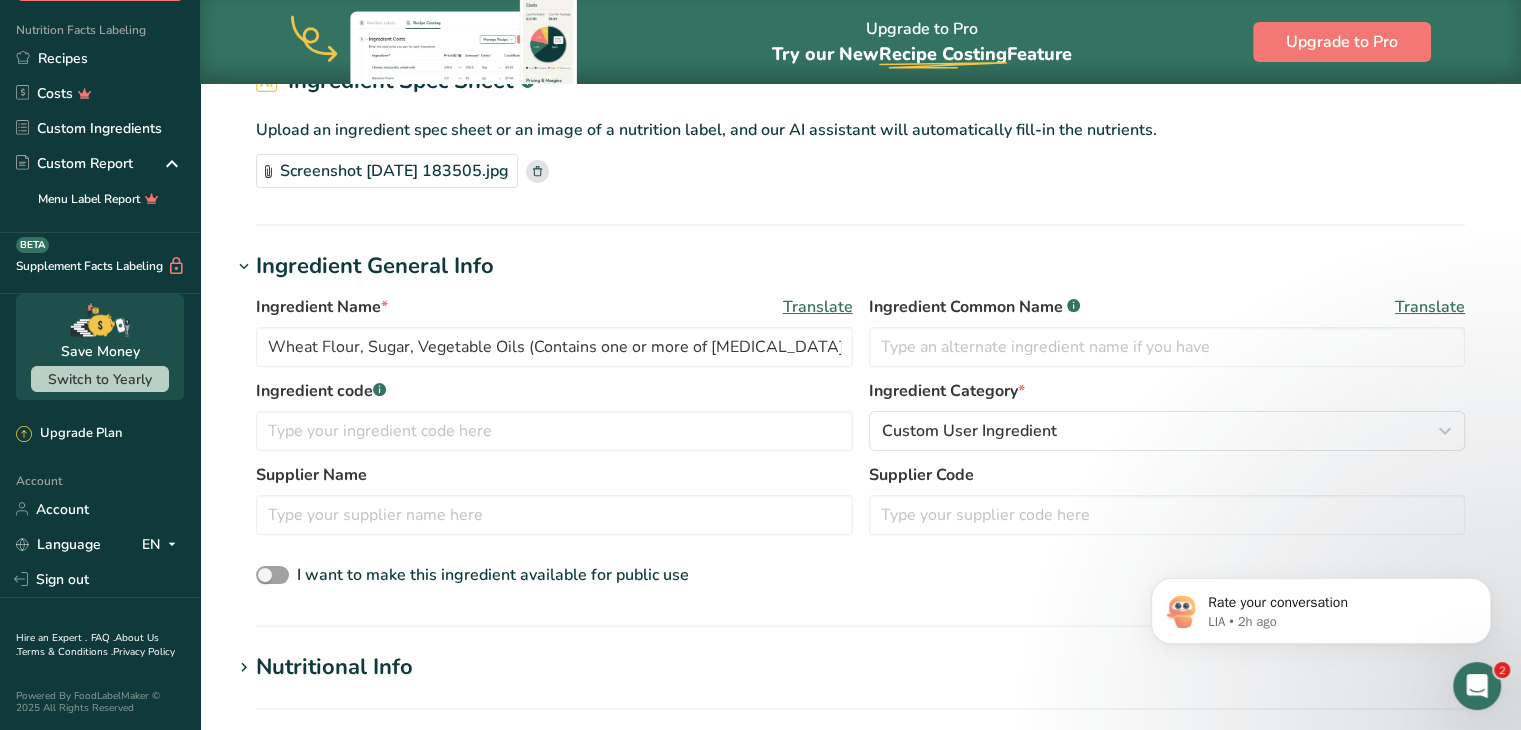 scroll, scrollTop: 128, scrollLeft: 0, axis: vertical 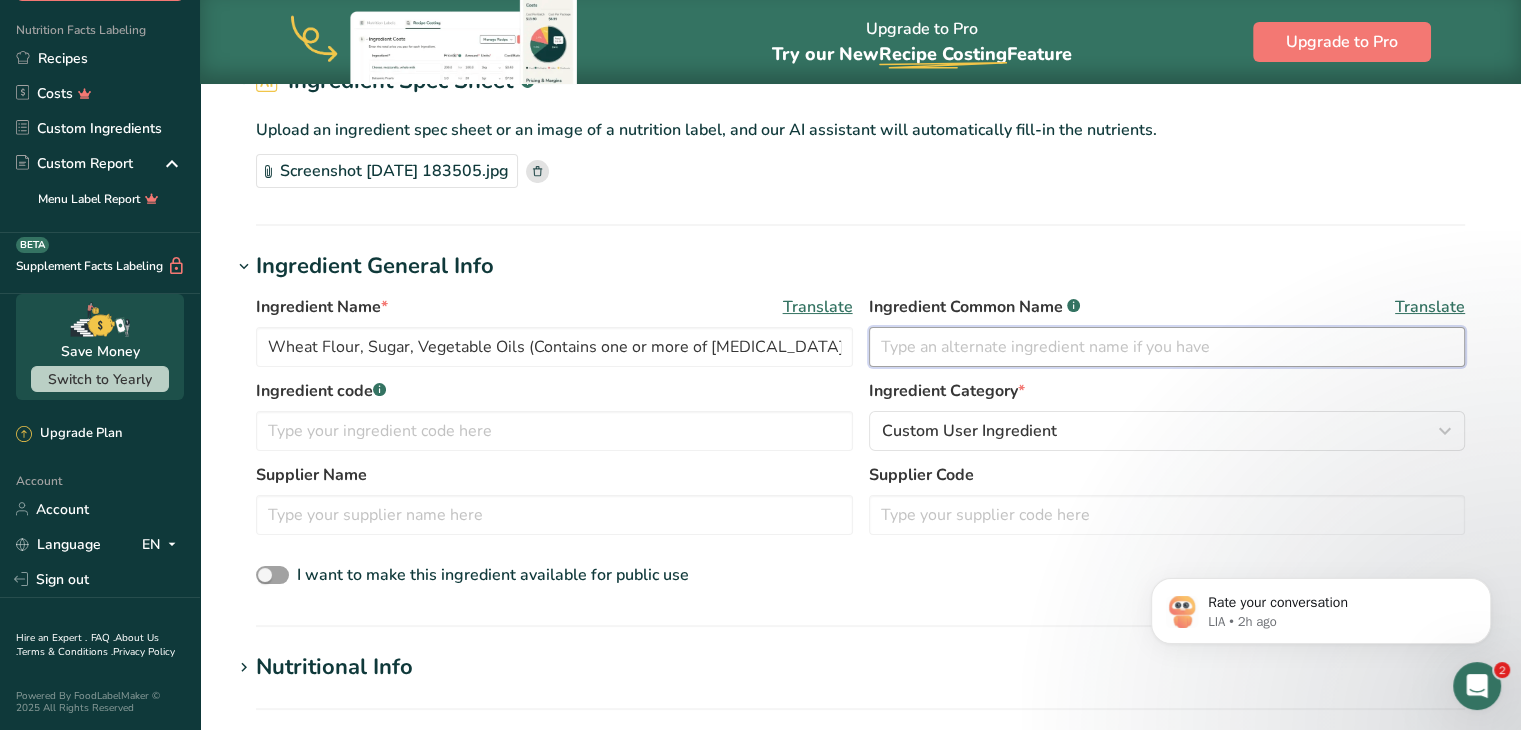 click at bounding box center [1167, 347] 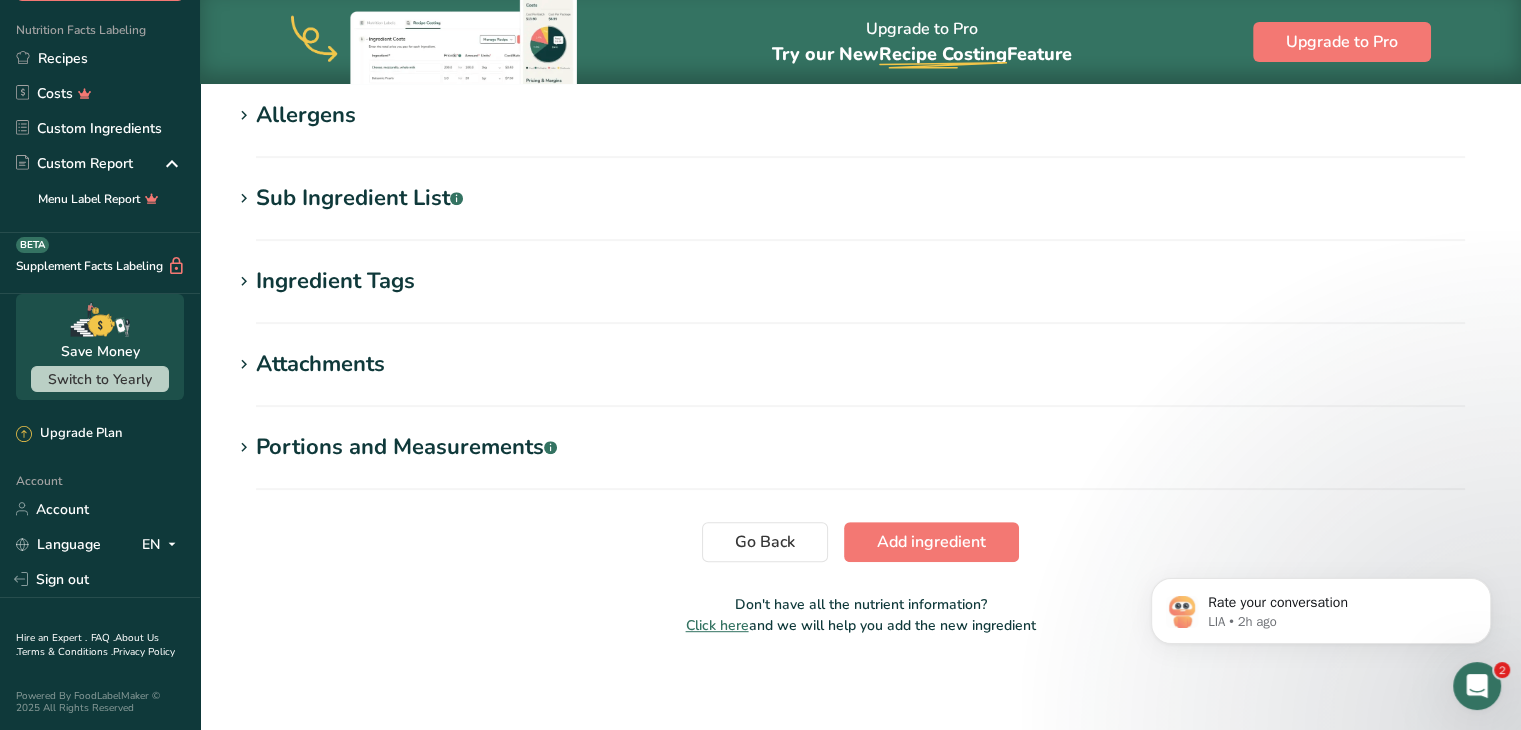 scroll, scrollTop: 765, scrollLeft: 0, axis: vertical 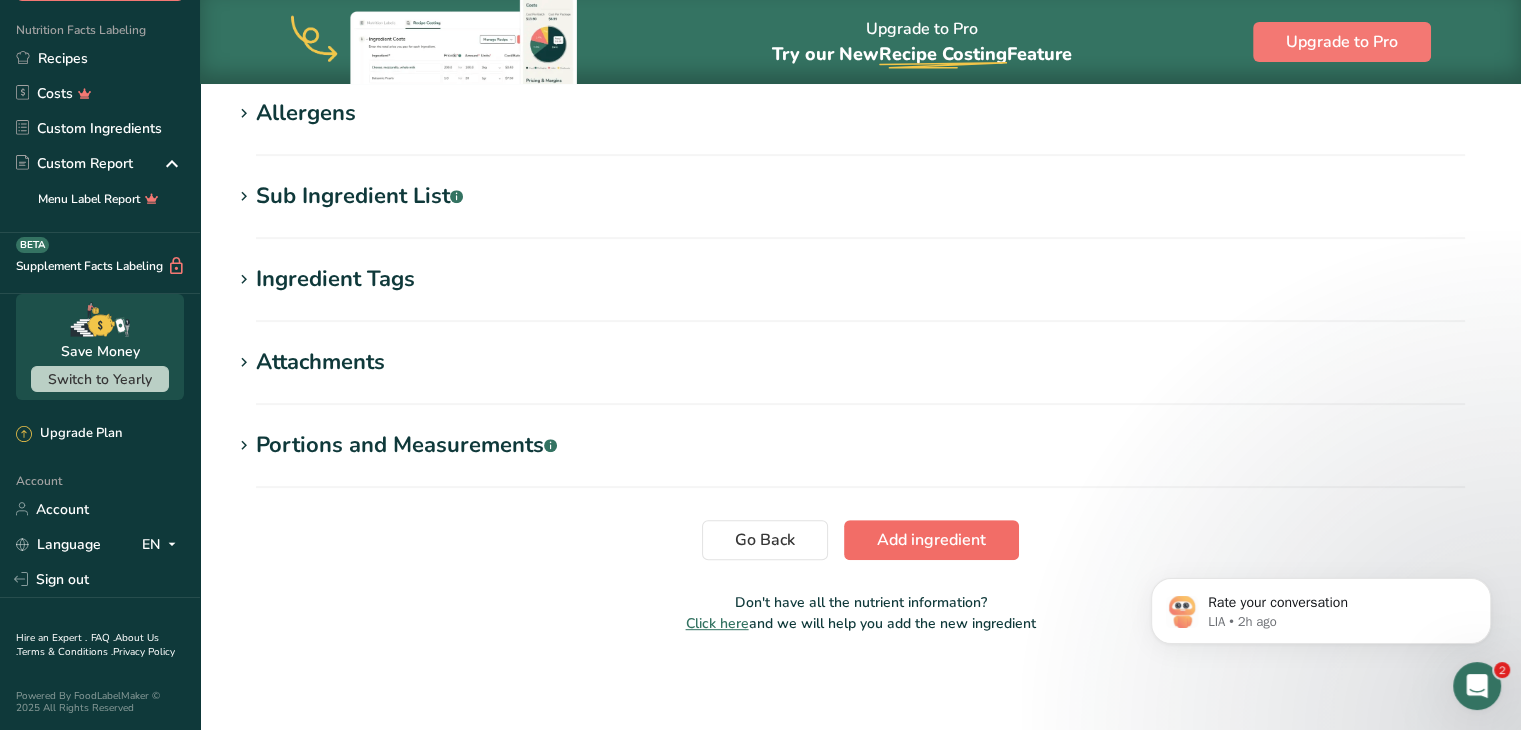 type on "Biscoff cookies" 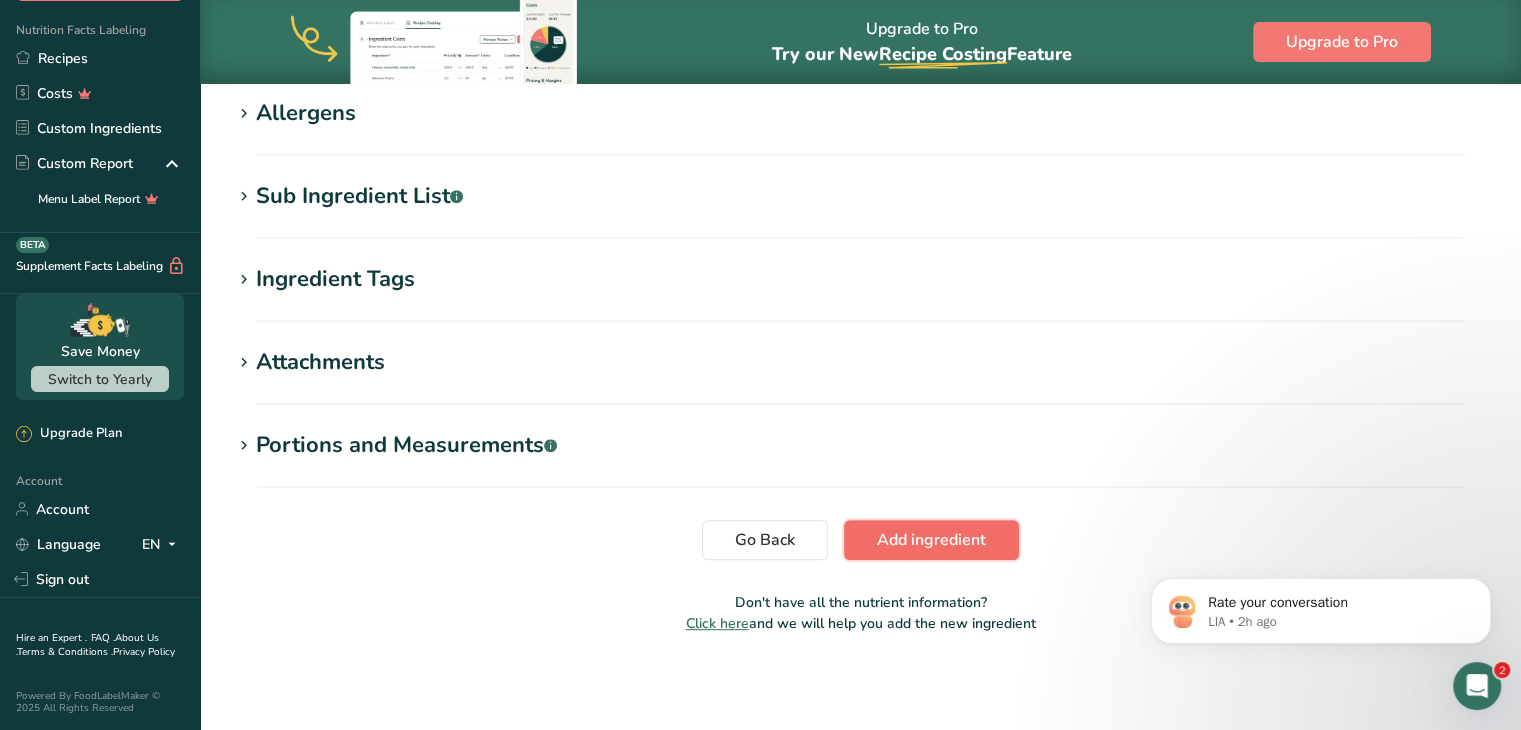 click on "Add ingredient" at bounding box center [931, 540] 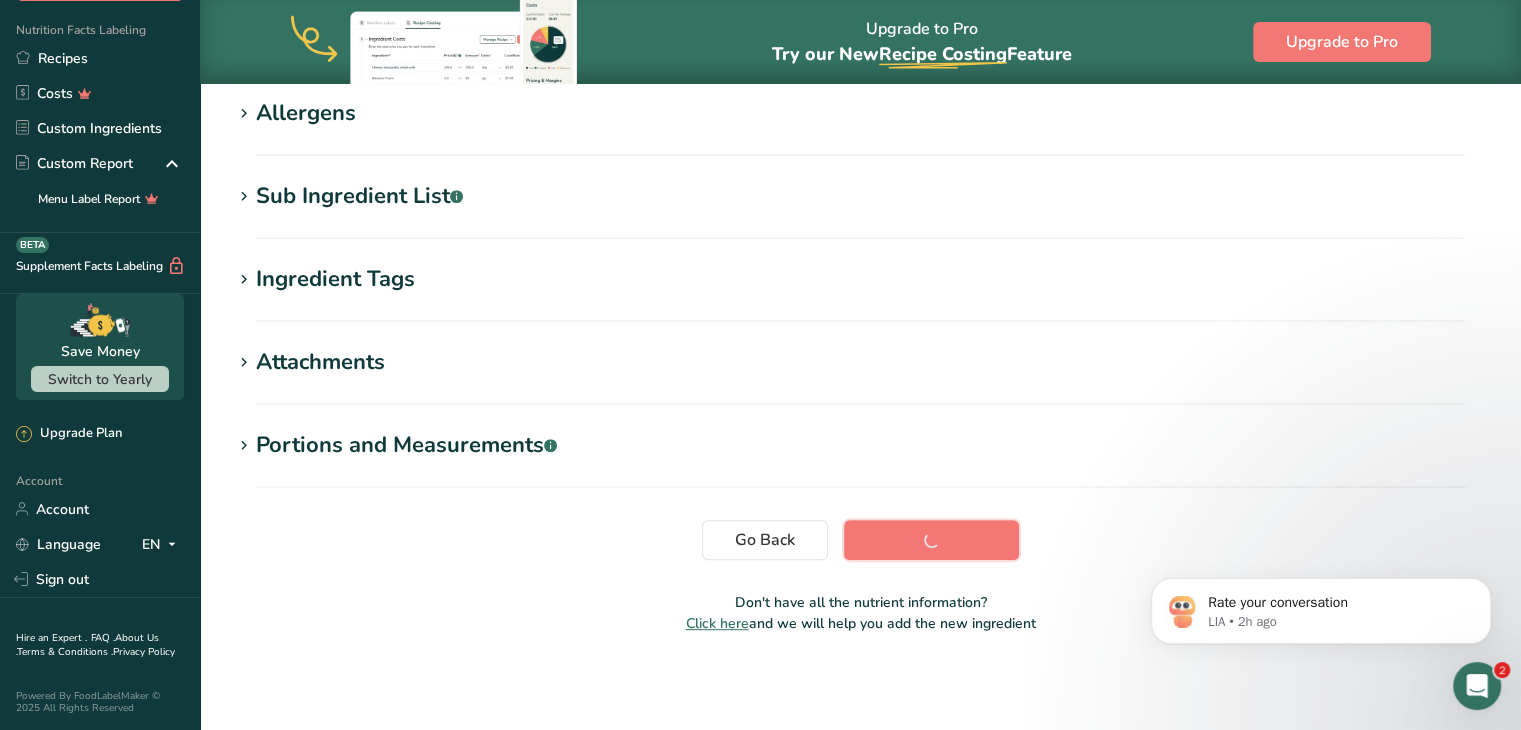 scroll, scrollTop: 345, scrollLeft: 0, axis: vertical 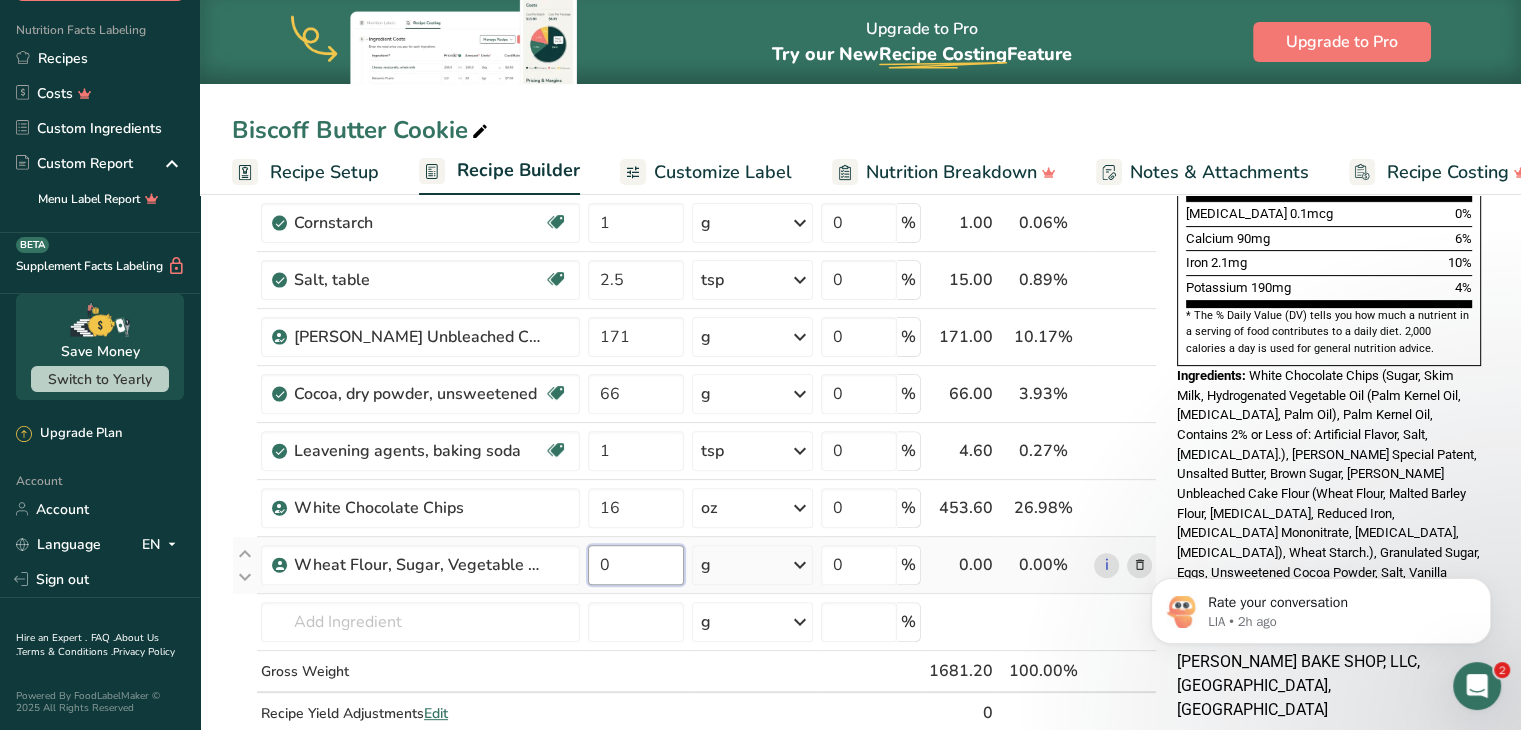 click on "0" at bounding box center (636, 565) 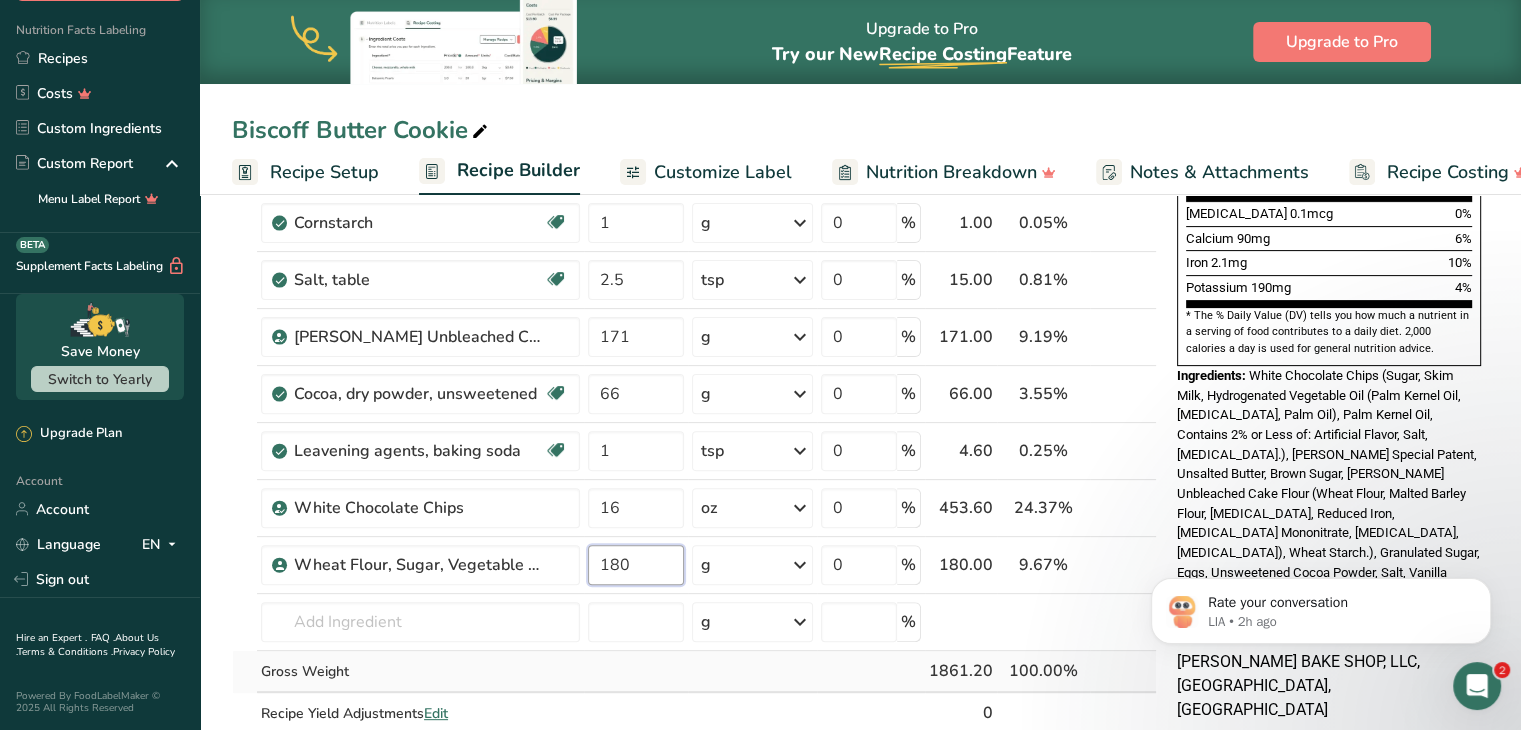 type on "180" 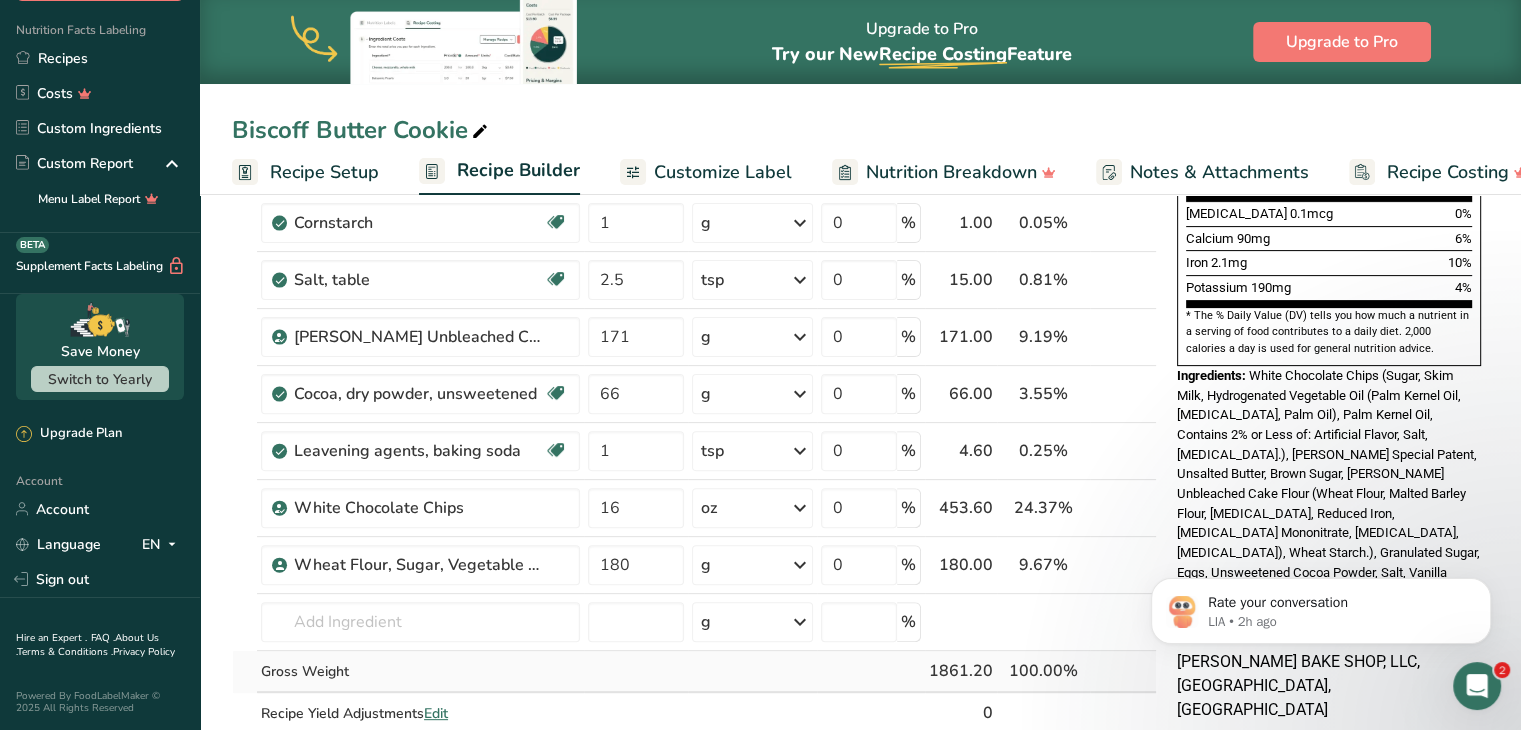 click on "Ingredient *
Amount *
Unit *
Waste *   .a-a{fill:#347362;}.b-a{fill:#fff;}          Grams
Percentage
[PERSON_NAME] Special Patent
280
g
Weight Units
g
kg
mg
See more
Volume Units
l
Volume units require a density conversion. If you know your ingredient's density enter it below. Otherwise, click on "RIA" our AI Regulatory bot - she will be able to help you
lb/ft3
g/cm3
Confirm
mL
Volume units require a density conversion. If you know your ingredient's density enter it below. Otherwise, click on "RIA" our AI Regulatory bot - she will be able to help you
fl oz" at bounding box center (694, 264) 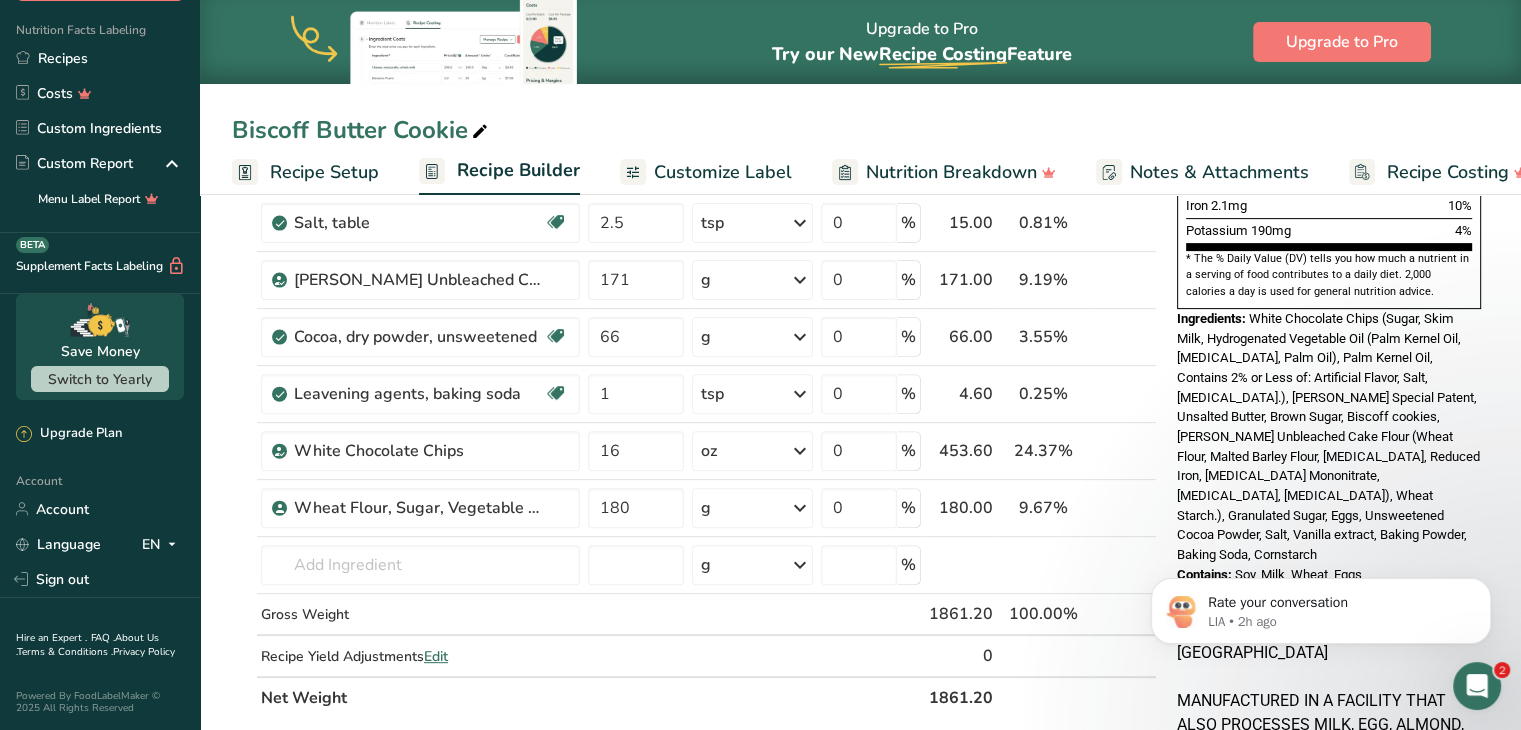 scroll, scrollTop: 604, scrollLeft: 0, axis: vertical 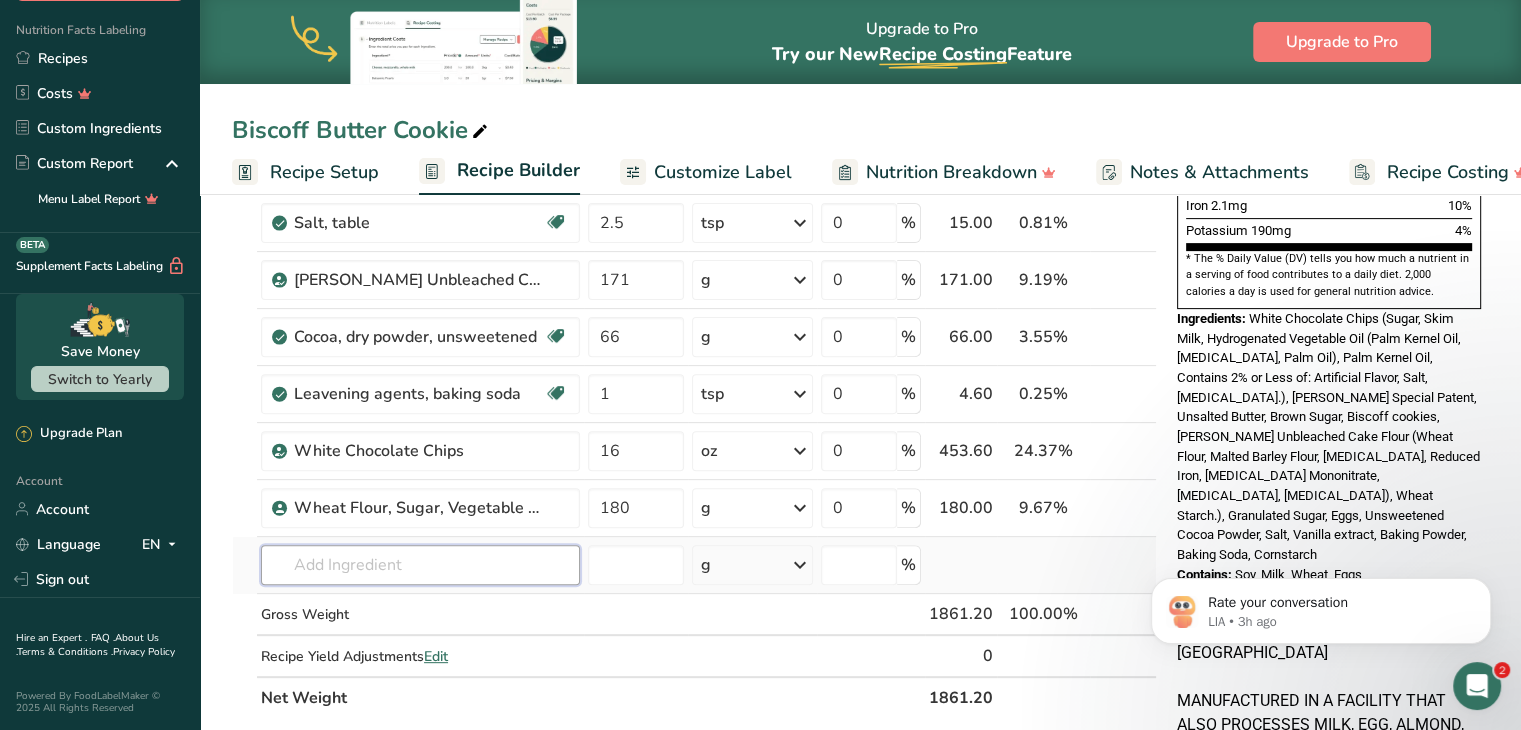 click at bounding box center [420, 565] 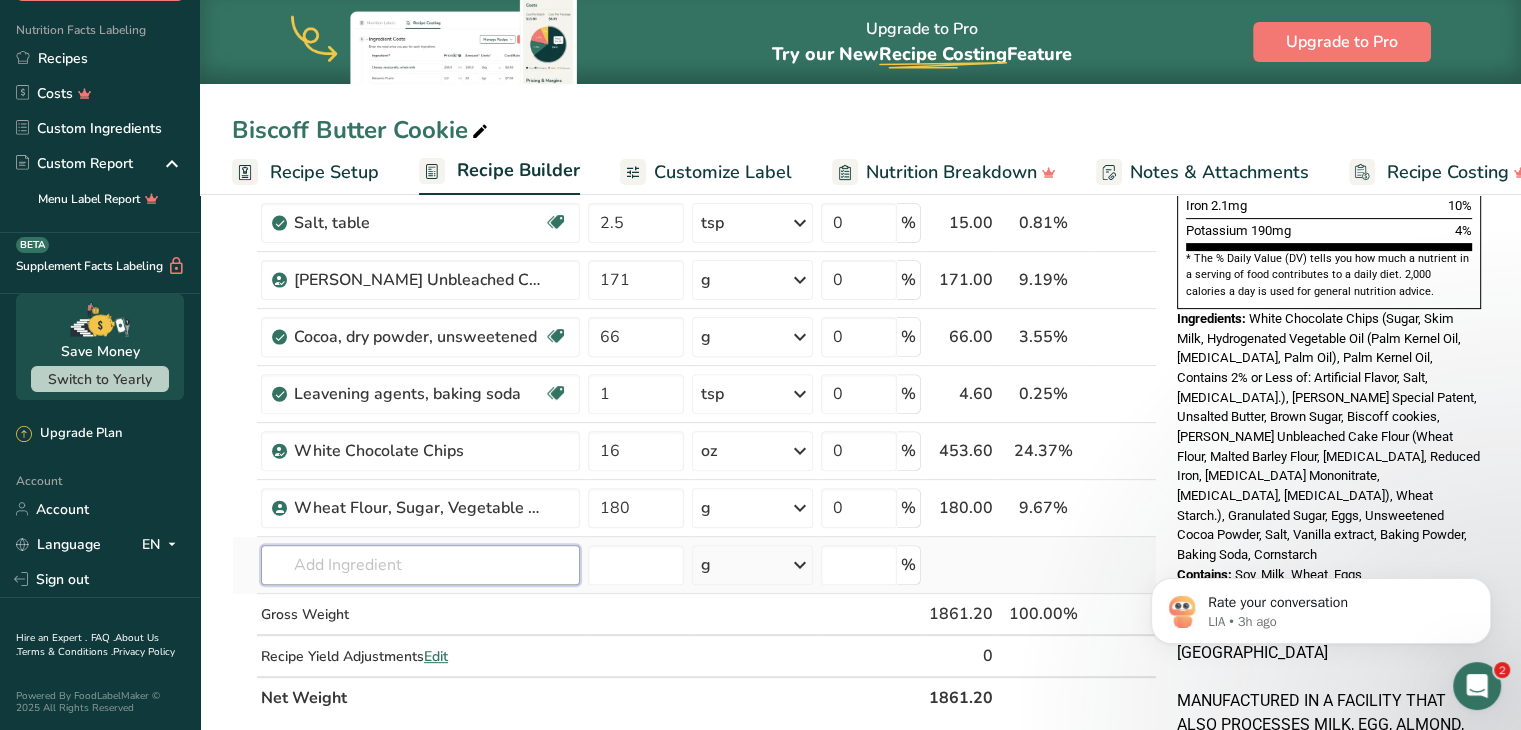 click at bounding box center [420, 565] 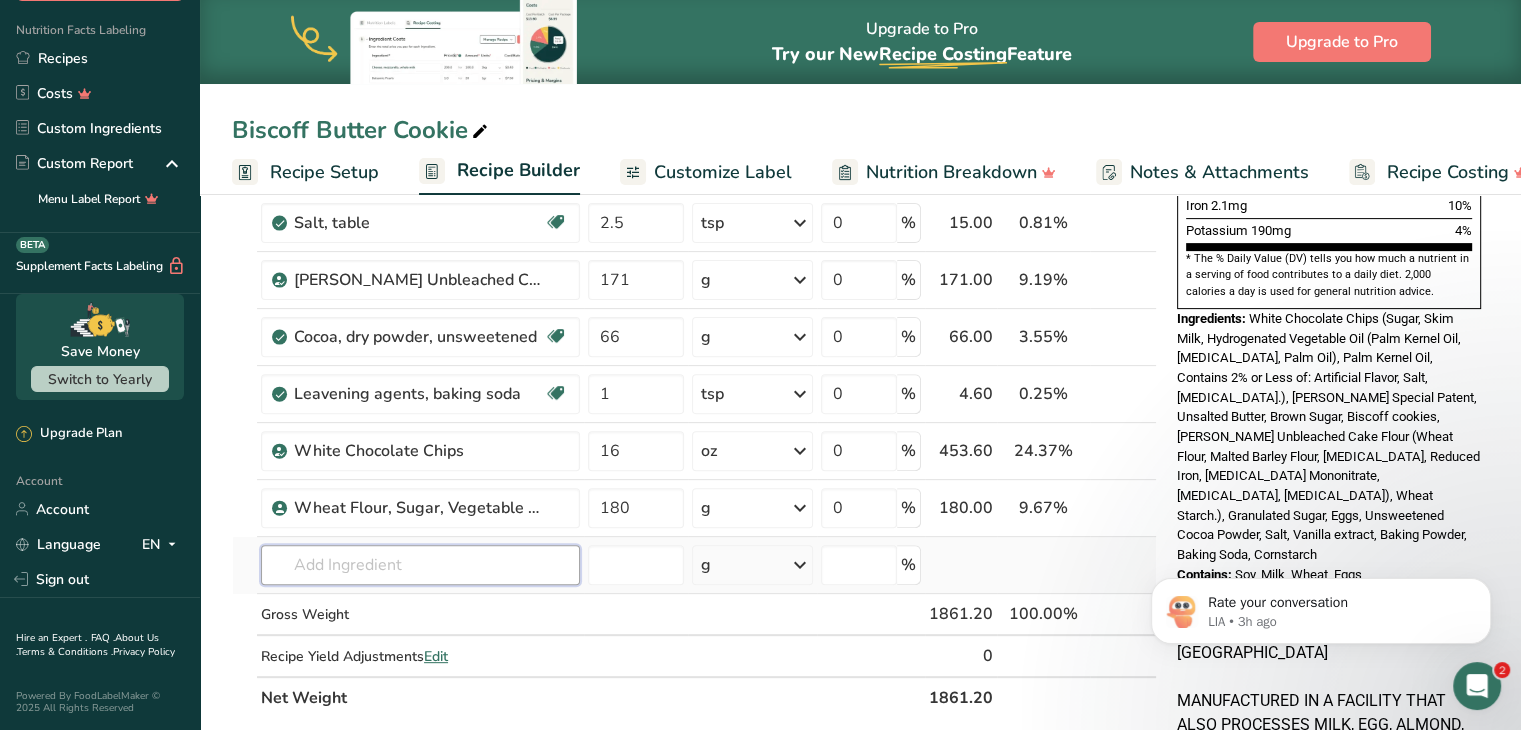 click at bounding box center [420, 565] 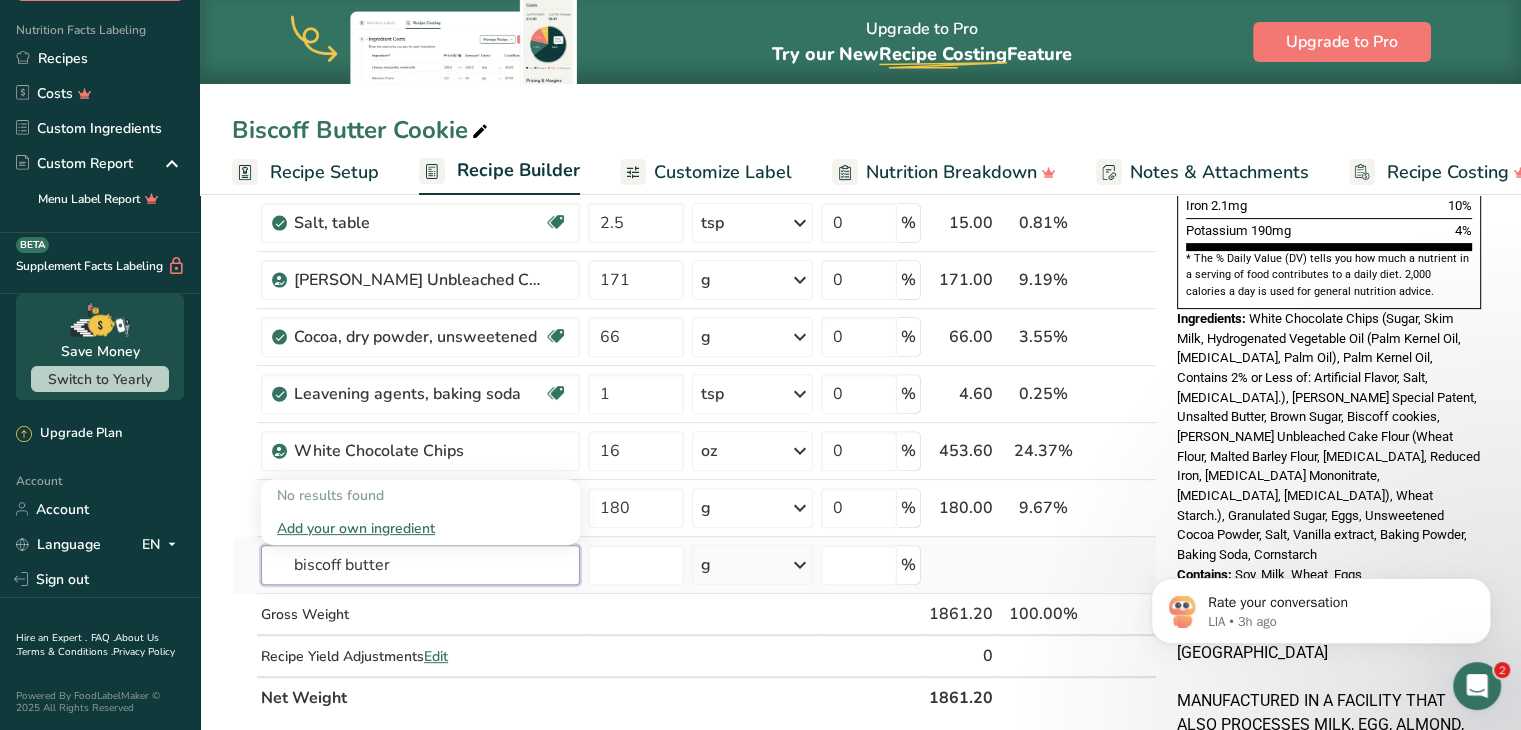 drag, startPoint x: 439, startPoint y: 561, endPoint x: 248, endPoint y: 557, distance: 191.04189 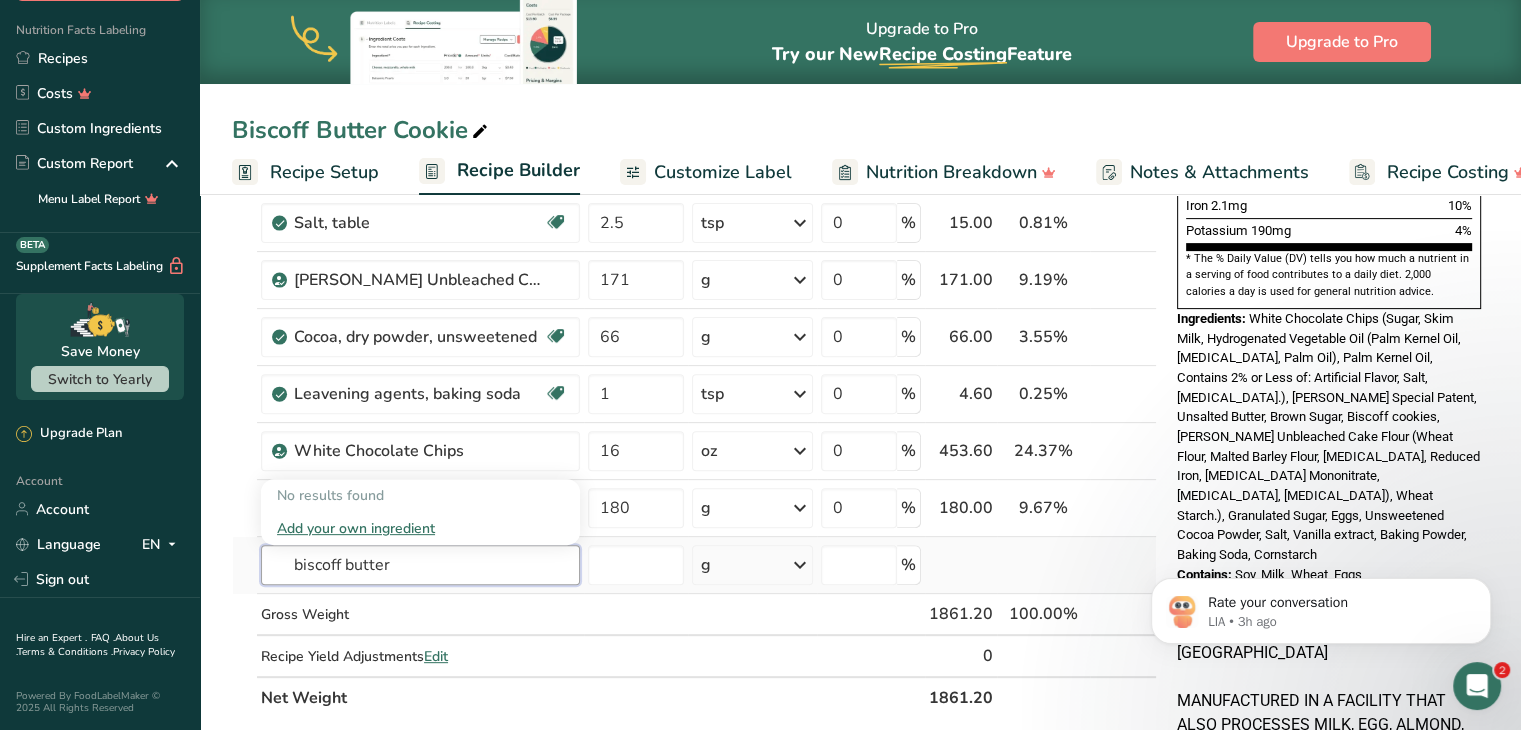 click on "biscoff butter
No results found
Add your own ingredient
g
Weight Units
g
kg
mg
See more
Volume Units
l
mL
fl oz
See more
%" at bounding box center (694, 565) 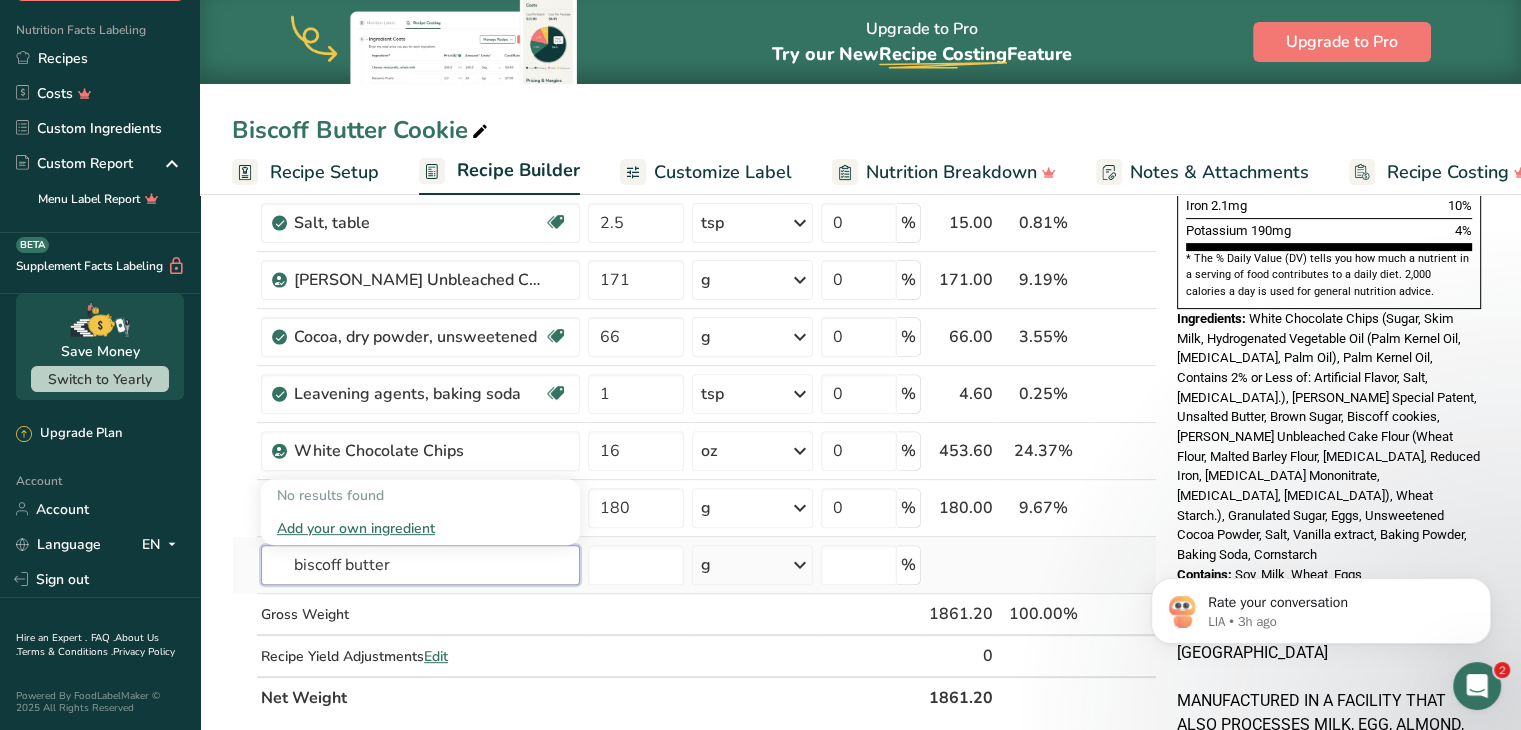 type on "biscoff butter" 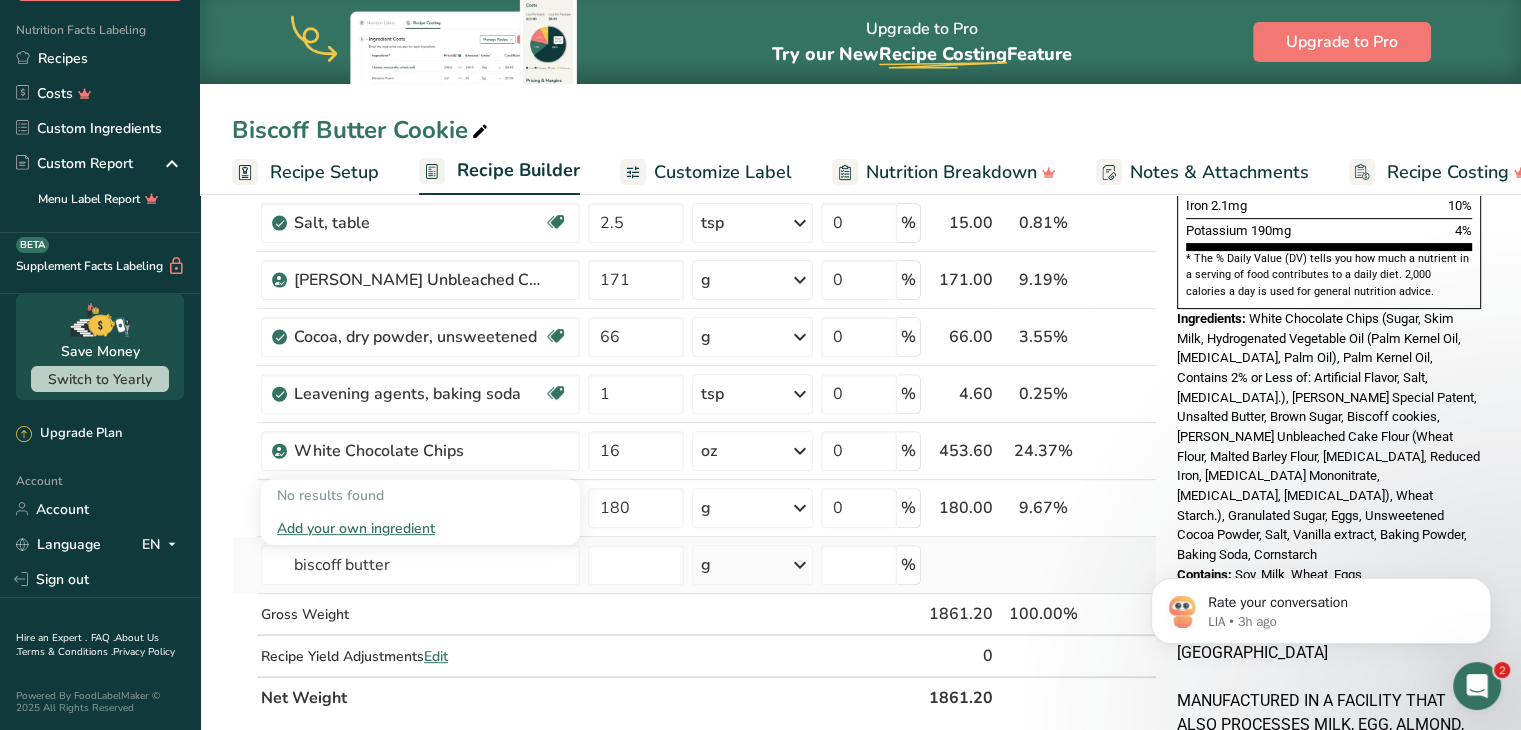 type 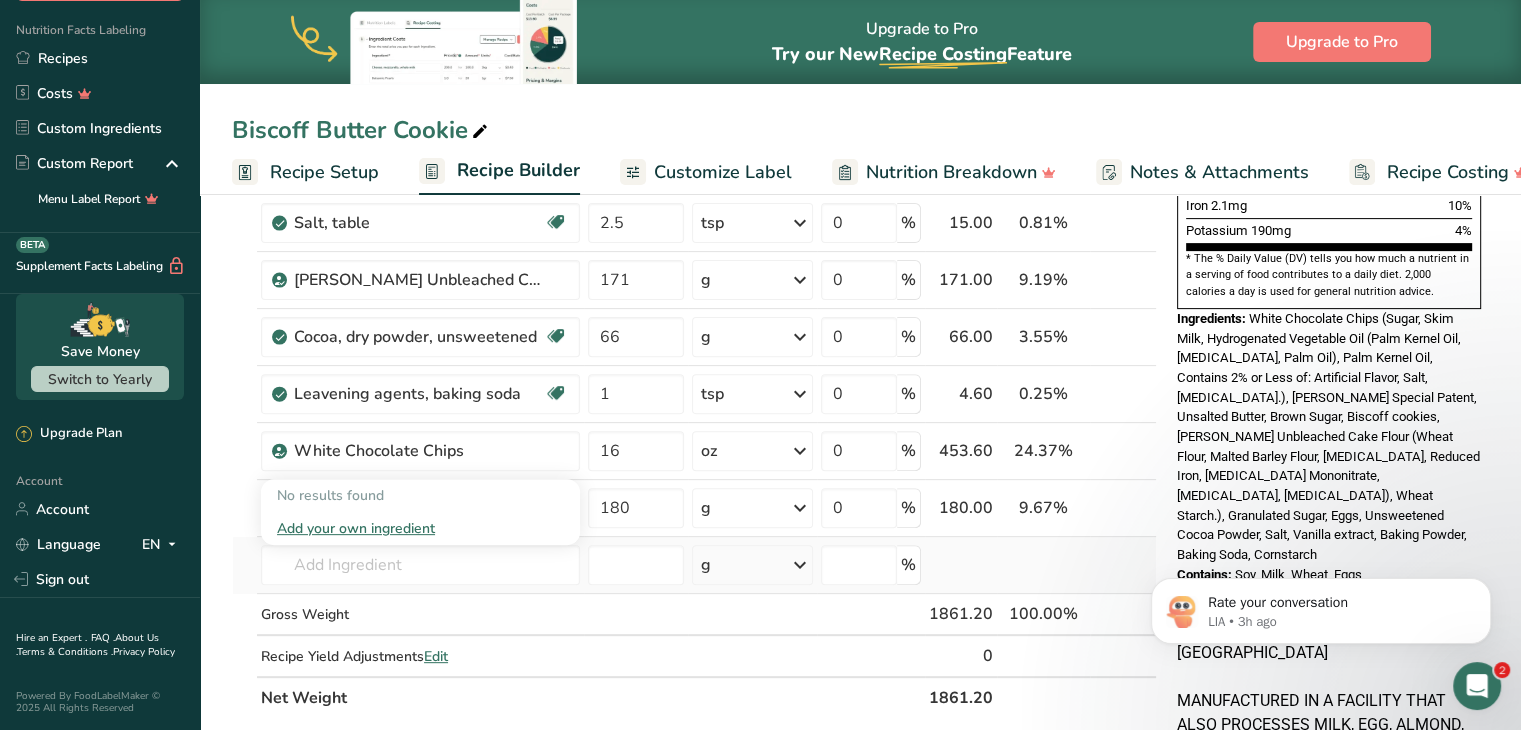 click on "Add your own ingredient" at bounding box center [420, 528] 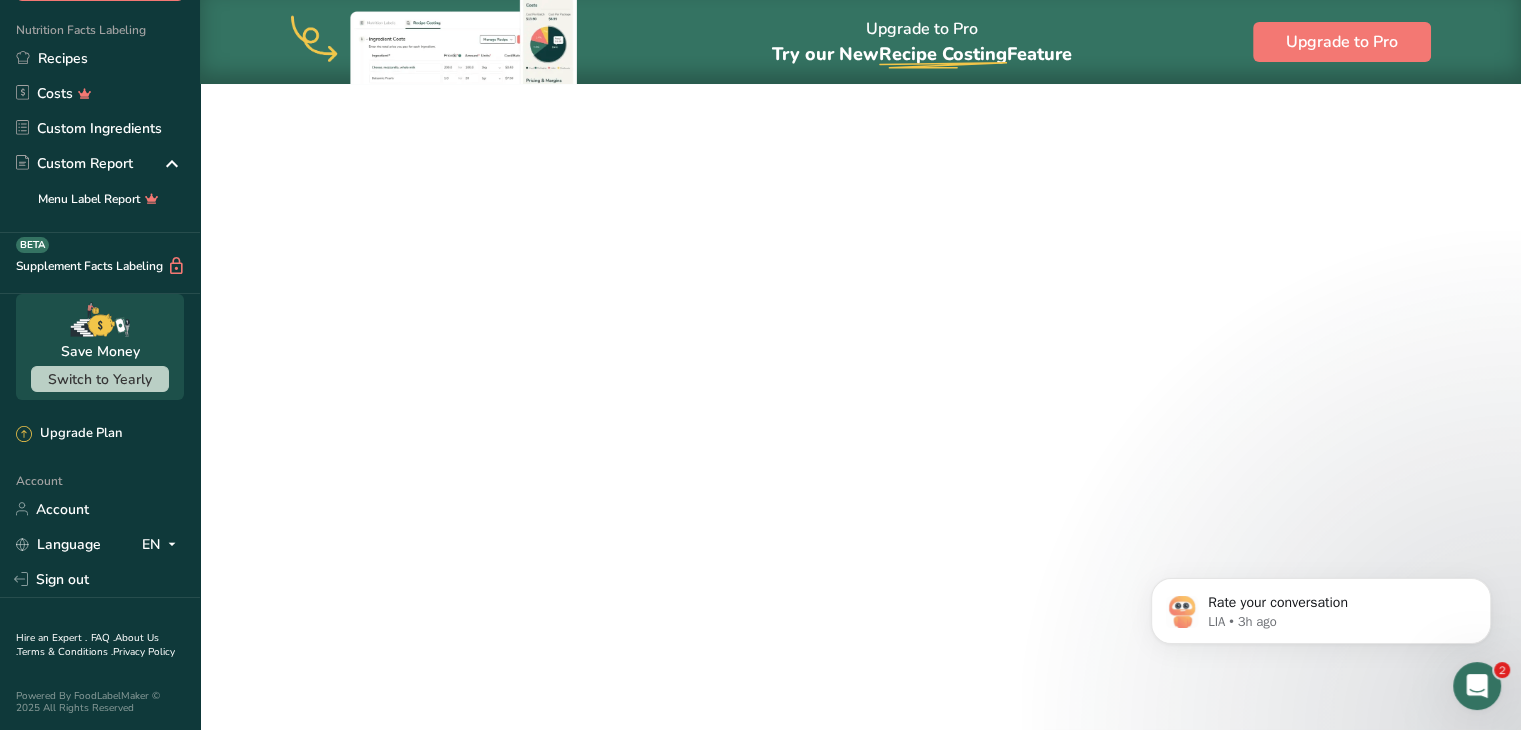 scroll, scrollTop: 0, scrollLeft: 0, axis: both 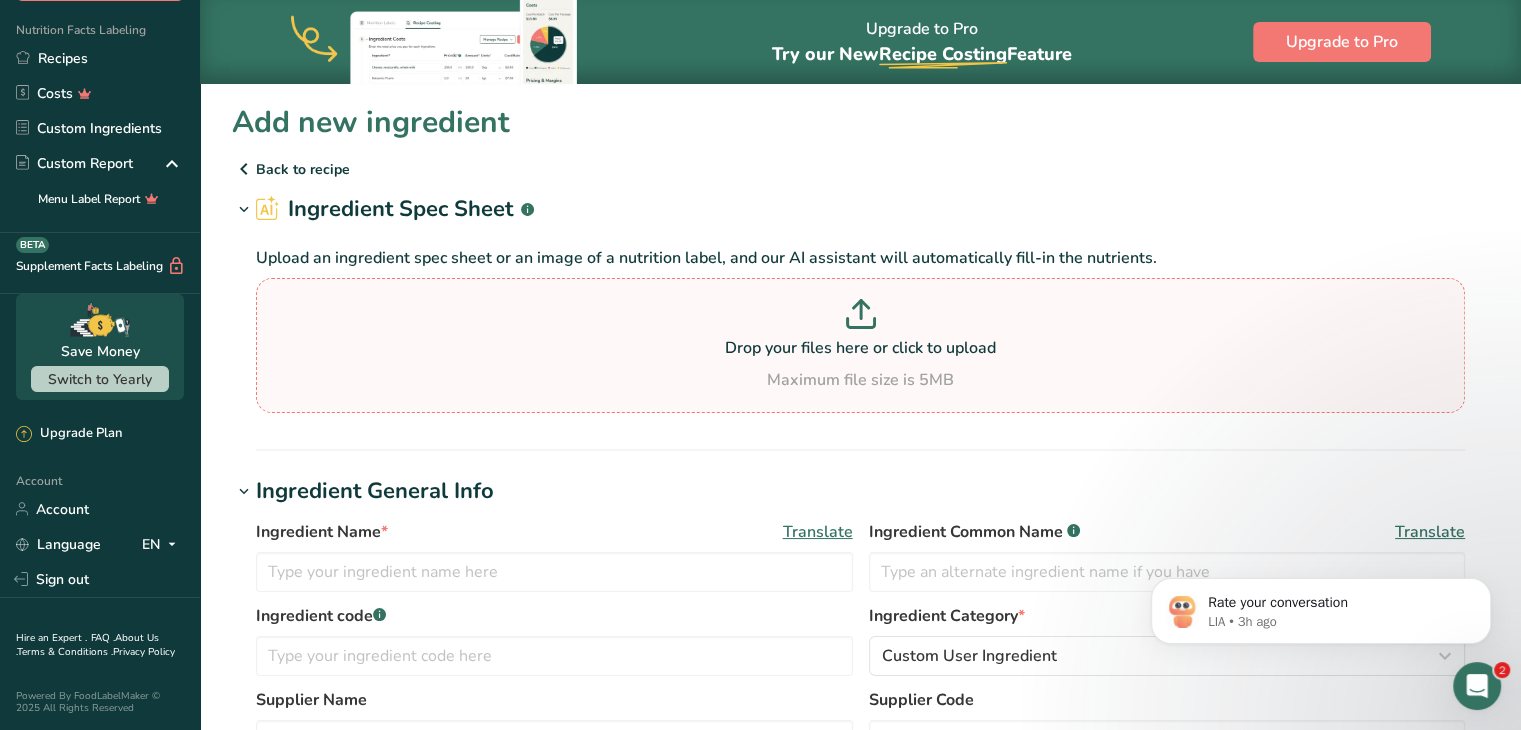 click 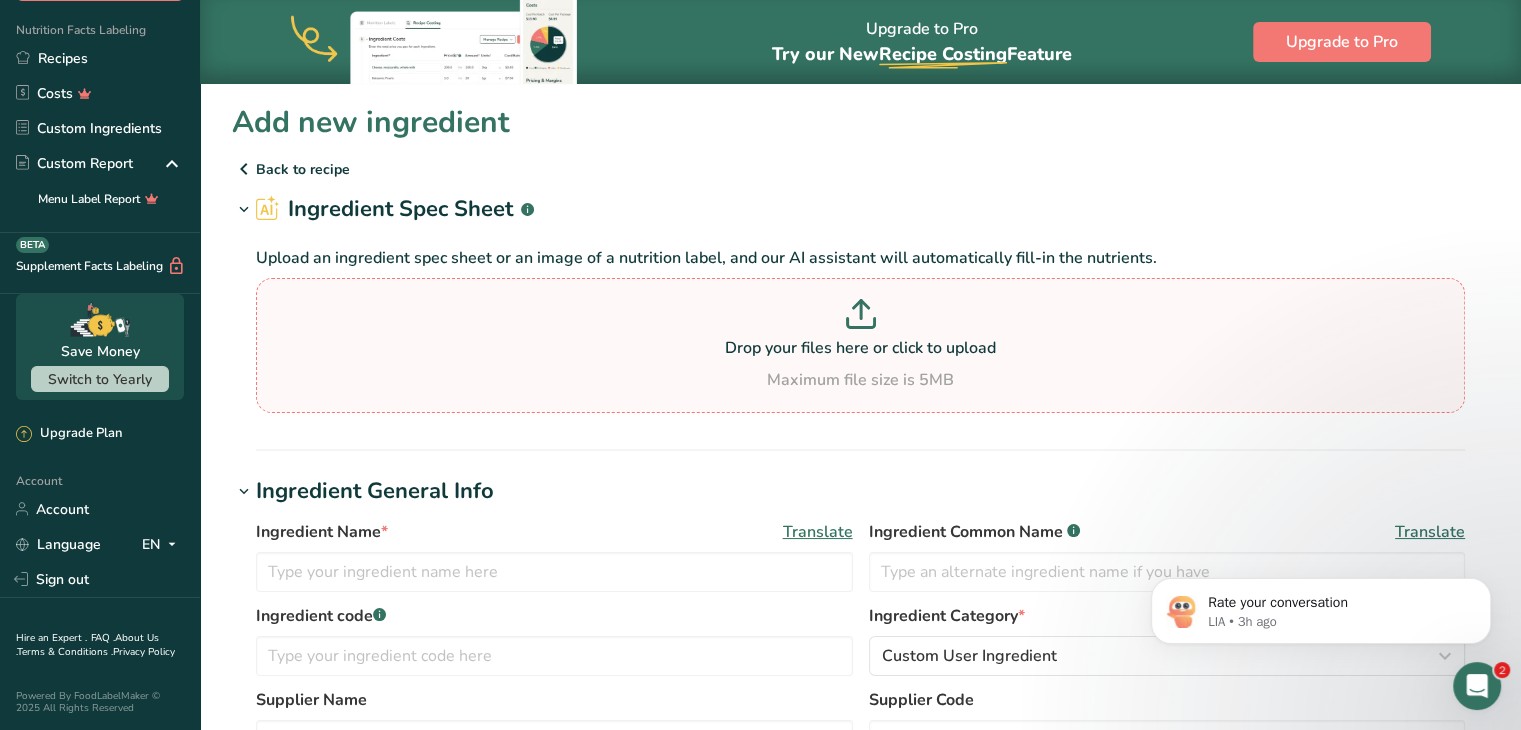 click on "Drop your files here or click to upload
Maximum file size is 5MB" at bounding box center (860, 345) 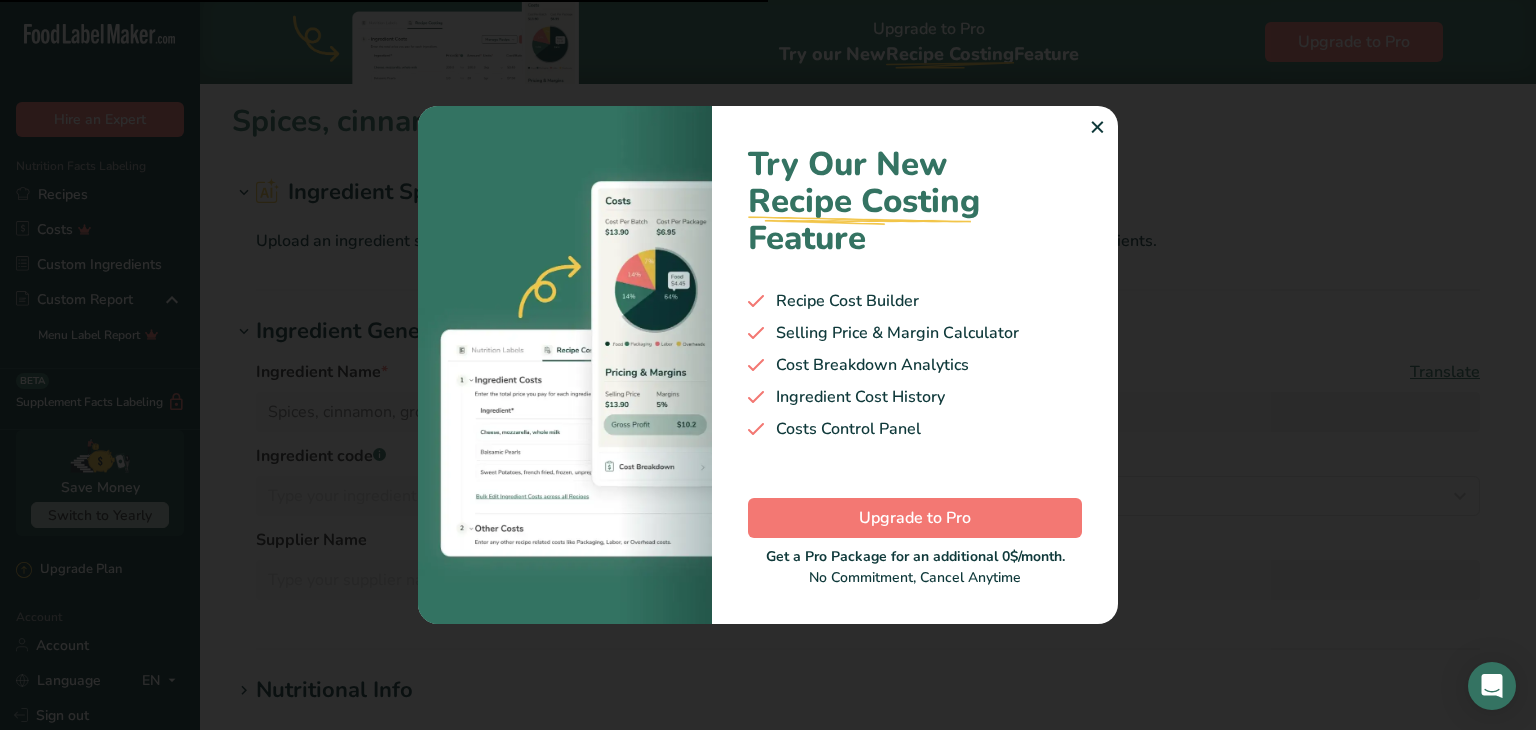 scroll, scrollTop: 0, scrollLeft: 0, axis: both 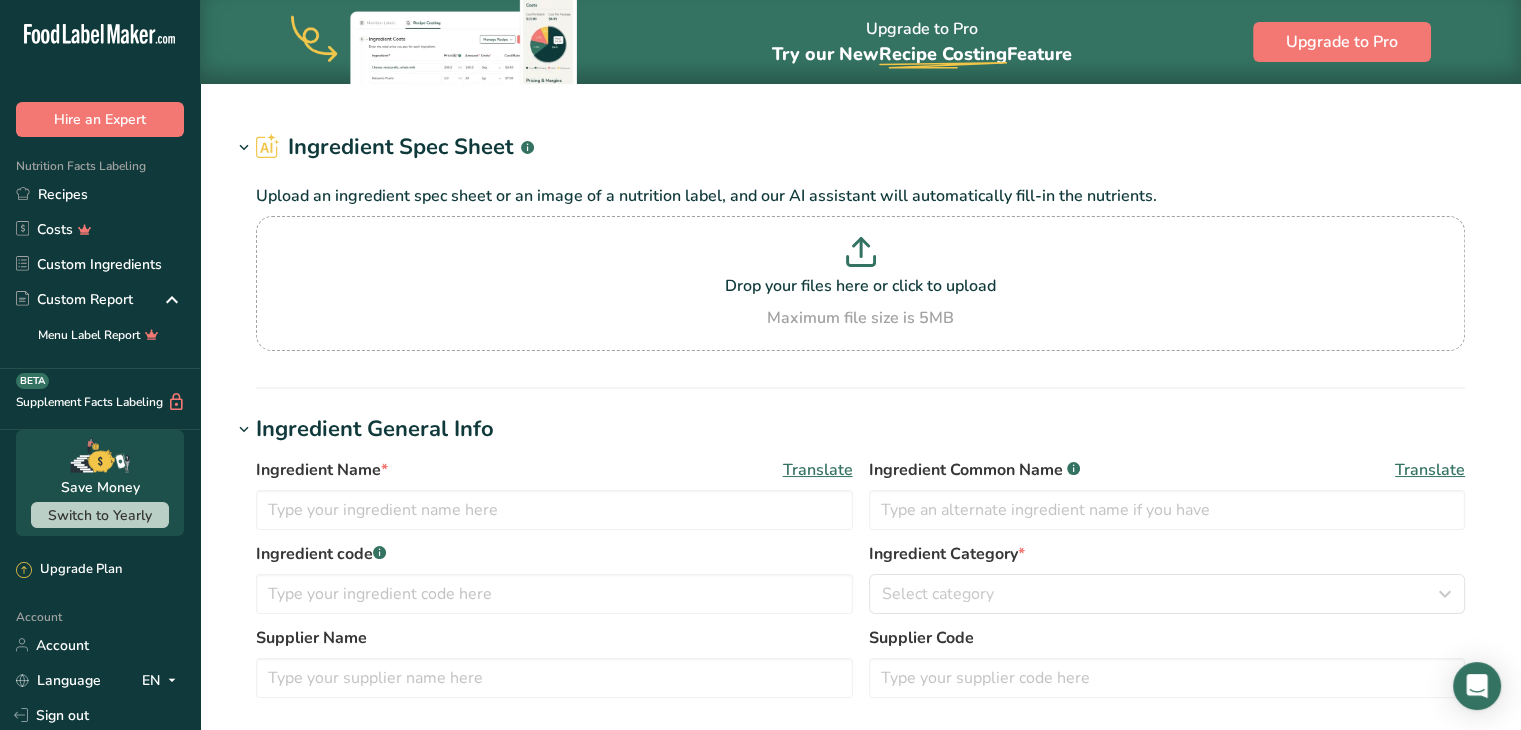 type on "Dark Chocolate Chip" 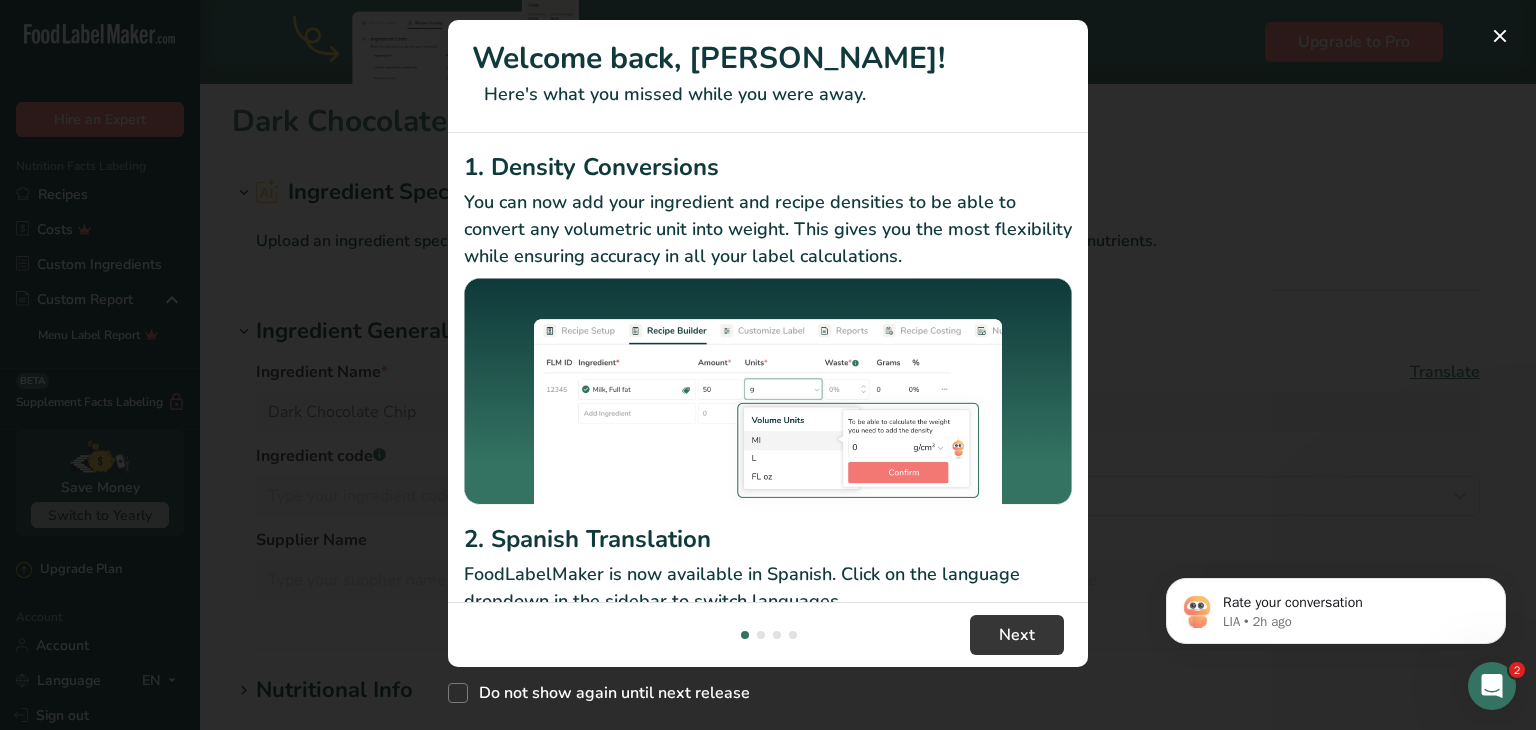 scroll, scrollTop: 0, scrollLeft: 0, axis: both 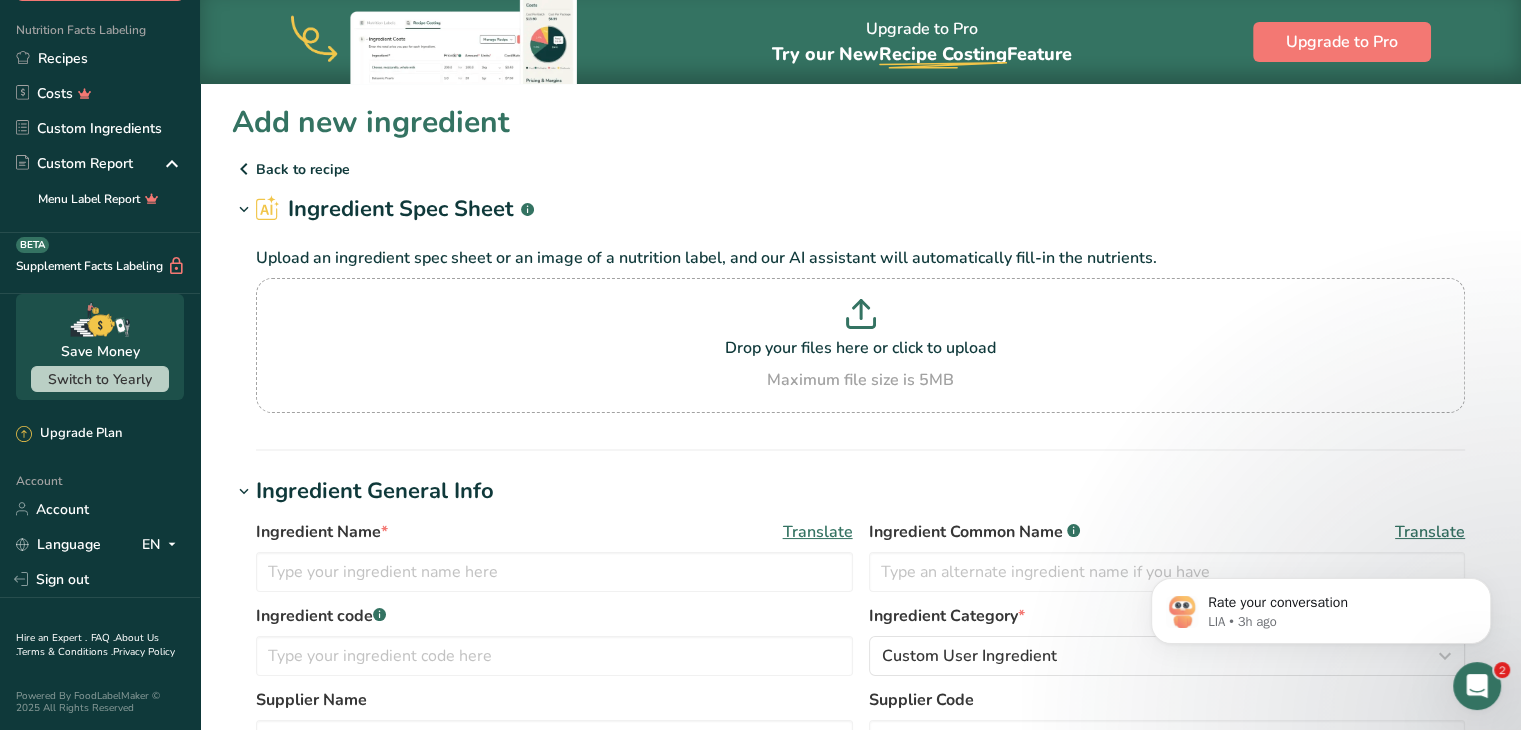 type on "C:\fakepath\Screenshot 2025-07-16 183821.jpg" 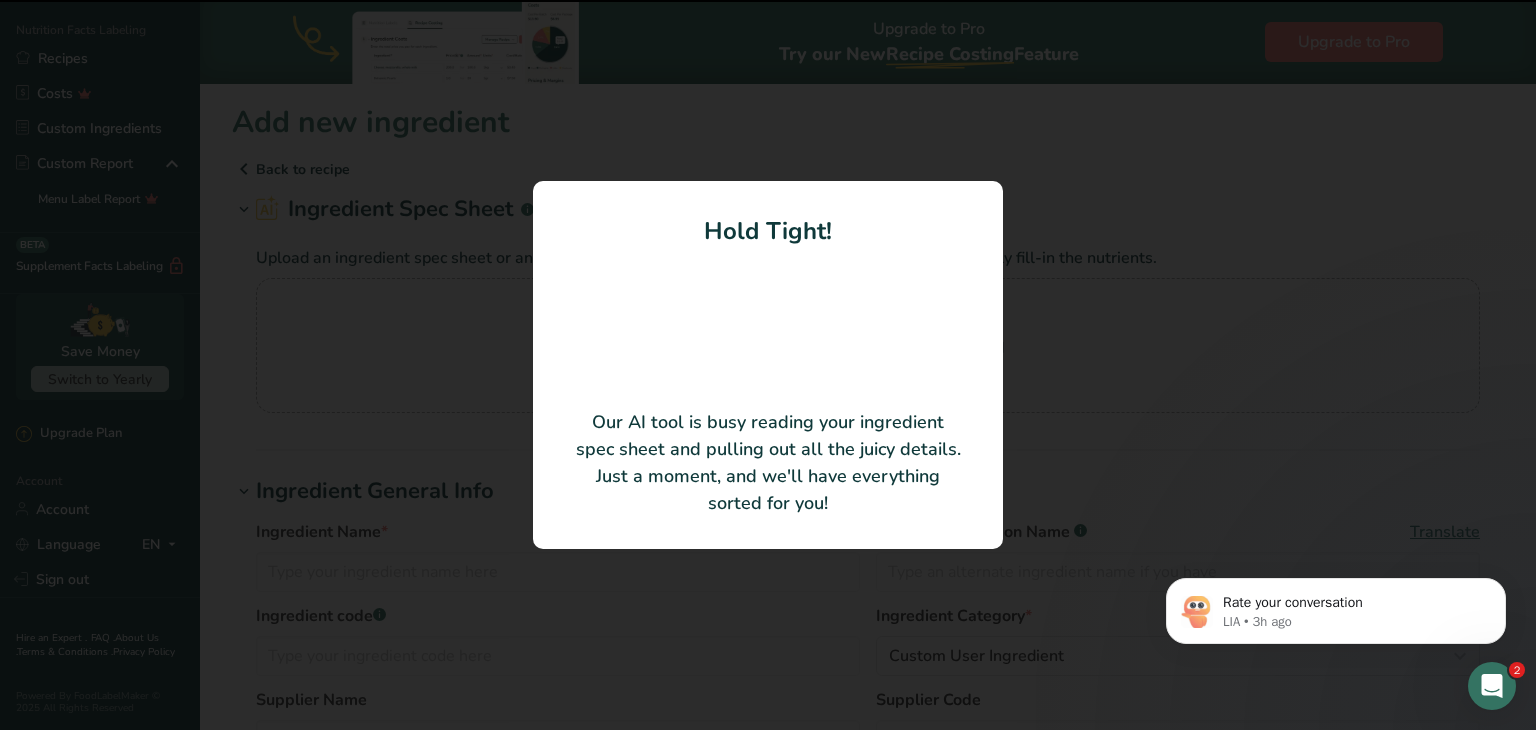 type on "Lotus Biscoff Cookies" 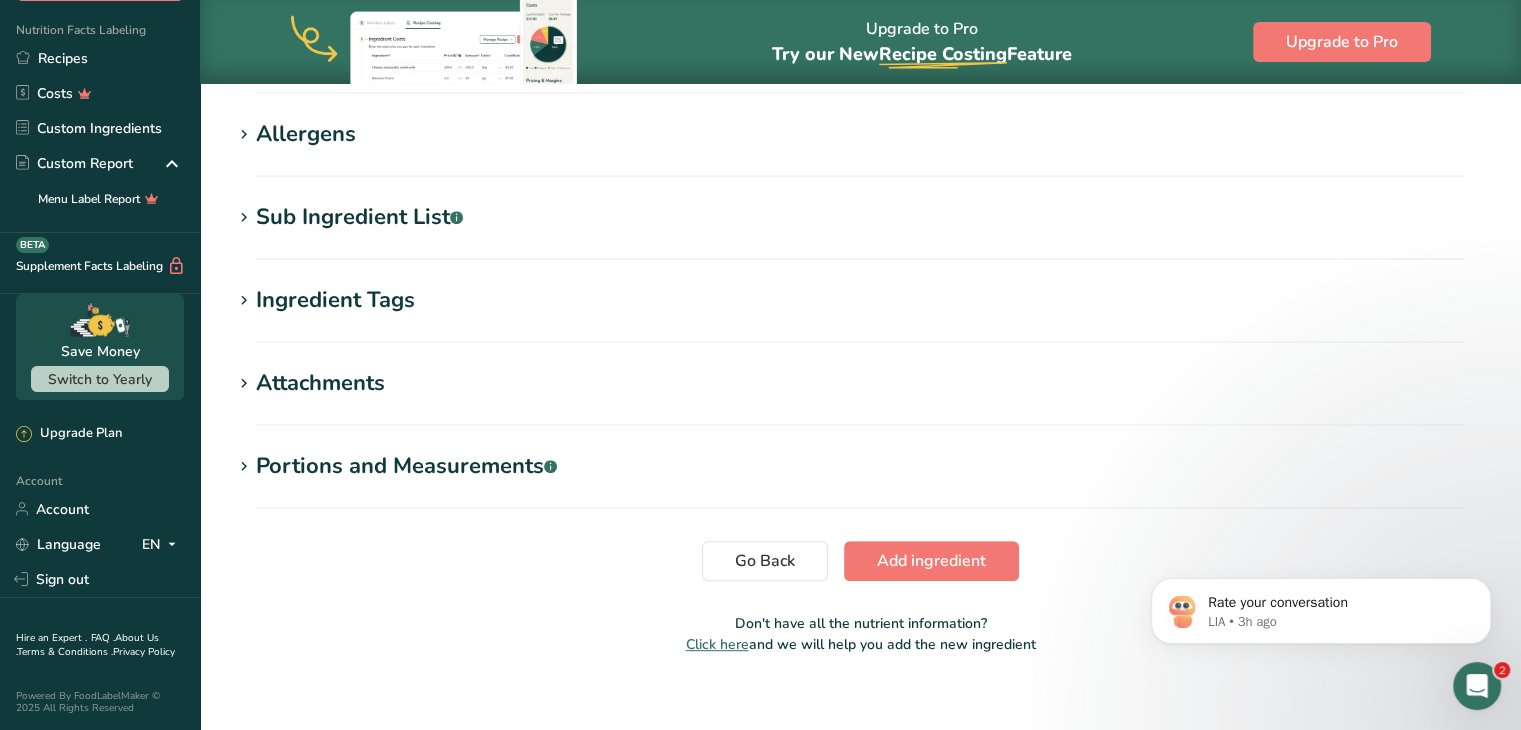 scroll, scrollTop: 765, scrollLeft: 0, axis: vertical 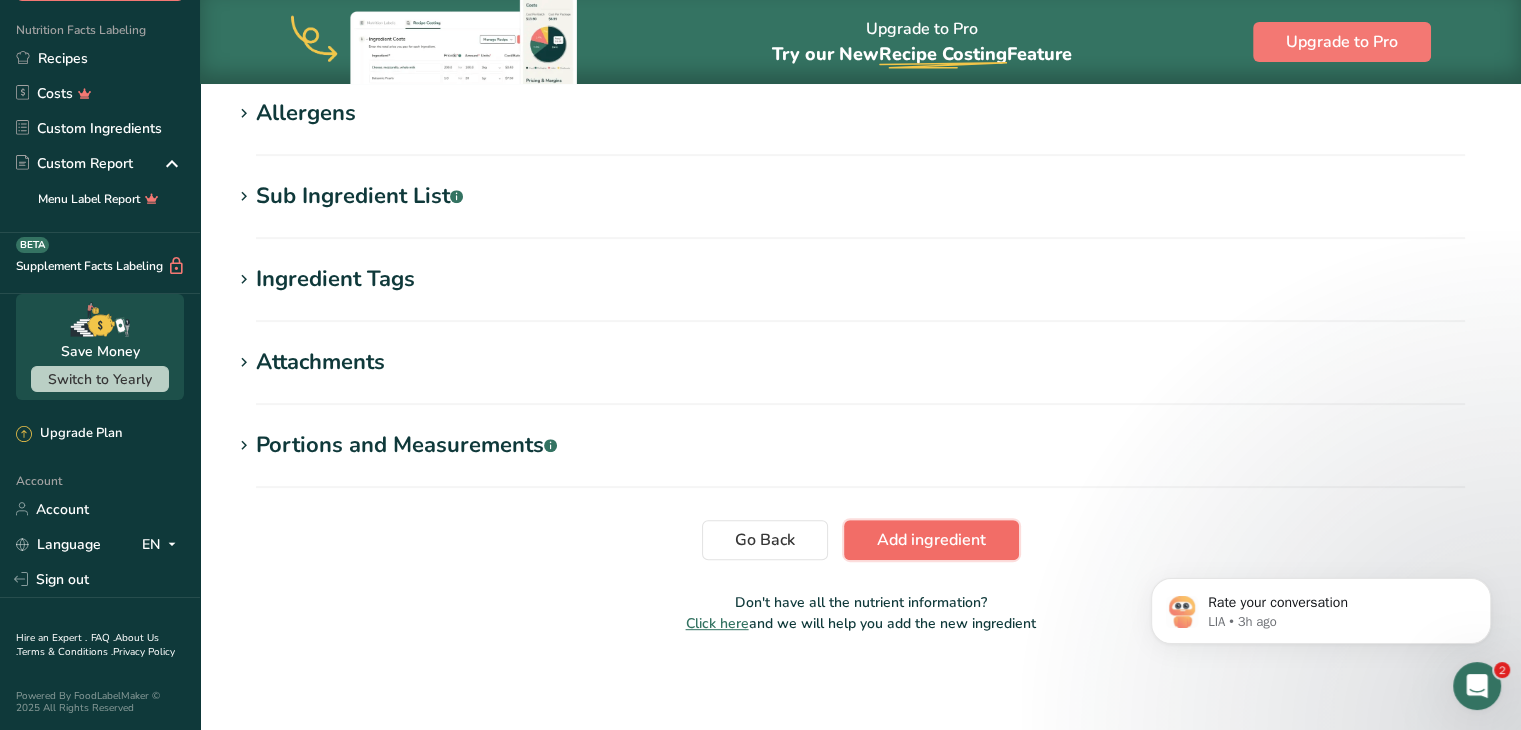 click on "Add ingredient" at bounding box center (931, 540) 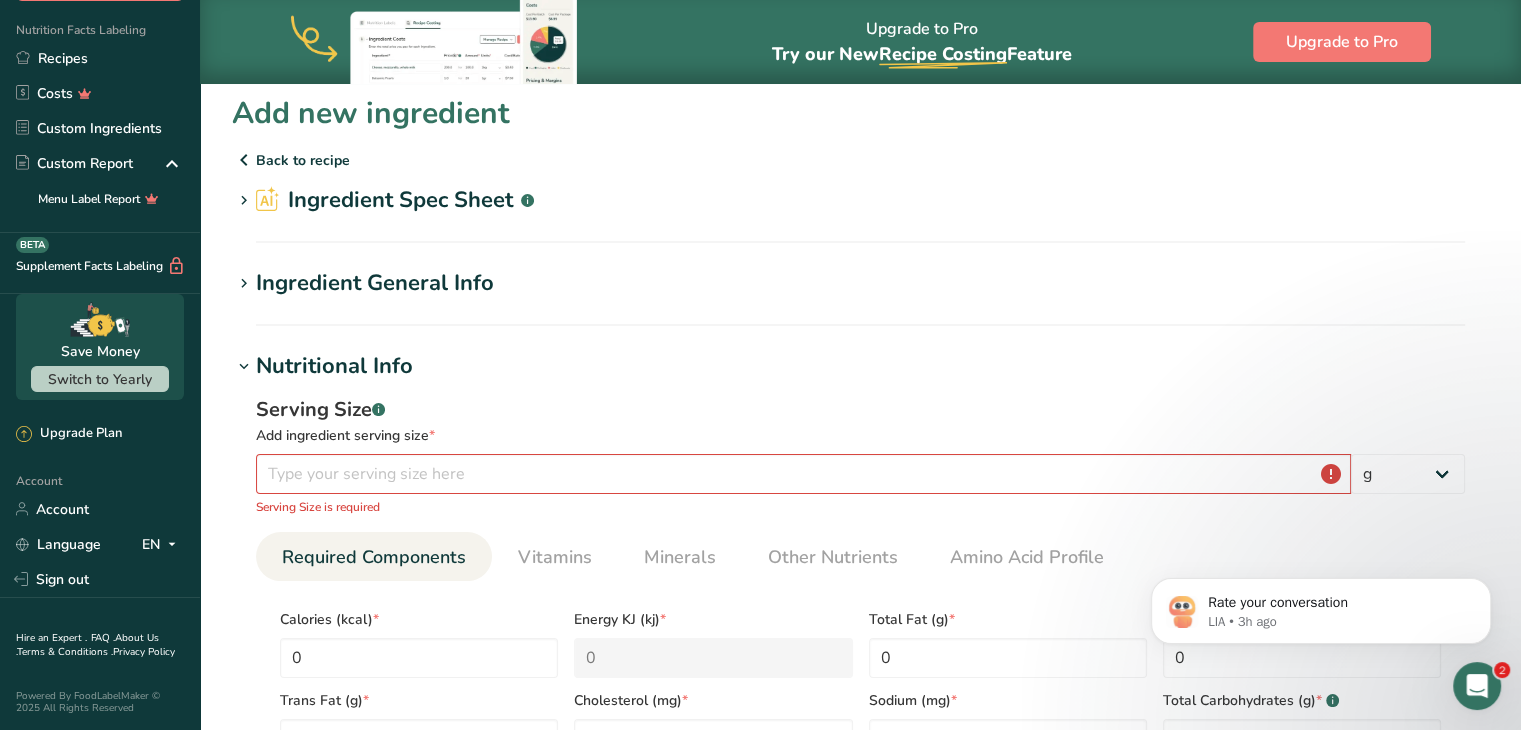 scroll, scrollTop: 0, scrollLeft: 0, axis: both 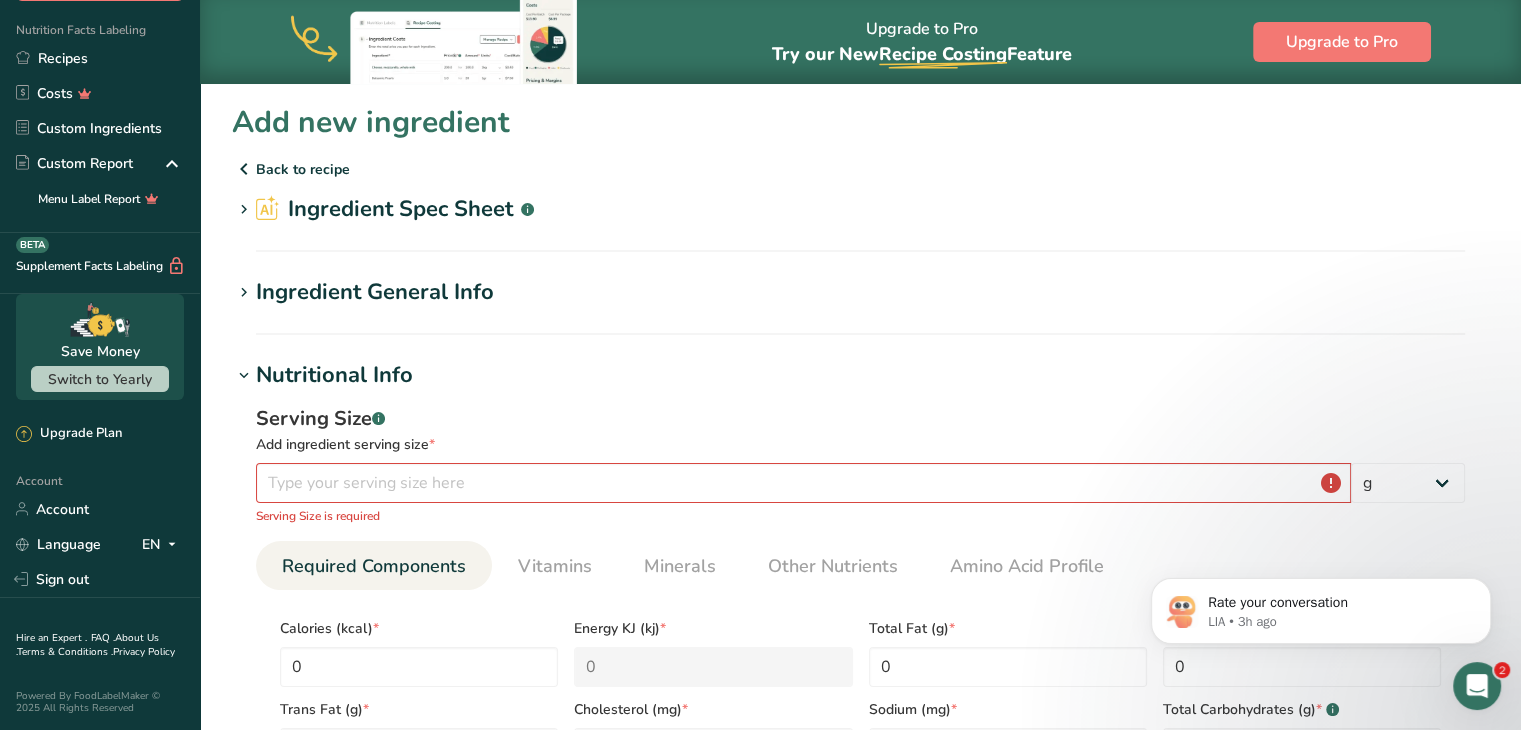 click on "Ingredient Spec Sheet
.a-a{fill:#347362;}.b-a{fill:#fff;}" at bounding box center [395, 209] 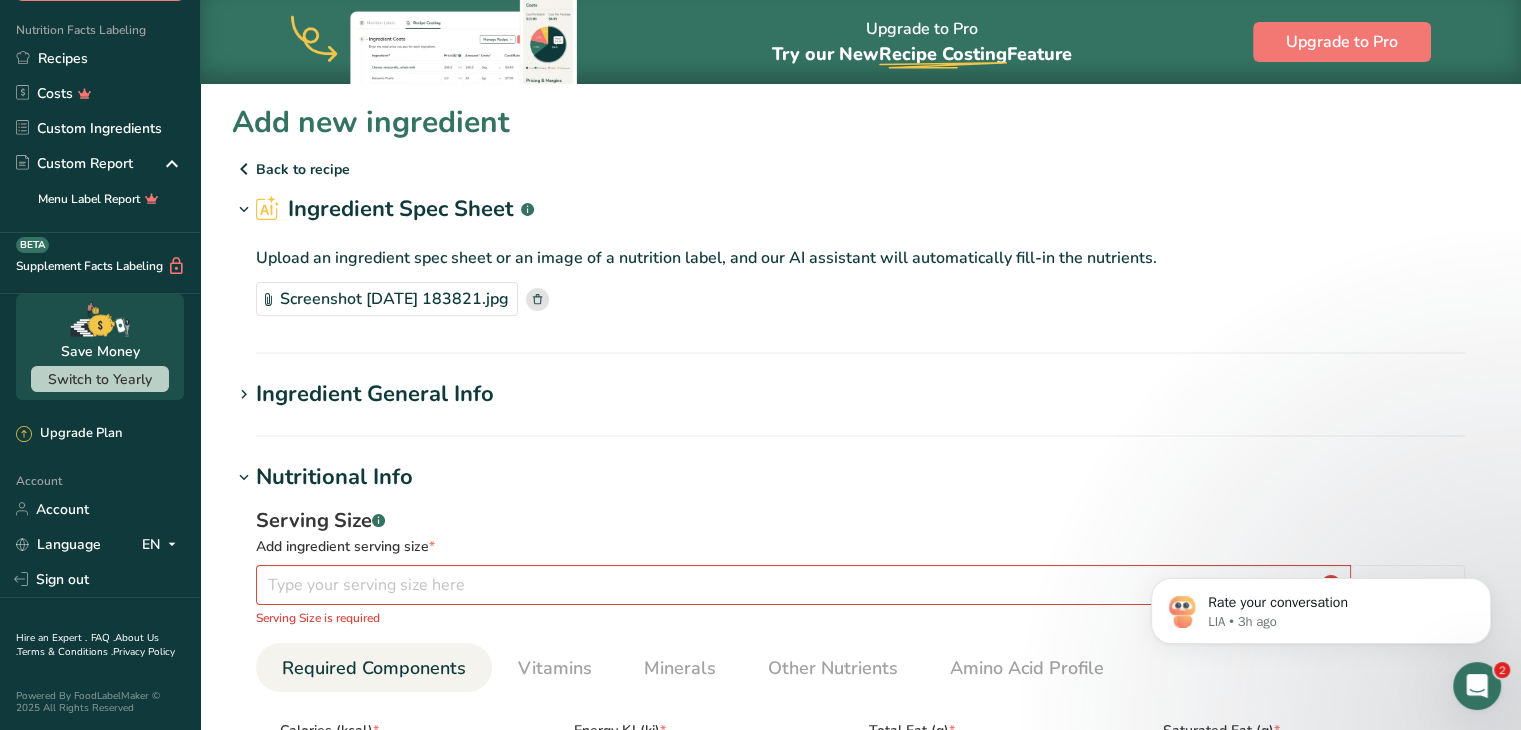 scroll, scrollTop: 118, scrollLeft: 0, axis: vertical 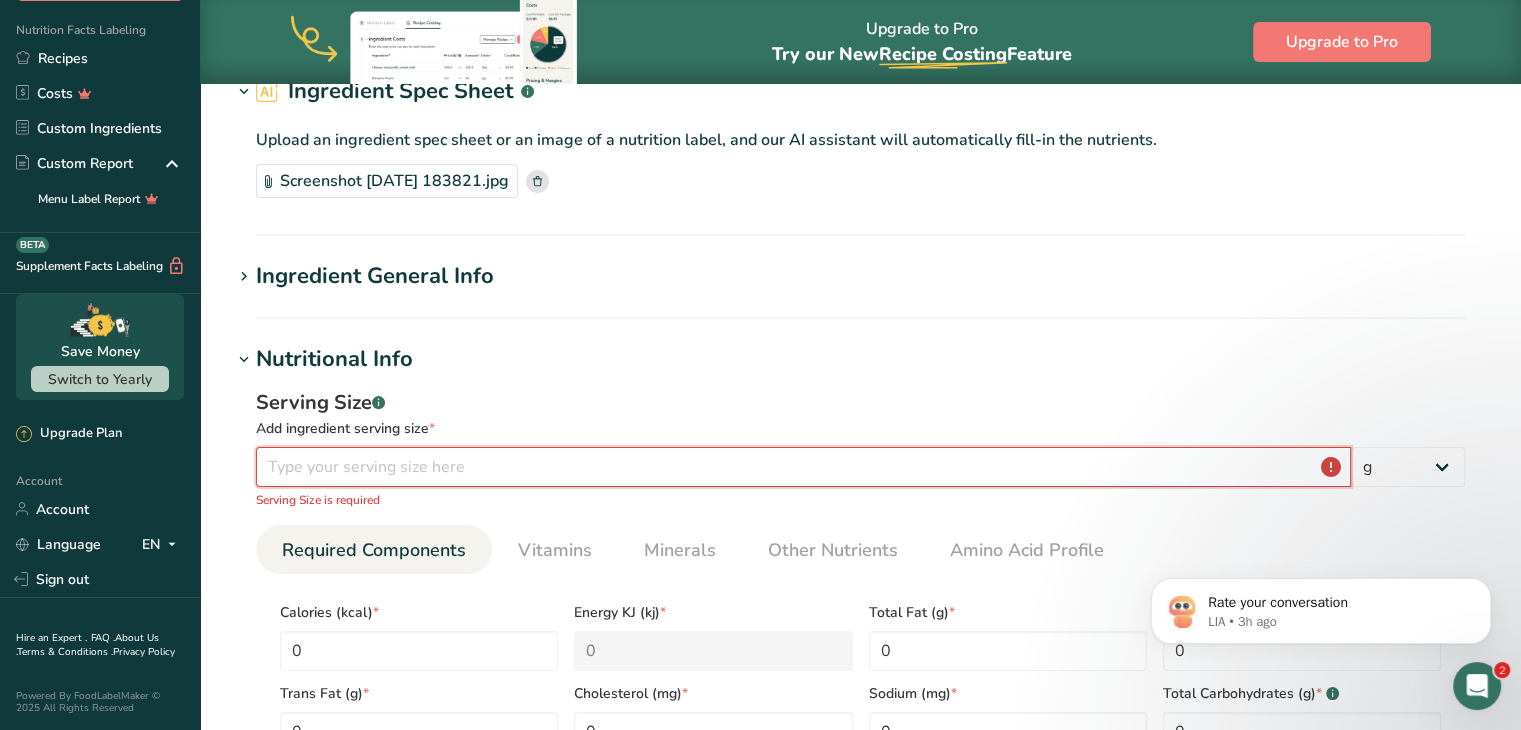 click at bounding box center [803, 467] 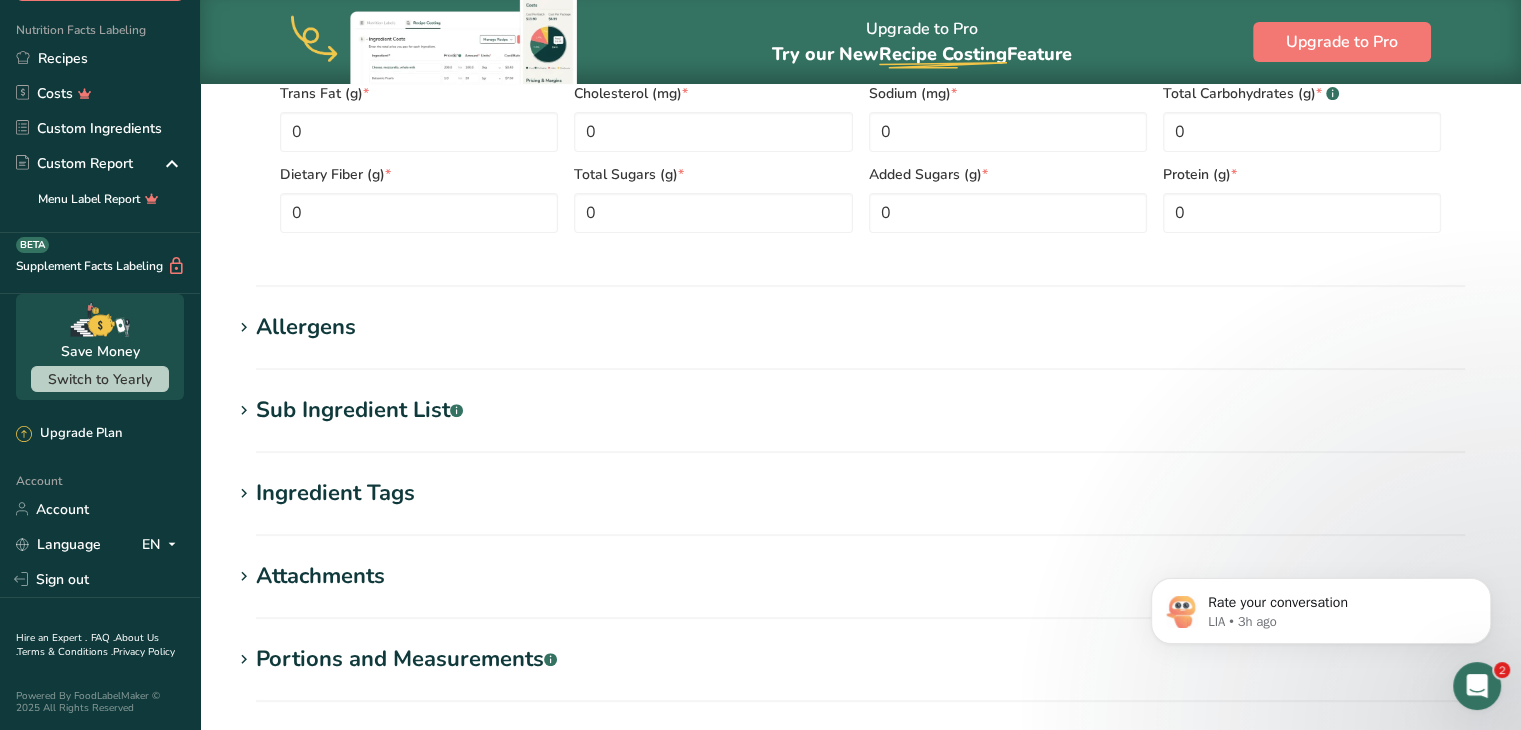 scroll, scrollTop: 910, scrollLeft: 0, axis: vertical 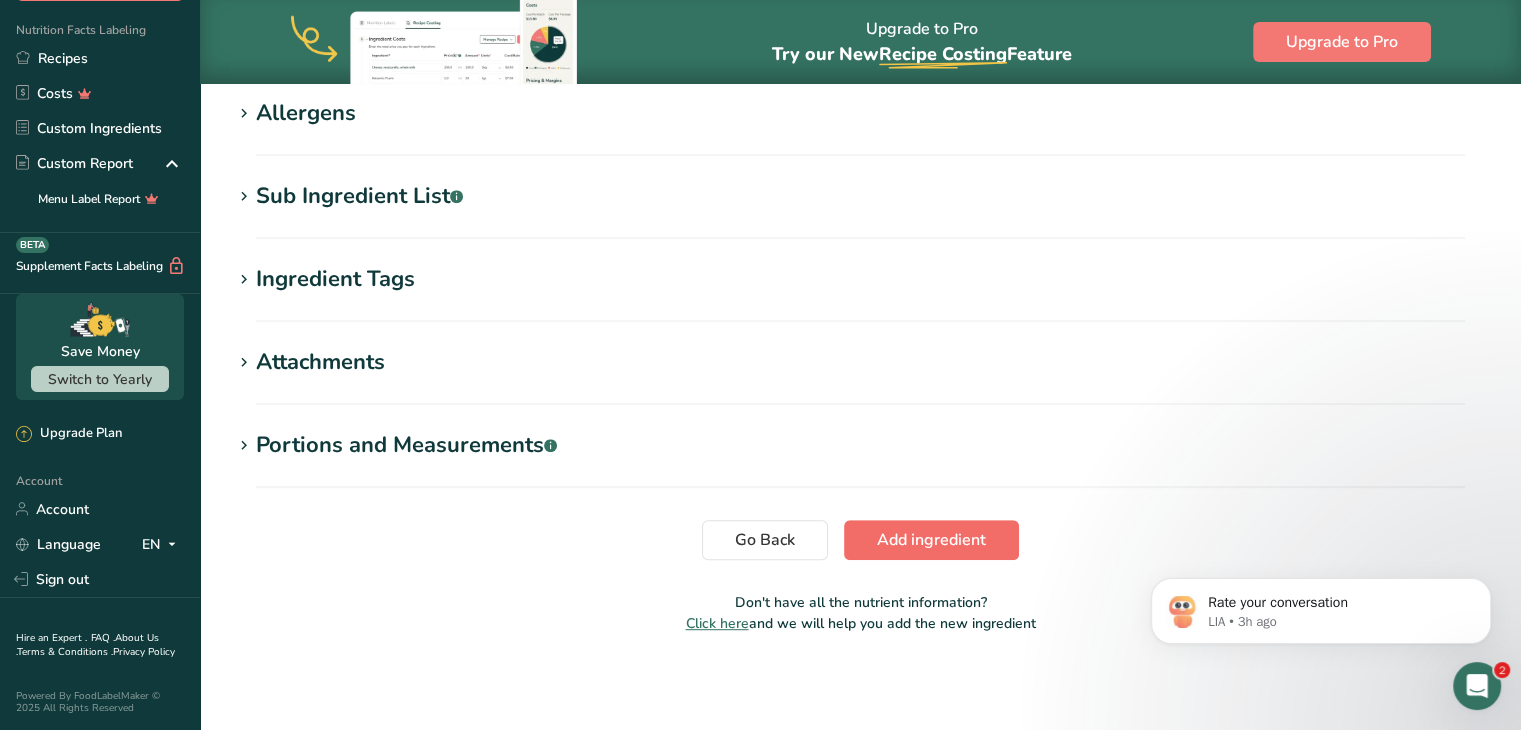 type on "10" 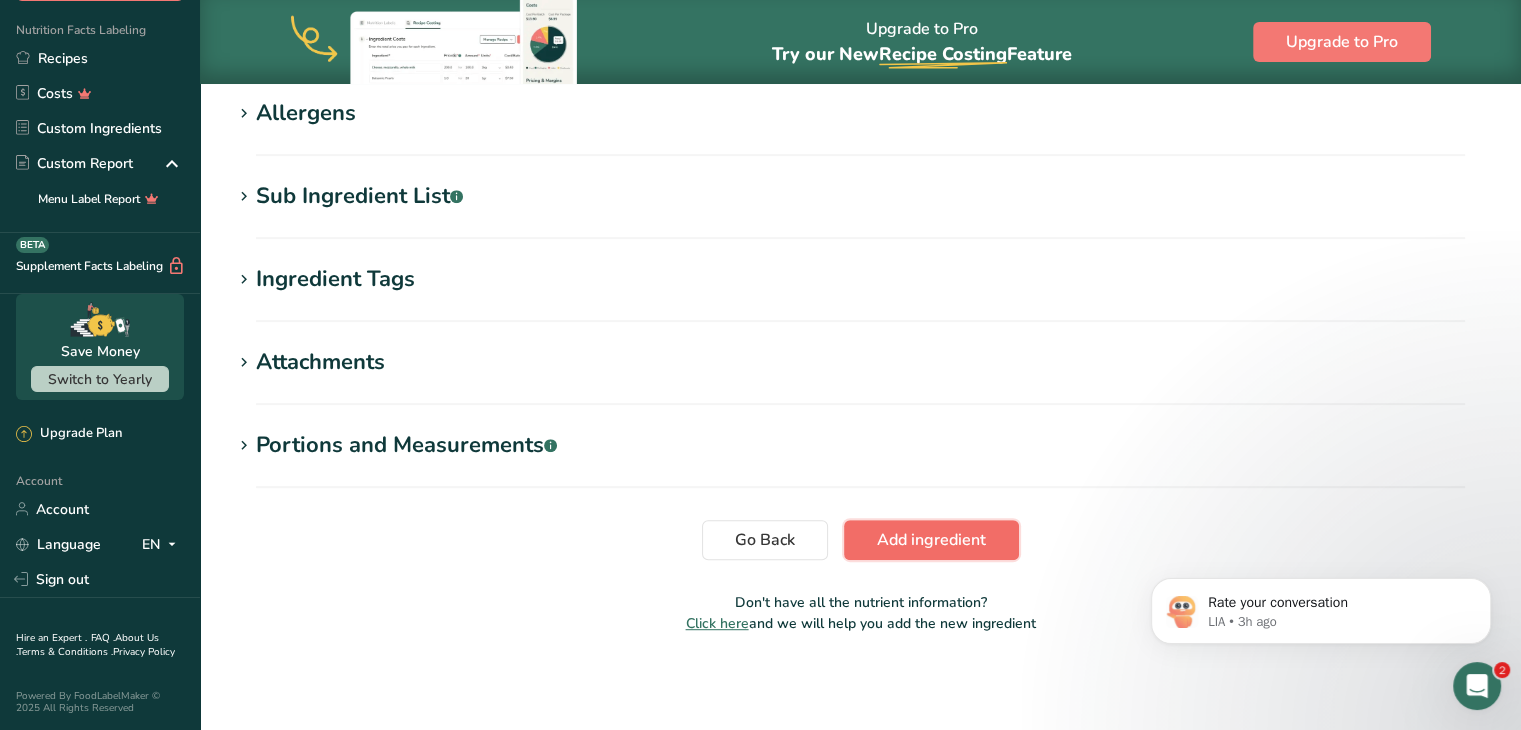 click on "Add ingredient" at bounding box center [931, 540] 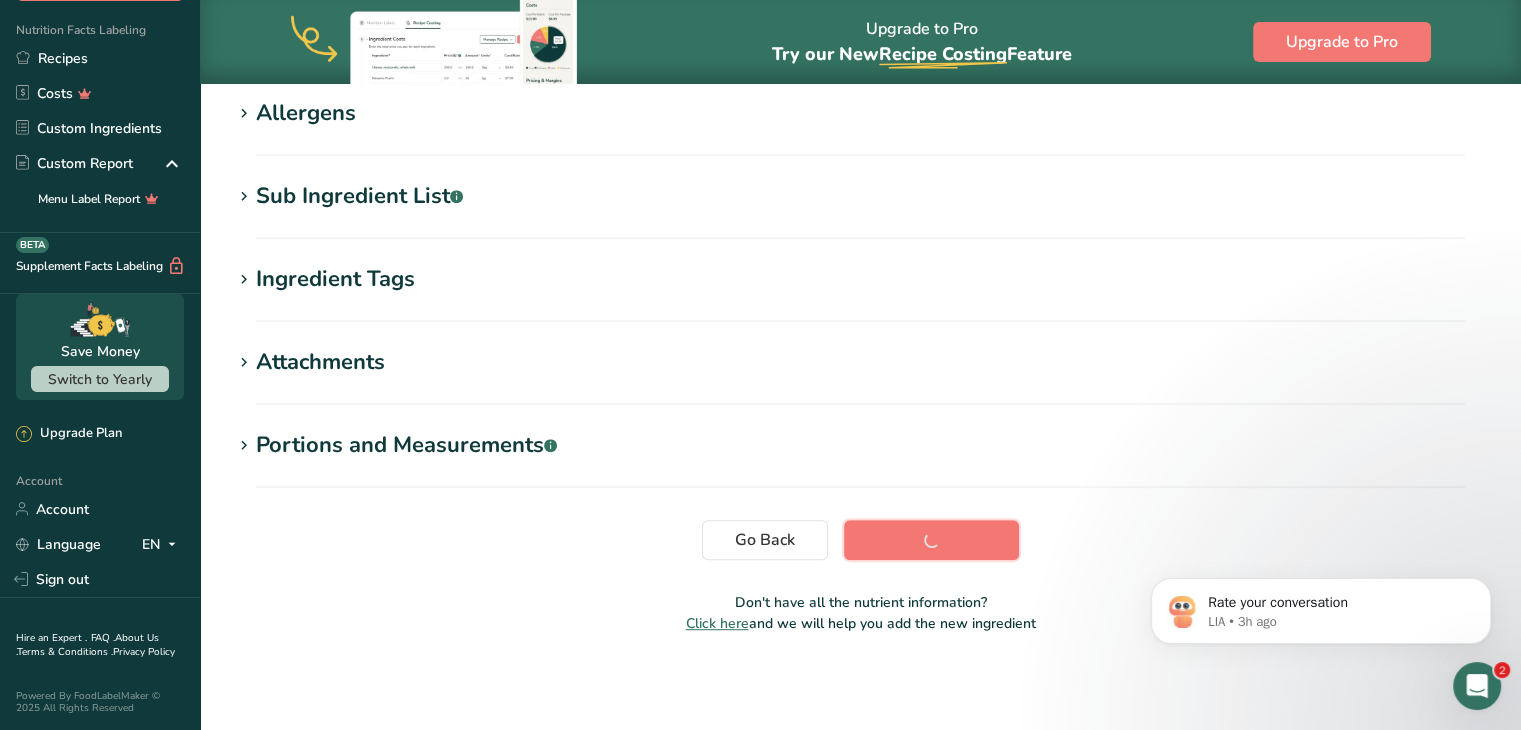 scroll, scrollTop: 345, scrollLeft: 0, axis: vertical 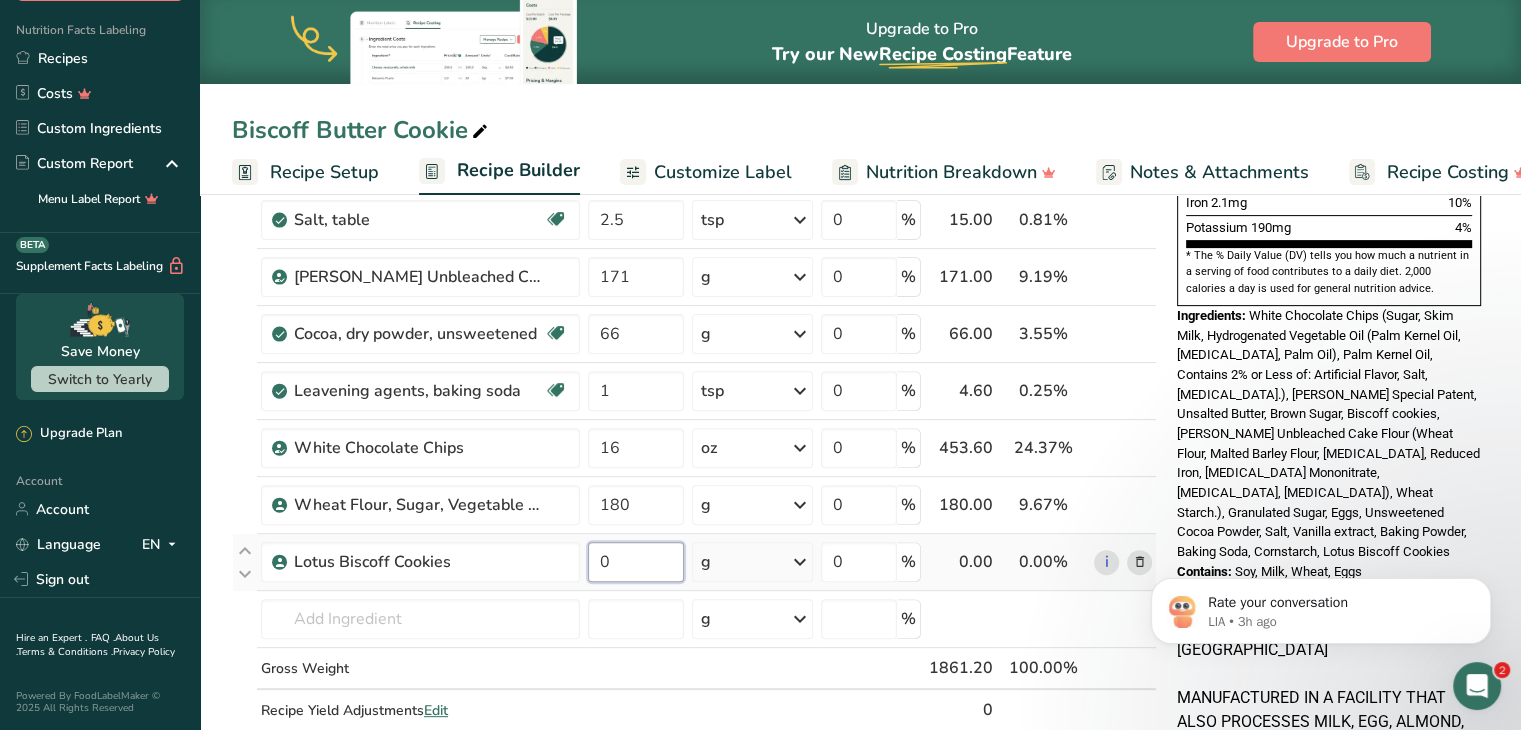 click on "0" at bounding box center (636, 562) 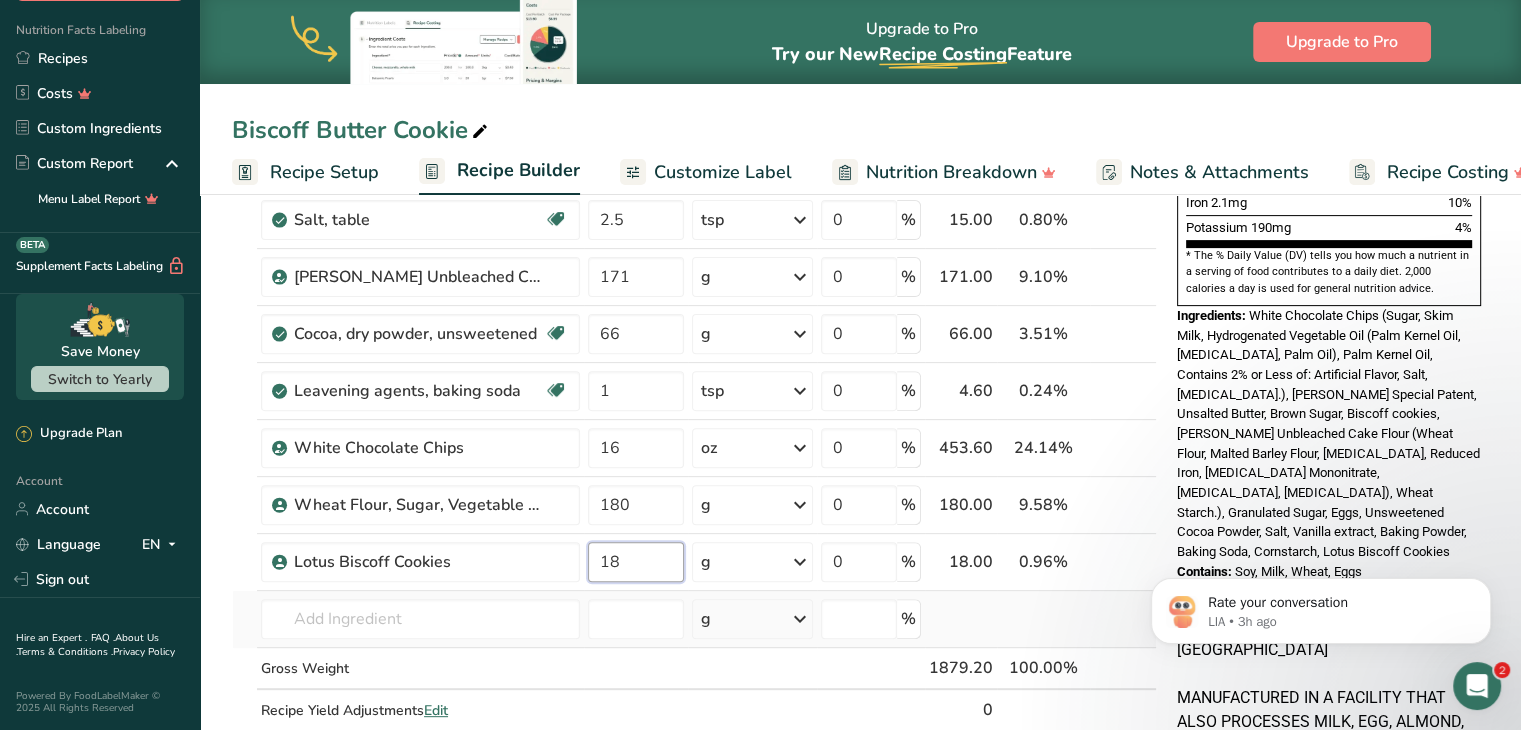 type on "18" 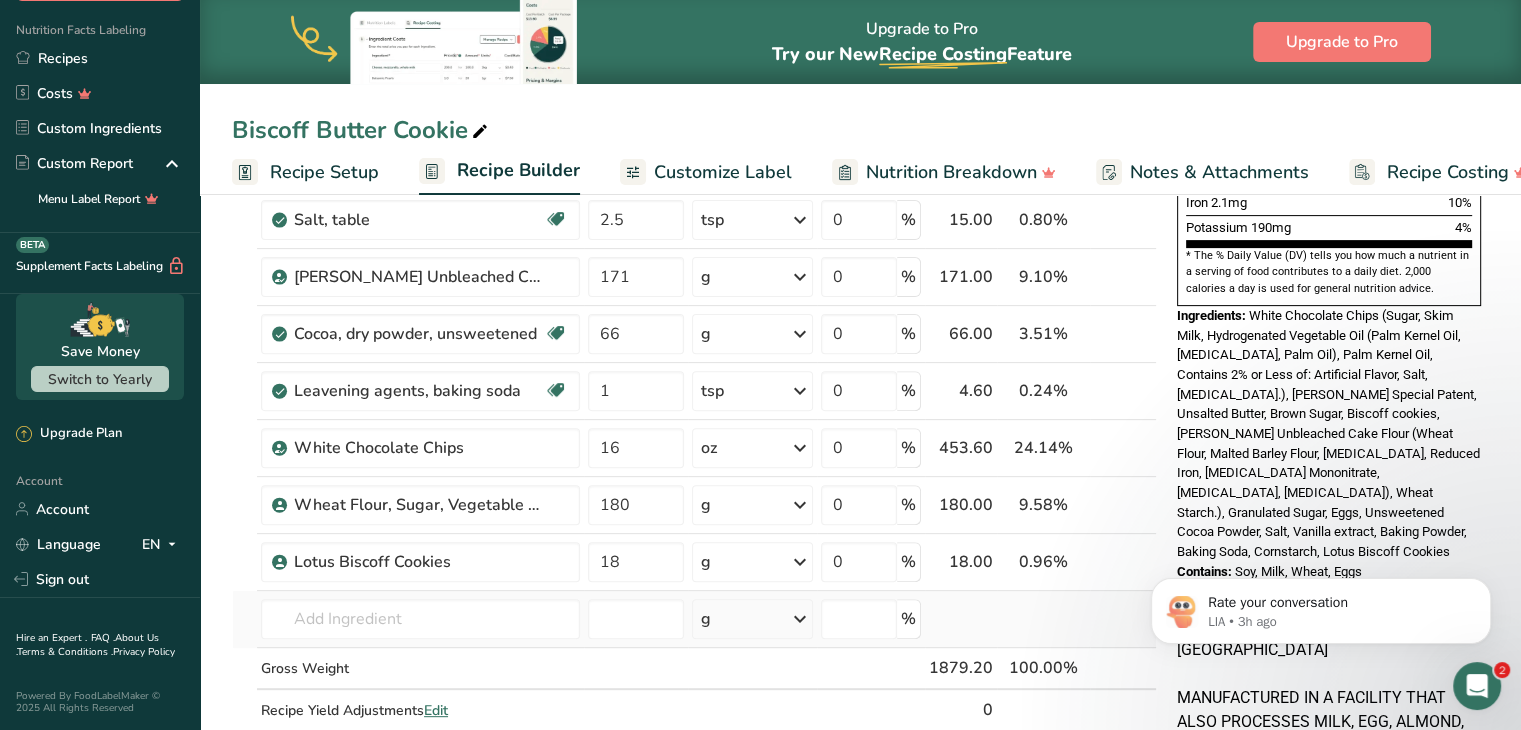 click on "Ingredient *
Amount *
Unit *
Waste *   .a-a{fill:#347362;}.b-a{fill:#fff;}          Grams
Percentage
[PERSON_NAME] Special Patent
280
g
Weight Units
g
kg
mg
See more
Volume Units
l
Volume units require a density conversion. If you know your ingredient's density enter it below. Otherwise, click on "RIA" our AI Regulatory bot - she will be able to help you
lb/ft3
g/cm3
Confirm
mL
Volume units require a density conversion. If you know your ingredient's density enter it below. Otherwise, click on "RIA" our AI Regulatory bot - she will be able to help you
fl oz" at bounding box center [694, 233] 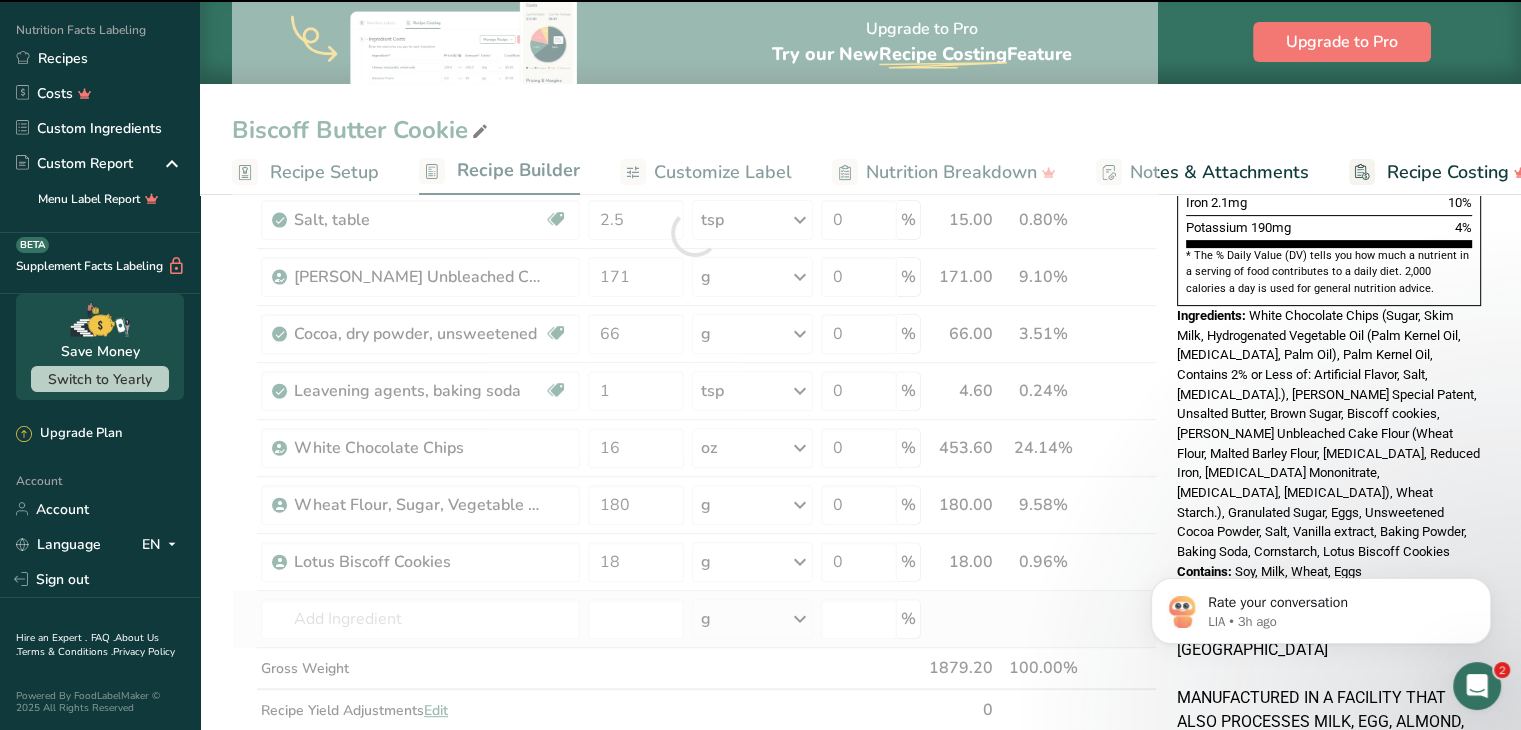 scroll, scrollTop: 599, scrollLeft: 0, axis: vertical 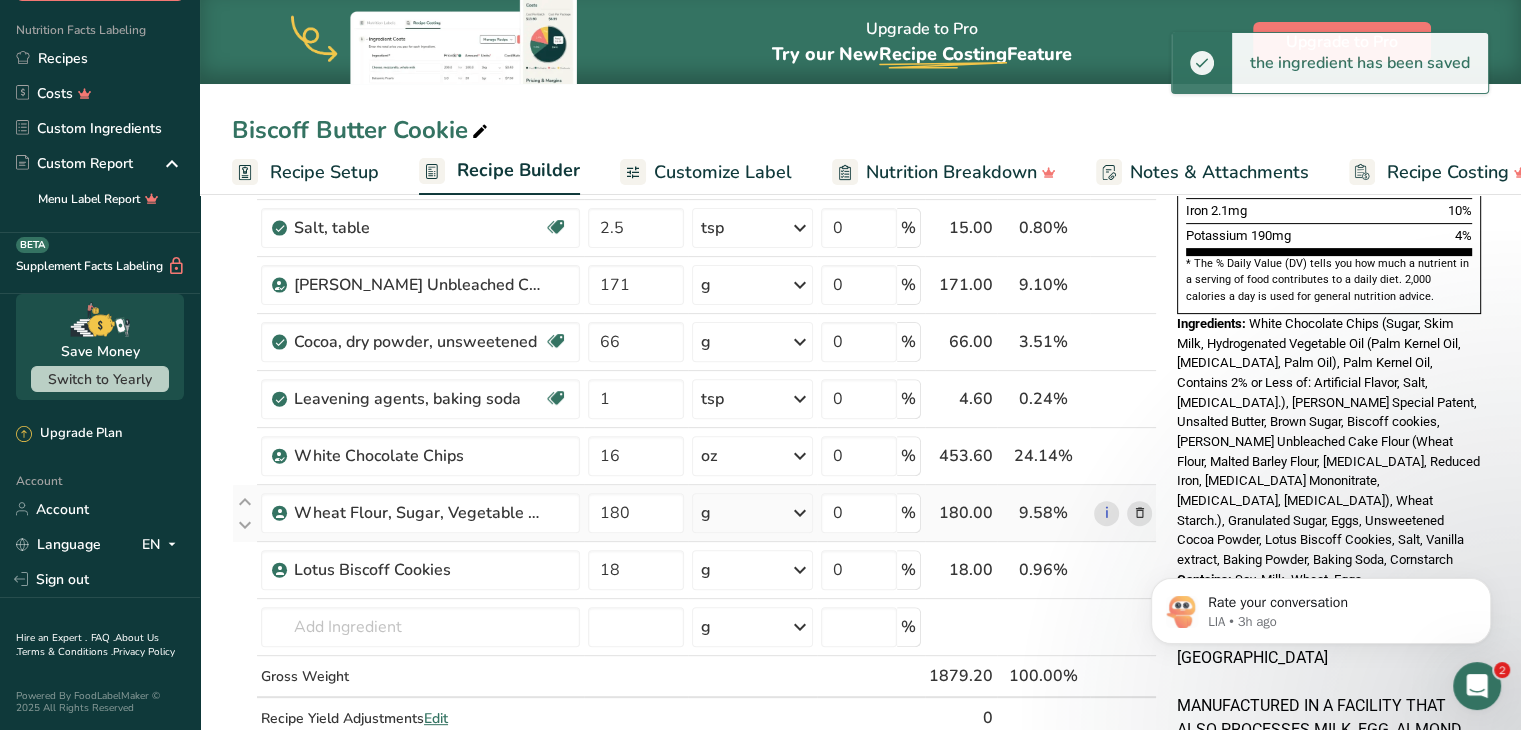 click at bounding box center [1139, 513] 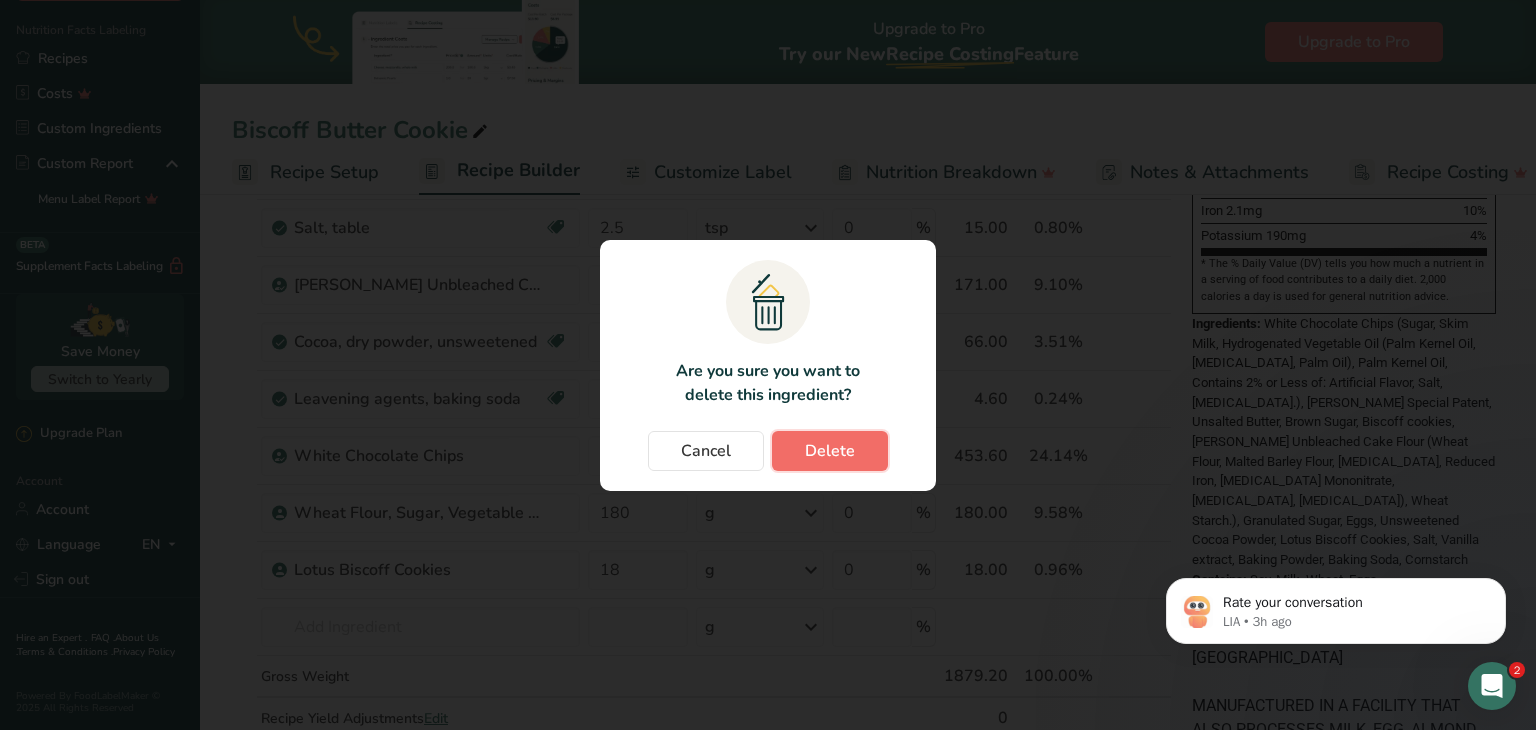 click on "Delete" at bounding box center [830, 451] 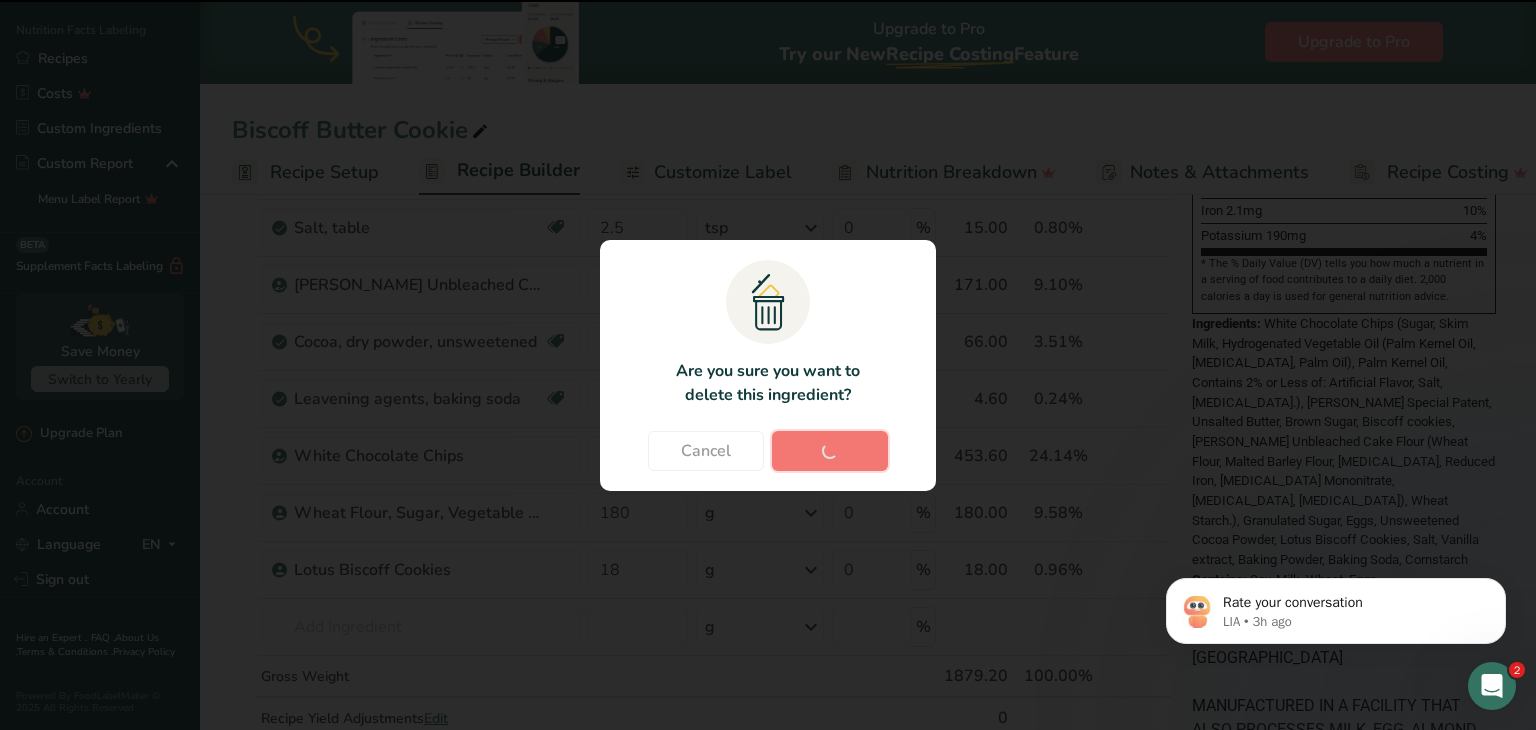 type on "18" 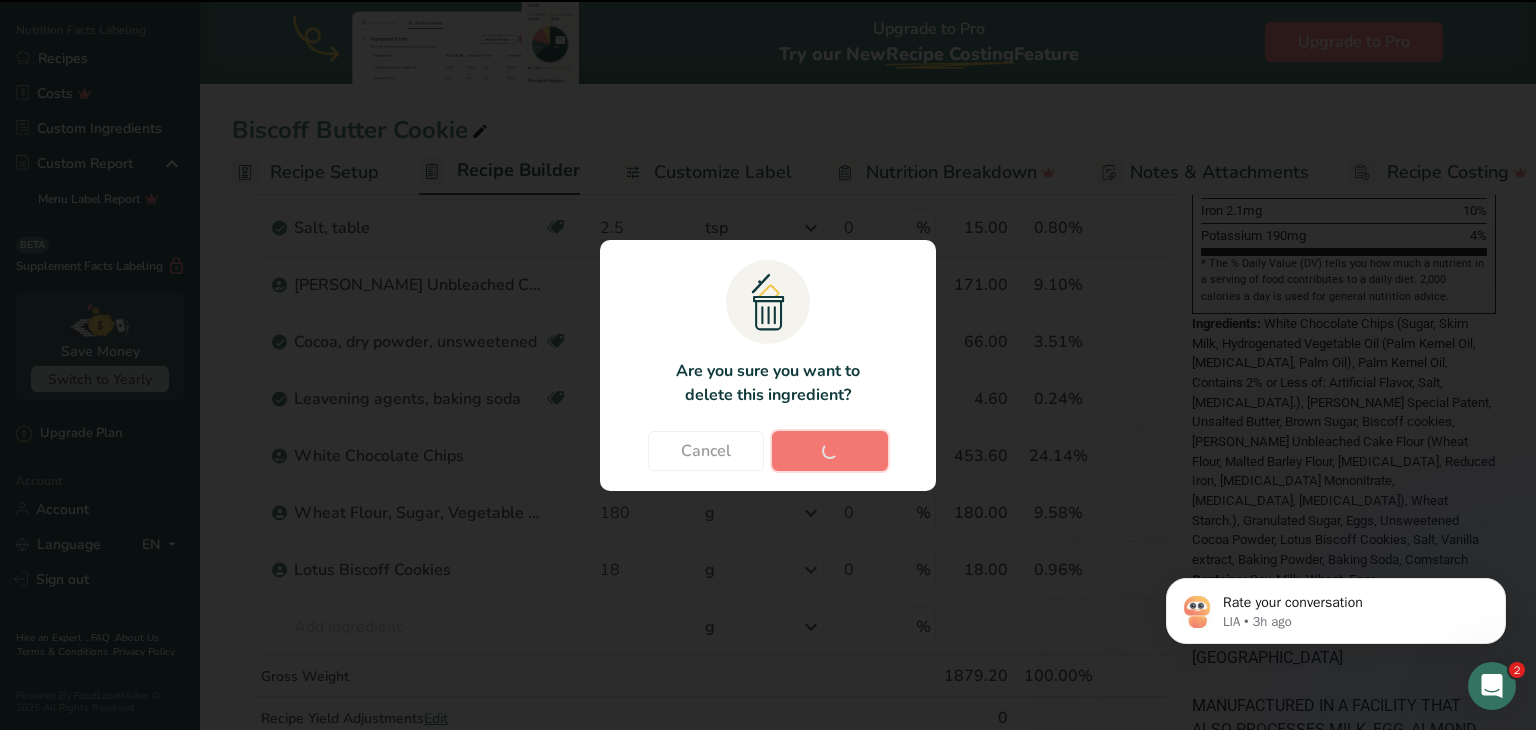 type 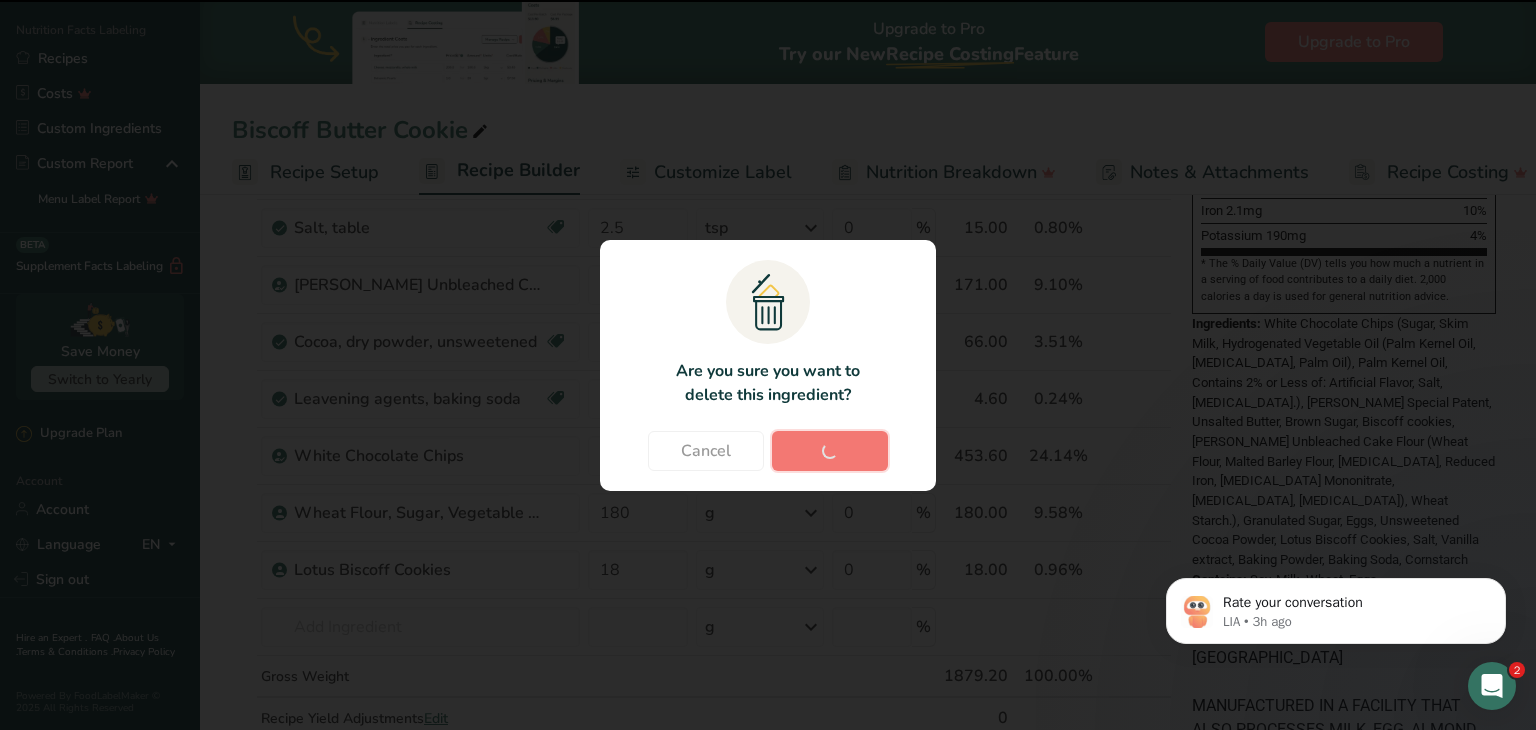 type 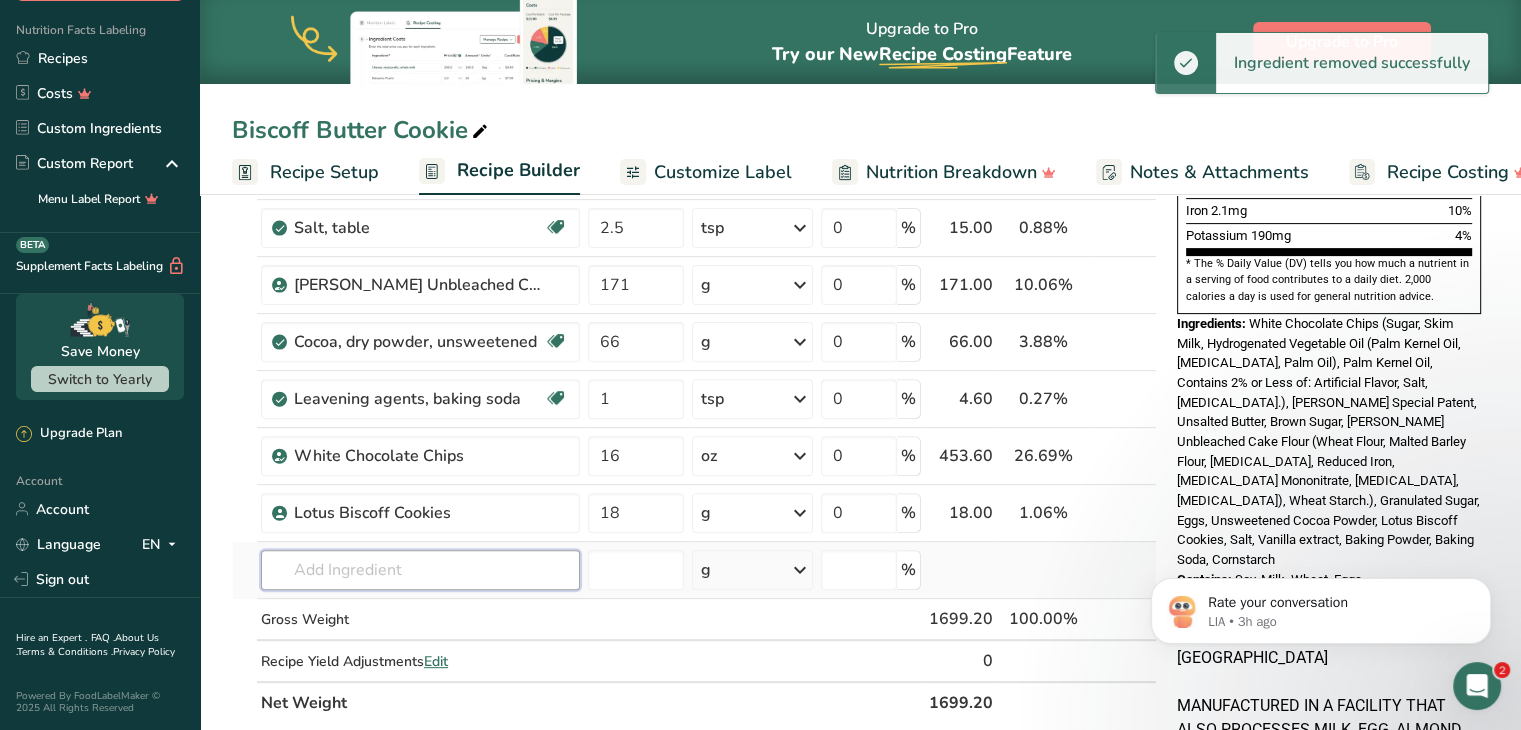 click at bounding box center (420, 570) 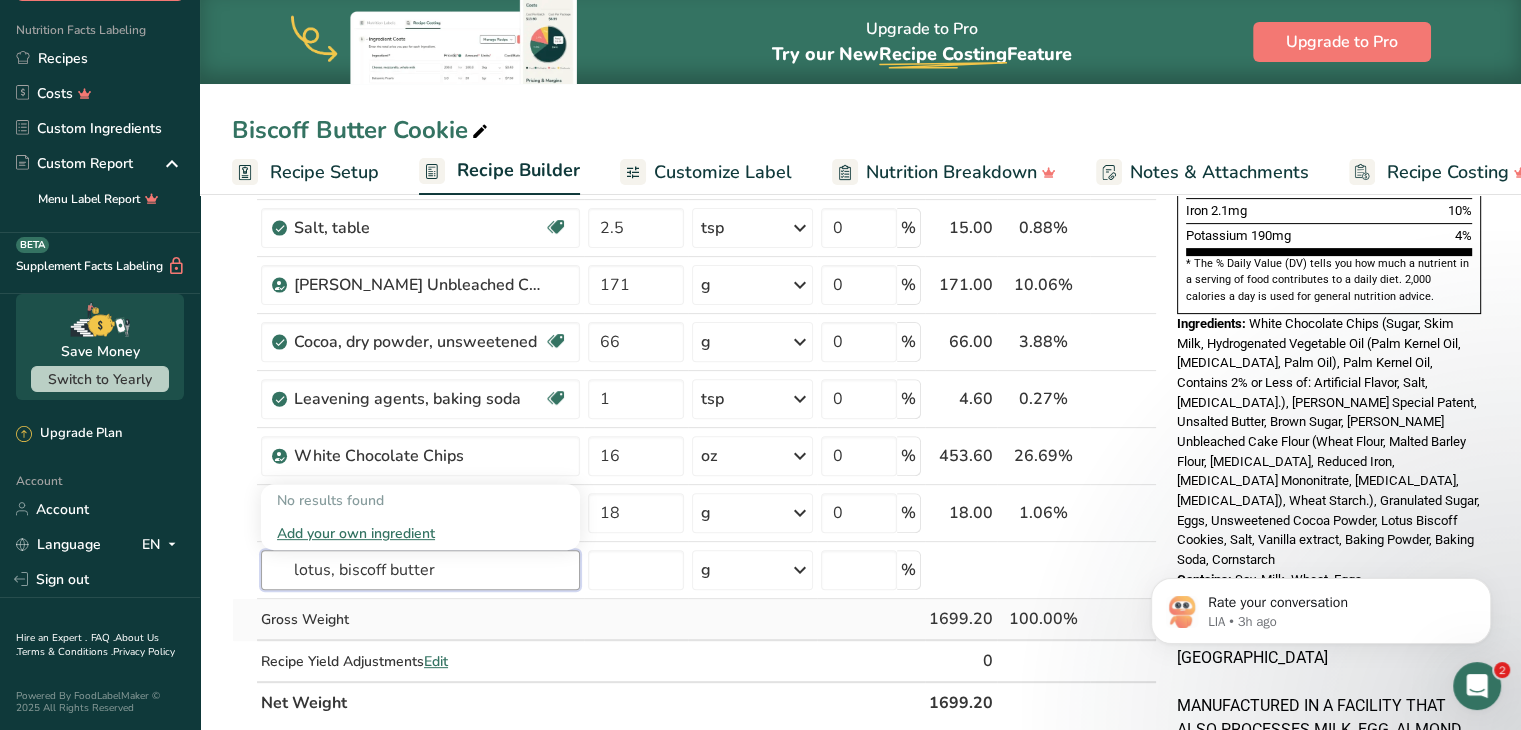 type on "lotus, biscoff butter" 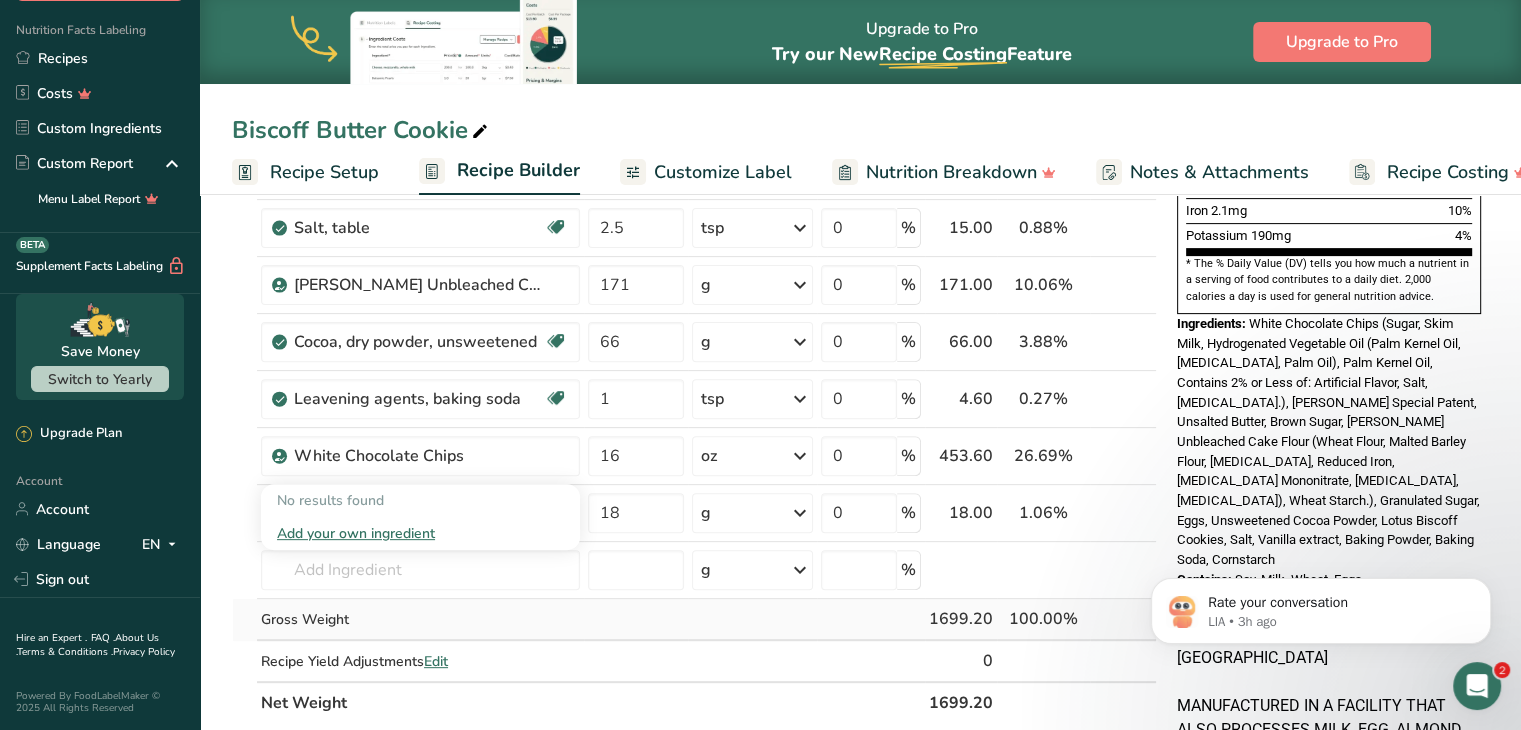 click on "Gross Weight" at bounding box center (420, 620) 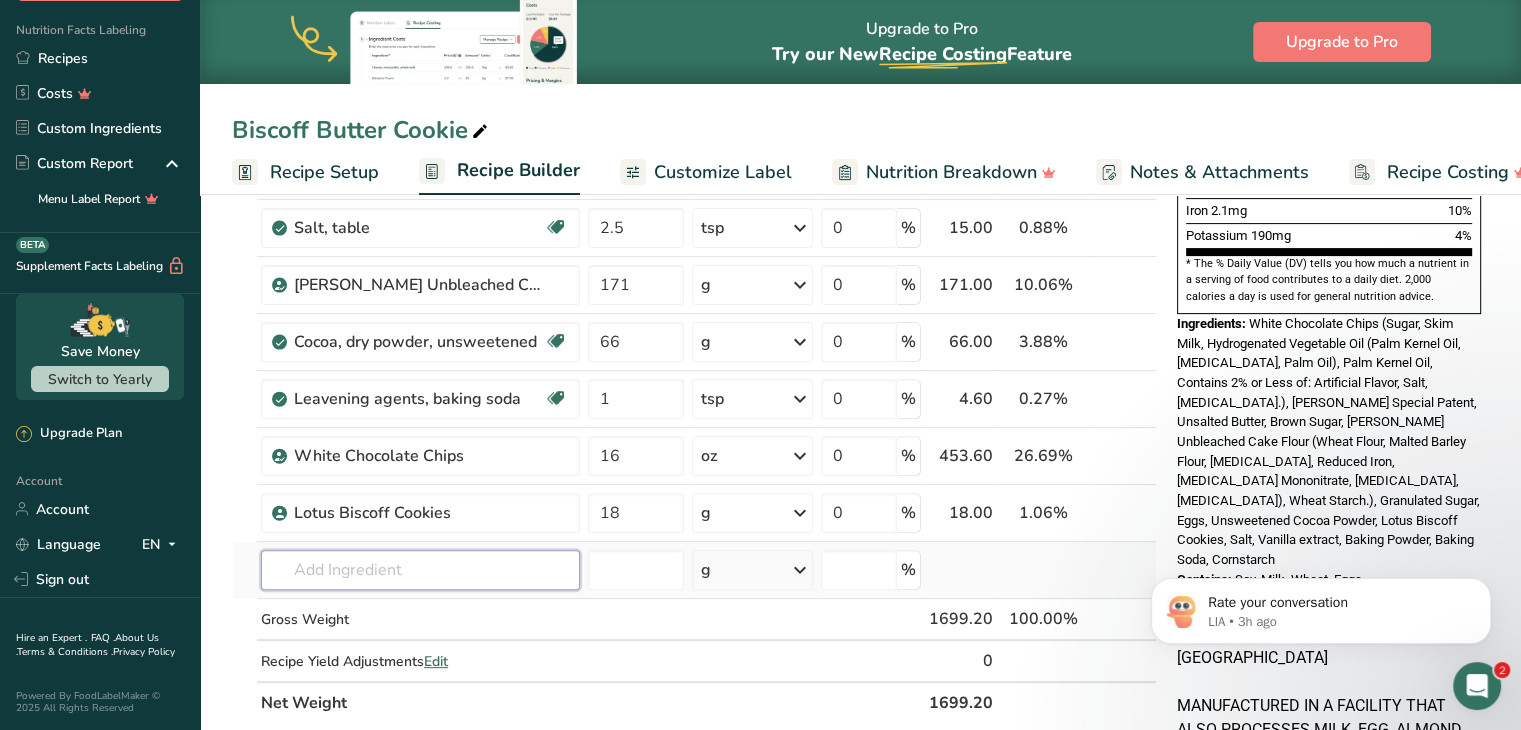 click at bounding box center [420, 570] 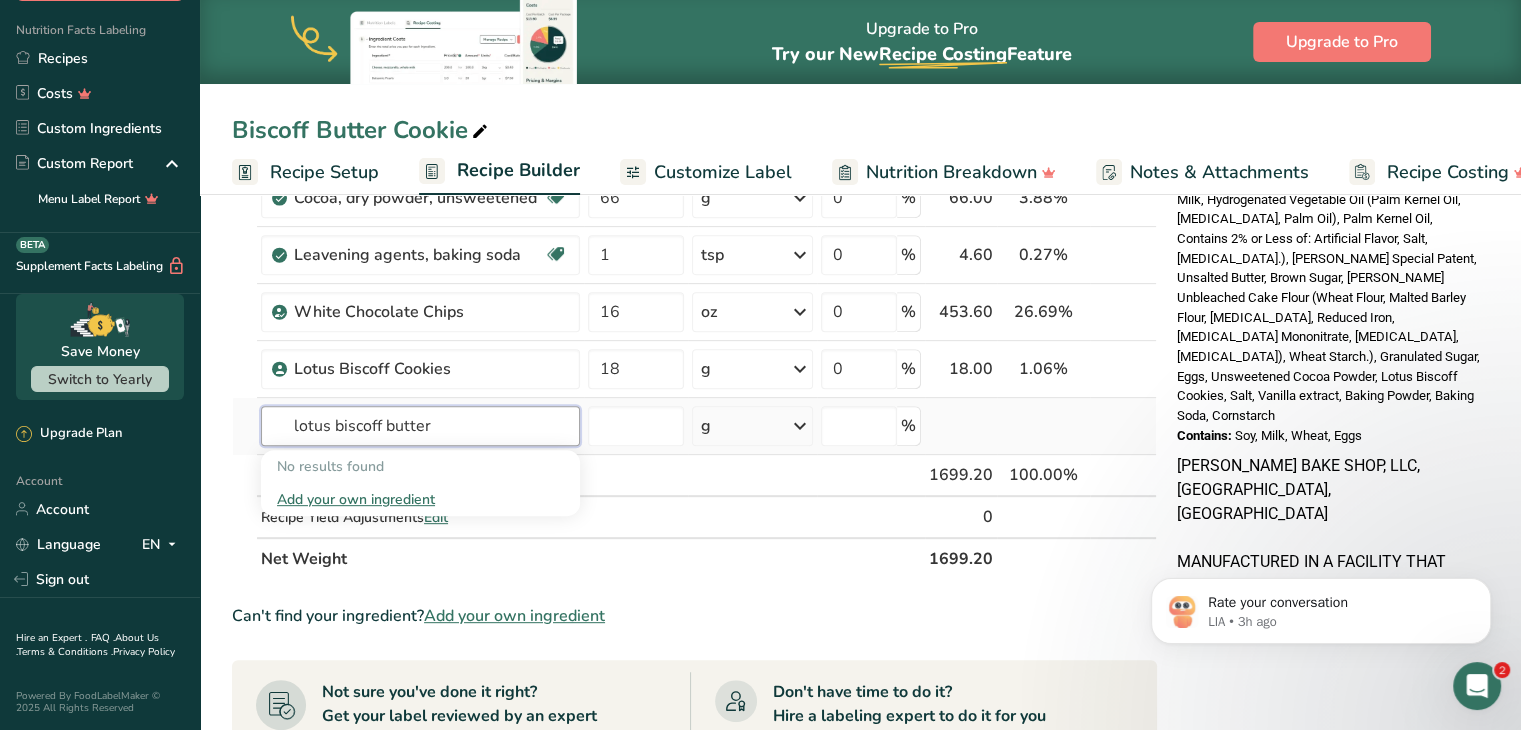 scroll, scrollTop: 752, scrollLeft: 0, axis: vertical 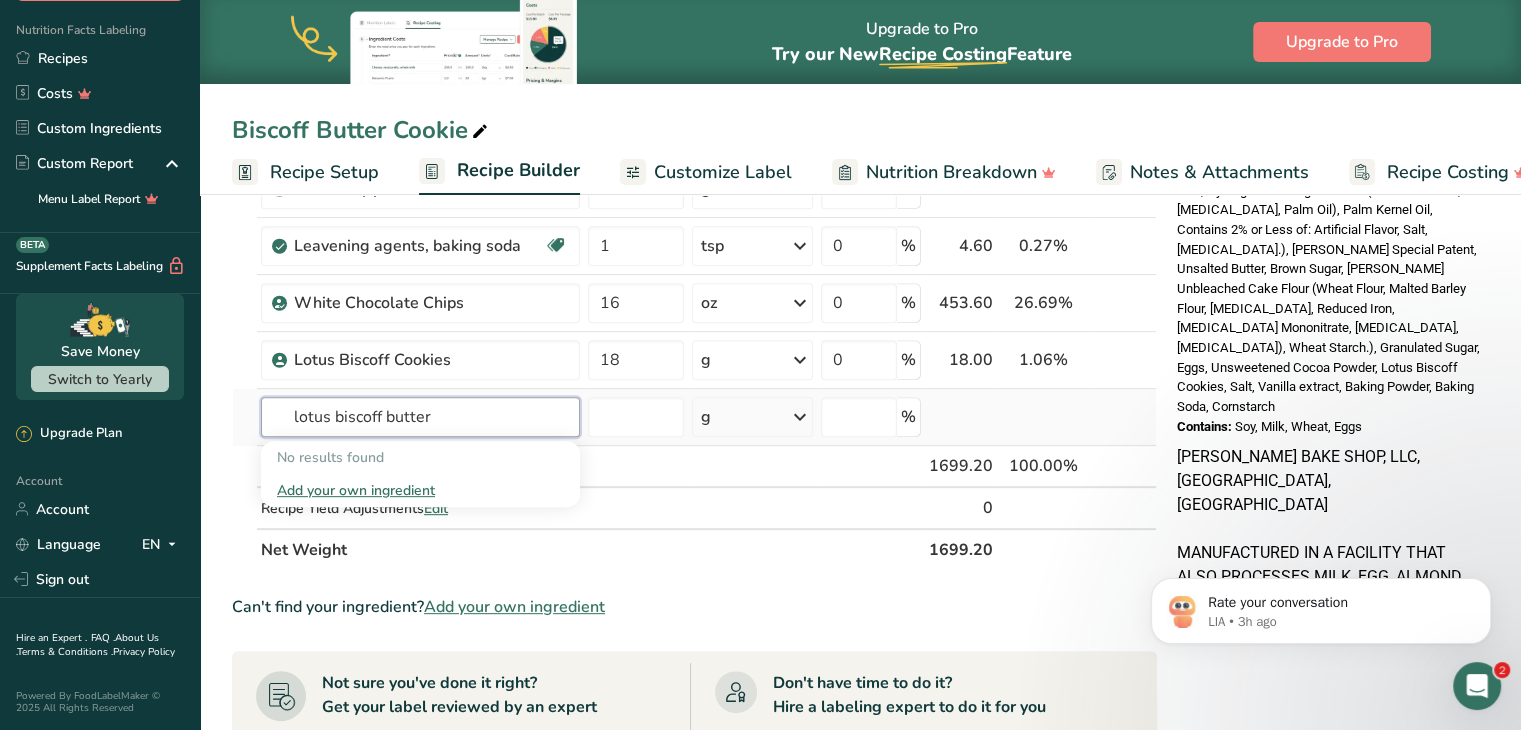 type on "lotus biscoff butter" 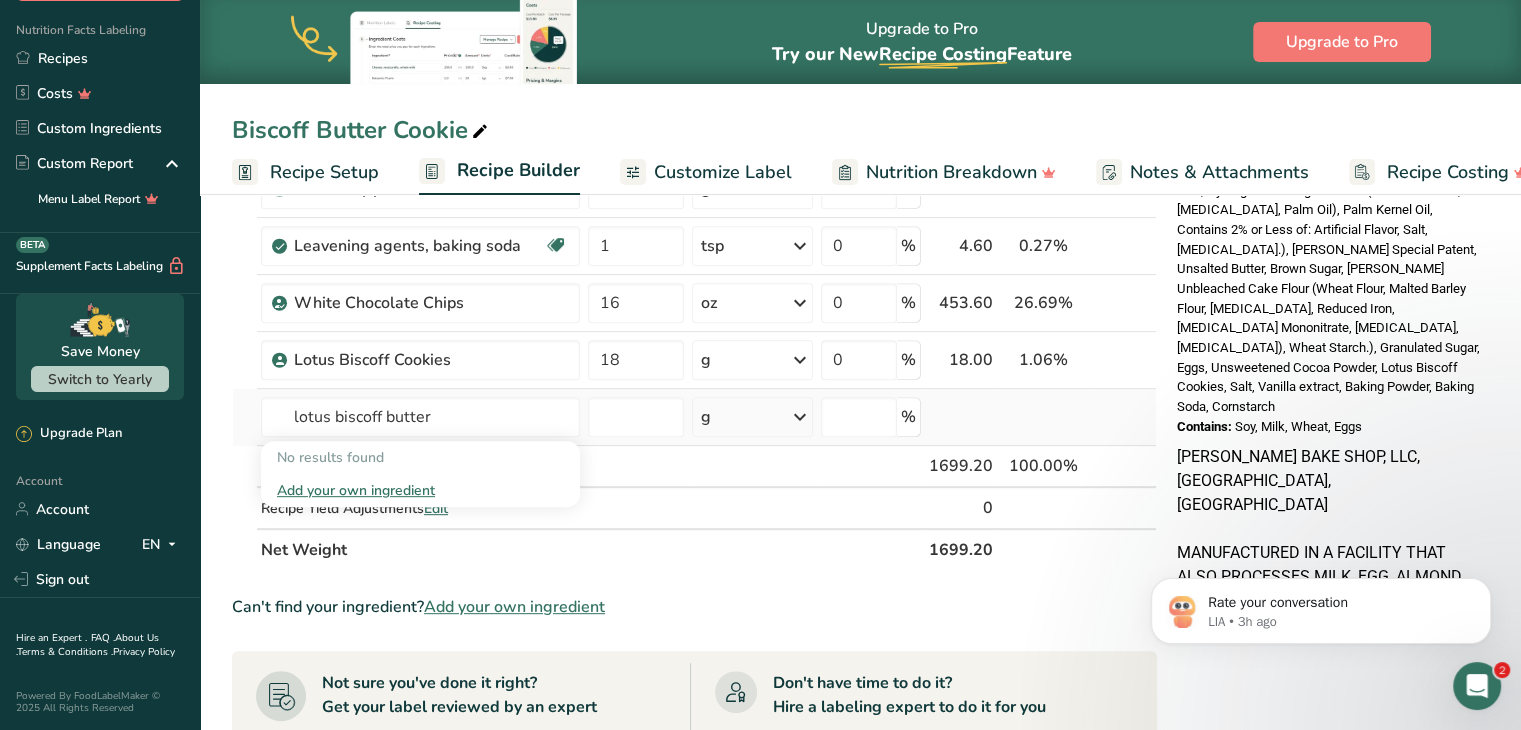 type 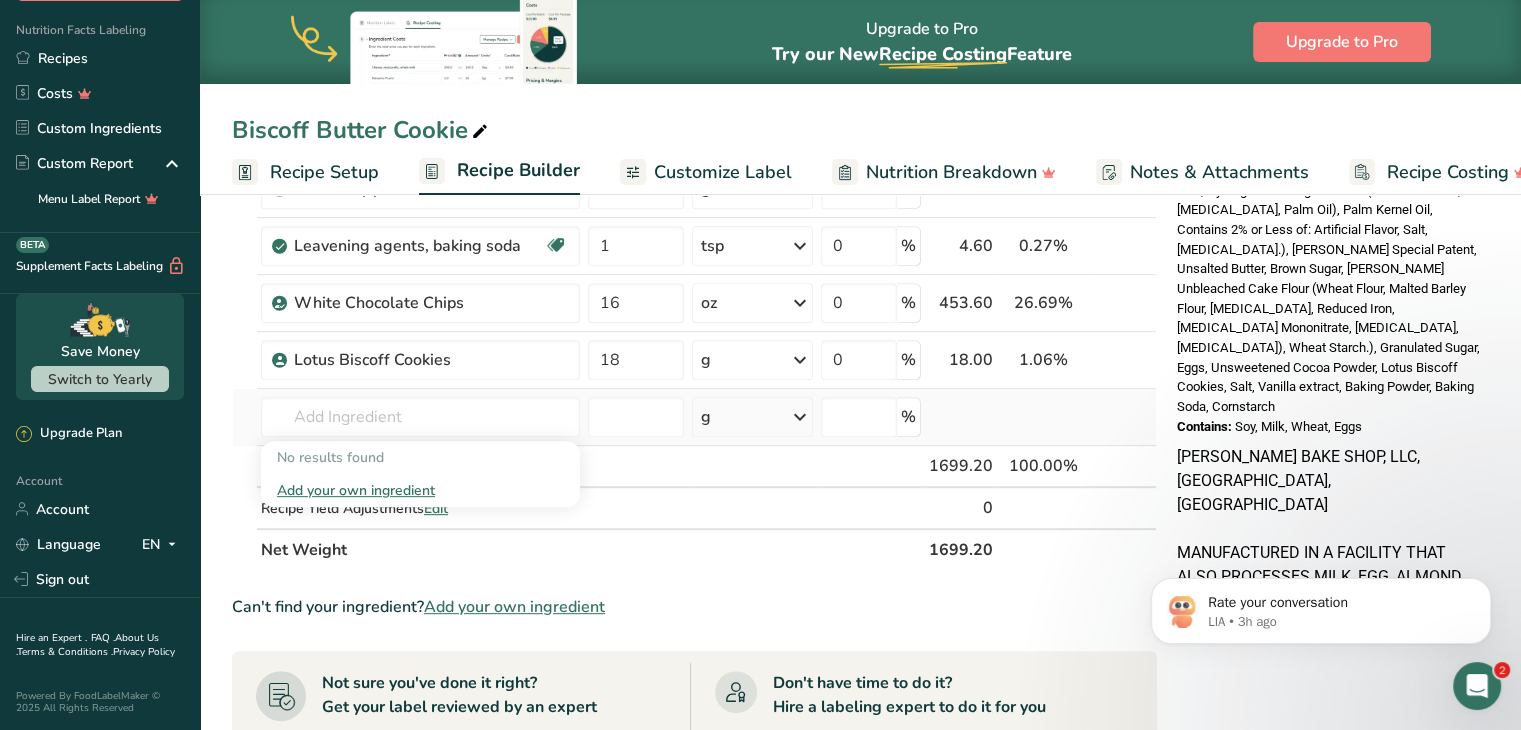 click on "Add your own ingredient" at bounding box center [420, 490] 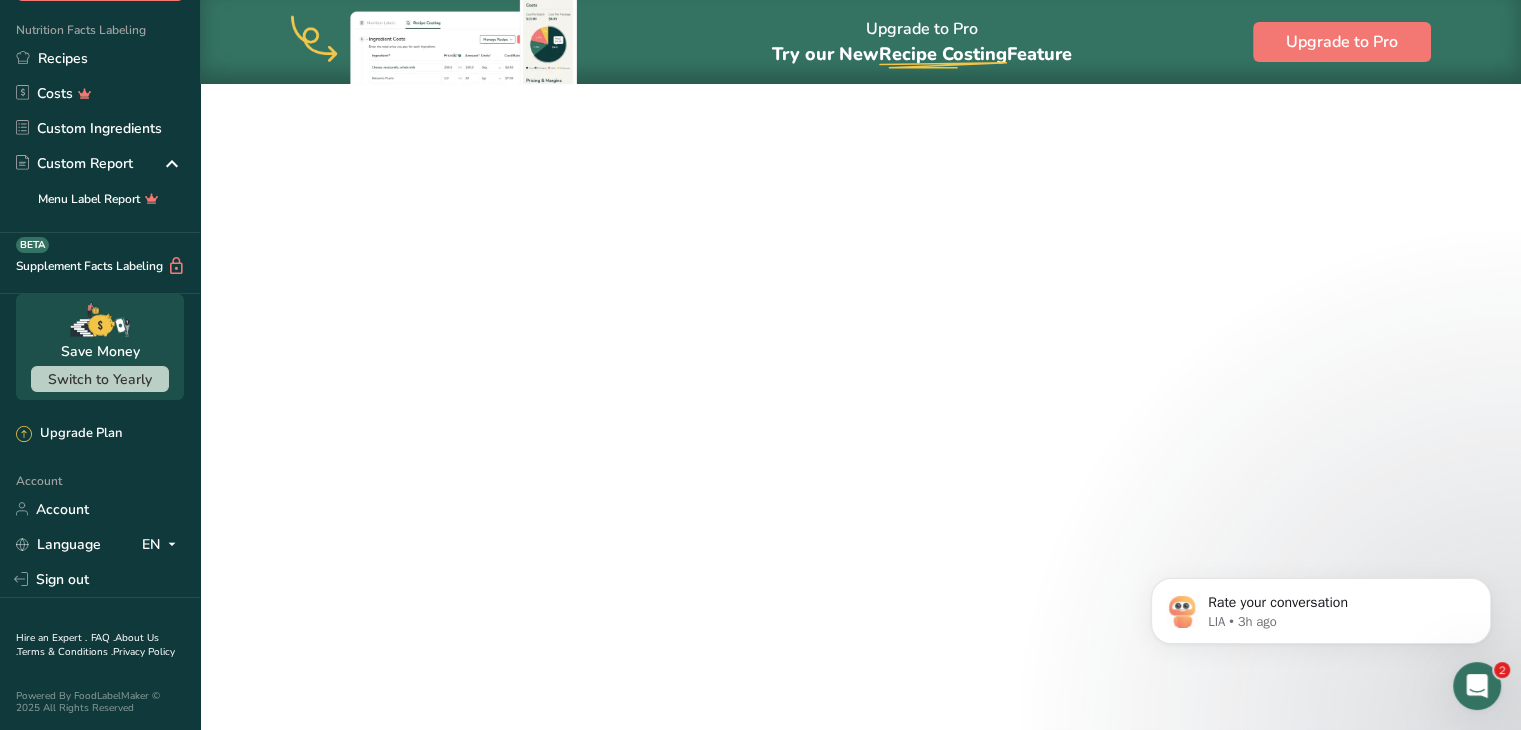 scroll, scrollTop: 0, scrollLeft: 0, axis: both 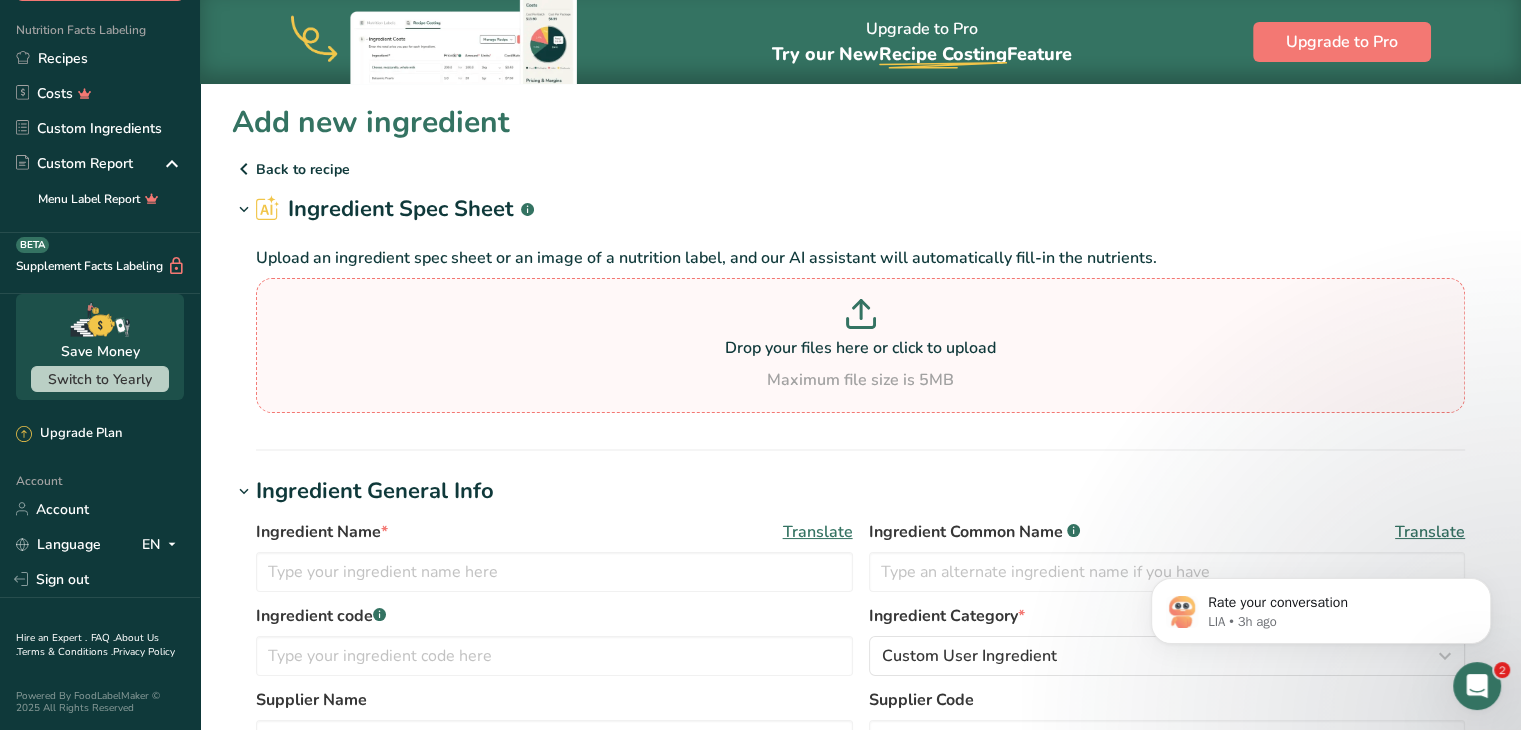 click on "Drop your files here or click to upload" at bounding box center [860, 348] 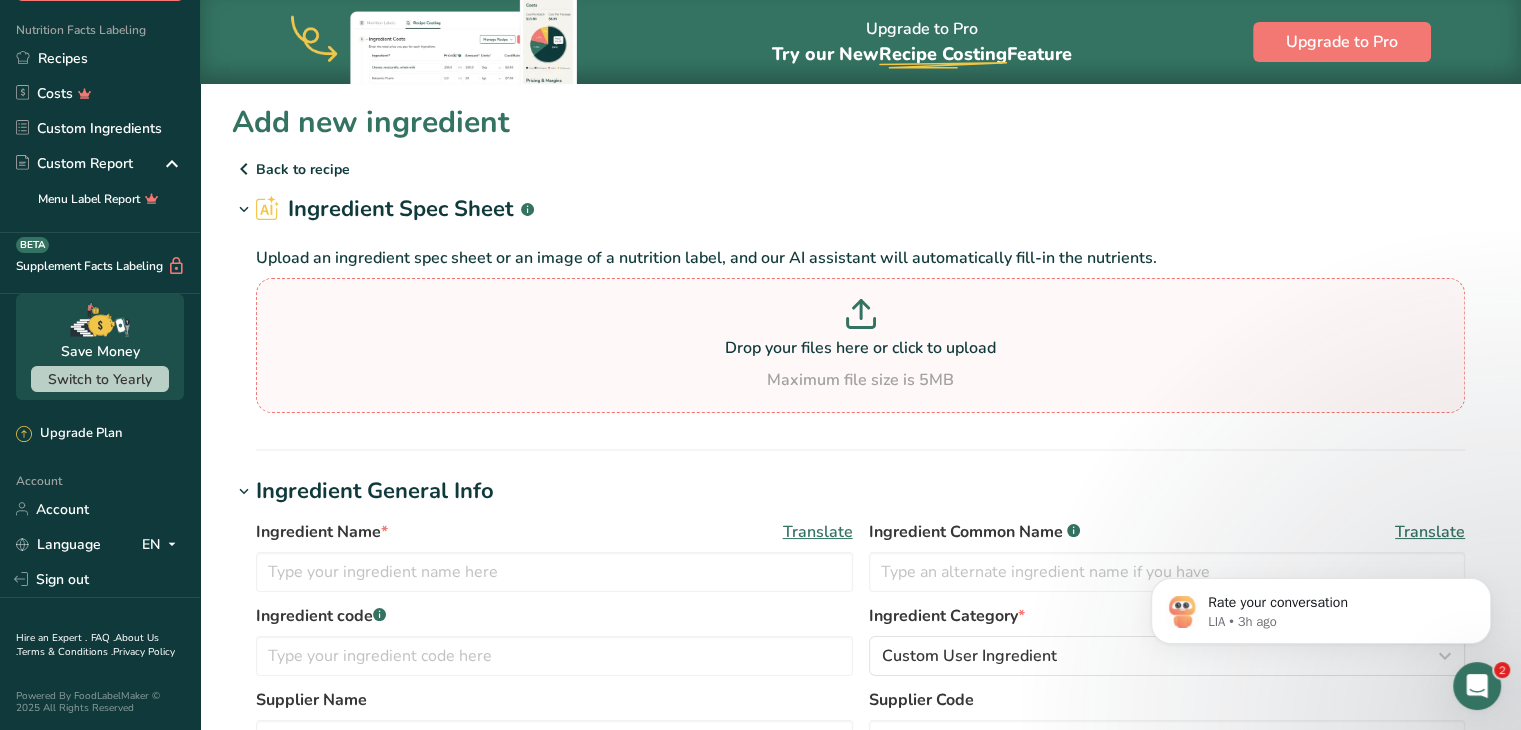 click on "Drop your files here or click to upload
Maximum file size is 5MB" at bounding box center [860, 345] 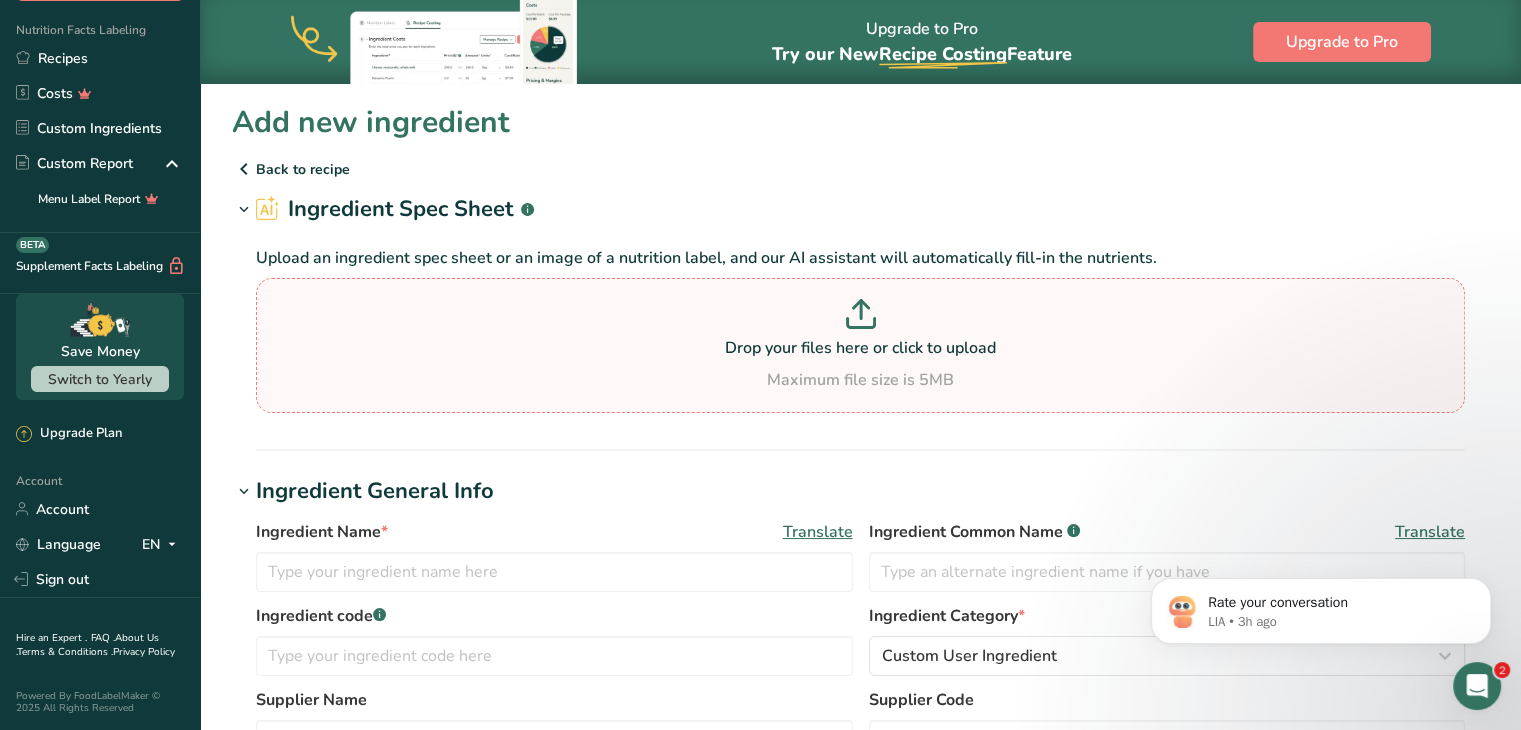 type on "C:\fakepath\Screenshot 2025-07-16 183821.jpg" 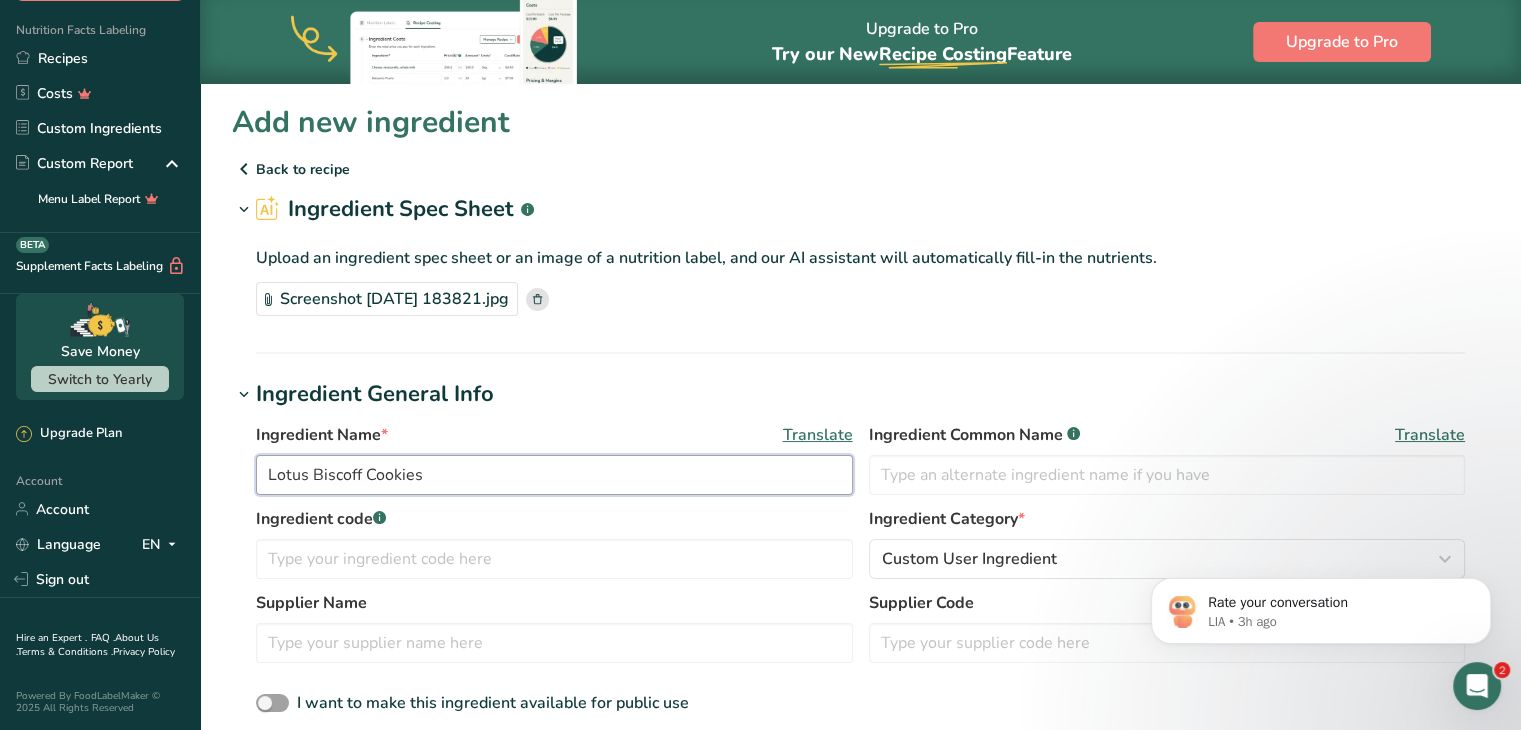 click on "Lotus Biscoff Cookies" at bounding box center (554, 475) 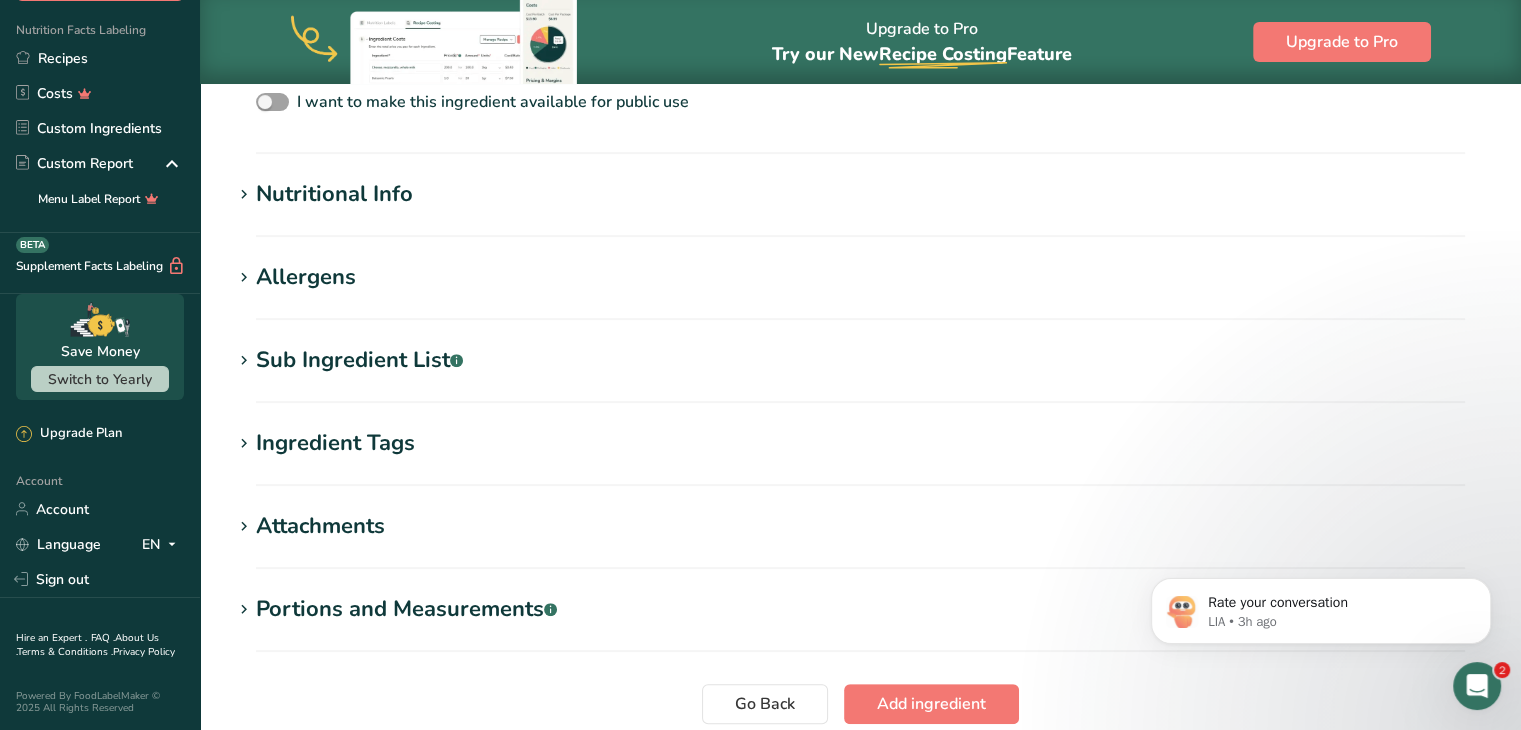 scroll, scrollTop: 599, scrollLeft: 0, axis: vertical 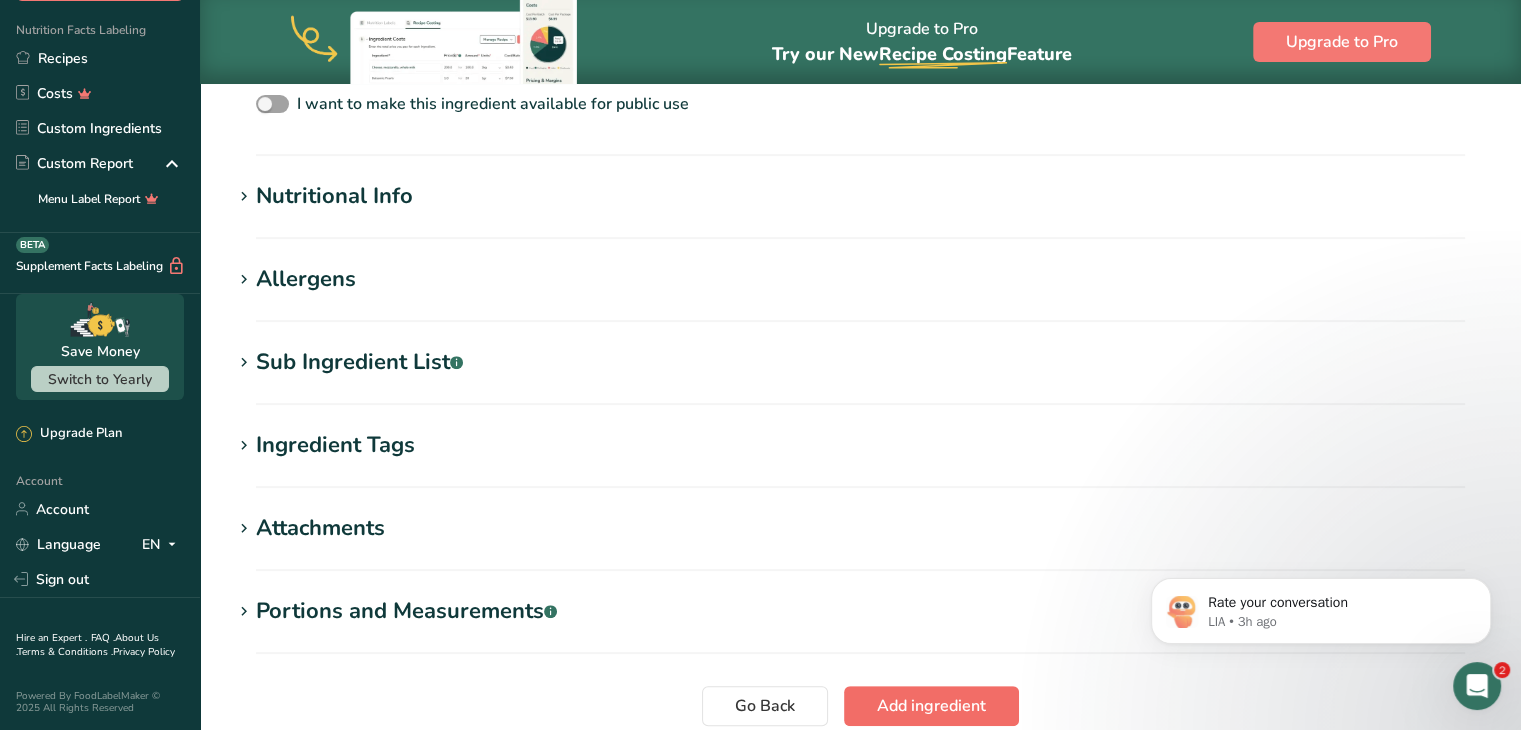 type on "Lotus Biscoff Cookie Butter" 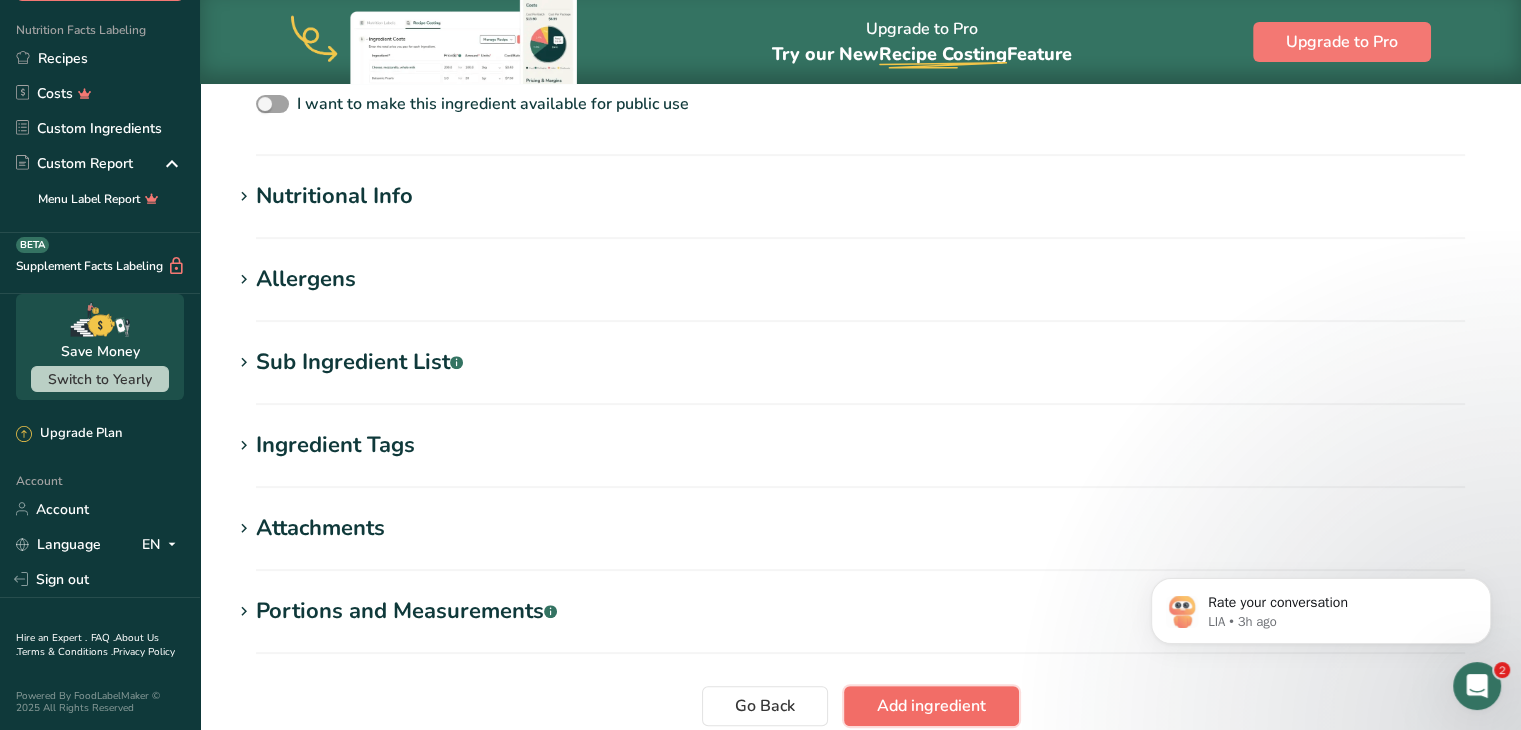 click on "Add ingredient" at bounding box center [931, 706] 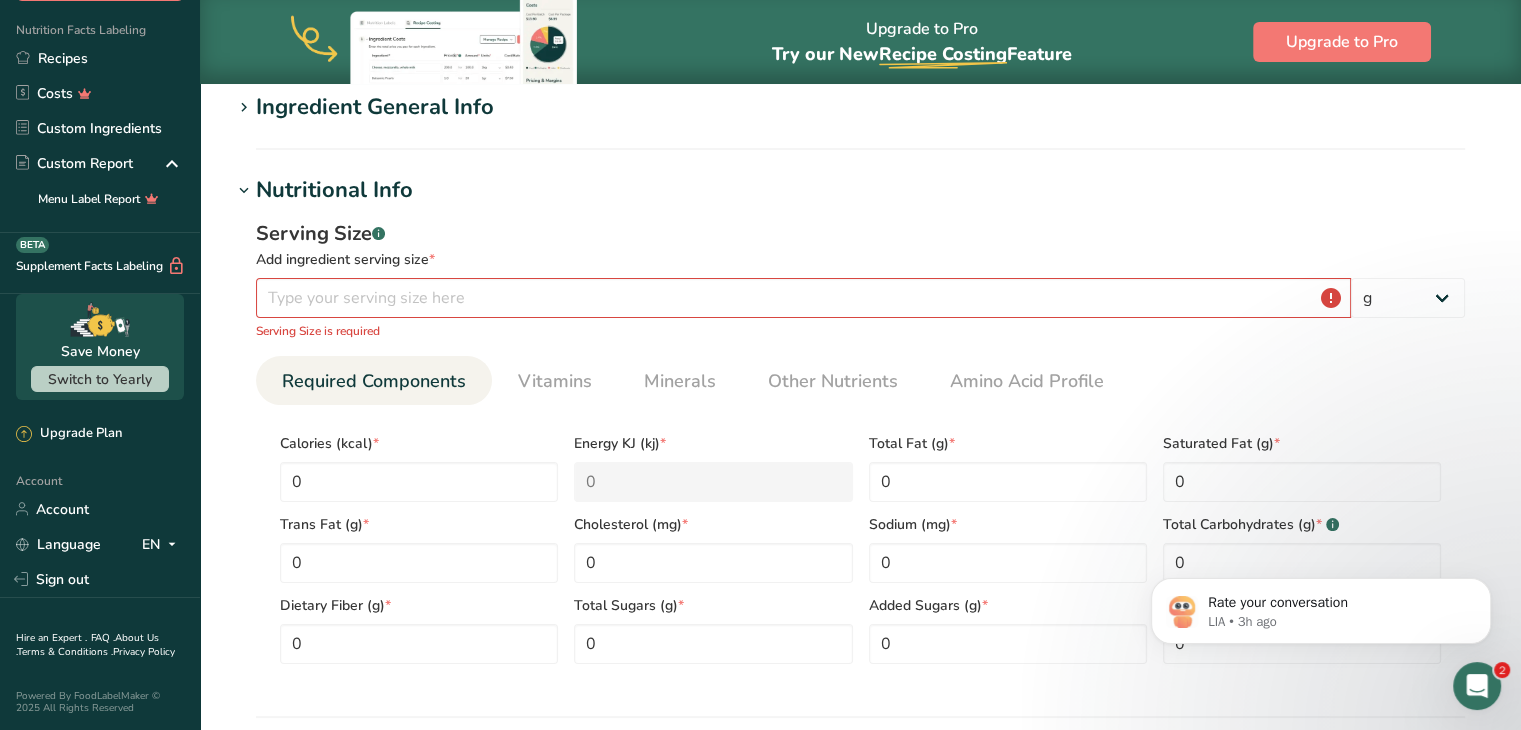 scroll, scrollTop: 0, scrollLeft: 0, axis: both 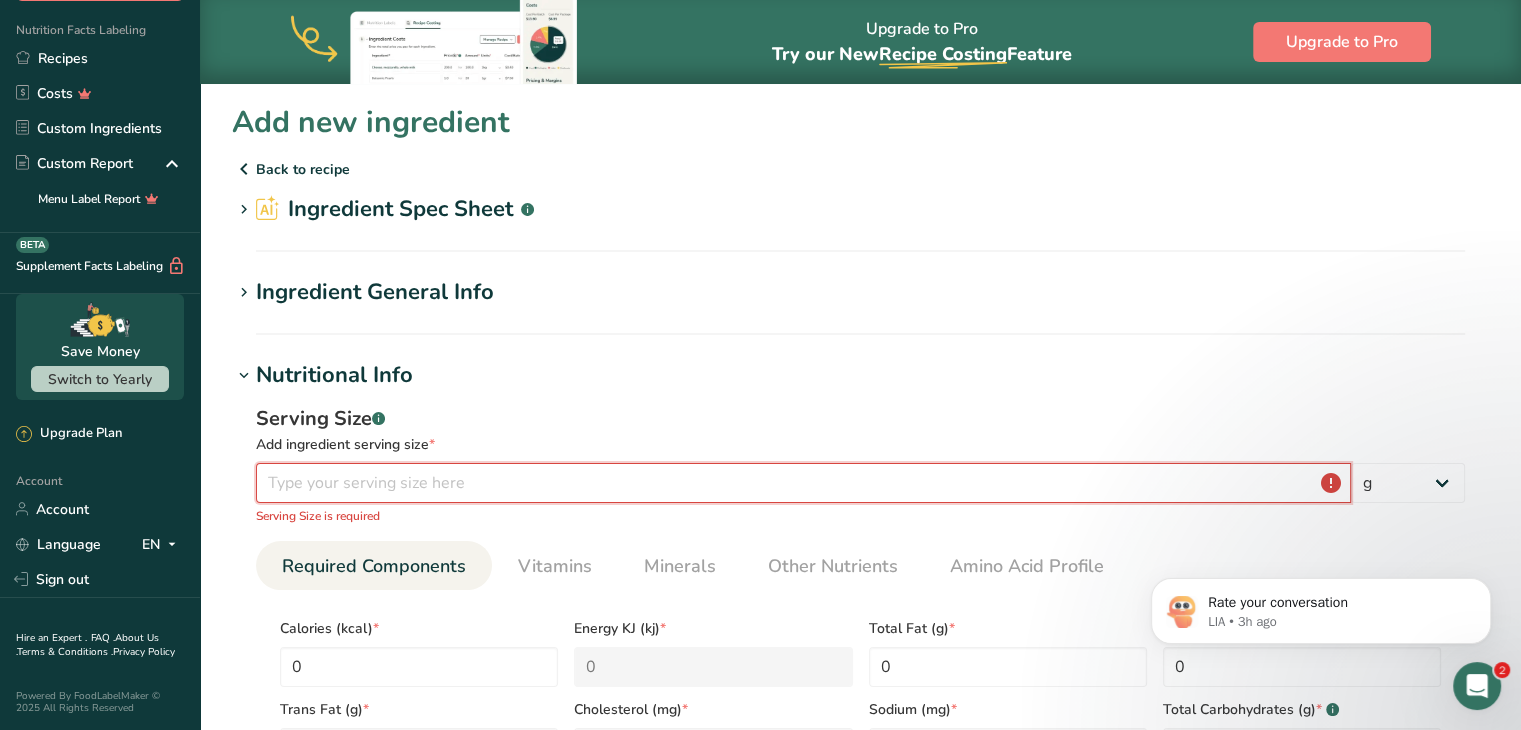click at bounding box center (803, 483) 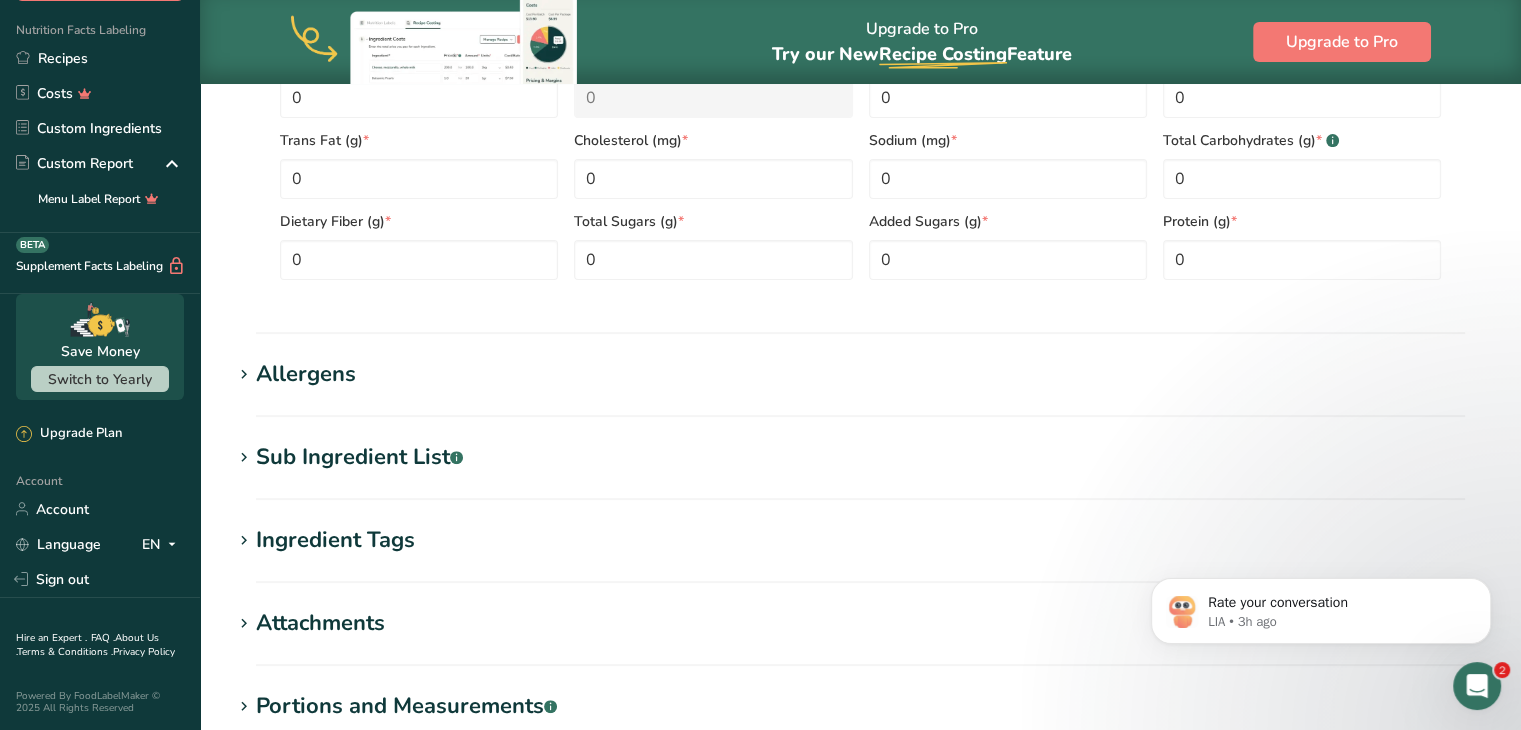scroll, scrollTop: 808, scrollLeft: 0, axis: vertical 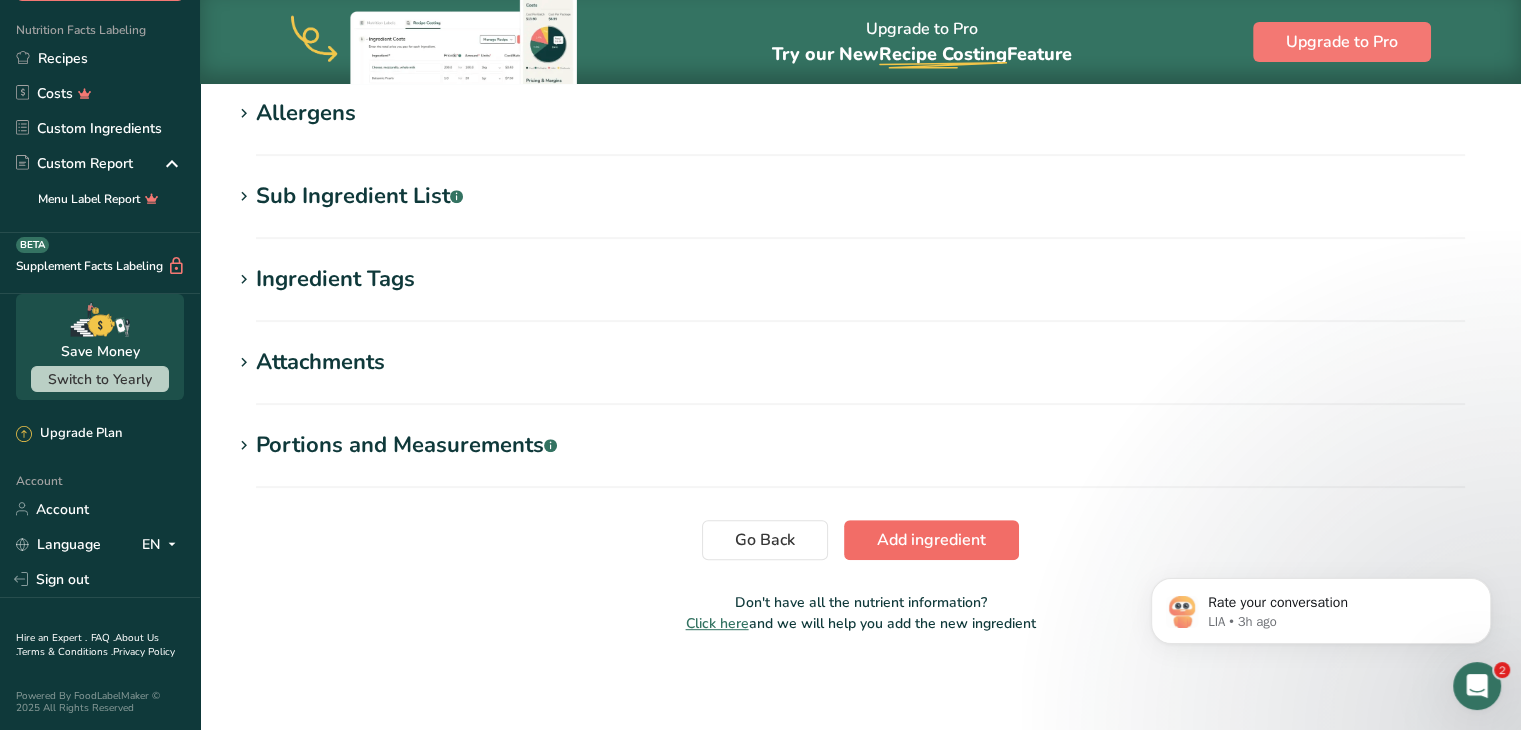 type on "10" 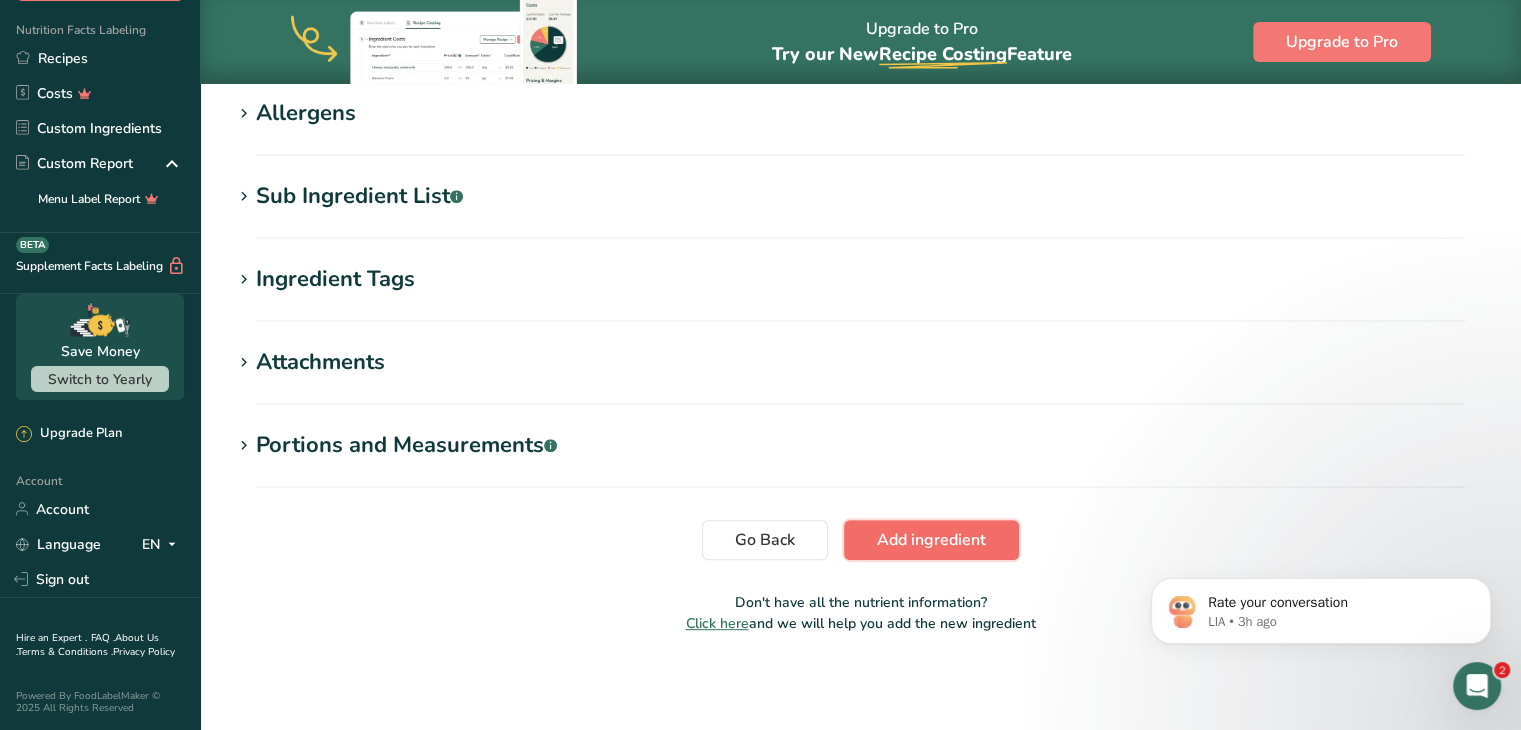 click on "Add ingredient" at bounding box center (931, 540) 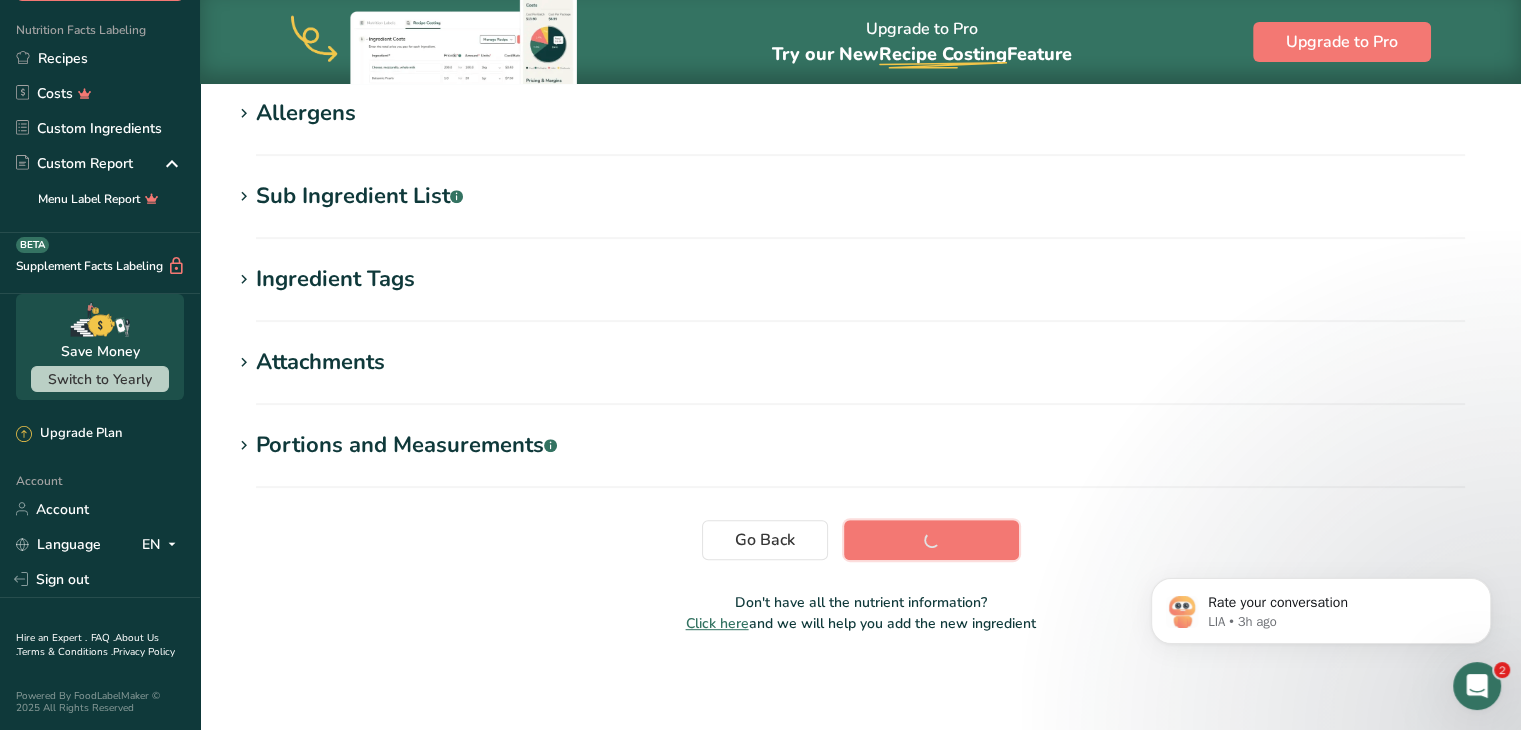 scroll, scrollTop: 345, scrollLeft: 0, axis: vertical 